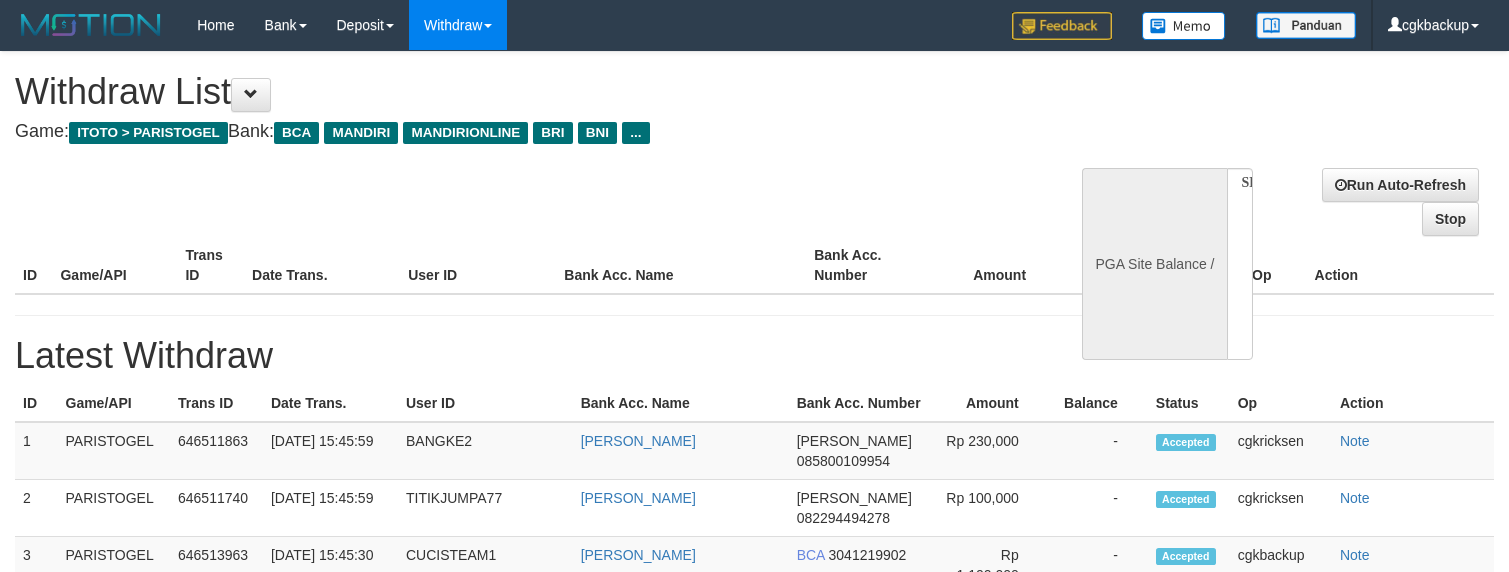 select 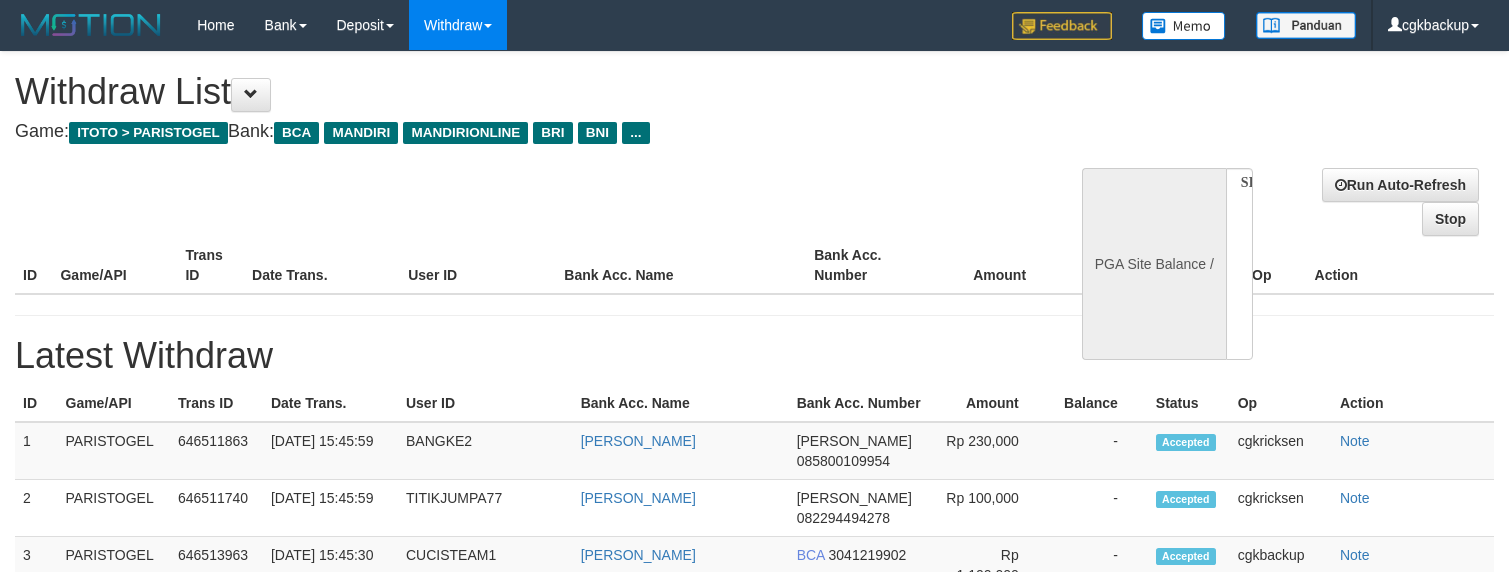 scroll, scrollTop: 0, scrollLeft: 0, axis: both 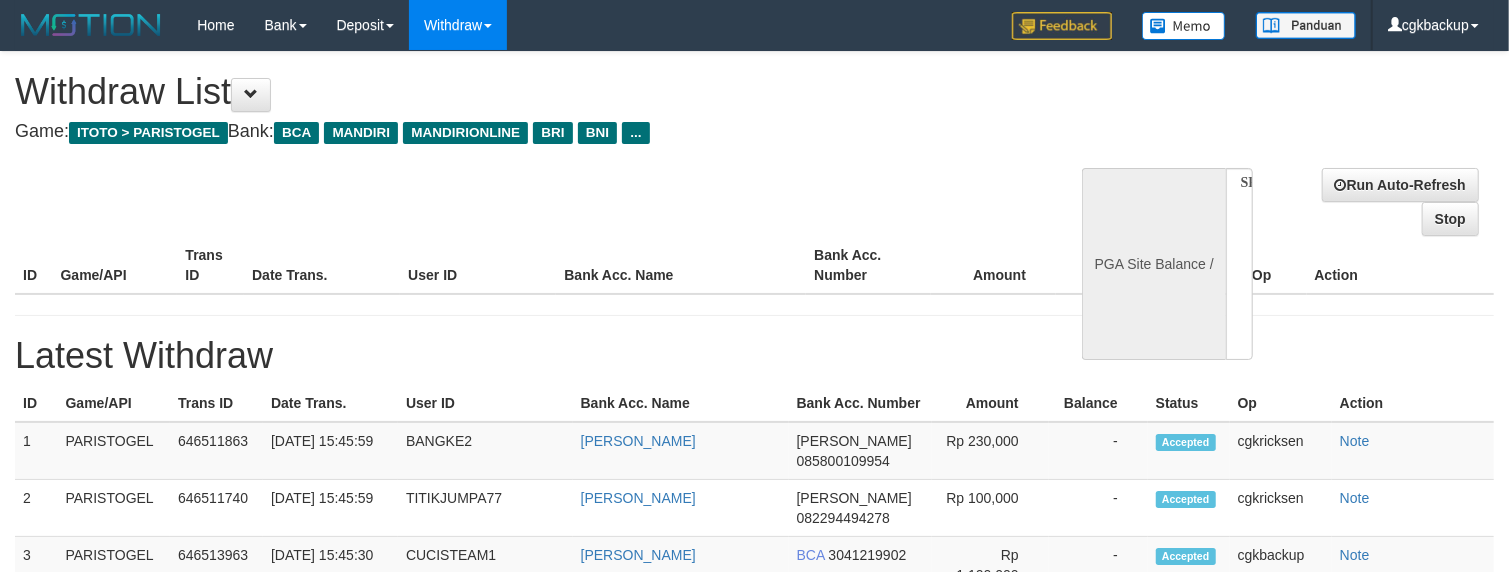 select on "**" 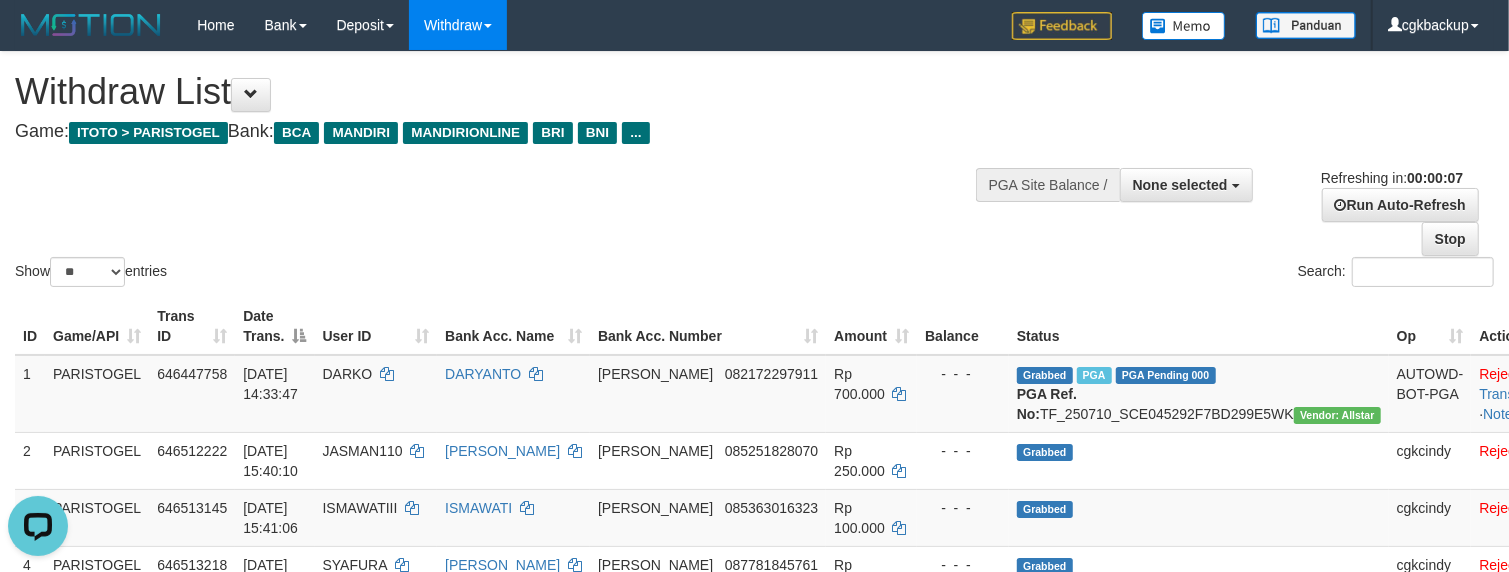 scroll, scrollTop: 0, scrollLeft: 0, axis: both 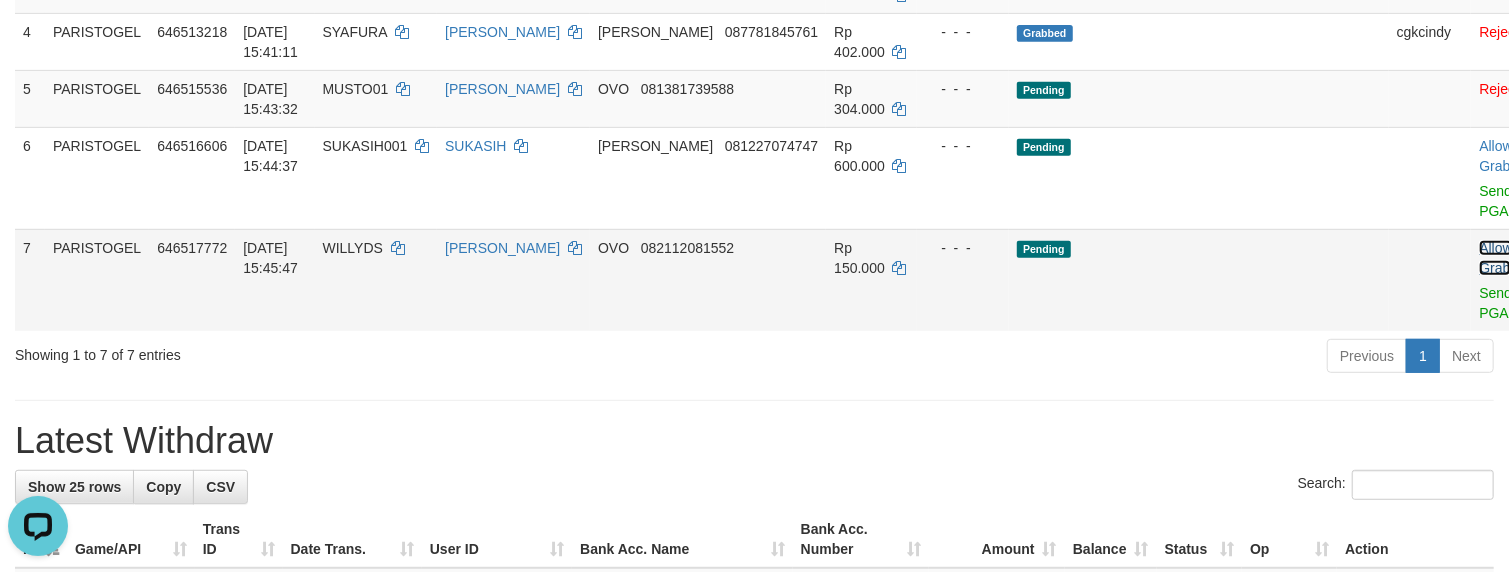 click on "Allow Grab" at bounding box center (1495, 258) 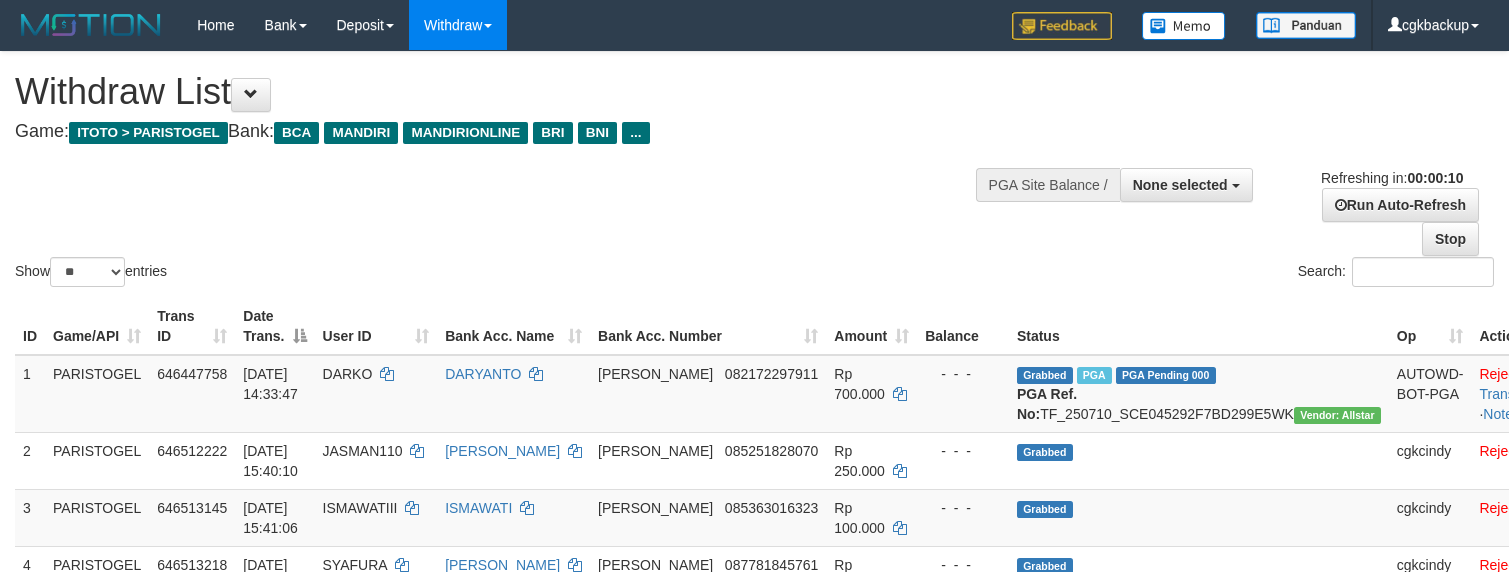 select 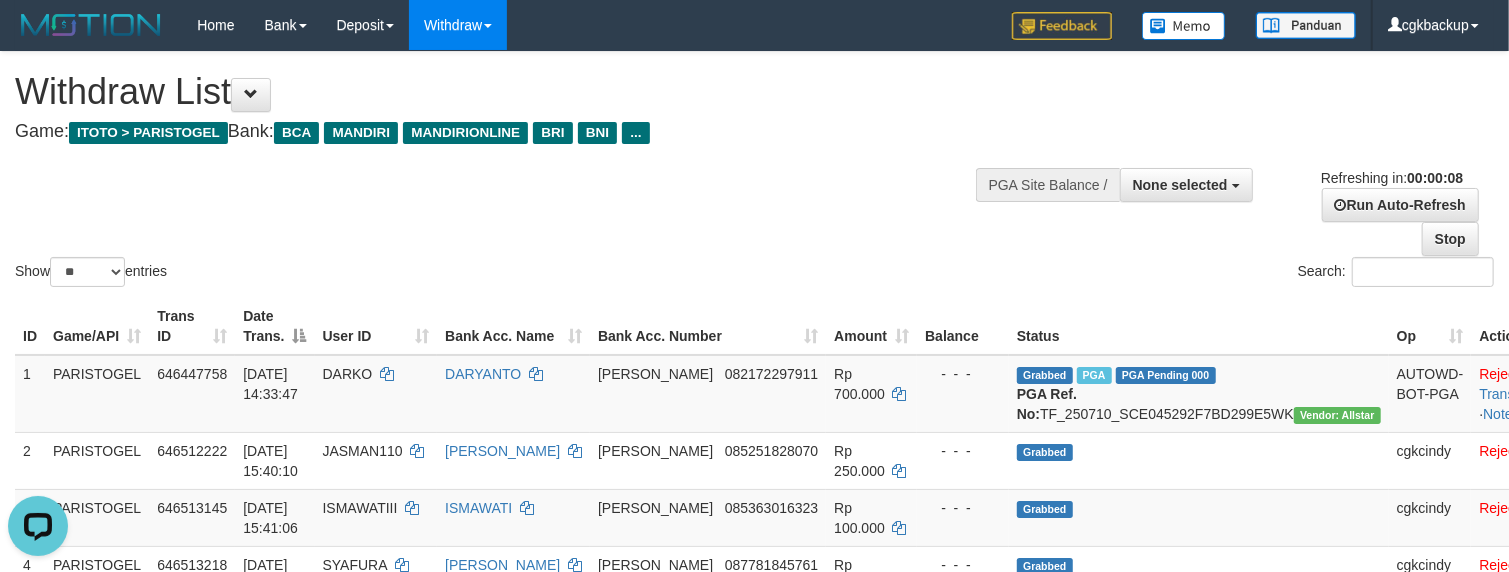 scroll, scrollTop: 0, scrollLeft: 0, axis: both 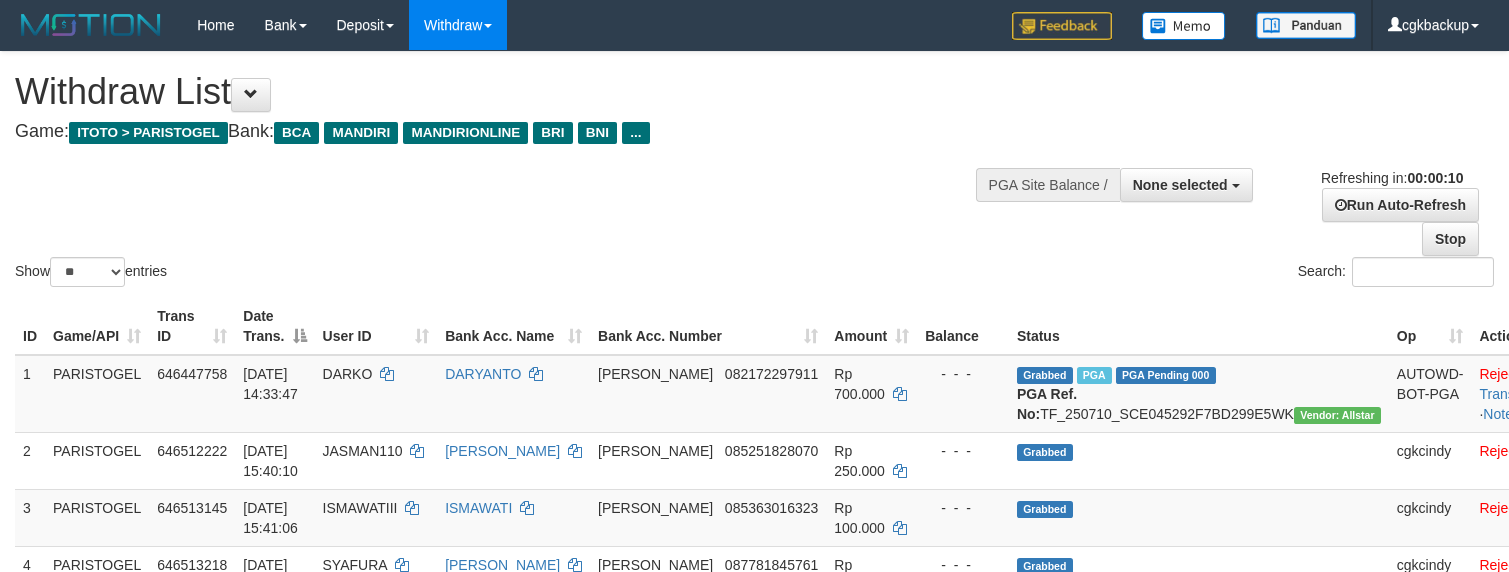 select 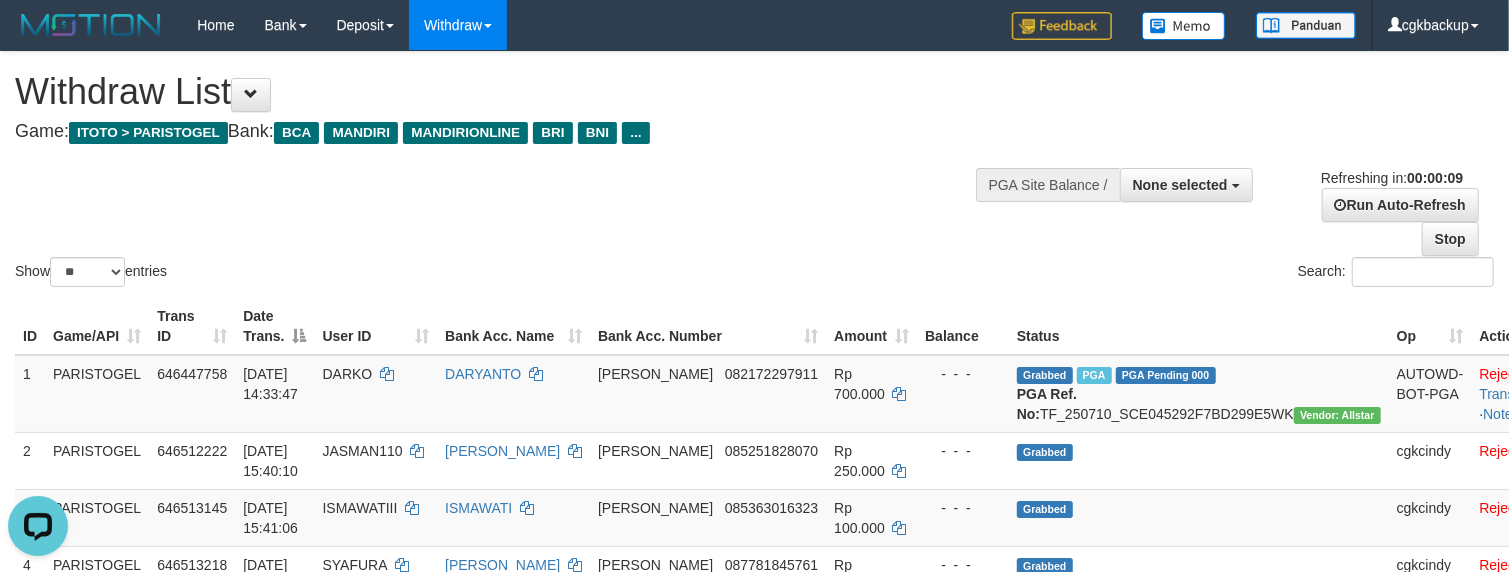 scroll, scrollTop: 0, scrollLeft: 0, axis: both 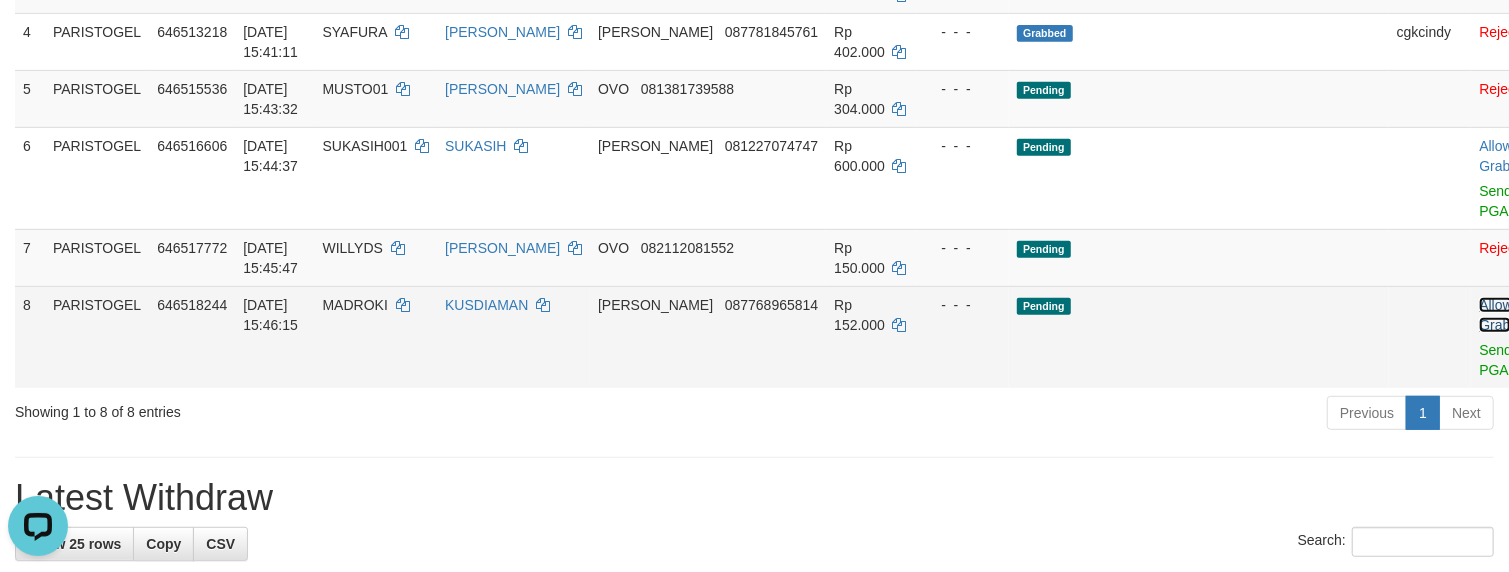 drag, startPoint x: 1398, startPoint y: 318, endPoint x: 1404, endPoint y: 308, distance: 11.661903 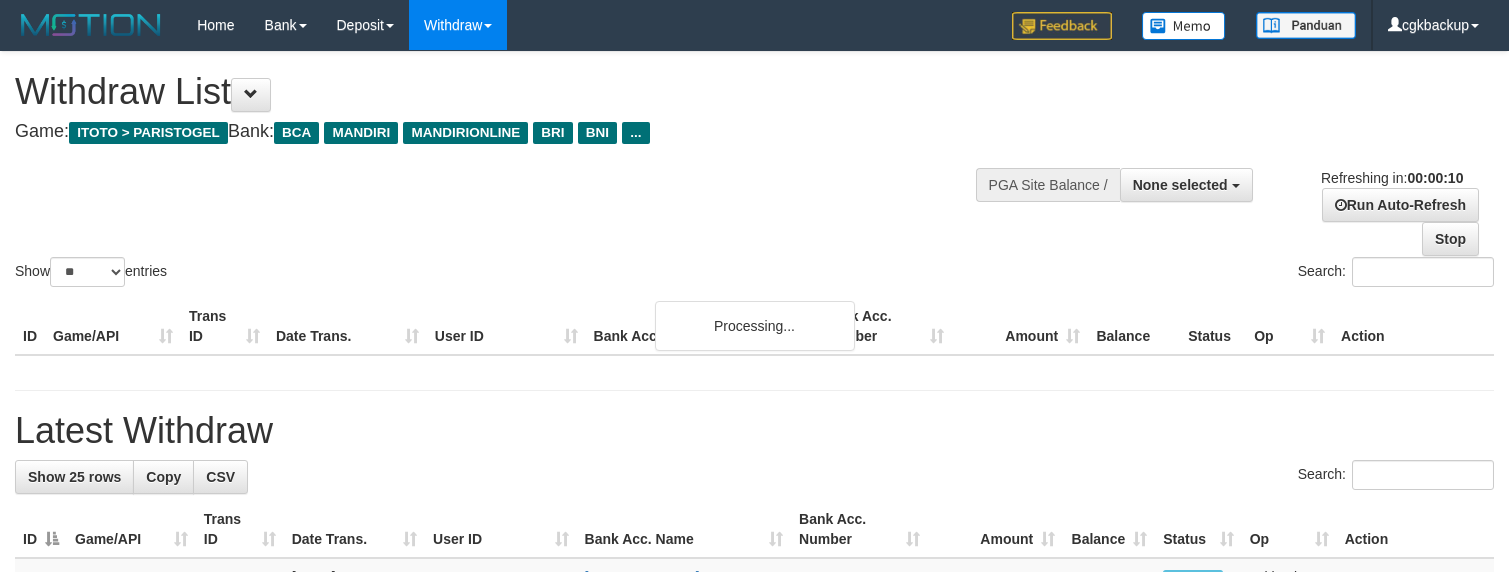 select 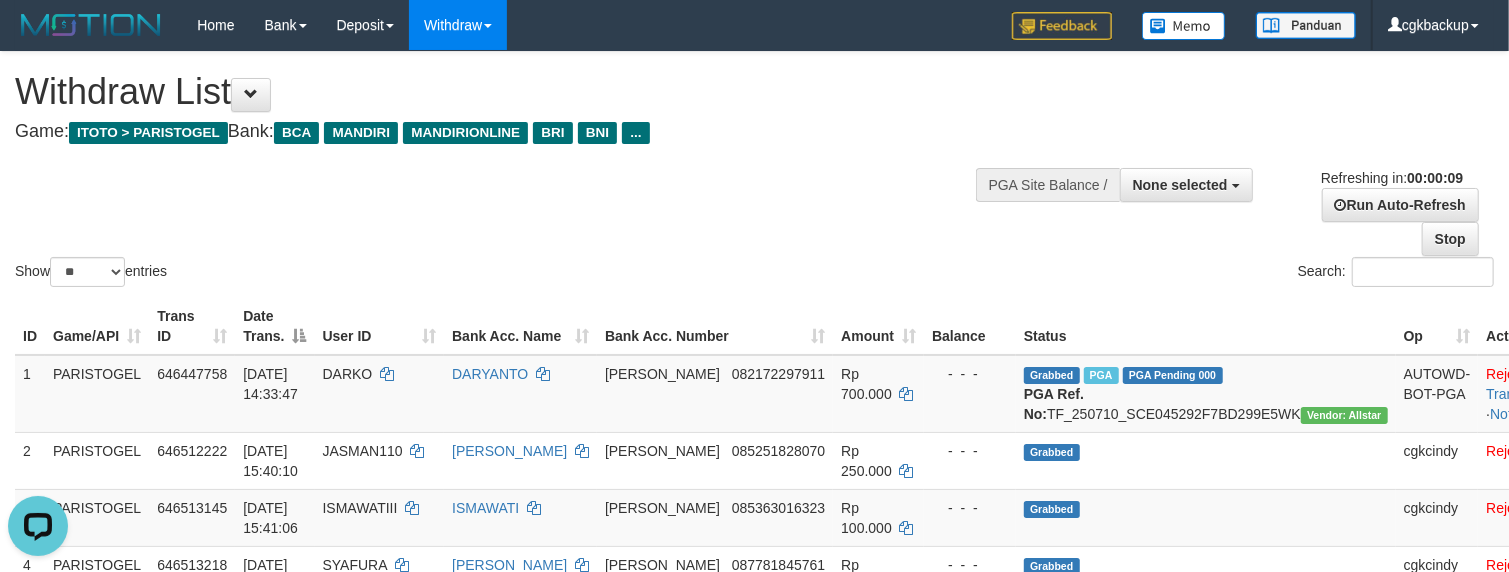 scroll, scrollTop: 0, scrollLeft: 0, axis: both 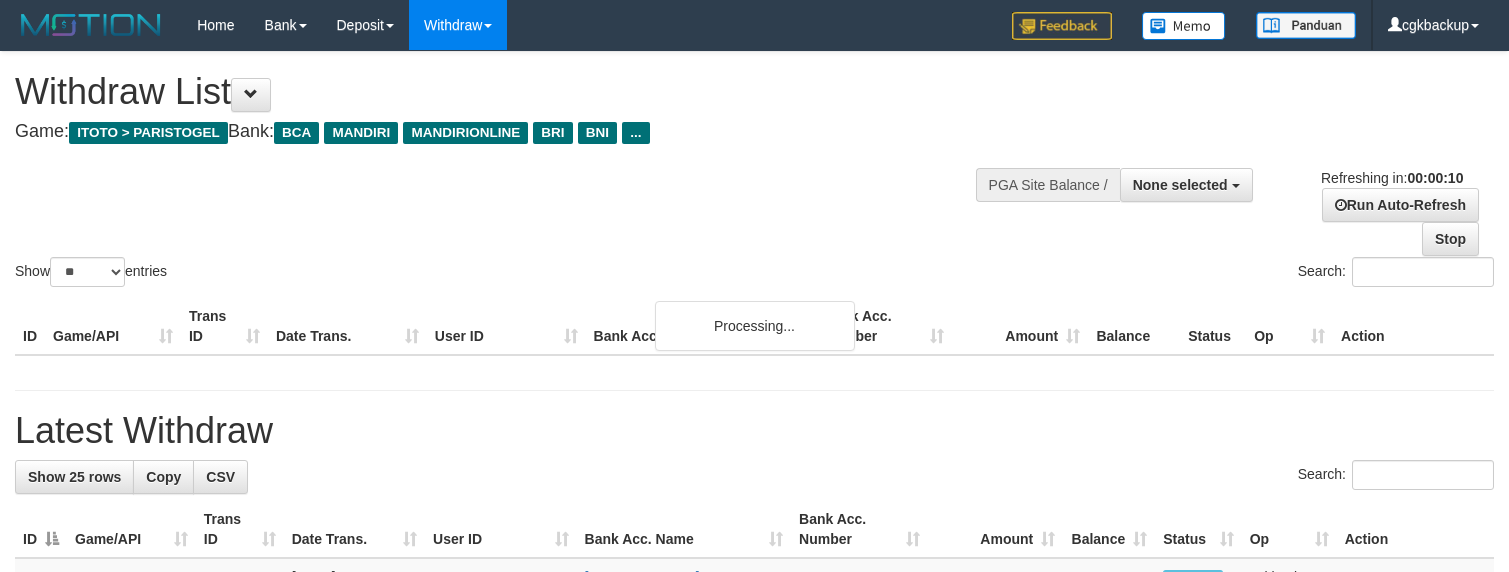 select 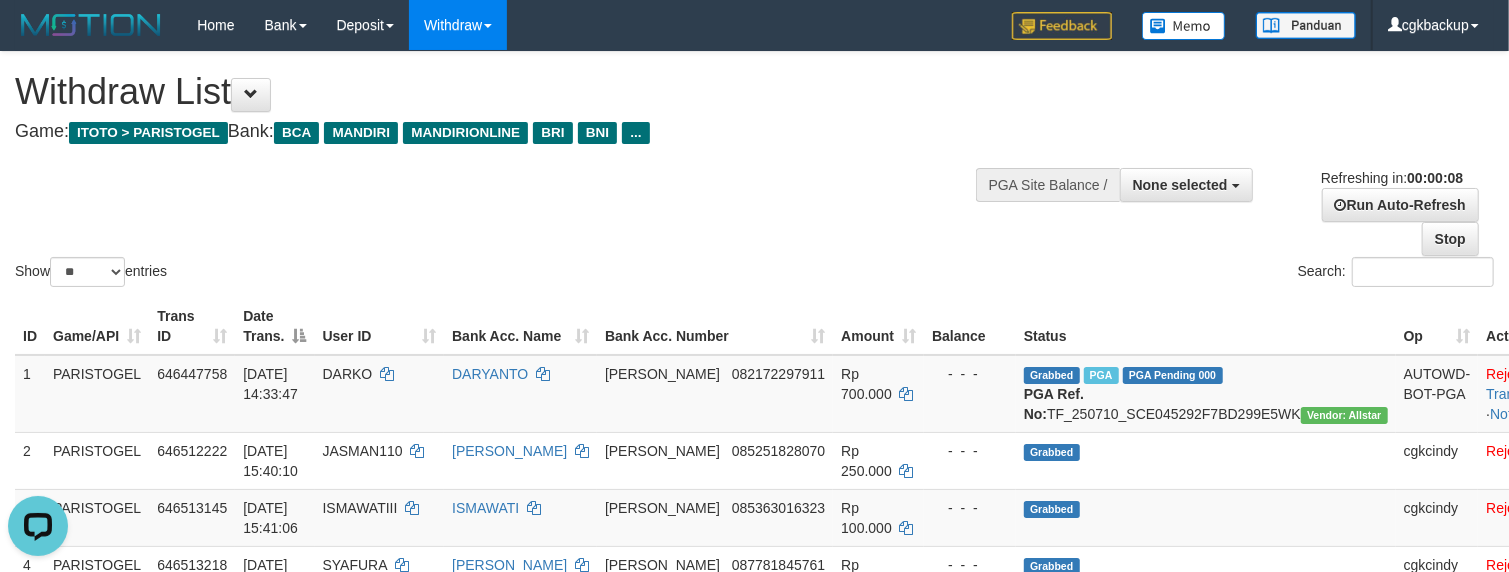 scroll, scrollTop: 0, scrollLeft: 0, axis: both 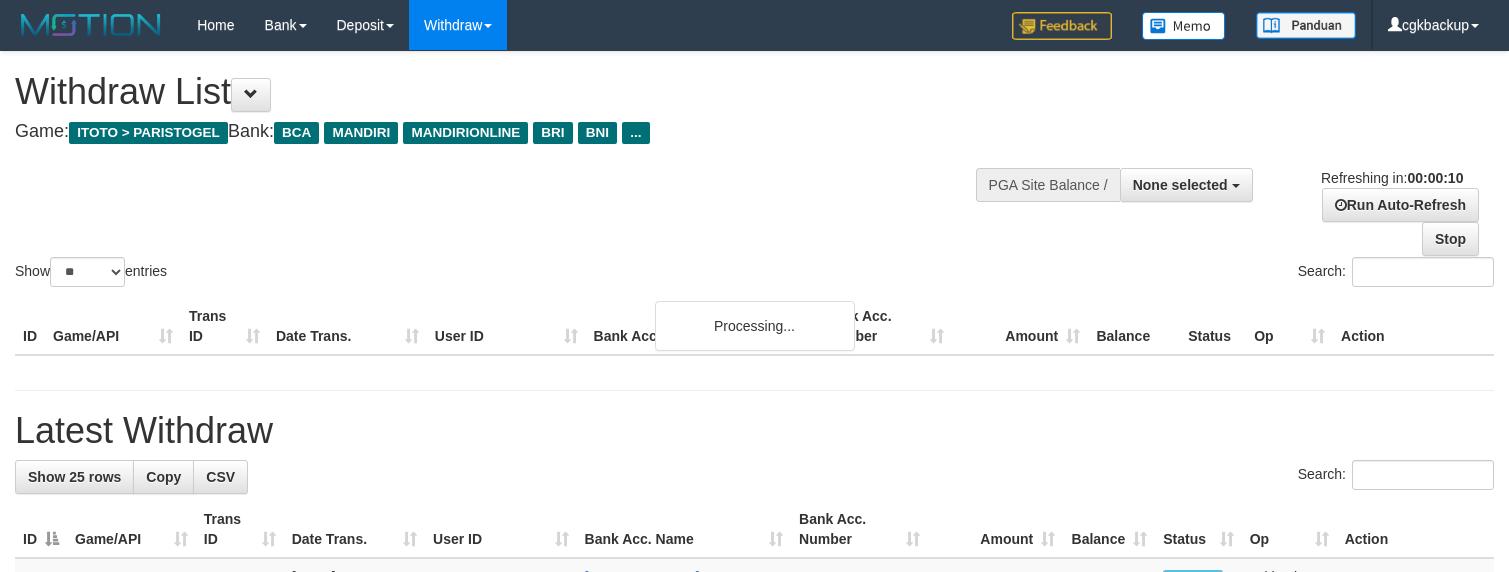 select 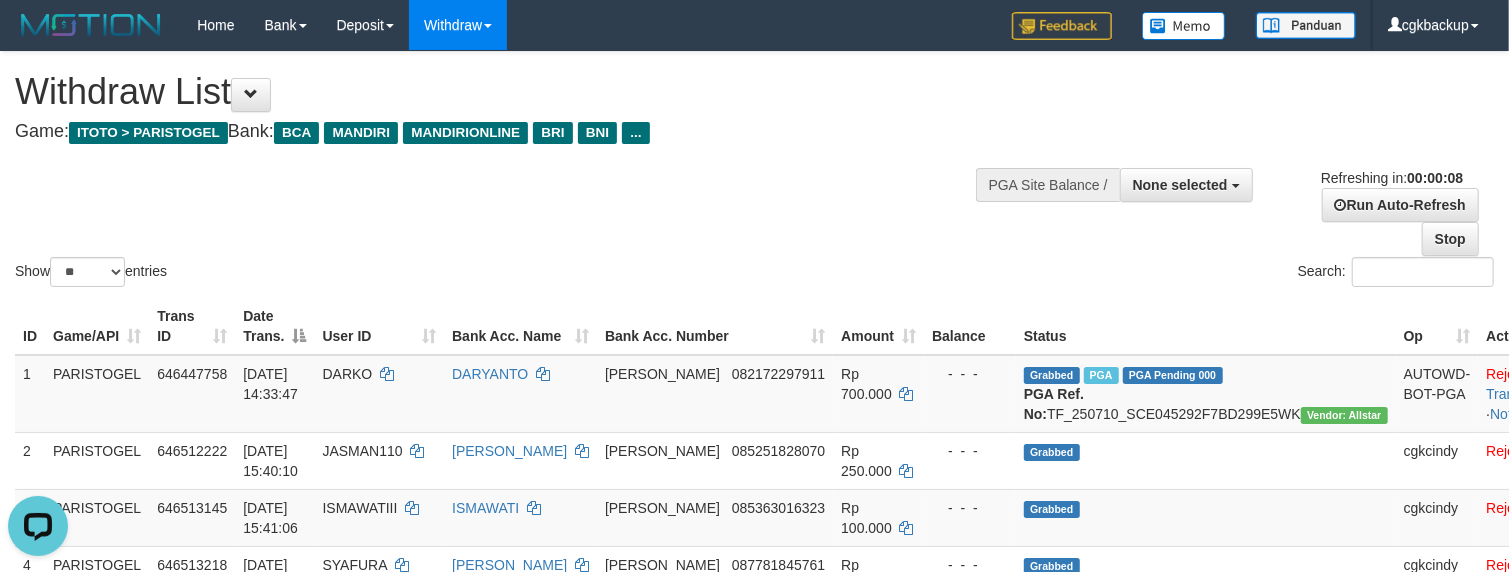 scroll, scrollTop: 0, scrollLeft: 0, axis: both 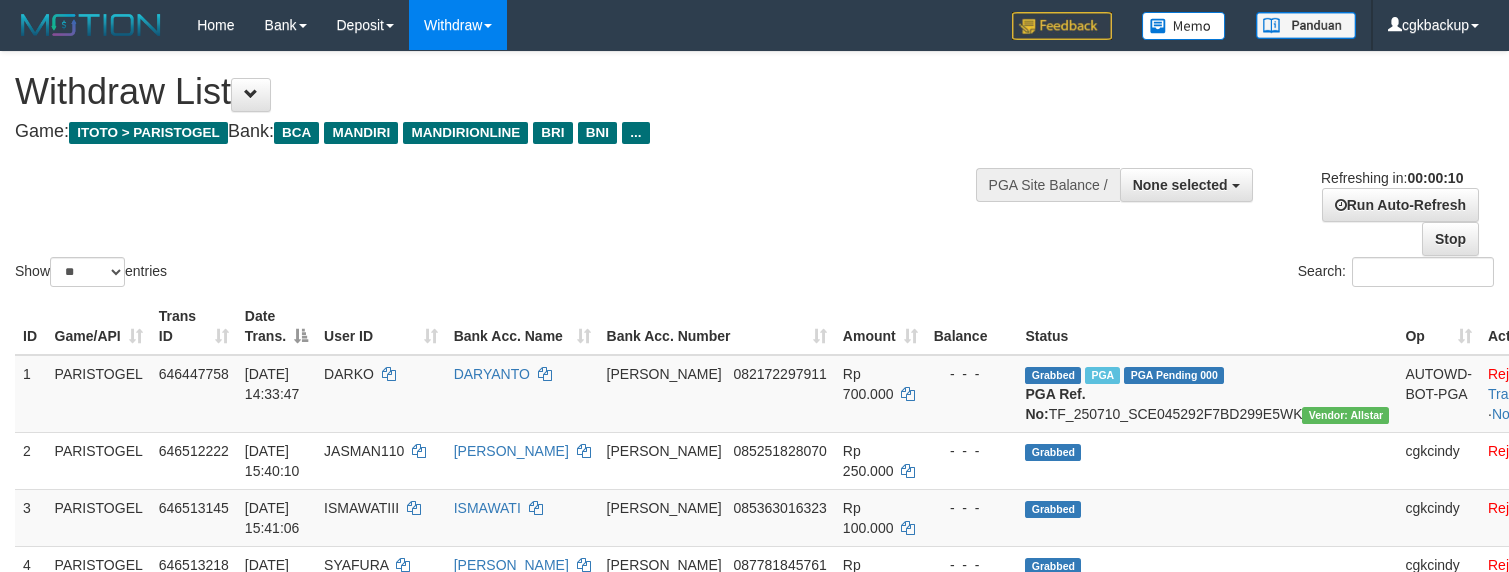 select 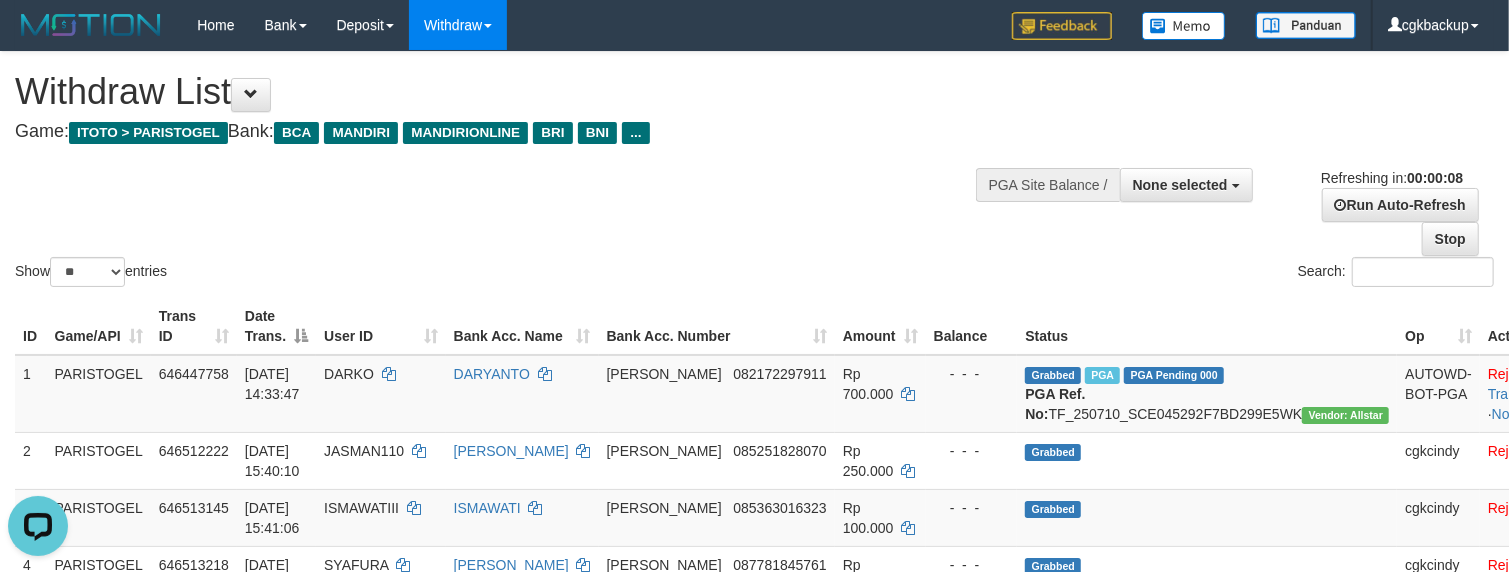 scroll, scrollTop: 0, scrollLeft: 0, axis: both 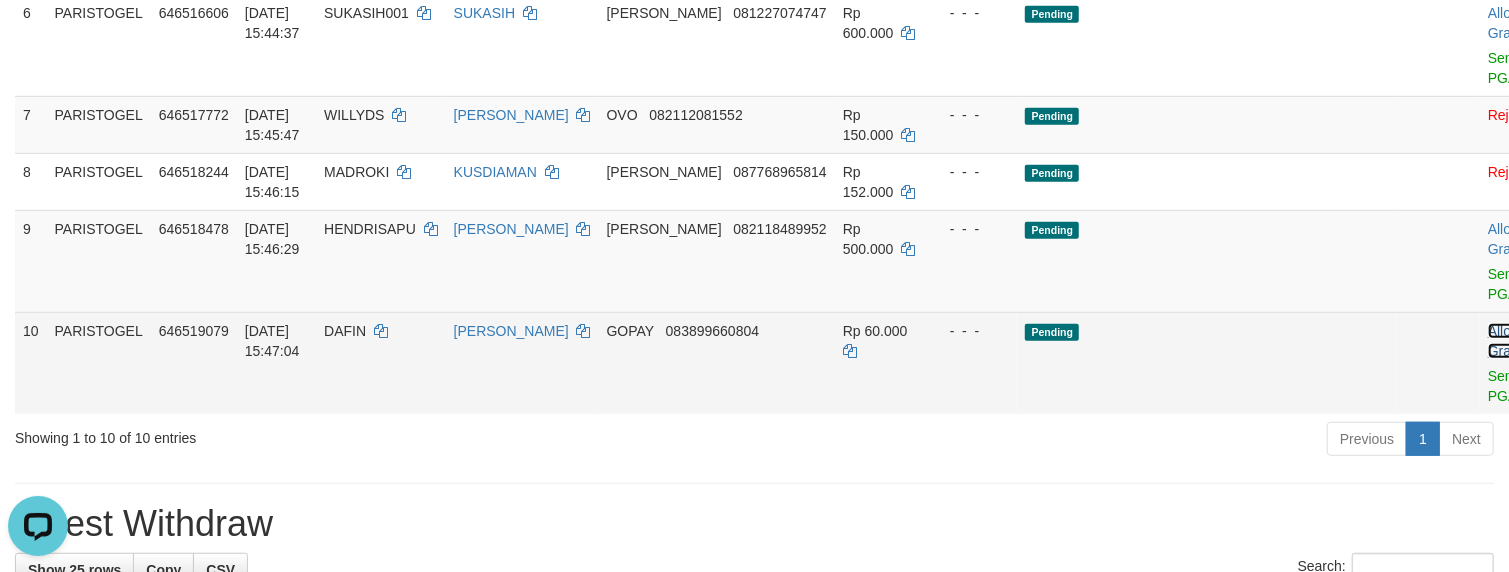 click on "Allow Grab" at bounding box center (1504, 341) 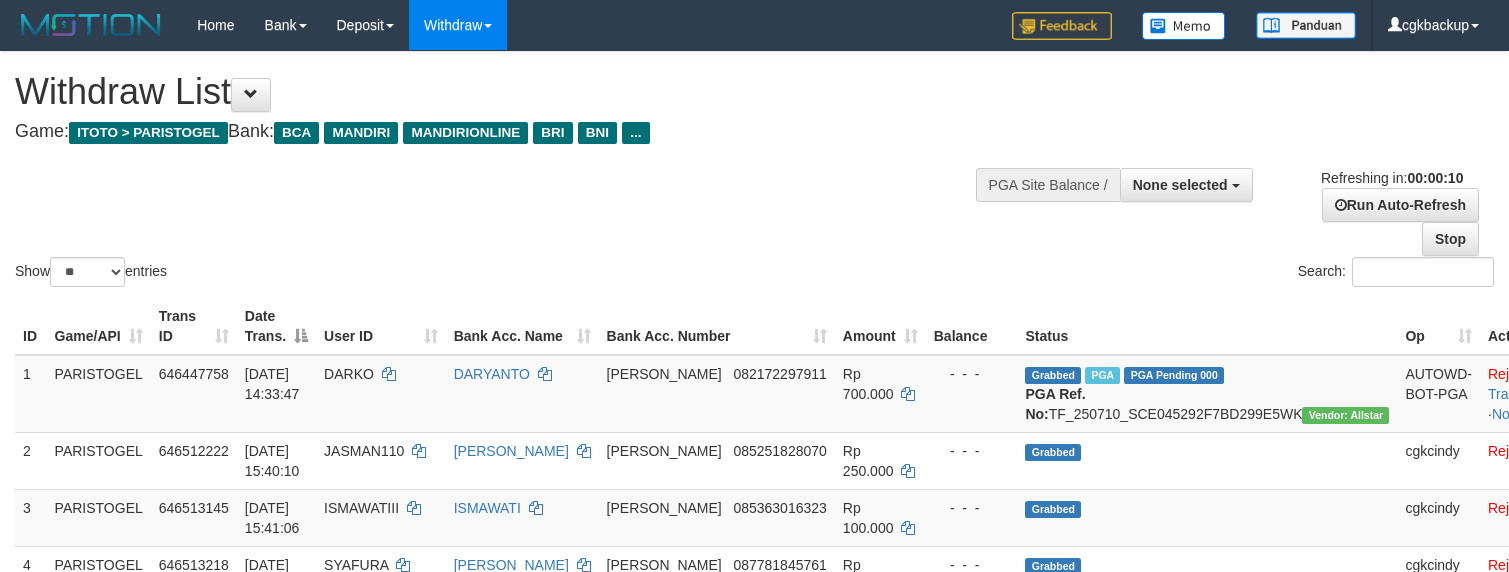 select 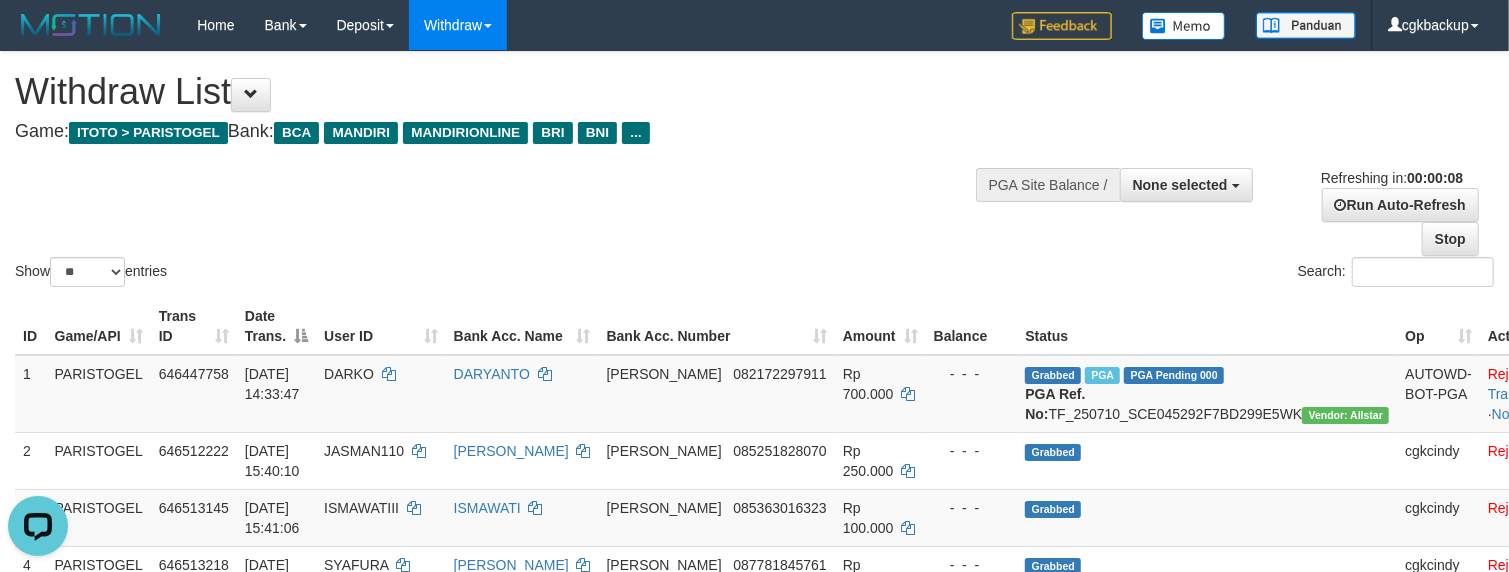 scroll, scrollTop: 0, scrollLeft: 0, axis: both 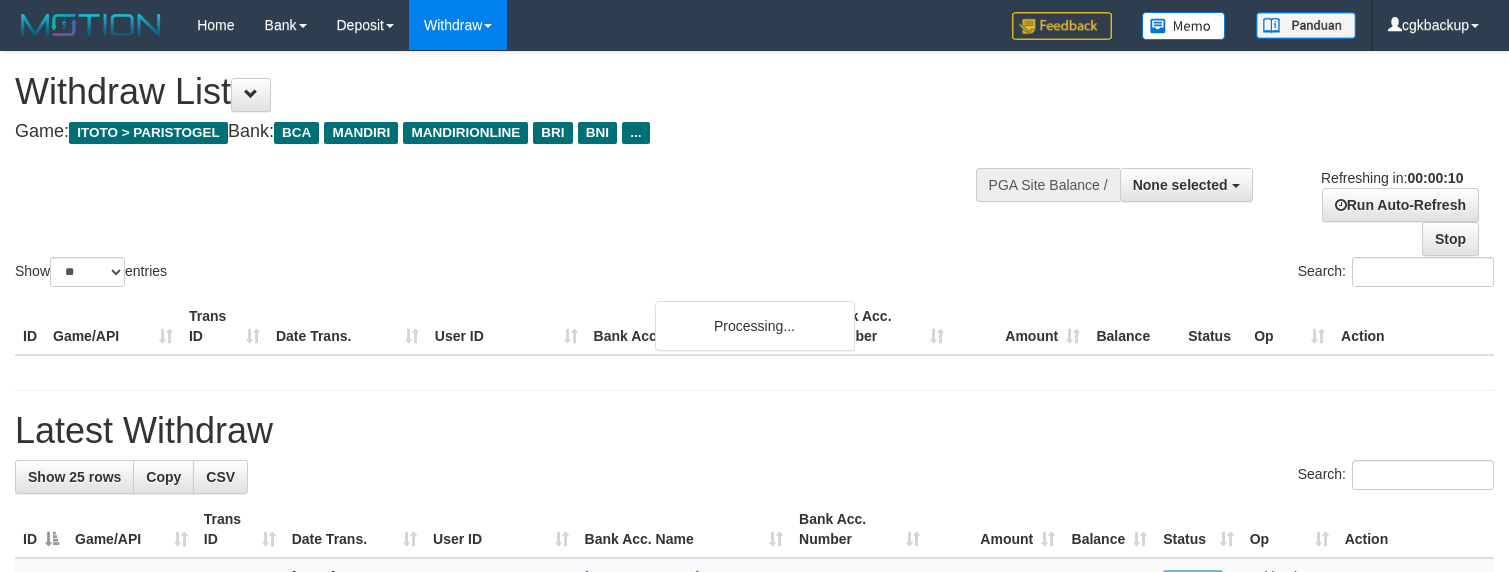 select 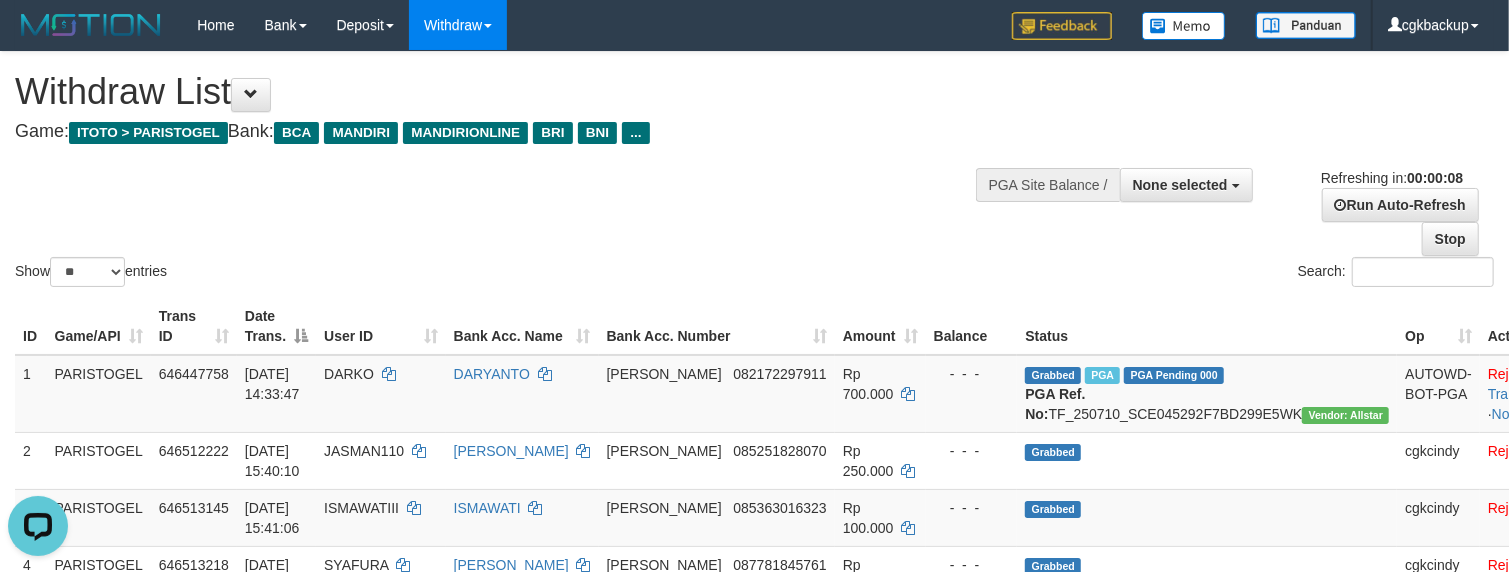 scroll, scrollTop: 0, scrollLeft: 0, axis: both 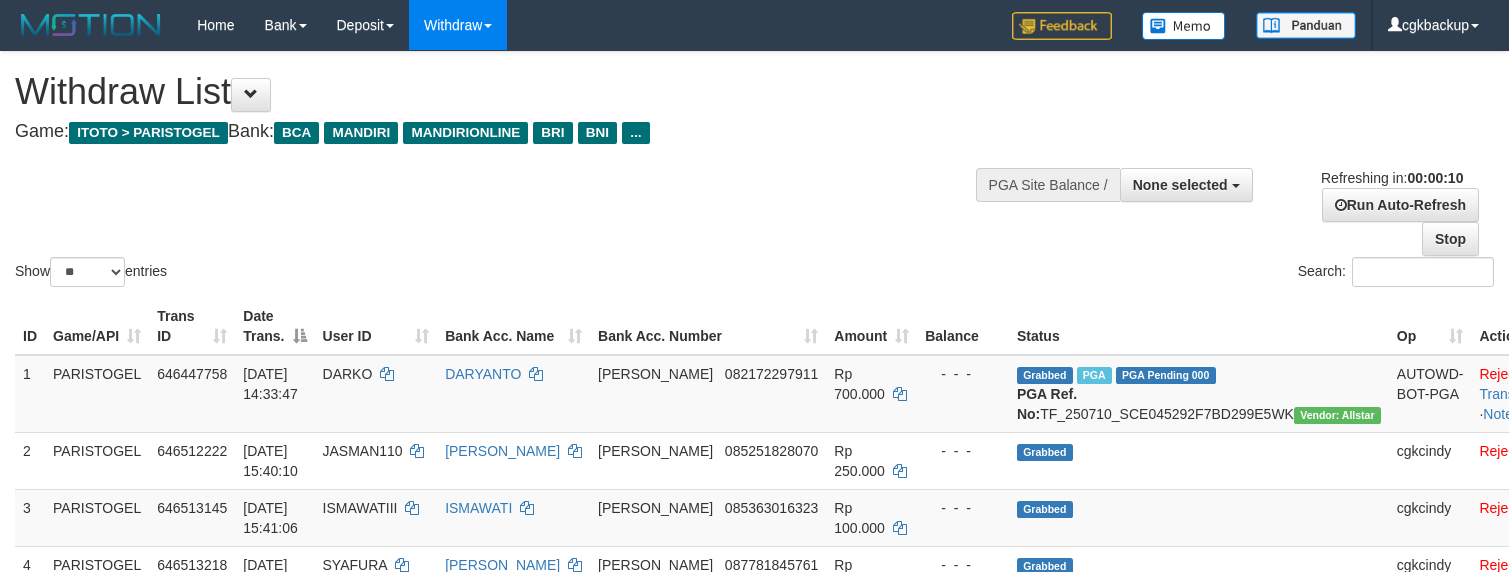 select 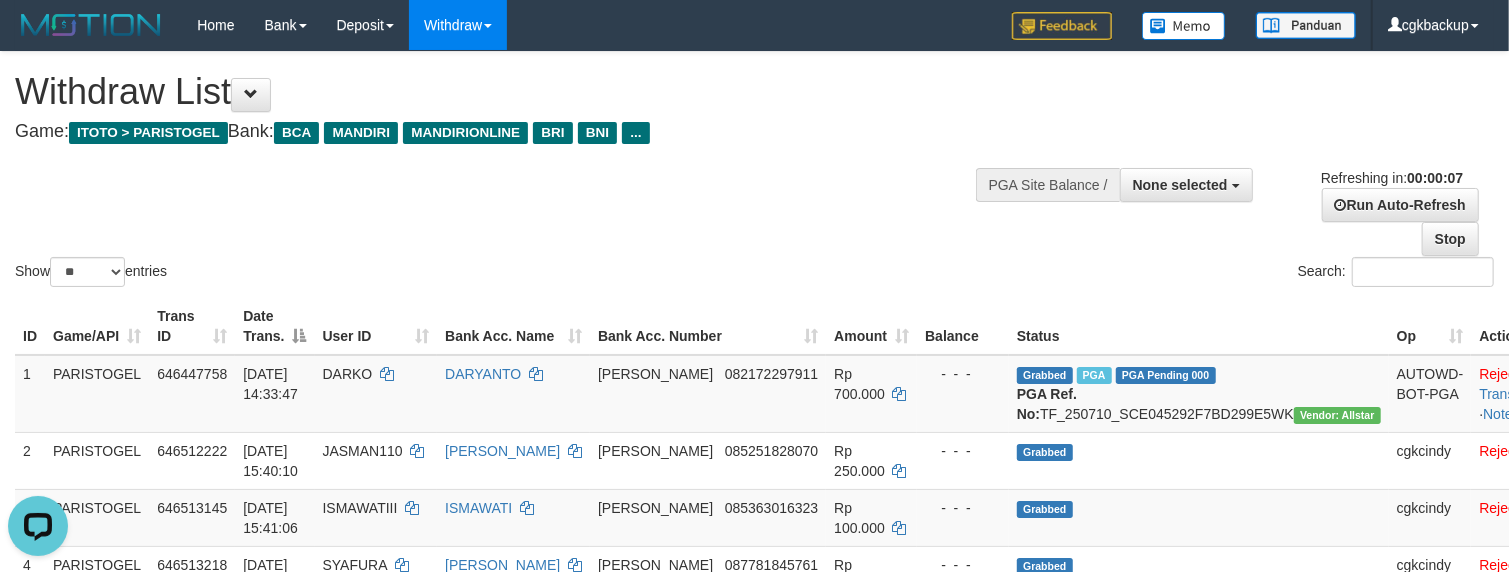 scroll, scrollTop: 0, scrollLeft: 0, axis: both 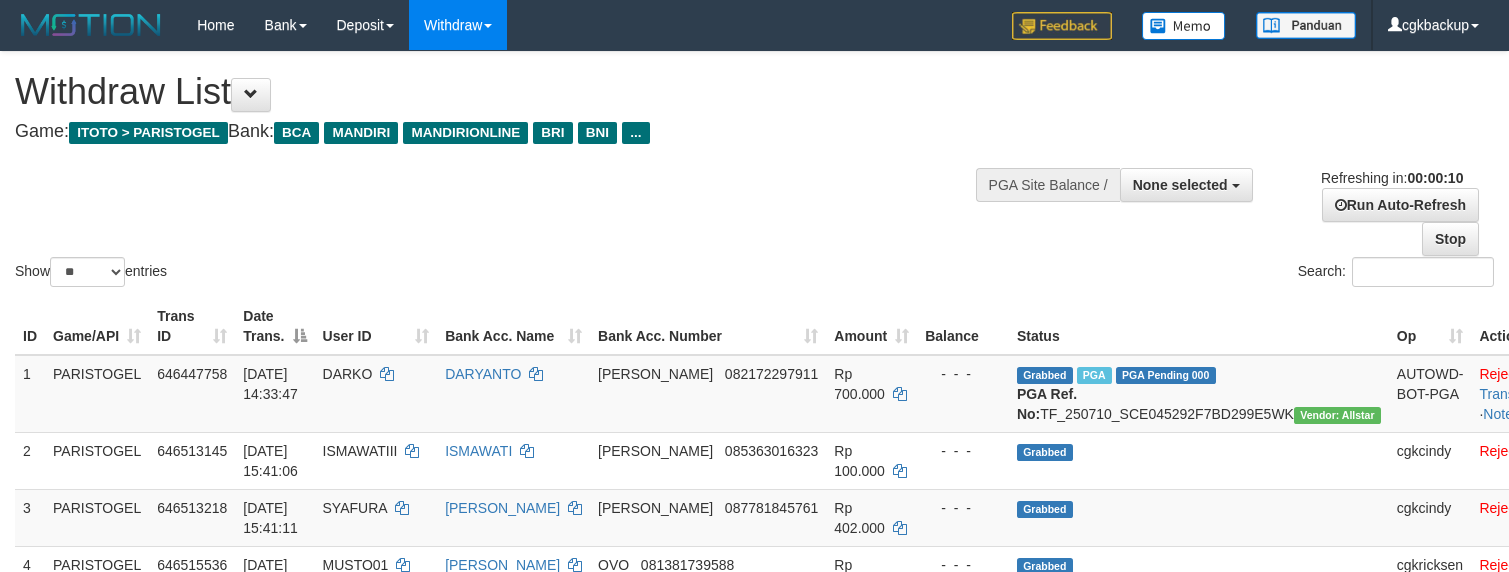select 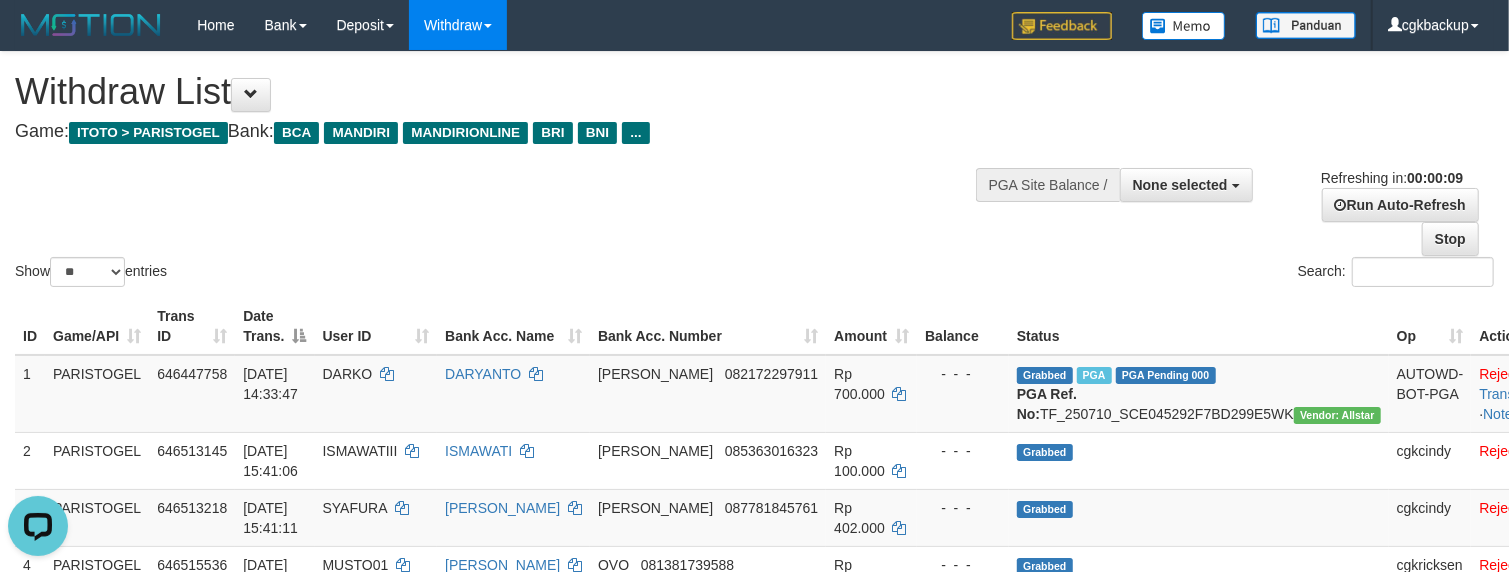 scroll, scrollTop: 0, scrollLeft: 0, axis: both 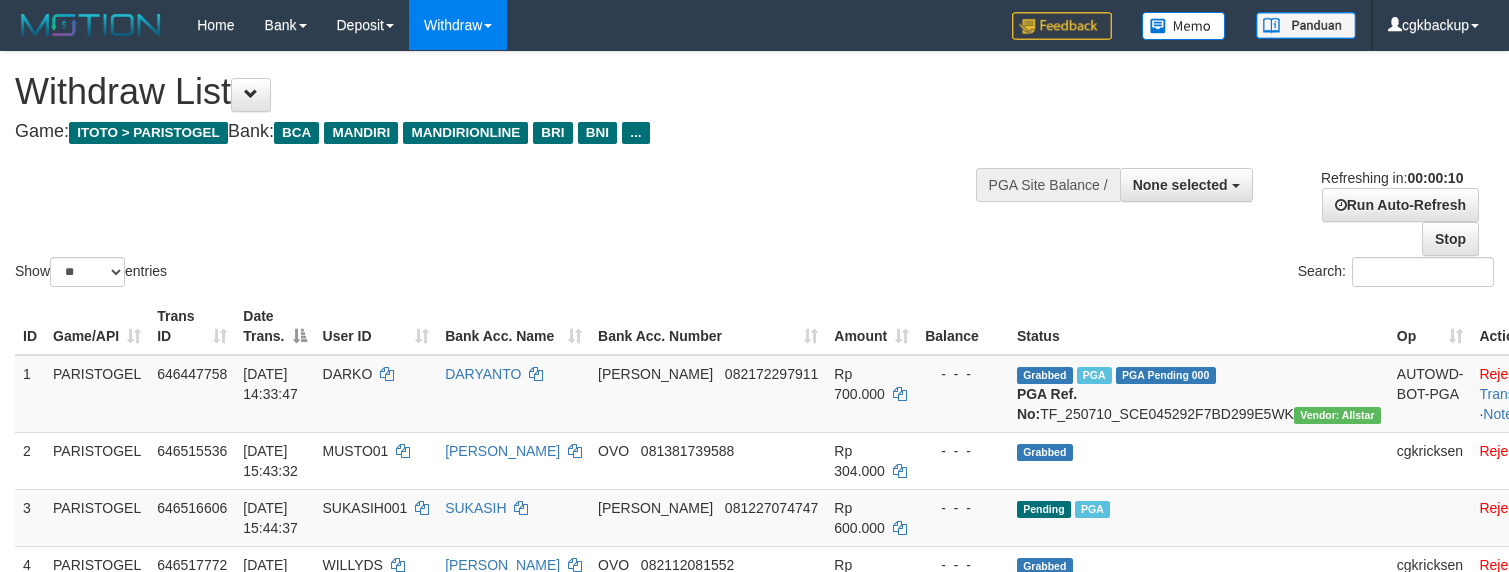 select 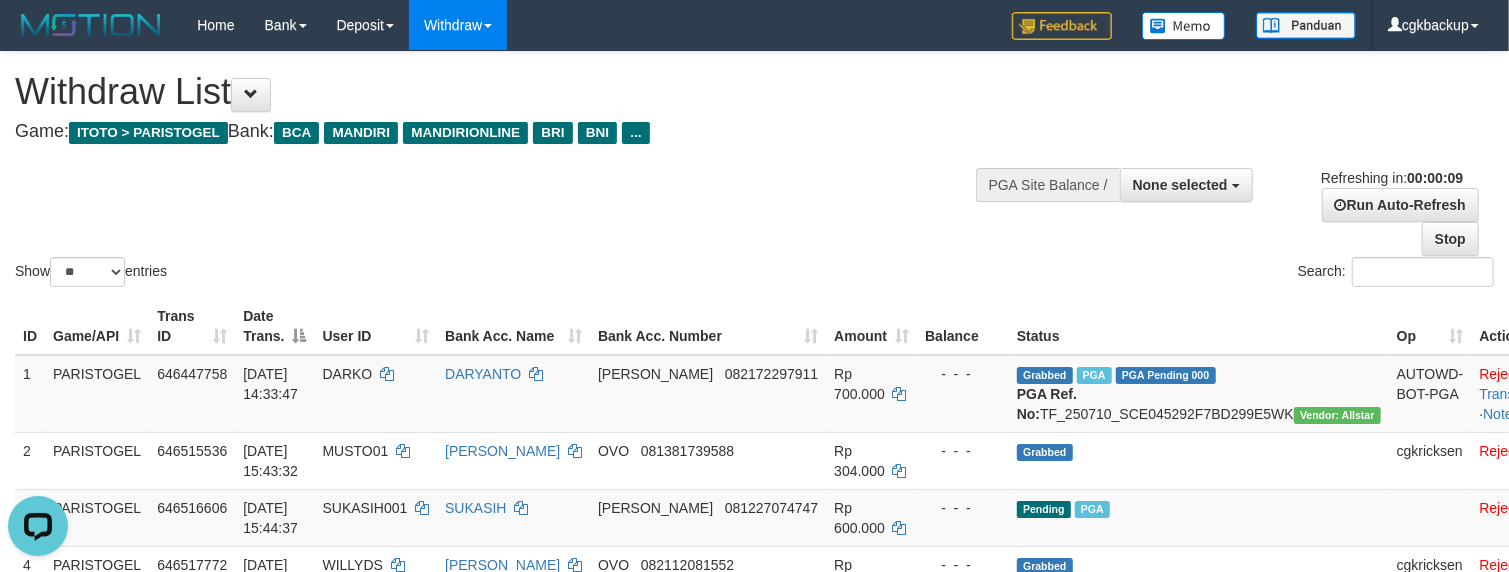 scroll, scrollTop: 0, scrollLeft: 0, axis: both 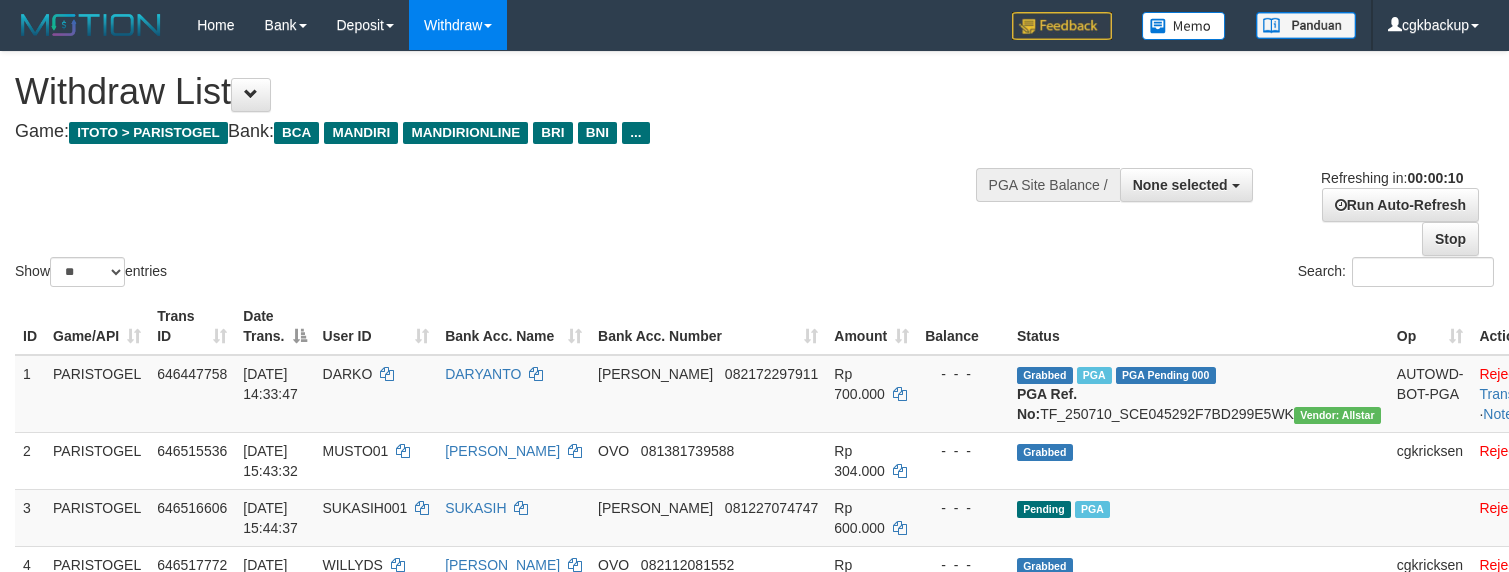 select 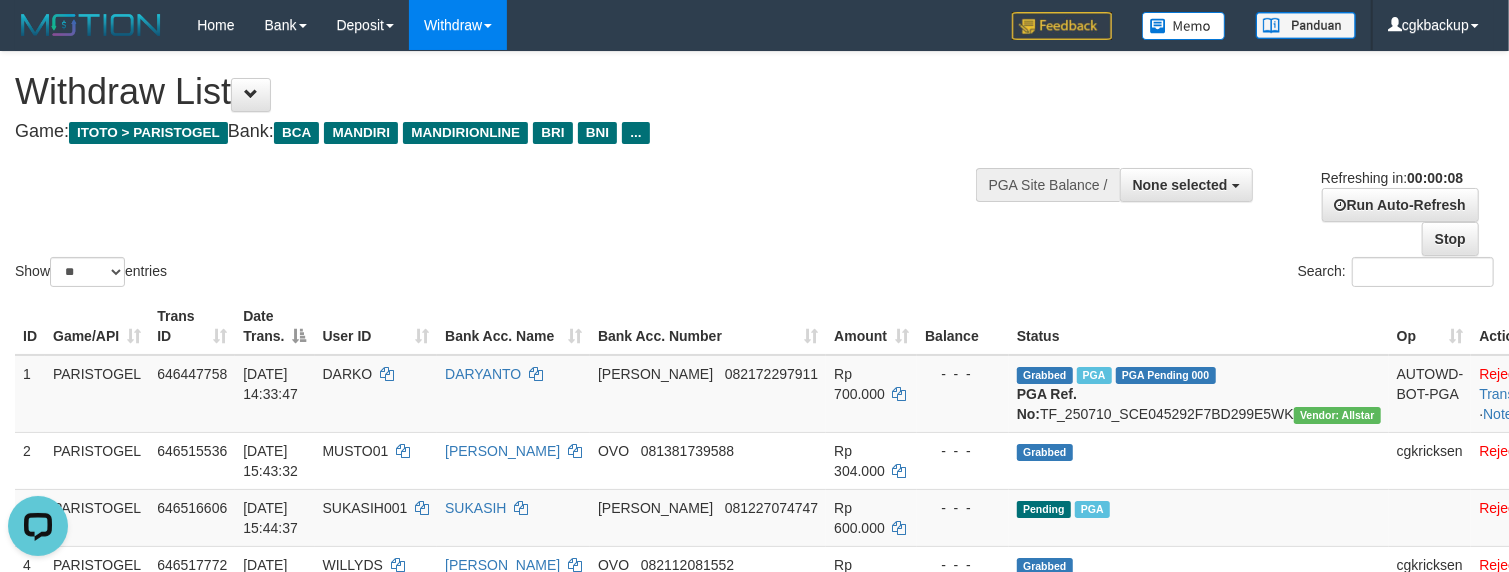 scroll, scrollTop: 0, scrollLeft: 0, axis: both 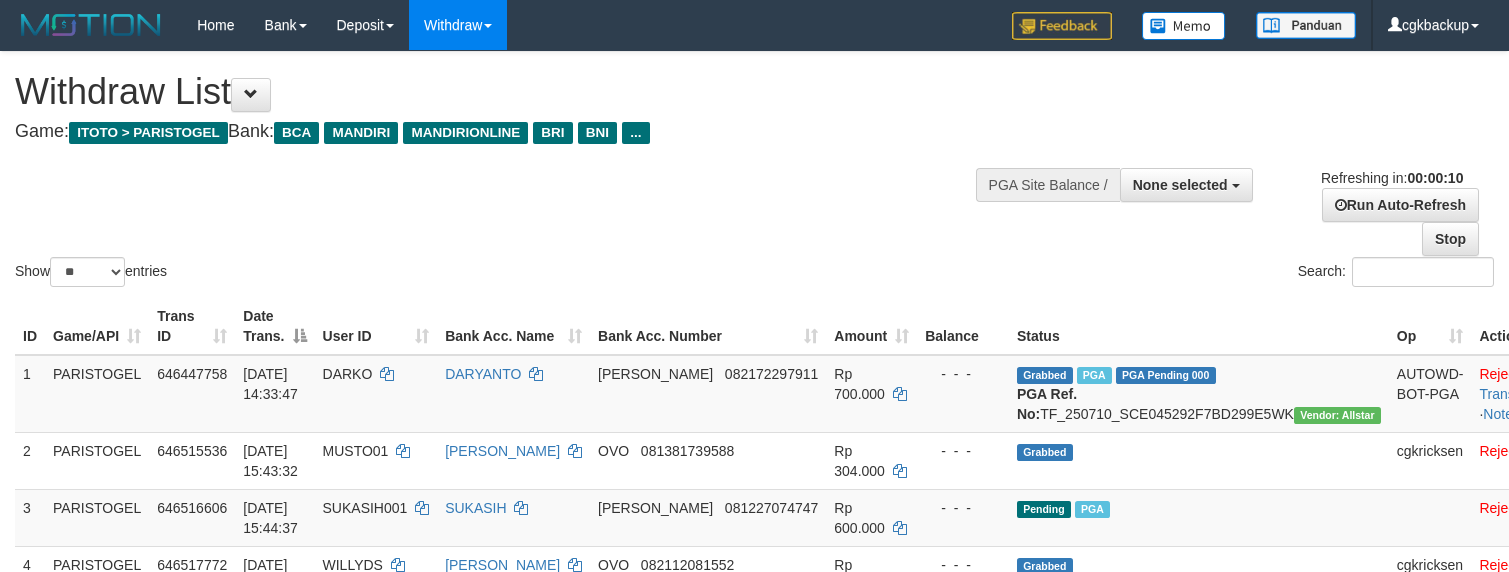 select 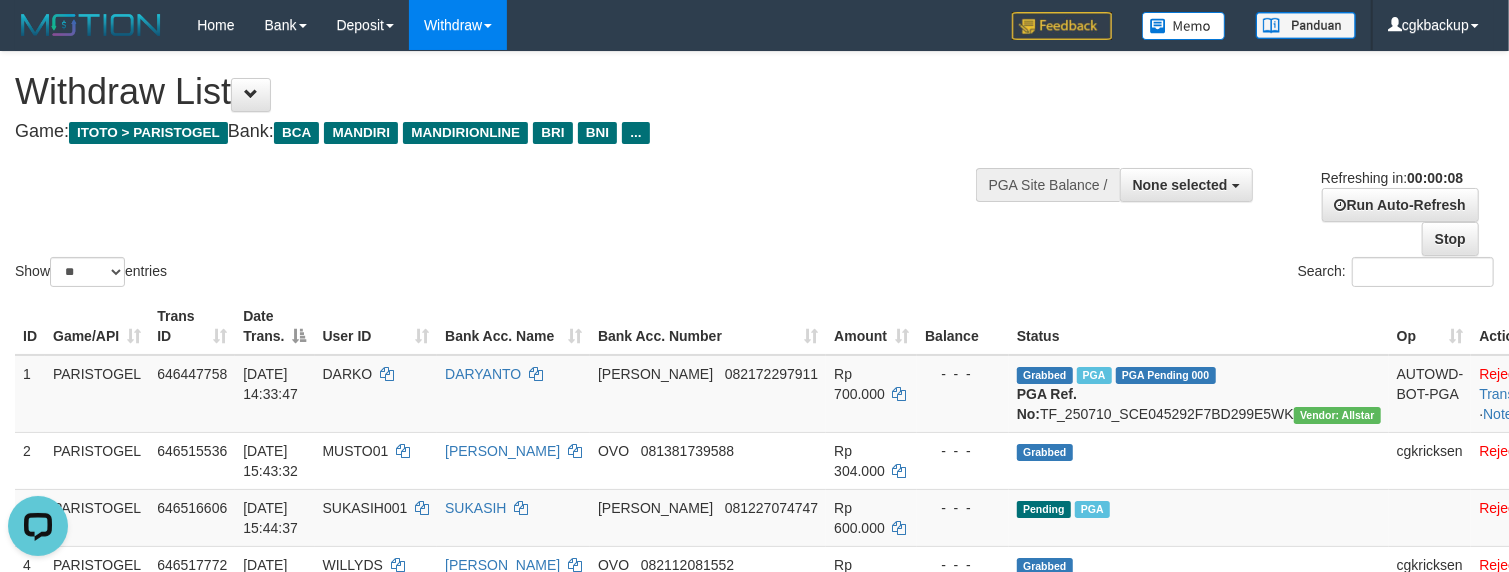 scroll, scrollTop: 0, scrollLeft: 0, axis: both 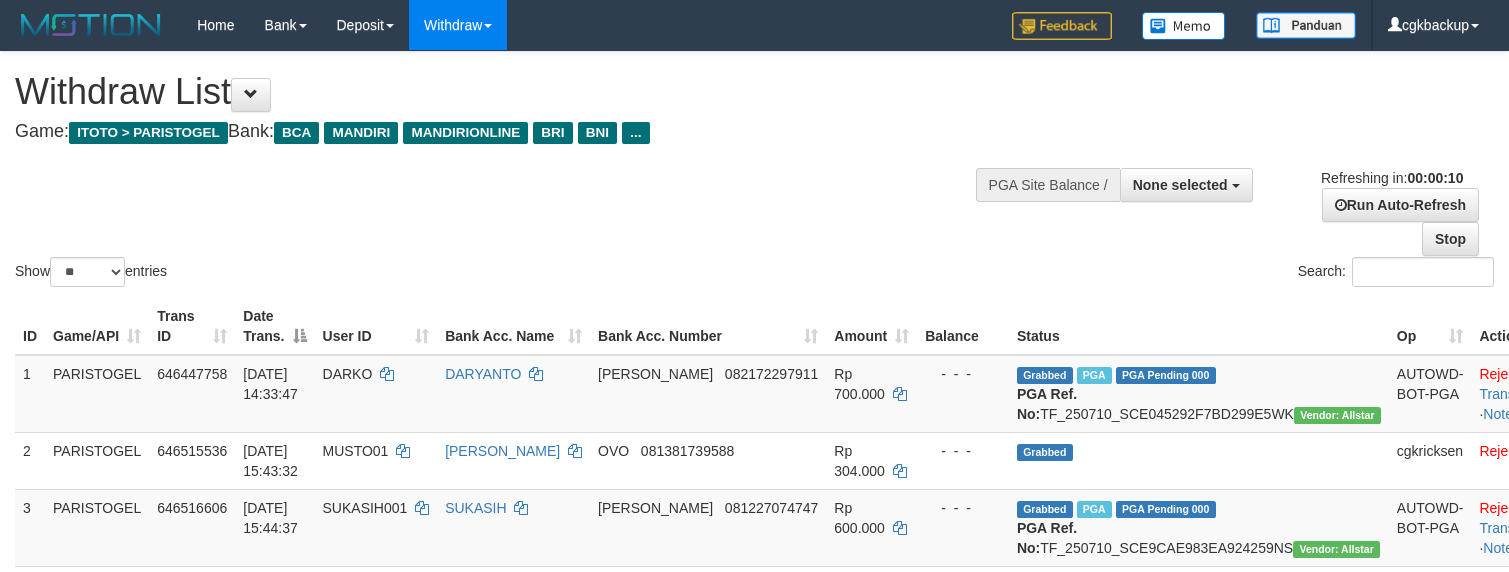 select 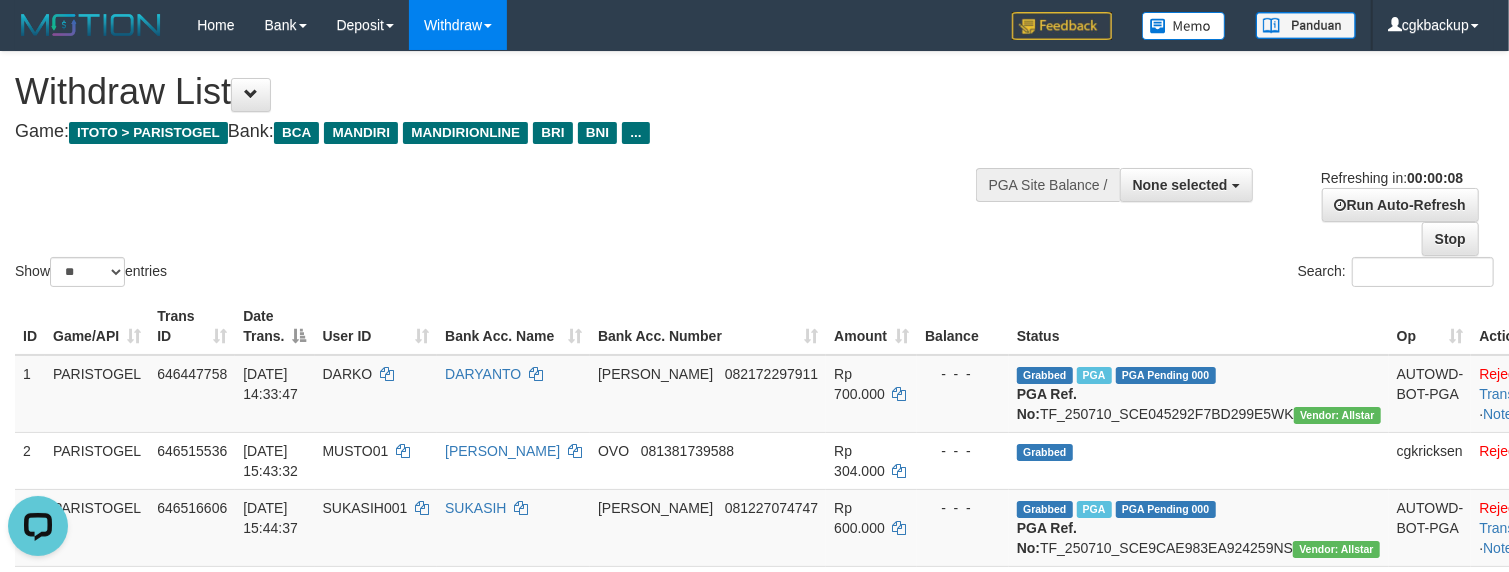 scroll, scrollTop: 0, scrollLeft: 0, axis: both 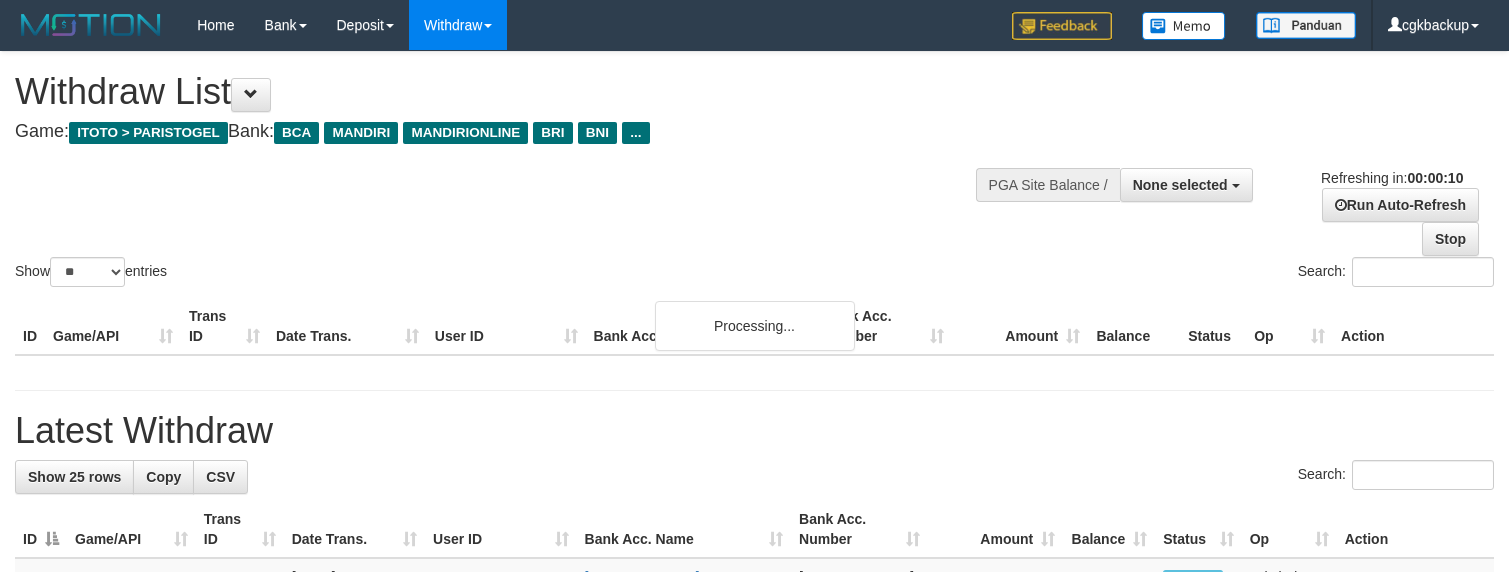 select 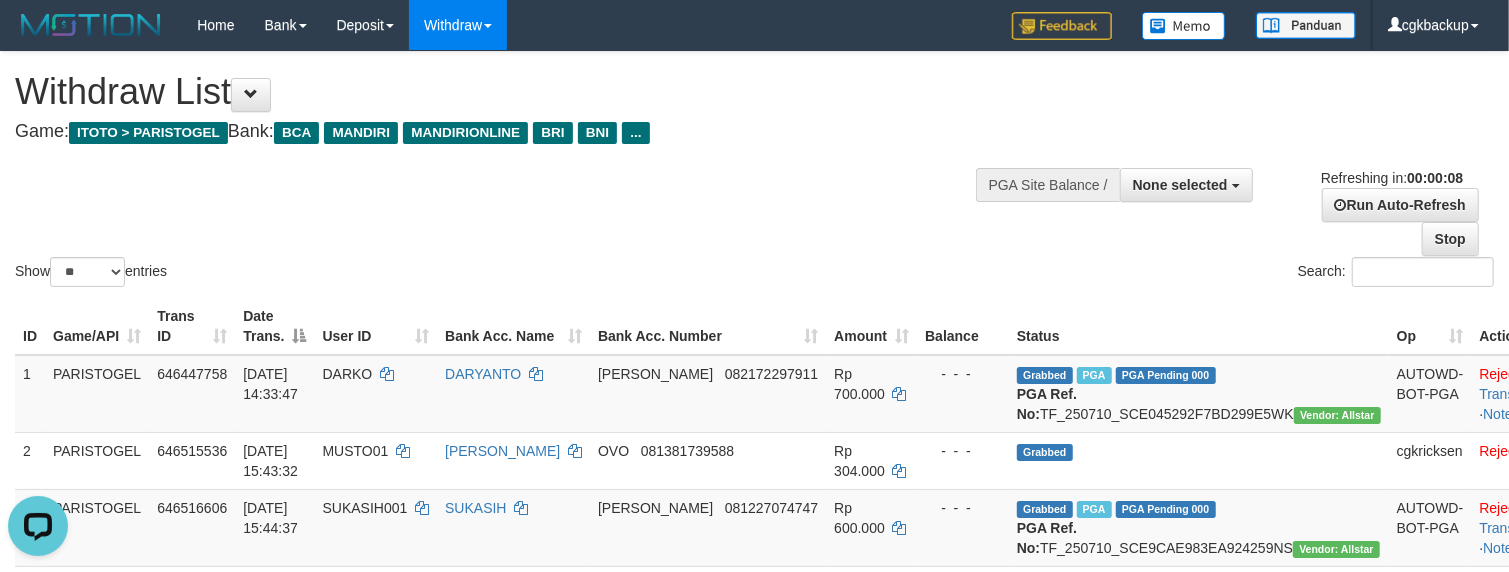 scroll, scrollTop: 0, scrollLeft: 0, axis: both 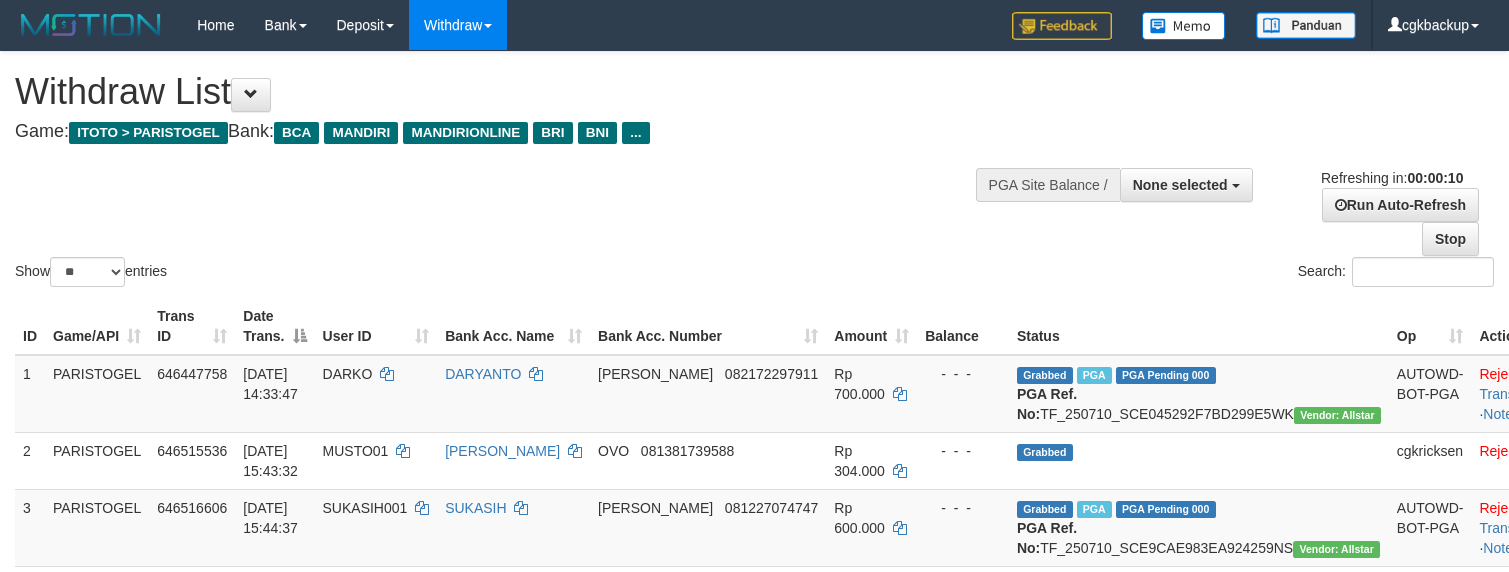 select 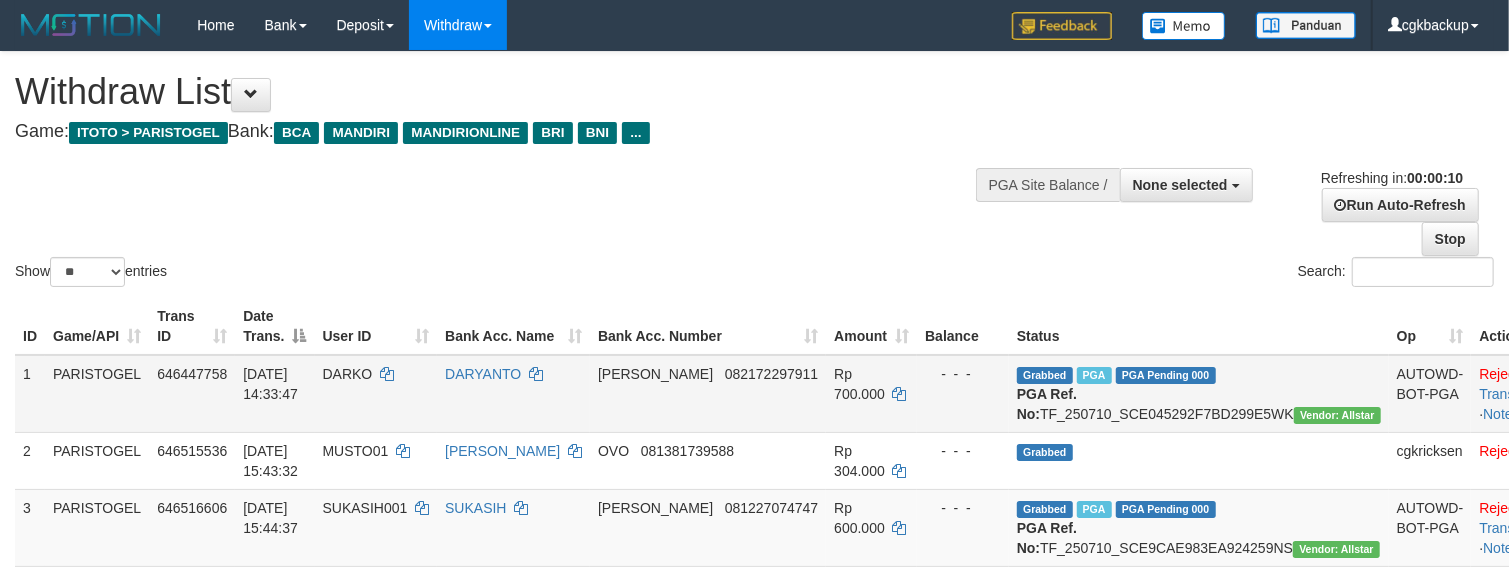 scroll, scrollTop: 533, scrollLeft: 0, axis: vertical 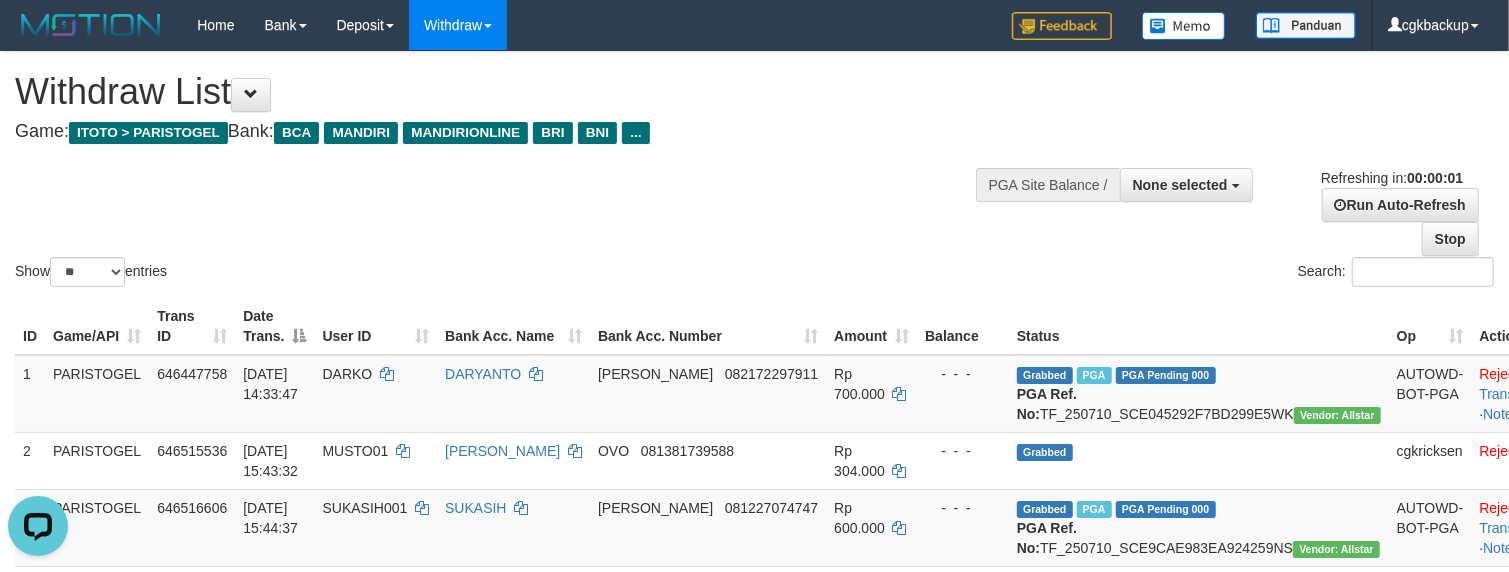click on "**********" at bounding box center [1262, 204] 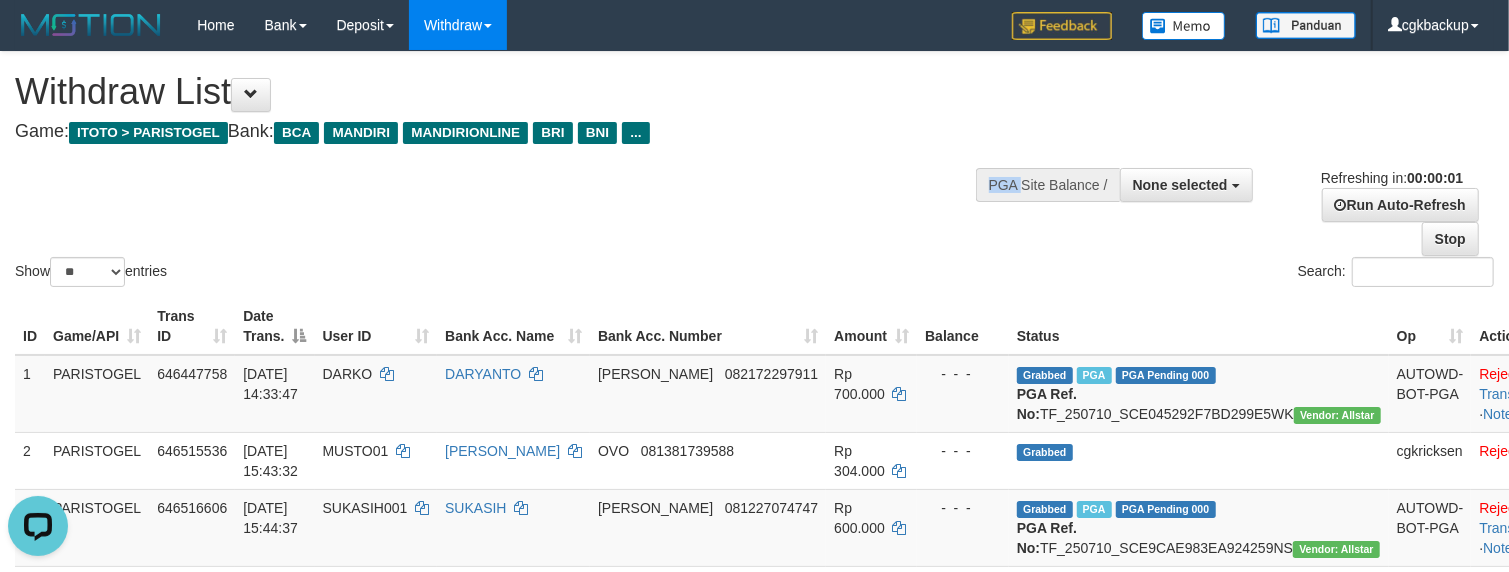 click on "**********" at bounding box center [1262, 204] 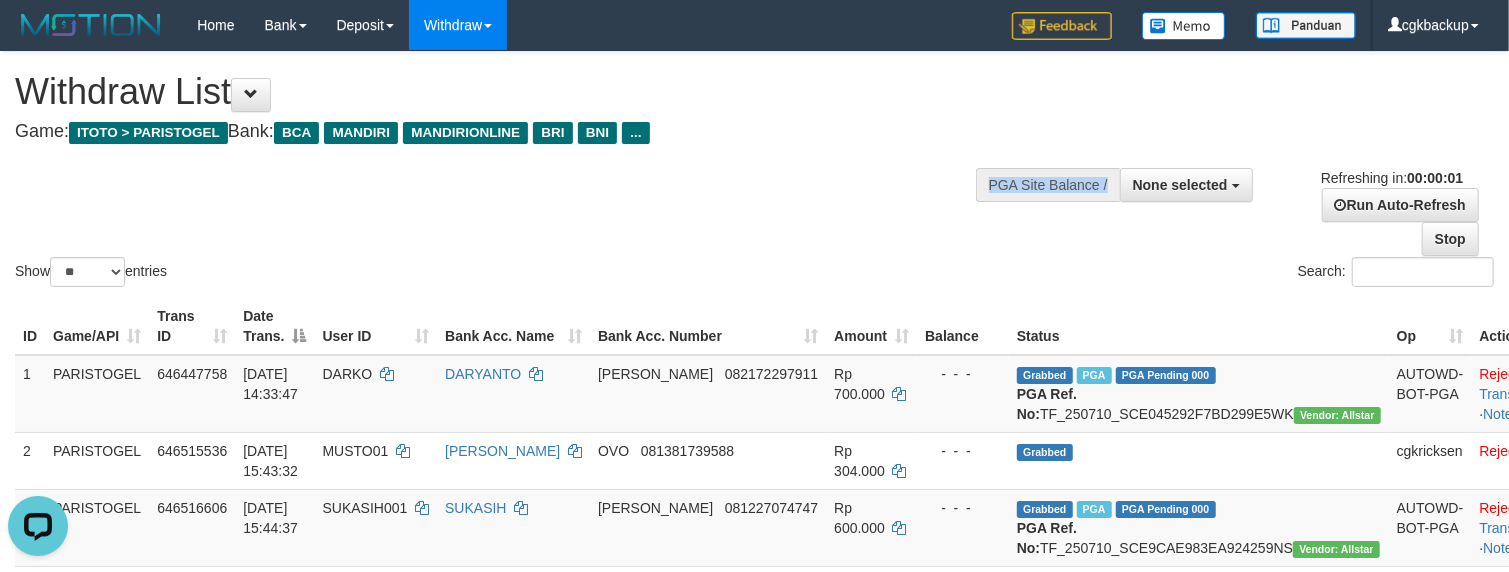 click on "**********" at bounding box center [1262, 204] 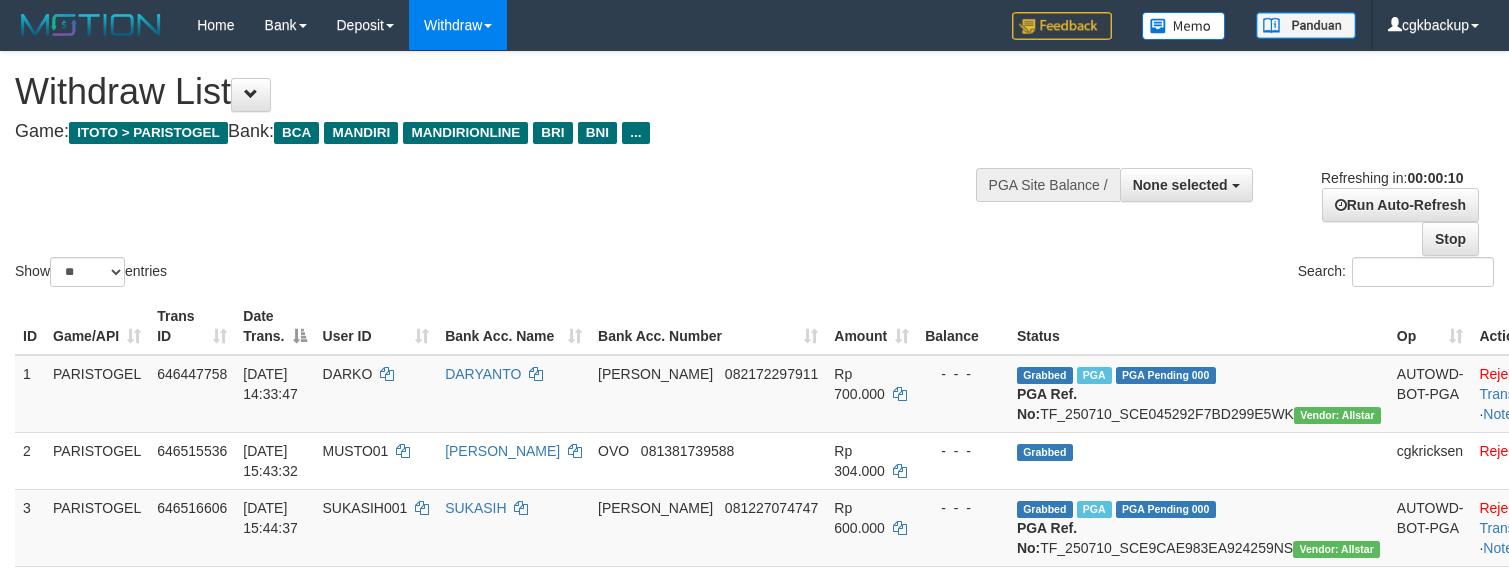 select 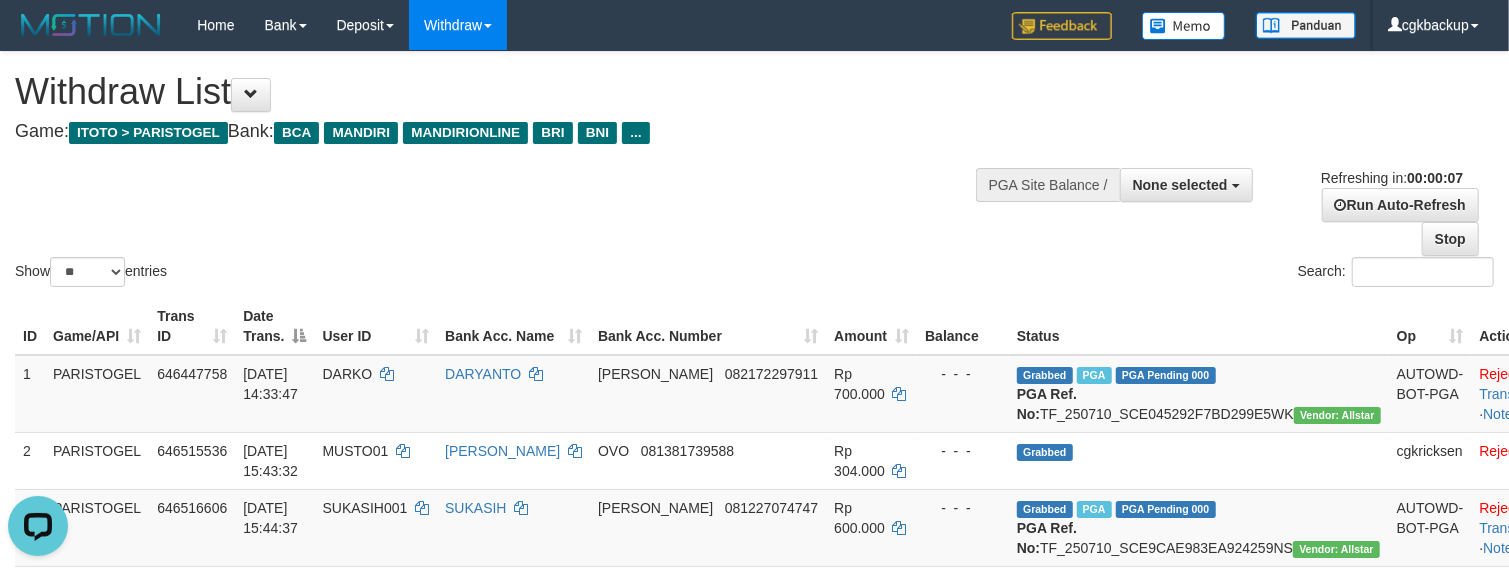 scroll, scrollTop: 0, scrollLeft: 0, axis: both 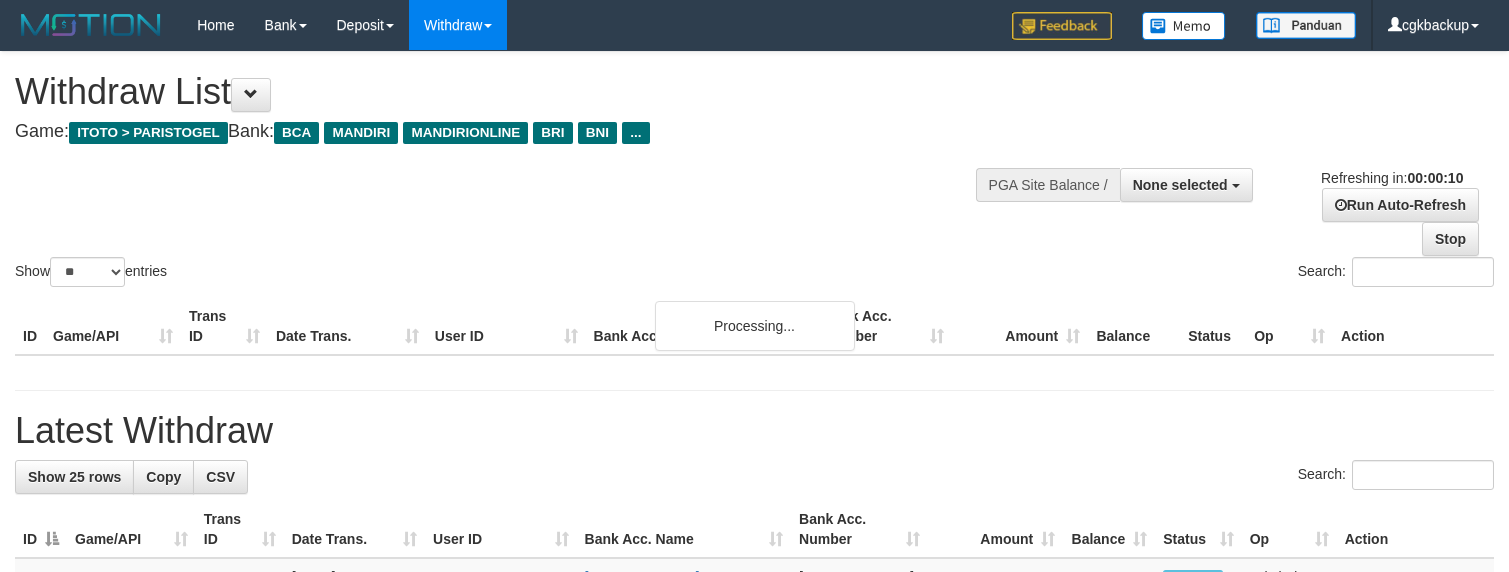 select 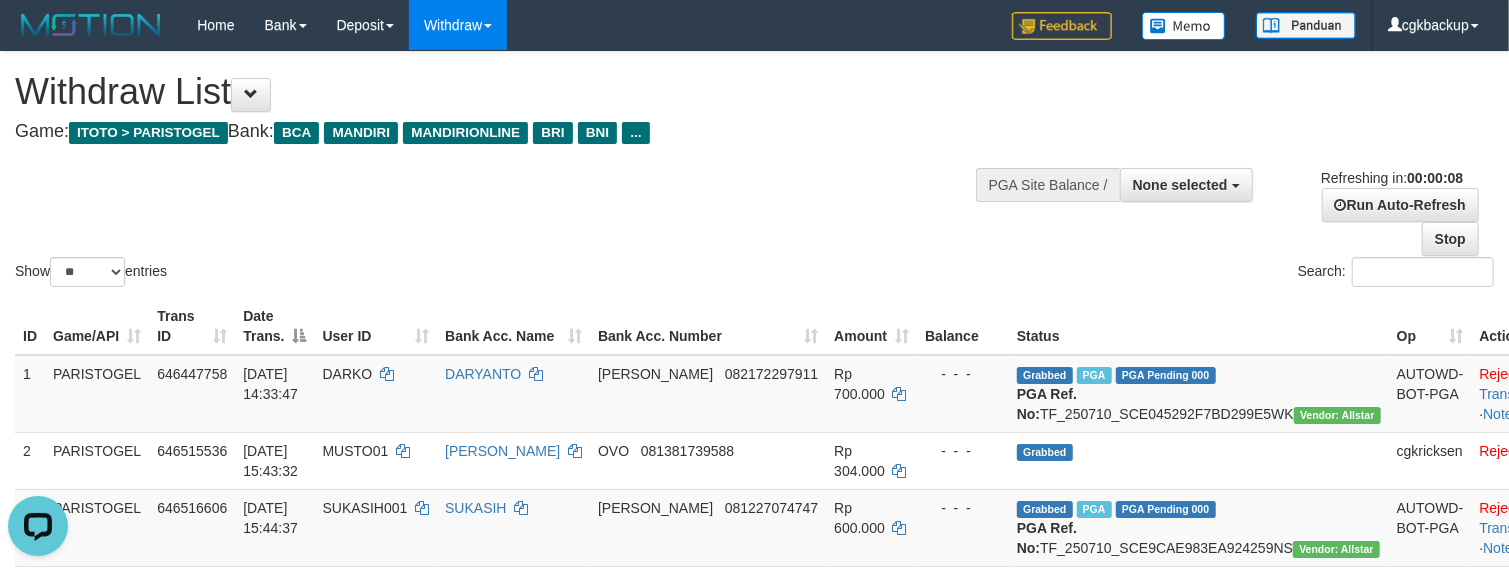 scroll, scrollTop: 0, scrollLeft: 0, axis: both 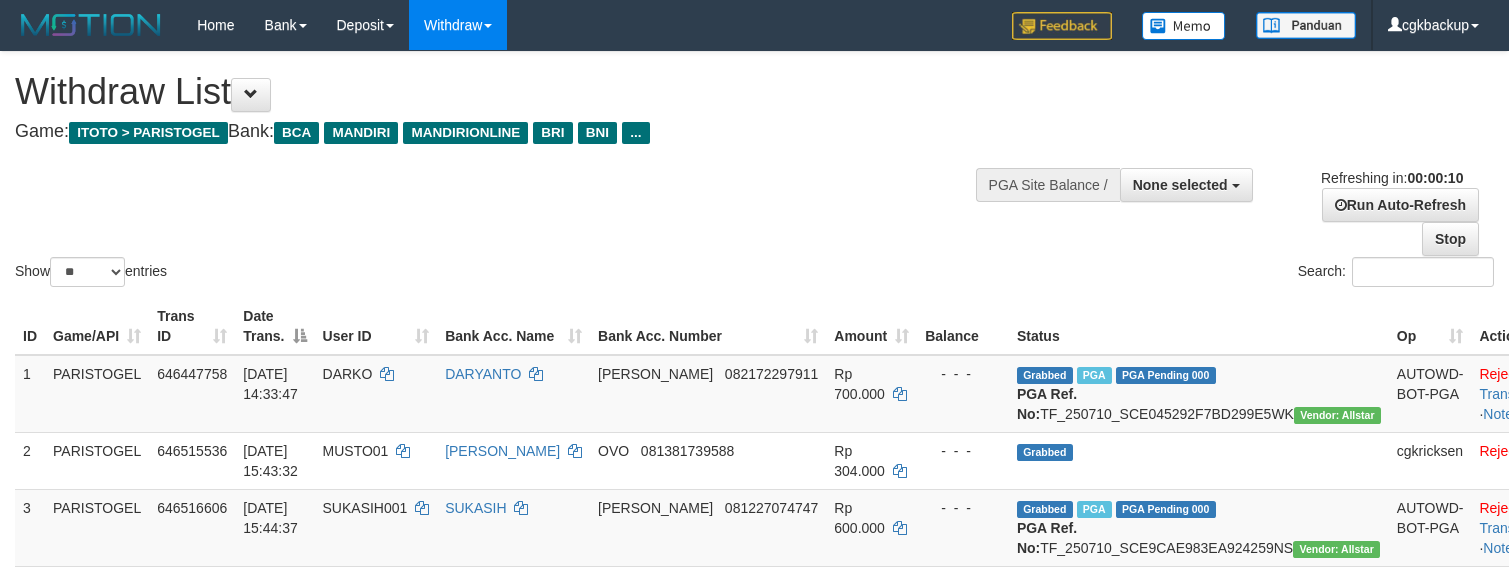 select 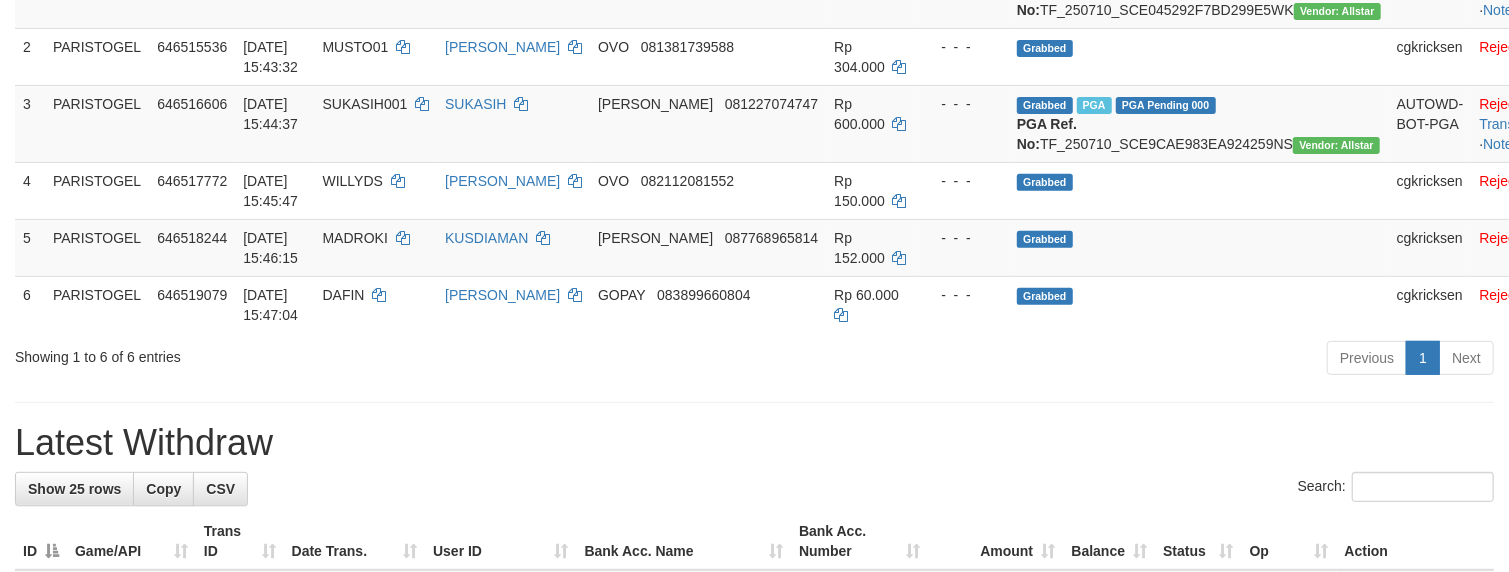 scroll, scrollTop: 533, scrollLeft: 0, axis: vertical 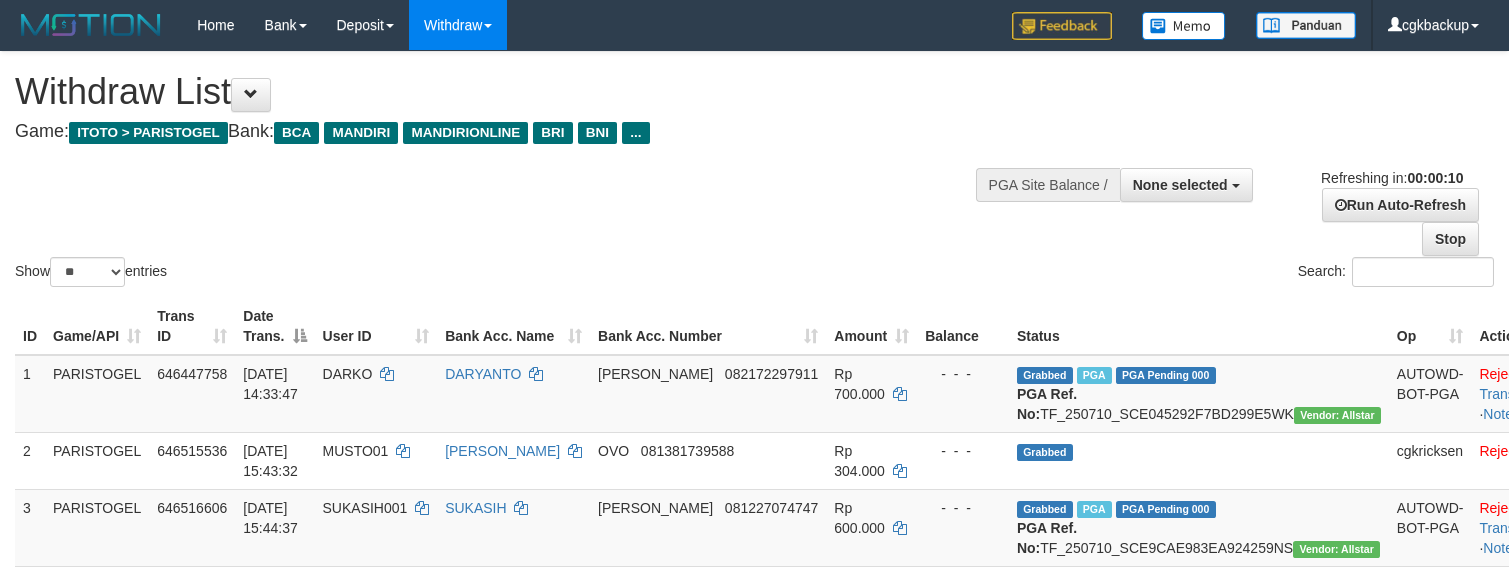 select 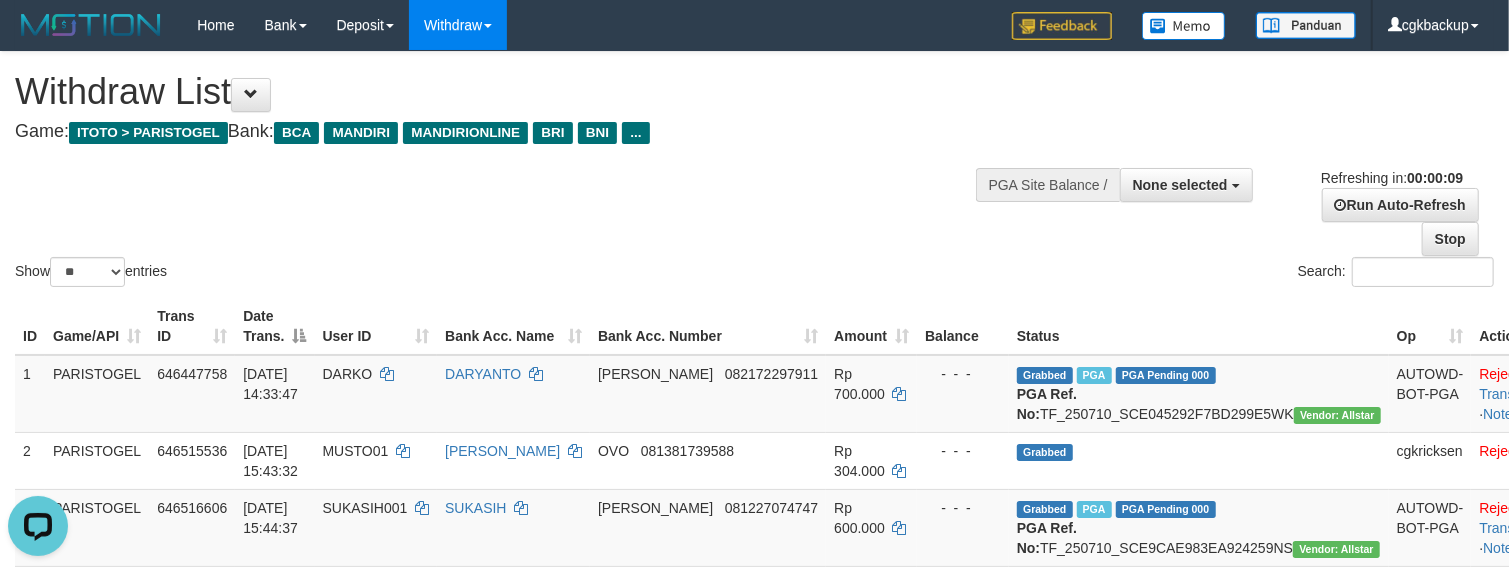 scroll, scrollTop: 0, scrollLeft: 0, axis: both 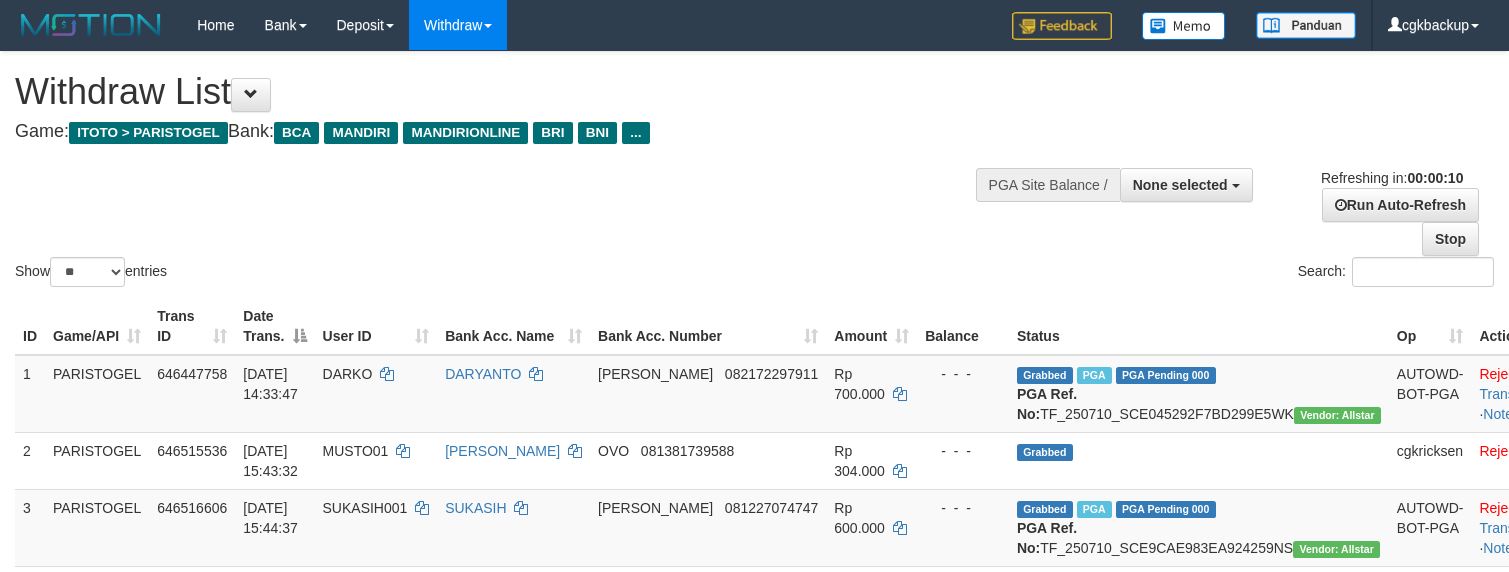 select 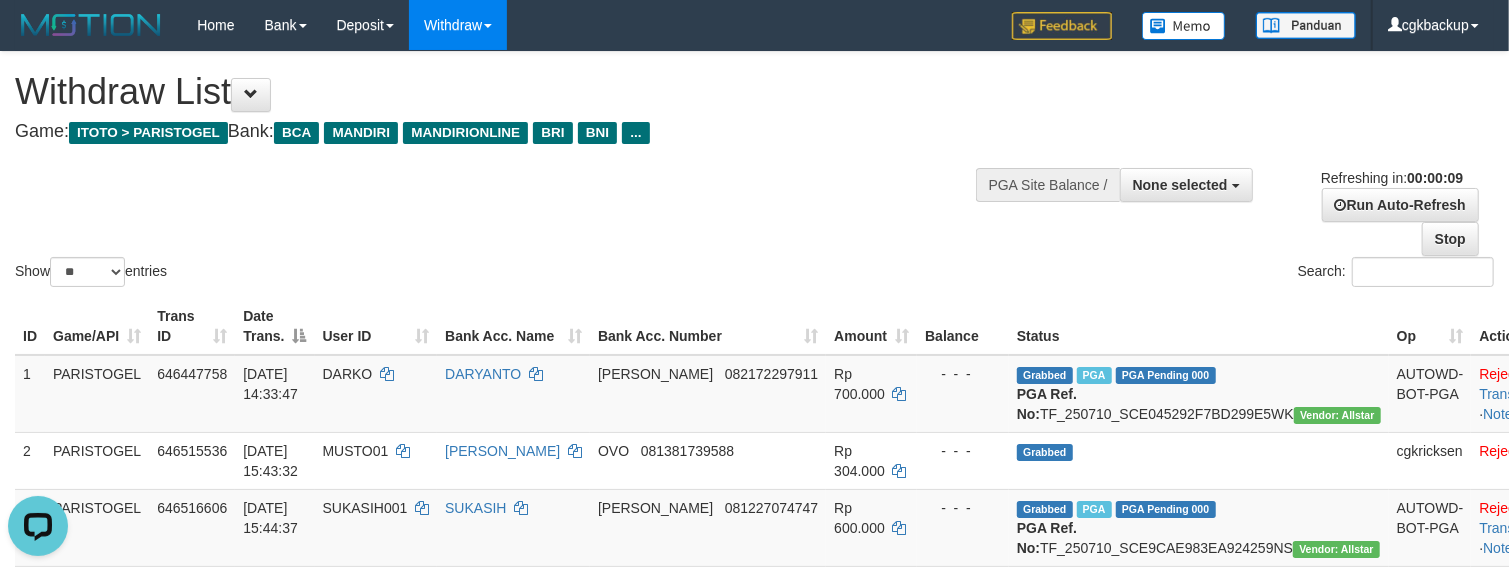 scroll, scrollTop: 0, scrollLeft: 0, axis: both 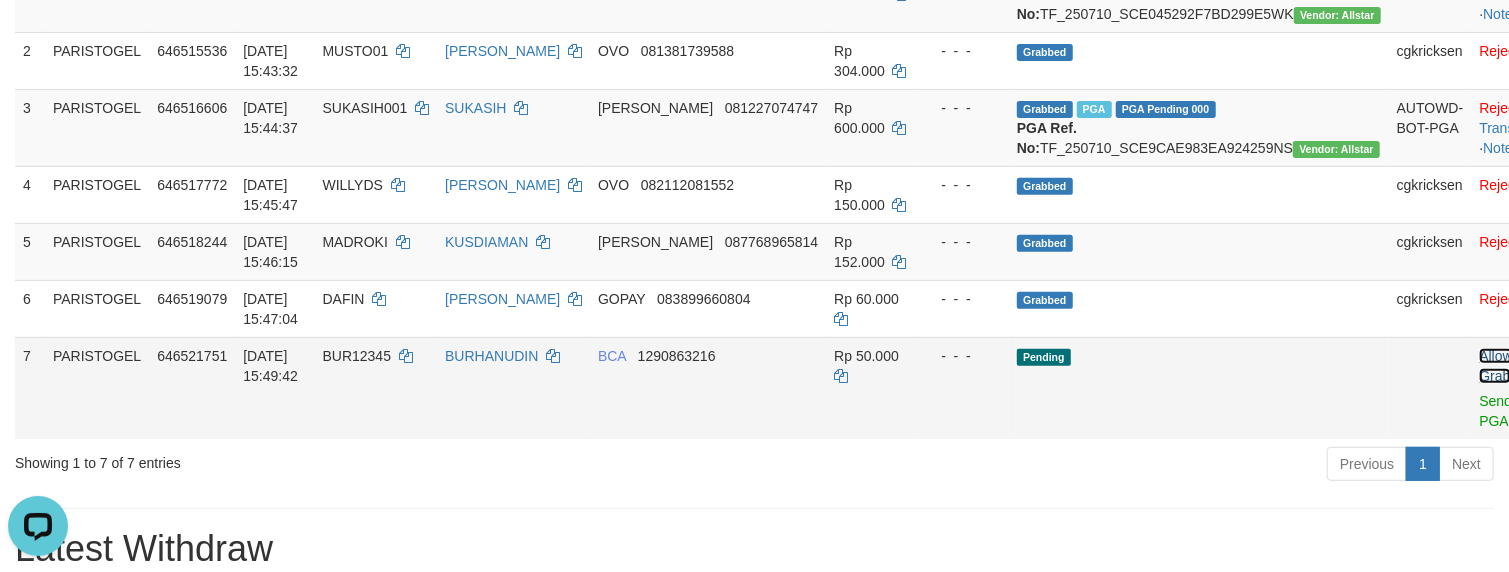 click on "Allow Grab" at bounding box center (1495, 366) 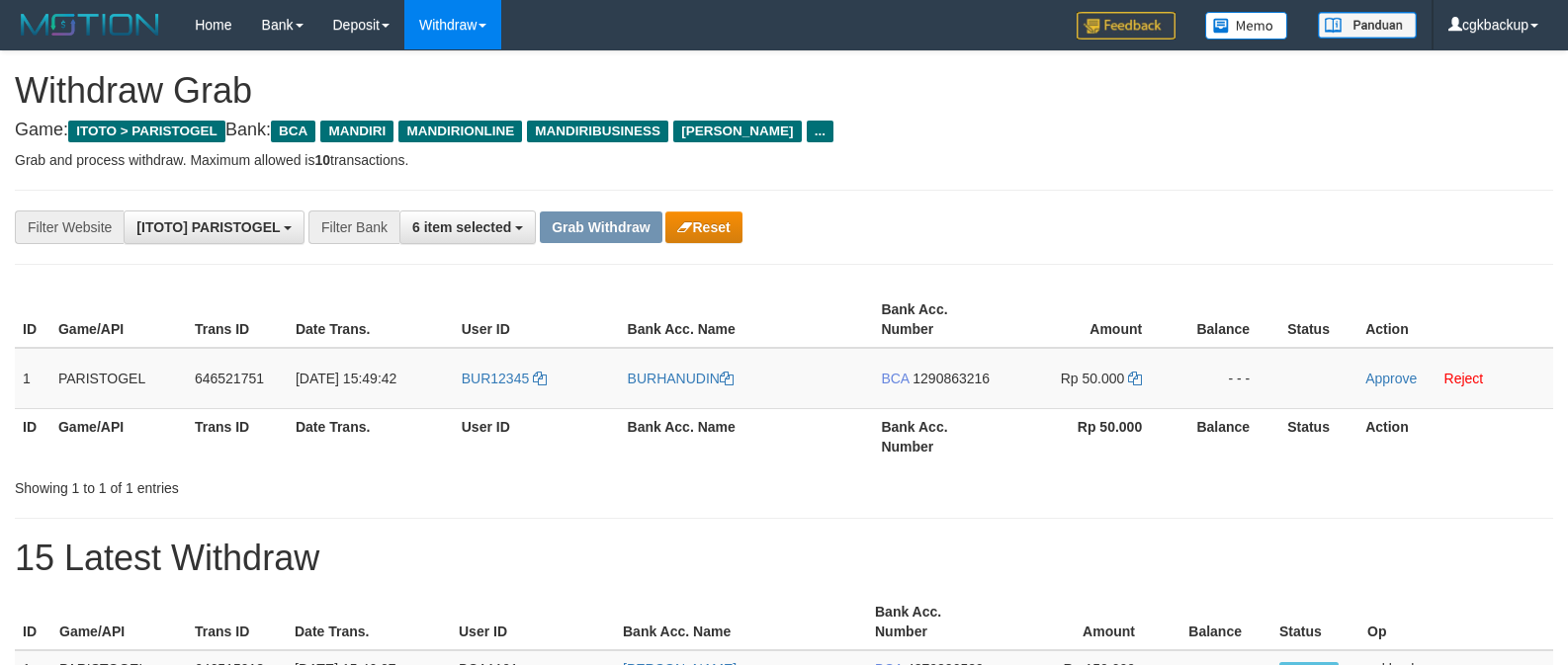 scroll, scrollTop: 0, scrollLeft: 0, axis: both 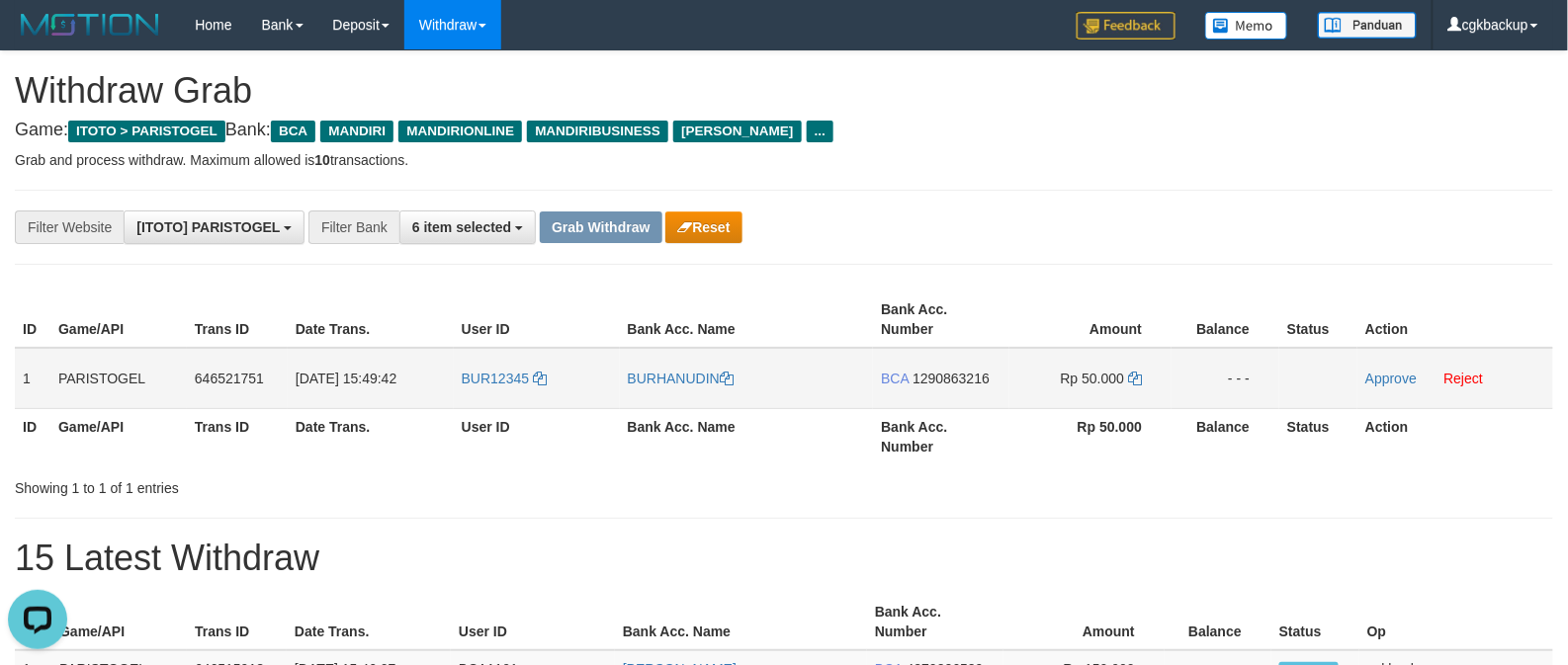 click on "BUR12345" at bounding box center (537, 378) 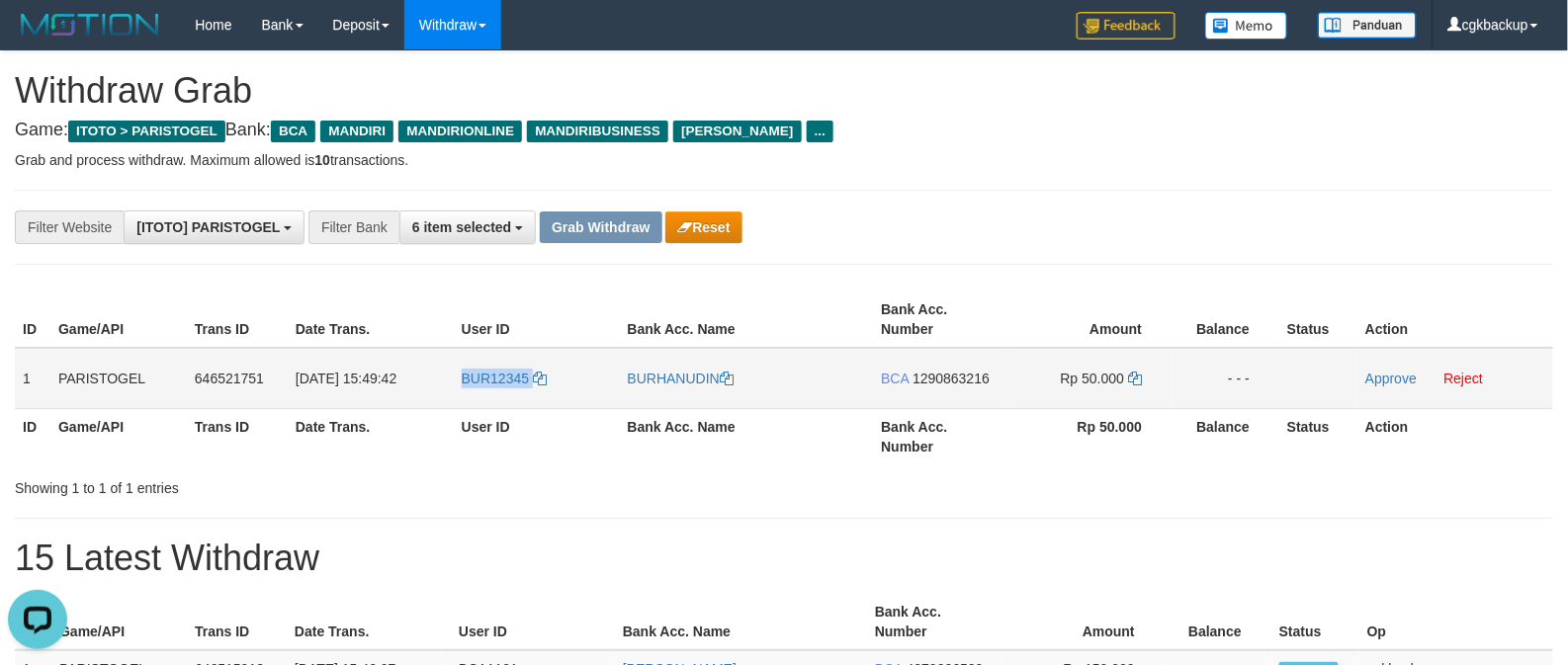 click on "BUR12345" at bounding box center [537, 378] 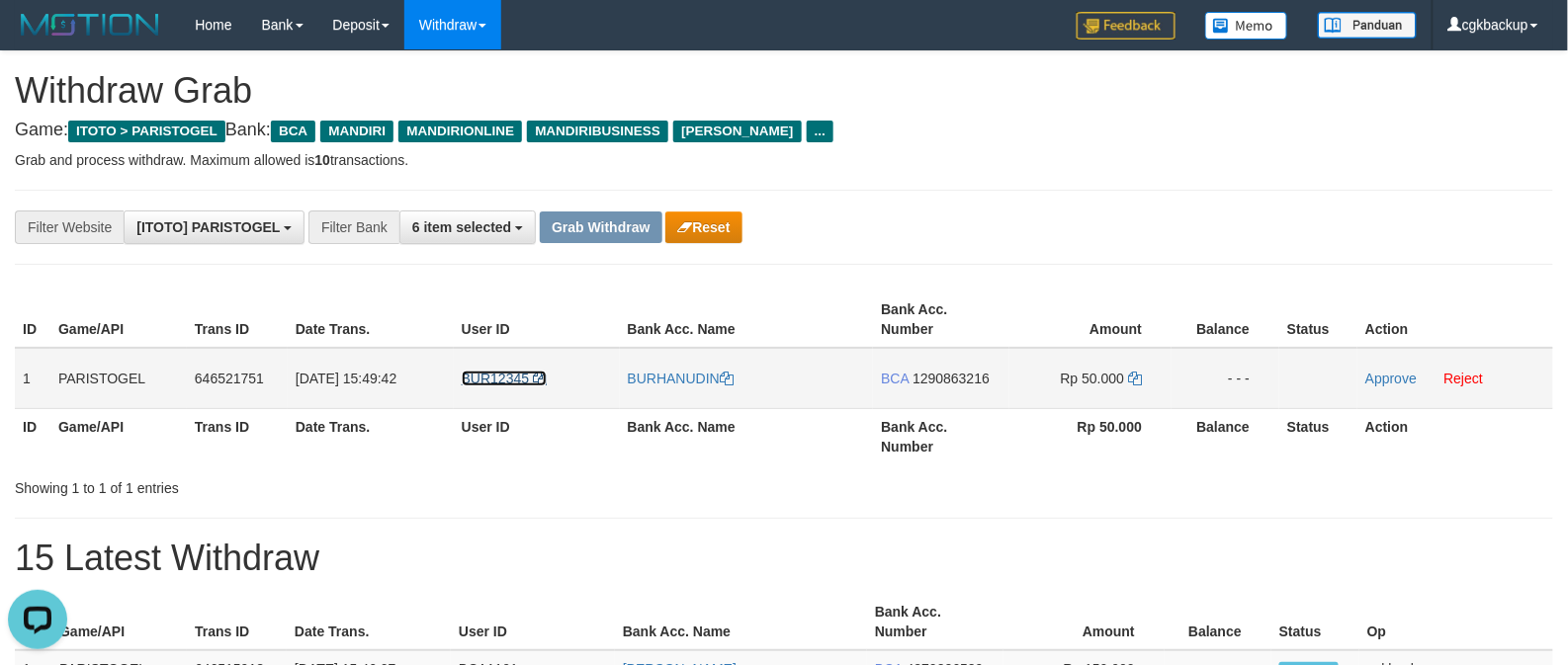 click on "BUR12345" at bounding box center [495, 378] 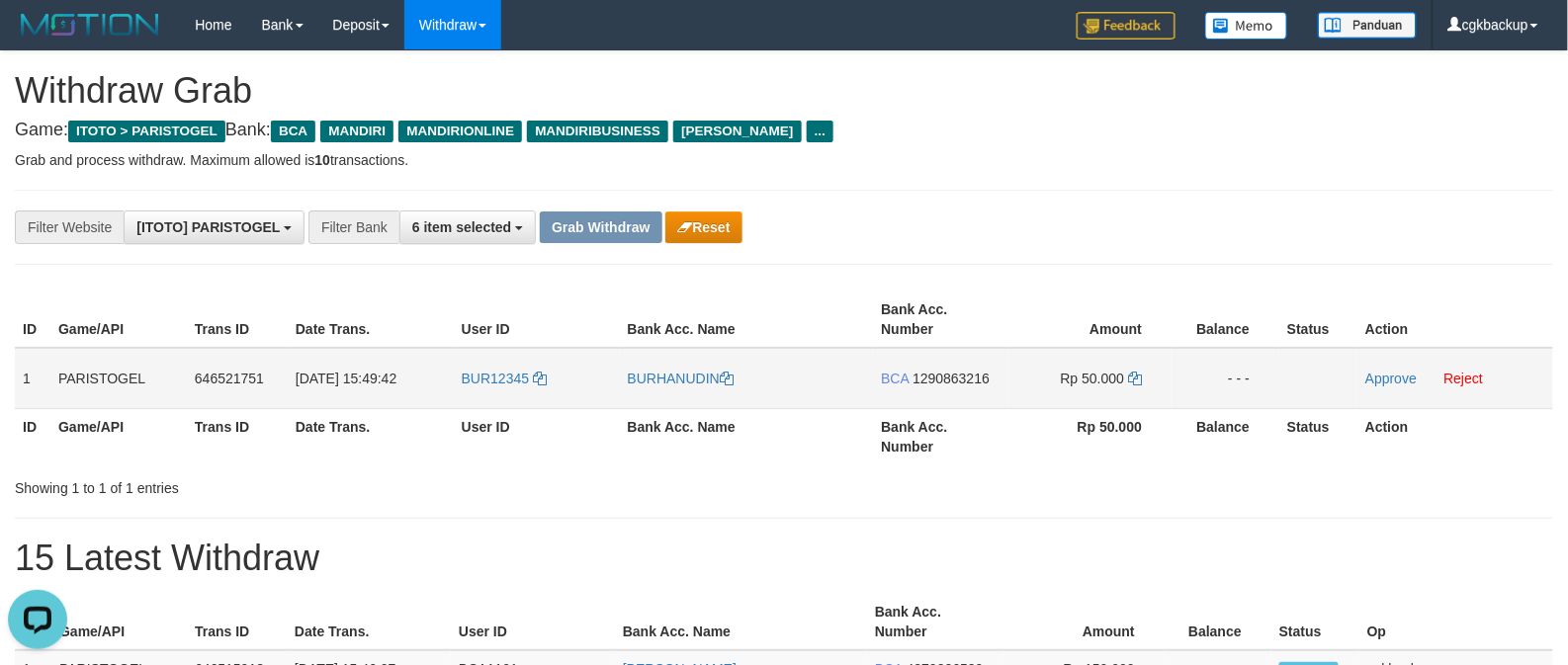 click on "BUR12345" at bounding box center [537, 378] 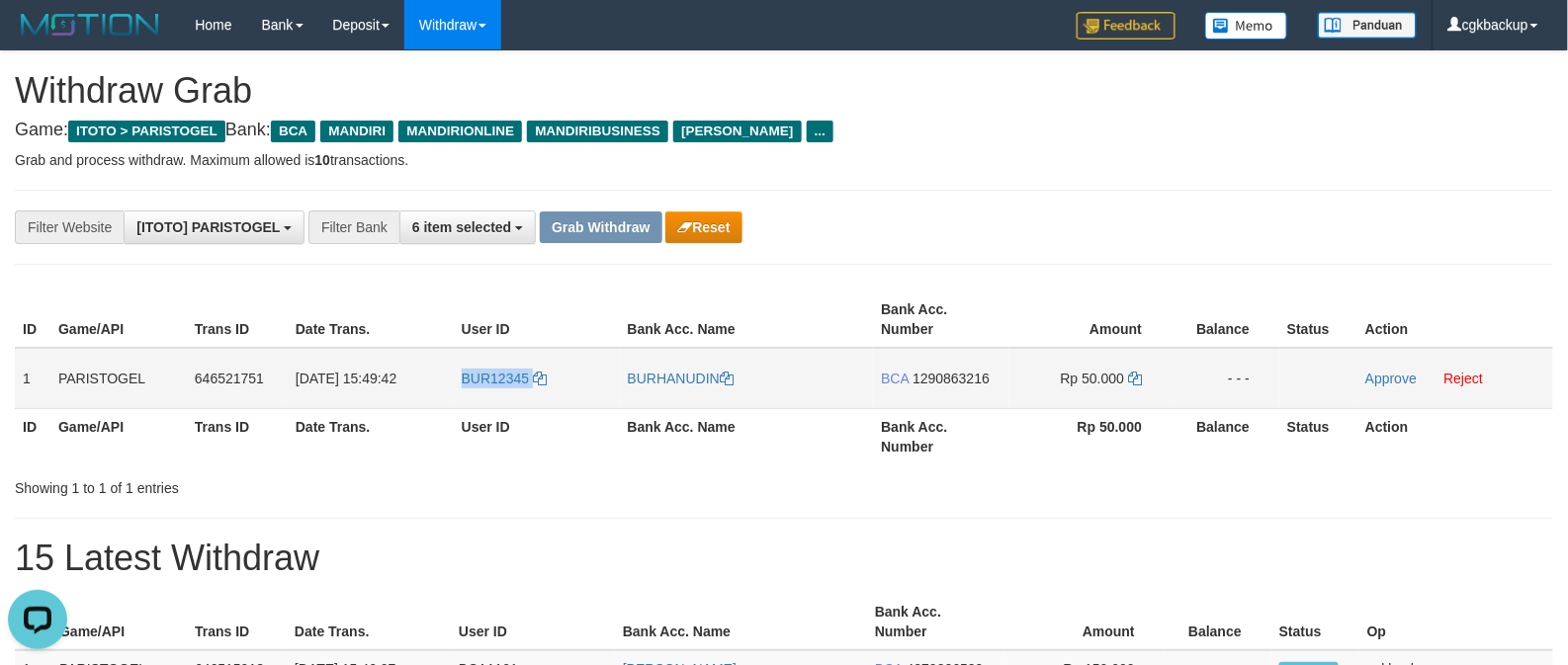 click on "BUR12345" at bounding box center (537, 378) 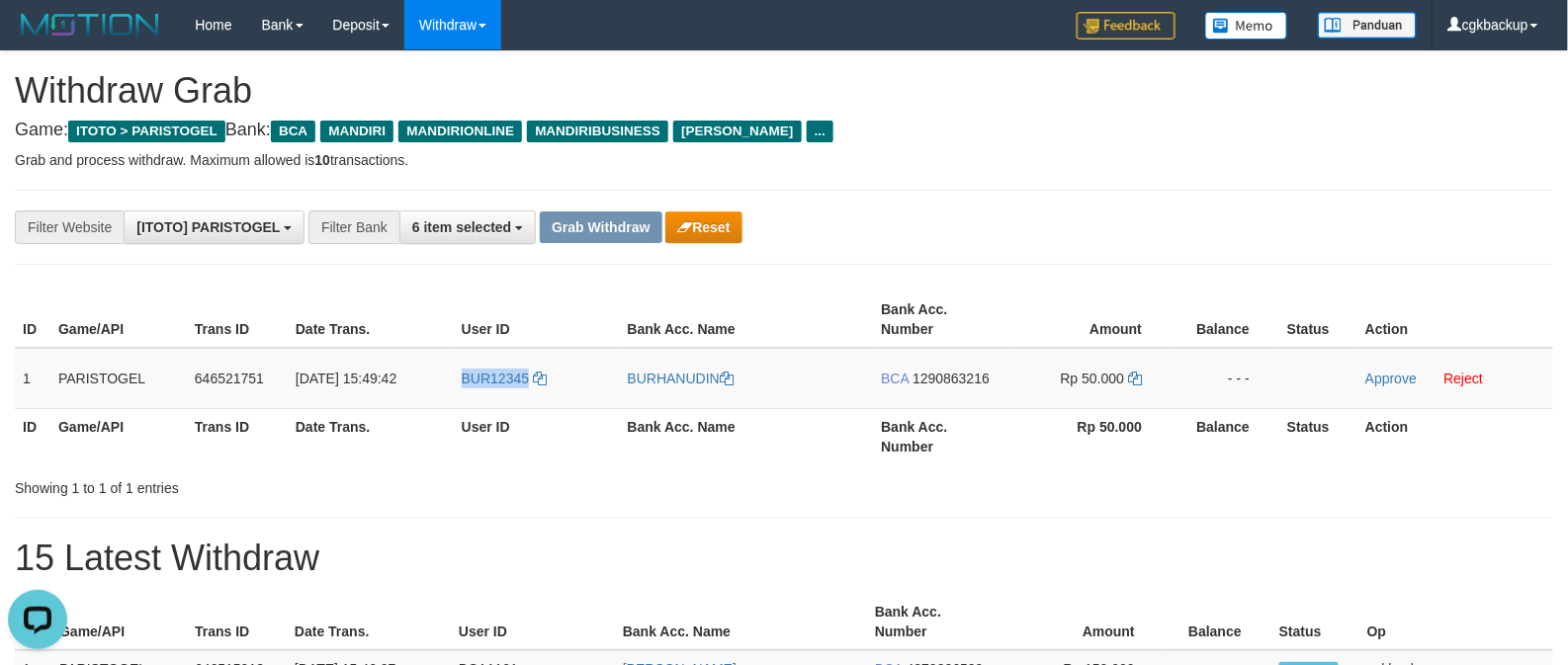 copy on "BUR12345" 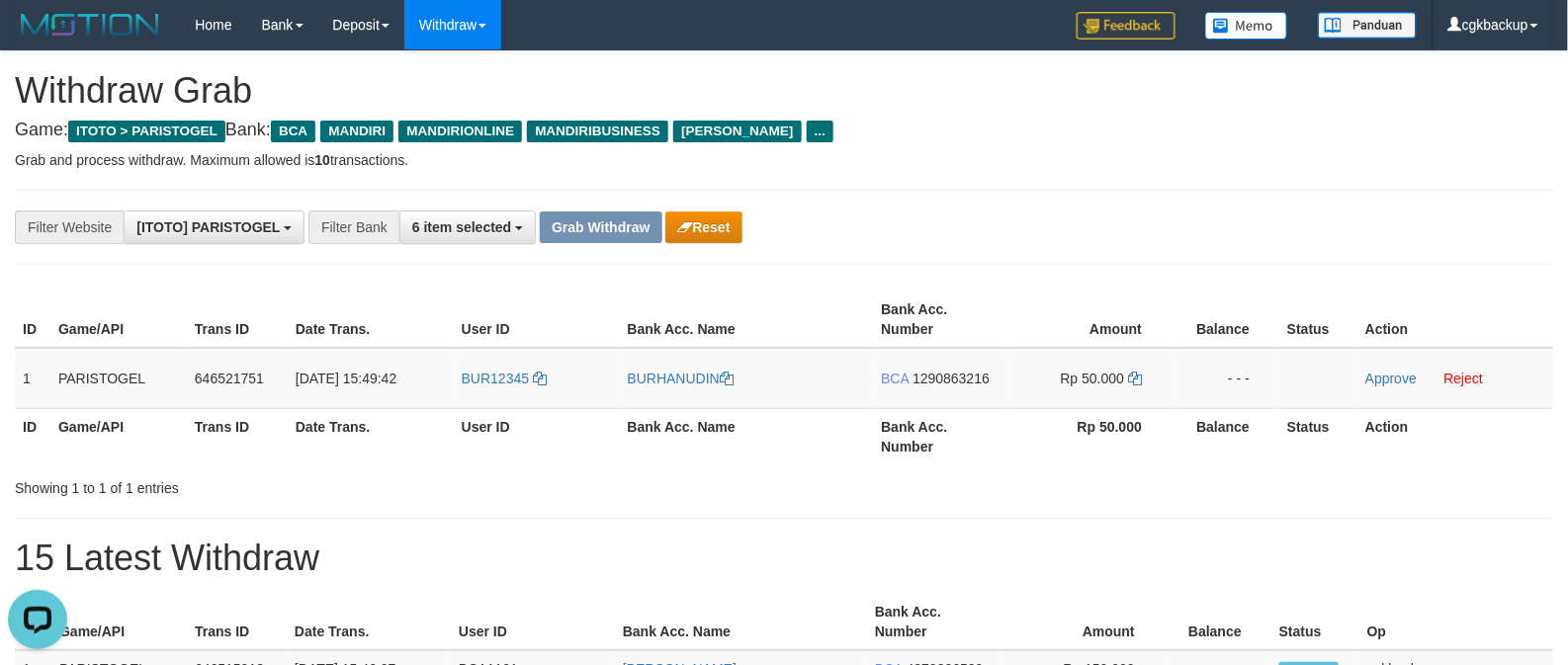click on "Bank Acc. Name" at bounding box center (746, 436) 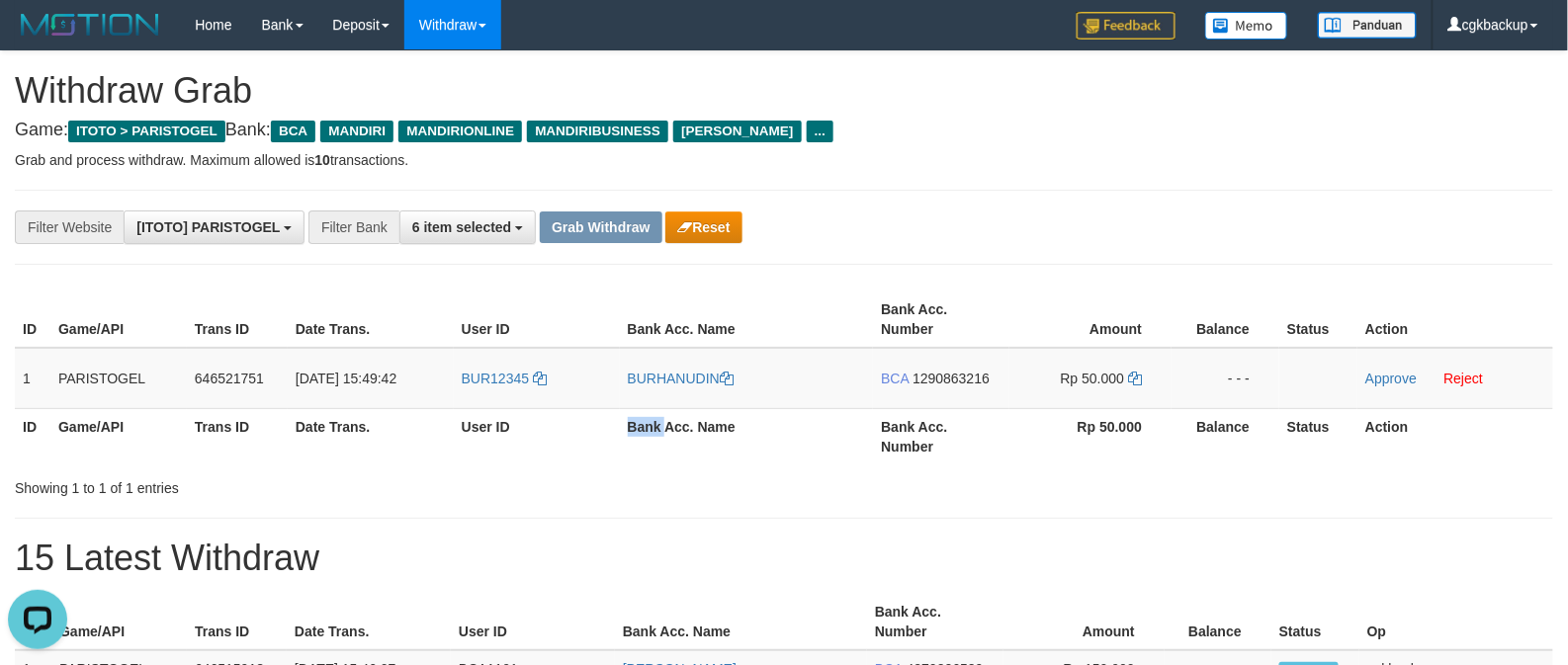 copy on "Bank" 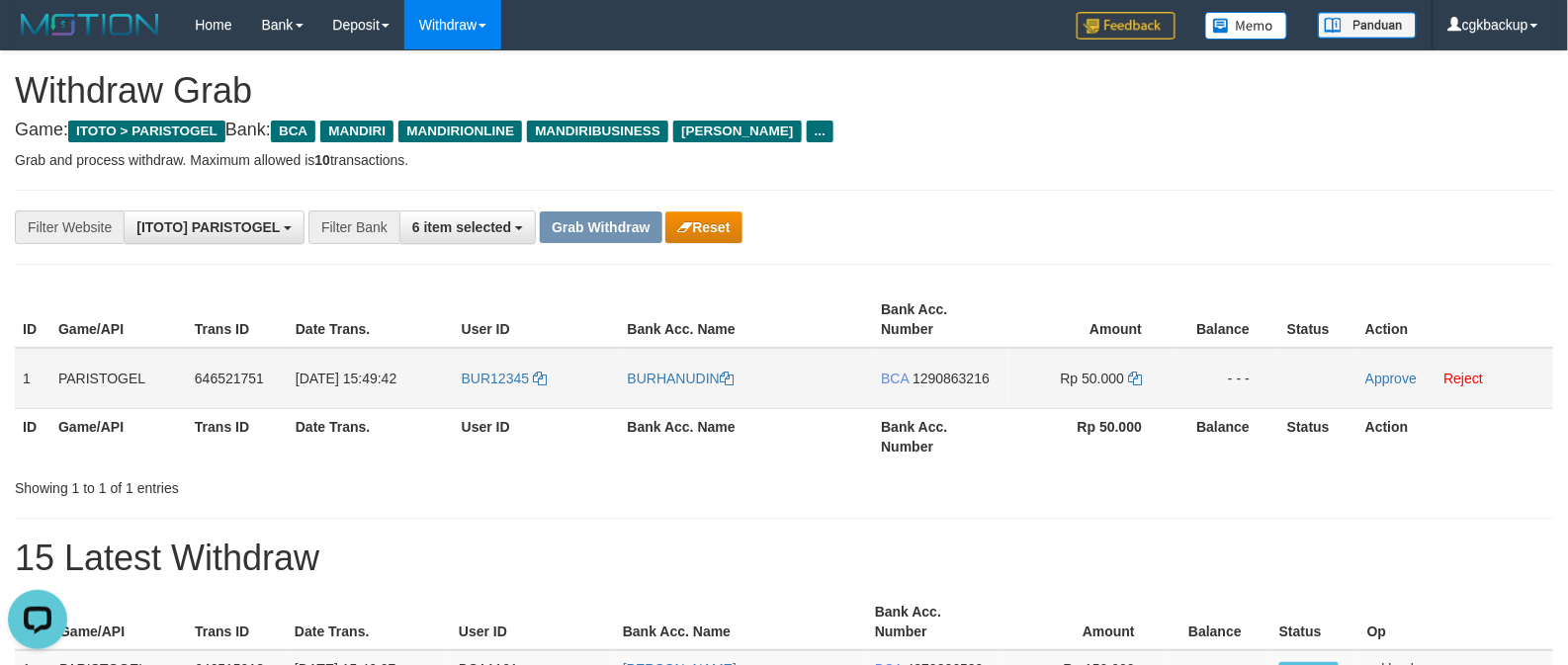 click on "BURHANUDIN" at bounding box center (746, 378) 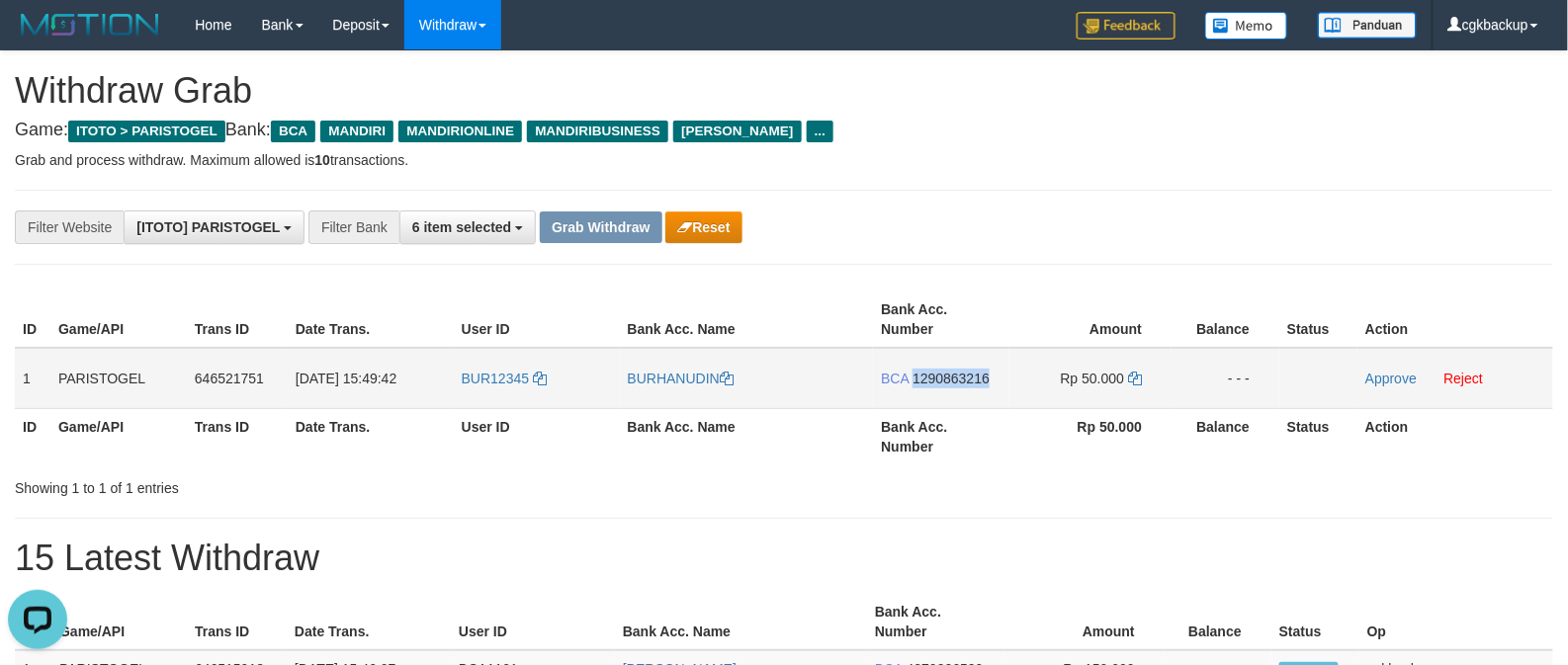 click on "BCA
1290863216" at bounding box center [941, 378] 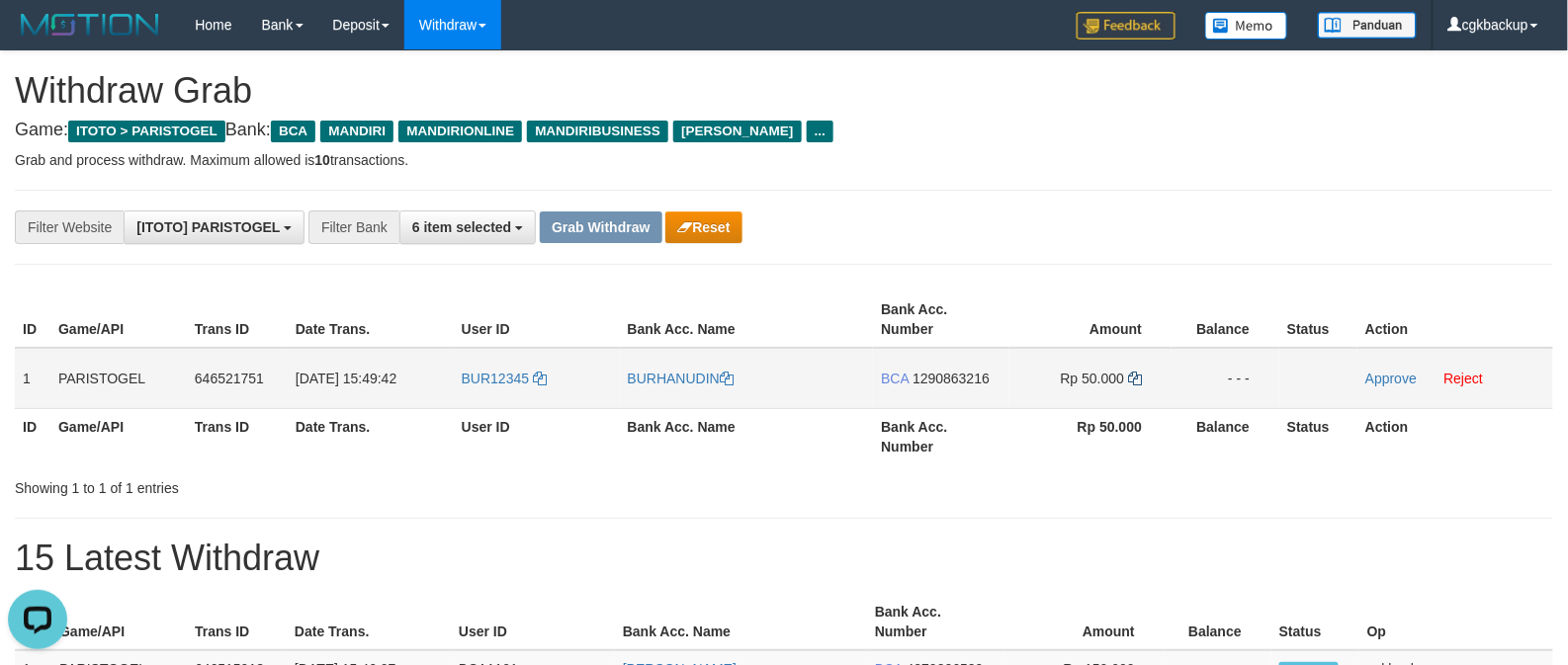 drag, startPoint x: 1127, startPoint y: 366, endPoint x: 1132, endPoint y: 376, distance: 11.18034 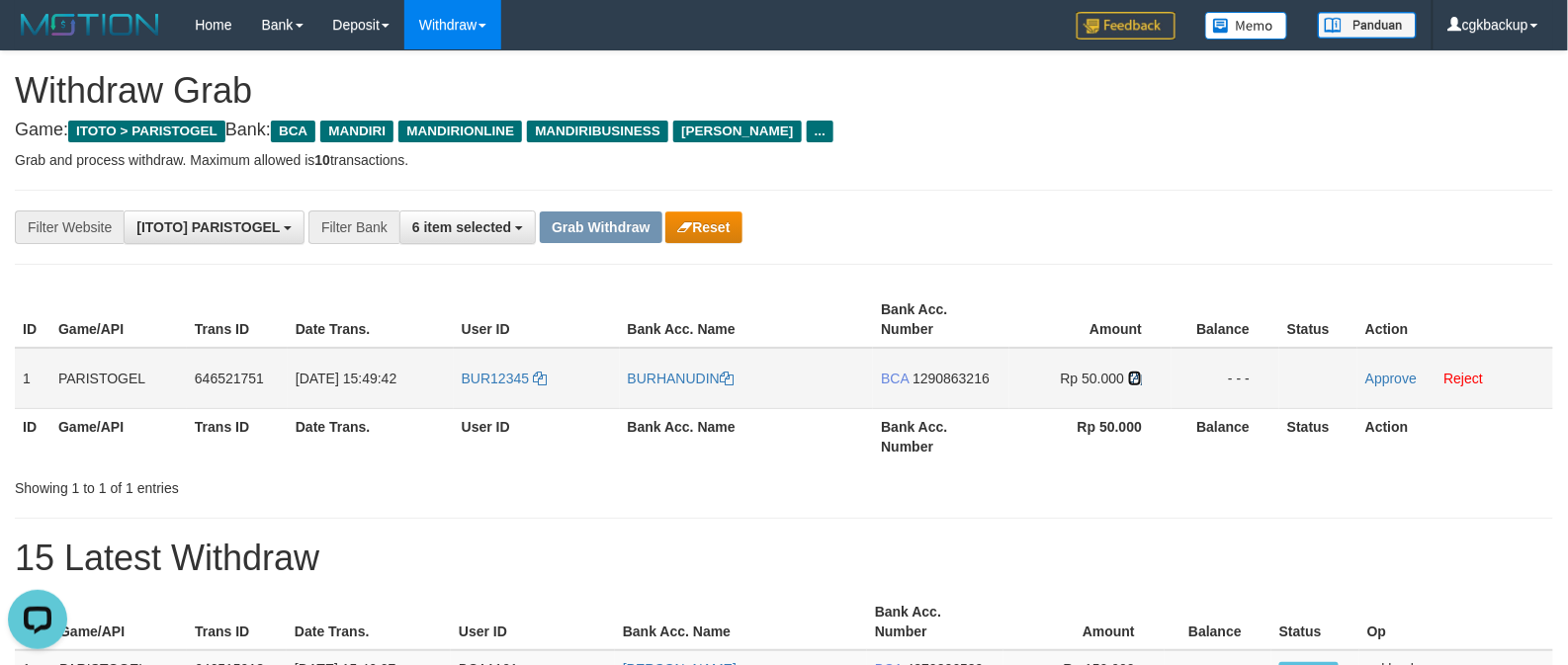 click at bounding box center (1135, 378) 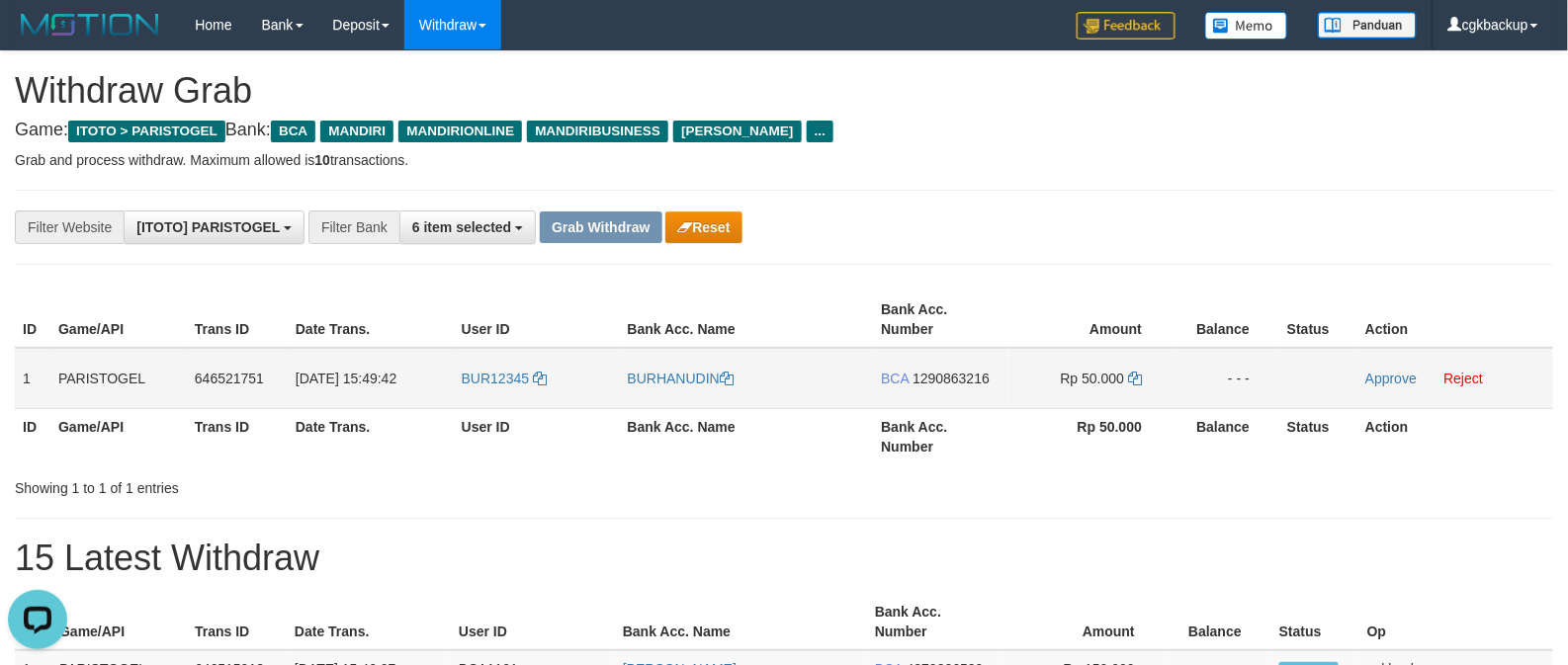 click on "Approve
Reject" at bounding box center [1455, 378] 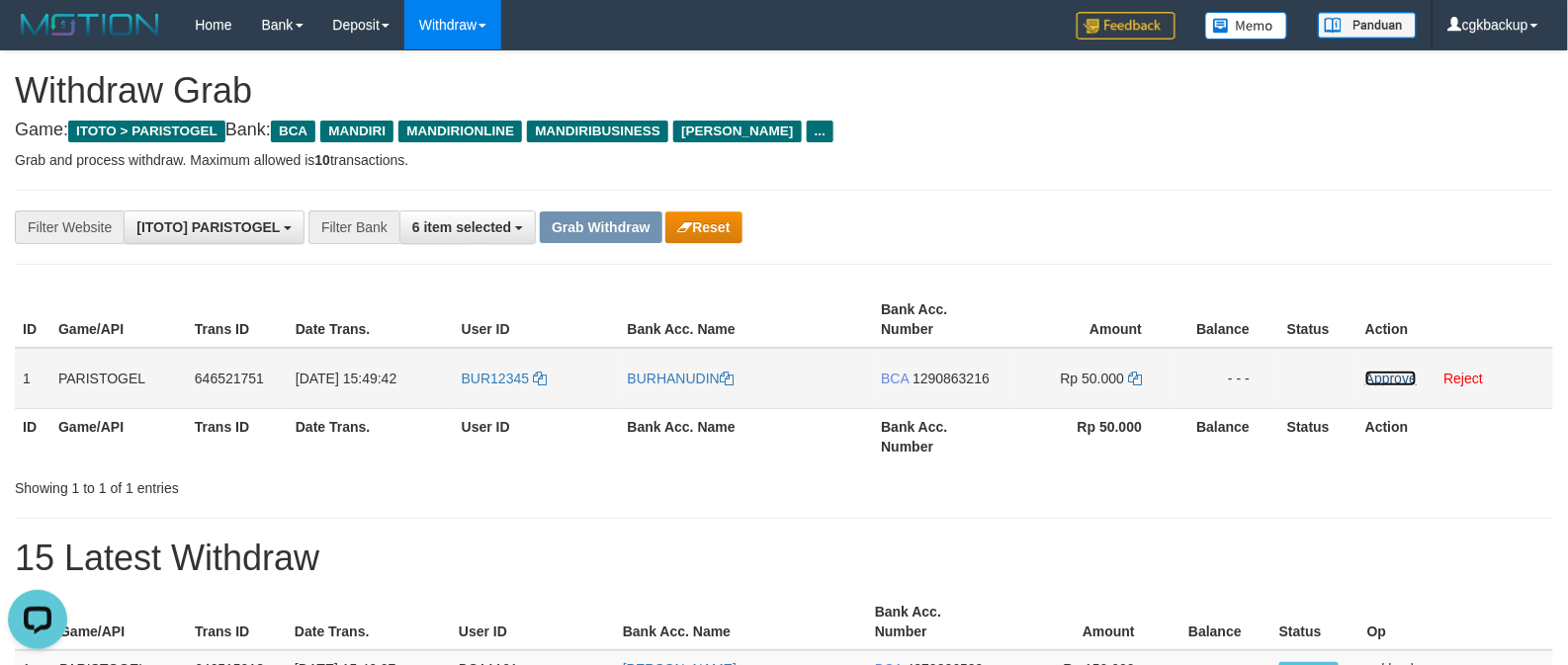 click on "Approve" at bounding box center (1391, 378) 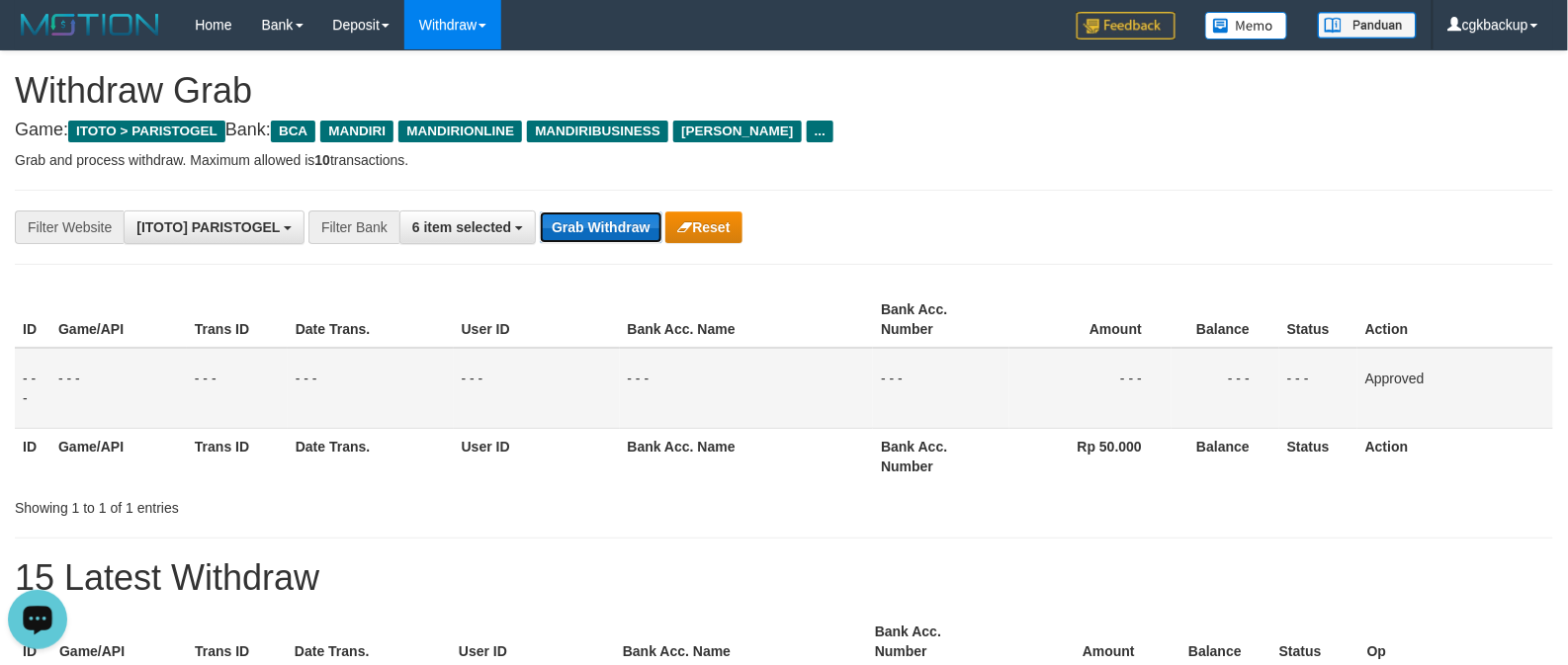 click on "Grab Withdraw" at bounding box center [600, 227] 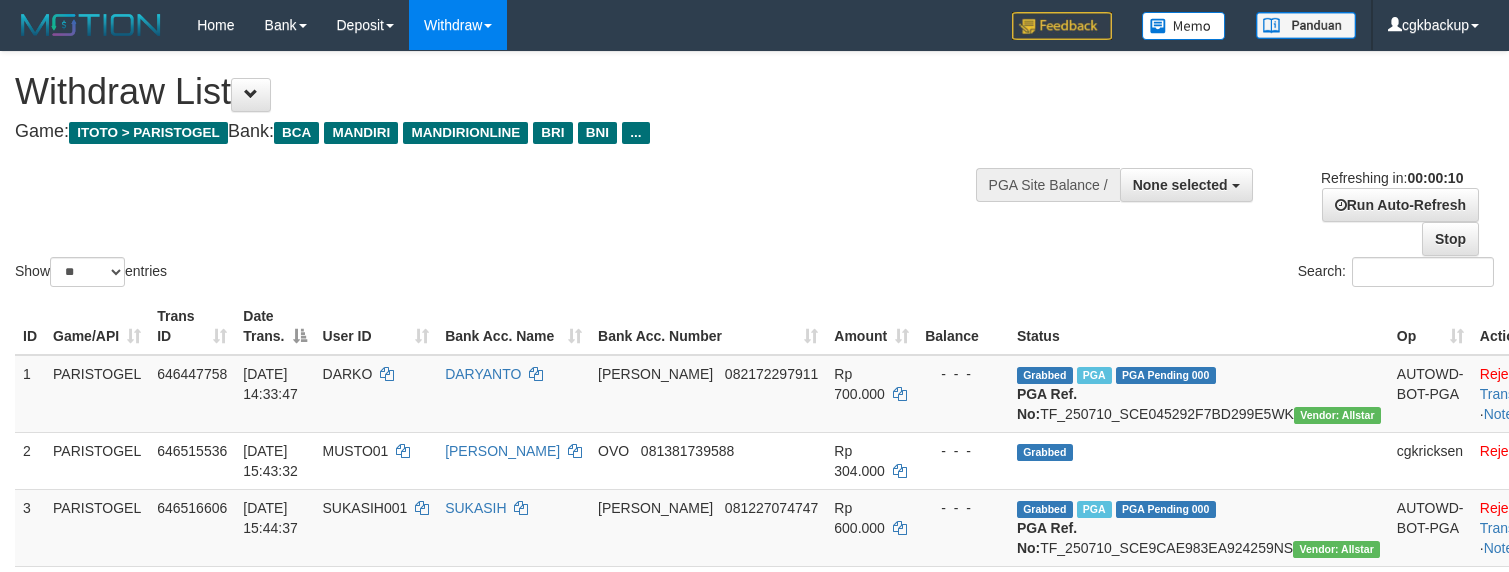 select 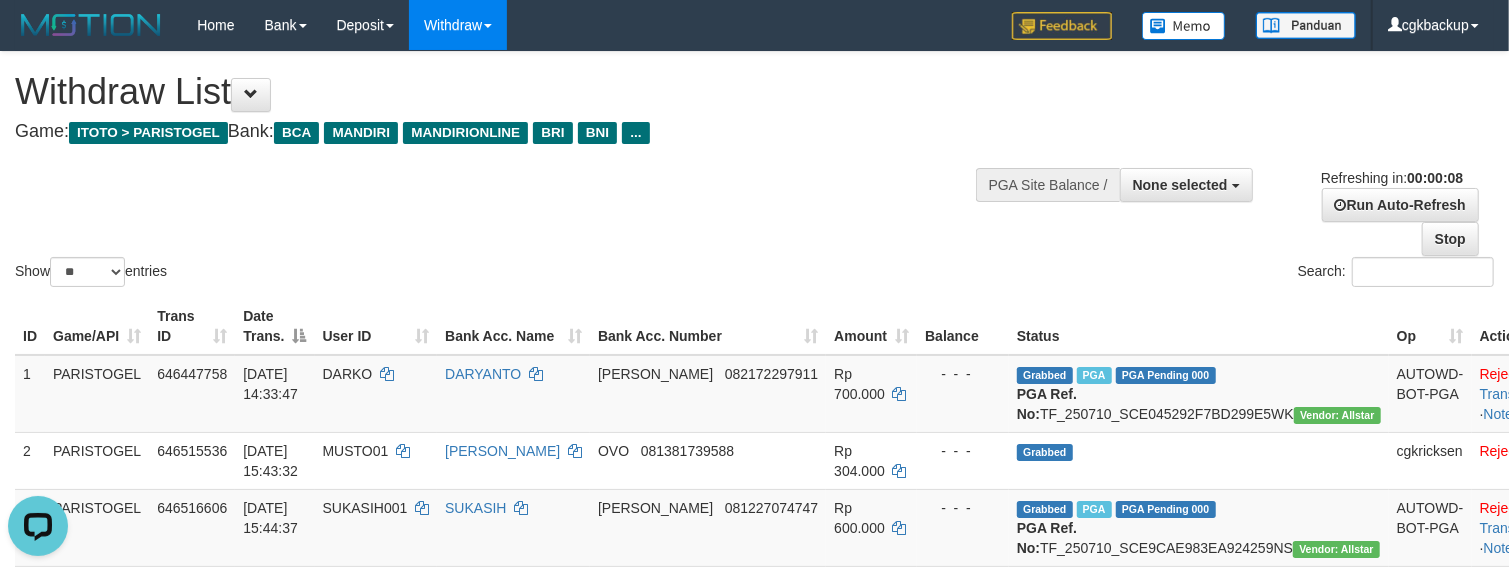 scroll, scrollTop: 0, scrollLeft: 0, axis: both 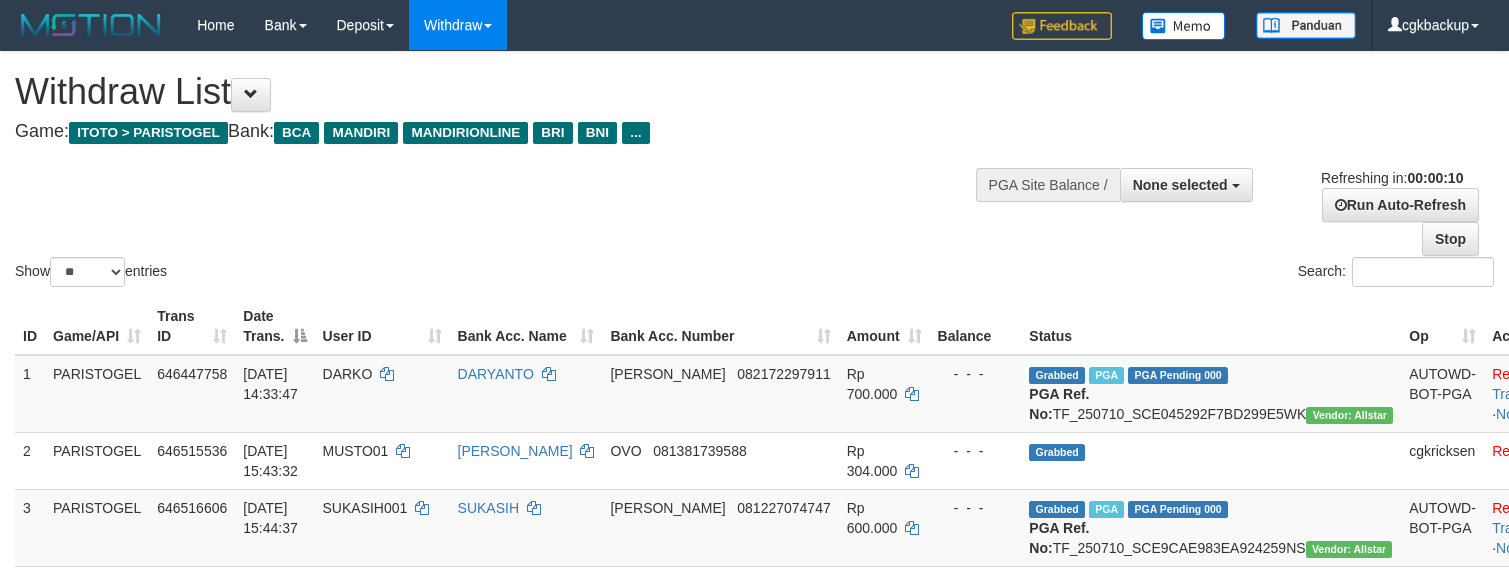 select 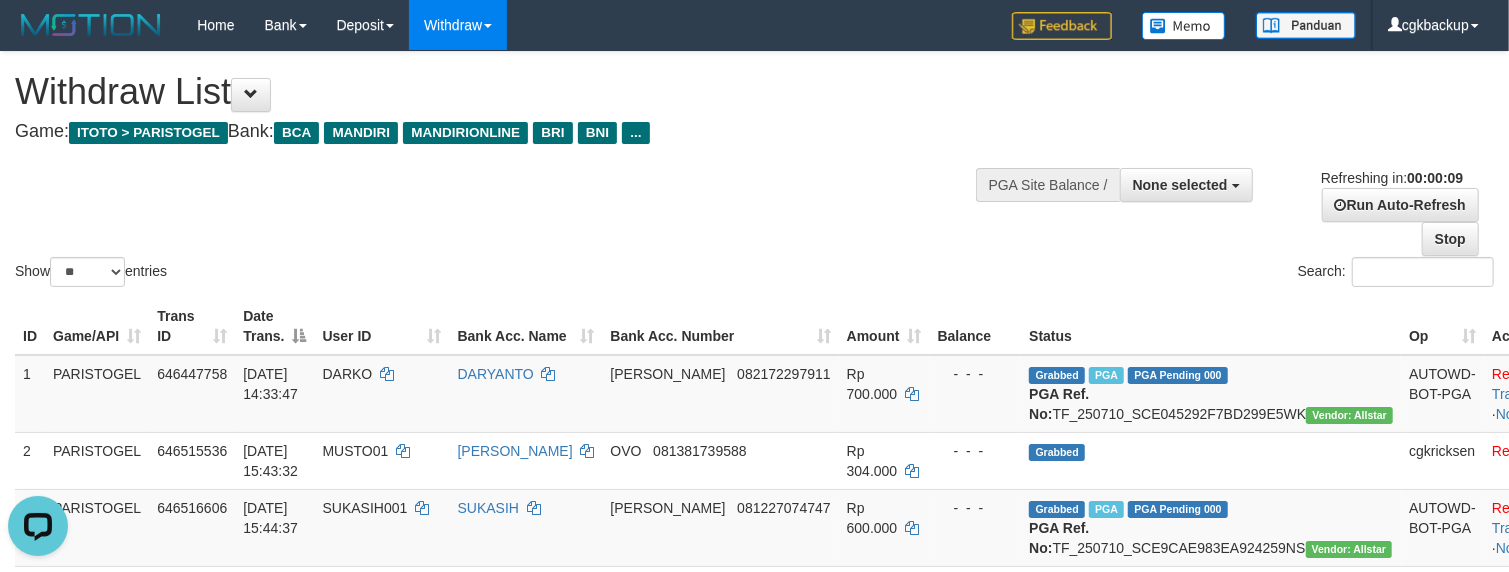 scroll, scrollTop: 0, scrollLeft: 0, axis: both 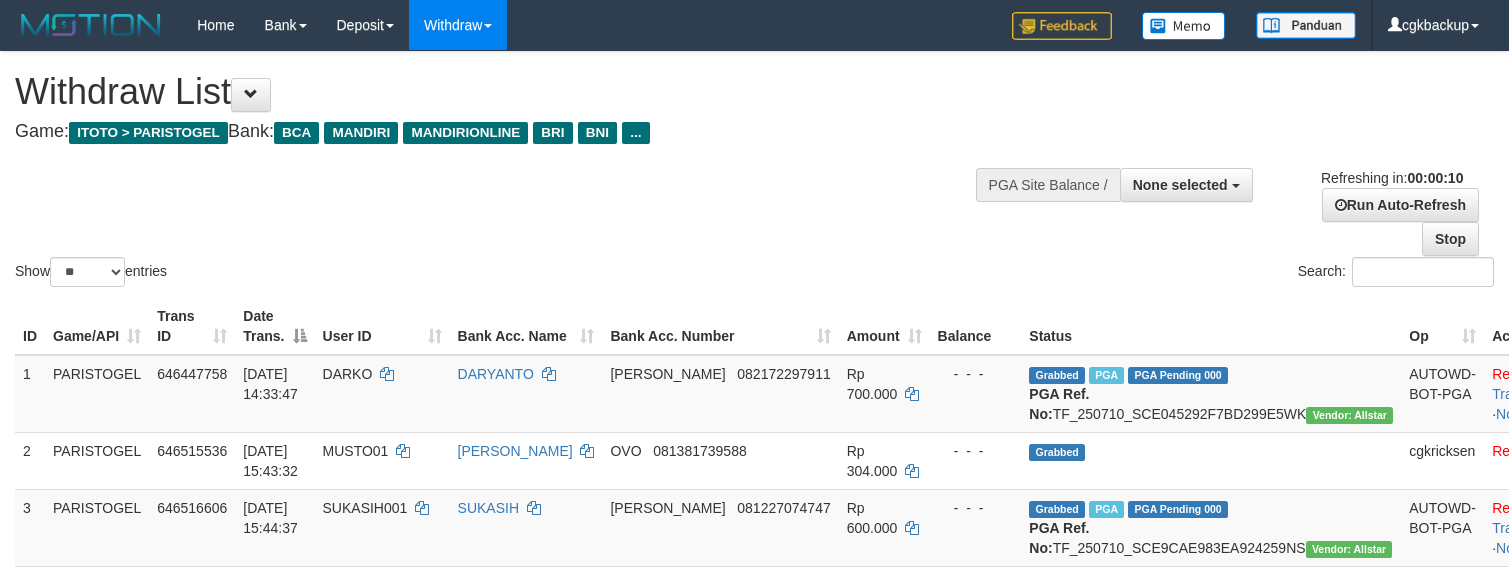 select 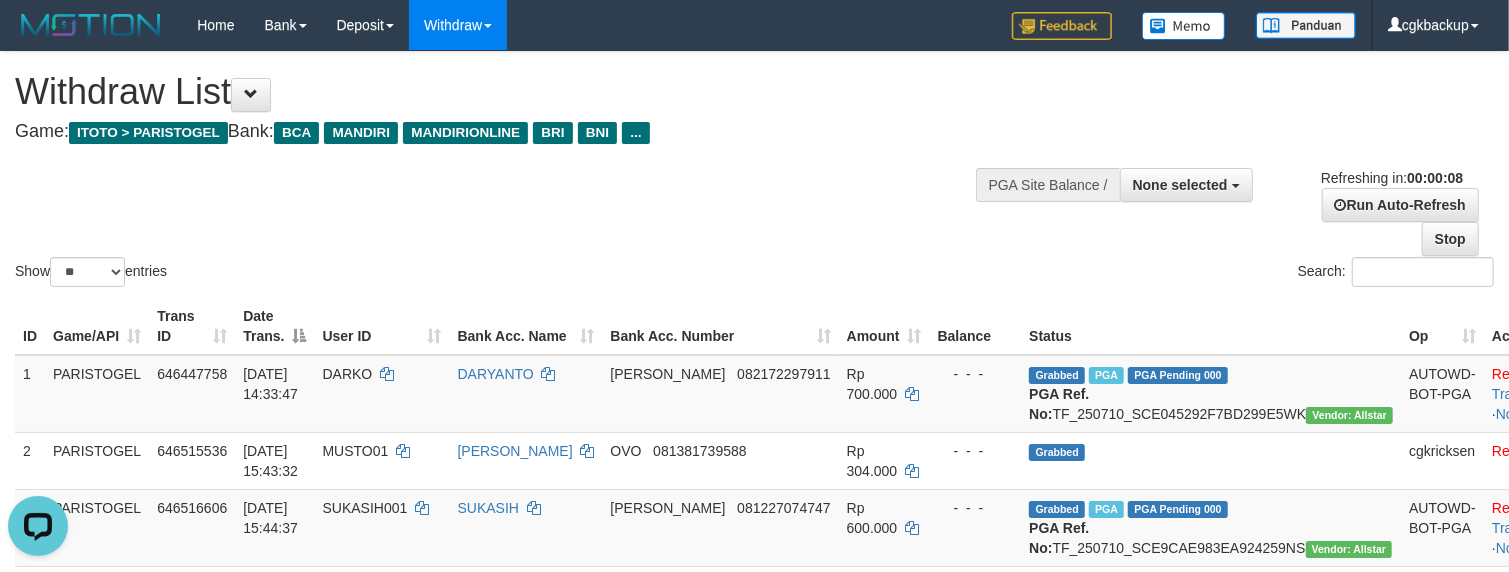 scroll, scrollTop: 0, scrollLeft: 0, axis: both 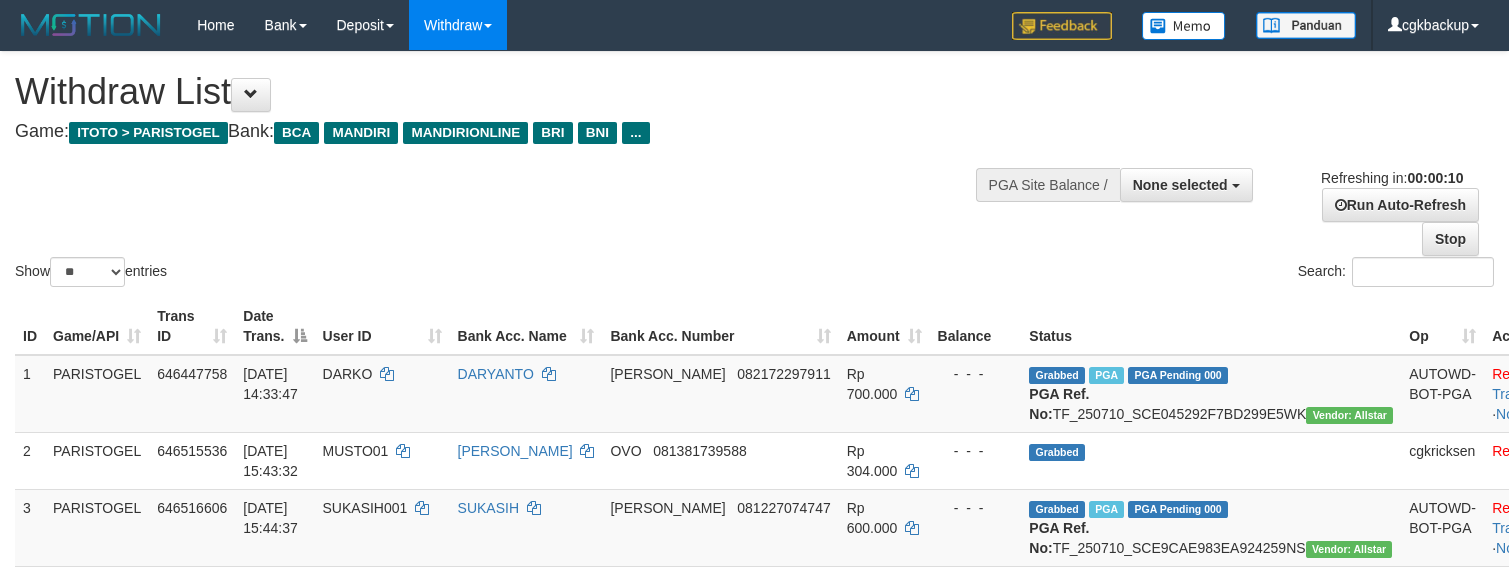 select 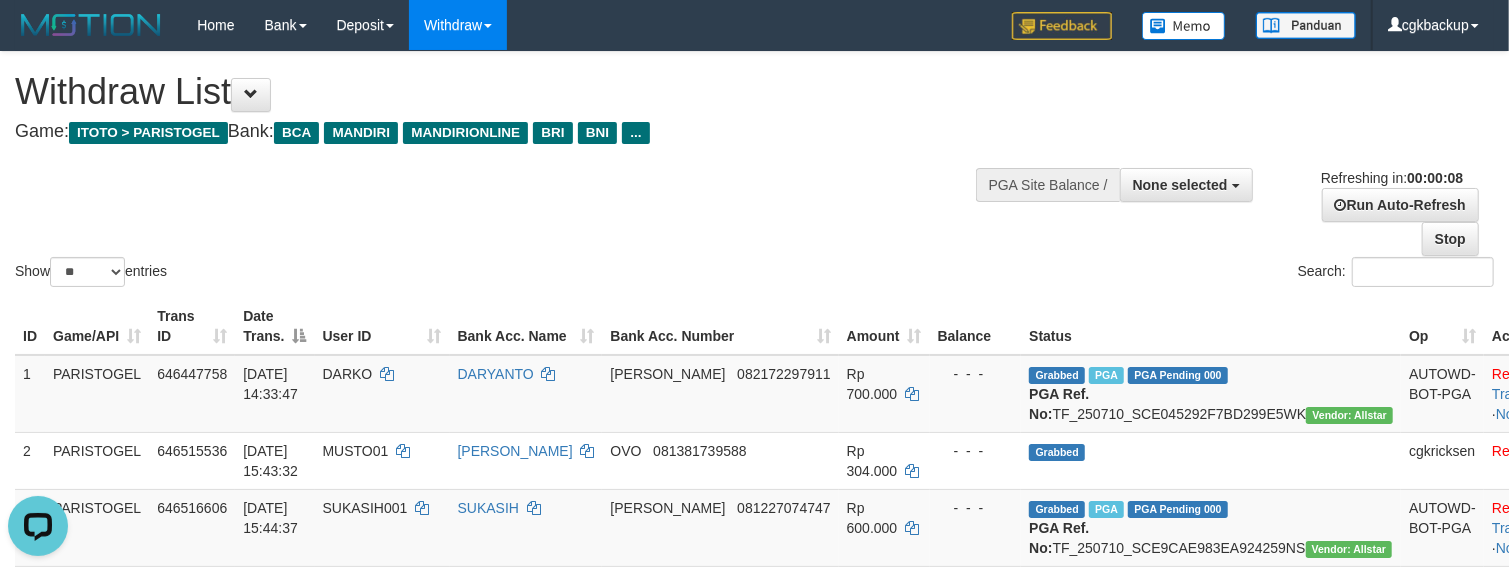 scroll, scrollTop: 0, scrollLeft: 0, axis: both 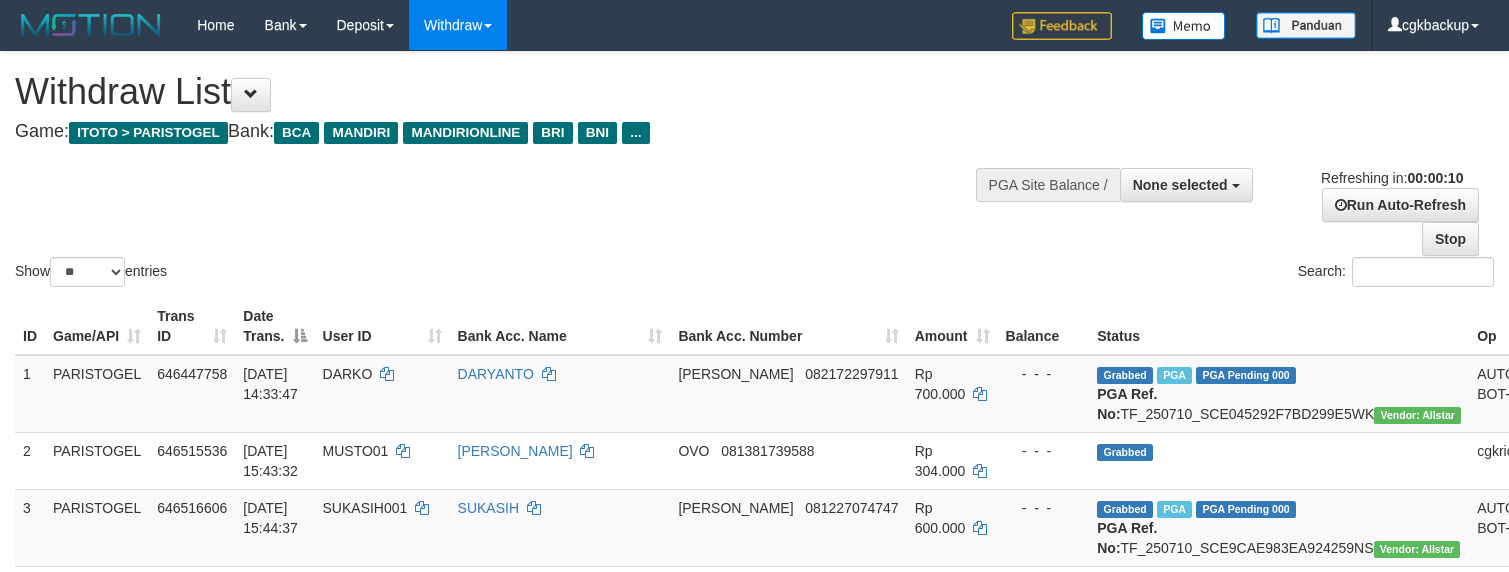 select 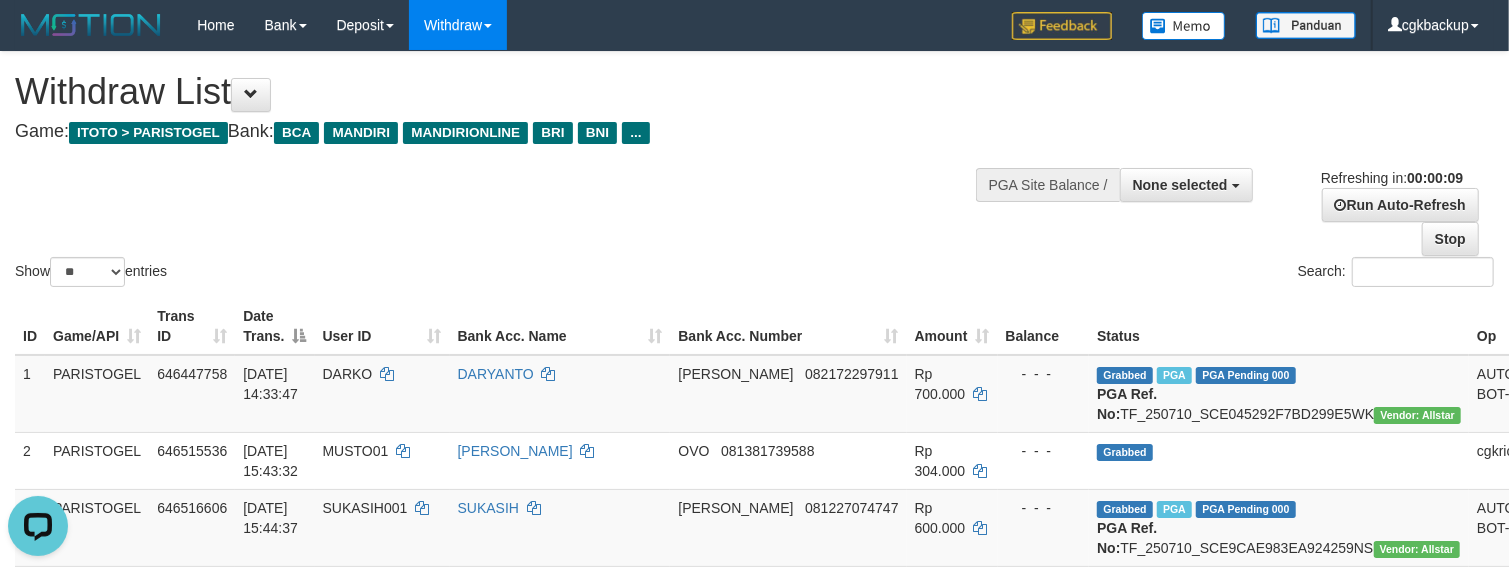 scroll, scrollTop: 0, scrollLeft: 0, axis: both 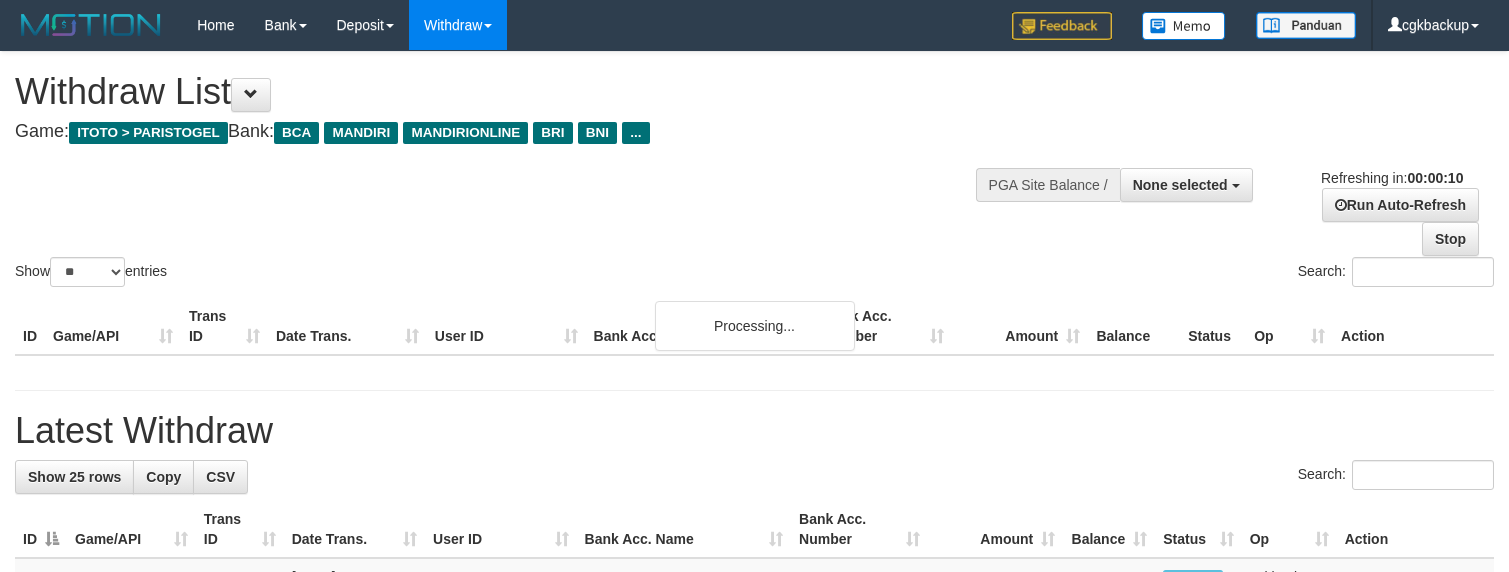 select 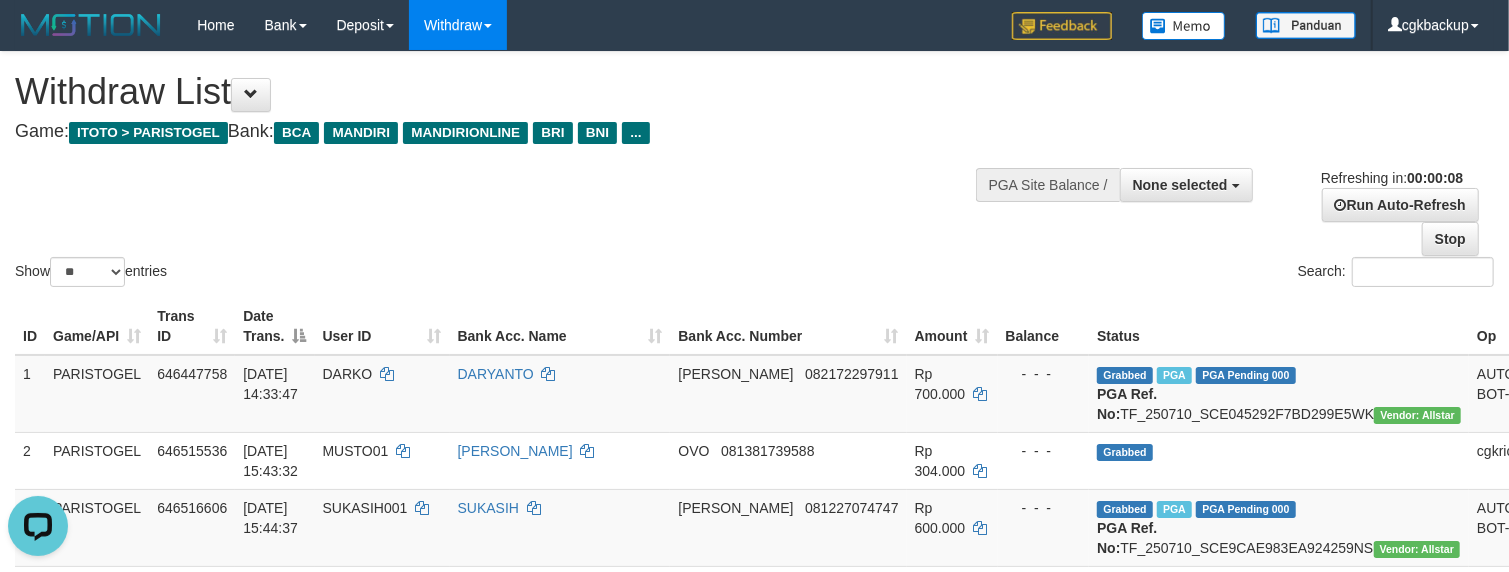scroll, scrollTop: 0, scrollLeft: 0, axis: both 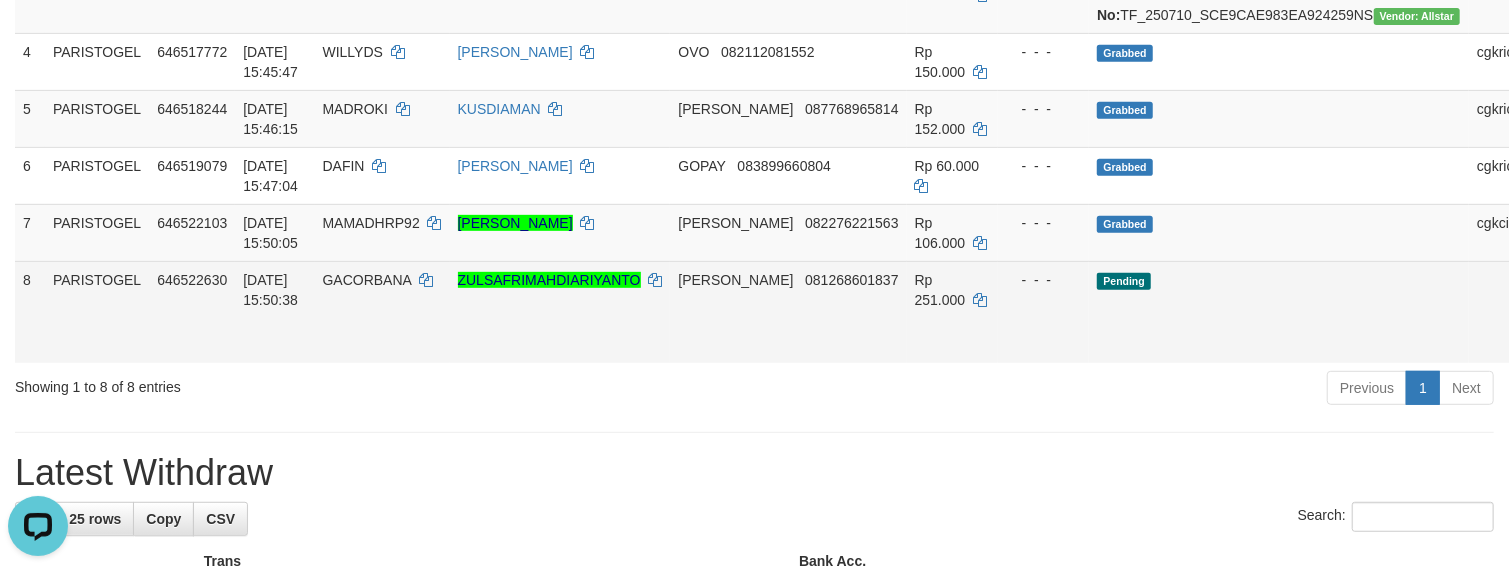click on "Allow Grab" at bounding box center [1576, 290] 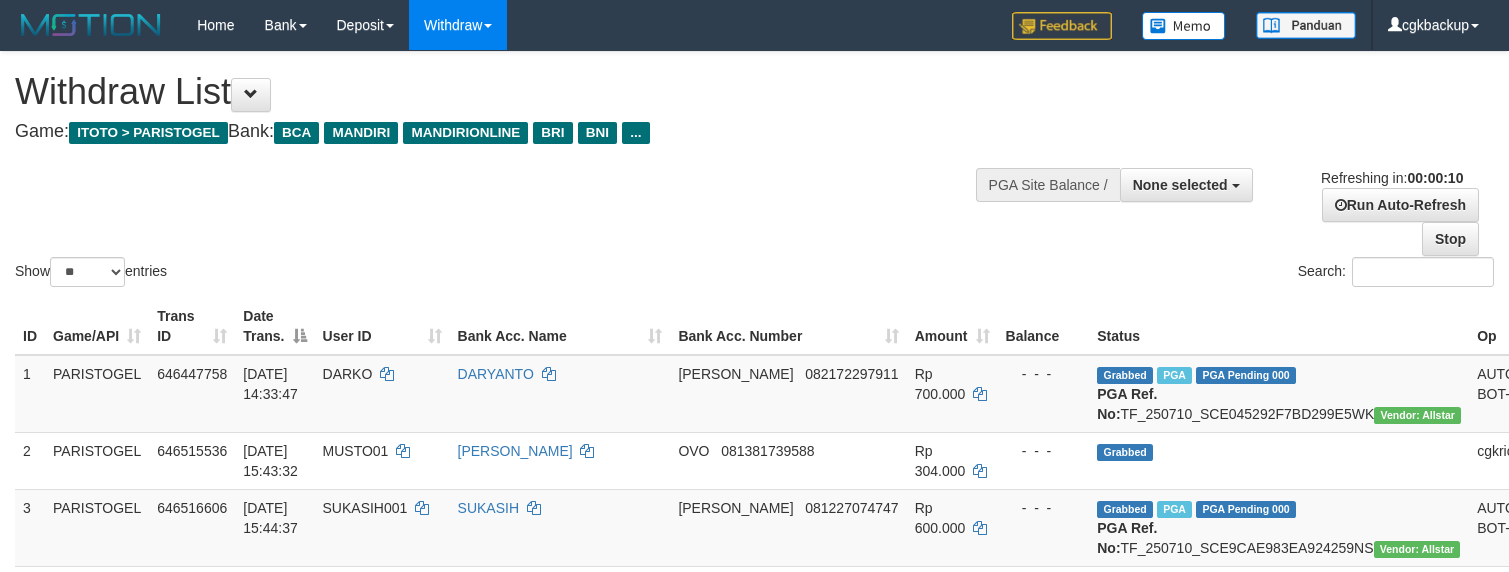 select 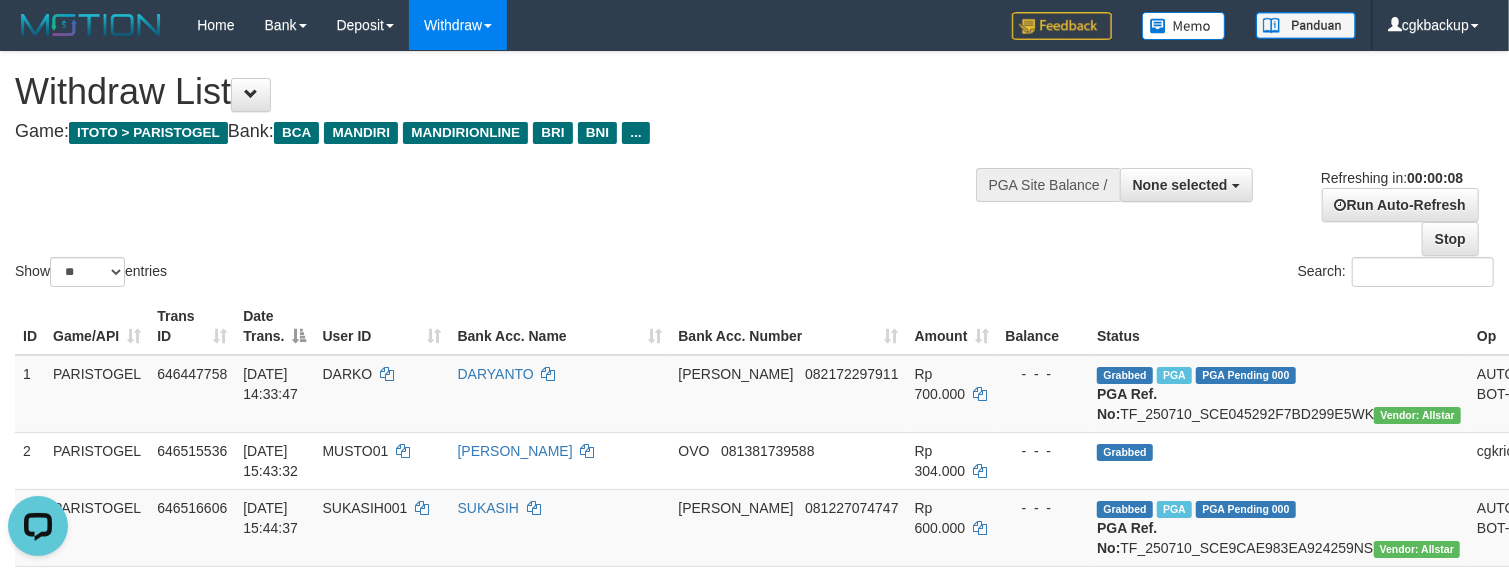 scroll, scrollTop: 0, scrollLeft: 0, axis: both 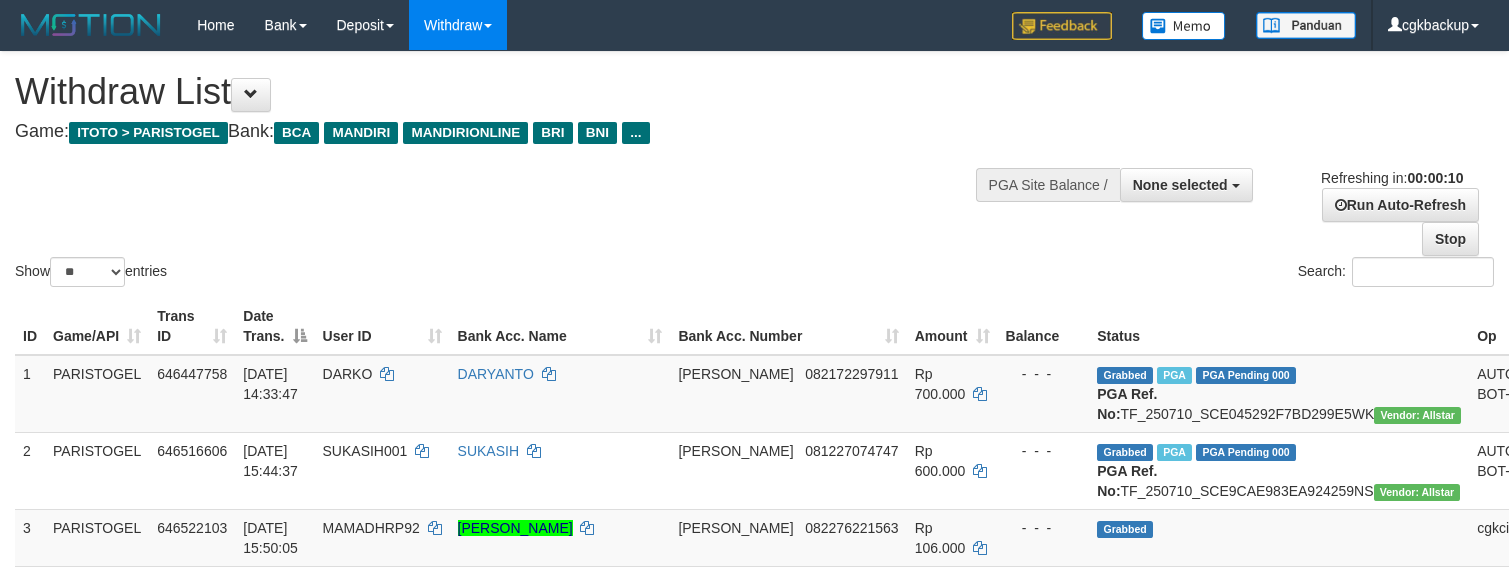 select 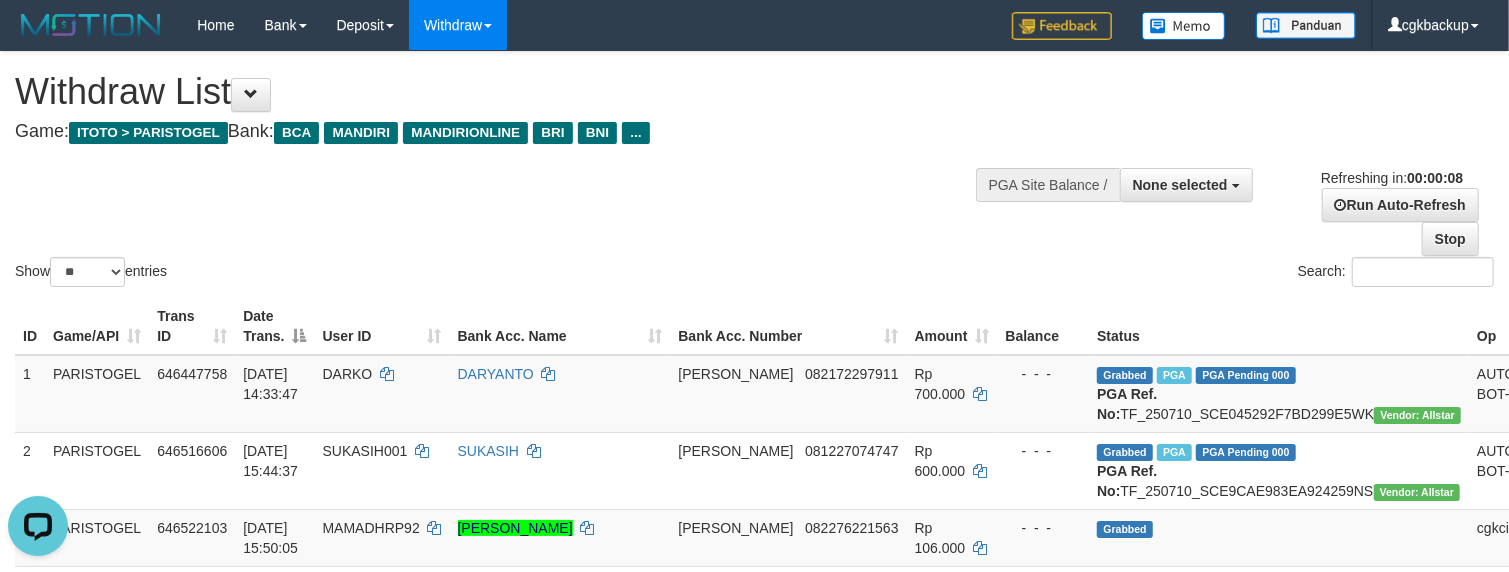 scroll, scrollTop: 0, scrollLeft: 0, axis: both 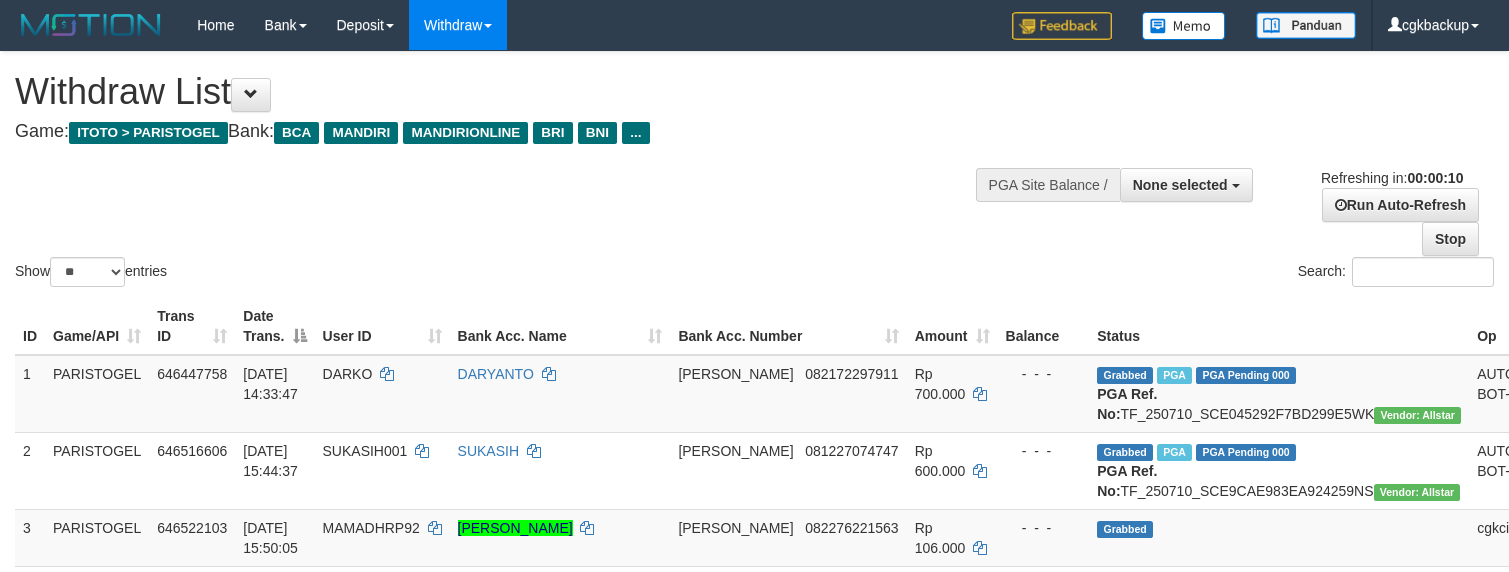 select 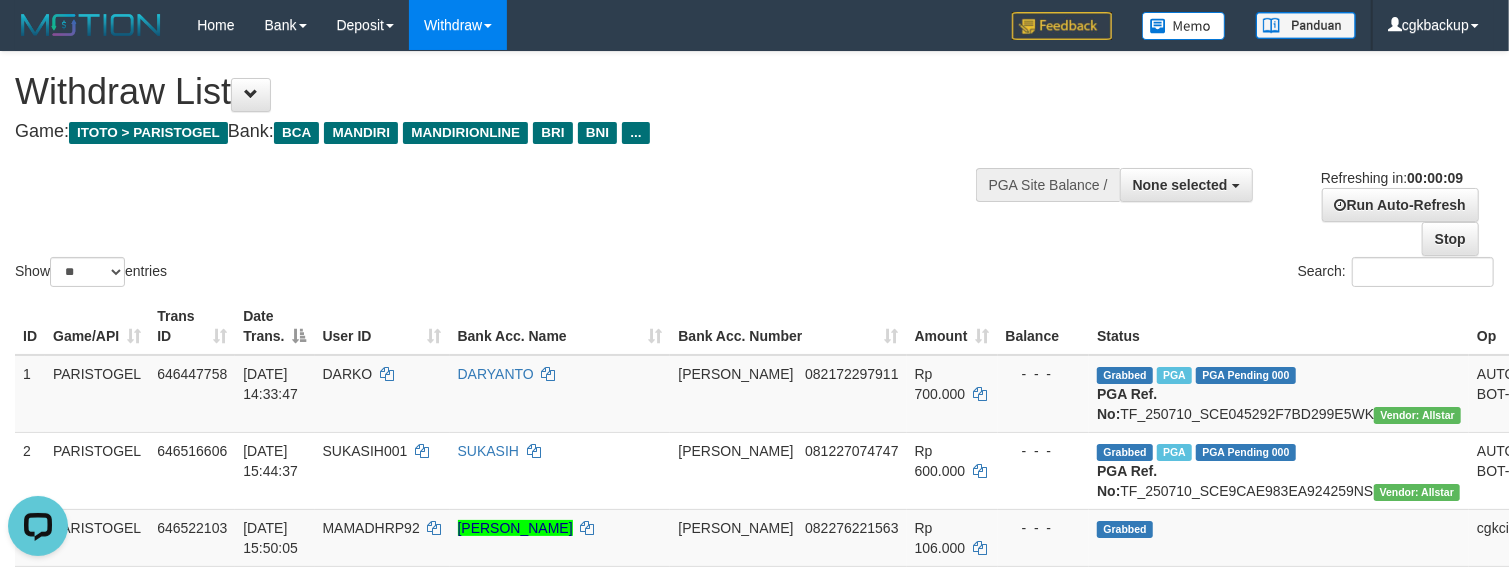 scroll, scrollTop: 0, scrollLeft: 0, axis: both 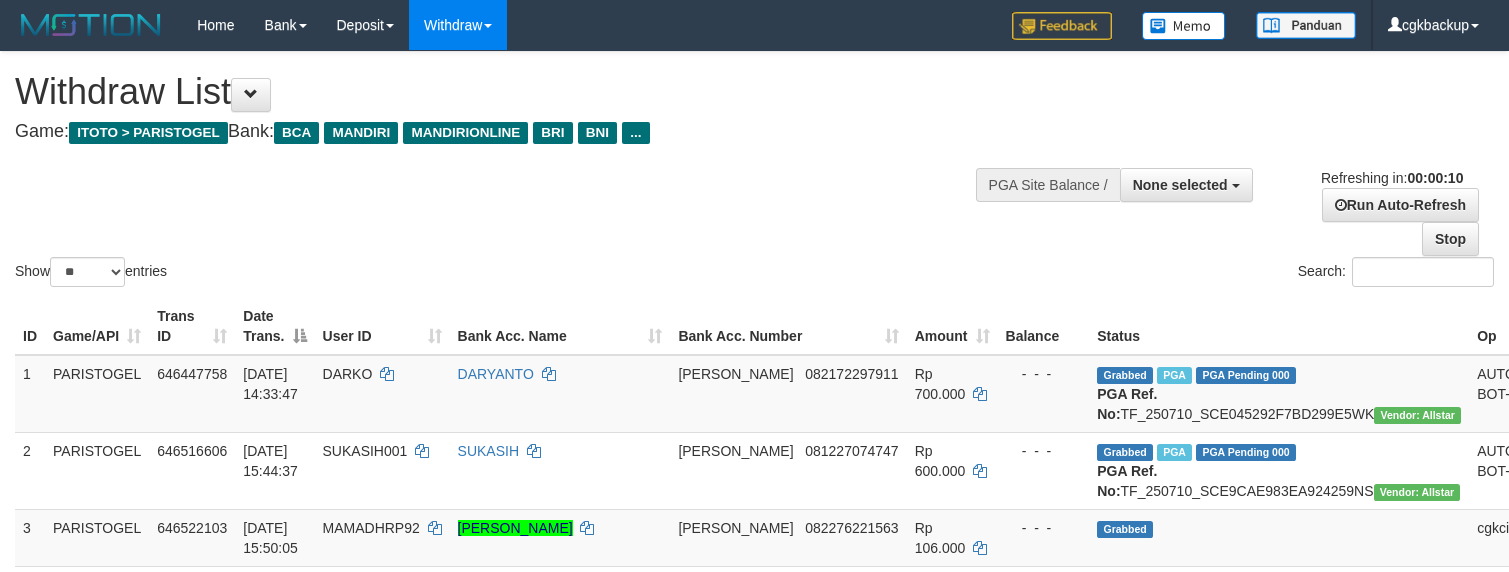 select 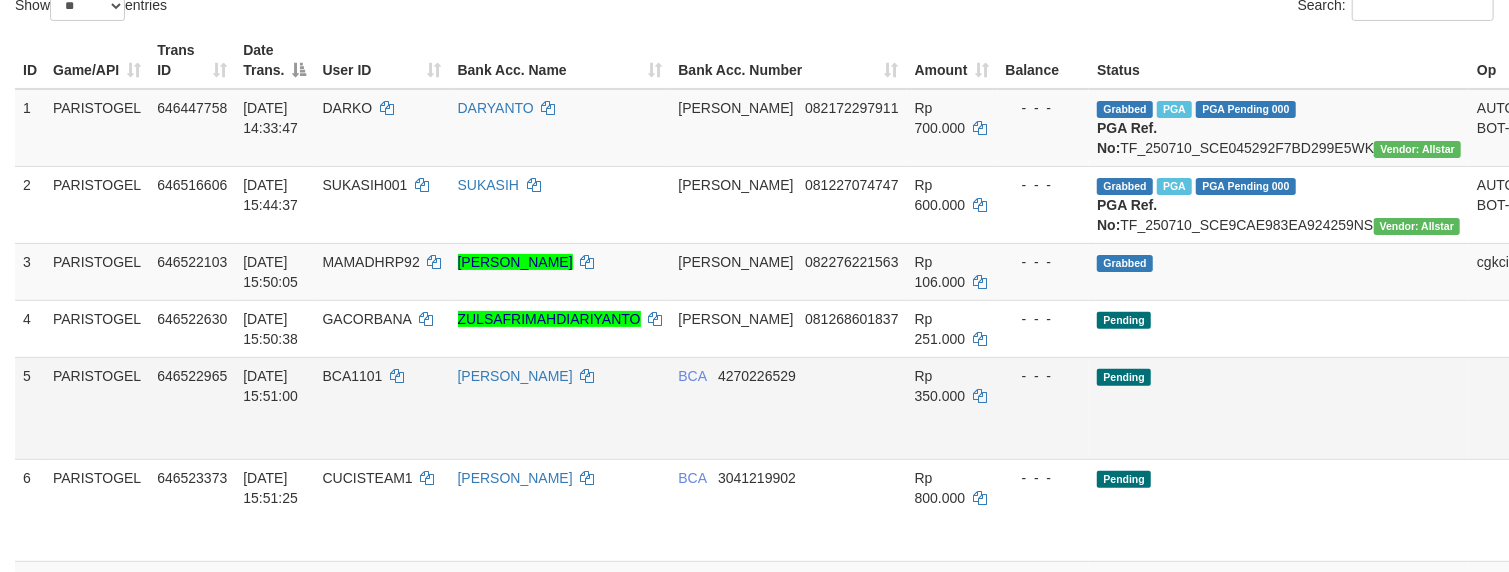 scroll, scrollTop: 357, scrollLeft: 0, axis: vertical 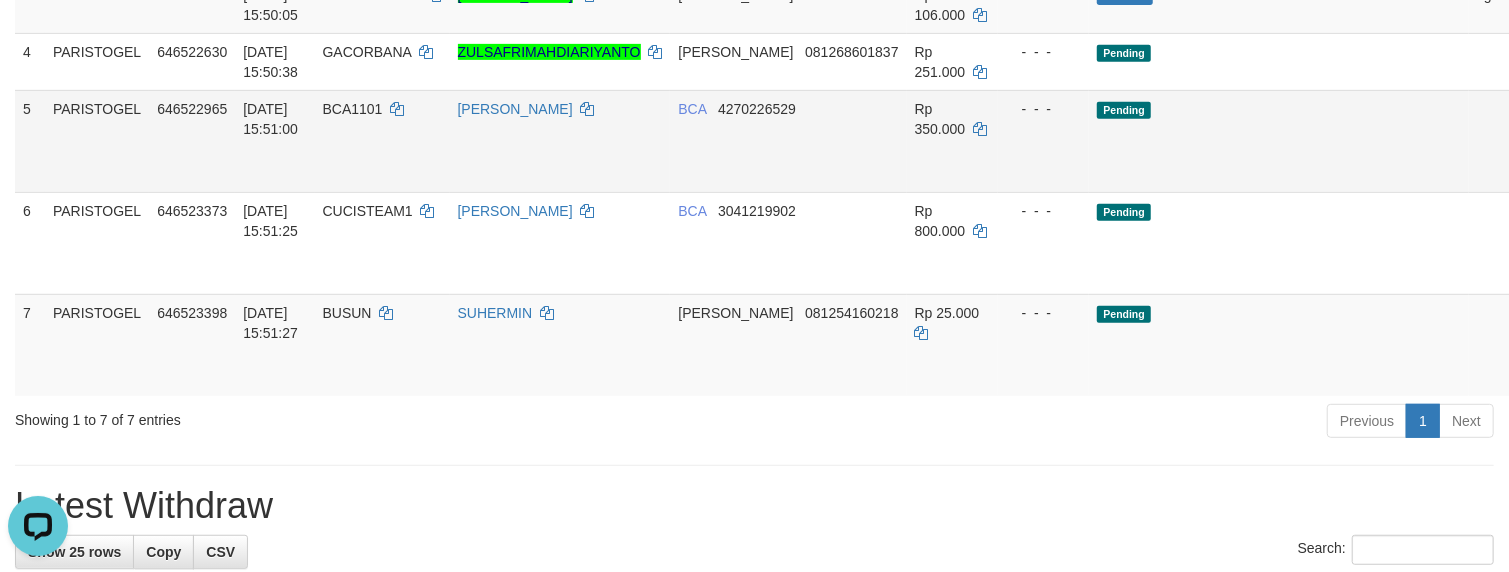 click on "Allow Grab" at bounding box center (1576, 119) 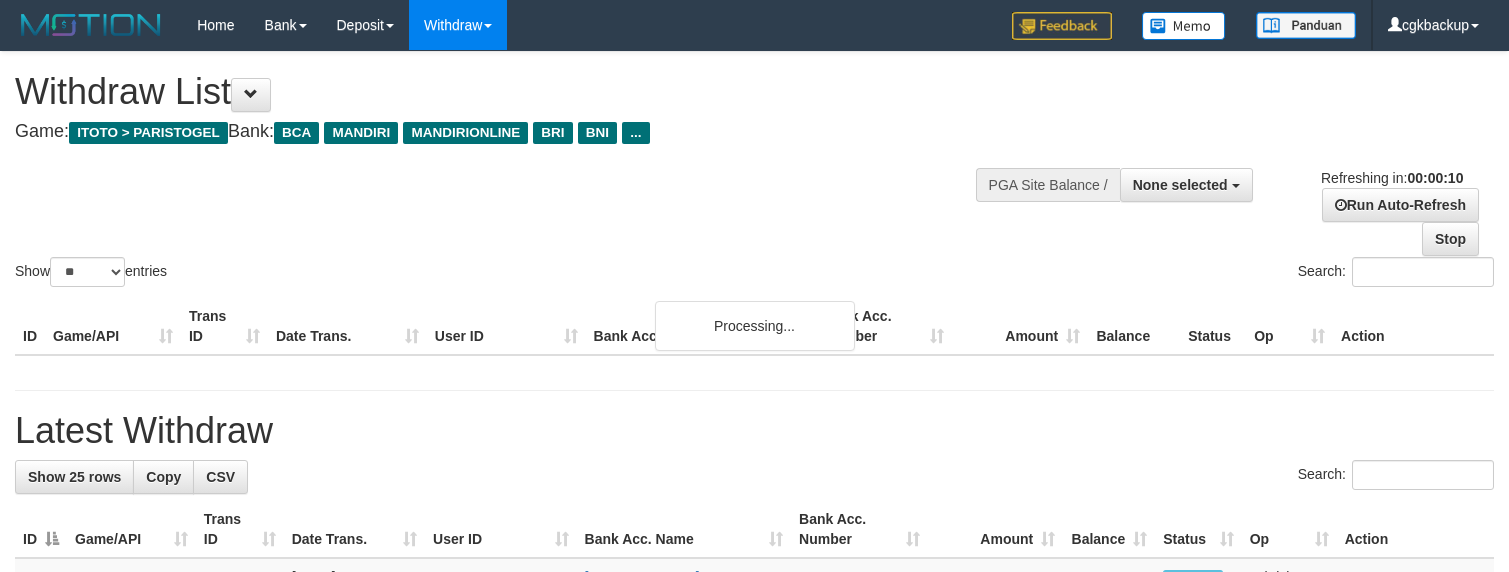 select 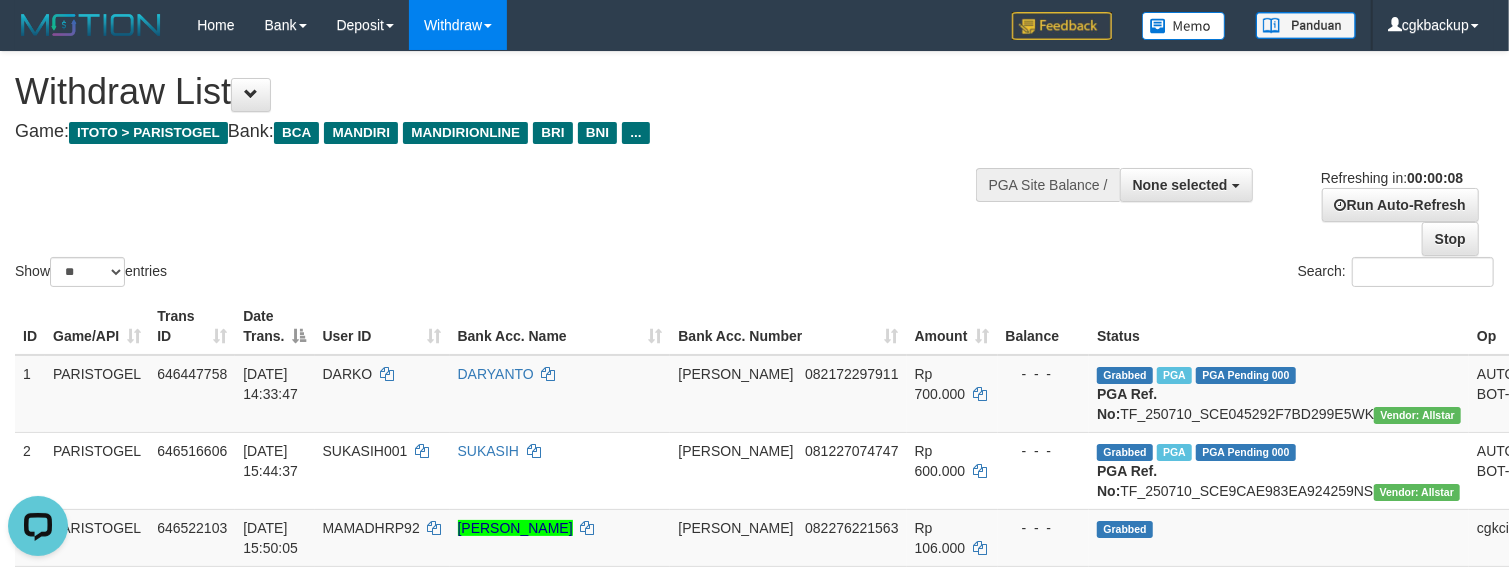 scroll, scrollTop: 0, scrollLeft: 0, axis: both 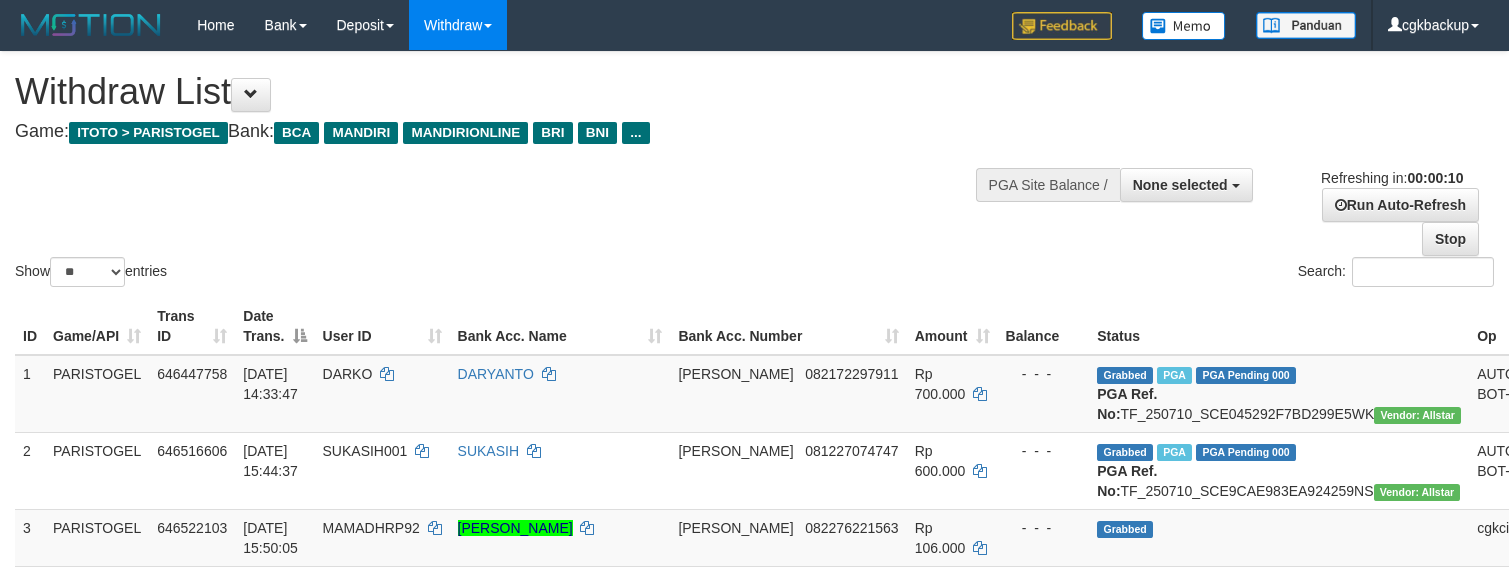 select 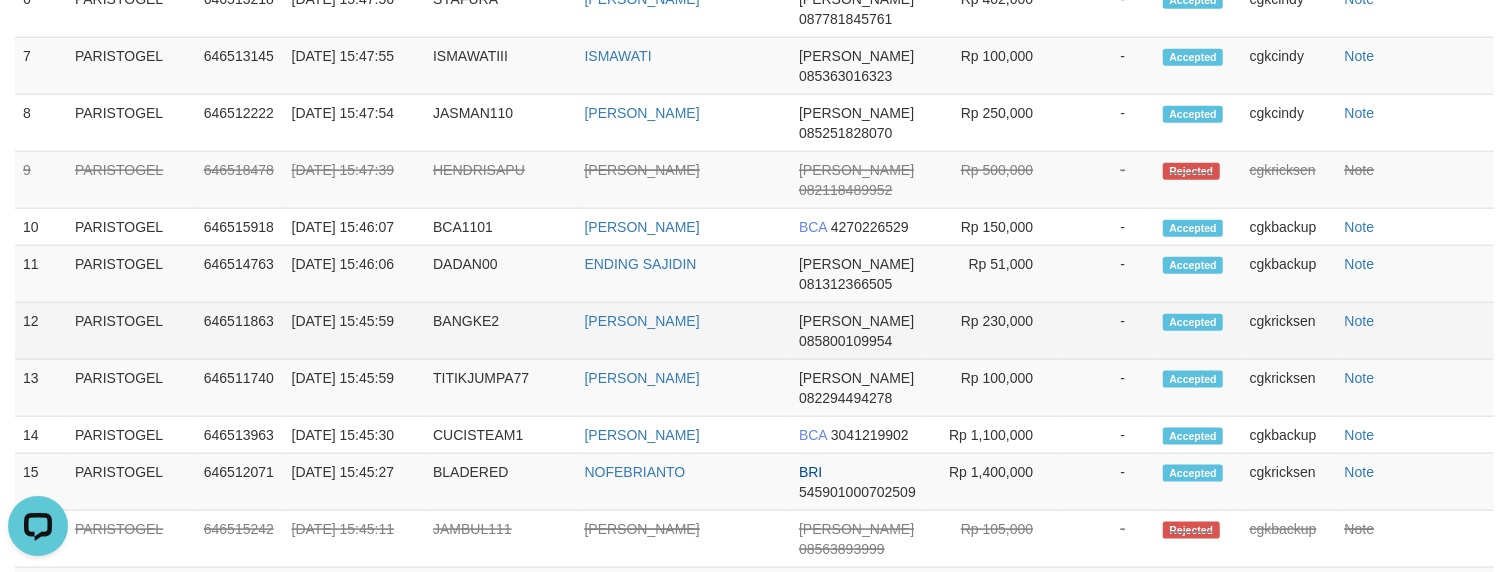 scroll, scrollTop: 0, scrollLeft: 0, axis: both 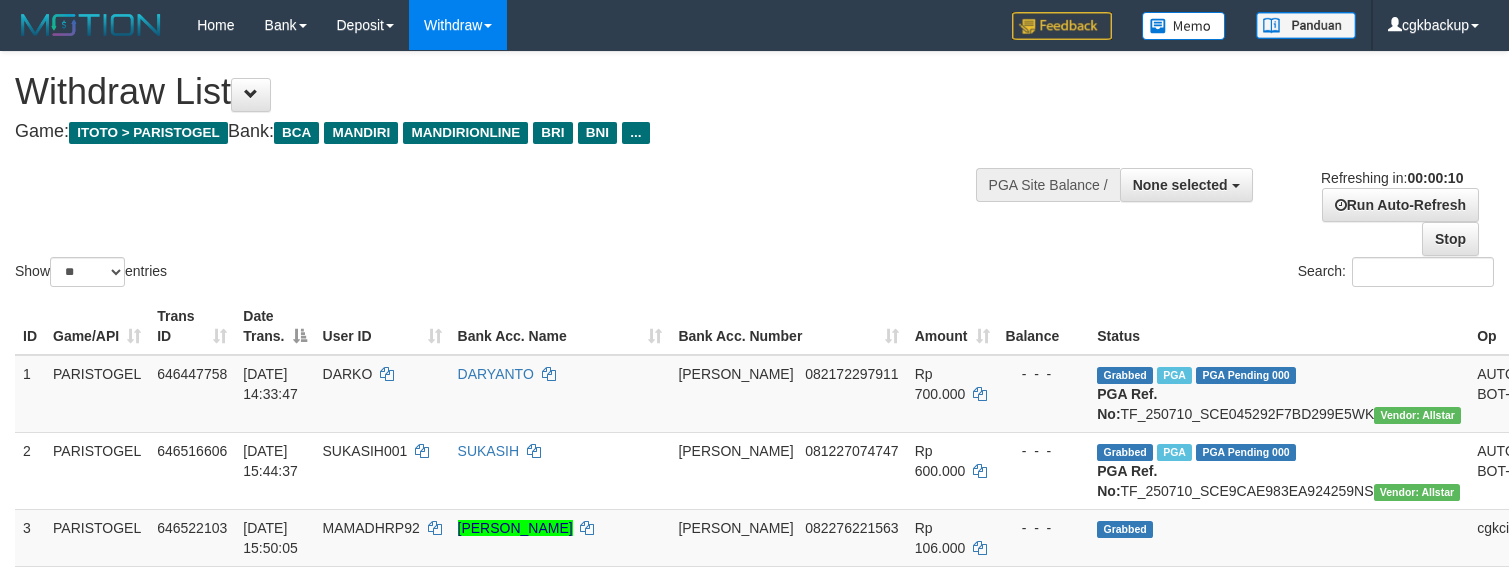 select 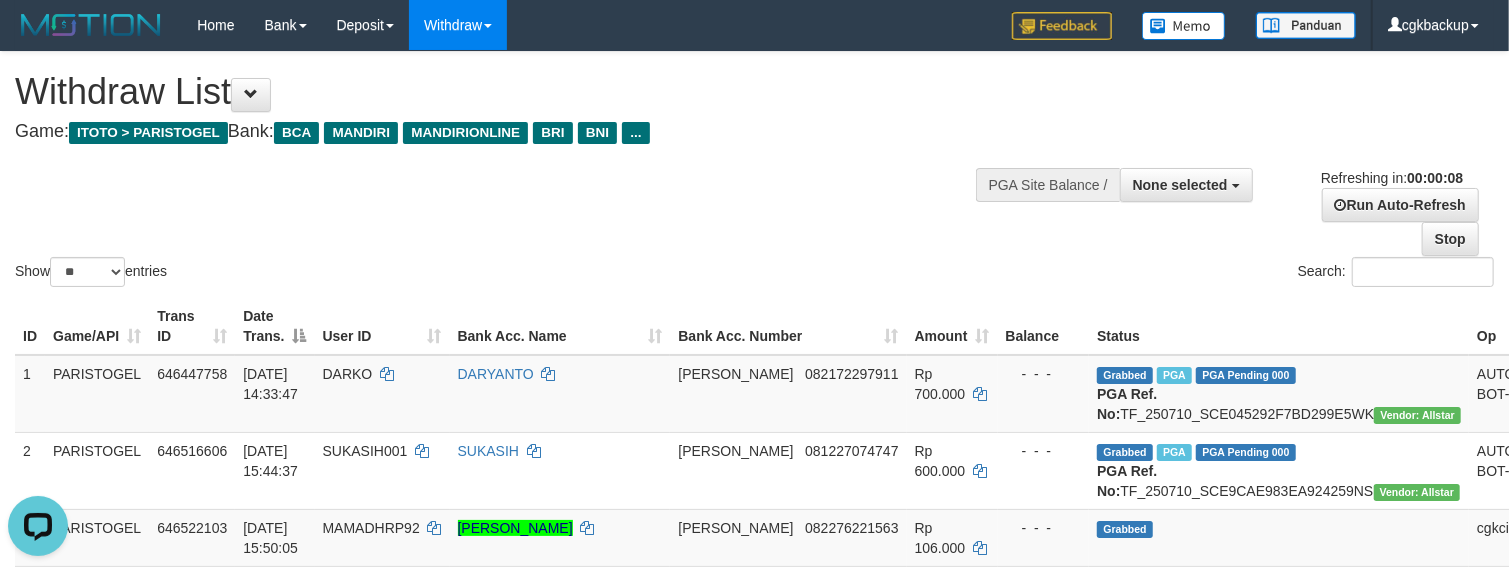 scroll, scrollTop: 0, scrollLeft: 0, axis: both 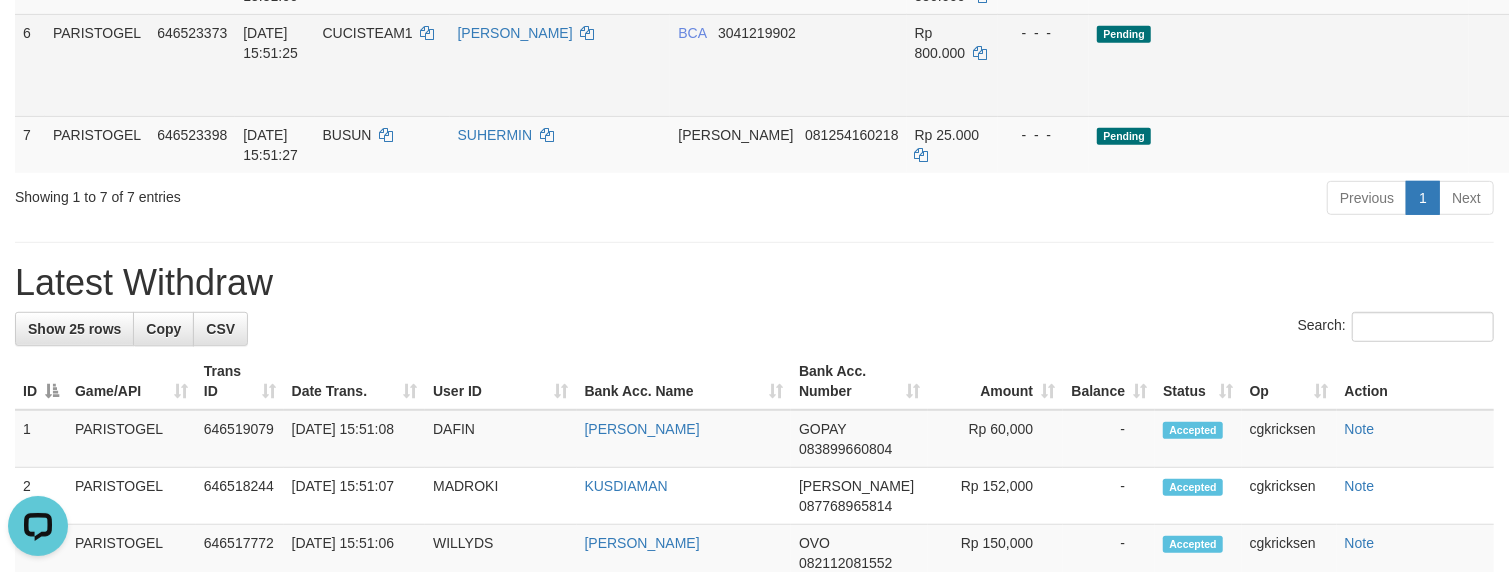 click on "CUCISTEAM1" at bounding box center (382, 65) 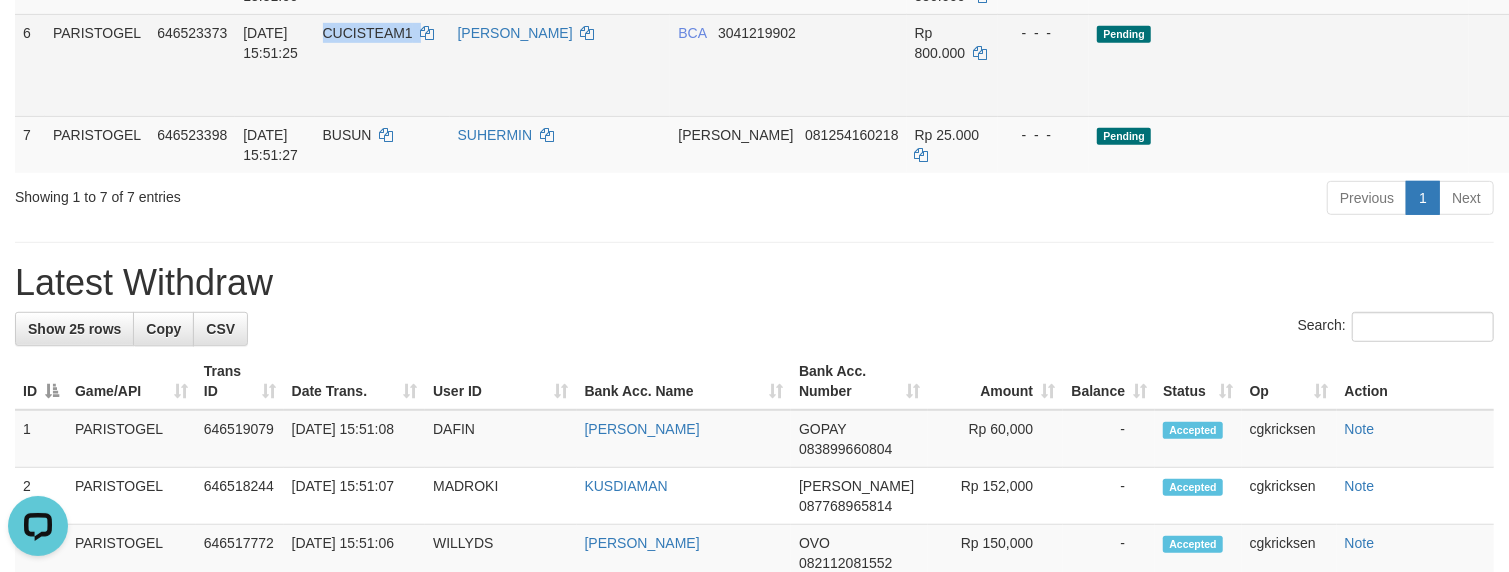 copy on "CUCISTEAM1" 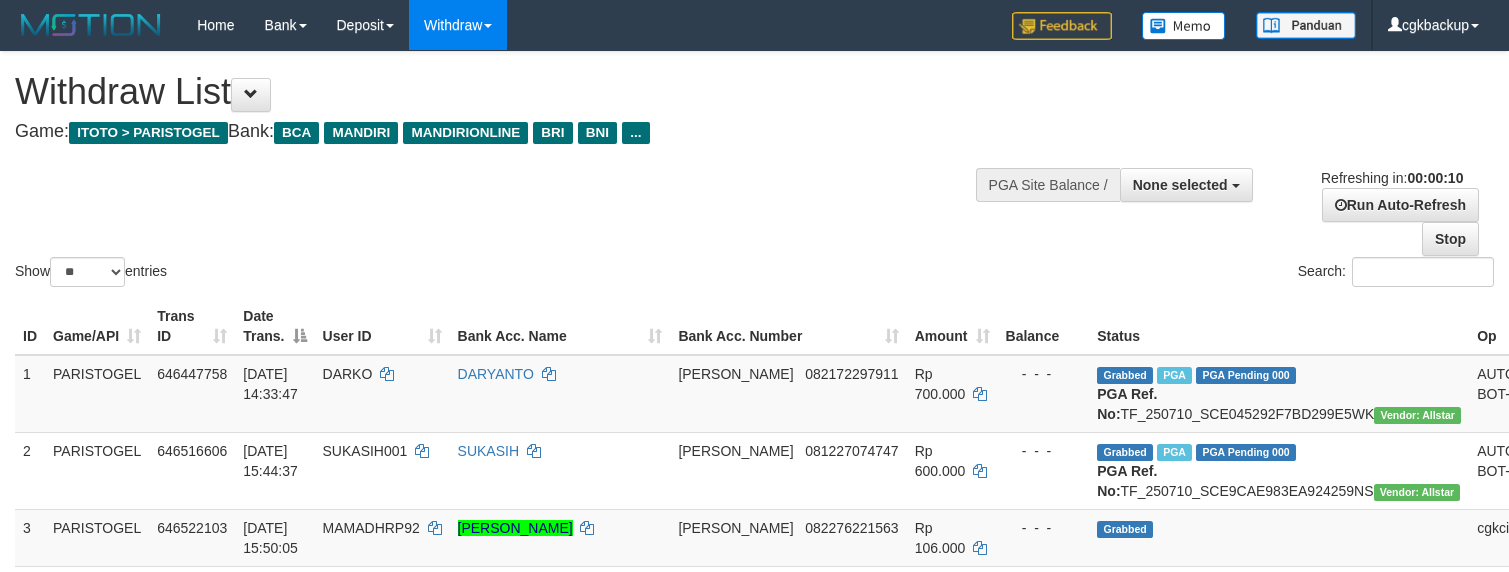 select 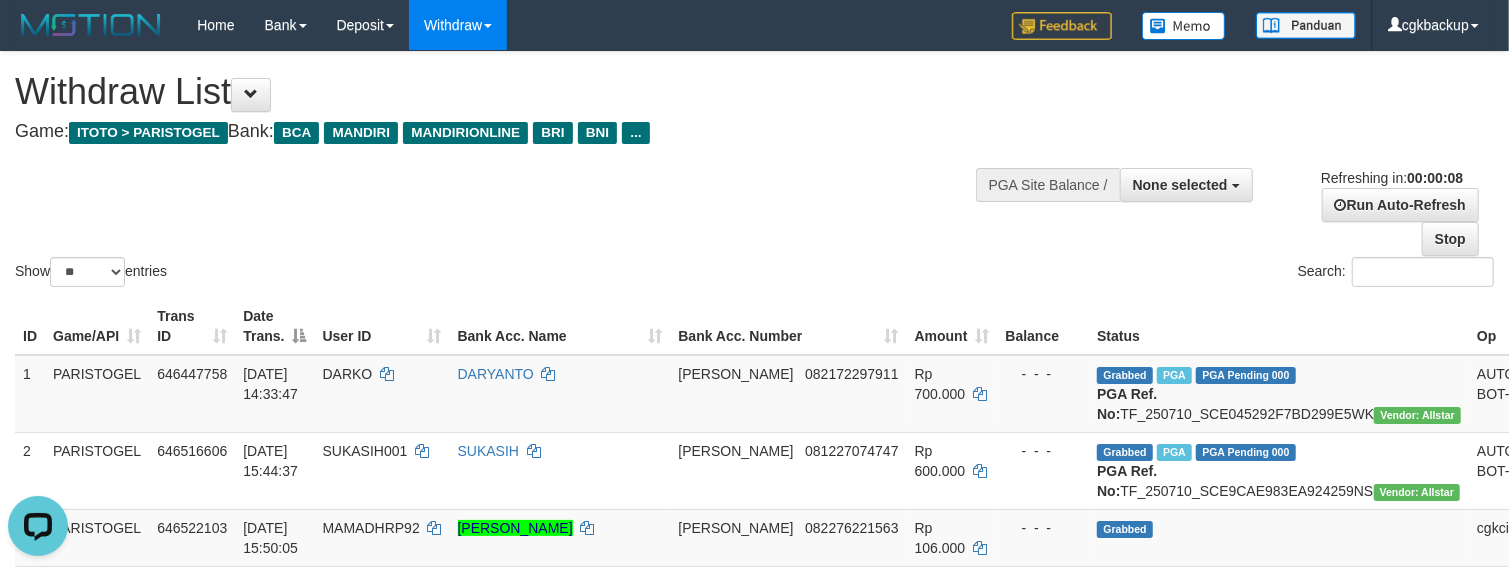 scroll, scrollTop: 0, scrollLeft: 0, axis: both 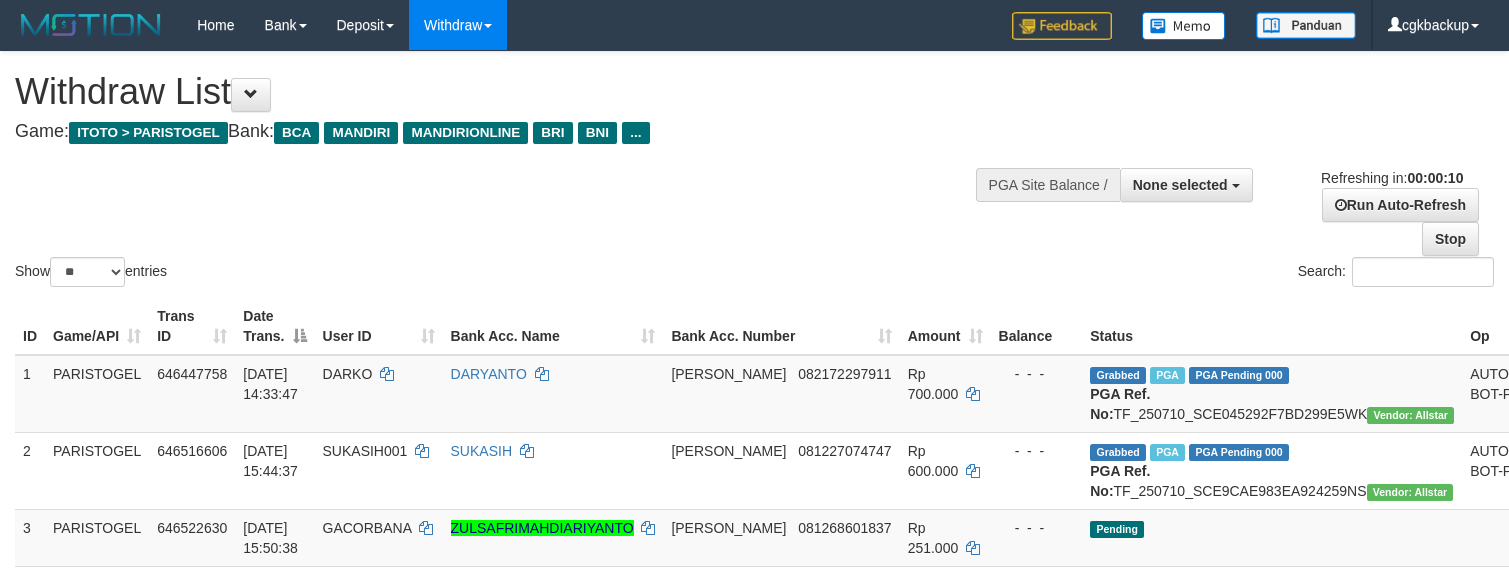 select 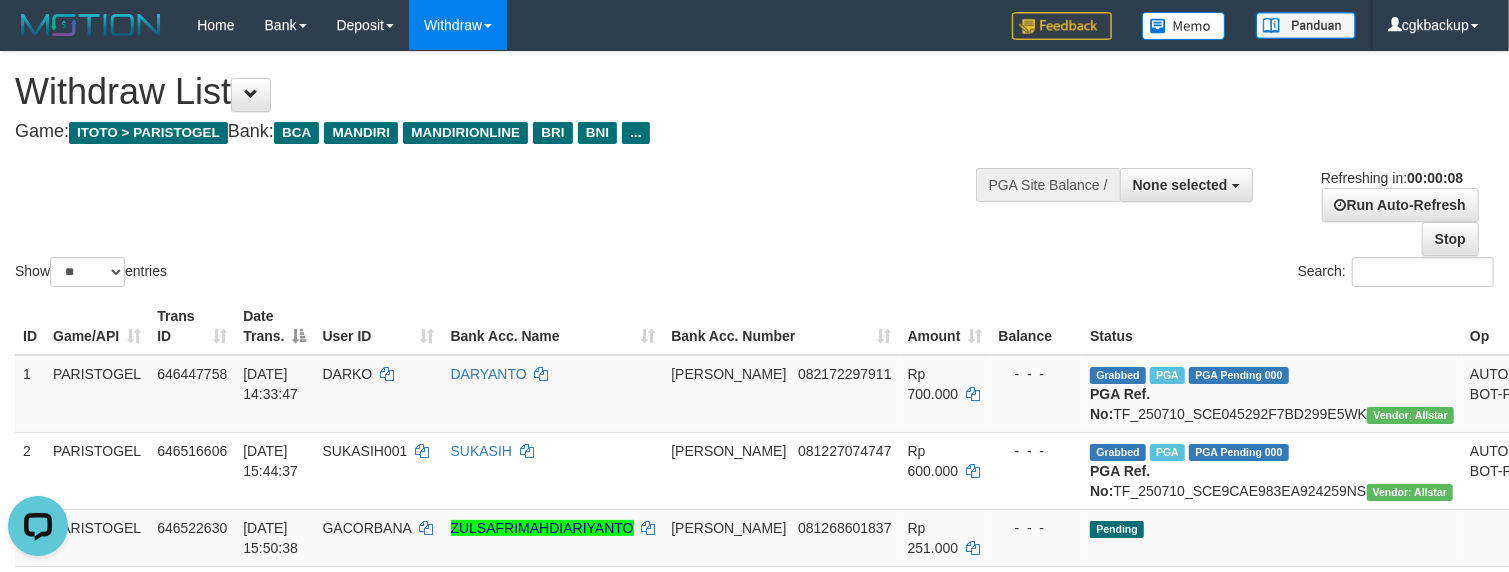 scroll, scrollTop: 0, scrollLeft: 0, axis: both 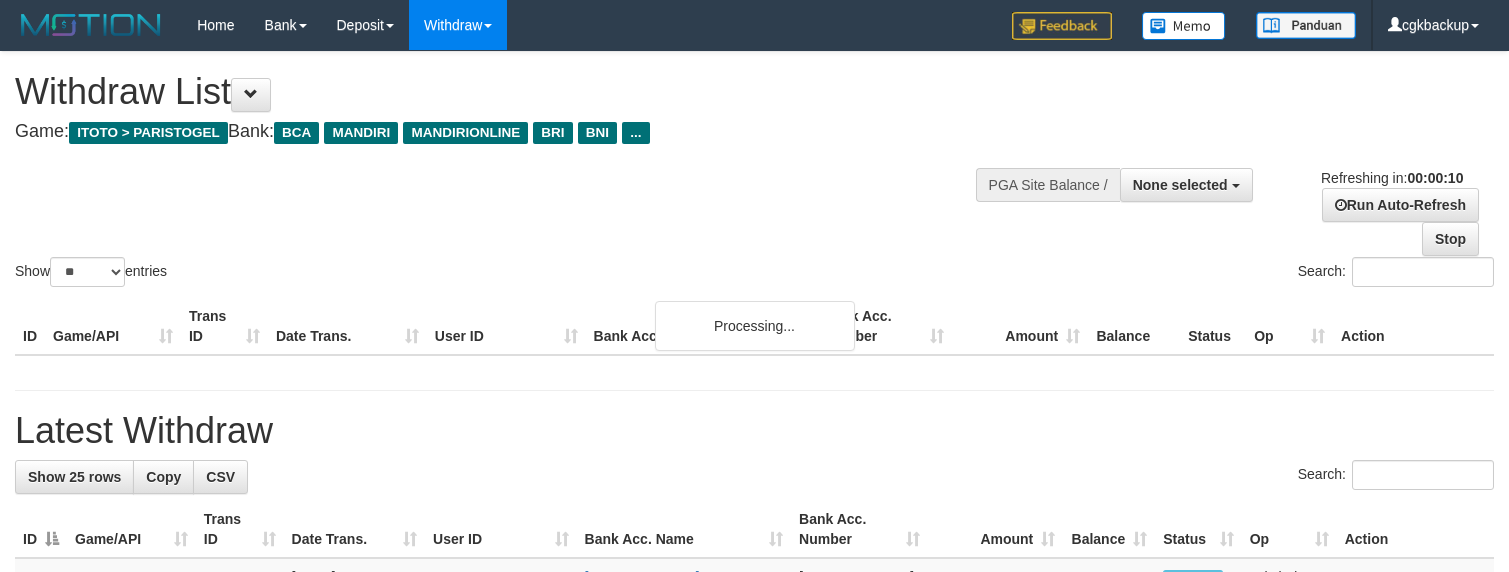 select 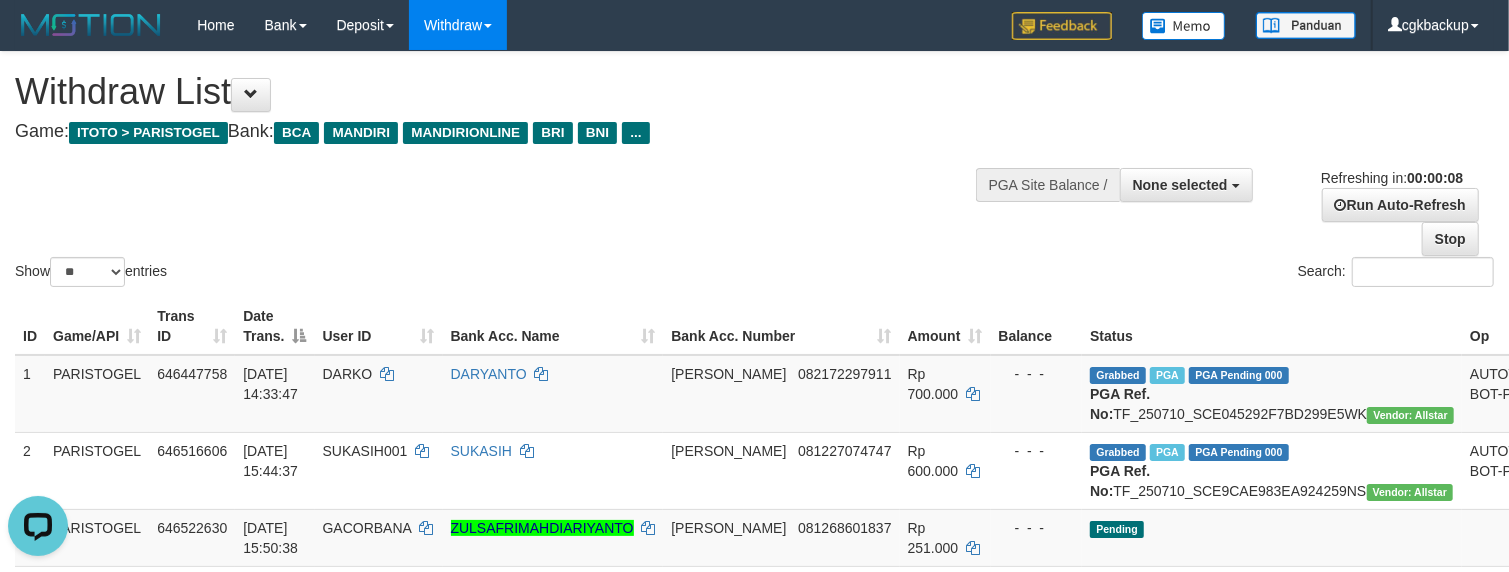 scroll, scrollTop: 0, scrollLeft: 0, axis: both 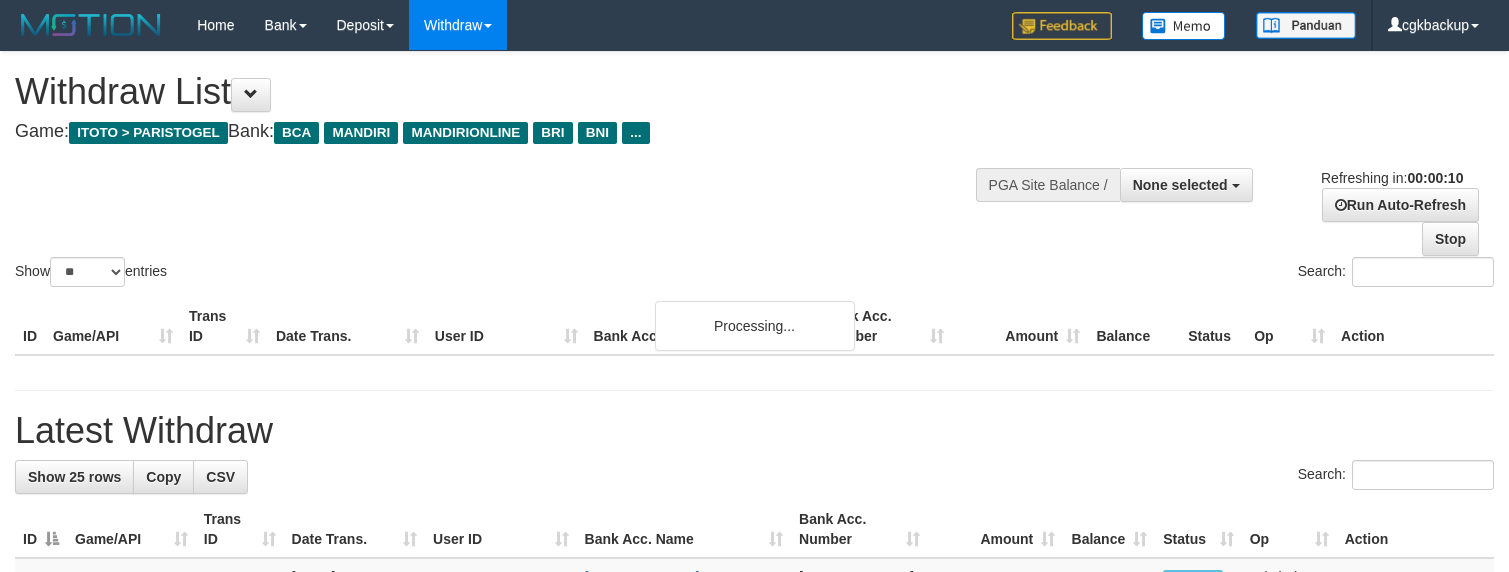 select 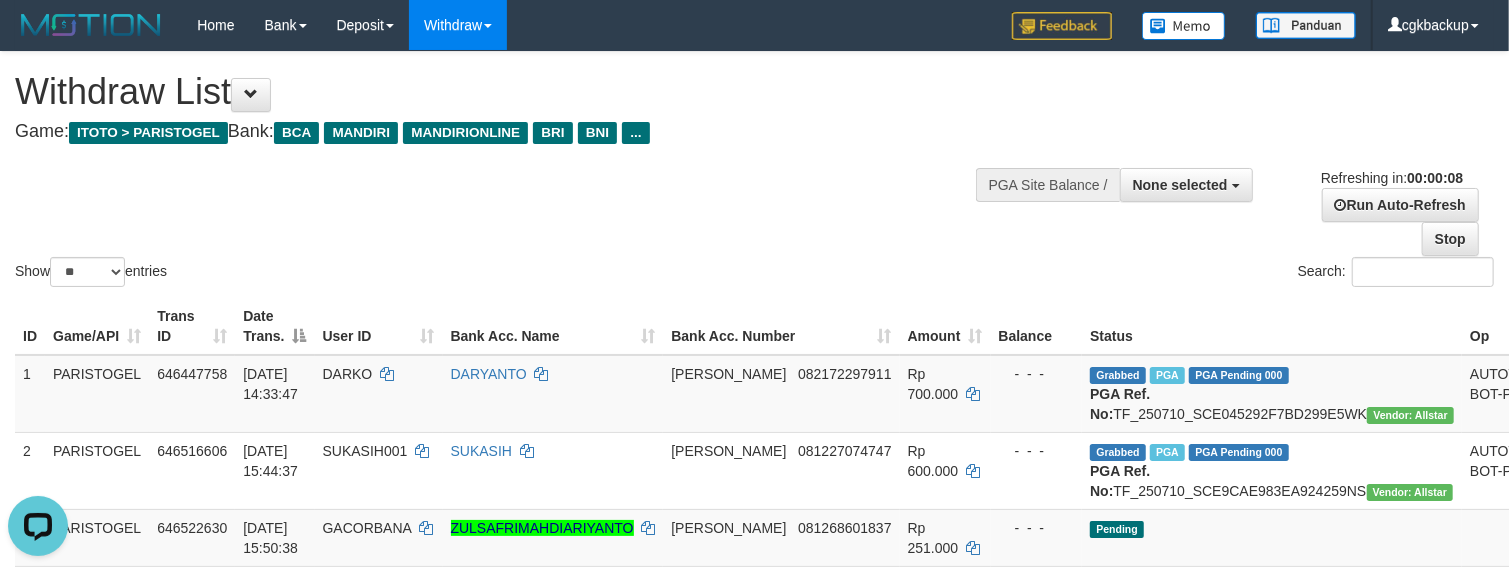 scroll, scrollTop: 0, scrollLeft: 0, axis: both 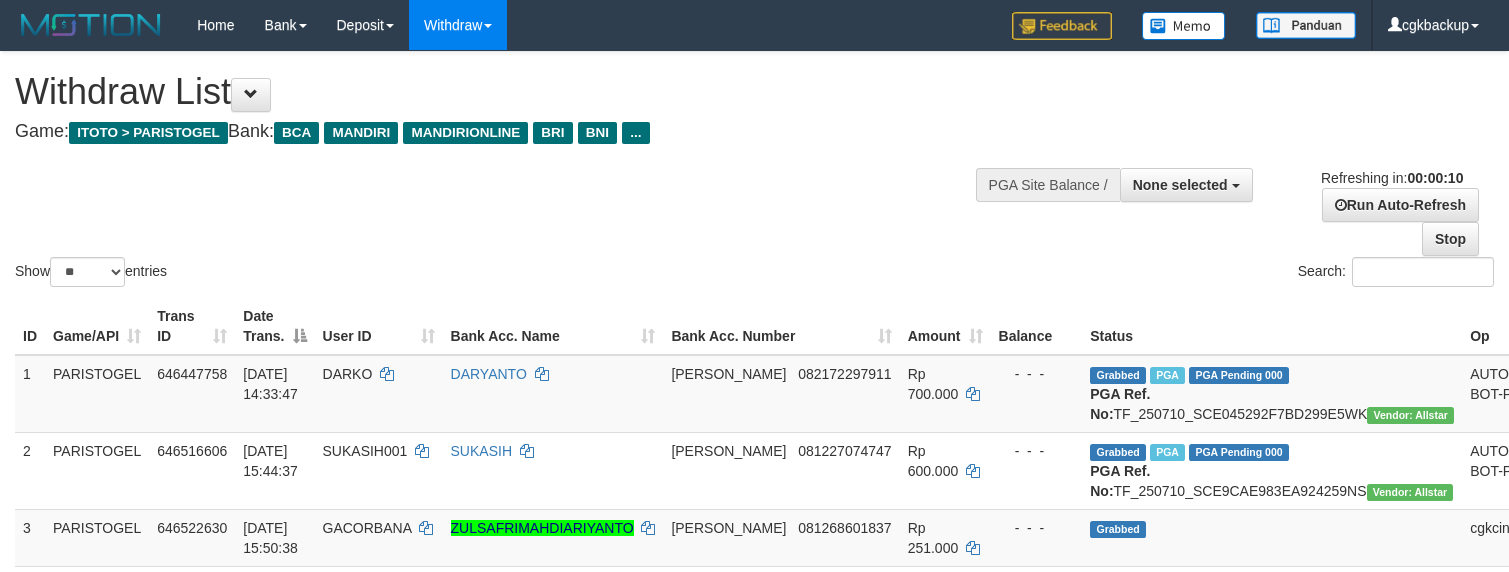 select 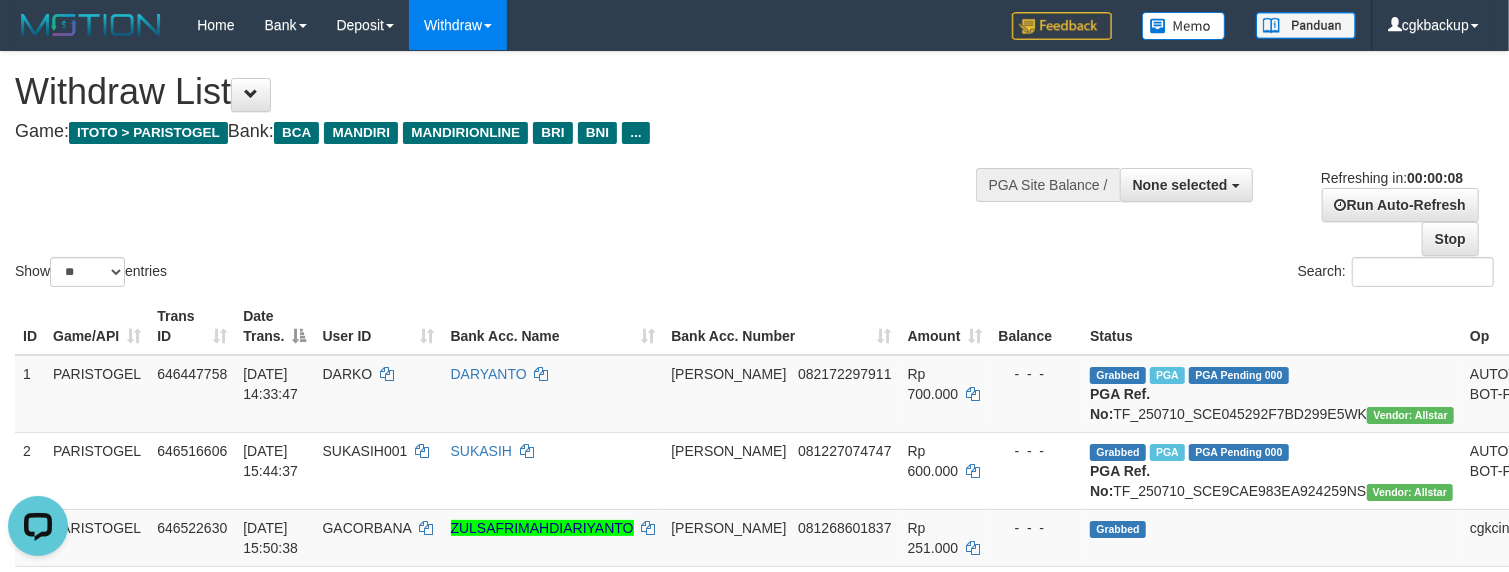 scroll, scrollTop: 0, scrollLeft: 0, axis: both 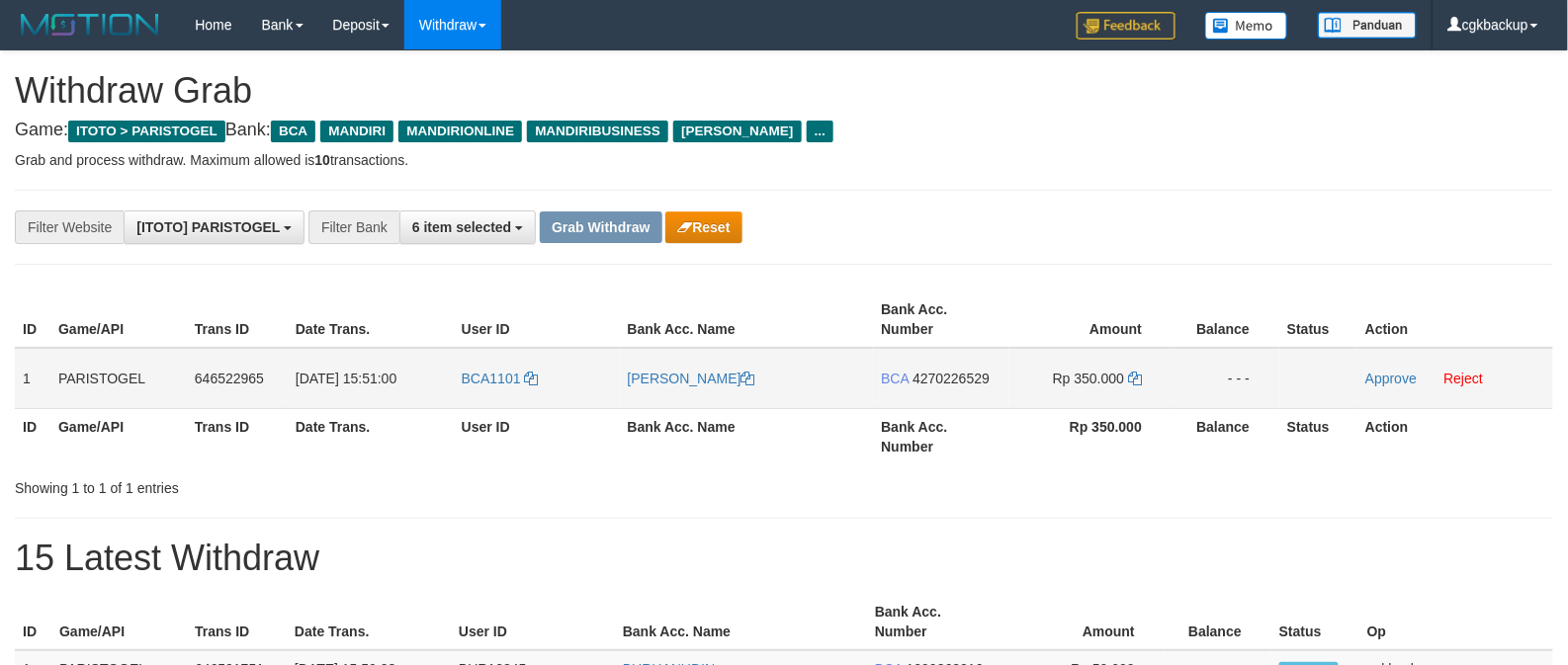 click on "BCA1101" at bounding box center [537, 378] 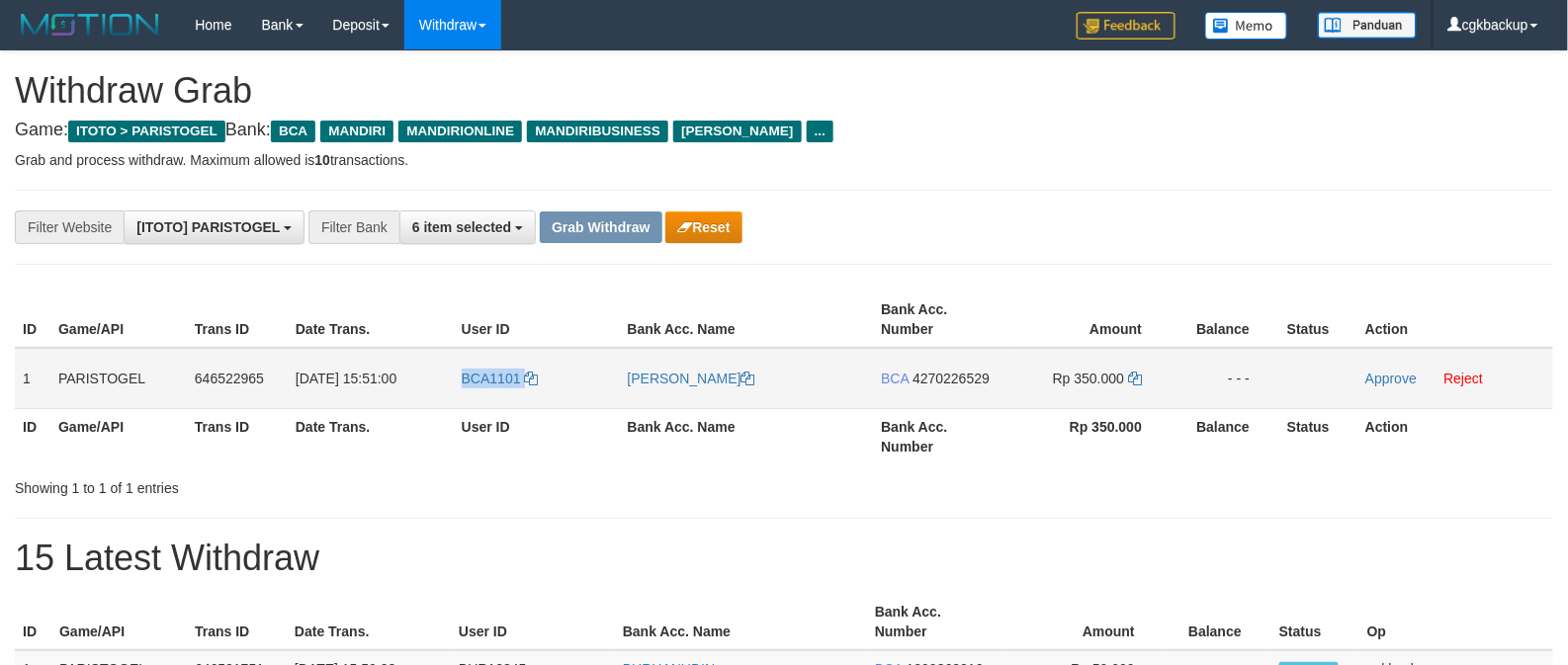 click on "BCA1101" at bounding box center (537, 378) 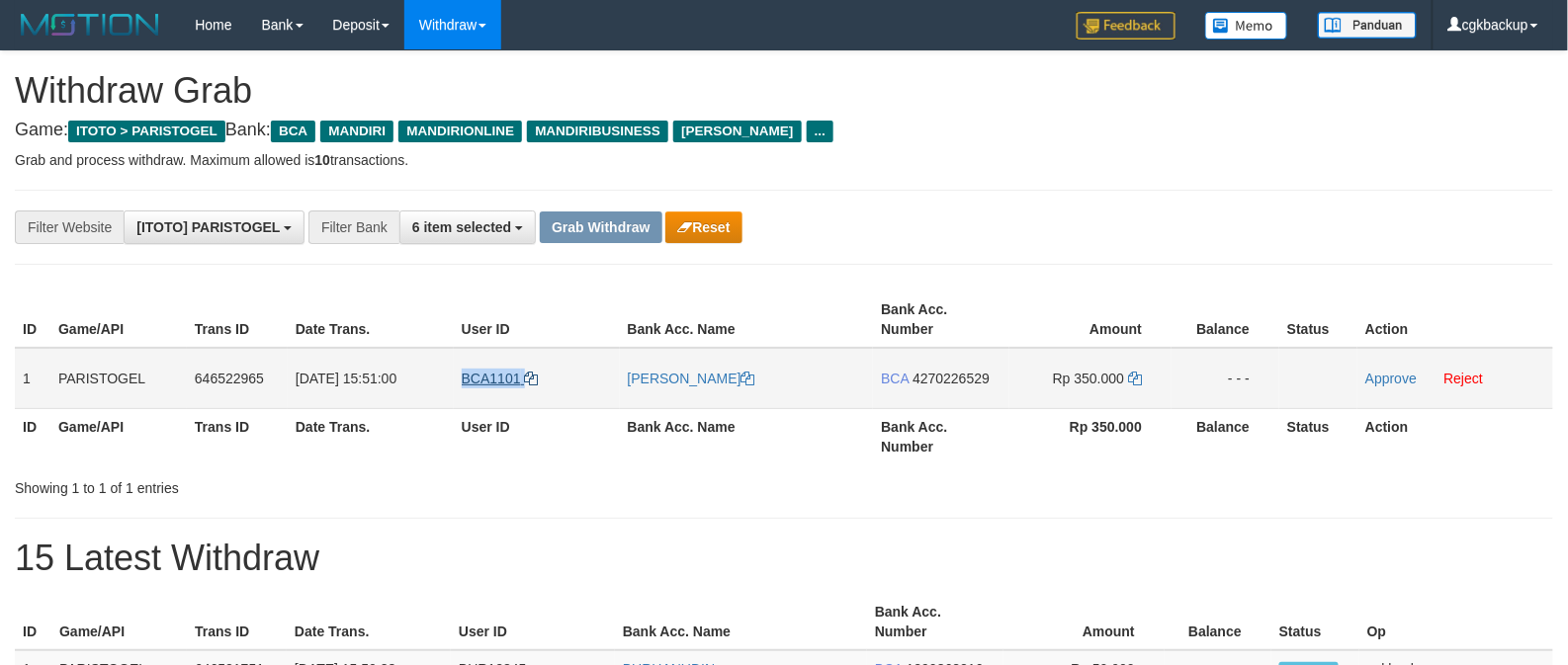 copy on "BCA1101" 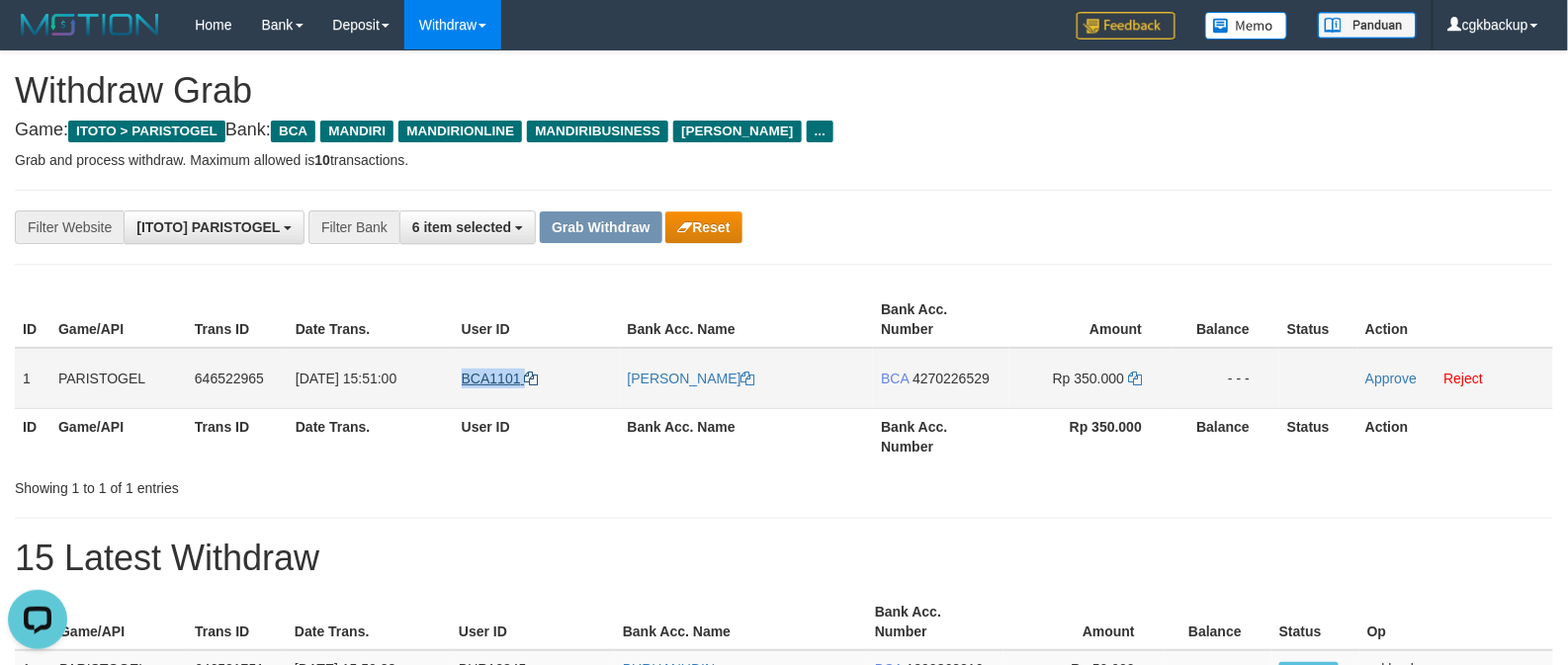 scroll, scrollTop: 0, scrollLeft: 0, axis: both 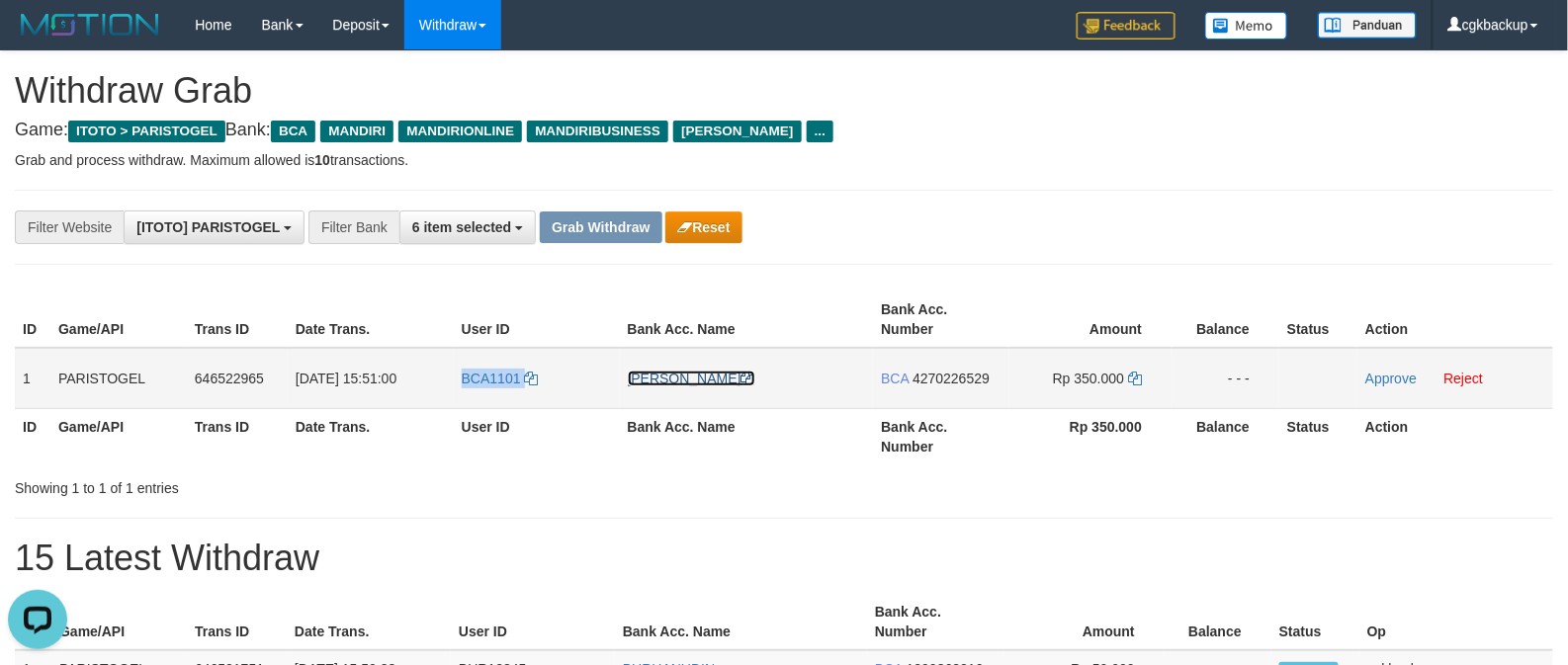 click on "[PERSON_NAME]" at bounding box center [691, 378] 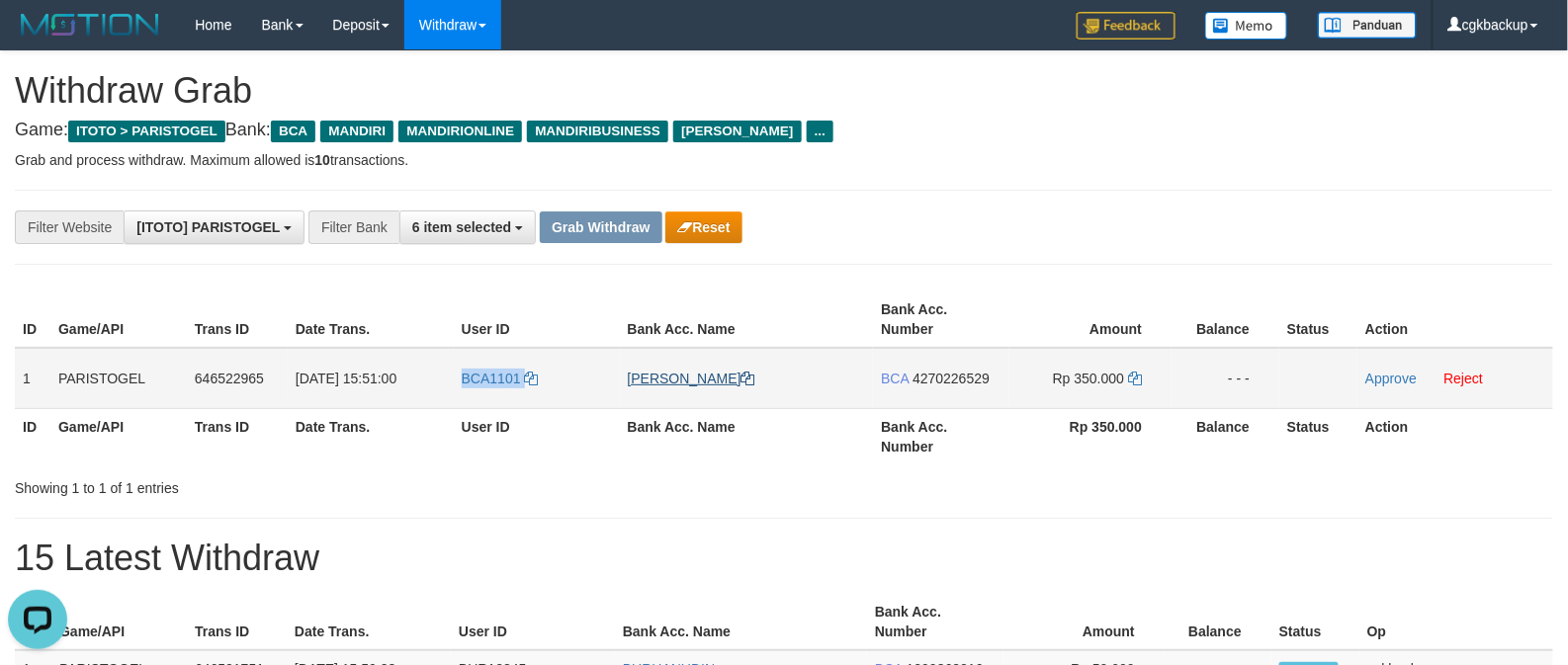 copy on "BCA1101" 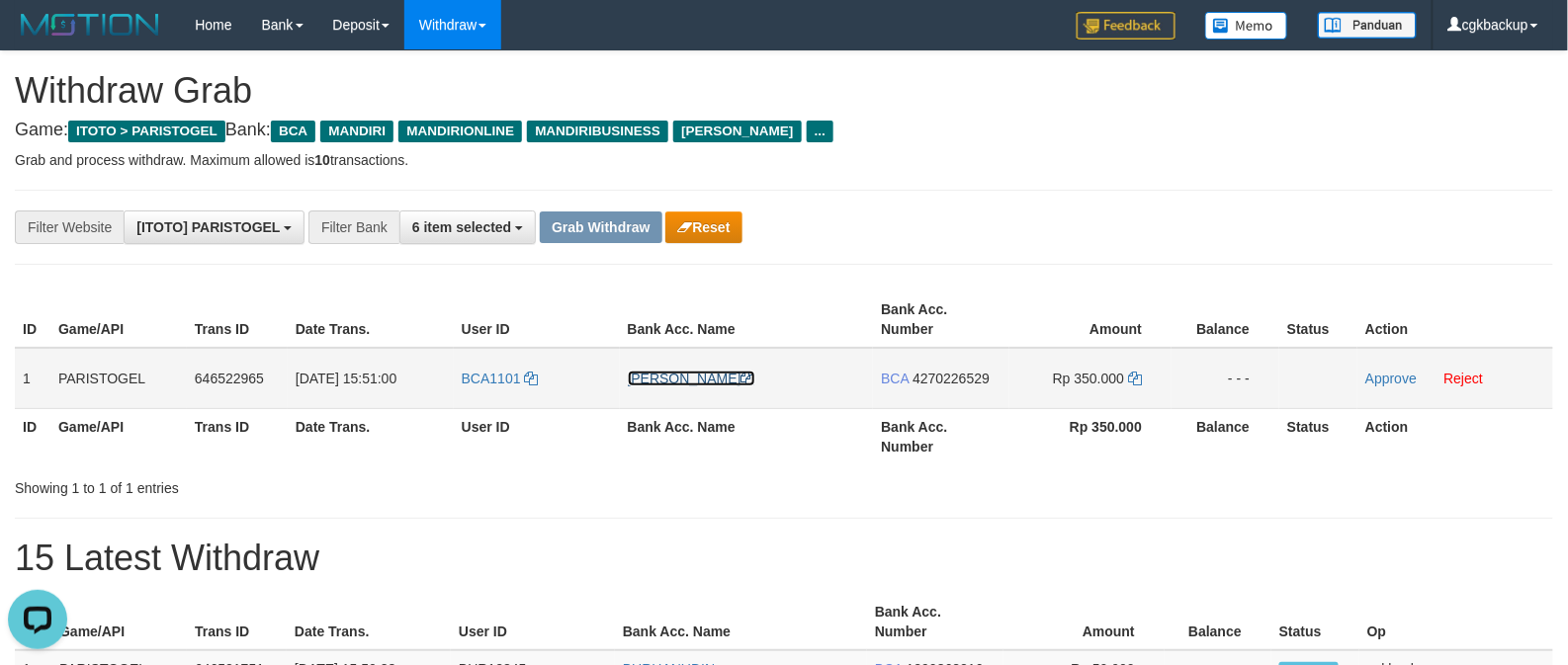 click on "[PERSON_NAME]" at bounding box center [691, 378] 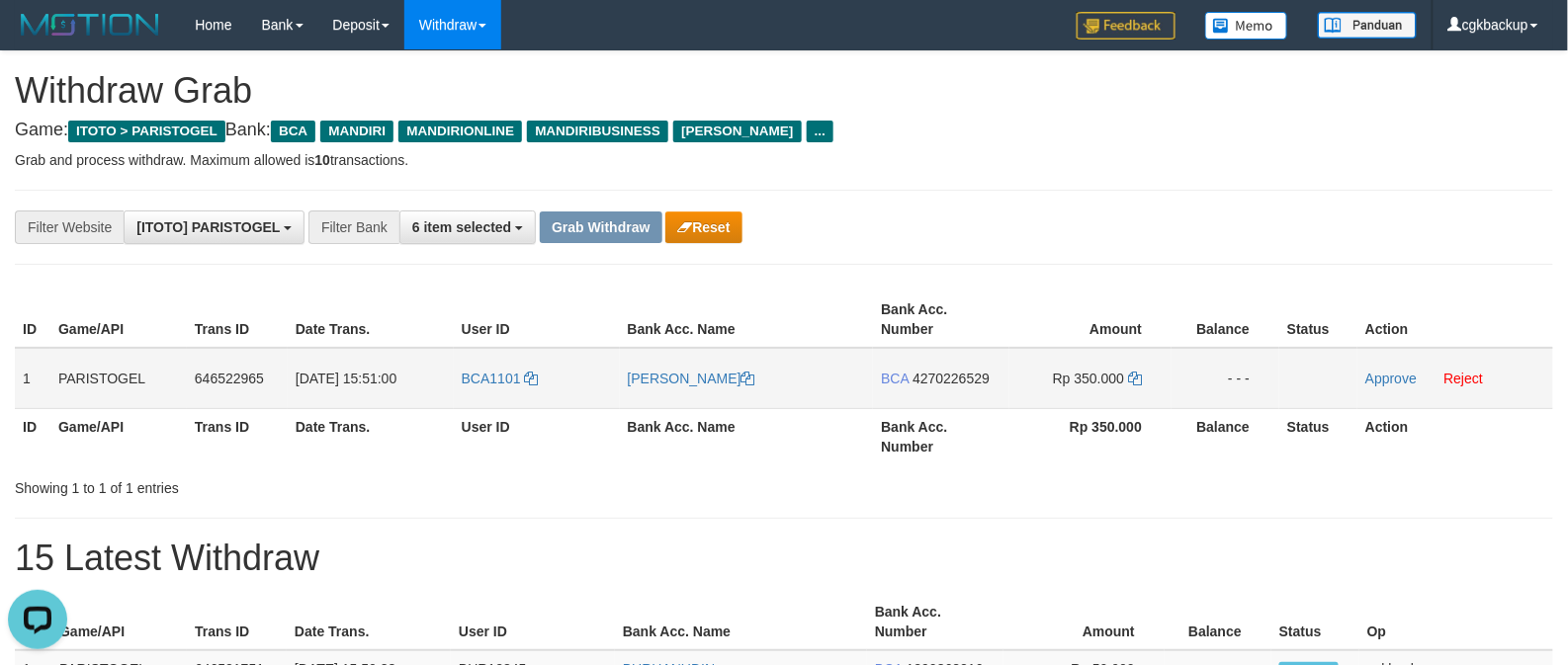 click on "BCA
4270226529" at bounding box center [941, 378] 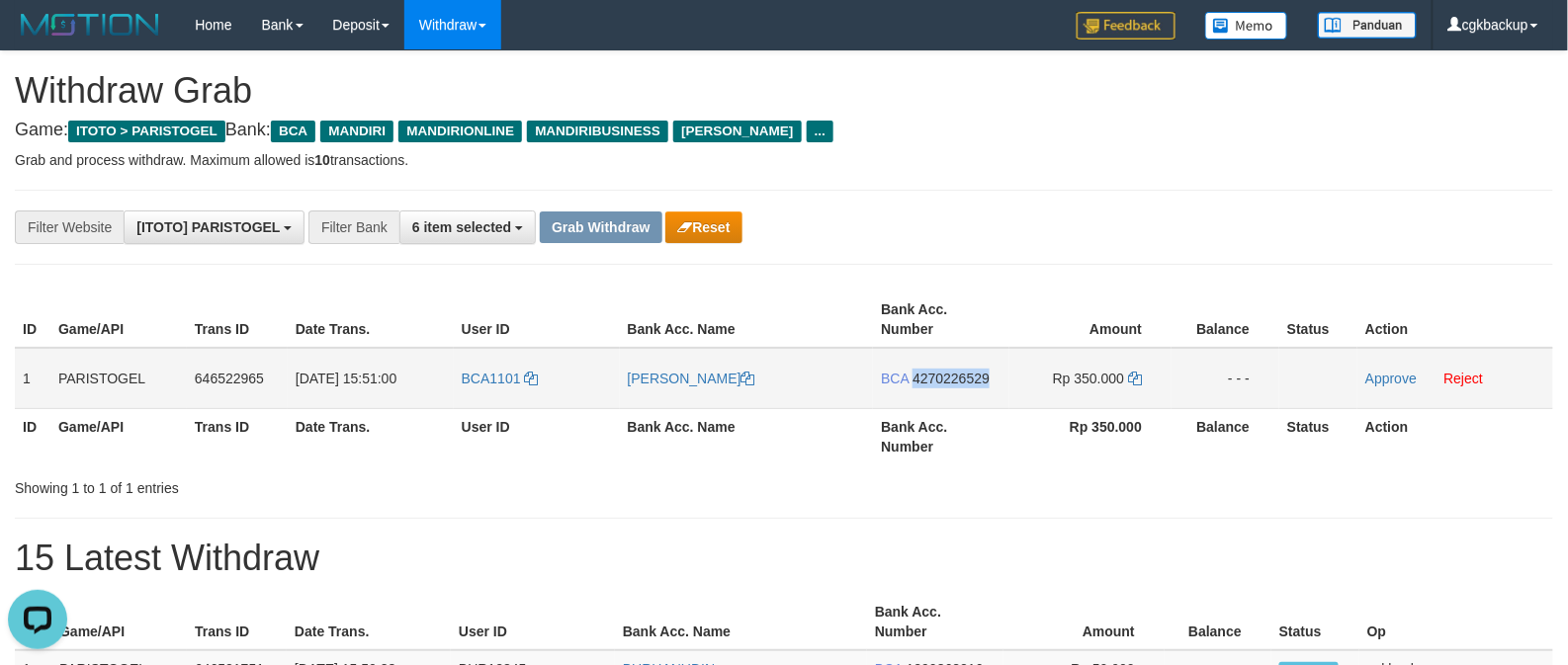 copy on "4270226529" 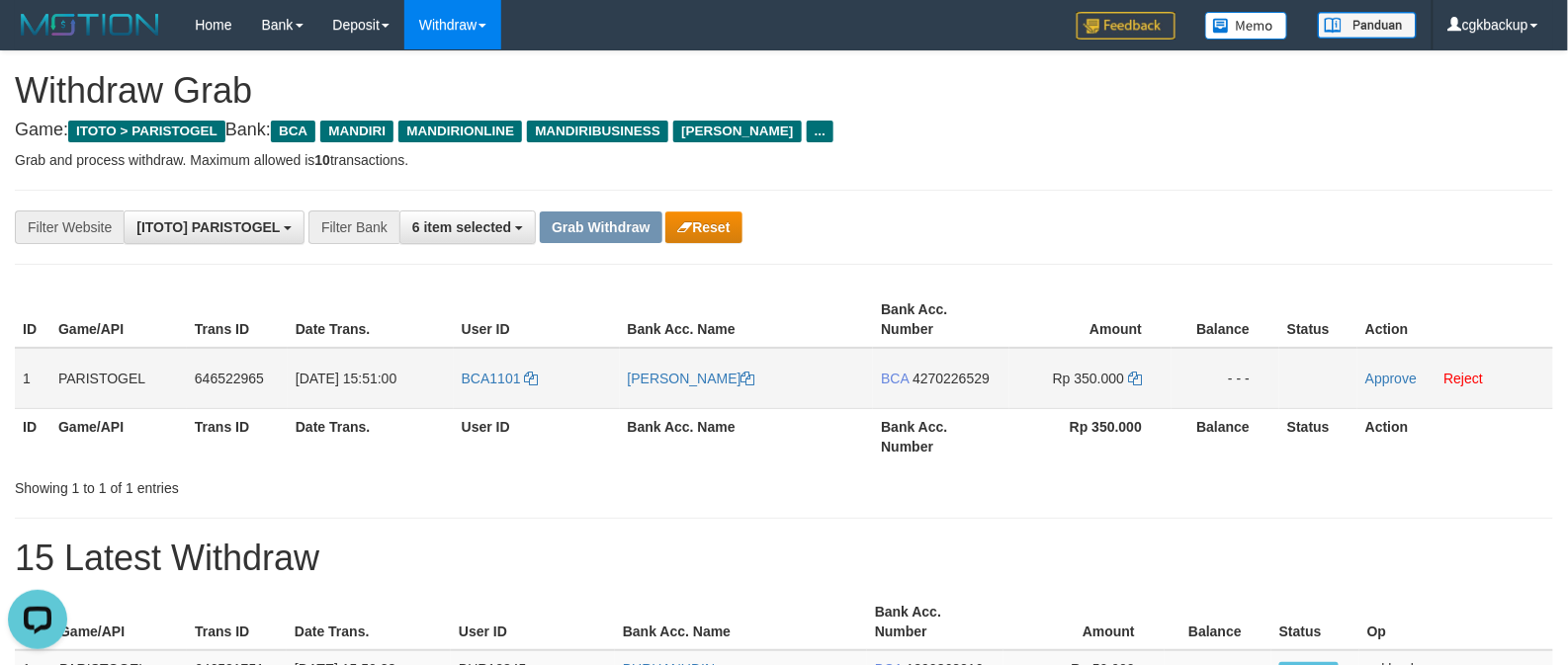 click on "BCA
4270226529" at bounding box center (941, 378) 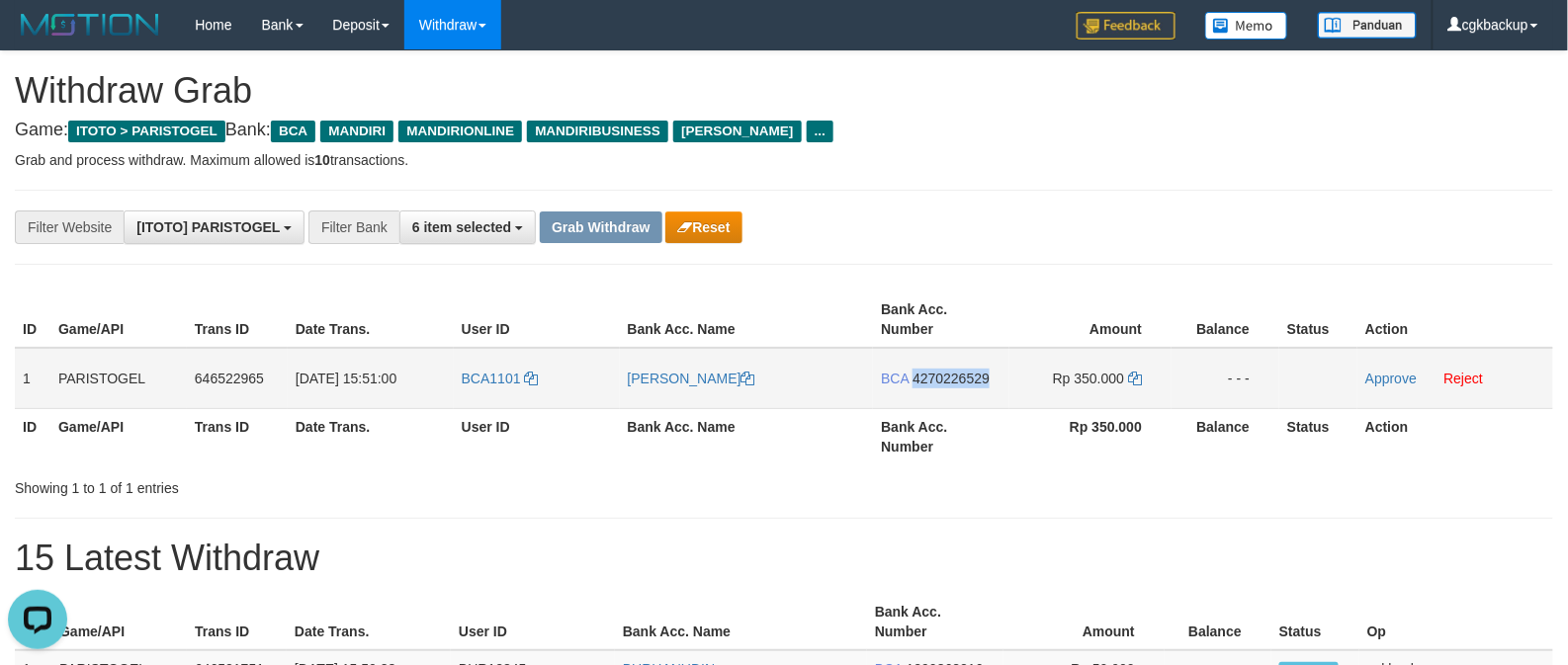 click on "BCA
4270226529" at bounding box center (941, 378) 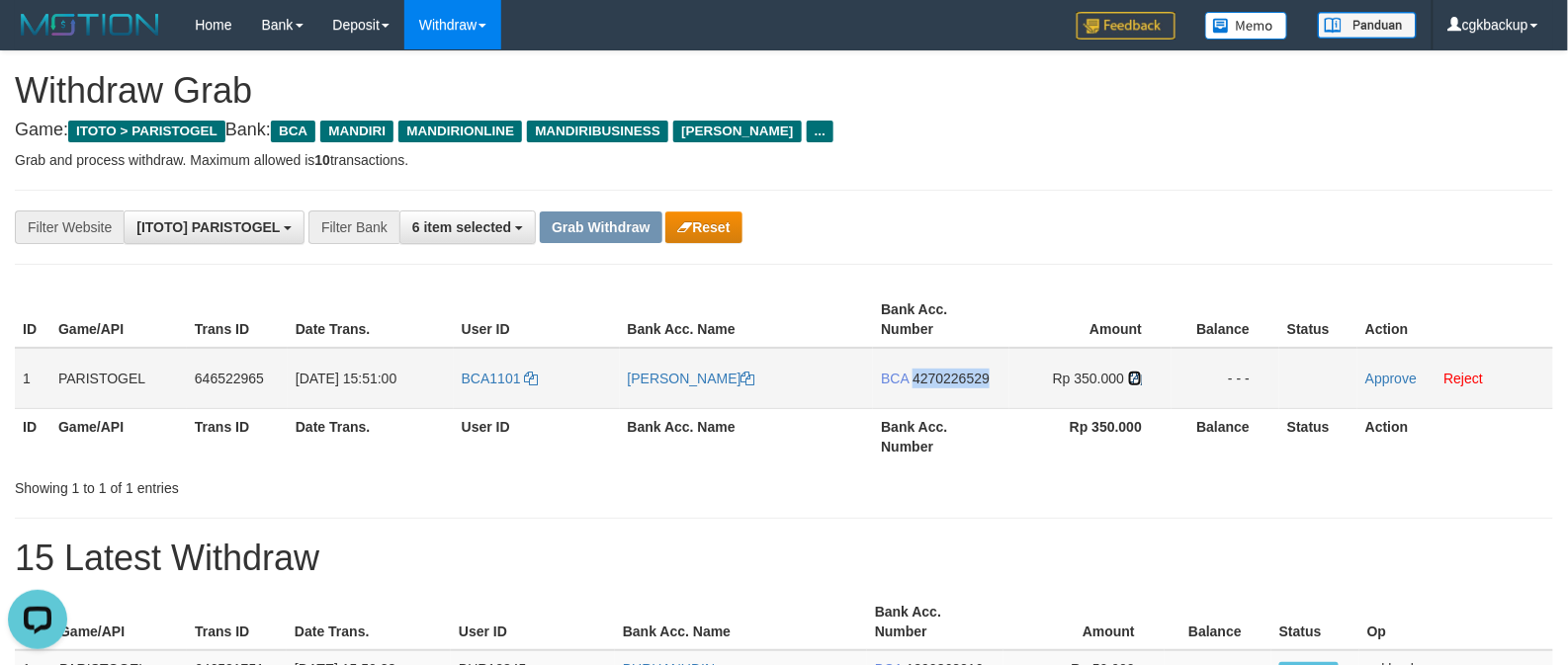 click at bounding box center [1135, 378] 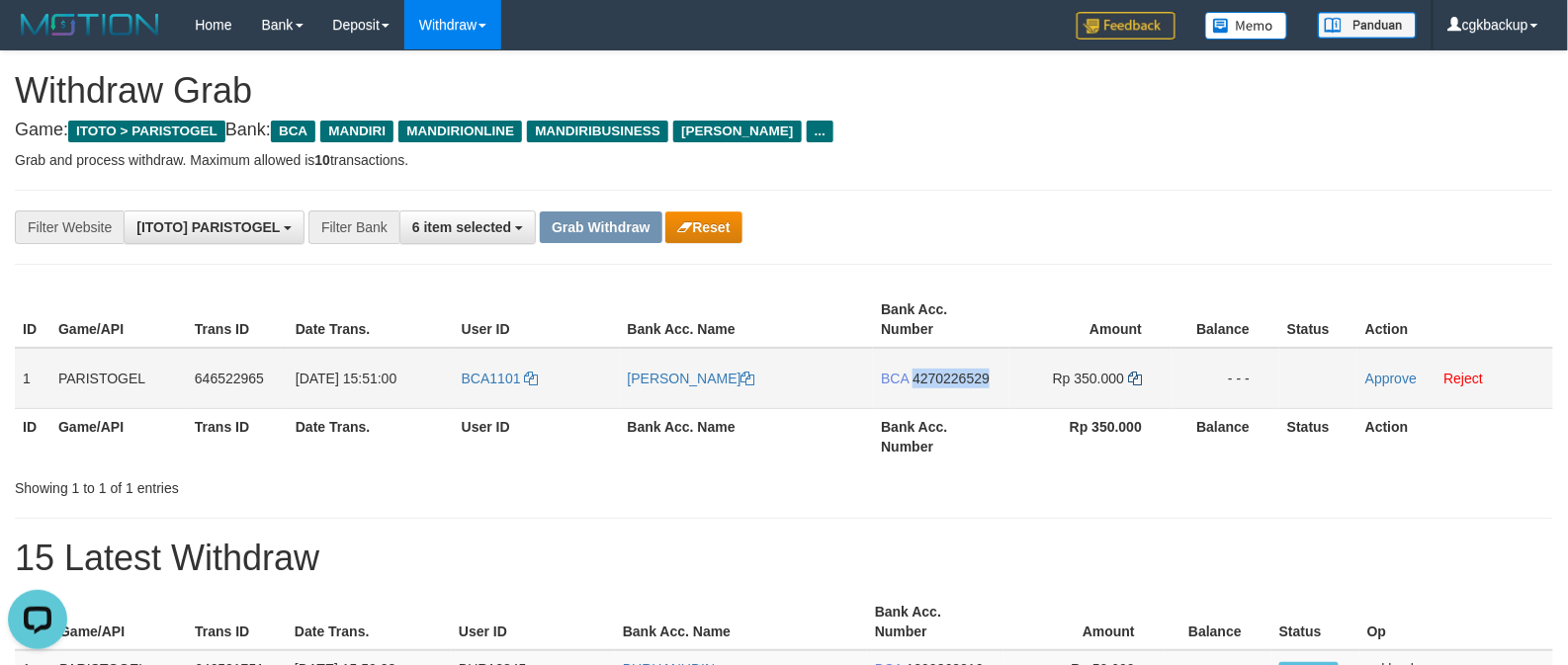 copy on "4270226529" 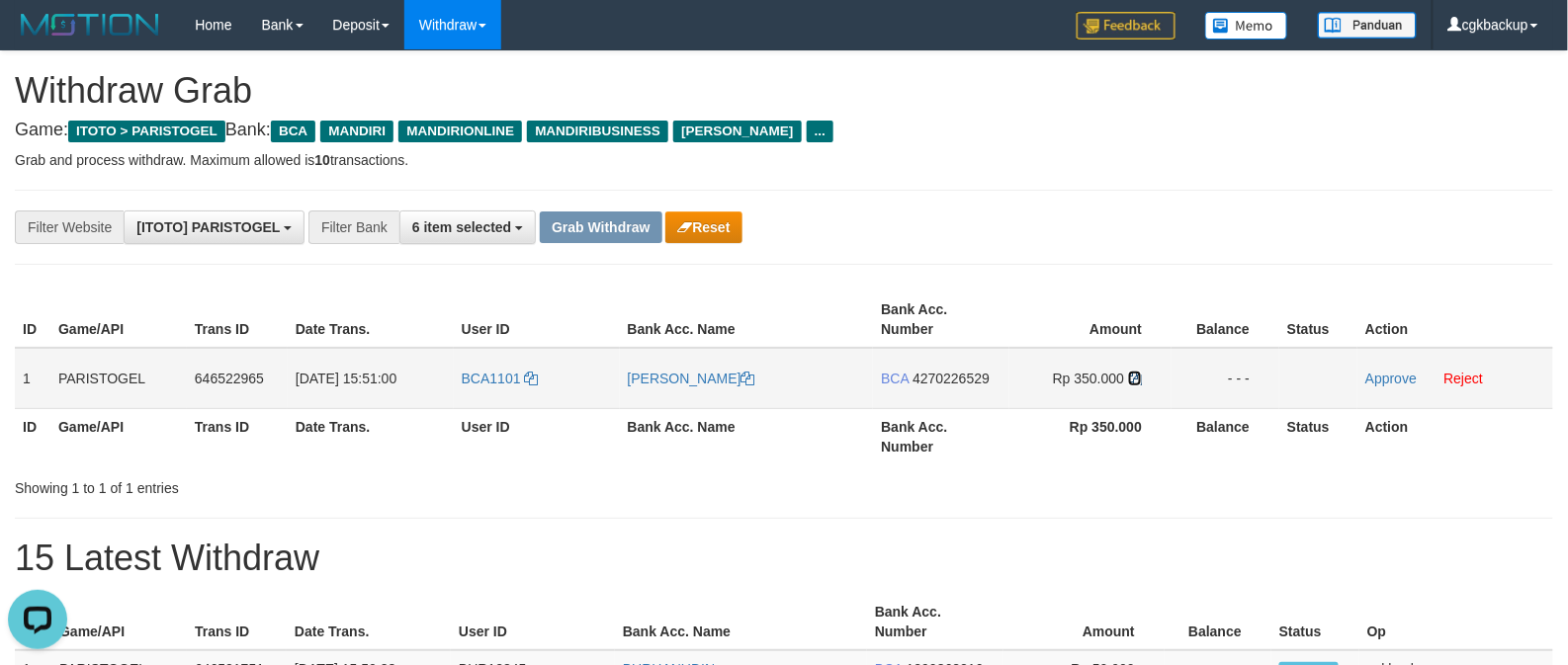 click at bounding box center [1135, 378] 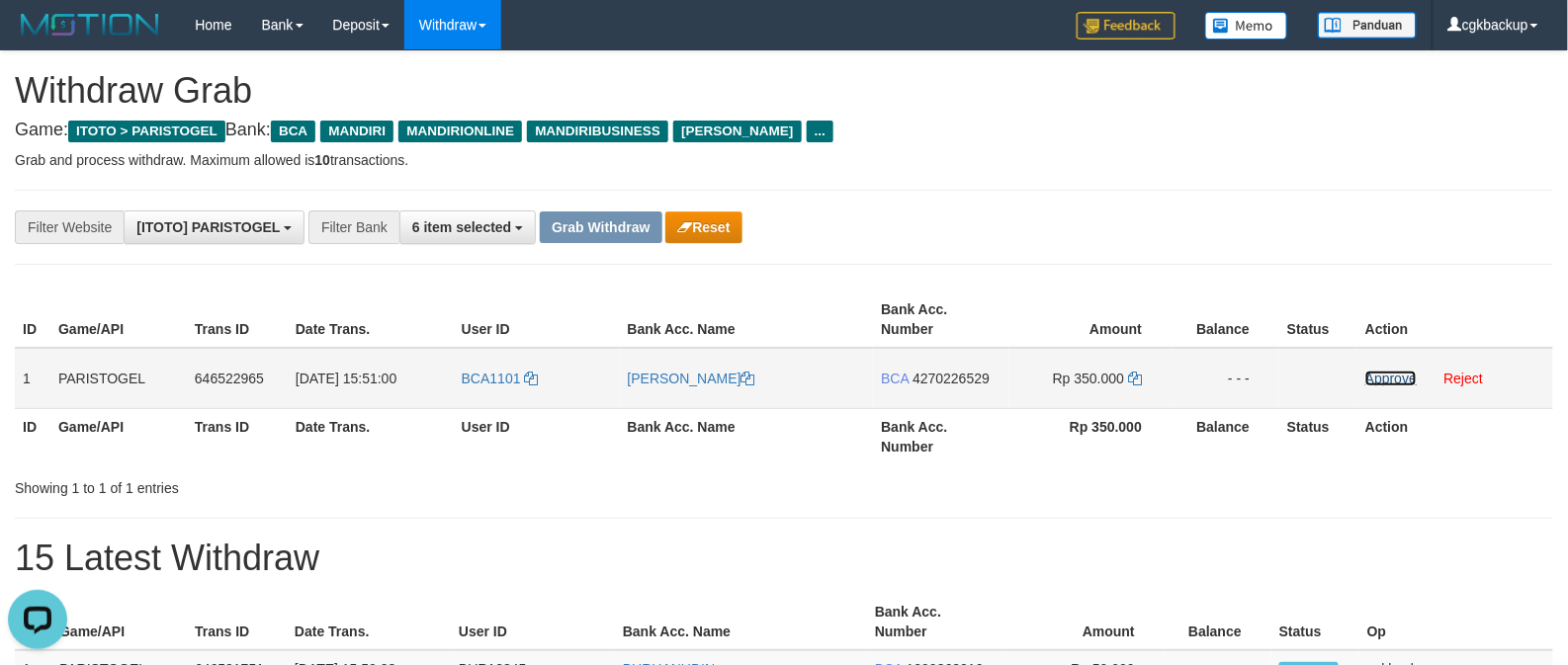 click on "Approve" at bounding box center (1391, 378) 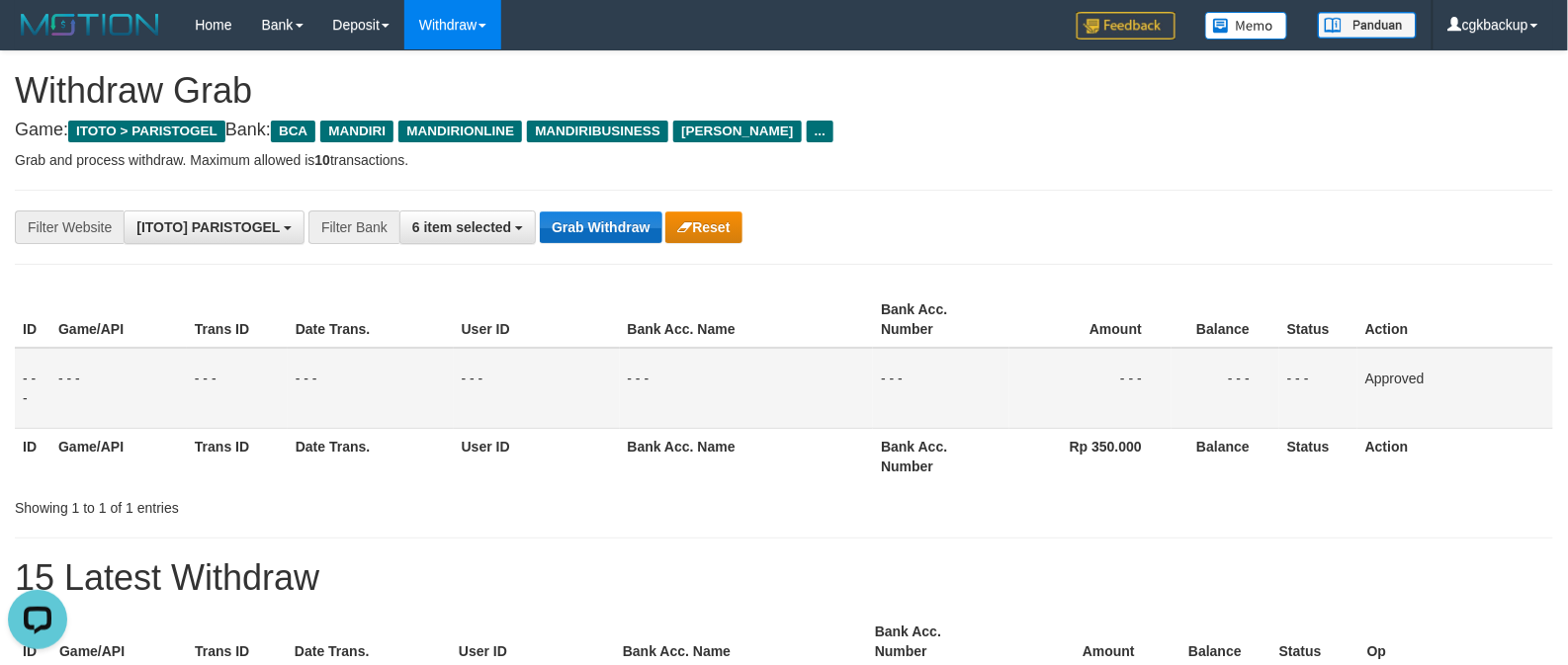 drag, startPoint x: 587, startPoint y: 203, endPoint x: 595, endPoint y: 218, distance: 17 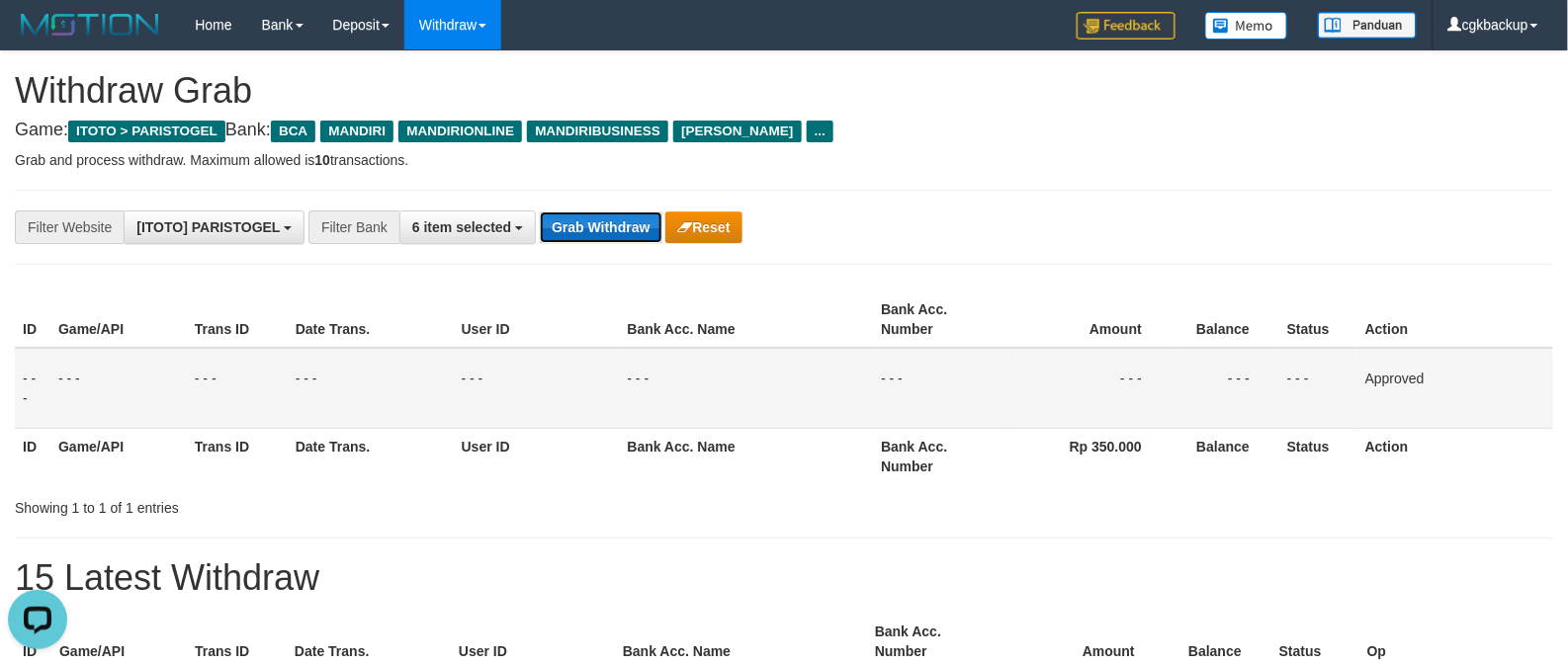 click on "Grab Withdraw" at bounding box center (600, 227) 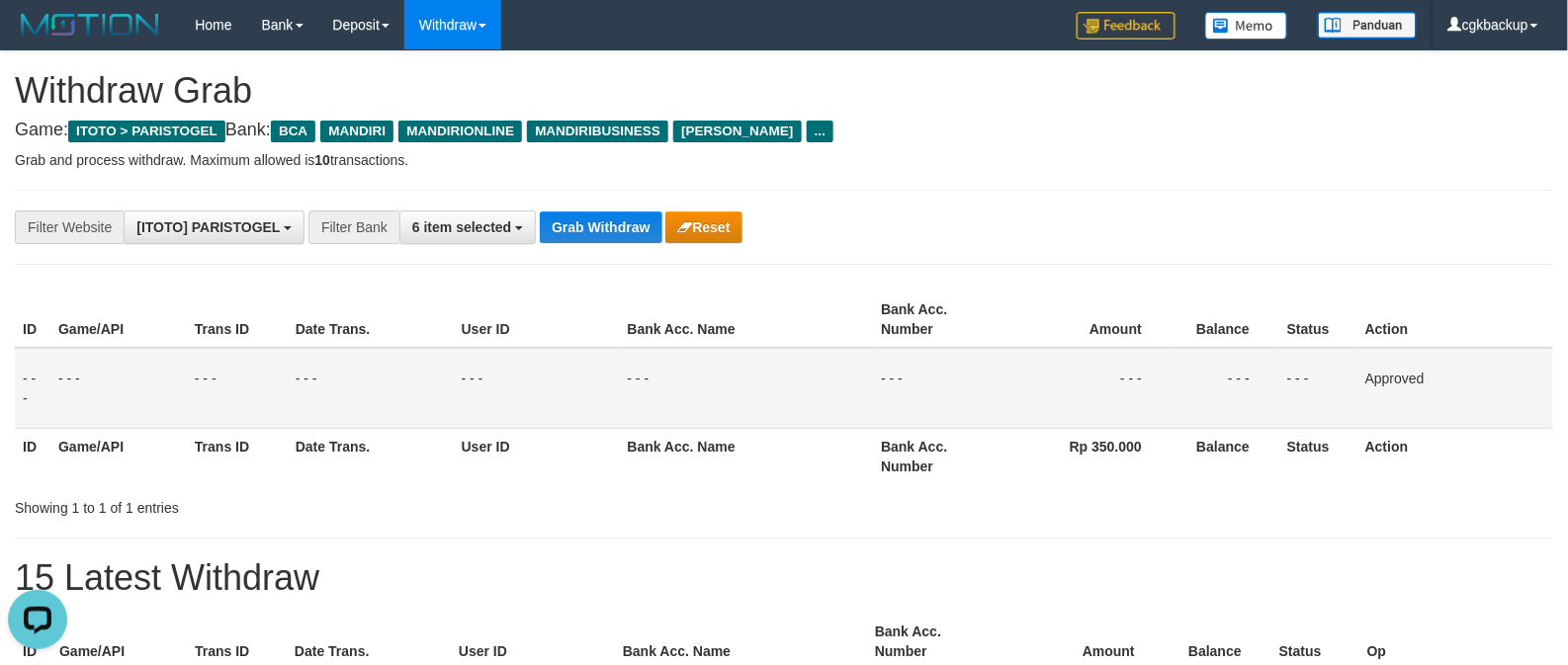 click on "**********" at bounding box center [784, 1031] 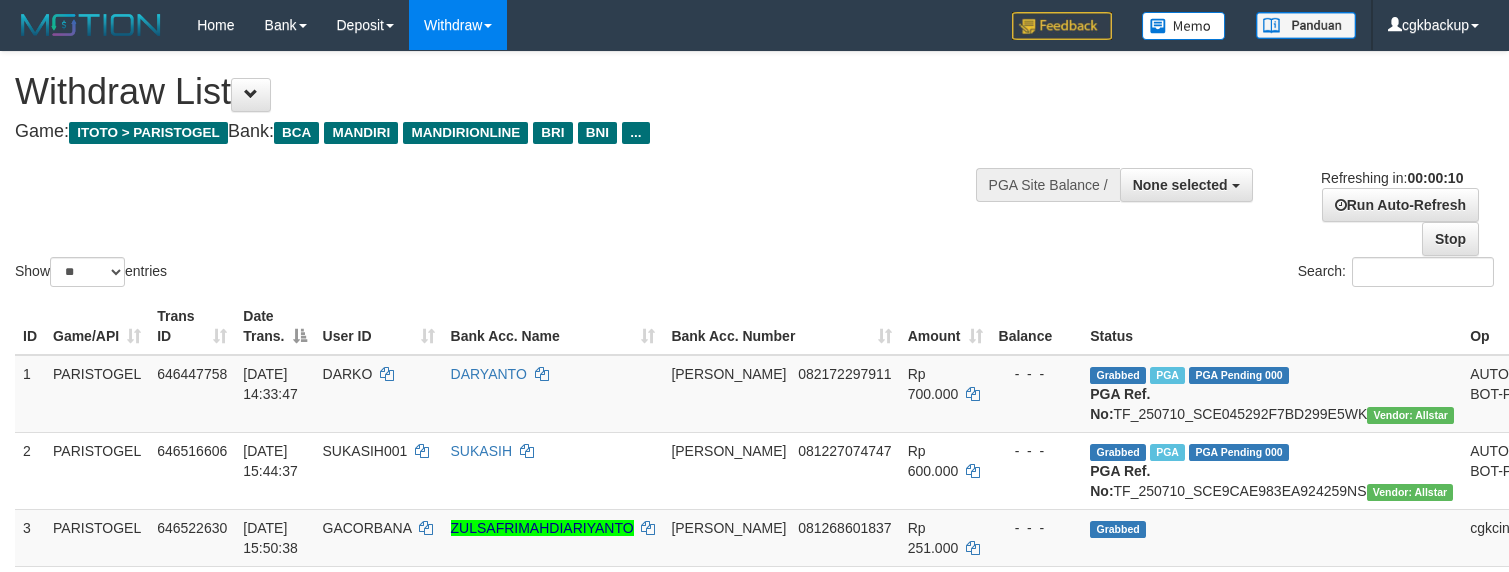 select 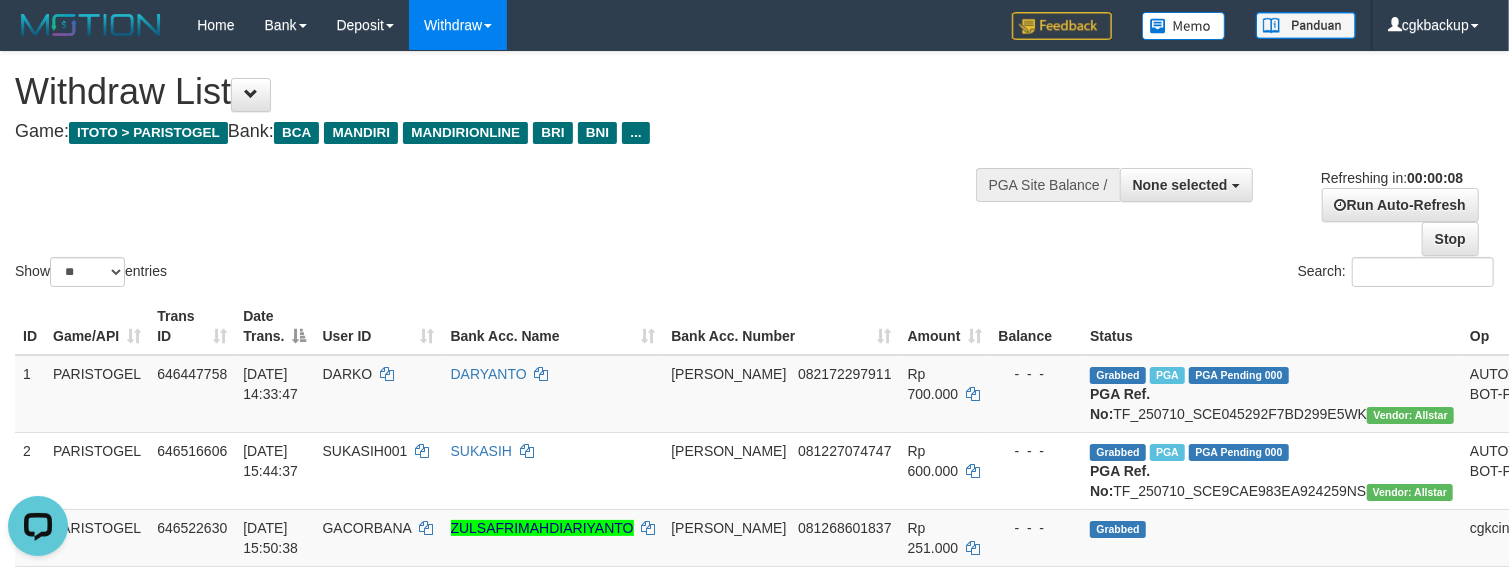 scroll, scrollTop: 0, scrollLeft: 0, axis: both 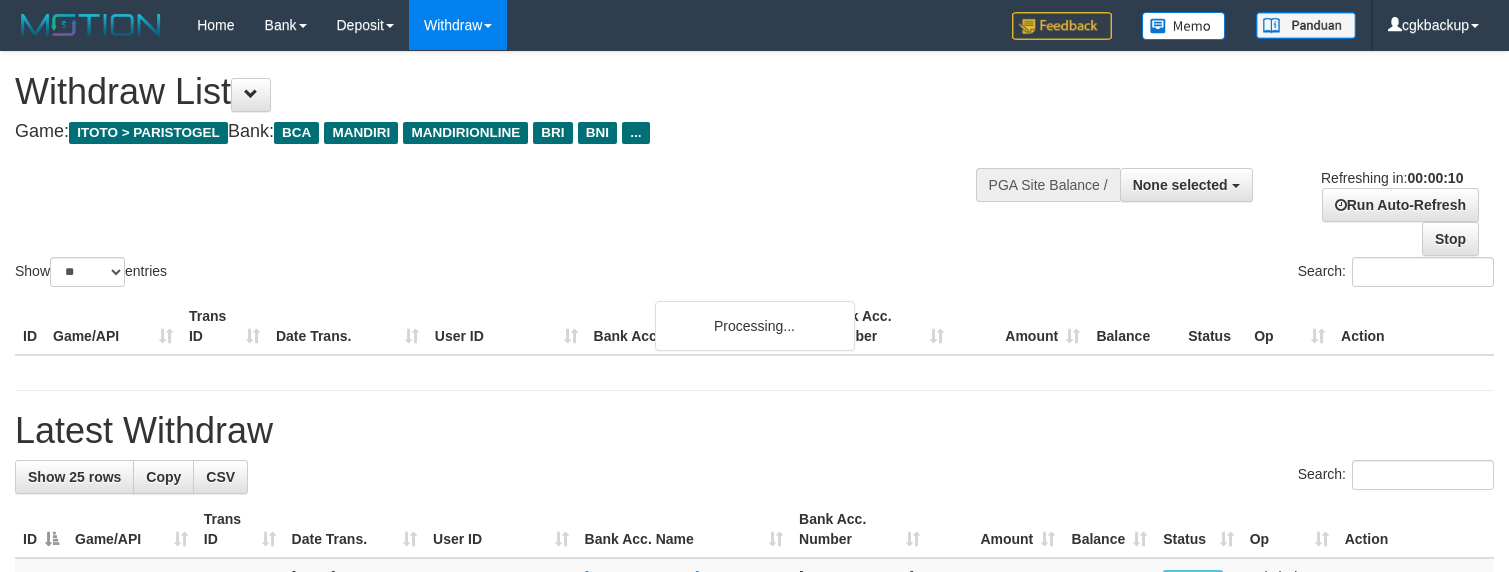select 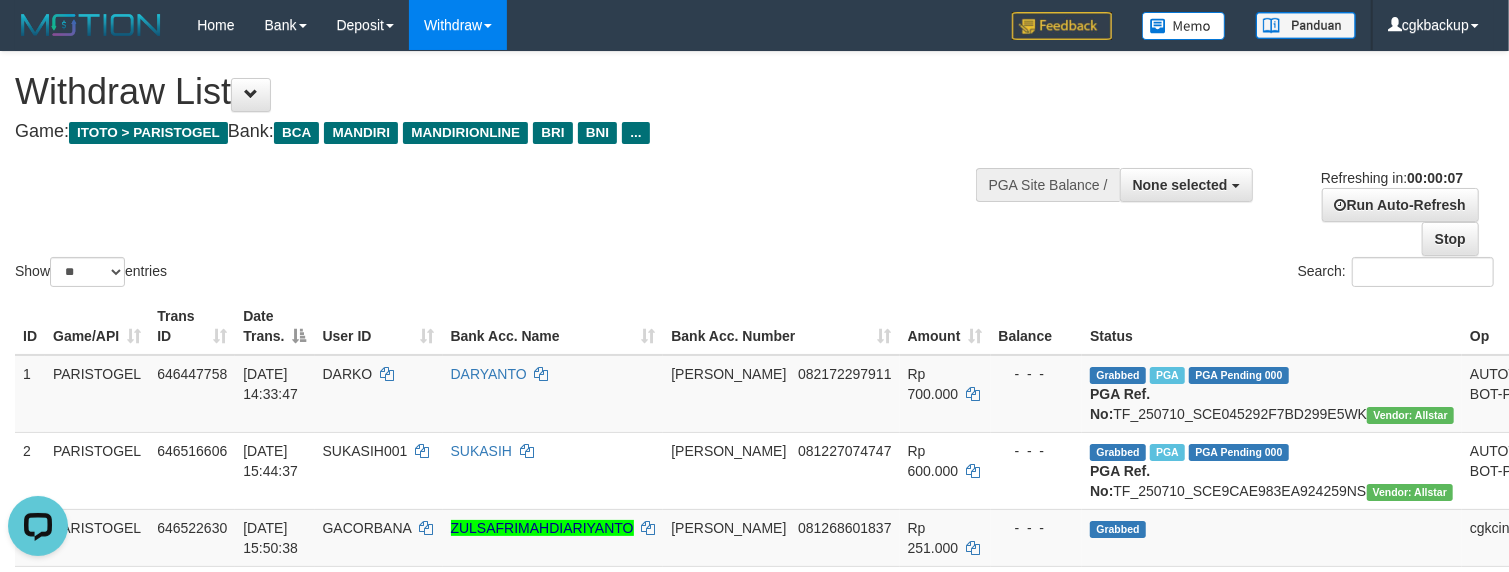 scroll, scrollTop: 0, scrollLeft: 0, axis: both 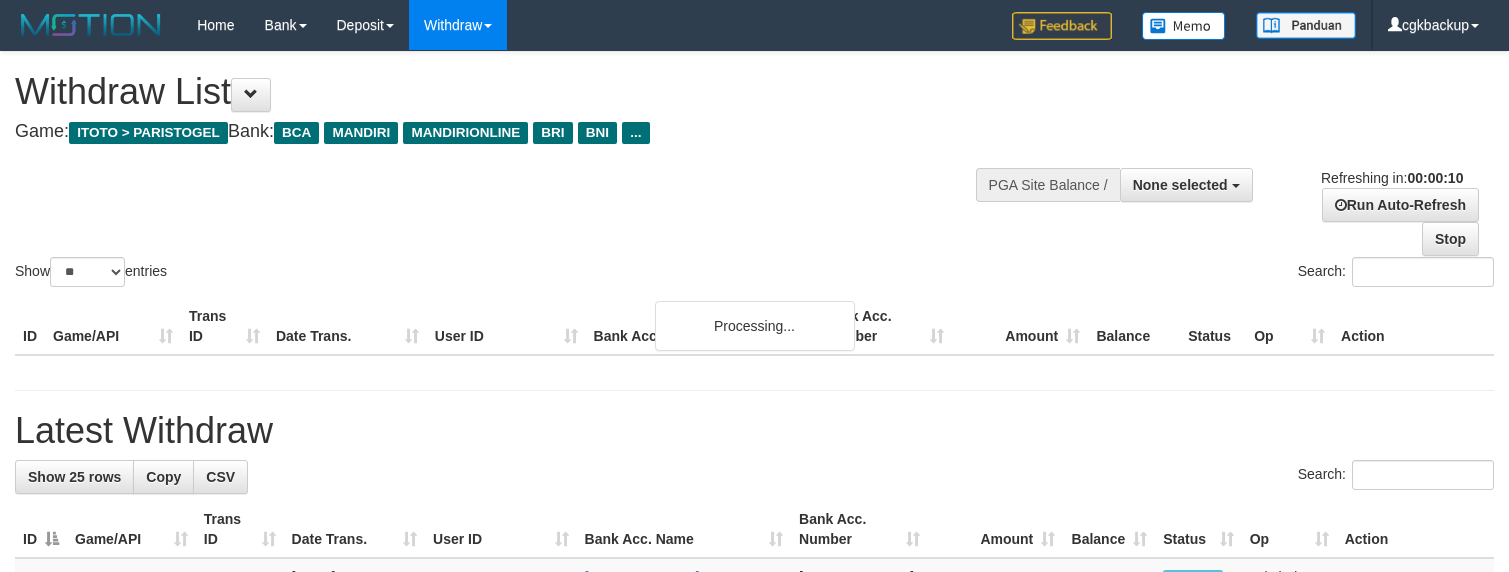 select 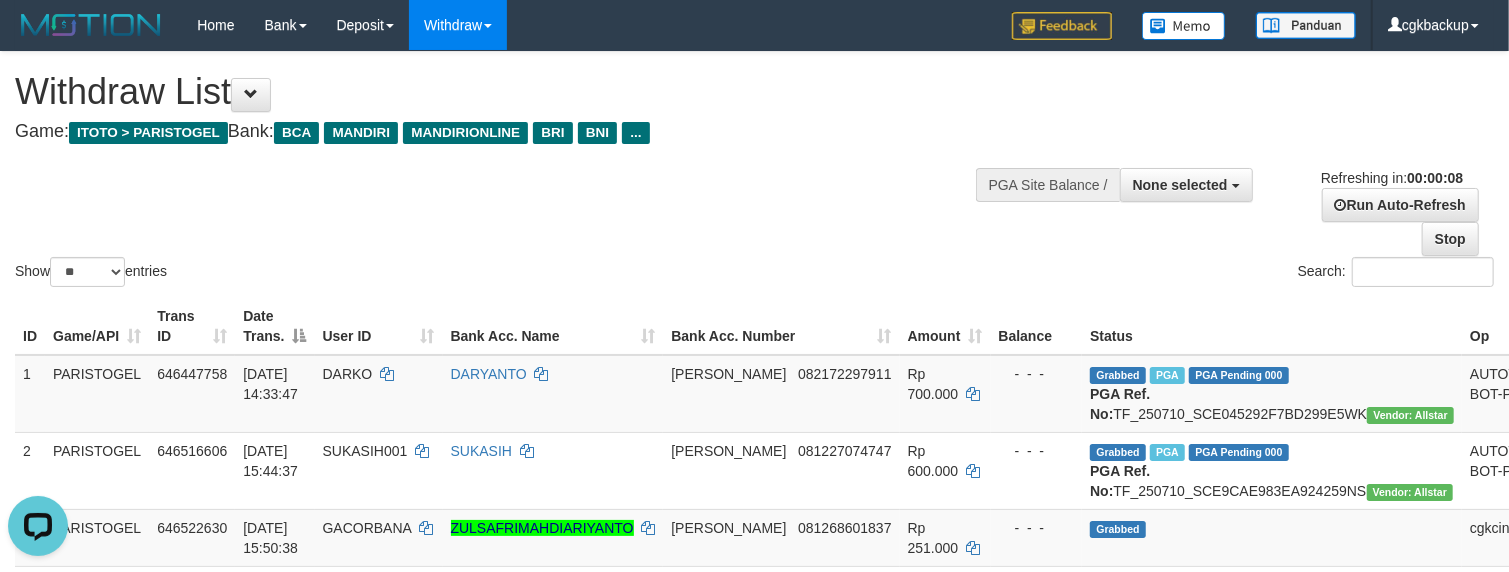 scroll, scrollTop: 0, scrollLeft: 0, axis: both 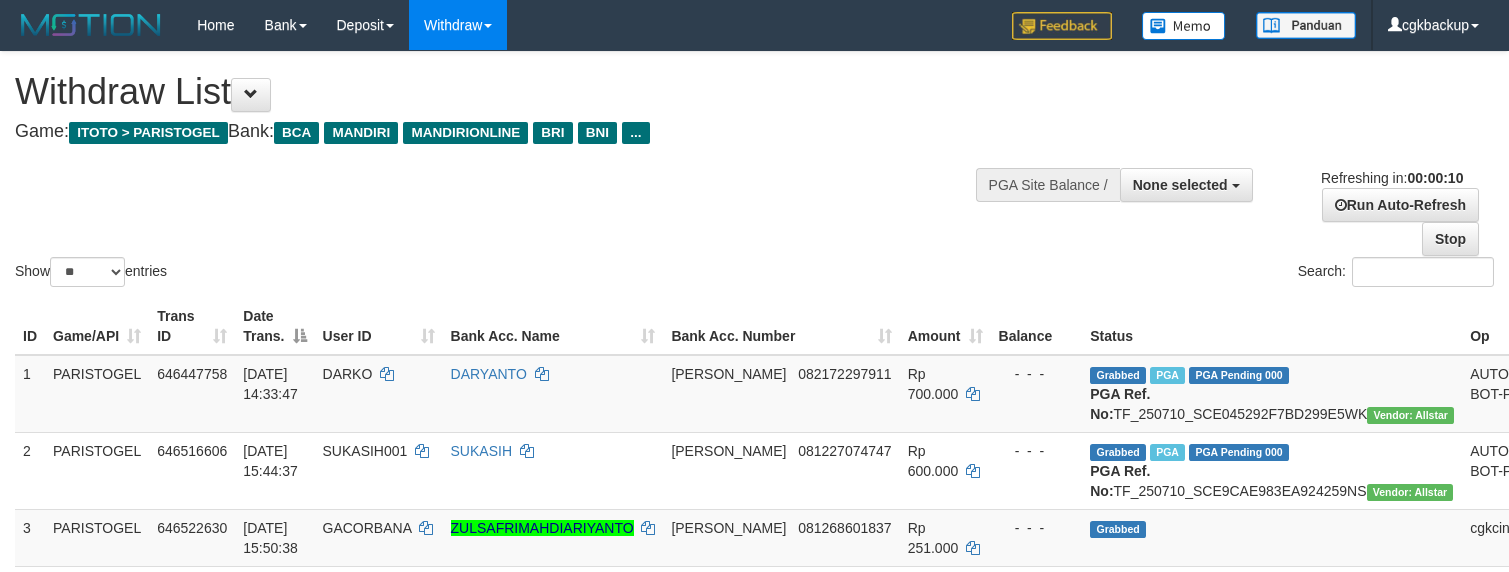 select 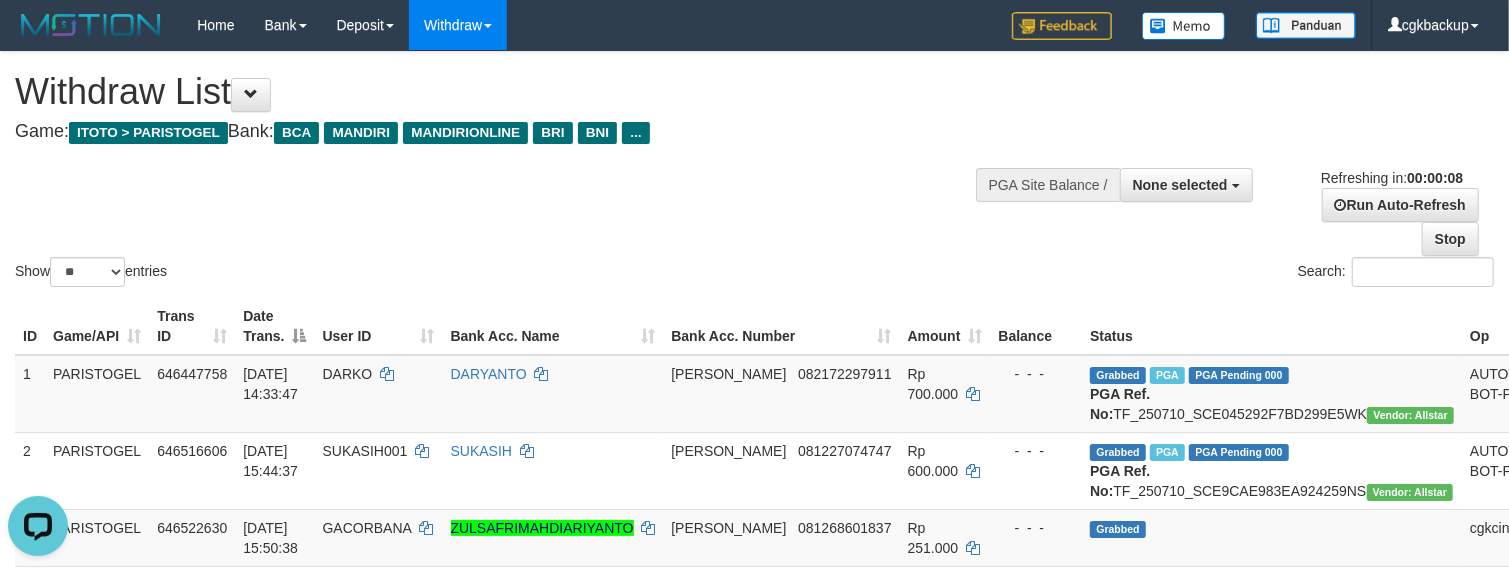 scroll, scrollTop: 0, scrollLeft: 0, axis: both 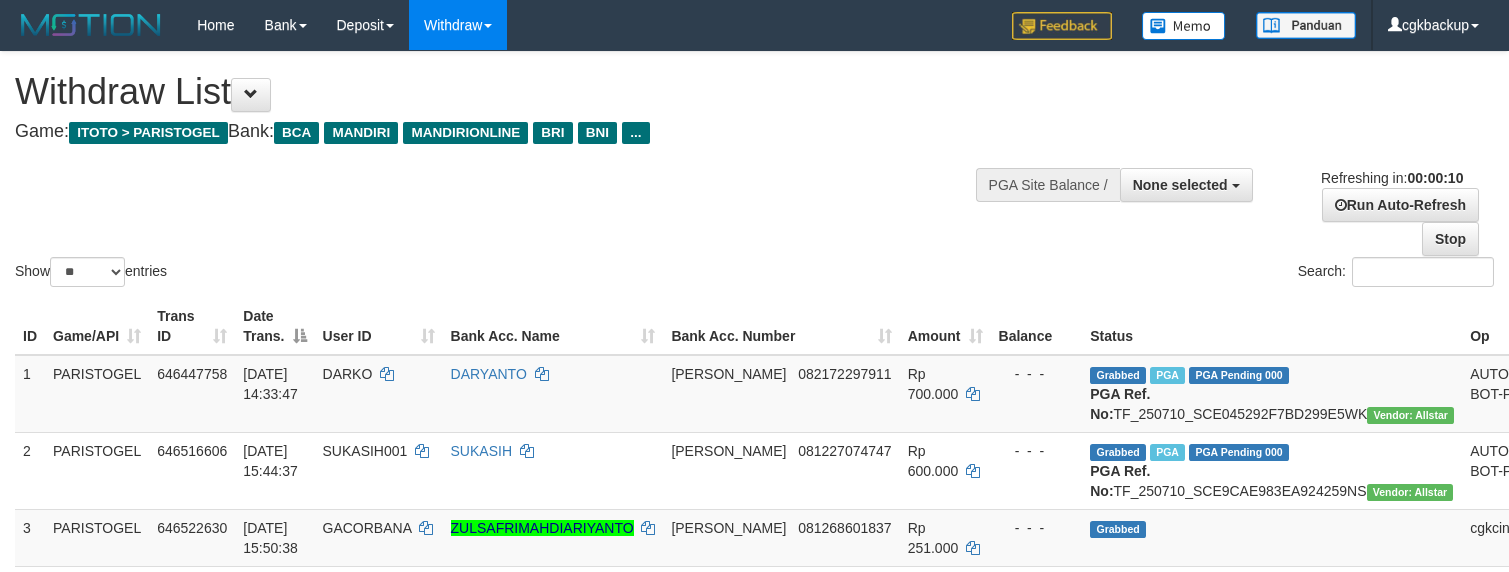 select 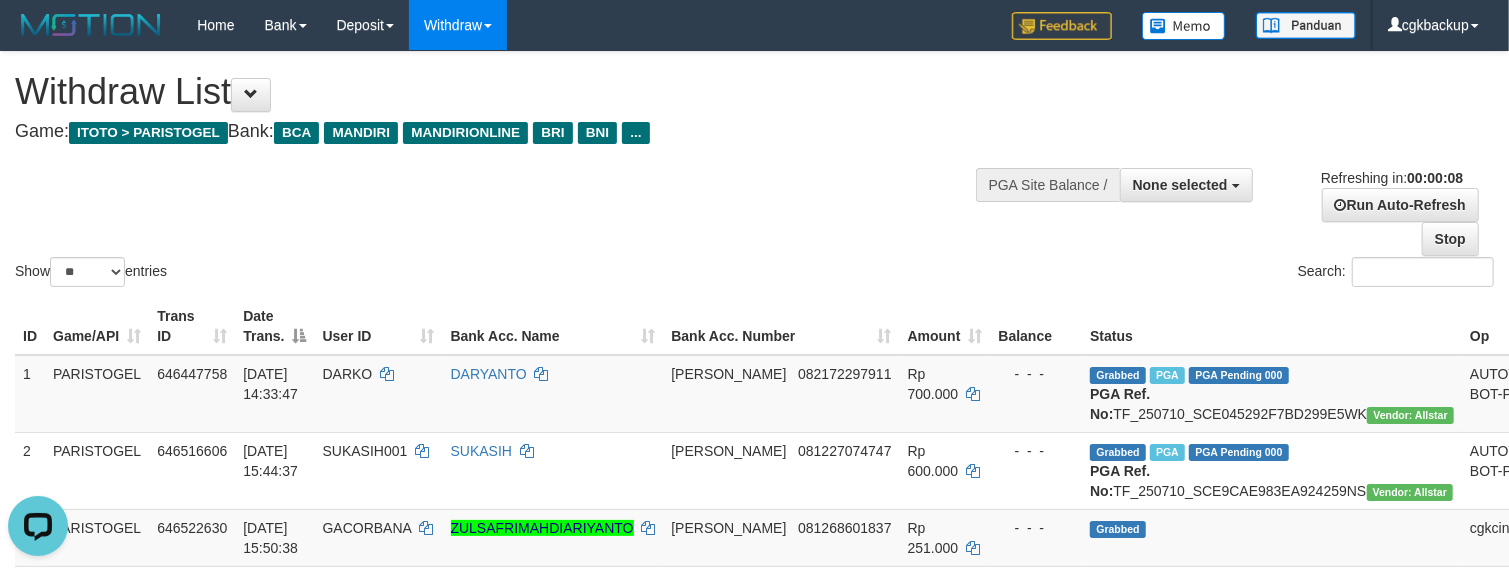 scroll, scrollTop: 0, scrollLeft: 0, axis: both 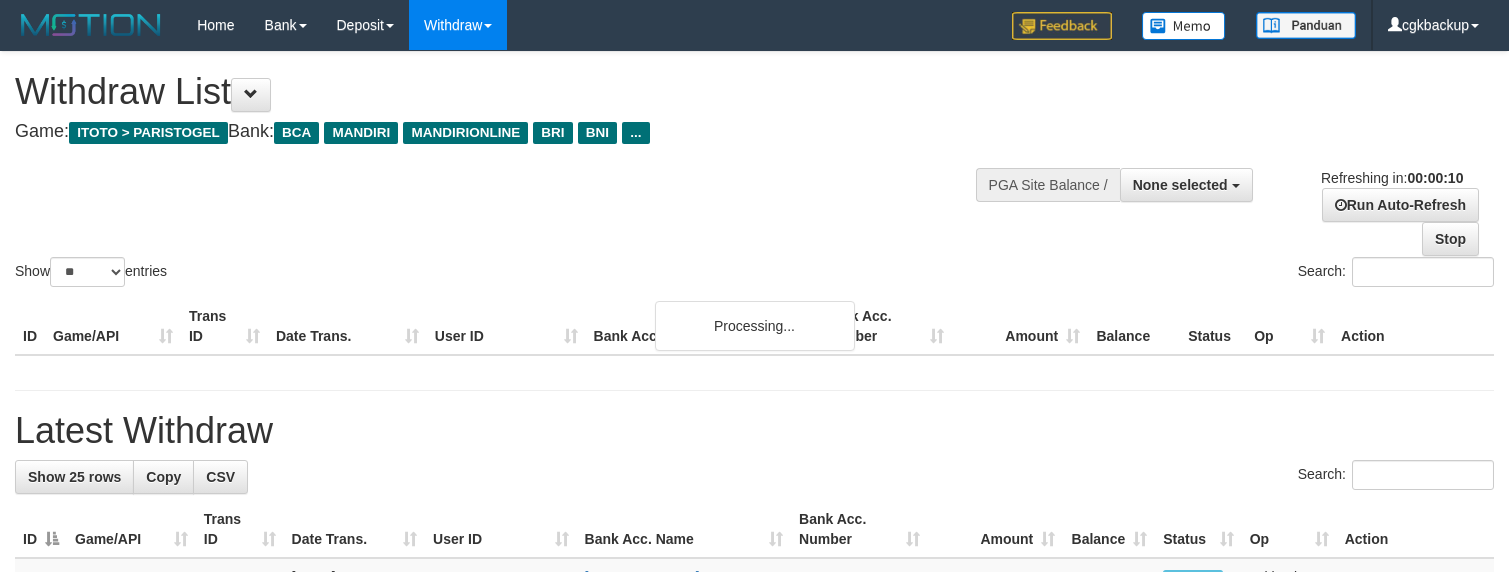 select 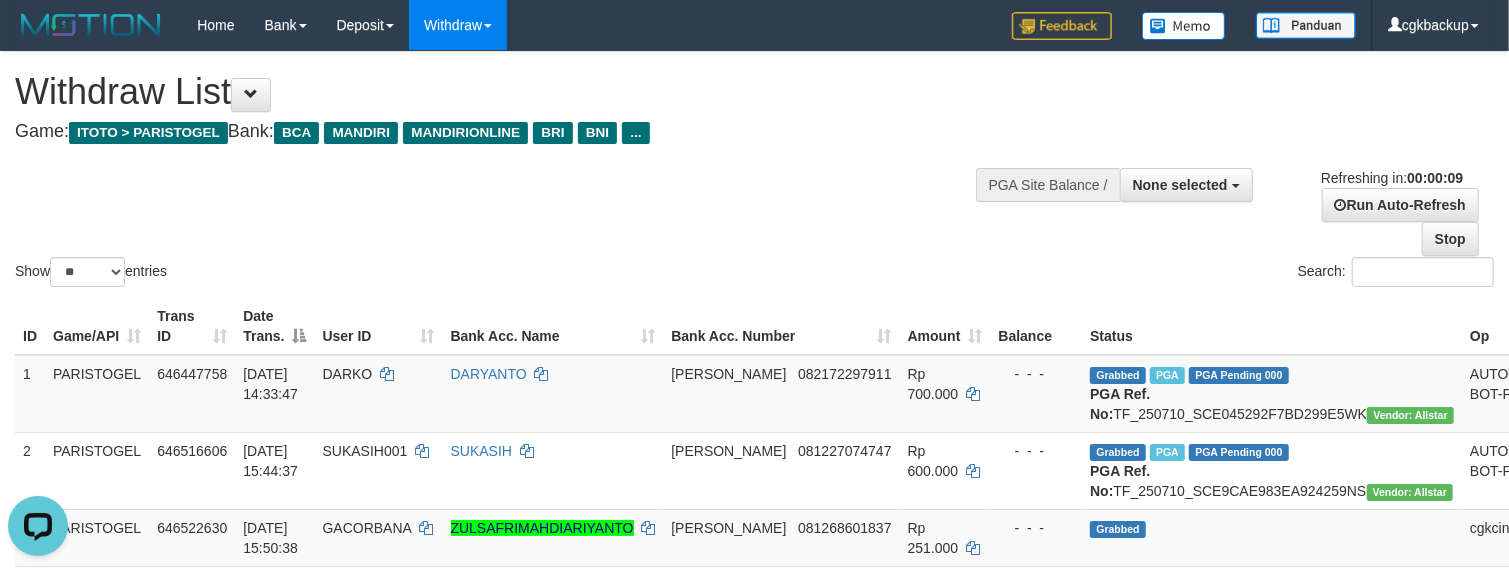scroll, scrollTop: 0, scrollLeft: 0, axis: both 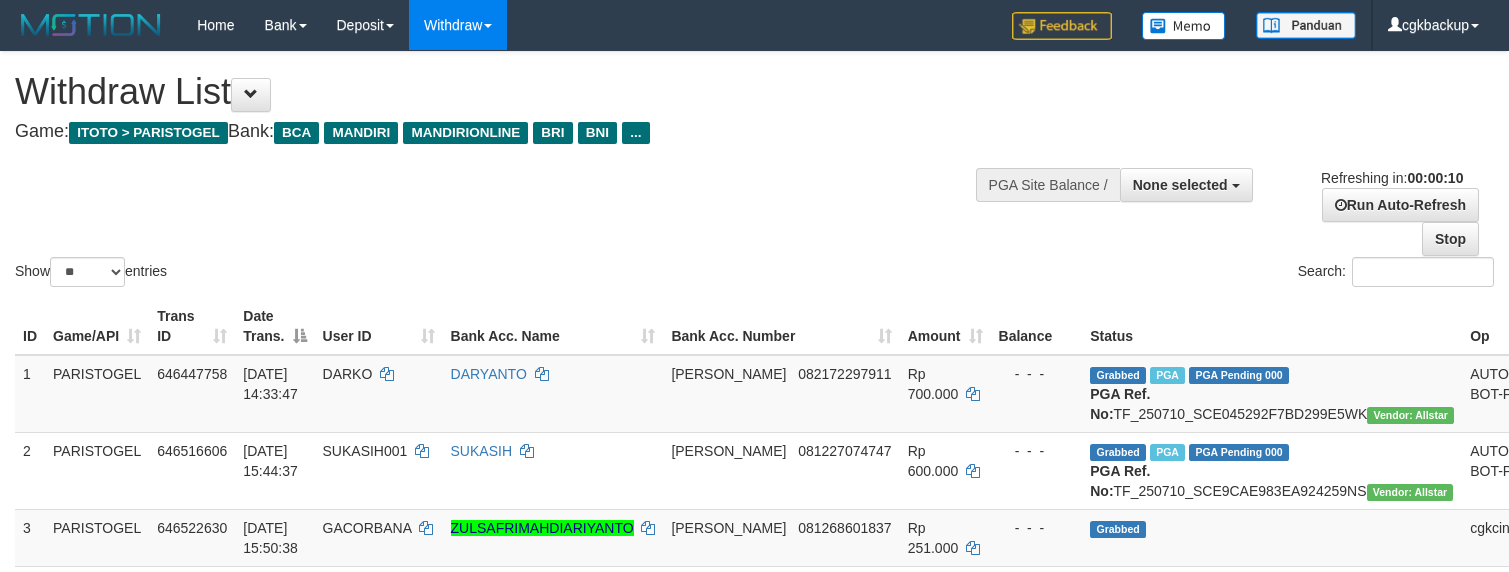 select 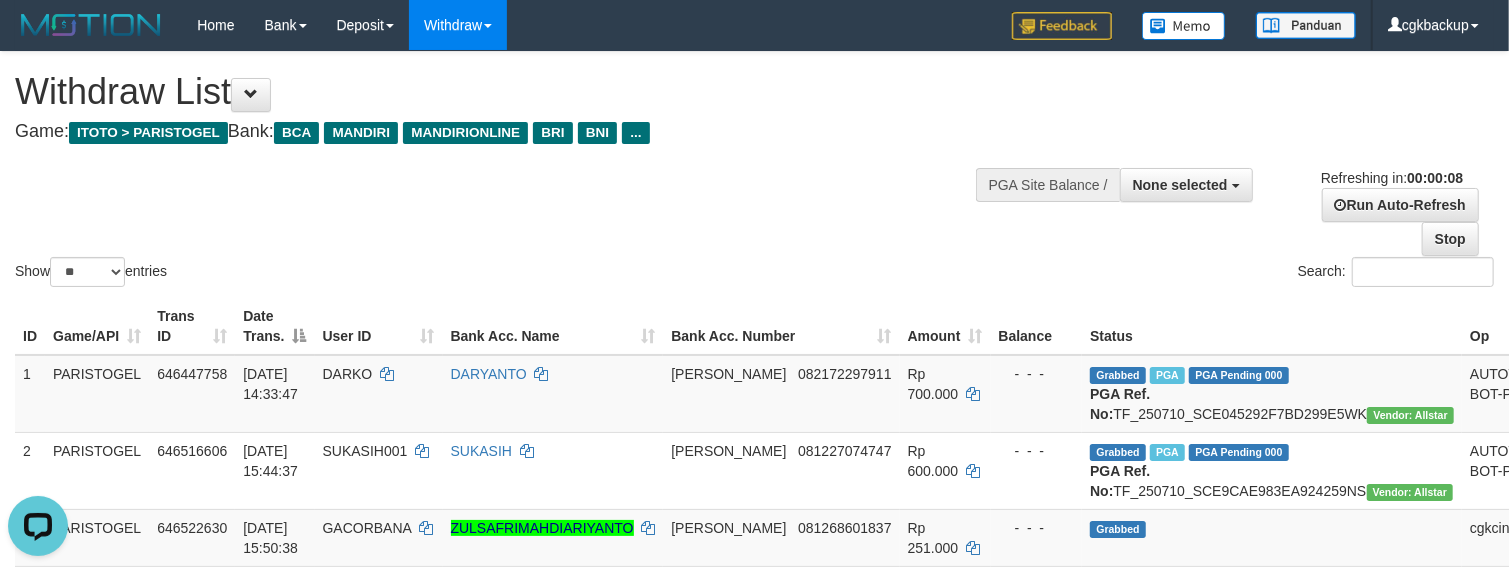 scroll, scrollTop: 0, scrollLeft: 0, axis: both 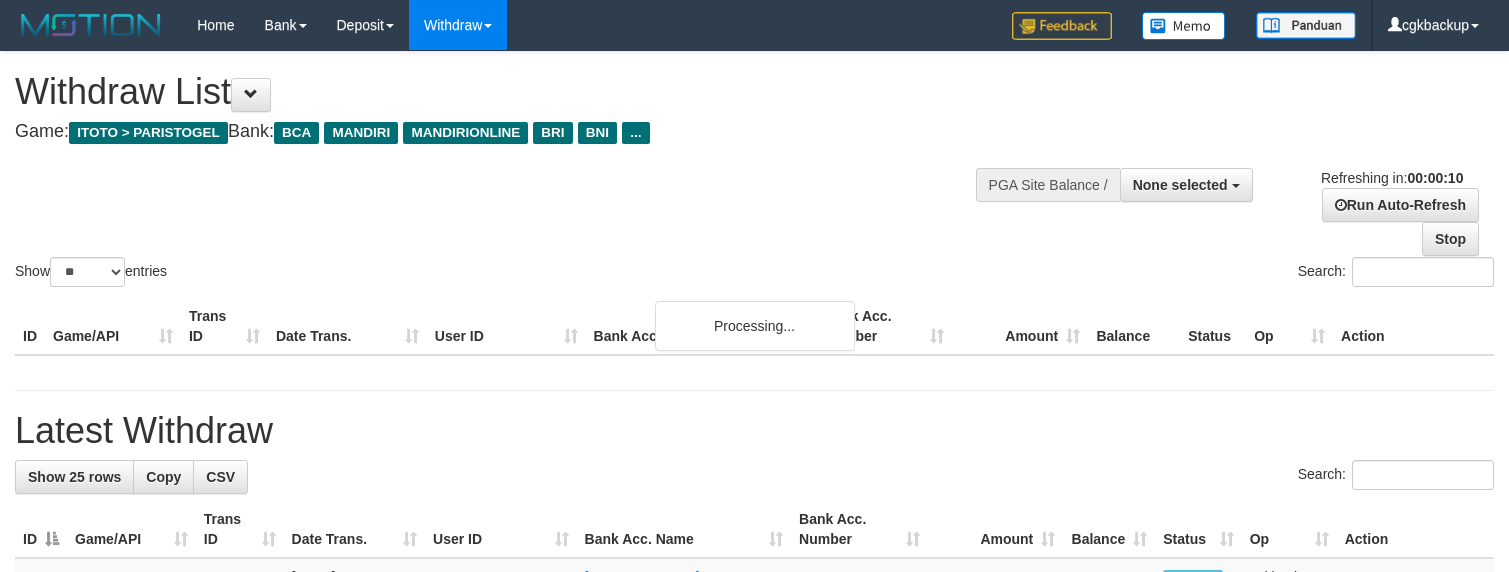 select 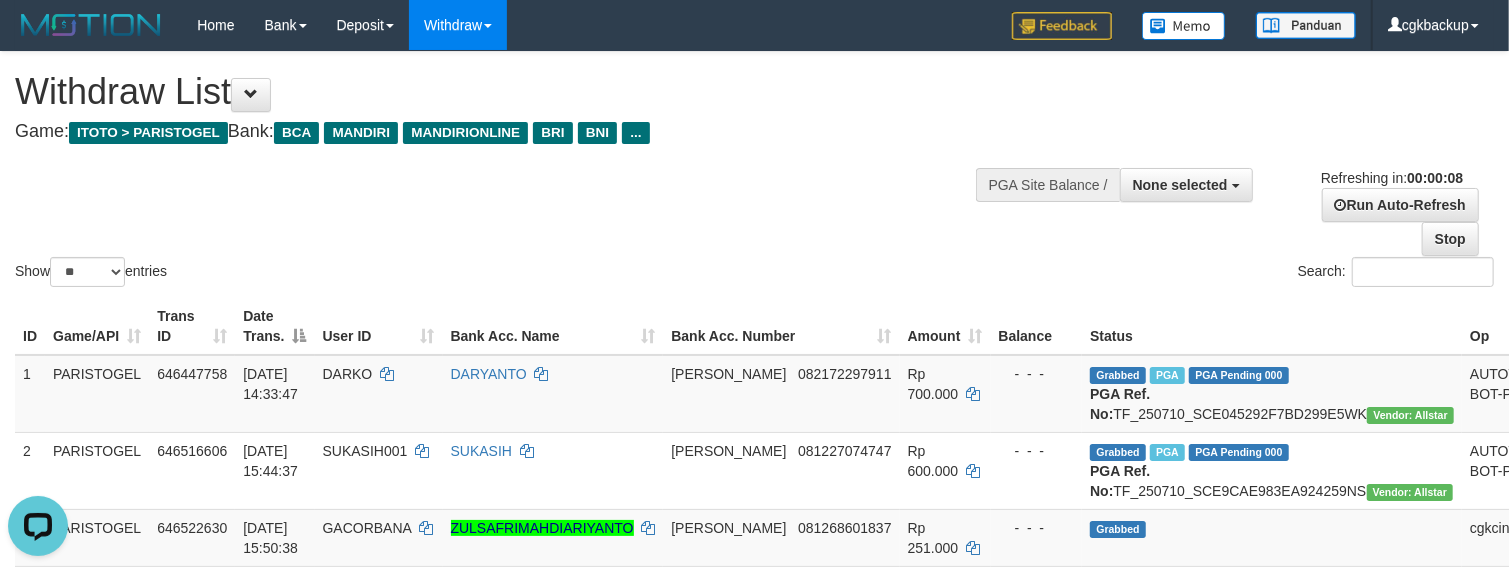 scroll, scrollTop: 0, scrollLeft: 0, axis: both 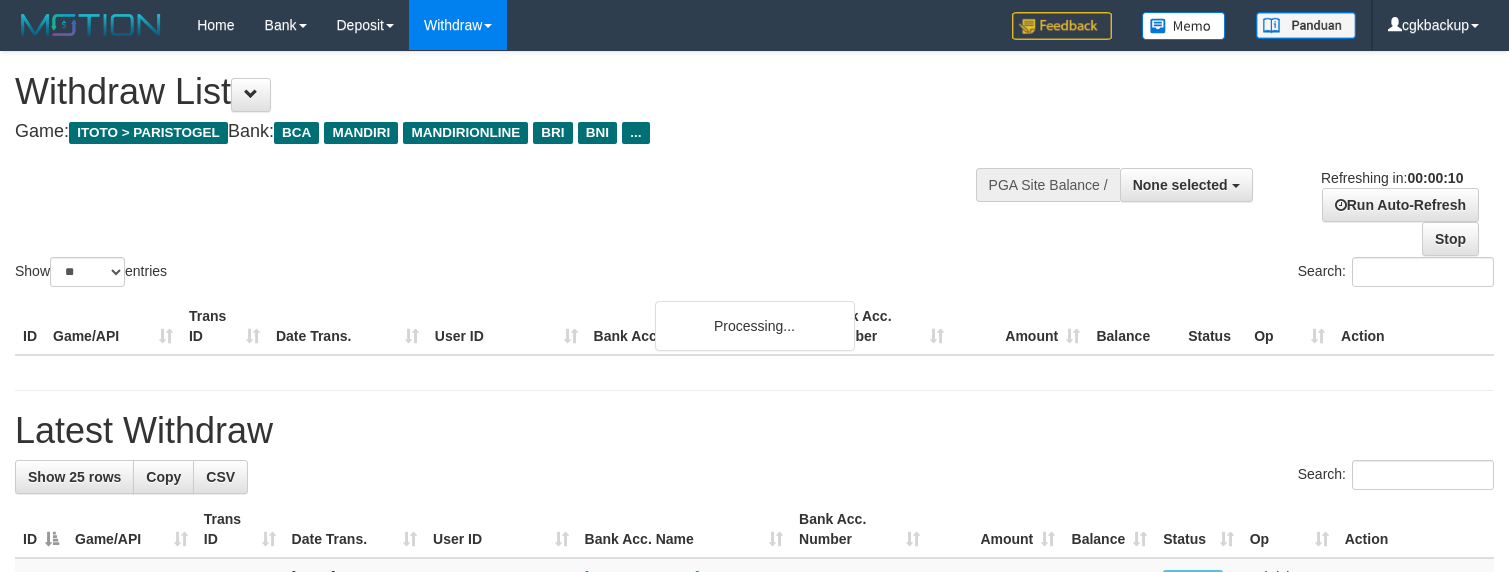 select 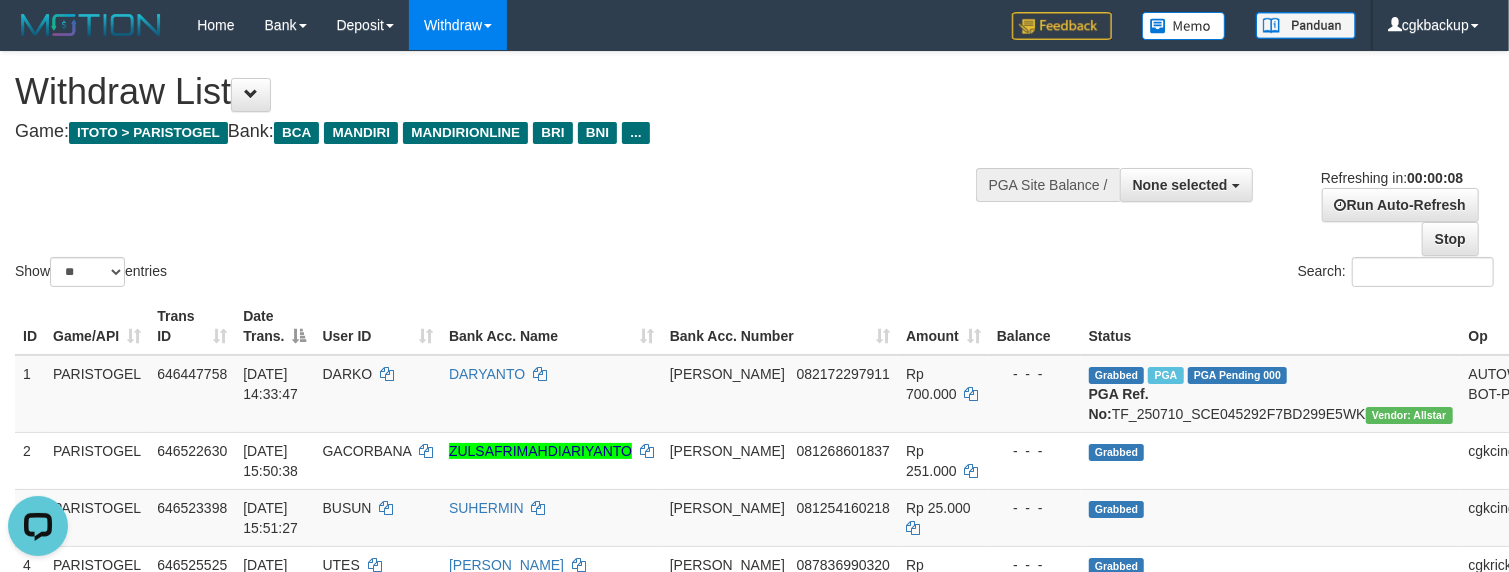scroll, scrollTop: 0, scrollLeft: 0, axis: both 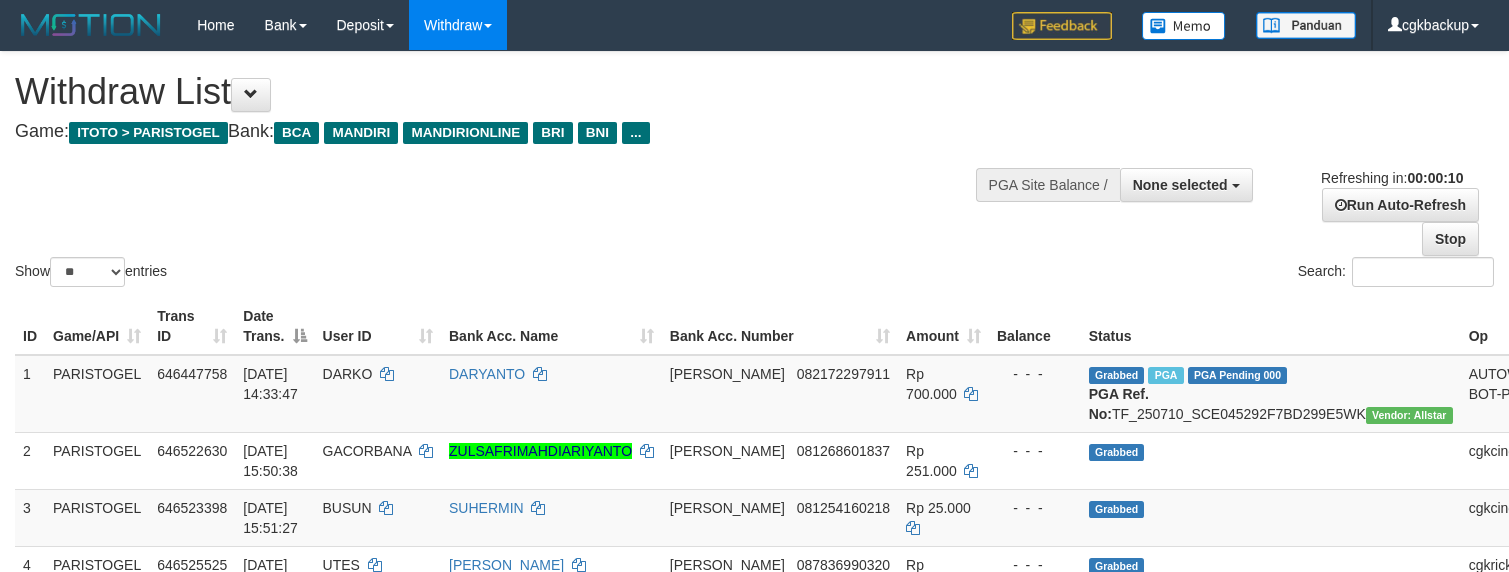 select 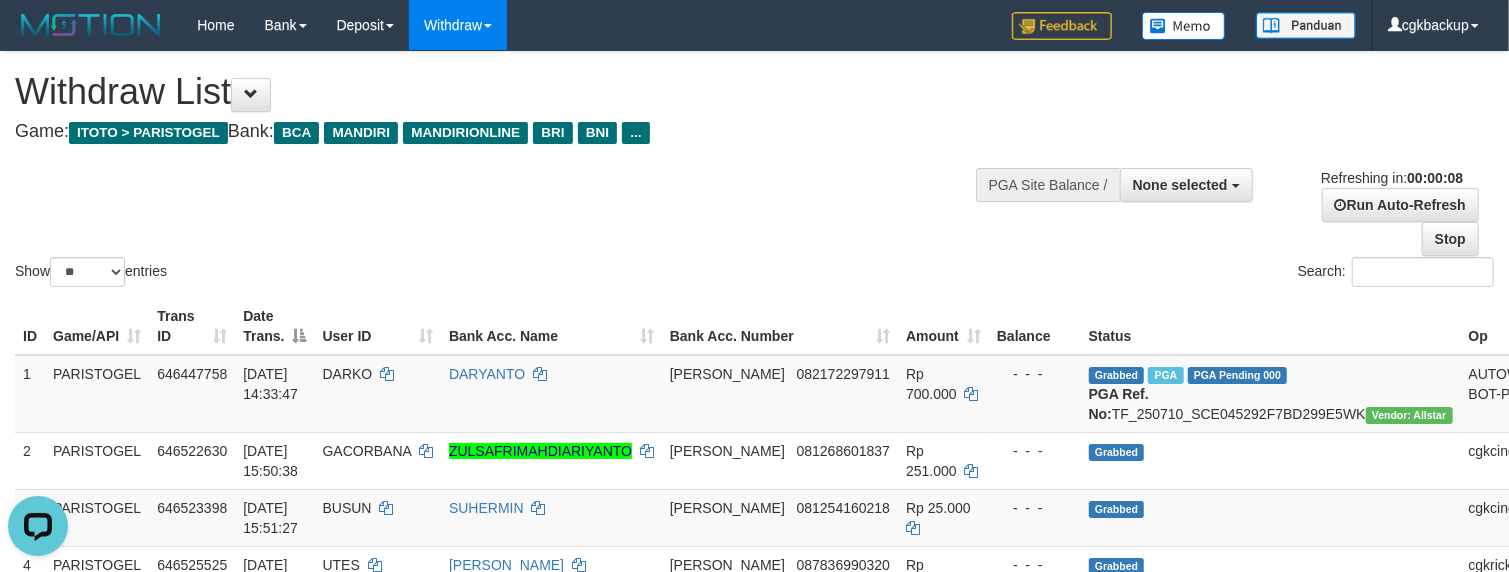 scroll, scrollTop: 0, scrollLeft: 0, axis: both 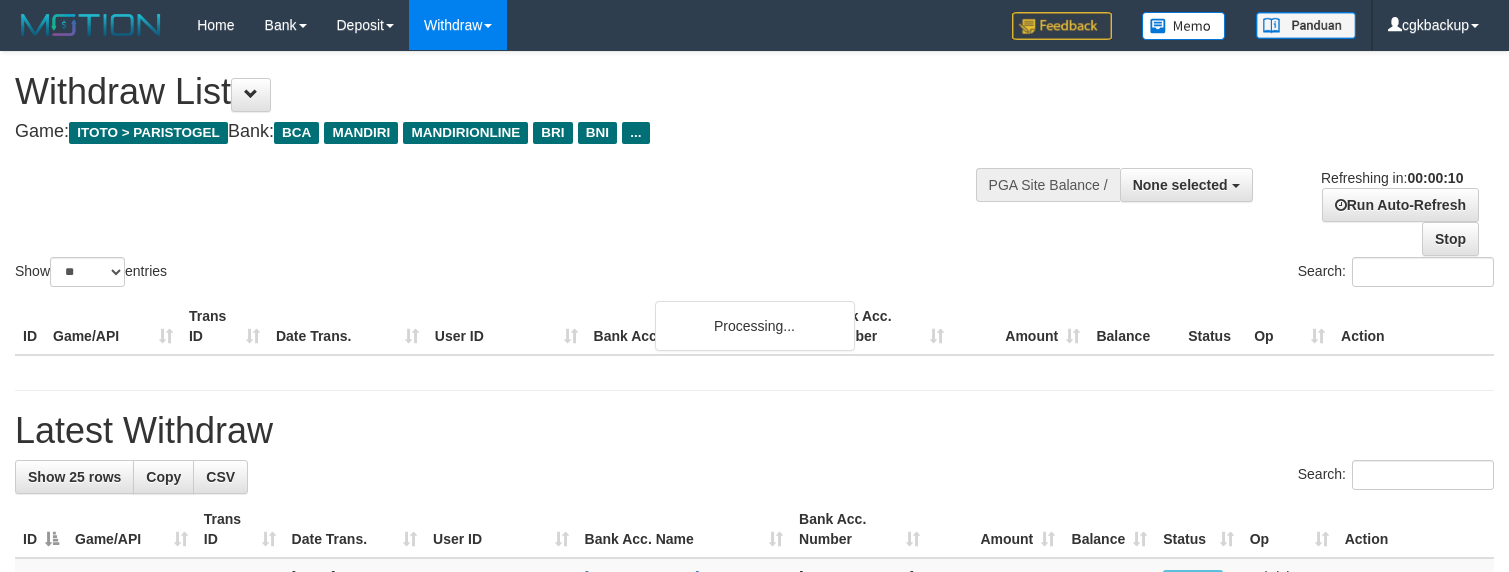 select 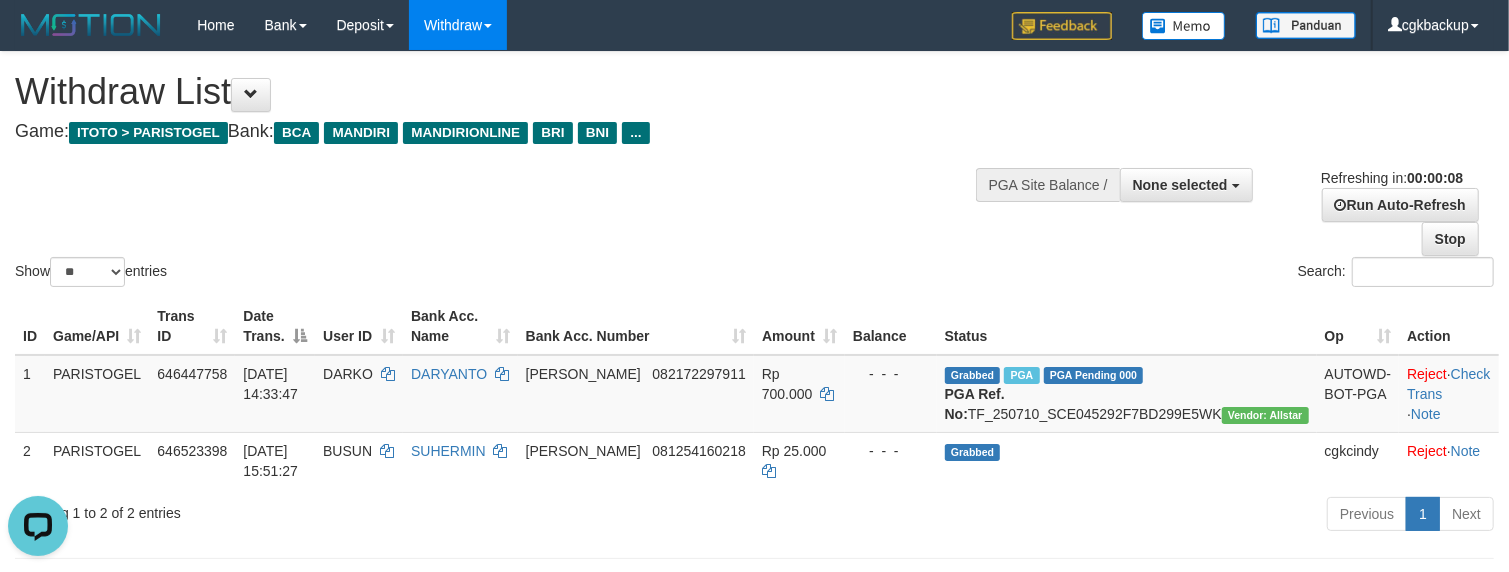 scroll, scrollTop: 0, scrollLeft: 0, axis: both 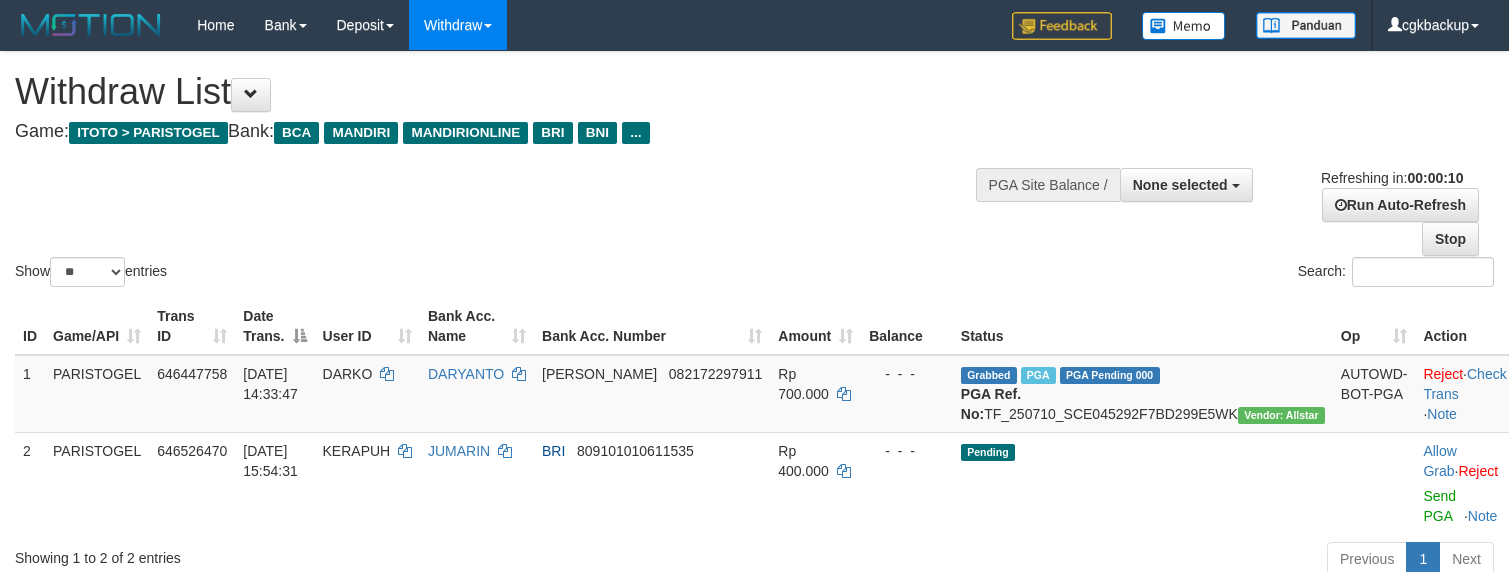 select 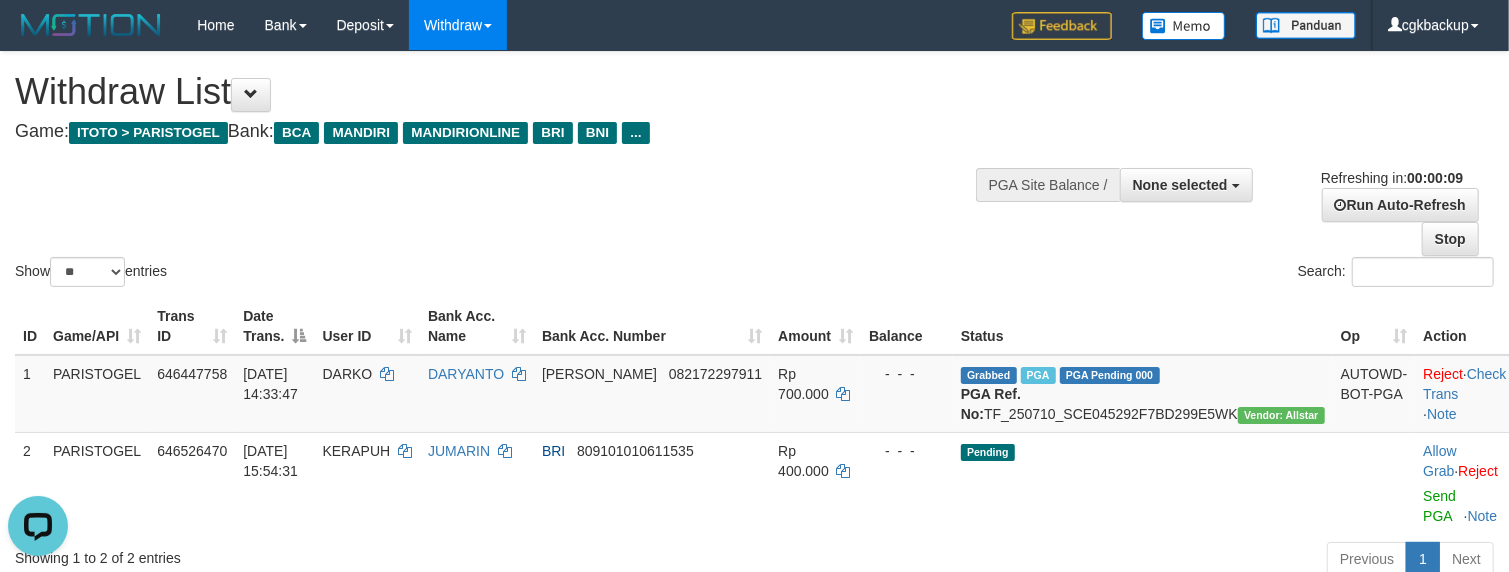 scroll, scrollTop: 0, scrollLeft: 0, axis: both 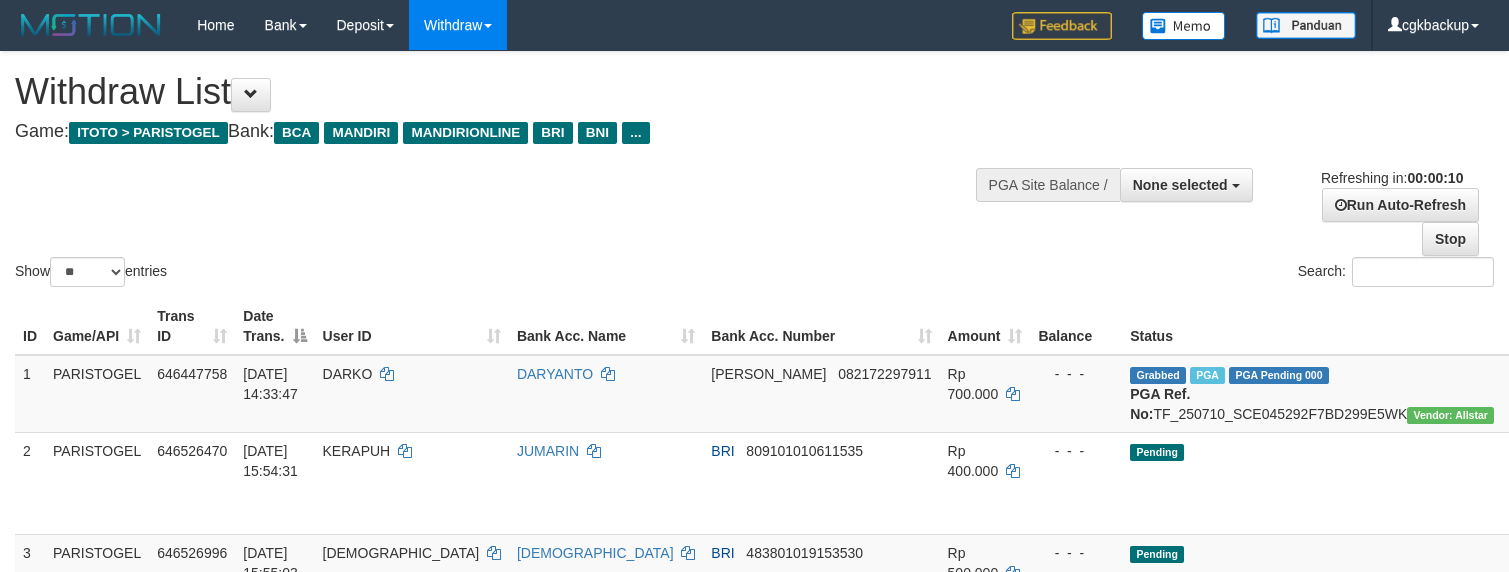 select 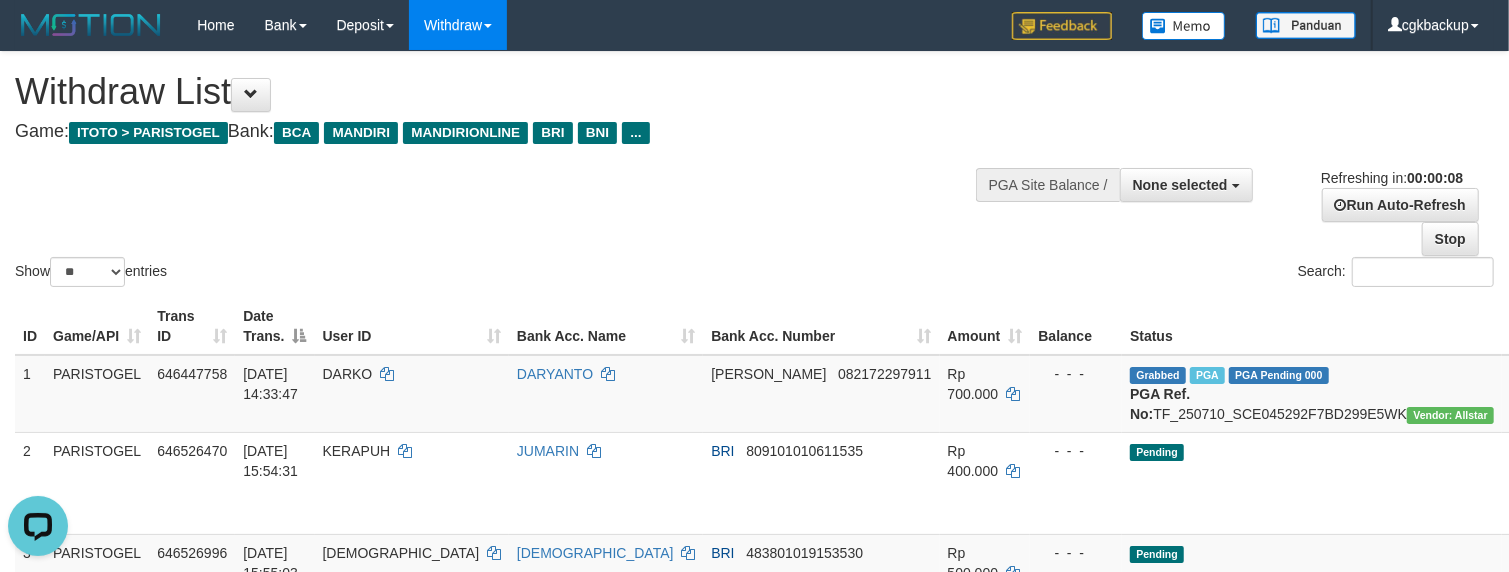 scroll, scrollTop: 0, scrollLeft: 0, axis: both 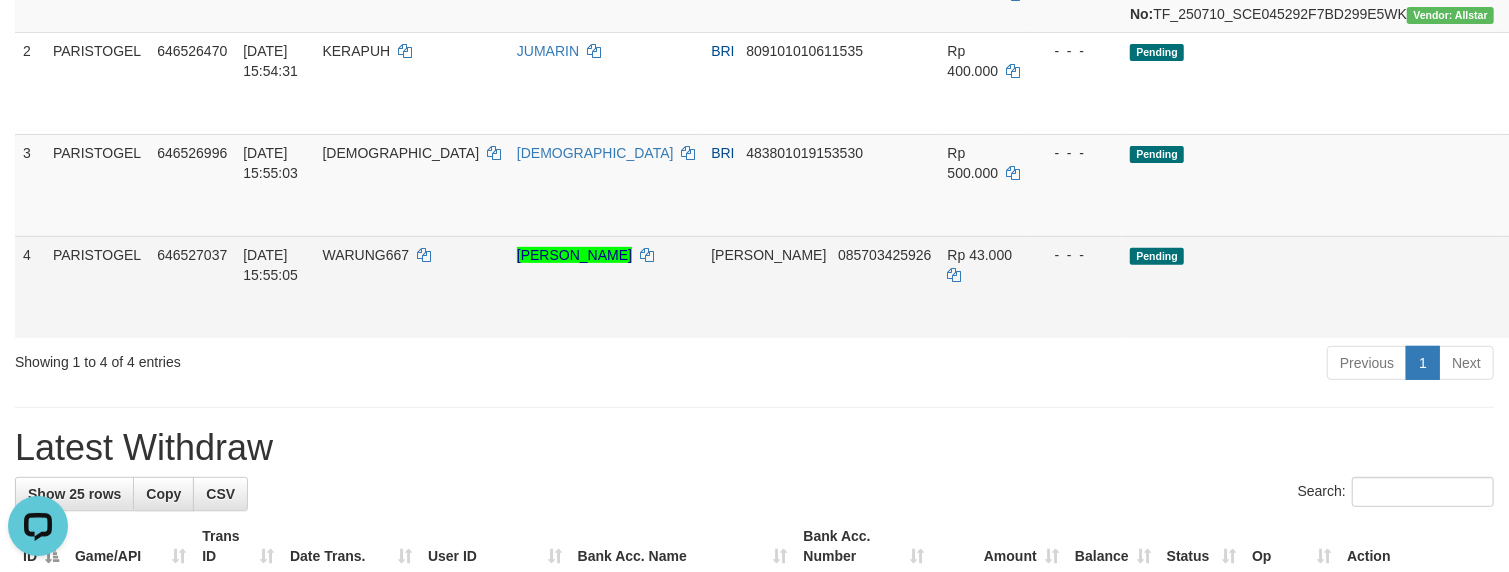 click on "Allow Grab   ·    Reject Send PGA     ·    Note" at bounding box center (1634, 287) 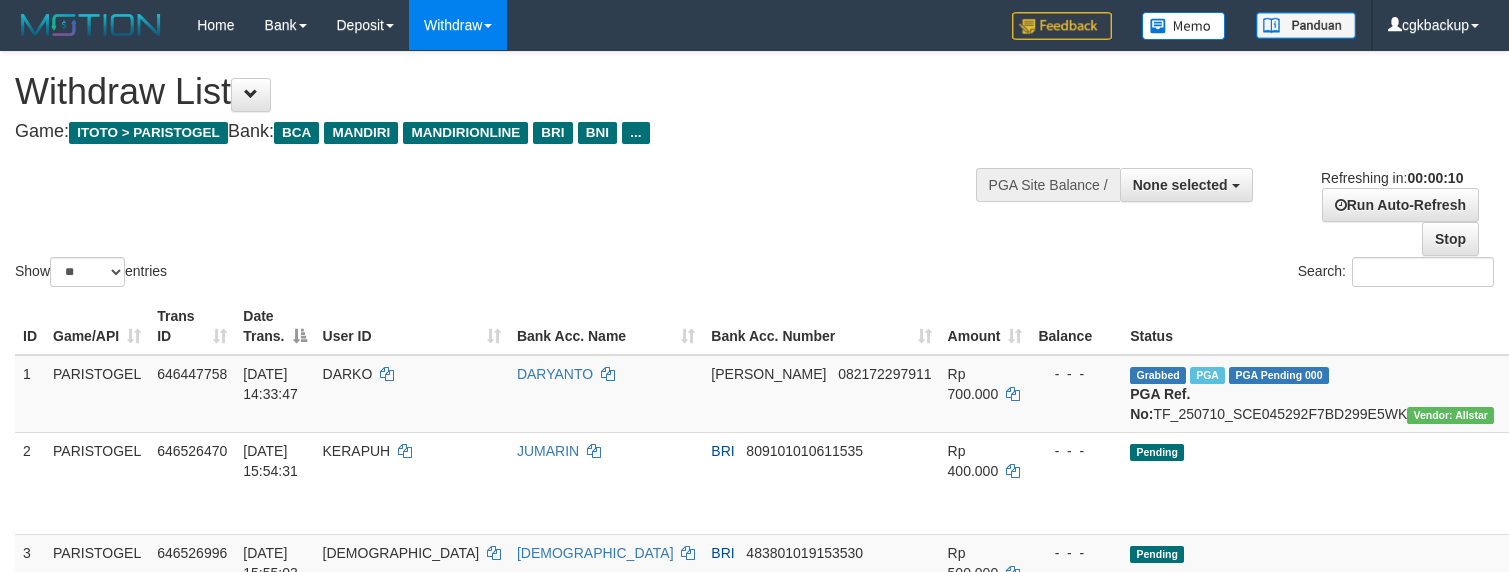 select 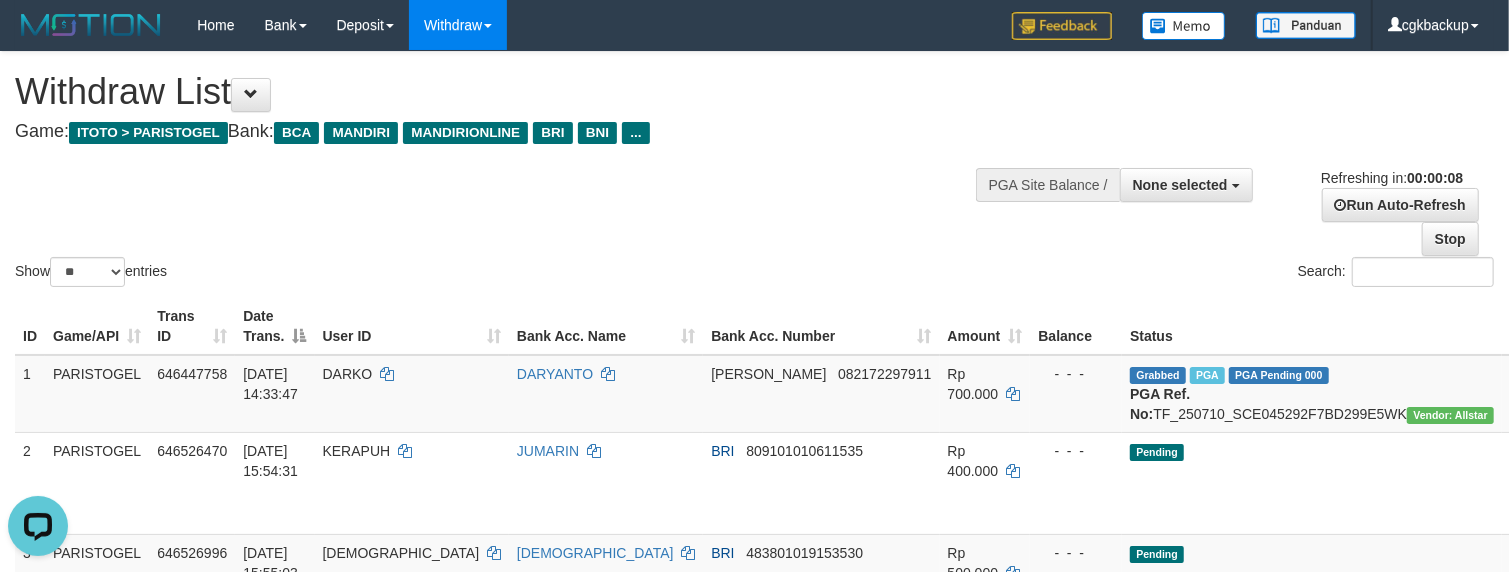 scroll, scrollTop: 0, scrollLeft: 0, axis: both 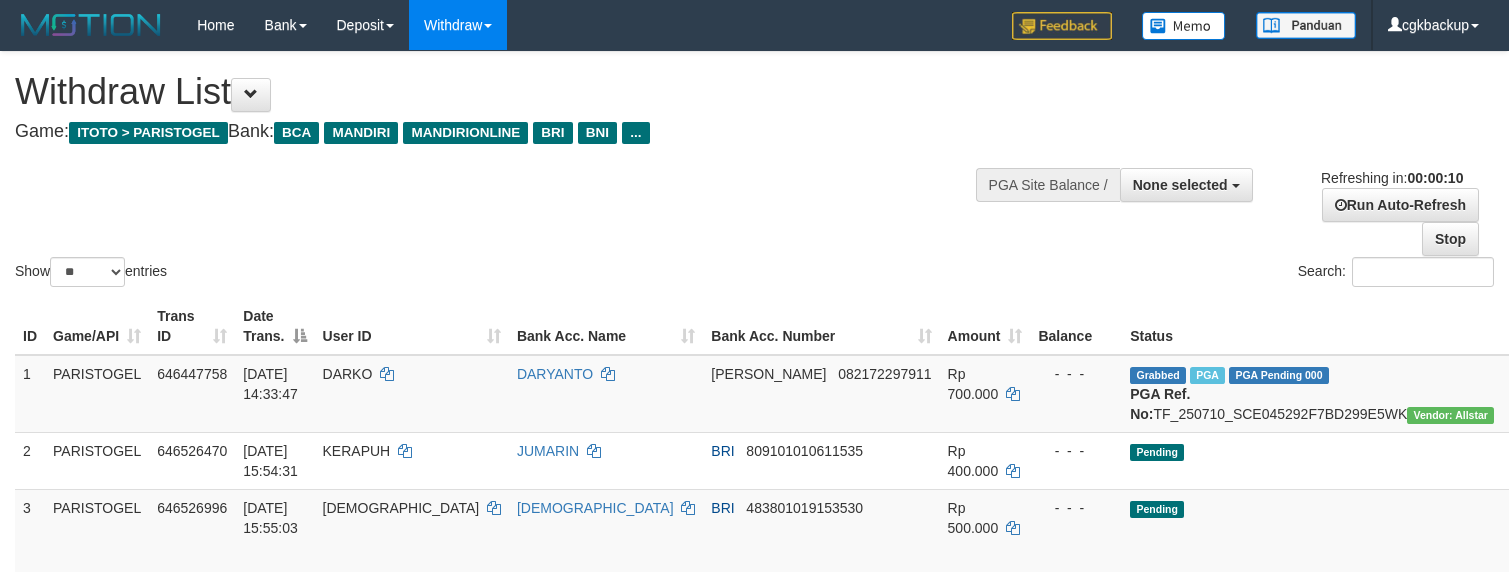 select 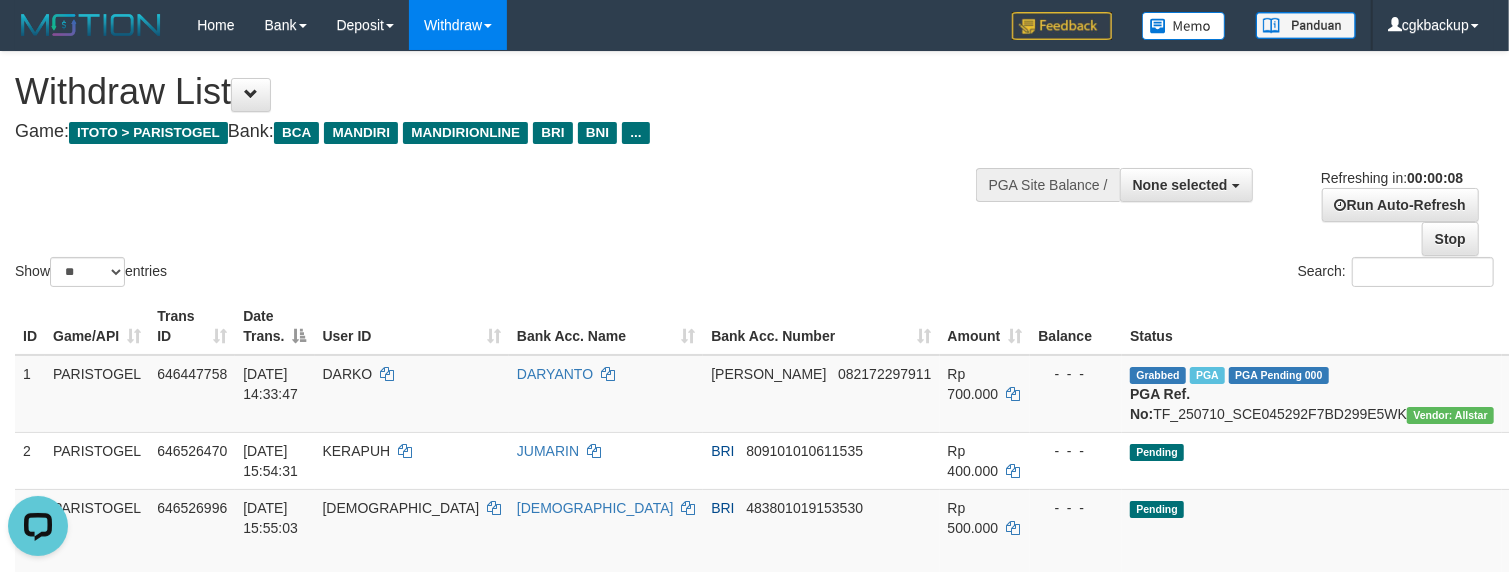 scroll, scrollTop: 0, scrollLeft: 0, axis: both 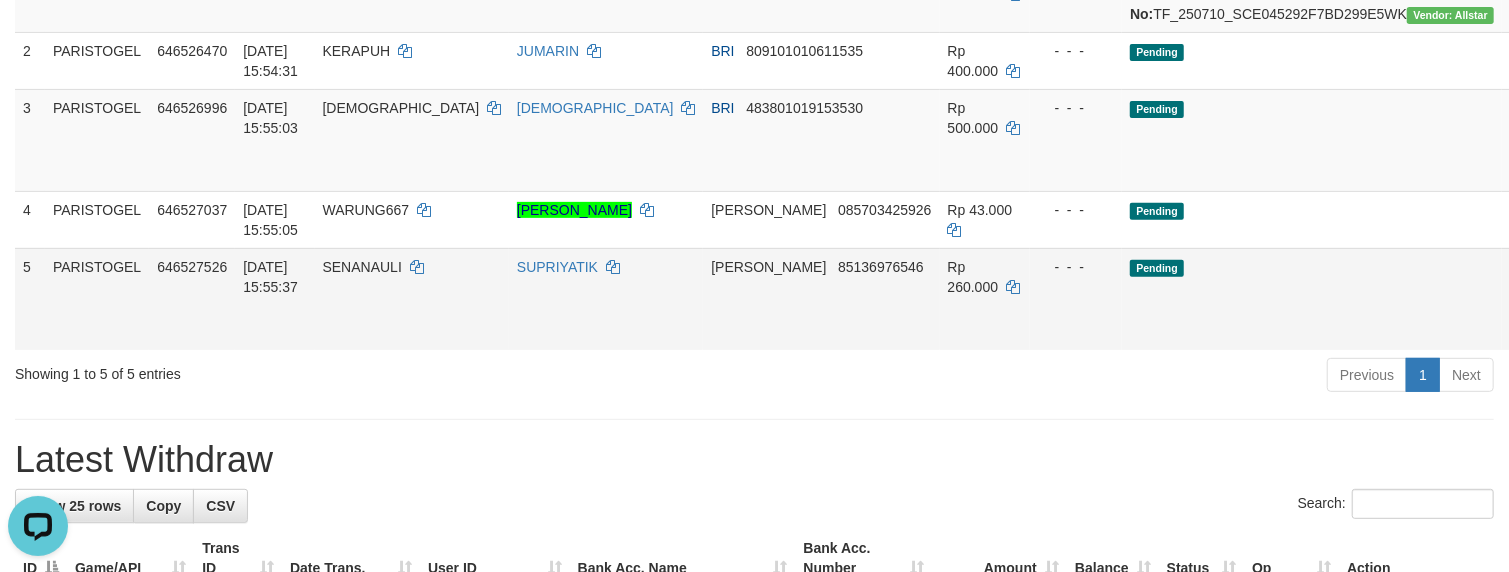 click on "Allow Grab" at bounding box center [1609, 277] 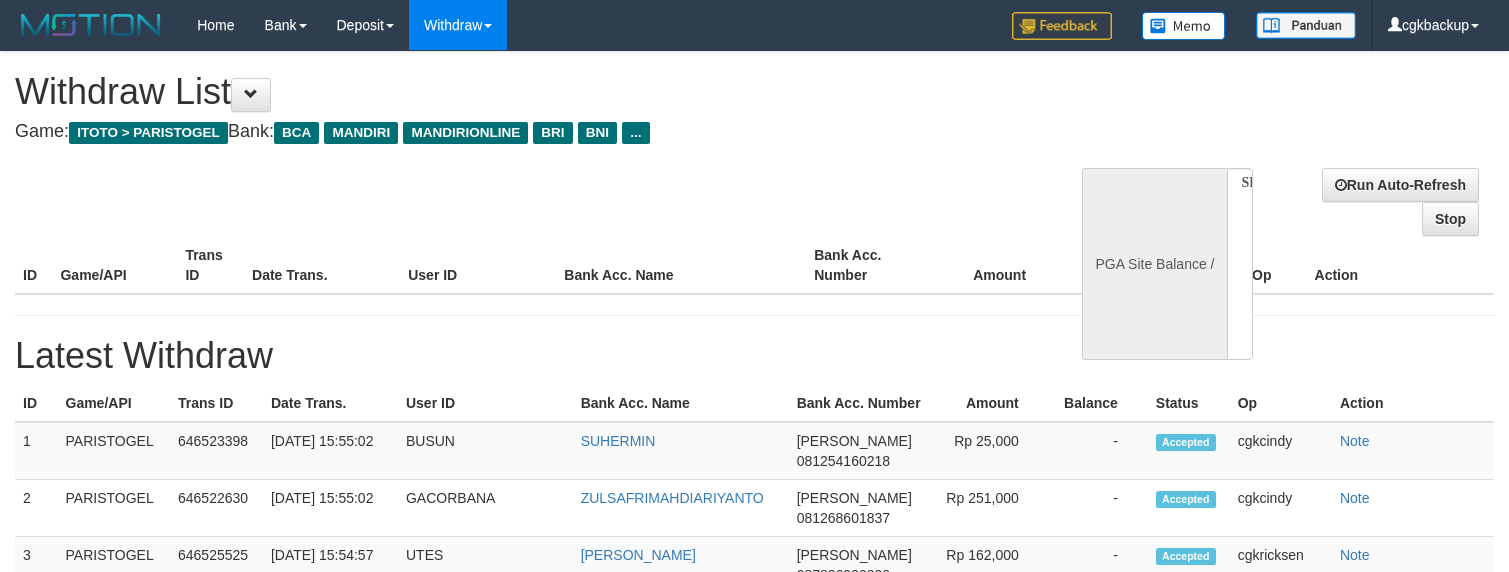 select 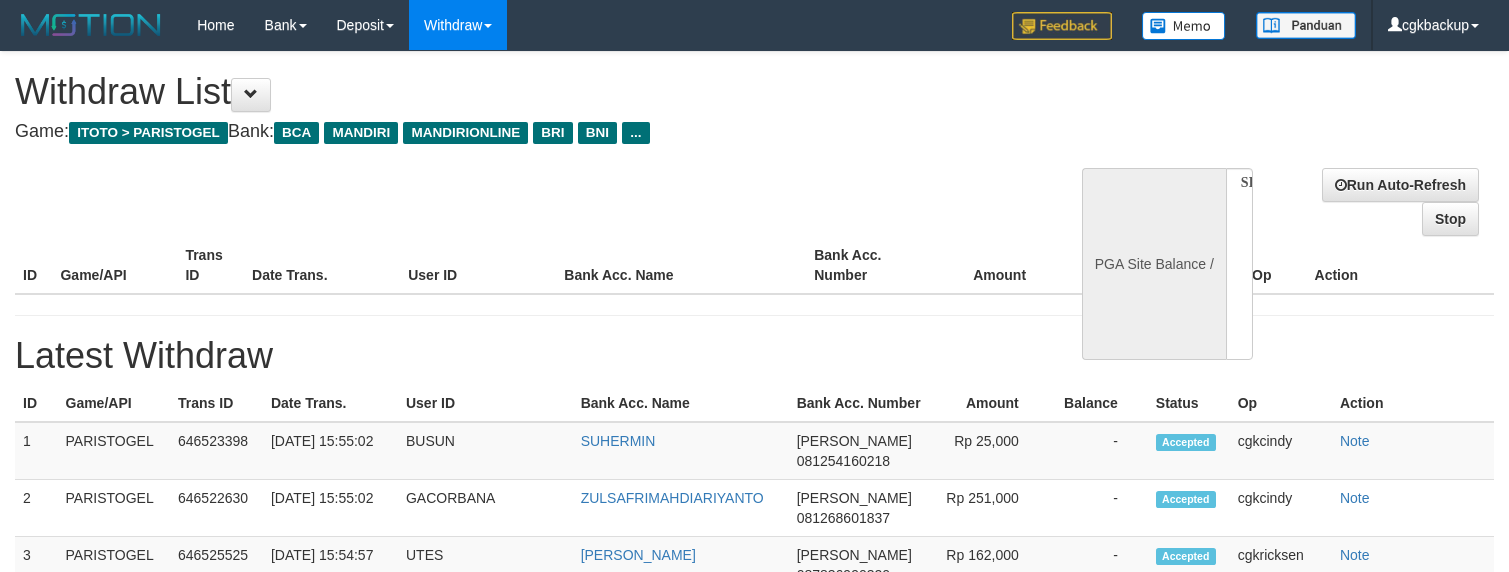 scroll, scrollTop: 0, scrollLeft: 0, axis: both 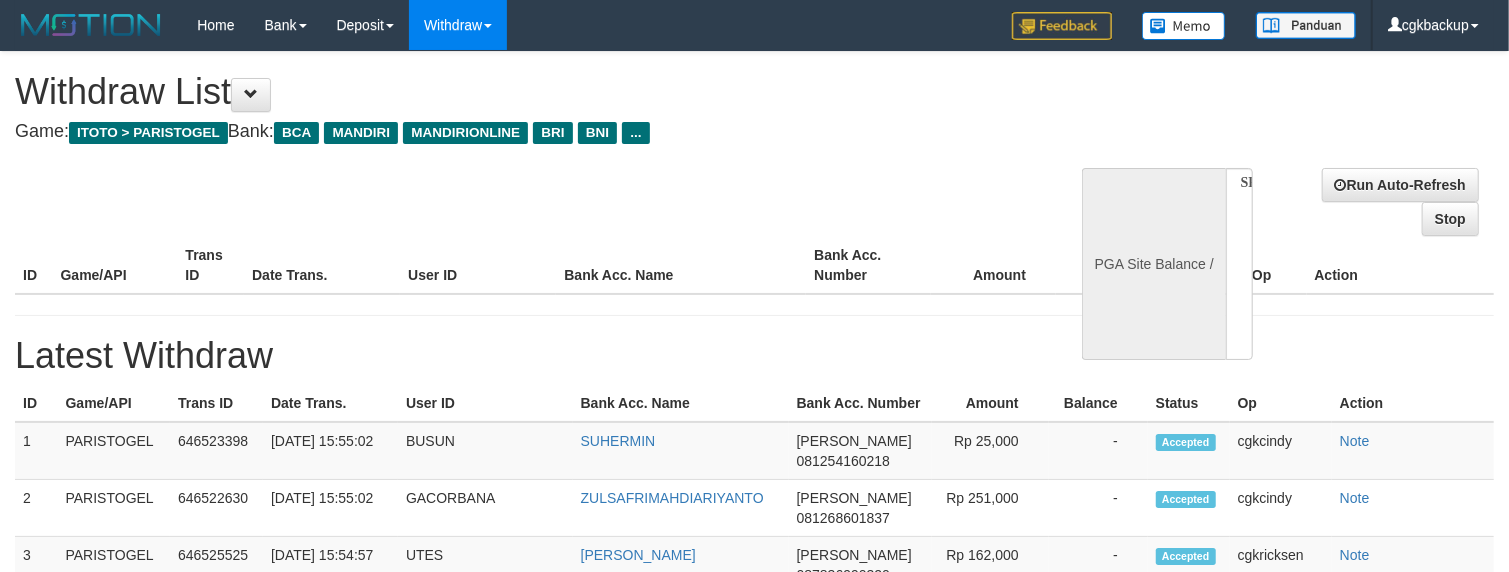 select on "**" 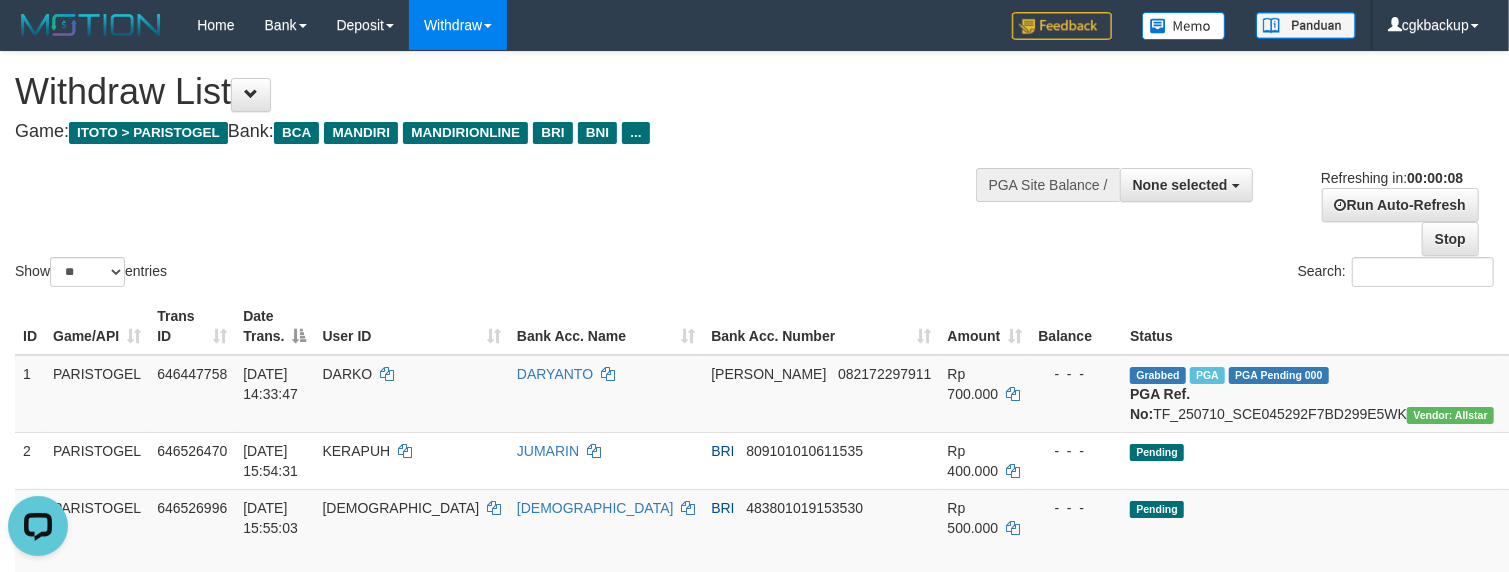 scroll, scrollTop: 0, scrollLeft: 0, axis: both 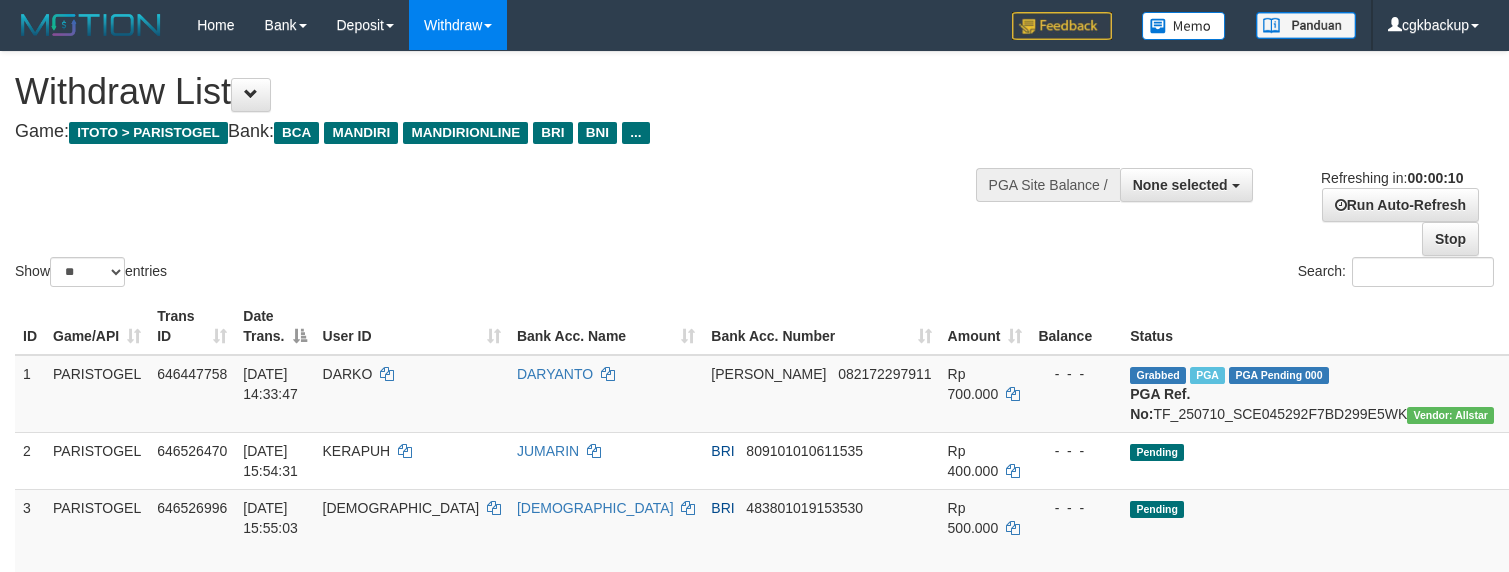 select 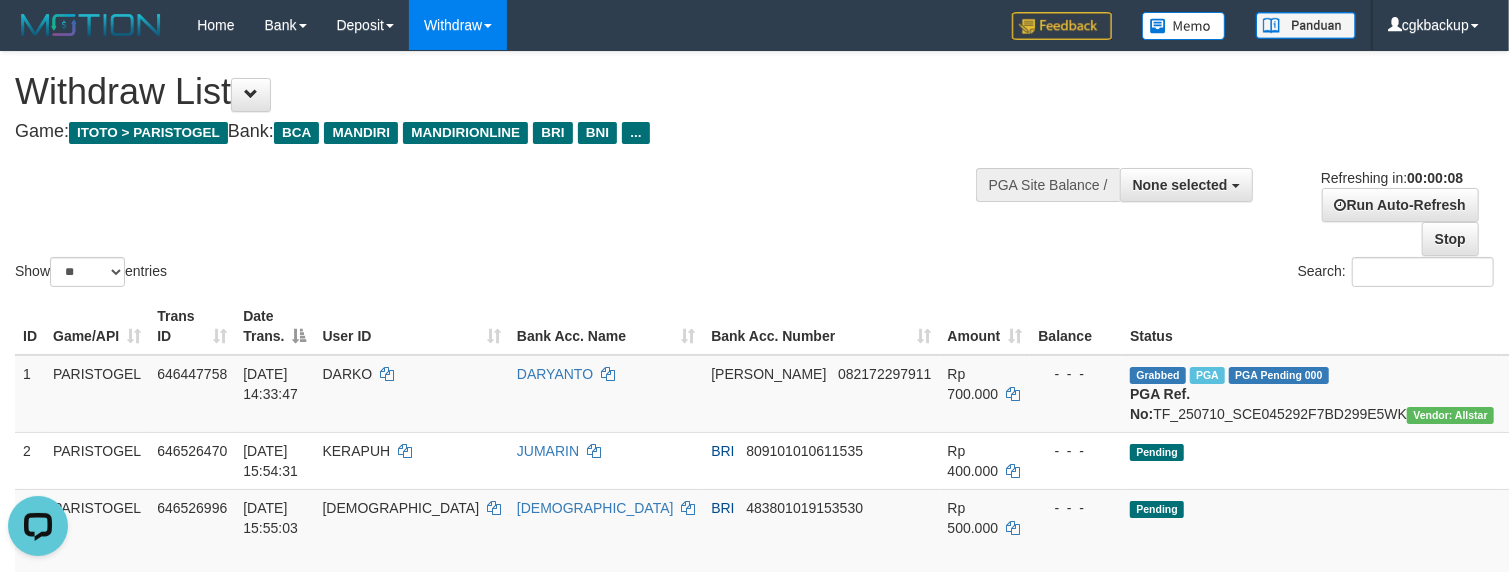 scroll, scrollTop: 0, scrollLeft: 0, axis: both 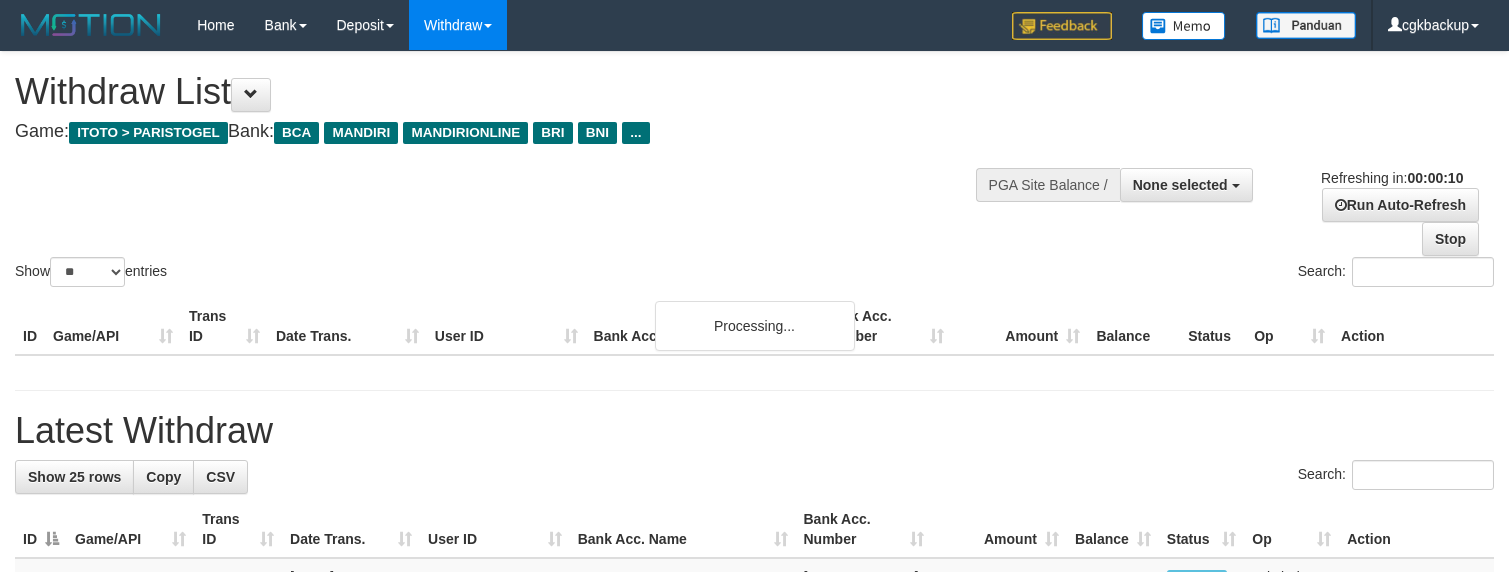 select 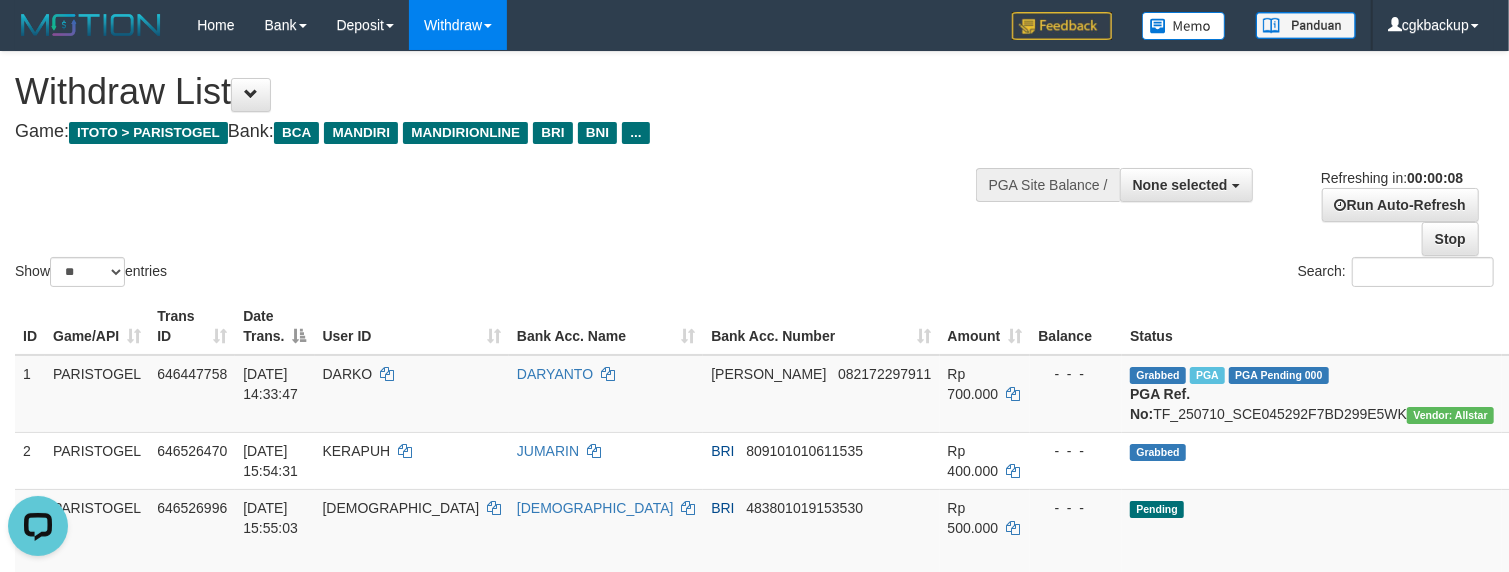 scroll, scrollTop: 0, scrollLeft: 0, axis: both 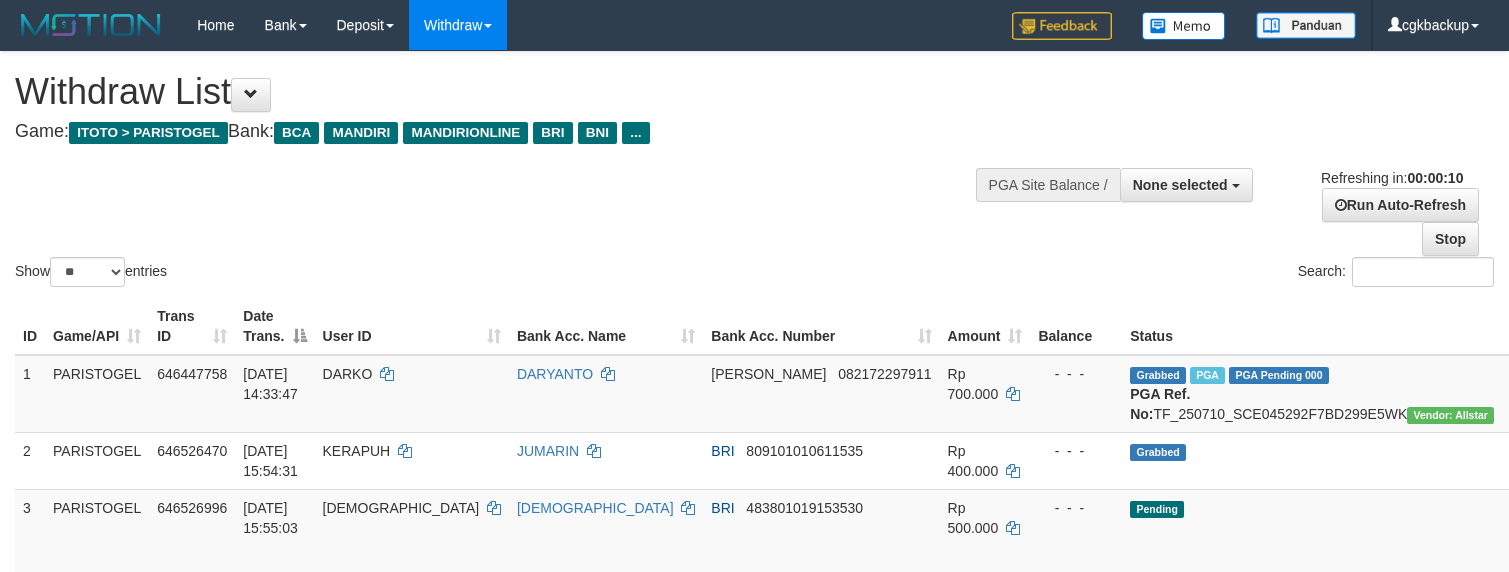 select 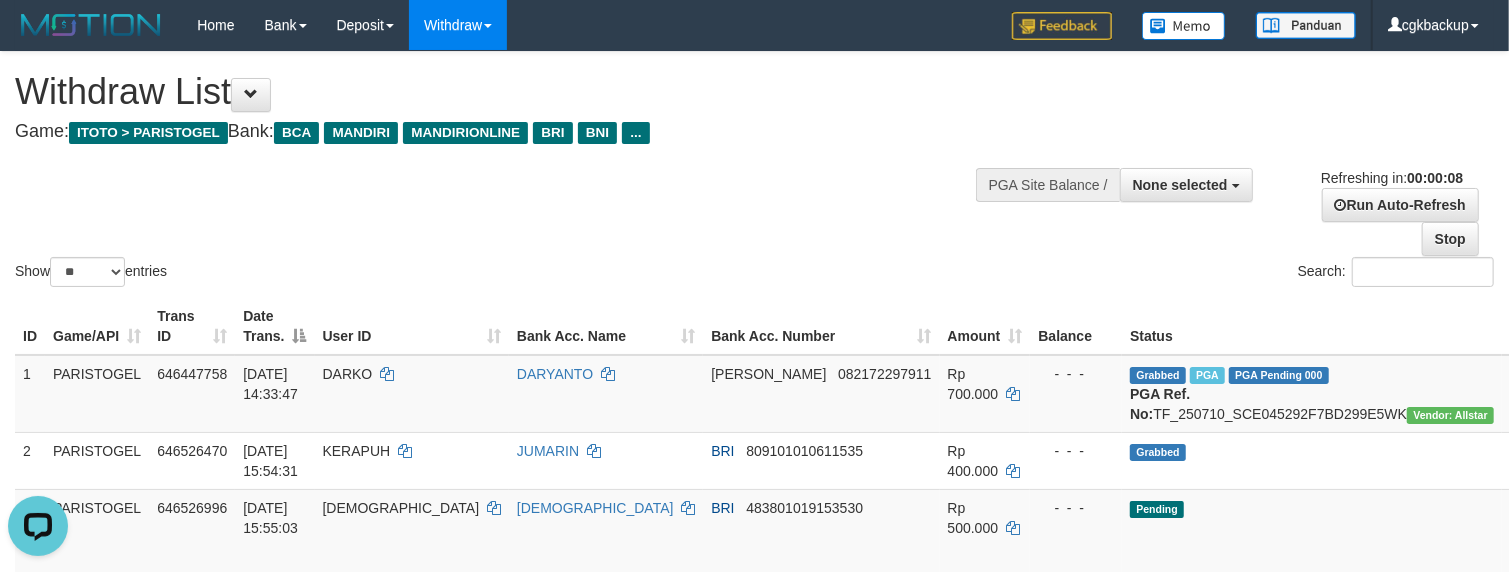 scroll, scrollTop: 0, scrollLeft: 0, axis: both 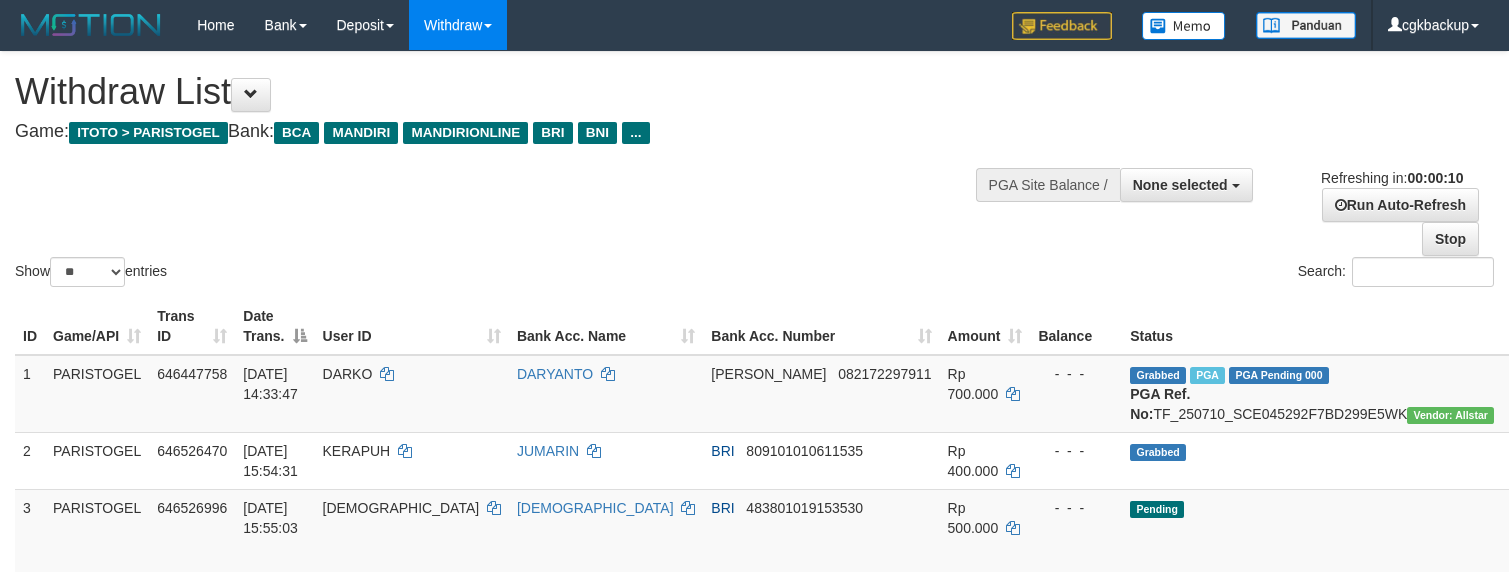 select 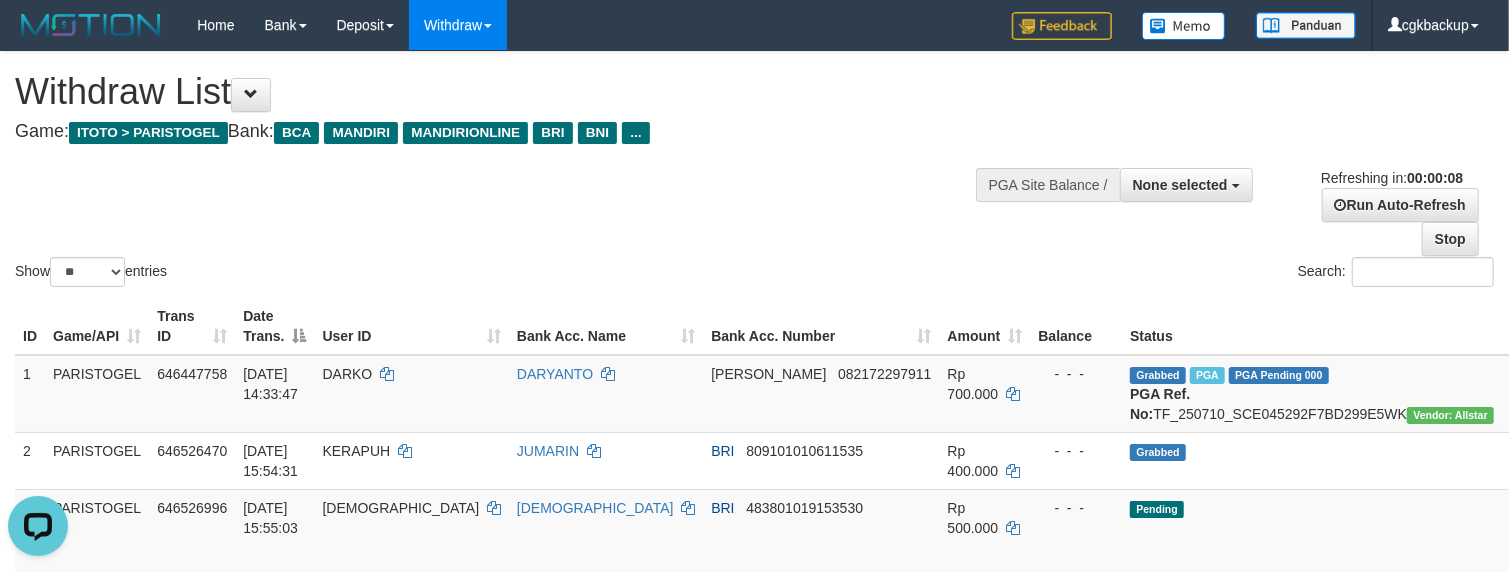 scroll, scrollTop: 0, scrollLeft: 0, axis: both 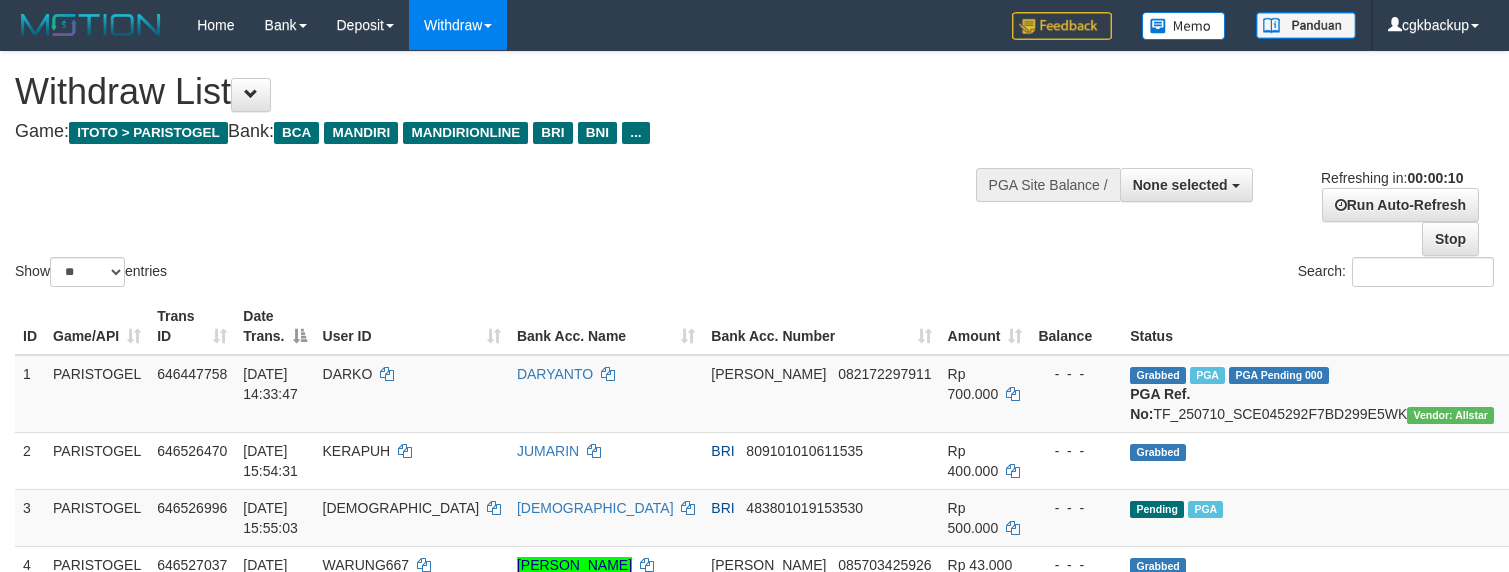 select 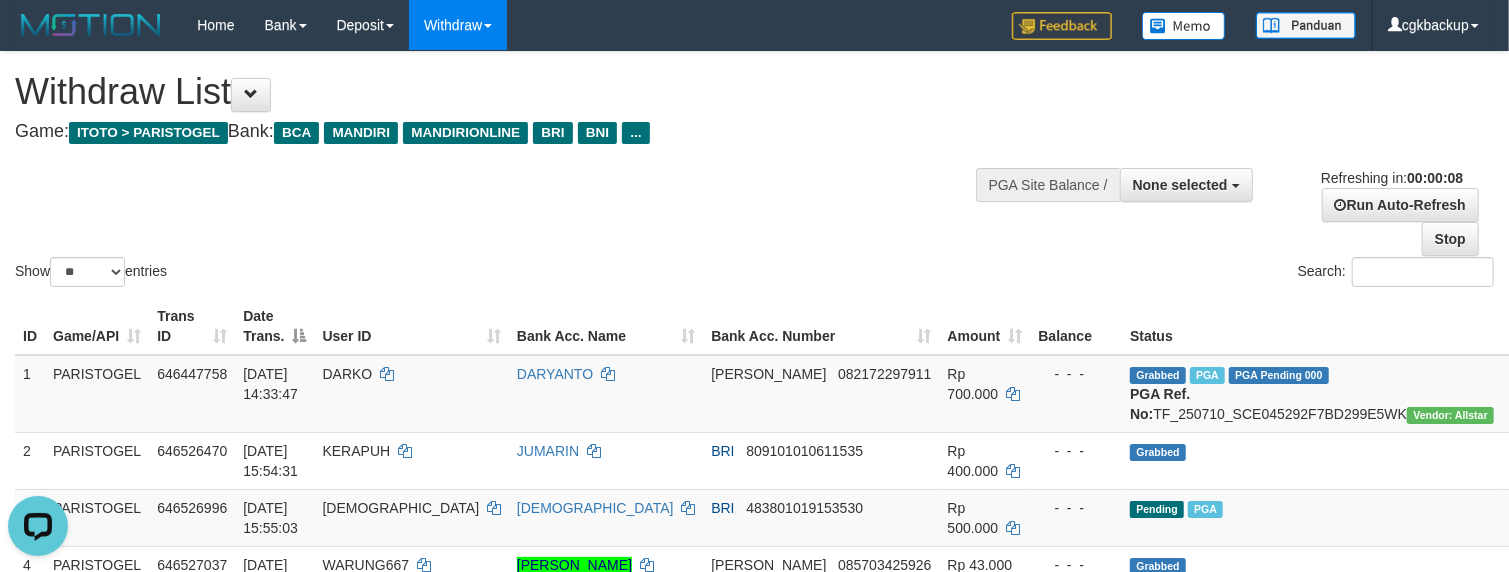 scroll, scrollTop: 0, scrollLeft: 0, axis: both 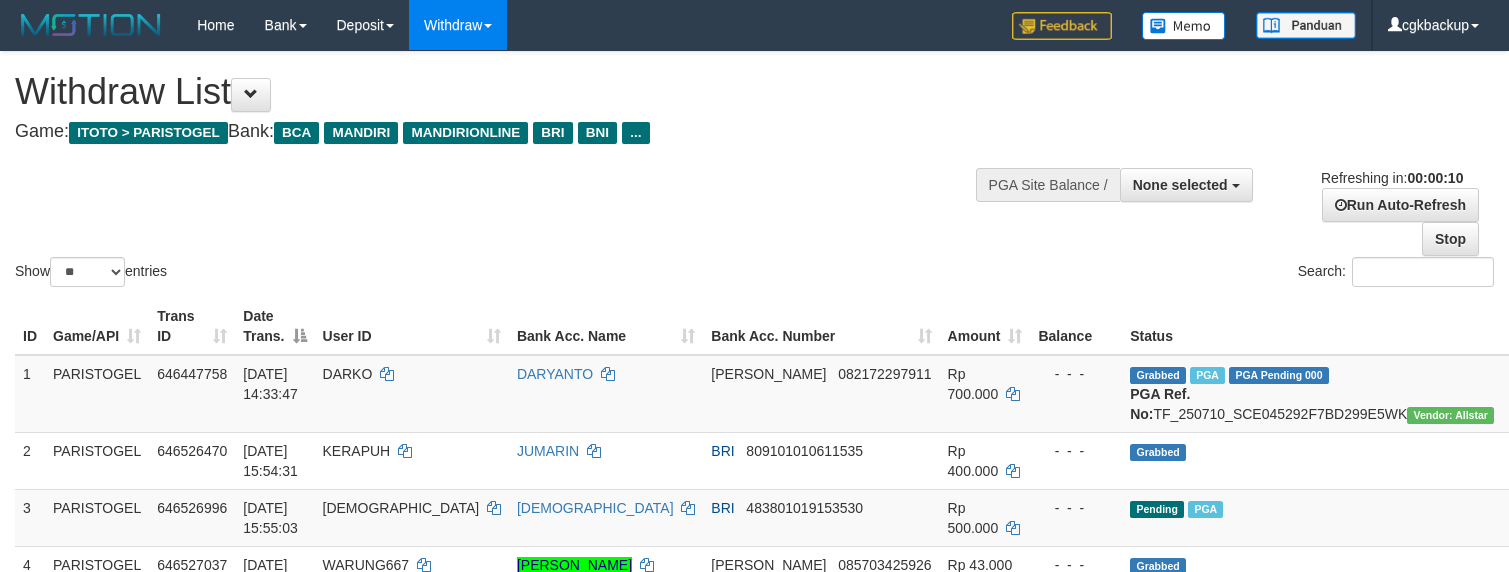 select 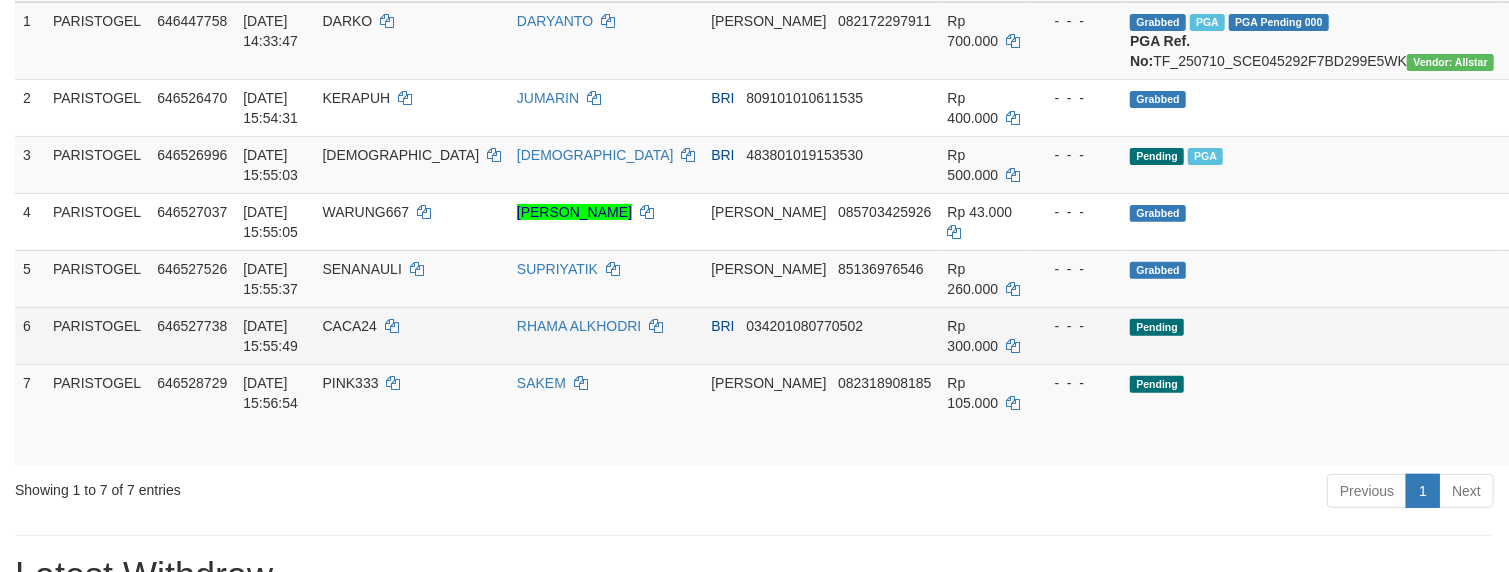 scroll, scrollTop: 400, scrollLeft: 0, axis: vertical 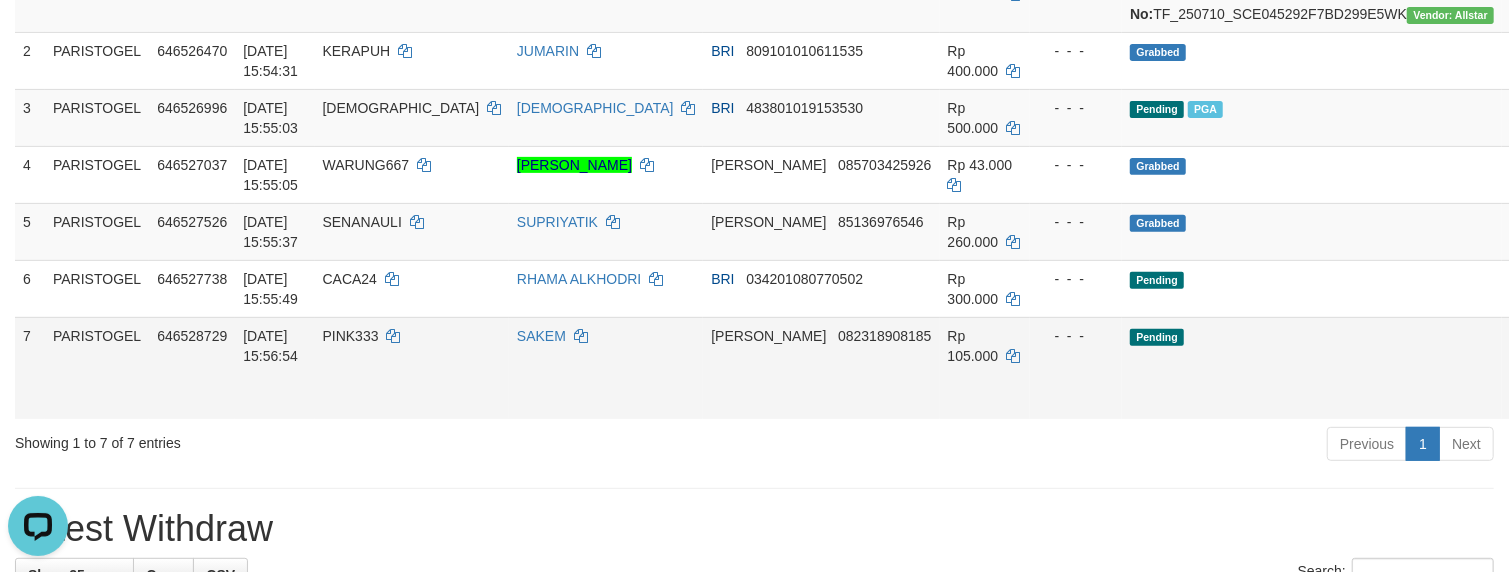 click on "Allow Grab   ·    Reject Send PGA     ·    Note" at bounding box center (1646, 368) 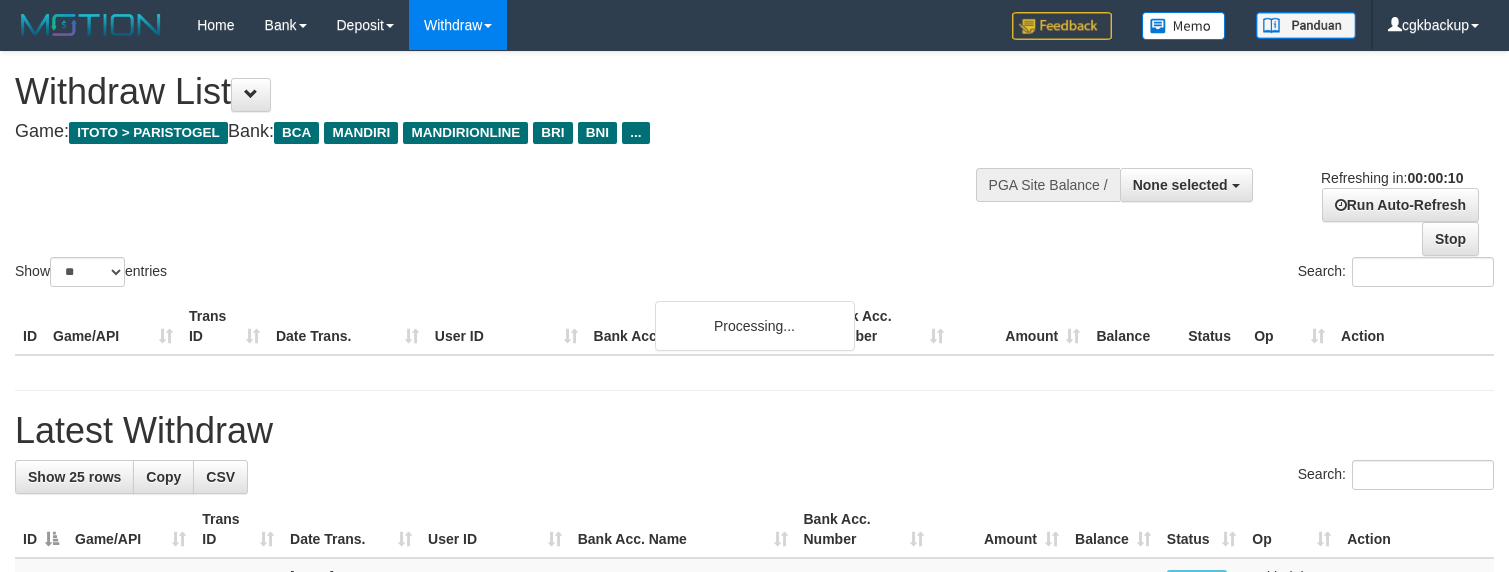 select 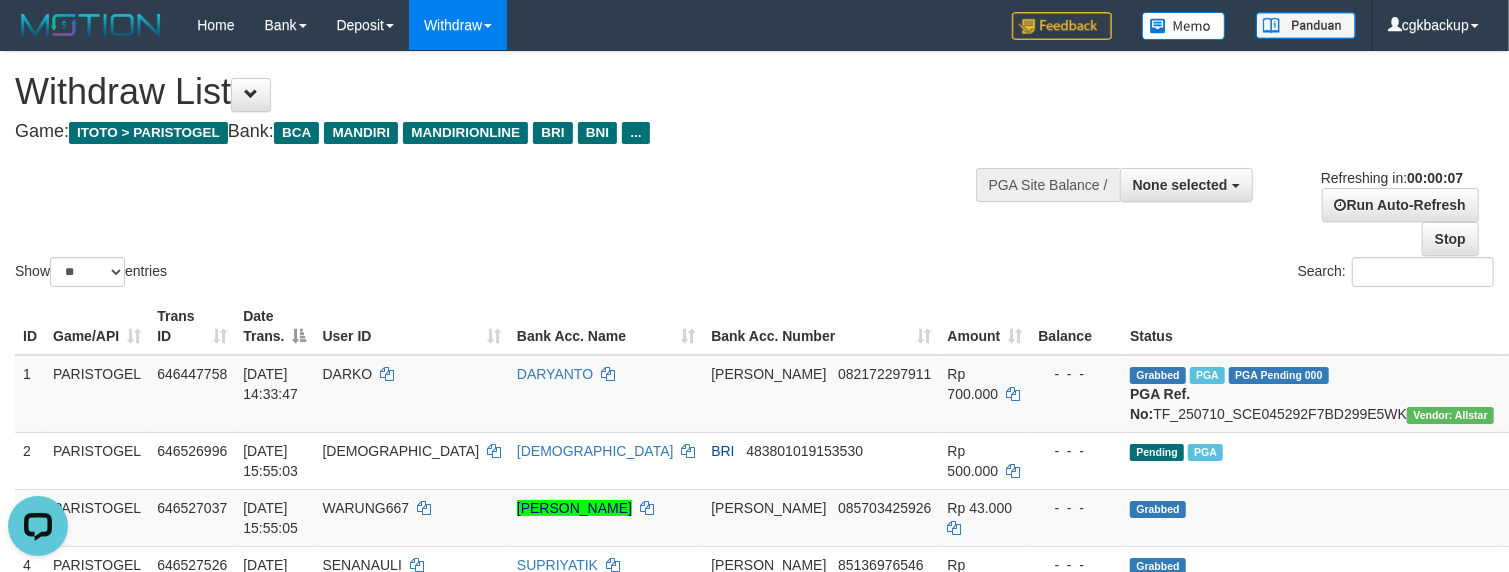 scroll, scrollTop: 0, scrollLeft: 0, axis: both 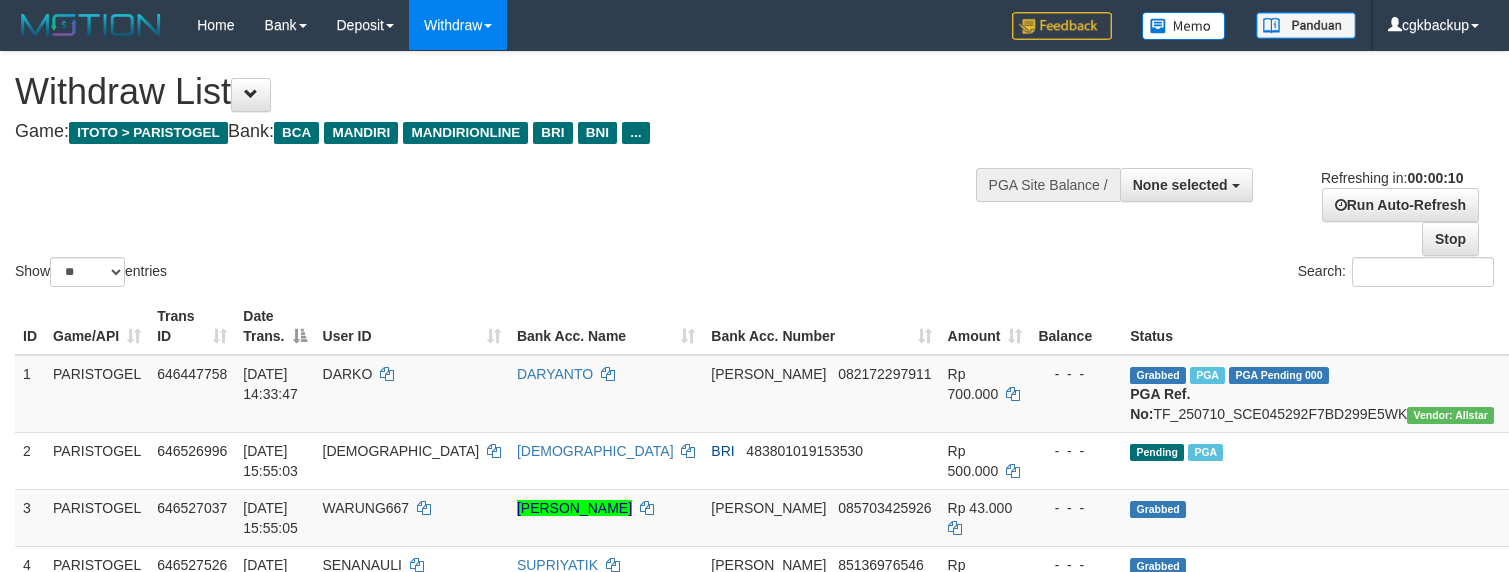 select 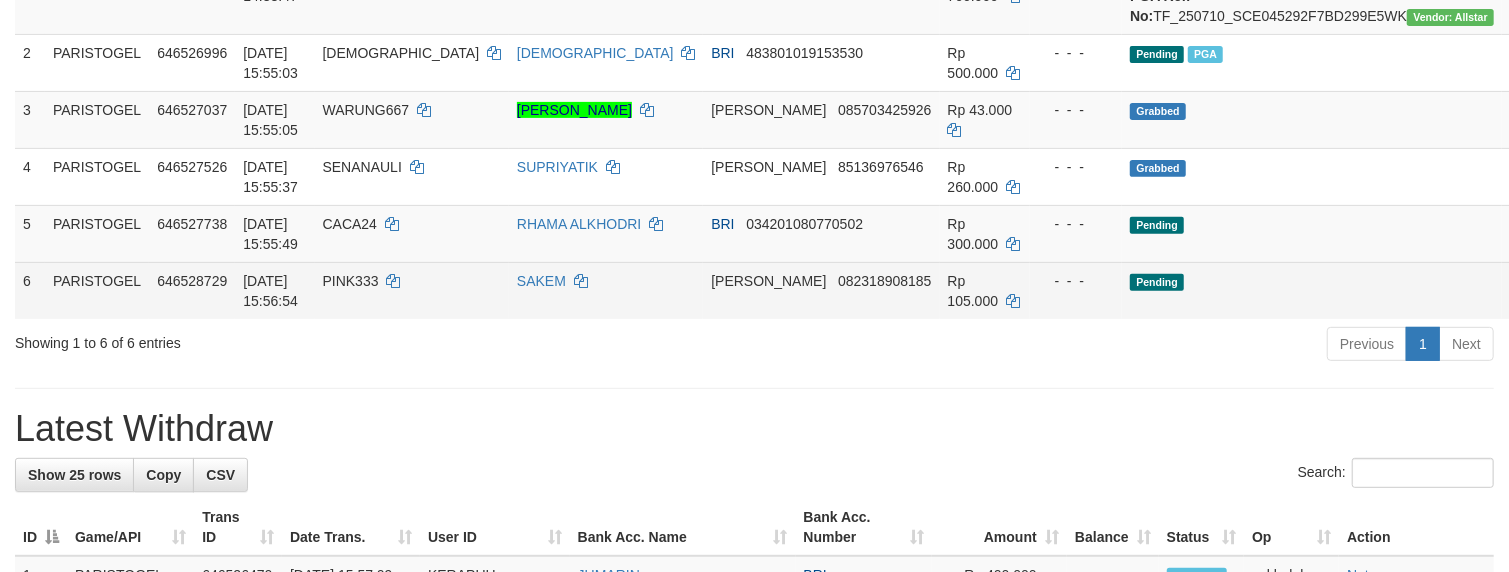 scroll, scrollTop: 400, scrollLeft: 0, axis: vertical 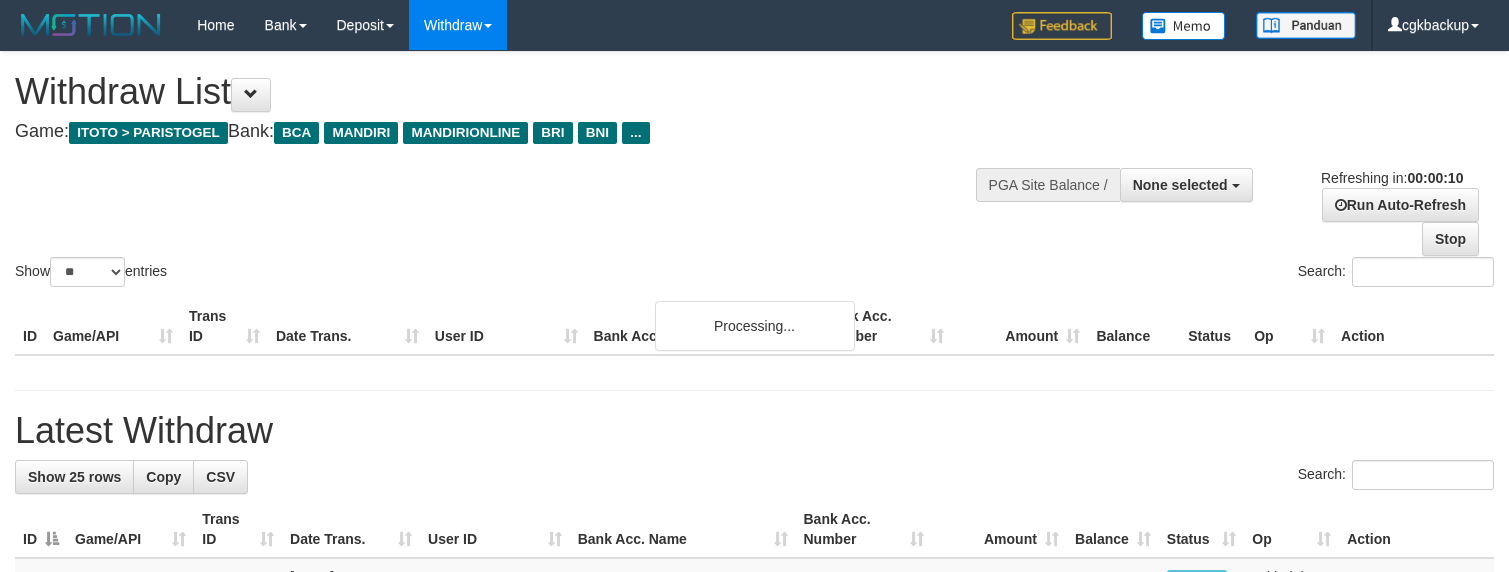 select 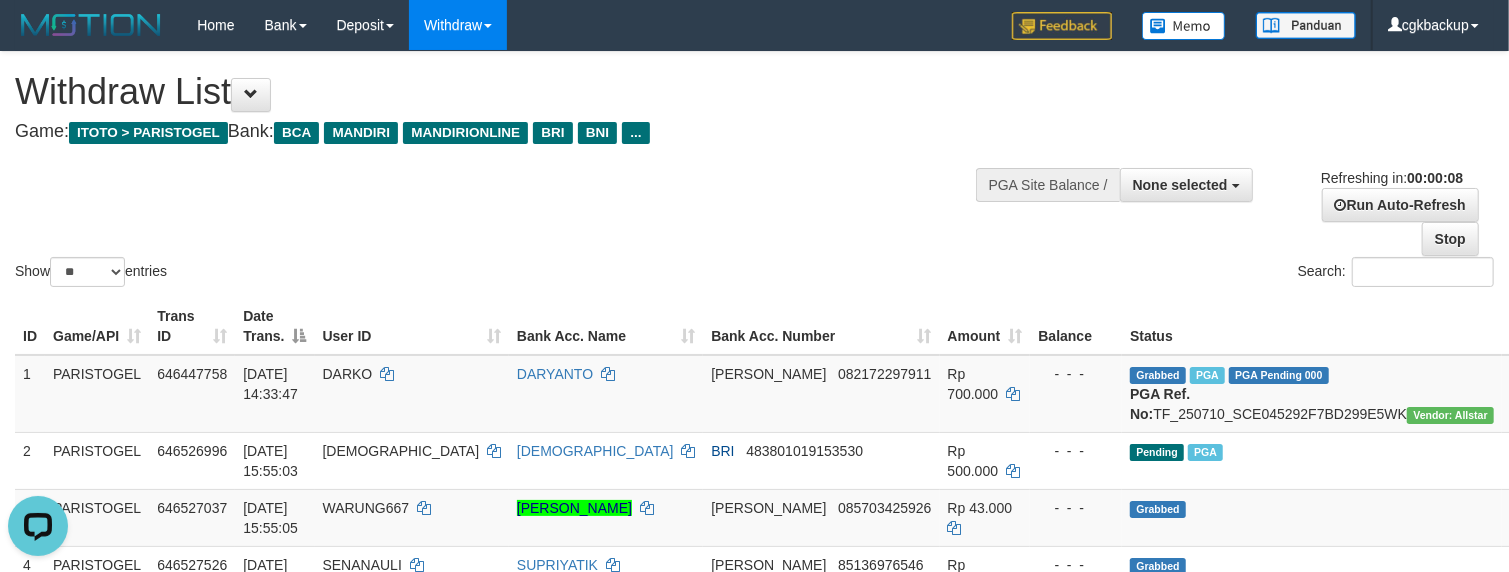 scroll, scrollTop: 0, scrollLeft: 0, axis: both 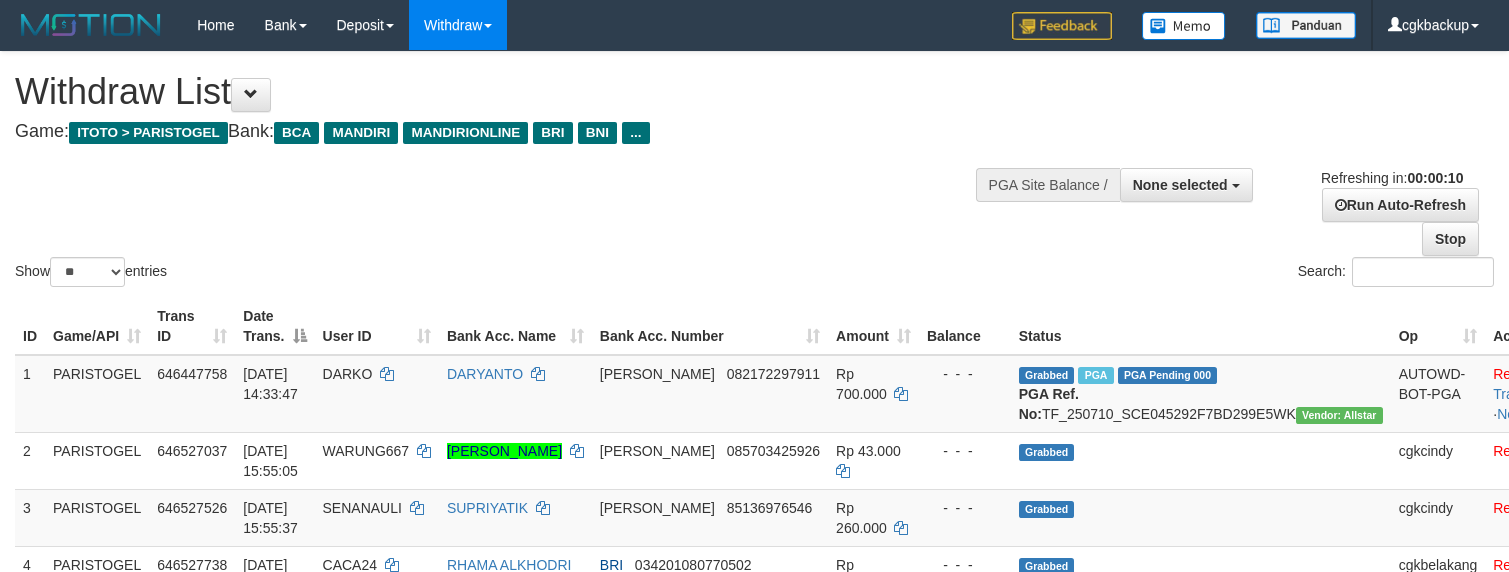 select 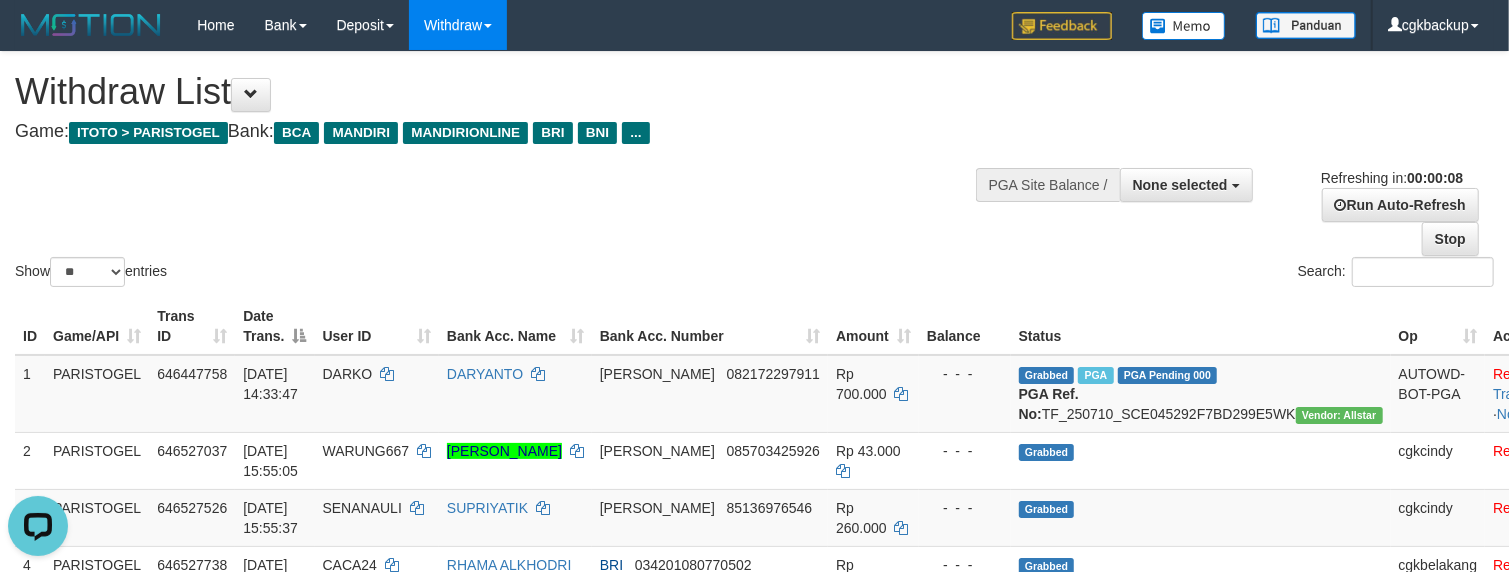 scroll, scrollTop: 0, scrollLeft: 0, axis: both 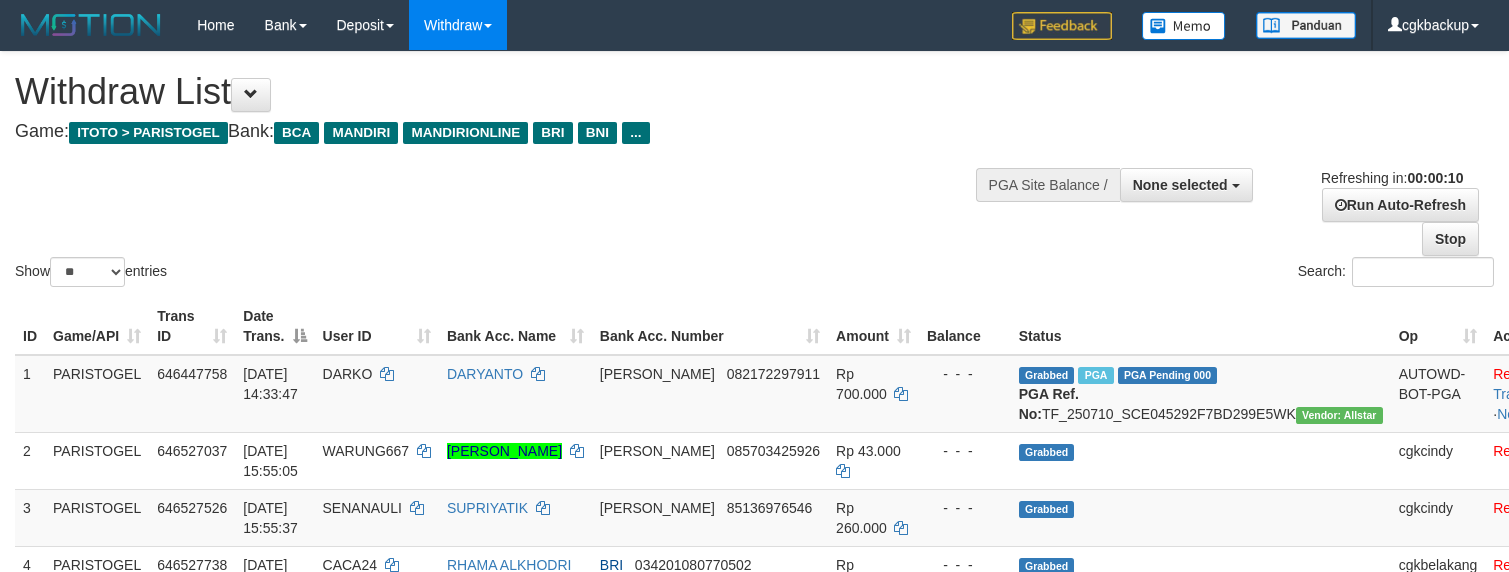 select 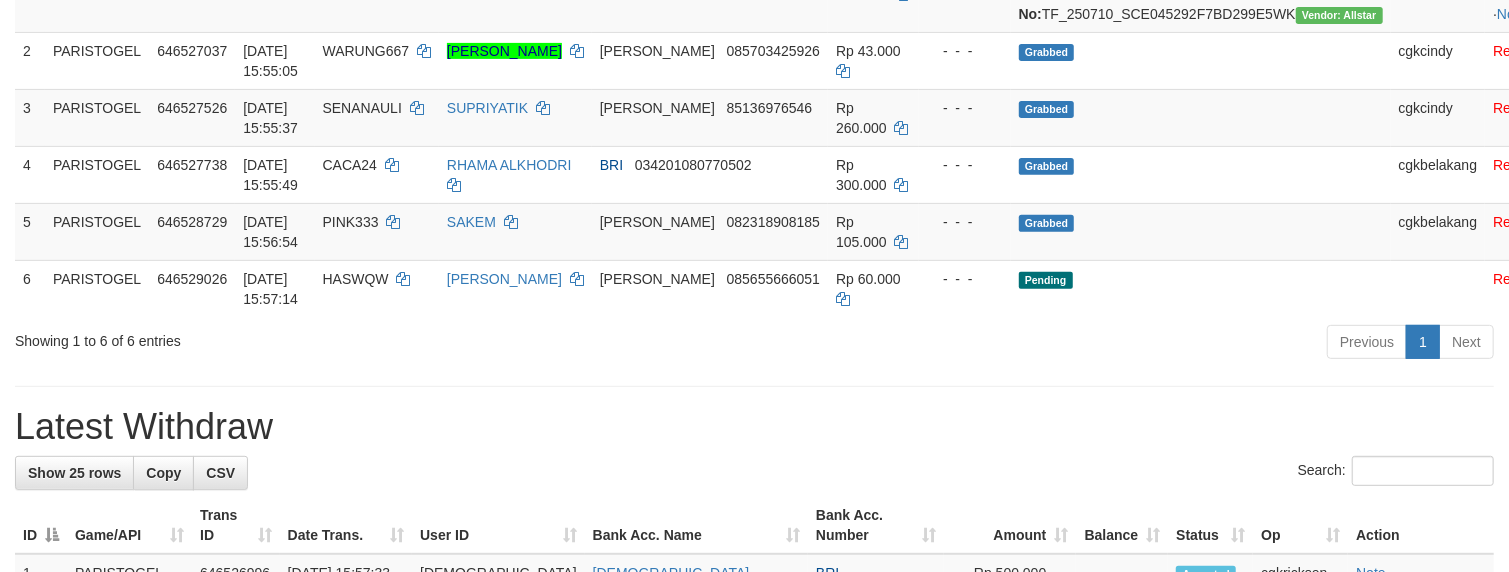 scroll, scrollTop: 666, scrollLeft: 0, axis: vertical 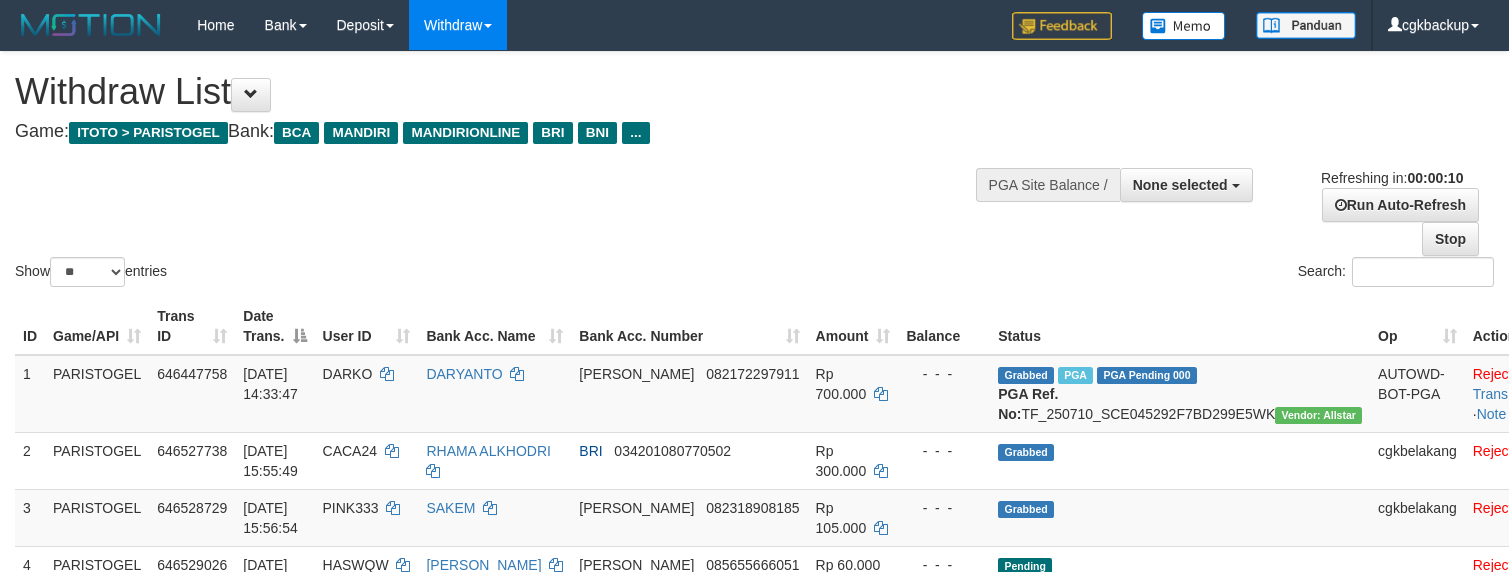 select 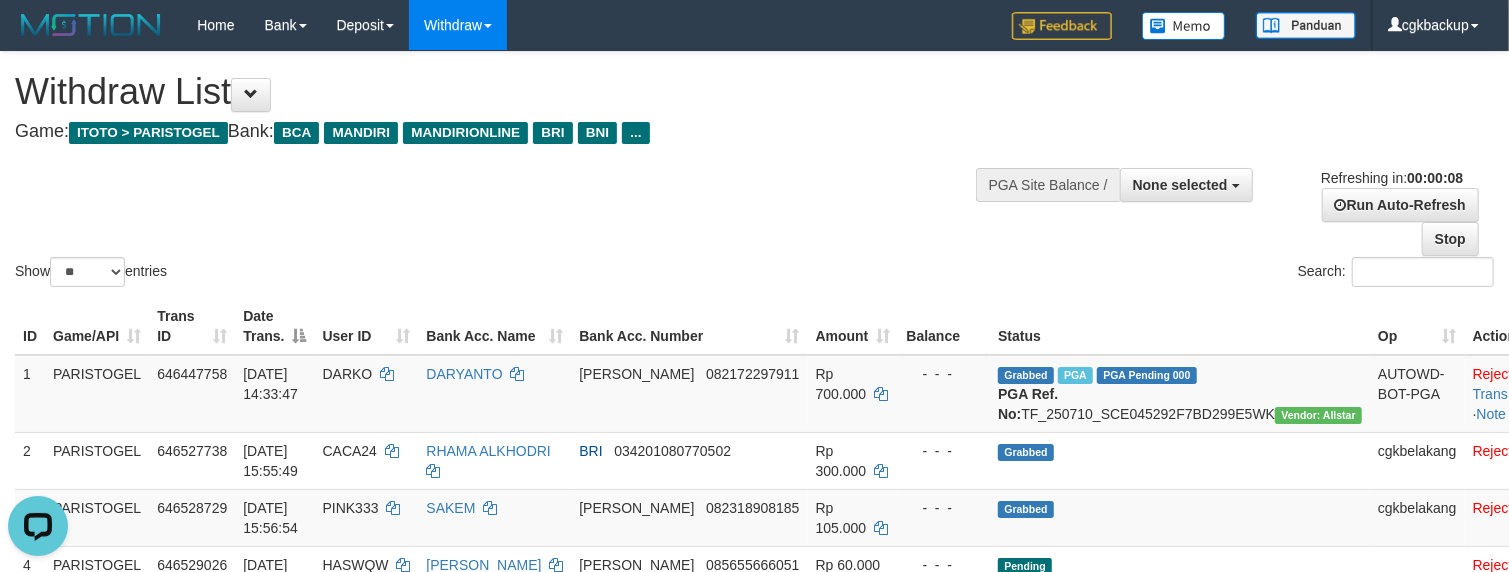 scroll, scrollTop: 0, scrollLeft: 0, axis: both 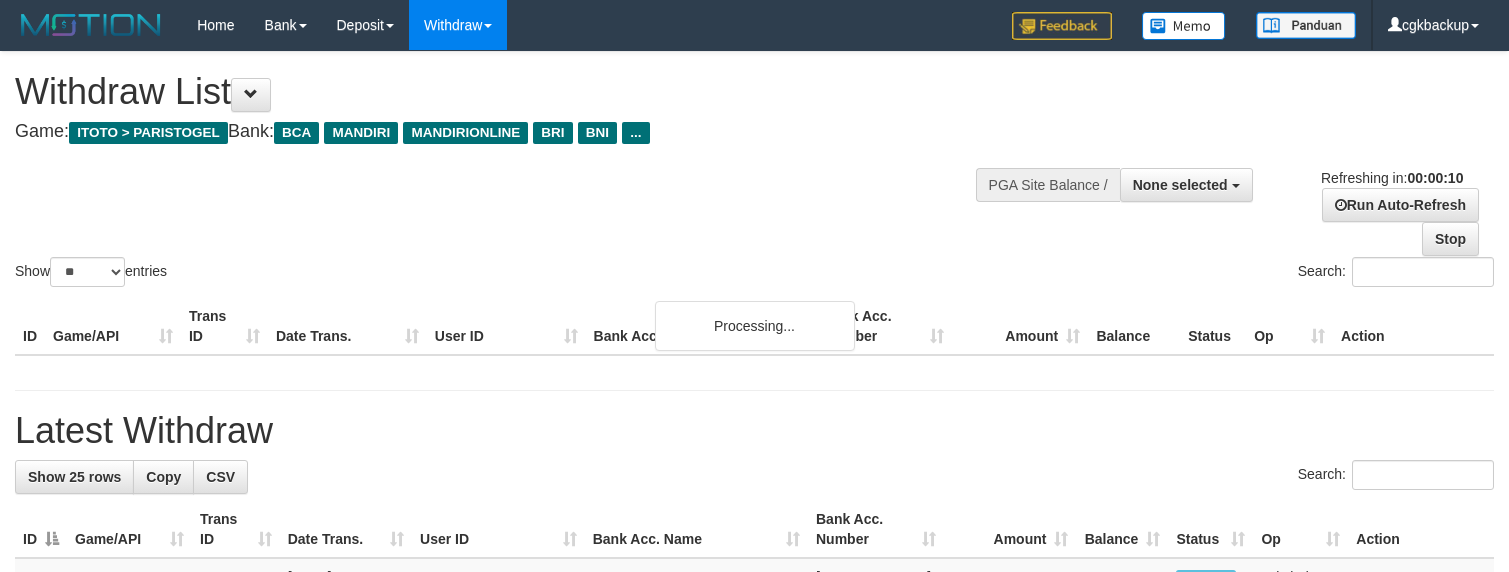 select 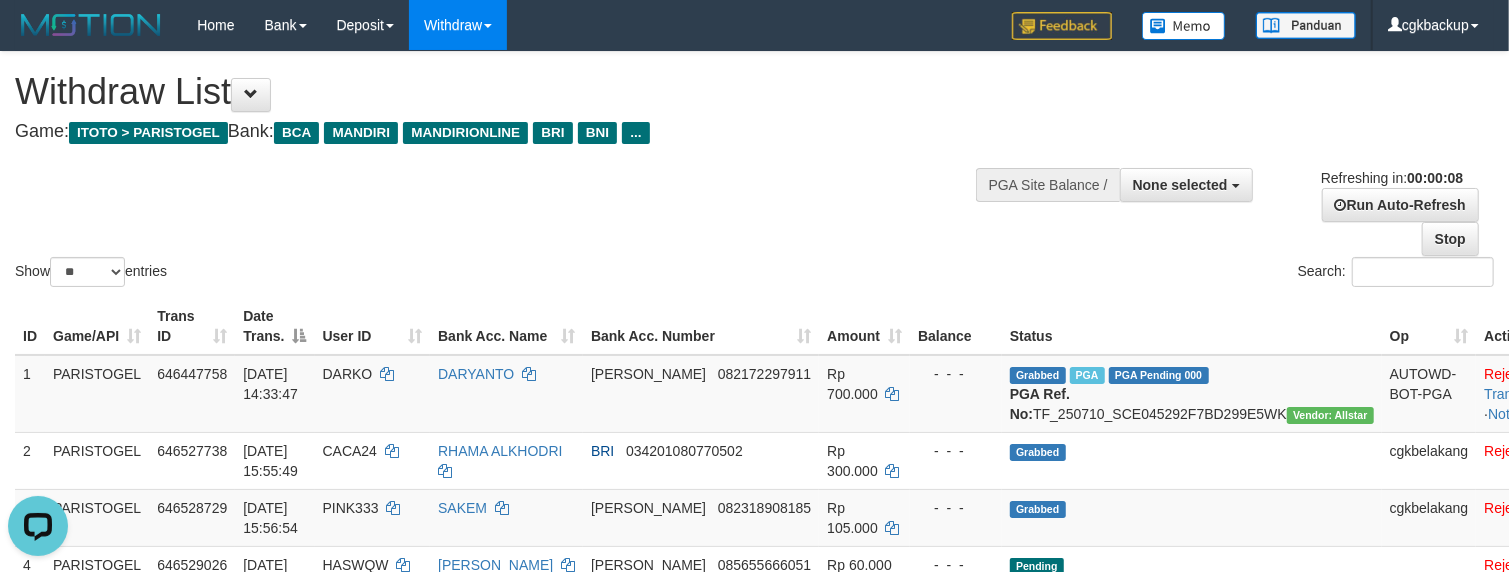 scroll, scrollTop: 0, scrollLeft: 0, axis: both 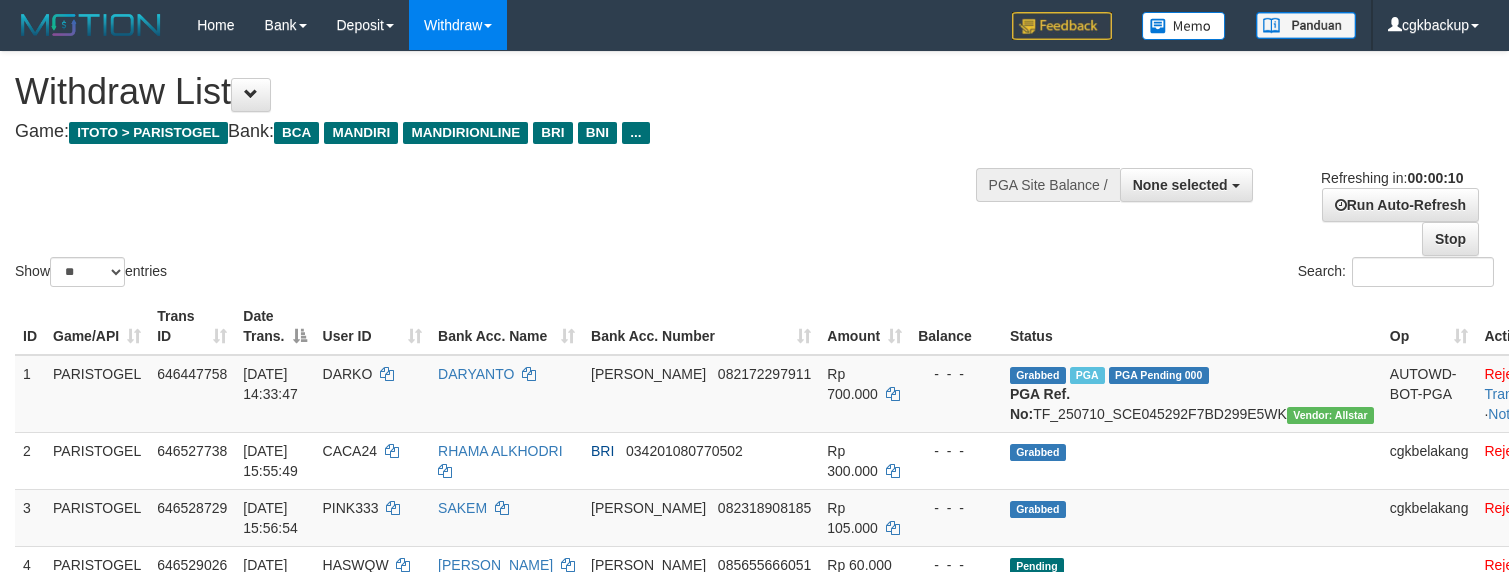 select 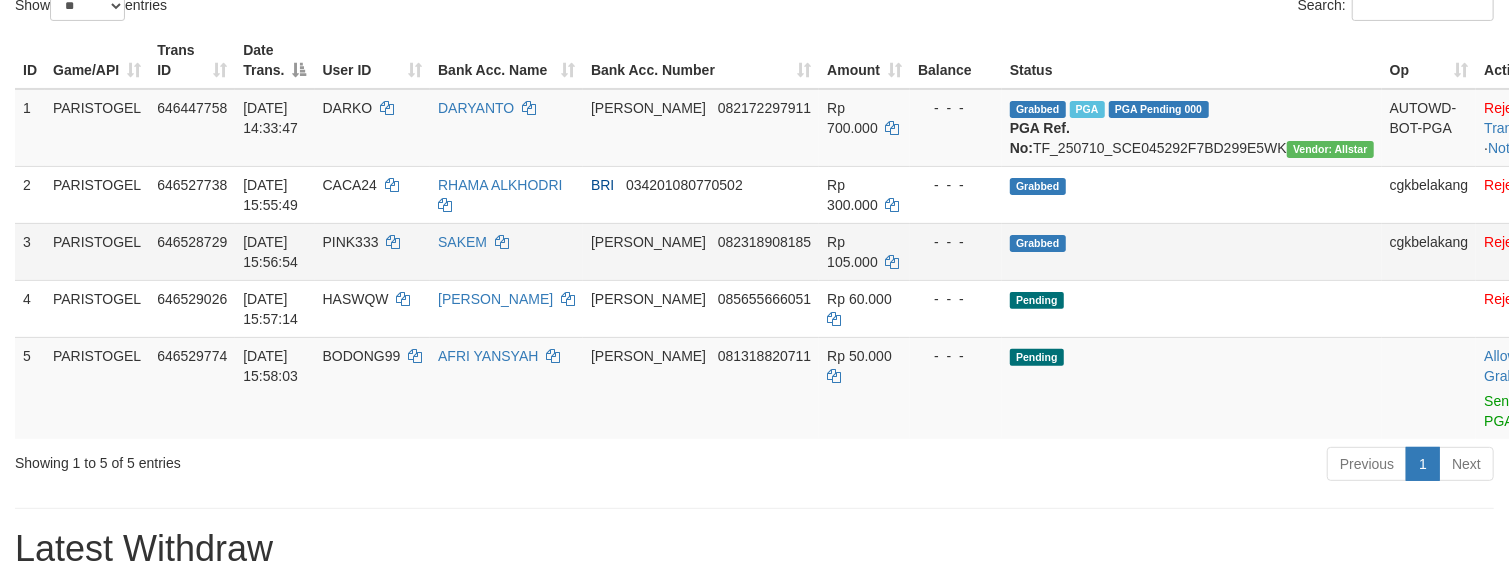 scroll, scrollTop: 274, scrollLeft: 0, axis: vertical 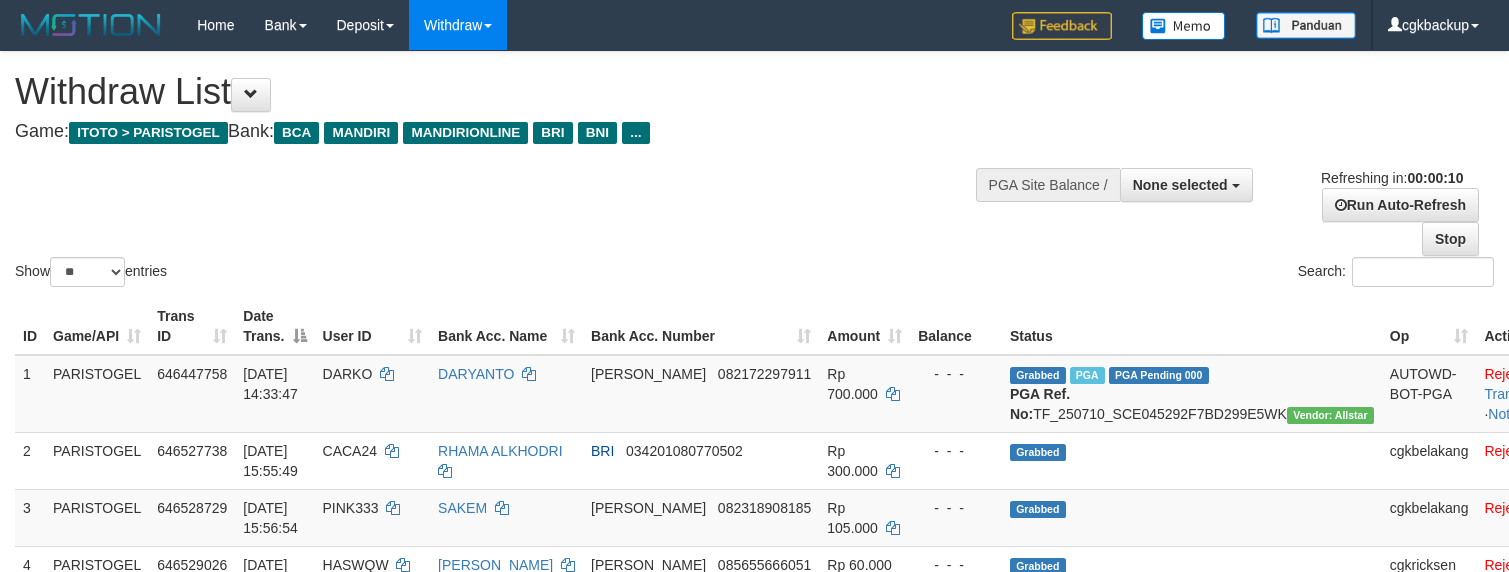 select 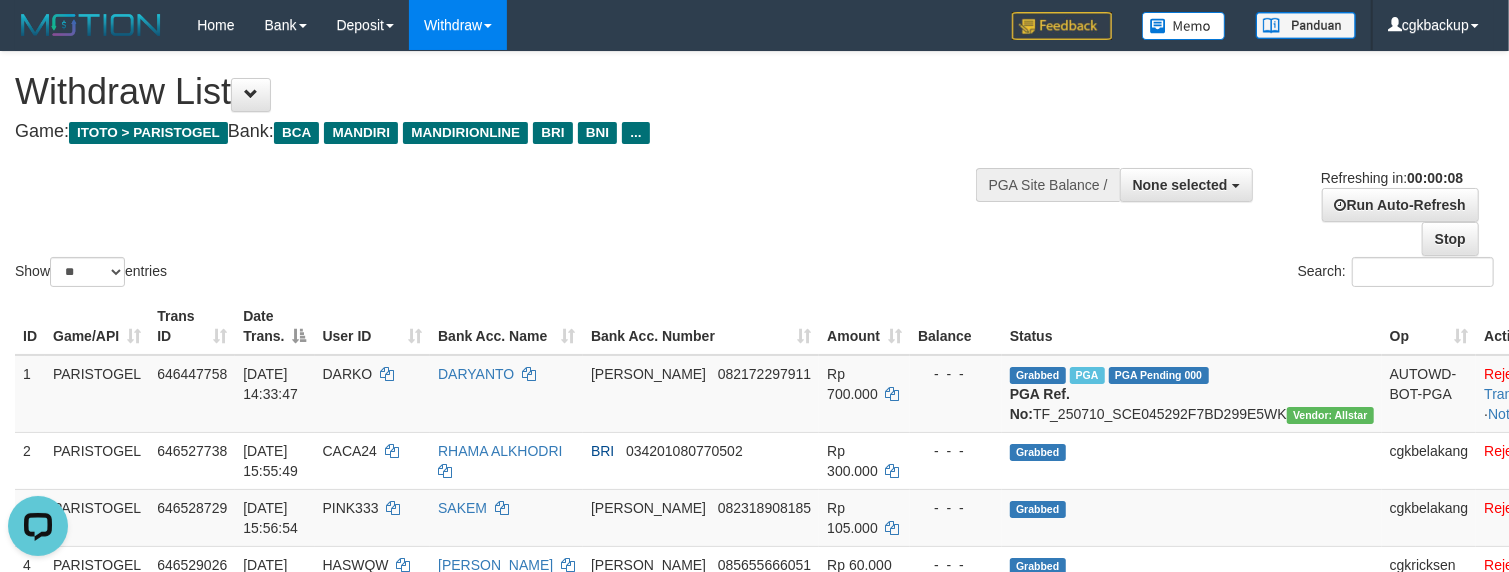 scroll, scrollTop: 0, scrollLeft: 0, axis: both 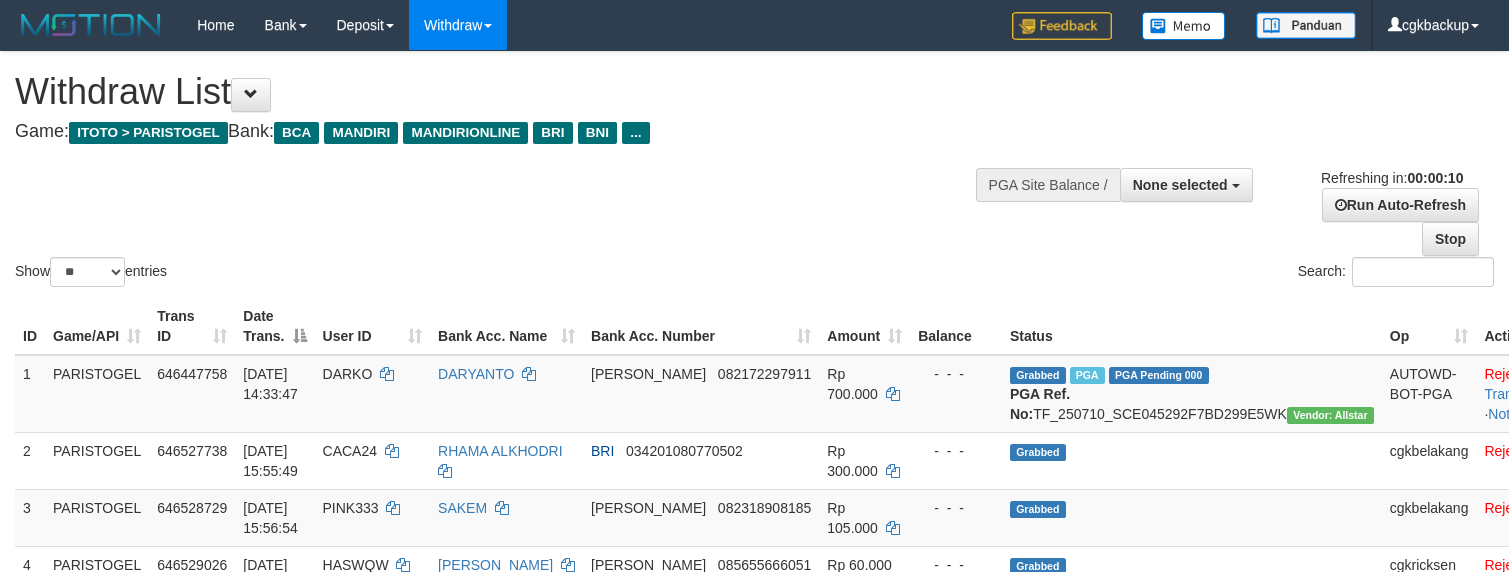 select 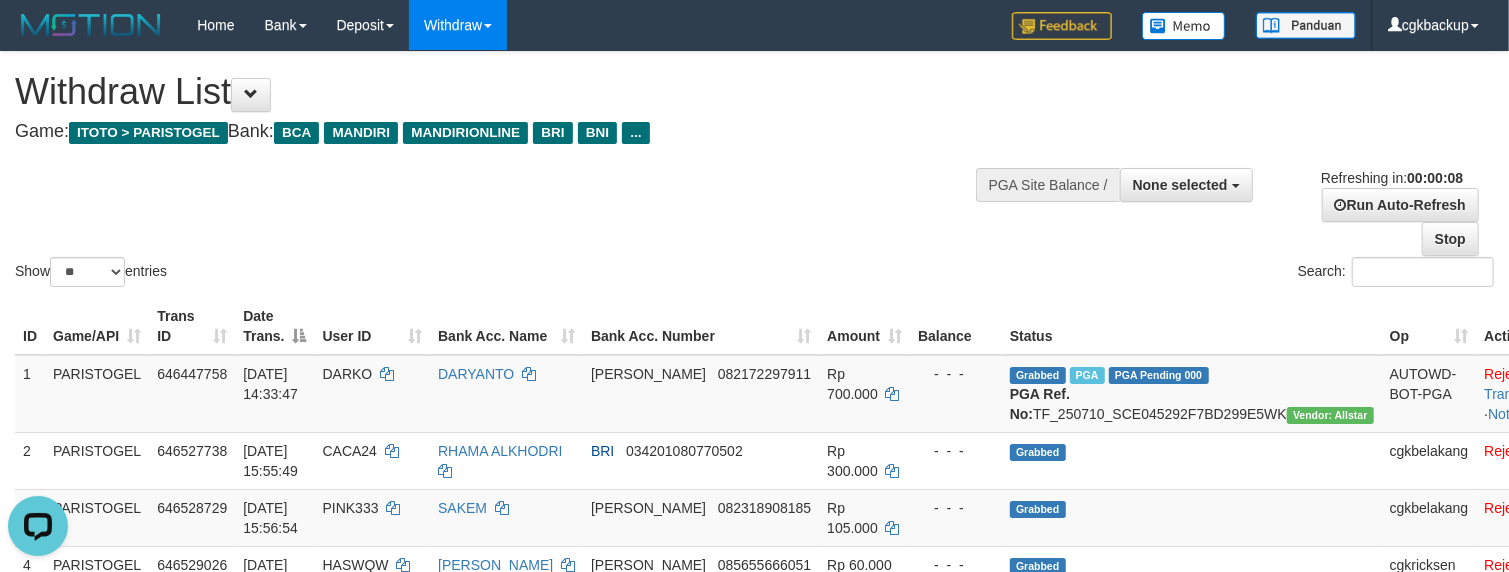 scroll, scrollTop: 0, scrollLeft: 0, axis: both 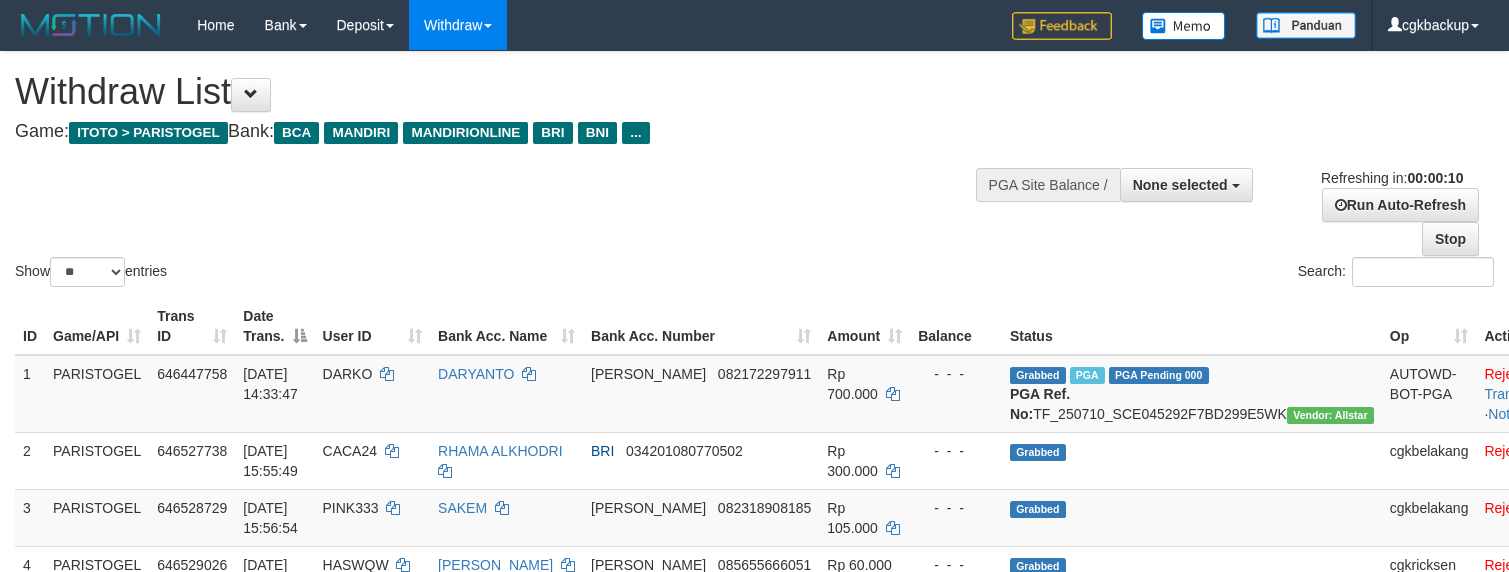 select 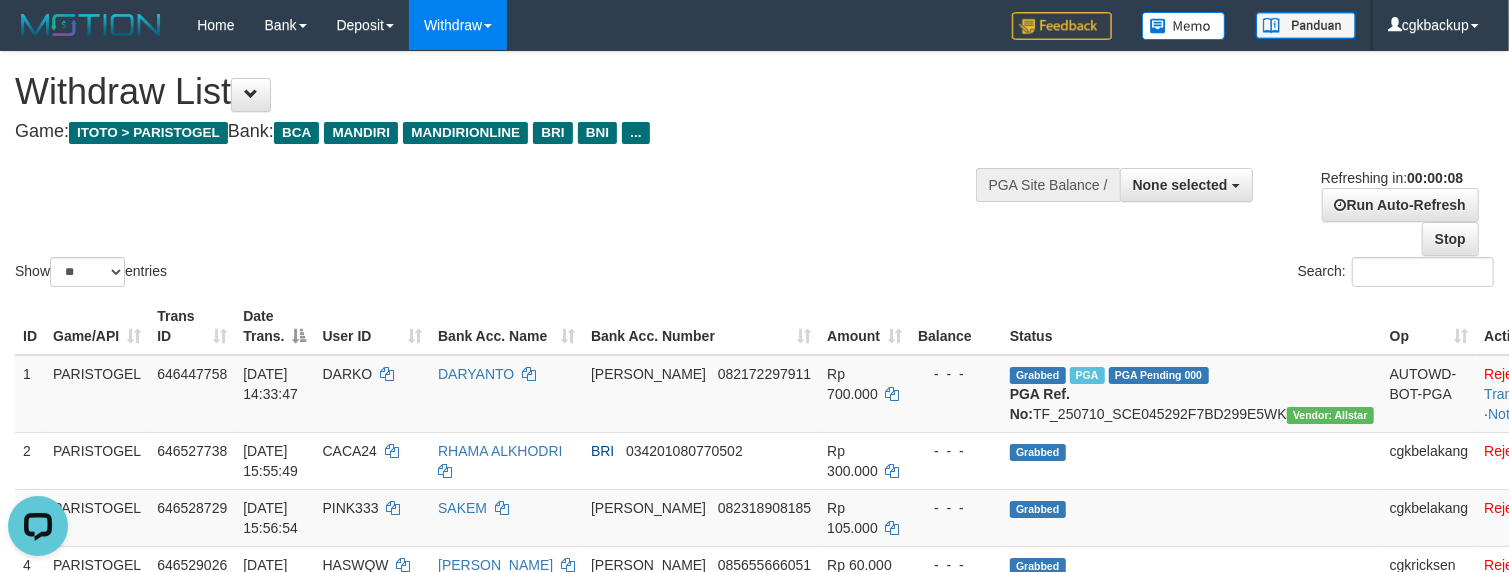 scroll, scrollTop: 0, scrollLeft: 0, axis: both 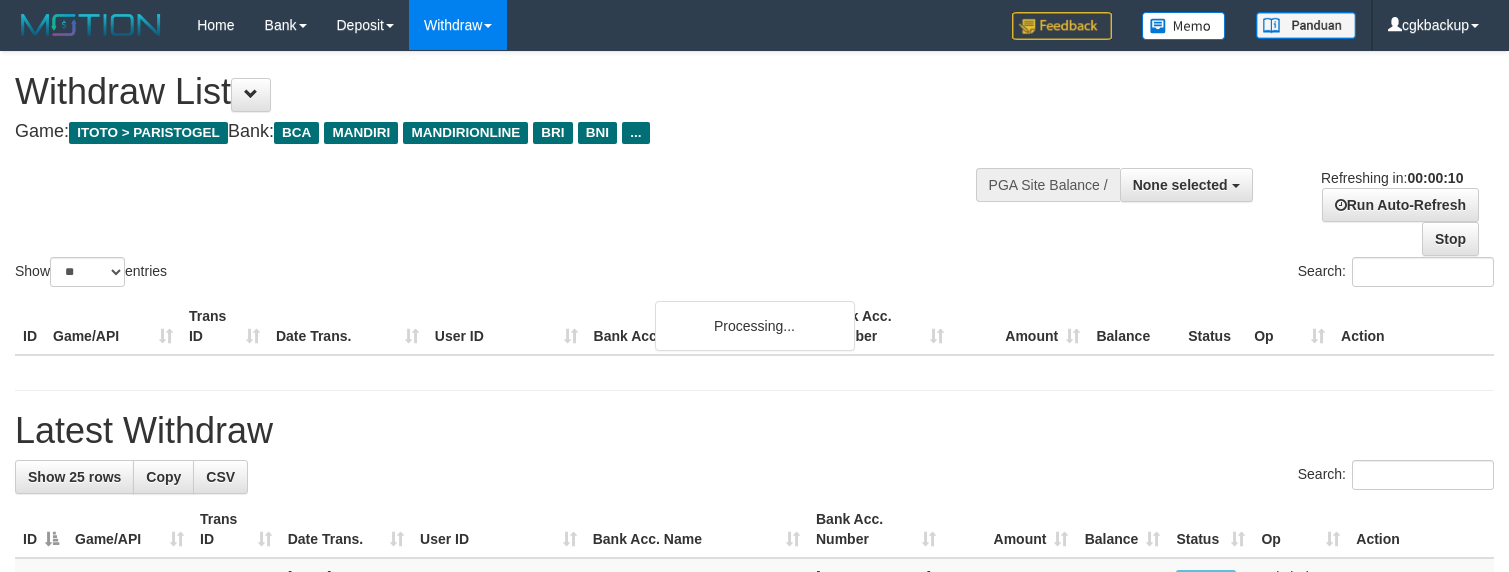select 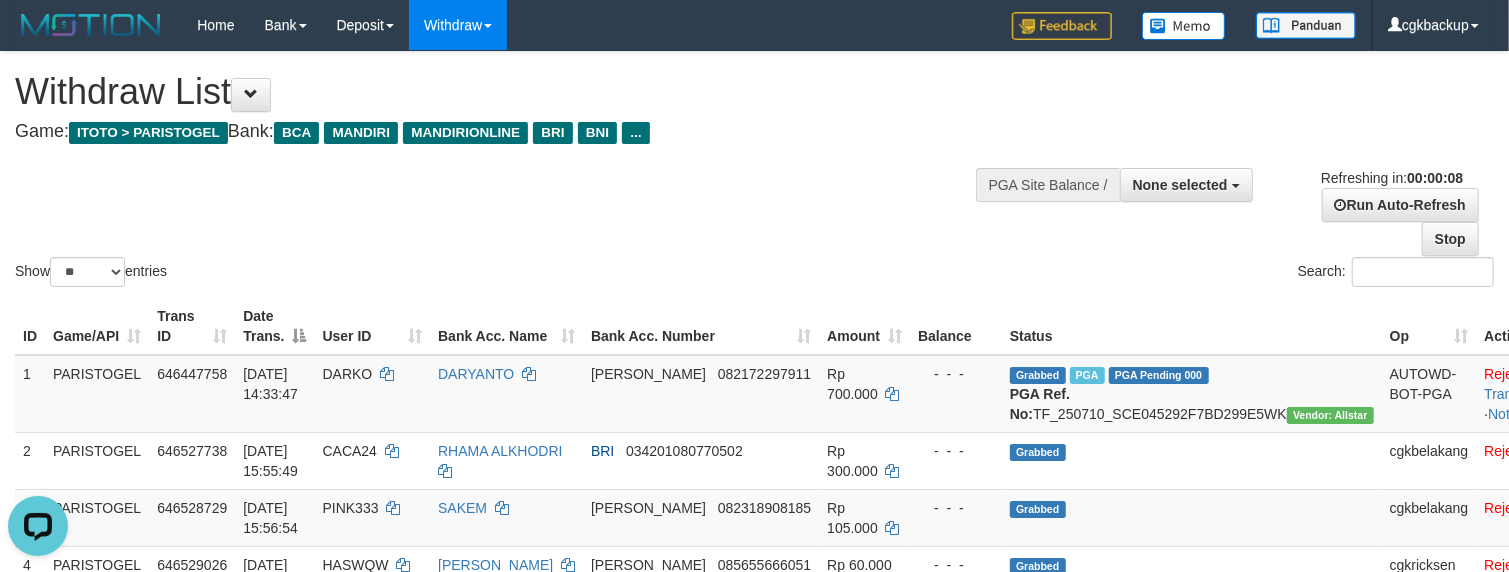 scroll, scrollTop: 0, scrollLeft: 0, axis: both 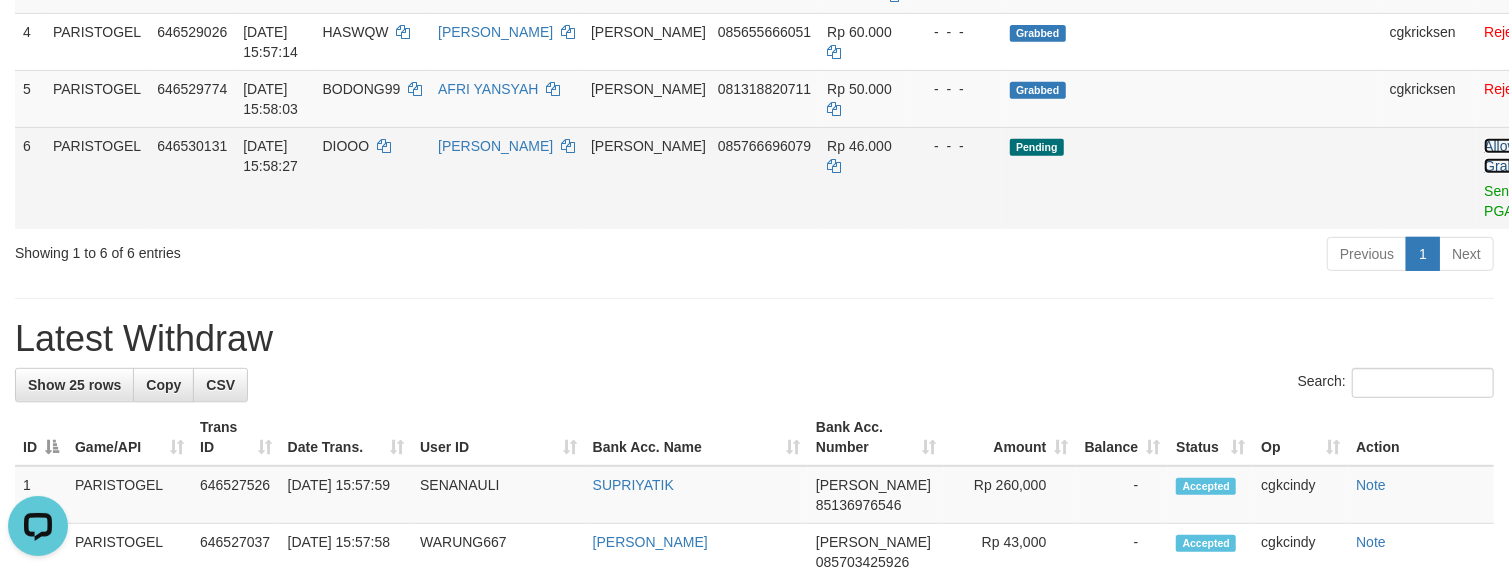 click on "Allow Grab" at bounding box center [1500, 156] 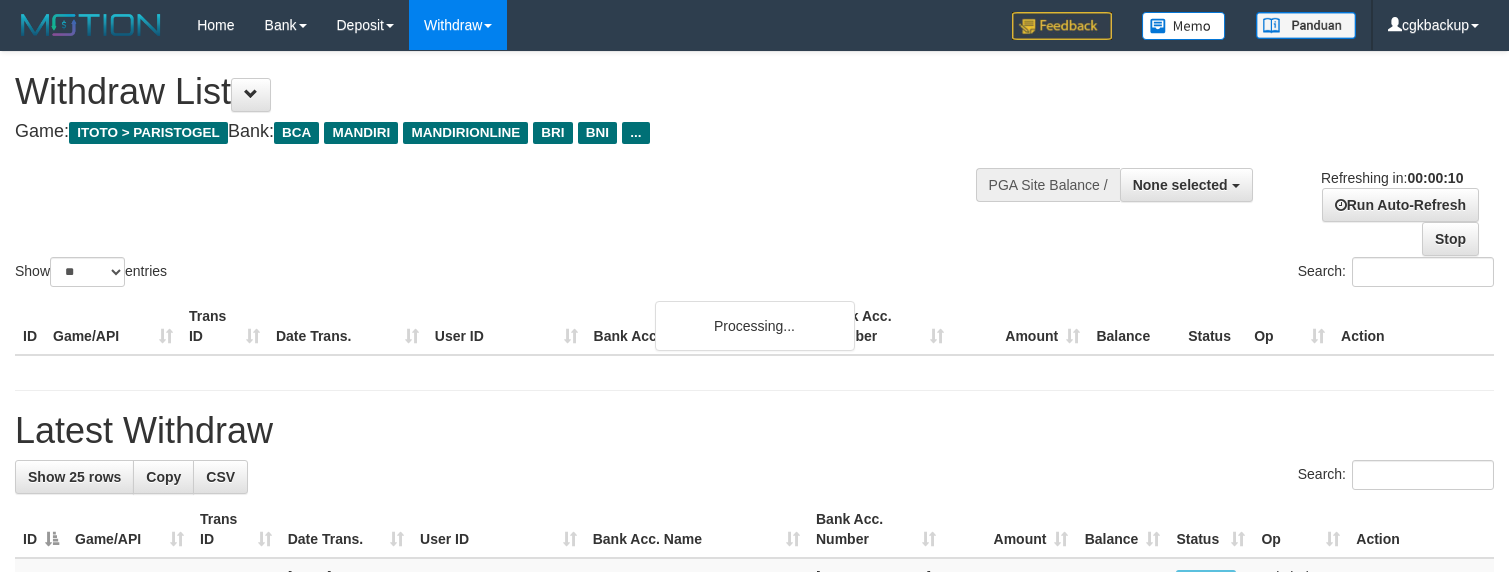 select 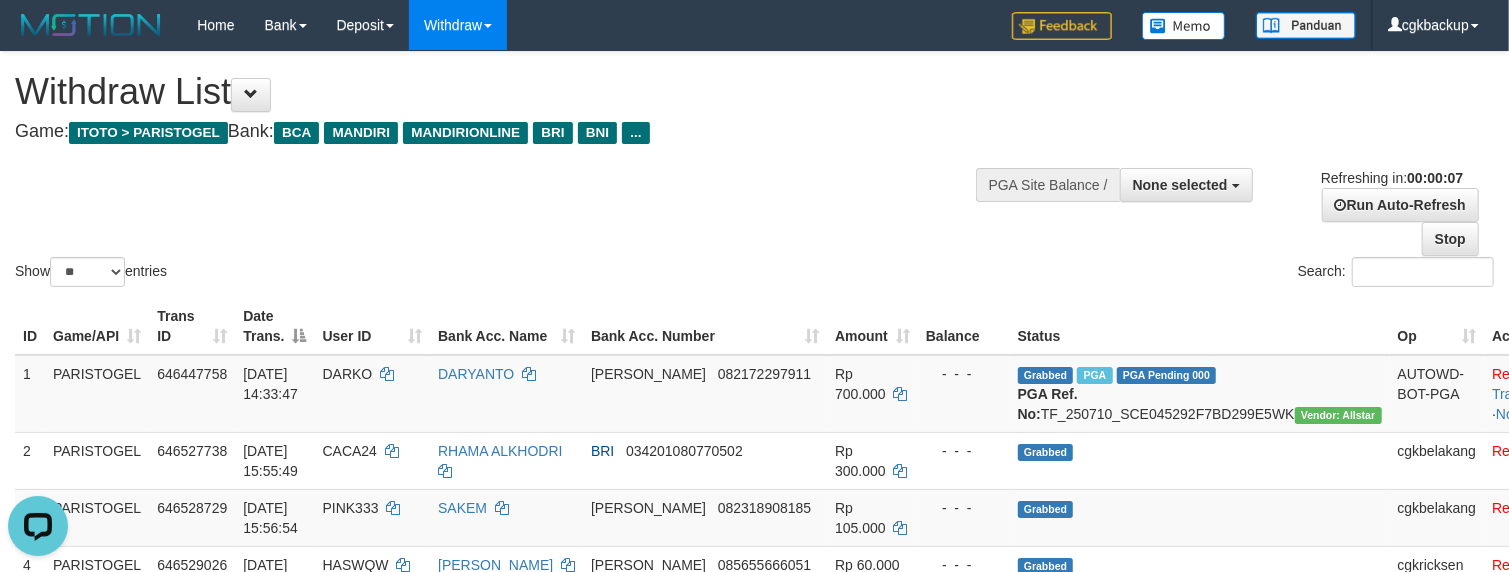 scroll, scrollTop: 0, scrollLeft: 0, axis: both 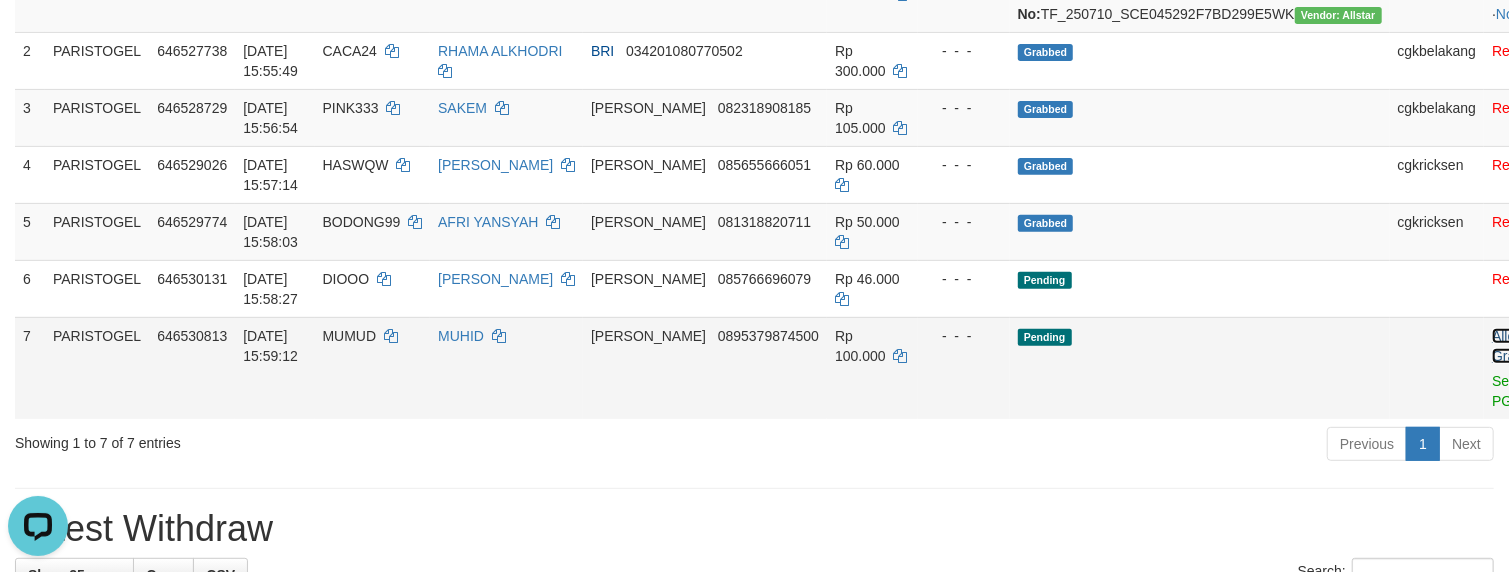 click on "Allow Grab" at bounding box center [1508, 346] 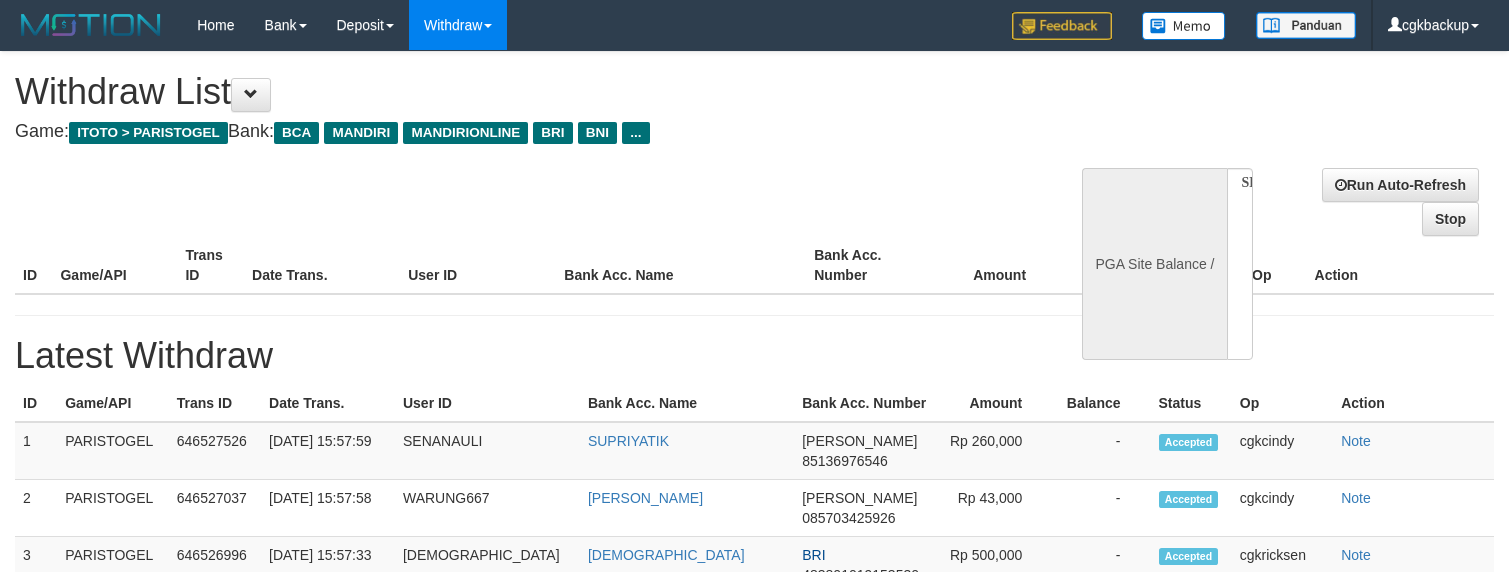 select 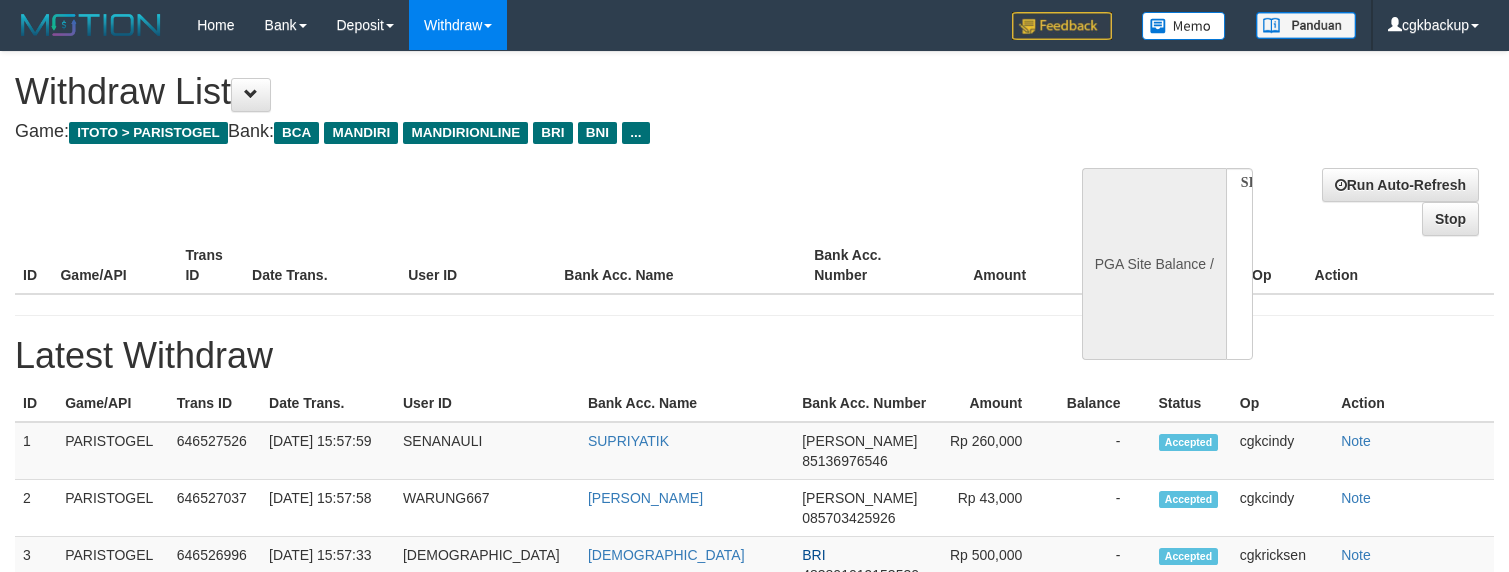 scroll, scrollTop: 0, scrollLeft: 0, axis: both 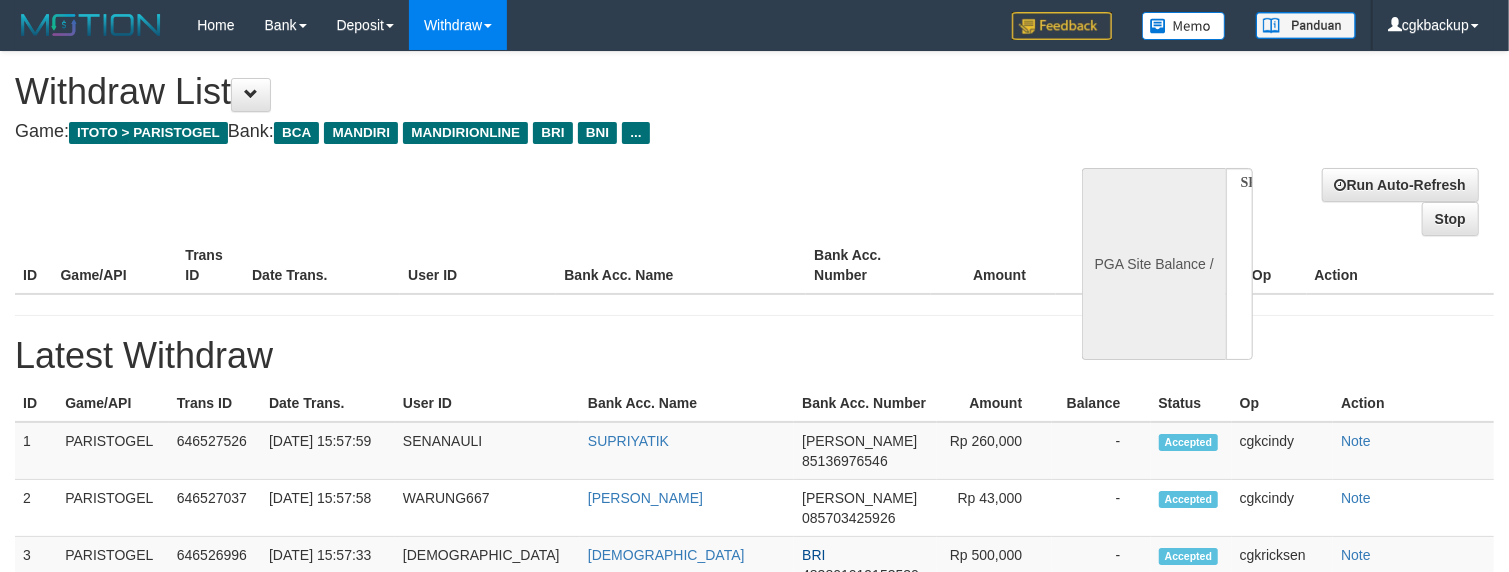 select on "**" 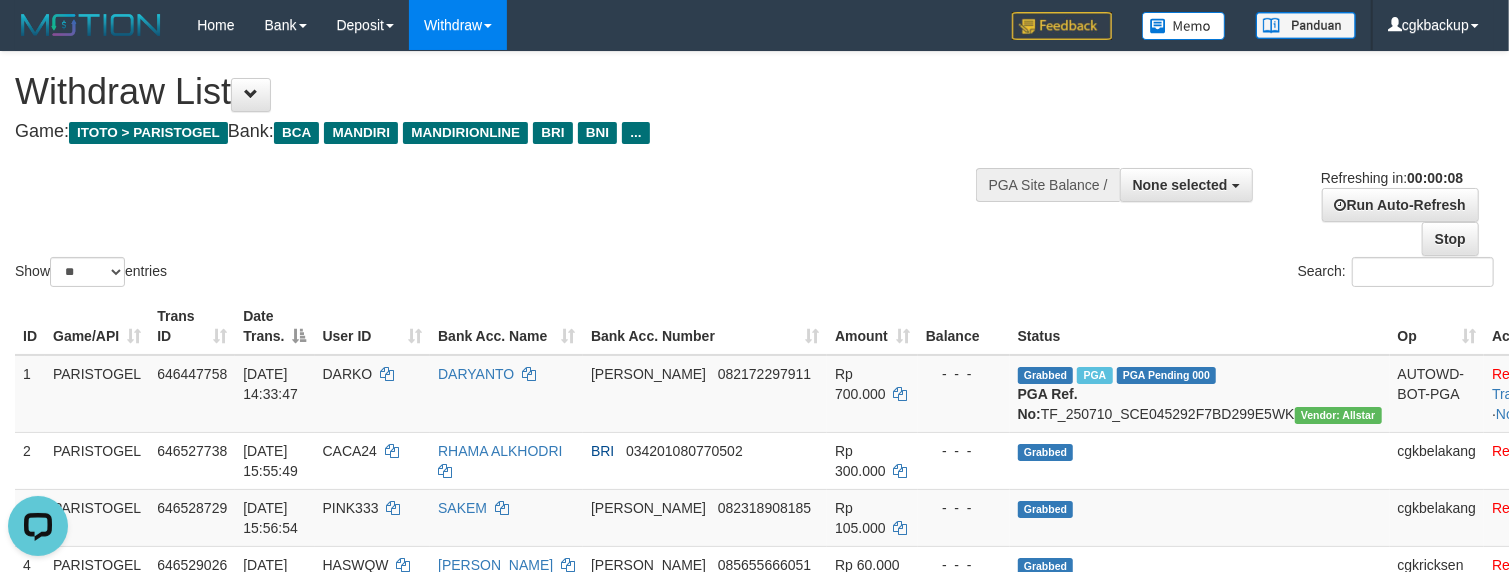 scroll, scrollTop: 0, scrollLeft: 0, axis: both 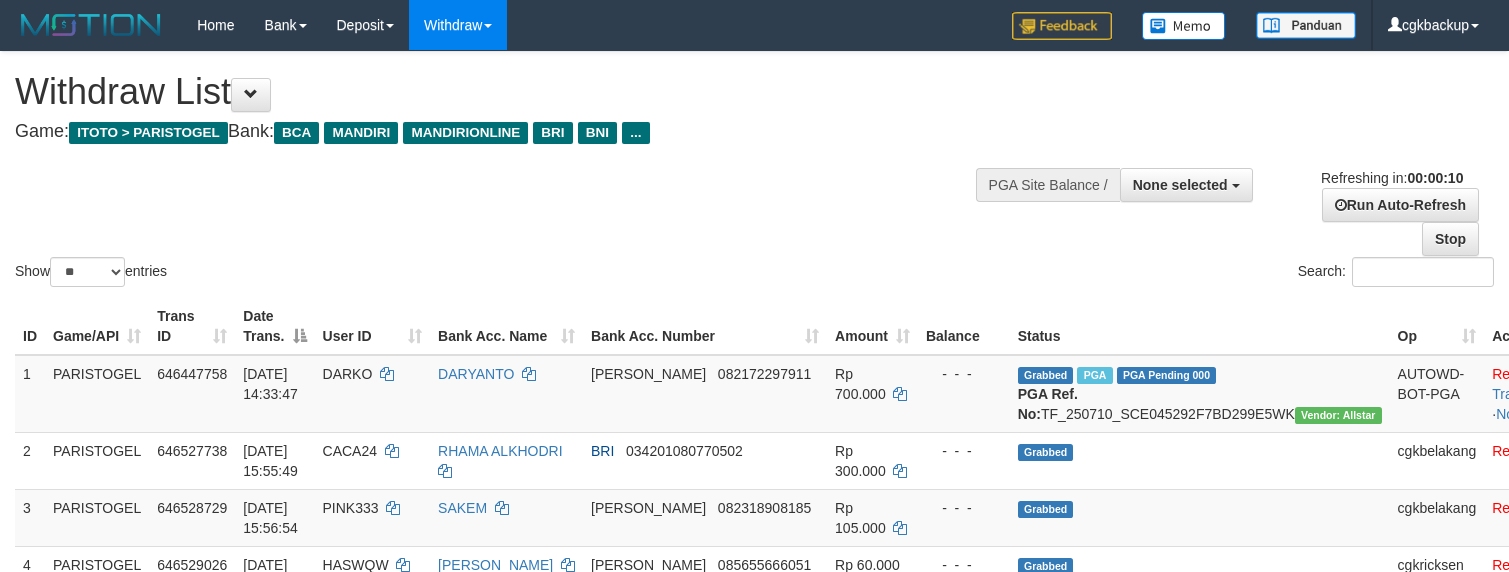 select 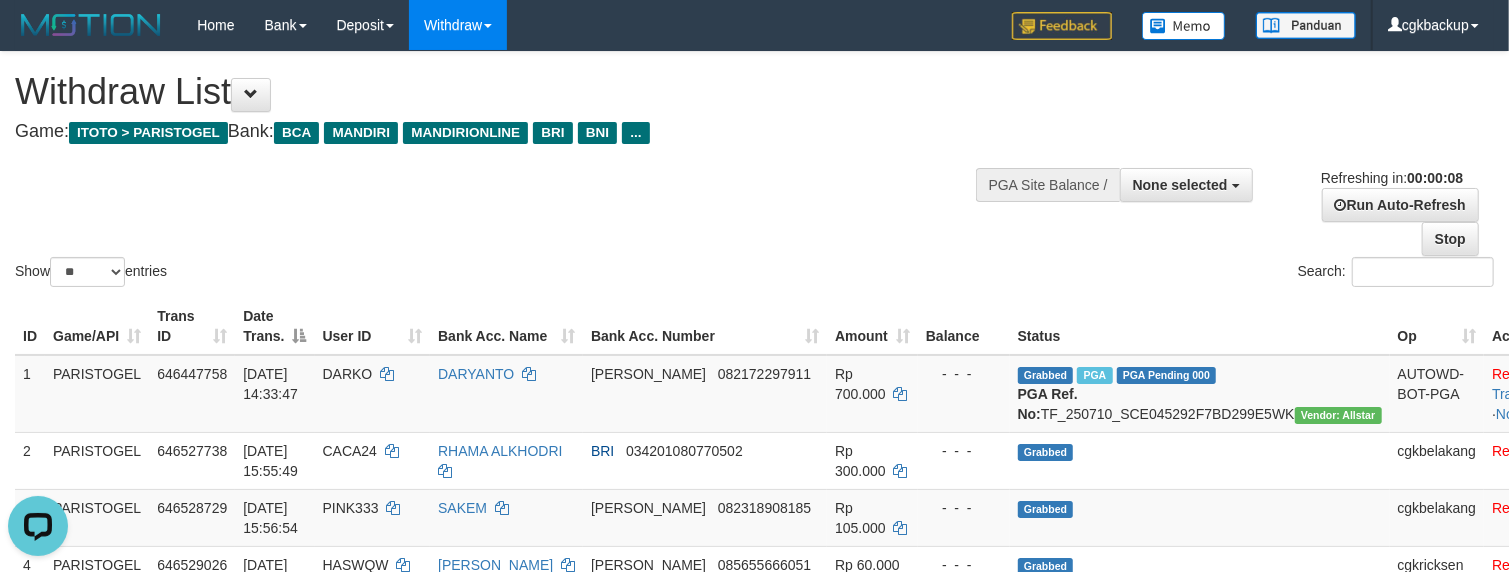 scroll, scrollTop: 0, scrollLeft: 0, axis: both 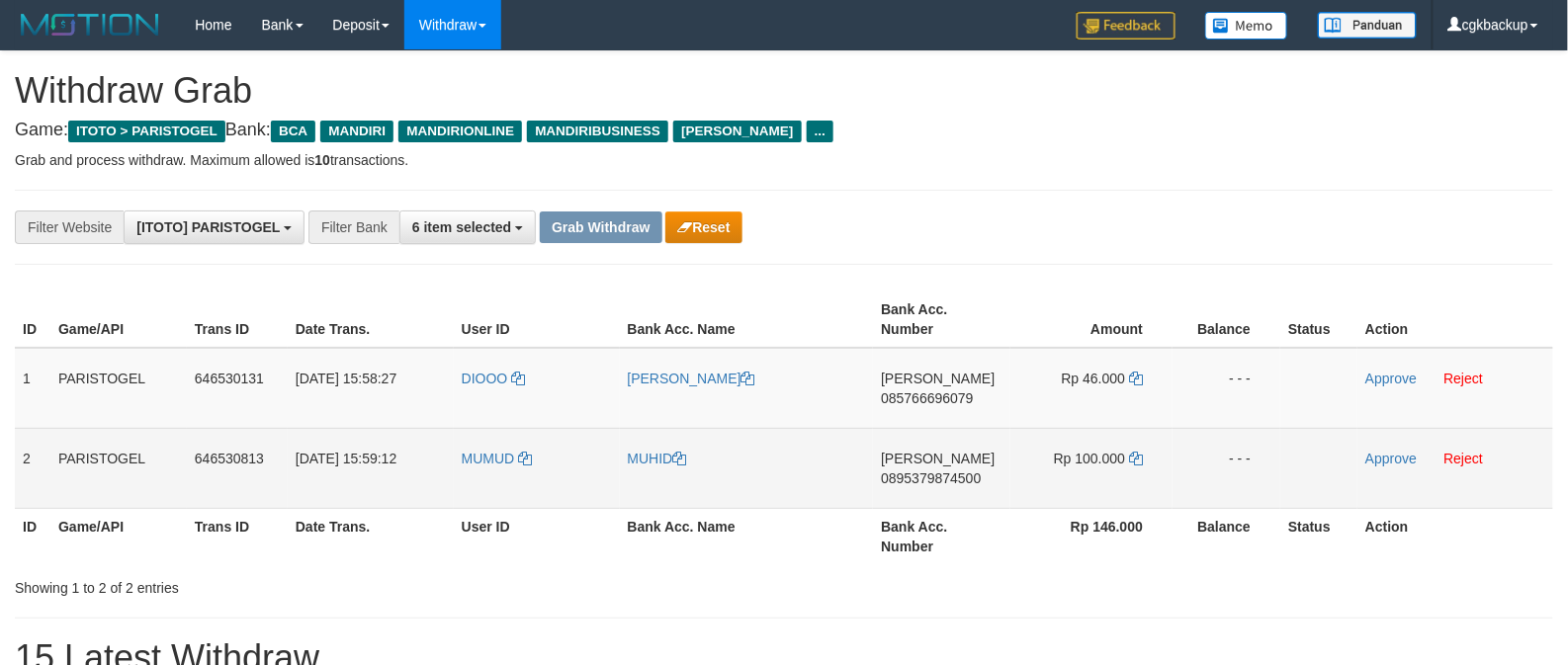 click on "MUMUD" at bounding box center (537, 467) 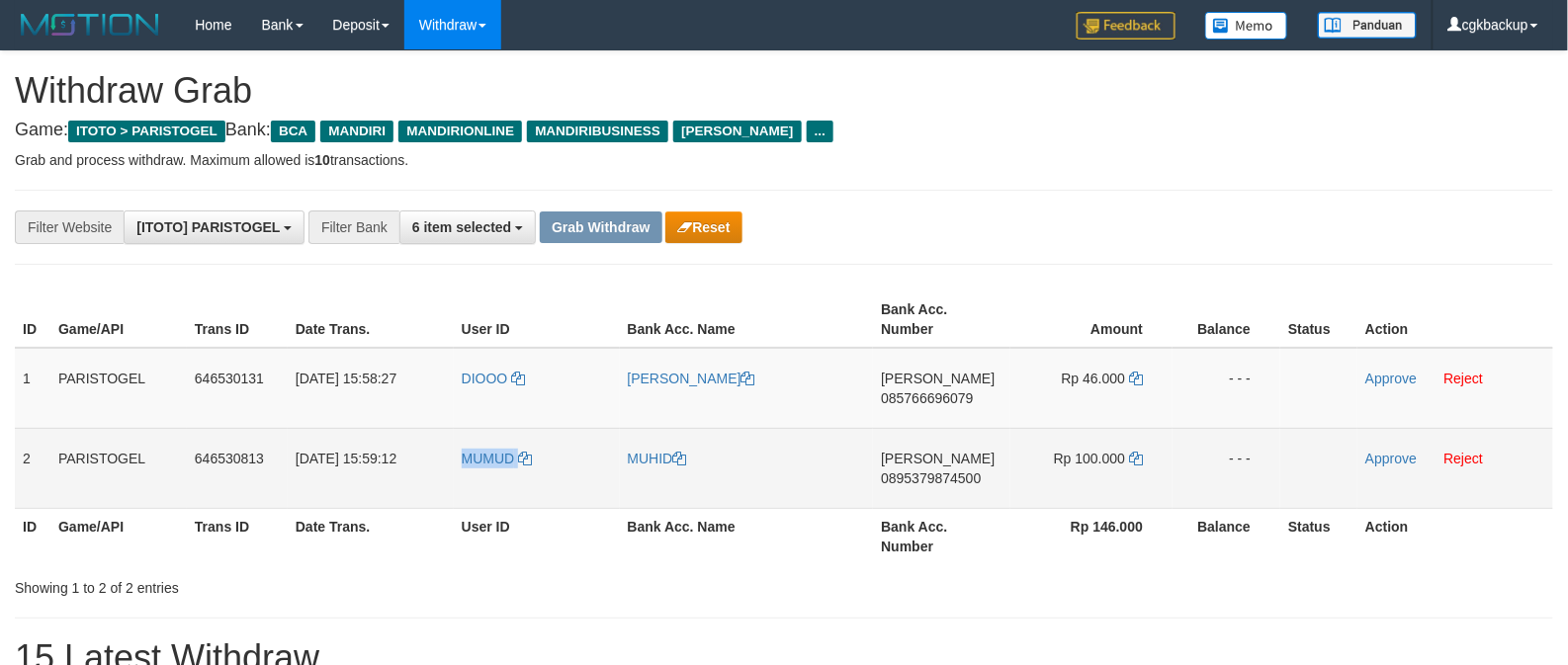 copy on "MUMUD" 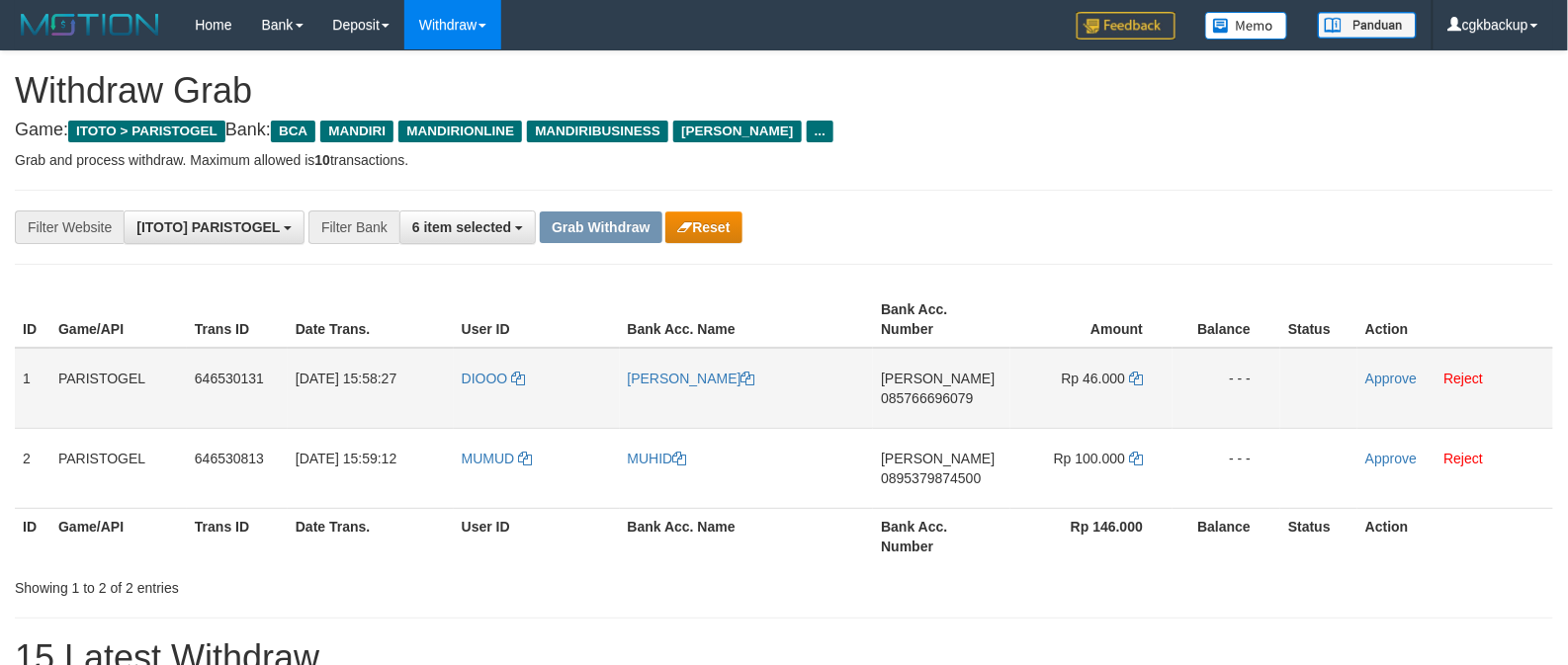 click on "DIOOO" at bounding box center [537, 388] 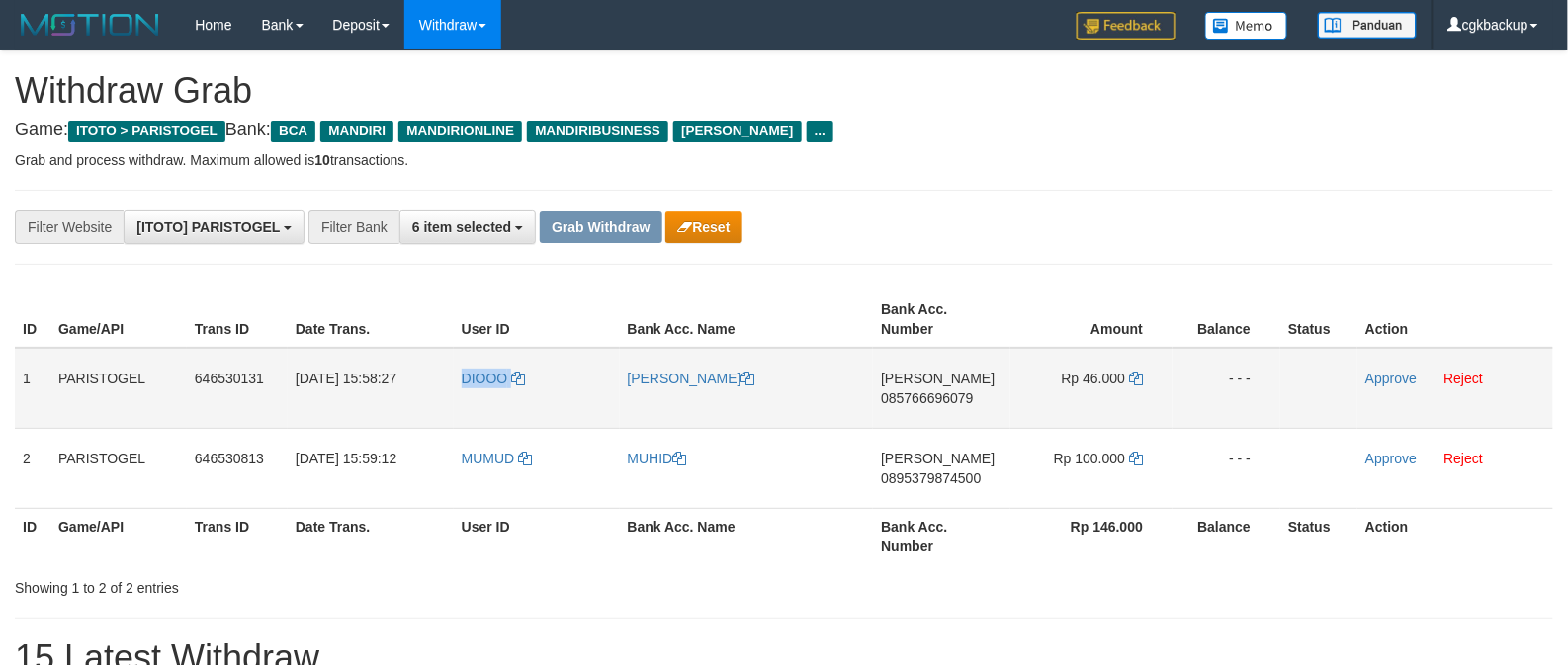 copy on "DIOOO" 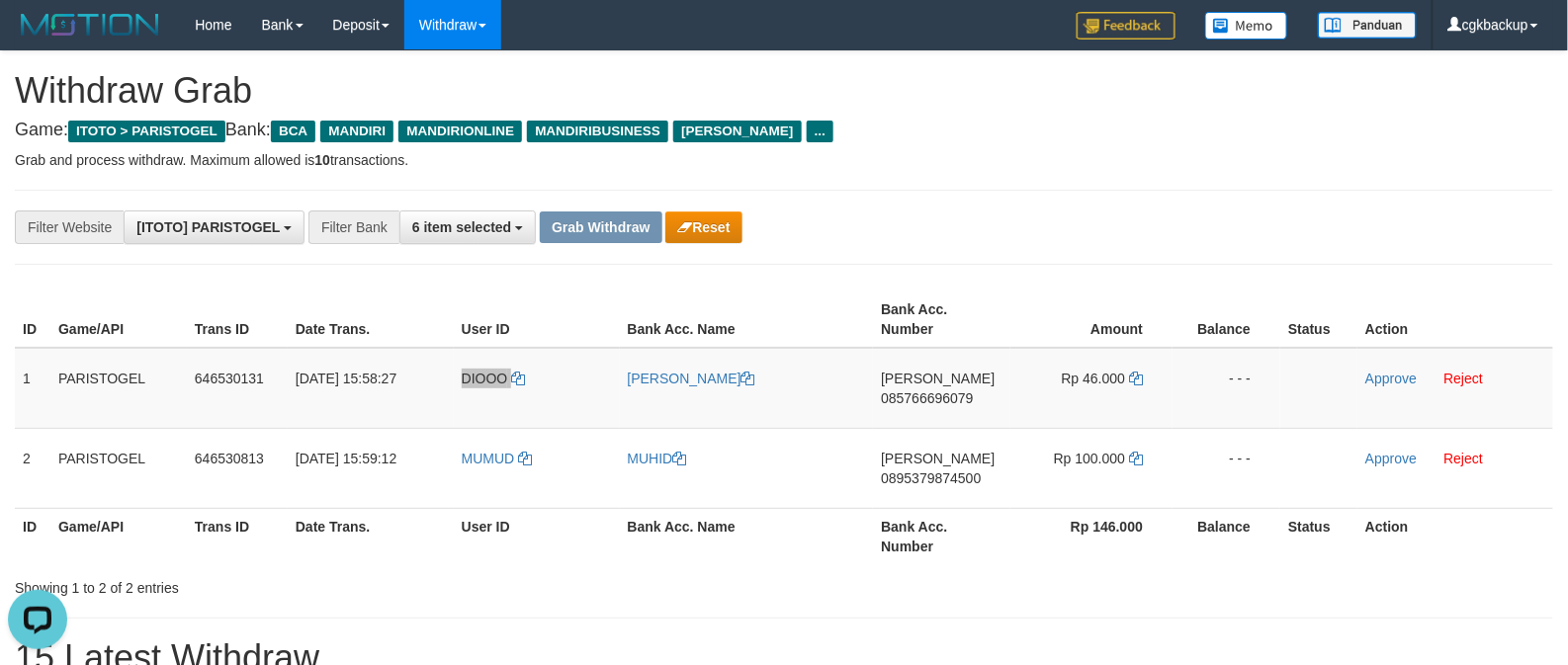scroll, scrollTop: 0, scrollLeft: 0, axis: both 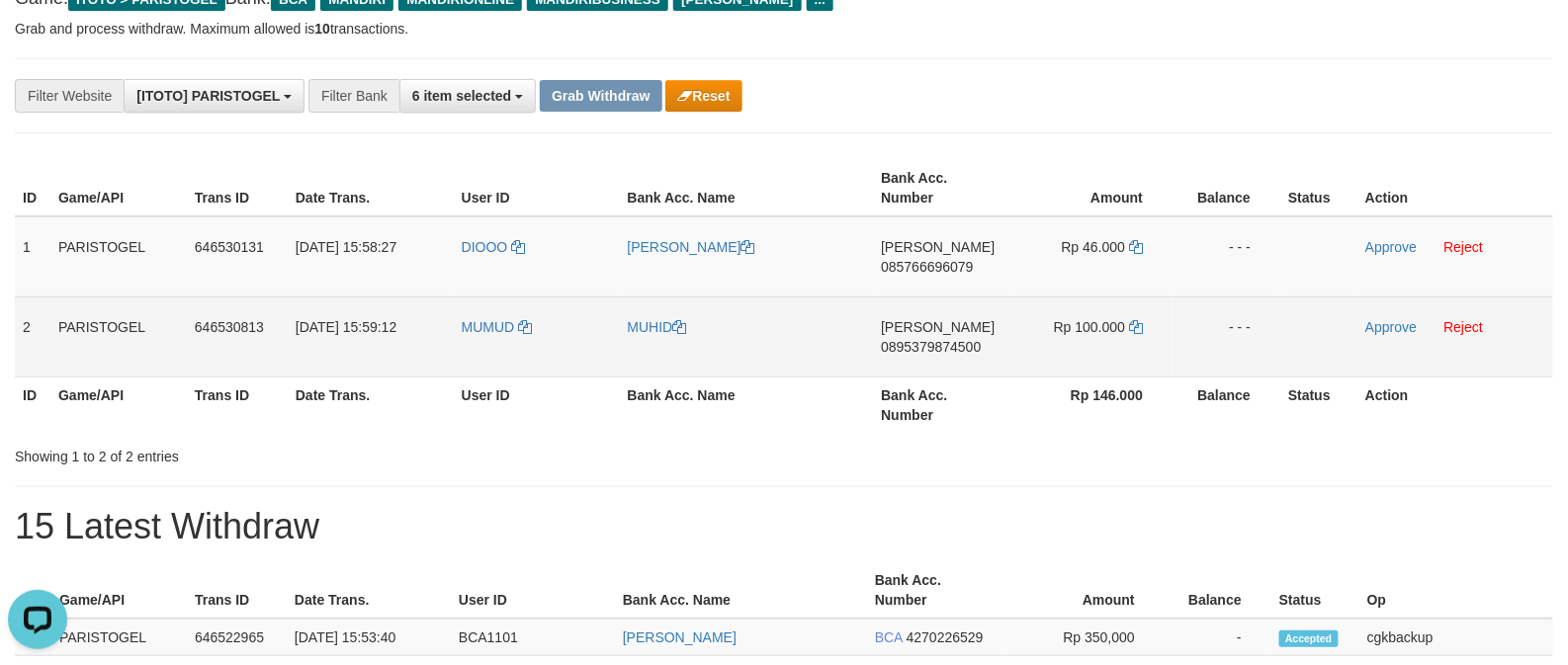 click on "MUMUD" at bounding box center (537, 336) 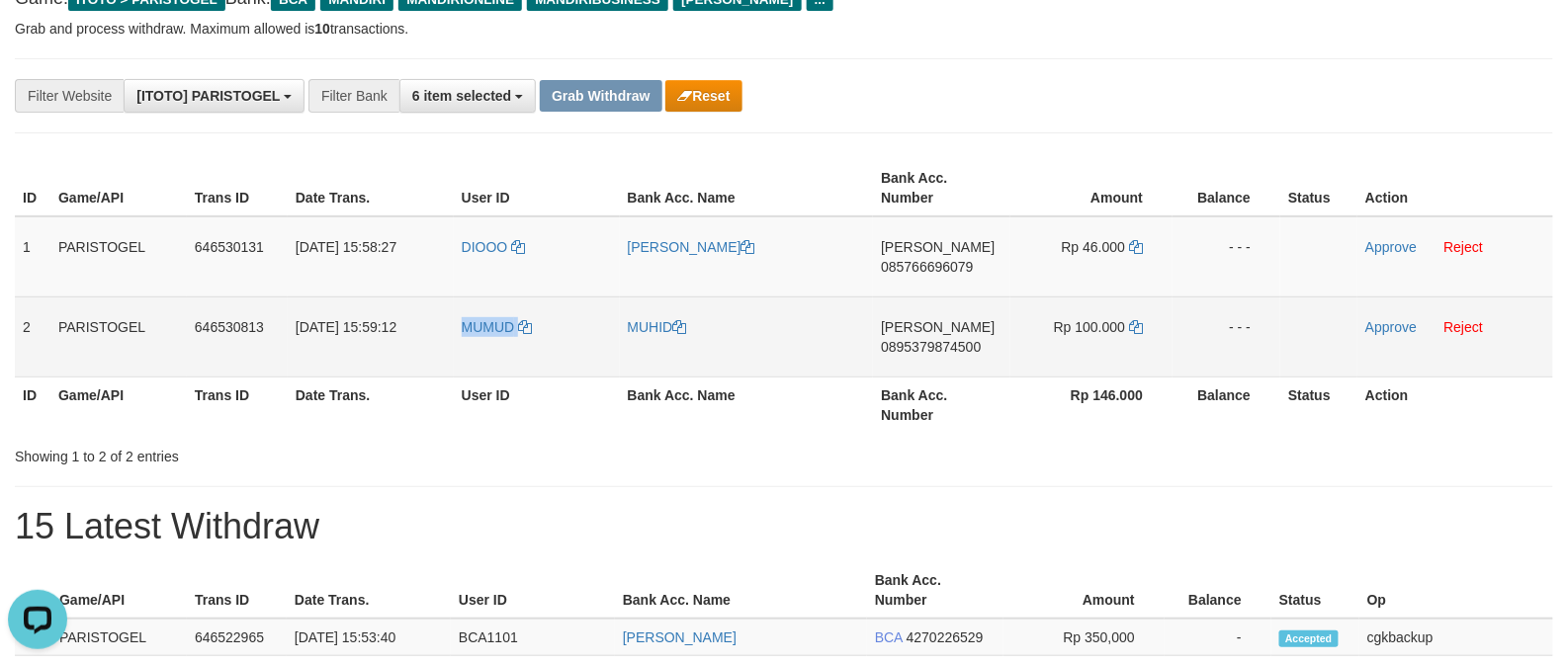 copy on "MUMUD" 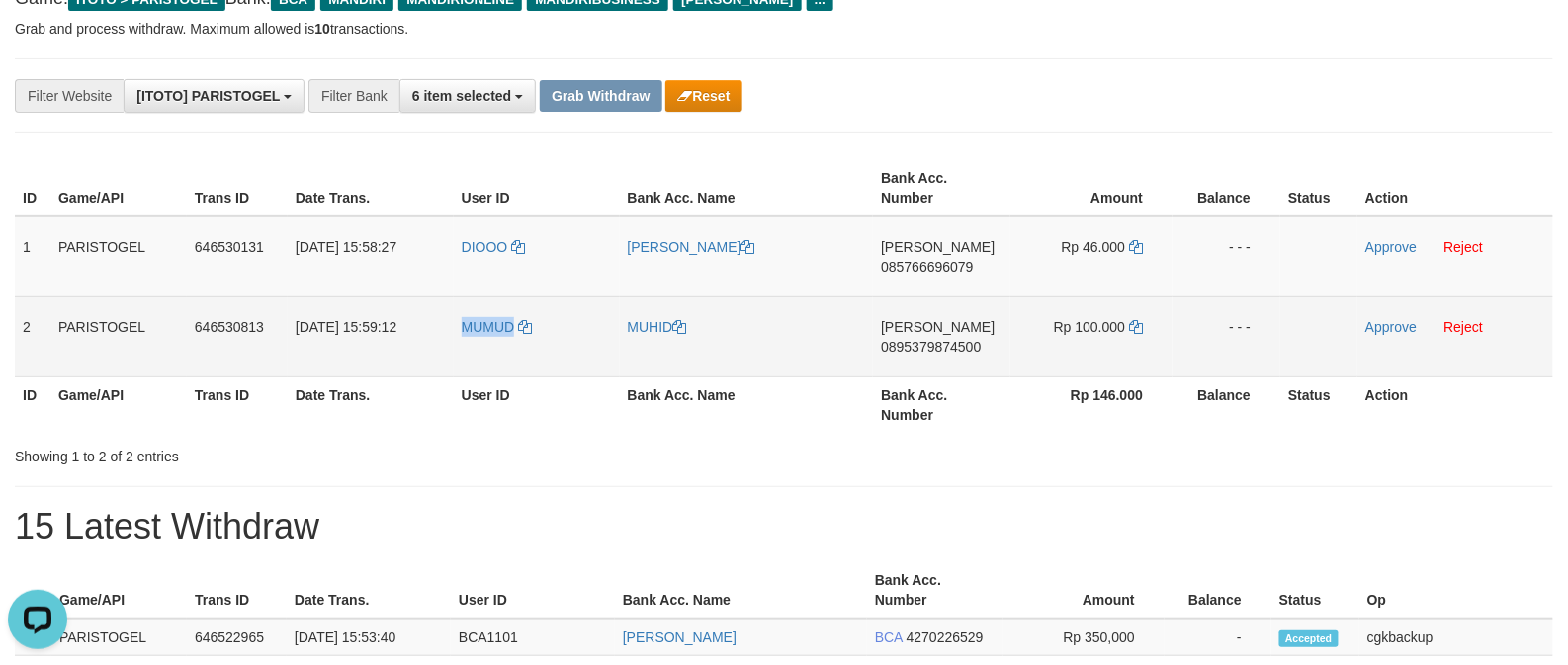 copy on "MUMUD" 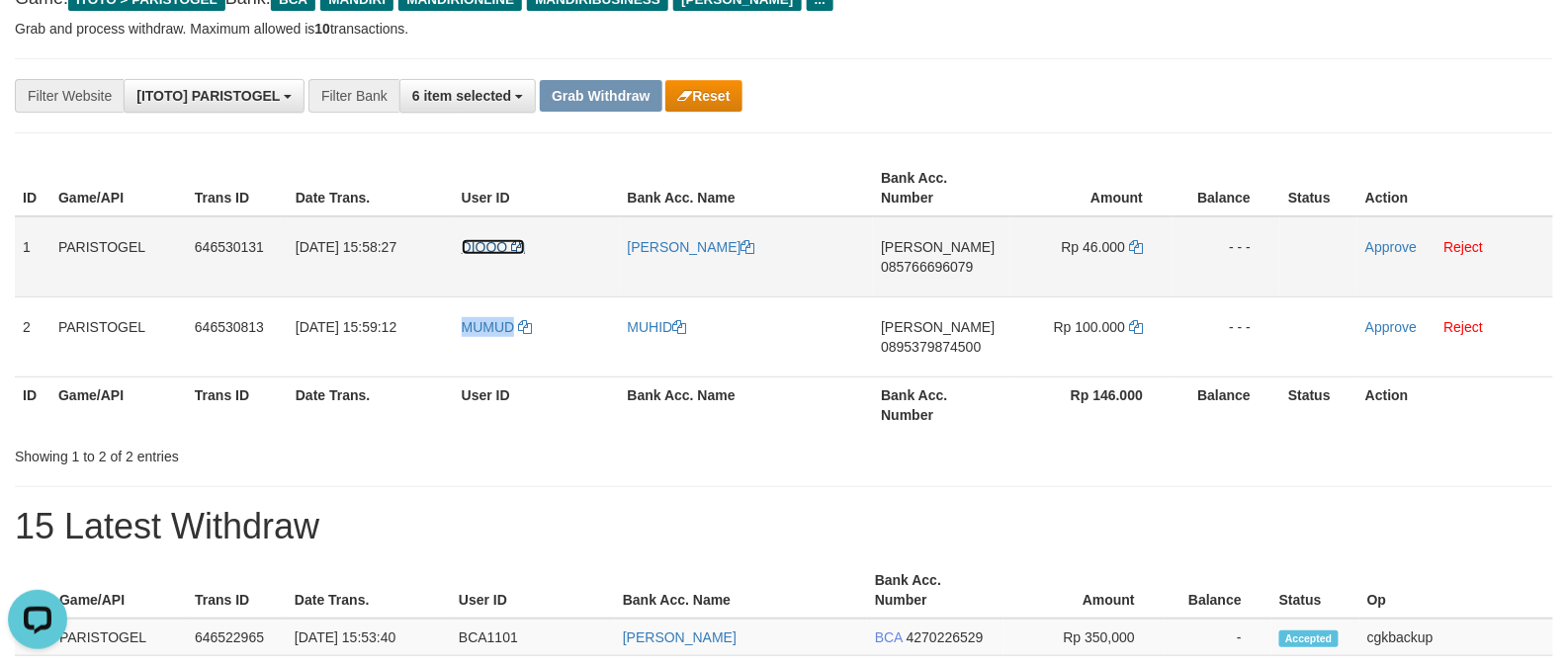 click on "DIOOO" at bounding box center (484, 247) 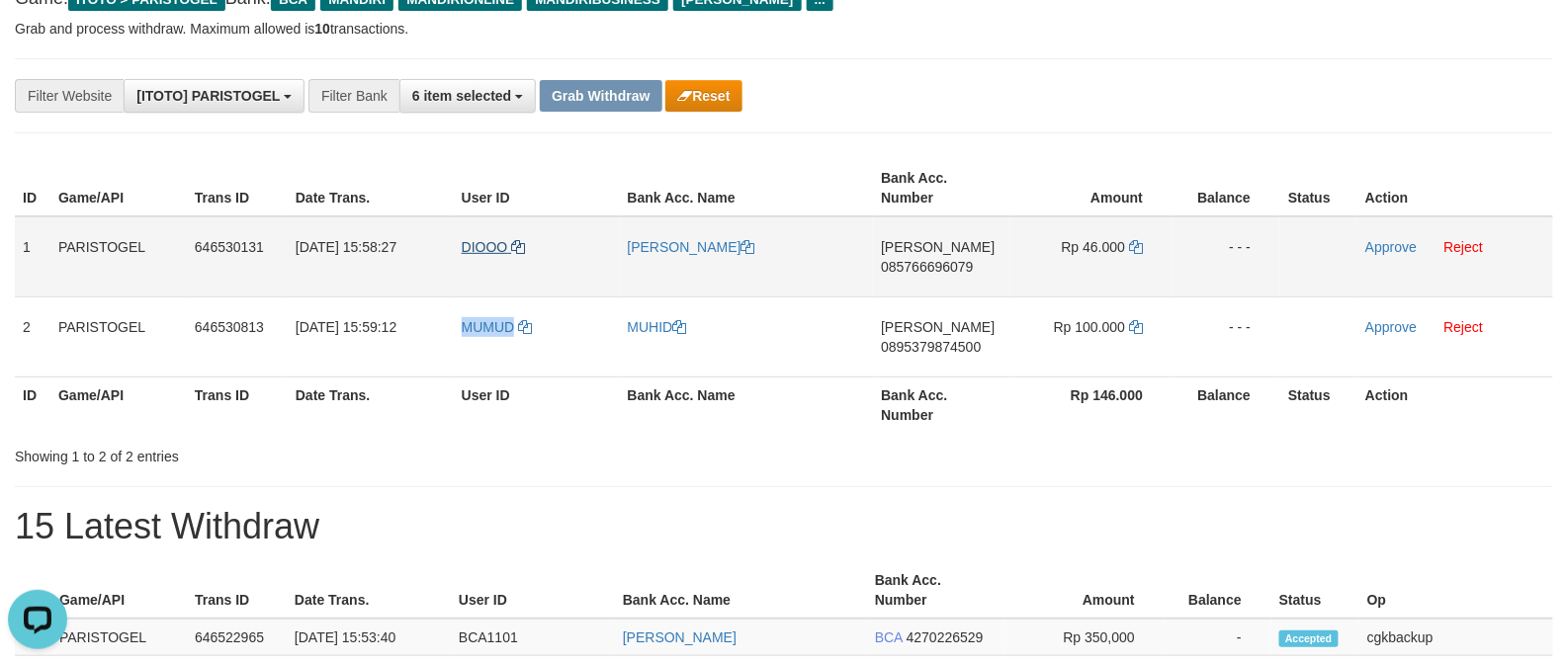 copy on "MUMUD" 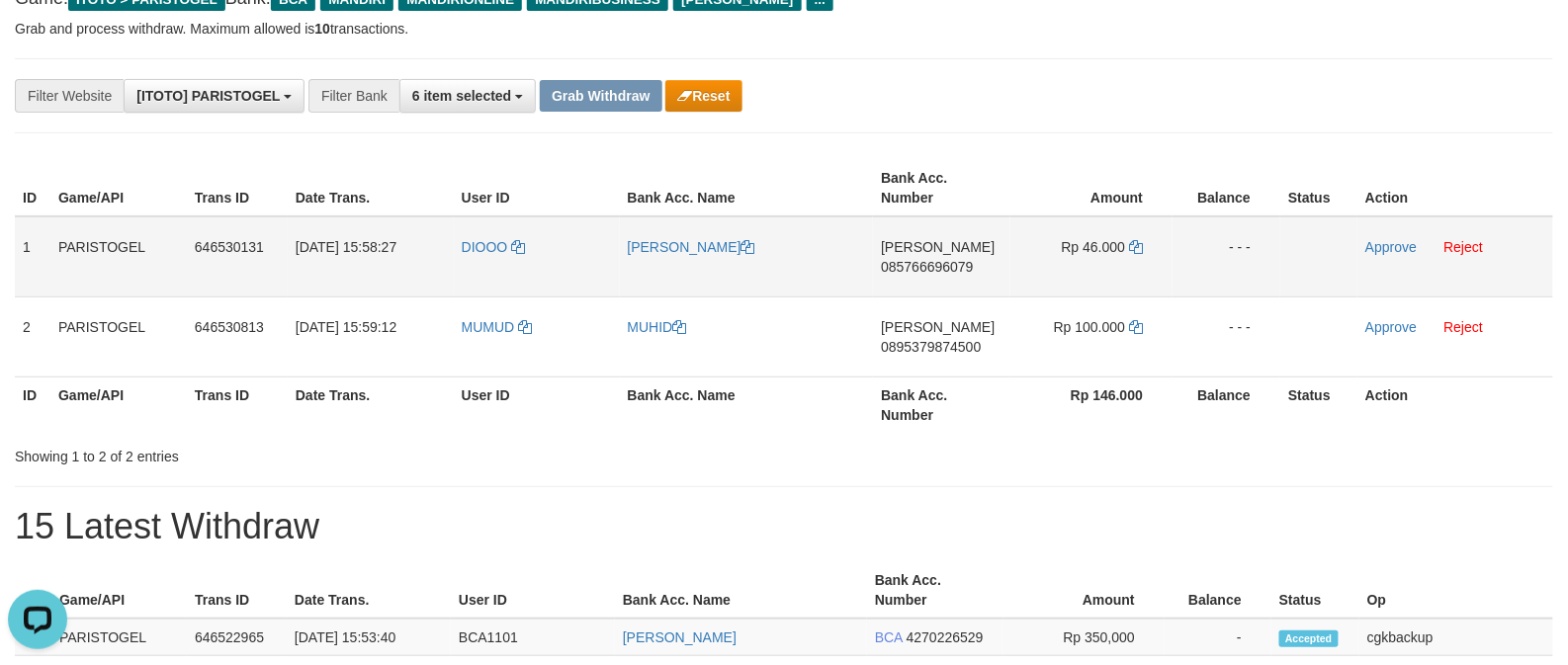 click on "DIOOO" at bounding box center [537, 257] 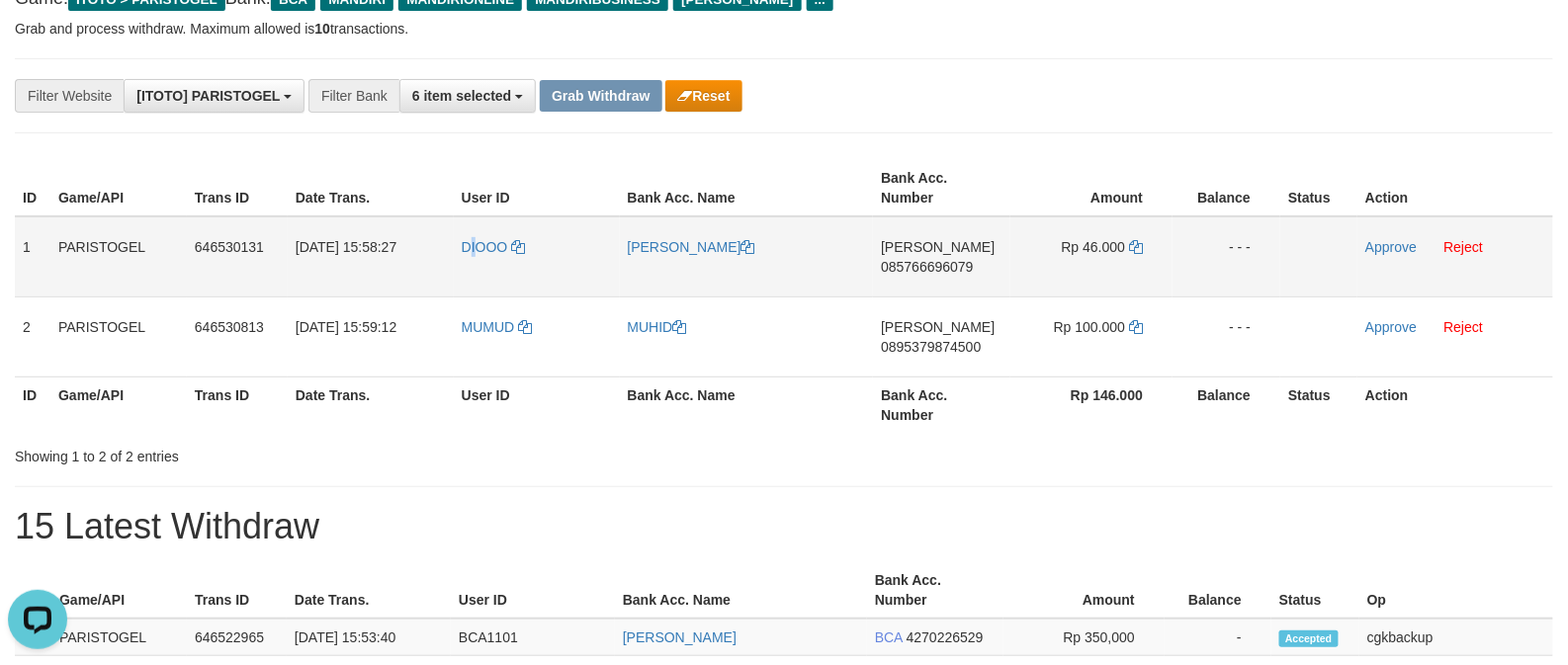 click on "DIOOO" at bounding box center (537, 257) 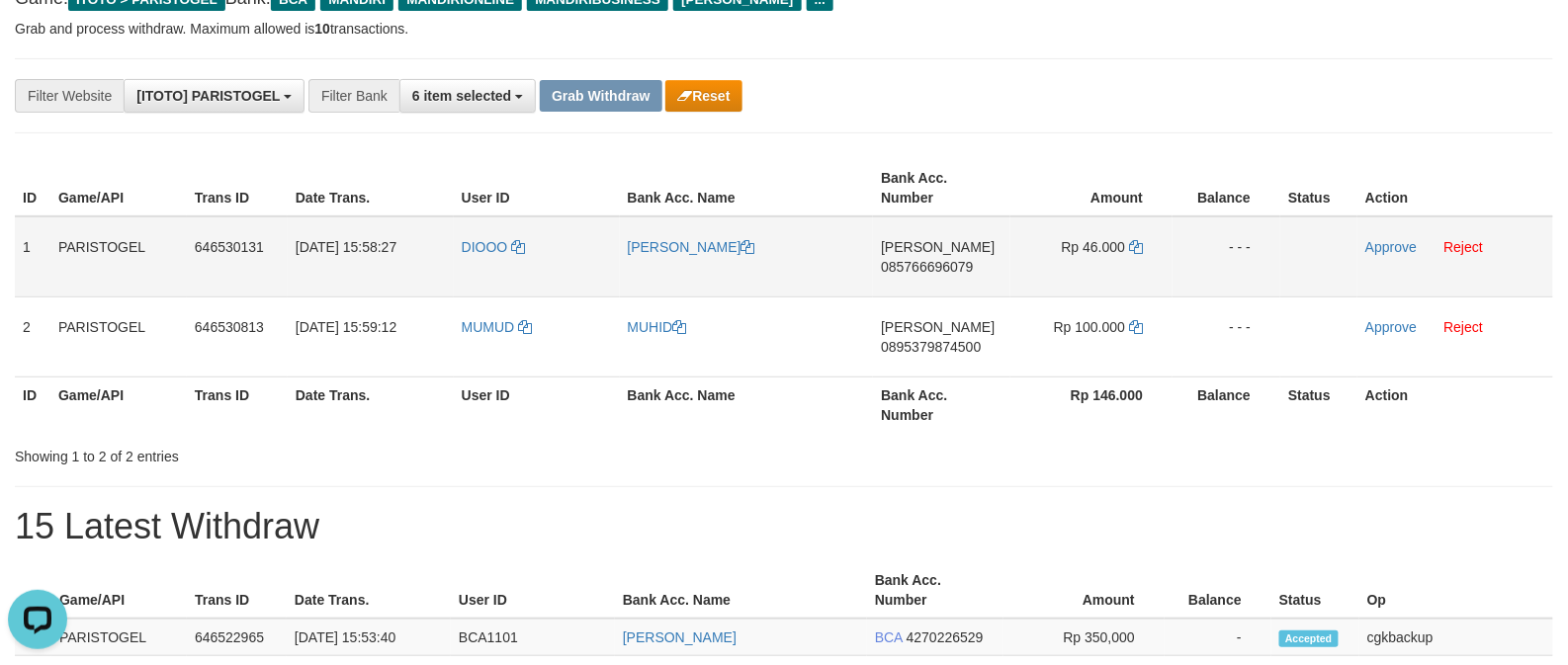 click on "DIOOO" at bounding box center (537, 257) 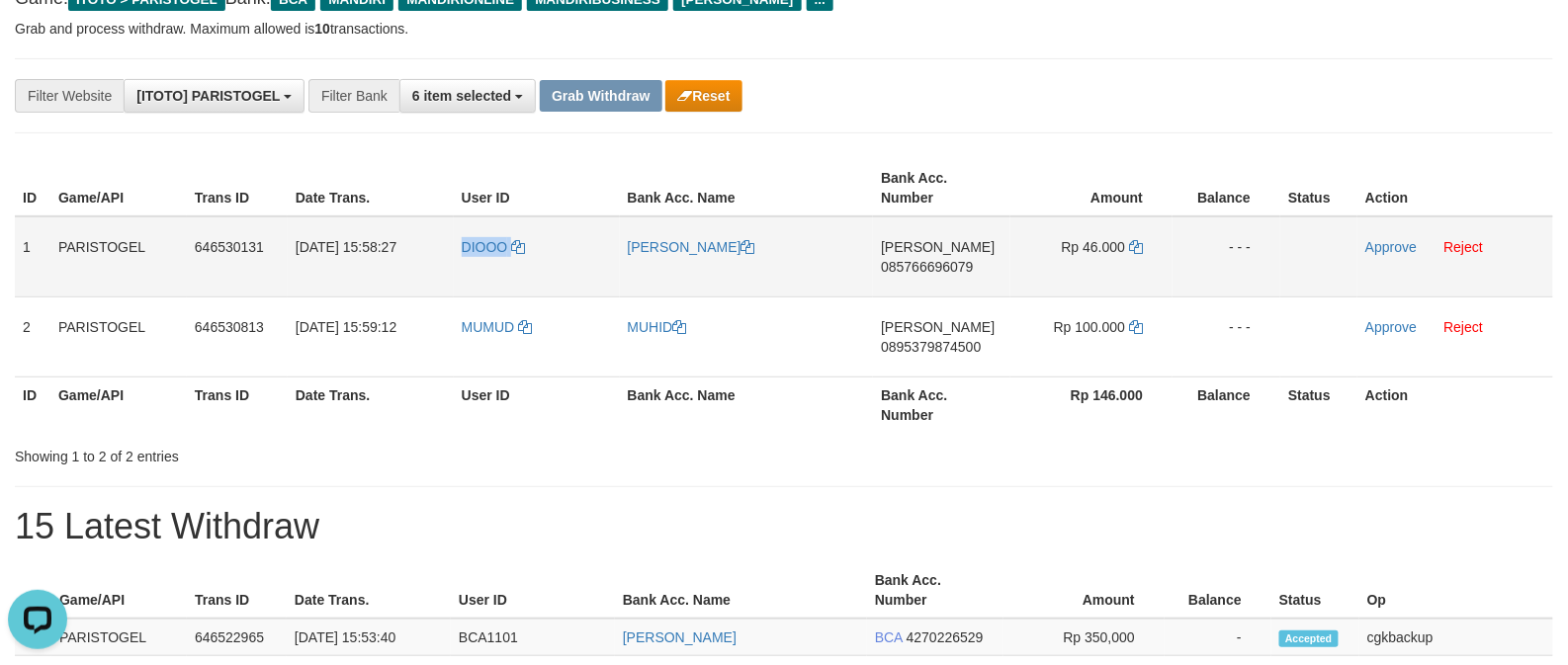 click on "DIOOO" at bounding box center (537, 257) 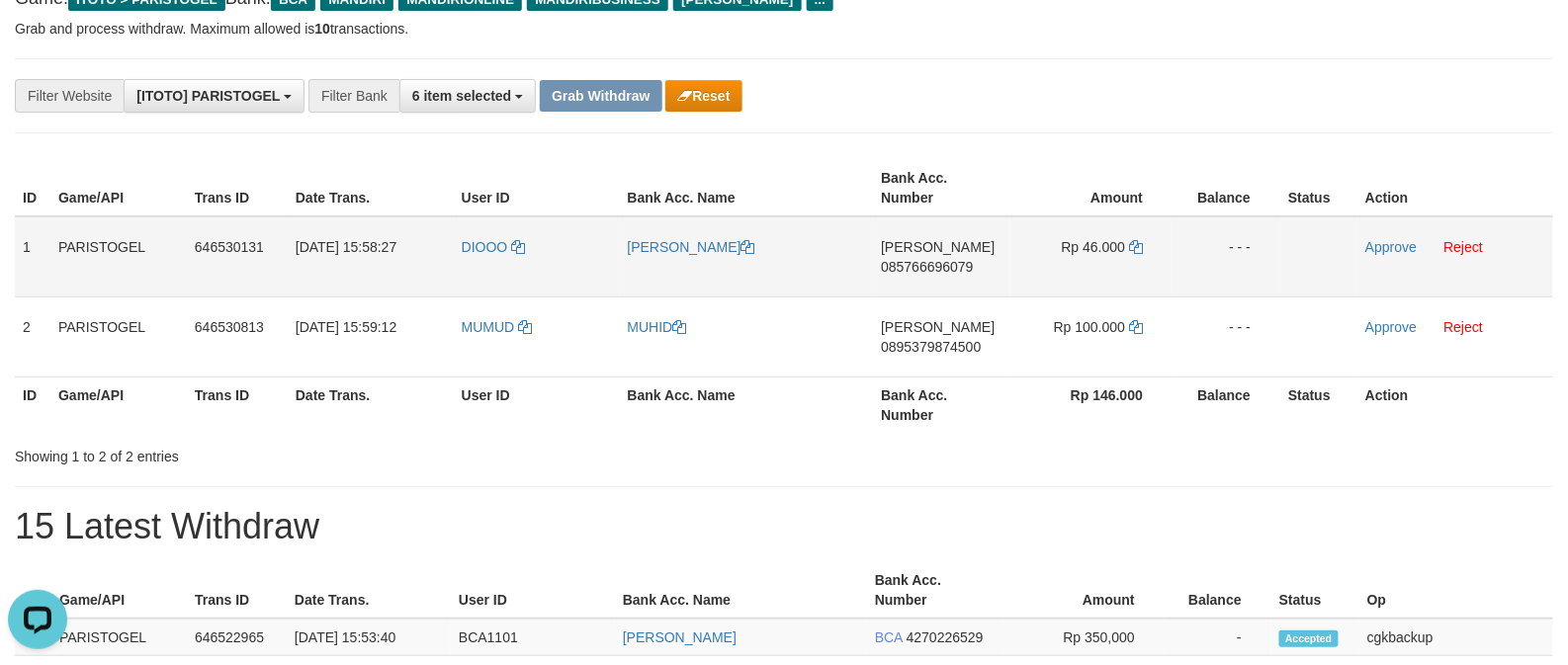 click on "[PERSON_NAME]" at bounding box center [746, 257] 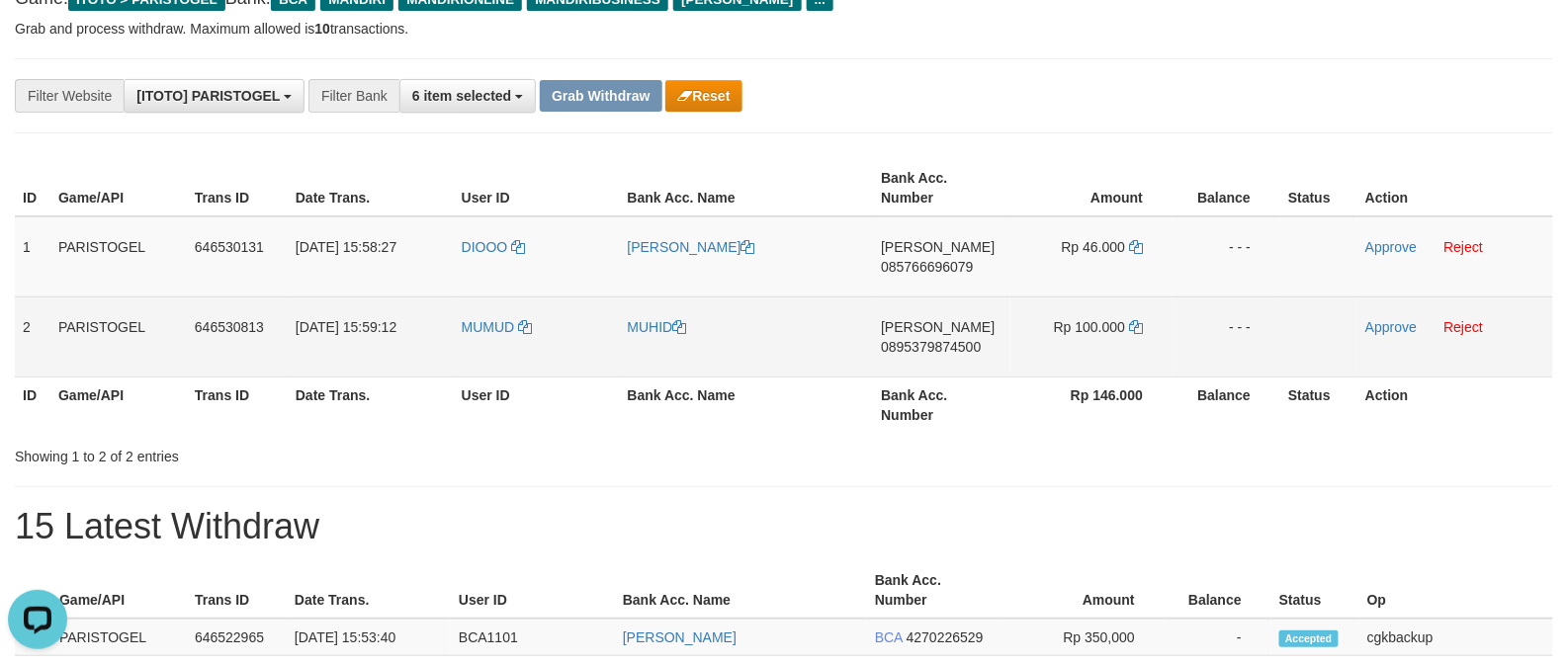 click on "MUMUD" at bounding box center [537, 336] 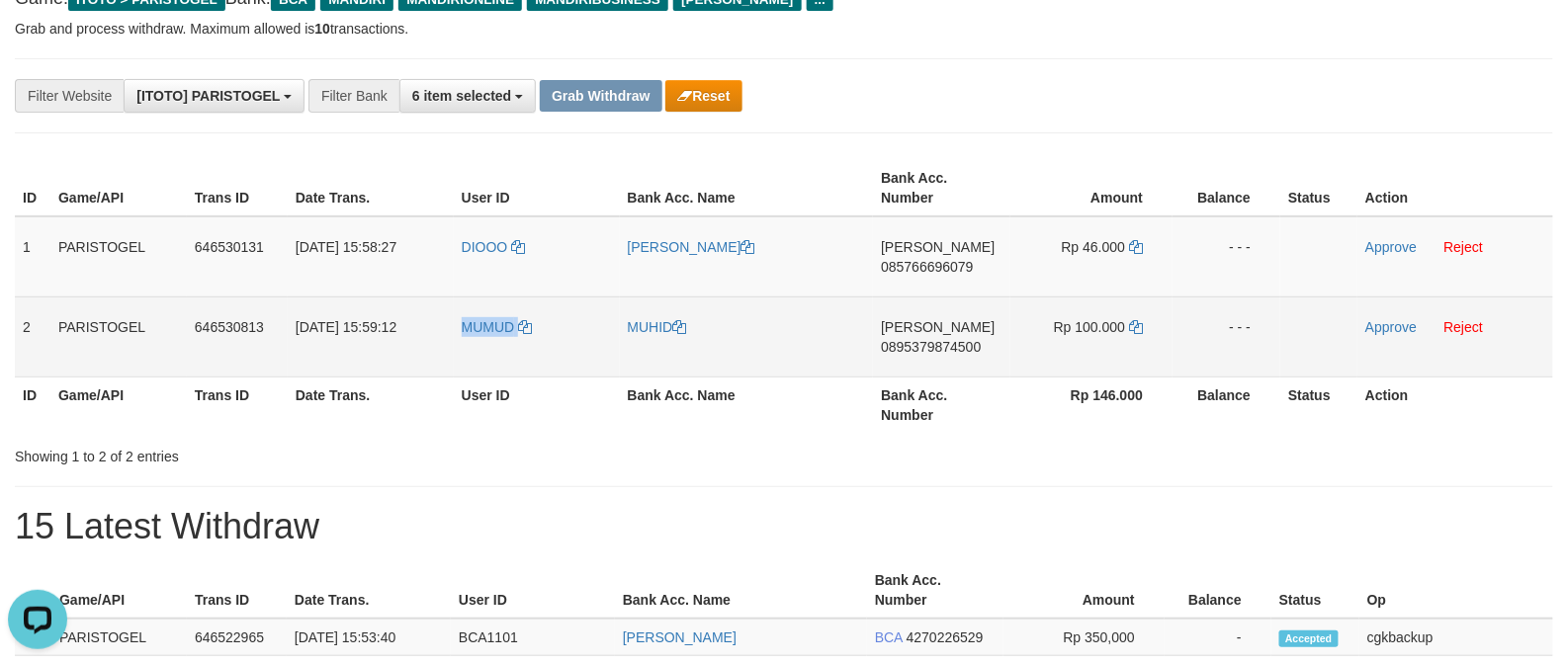copy on "MUMUD" 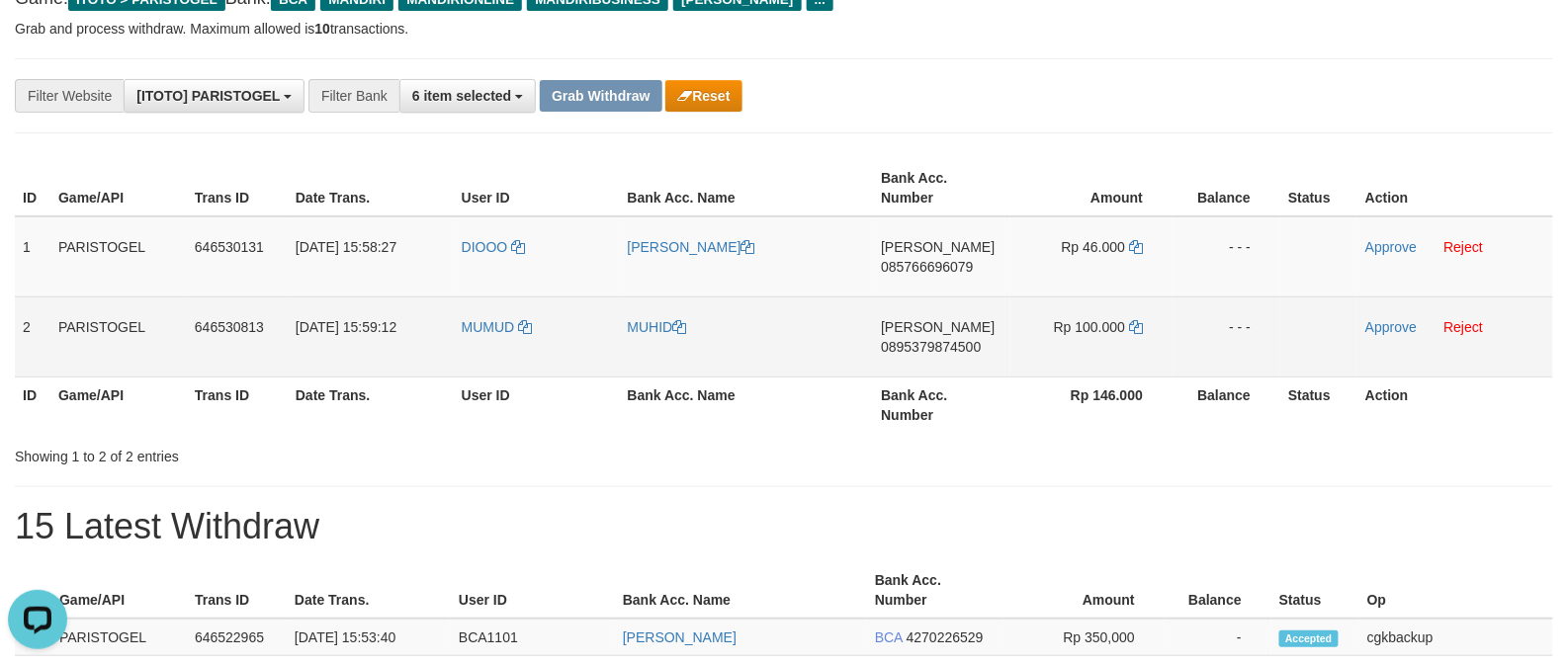 click on "MUHID" at bounding box center (746, 336) 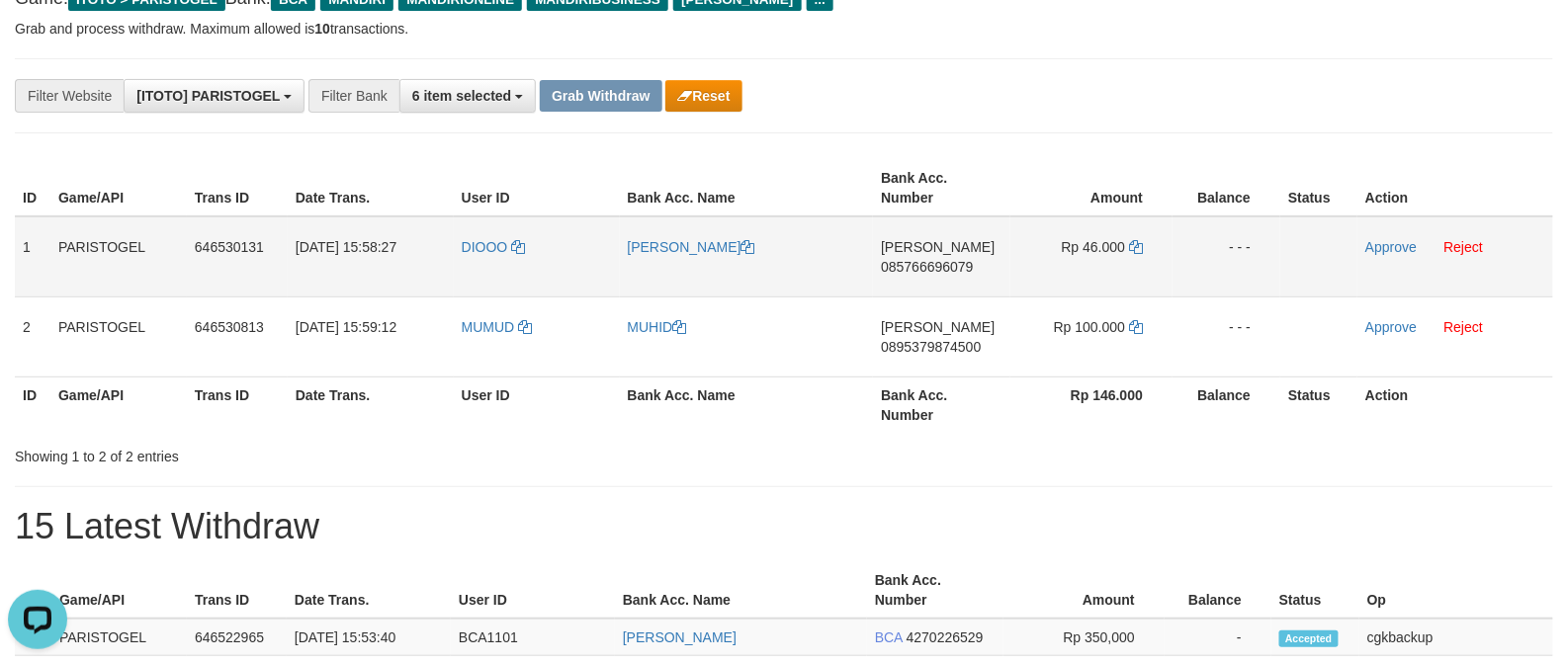 click on "DANA
085766696079" at bounding box center (941, 257) 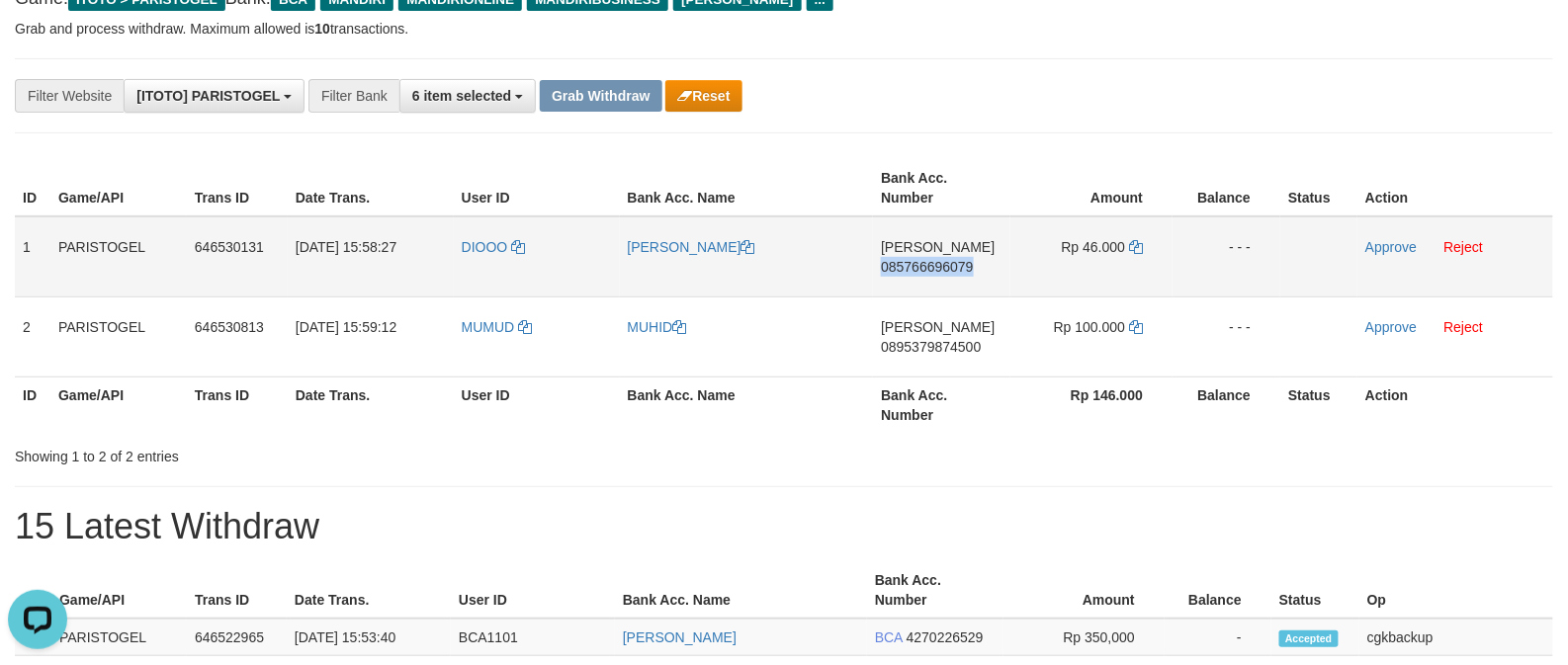 click on "DANA
085766696079" at bounding box center [941, 257] 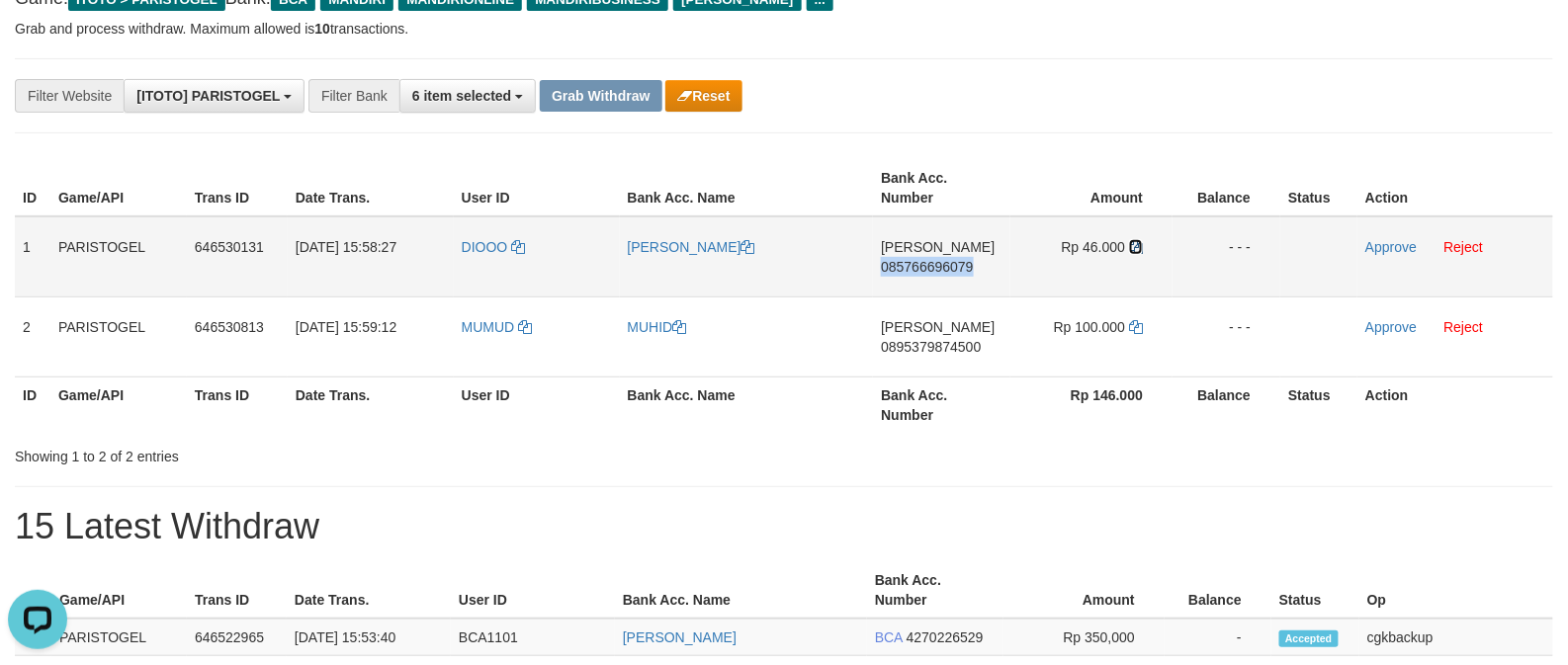 click at bounding box center [1136, 247] 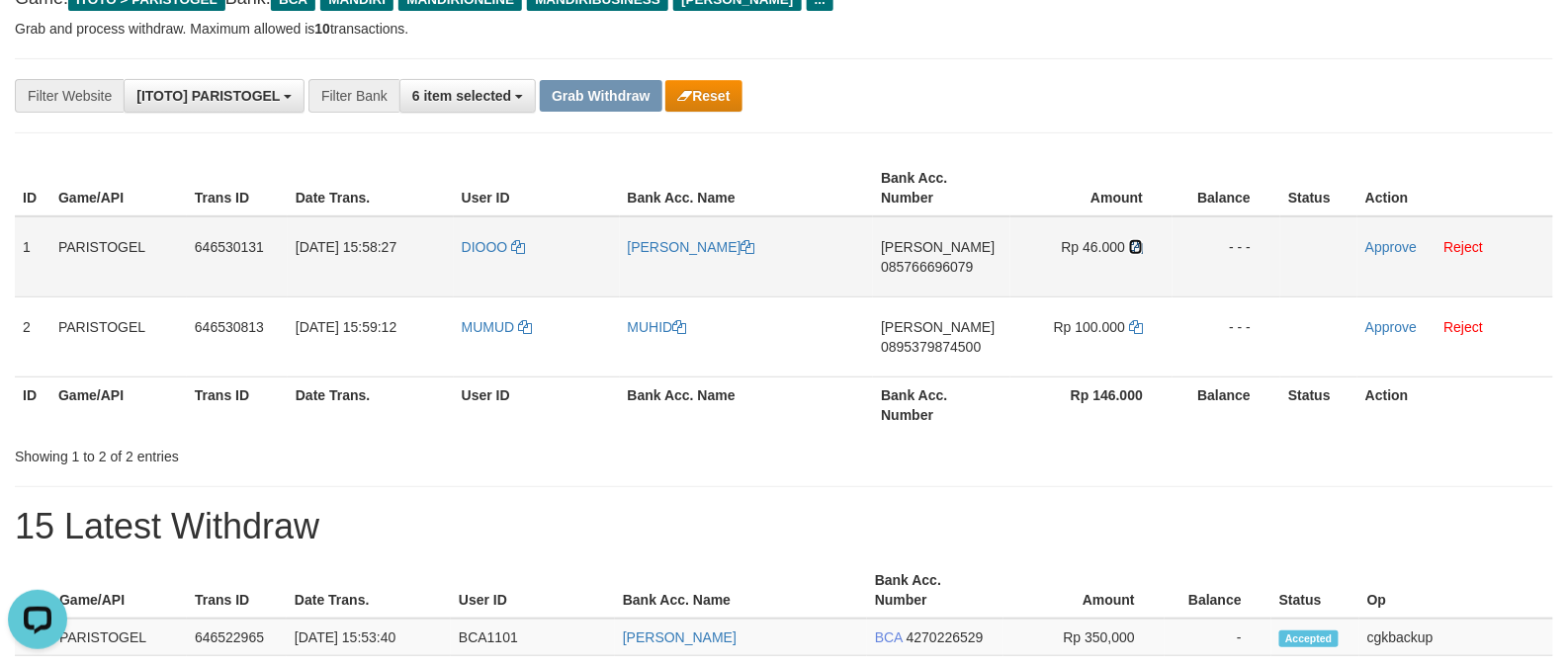 click at bounding box center [1136, 247] 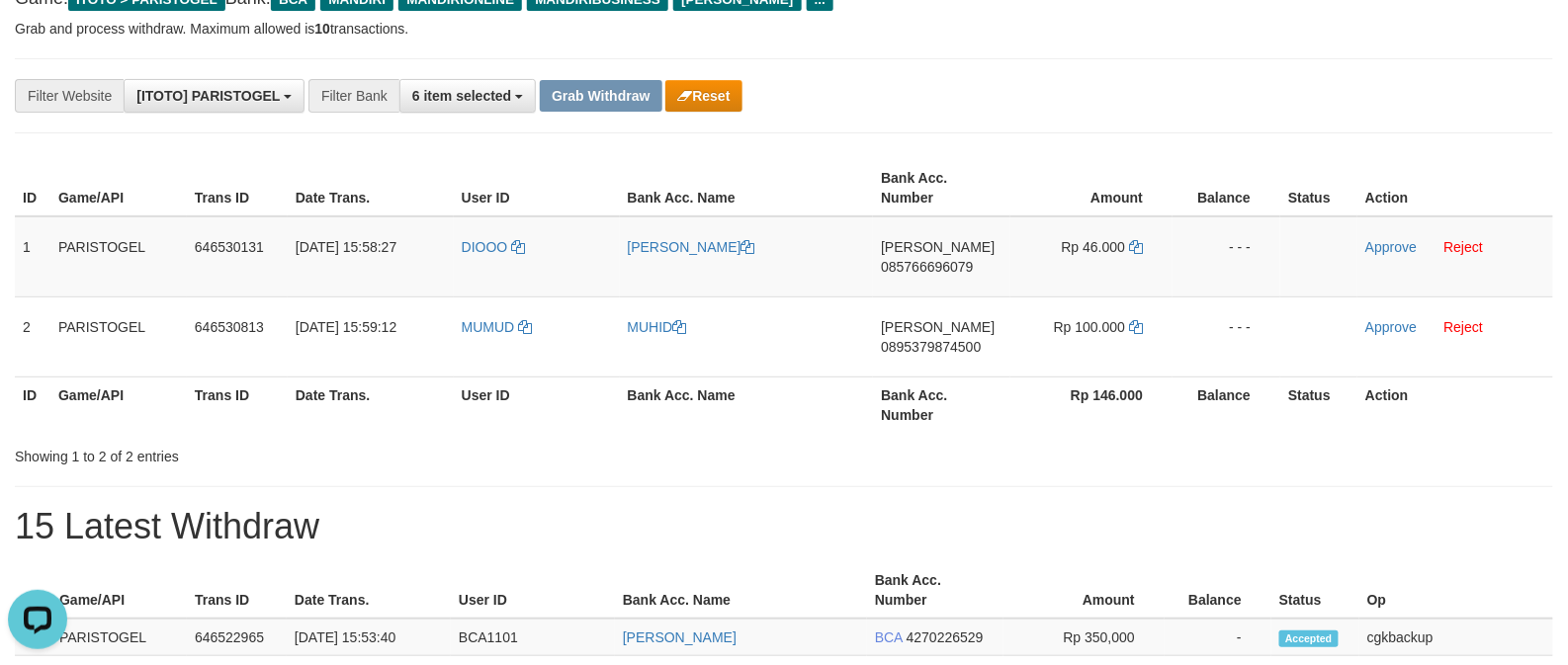 click on "Bank Acc. Number" at bounding box center (941, 404) 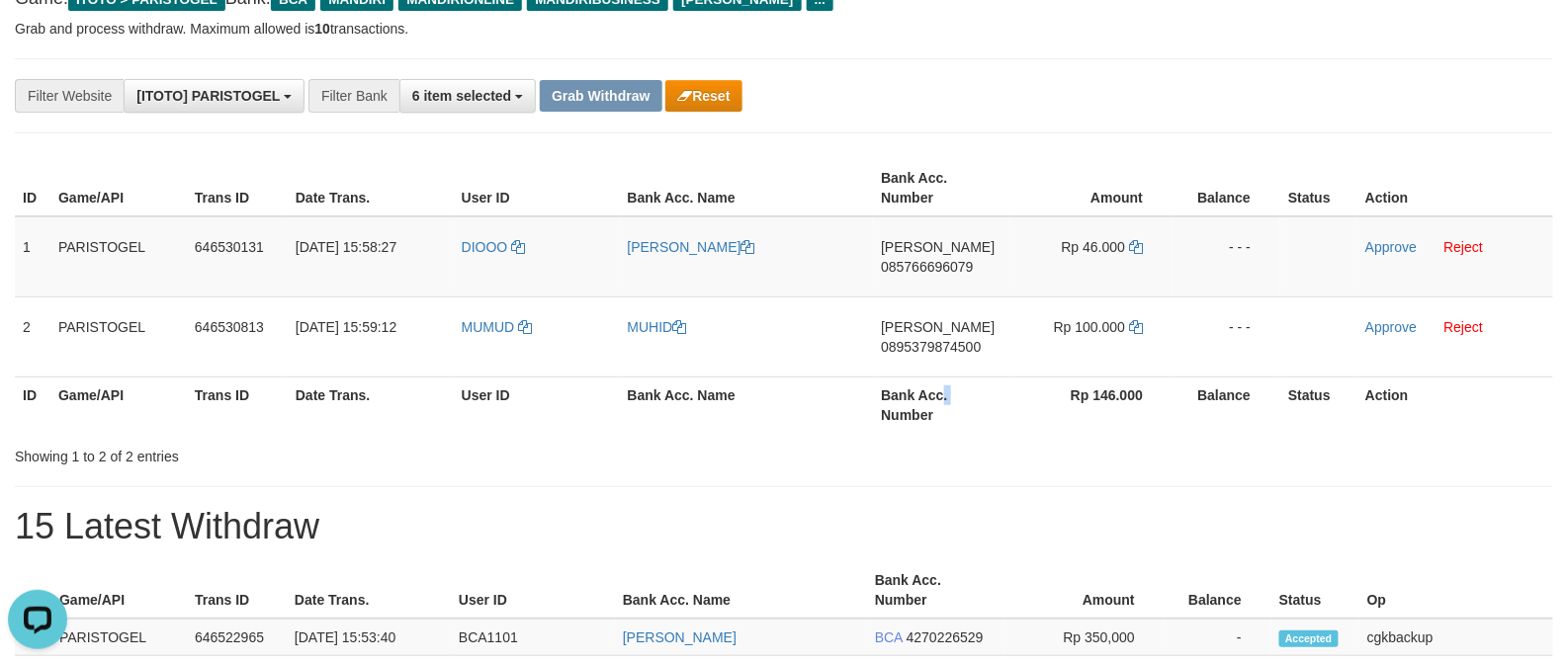 click on "Bank Acc. Number" at bounding box center [941, 404] 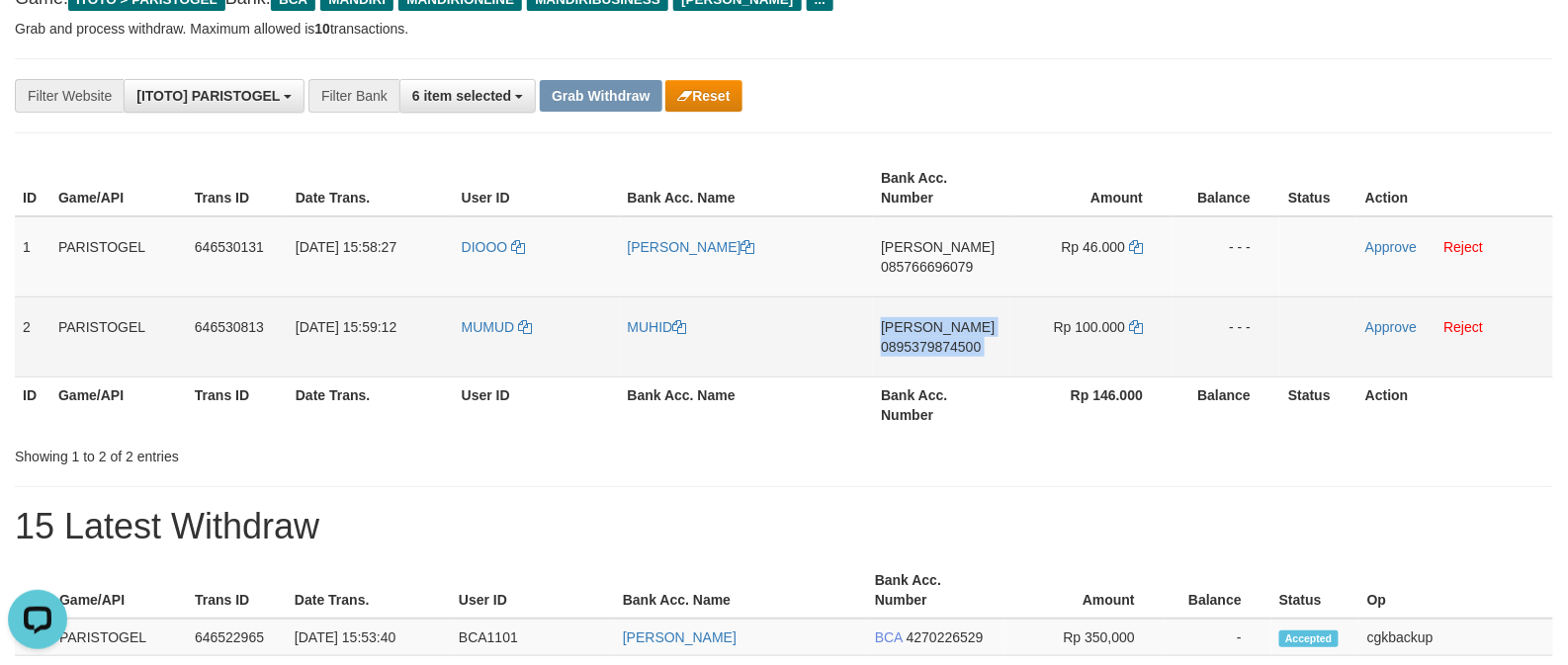click on "DANA
0895379874500" at bounding box center [941, 336] 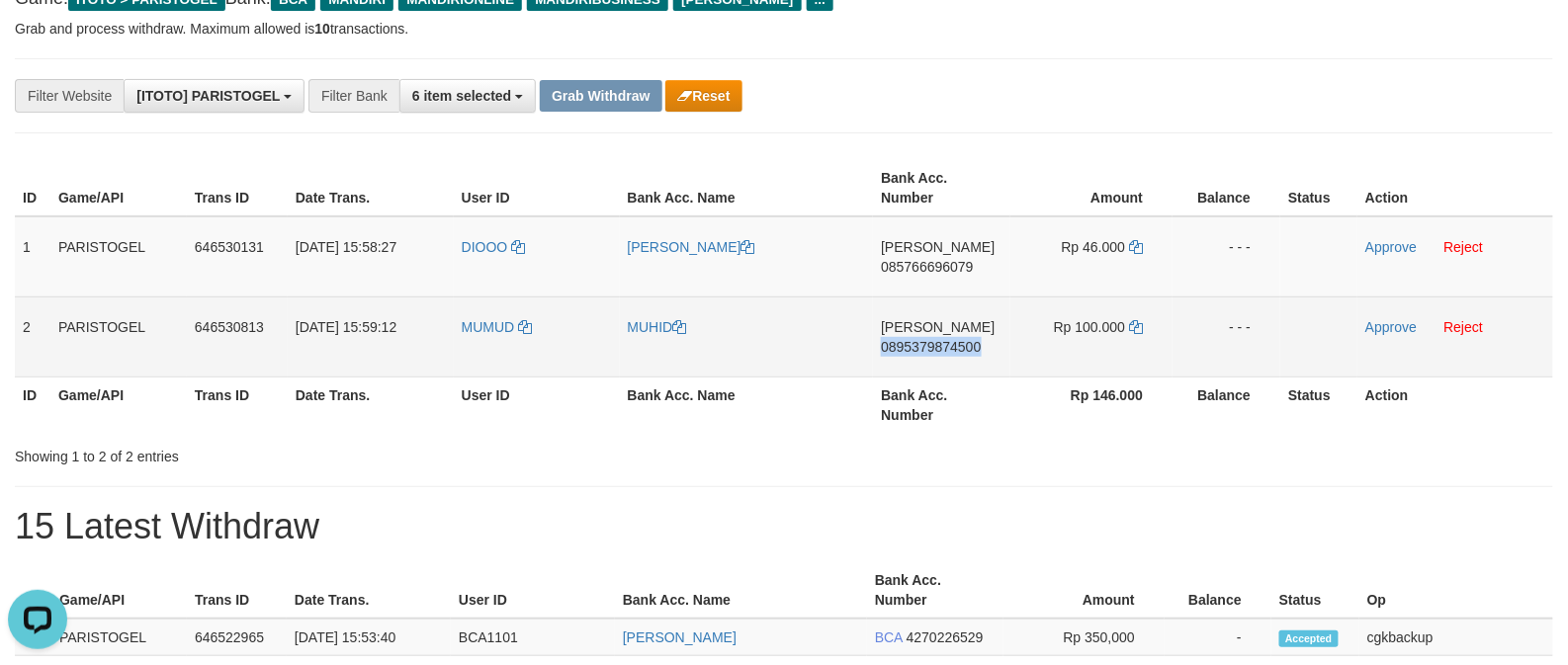 click on "DANA
0895379874500" at bounding box center (941, 336) 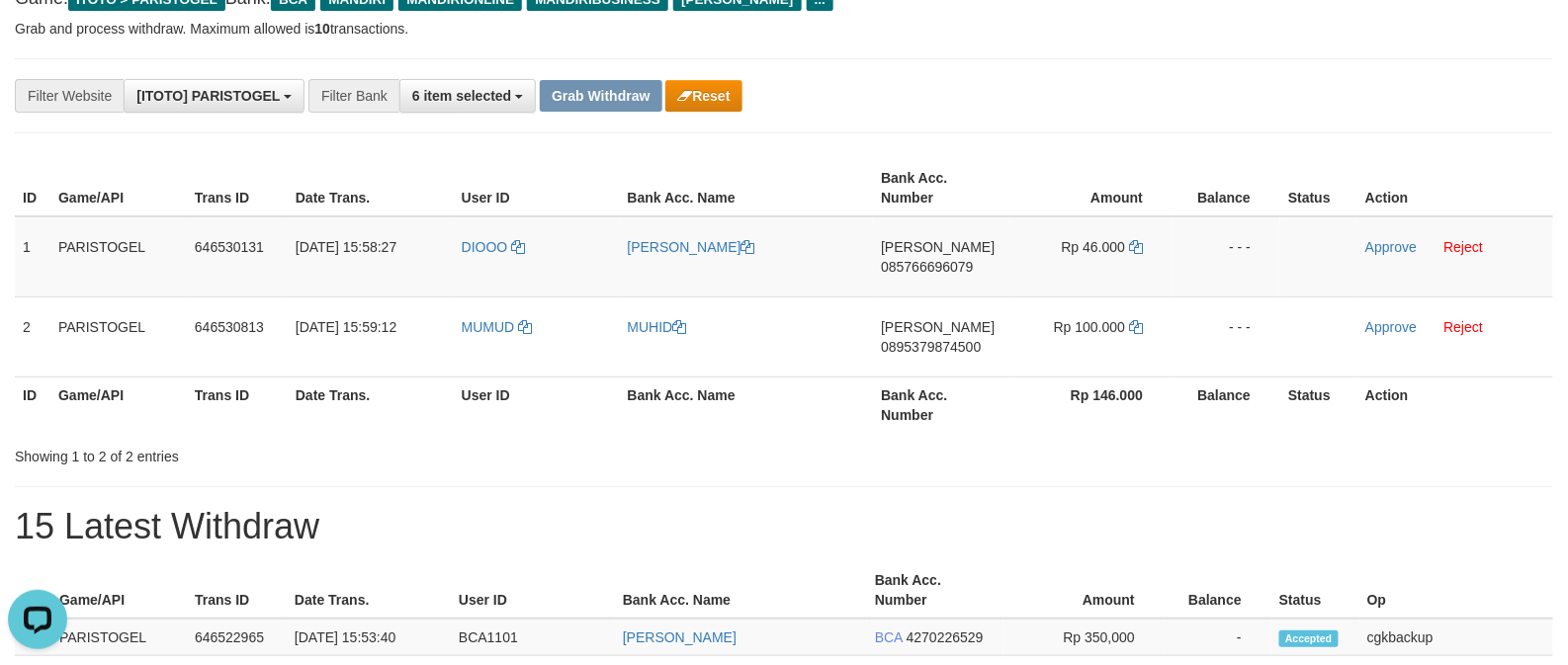 click on "Bank Acc. Number" at bounding box center [941, 404] 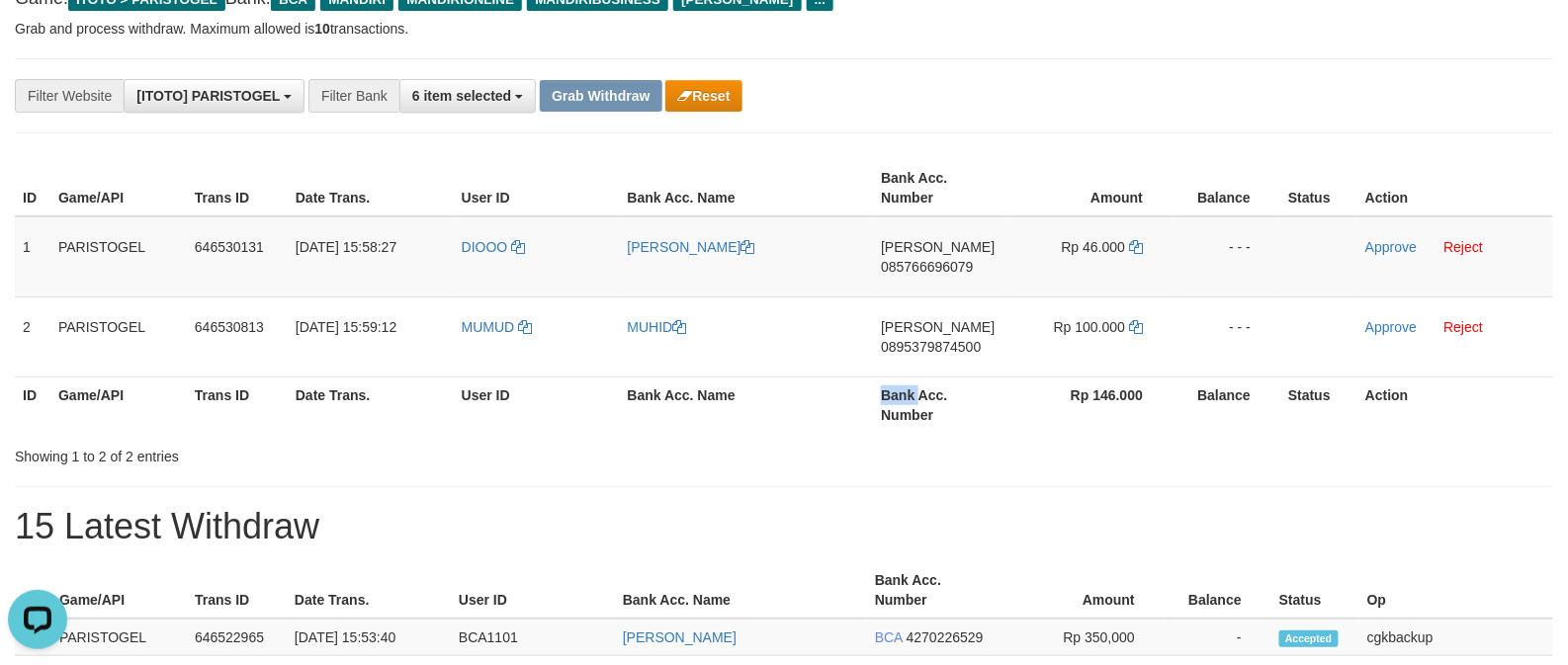 click on "Bank Acc. Number" at bounding box center (941, 404) 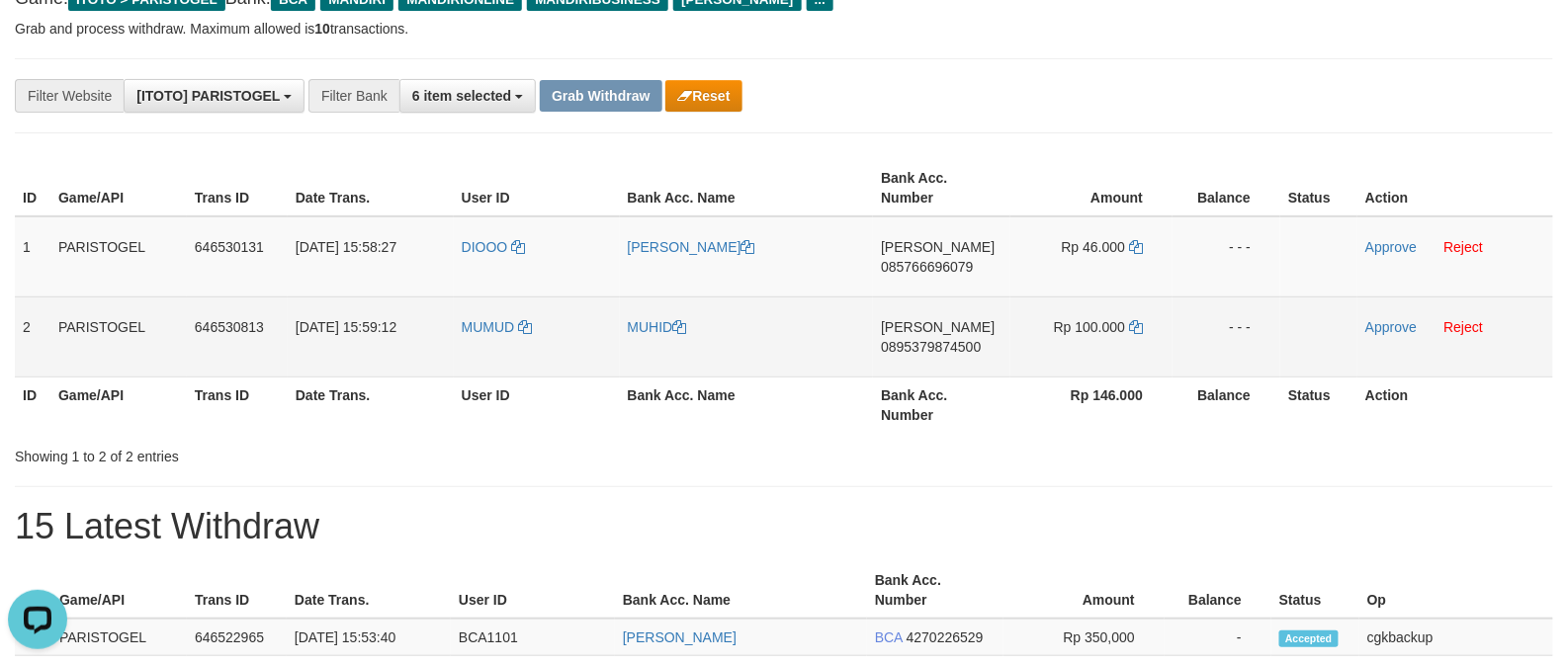 click on "DANA
0895379874500" at bounding box center (941, 336) 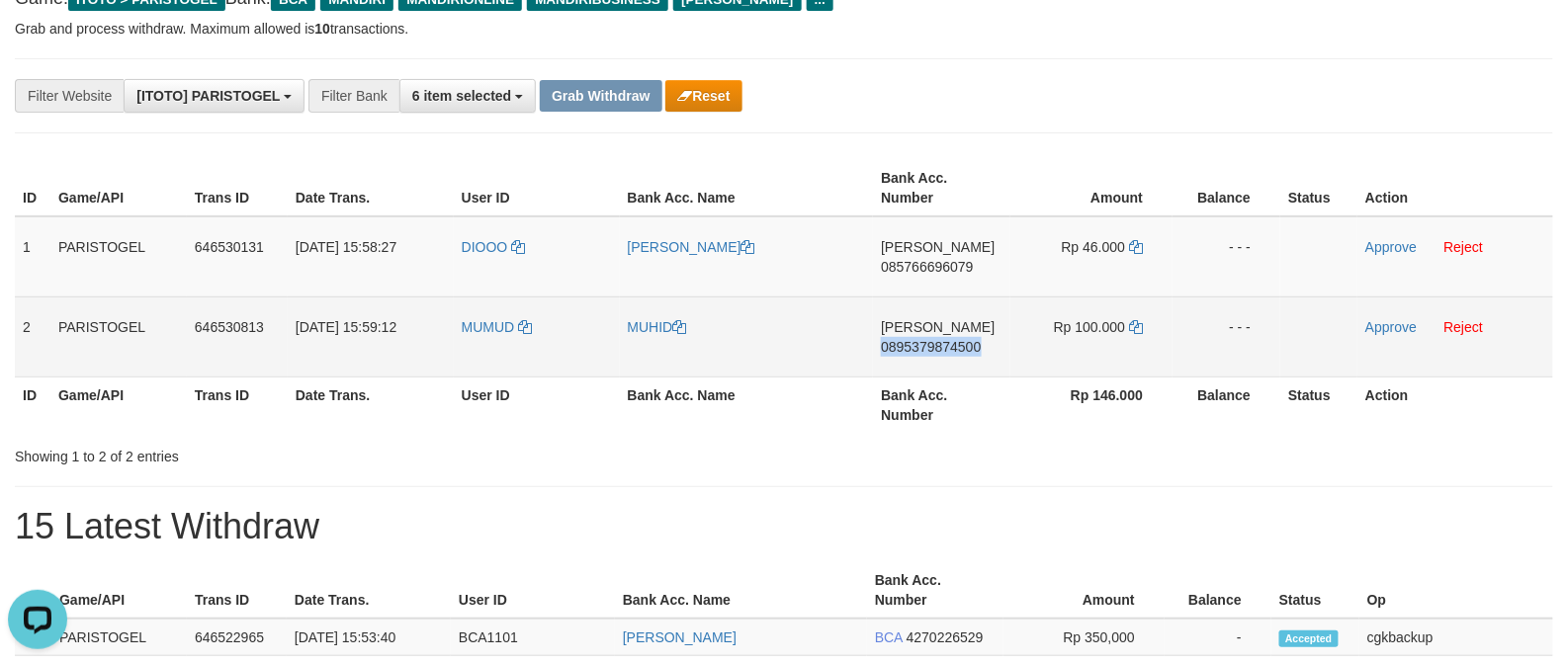 click on "DANA
0895379874500" at bounding box center [941, 336] 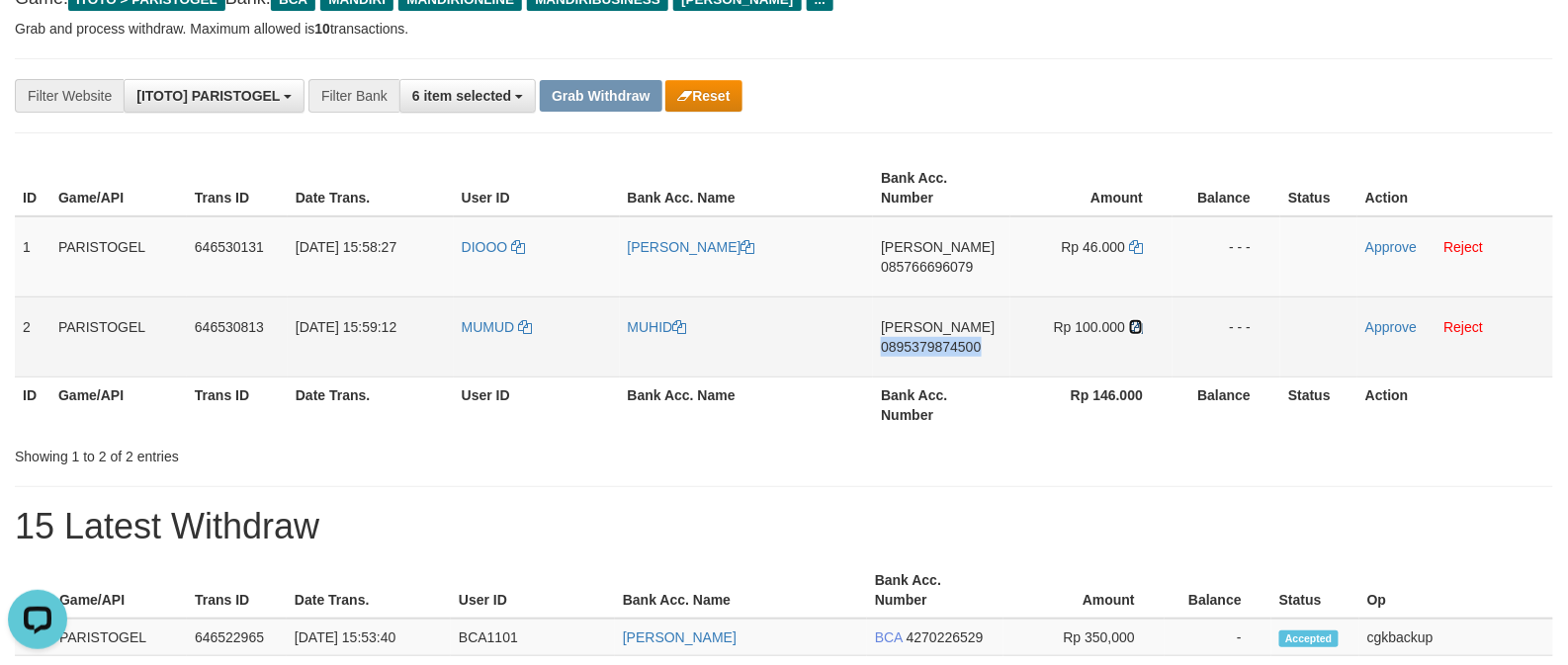 click at bounding box center [1136, 327] 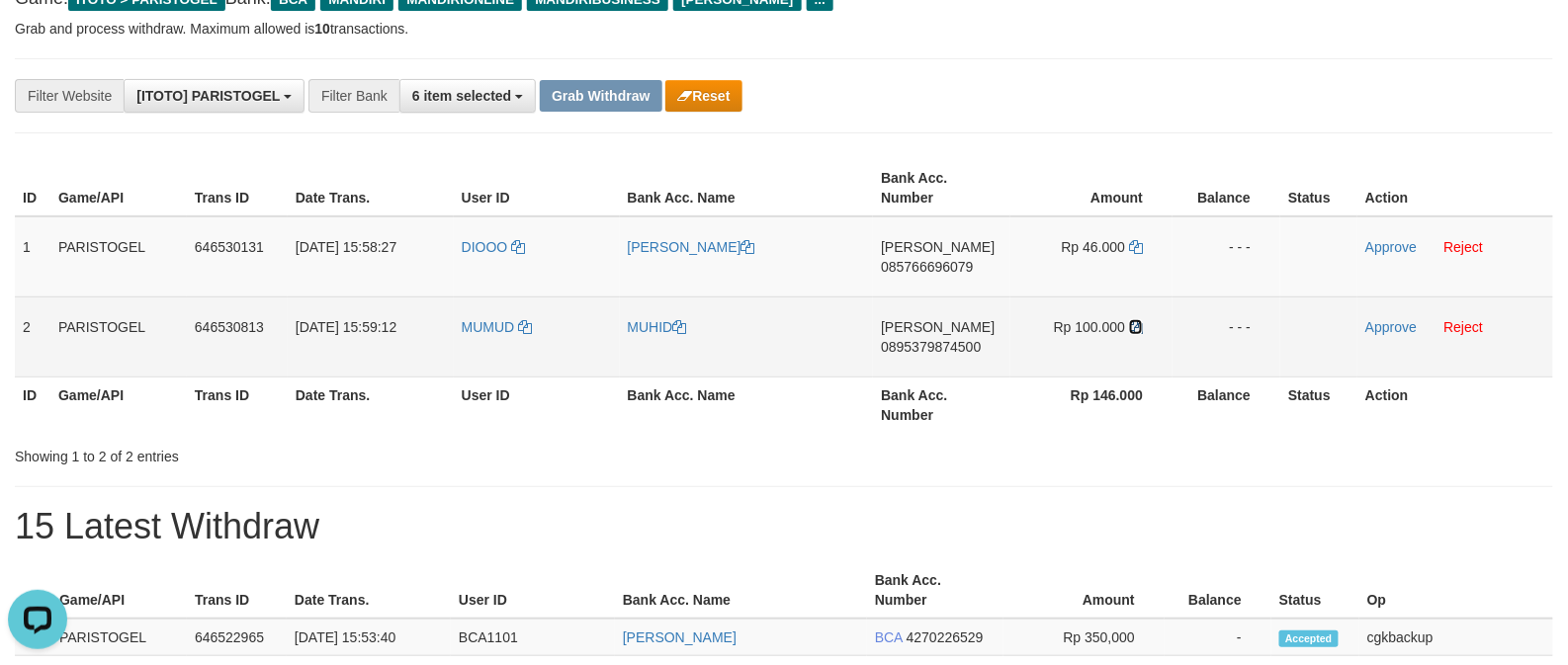 click at bounding box center (1136, 327) 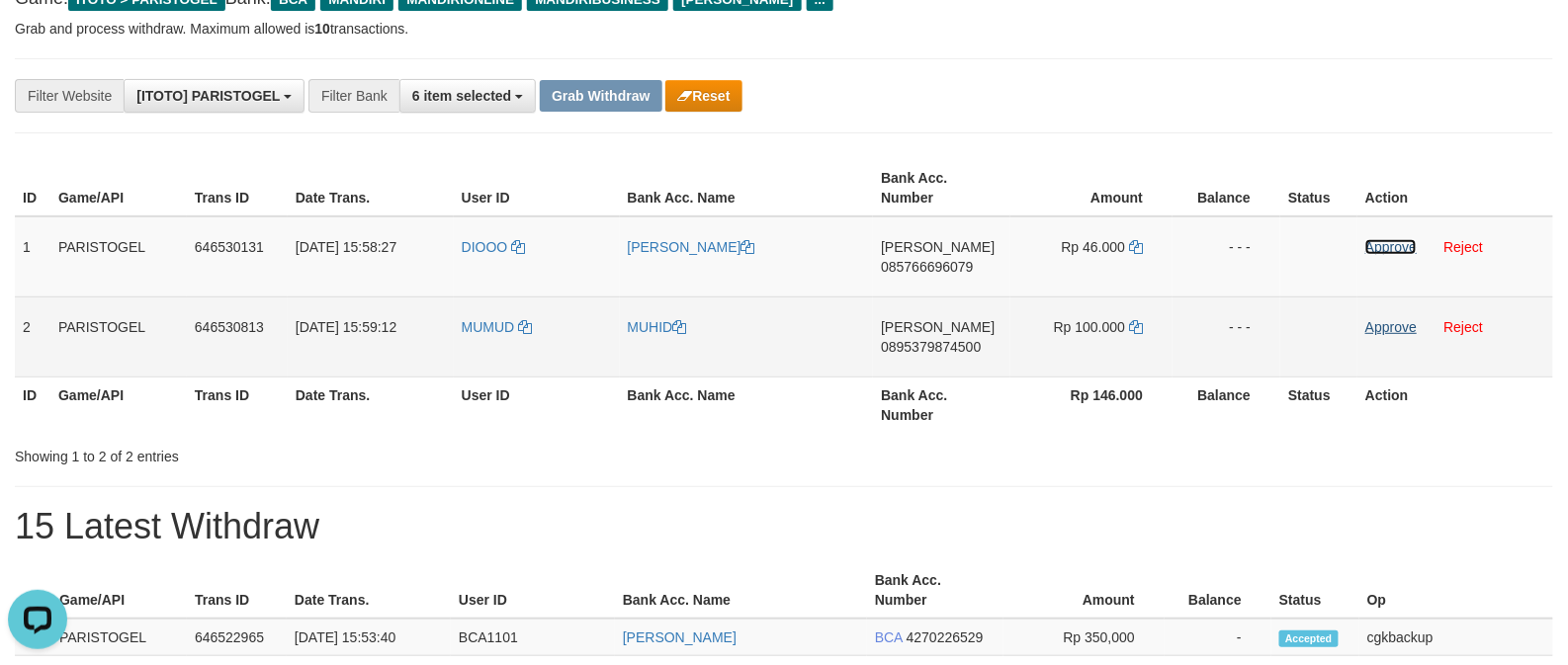 click on "Approve" at bounding box center [1391, 247] 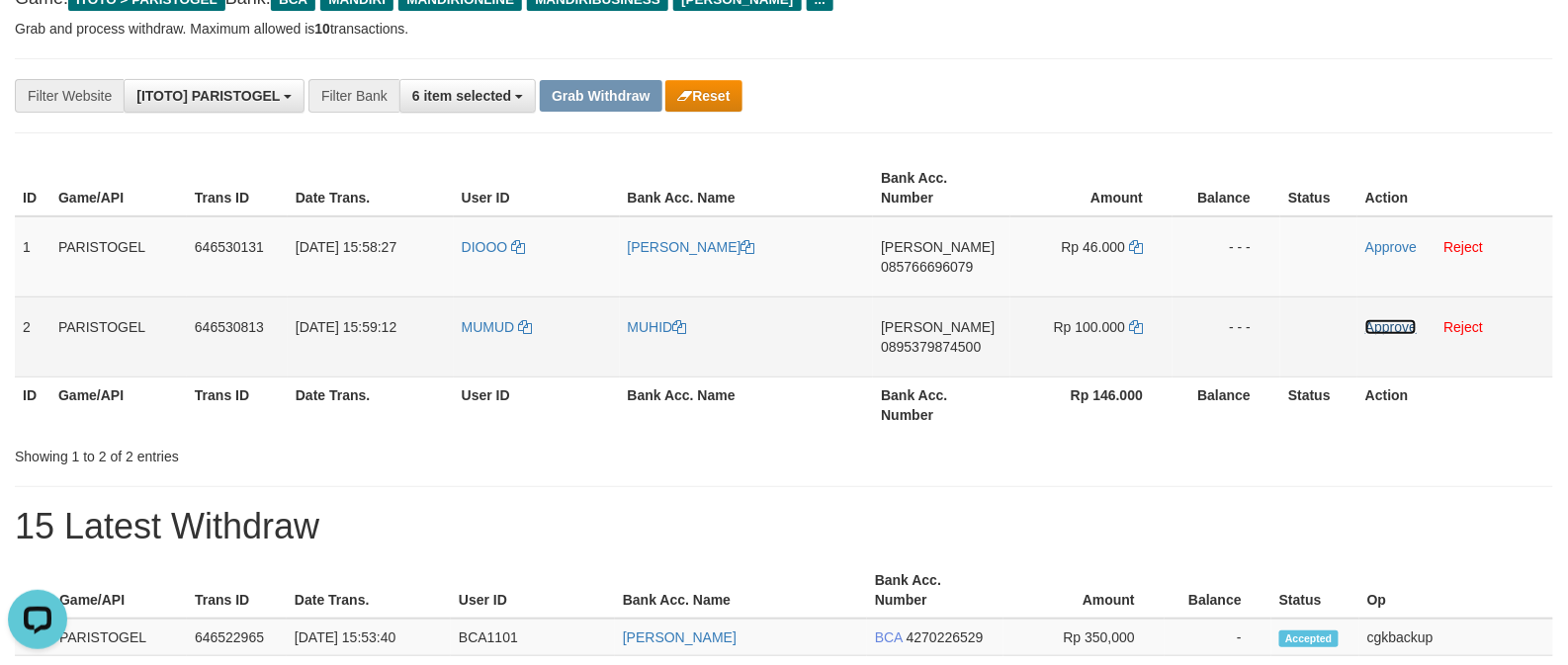 click on "Approve" at bounding box center (1391, 327) 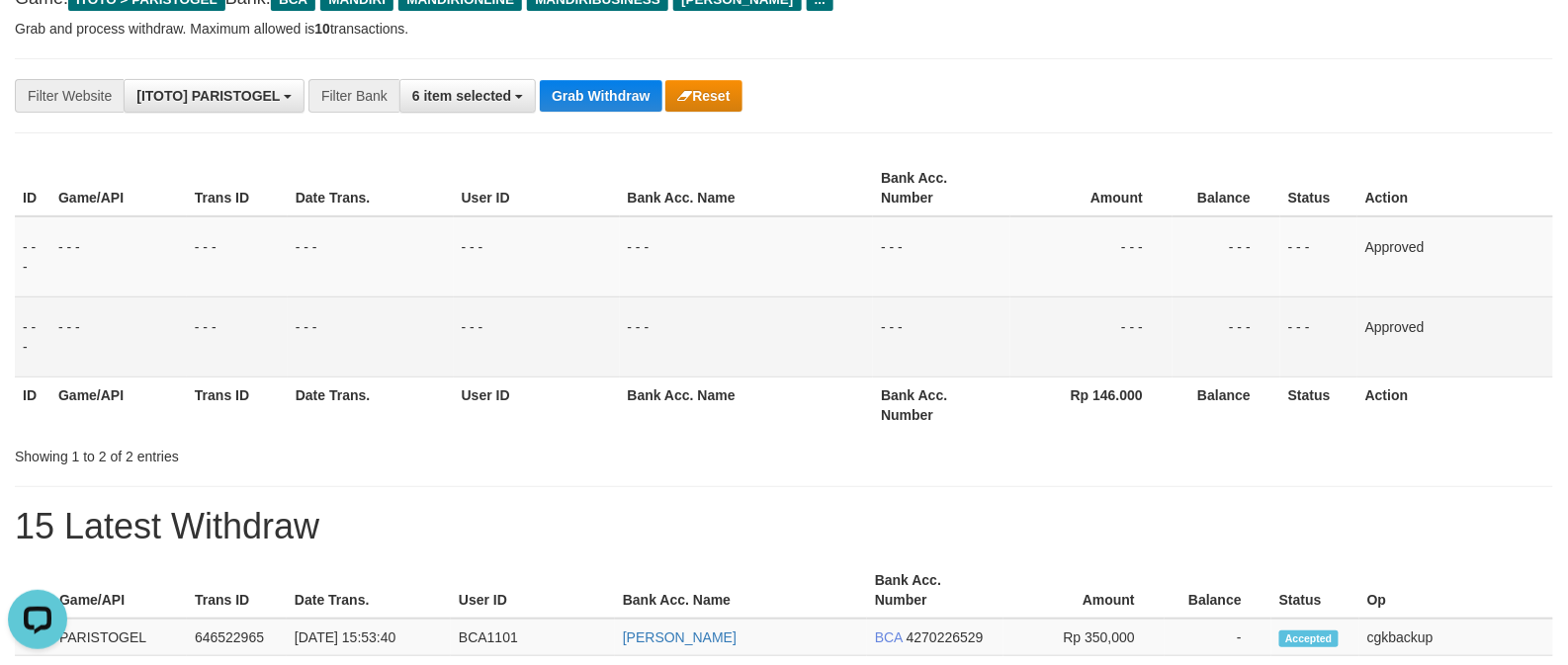 drag, startPoint x: 622, startPoint y: 119, endPoint x: 622, endPoint y: 79, distance: 40 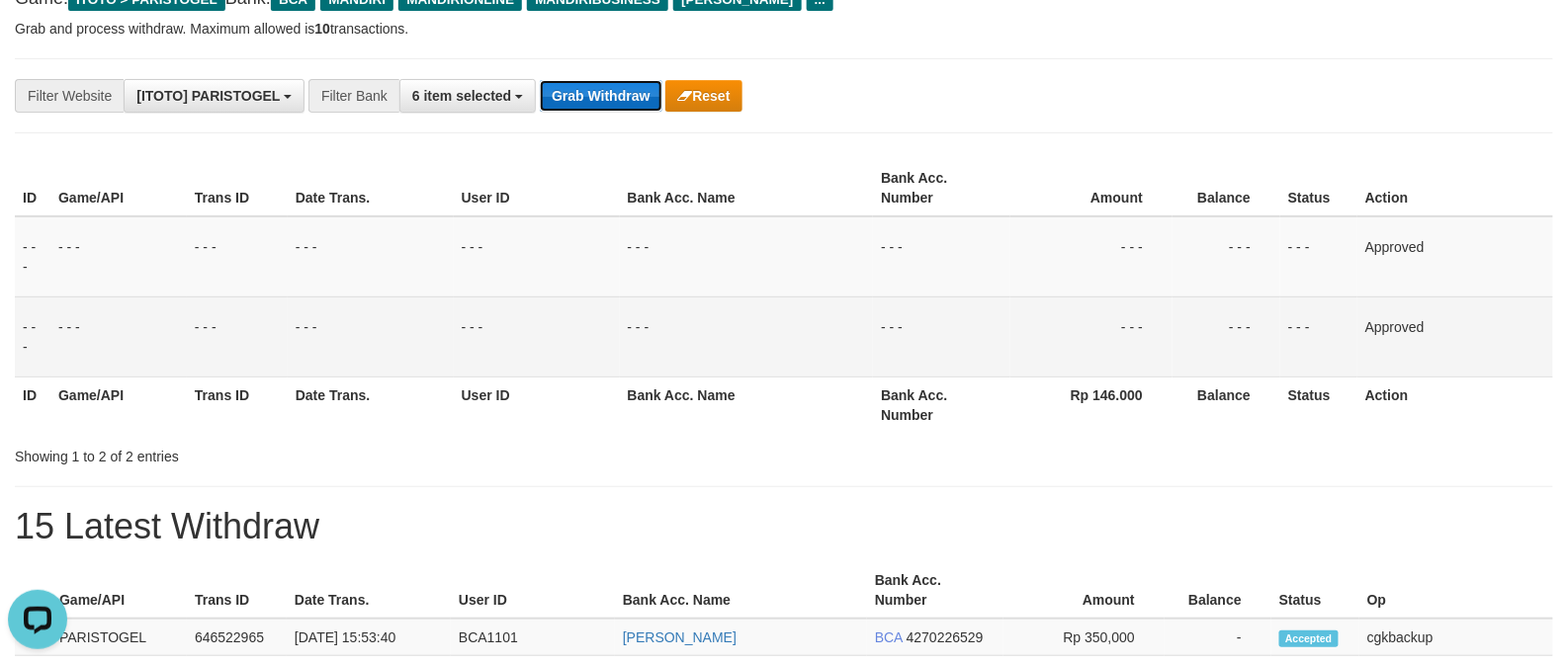 click on "Grab Withdraw" at bounding box center [600, 96] 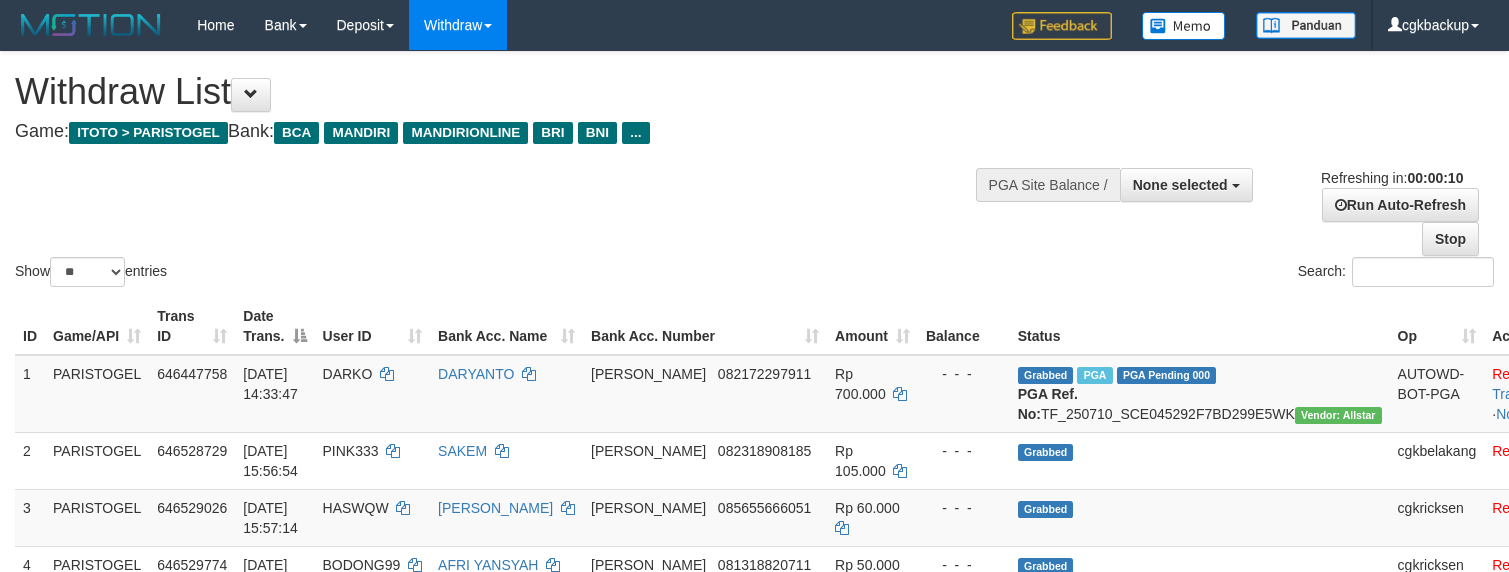 select 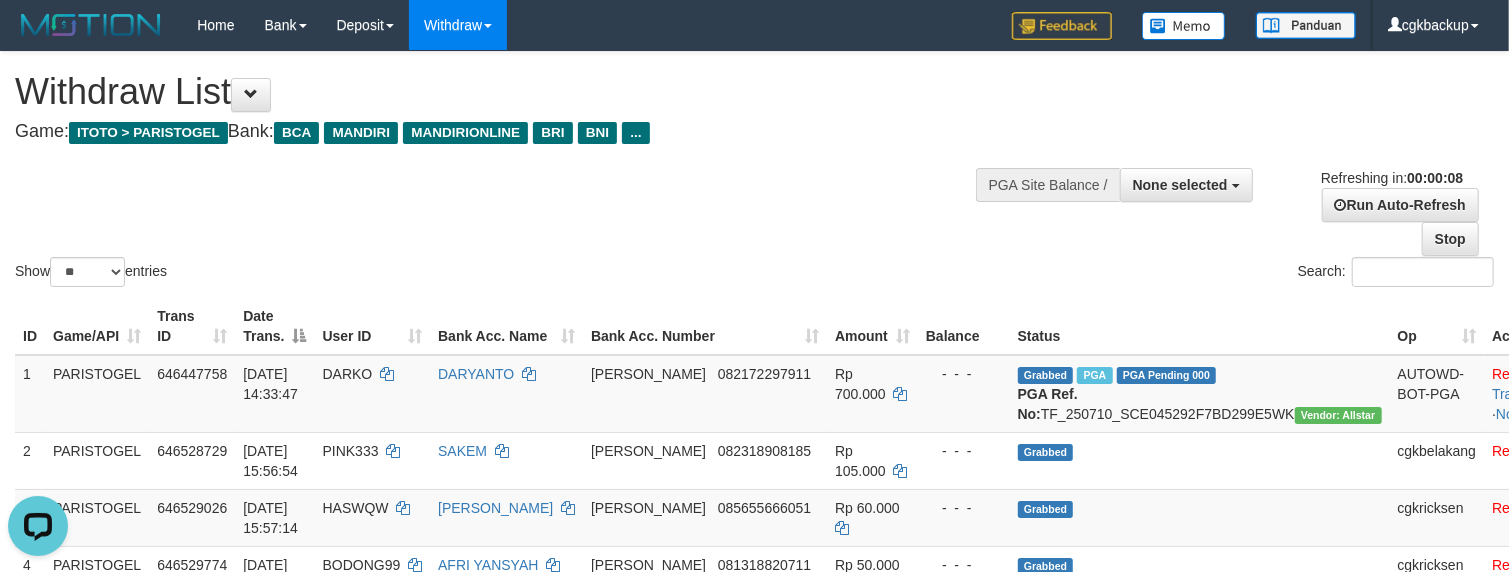 scroll, scrollTop: 0, scrollLeft: 0, axis: both 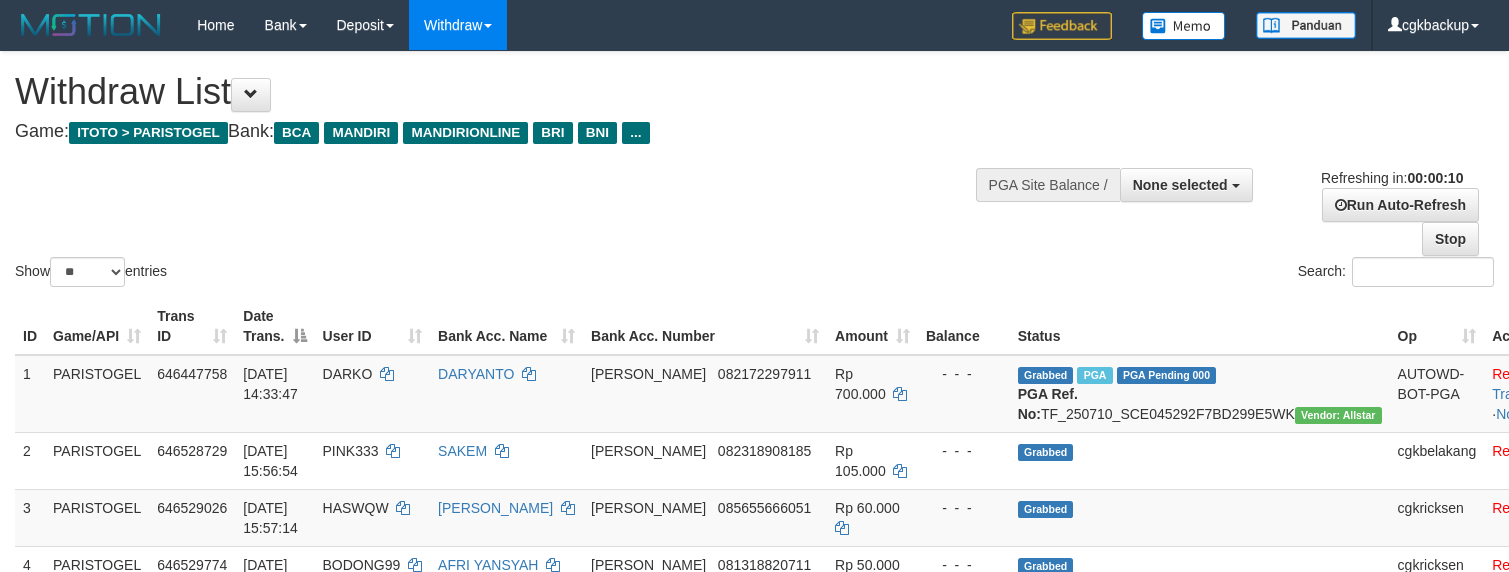 select 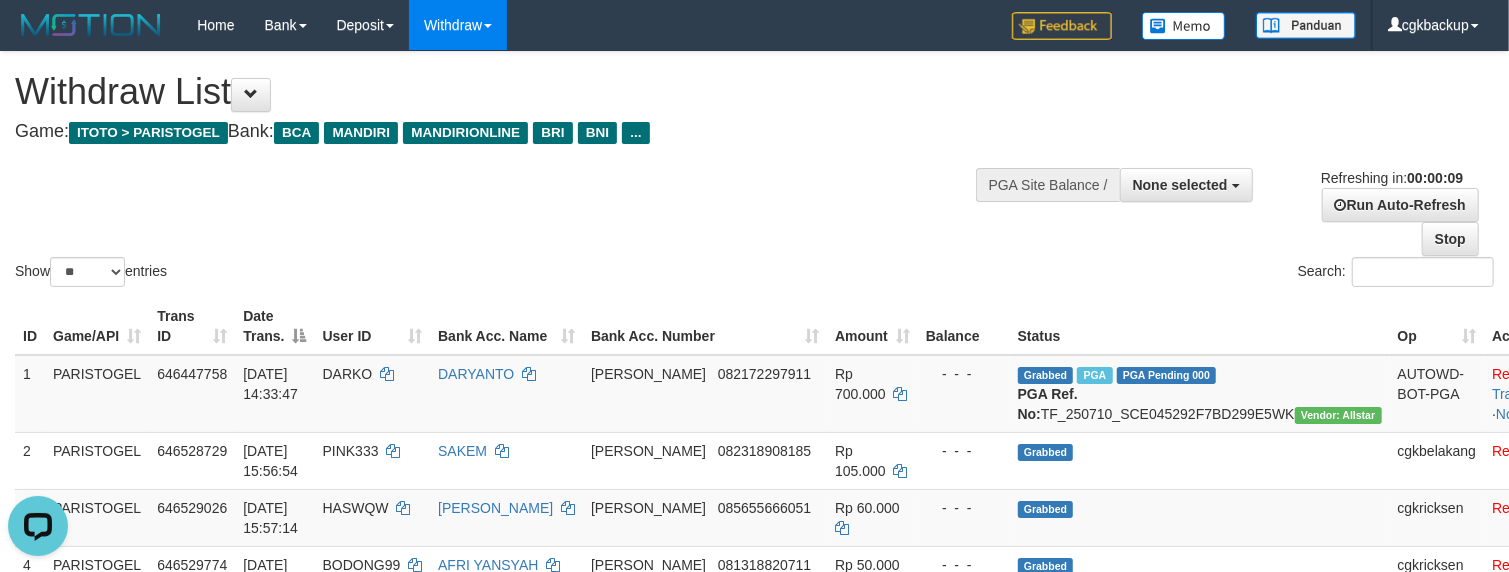 scroll, scrollTop: 0, scrollLeft: 0, axis: both 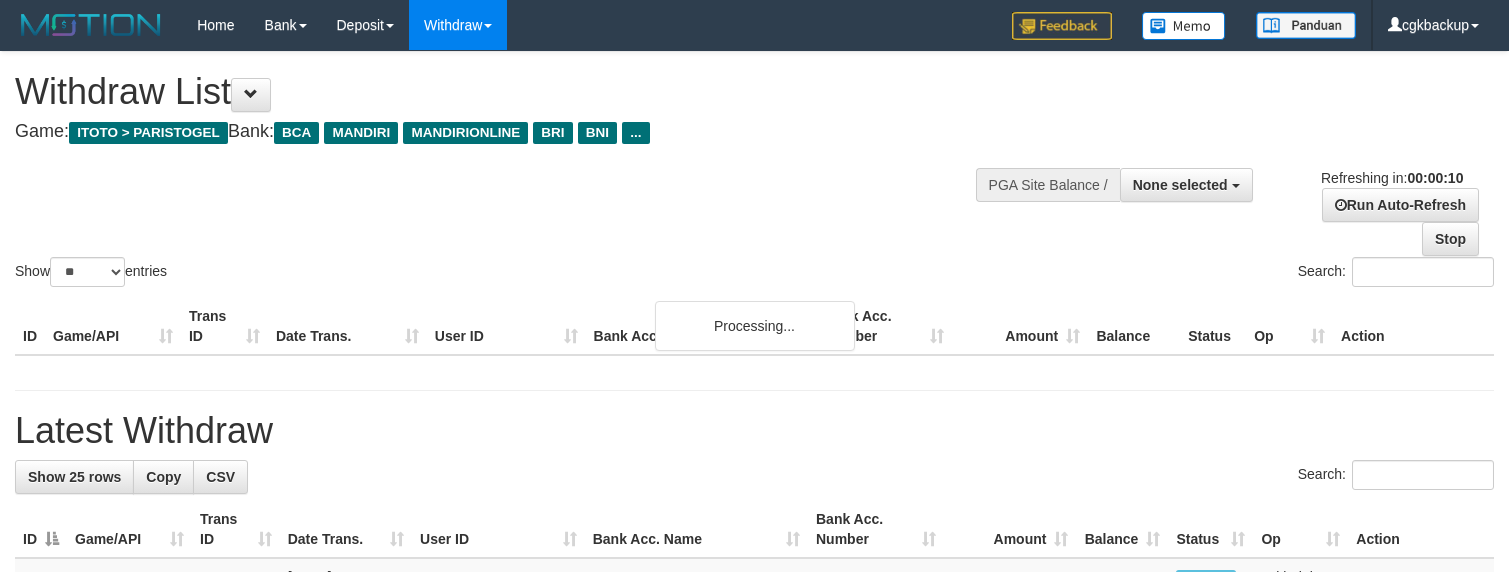 select 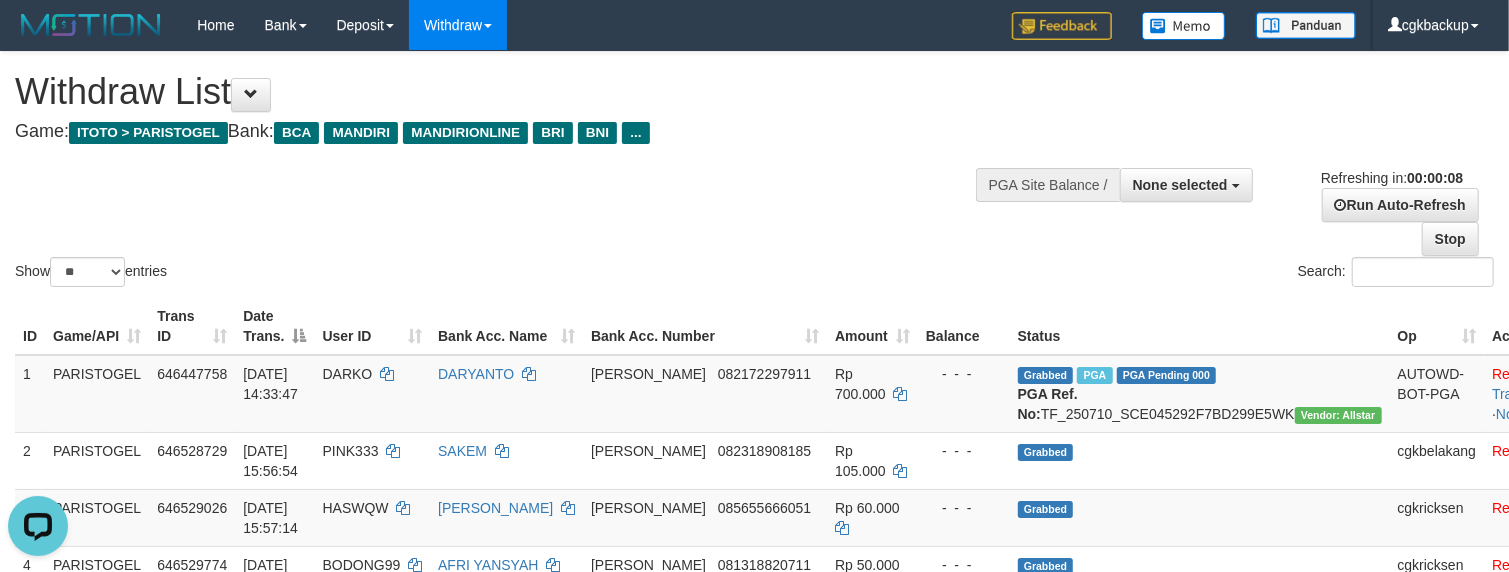 scroll, scrollTop: 0, scrollLeft: 0, axis: both 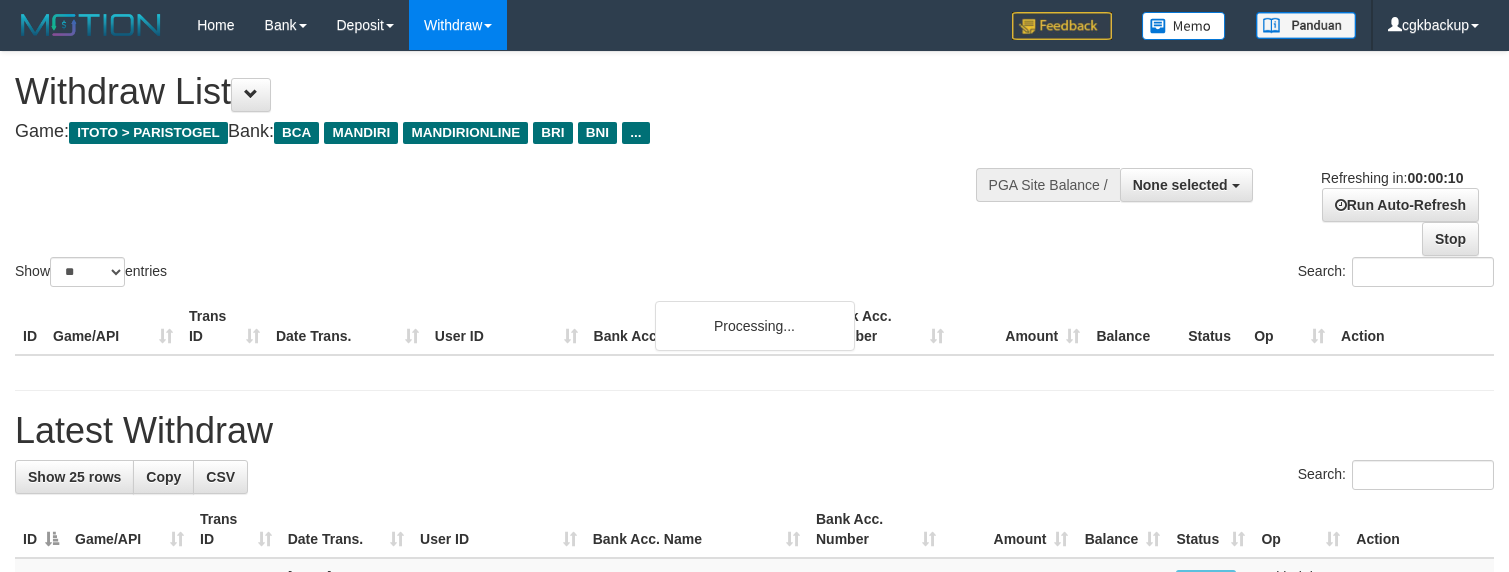 select 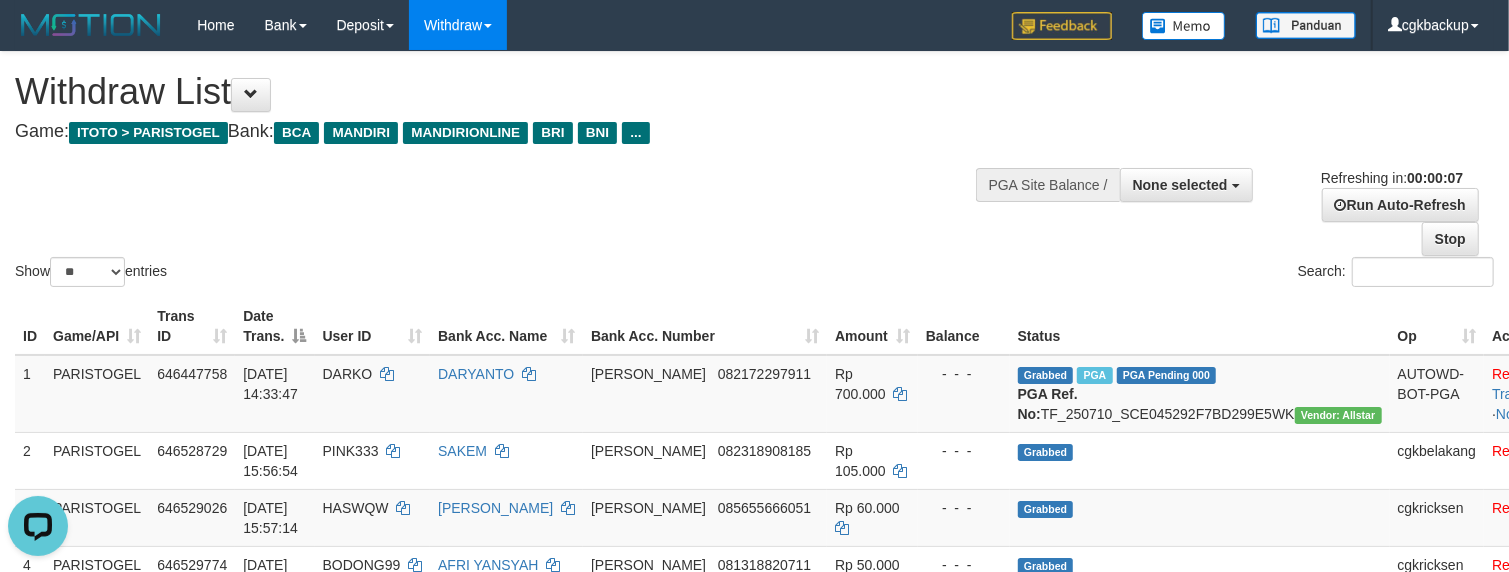 scroll, scrollTop: 0, scrollLeft: 0, axis: both 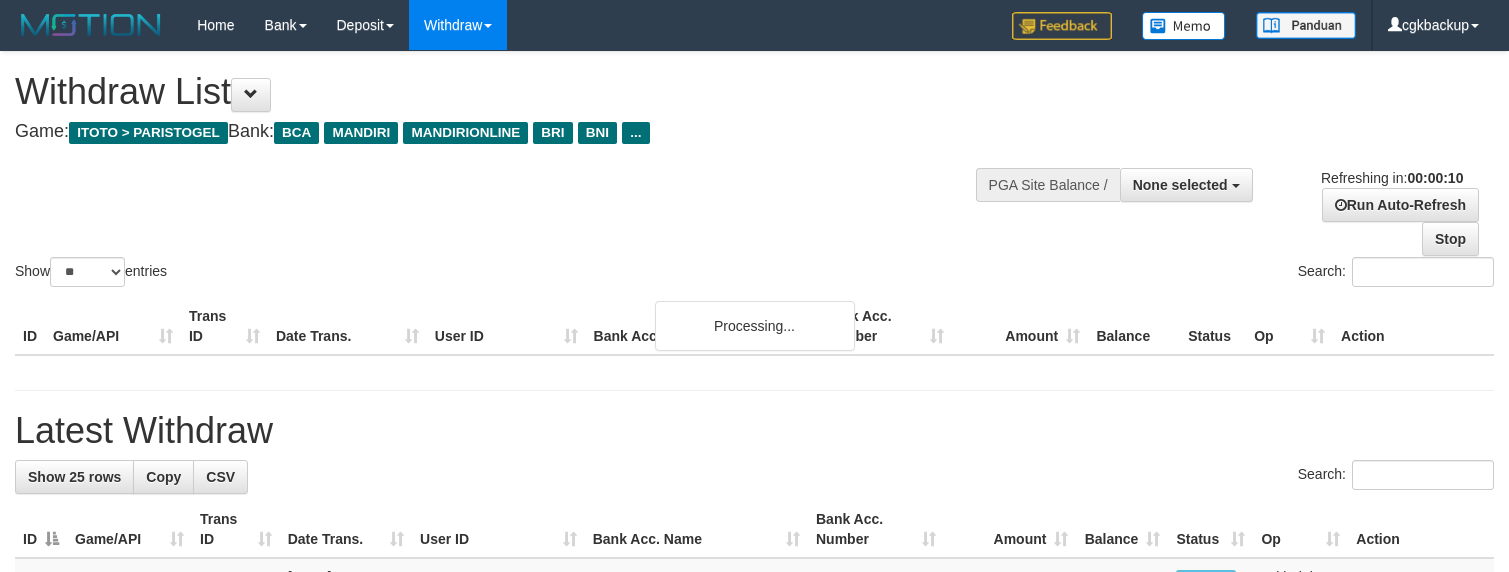 select 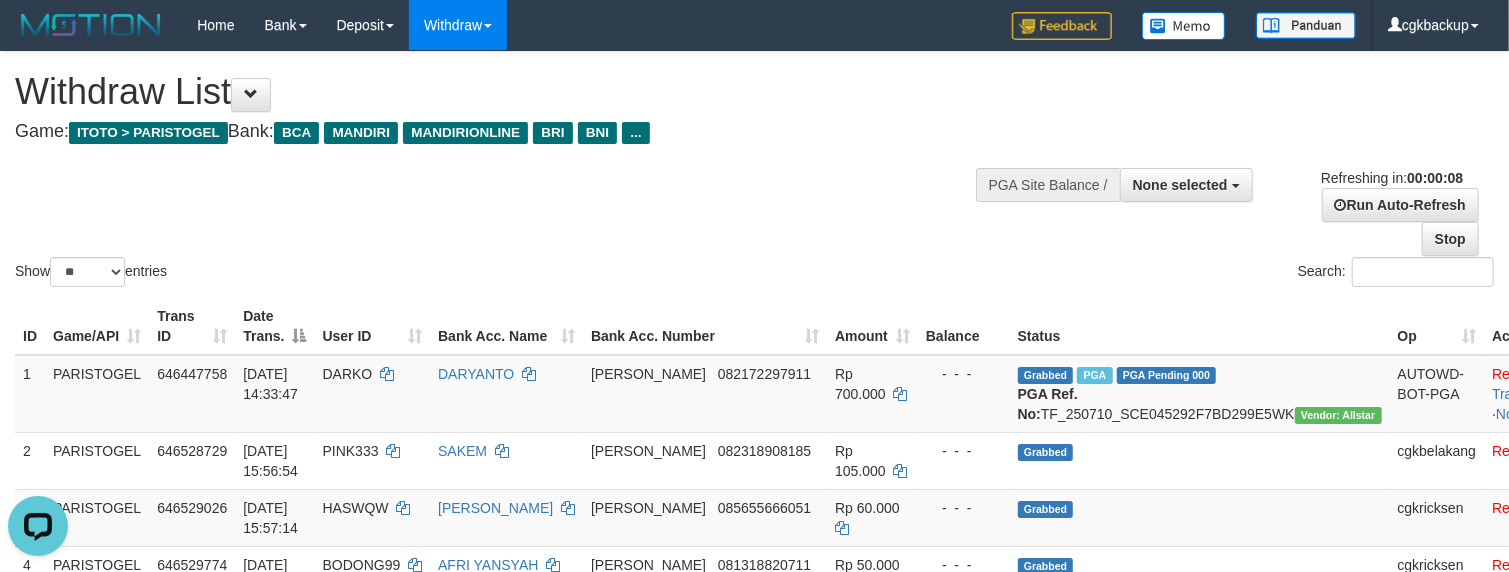 scroll, scrollTop: 0, scrollLeft: 0, axis: both 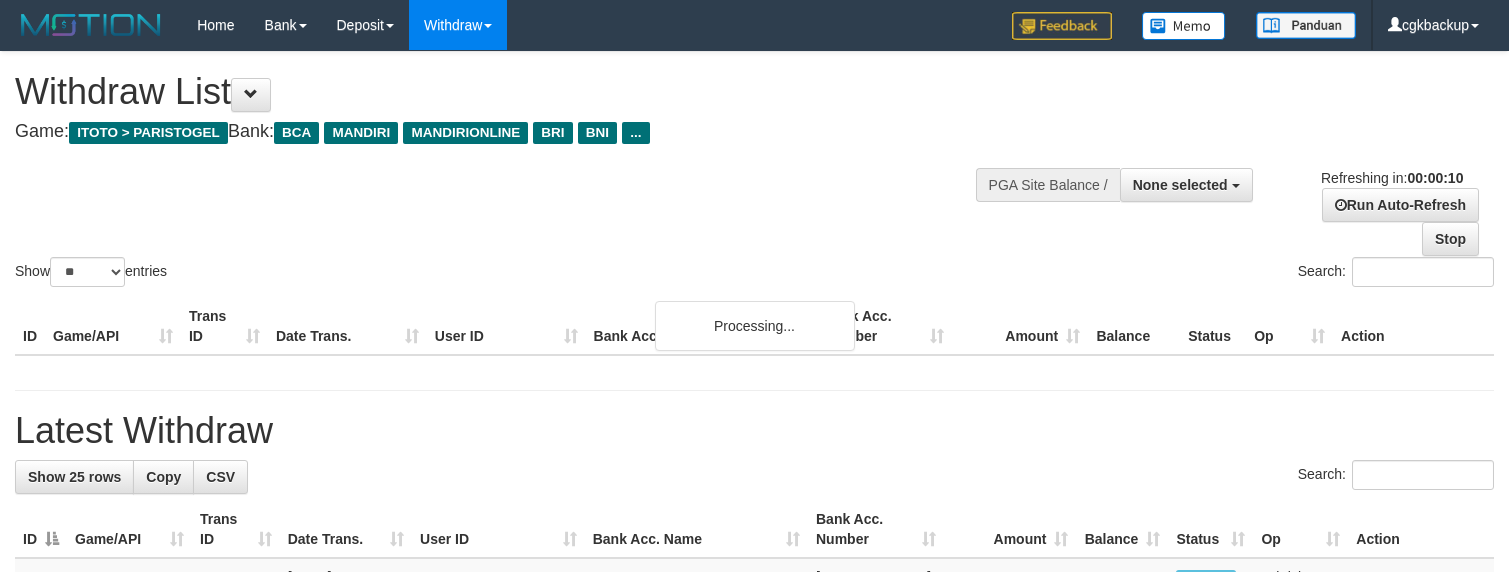 select 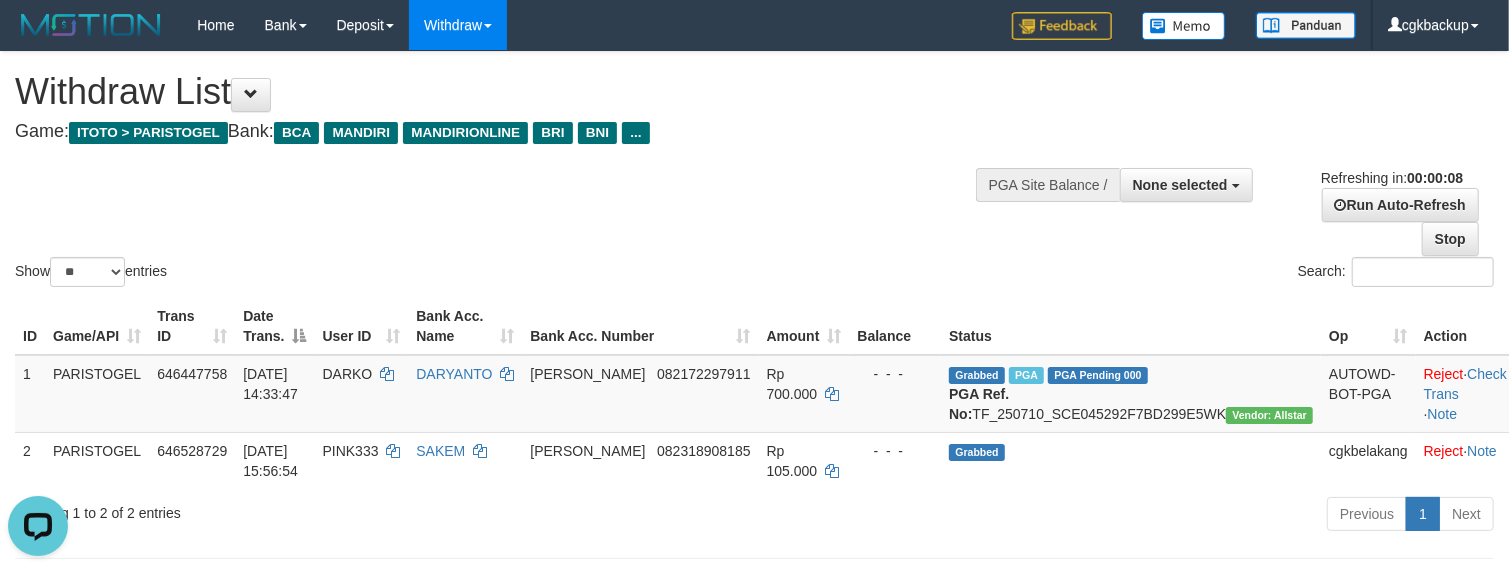 scroll, scrollTop: 0, scrollLeft: 0, axis: both 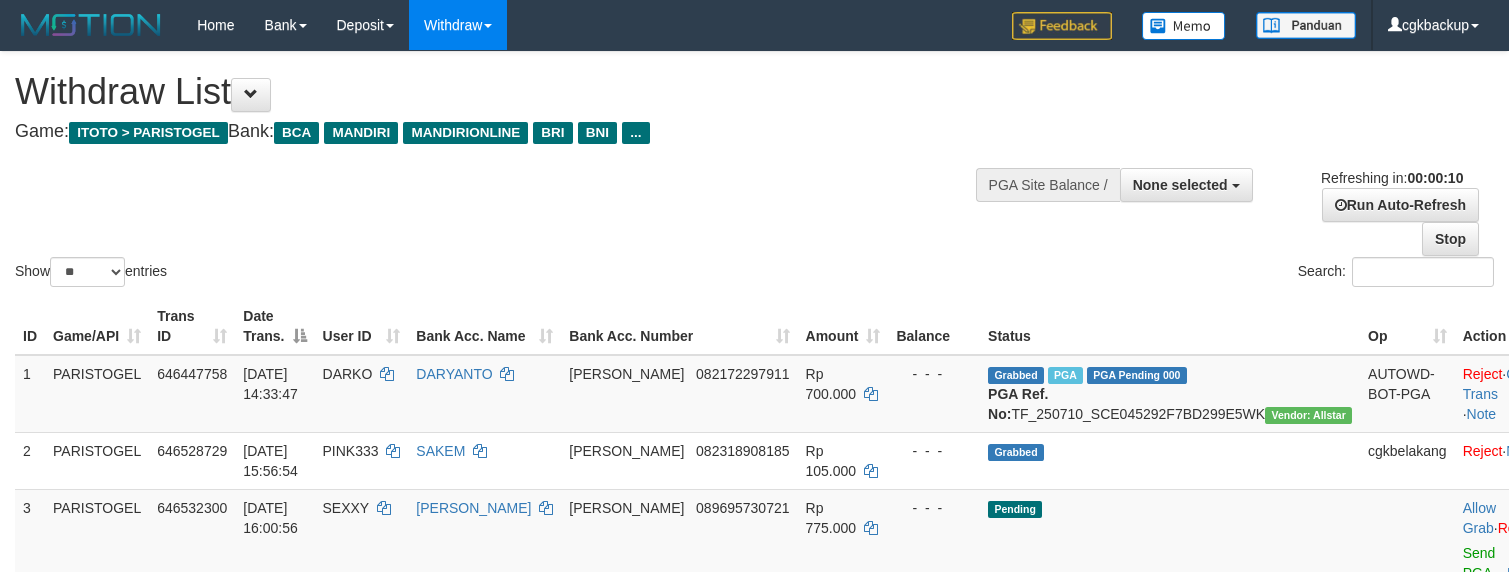 select 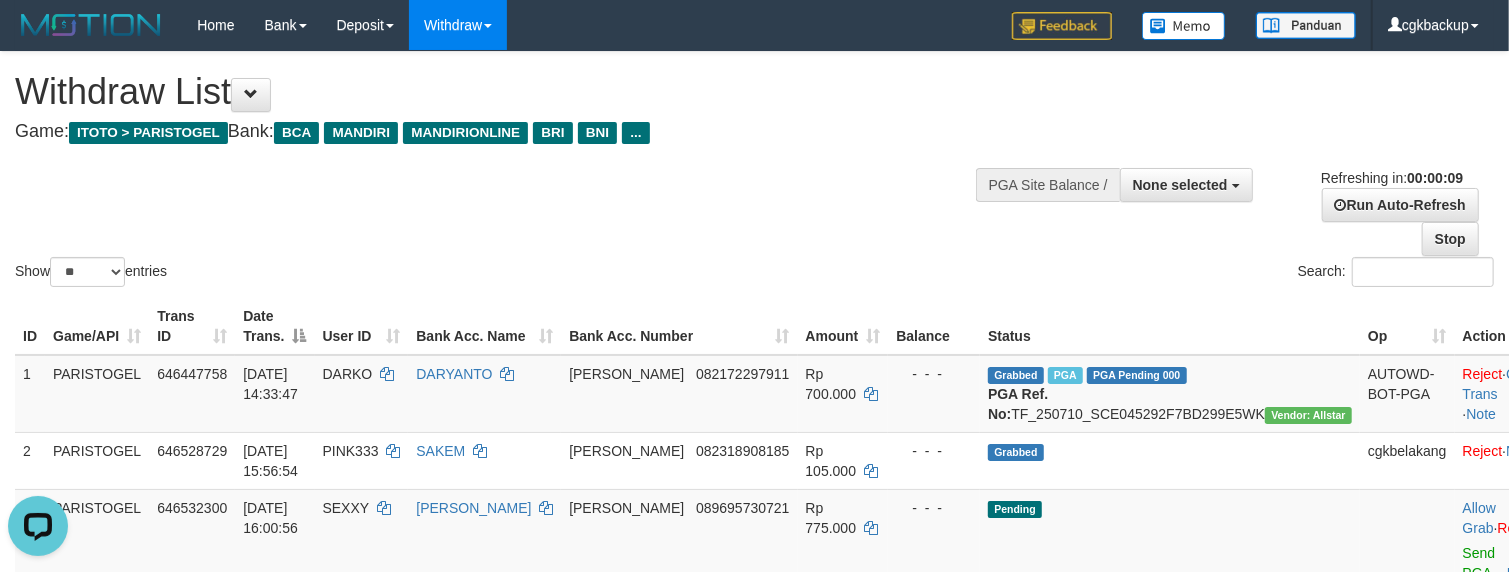 scroll, scrollTop: 0, scrollLeft: 0, axis: both 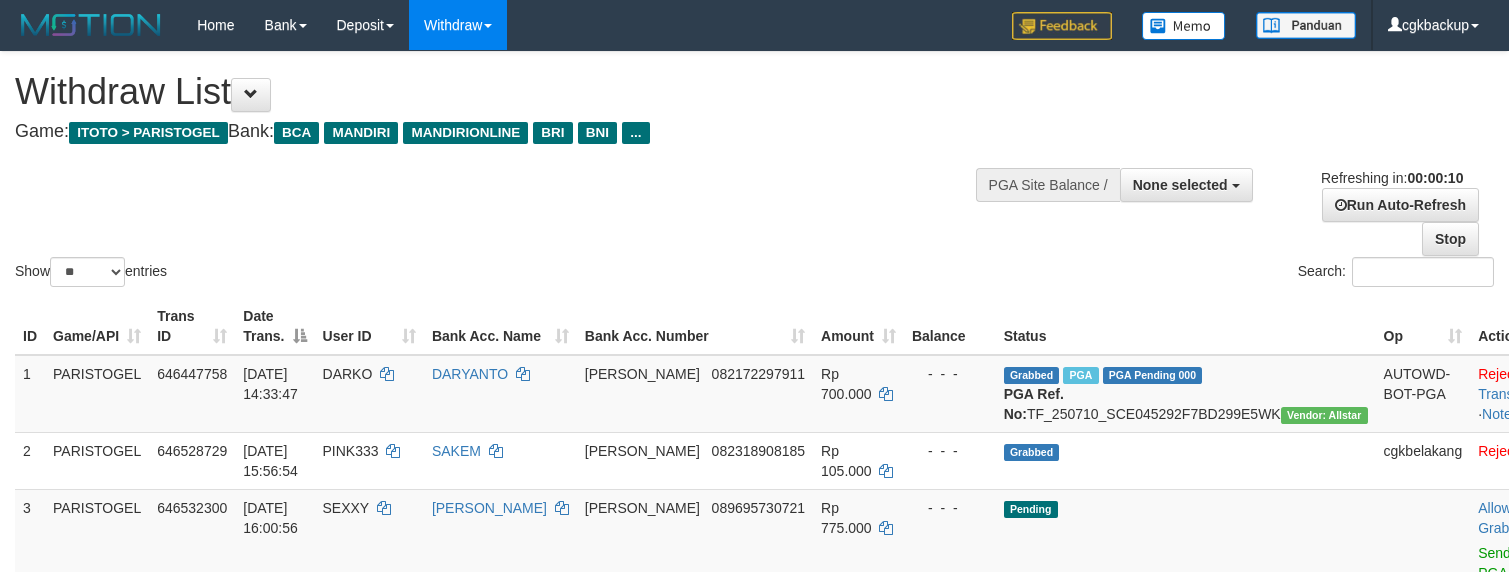 select 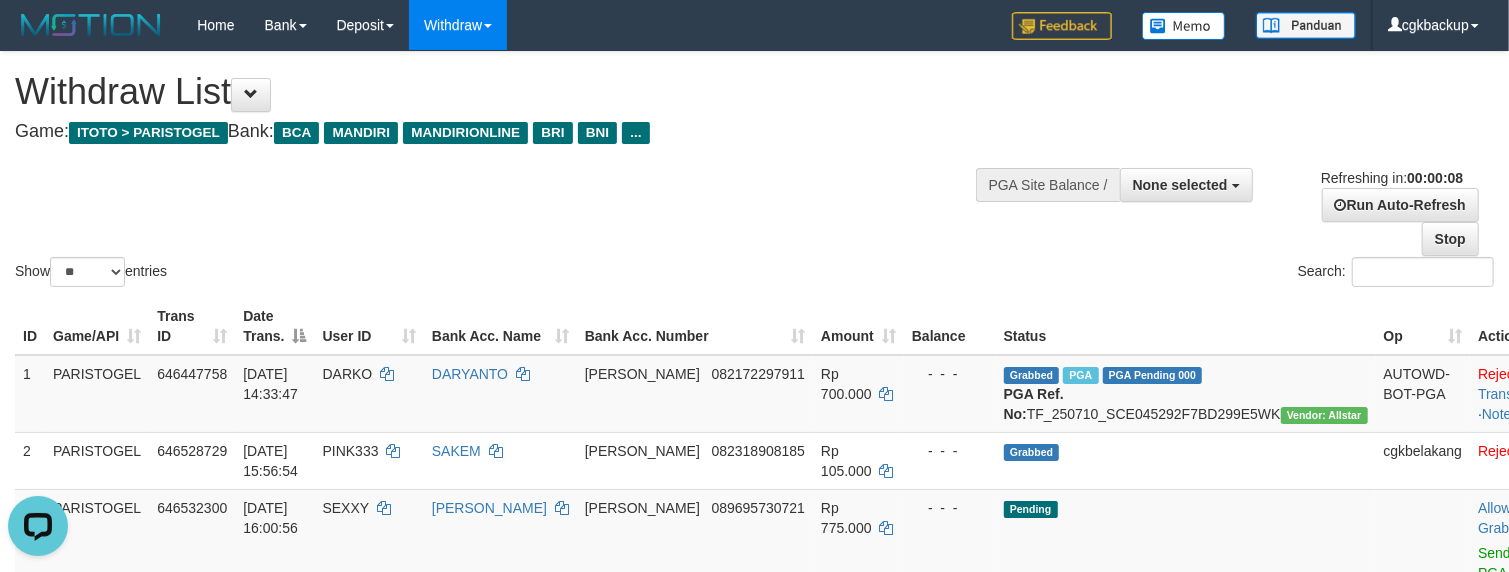 scroll, scrollTop: 0, scrollLeft: 0, axis: both 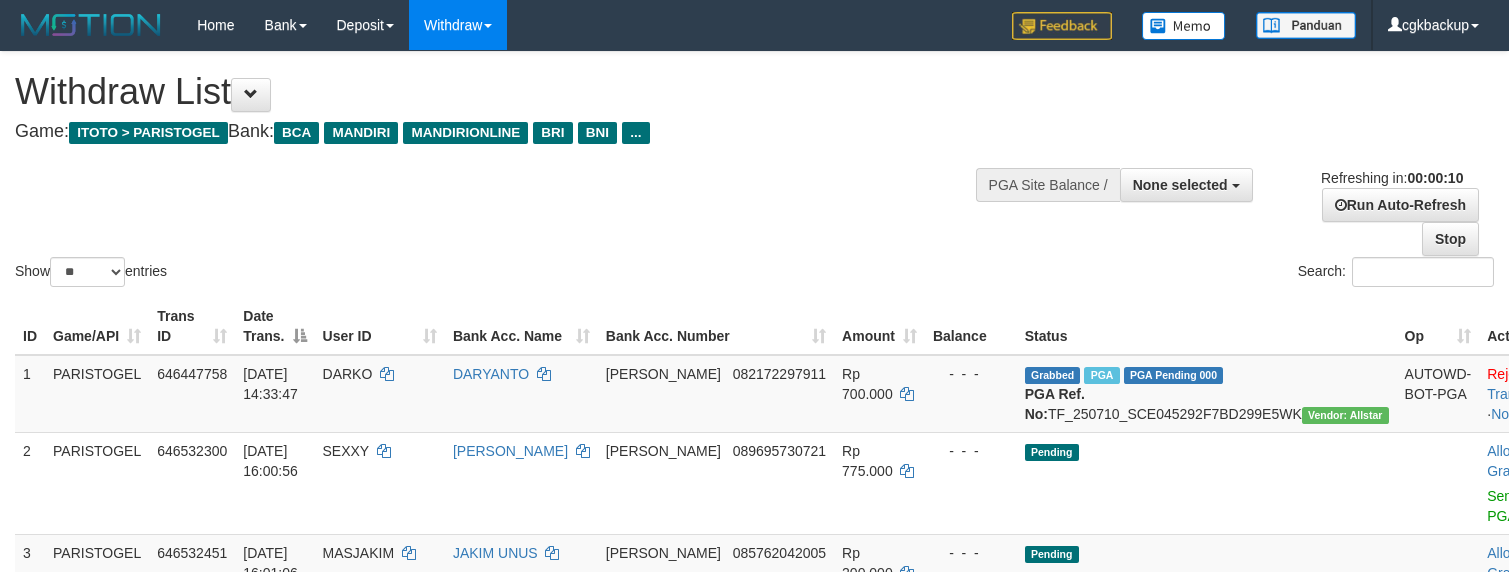 select 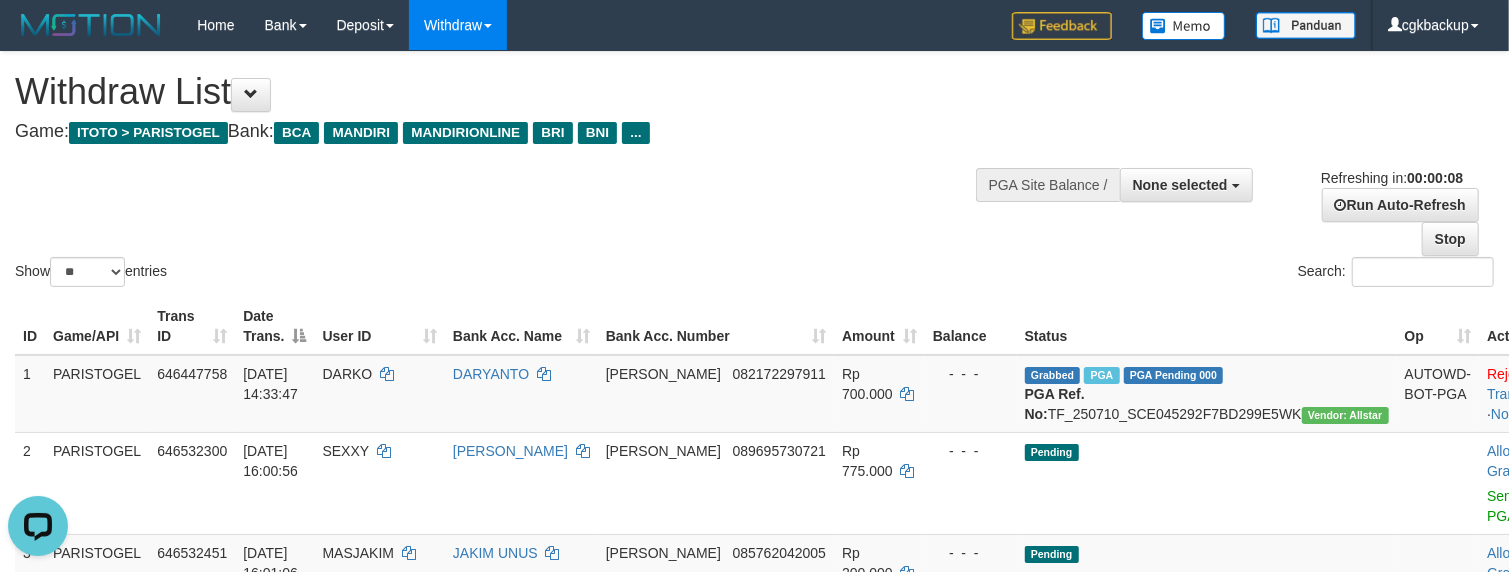 scroll, scrollTop: 0, scrollLeft: 0, axis: both 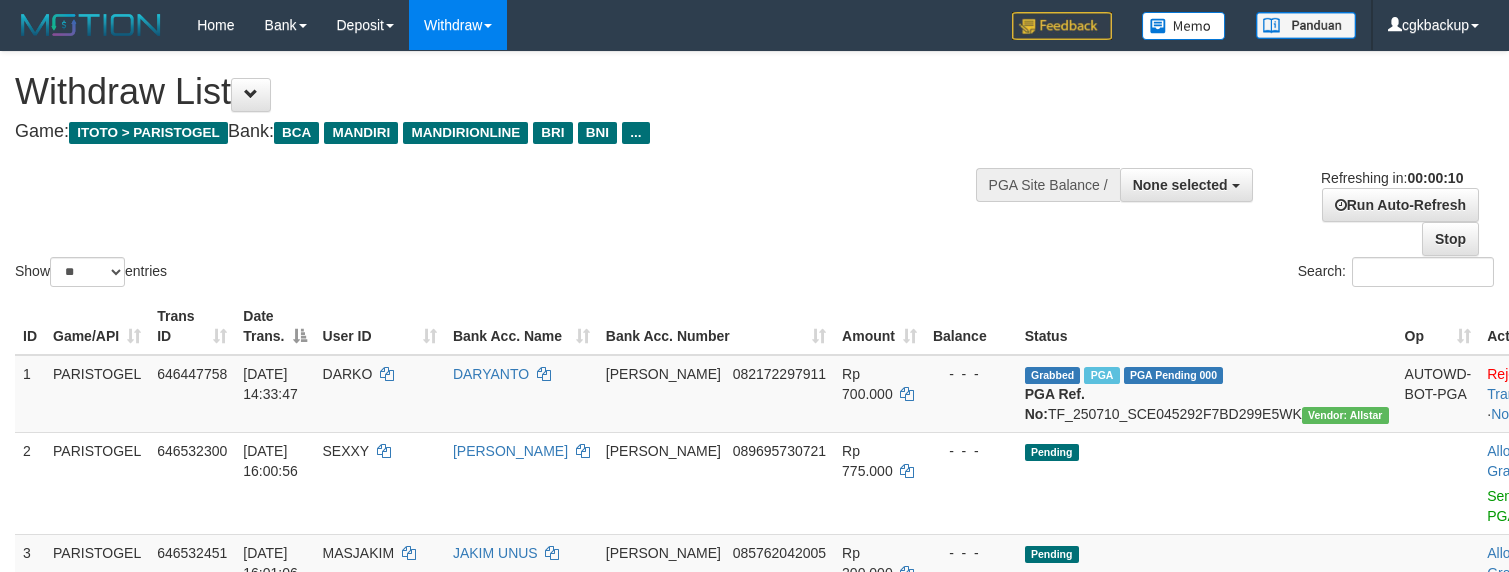 select 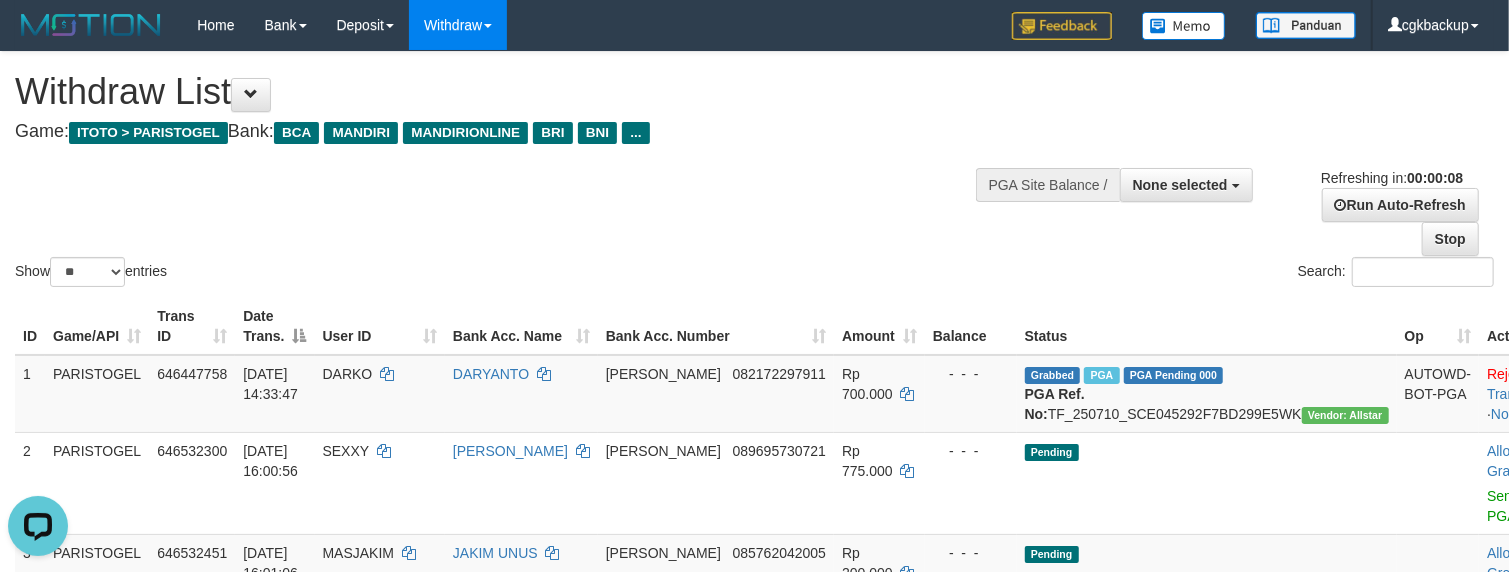 scroll, scrollTop: 0, scrollLeft: 0, axis: both 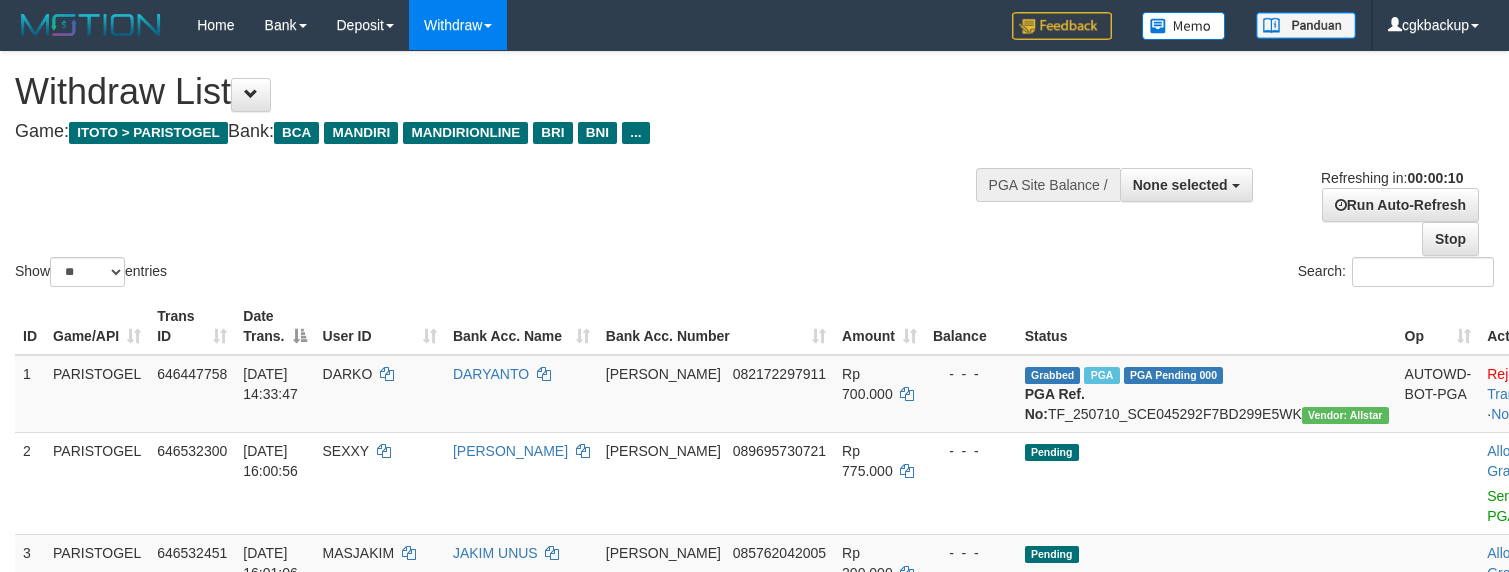 select 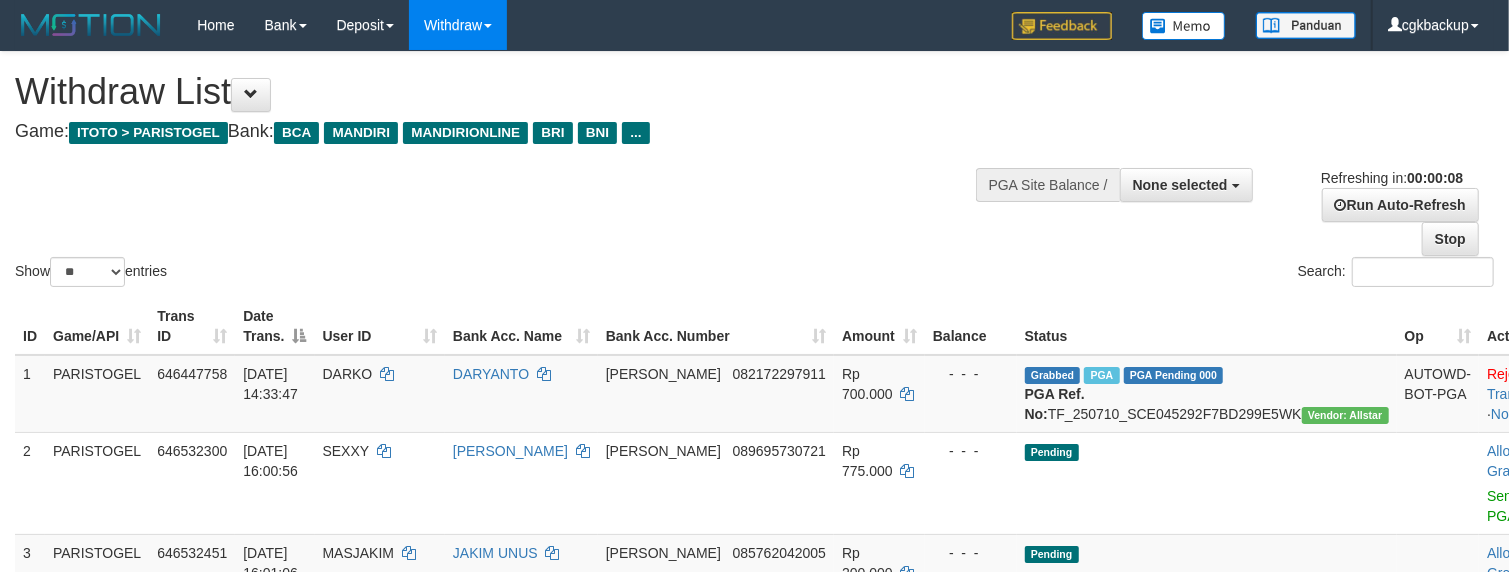 scroll, scrollTop: 133, scrollLeft: 0, axis: vertical 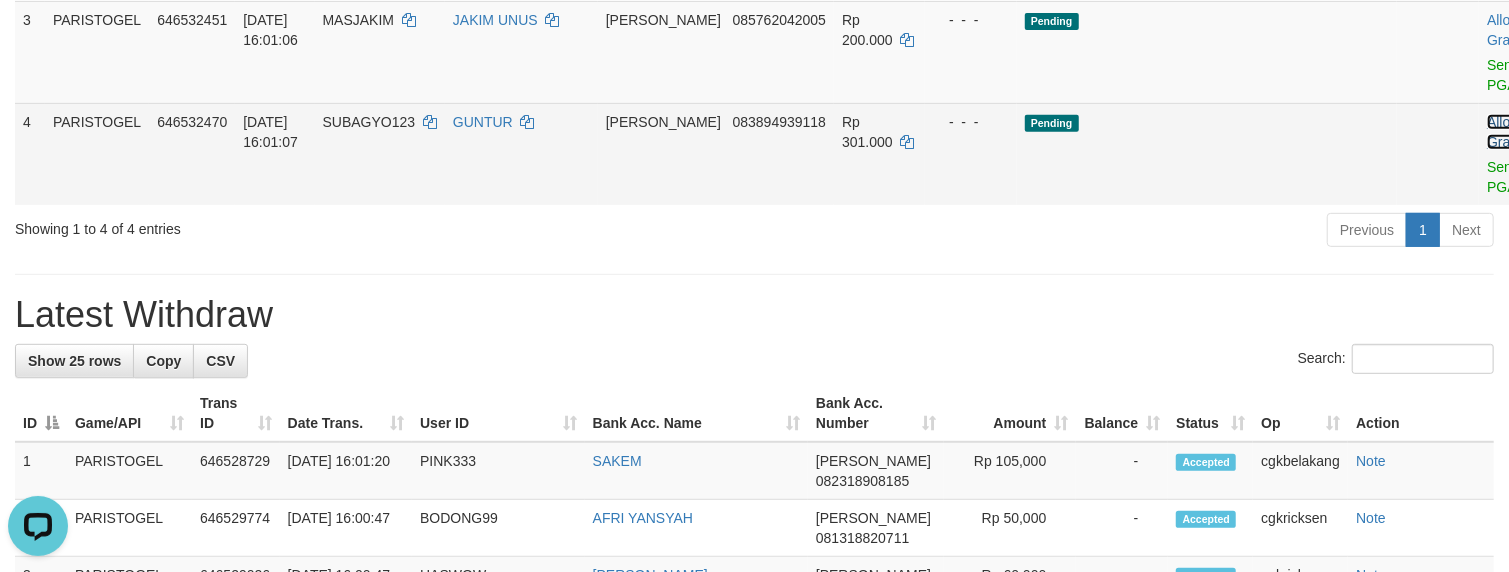 click on "Allow Grab" at bounding box center (1503, 132) 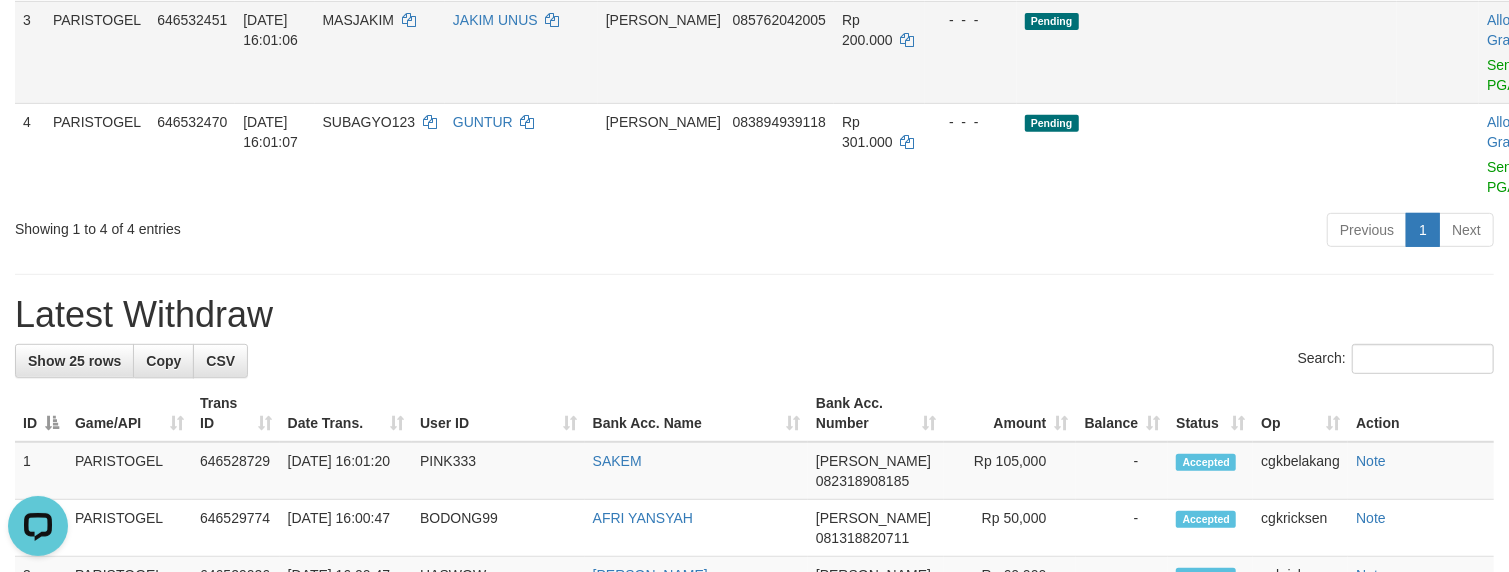 click on "Allow Grab   ·    Reject Send PGA     ·    Note" at bounding box center [1528, 52] 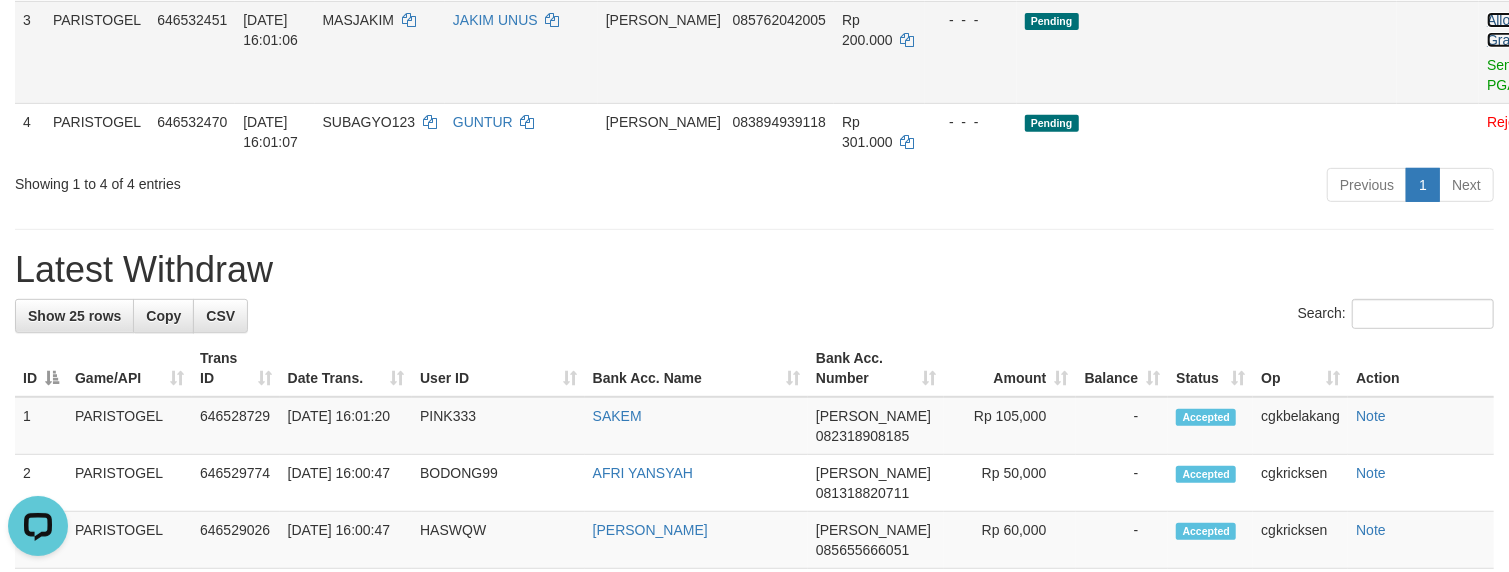 click on "Allow Grab" at bounding box center (1503, 30) 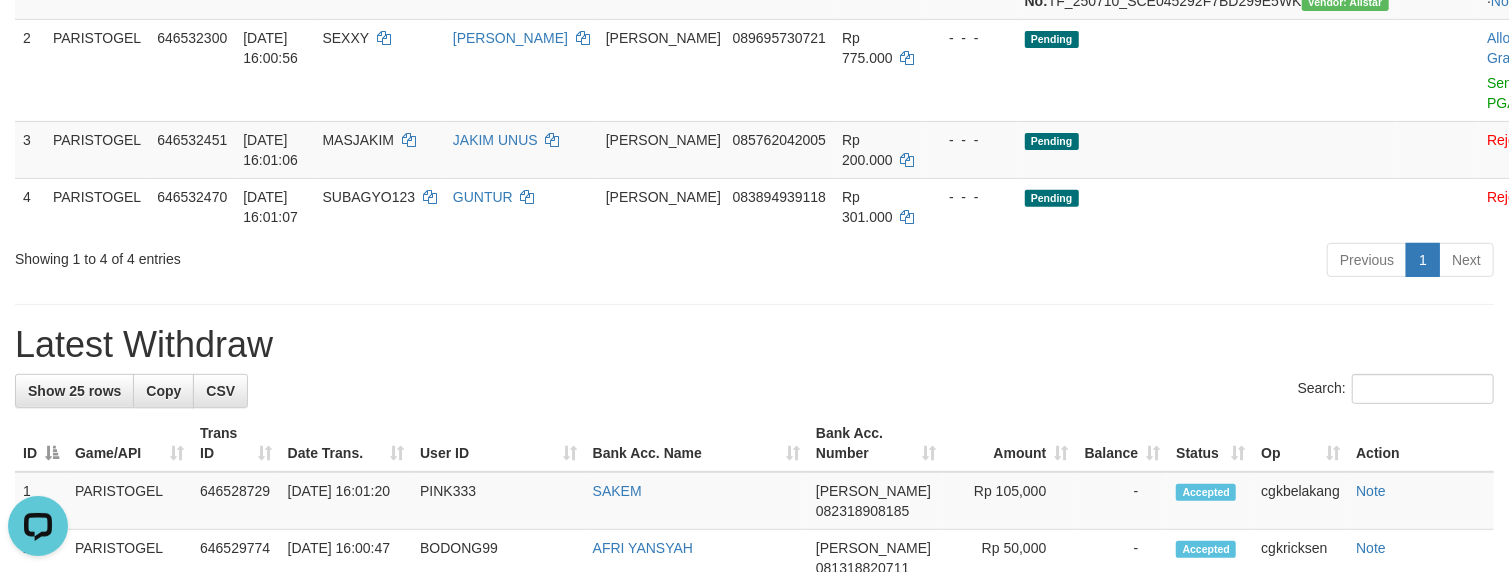scroll, scrollTop: 266, scrollLeft: 0, axis: vertical 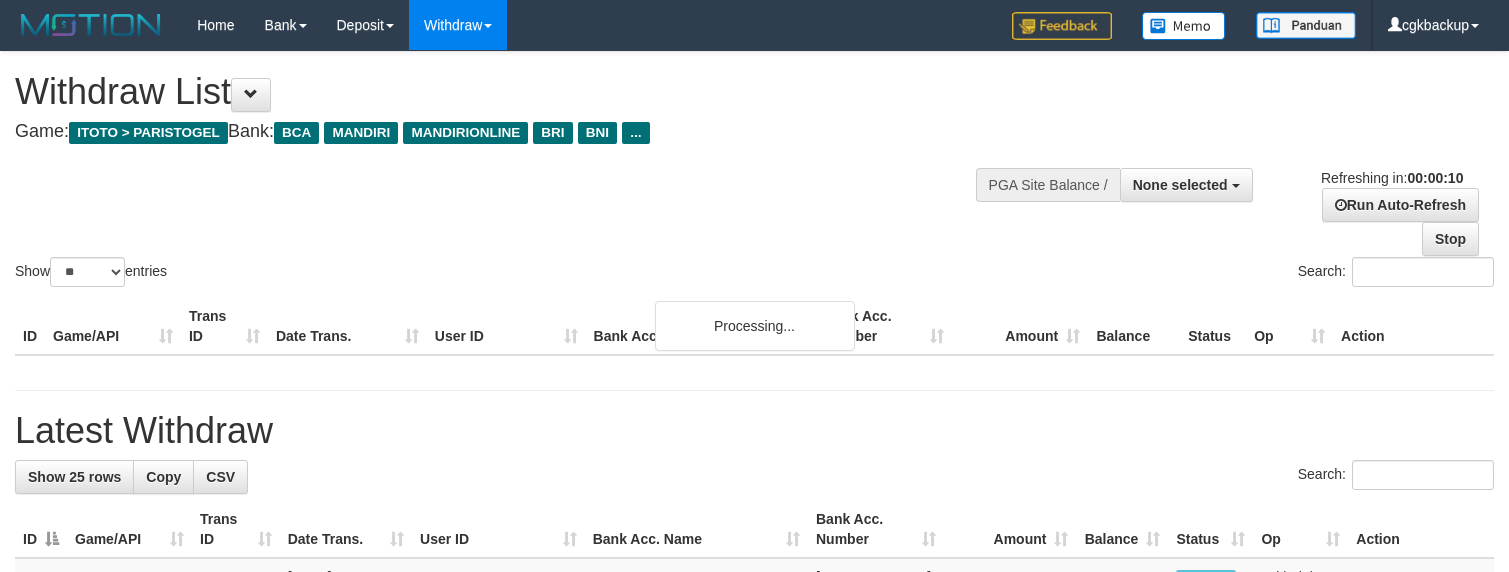 select 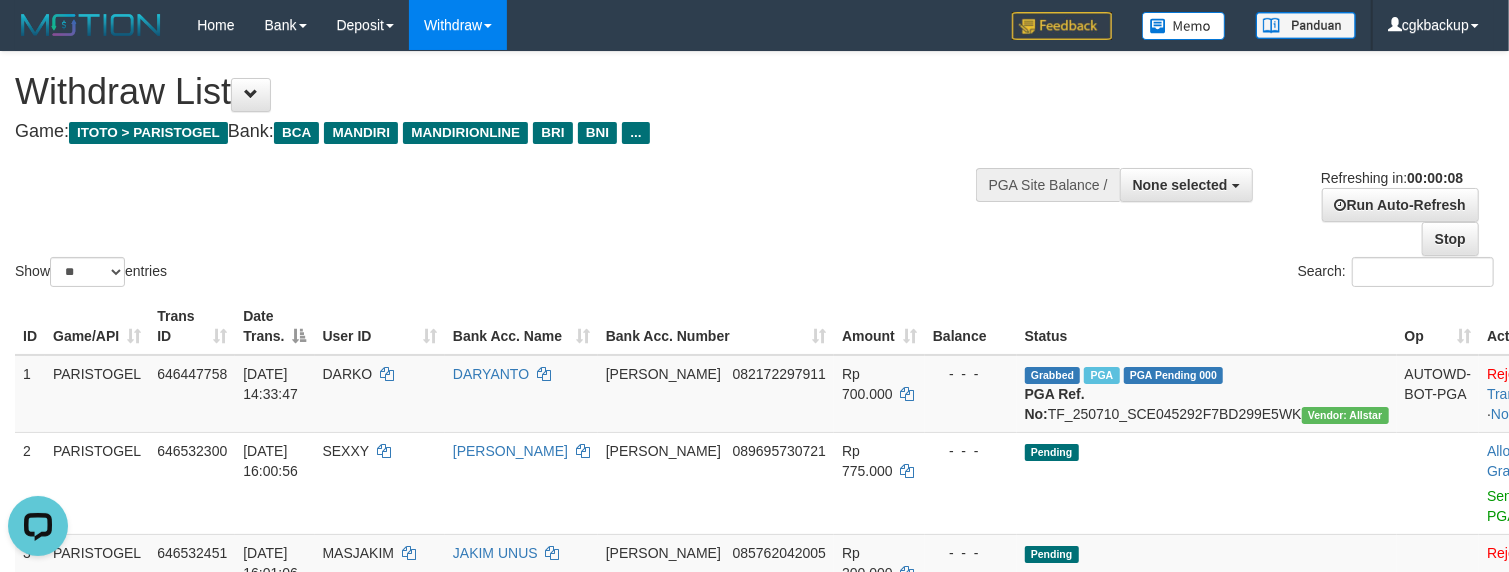 scroll, scrollTop: 0, scrollLeft: 0, axis: both 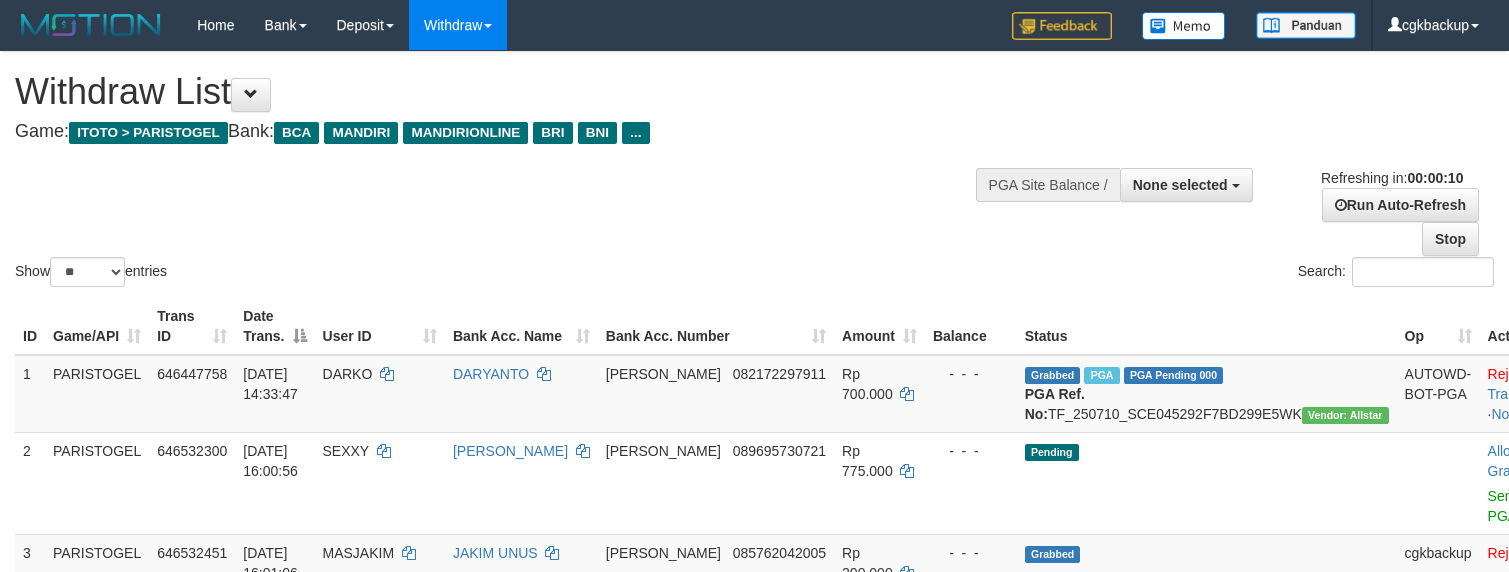 select 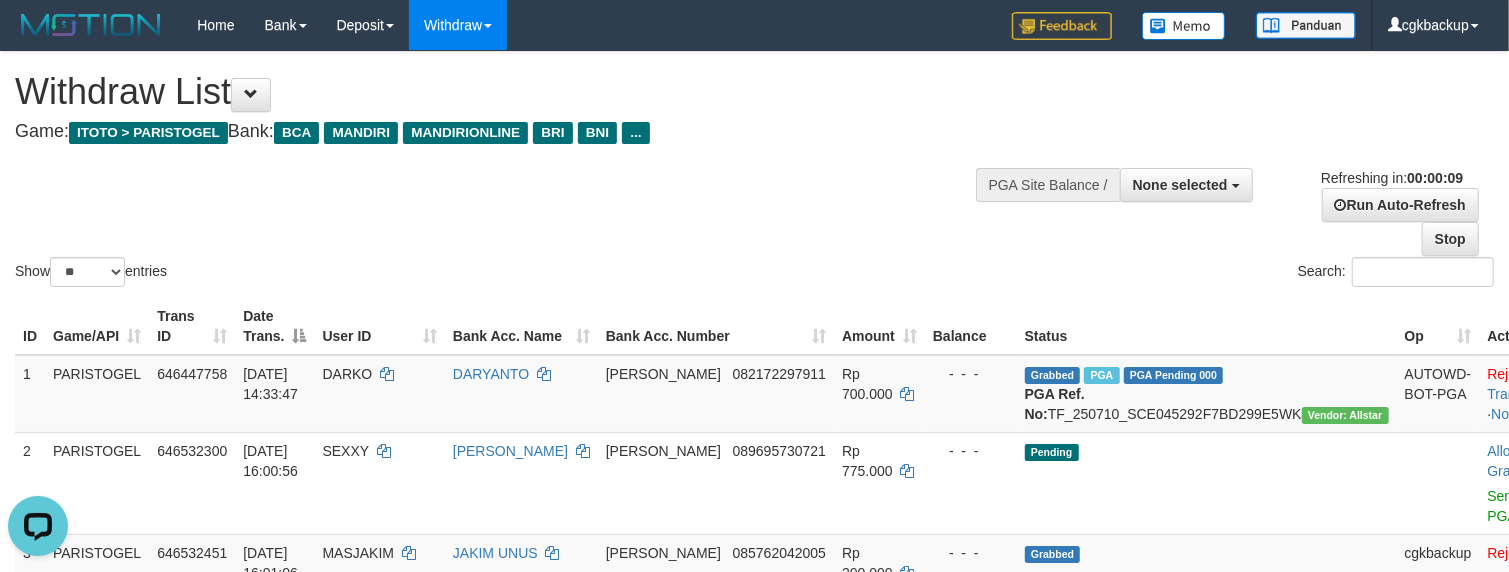 scroll, scrollTop: 0, scrollLeft: 0, axis: both 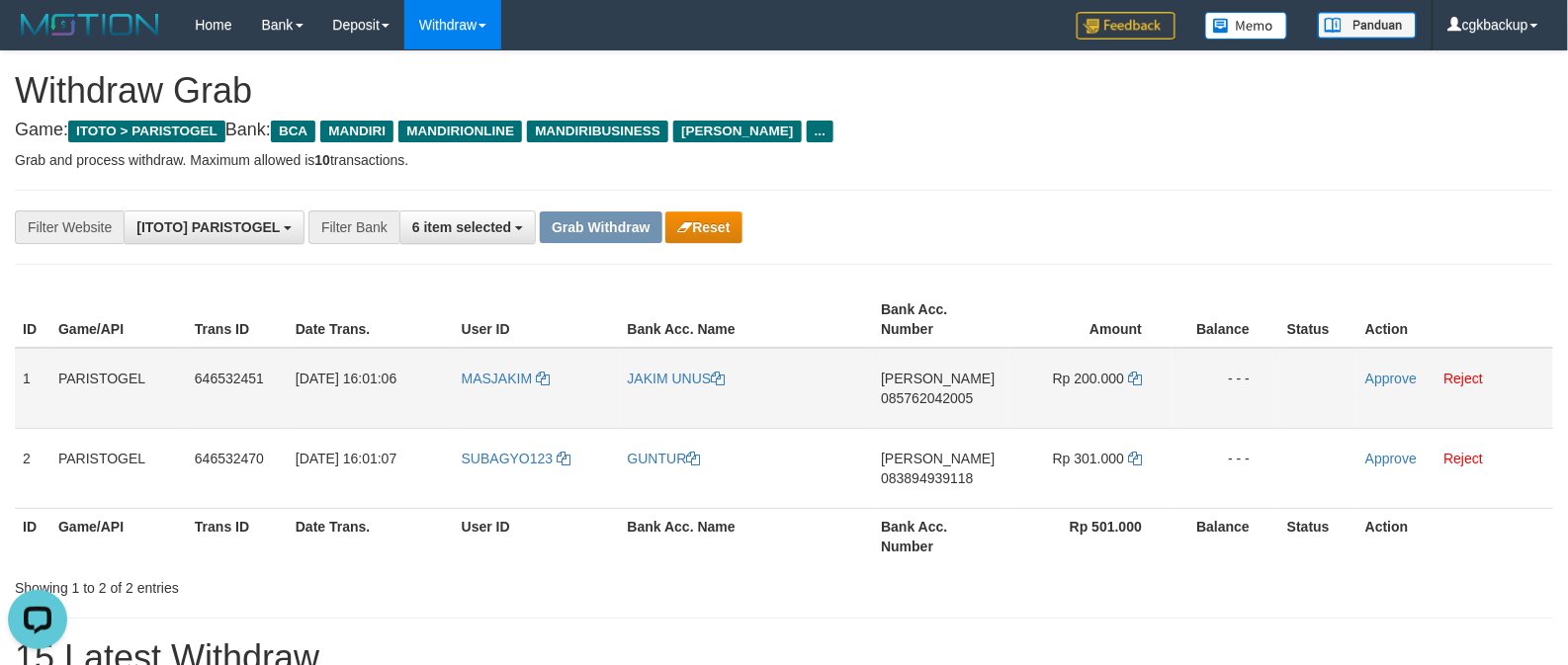 click on "MASJAKIM" at bounding box center [537, 388] 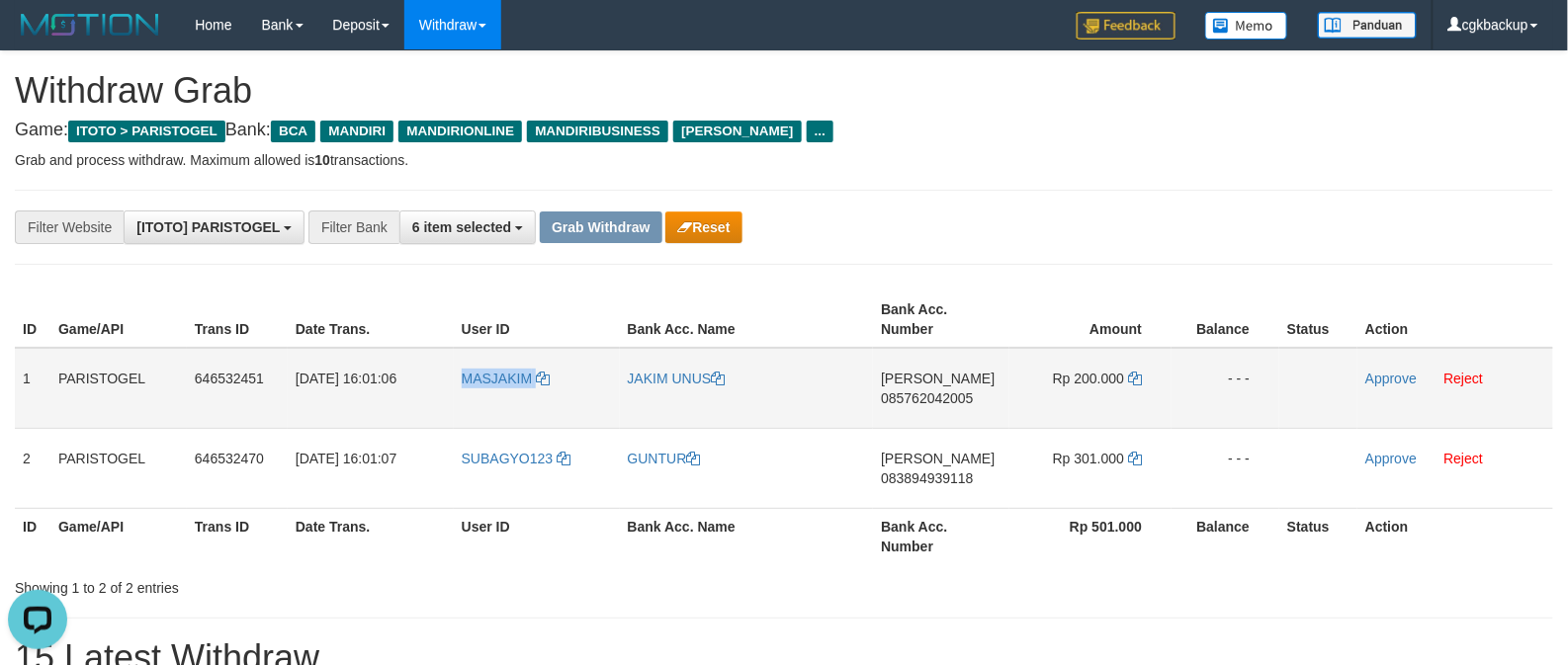 click on "MASJAKIM" at bounding box center (537, 388) 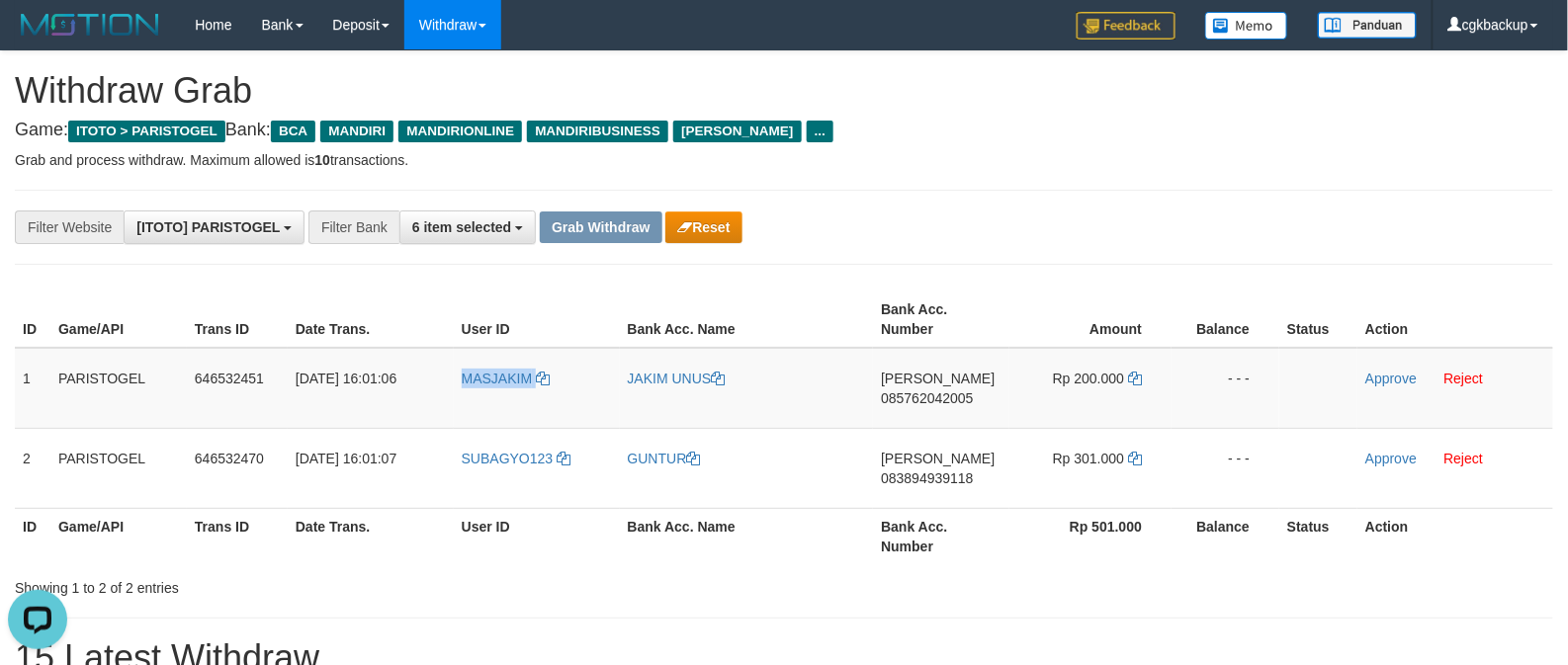 copy on "MASJAKIM" 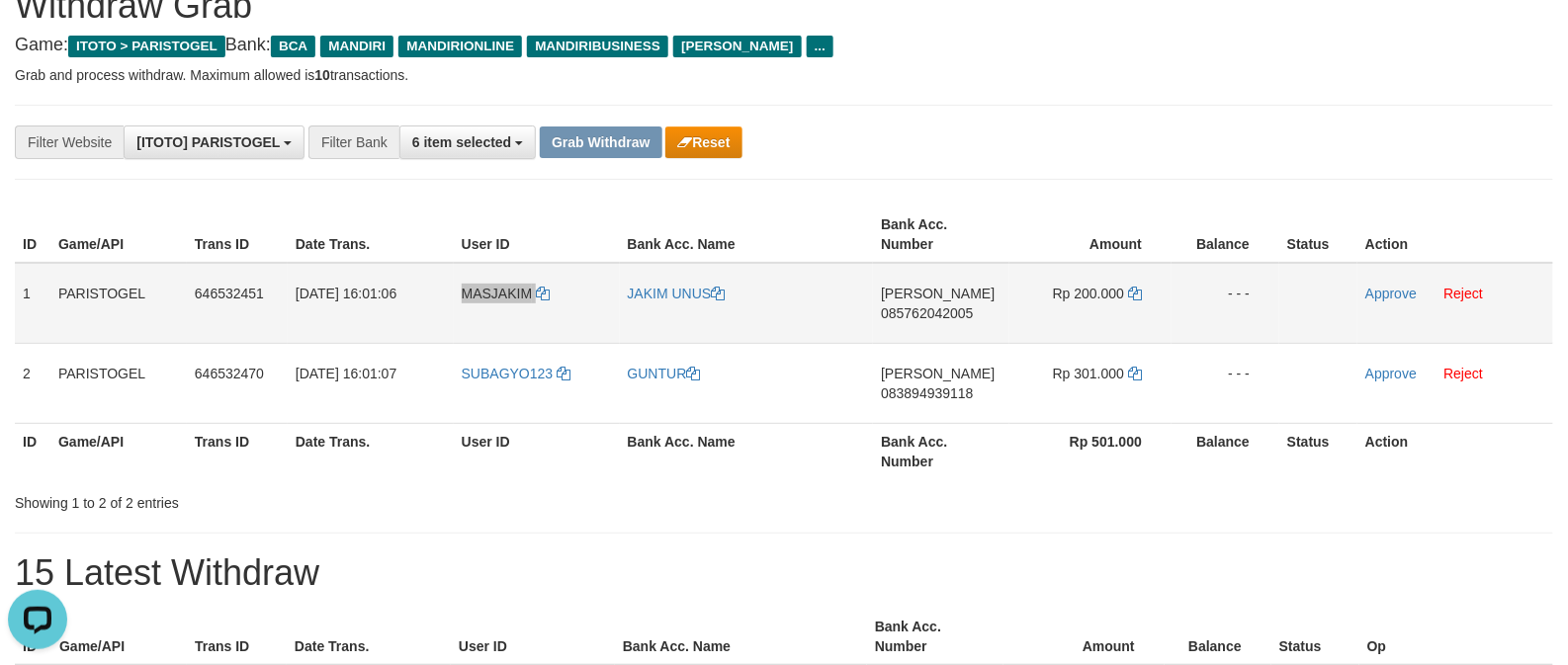 scroll, scrollTop: 131, scrollLeft: 0, axis: vertical 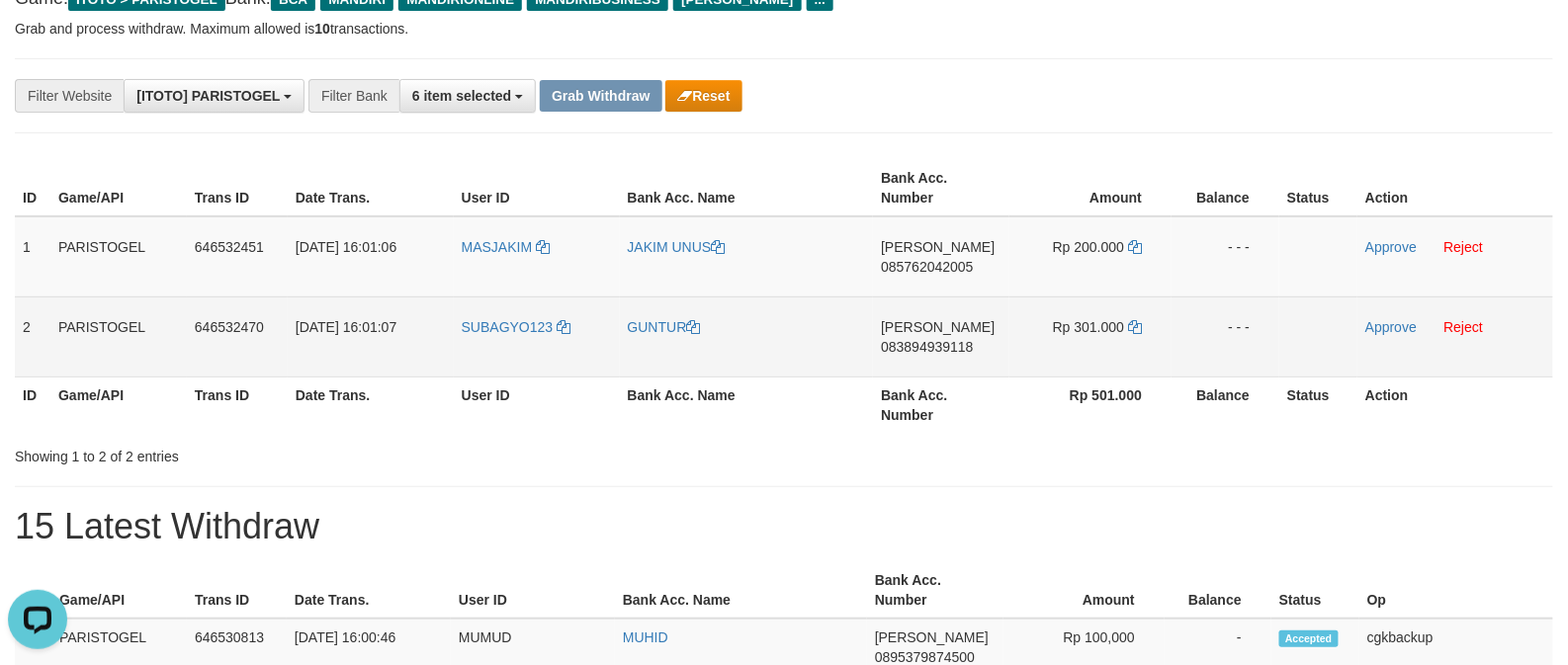 click on "SUBAGYO123" at bounding box center (537, 336) 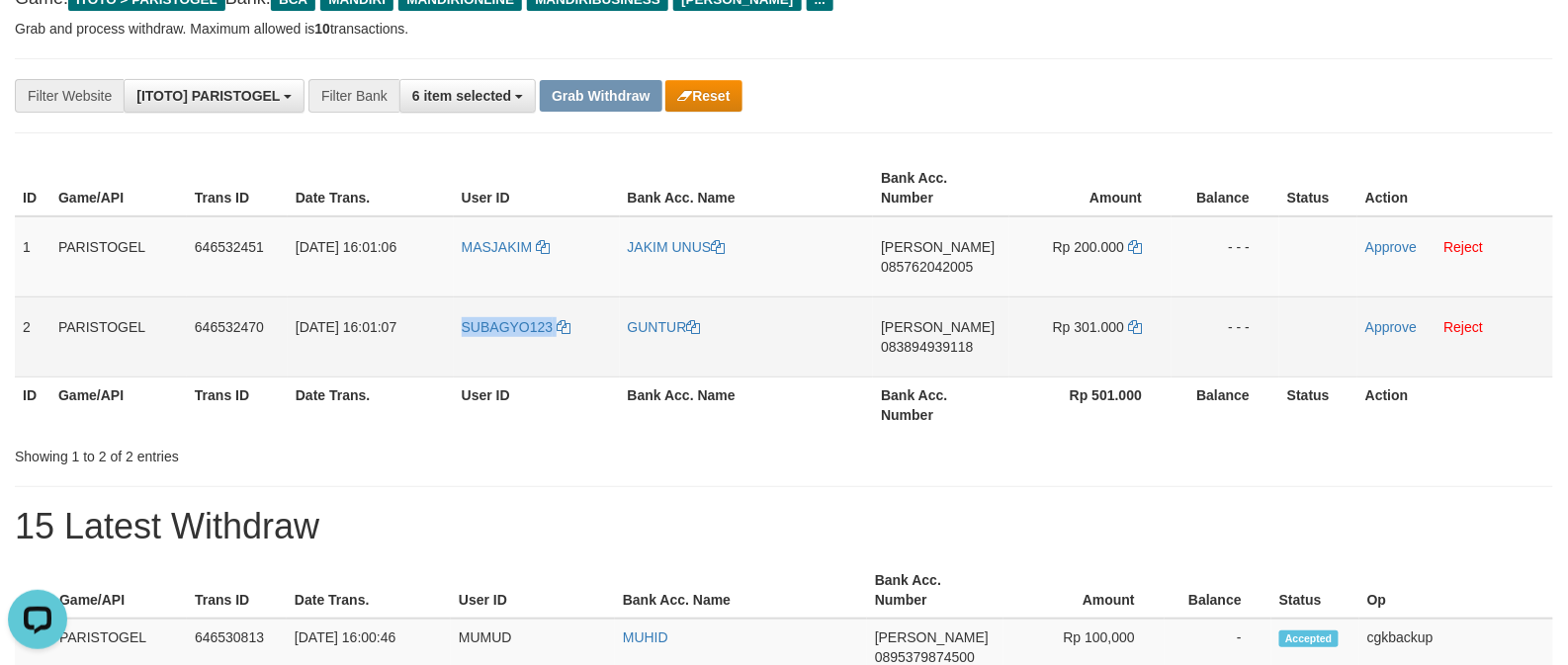 copy on "SUBAGYO123" 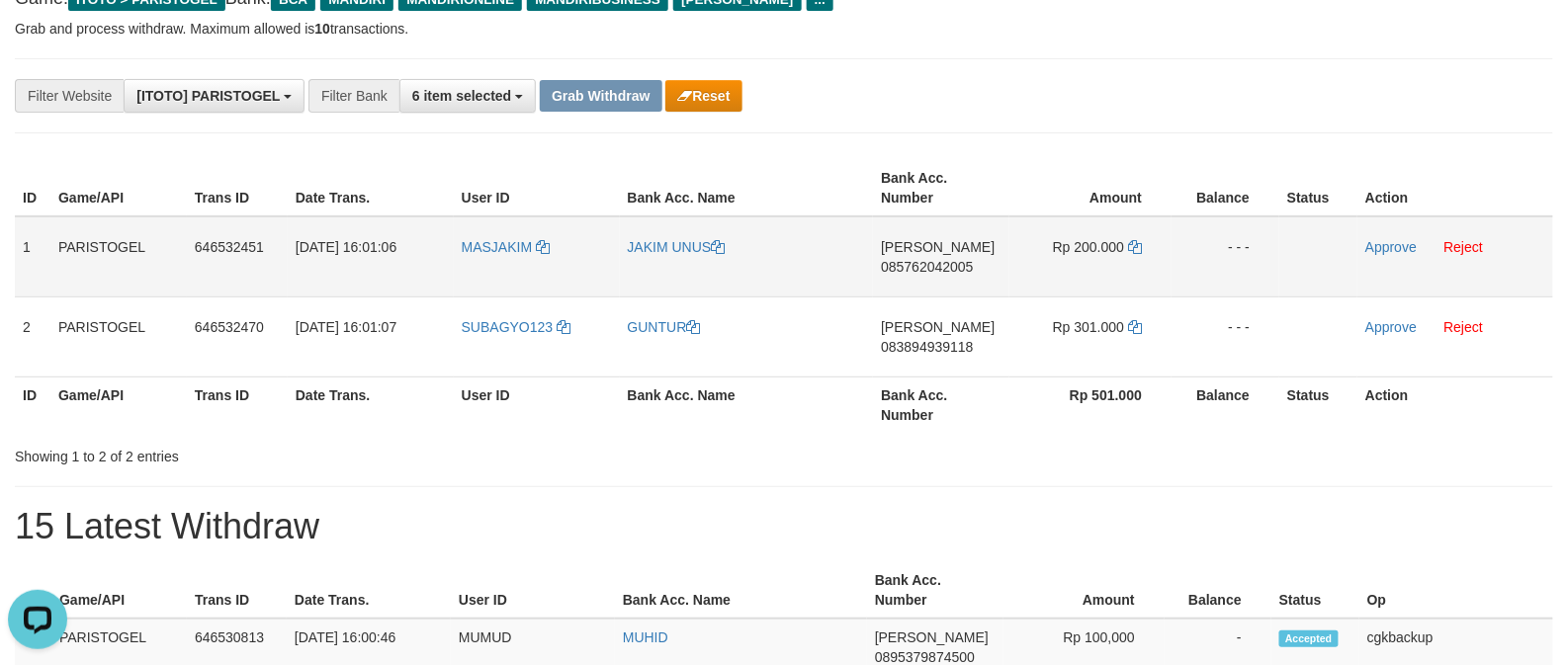 click on "MASJAKIM" at bounding box center [537, 257] 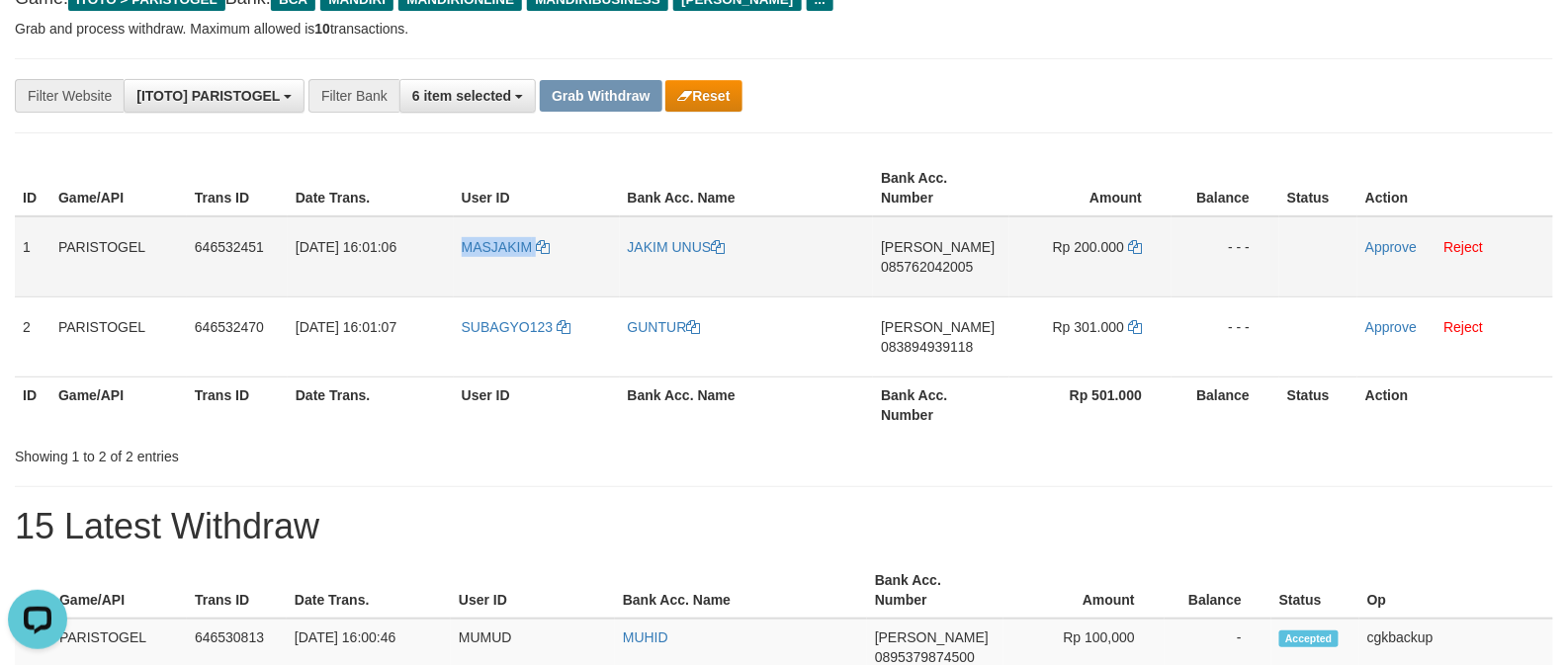 click on "MASJAKIM" at bounding box center (537, 257) 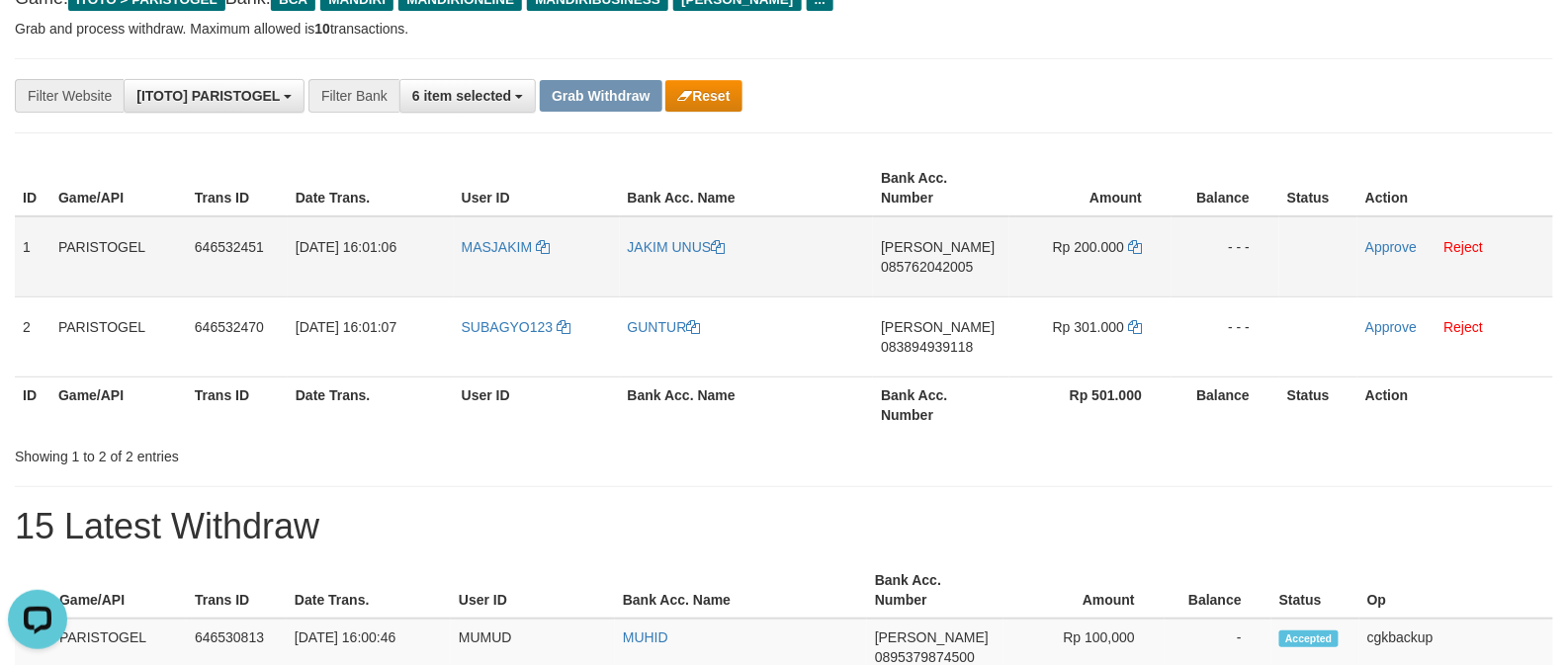 click on "JAKIM UNUS" at bounding box center (746, 257) 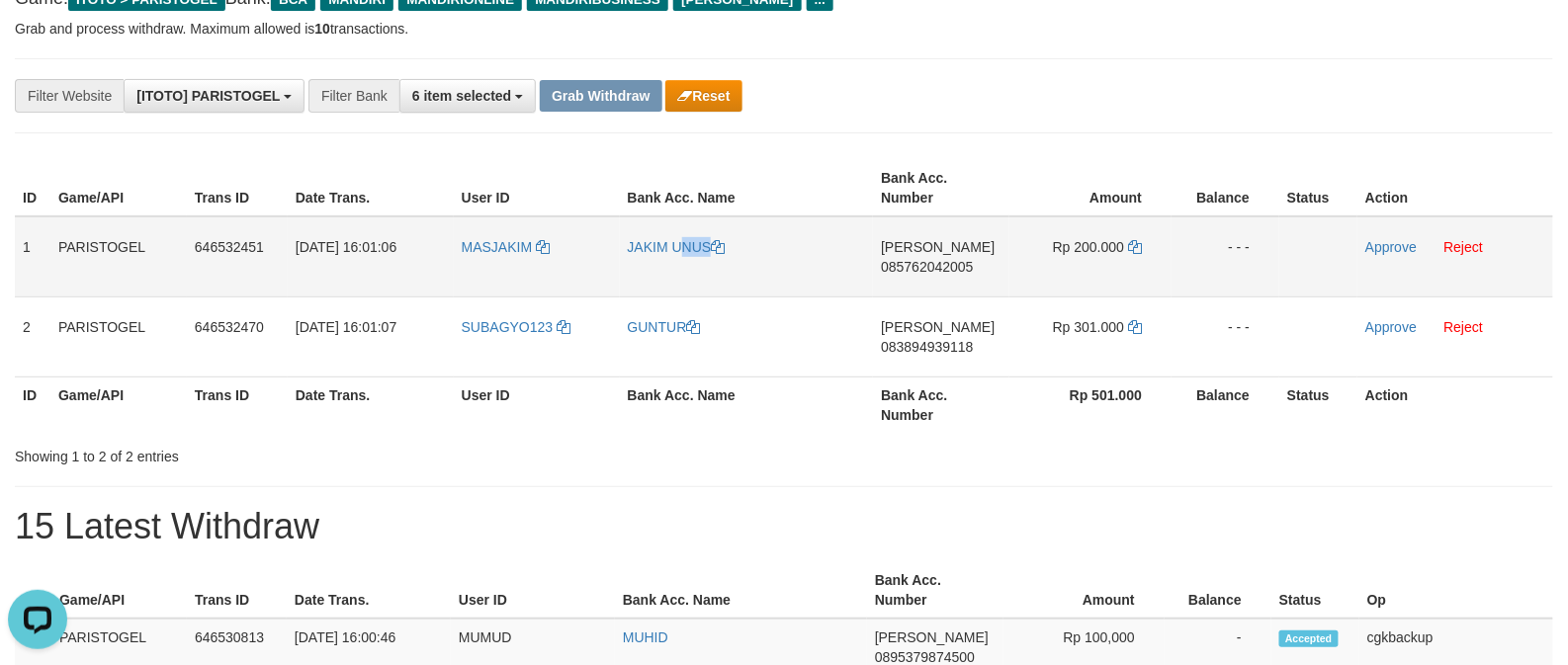 click on "JAKIM UNUS" at bounding box center (746, 257) 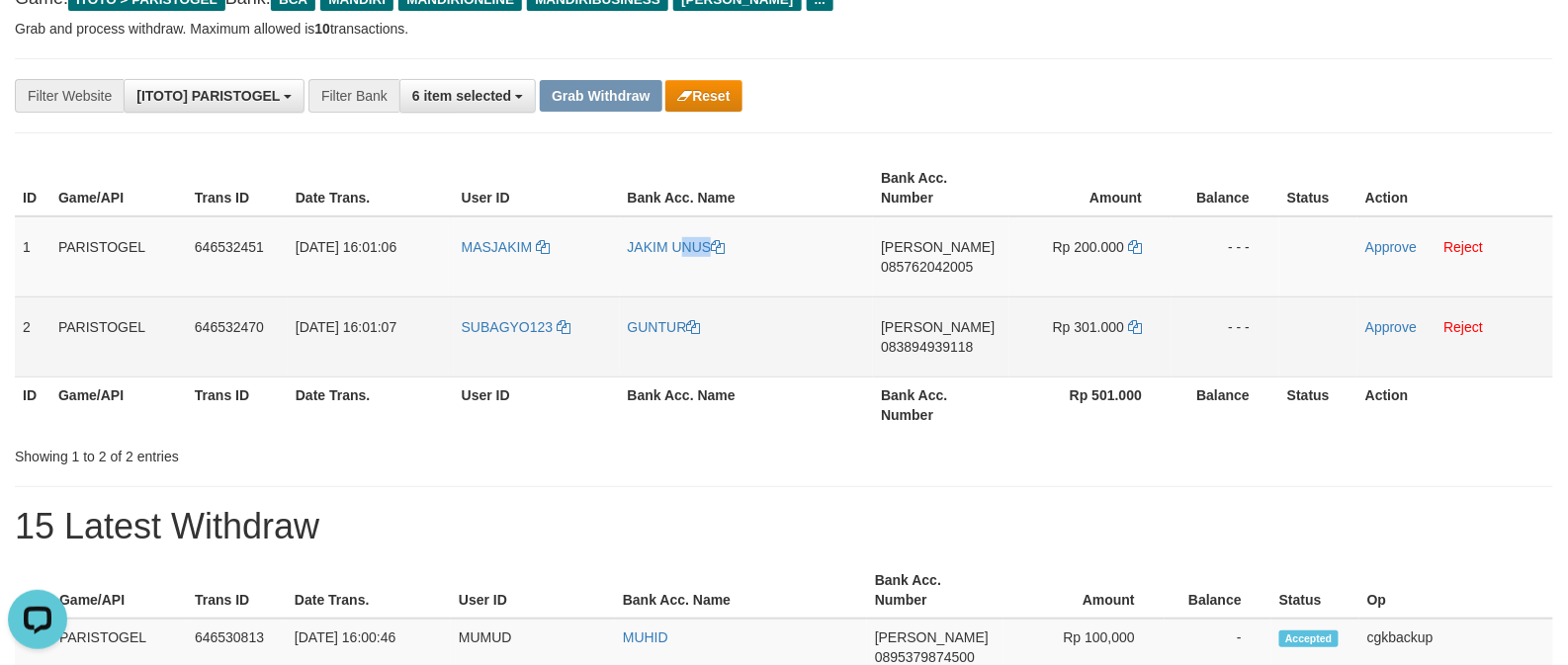 copy on "JAKIM UNUS" 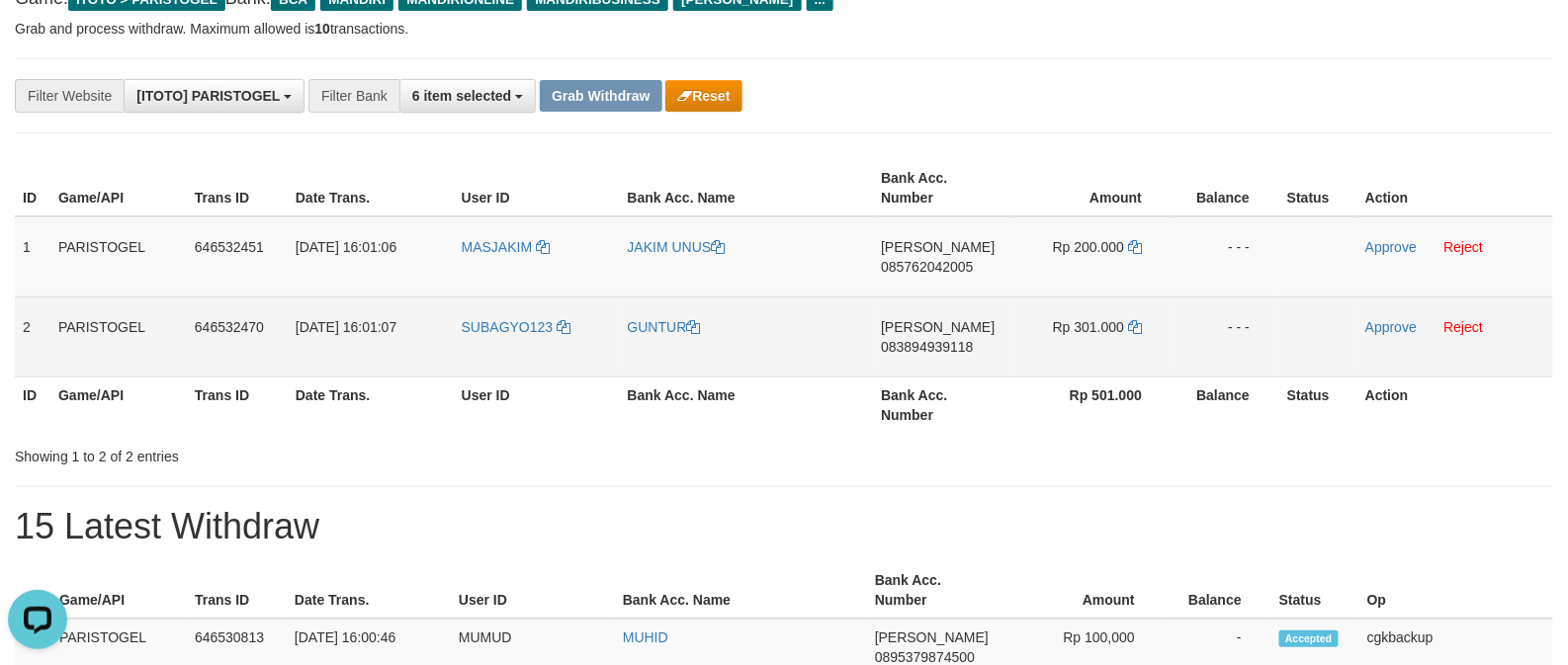 click on "SUBAGYO123" at bounding box center [537, 336] 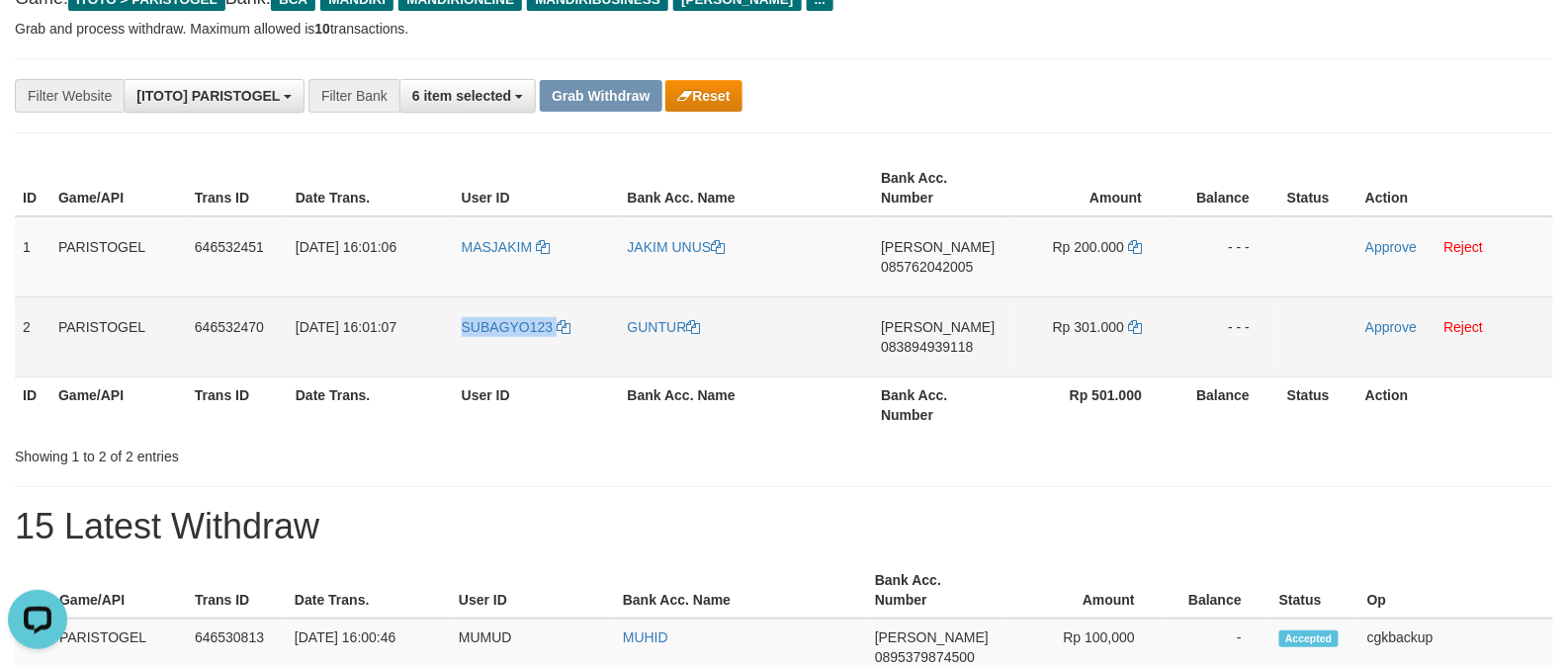 copy on "SUBAGYO123" 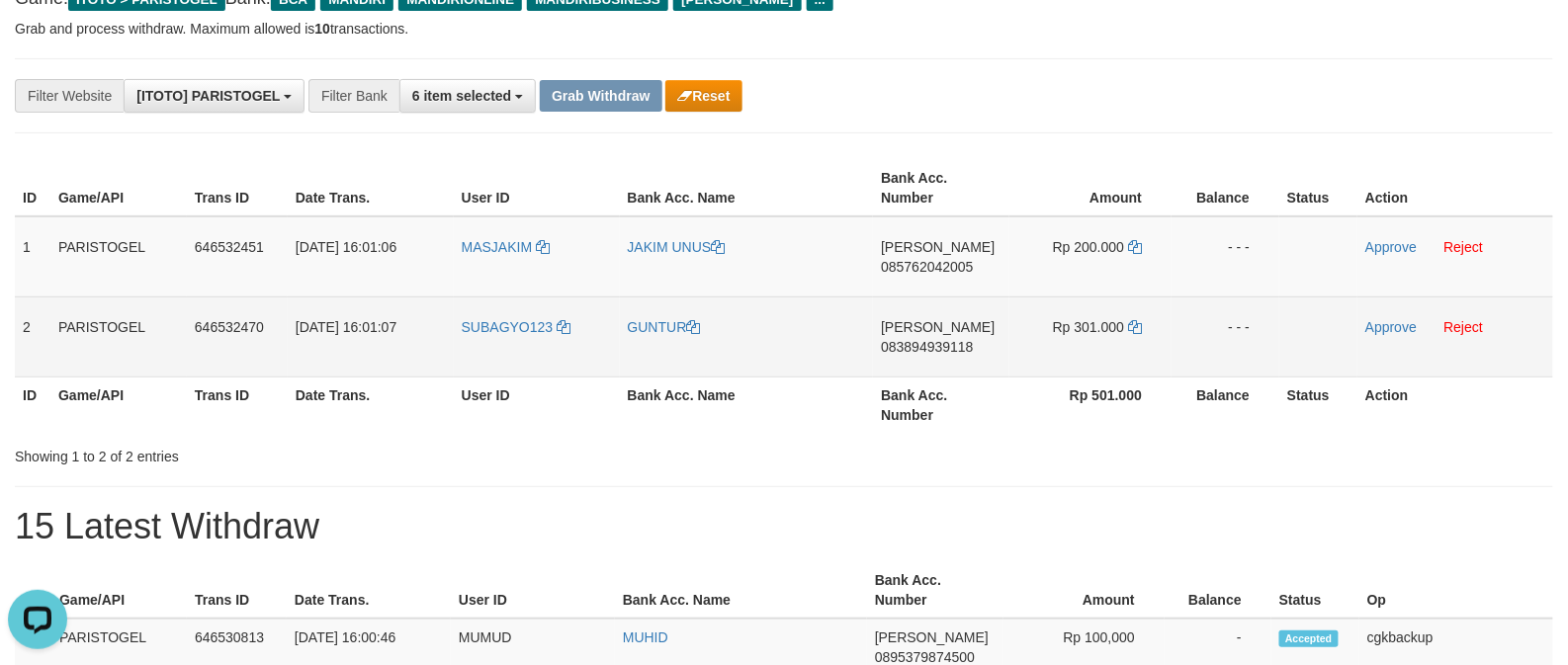 click on "GUNTUR" at bounding box center (746, 336) 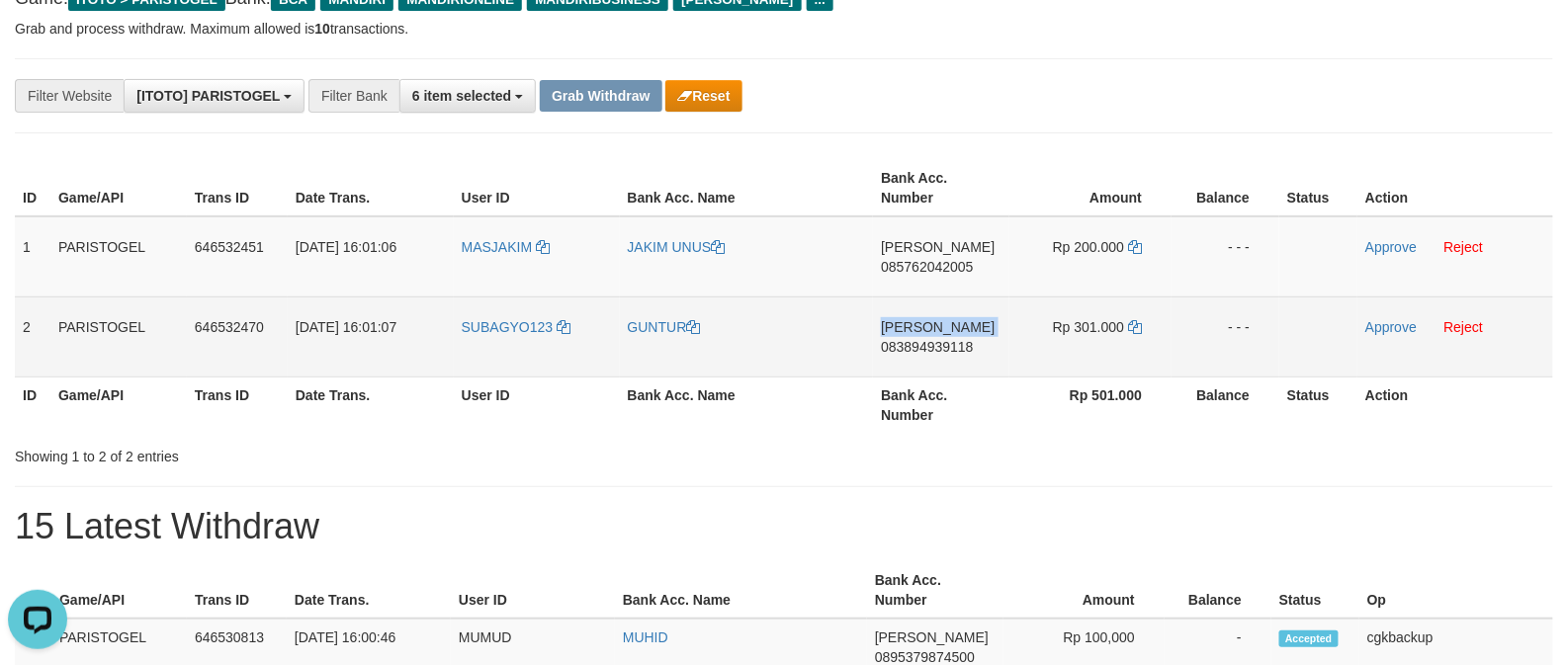 click on "DANA
083894939118" at bounding box center [941, 336] 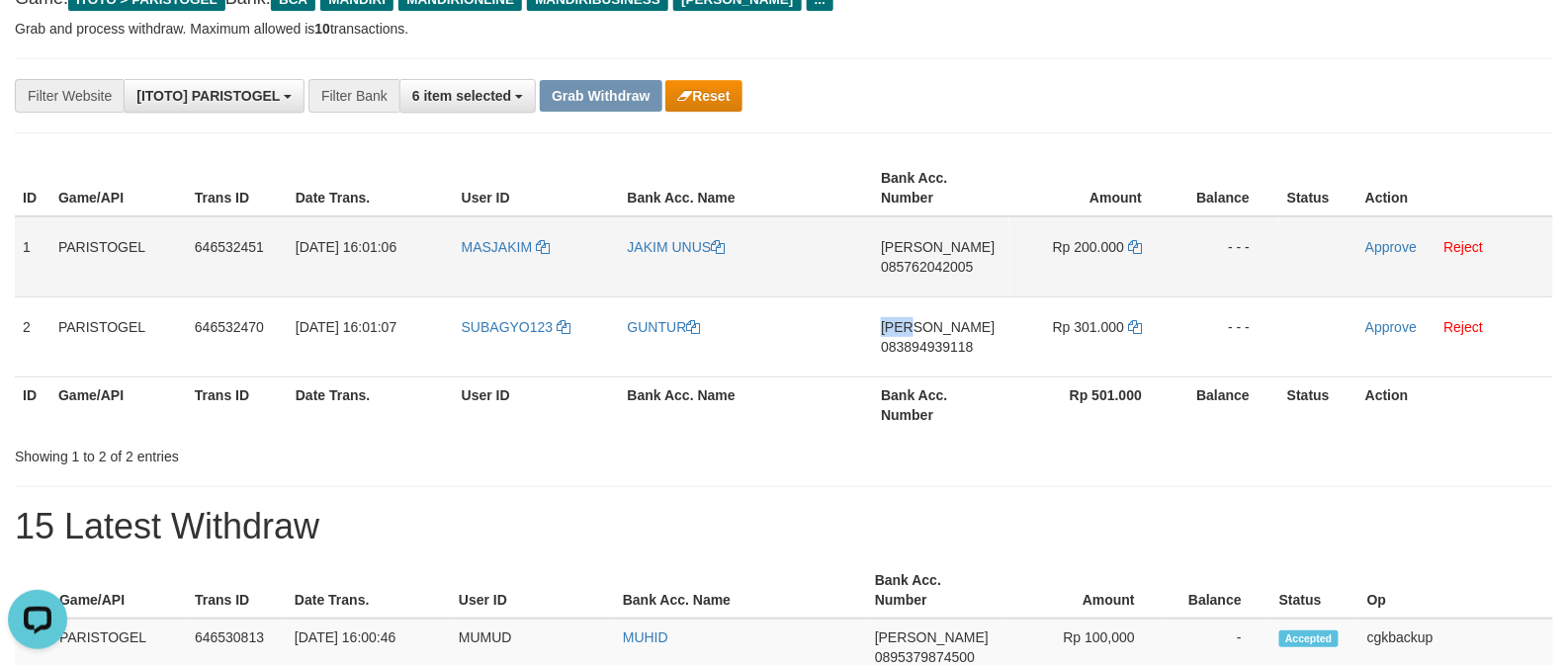 copy on "[PERSON_NAME]" 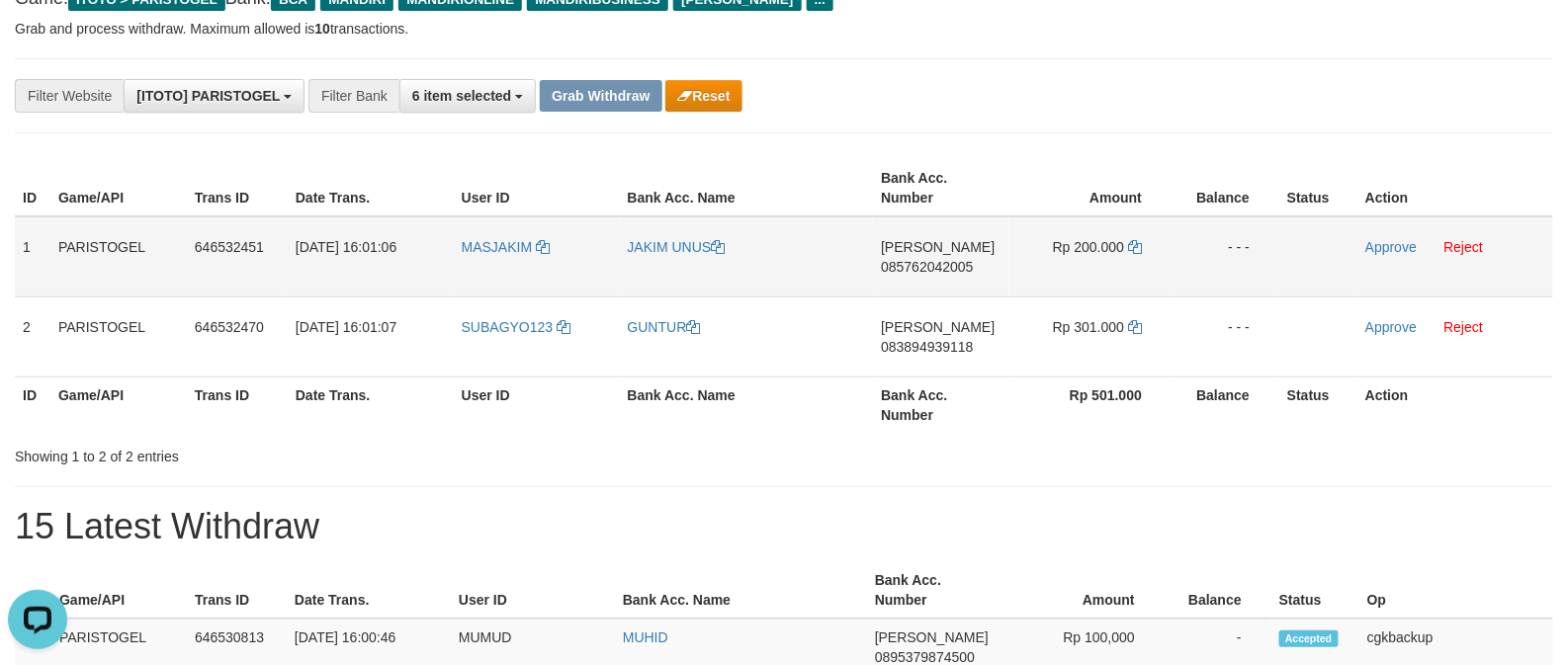 click on "DANA
085762042005" at bounding box center [941, 257] 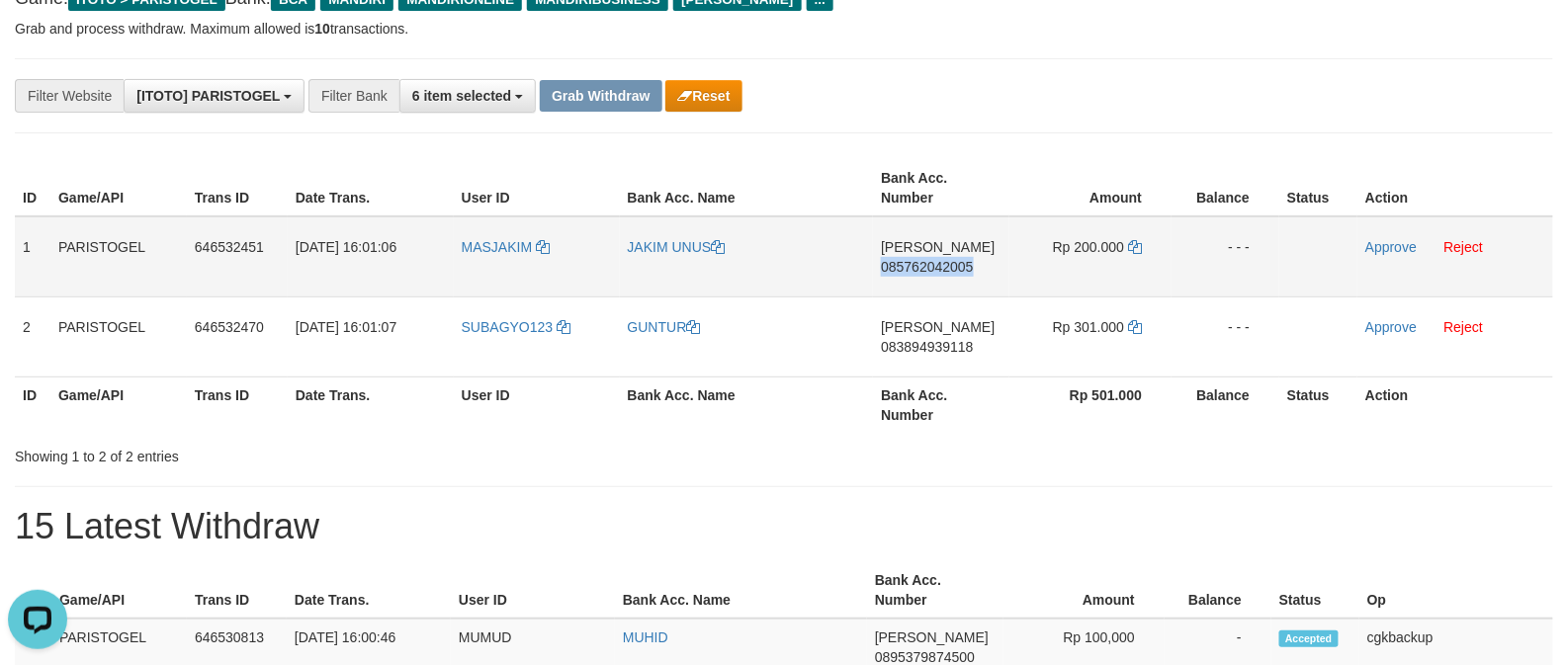 copy on "085762042005" 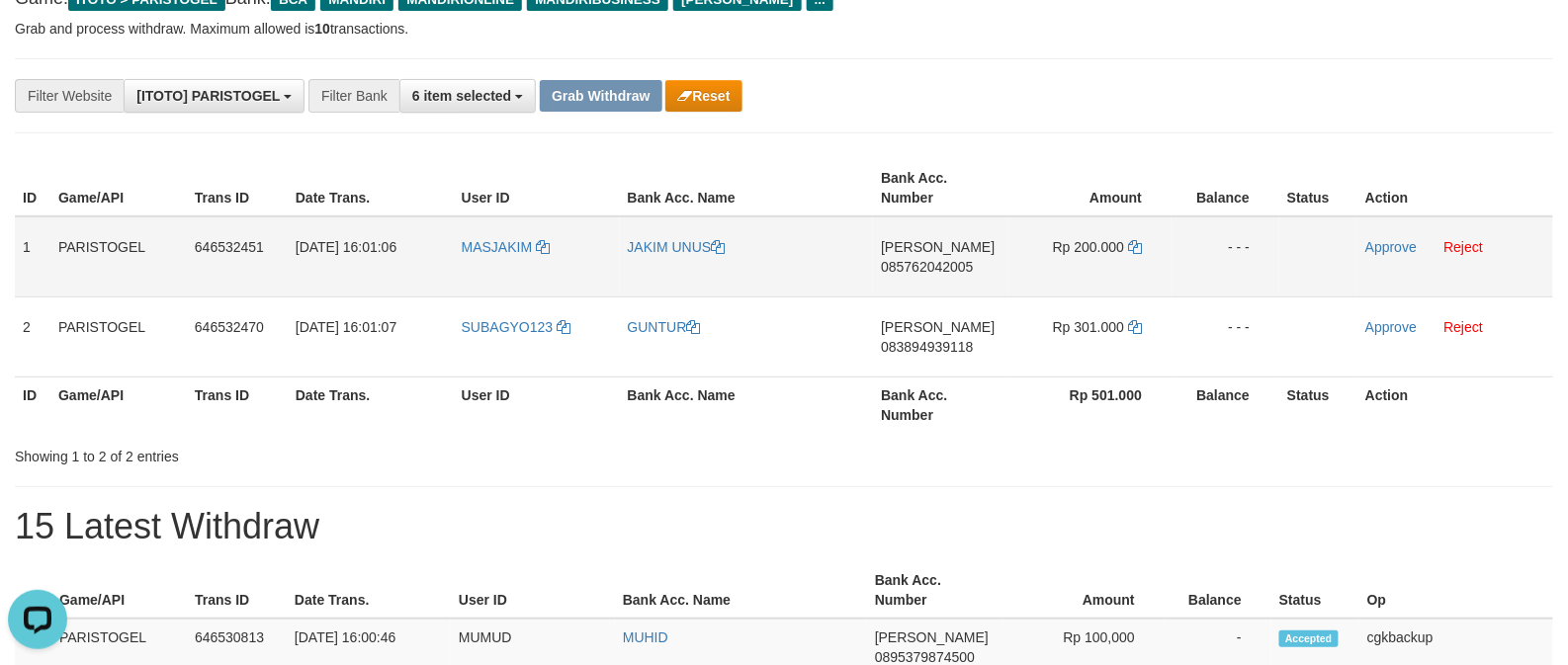 click on "Rp 200.000" at bounding box center [1090, 257] 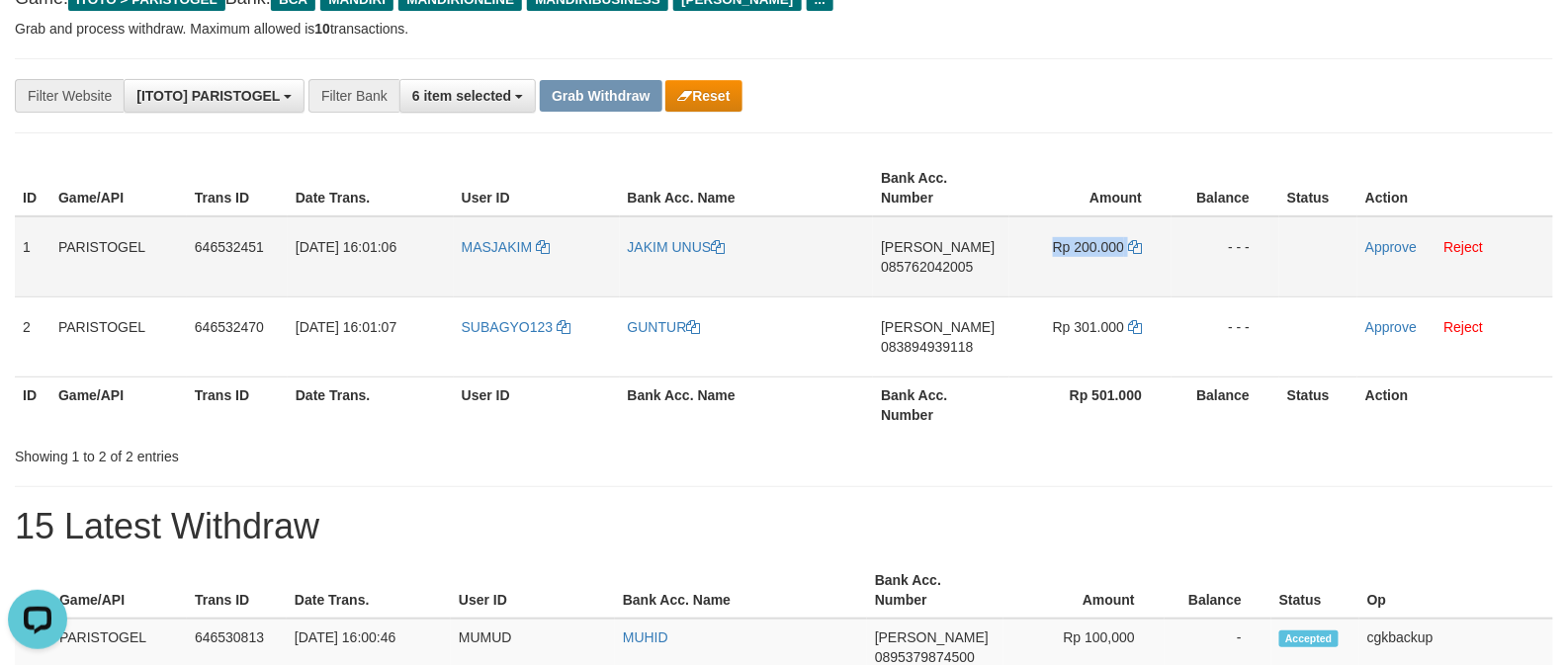 click on "Rp 200.000" at bounding box center [1090, 257] 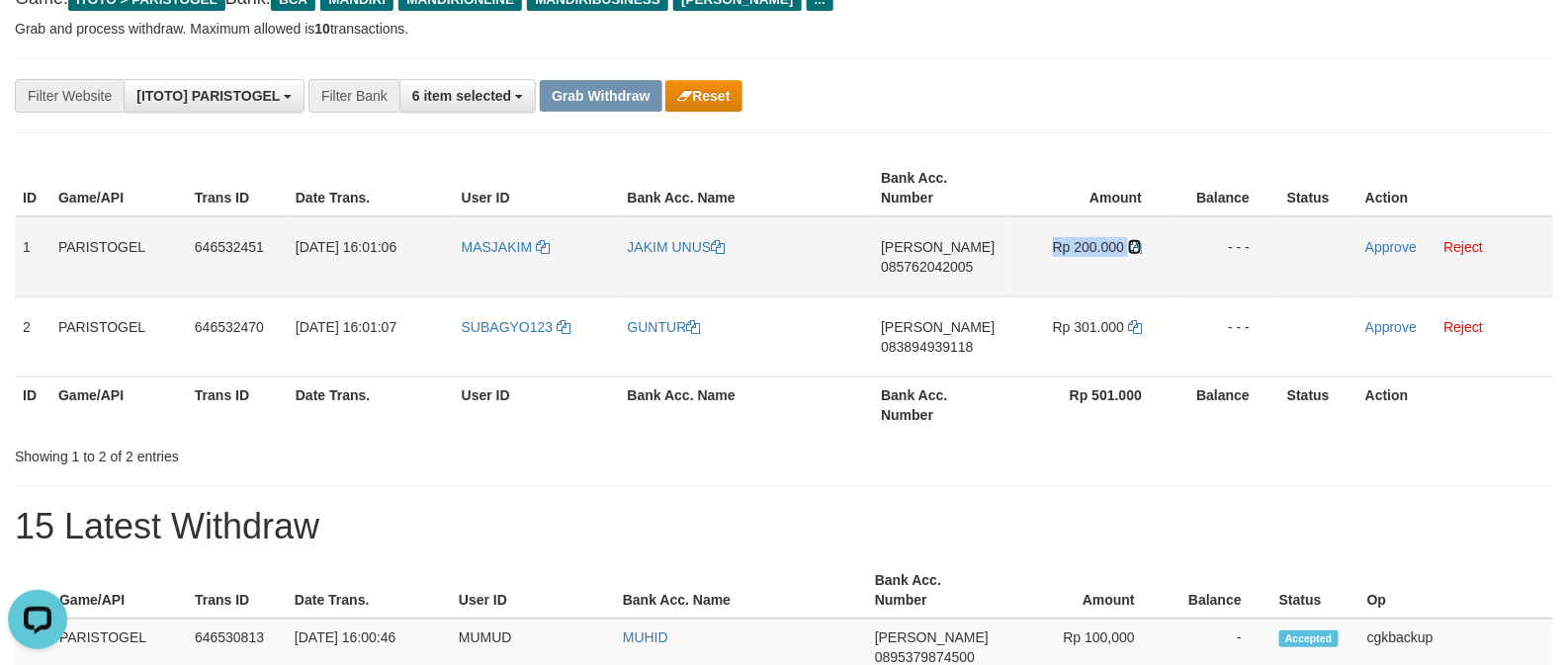 click at bounding box center [1135, 247] 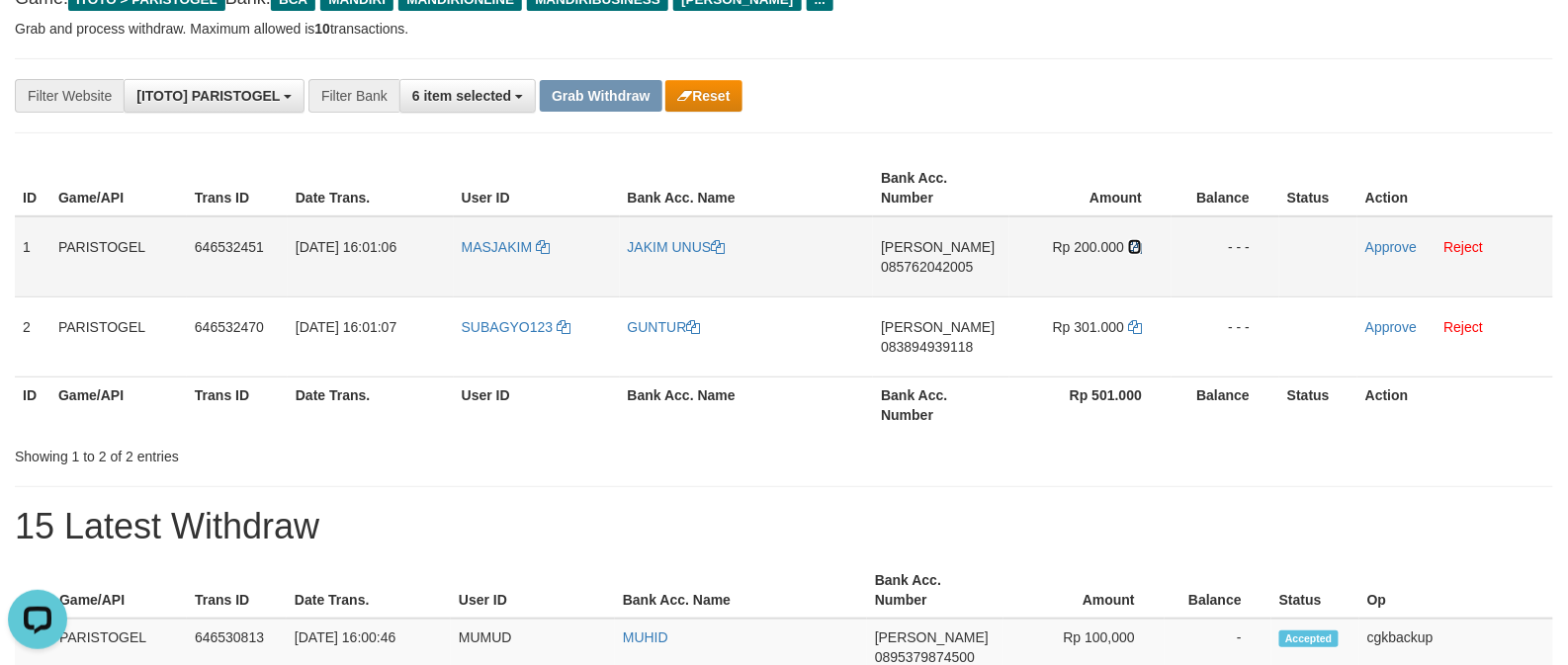 click at bounding box center (1135, 247) 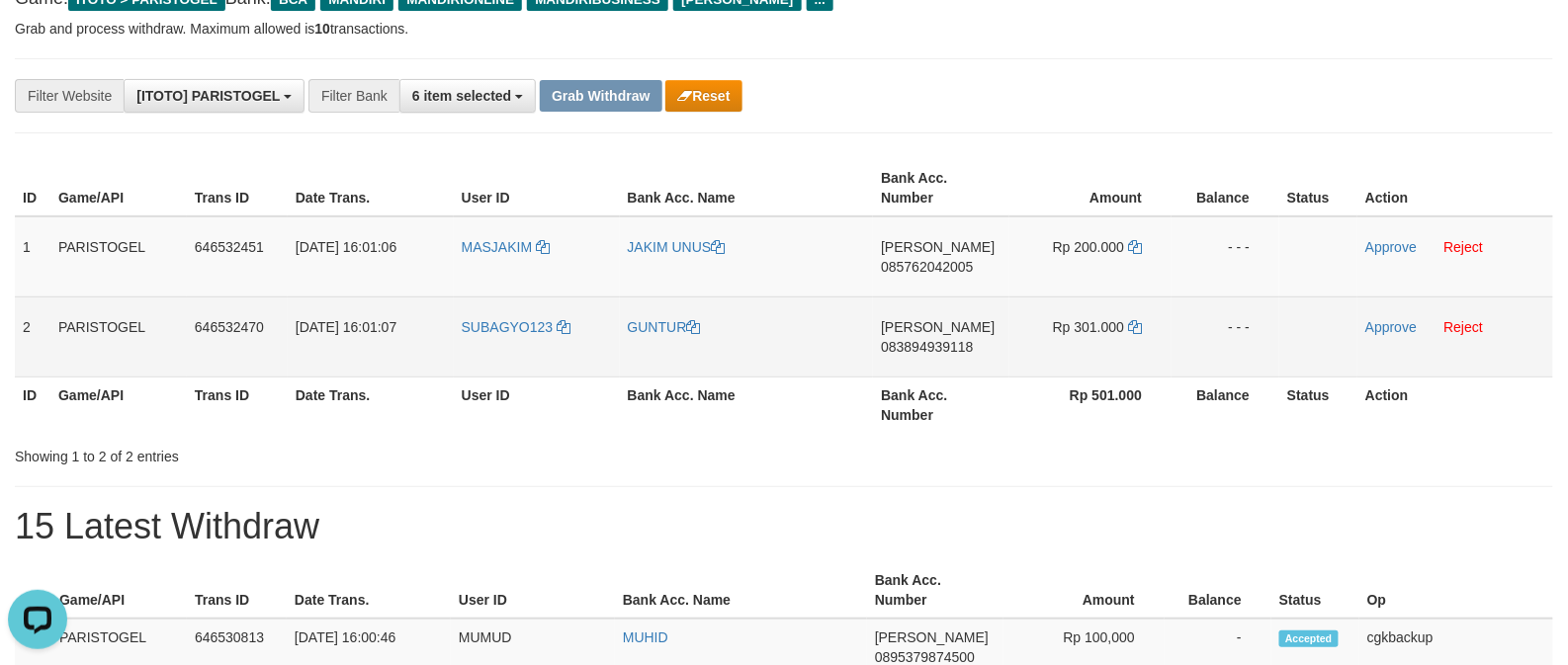 click on "083894939118" at bounding box center (926, 347) 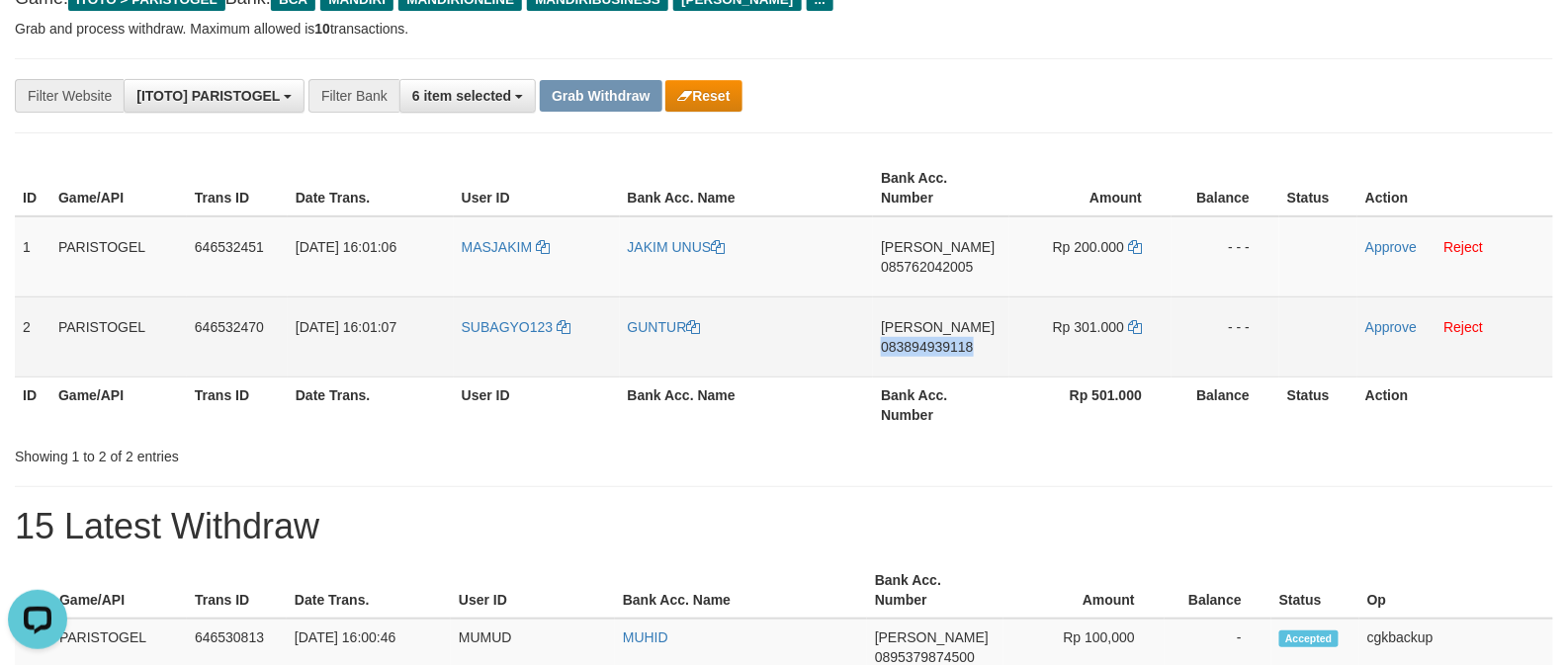 click on "DANA
083894939118" at bounding box center [941, 336] 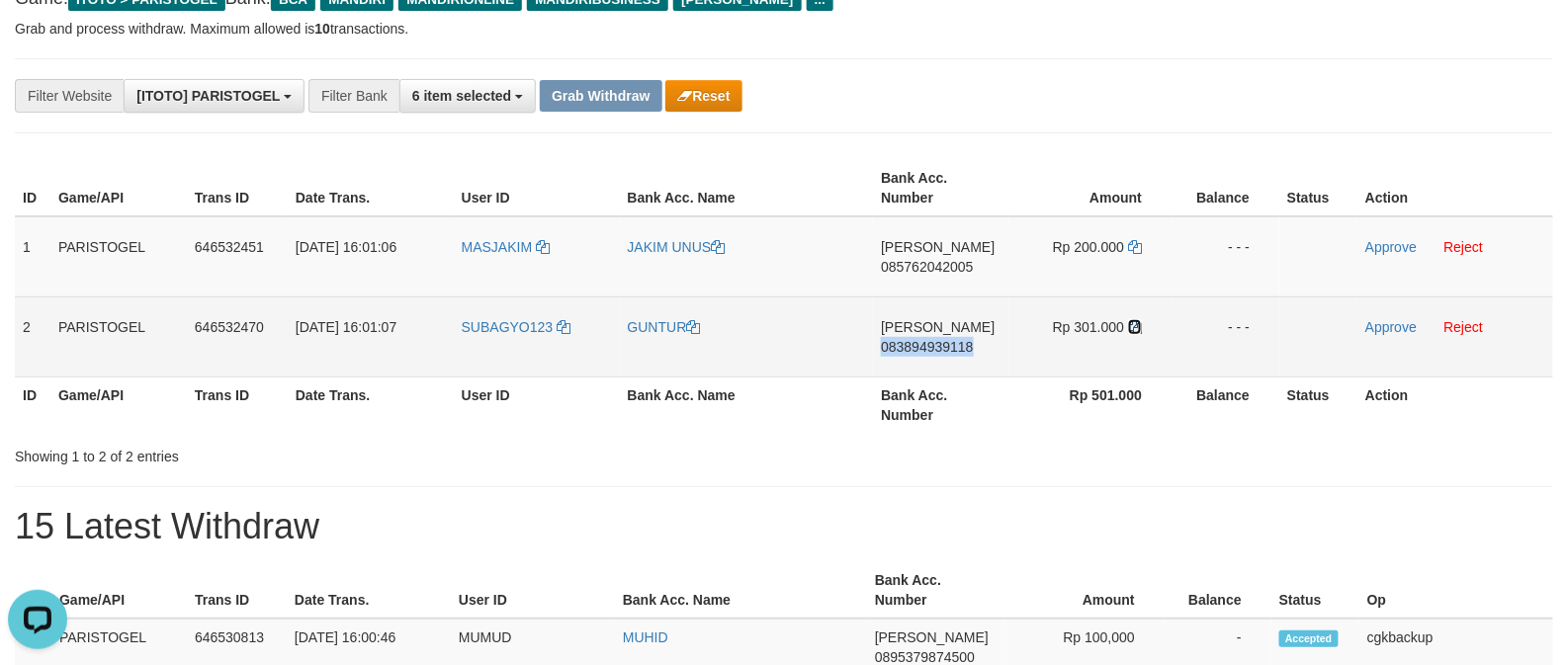 click at bounding box center (1135, 327) 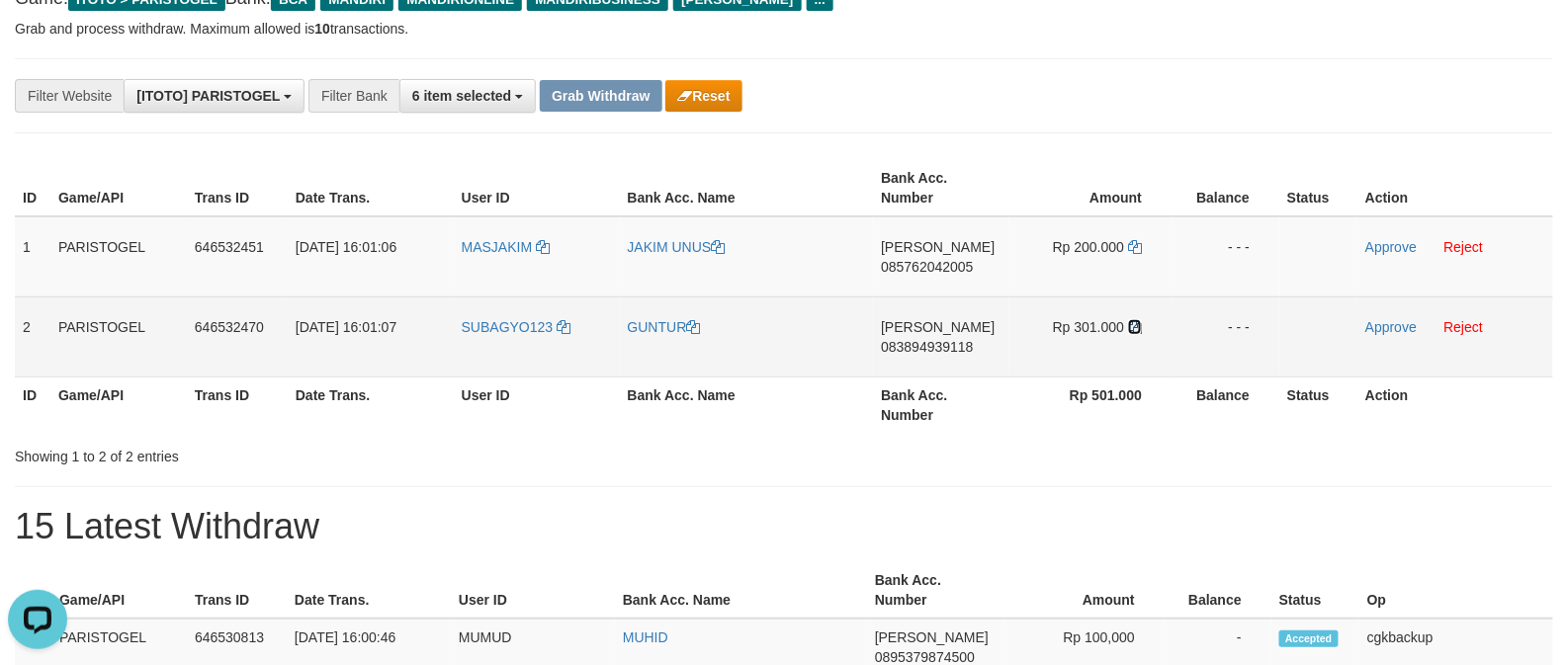 click at bounding box center [1135, 327] 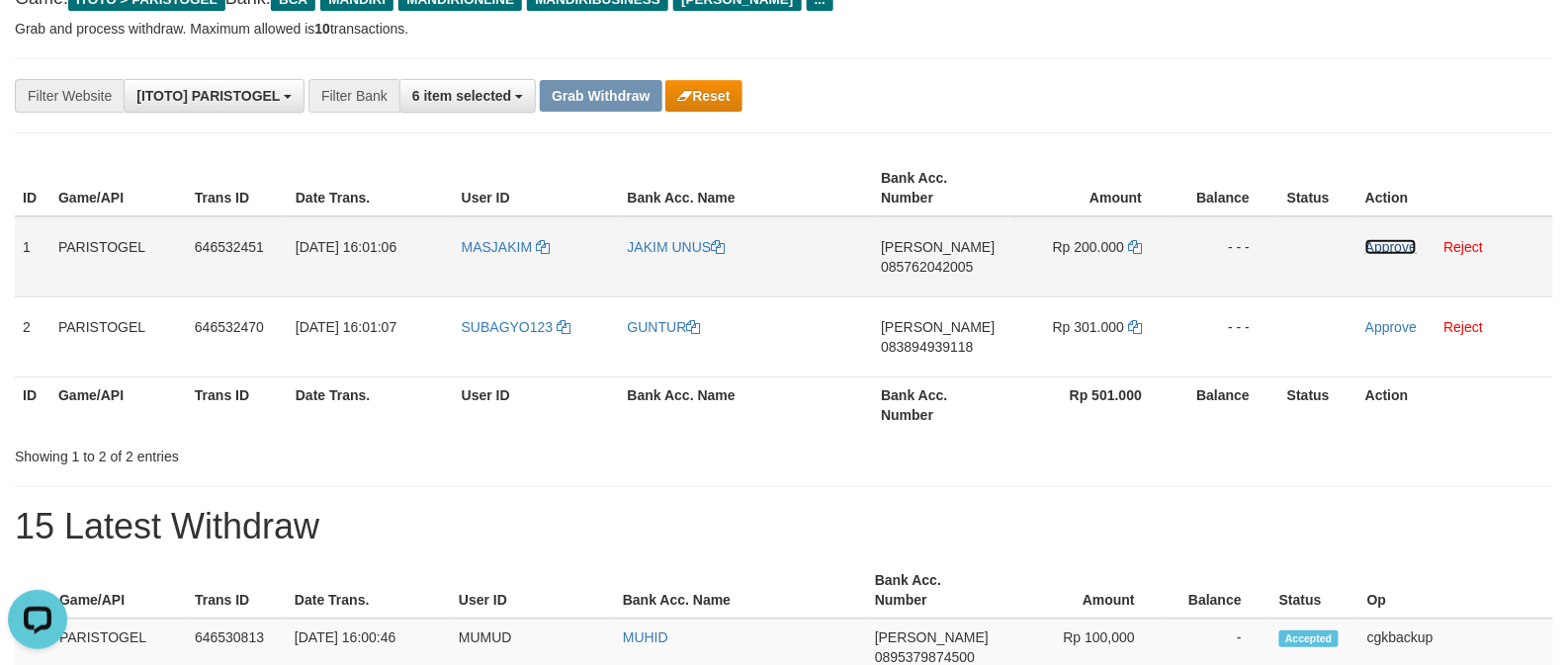 click on "Approve" at bounding box center [1391, 247] 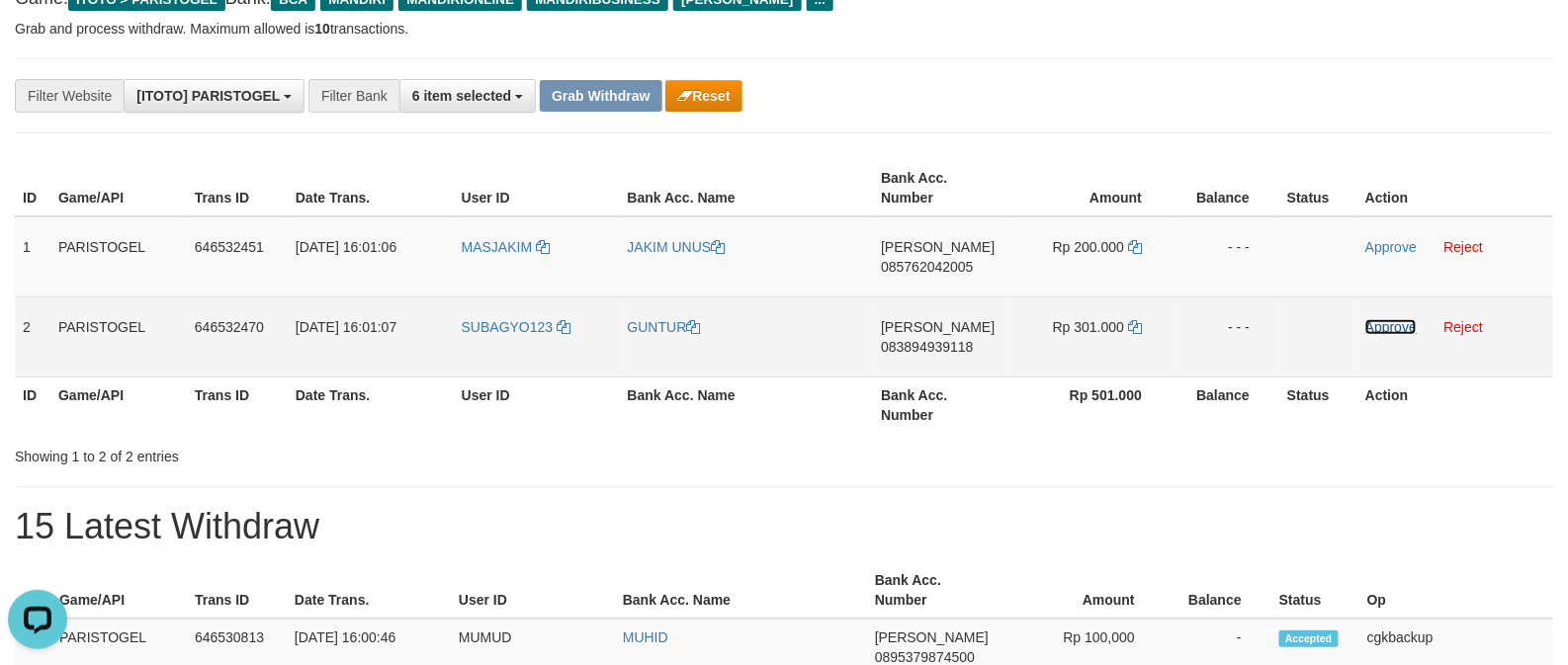 click on "Approve" at bounding box center [1391, 327] 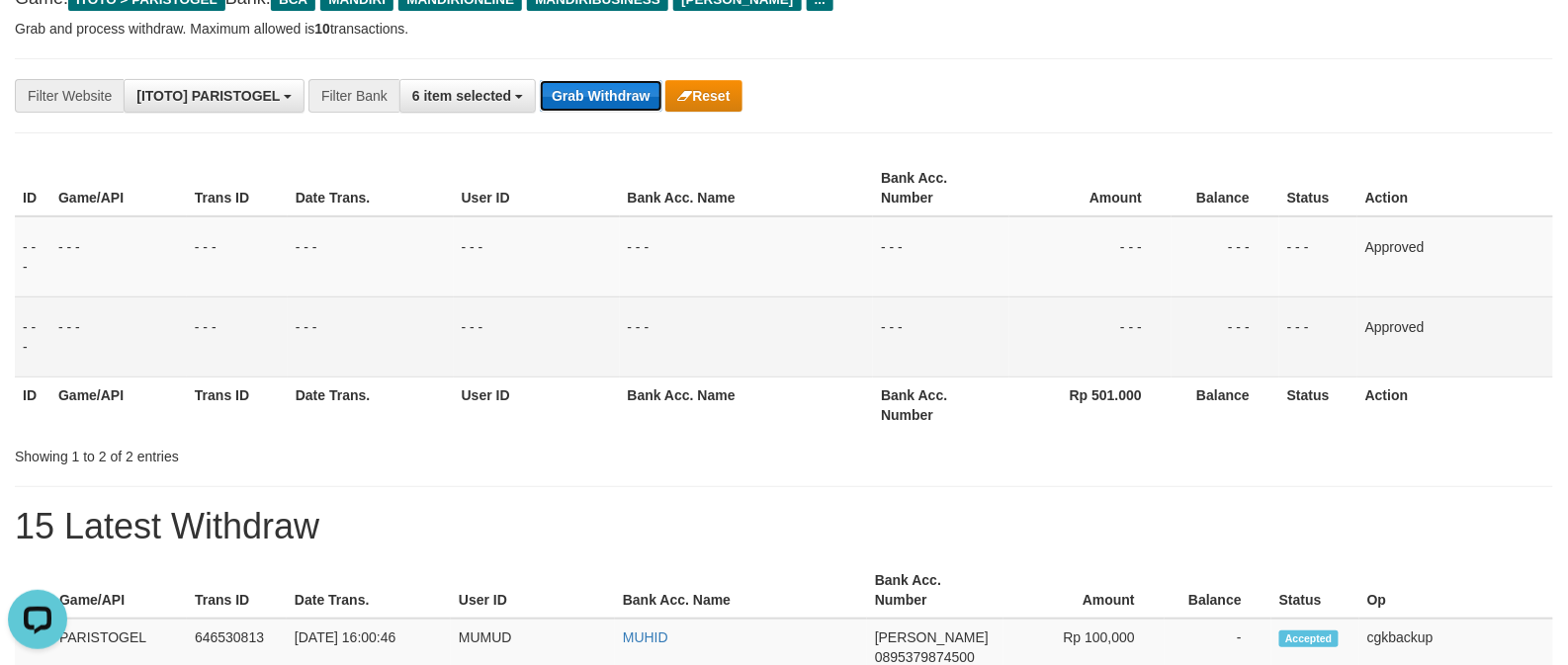click on "Grab Withdraw" at bounding box center [600, 96] 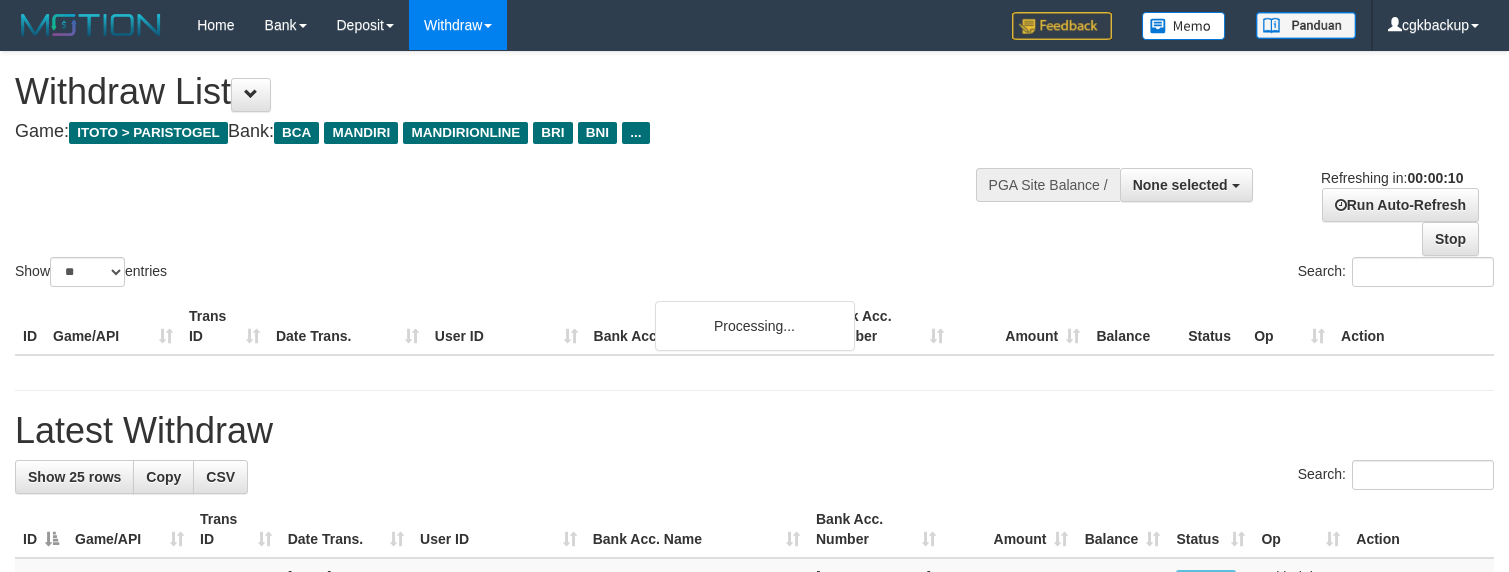 select 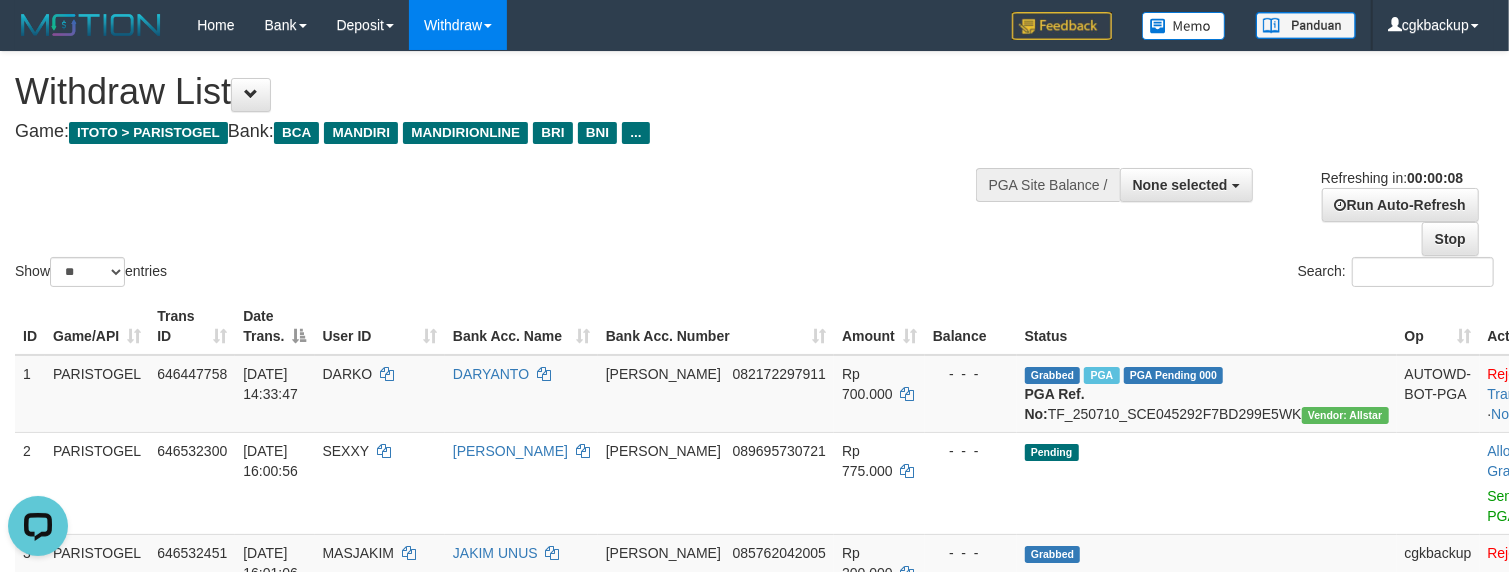 scroll, scrollTop: 0, scrollLeft: 0, axis: both 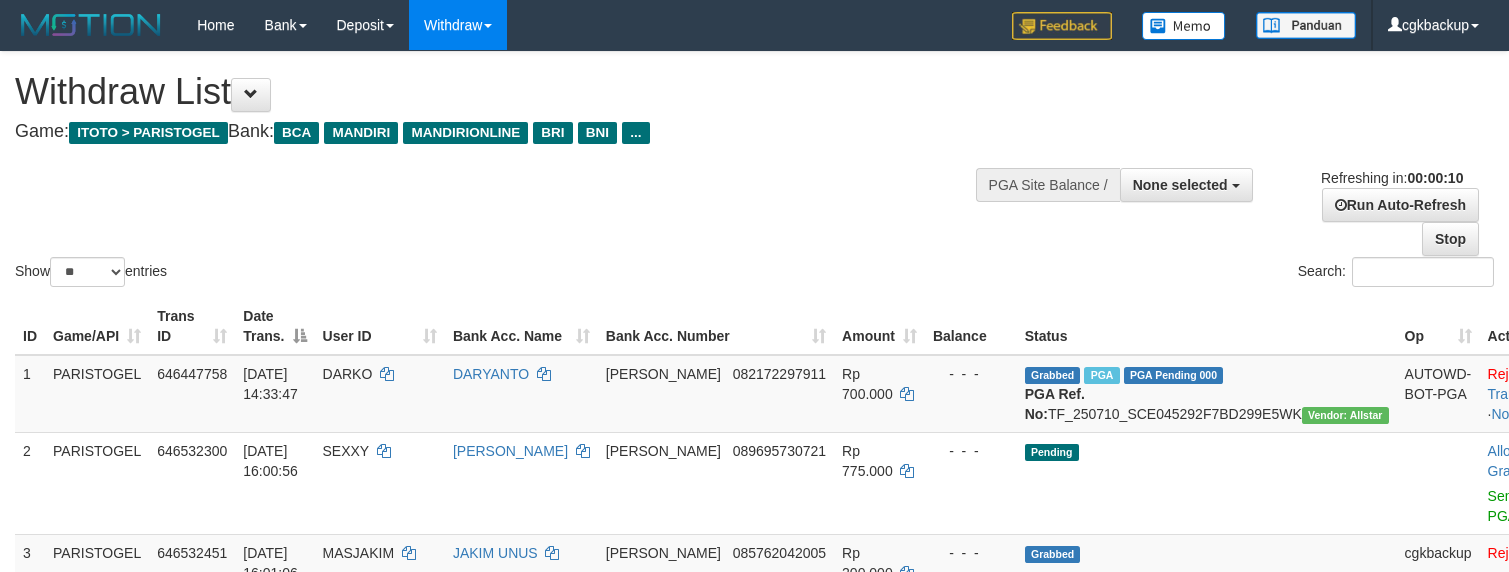 select 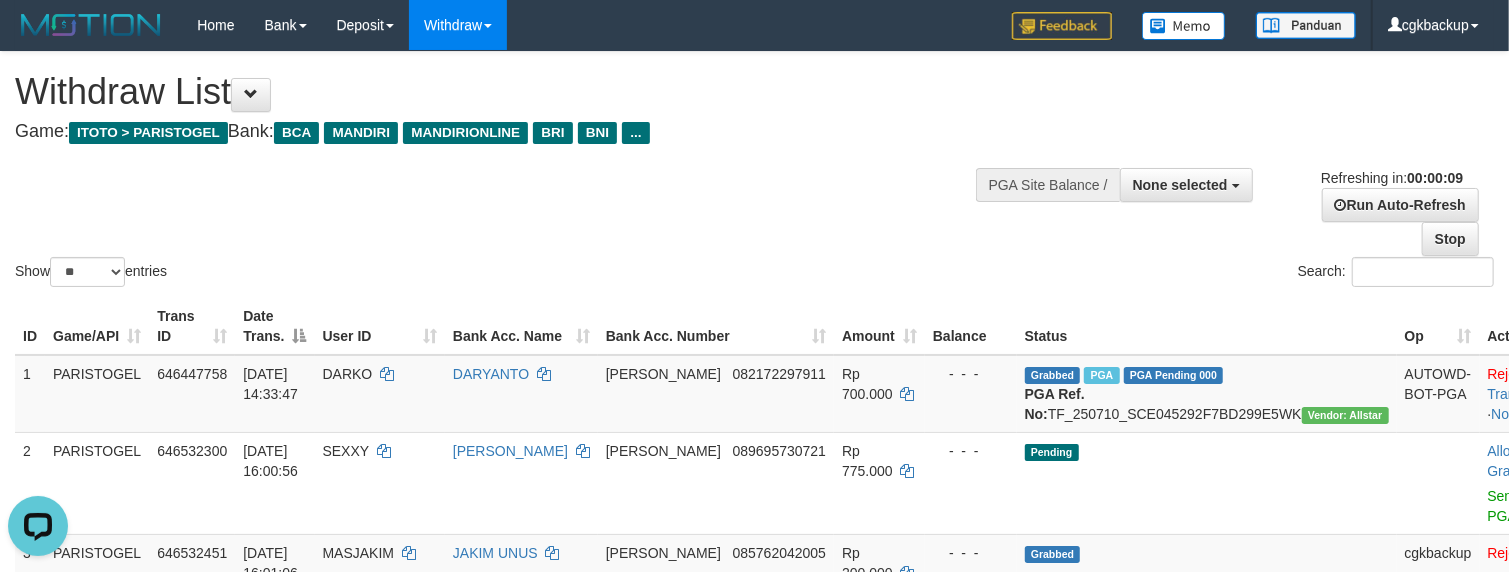 scroll, scrollTop: 0, scrollLeft: 0, axis: both 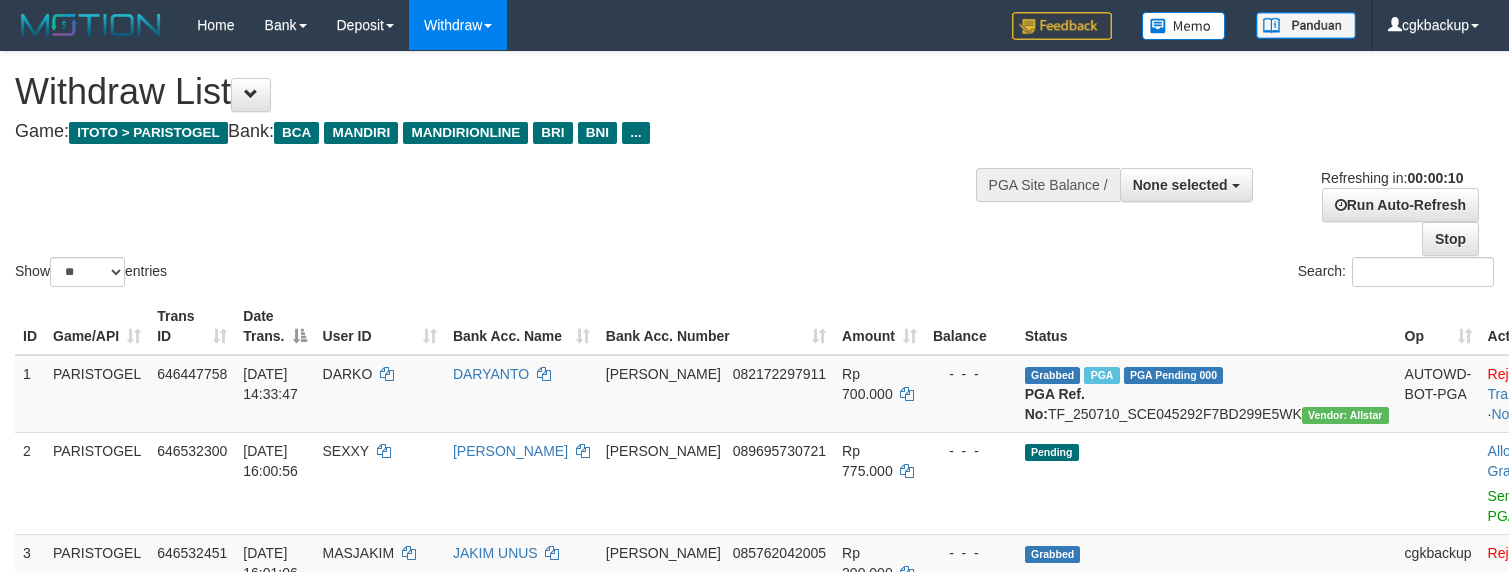 select 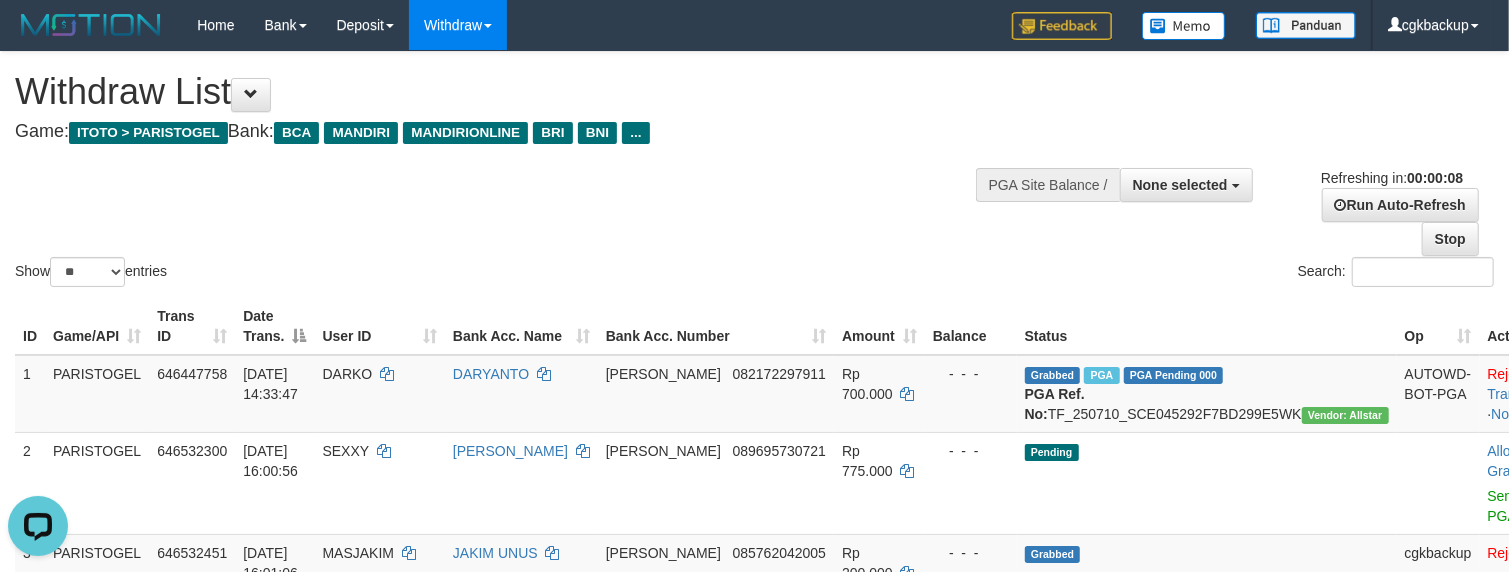 scroll, scrollTop: 0, scrollLeft: 0, axis: both 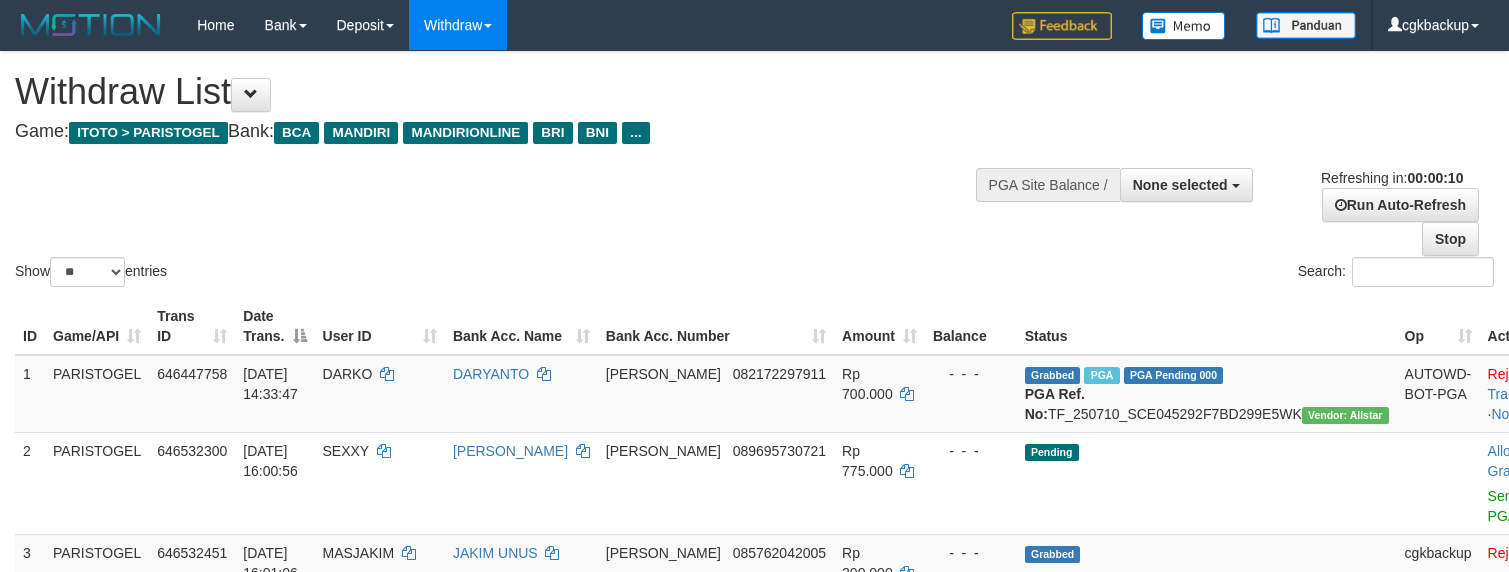 select 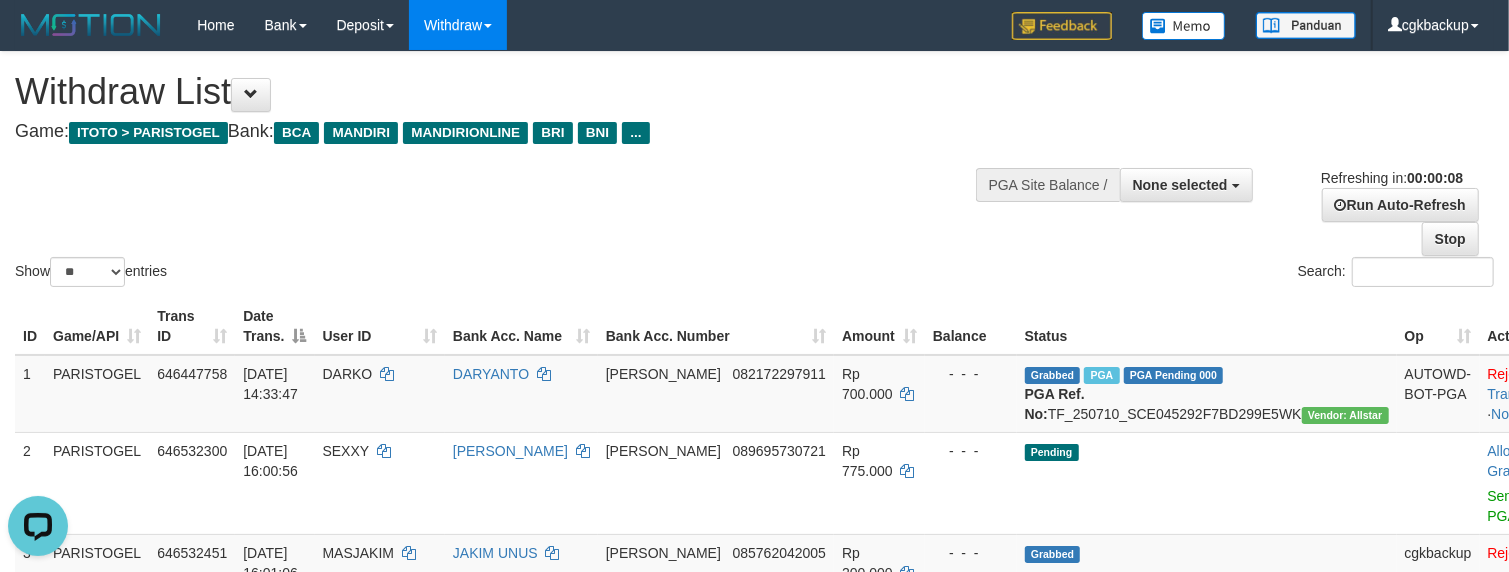 scroll, scrollTop: 0, scrollLeft: 0, axis: both 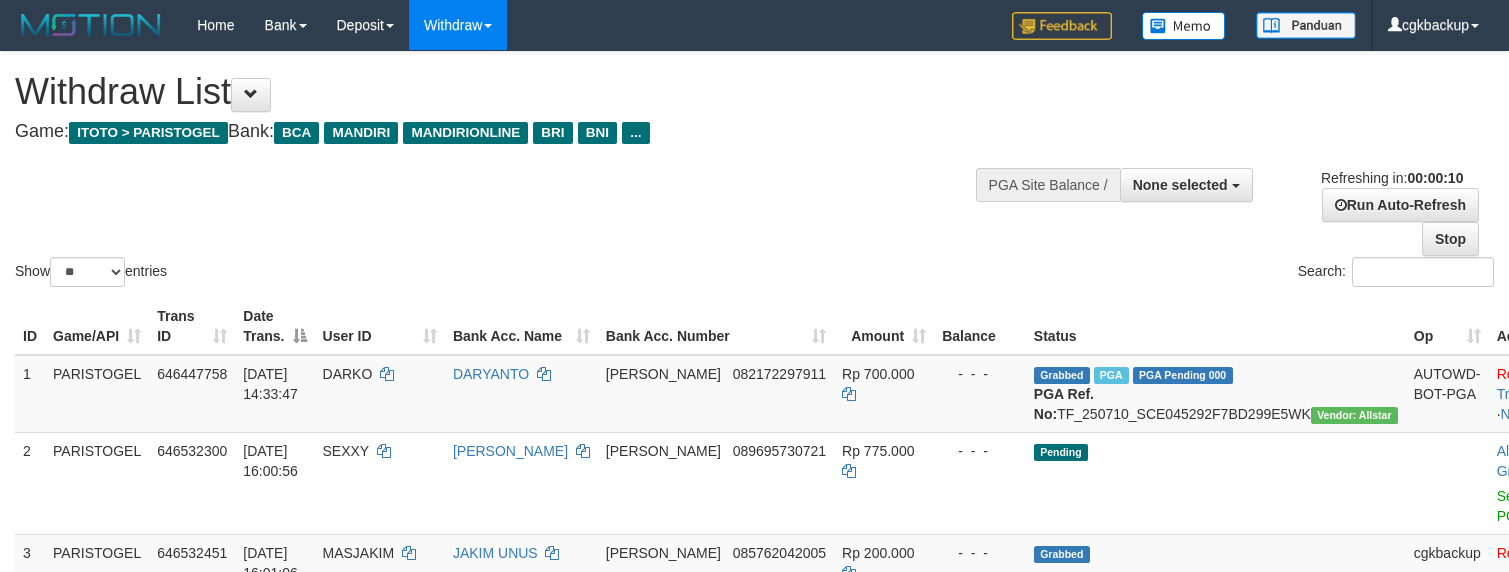 select 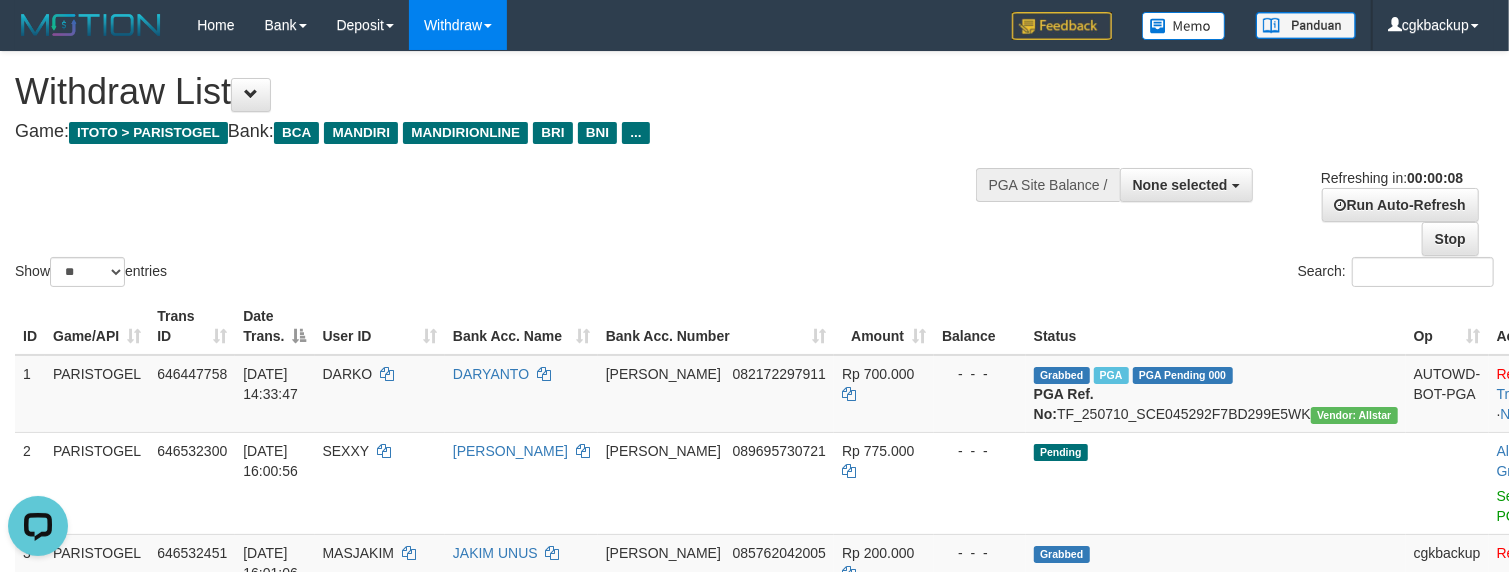 scroll, scrollTop: 0, scrollLeft: 0, axis: both 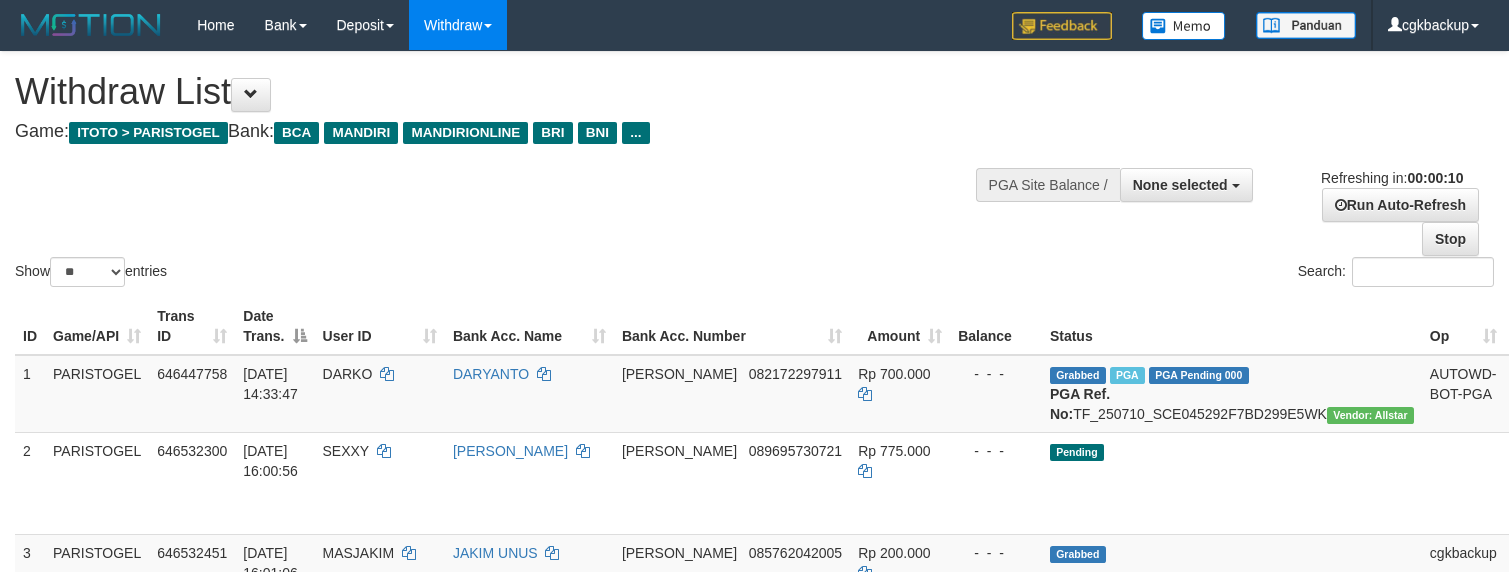 select 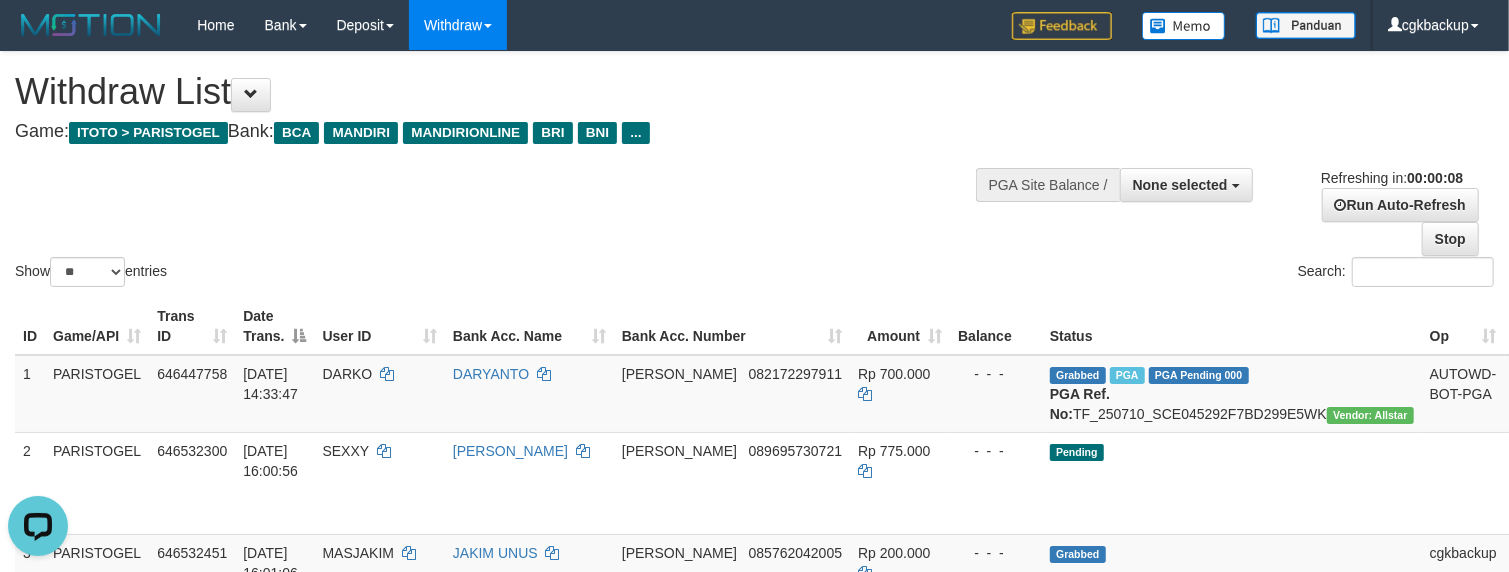 scroll, scrollTop: 0, scrollLeft: 0, axis: both 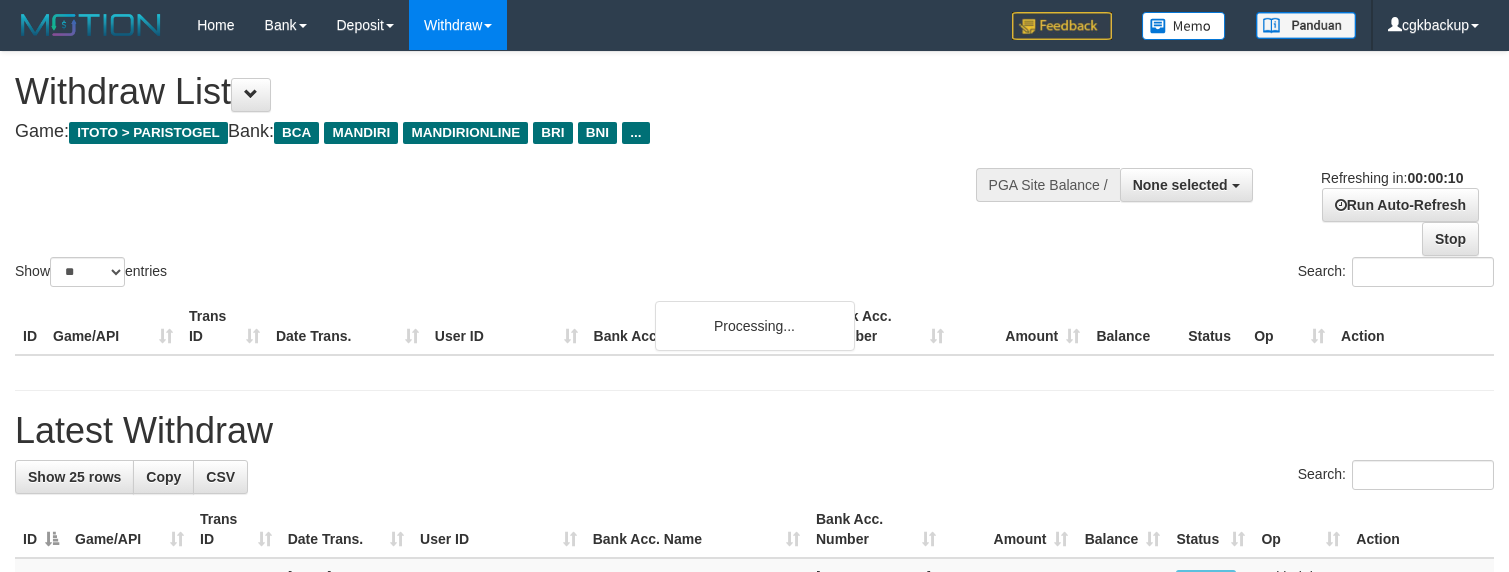 select 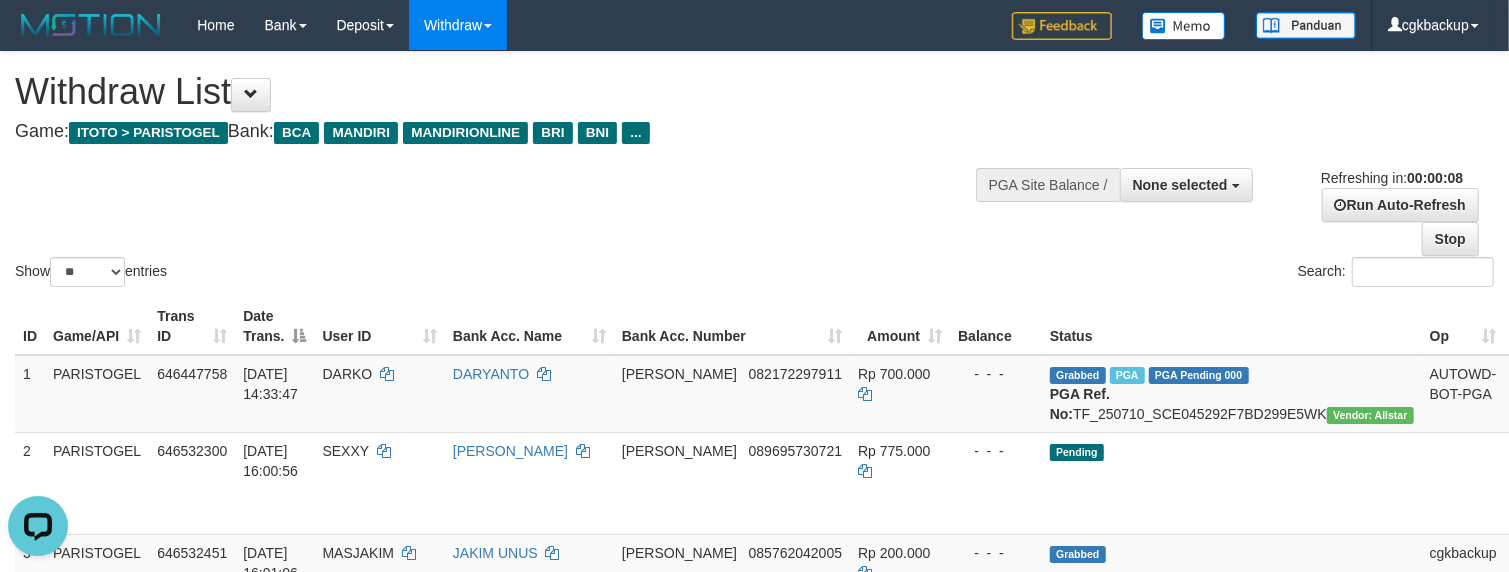 scroll, scrollTop: 0, scrollLeft: 0, axis: both 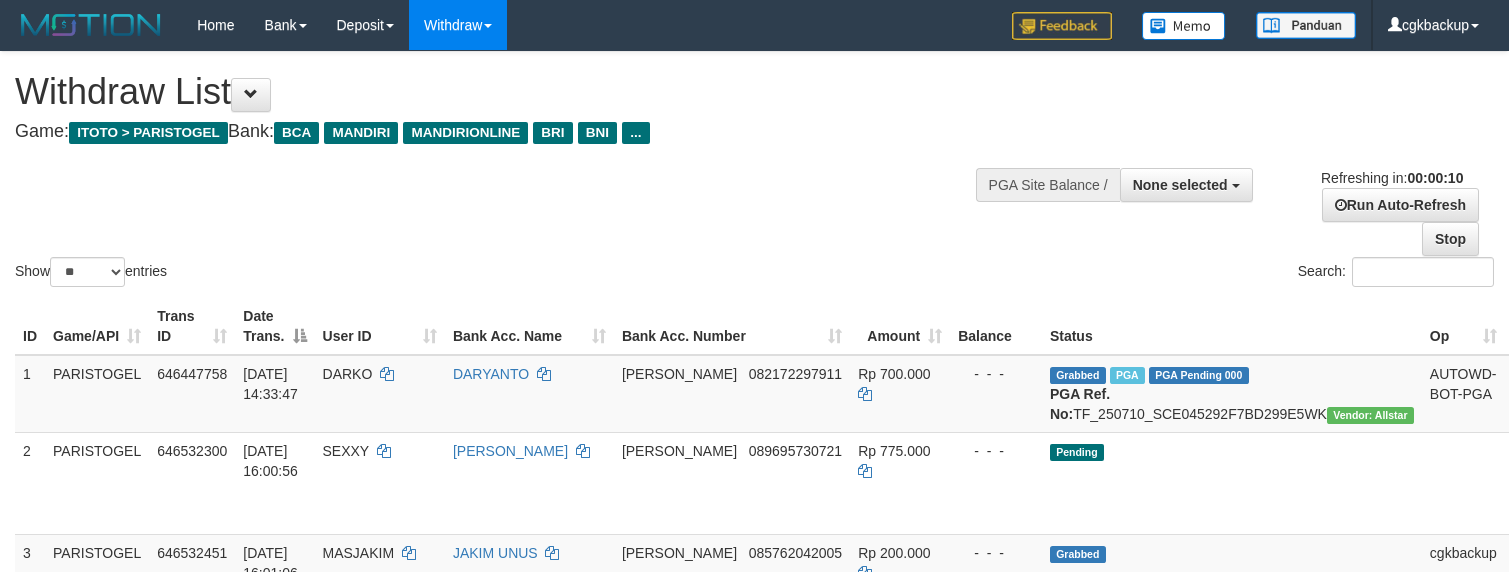 select 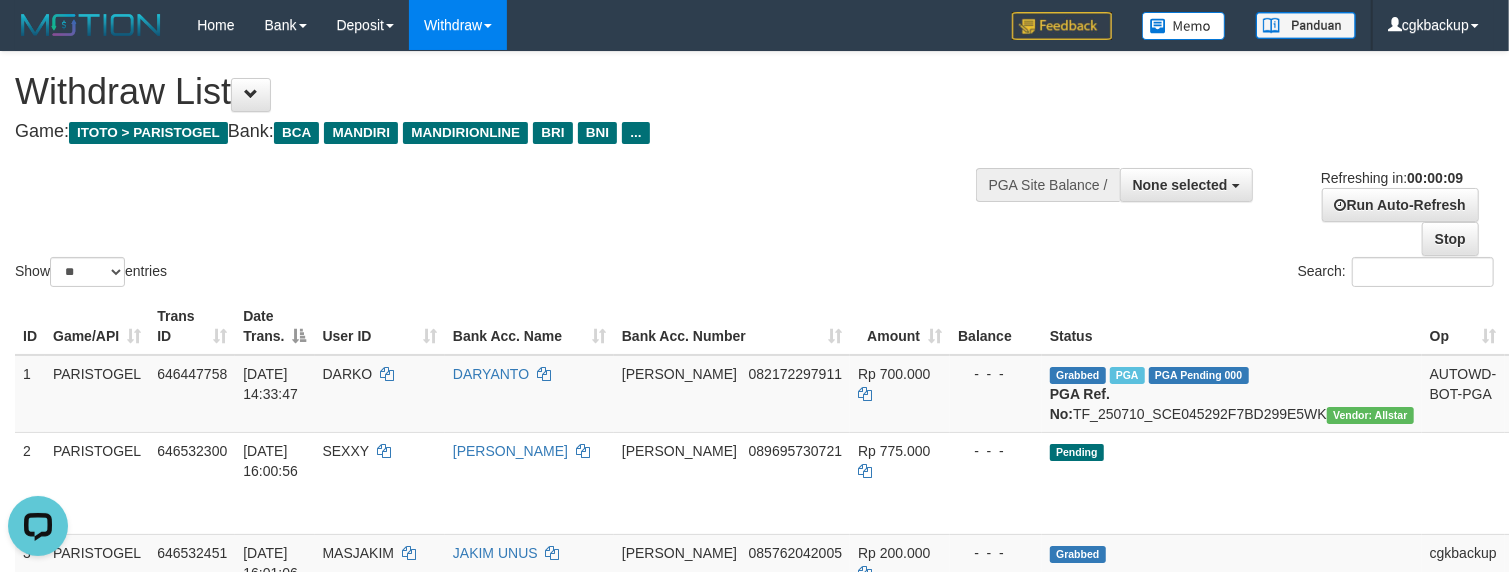 scroll, scrollTop: 0, scrollLeft: 0, axis: both 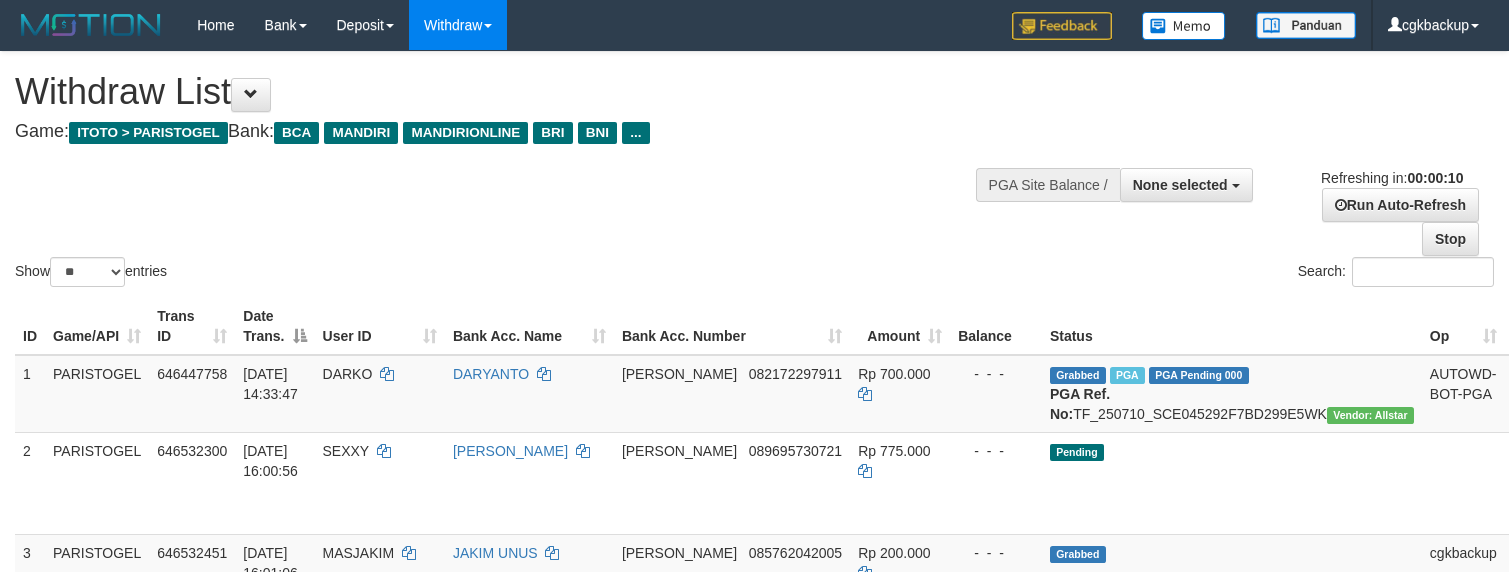 select 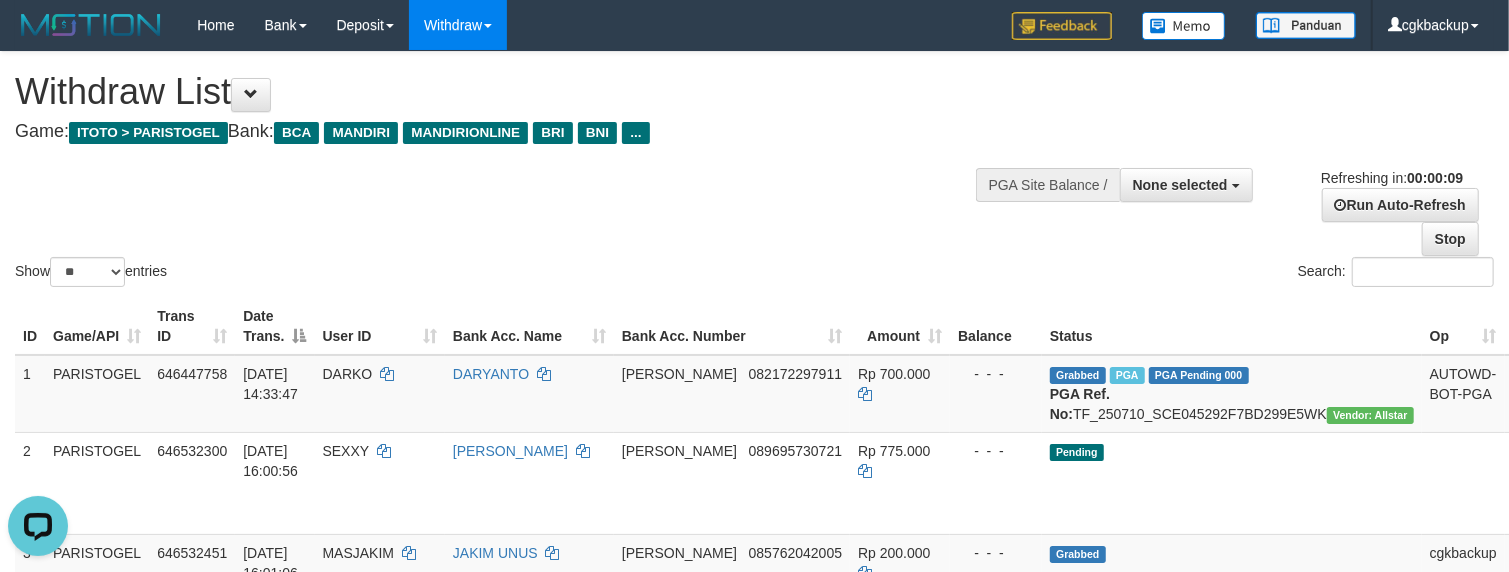scroll, scrollTop: 0, scrollLeft: 0, axis: both 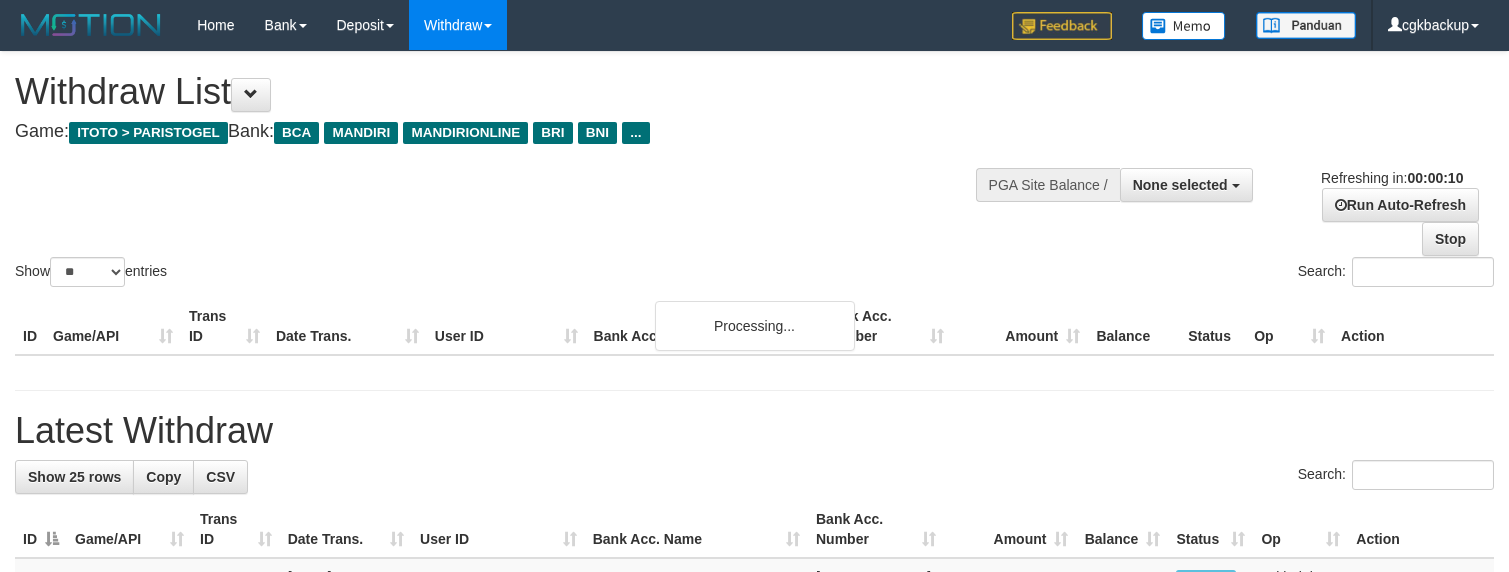 select 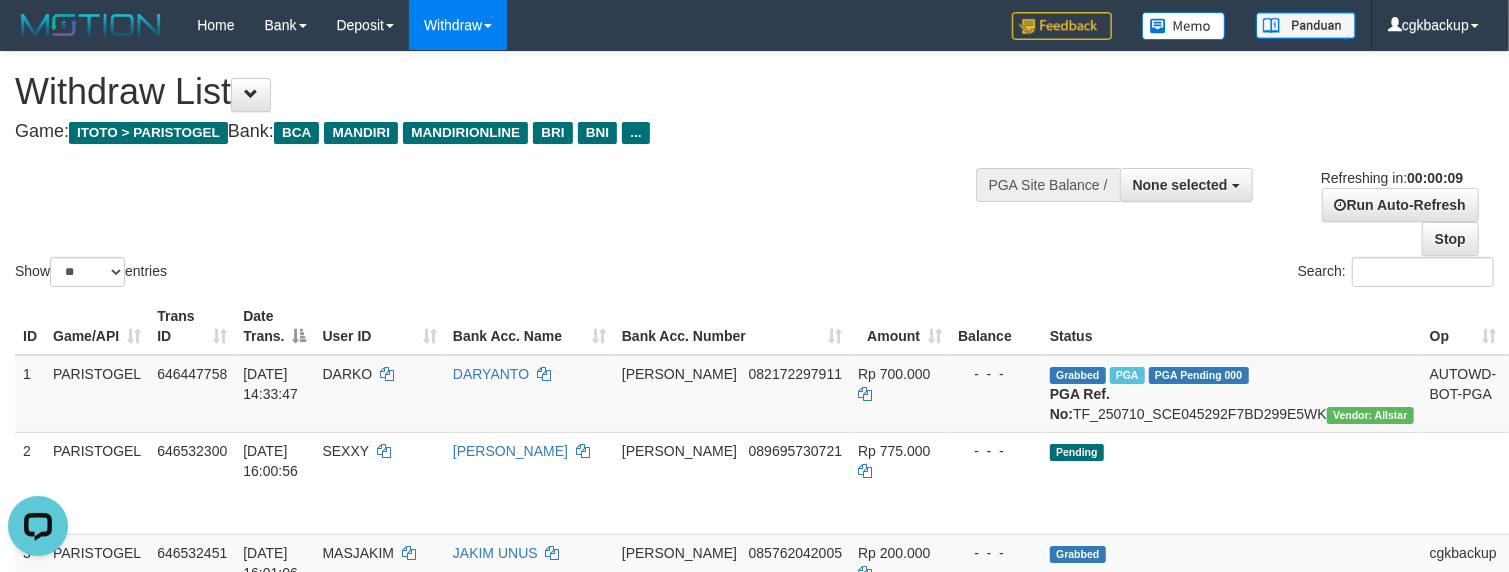 scroll, scrollTop: 0, scrollLeft: 0, axis: both 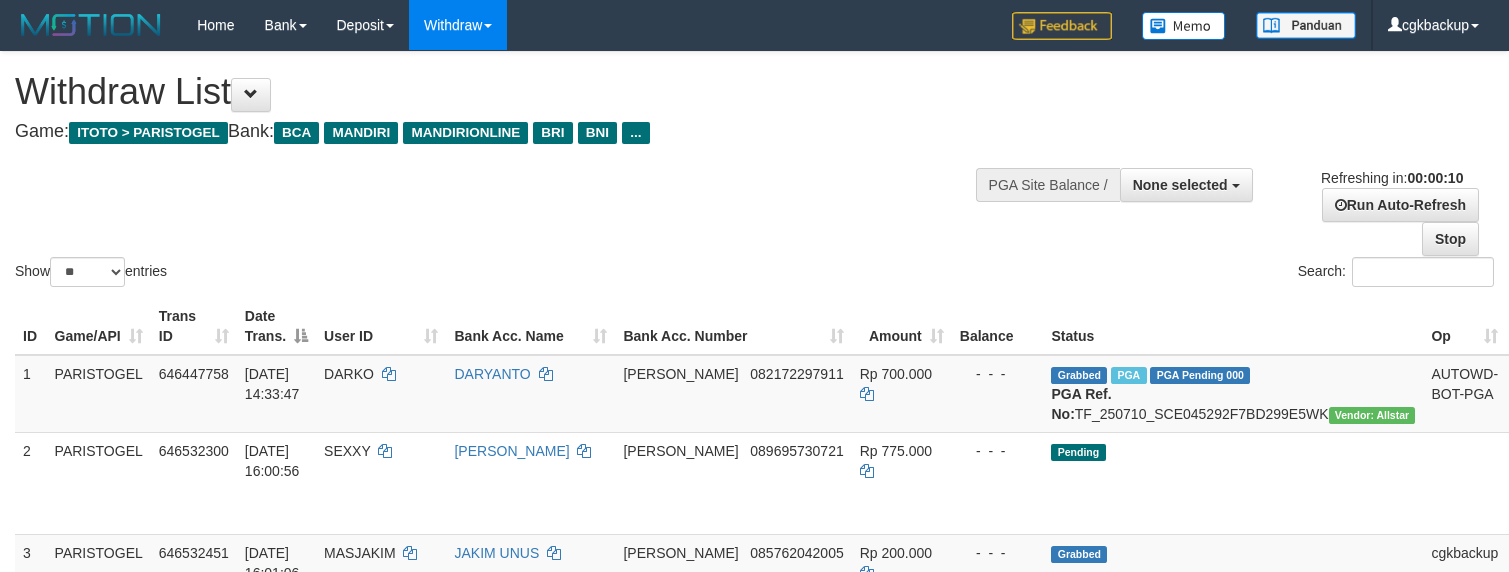 select 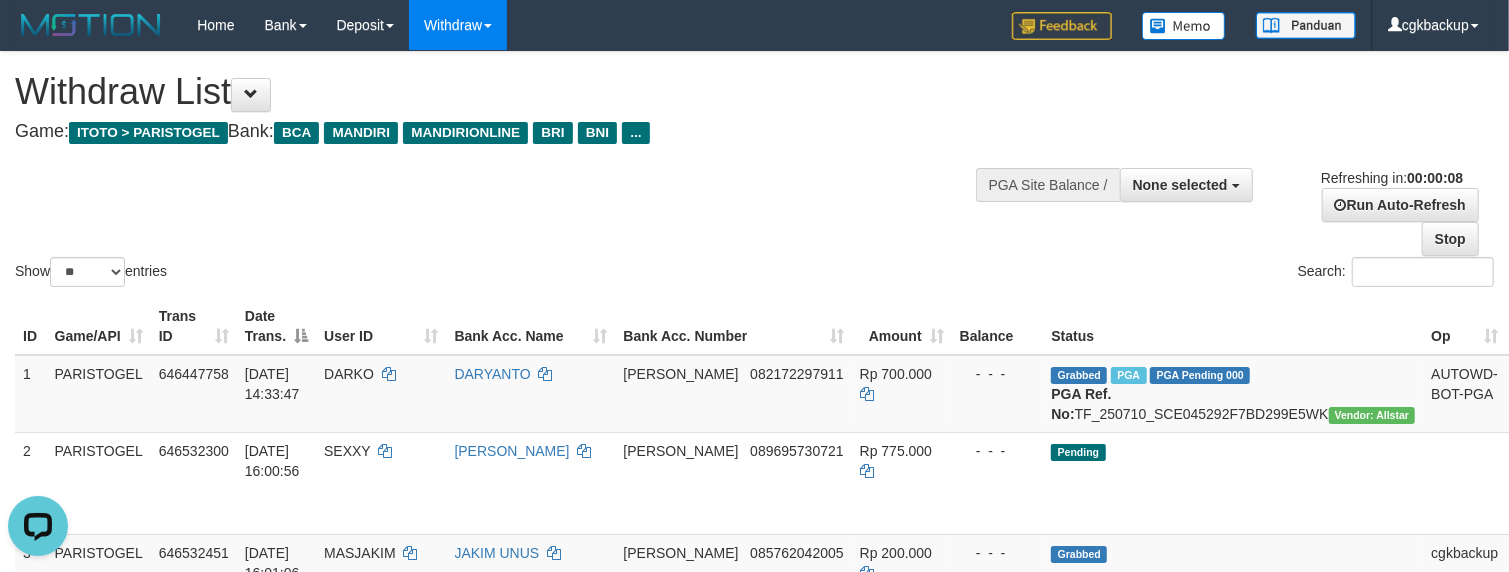 scroll, scrollTop: 0, scrollLeft: 0, axis: both 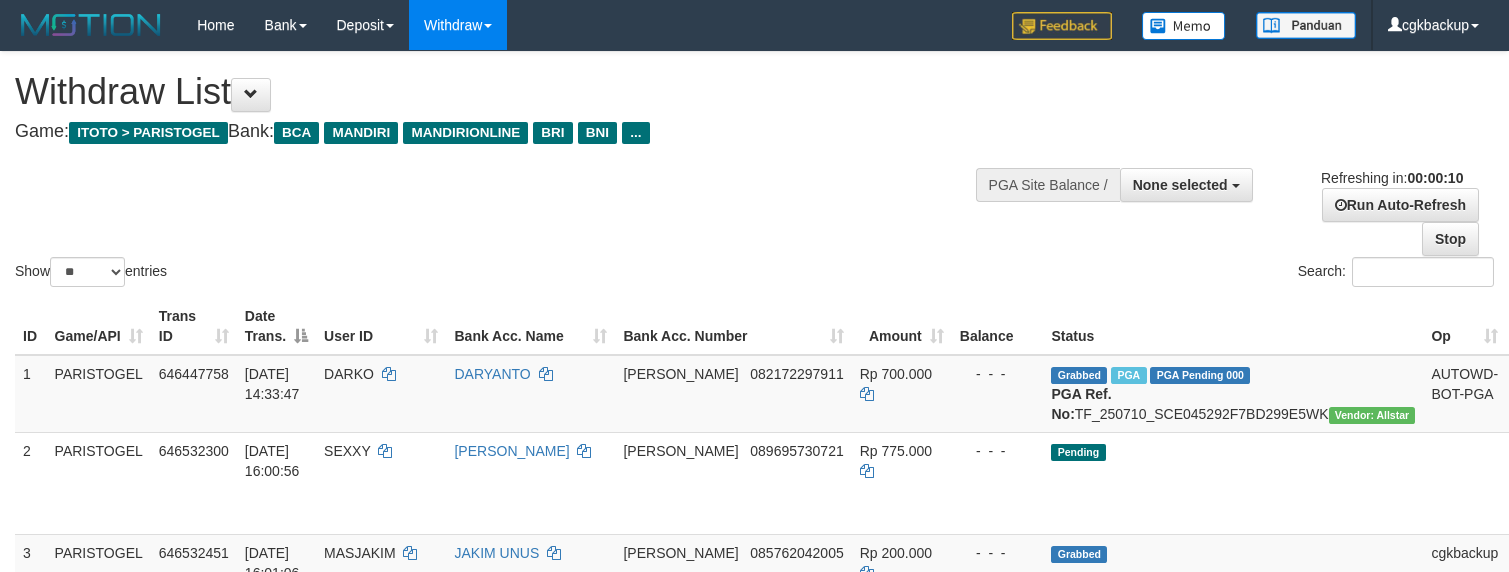 select 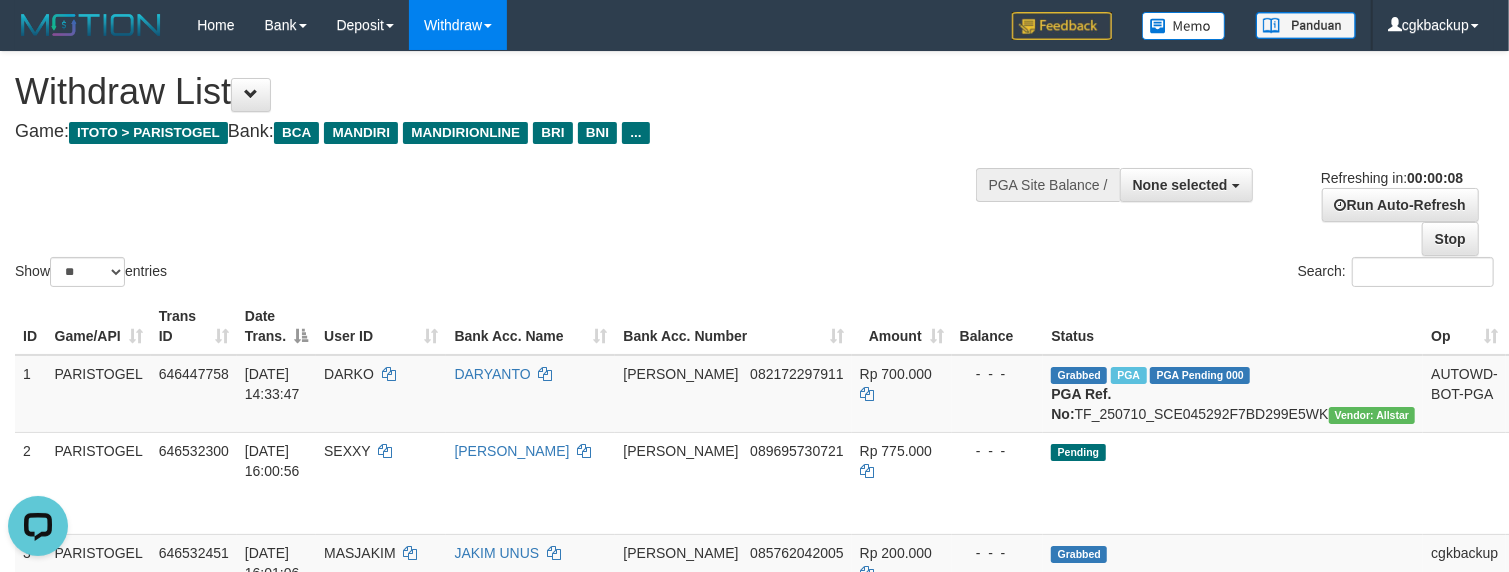 scroll, scrollTop: 0, scrollLeft: 0, axis: both 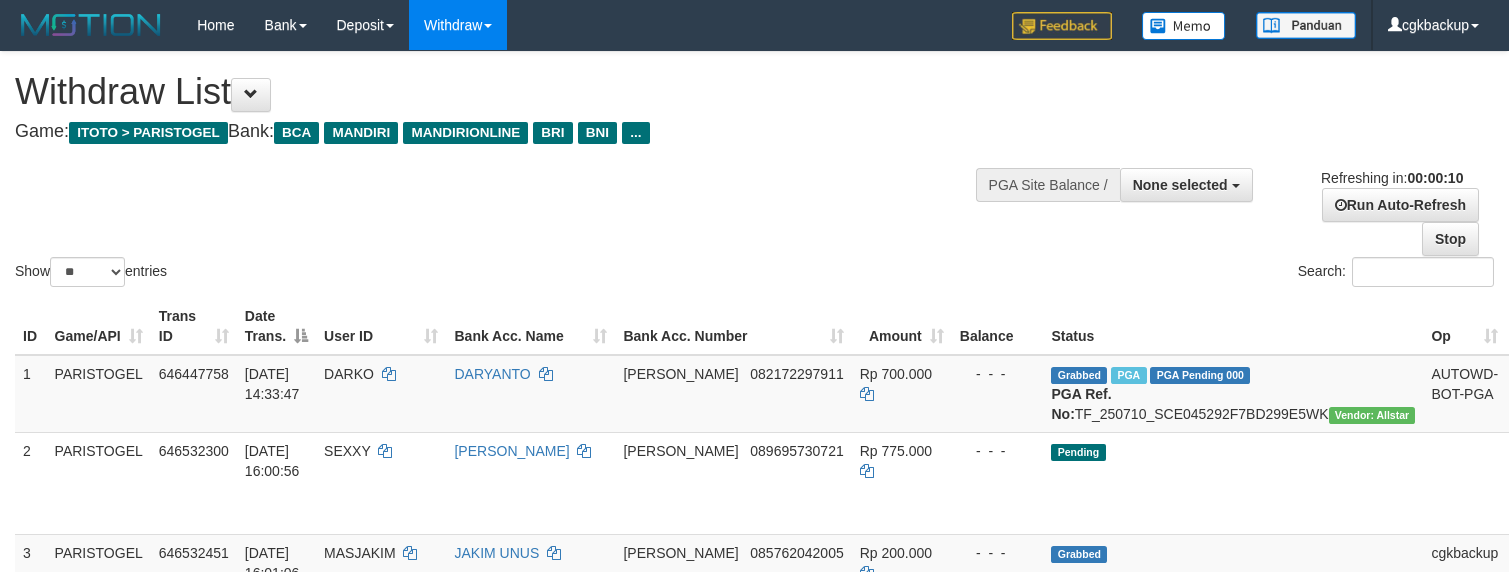 select 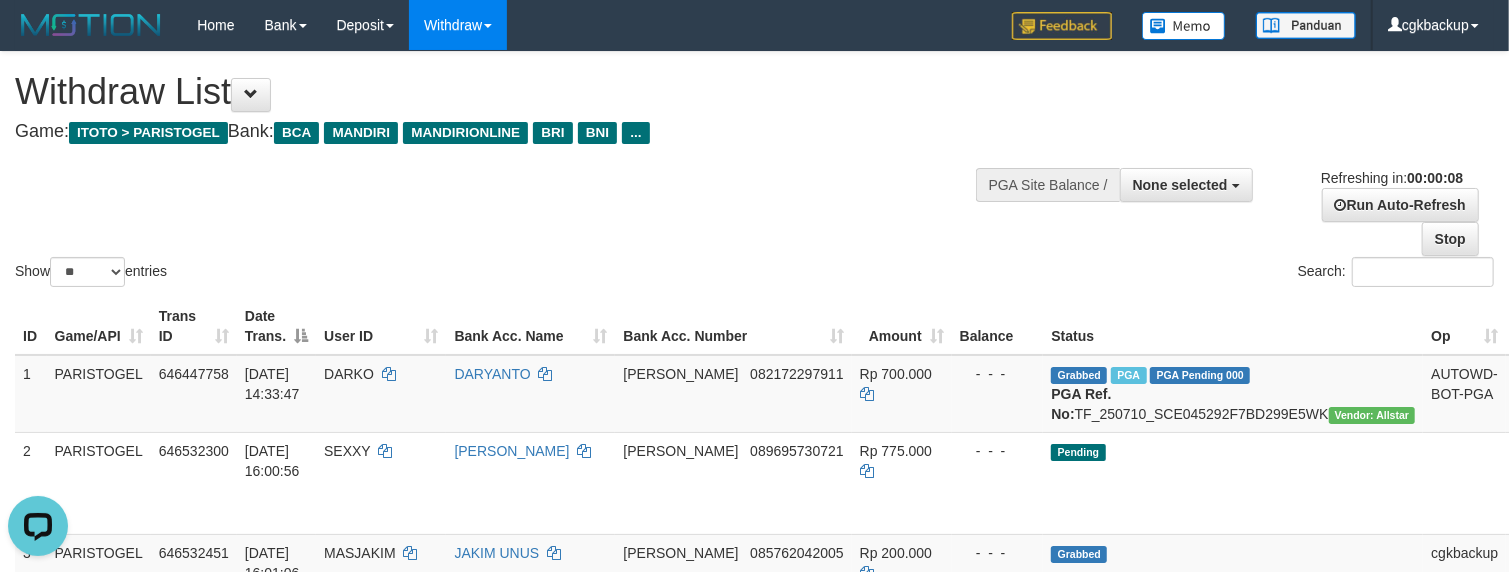 scroll, scrollTop: 0, scrollLeft: 0, axis: both 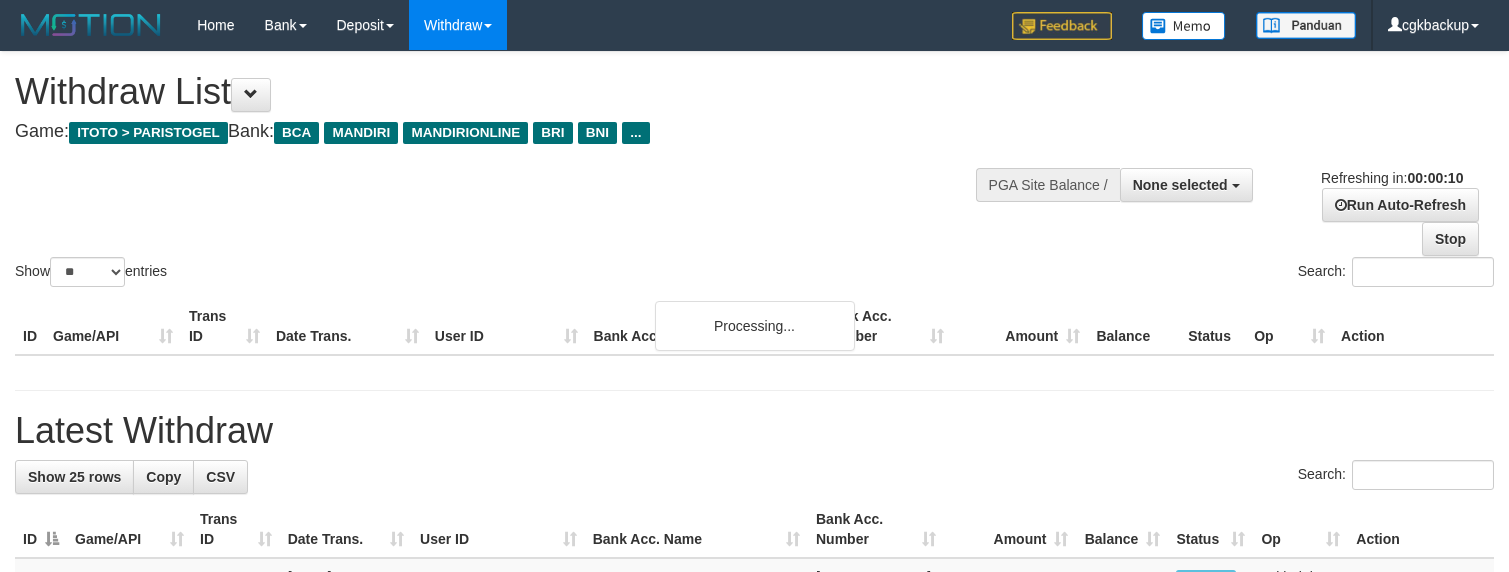 select 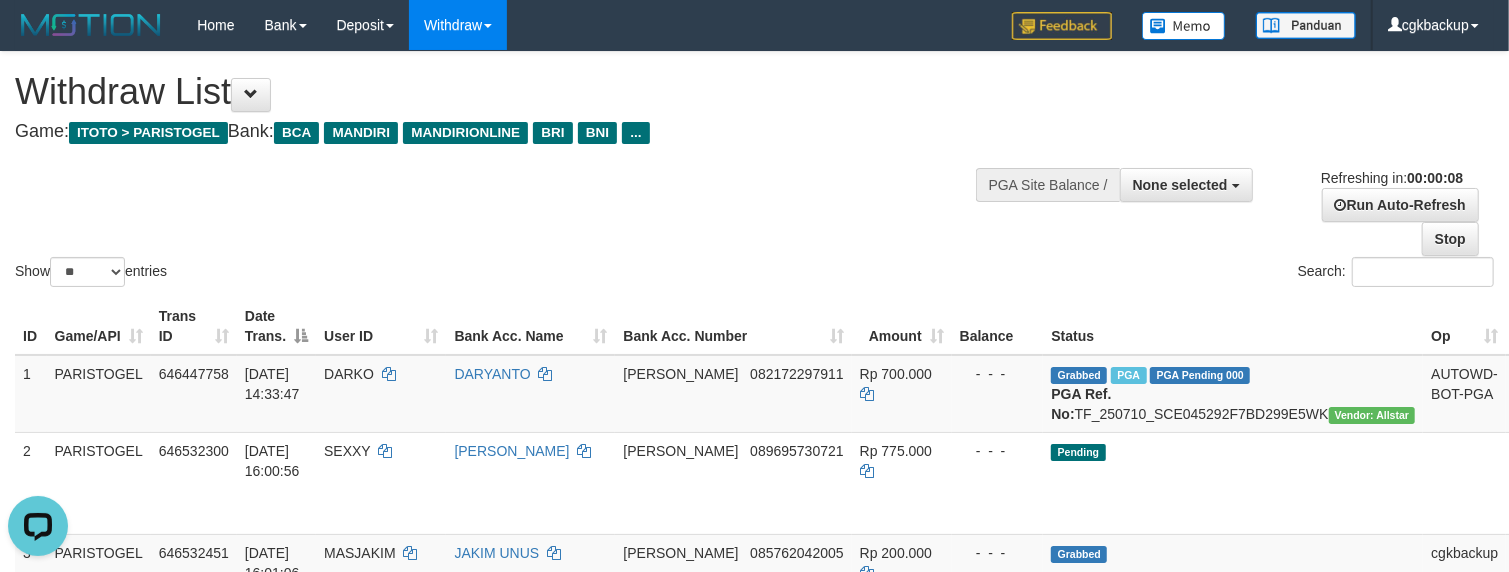 scroll, scrollTop: 0, scrollLeft: 0, axis: both 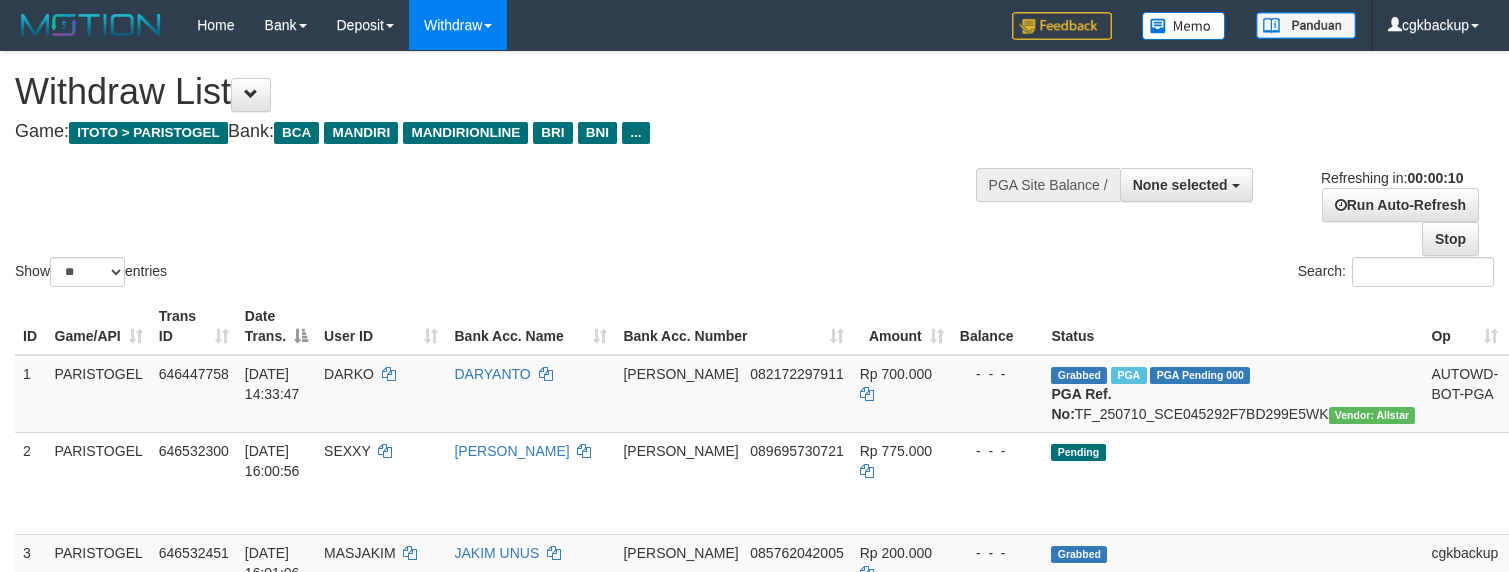 select 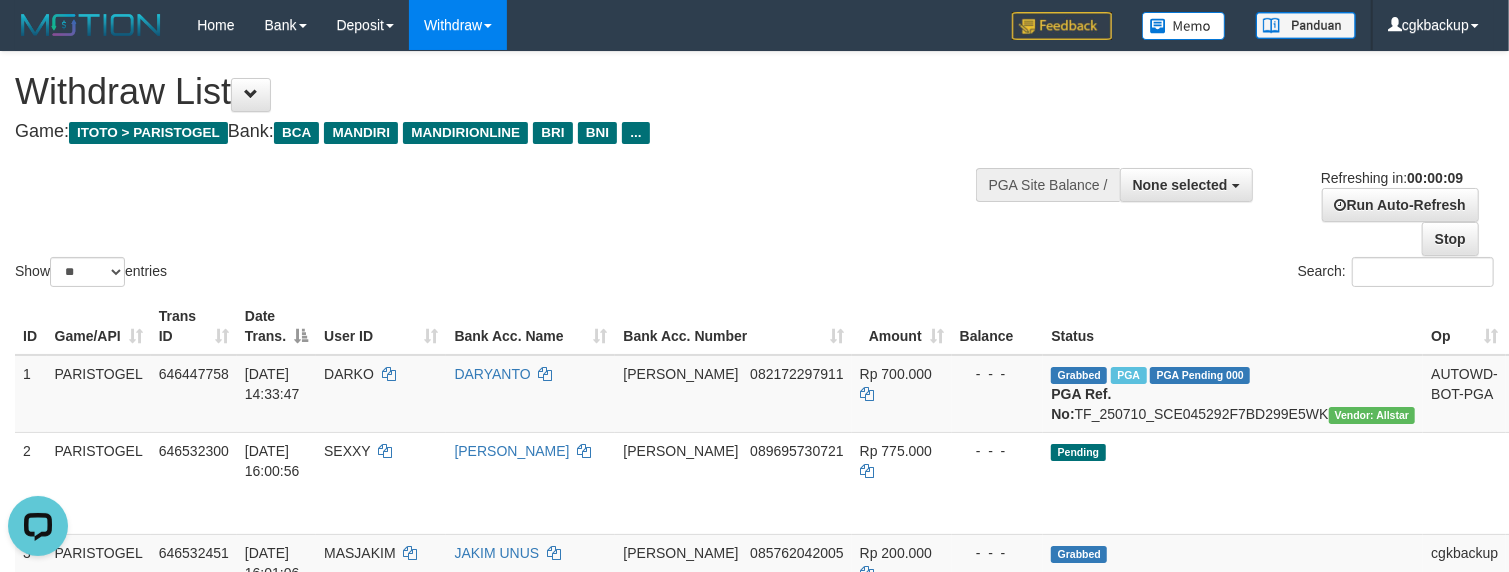 scroll, scrollTop: 0, scrollLeft: 0, axis: both 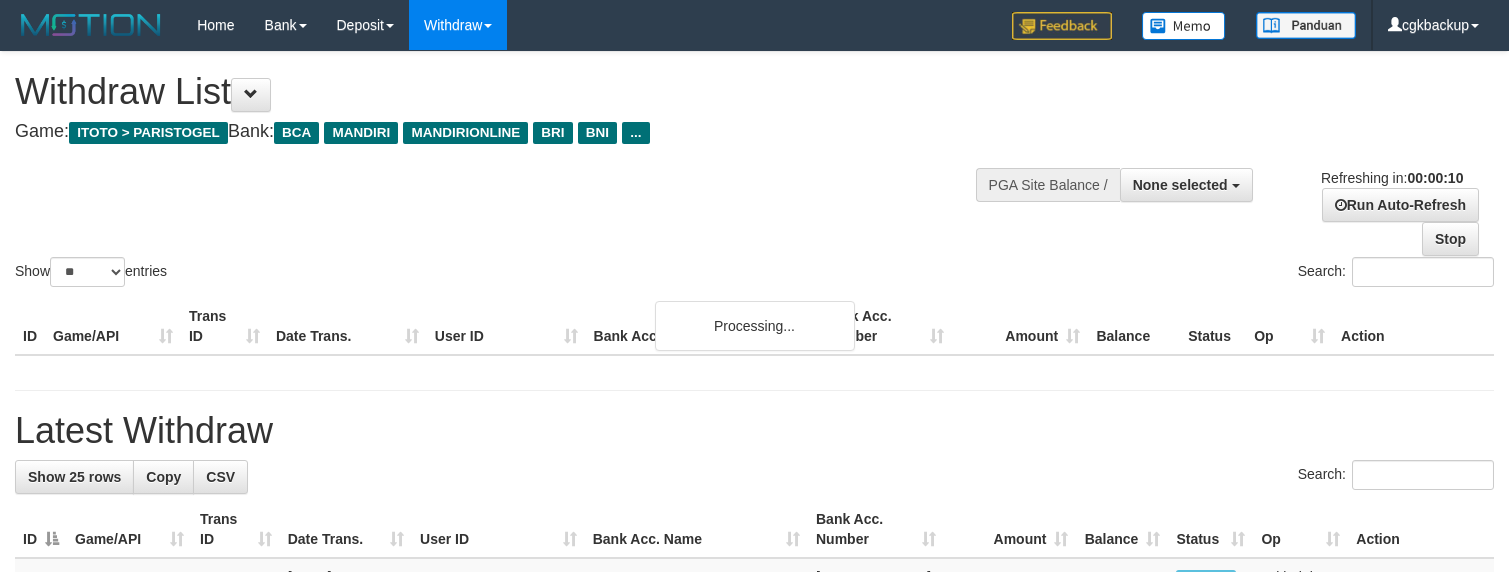select 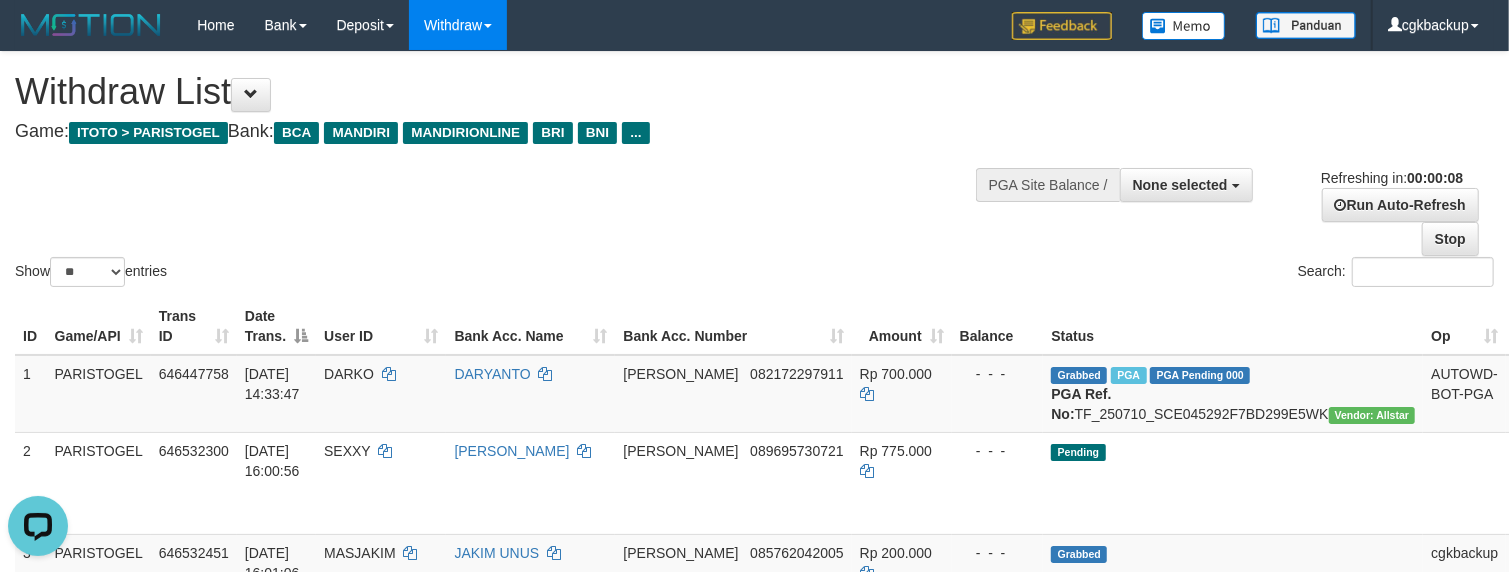scroll, scrollTop: 0, scrollLeft: 0, axis: both 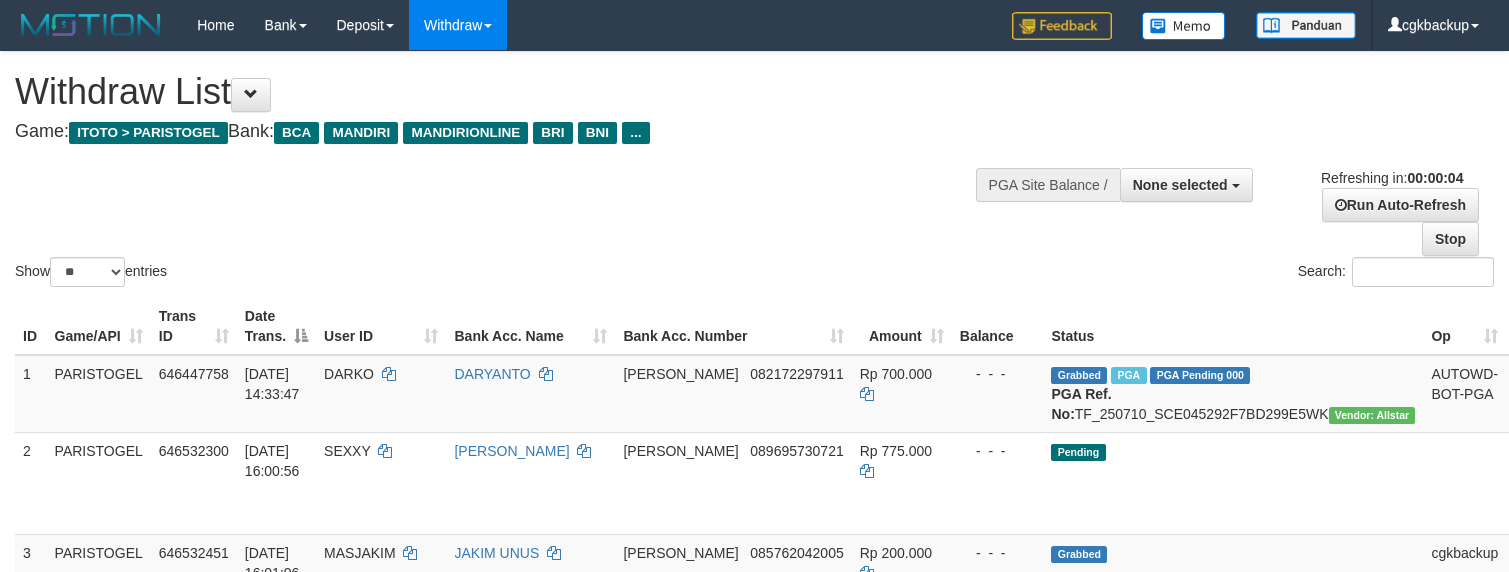 select 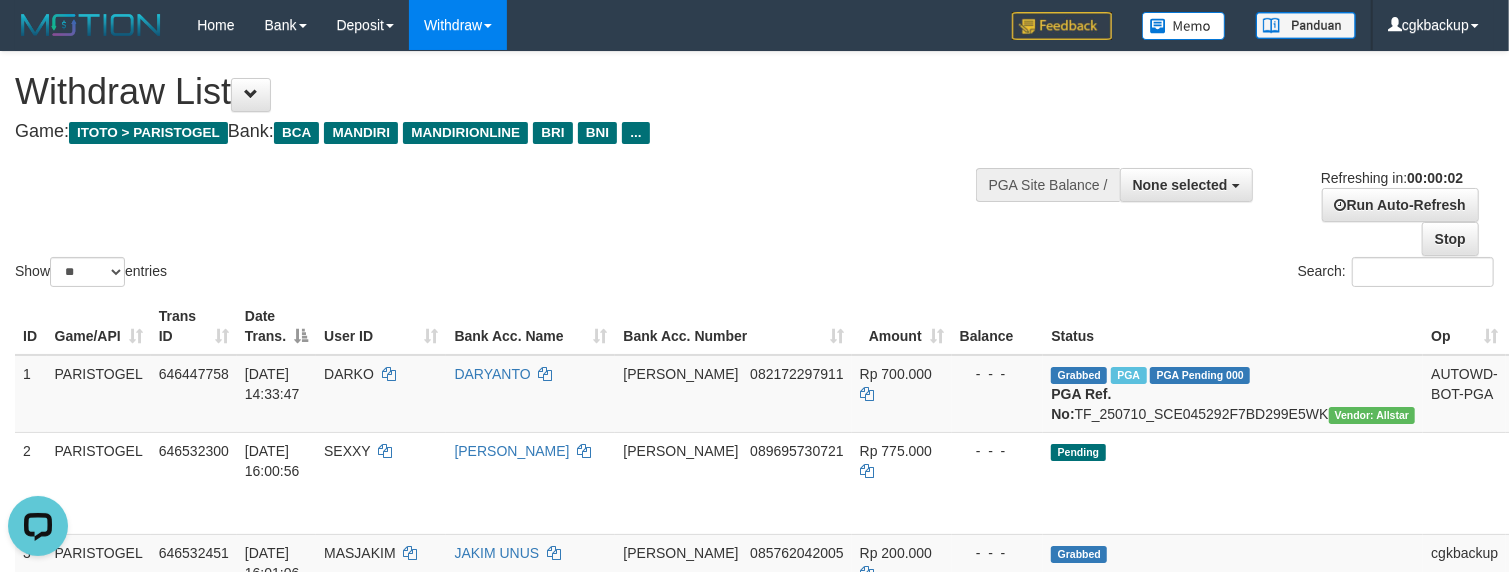 scroll, scrollTop: 0, scrollLeft: 0, axis: both 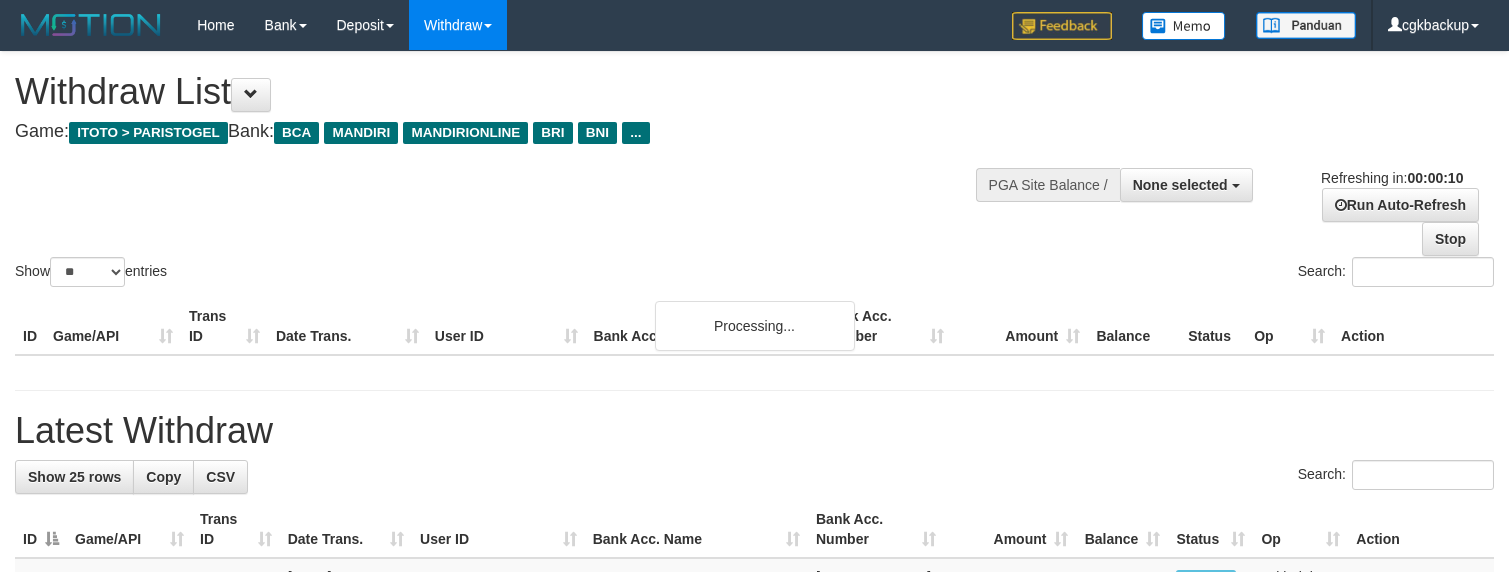 select 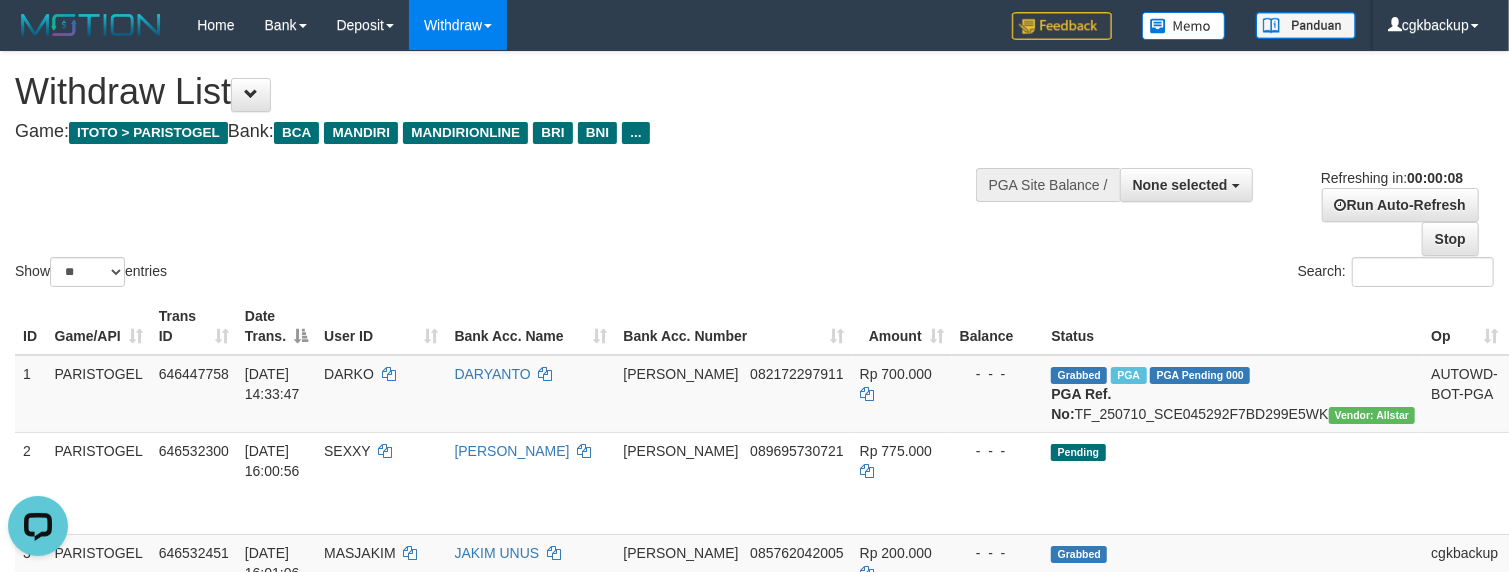 scroll, scrollTop: 0, scrollLeft: 0, axis: both 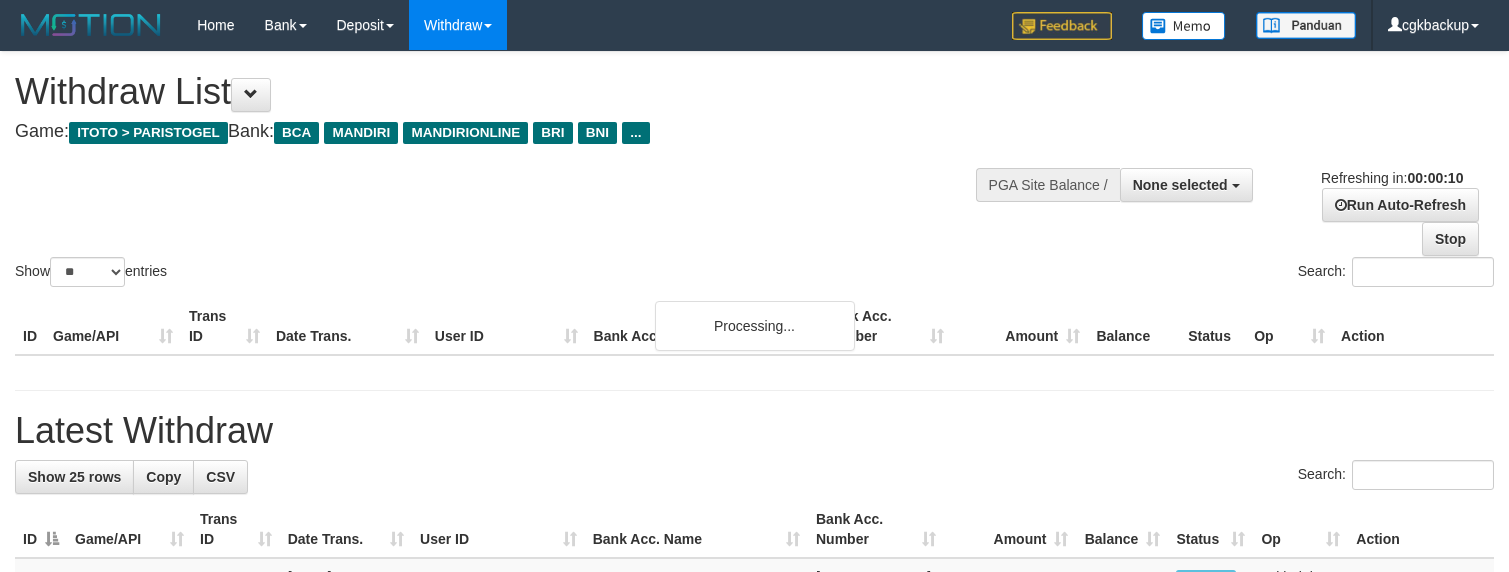 select 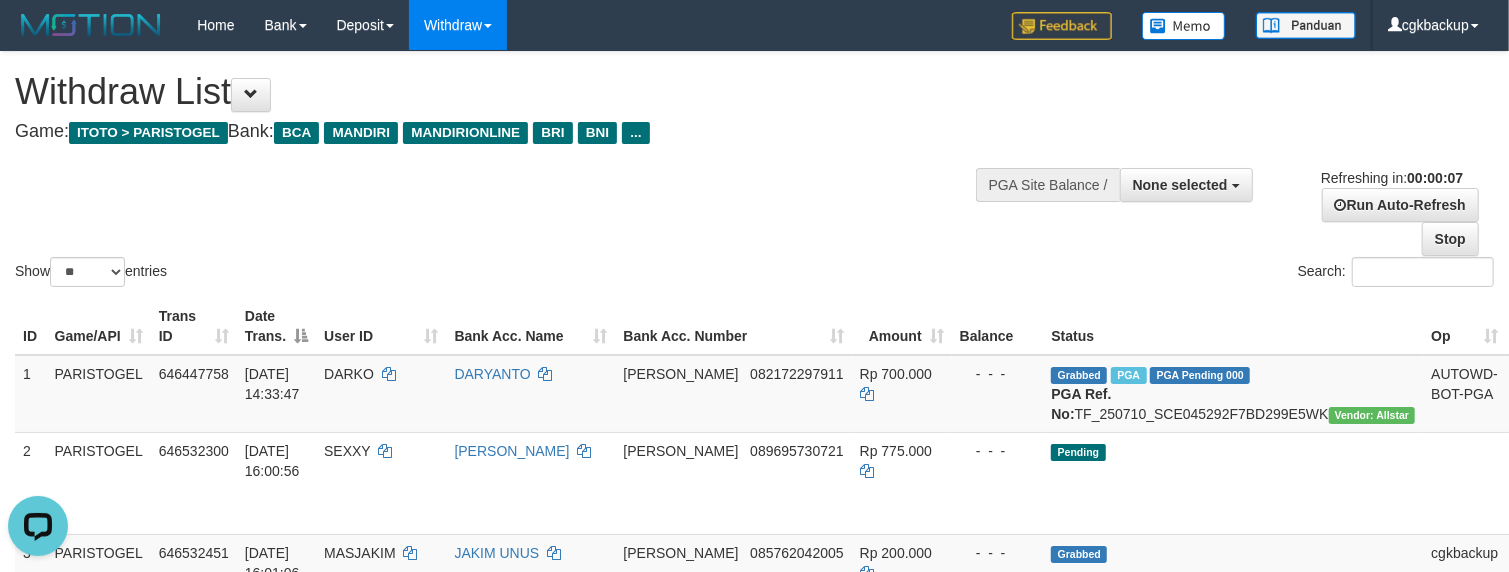 scroll, scrollTop: 0, scrollLeft: 0, axis: both 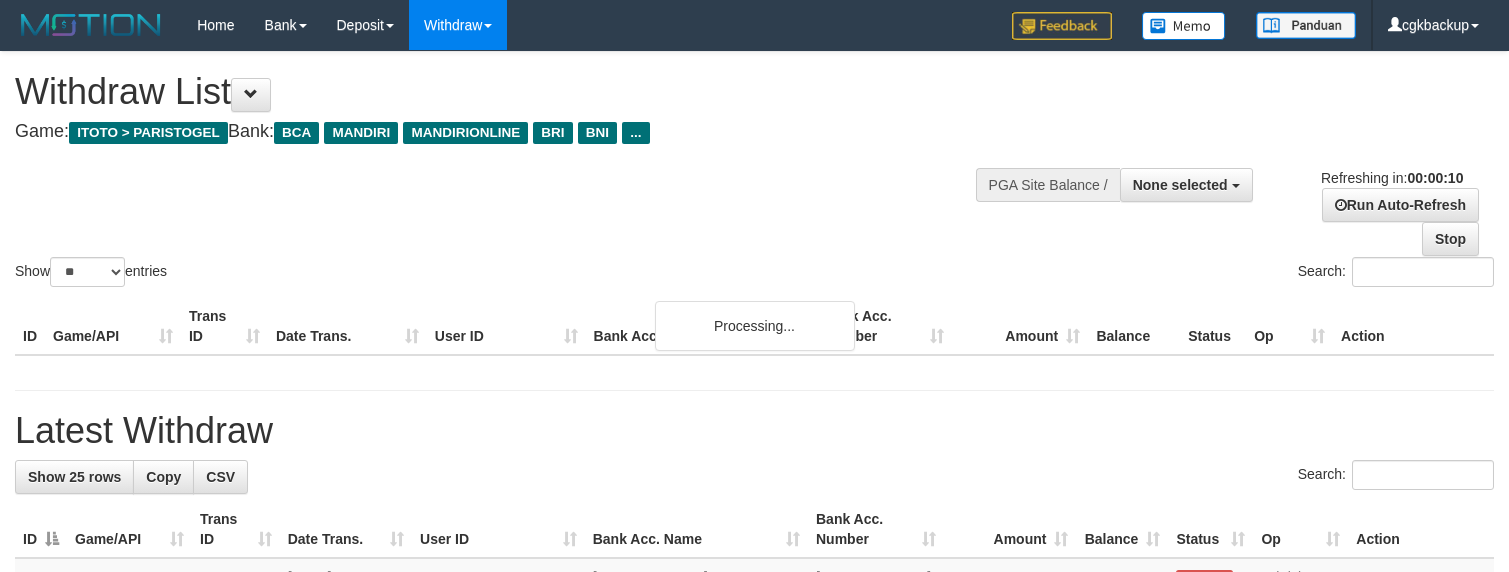 select 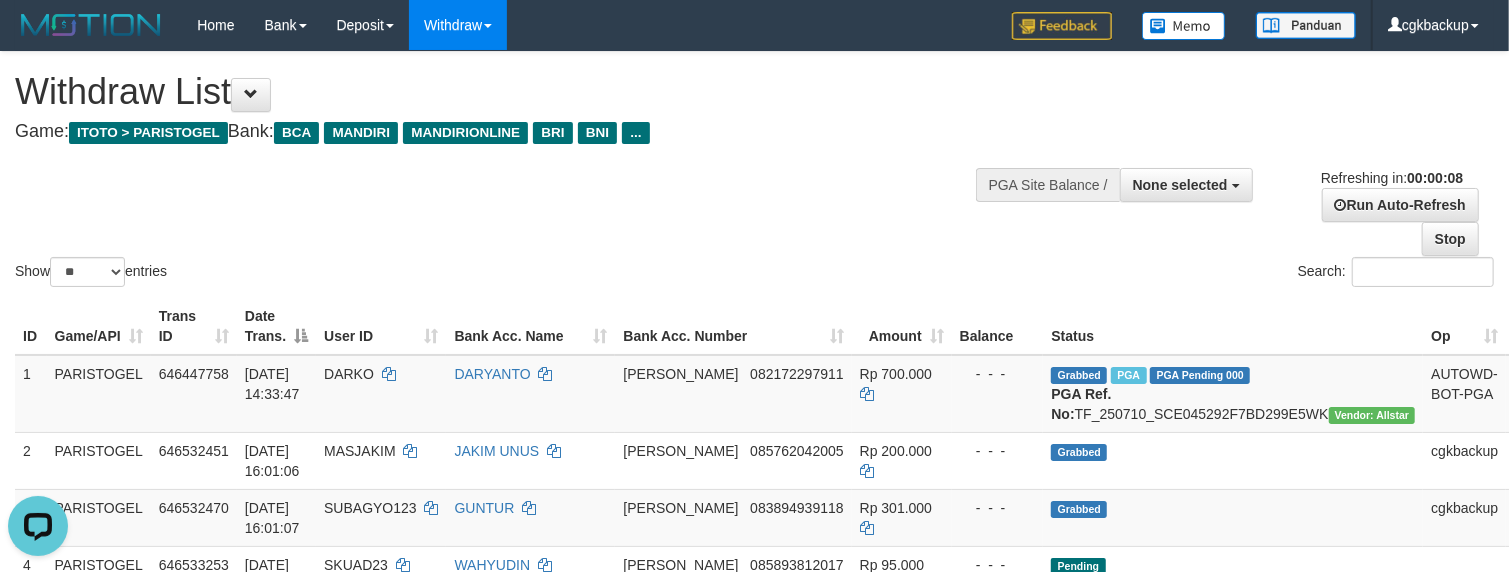 scroll, scrollTop: 0, scrollLeft: 0, axis: both 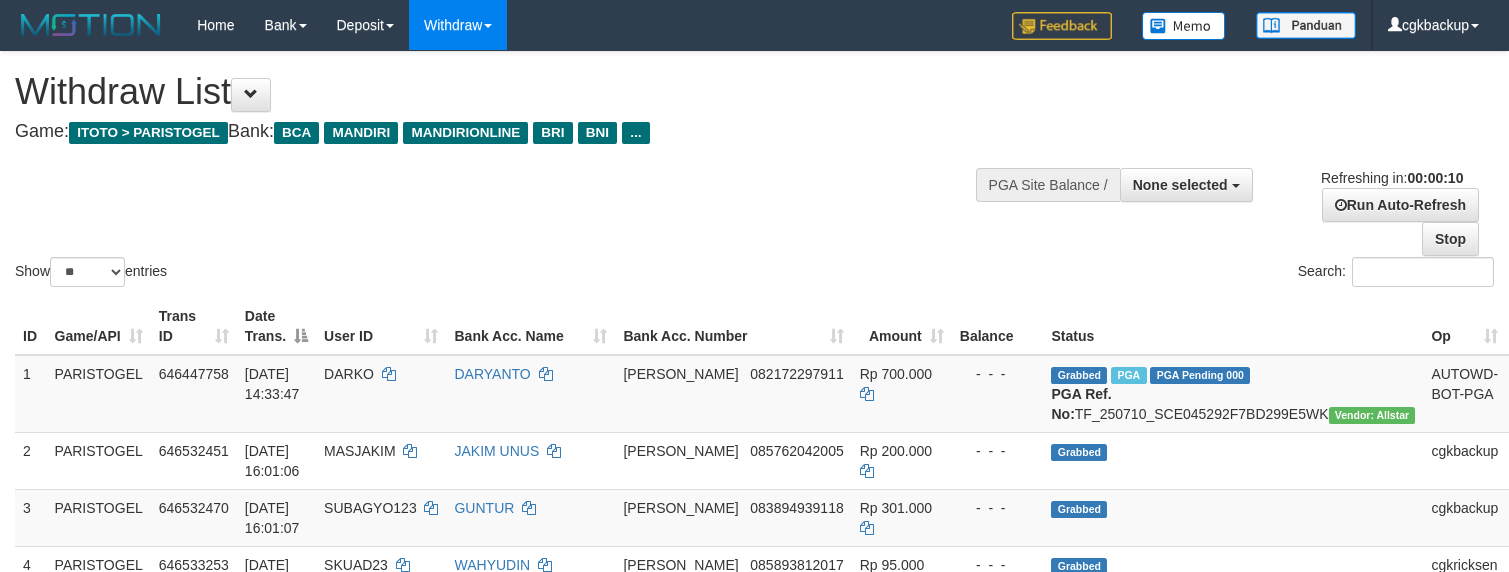 select 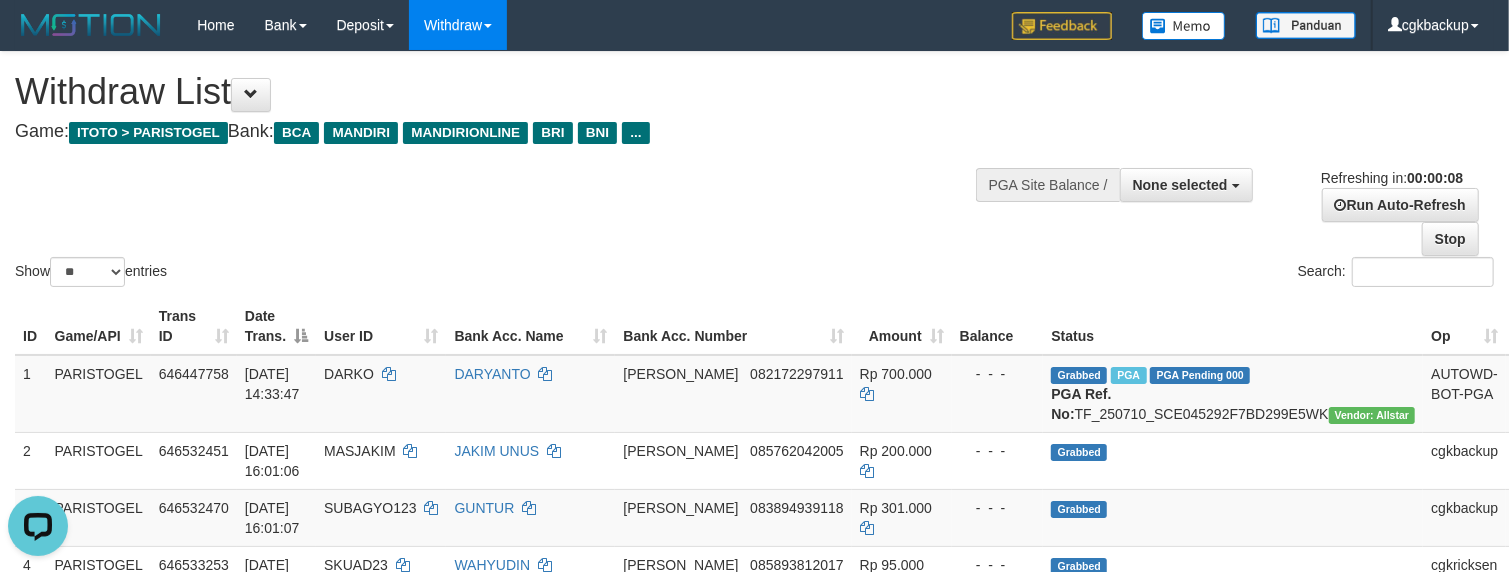 scroll, scrollTop: 0, scrollLeft: 0, axis: both 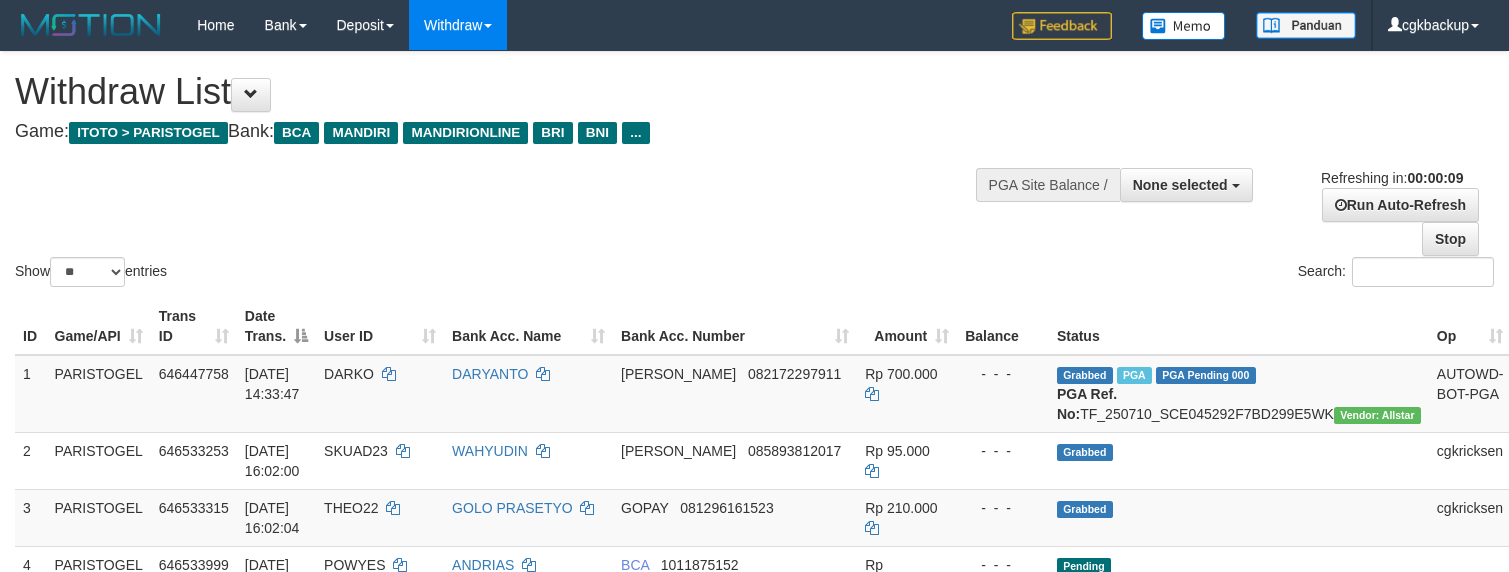 select 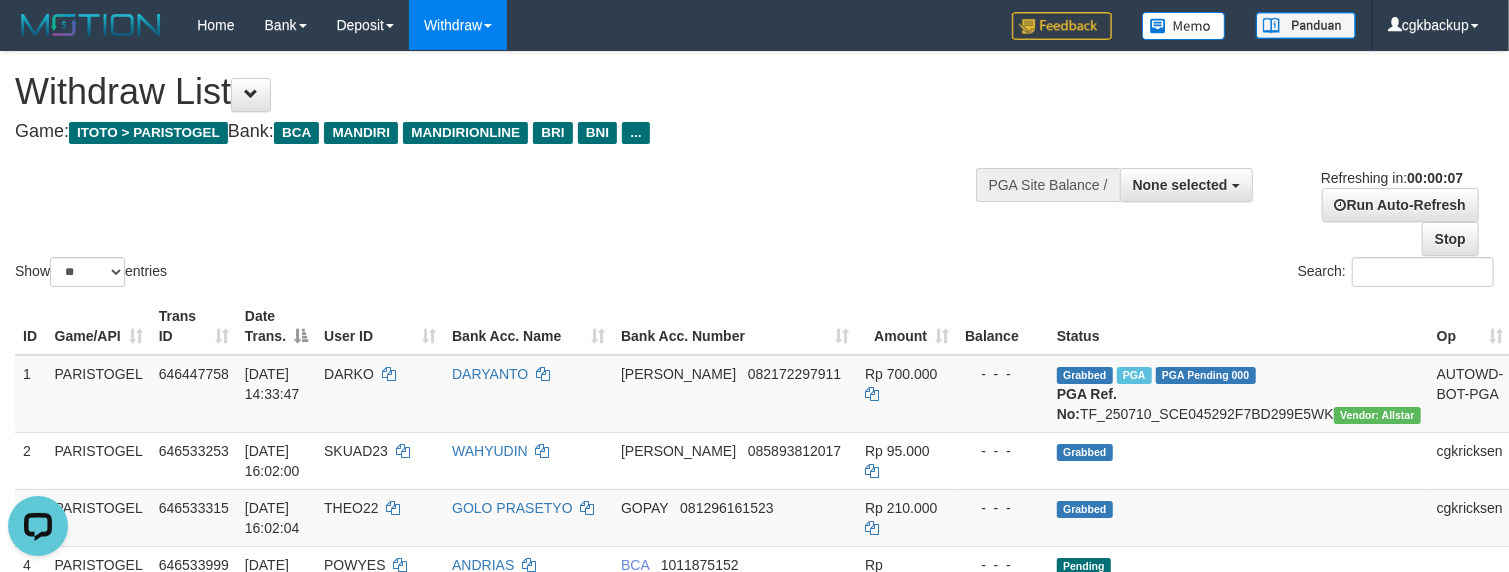 scroll, scrollTop: 0, scrollLeft: 0, axis: both 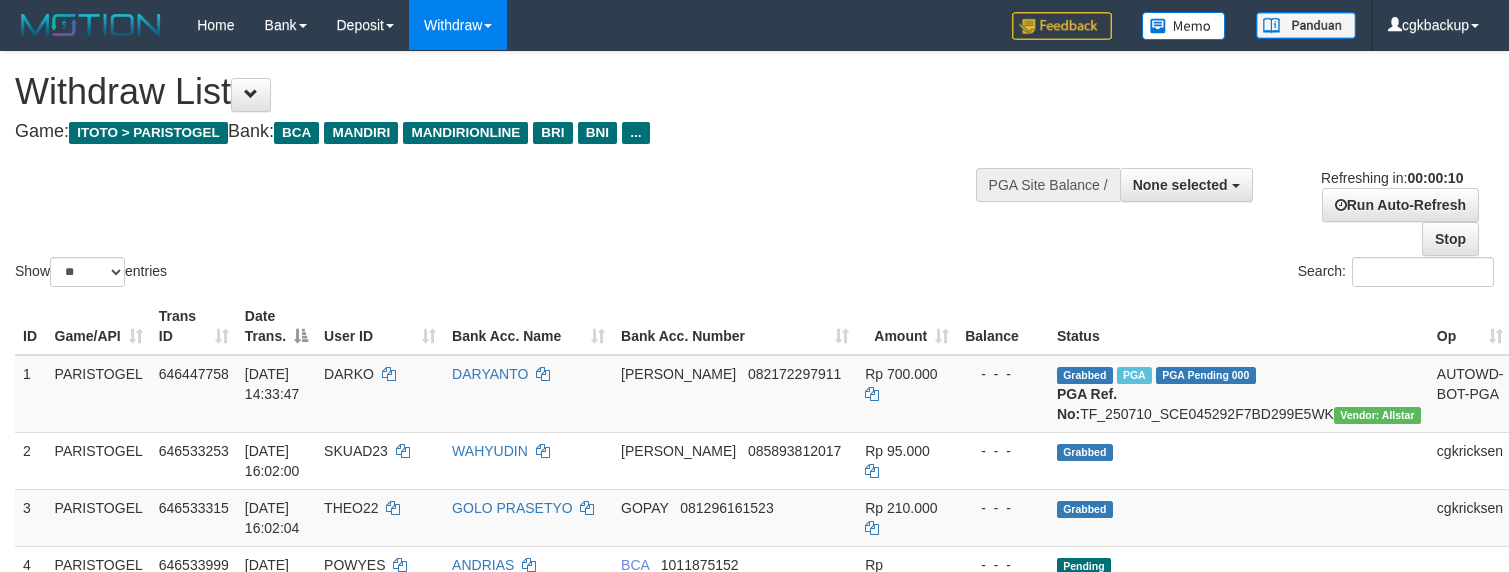 select 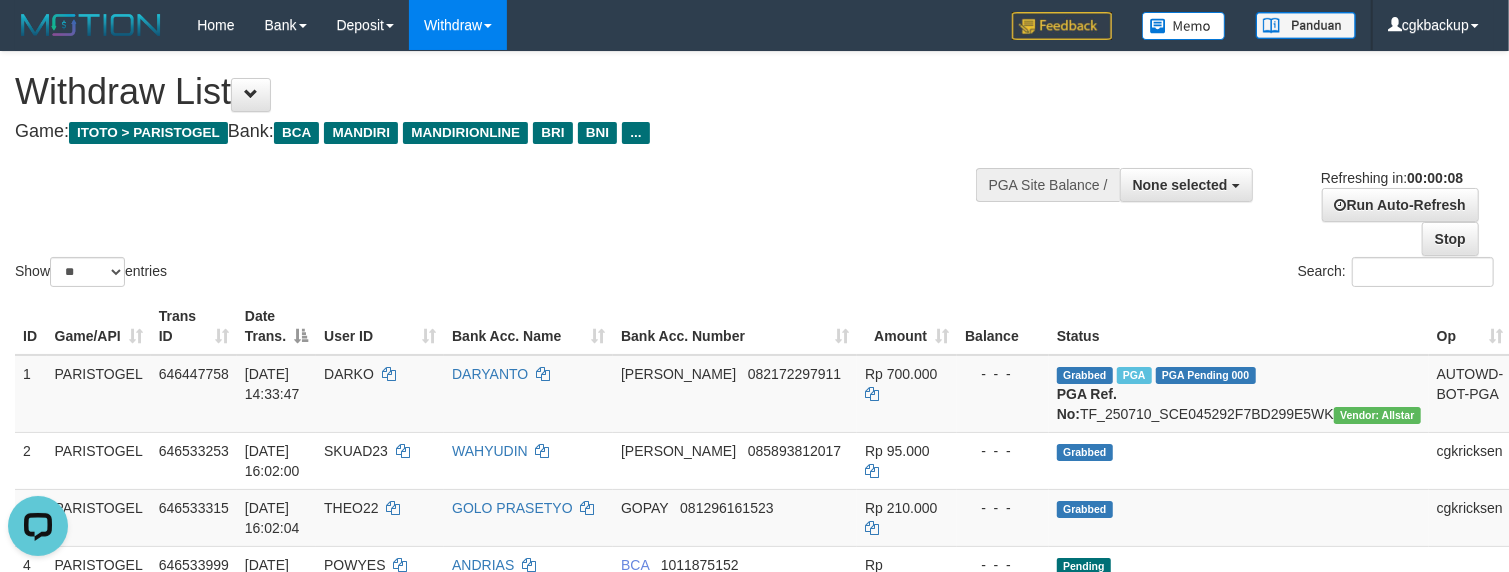 scroll, scrollTop: 0, scrollLeft: 0, axis: both 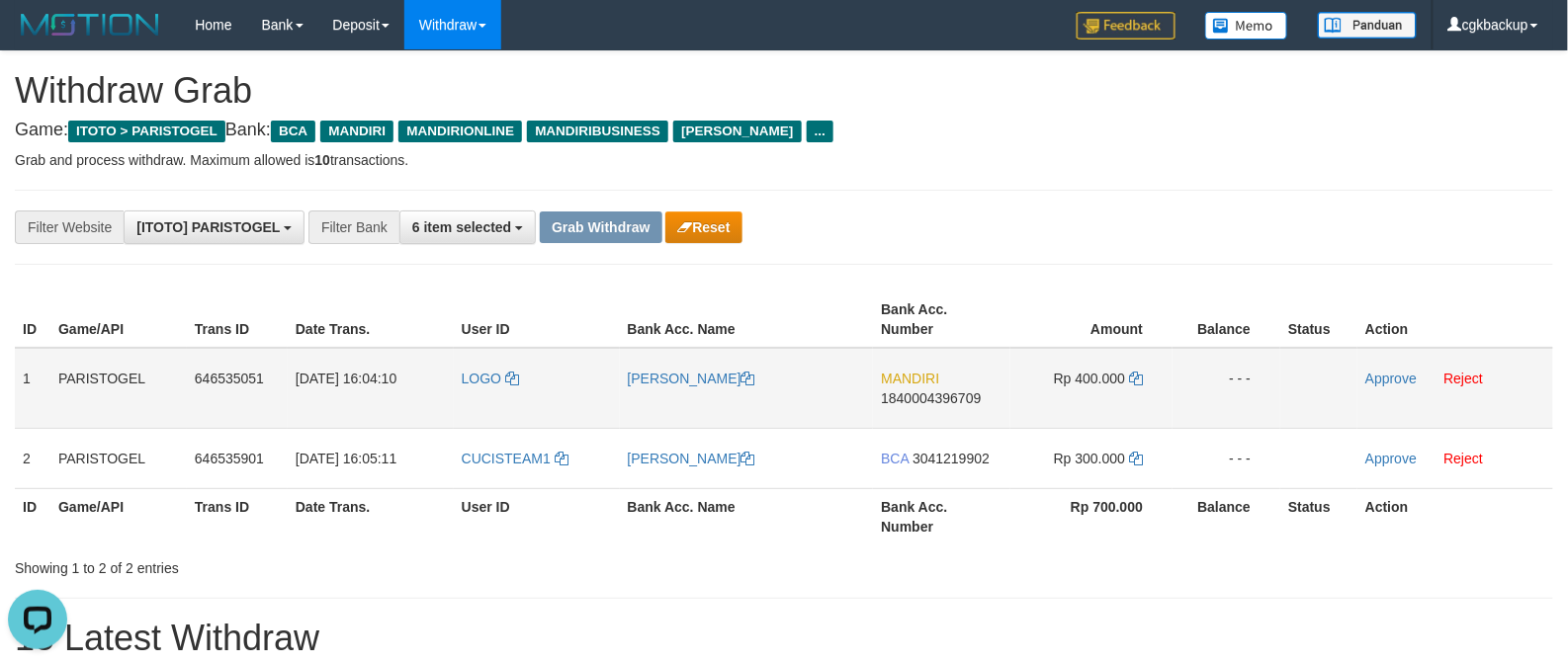 click on "LOGO" at bounding box center (537, 388) 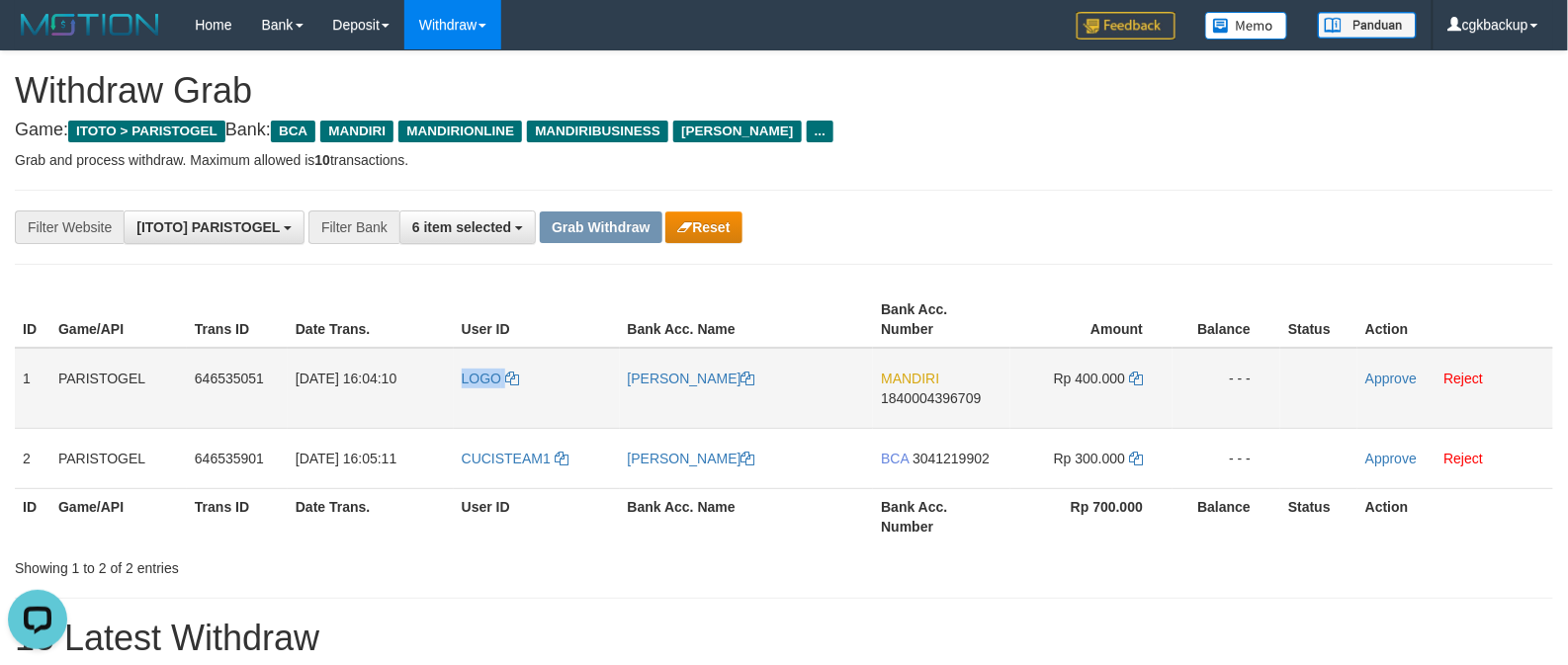 copy on "LOGO" 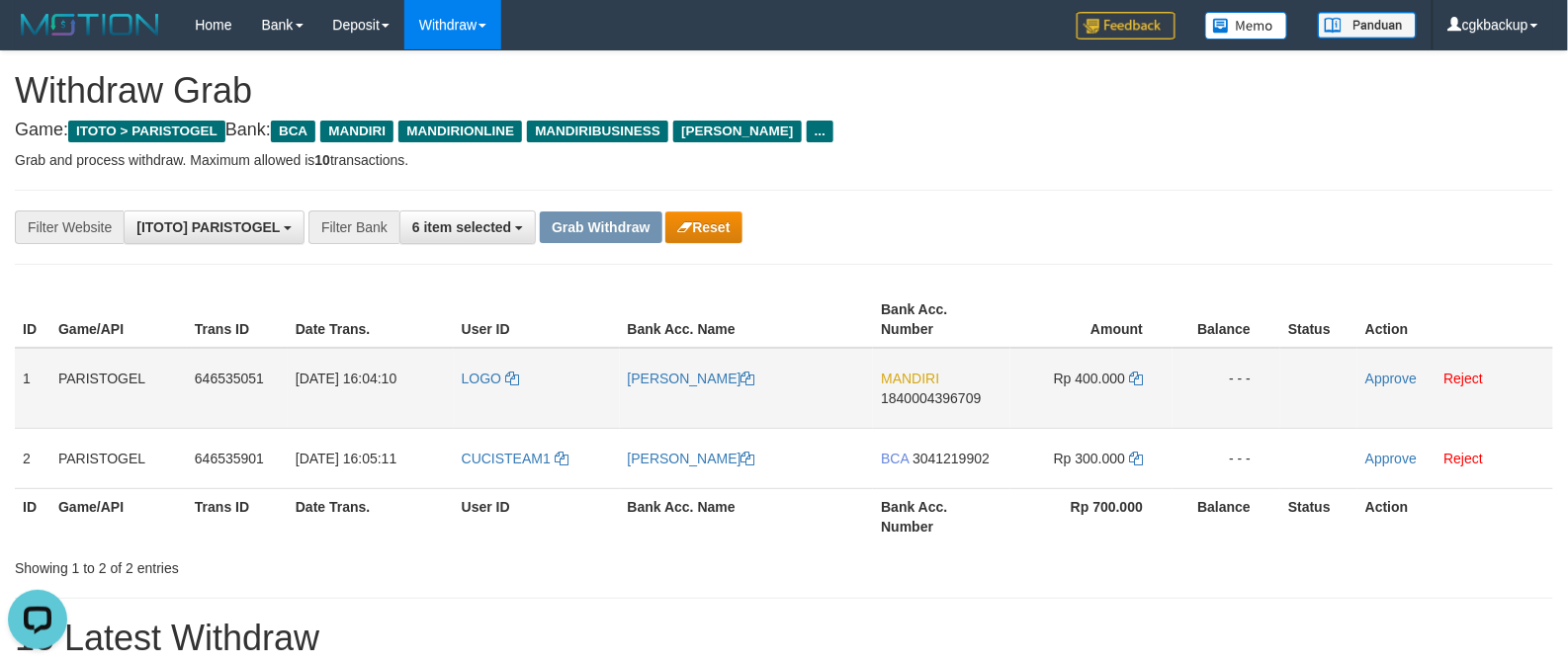 click on "[PERSON_NAME]" at bounding box center (746, 388) 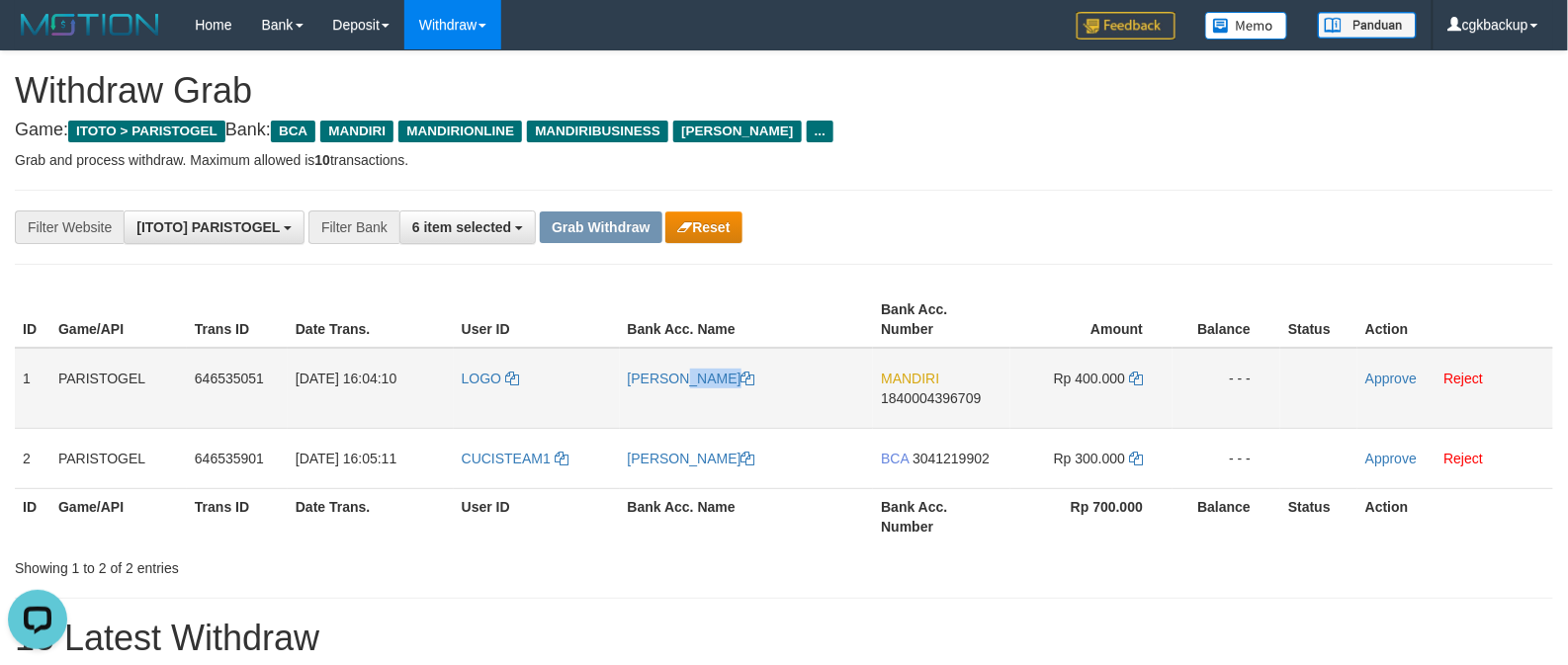 copy on "[PERSON_NAME]" 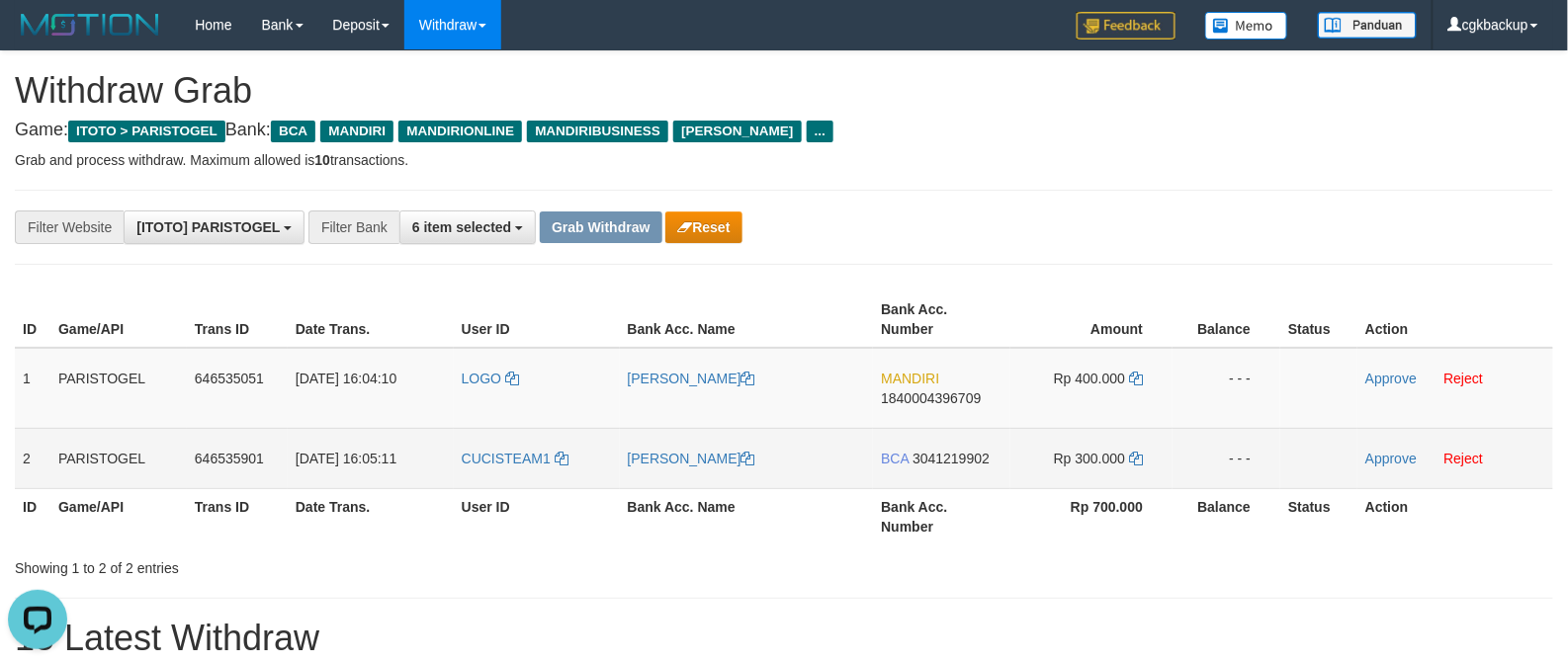 click on "BCA
3041219902" at bounding box center [941, 457] 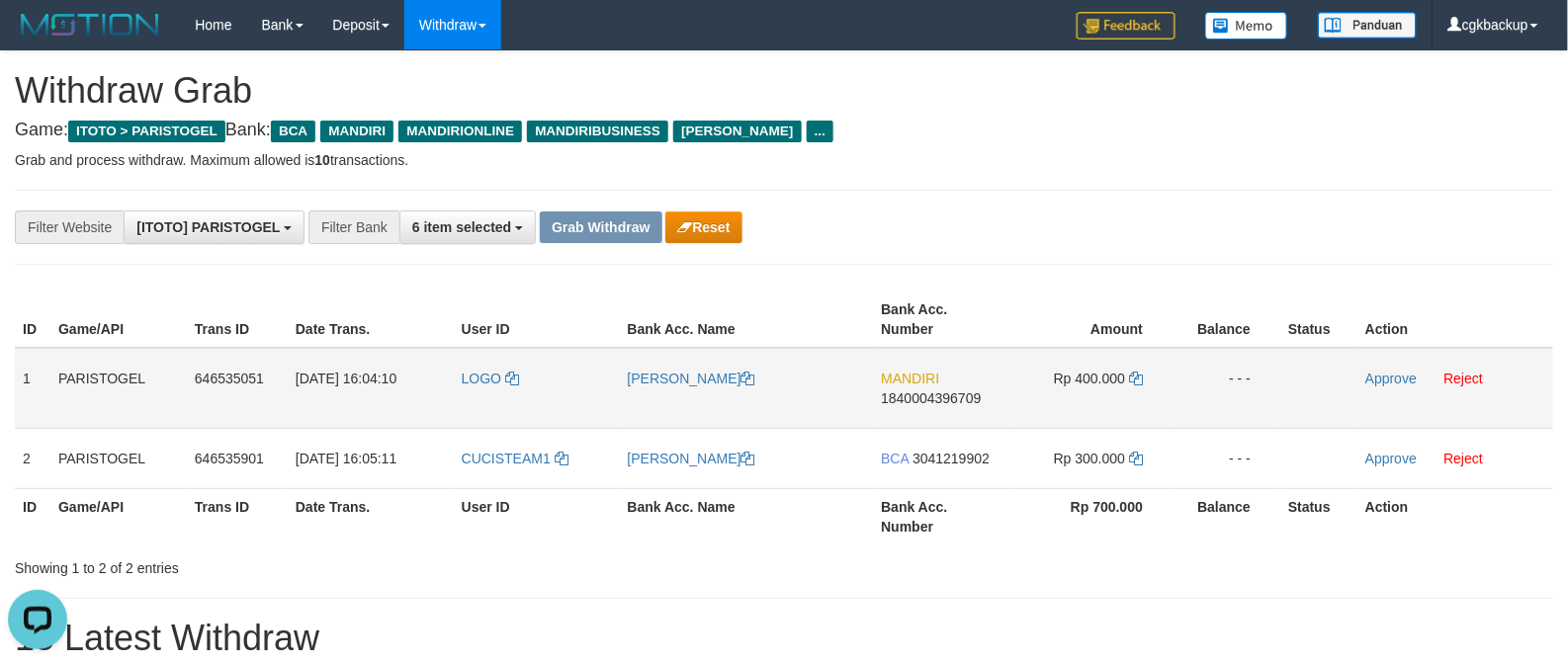 click on "MANDIRI
1840004396709" at bounding box center (941, 388) 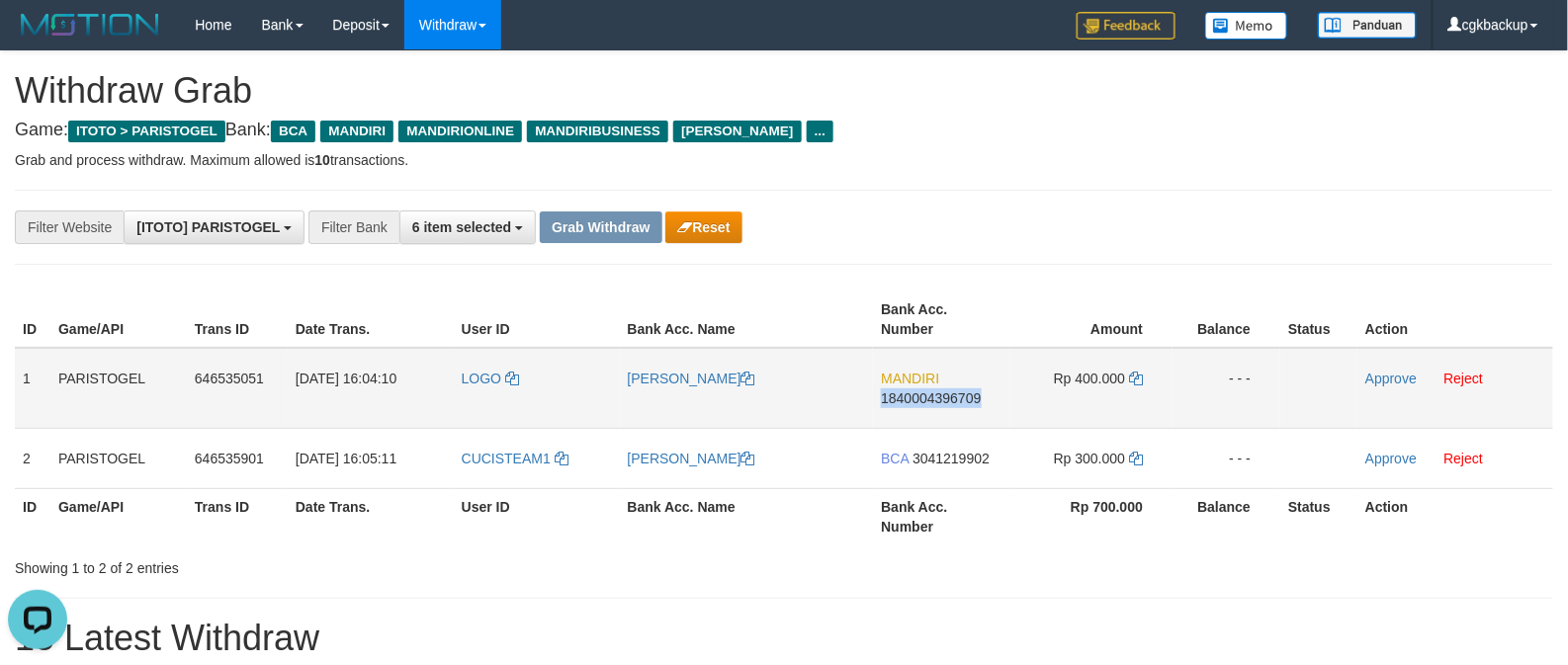copy on "1840004396709" 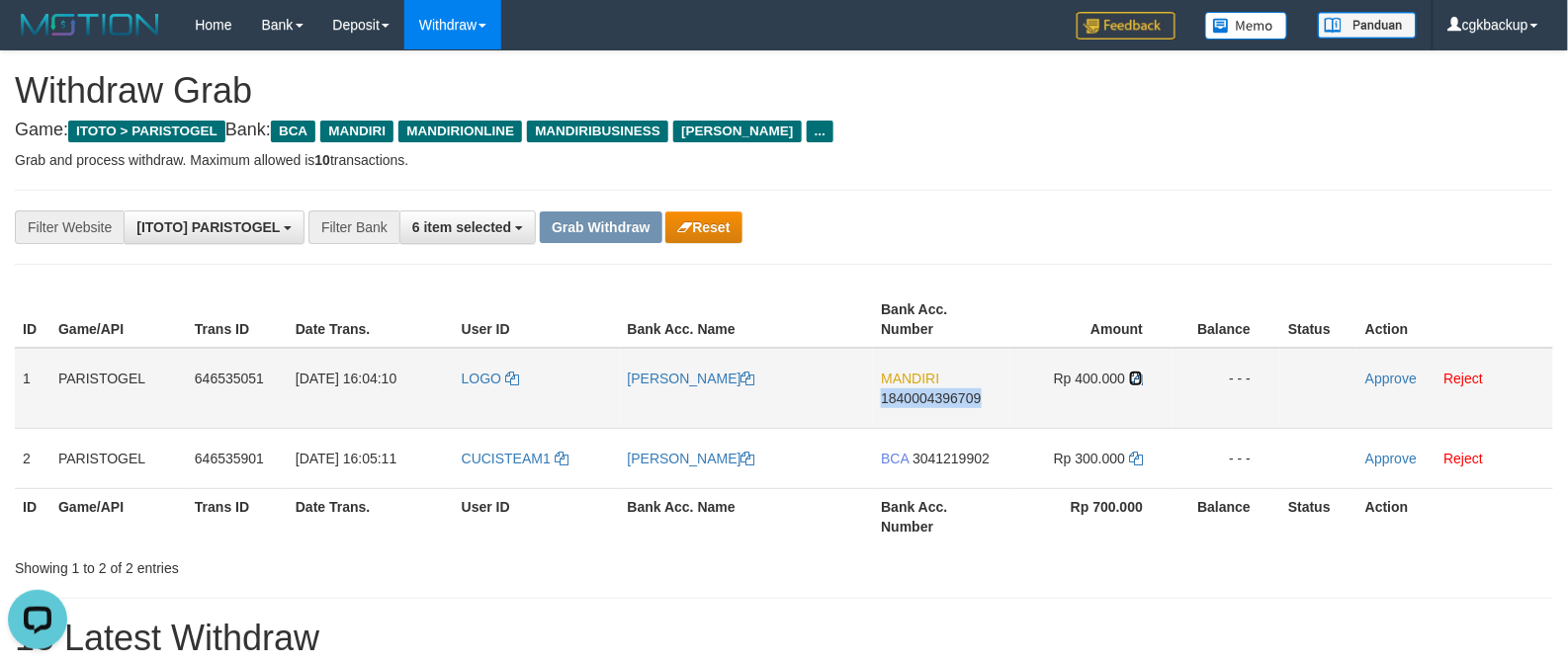click at bounding box center (1136, 378) 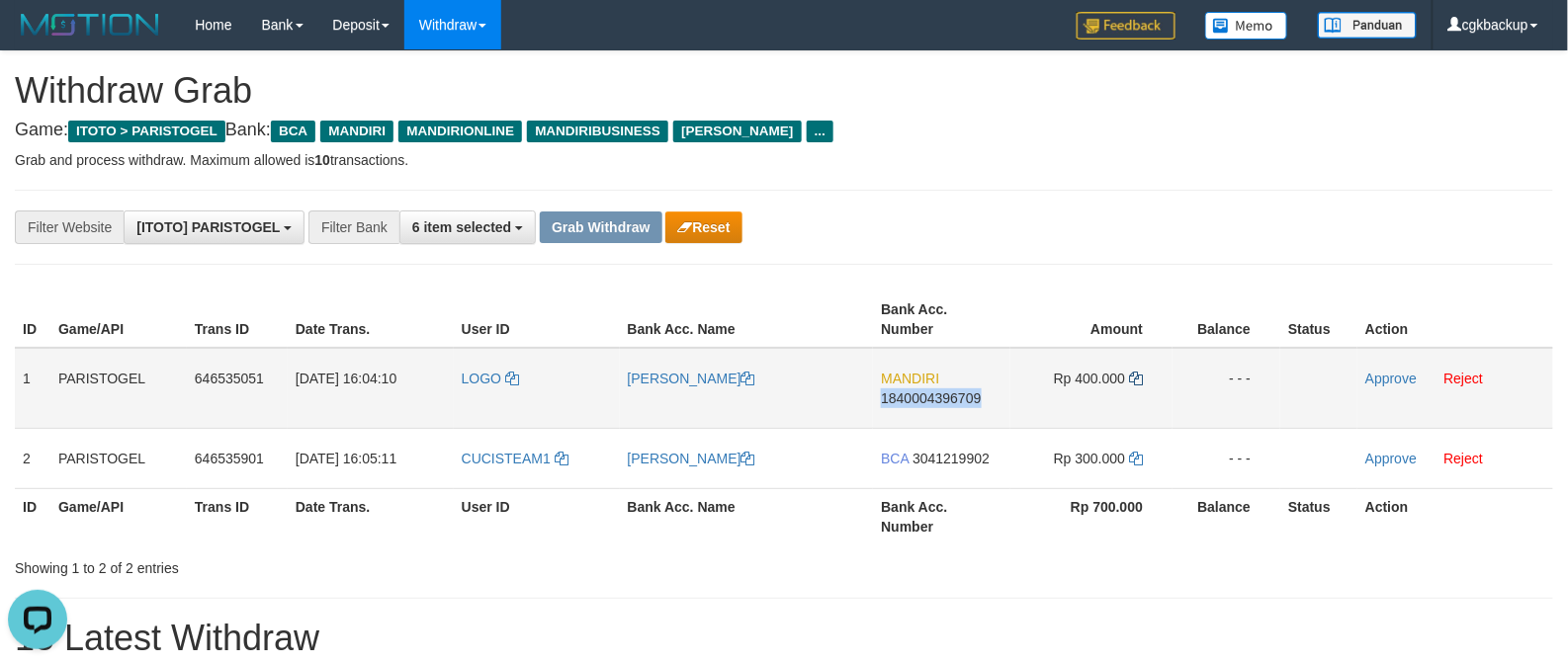 copy on "1840004396709" 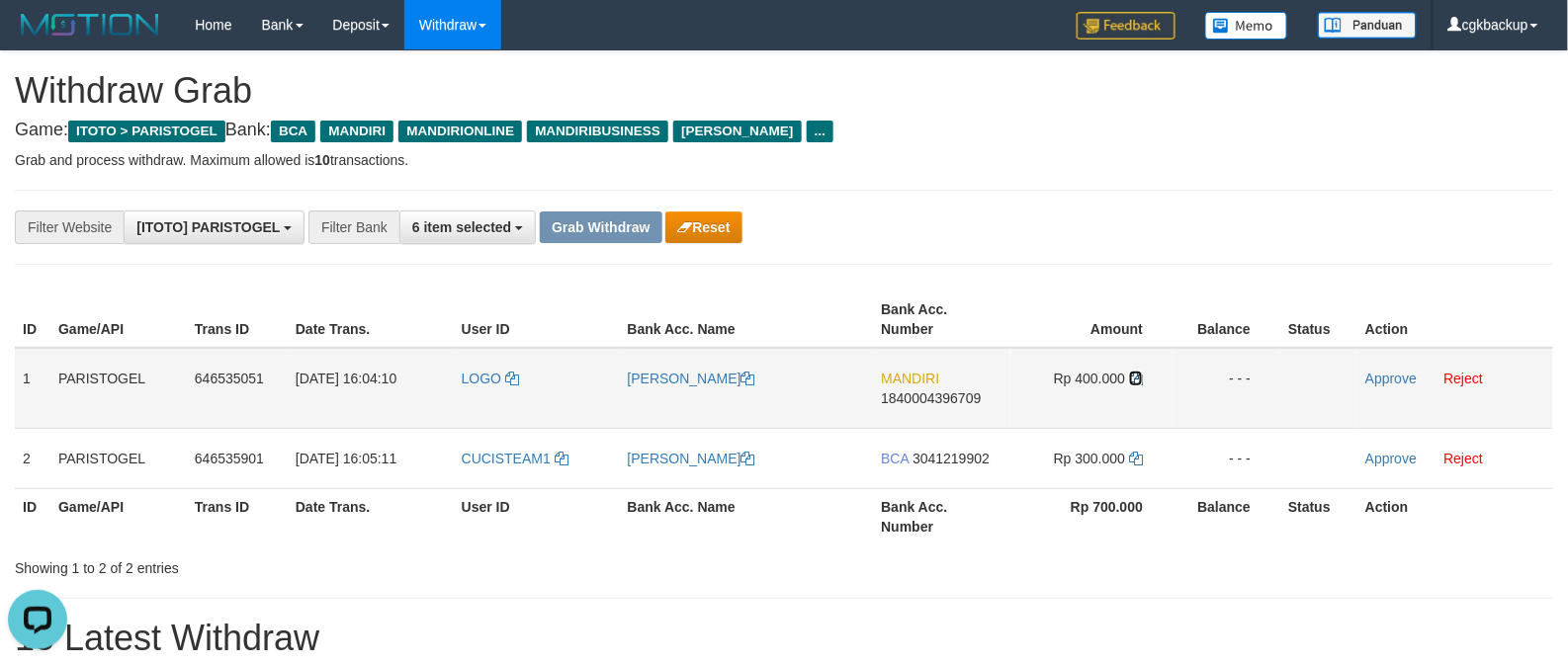 click at bounding box center (1136, 378) 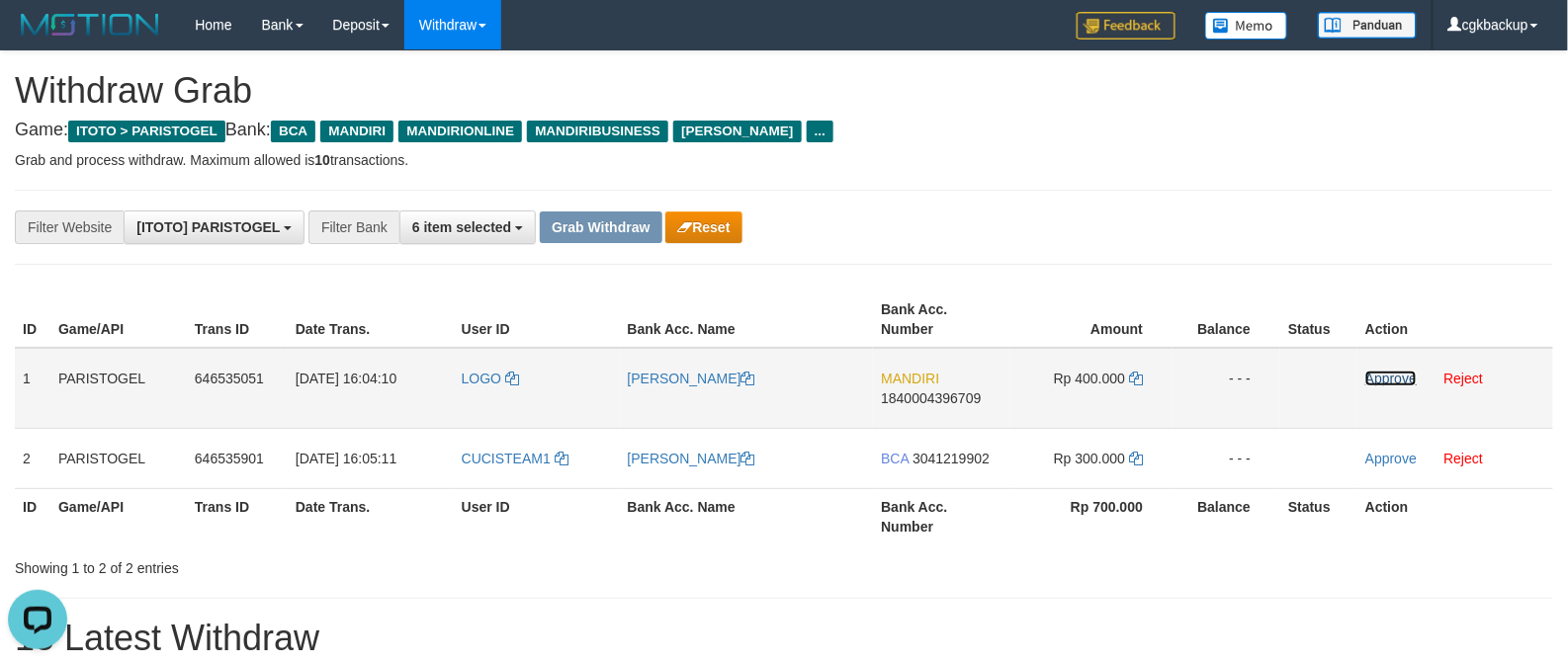 click on "Approve" at bounding box center [1391, 378] 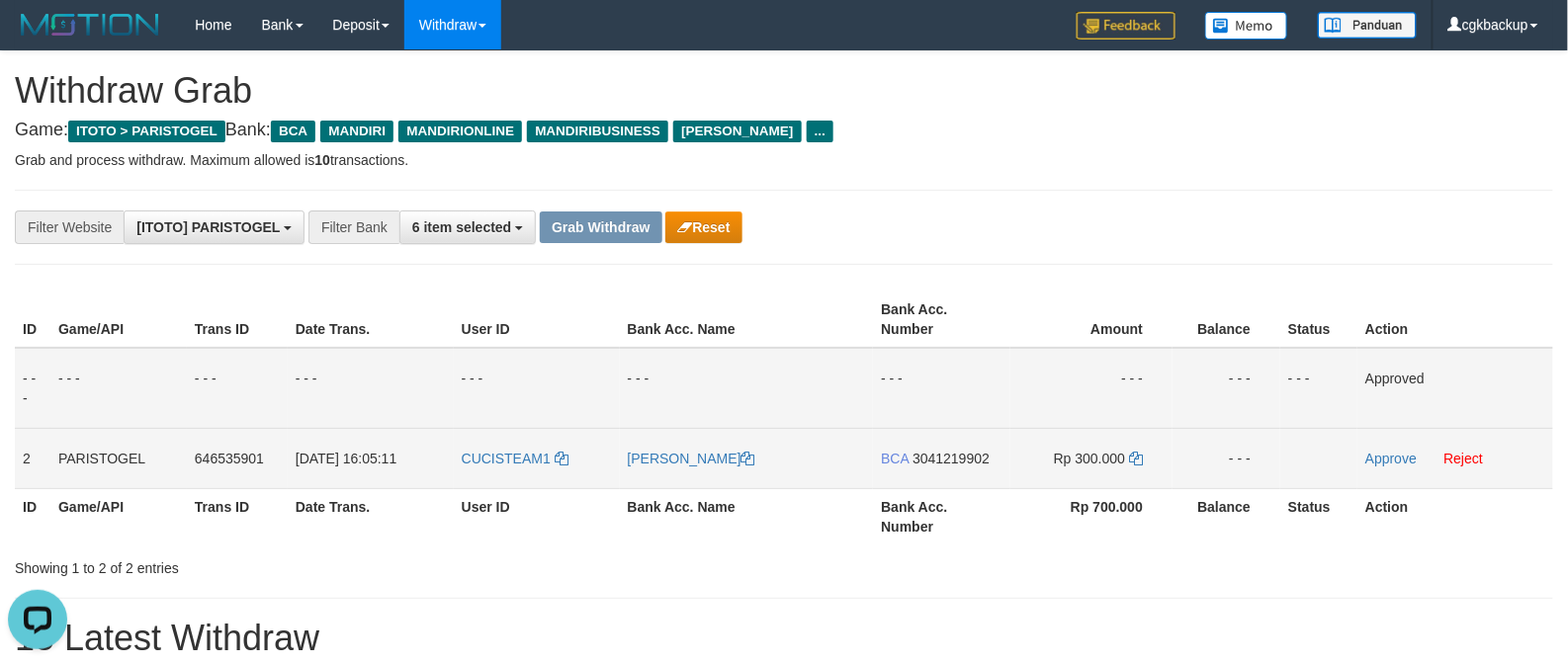 click on "CUCISTEAM1" at bounding box center [537, 457] 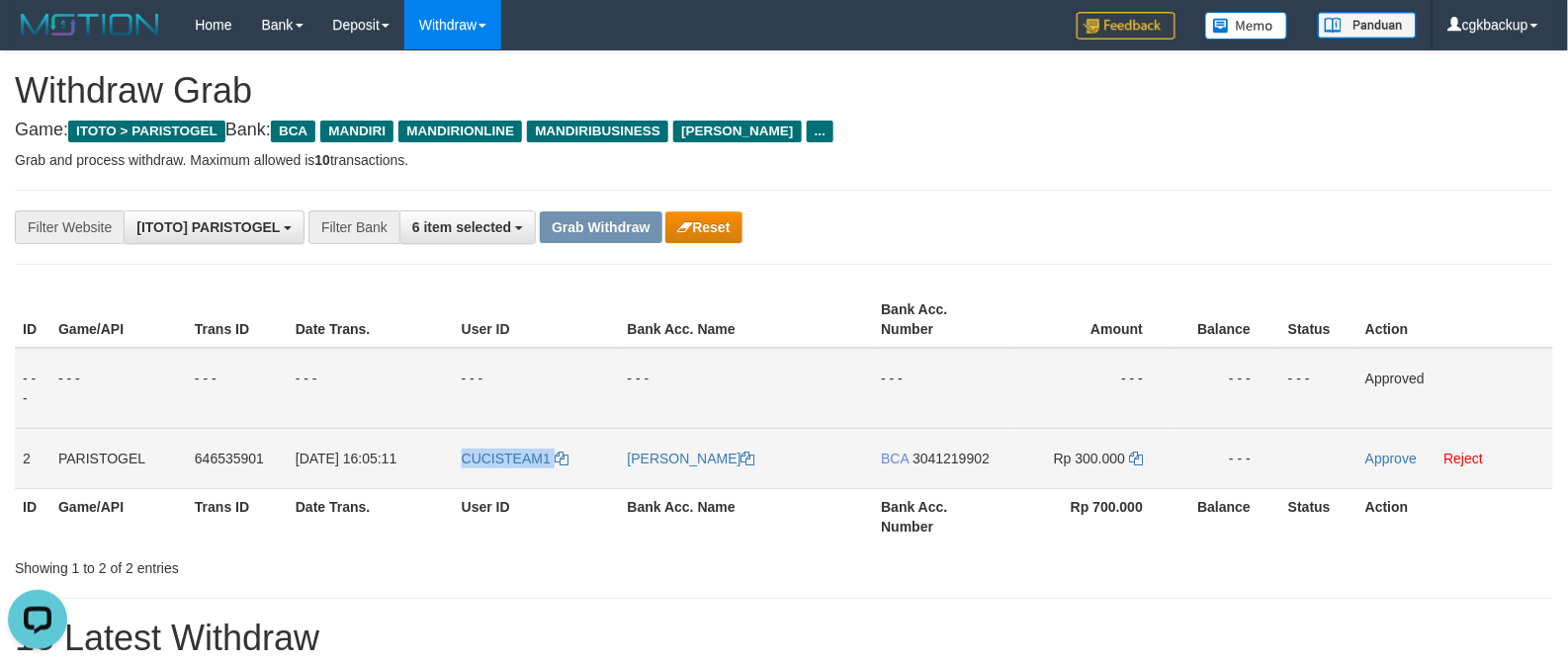 click on "CUCISTEAM1" at bounding box center (537, 457) 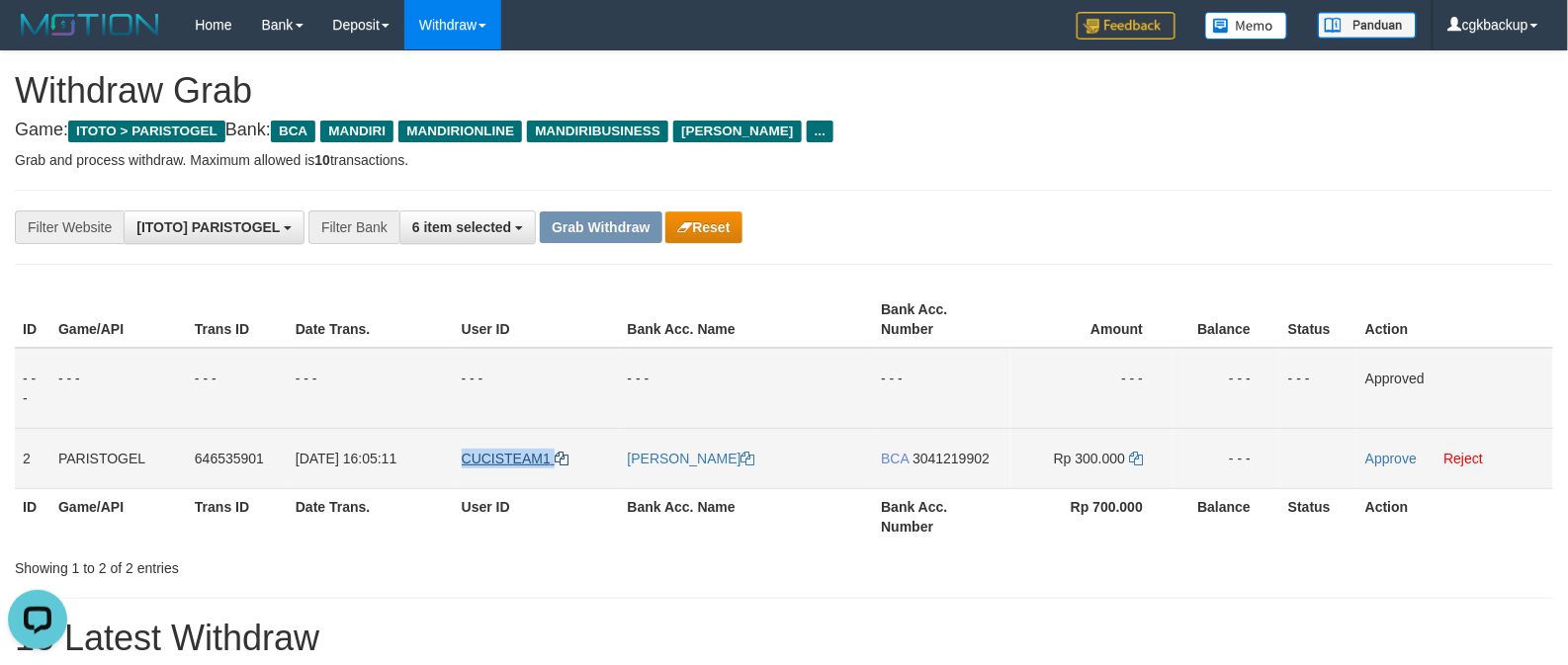 copy on "CUCISTEAM1" 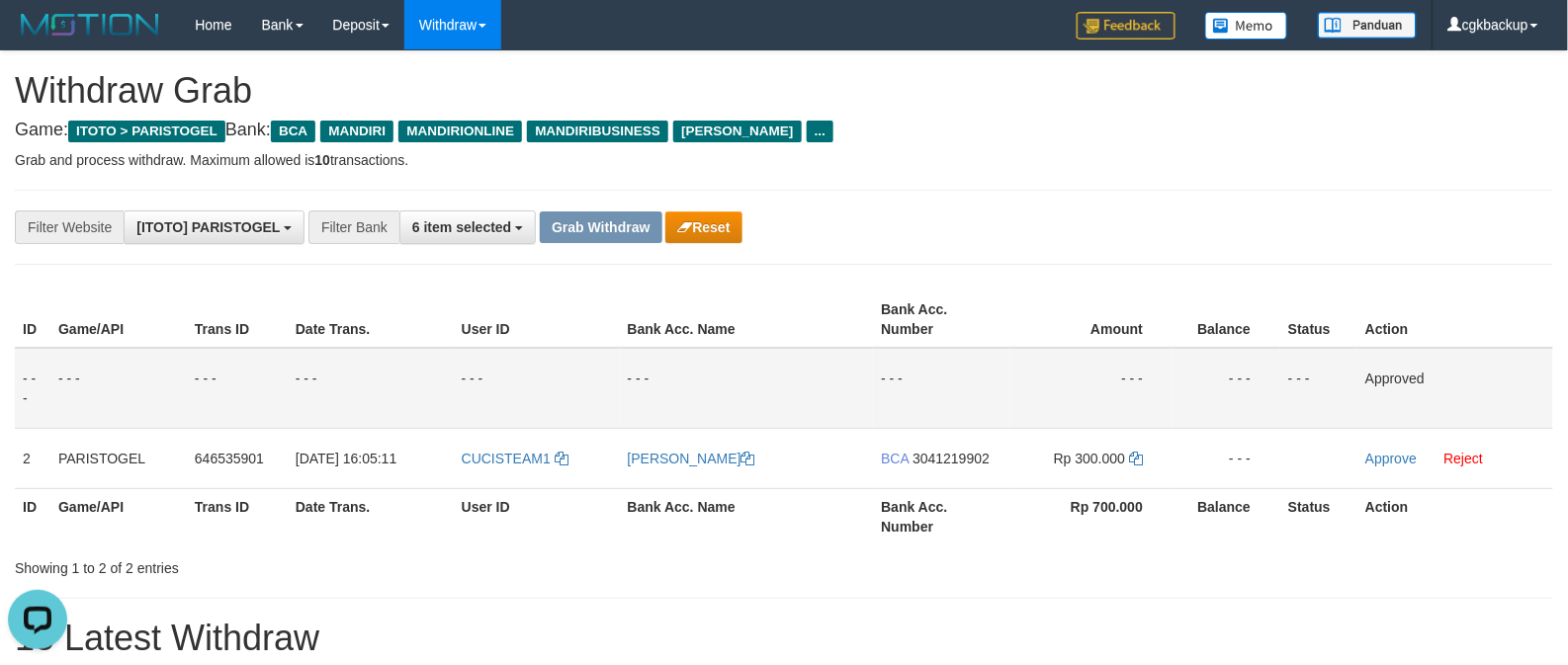 drag, startPoint x: 890, startPoint y: 330, endPoint x: 625, endPoint y: 581, distance: 365.00137 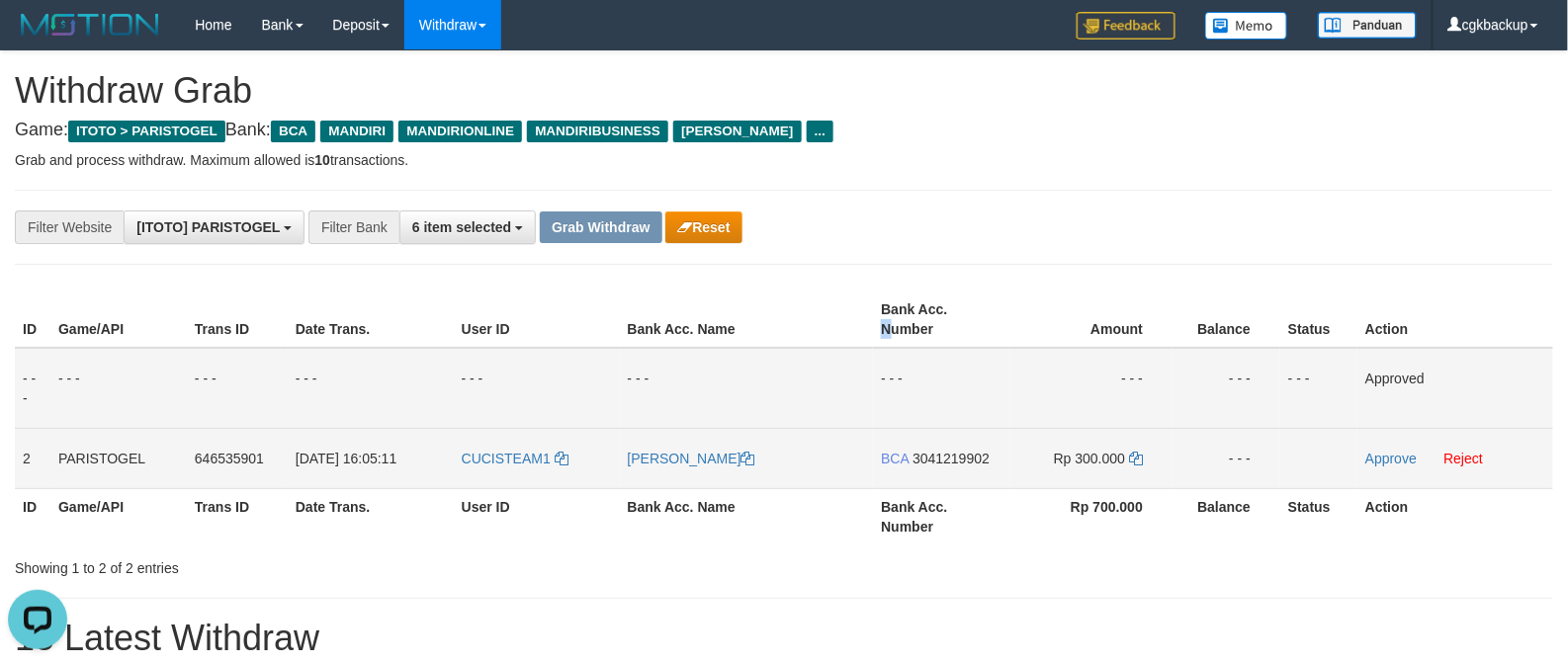 copy on "N" 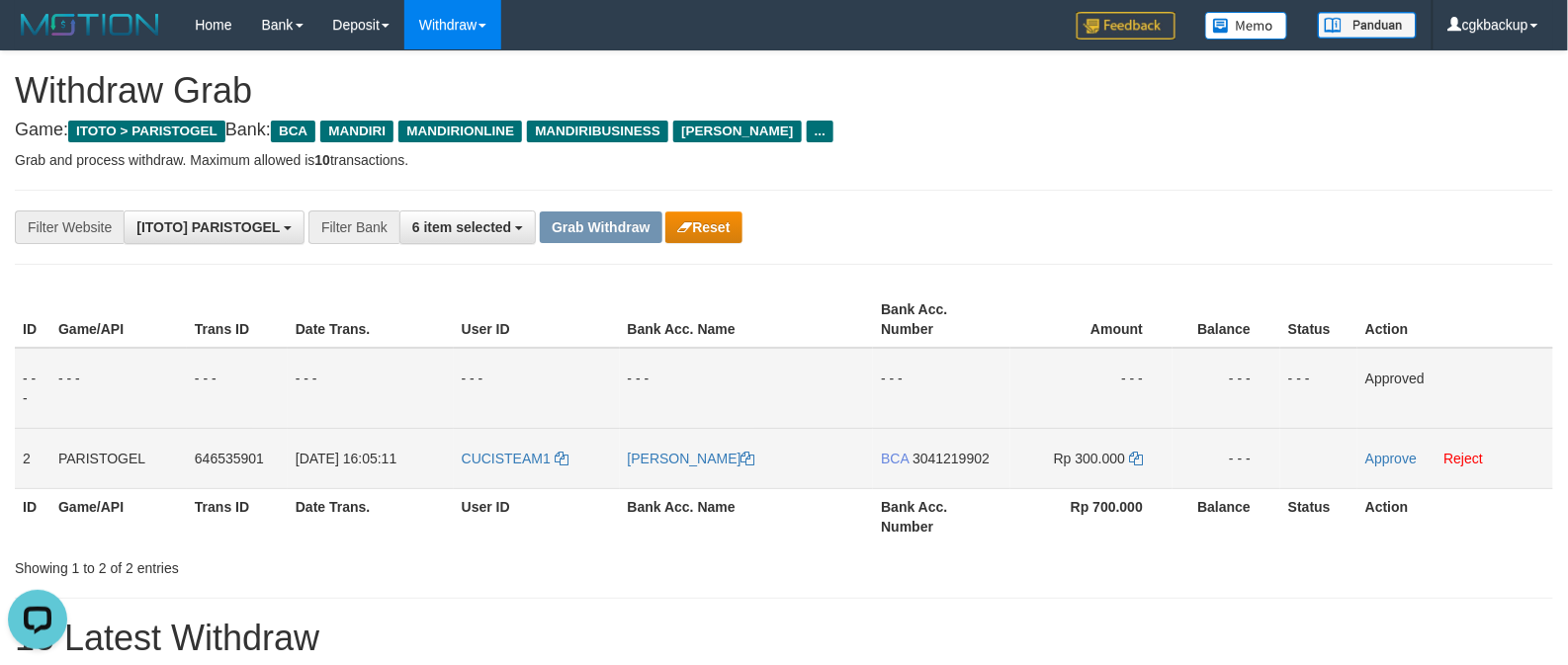 click on "[PERSON_NAME]" at bounding box center [746, 457] 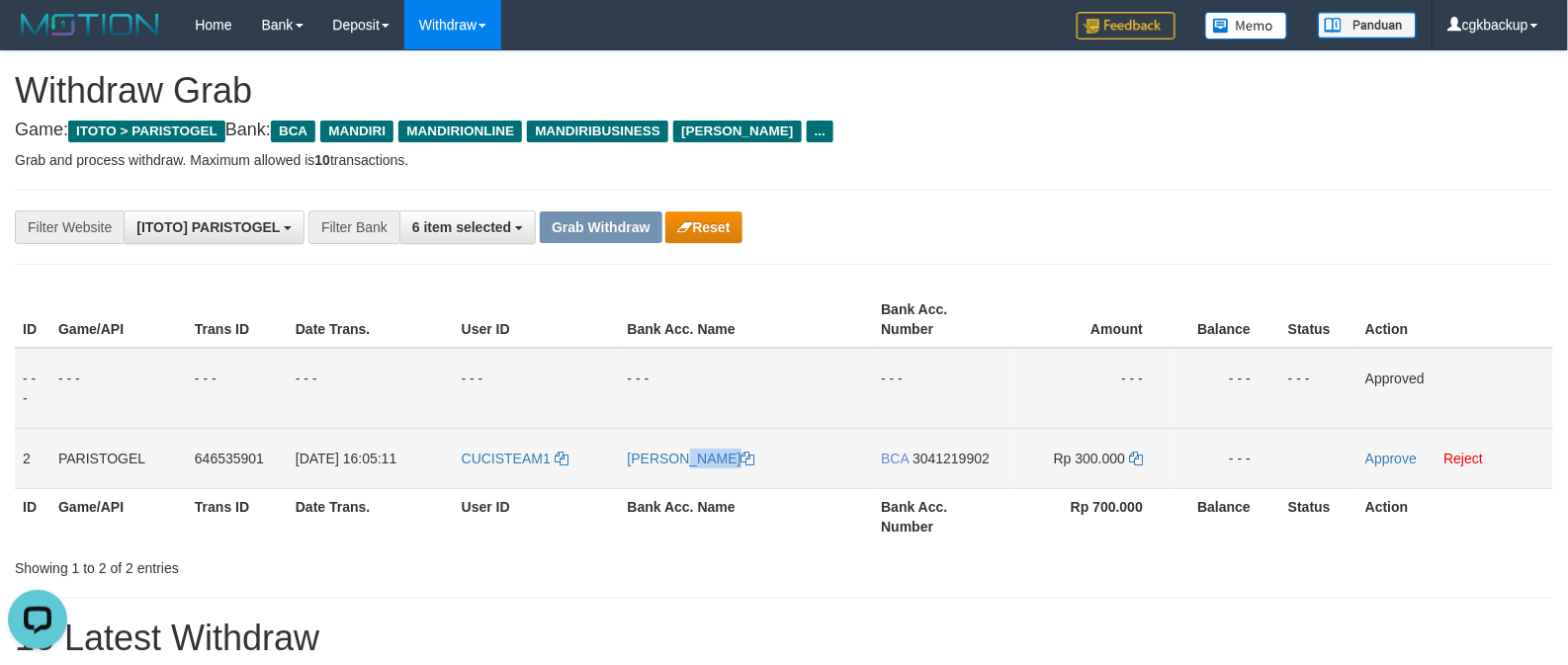click on "[PERSON_NAME]" at bounding box center [746, 457] 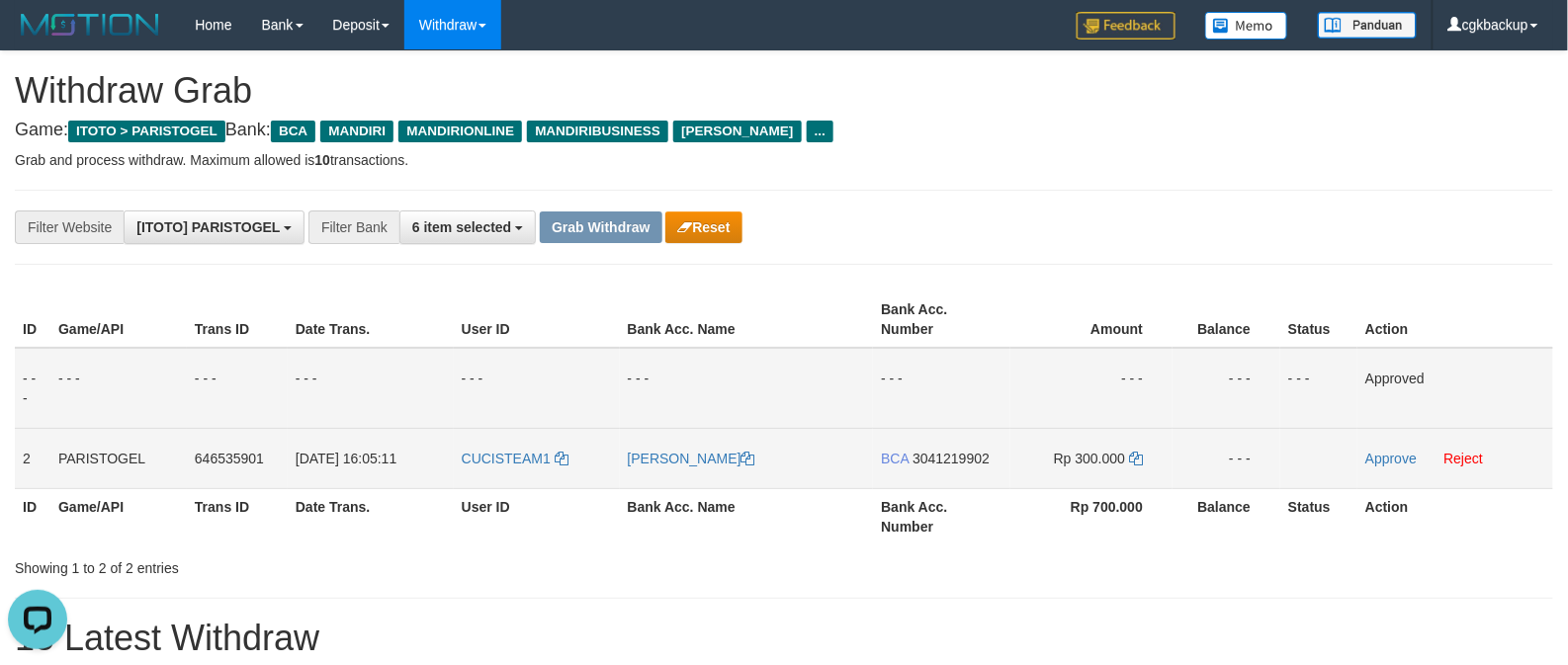 click on "BCA
3041219902" at bounding box center (941, 457) 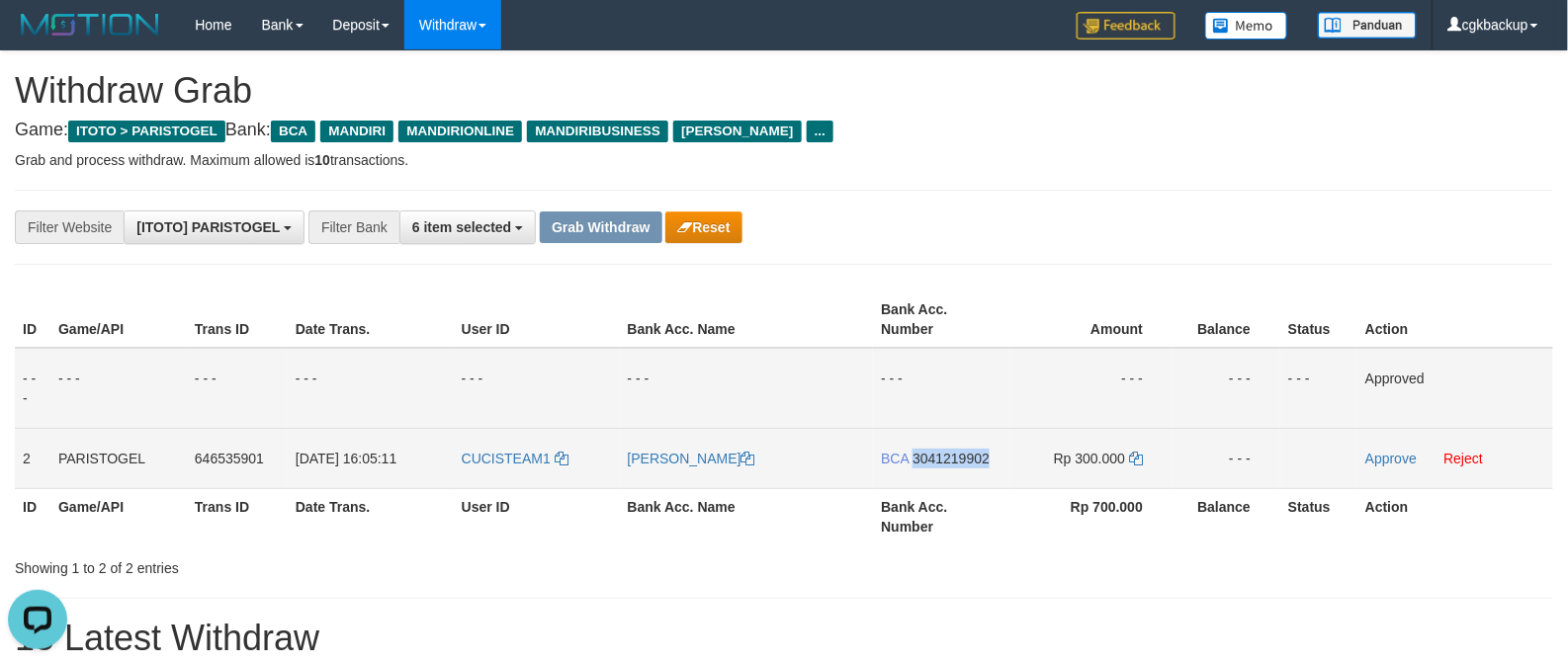click on "BCA
3041219902" at bounding box center (941, 457) 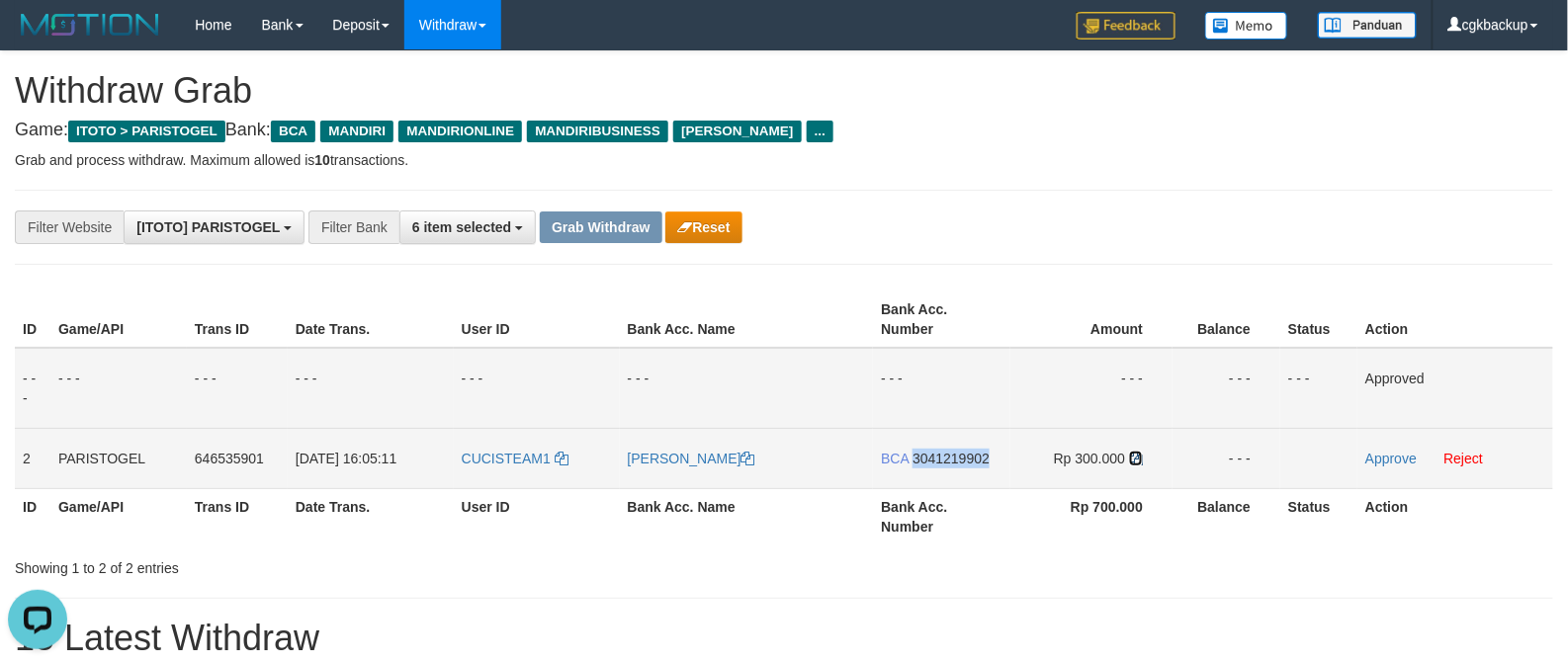 click at bounding box center [1136, 458] 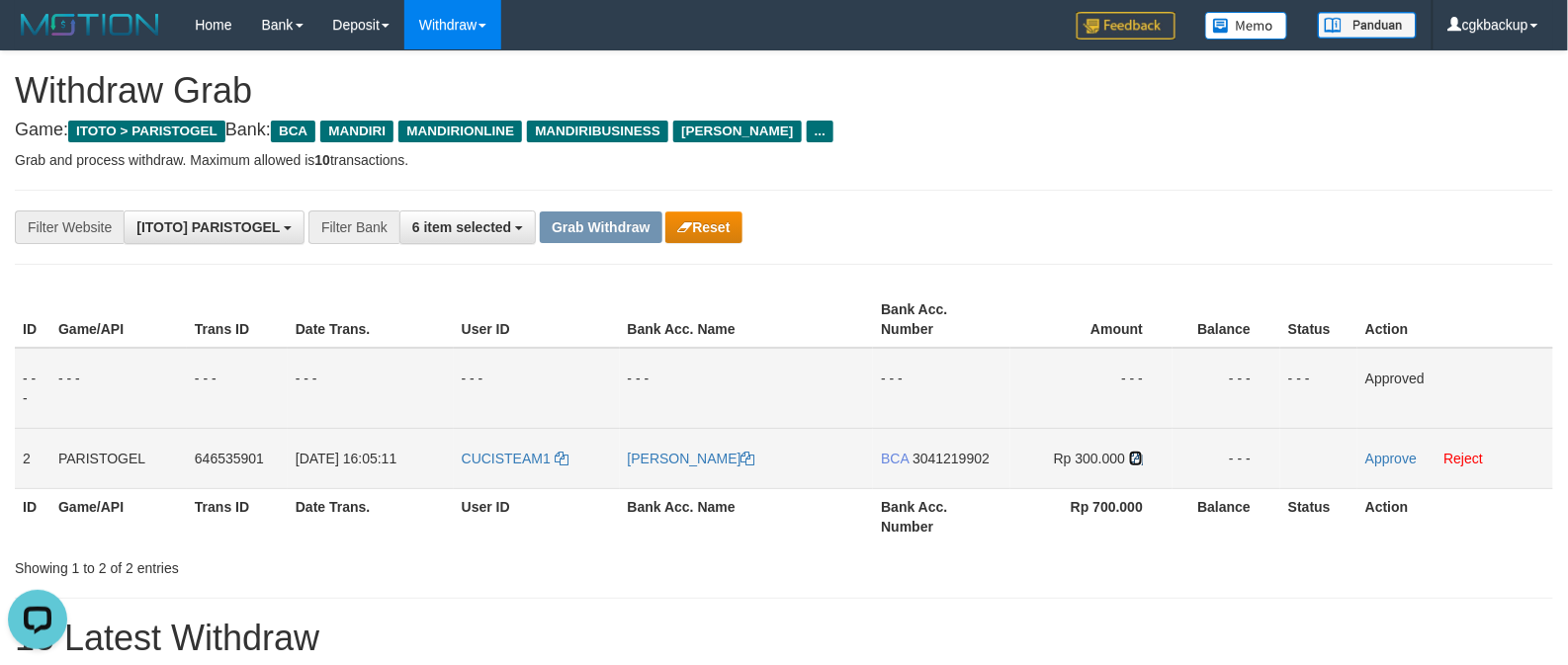 click at bounding box center [1136, 458] 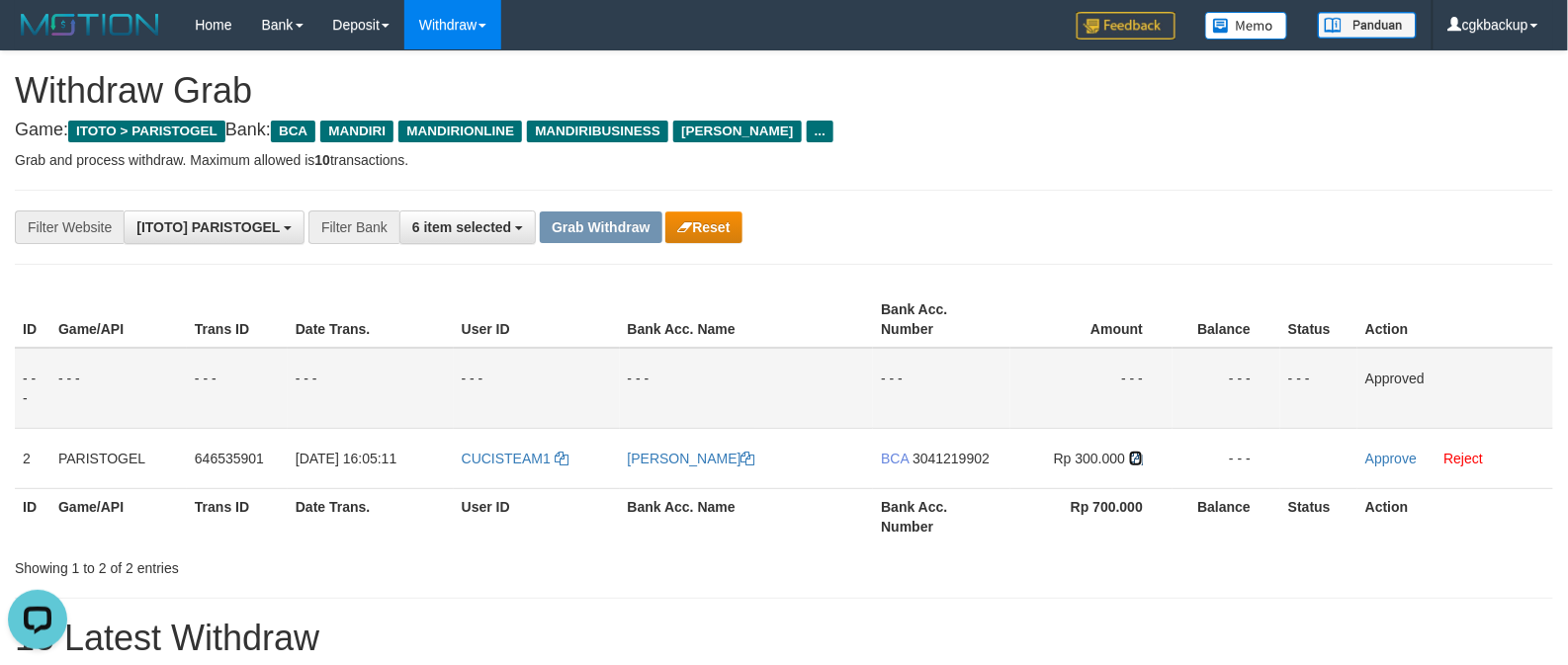 click on "Rp 300.000" at bounding box center [1091, 457] 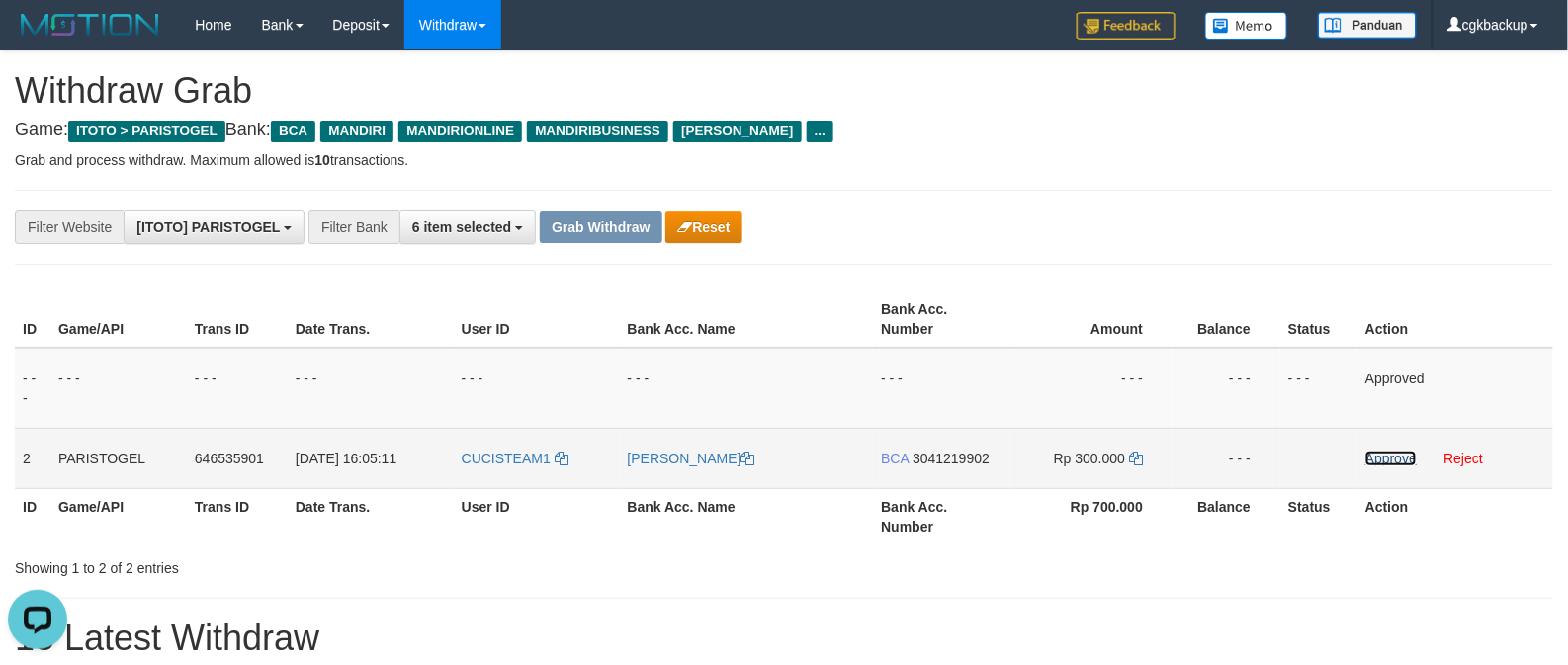 click on "Approve" at bounding box center (1391, 458) 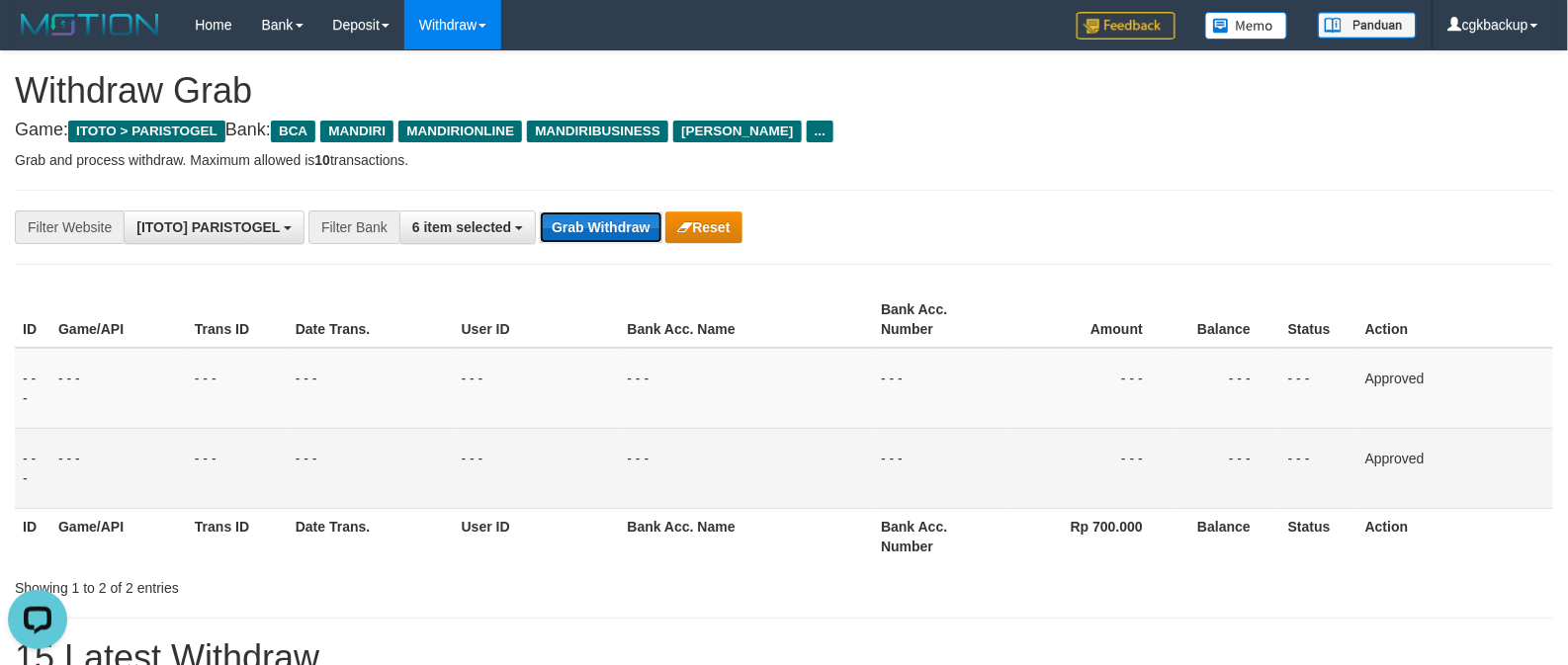 click on "Grab Withdraw" at bounding box center (600, 227) 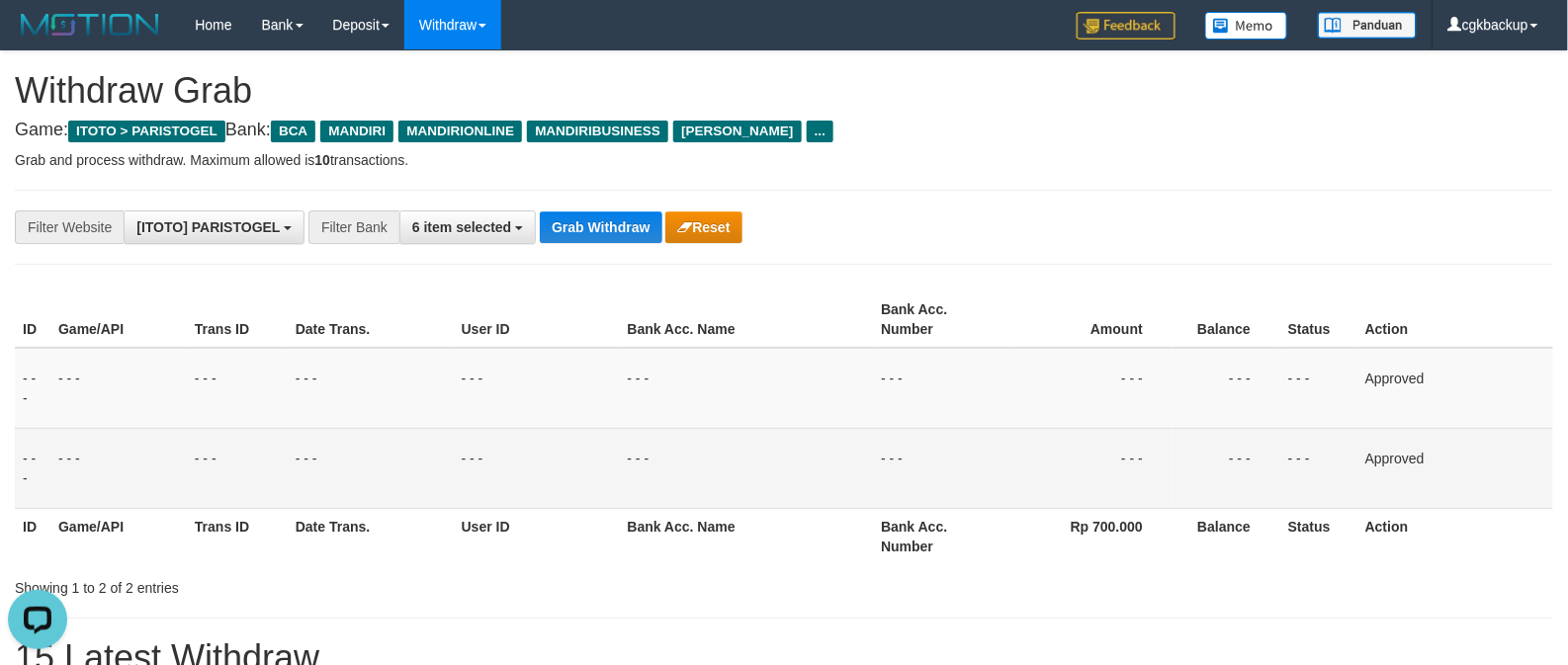 click on "Grab and process withdraw.
Maximum allowed is  10  transactions." at bounding box center [784, 160] 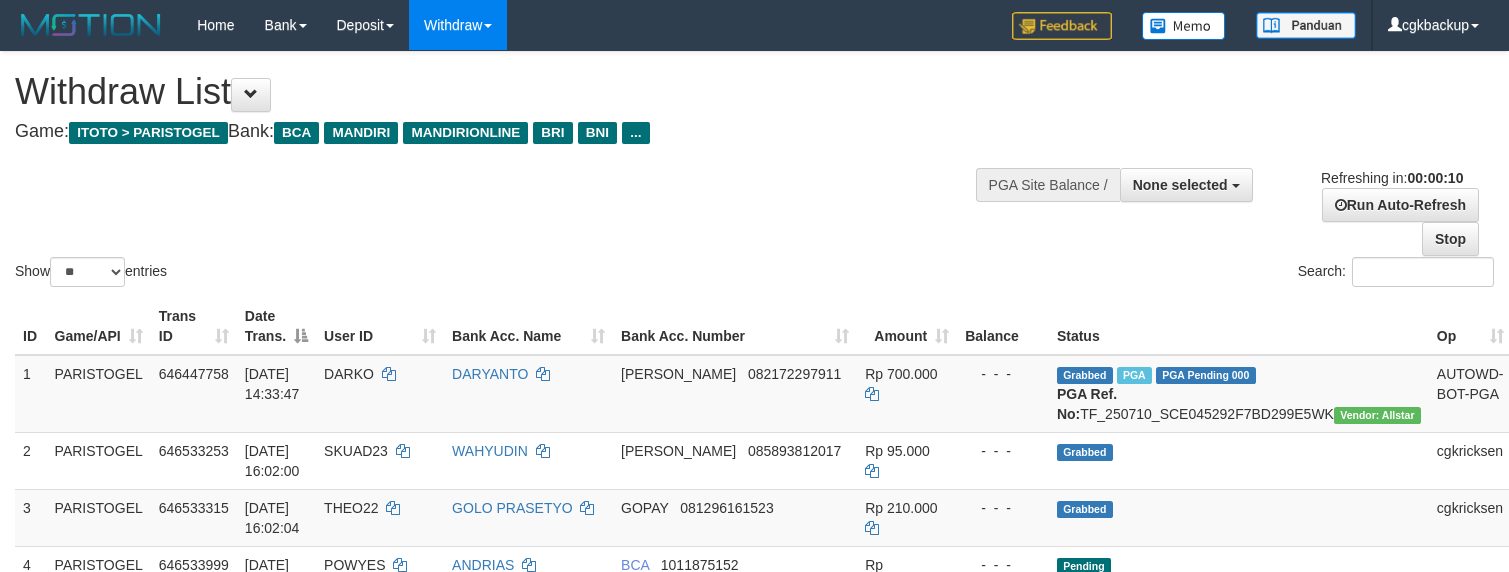 select 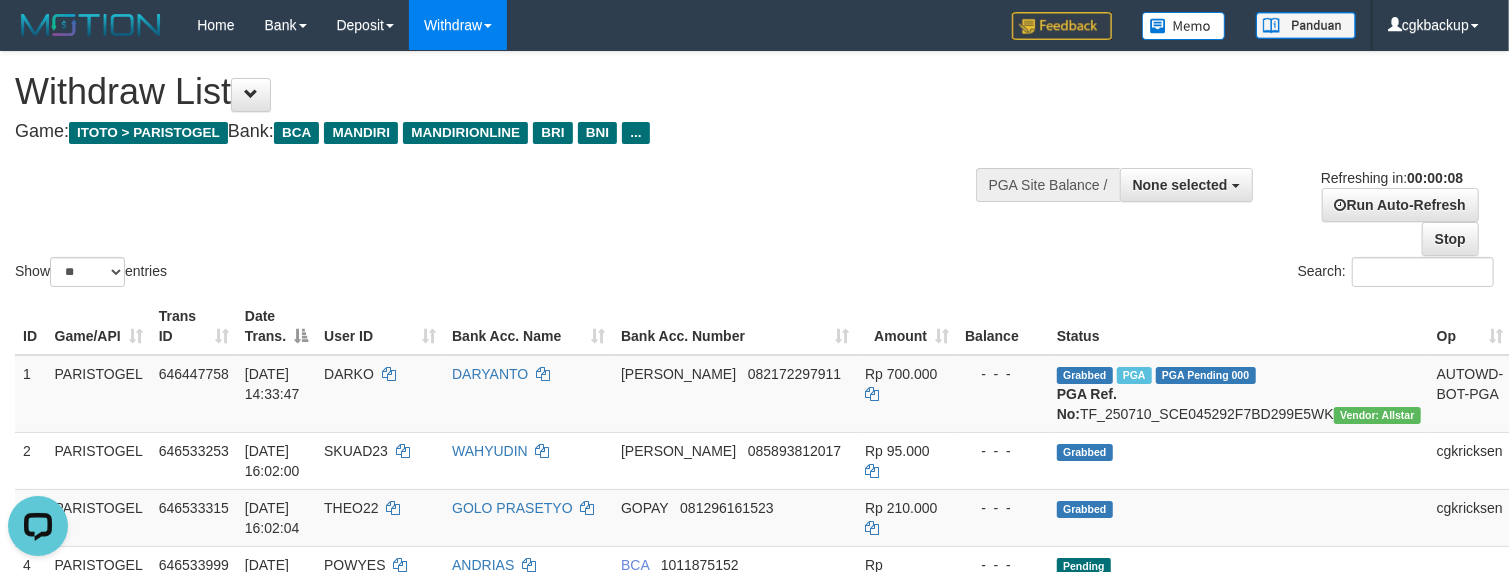 scroll, scrollTop: 0, scrollLeft: 0, axis: both 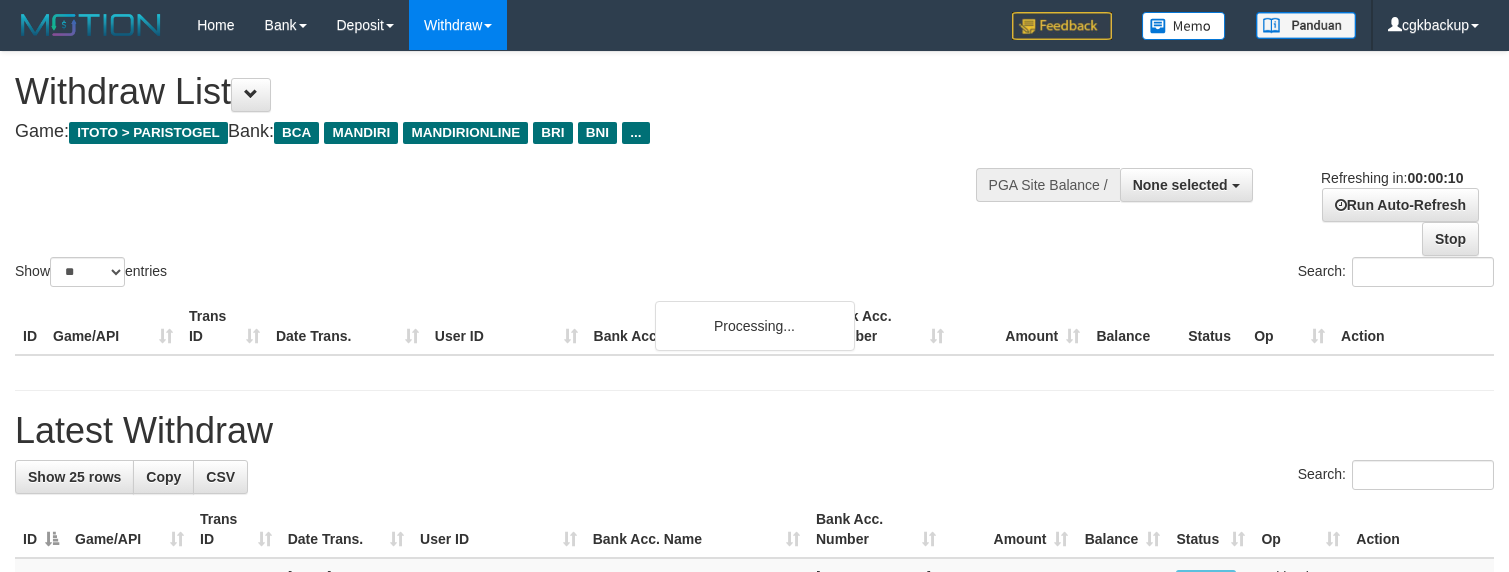 select 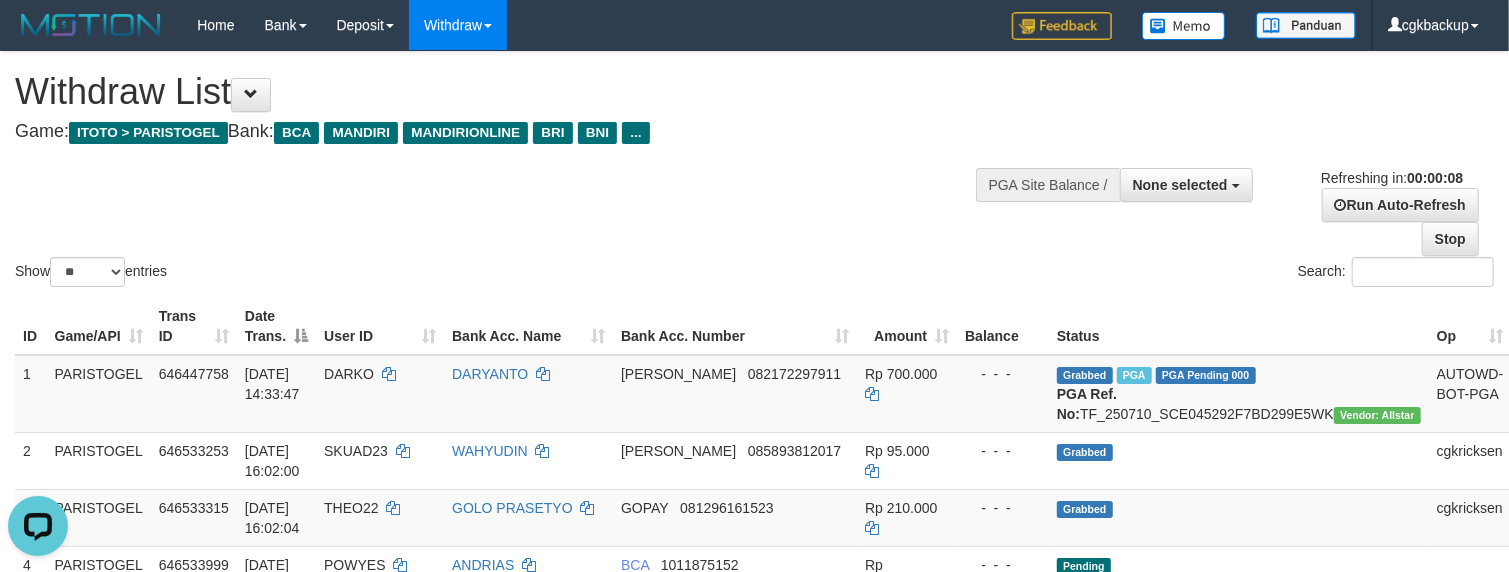 scroll, scrollTop: 0, scrollLeft: 0, axis: both 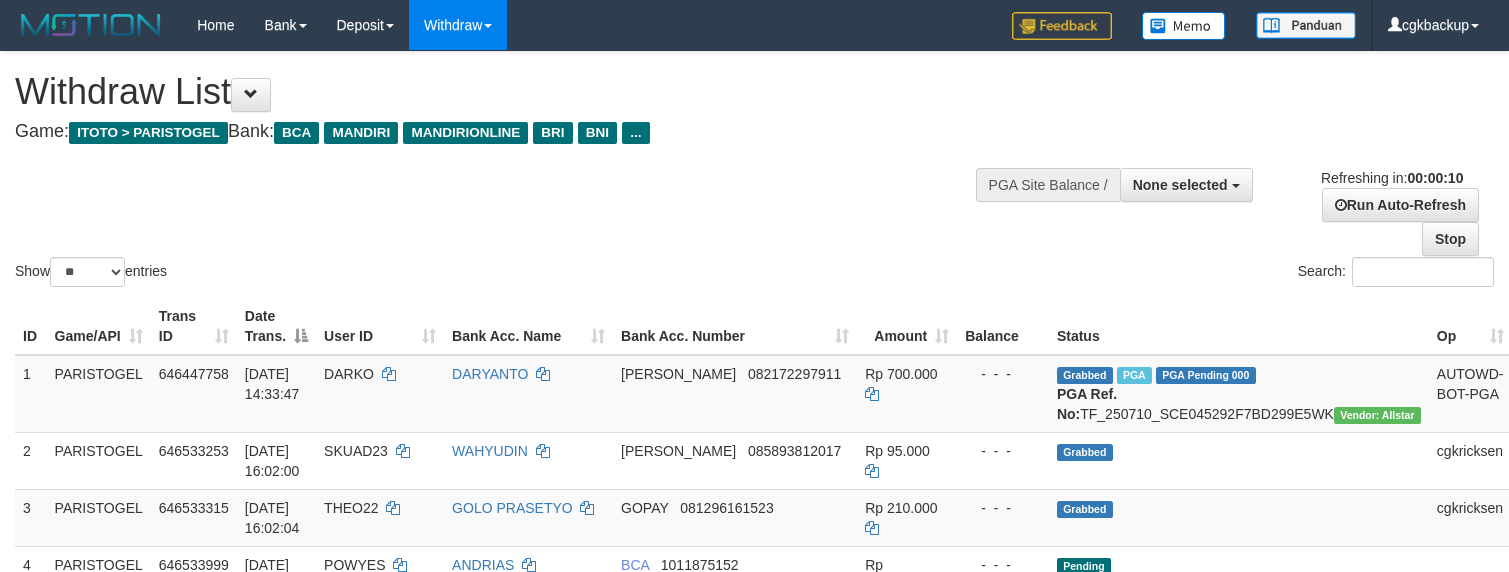 select 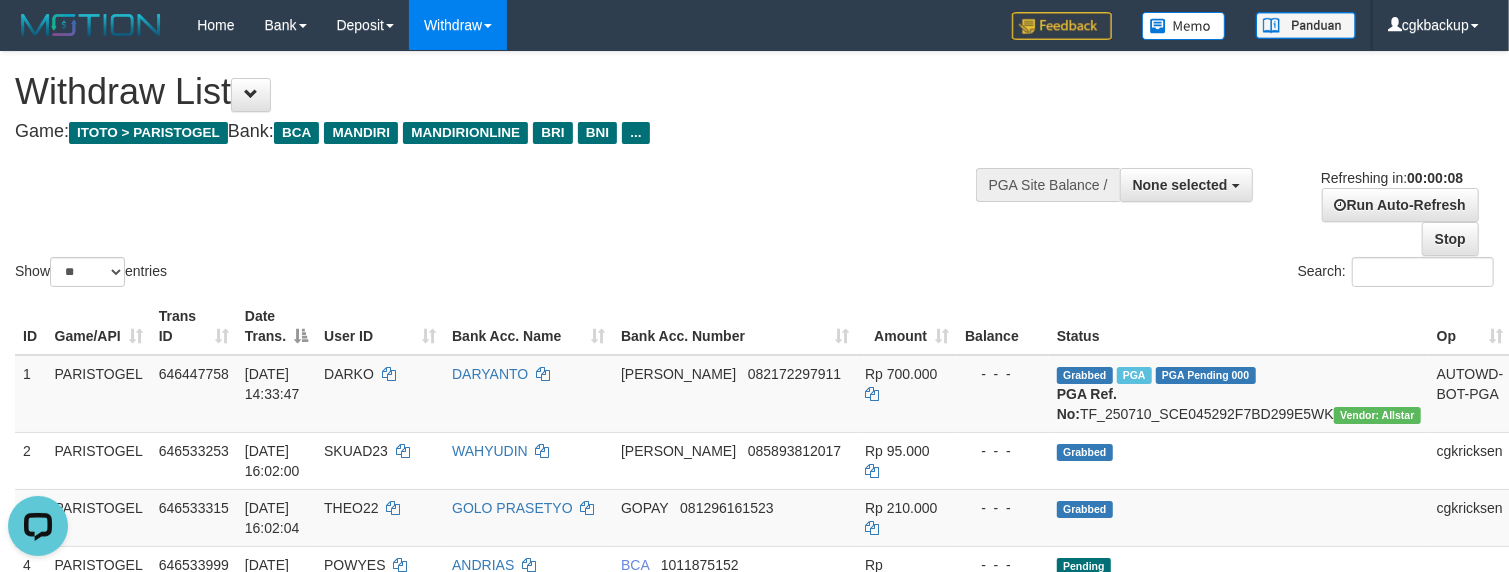 scroll, scrollTop: 0, scrollLeft: 0, axis: both 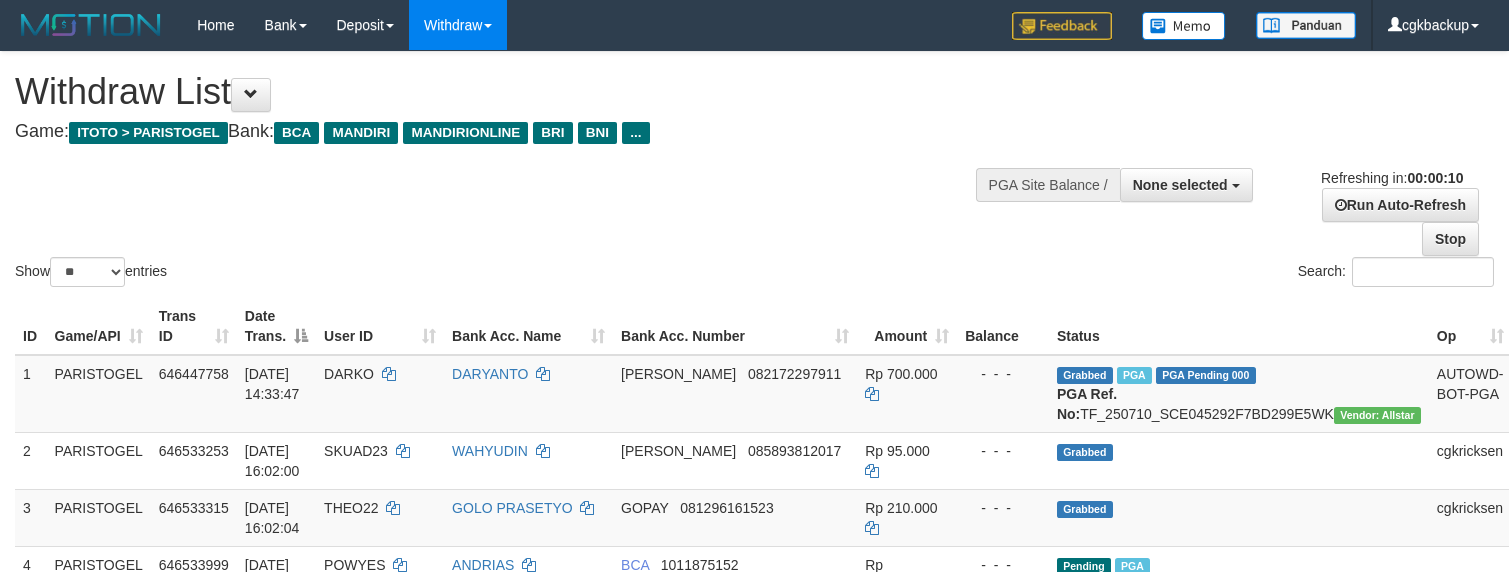 select 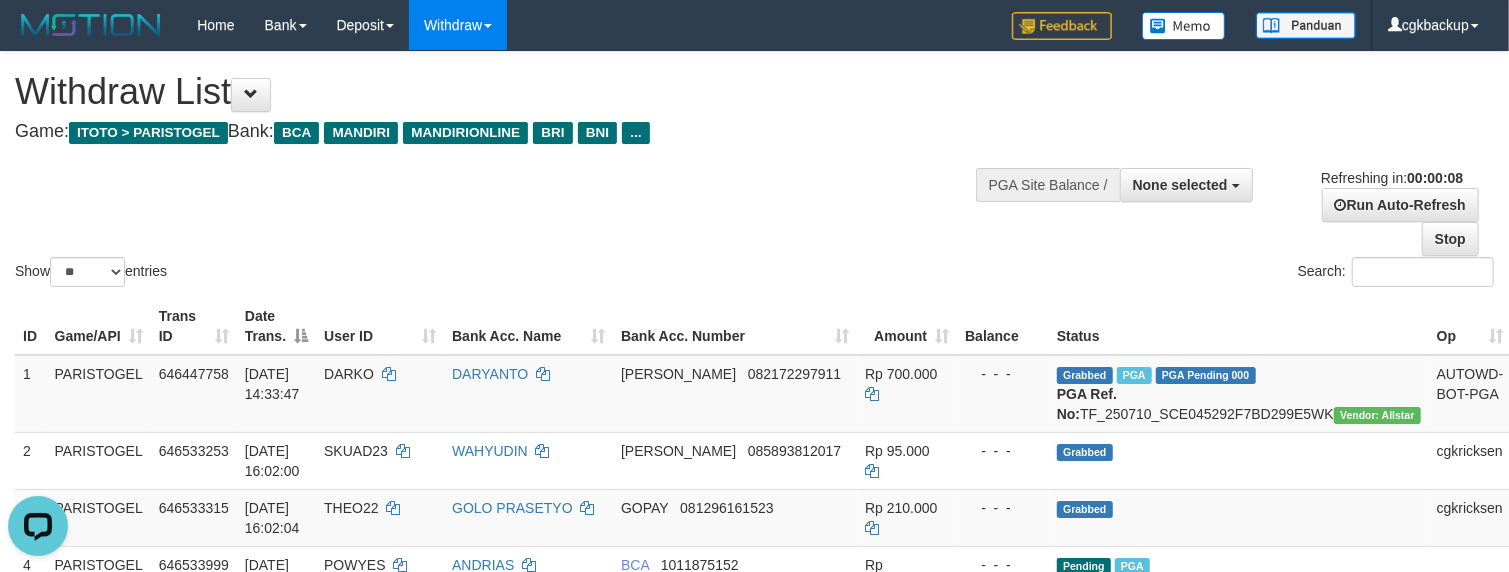 scroll, scrollTop: 0, scrollLeft: 0, axis: both 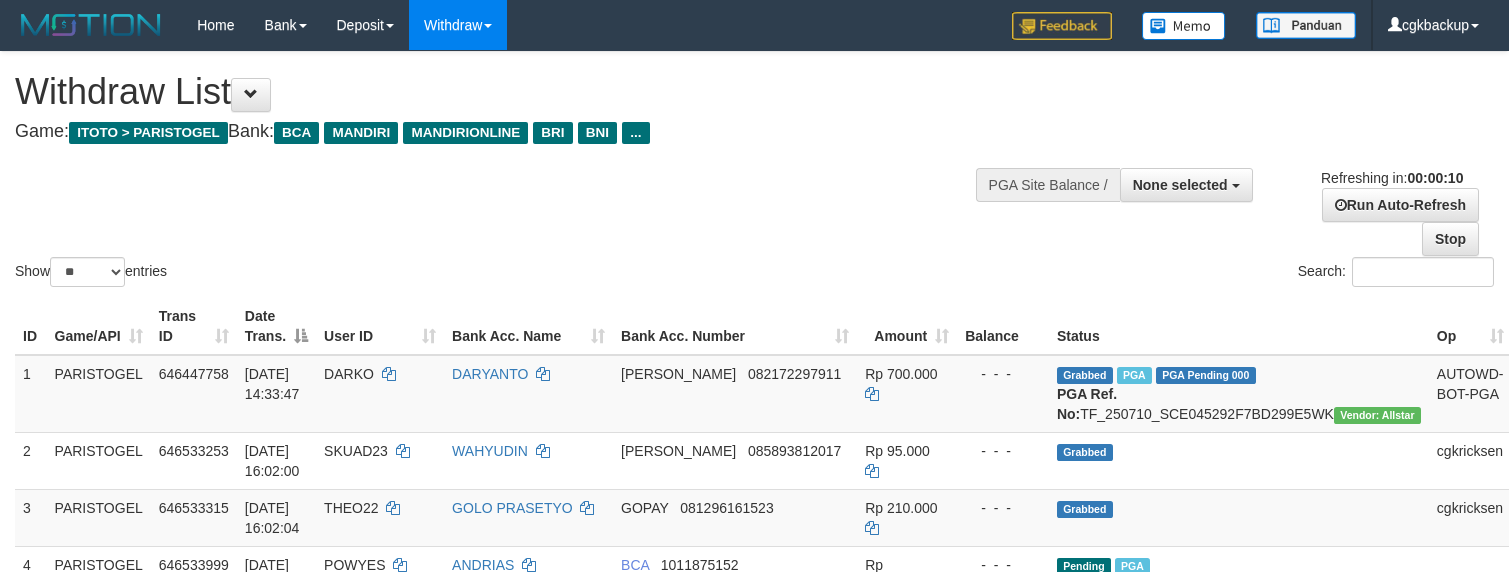 select 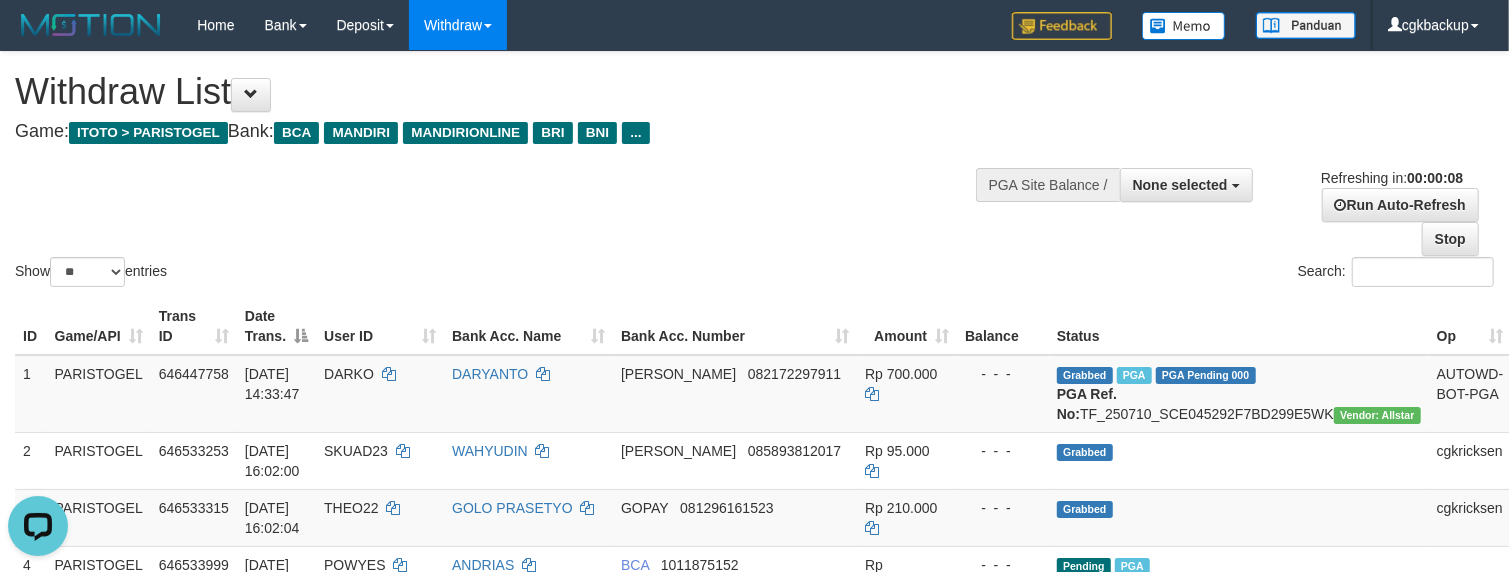scroll, scrollTop: 0, scrollLeft: 0, axis: both 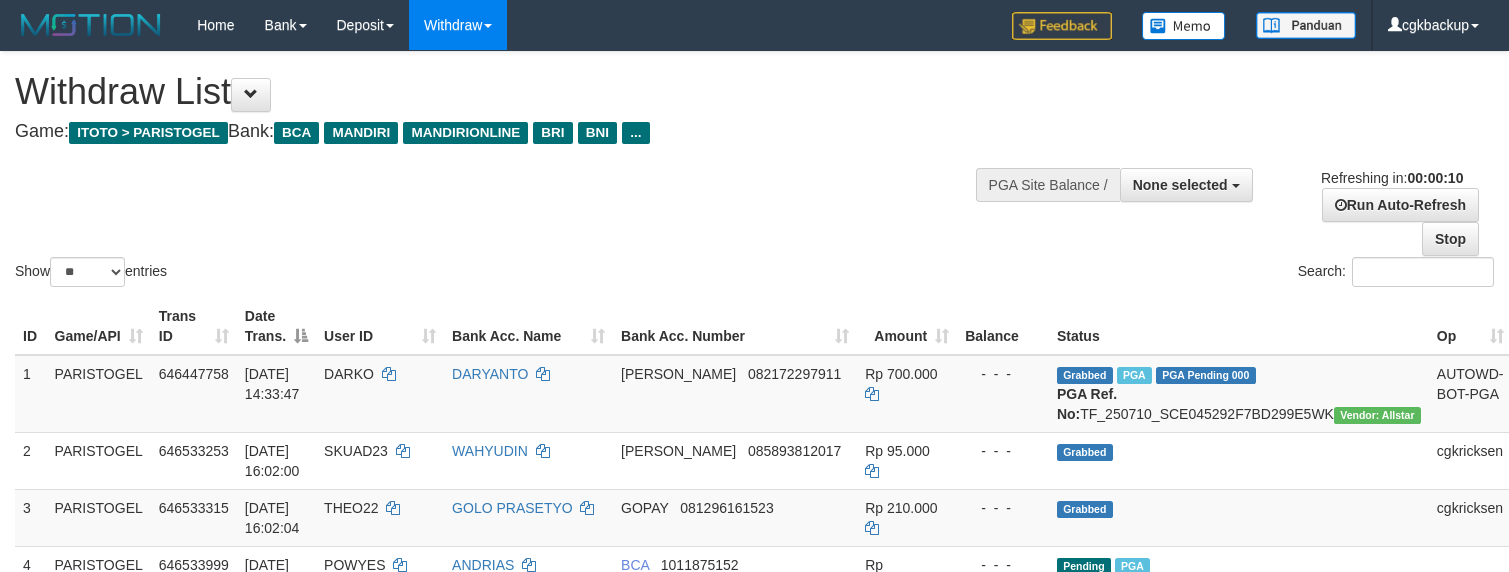 select 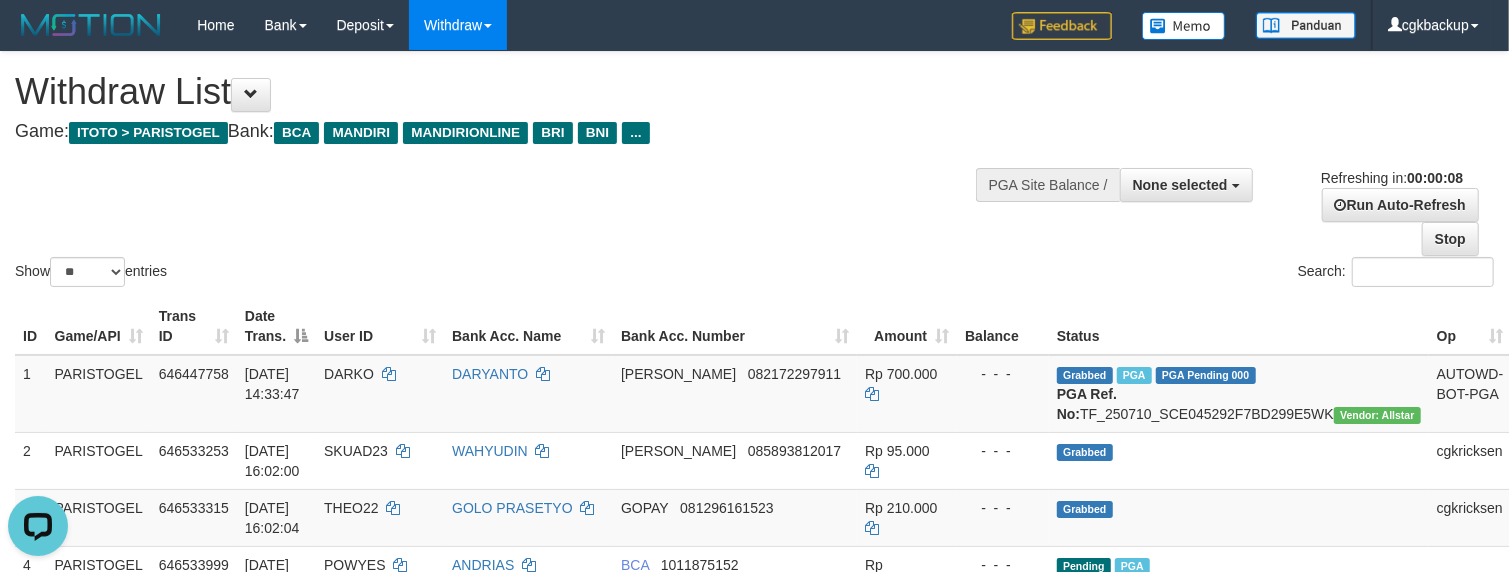 scroll, scrollTop: 0, scrollLeft: 0, axis: both 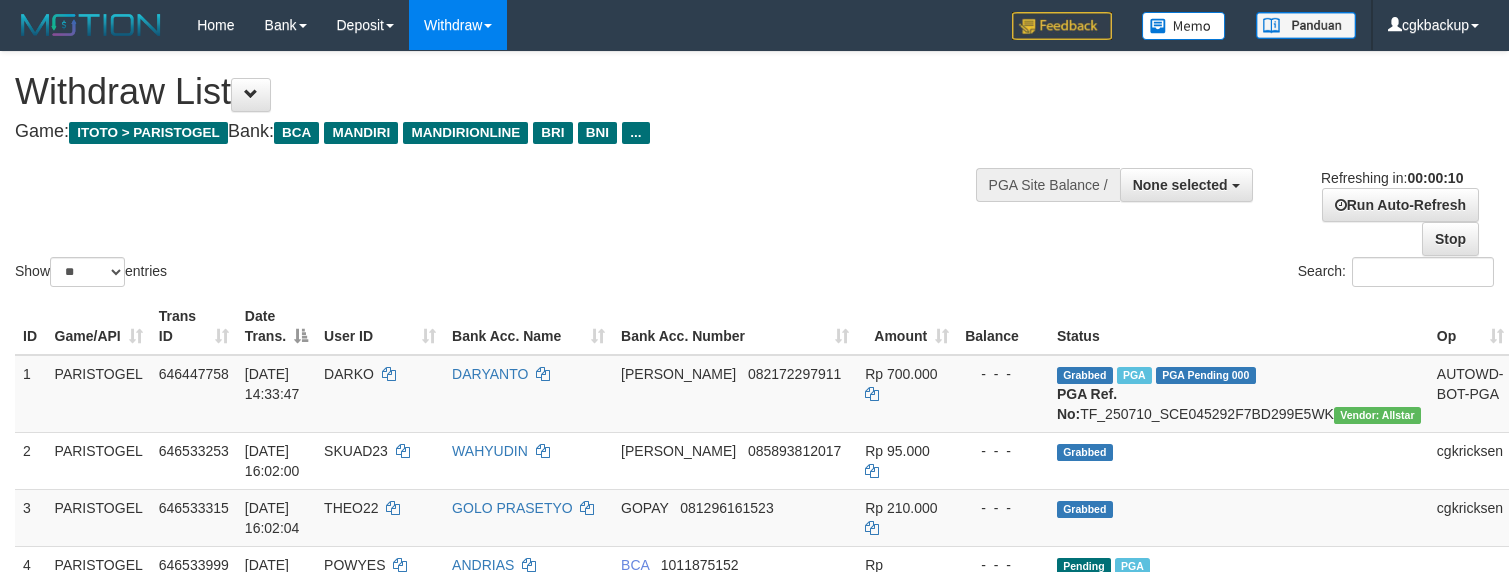 select 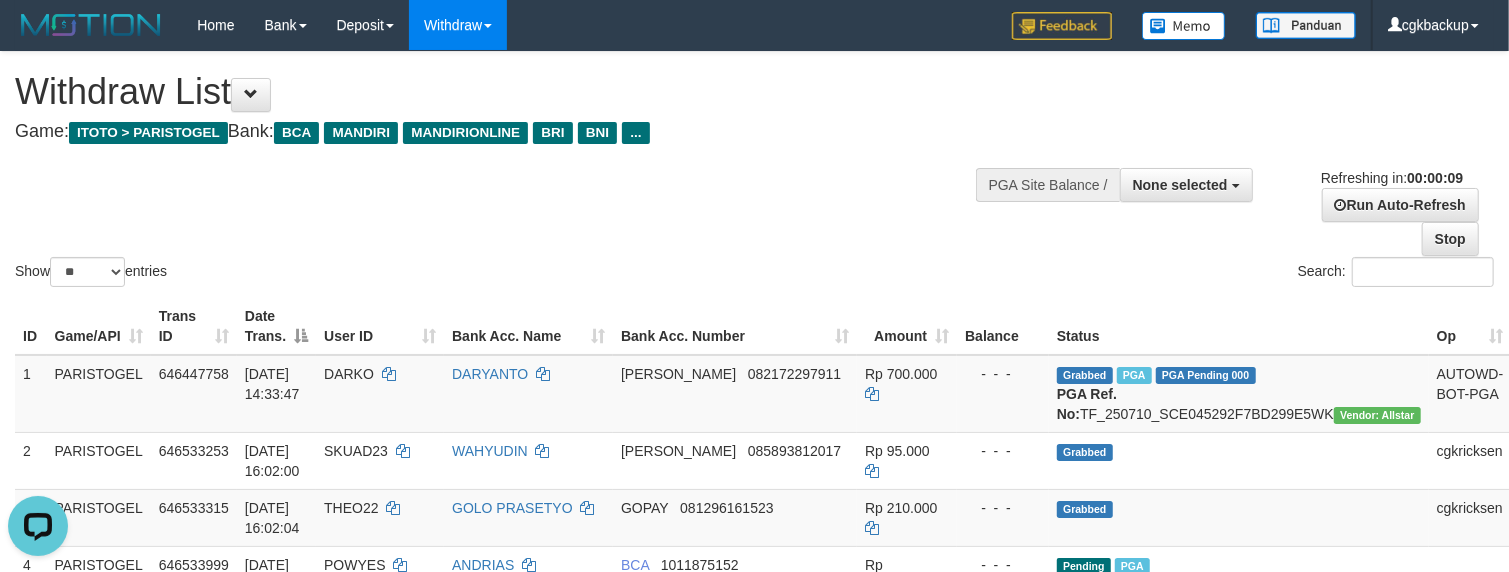 scroll, scrollTop: 0, scrollLeft: 0, axis: both 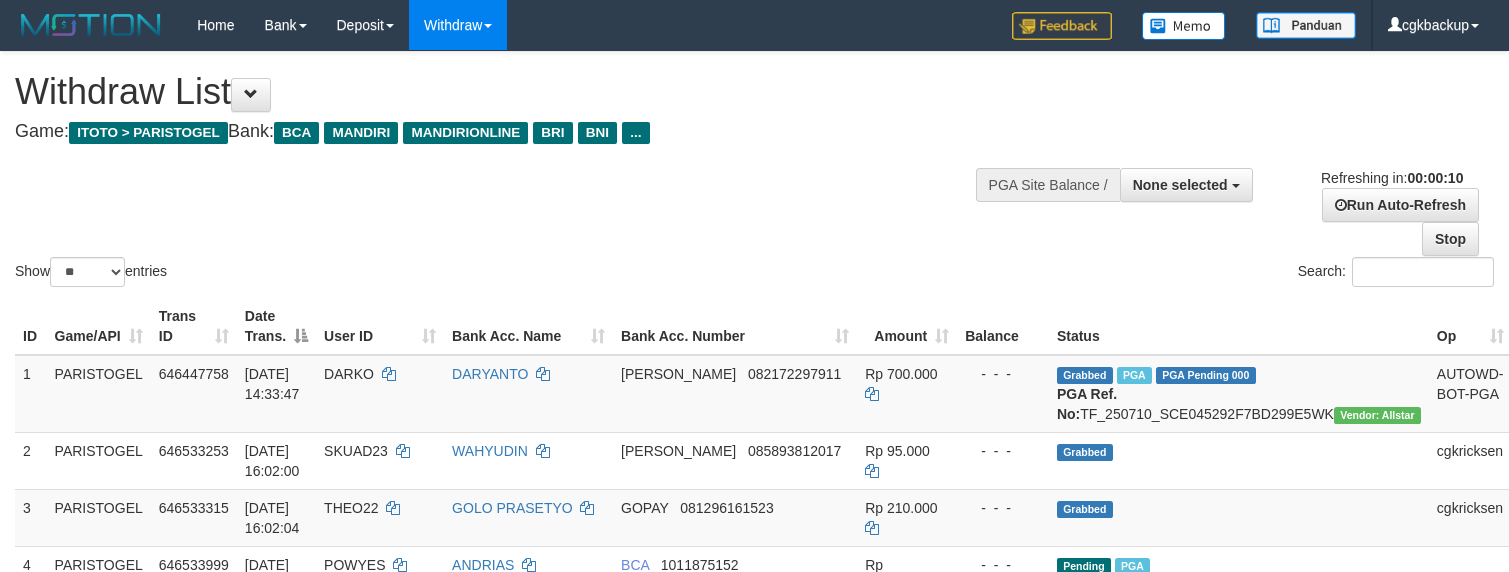 select 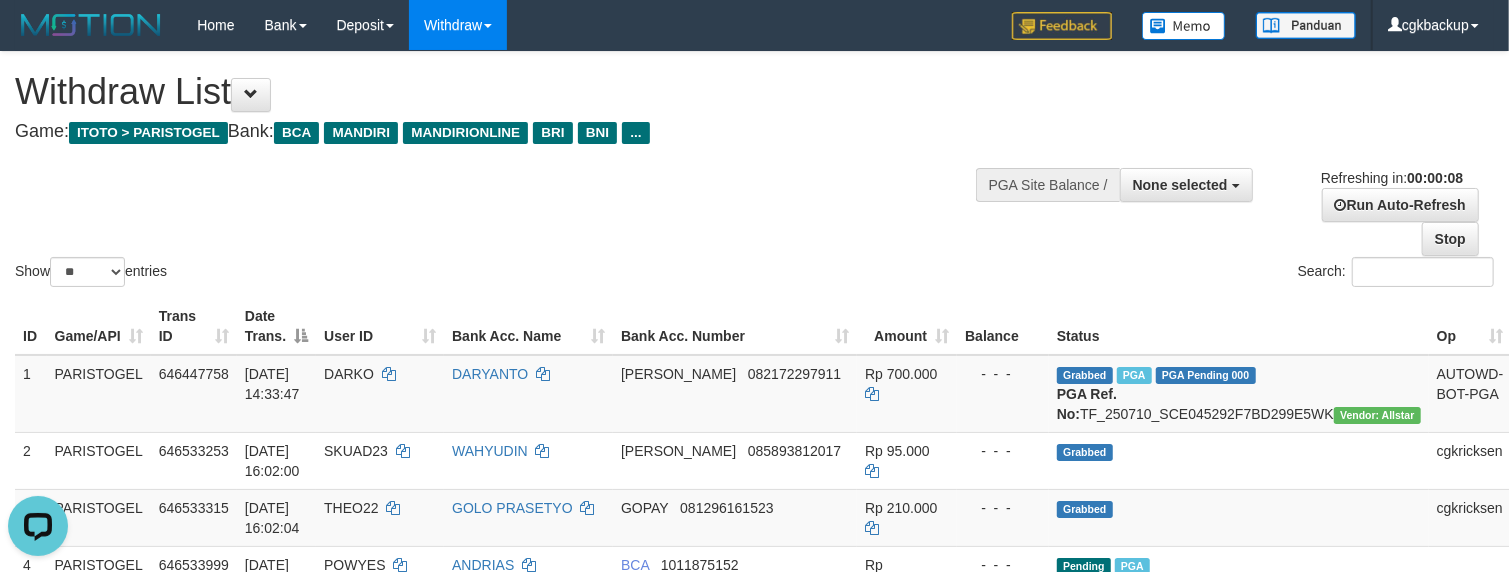 scroll, scrollTop: 0, scrollLeft: 0, axis: both 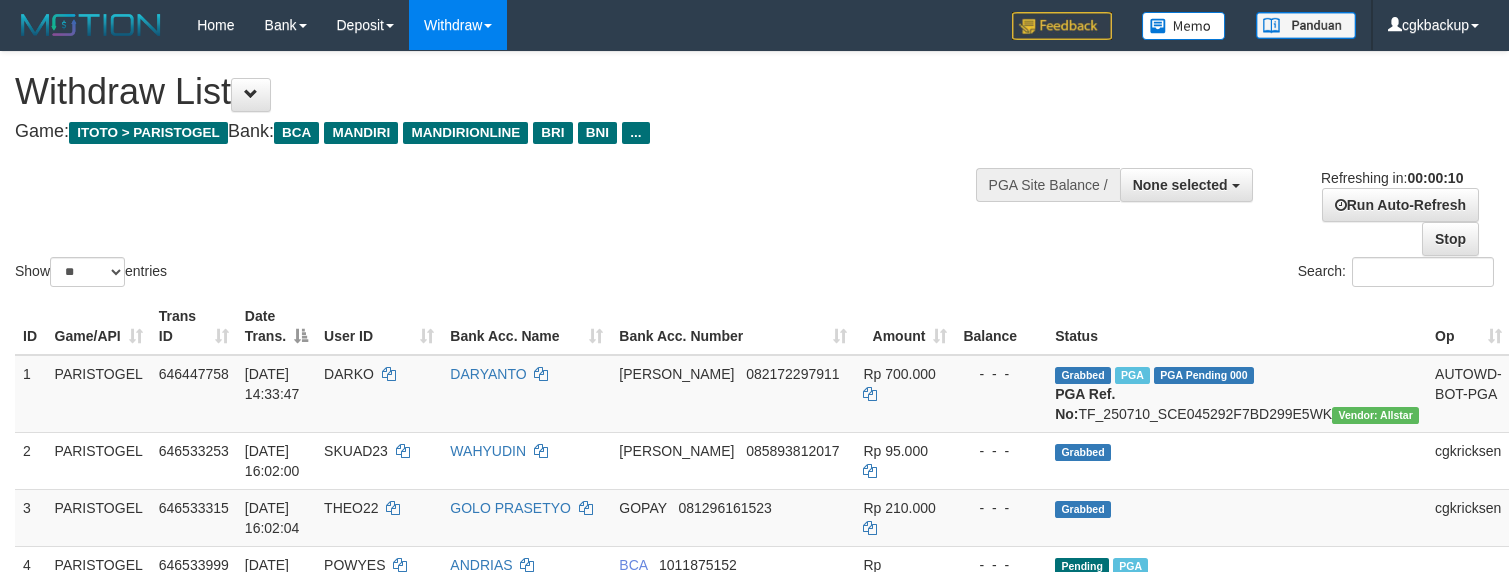 select 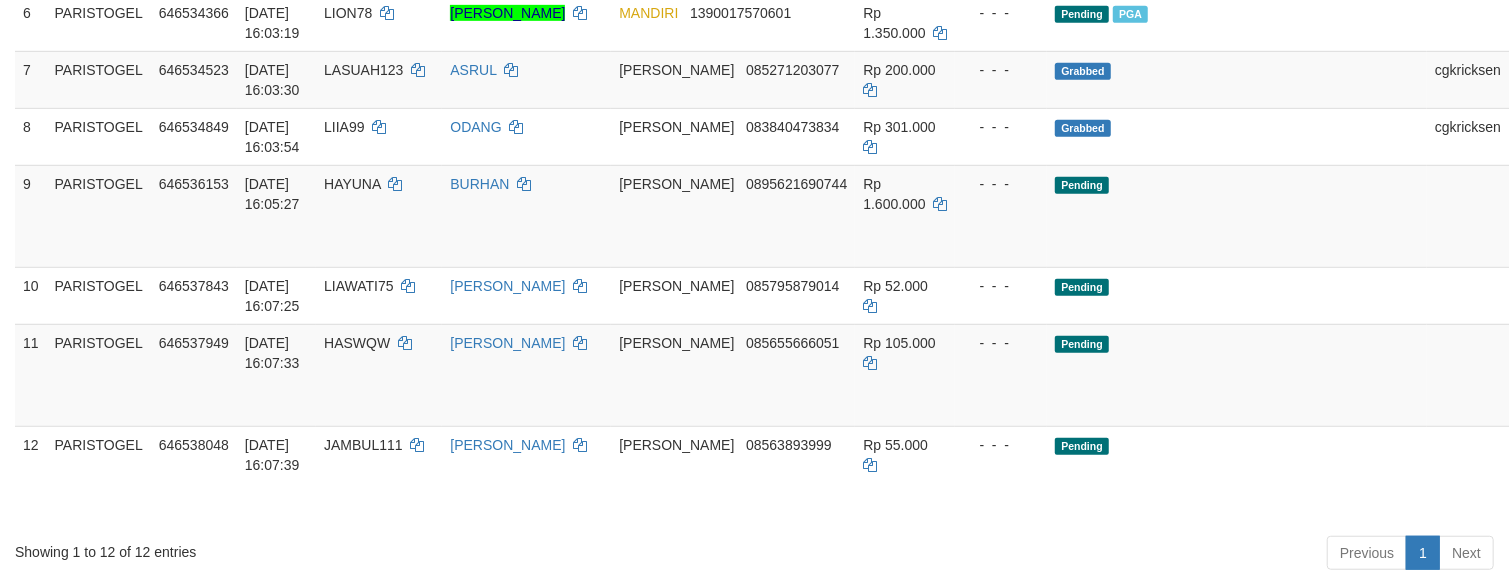 scroll, scrollTop: 800, scrollLeft: 0, axis: vertical 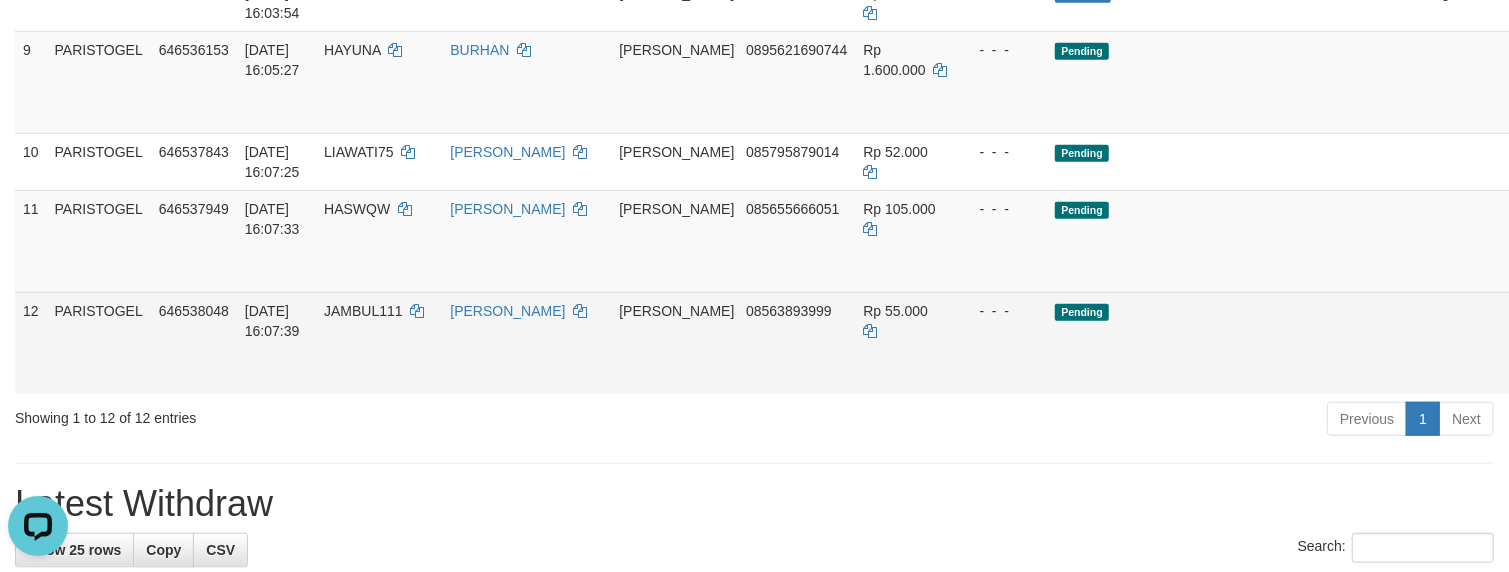 click on "Allow Grab" at bounding box center [1534, 321] 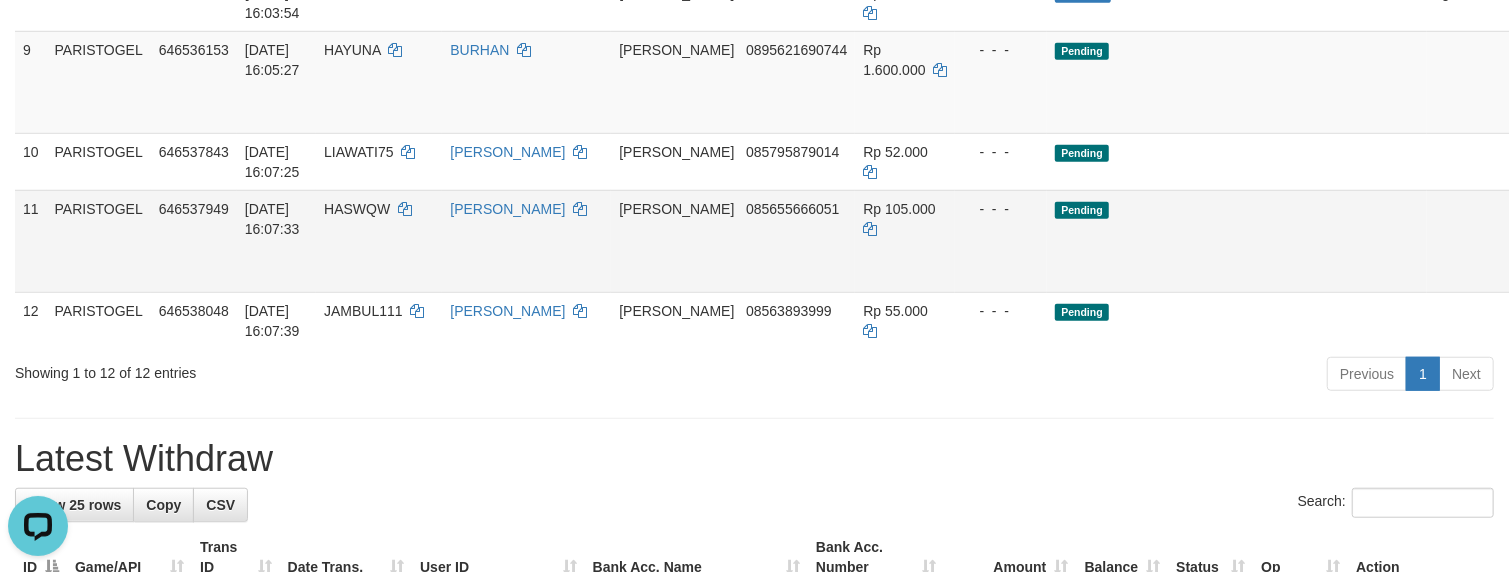 click on "Allow Grab   ·    Reject Send PGA     ·    Note" at bounding box center (1559, 241) 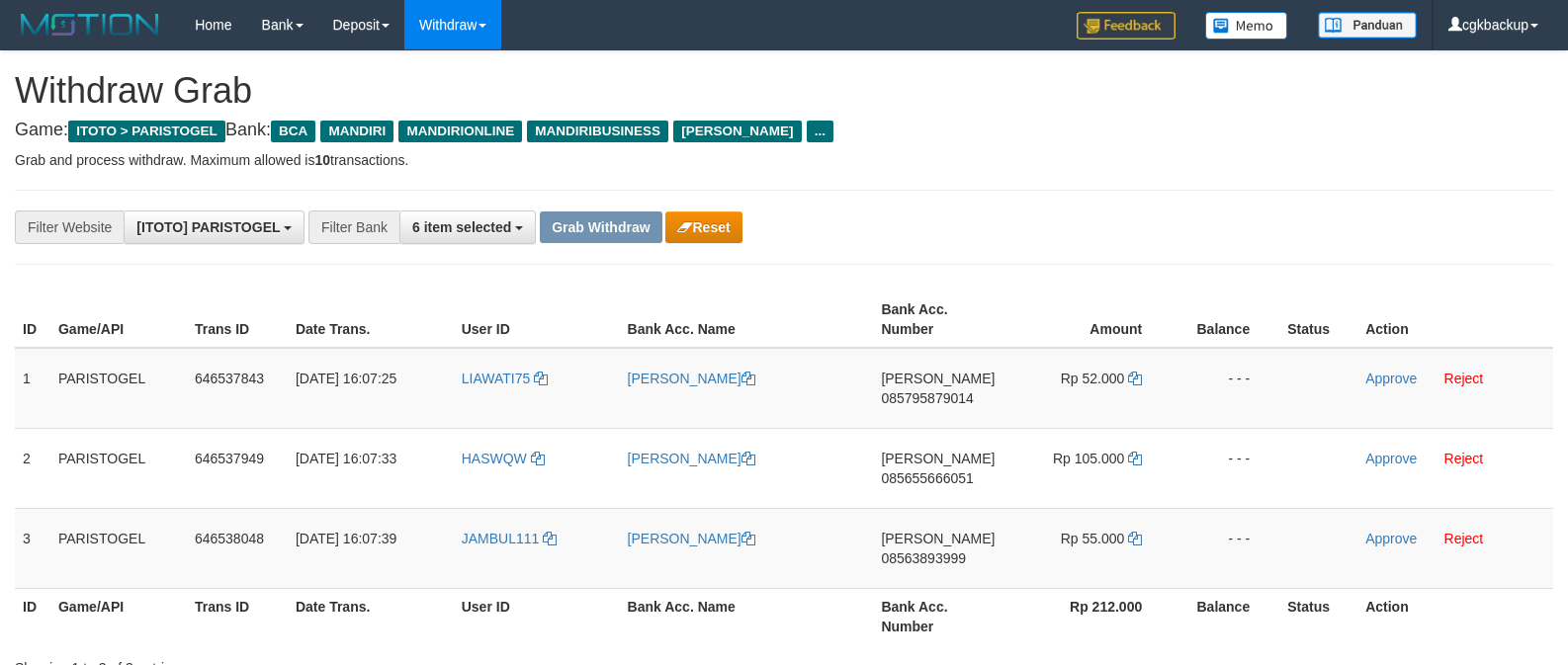 scroll, scrollTop: 0, scrollLeft: 0, axis: both 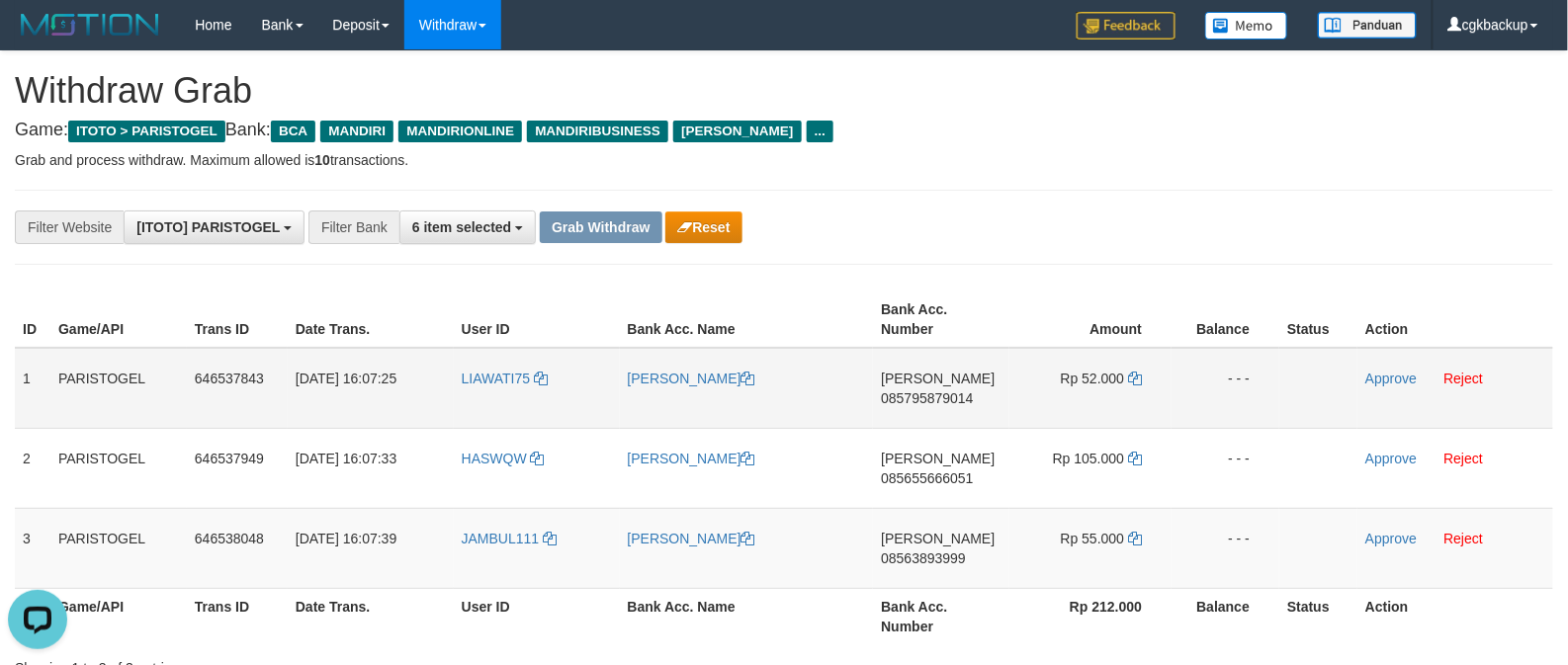 click on "LIAWATI75" at bounding box center [537, 388] 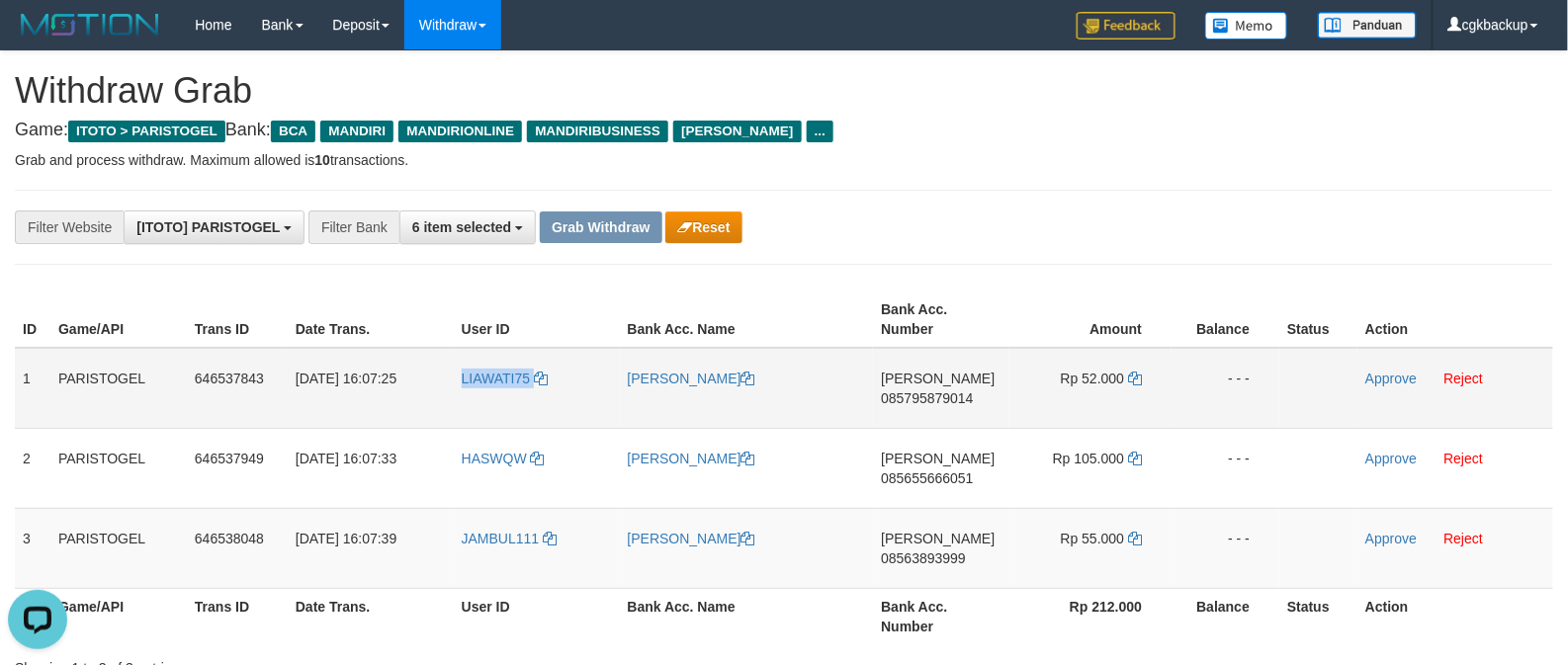 click on "LIAWATI75" at bounding box center [537, 388] 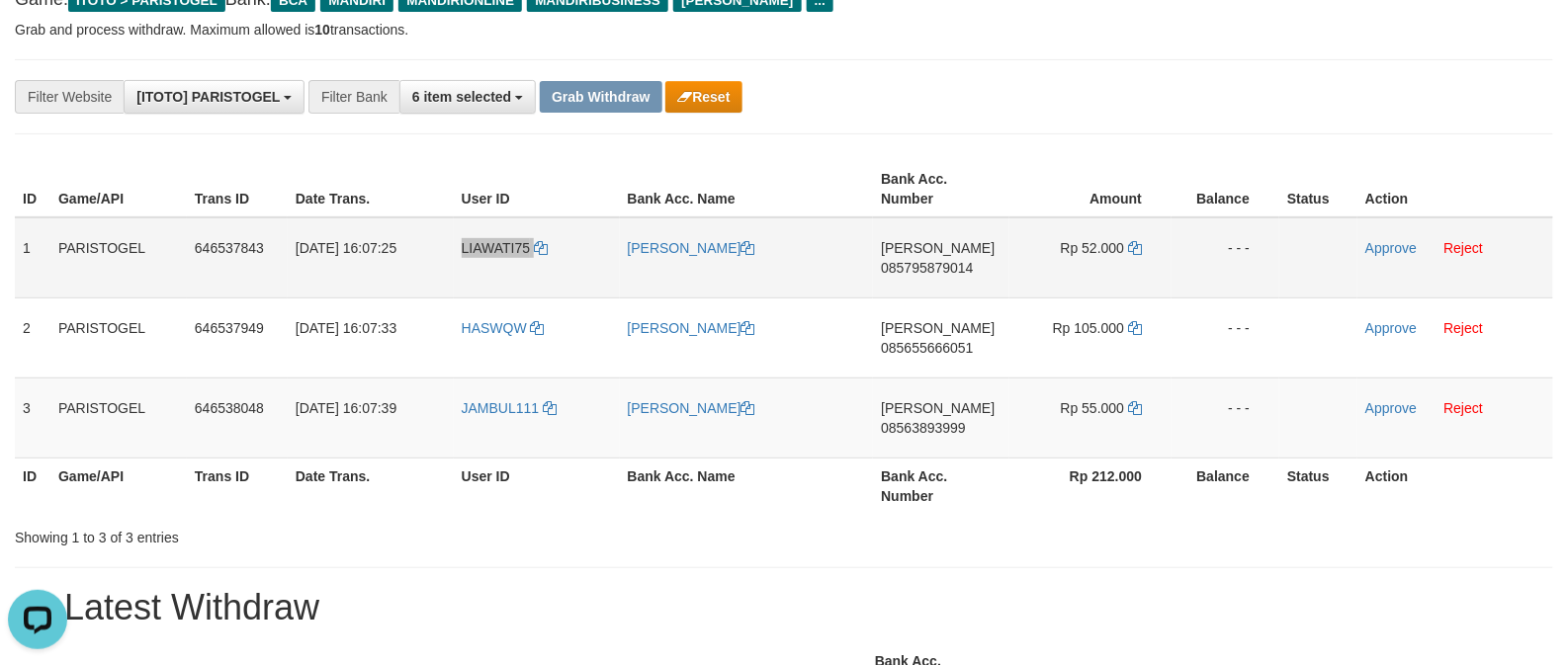 scroll, scrollTop: 131, scrollLeft: 0, axis: vertical 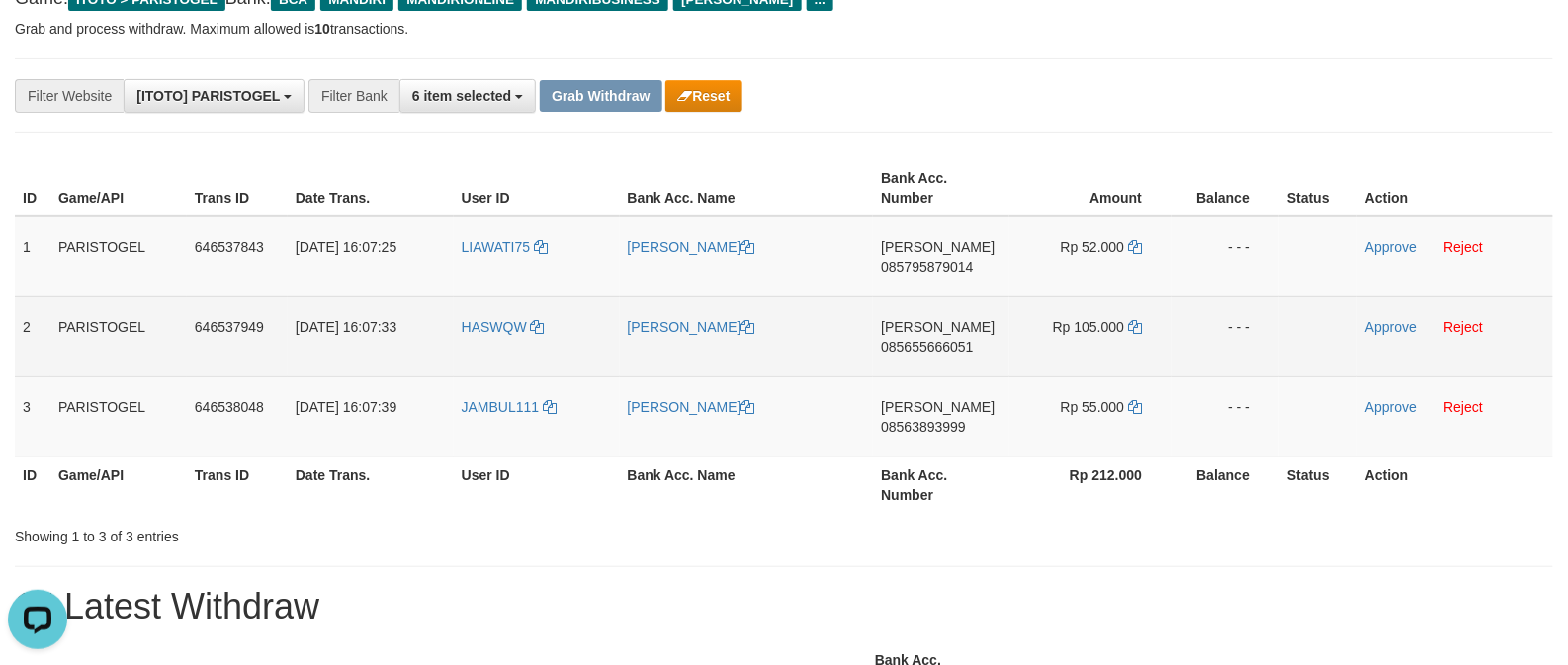 click on "HASWQW" at bounding box center (537, 336) 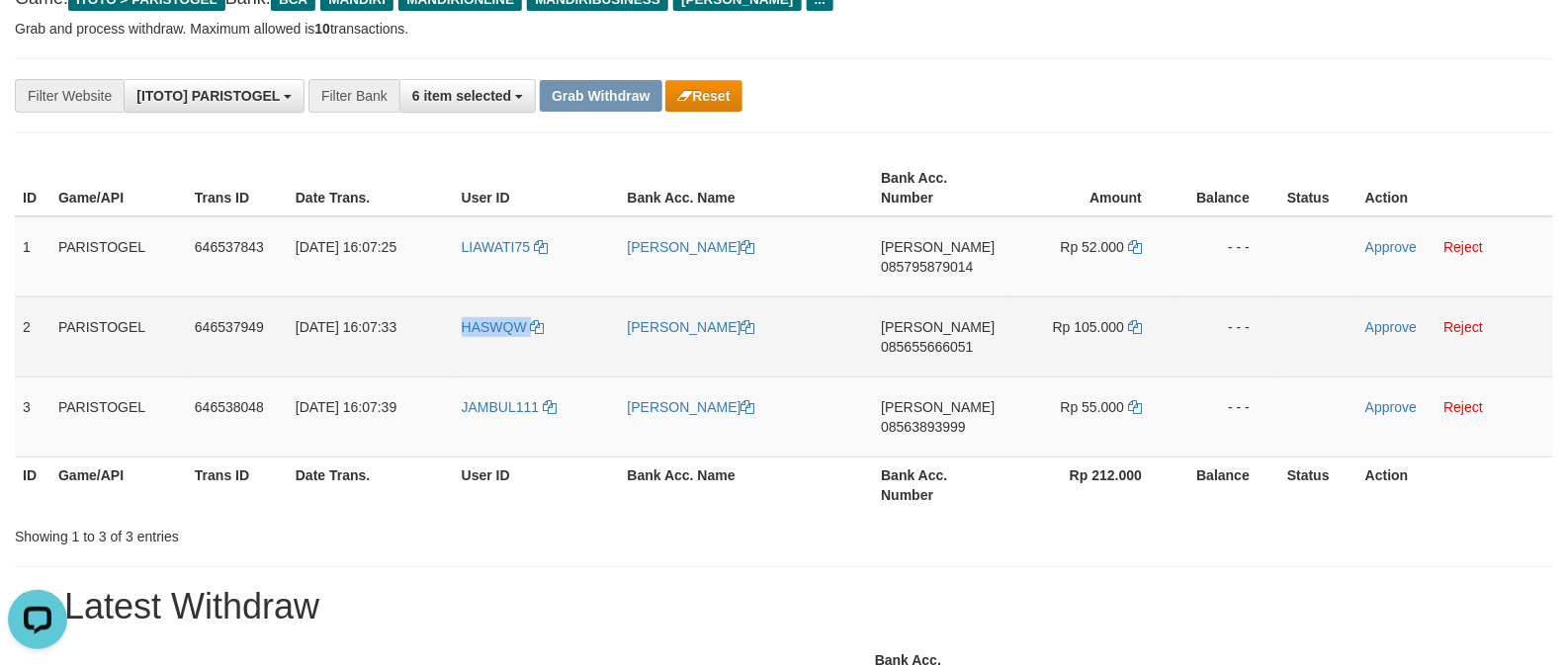 click on "HASWQW" at bounding box center (537, 336) 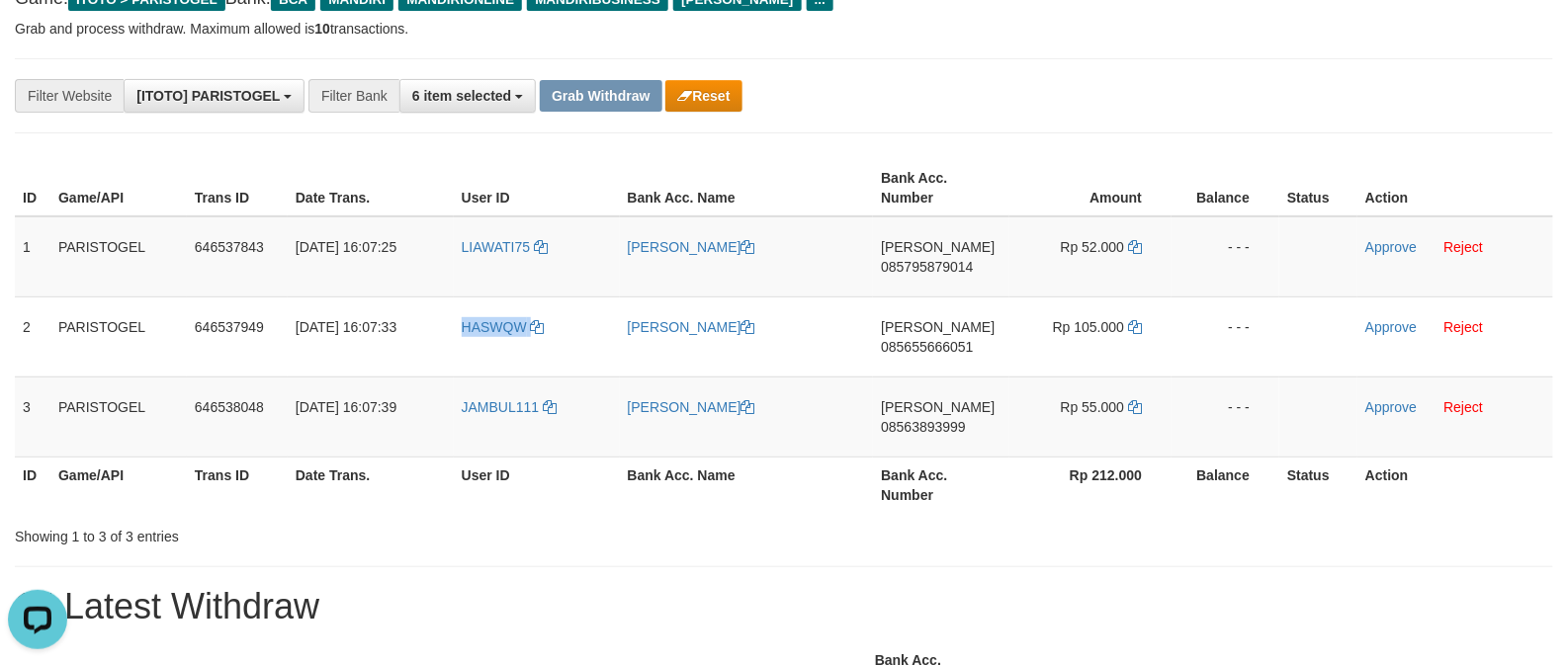 copy on "HASWQW" 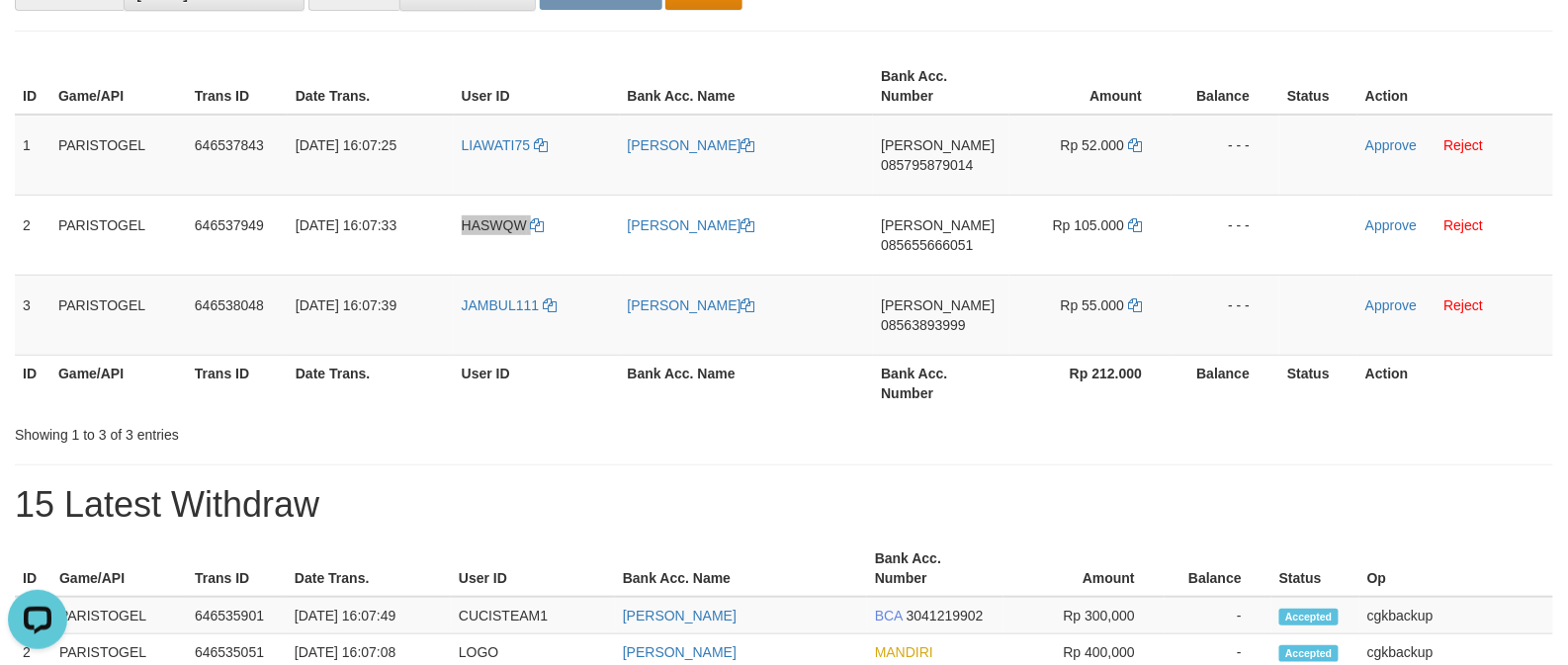 scroll, scrollTop: 263, scrollLeft: 0, axis: vertical 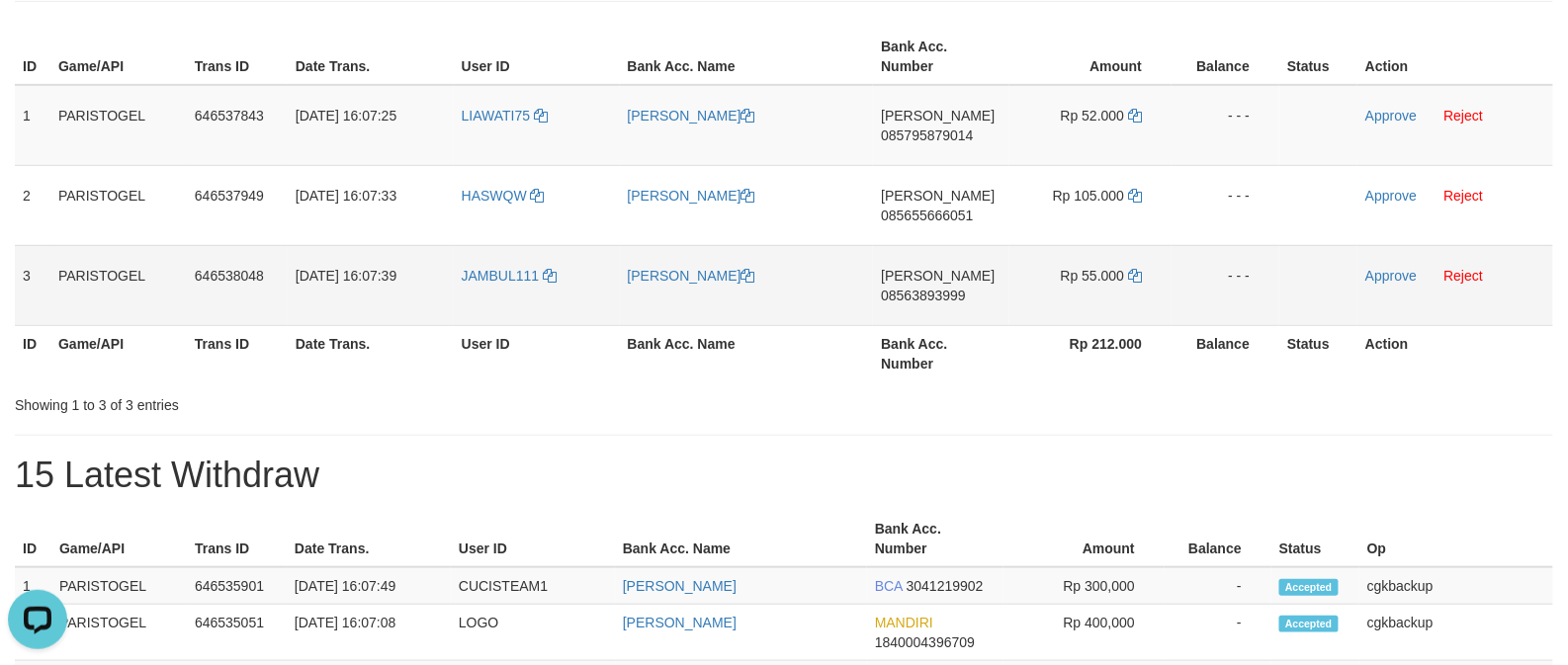 click on "JAMBUL111" at bounding box center [537, 285] 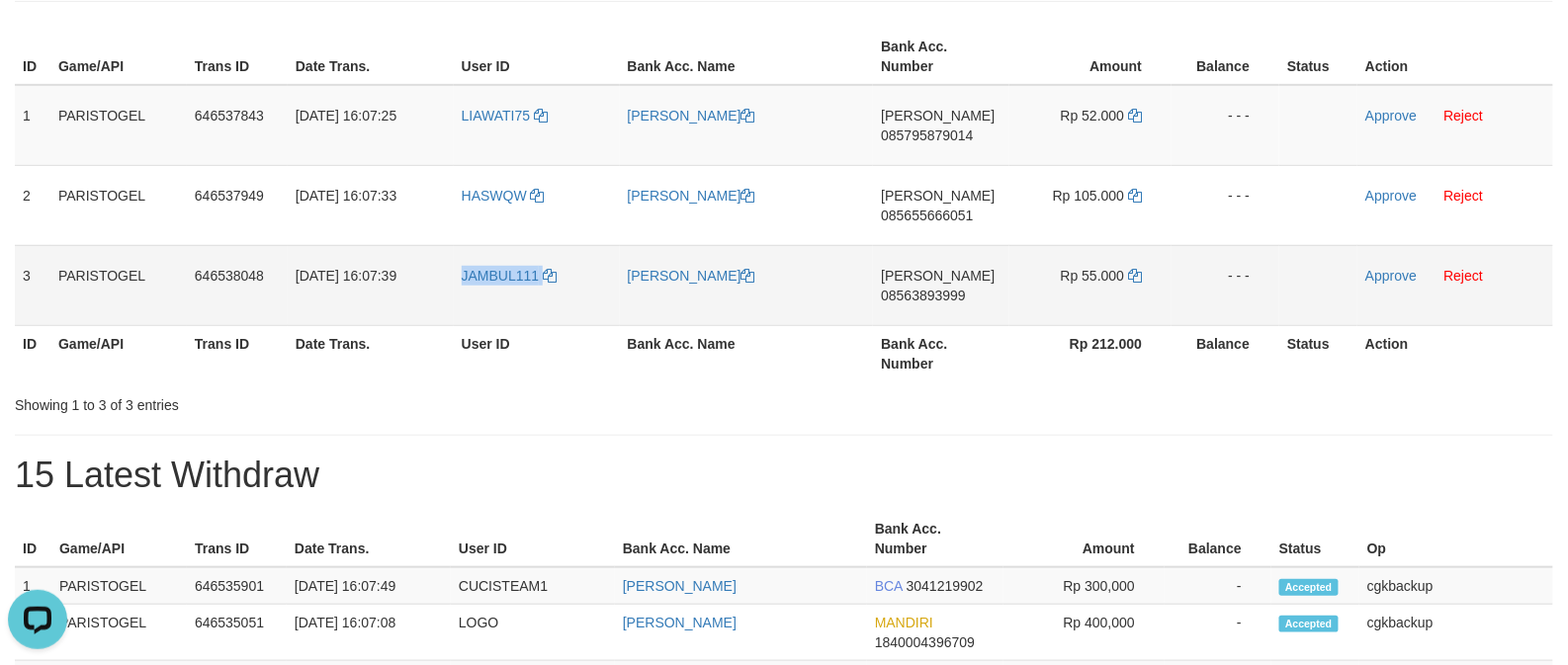 click on "JAMBUL111" at bounding box center (537, 285) 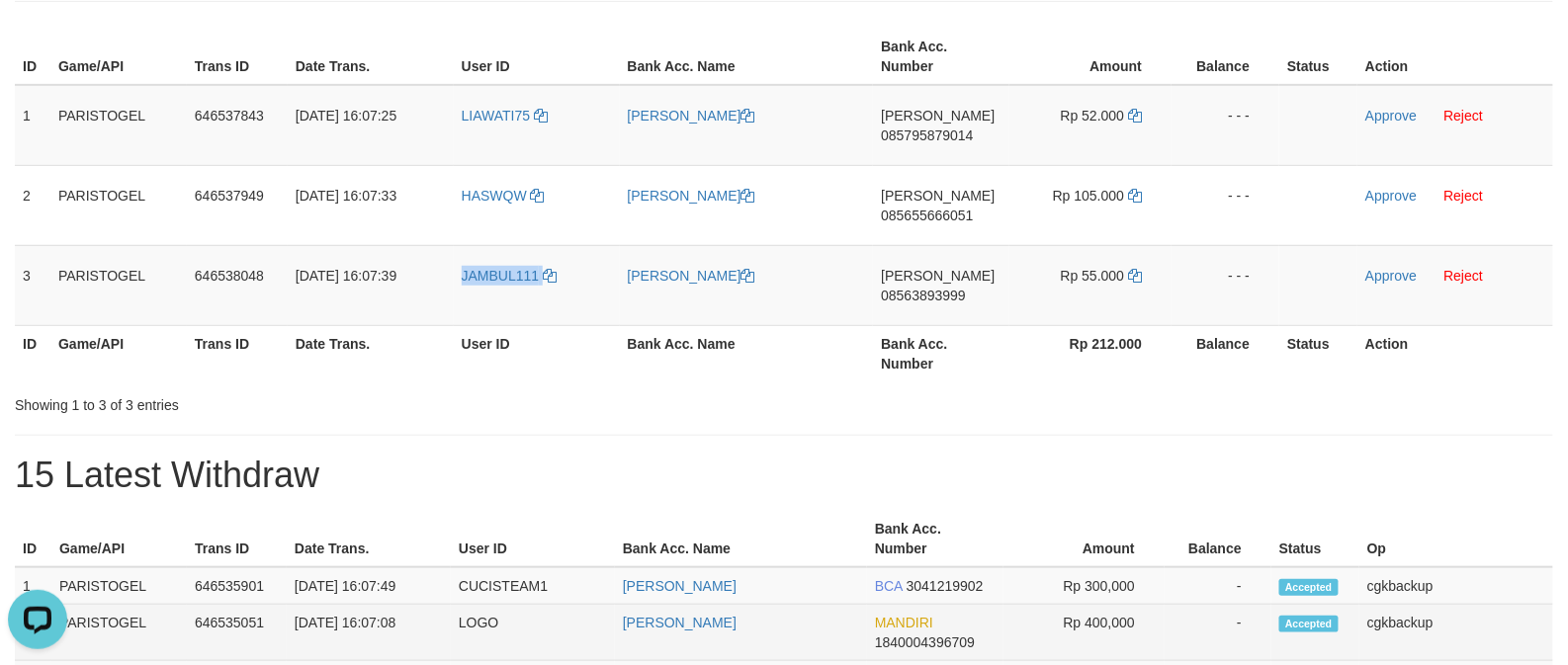 copy on "JAMBUL111" 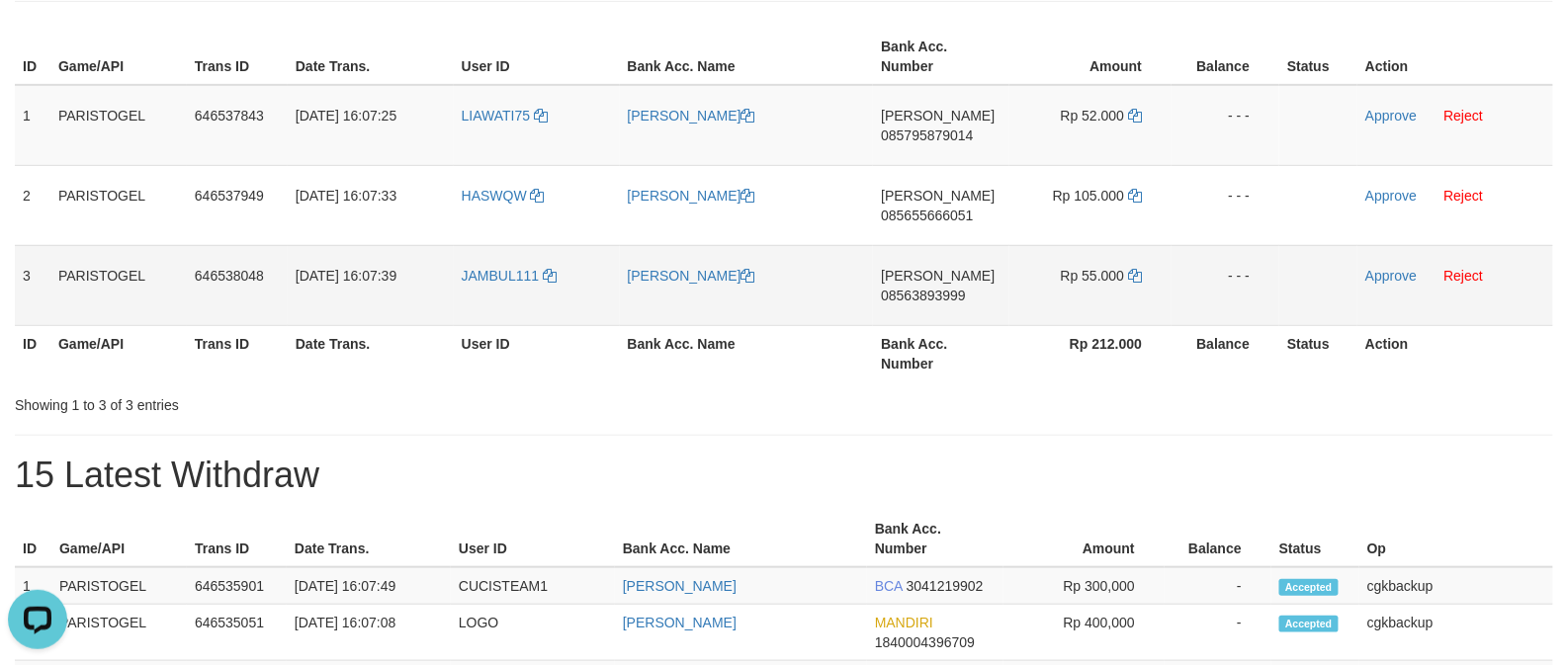 drag, startPoint x: 1503, startPoint y: 265, endPoint x: 1476, endPoint y: 265, distance: 27 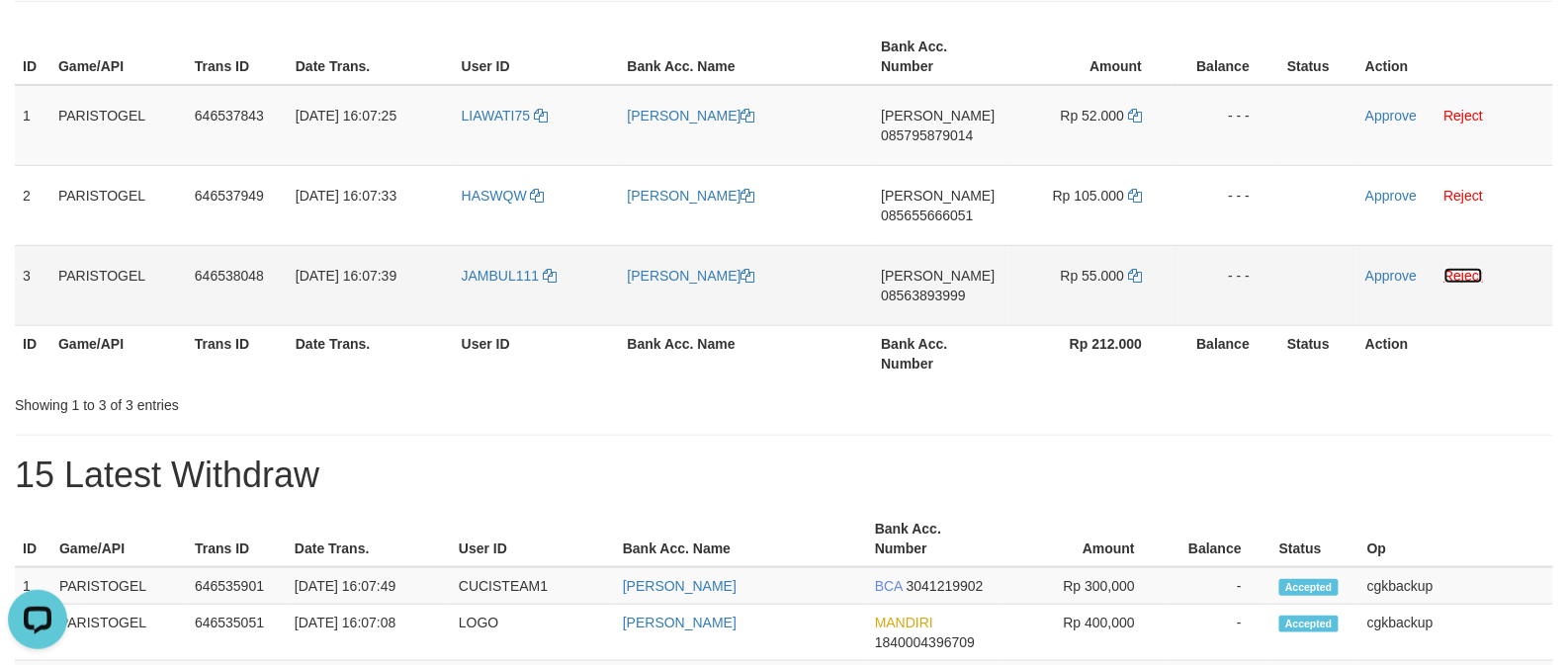 click on "Reject" at bounding box center (1464, 276) 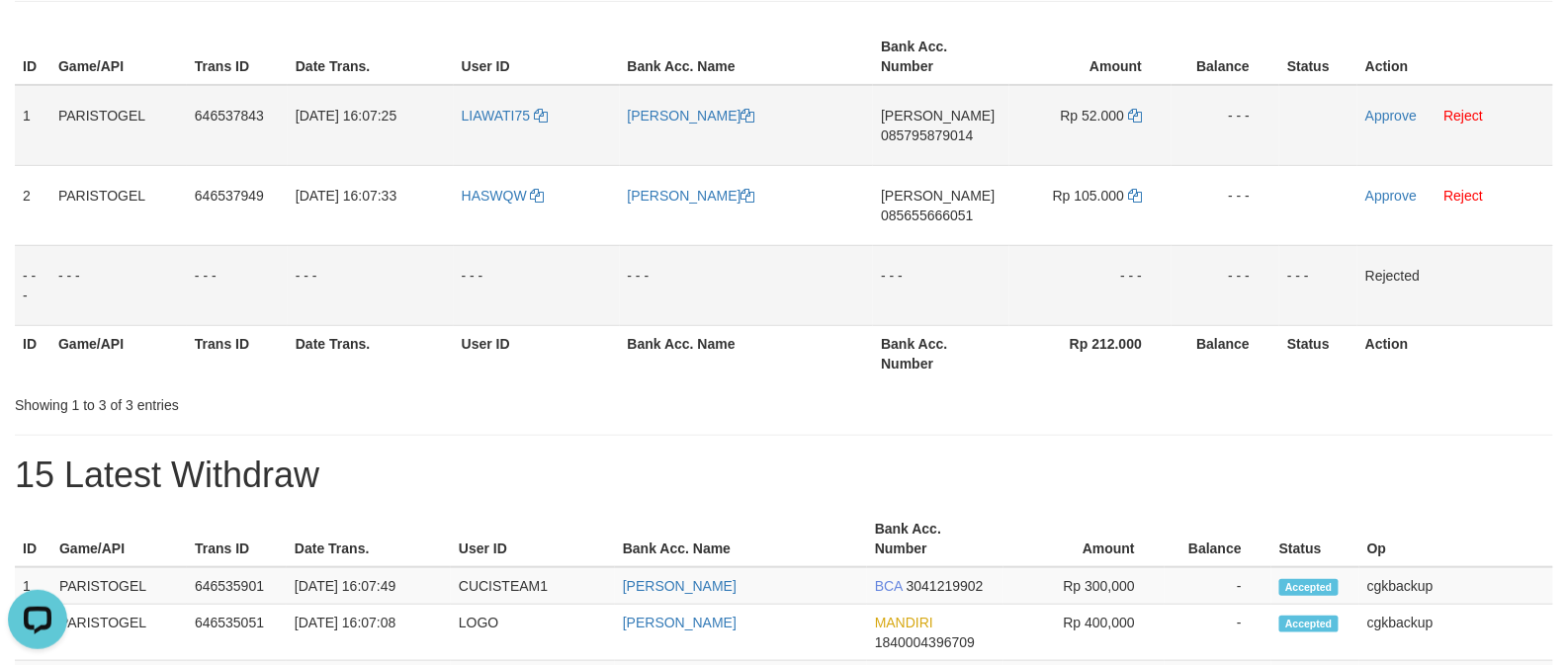 click on "LIAWATI75" at bounding box center [537, 125] 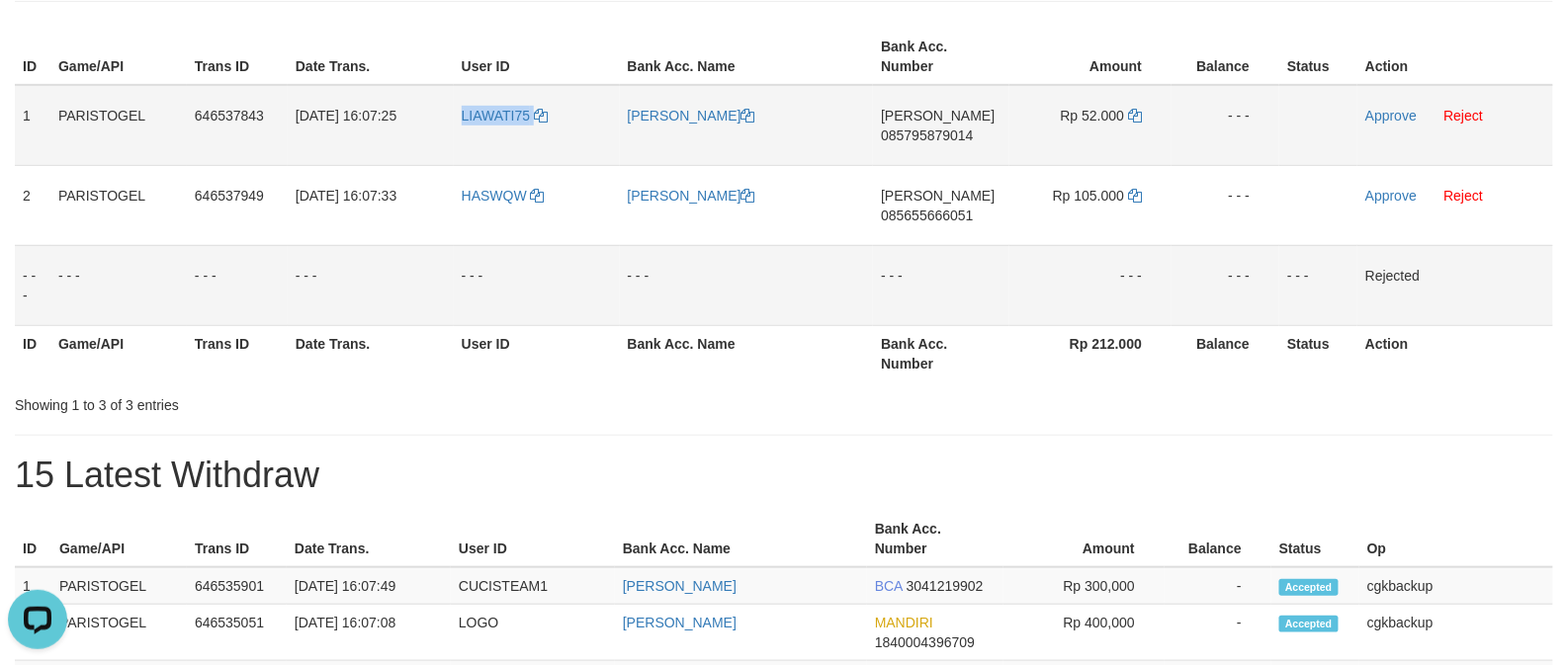 copy on "LIAWATI75" 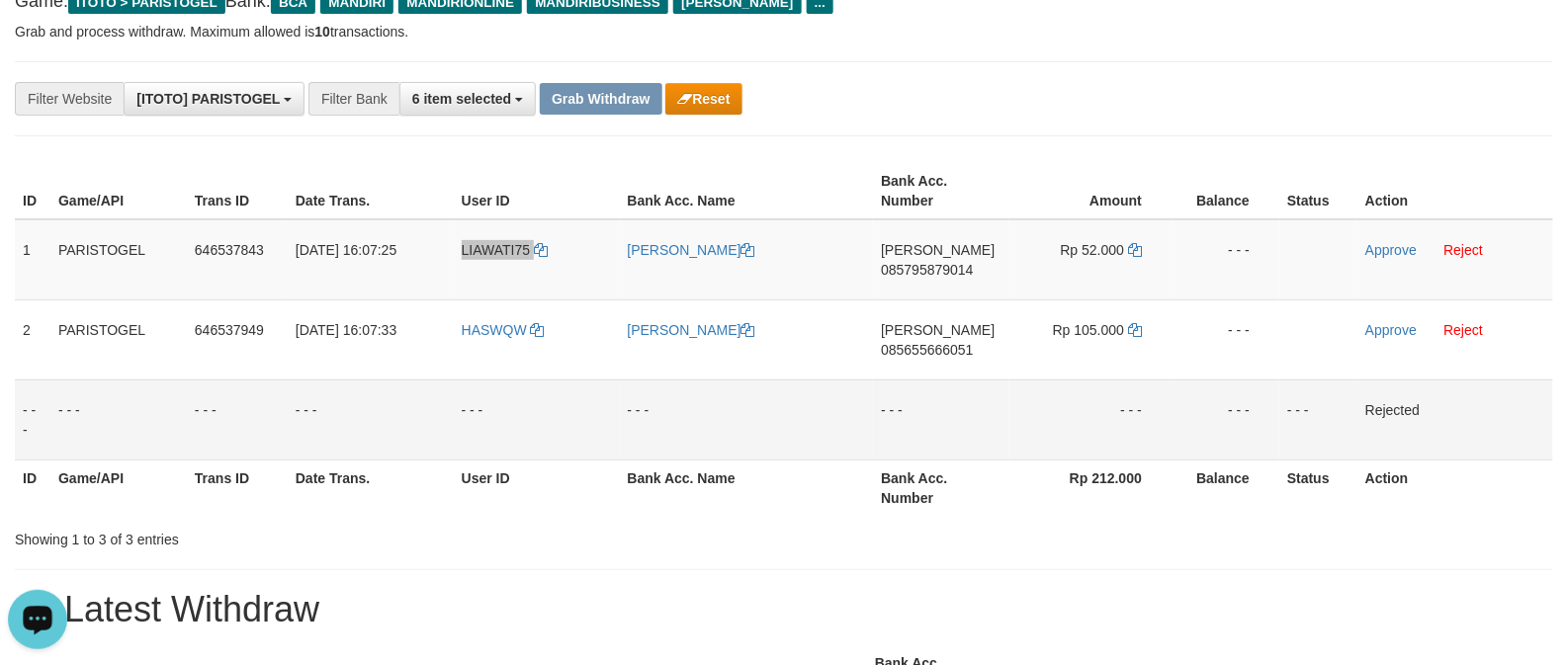 scroll, scrollTop: 0, scrollLeft: 0, axis: both 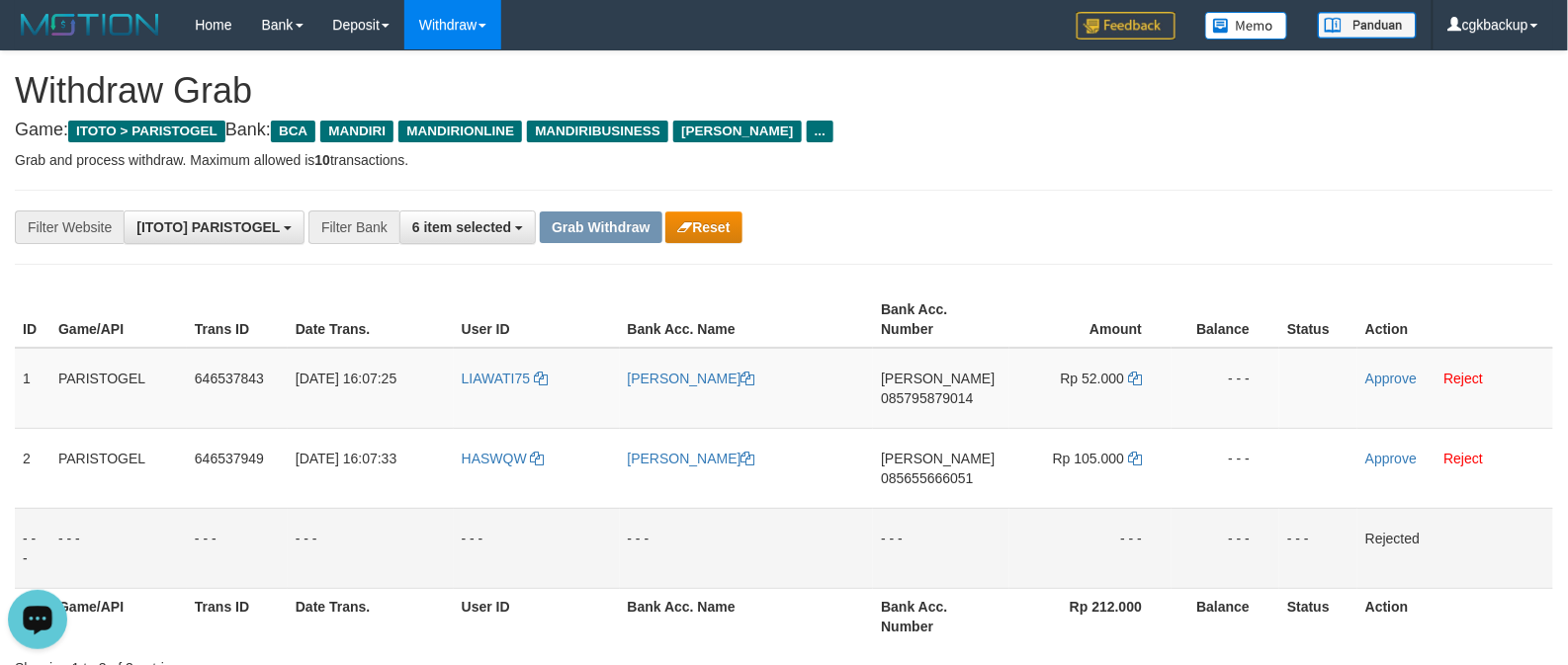 click on "**********" at bounding box center (653, 227) 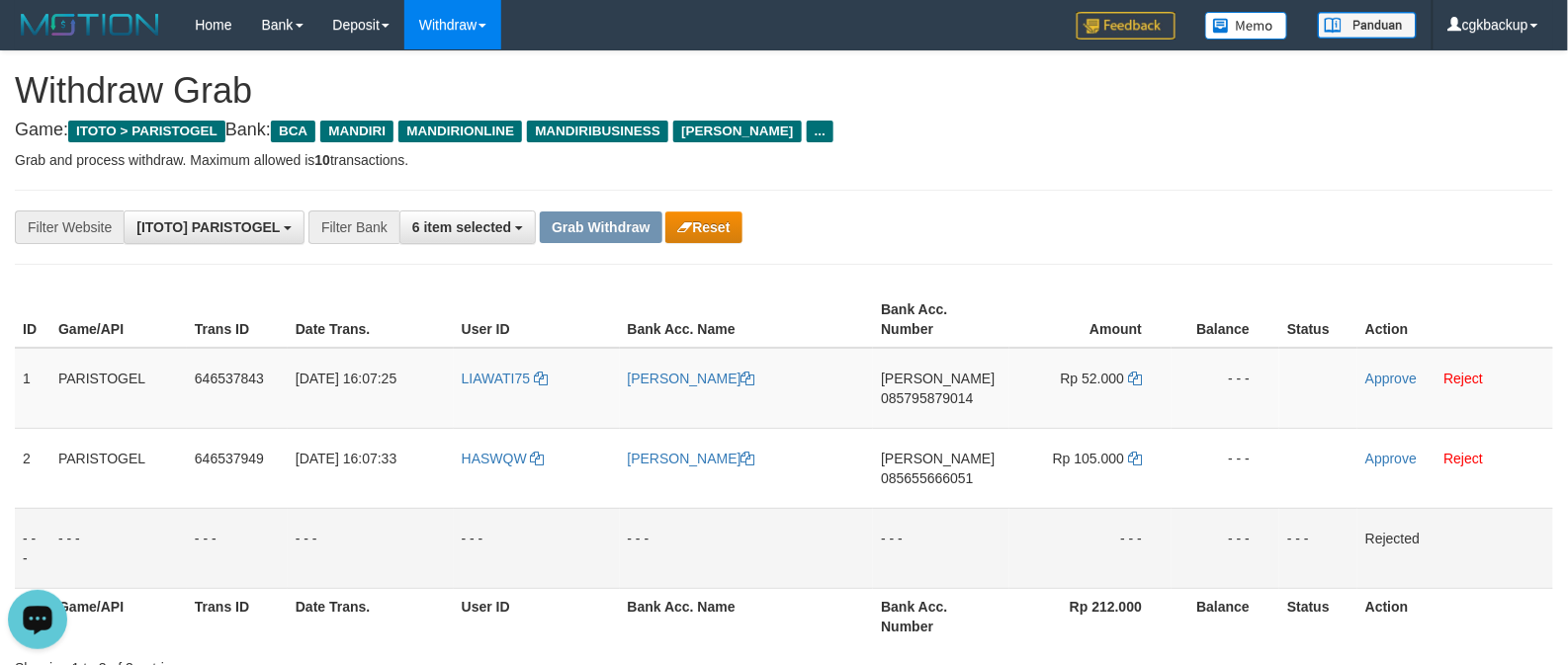 click on "**********" at bounding box center [653, 227] 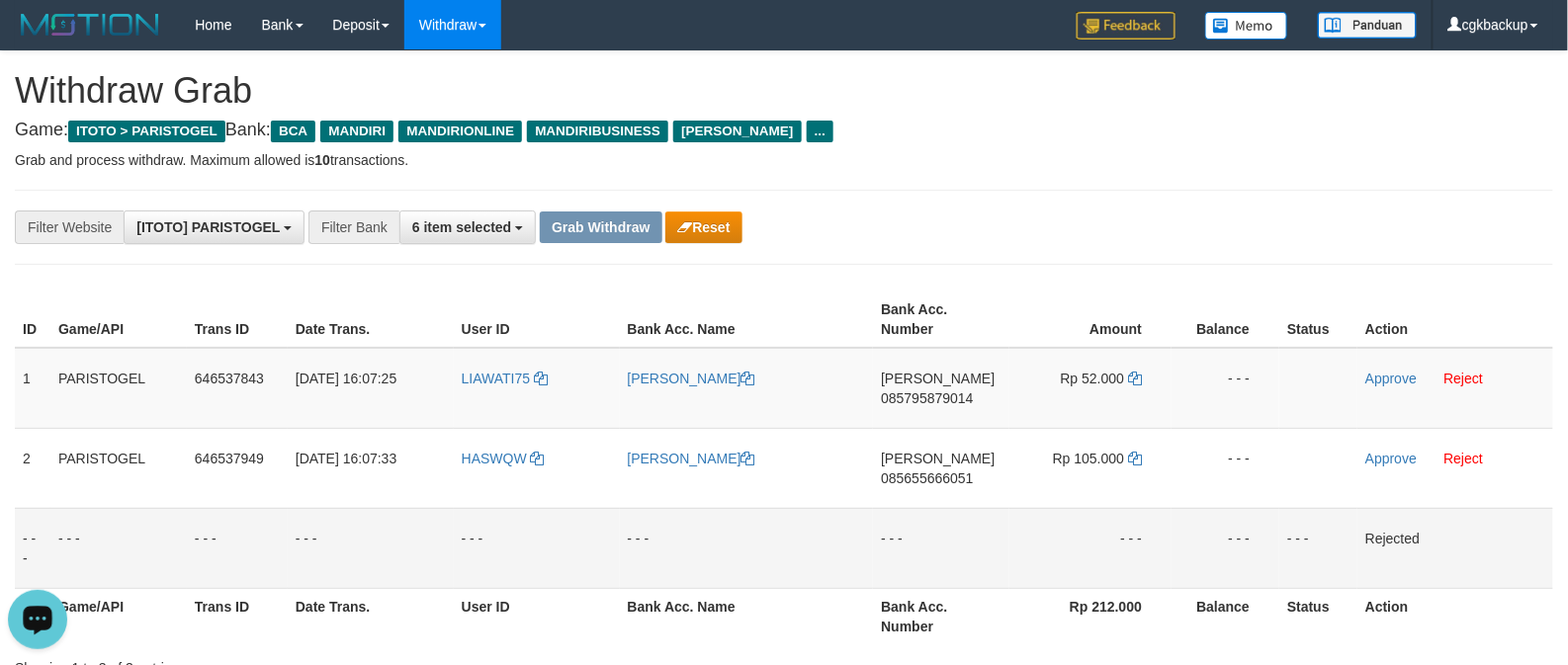 click on "**********" at bounding box center [784, 227] 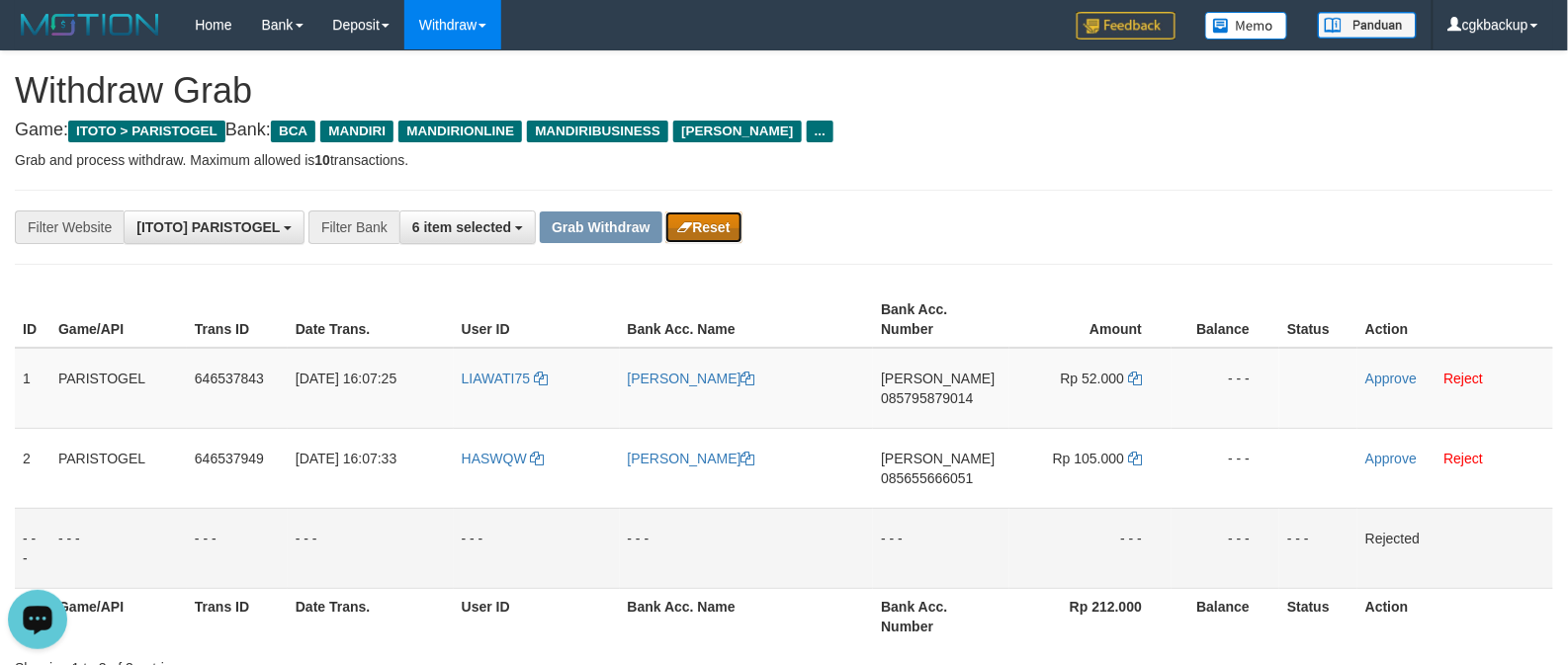 click on "Reset" at bounding box center (703, 227) 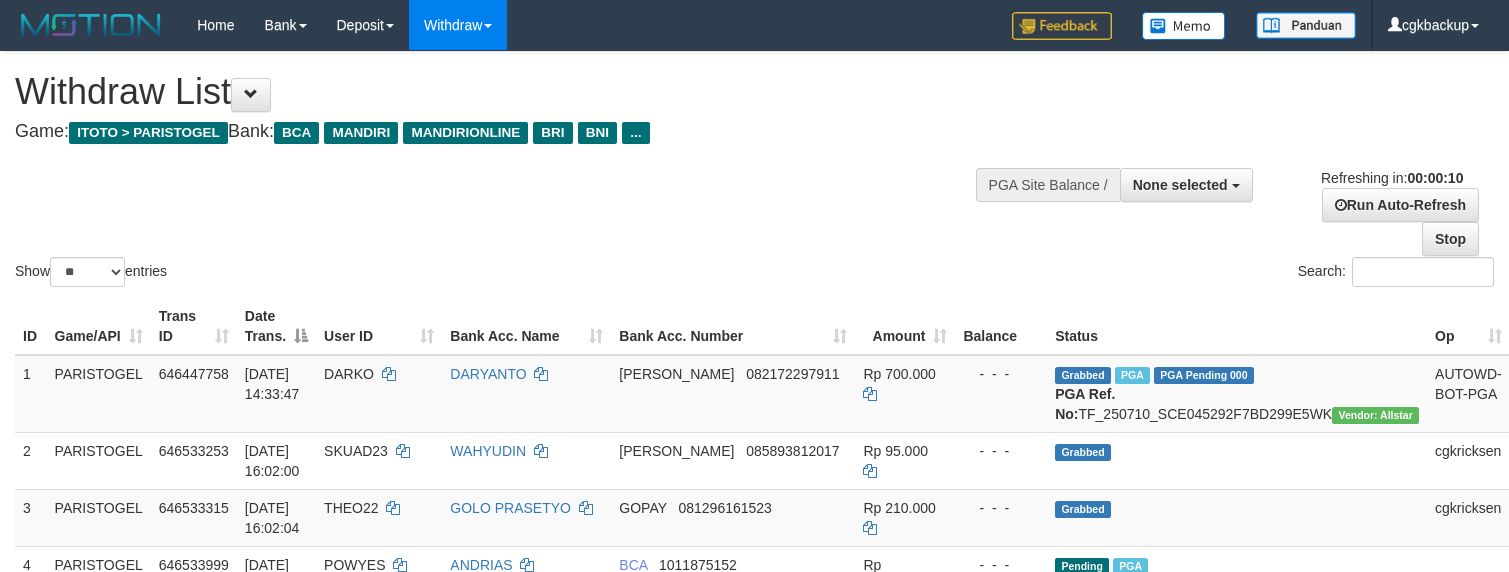 select 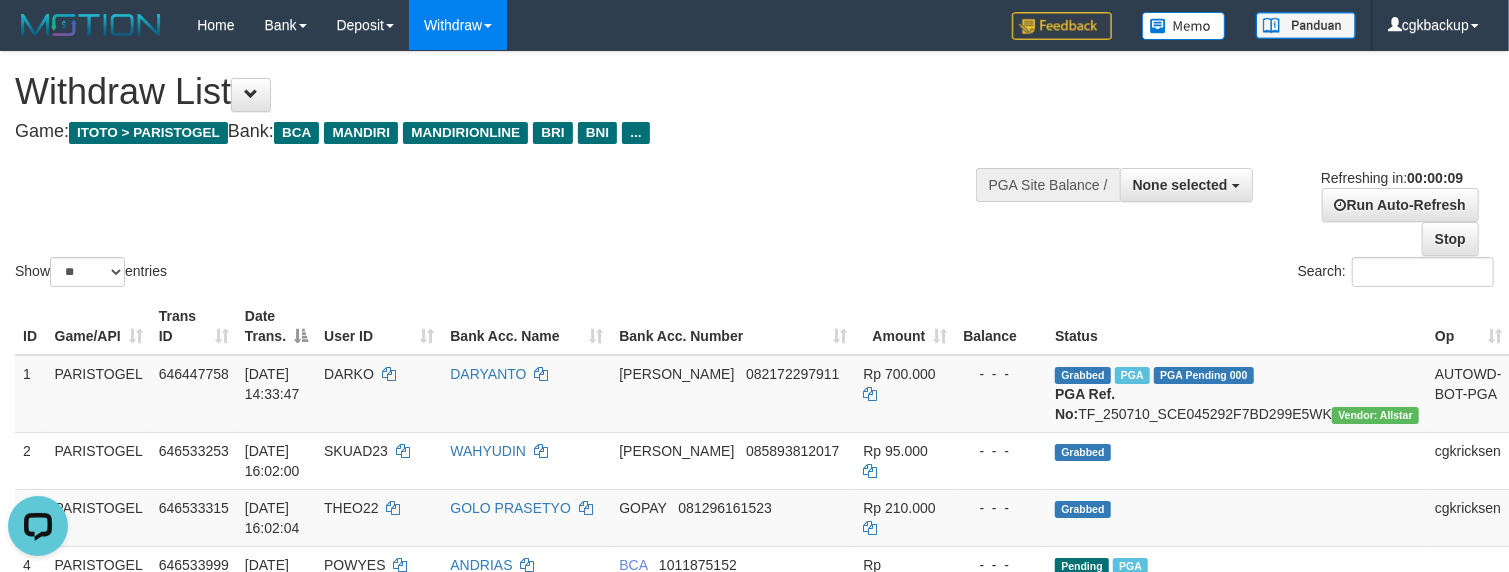 scroll, scrollTop: 0, scrollLeft: 0, axis: both 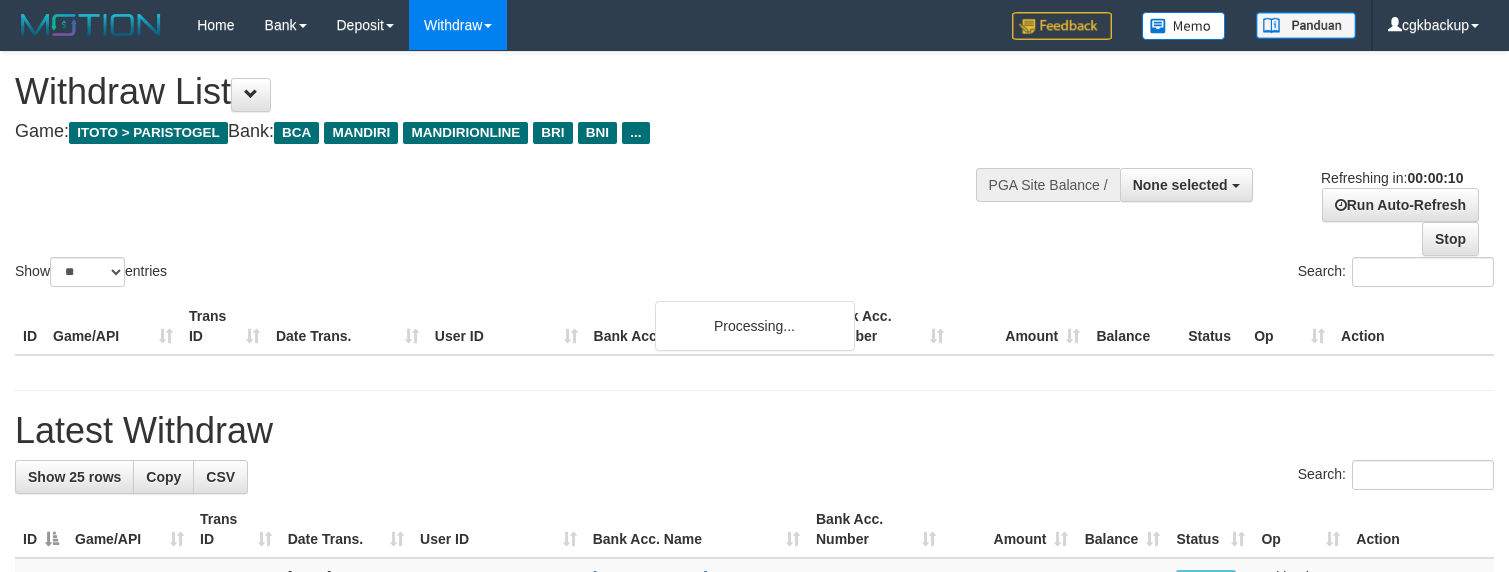 select 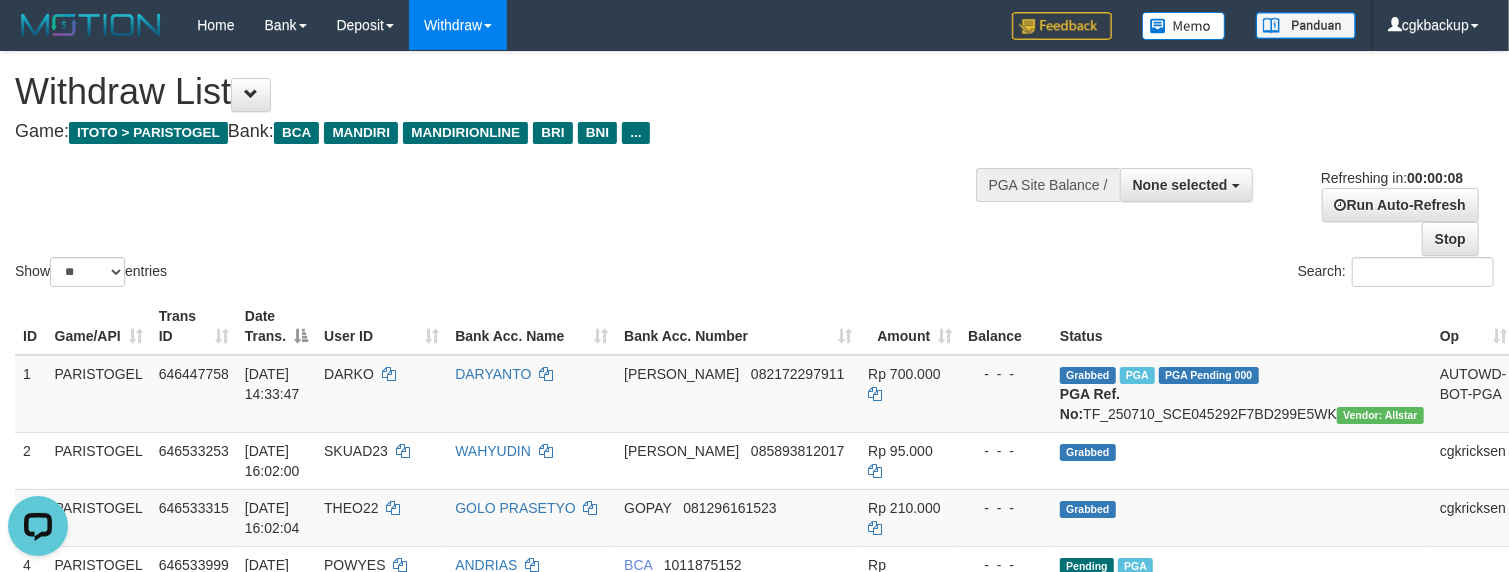 scroll, scrollTop: 0, scrollLeft: 0, axis: both 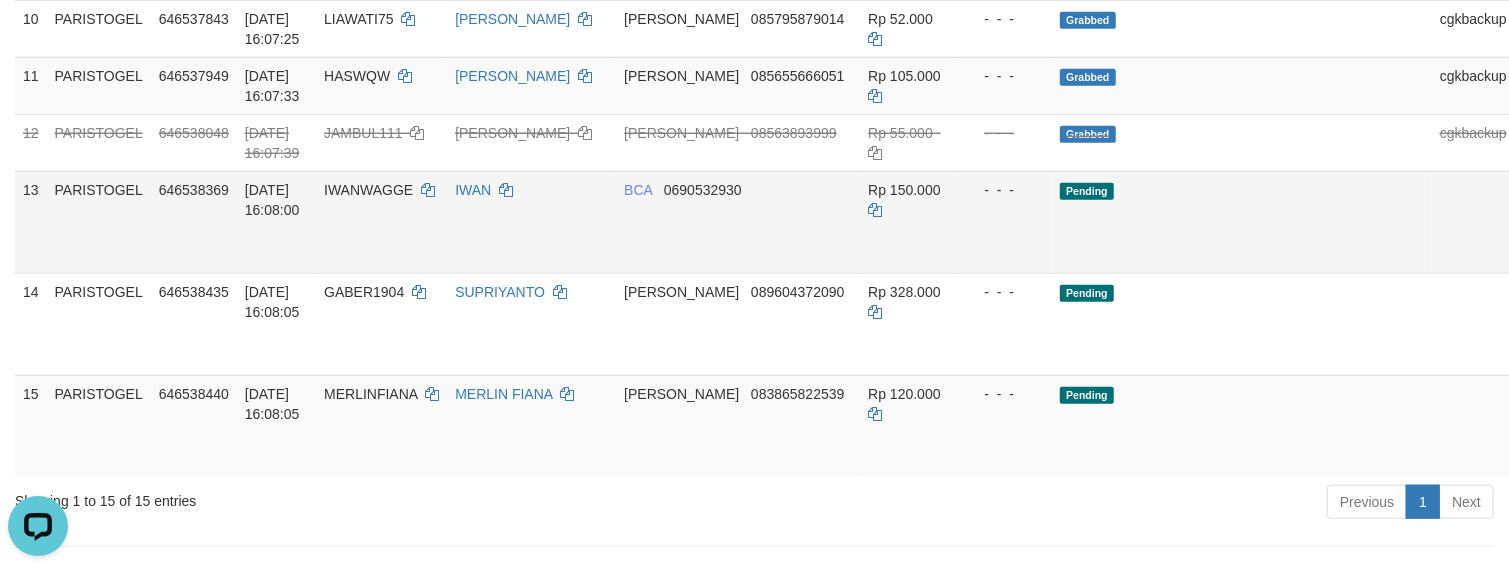 click on "Allow Grab" at bounding box center [1539, 200] 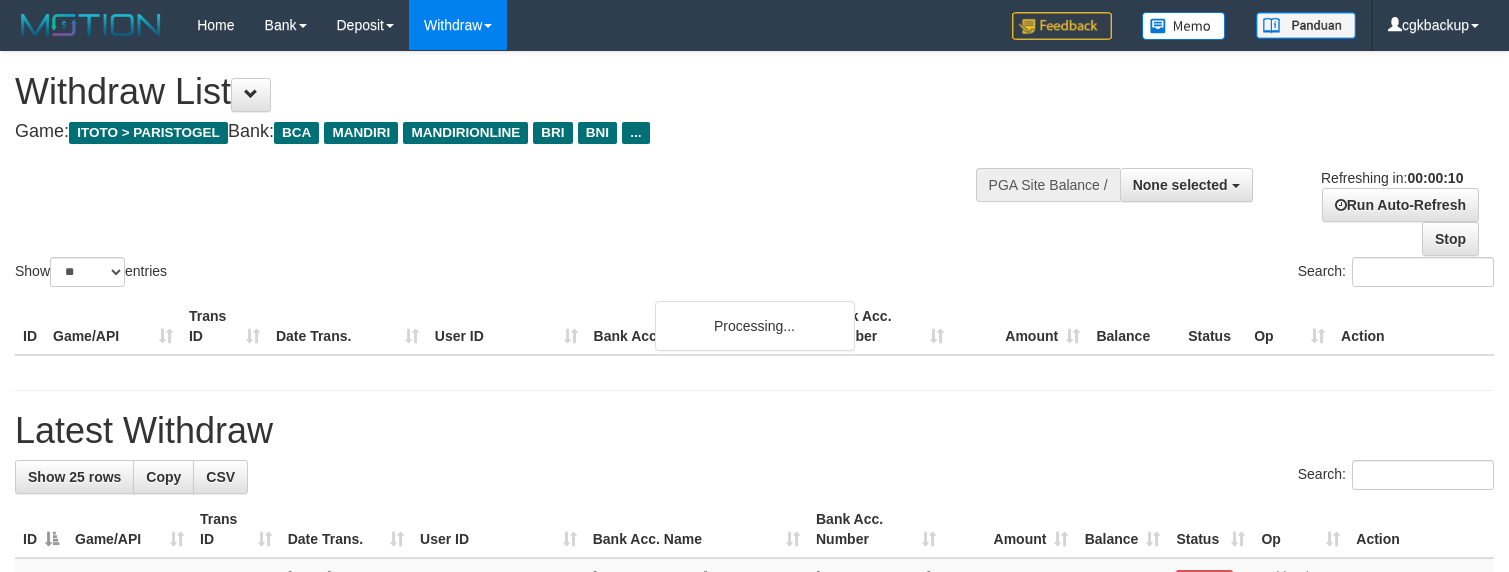select 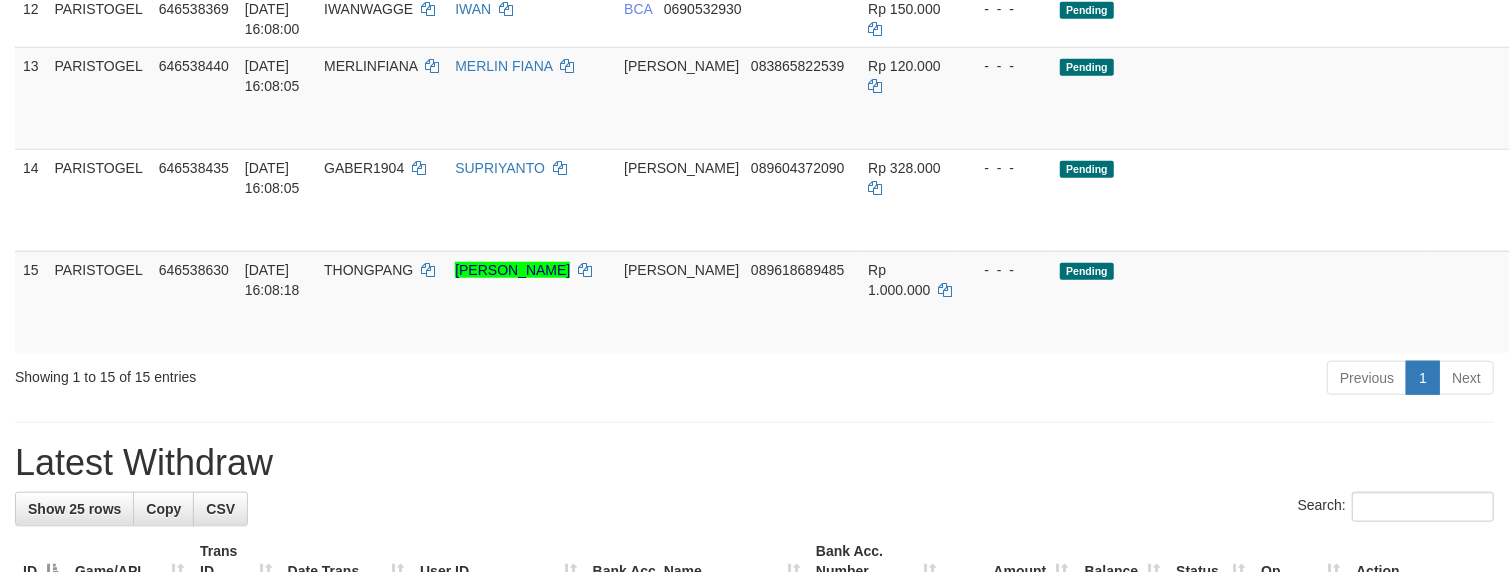 scroll, scrollTop: 933, scrollLeft: 0, axis: vertical 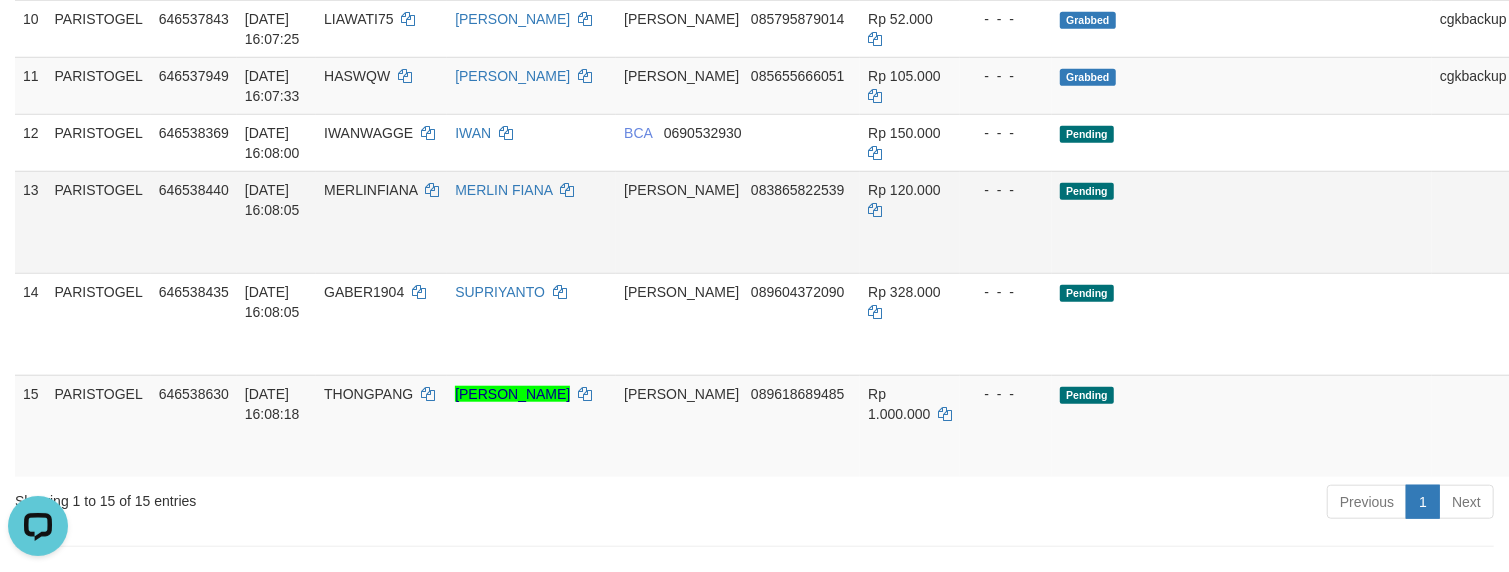 click on "Allow Grab   ·    Reject Send PGA     ·    Note" at bounding box center [1564, 222] 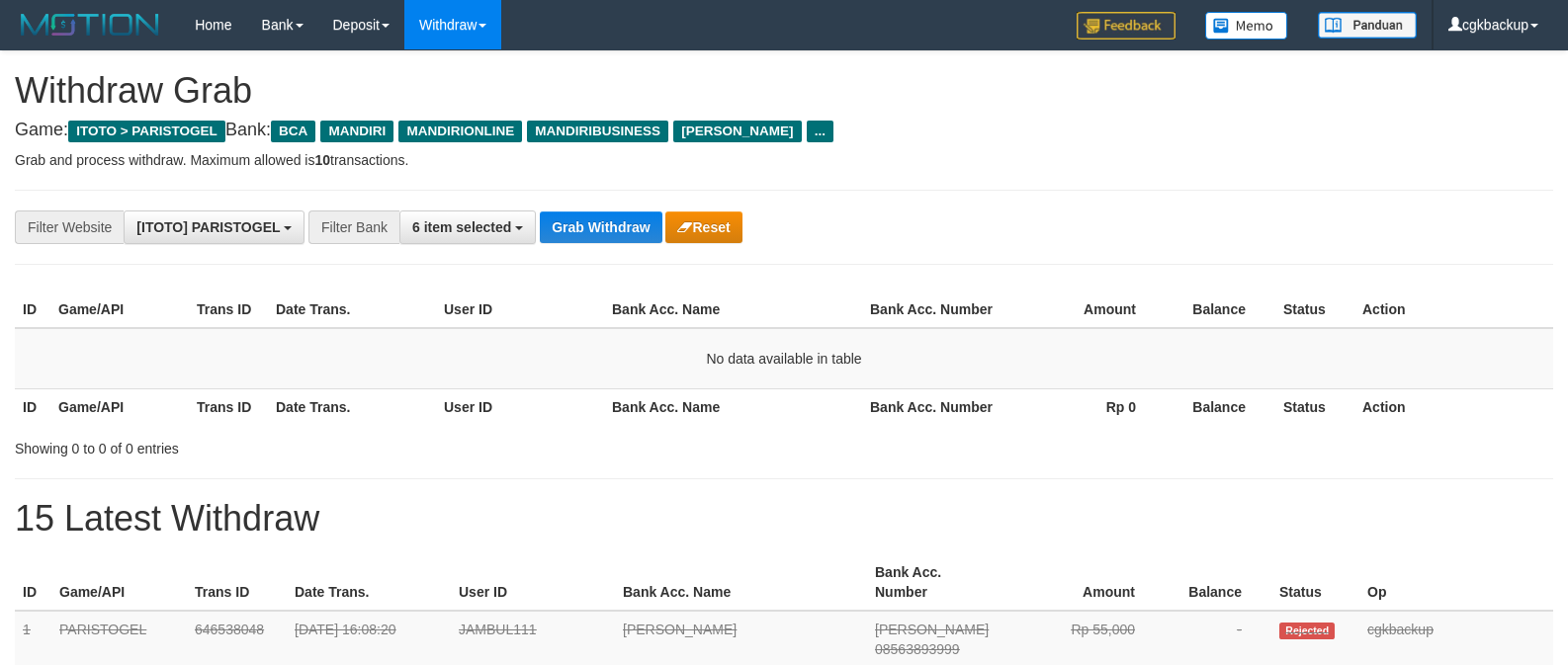 scroll, scrollTop: 0, scrollLeft: 0, axis: both 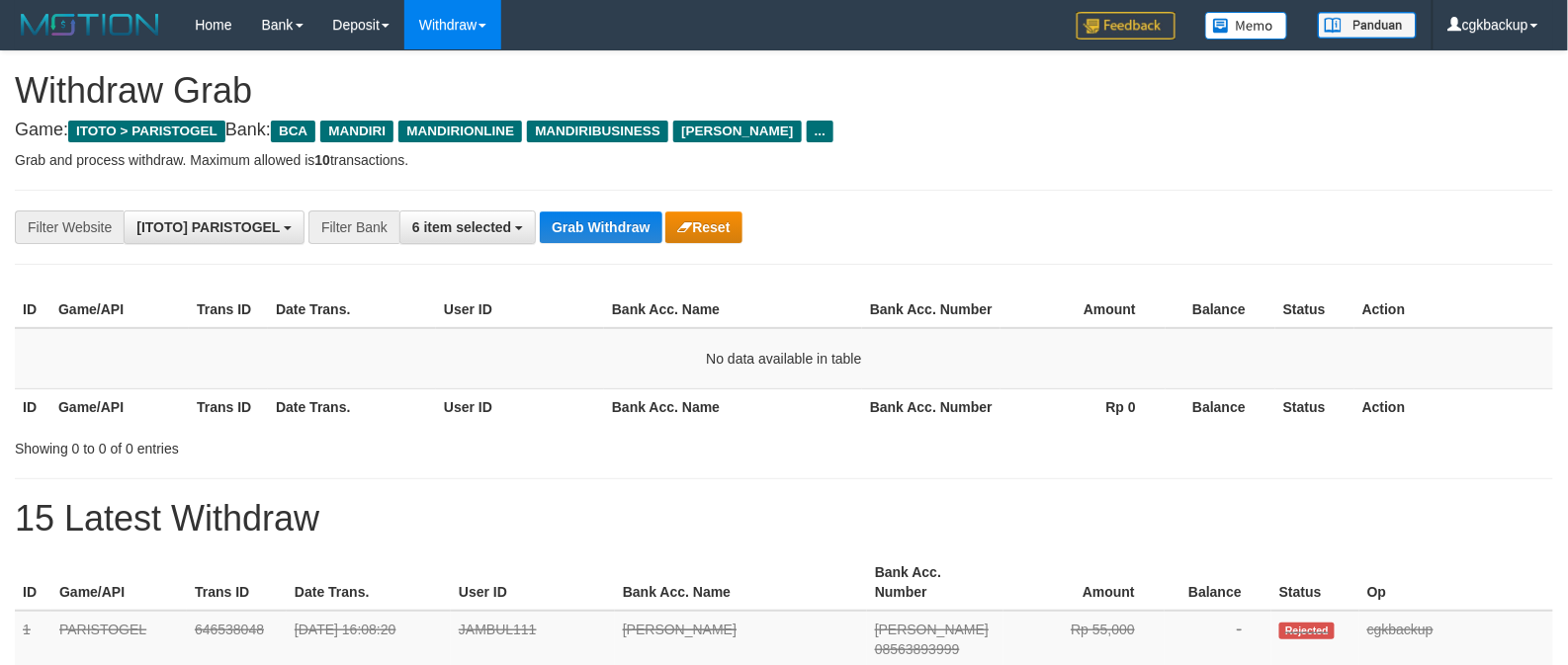 click on "Grab Withdraw" at bounding box center (600, 227) 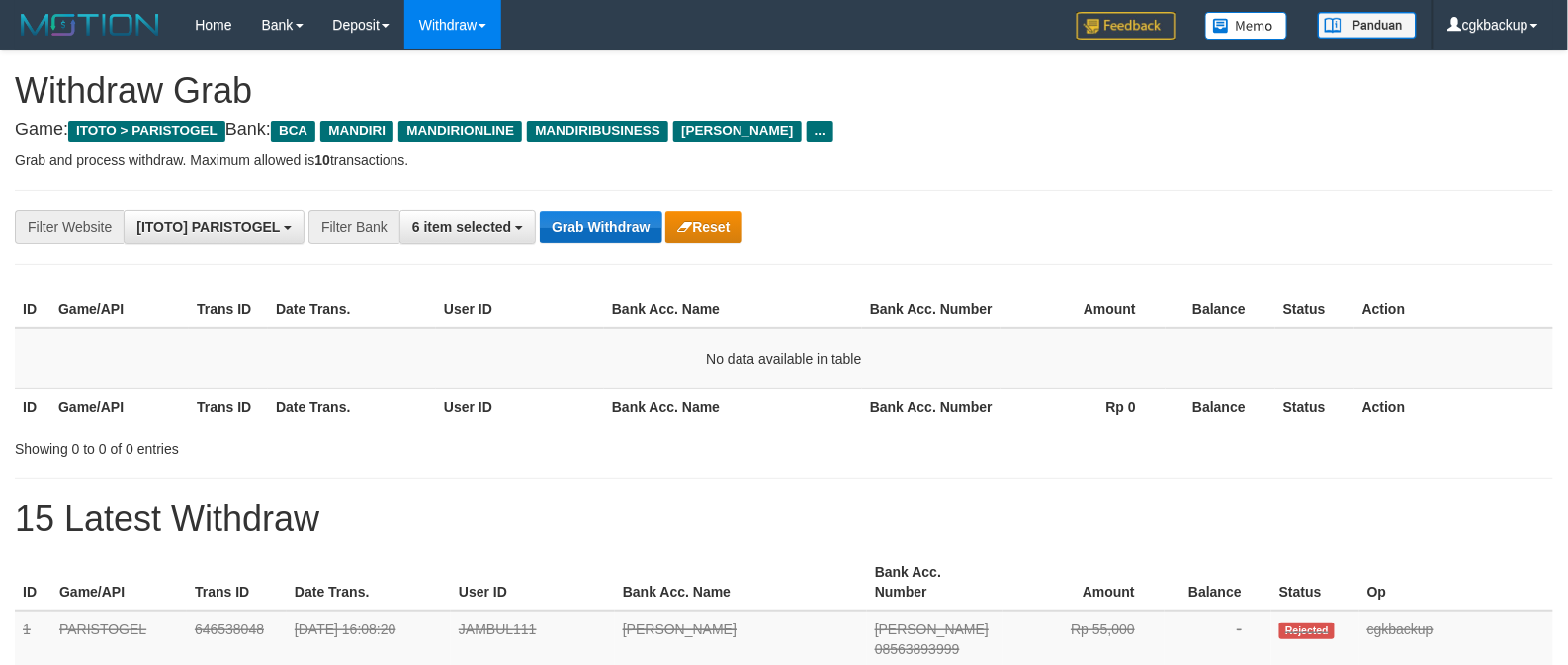 drag, startPoint x: 0, startPoint y: 0, endPoint x: 614, endPoint y: 230, distance: 655.6645 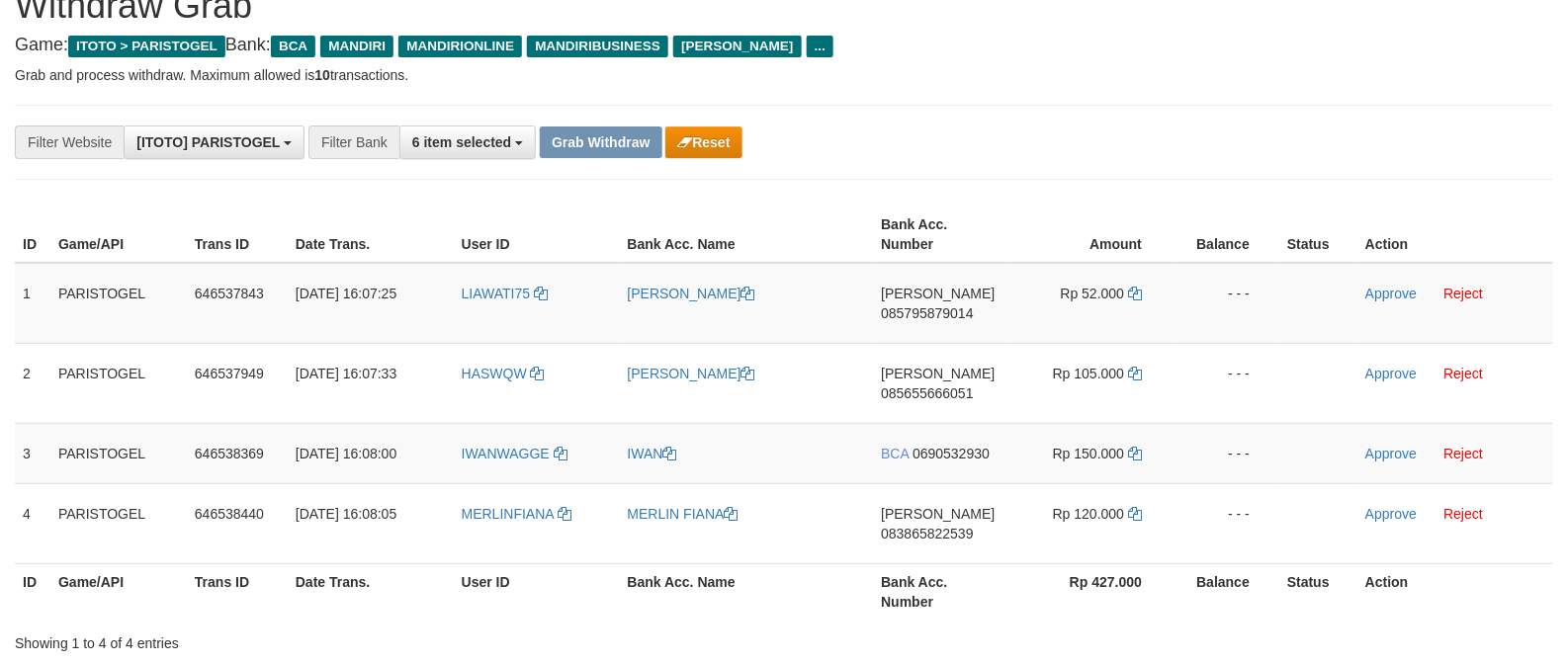 scroll, scrollTop: 131, scrollLeft: 0, axis: vertical 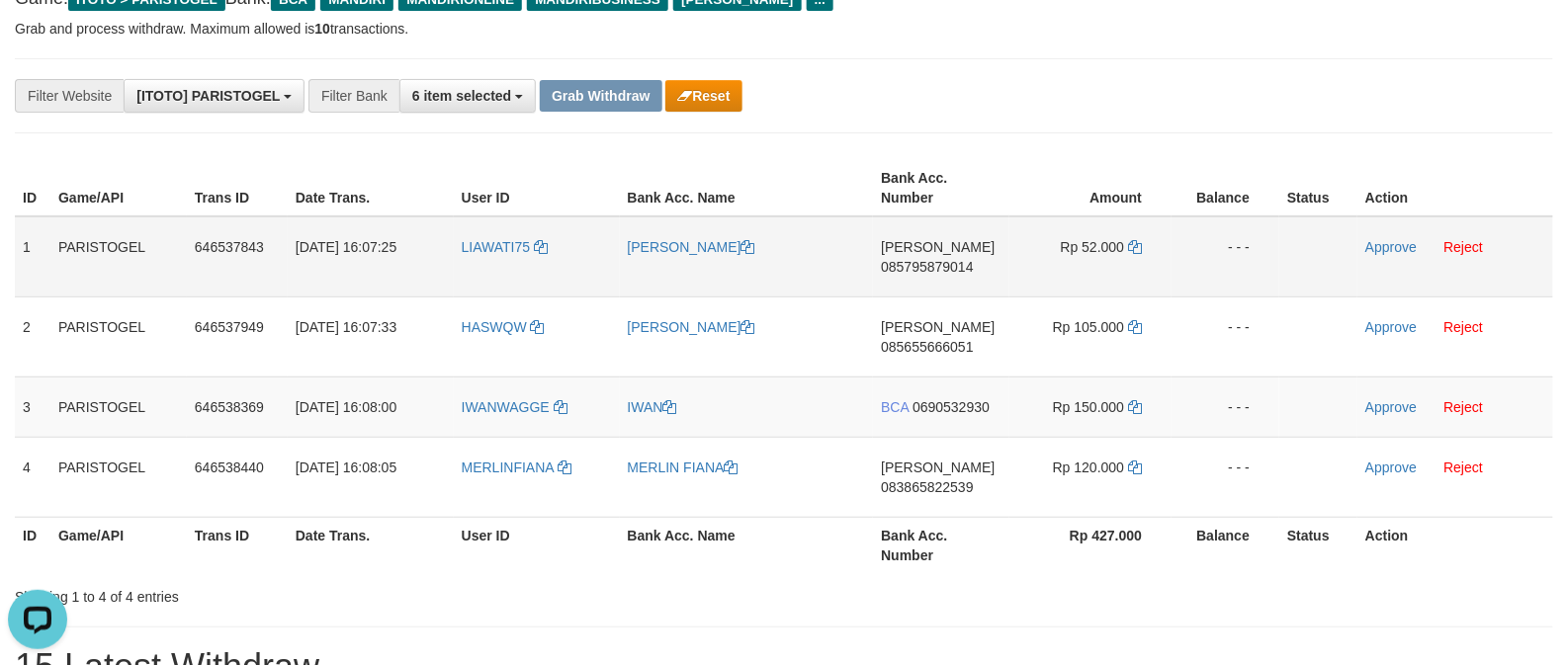 drag, startPoint x: 1103, startPoint y: 168, endPoint x: 740, endPoint y: 281, distance: 380.18154 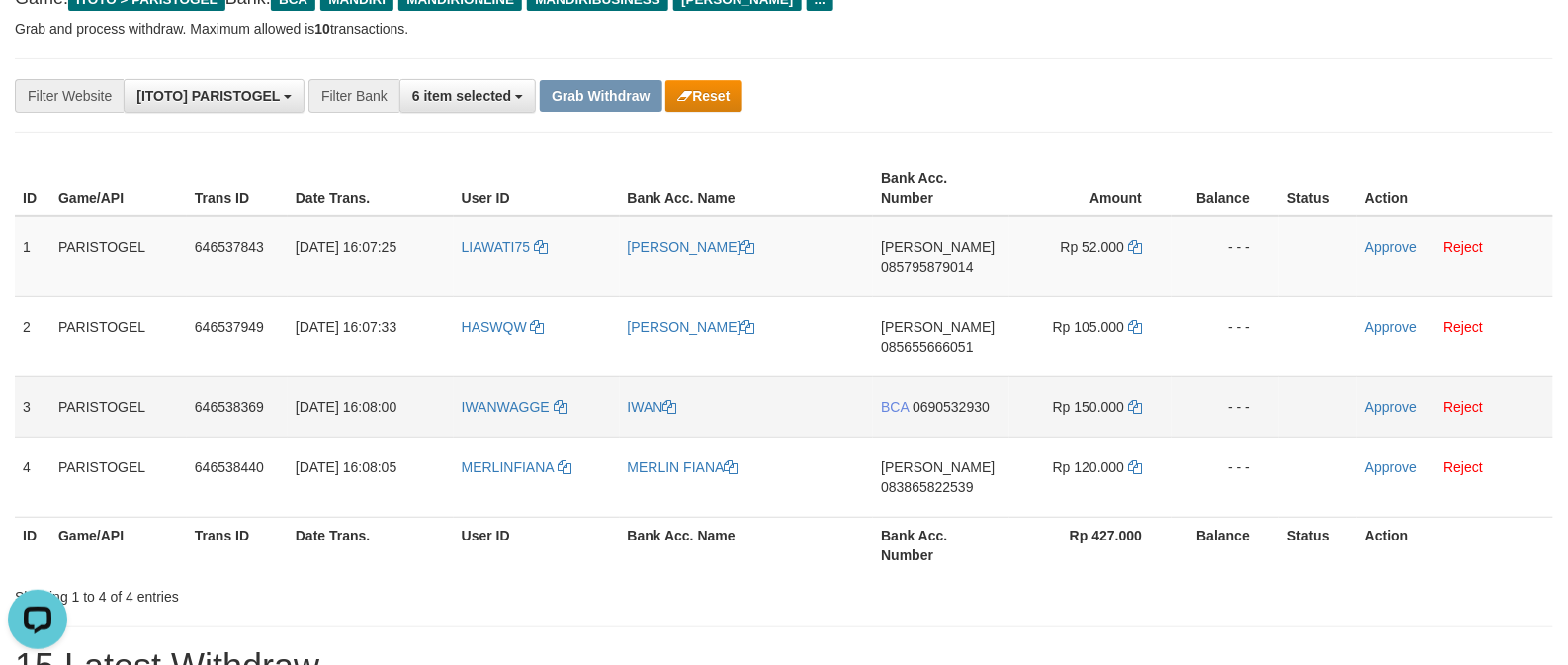 click on "IWANWAGGE" at bounding box center [537, 406] 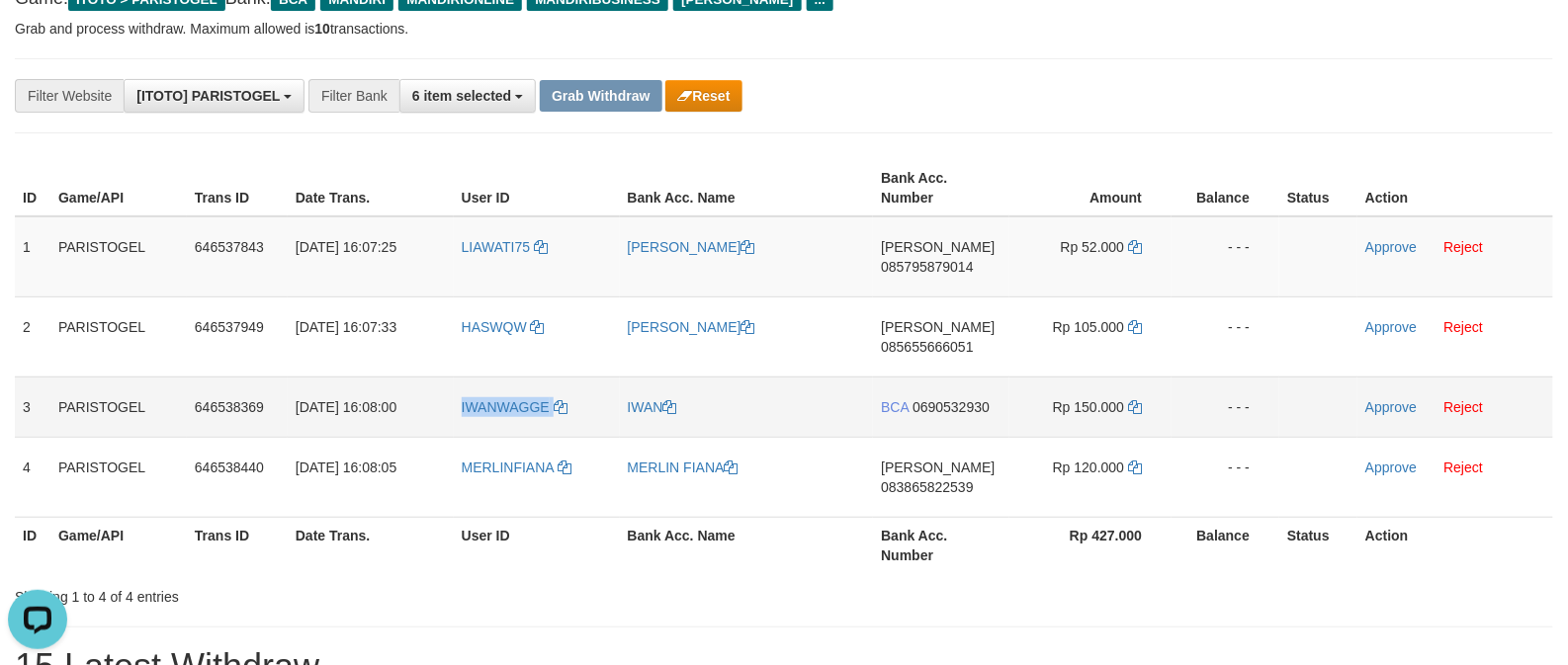 click on "IWANWAGGE" at bounding box center (537, 406) 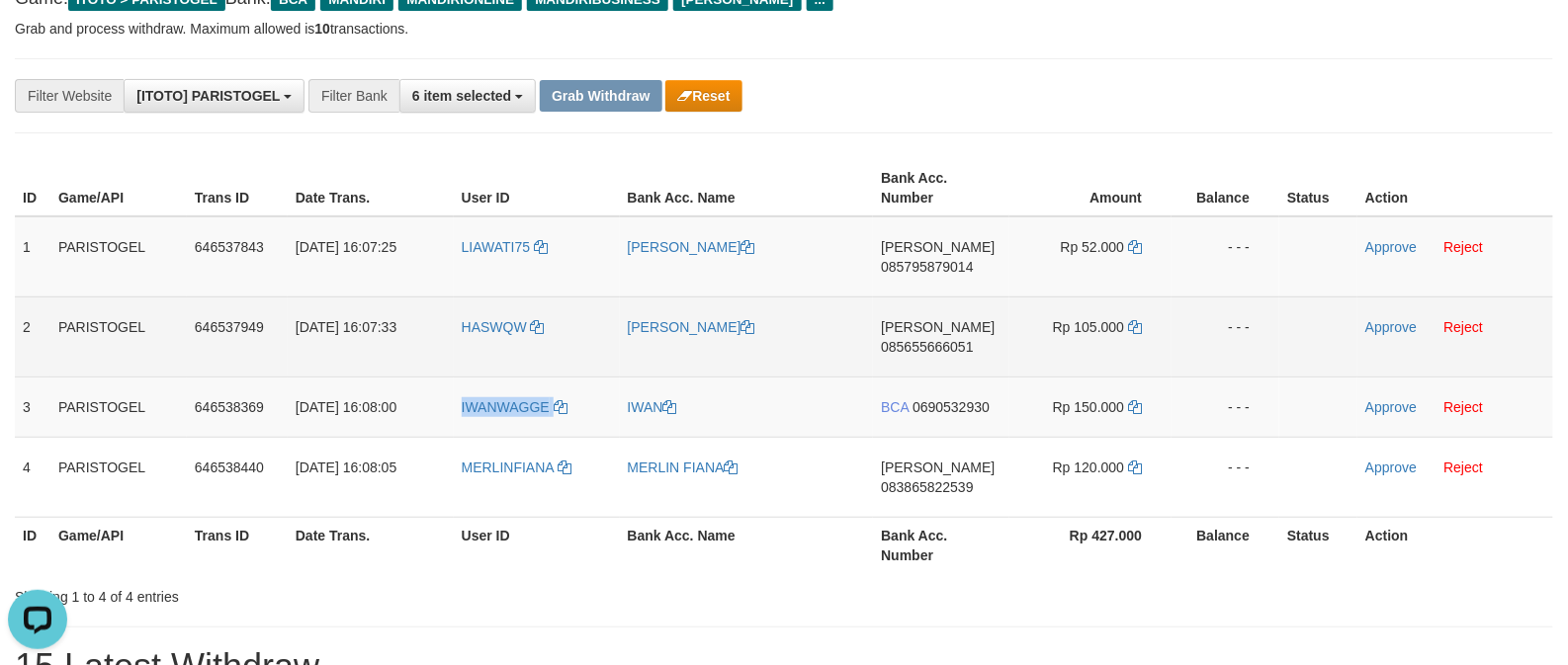 copy on "IWANWAGGE" 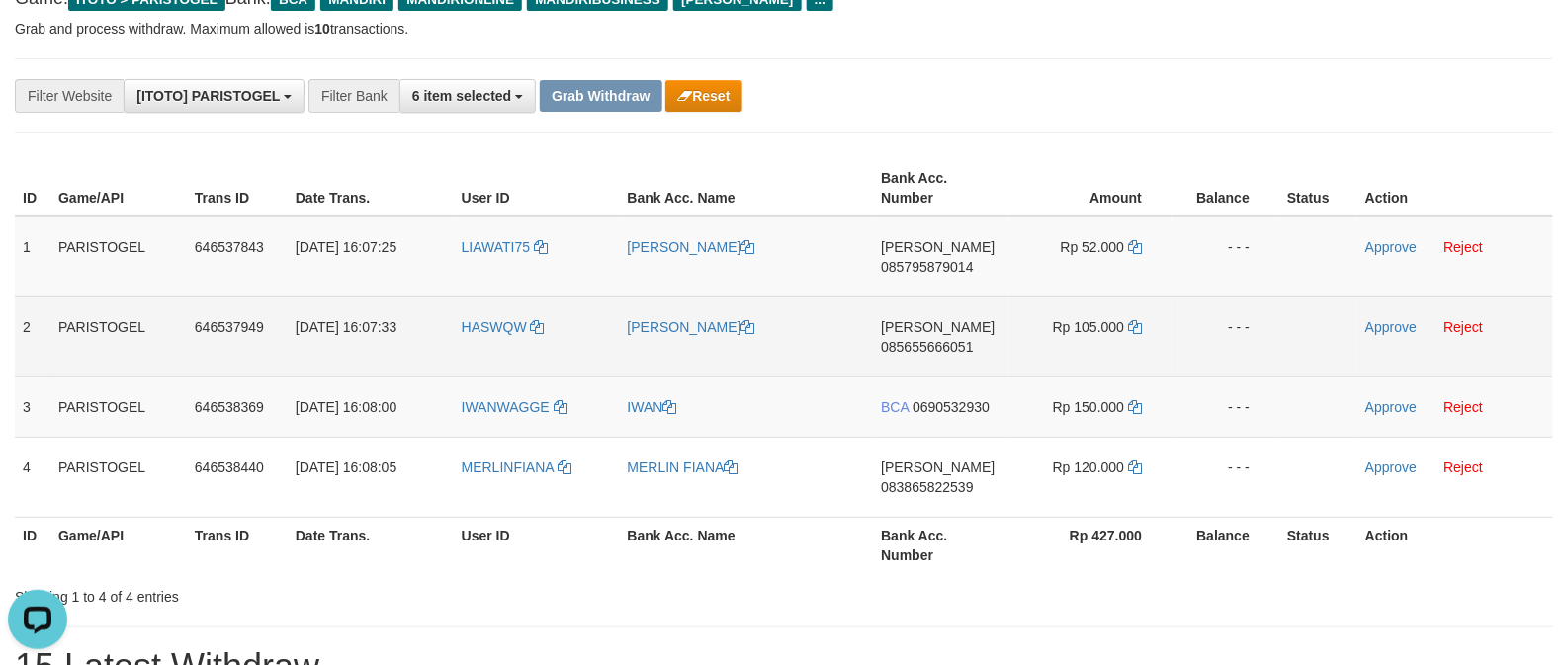 click on "HASWQW" at bounding box center [537, 336] 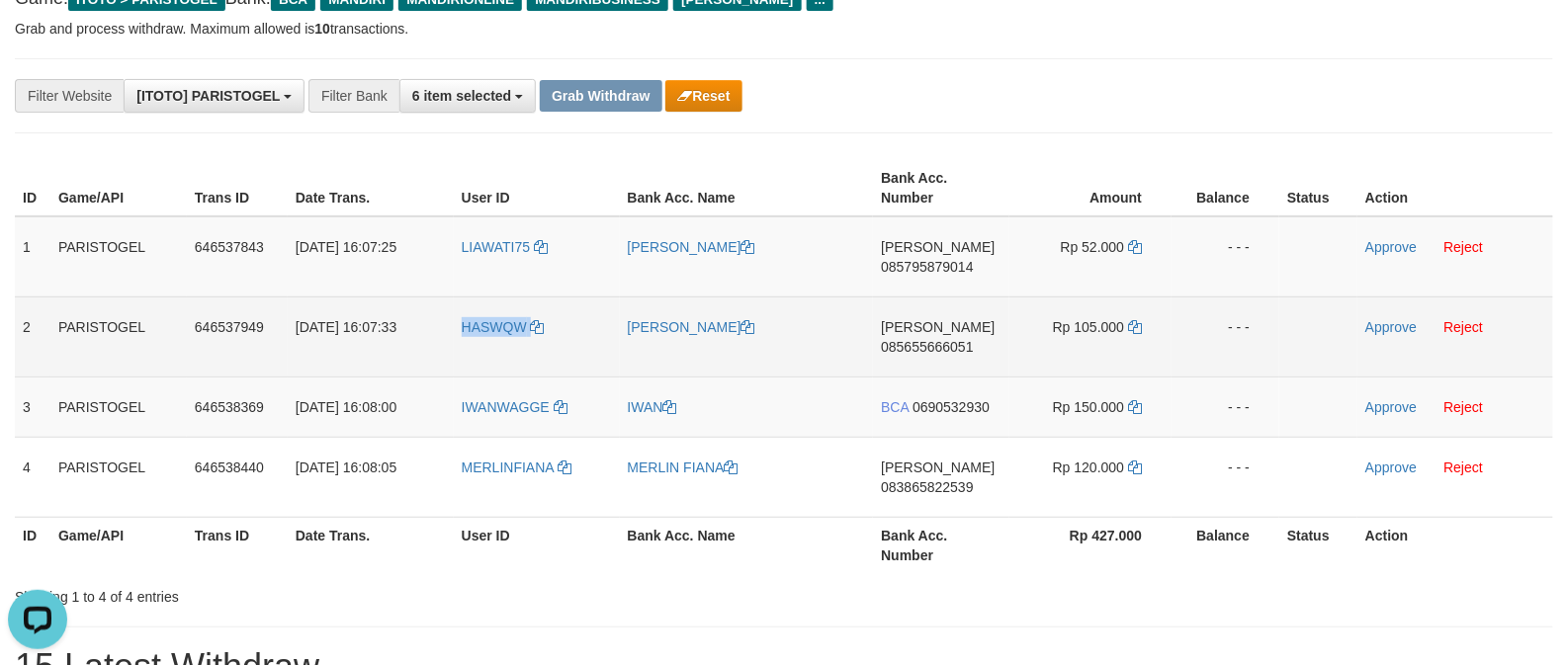 click on "HASWQW" at bounding box center (537, 336) 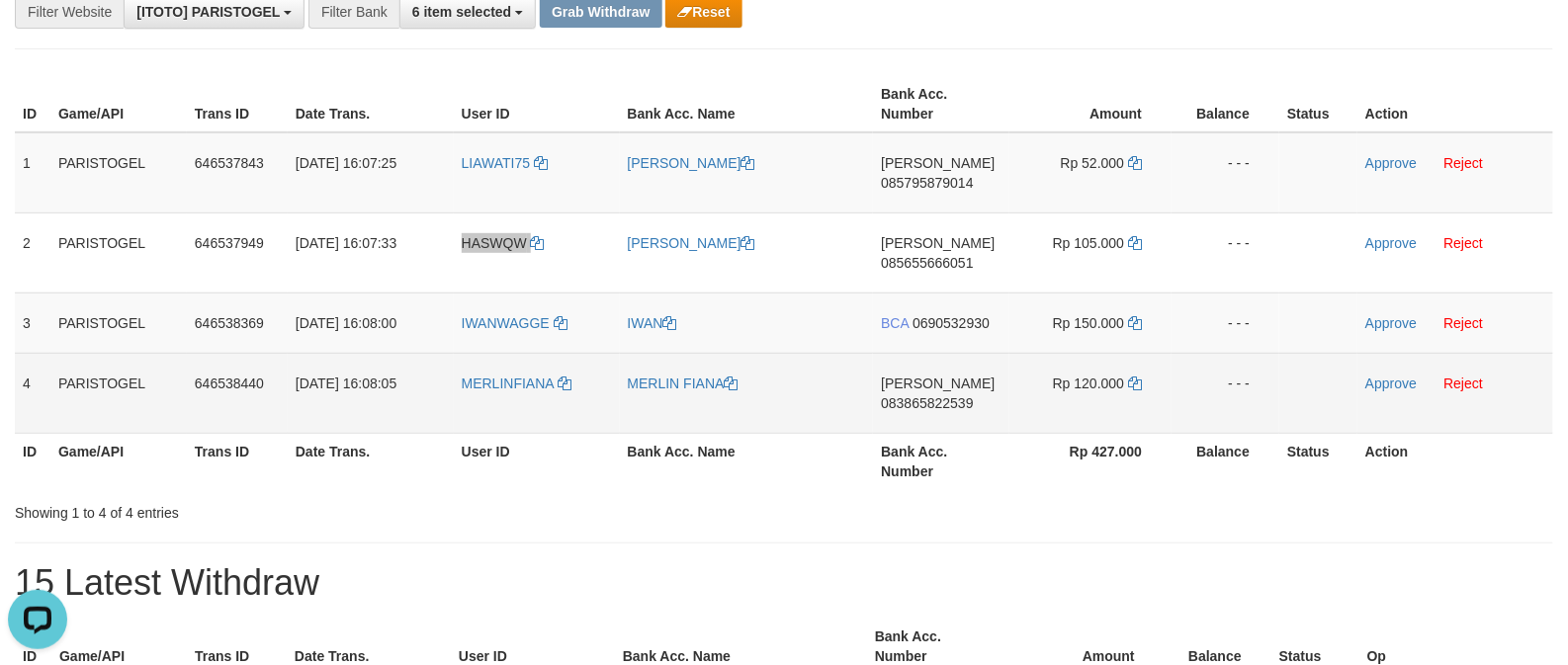 scroll, scrollTop: 263, scrollLeft: 0, axis: vertical 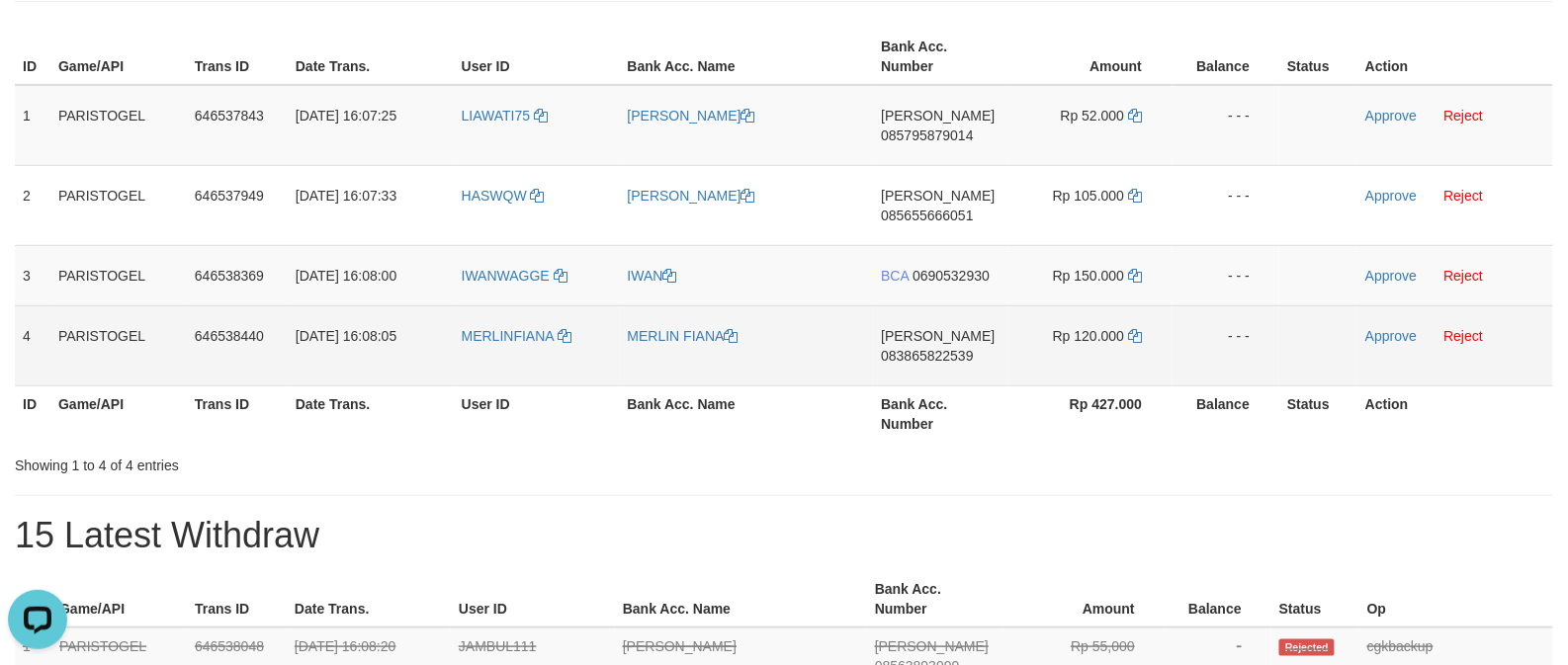 click on "MERLINFIANA" at bounding box center (537, 345) 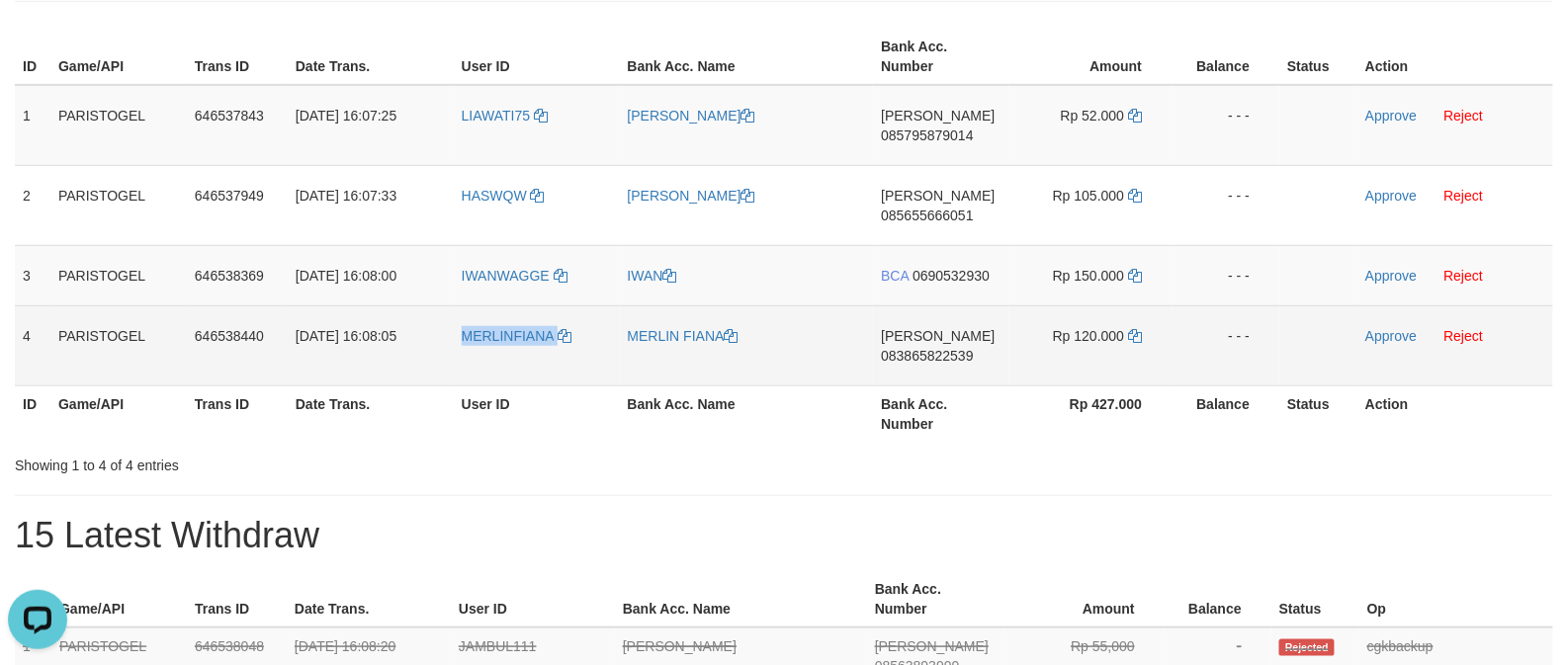 copy on "MERLINFIANA" 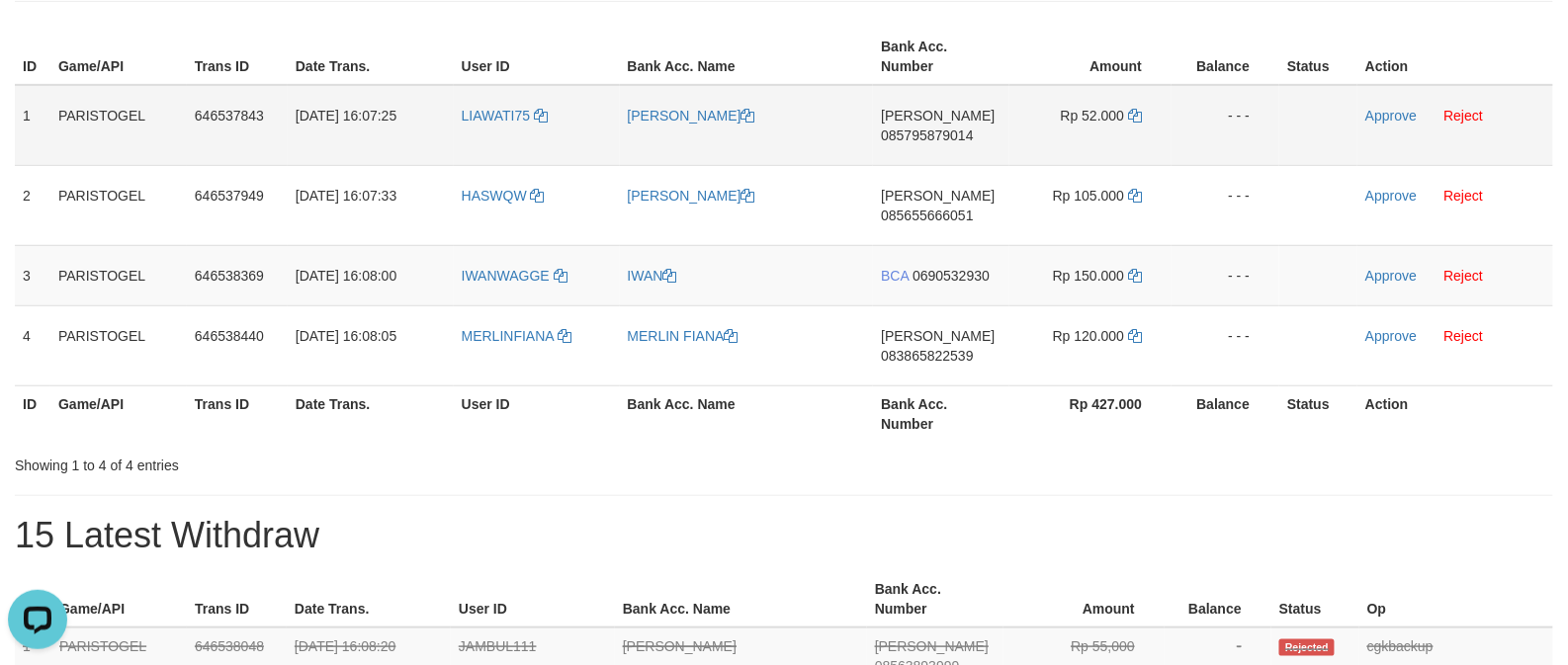 click on "LIAWATI75" at bounding box center [537, 125] 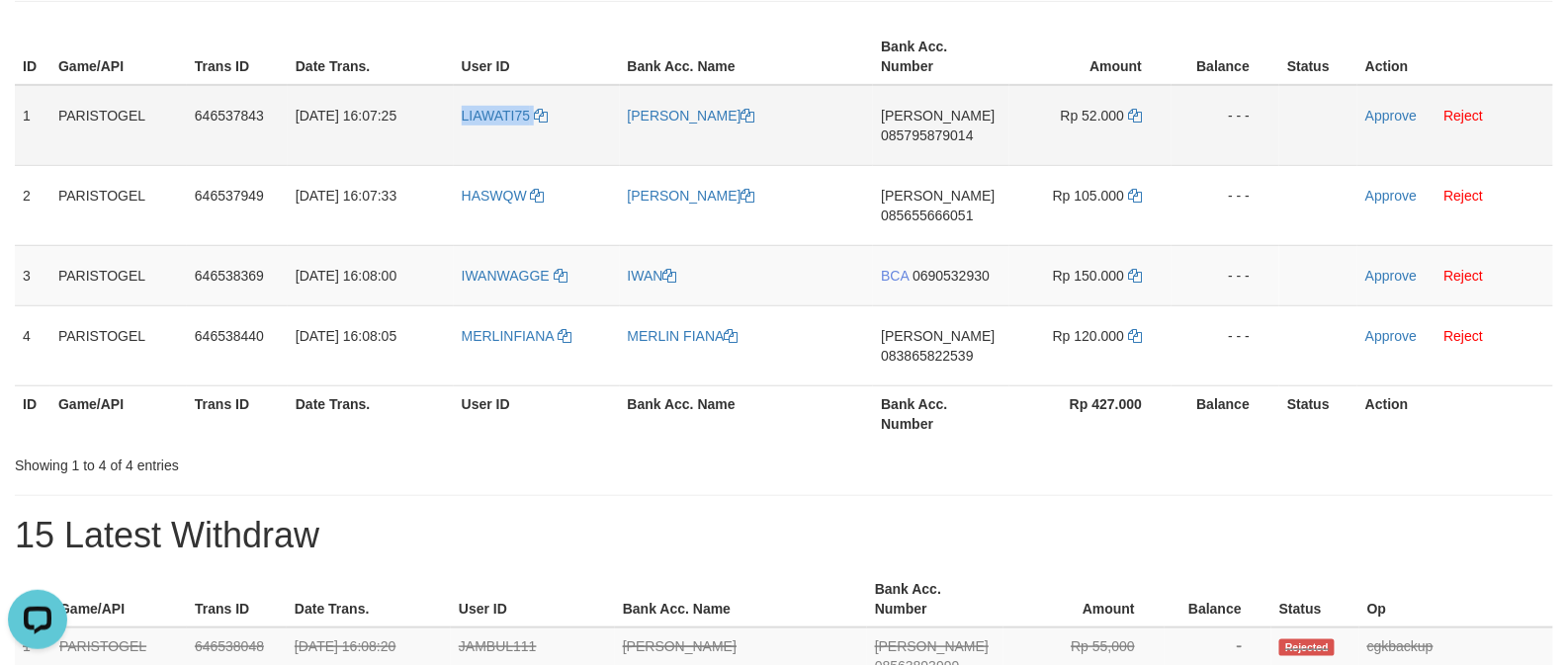 click on "LIAWATI75" at bounding box center [537, 125] 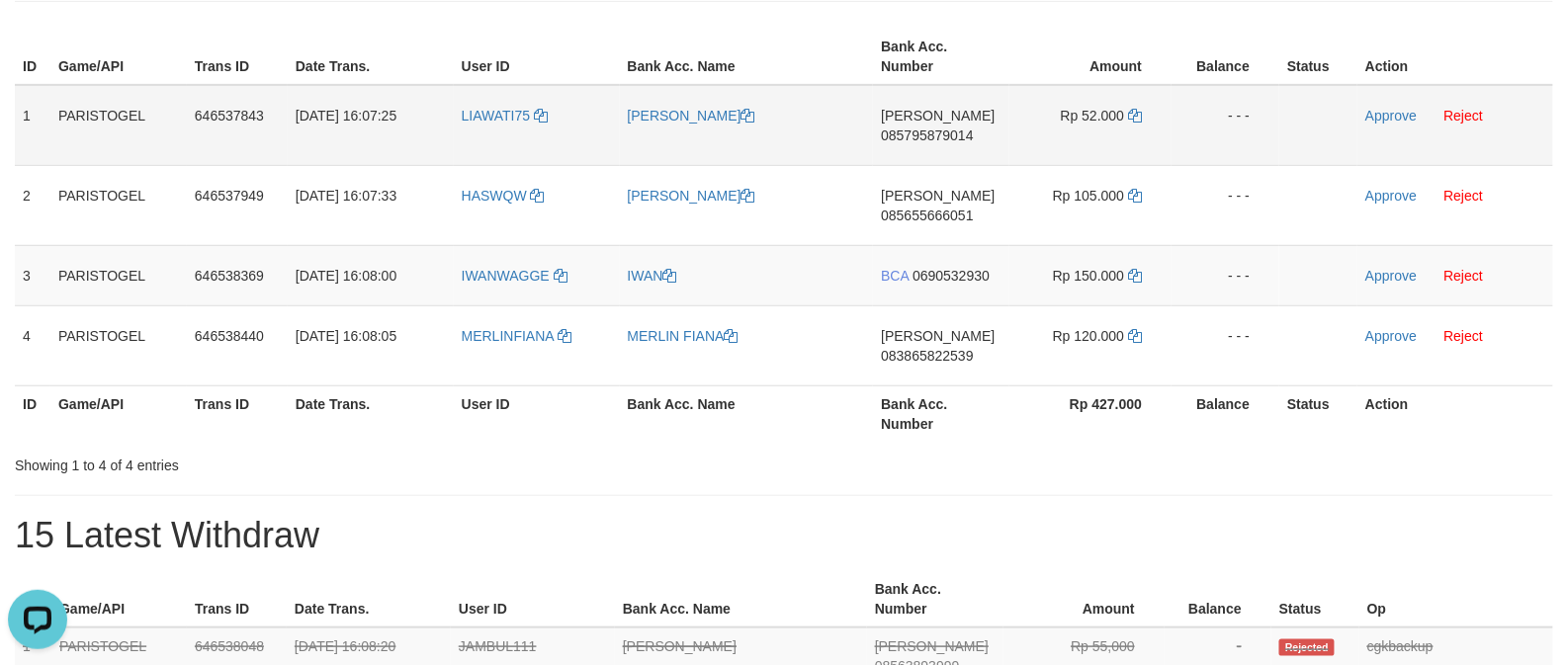 click on "[PERSON_NAME]" at bounding box center (746, 125) 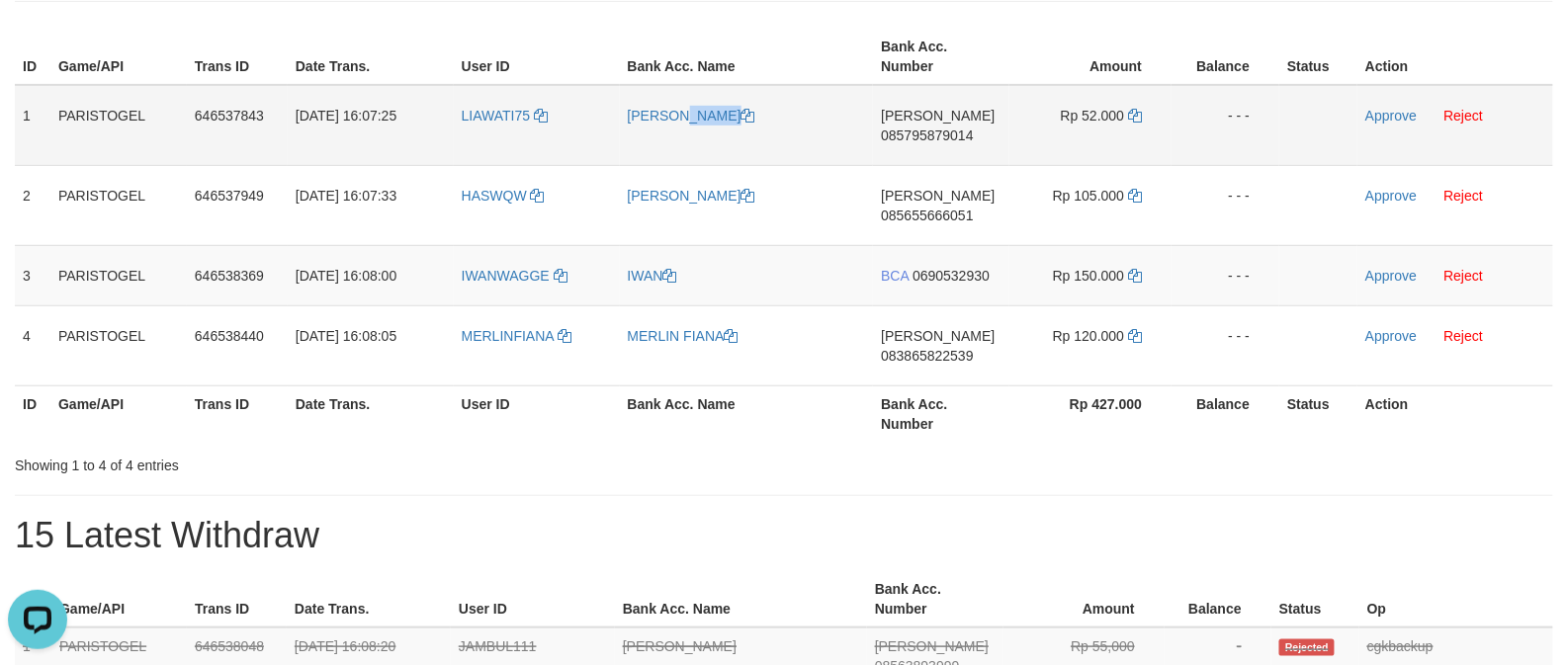 copy on "[PERSON_NAME]" 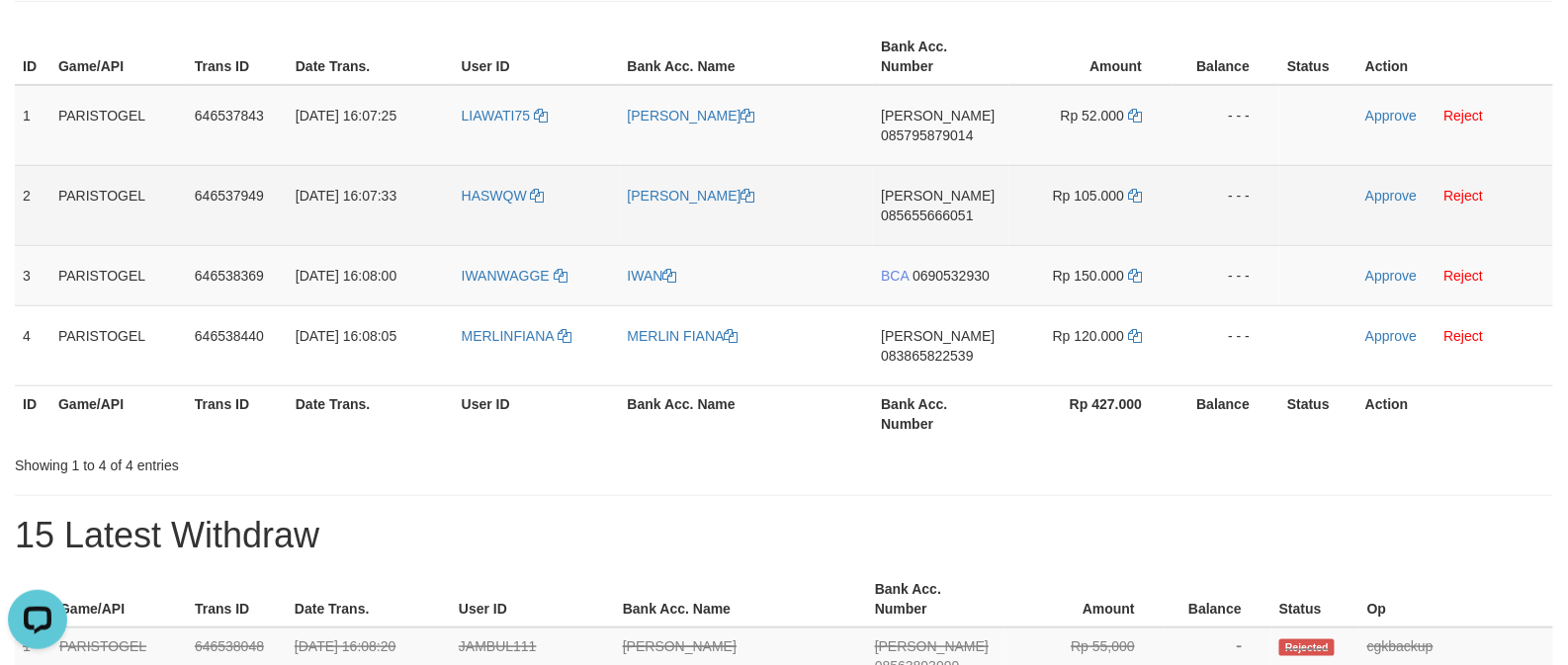 click on "HASWQW" at bounding box center [537, 205] 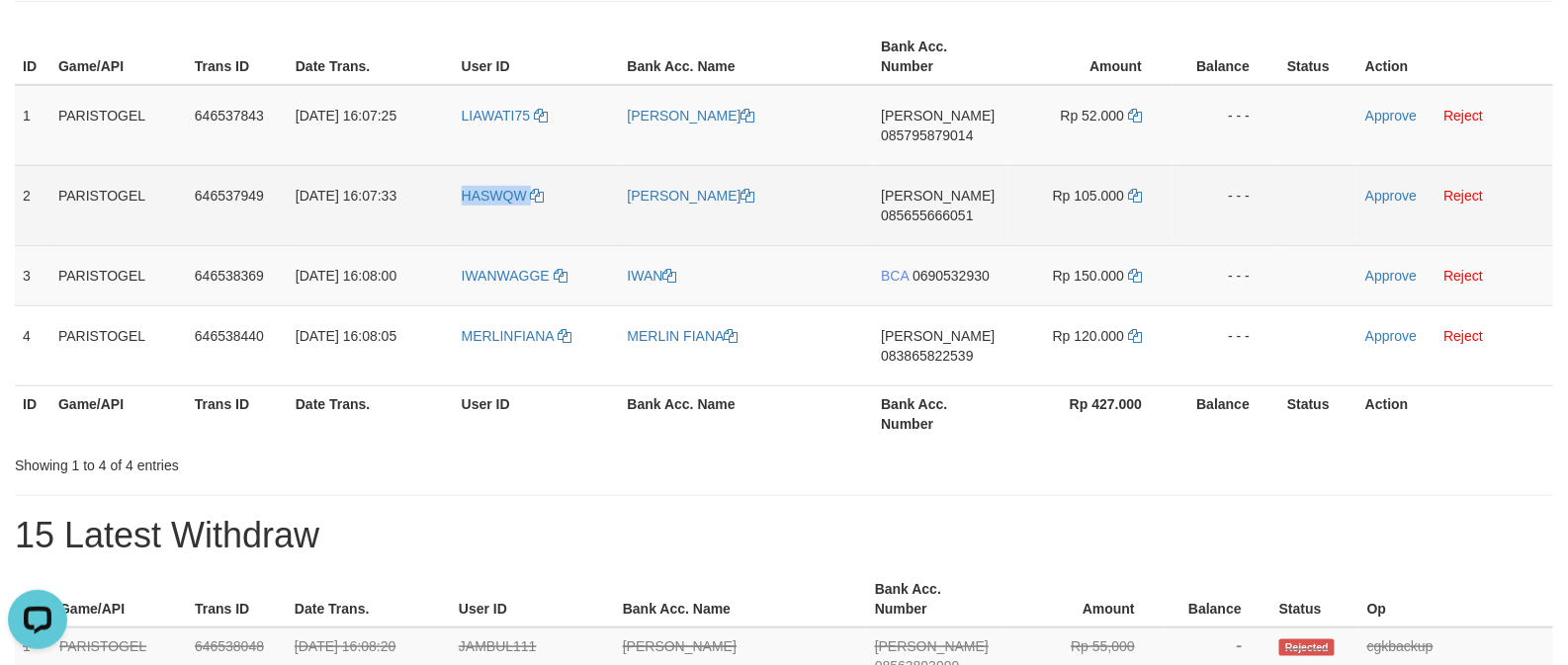 copy on "HASWQW" 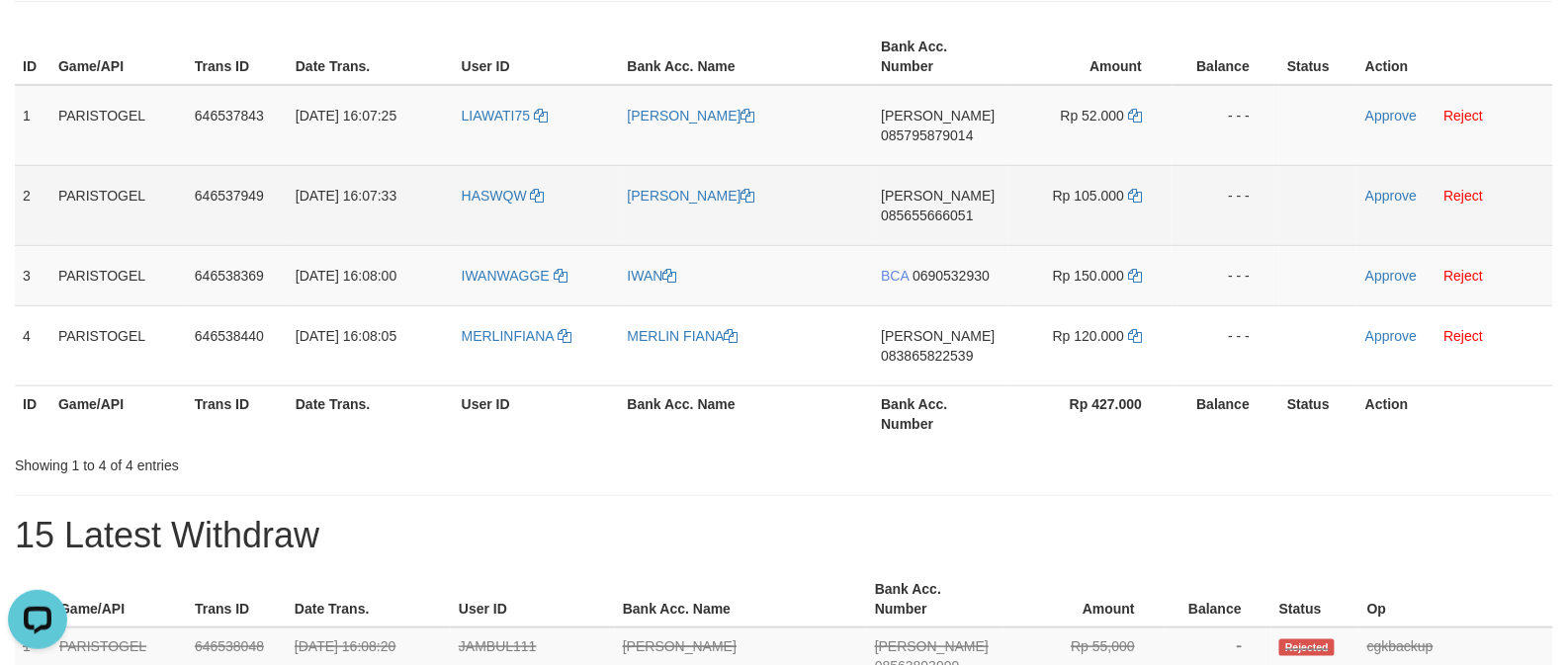 click on "[PERSON_NAME]" at bounding box center [746, 205] 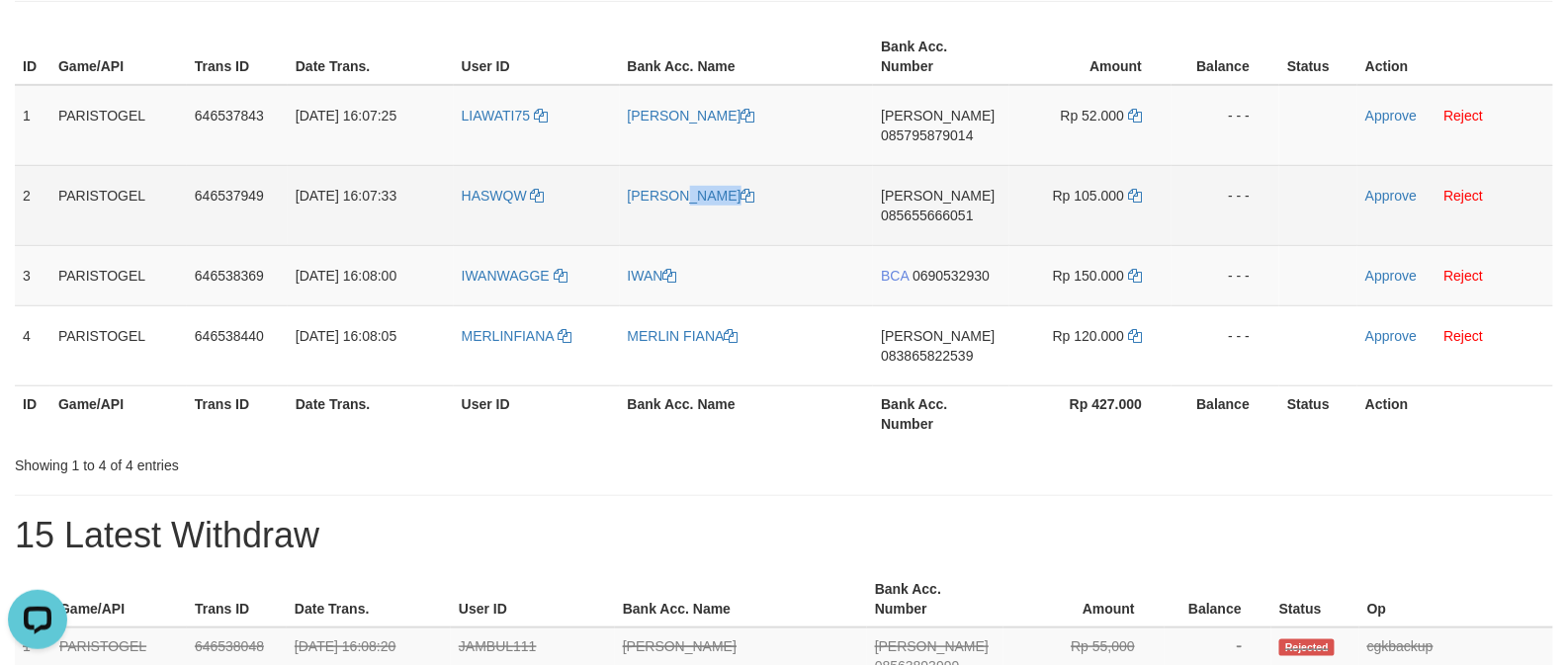 click on "[PERSON_NAME]" at bounding box center (746, 205) 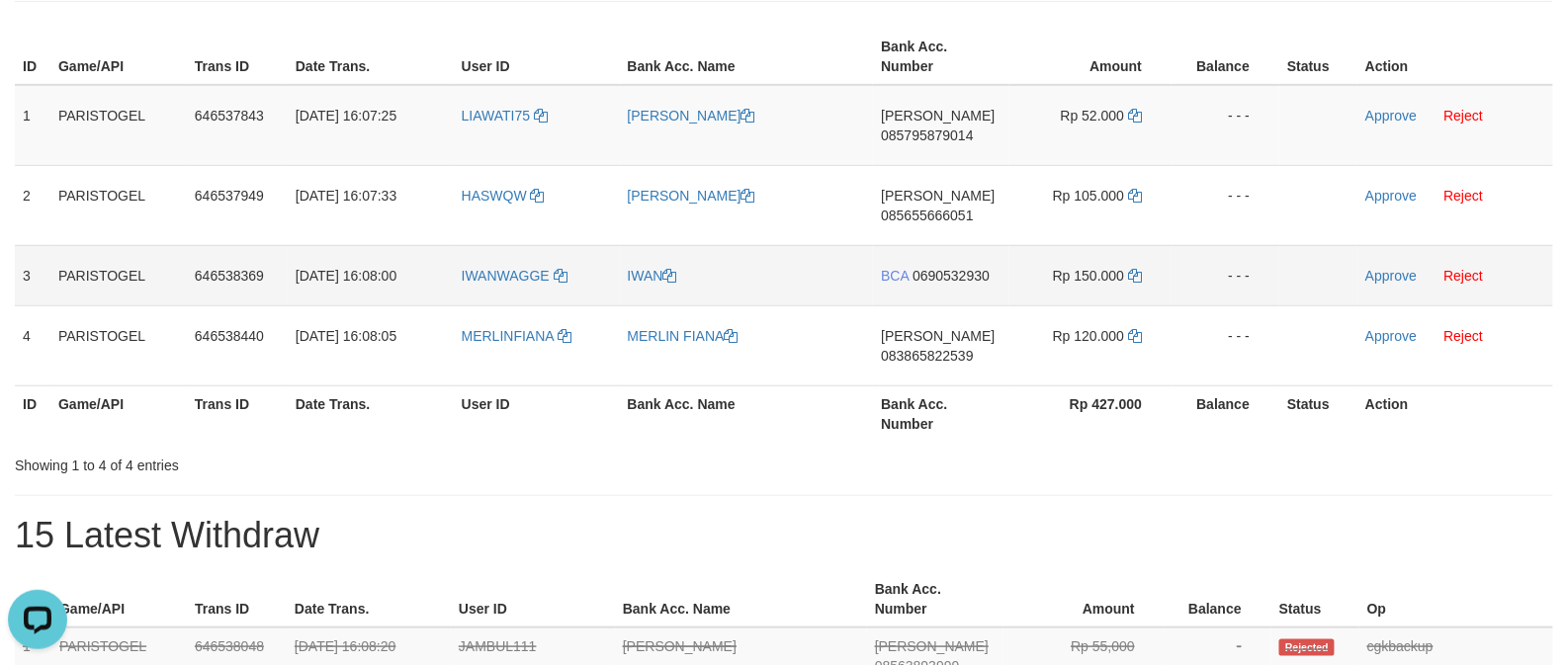 click on "IWANWAGGE" at bounding box center [537, 275] 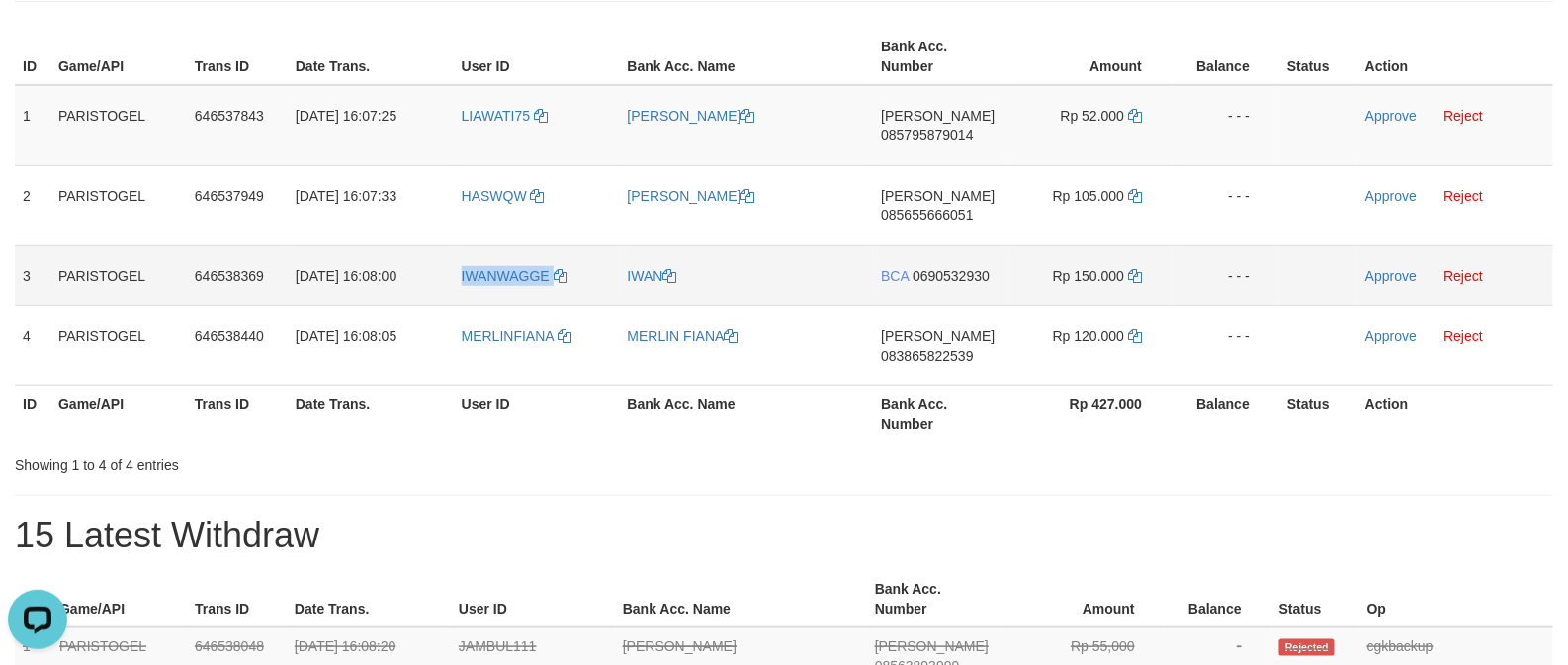 copy on "IWANWAGGE" 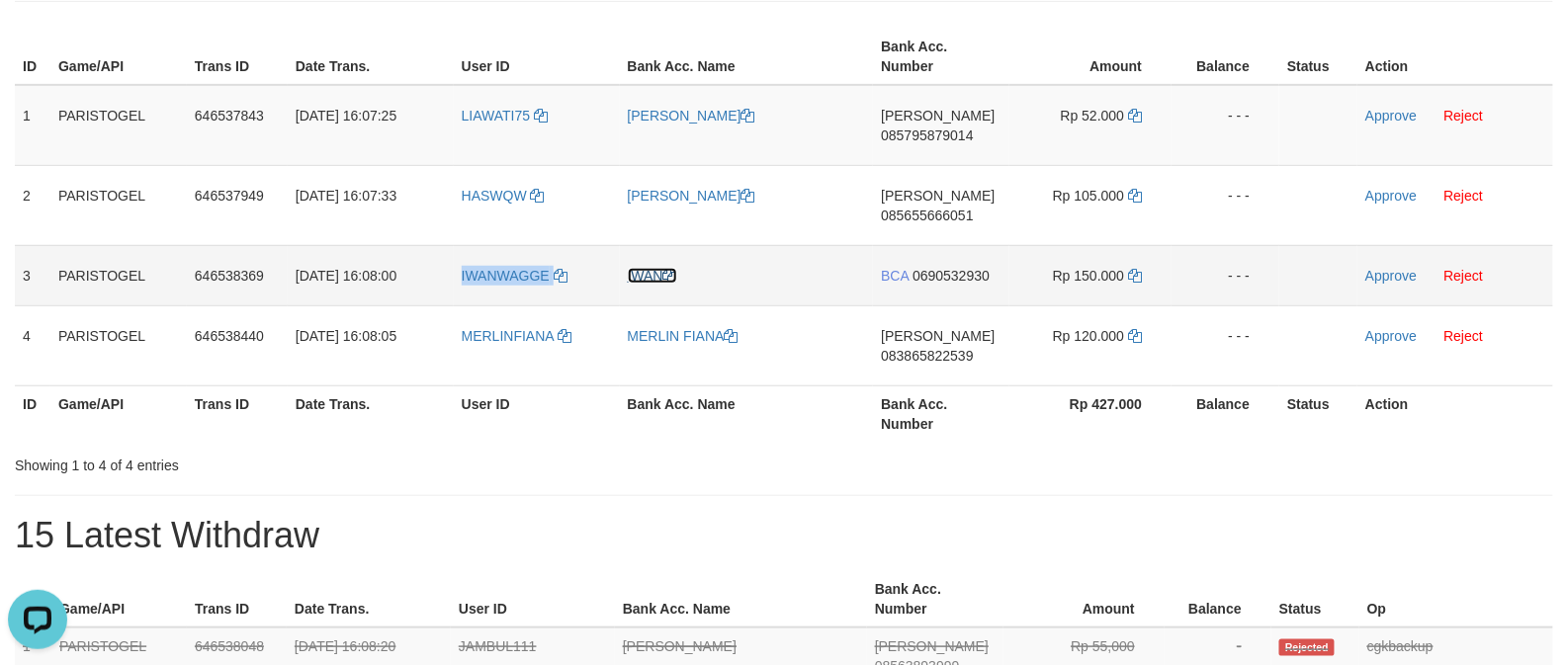 click on "IWAN" at bounding box center (653, 276) 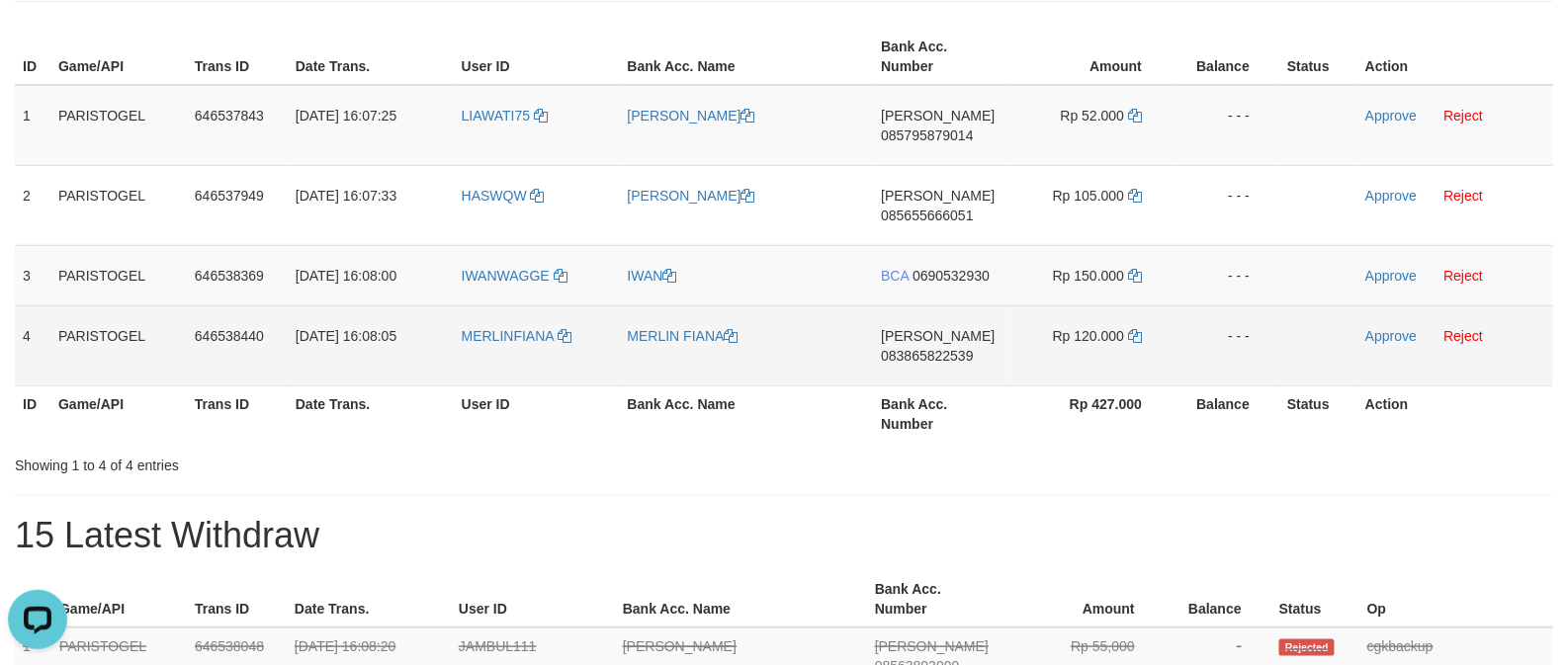 click on "[DATE] 16:08:05" at bounding box center (371, 345) 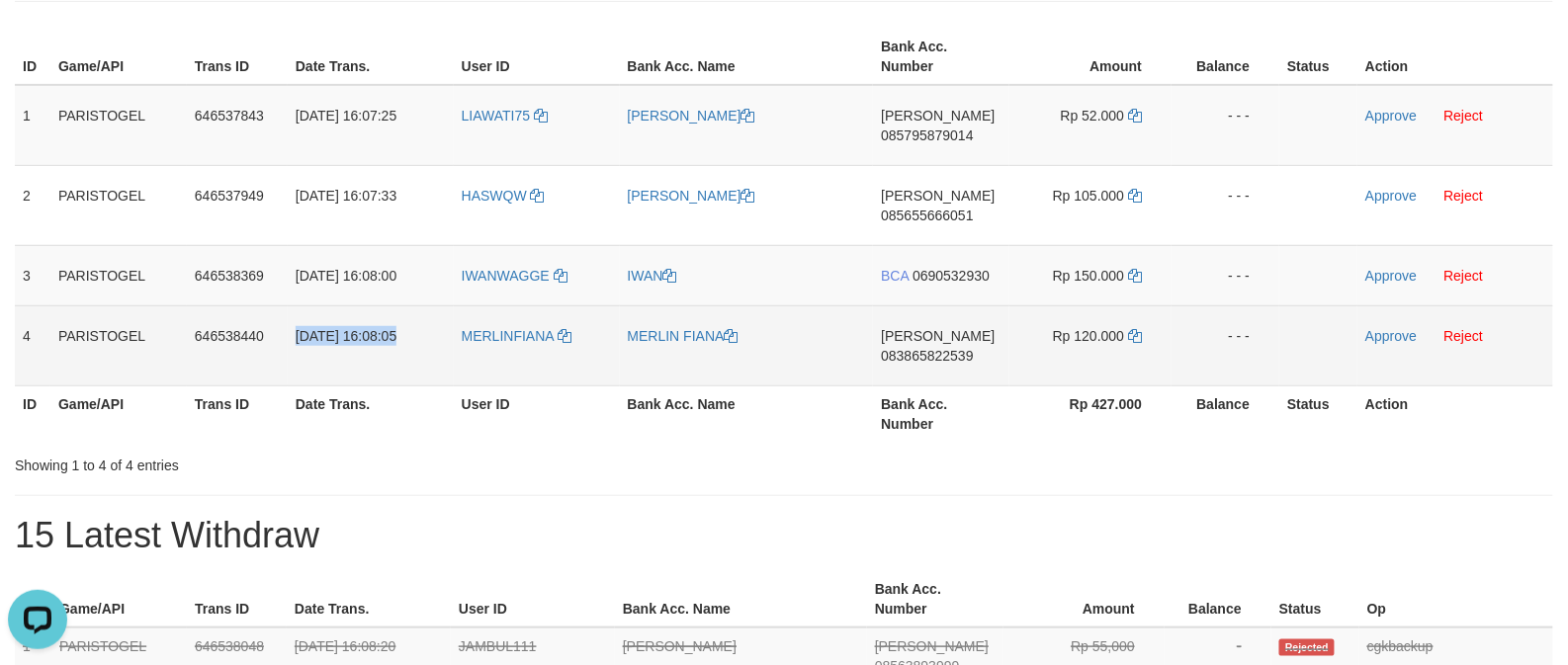 click on "[DATE] 16:08:05" at bounding box center [371, 345] 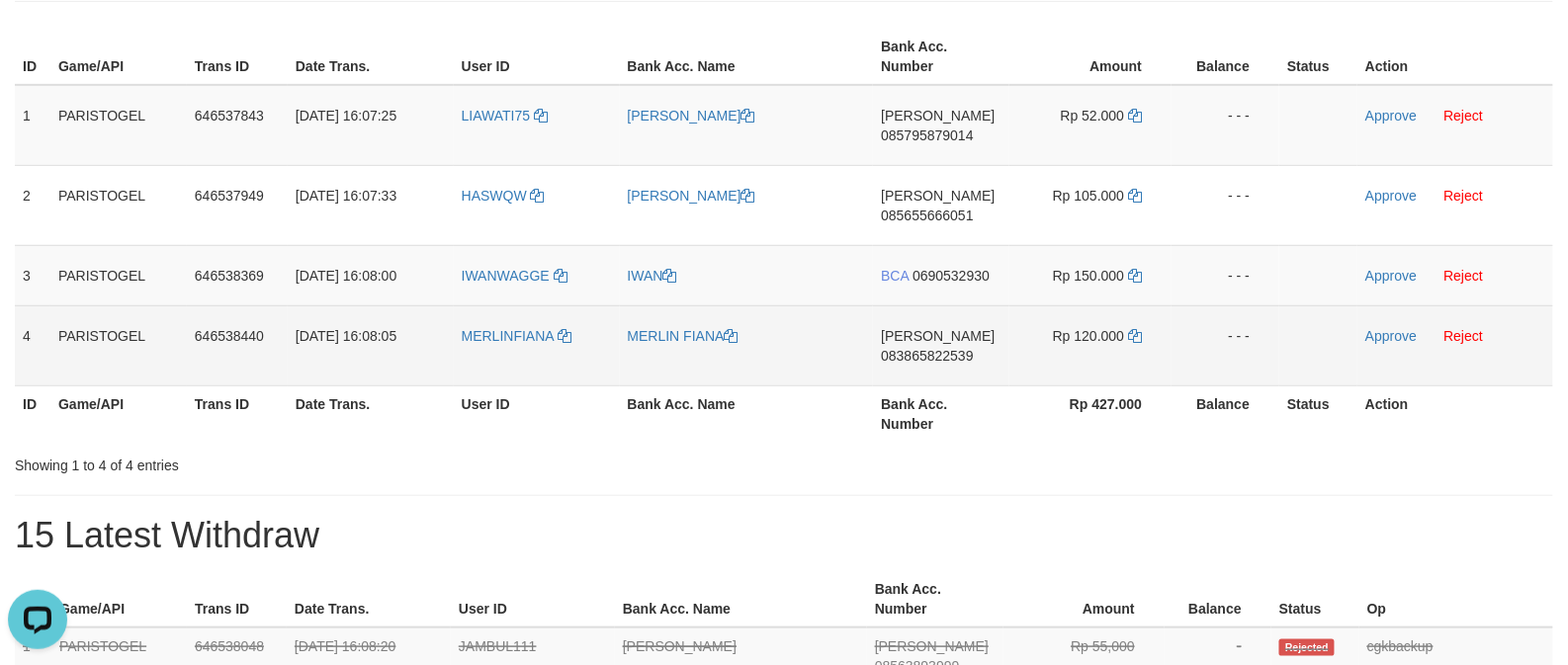 click on "MERLINFIANA" at bounding box center [537, 345] 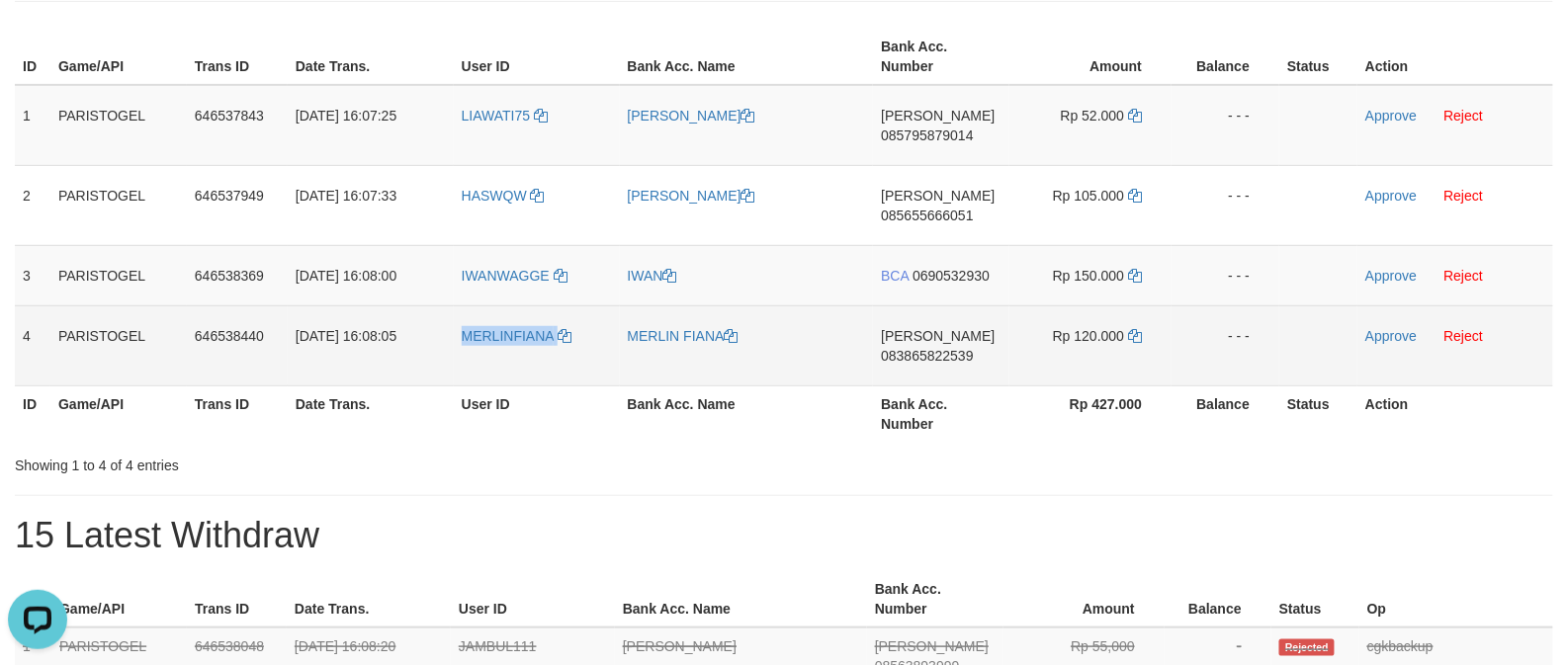 click on "MERLINFIANA" at bounding box center (537, 345) 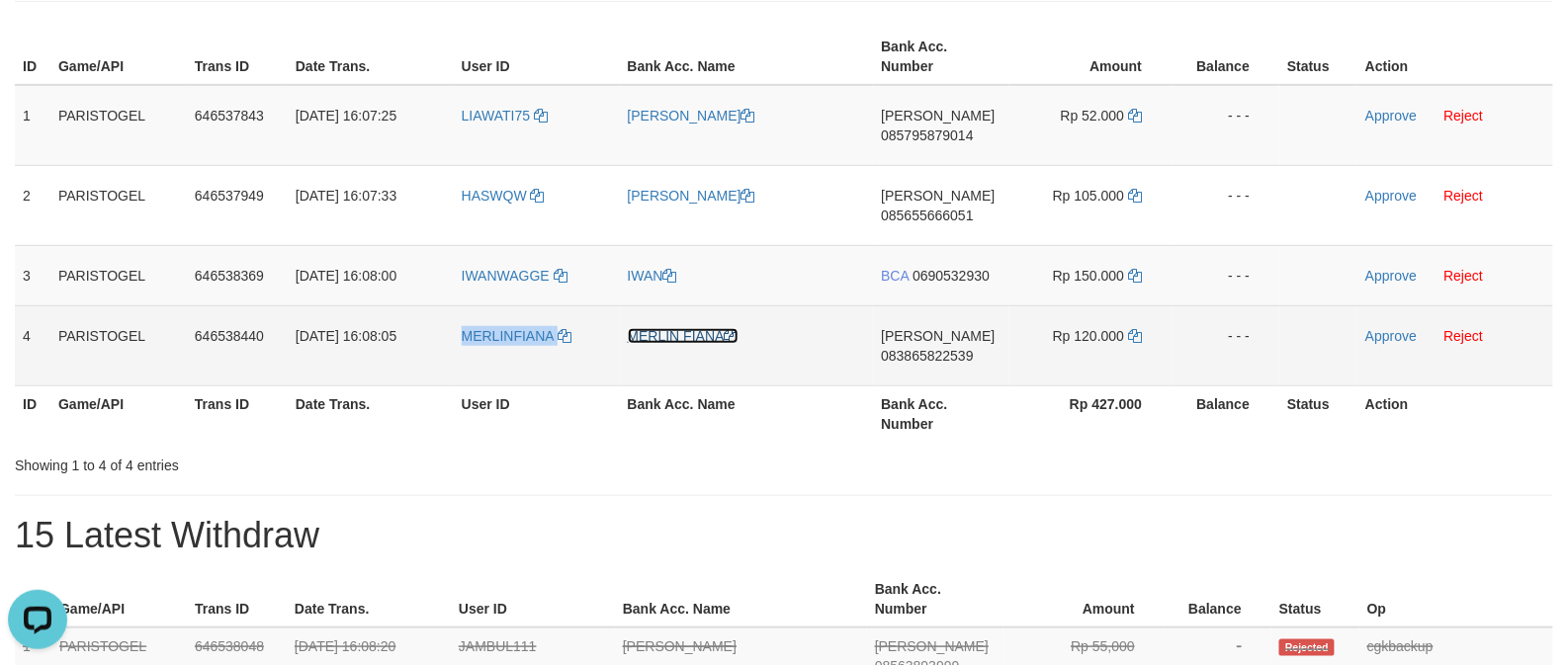 click on "MERLIN FIANA" at bounding box center [683, 336] 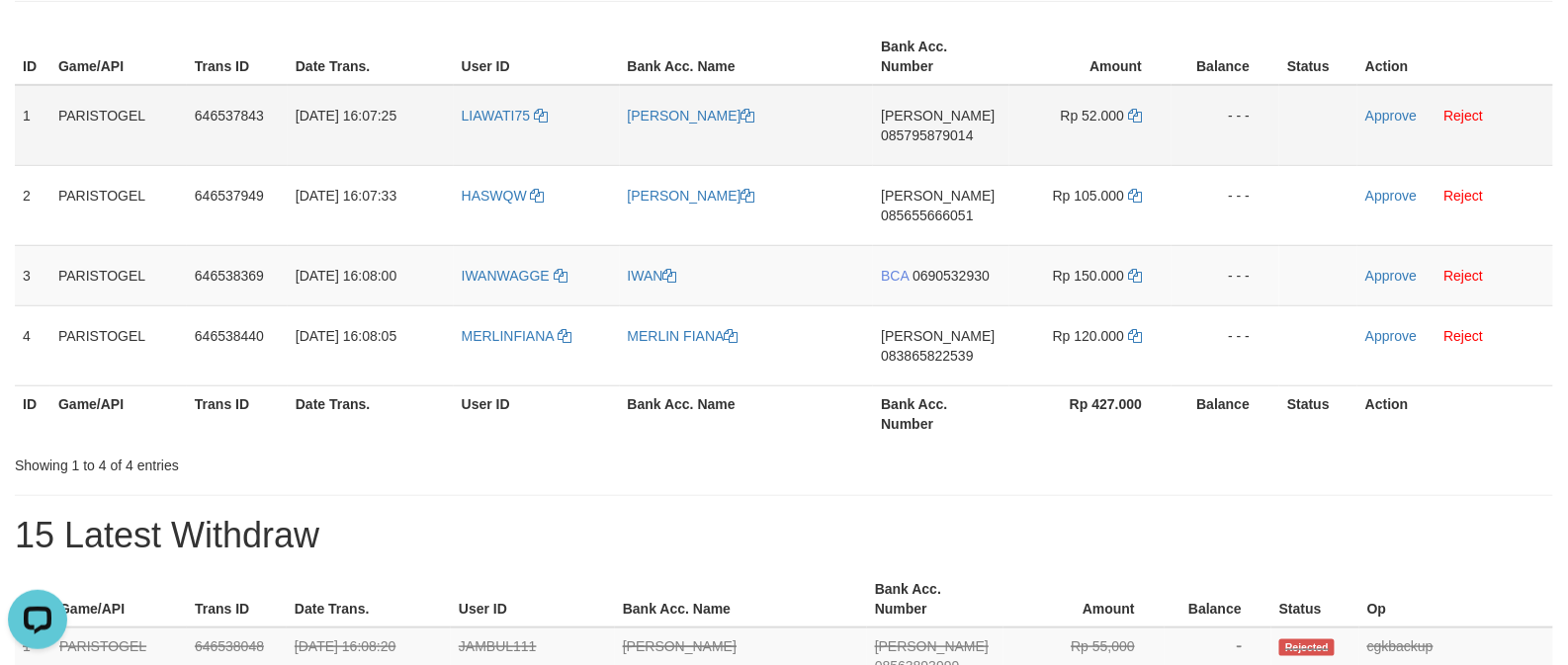 click on "DANA
085795879014" at bounding box center (941, 125) 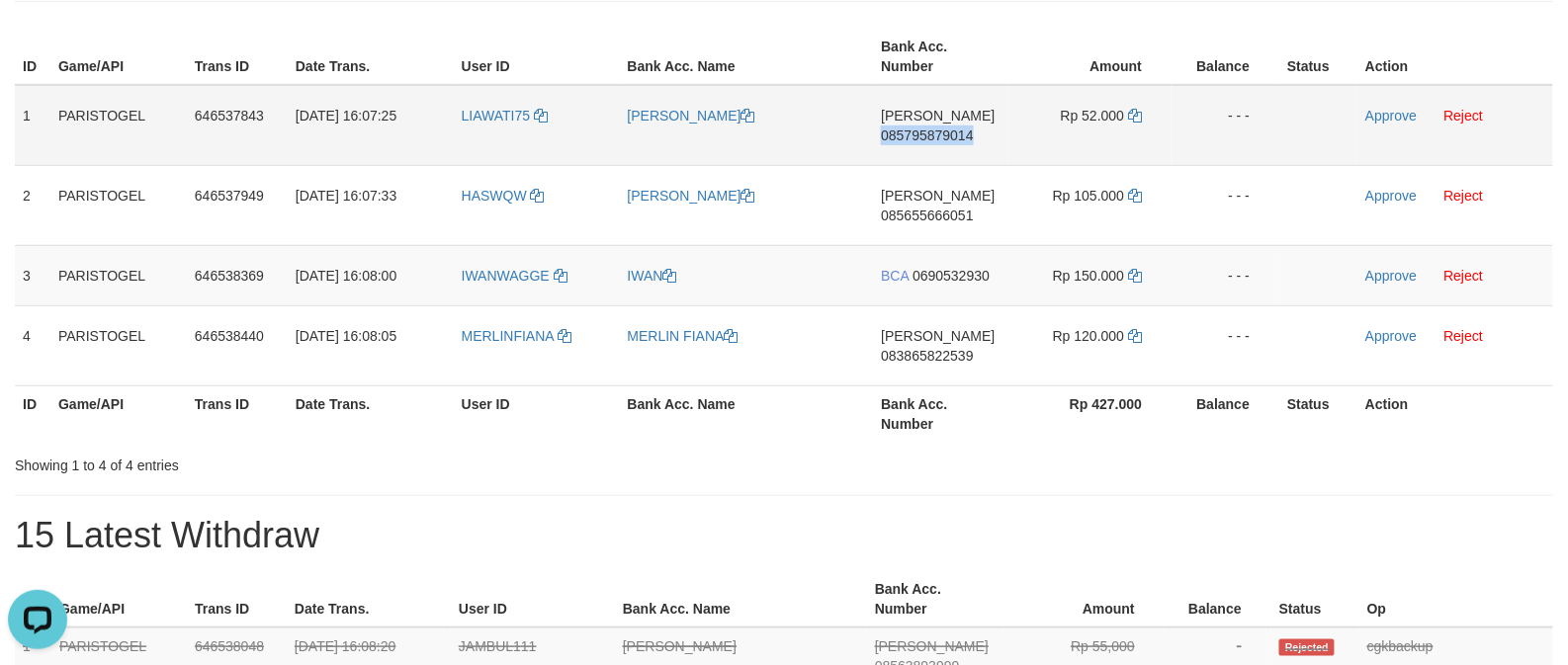 click on "DANA
085795879014" at bounding box center [941, 125] 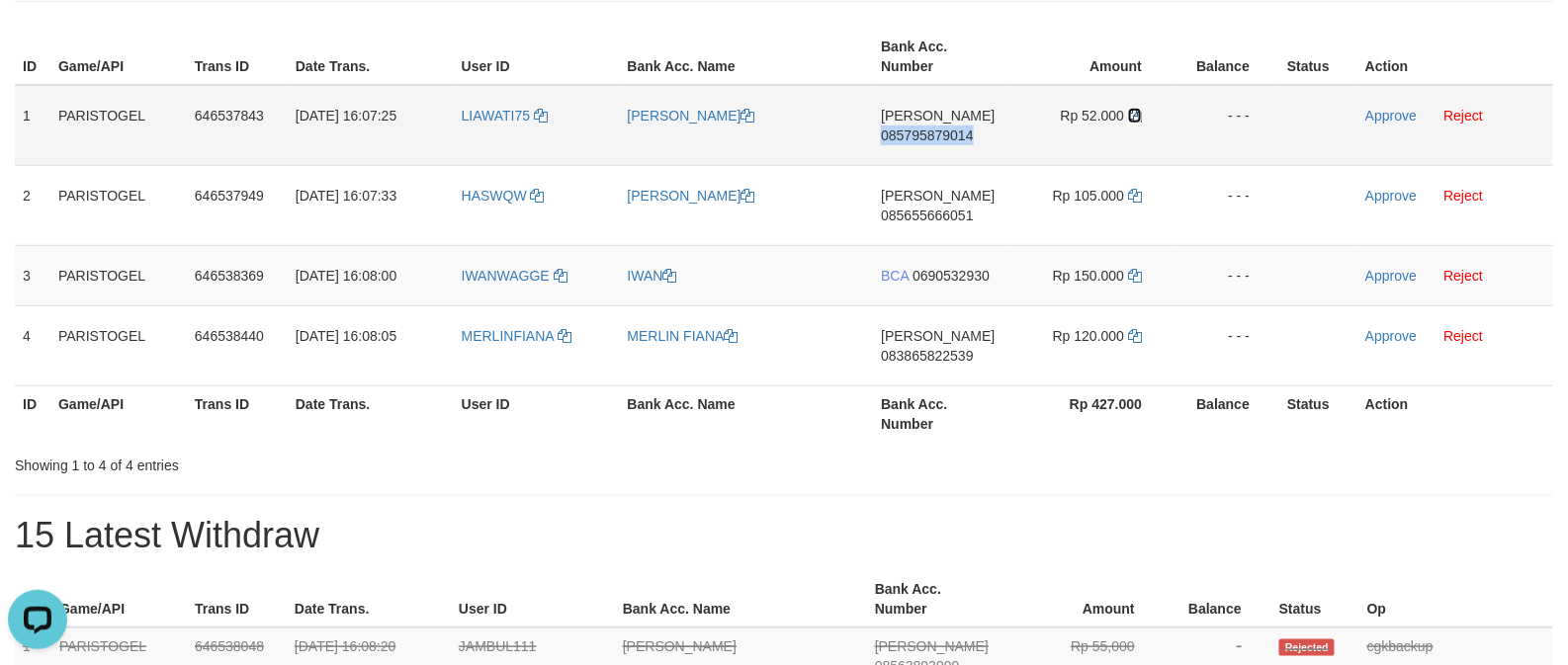 click at bounding box center [1135, 116] 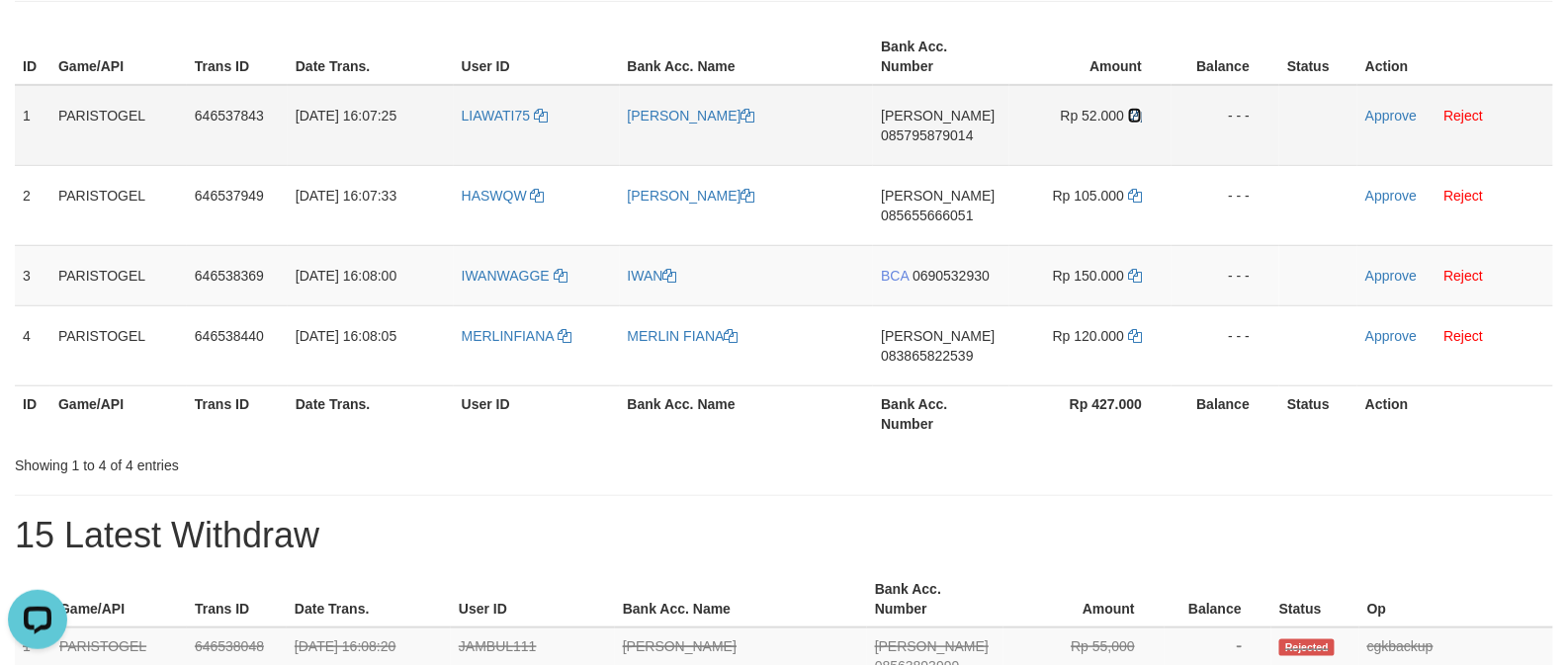 click at bounding box center [1135, 116] 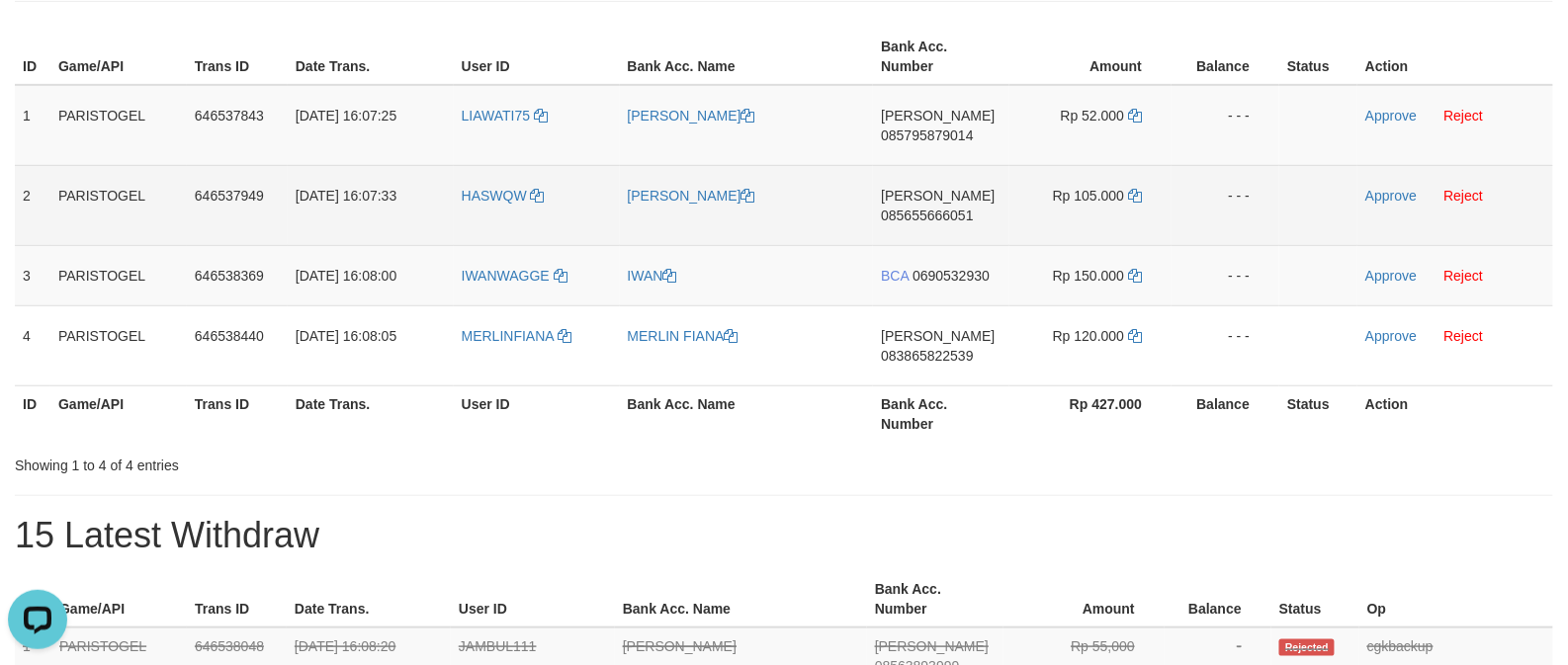 click on "DANA
085655666051" at bounding box center [941, 205] 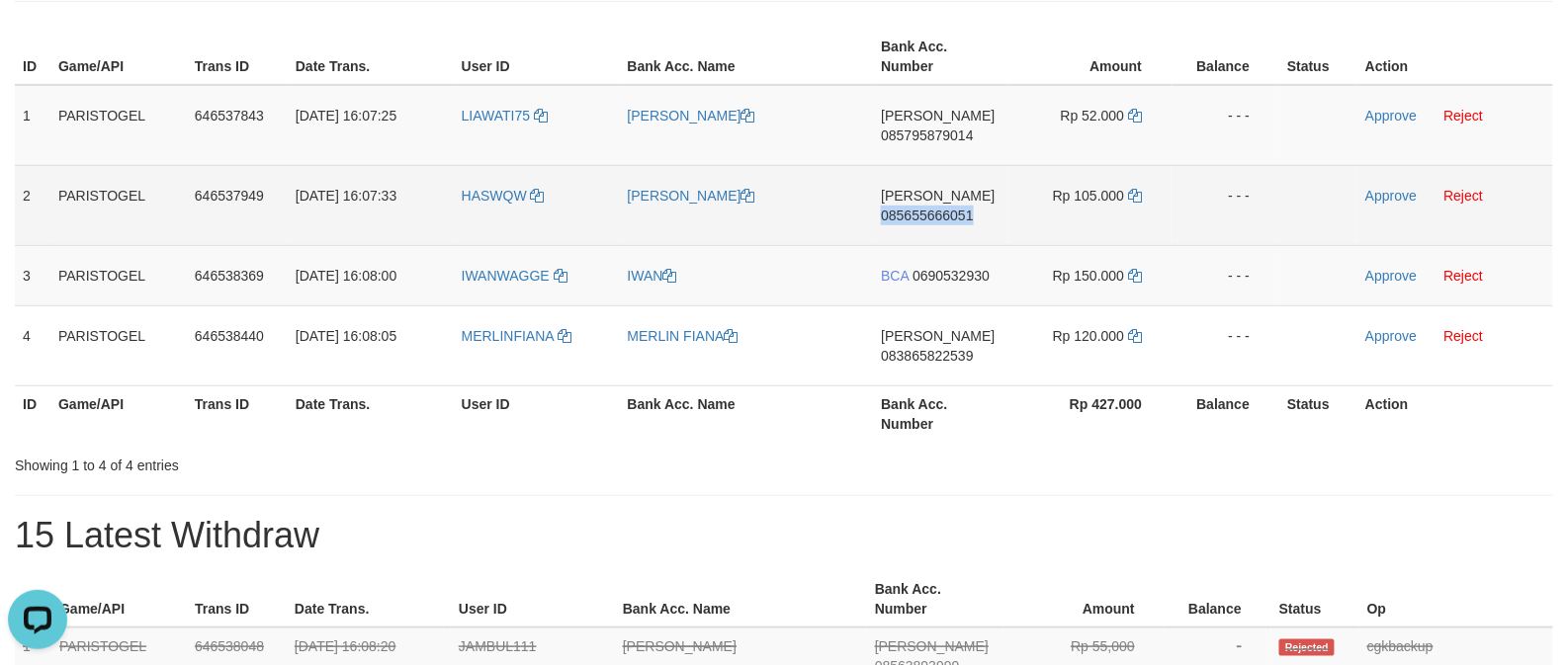 click on "DANA
085655666051" at bounding box center [941, 205] 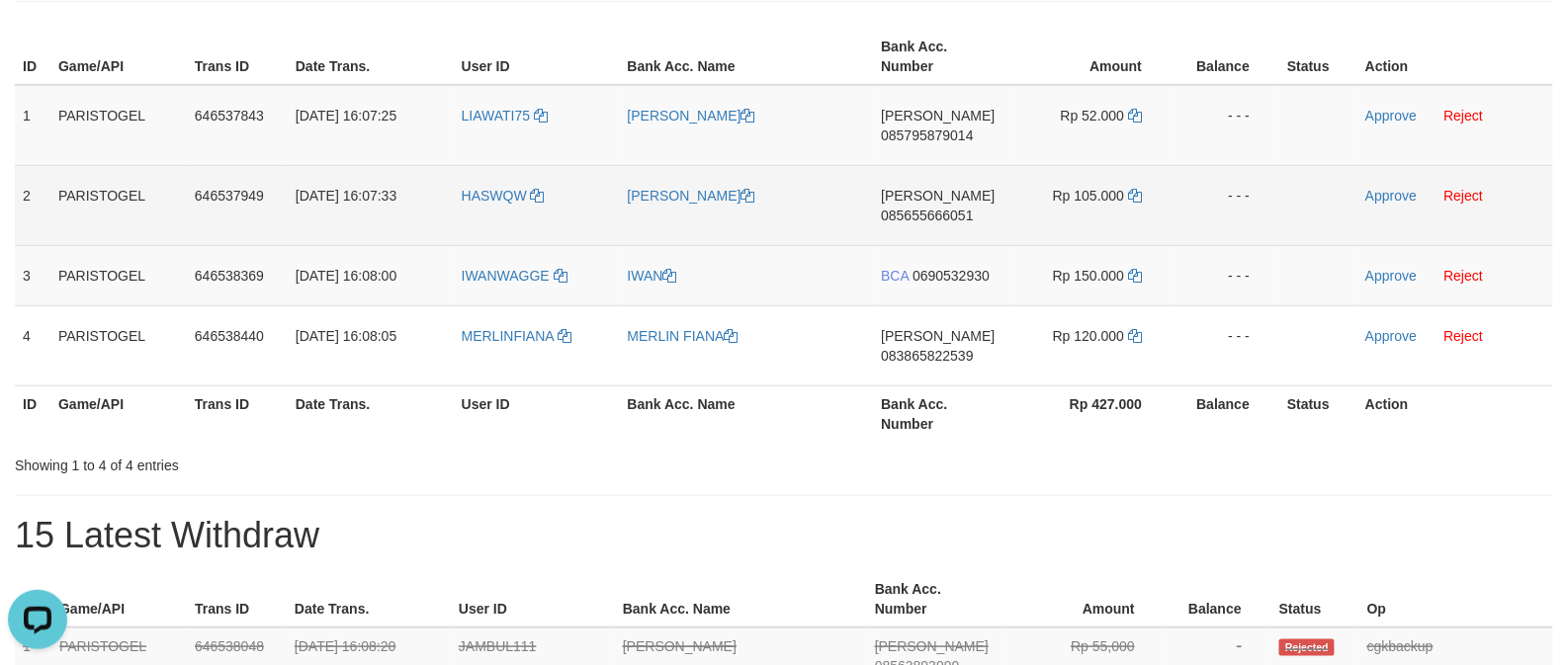 click on "BCA
0690532930" at bounding box center (941, 275) 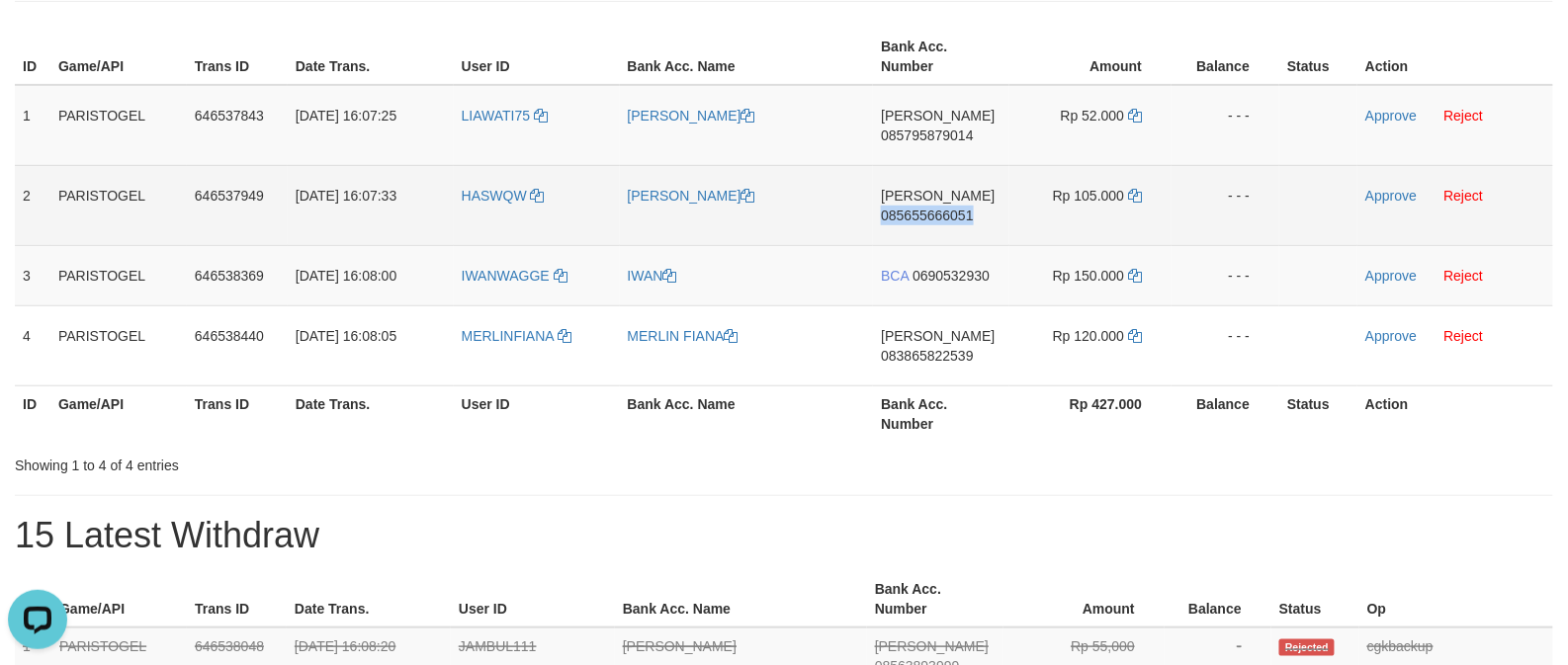 click on "DANA
085655666051" at bounding box center [941, 205] 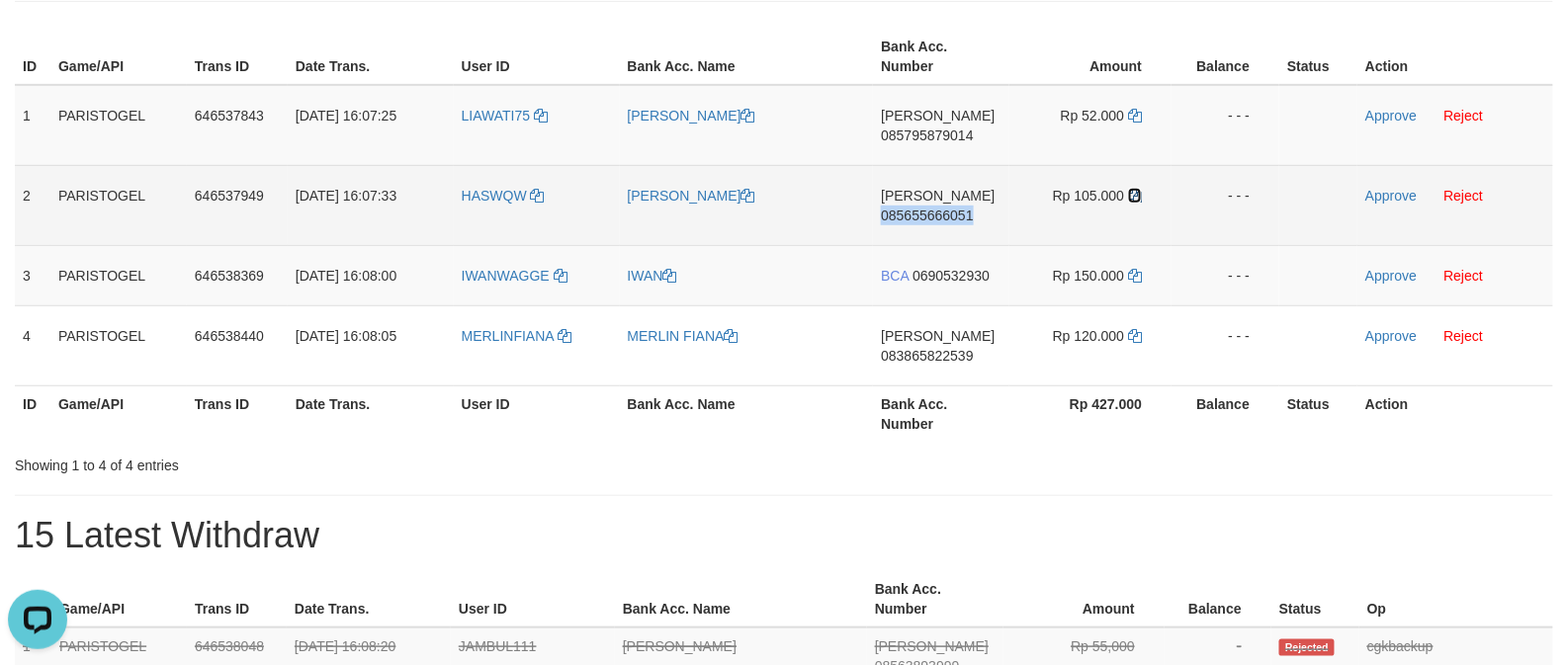 click at bounding box center (1135, 196) 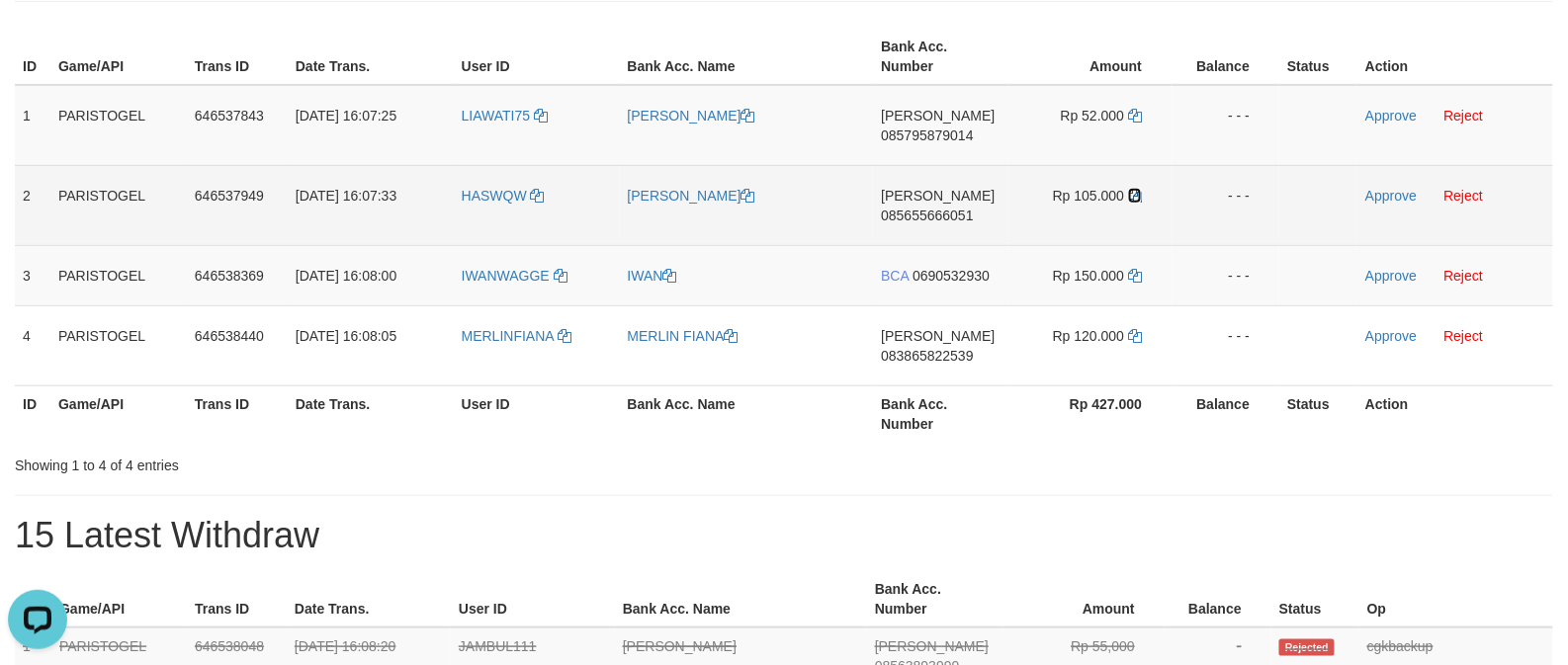 click at bounding box center (1135, 196) 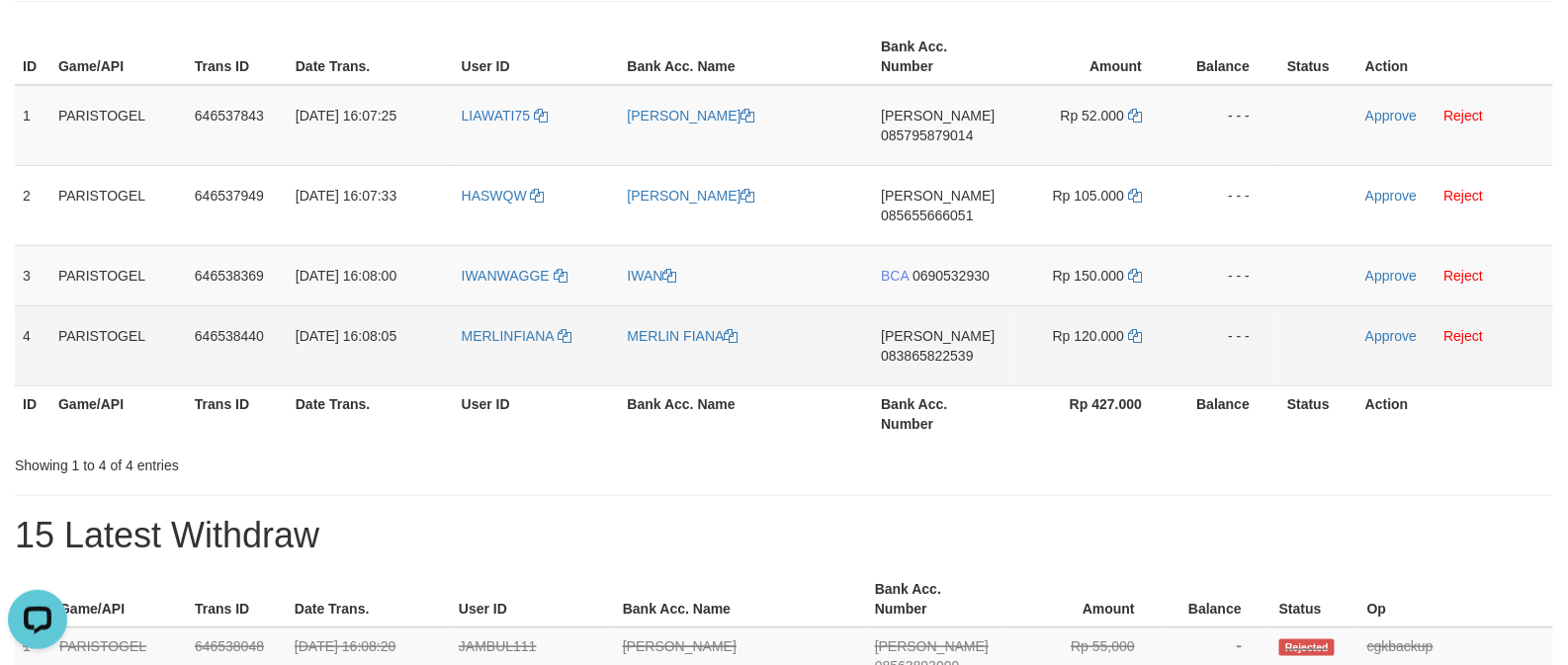 drag, startPoint x: 941, startPoint y: 270, endPoint x: 935, endPoint y: 306, distance: 36.49658 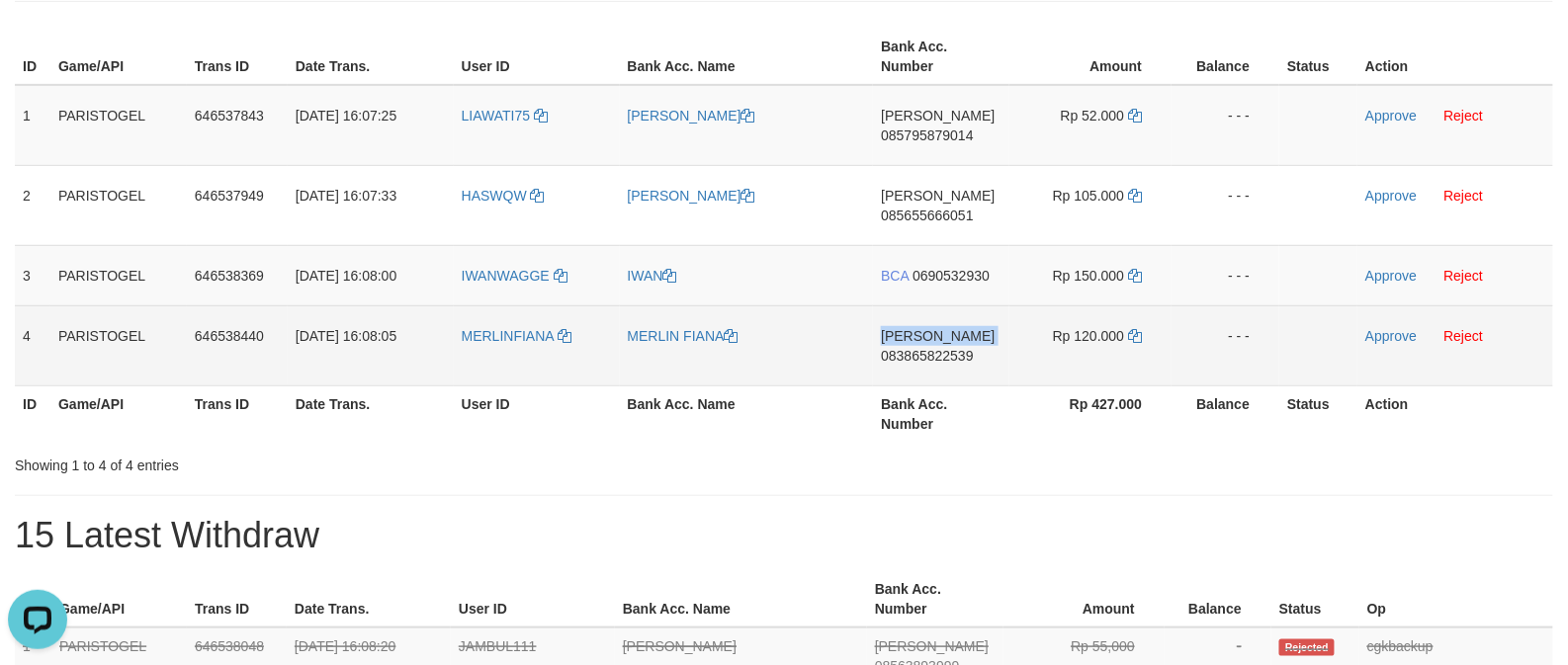 click on "DANA
083865822539" at bounding box center (941, 345) 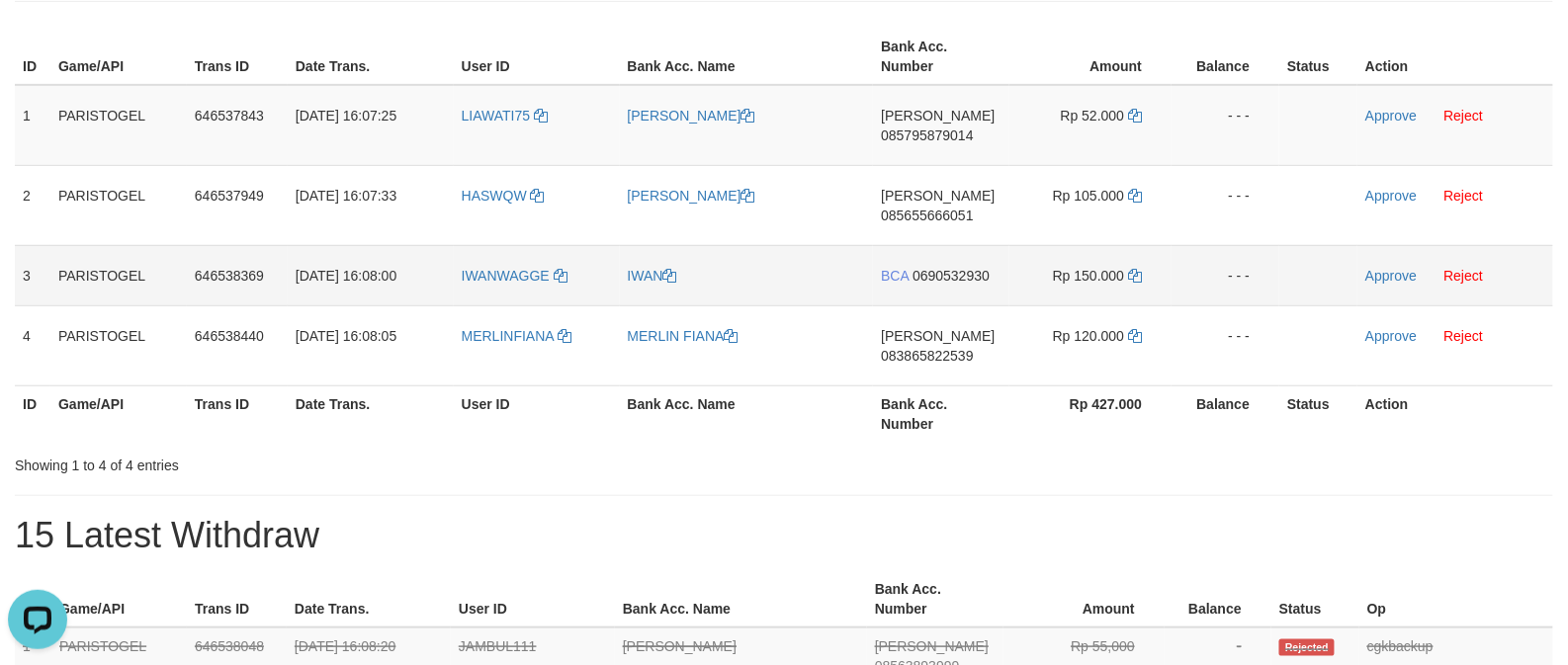 click on "BCA
0690532930" at bounding box center (941, 275) 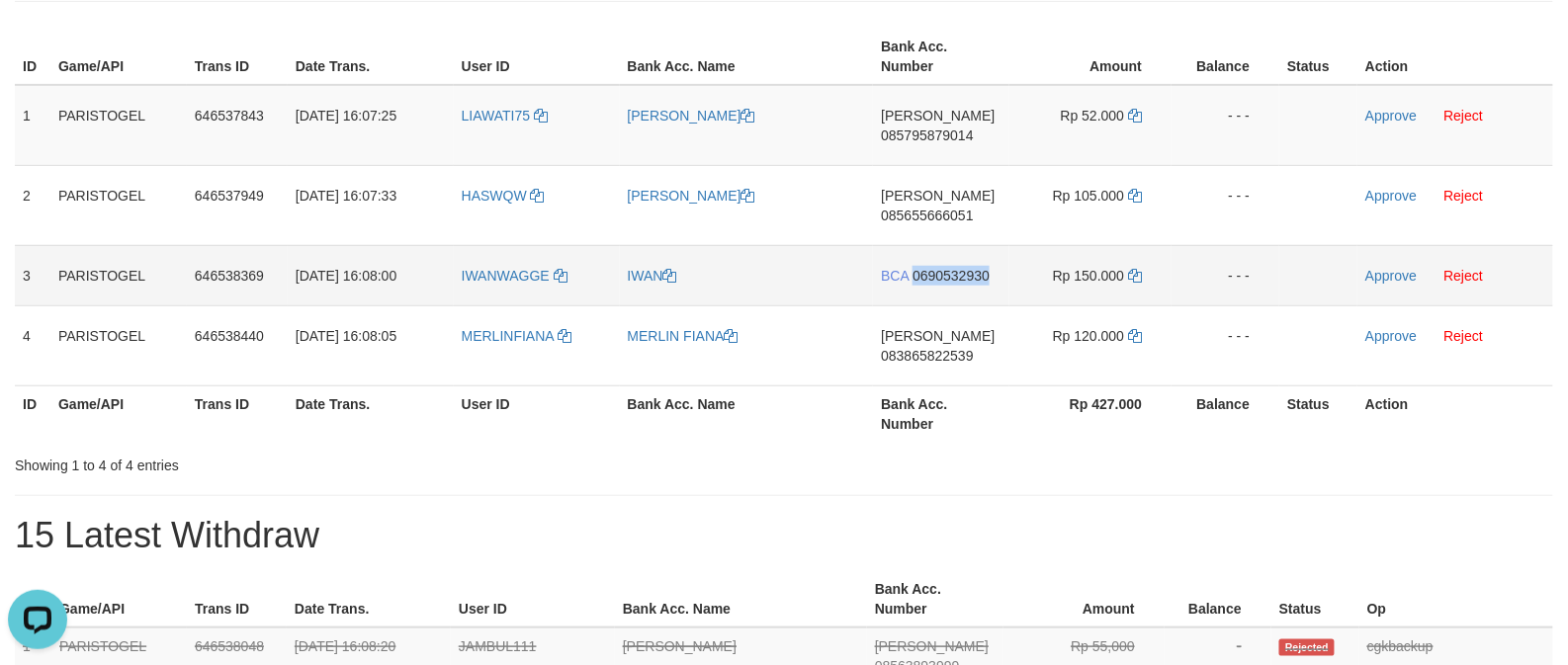 click on "BCA
0690532930" at bounding box center [941, 275] 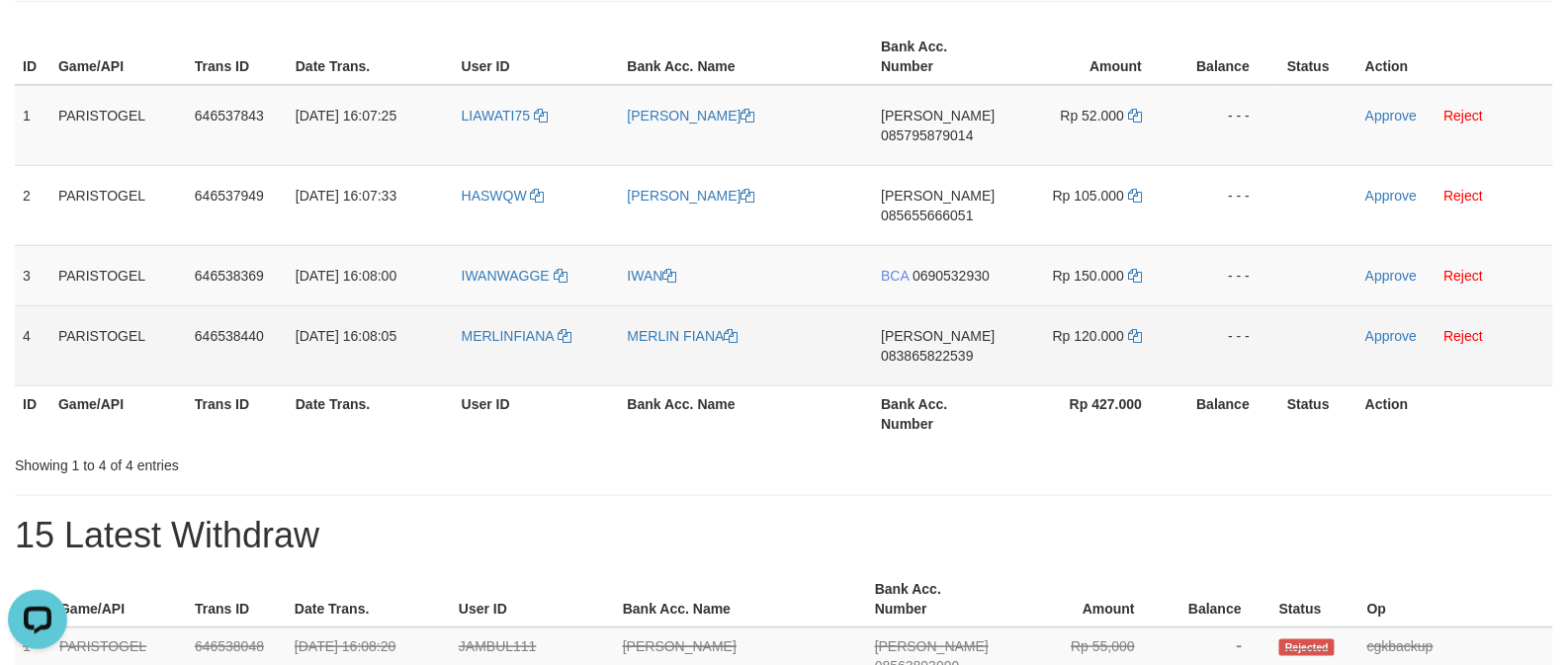 click on "DANA
083865822539" at bounding box center [941, 345] 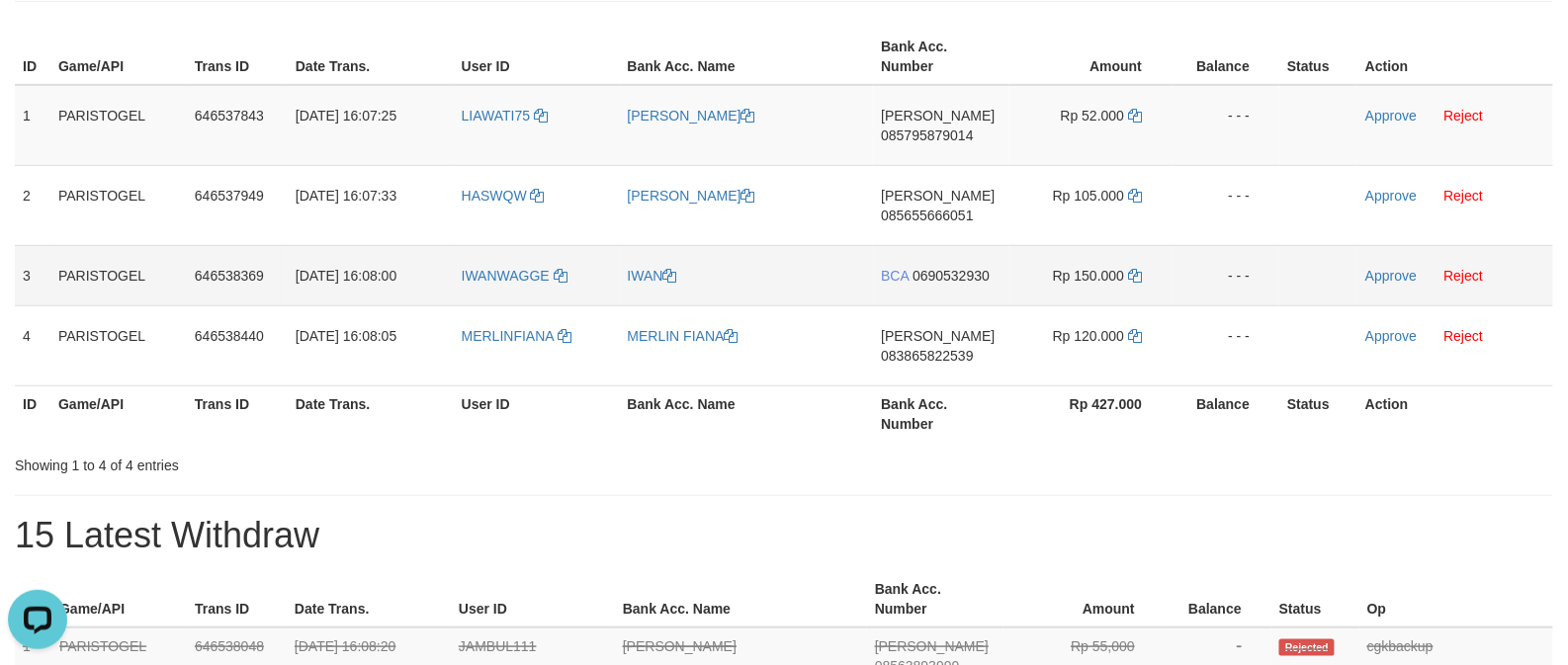 click on "0690532930" at bounding box center [951, 276] 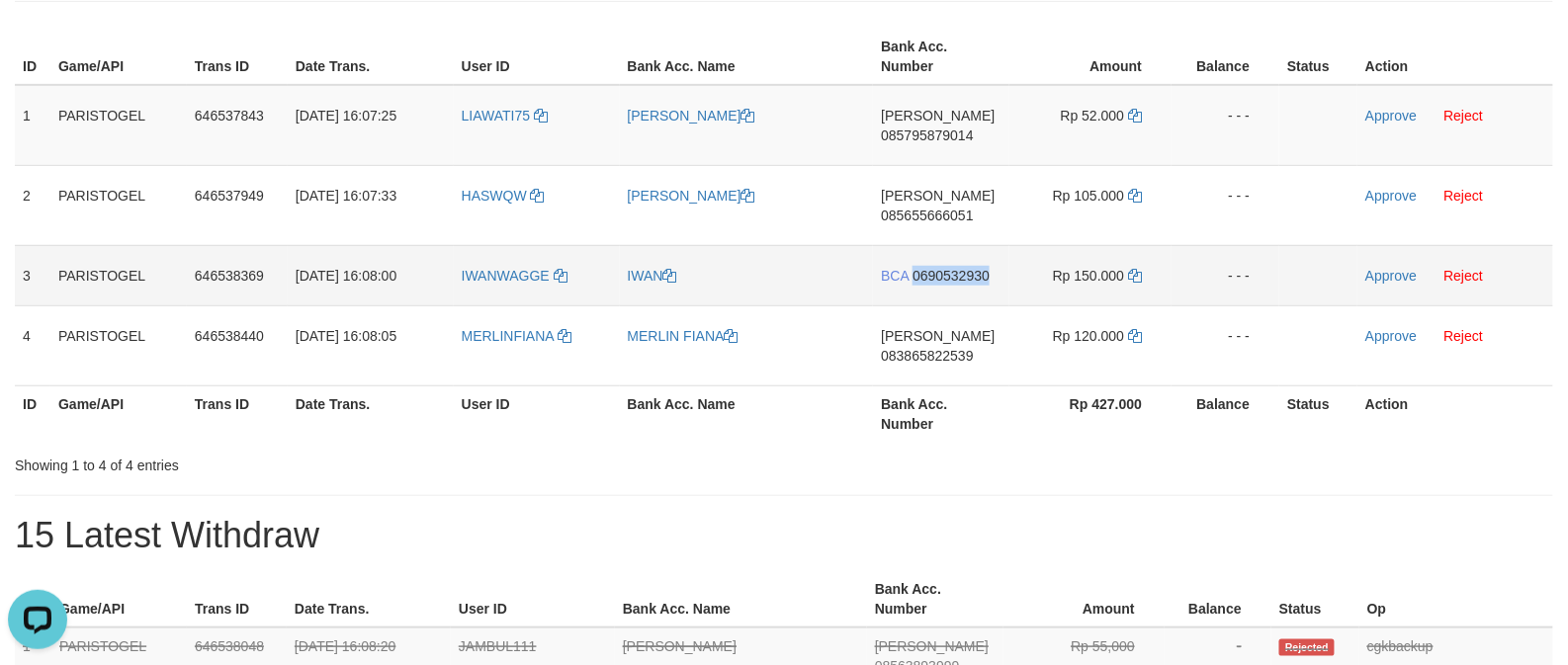 click on "BCA
0690532930" at bounding box center (941, 275) 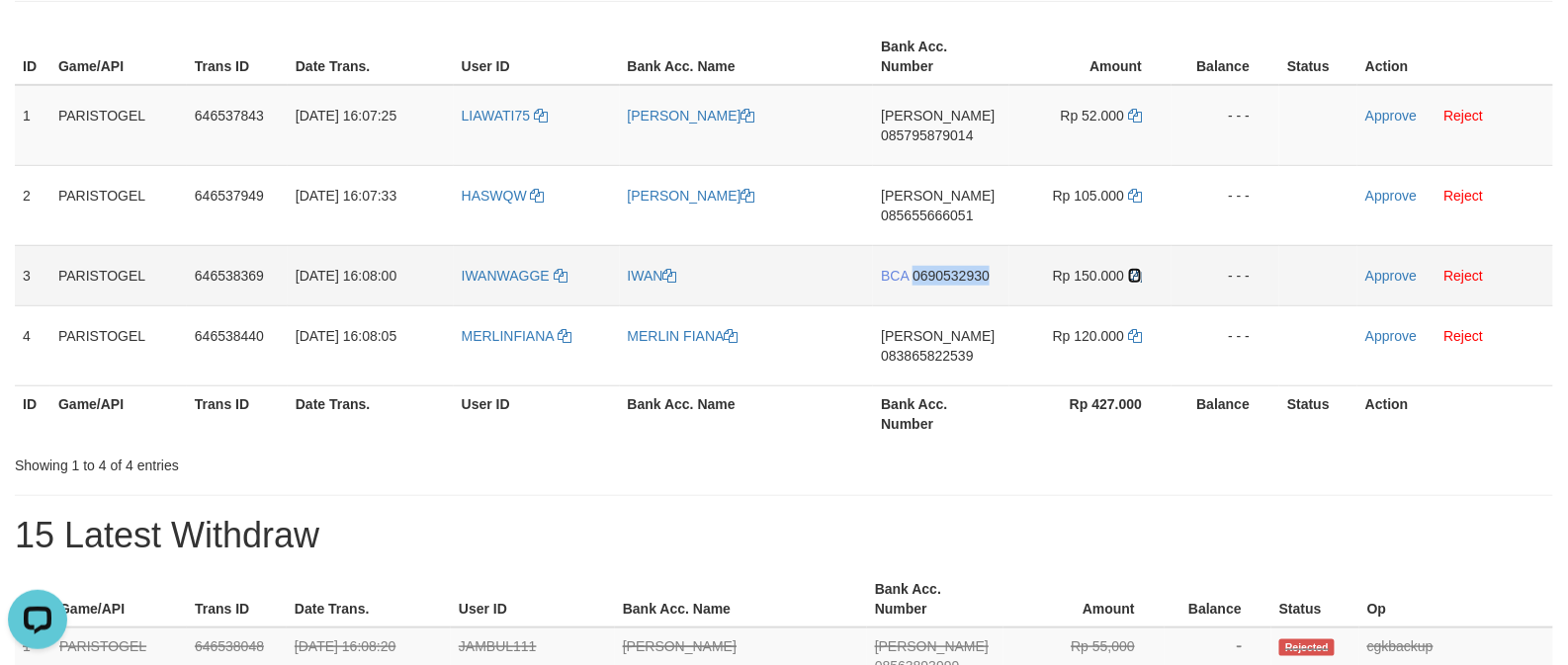 click at bounding box center [1135, 276] 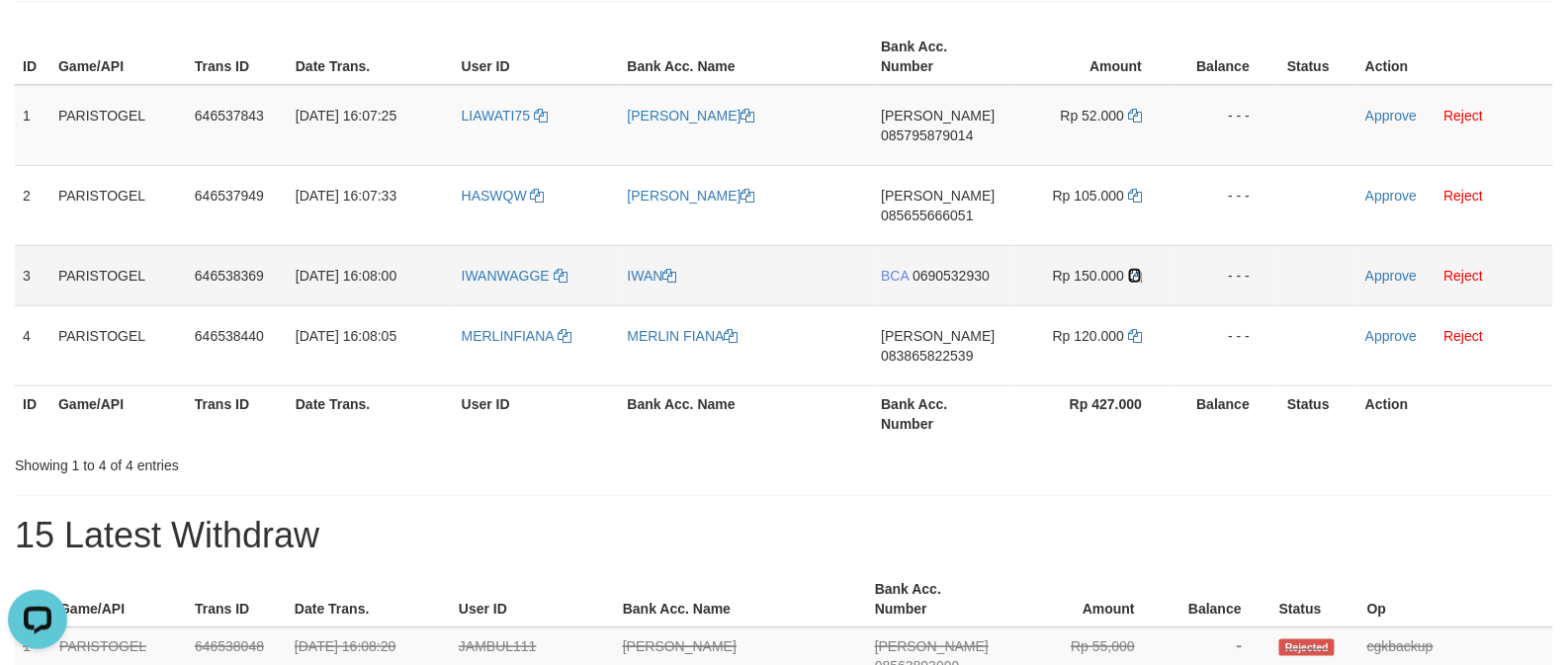 click at bounding box center [1135, 276] 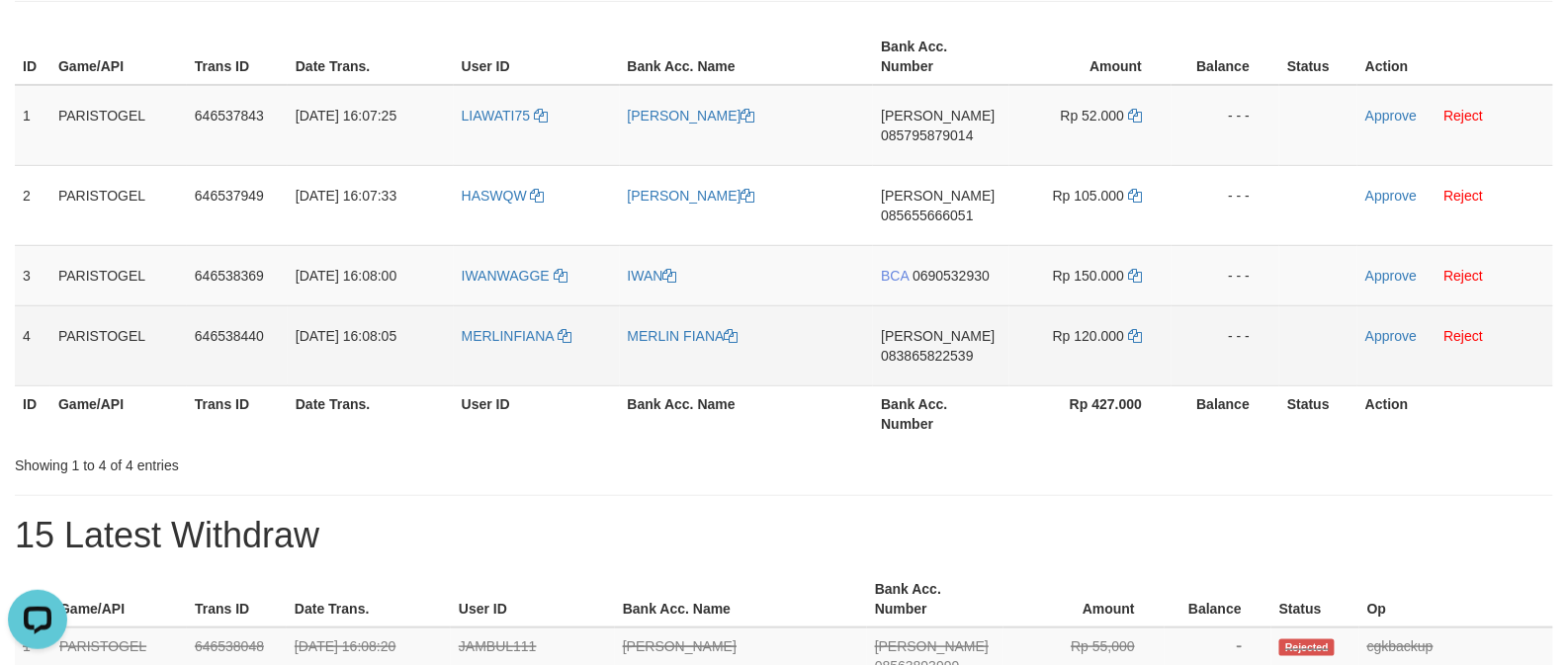 click on "DANA
083865822539" at bounding box center [941, 345] 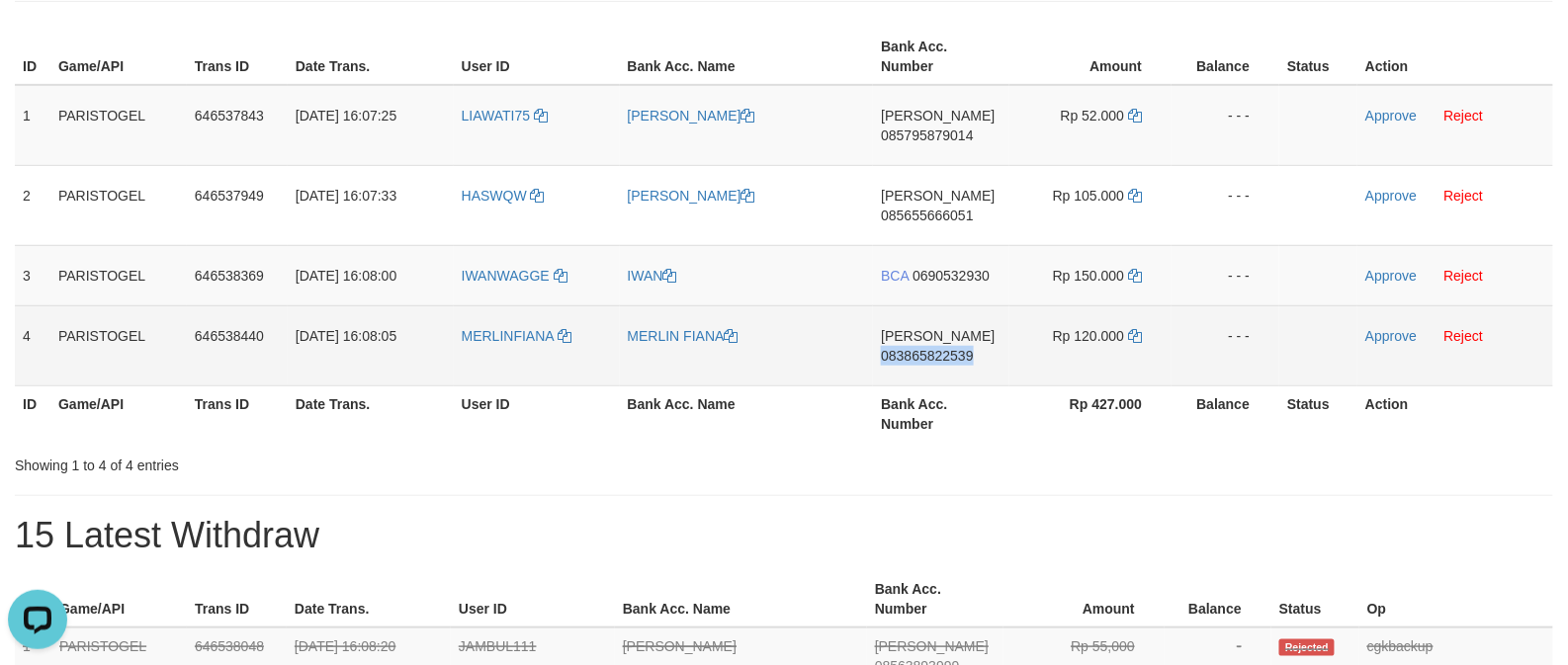 click on "DANA
083865822539" at bounding box center (941, 345) 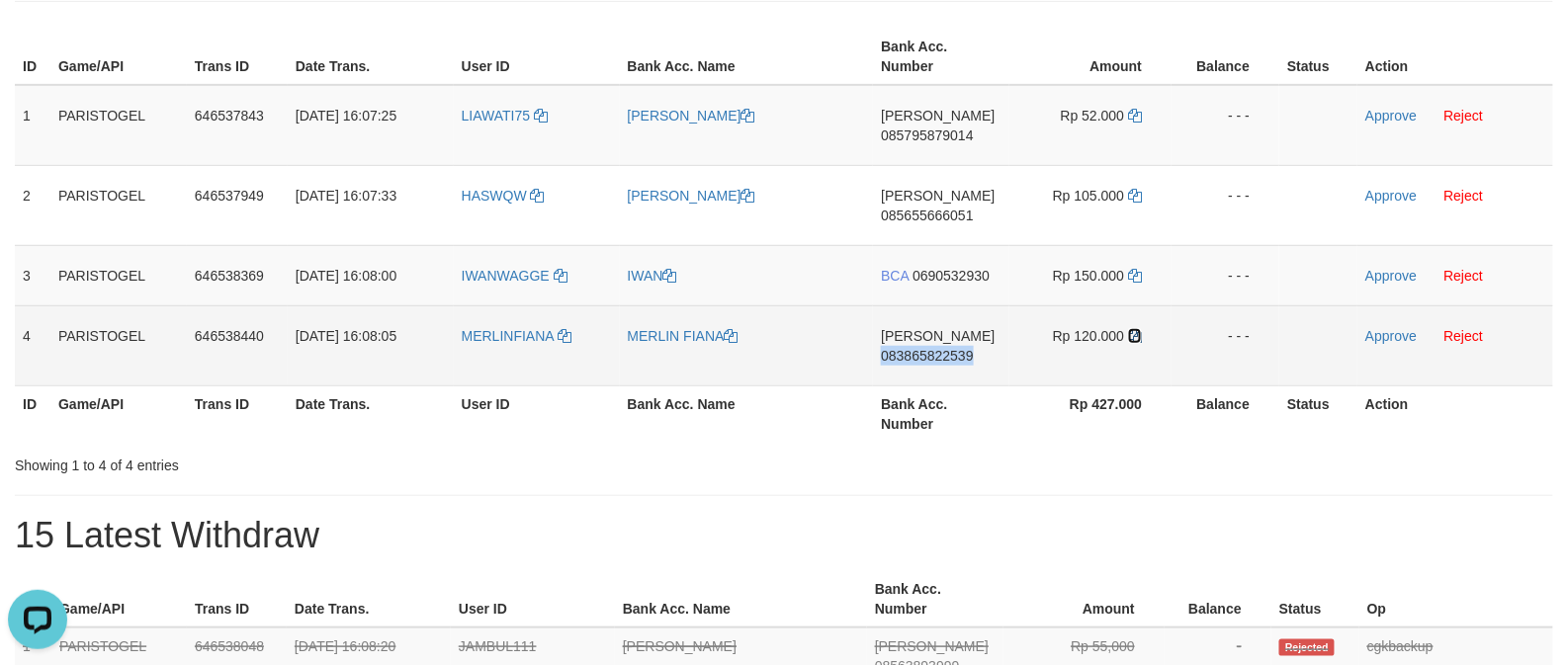 click at bounding box center [1135, 336] 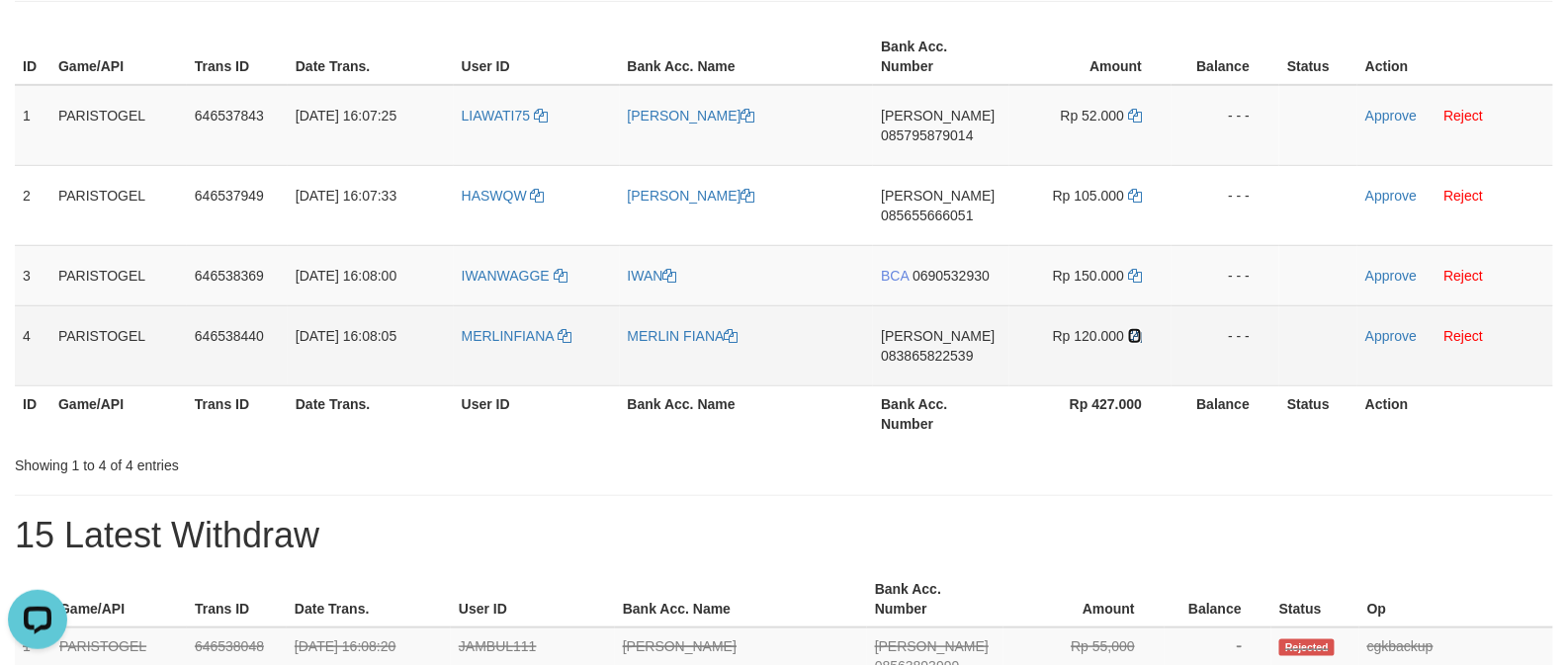 click at bounding box center (1135, 336) 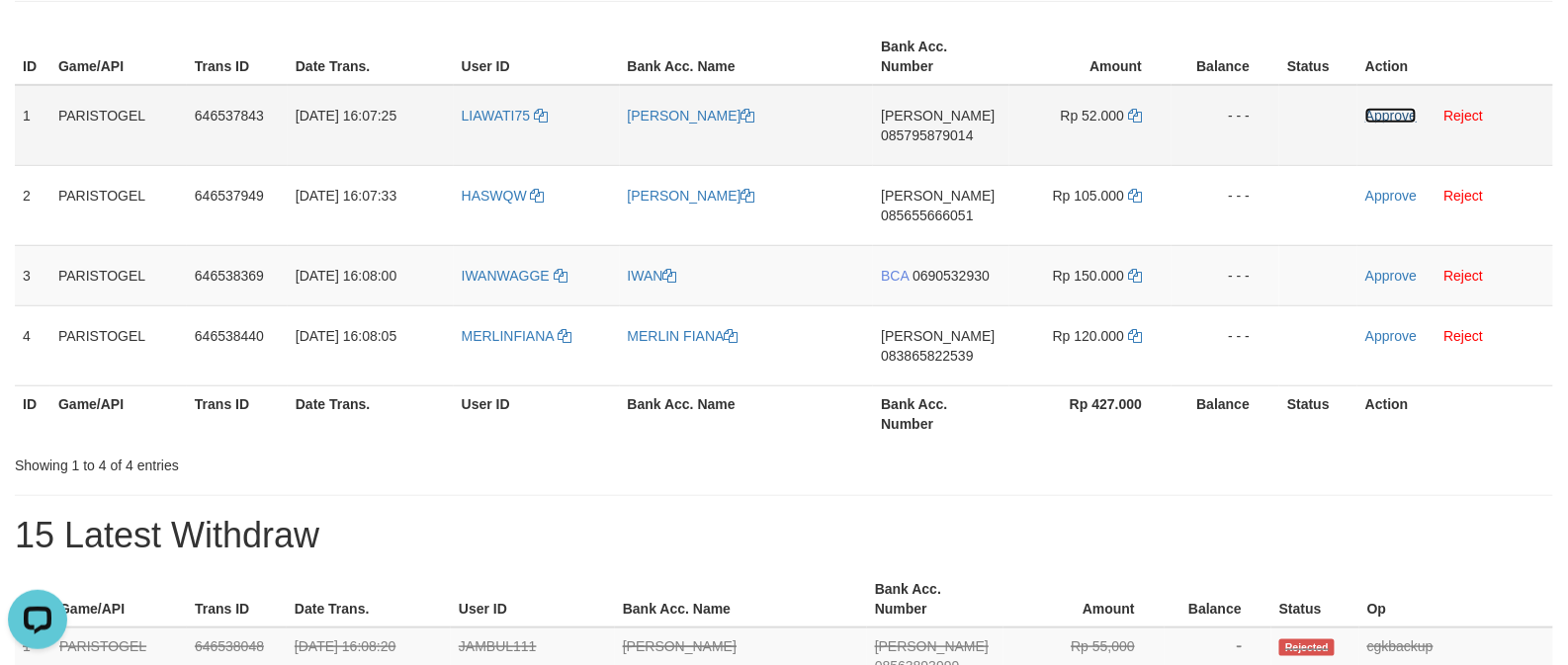 click on "Approve" at bounding box center [1391, 116] 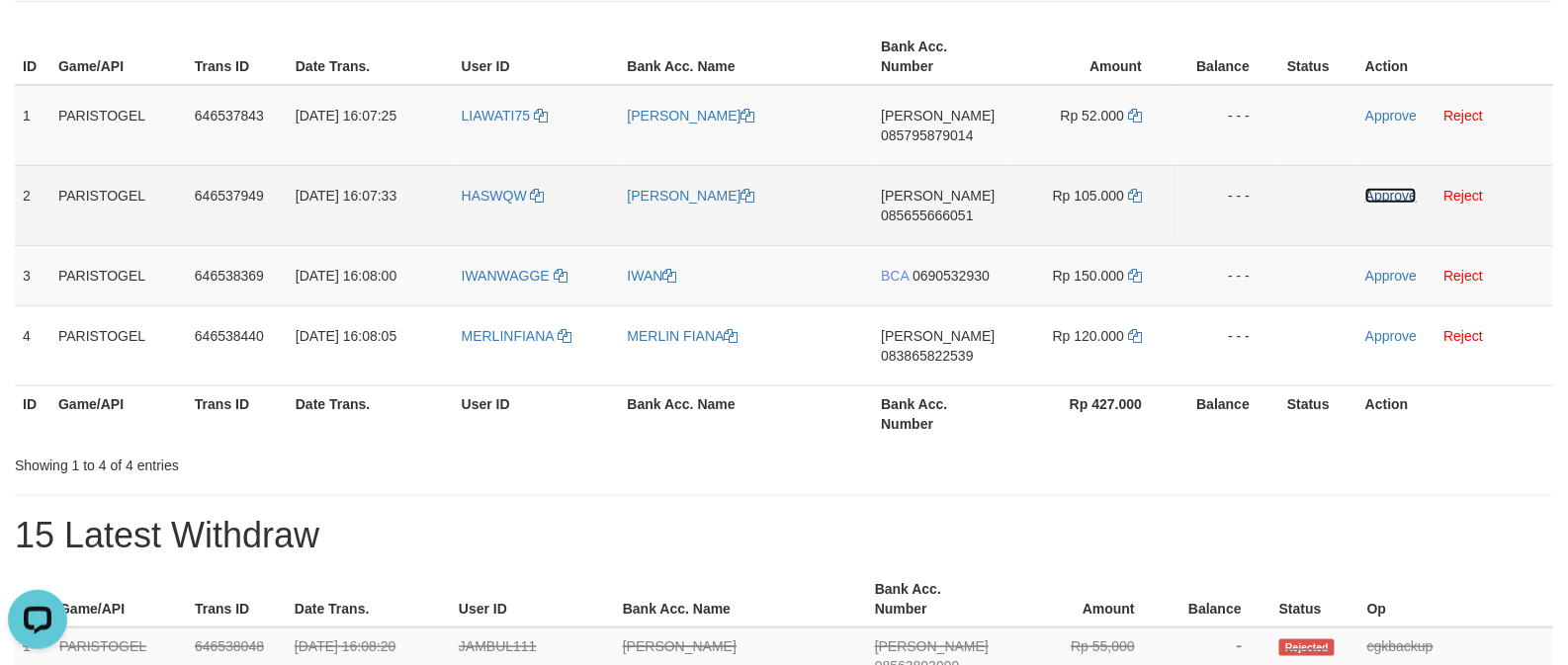 click on "Approve" at bounding box center (1391, 196) 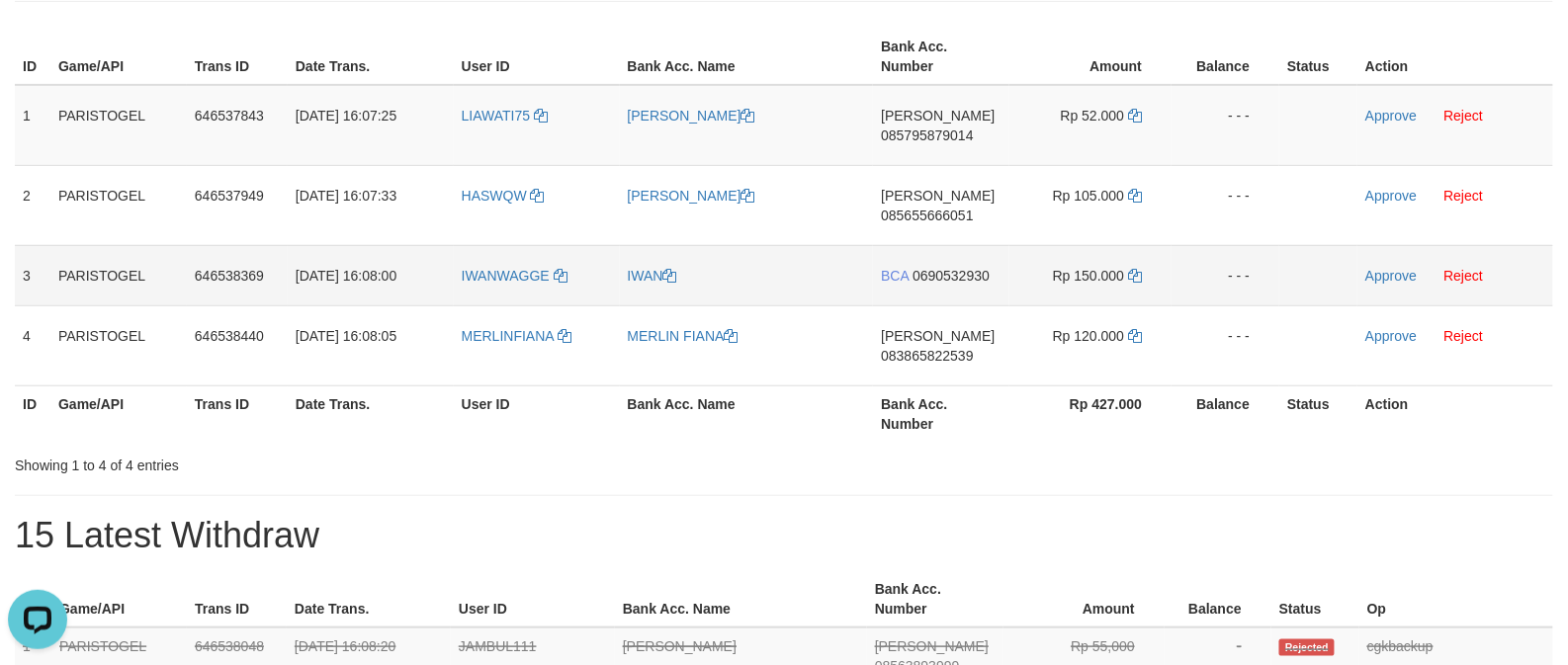 click on "Approve
Reject" at bounding box center [1455, 275] 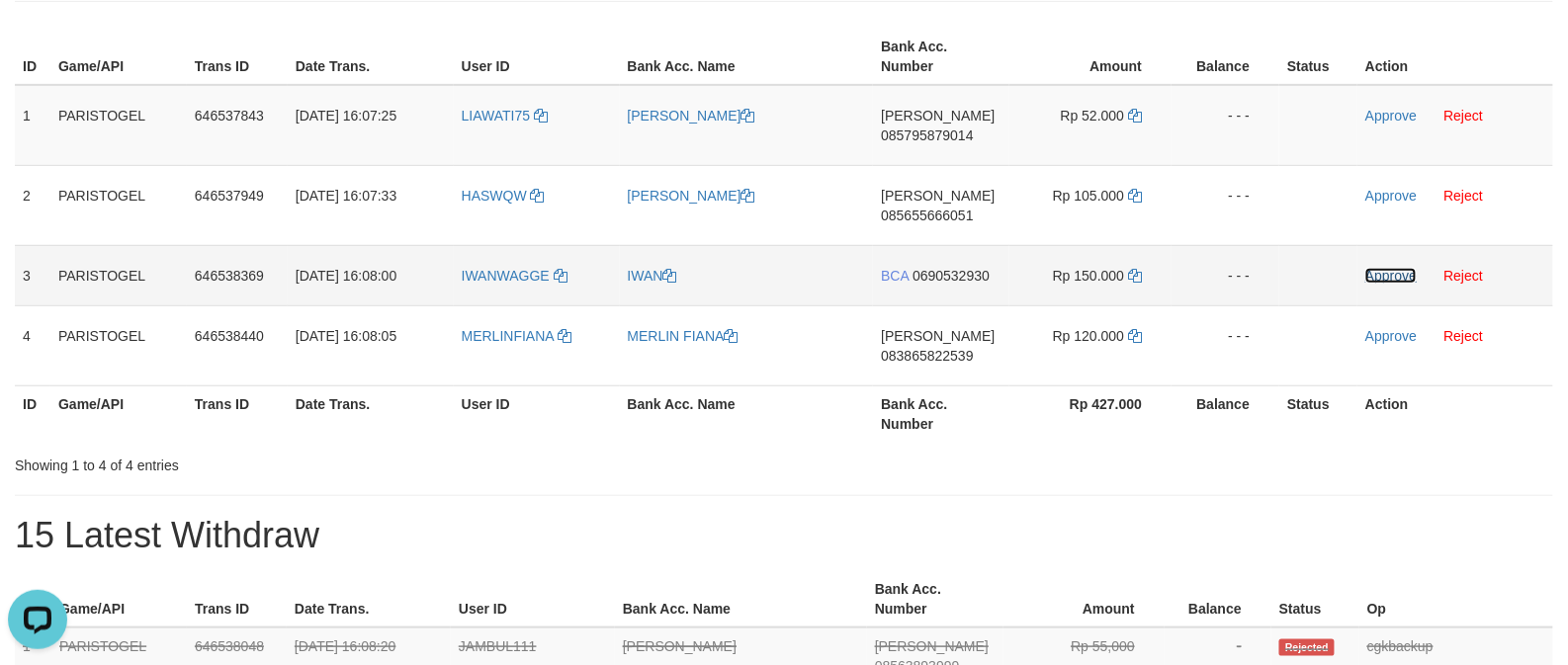 click on "Approve" at bounding box center (1391, 276) 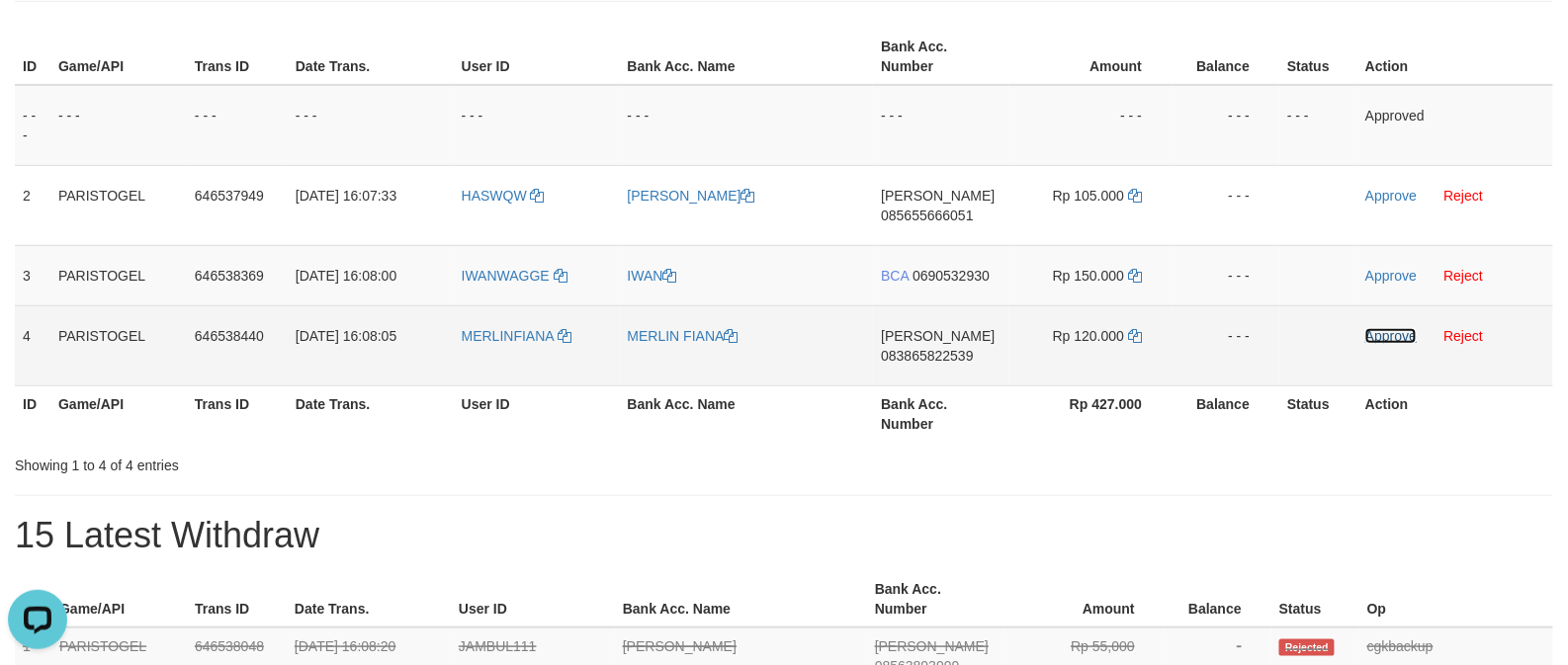 click on "Approve" at bounding box center (1391, 336) 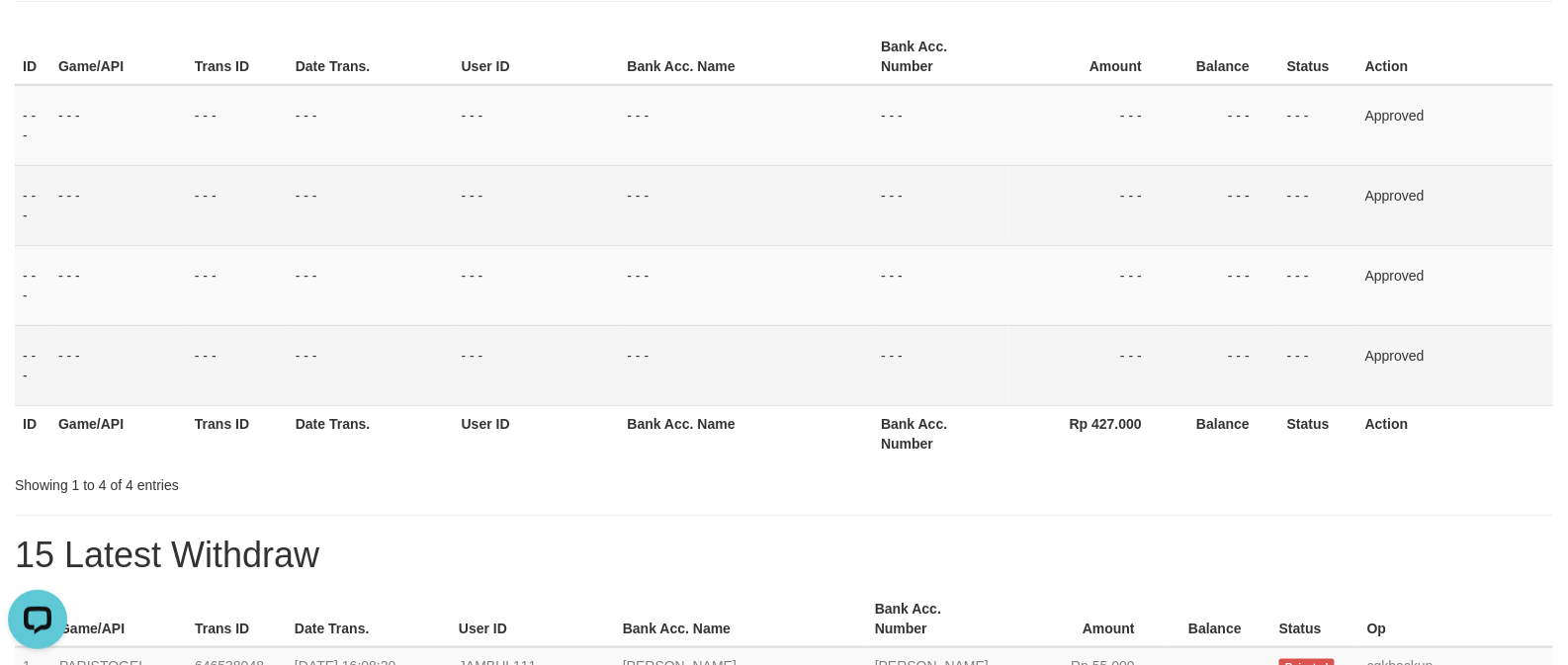 scroll, scrollTop: 131, scrollLeft: 0, axis: vertical 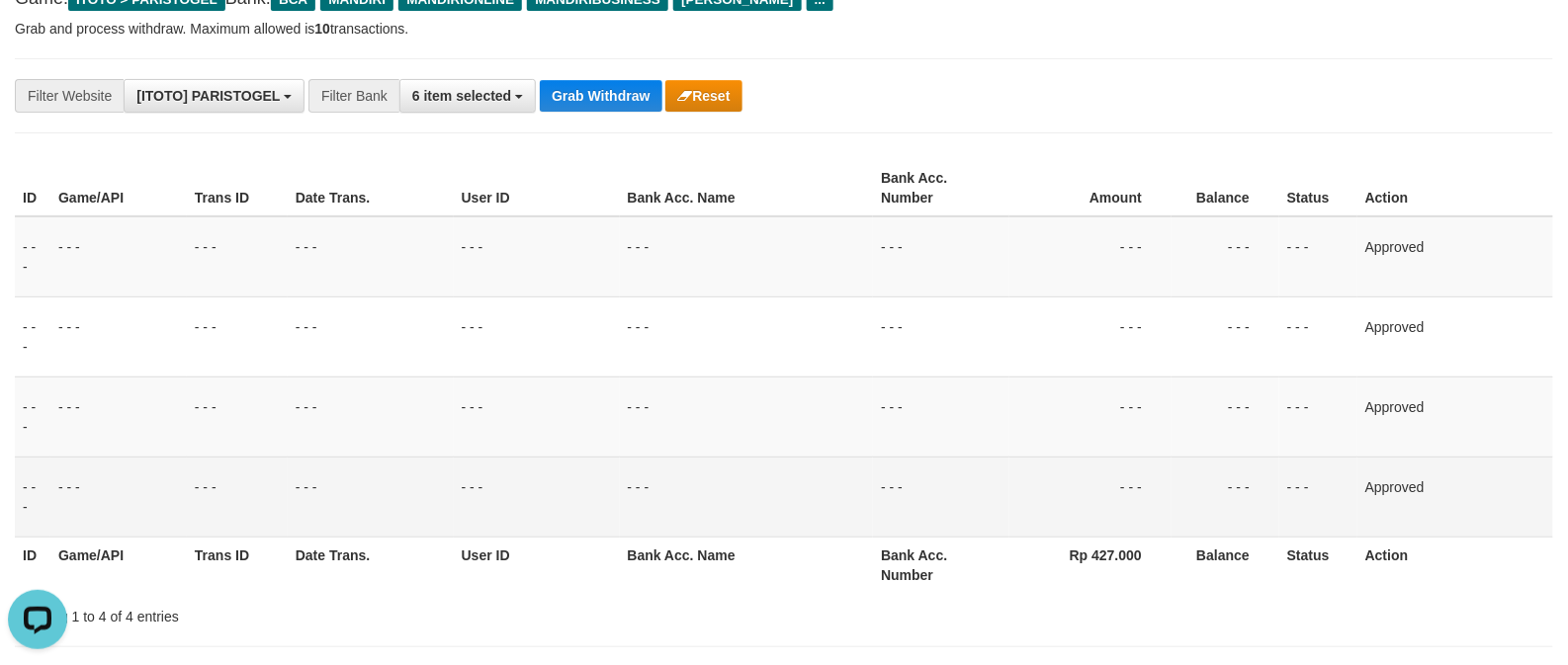 click on "**********" at bounding box center [784, 96] 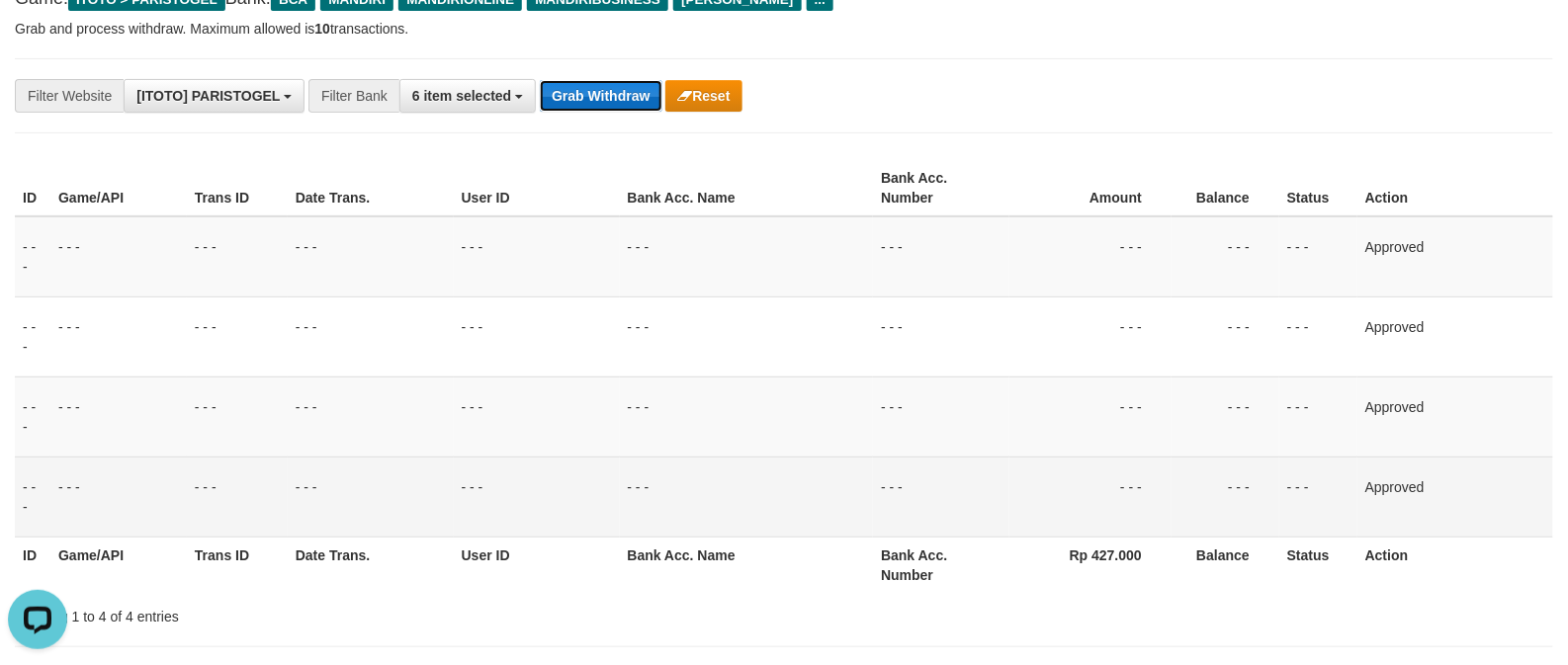 click on "Grab Withdraw" at bounding box center [600, 96] 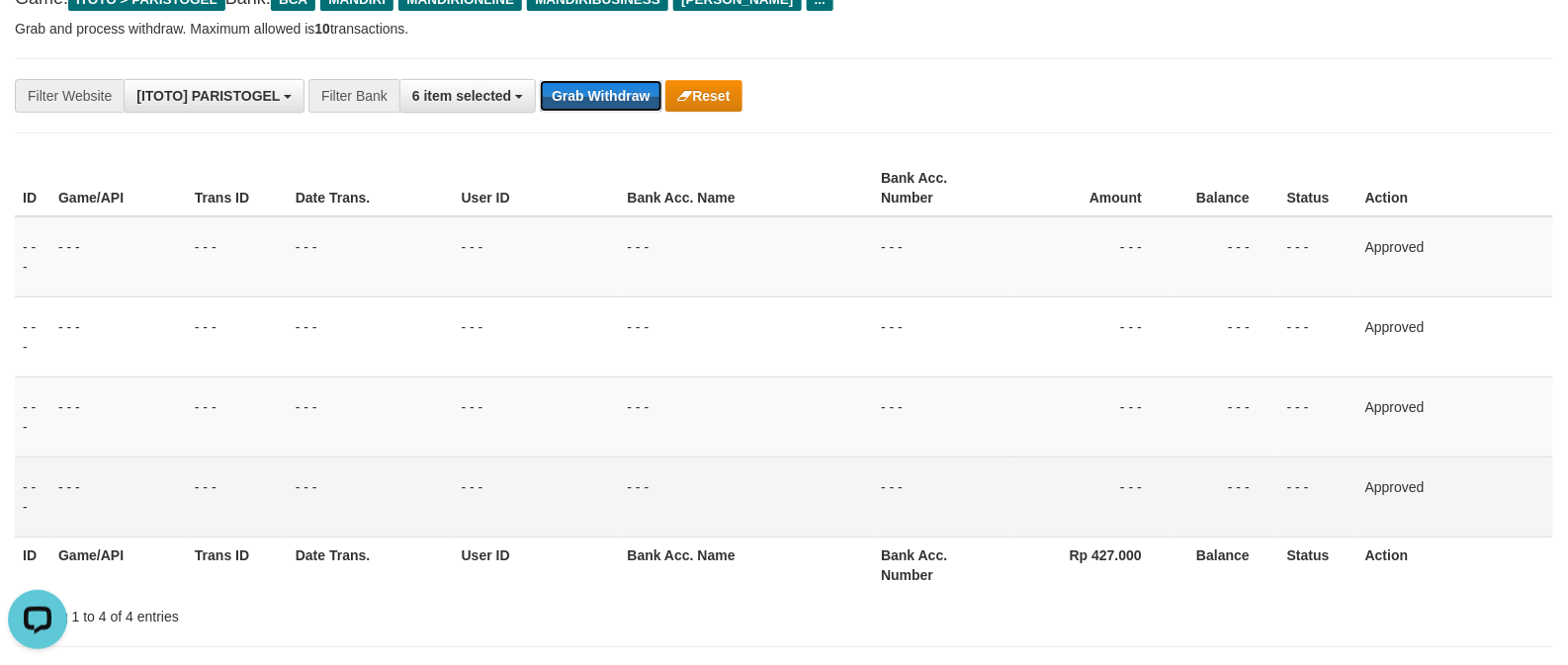 drag, startPoint x: 623, startPoint y: 89, endPoint x: 1530, endPoint y: 89, distance: 907 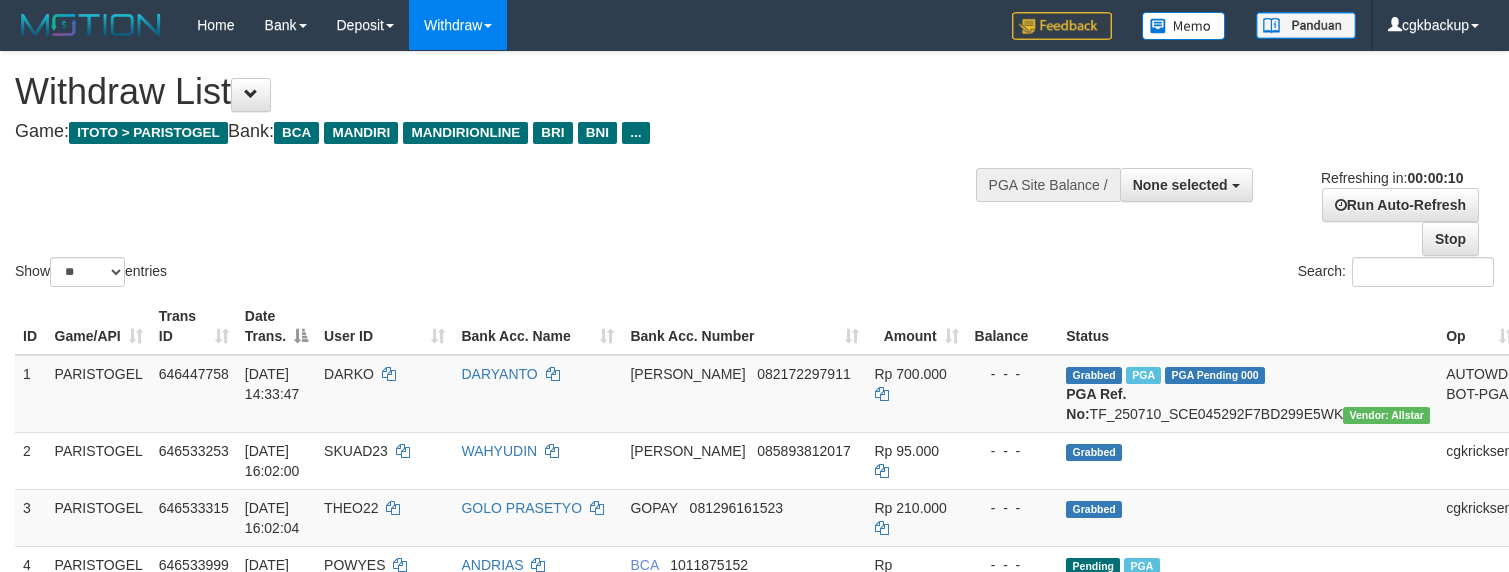 select 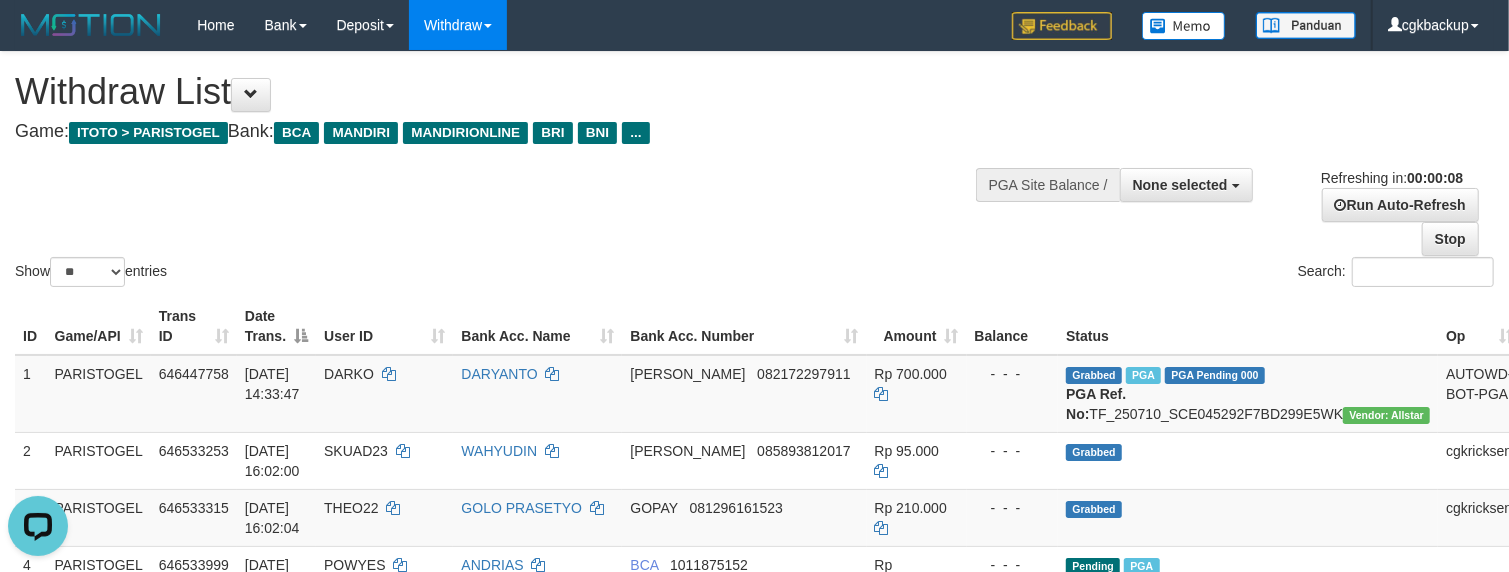 scroll, scrollTop: 0, scrollLeft: 0, axis: both 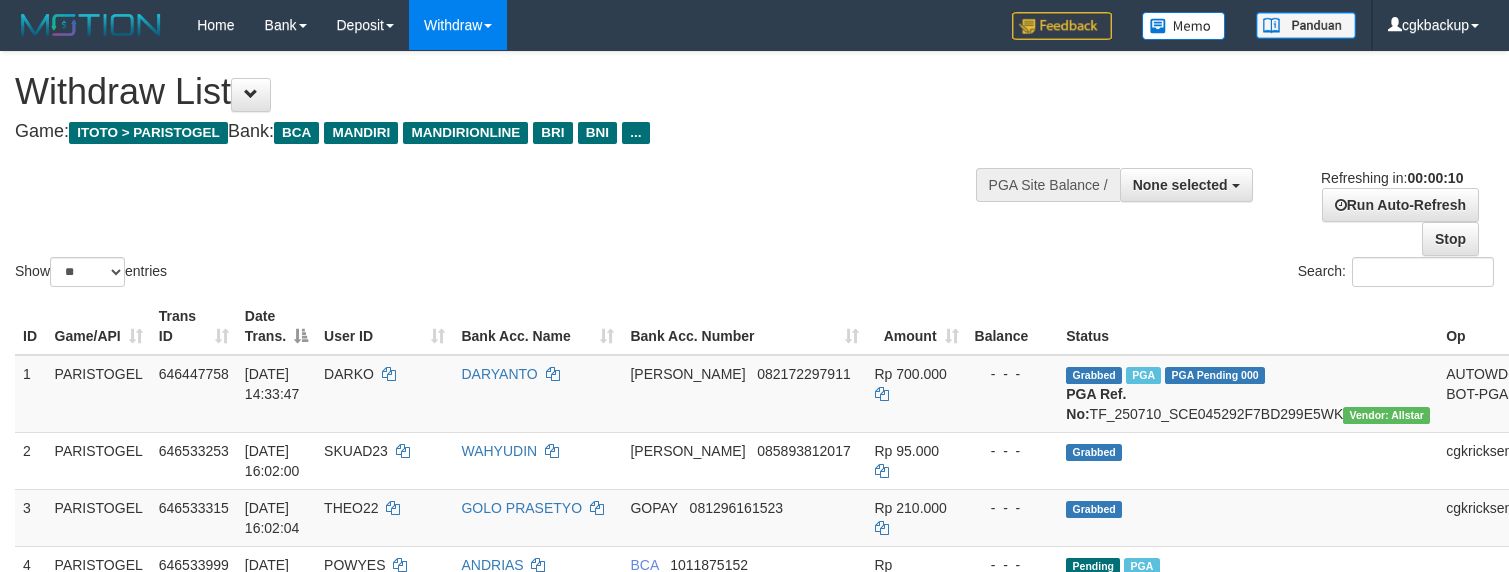 select 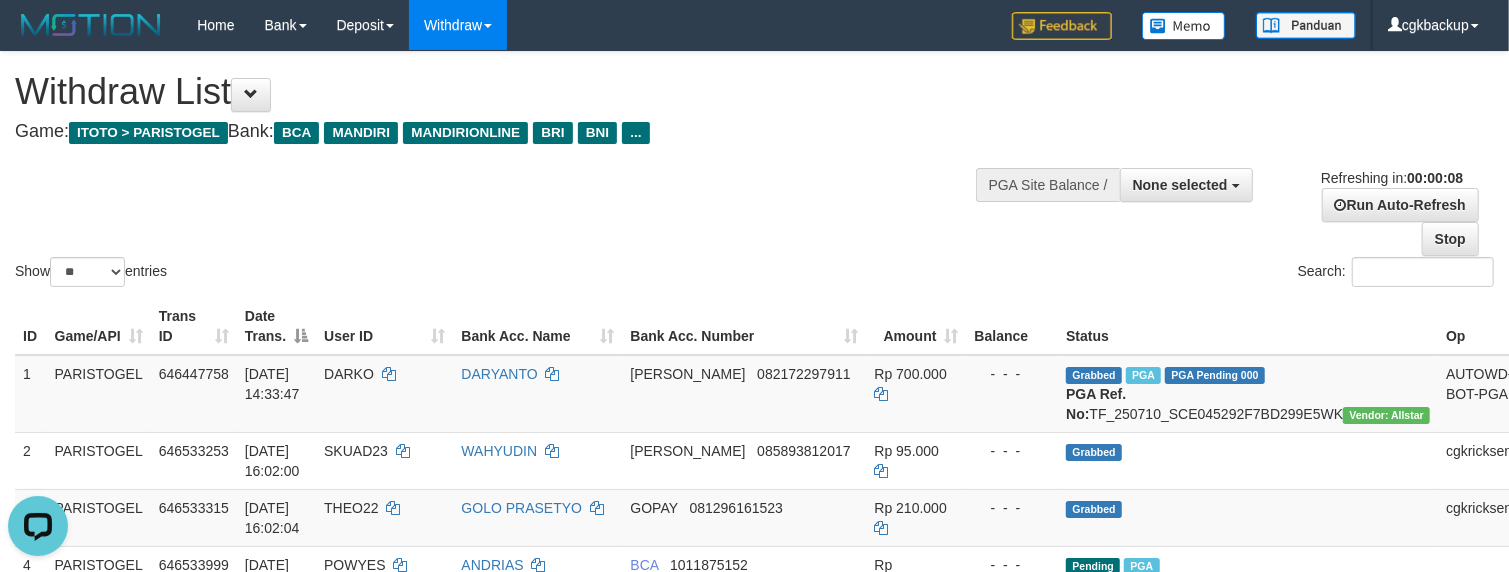 scroll, scrollTop: 0, scrollLeft: 0, axis: both 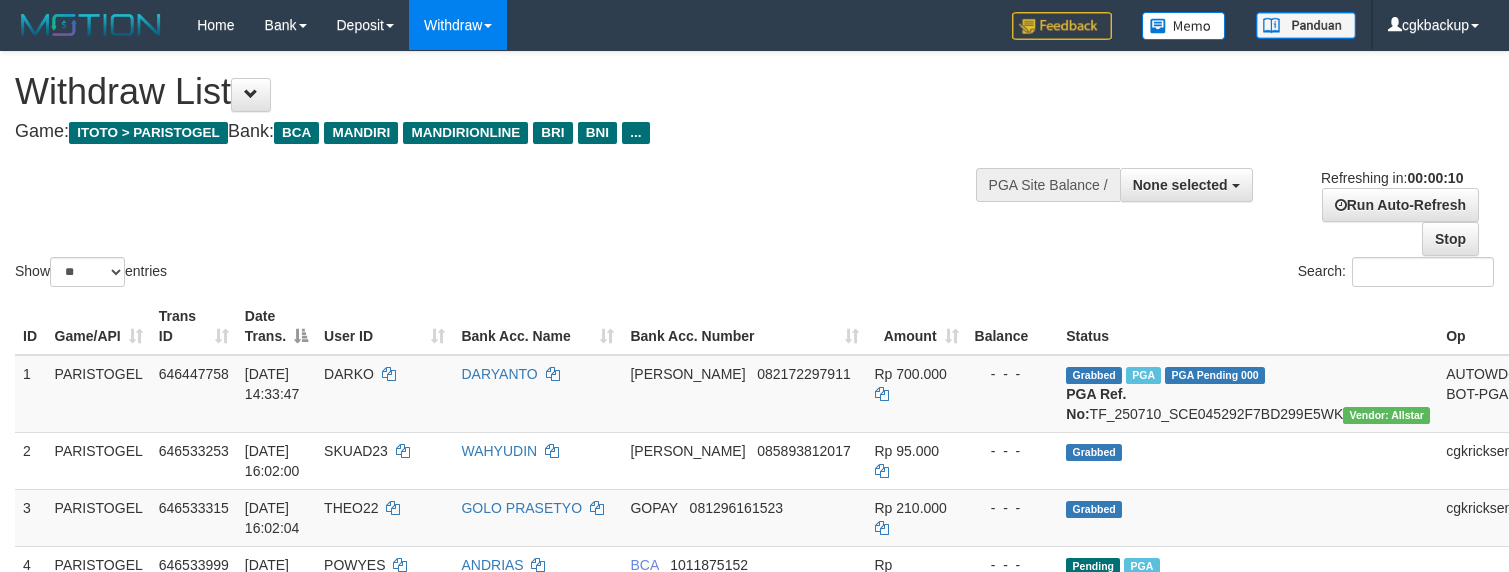 select 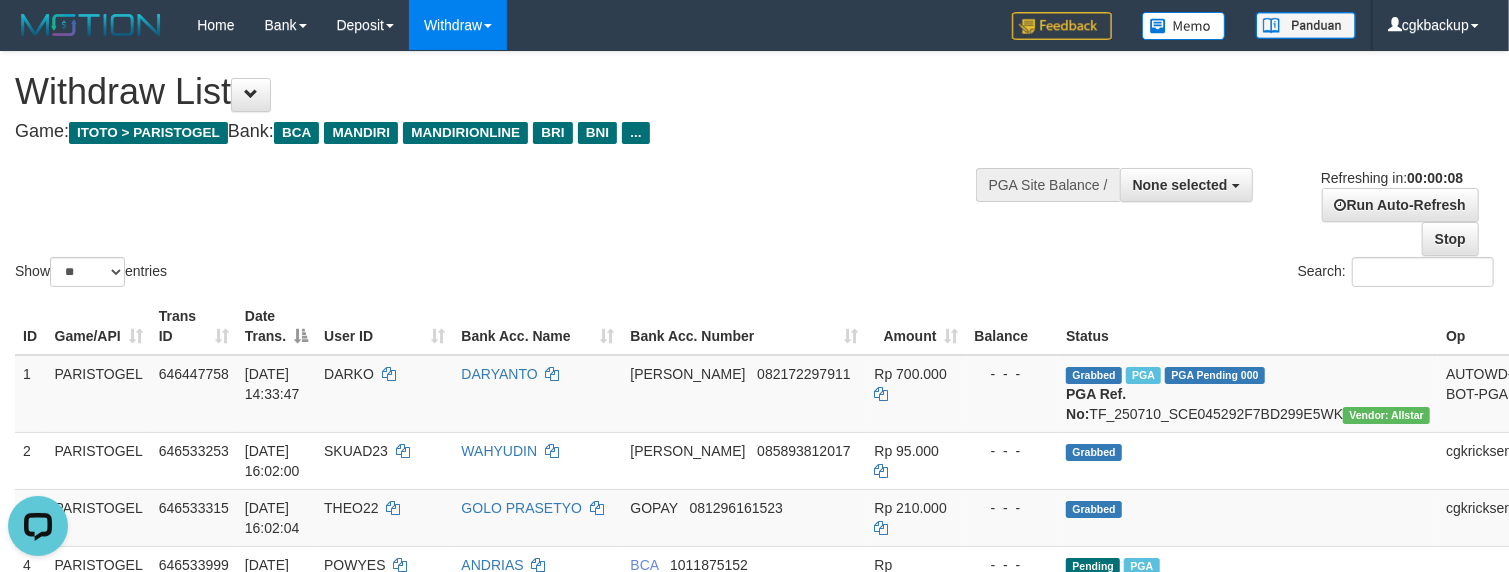 scroll, scrollTop: 0, scrollLeft: 0, axis: both 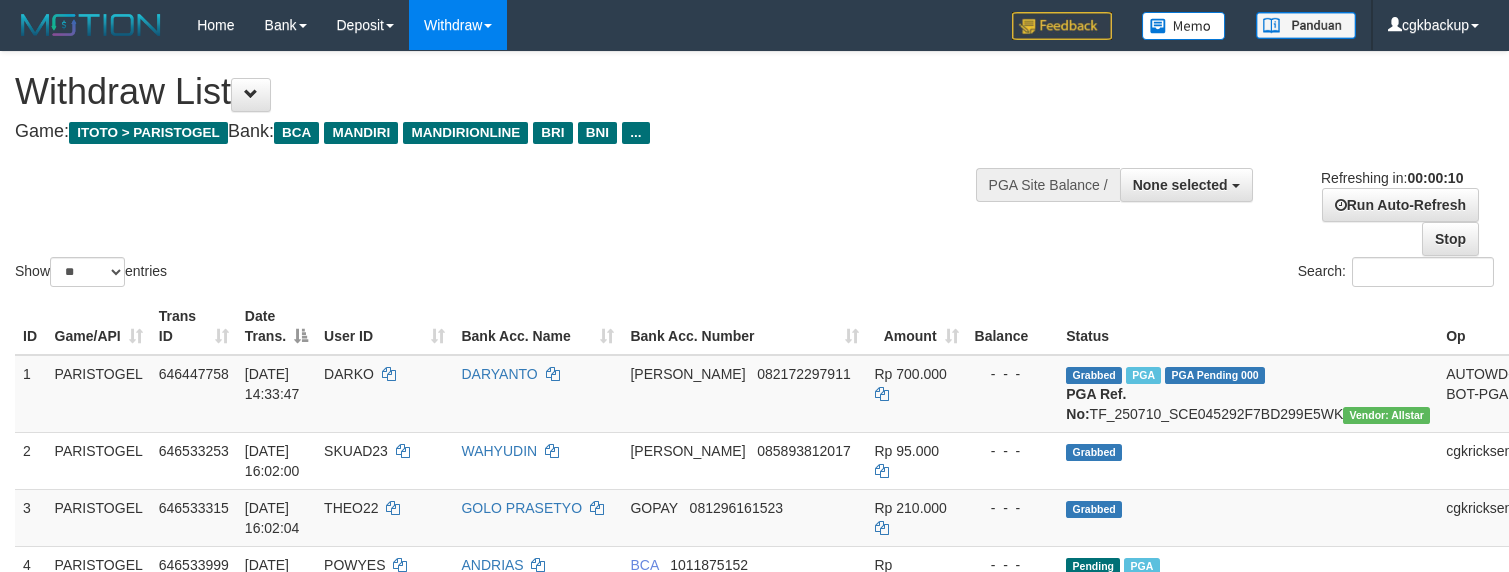 select 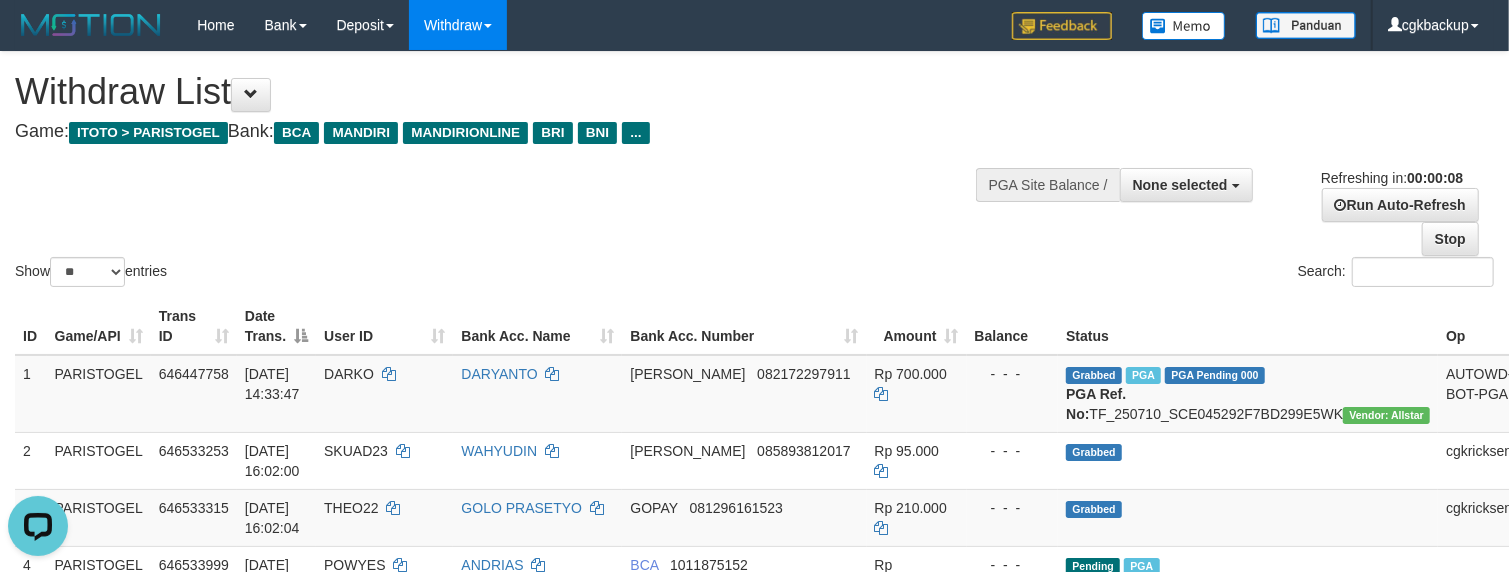 scroll, scrollTop: 0, scrollLeft: 0, axis: both 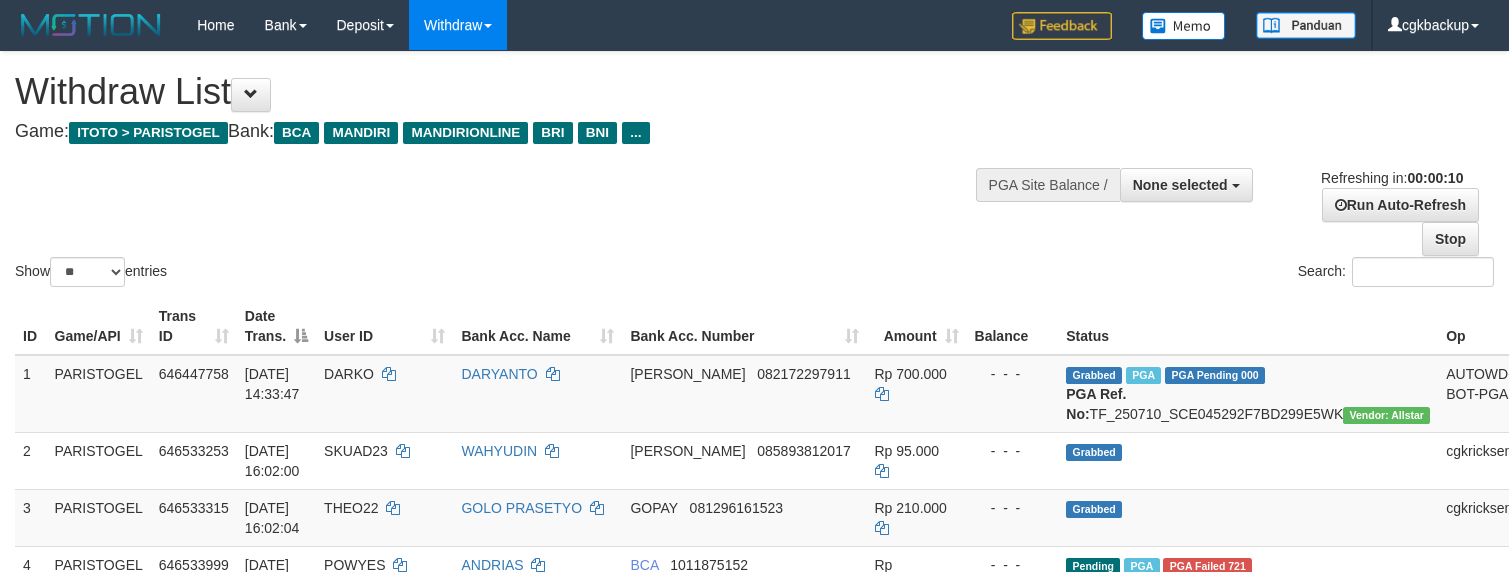 select 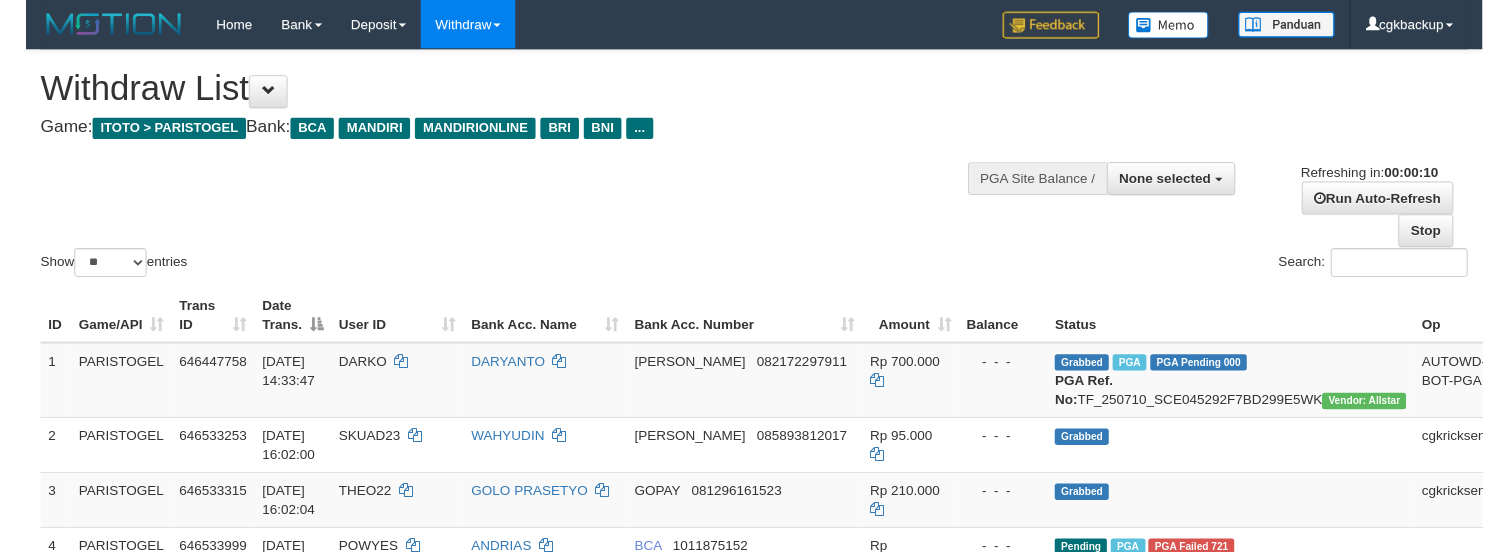 scroll, scrollTop: 0, scrollLeft: 0, axis: both 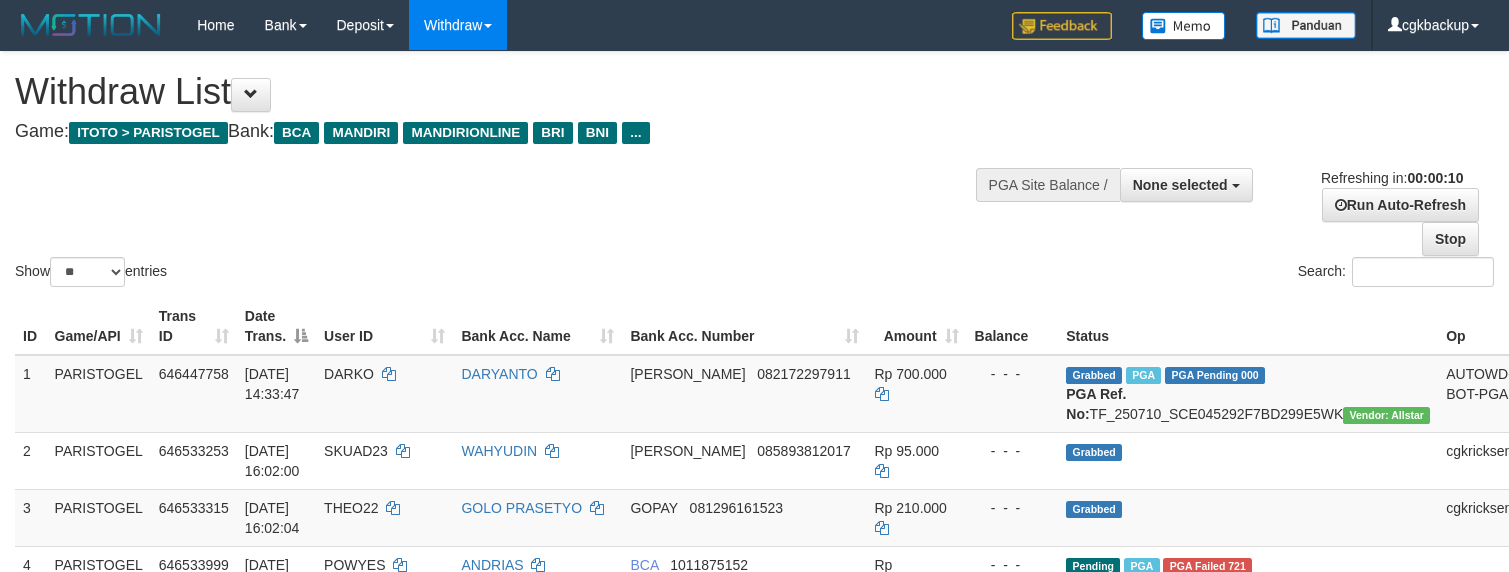 select 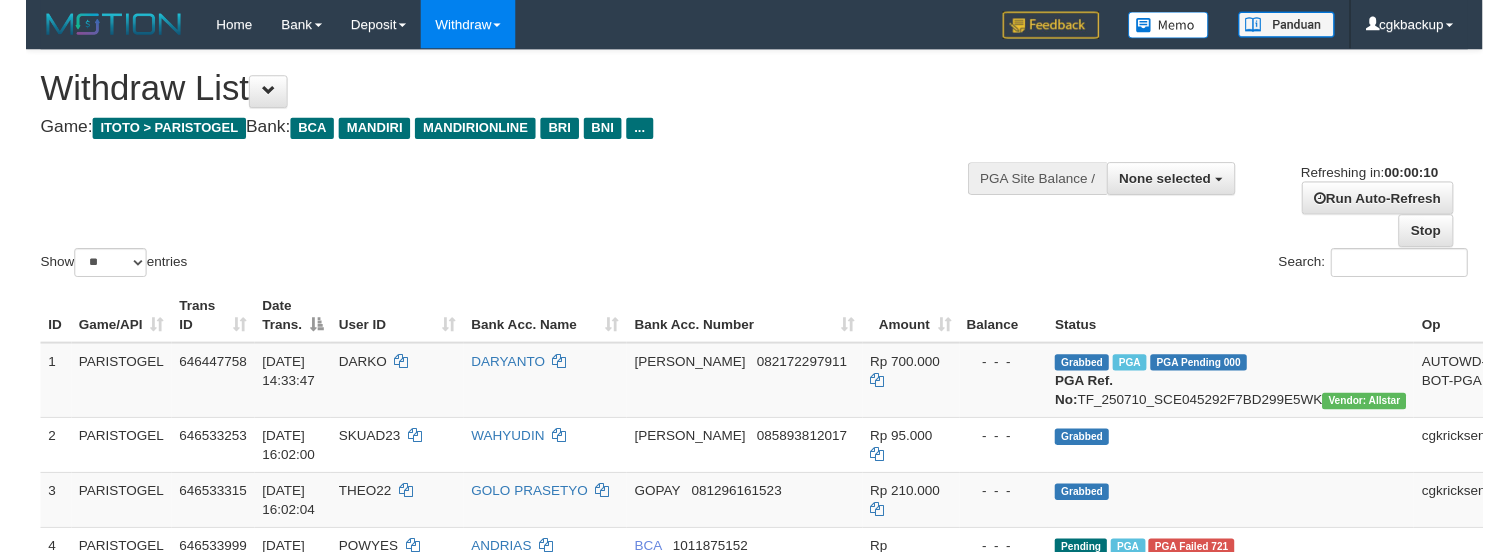 scroll, scrollTop: 0, scrollLeft: 0, axis: both 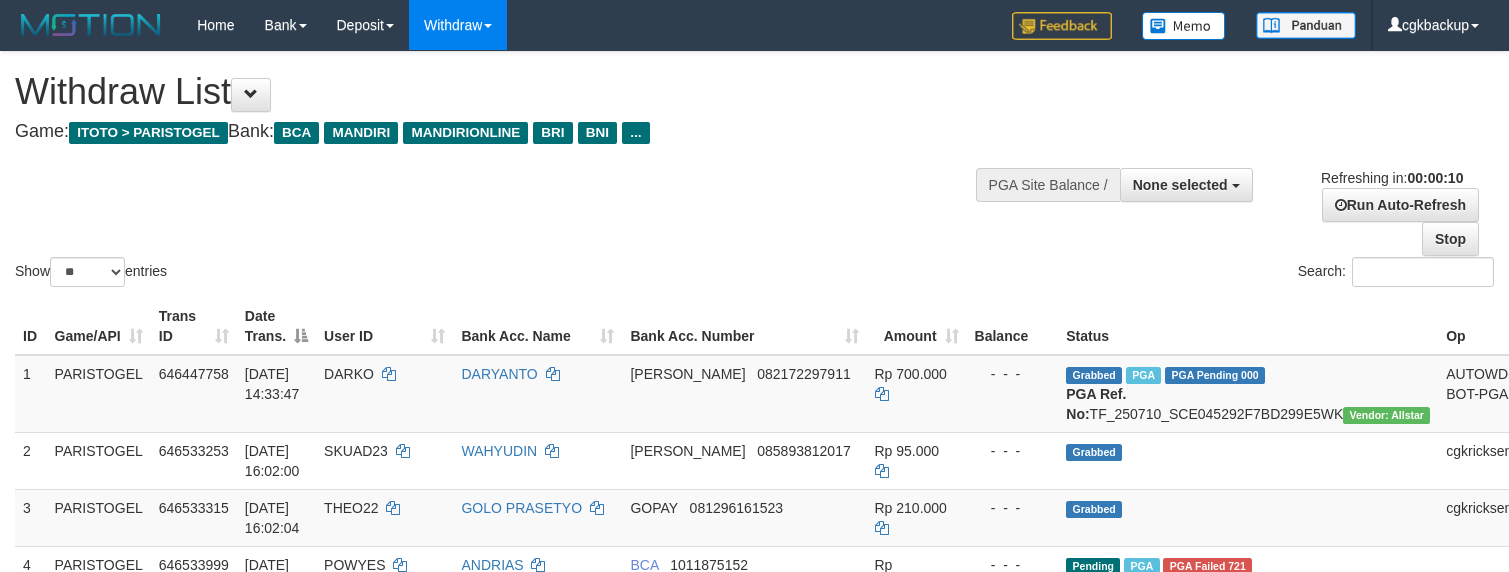 select 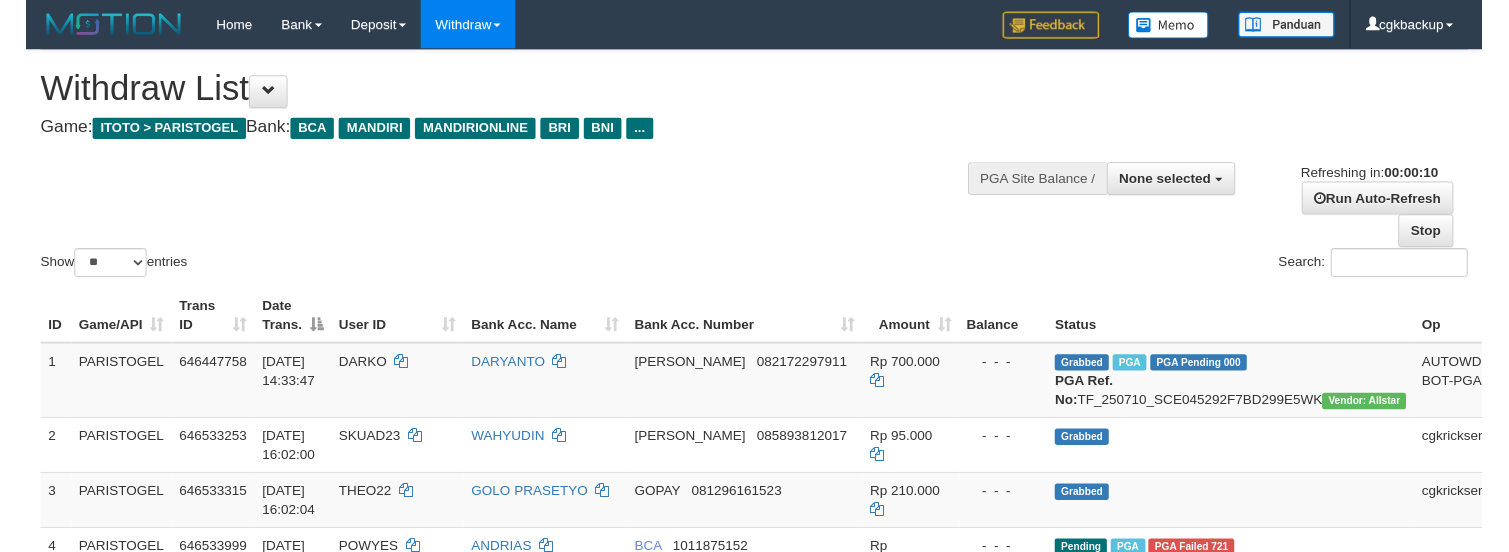 scroll, scrollTop: 0, scrollLeft: 0, axis: both 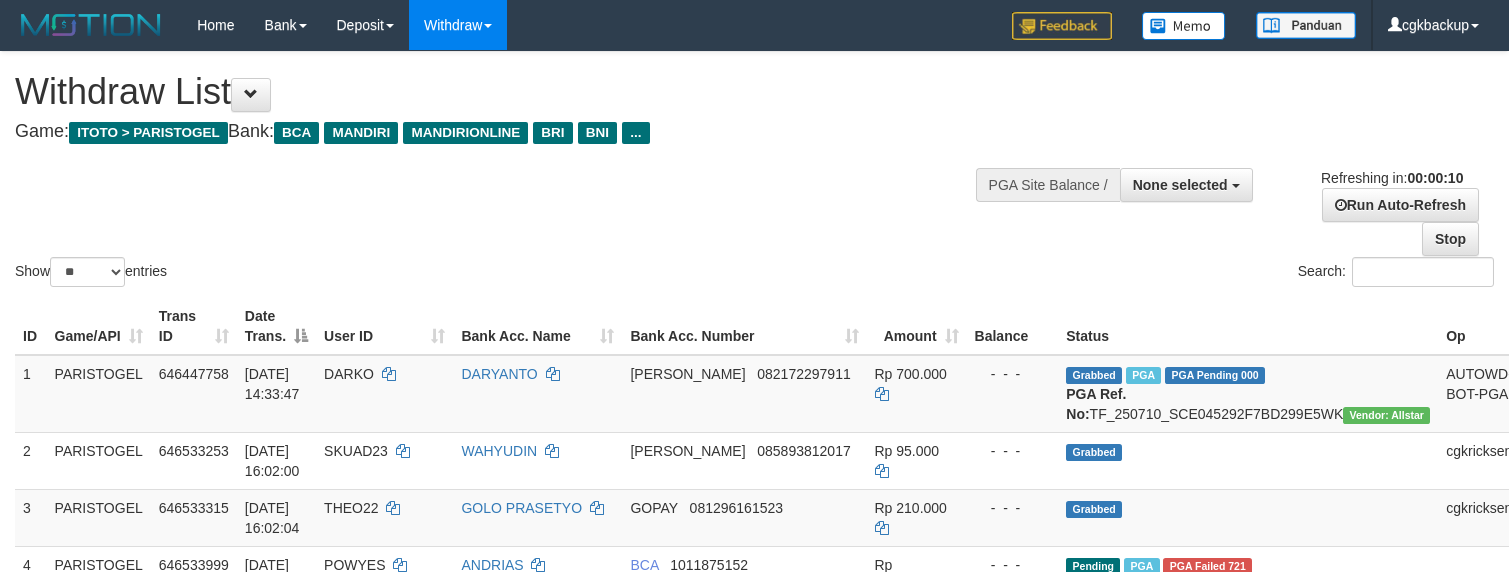 select 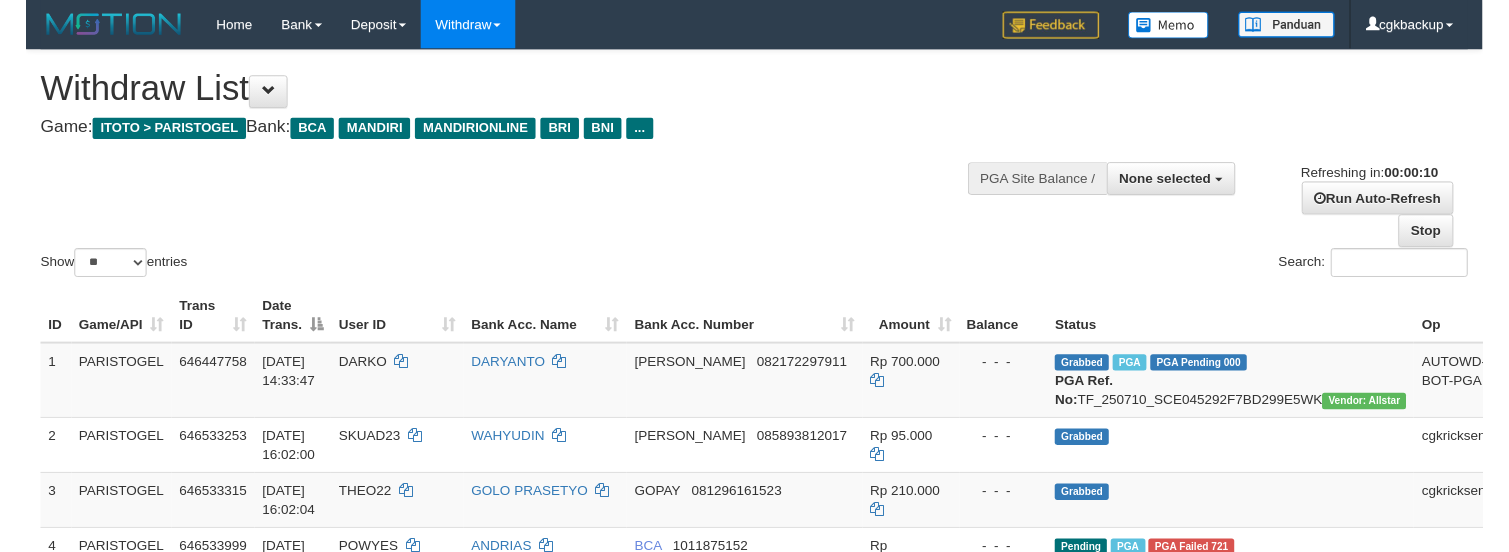 scroll, scrollTop: 0, scrollLeft: 0, axis: both 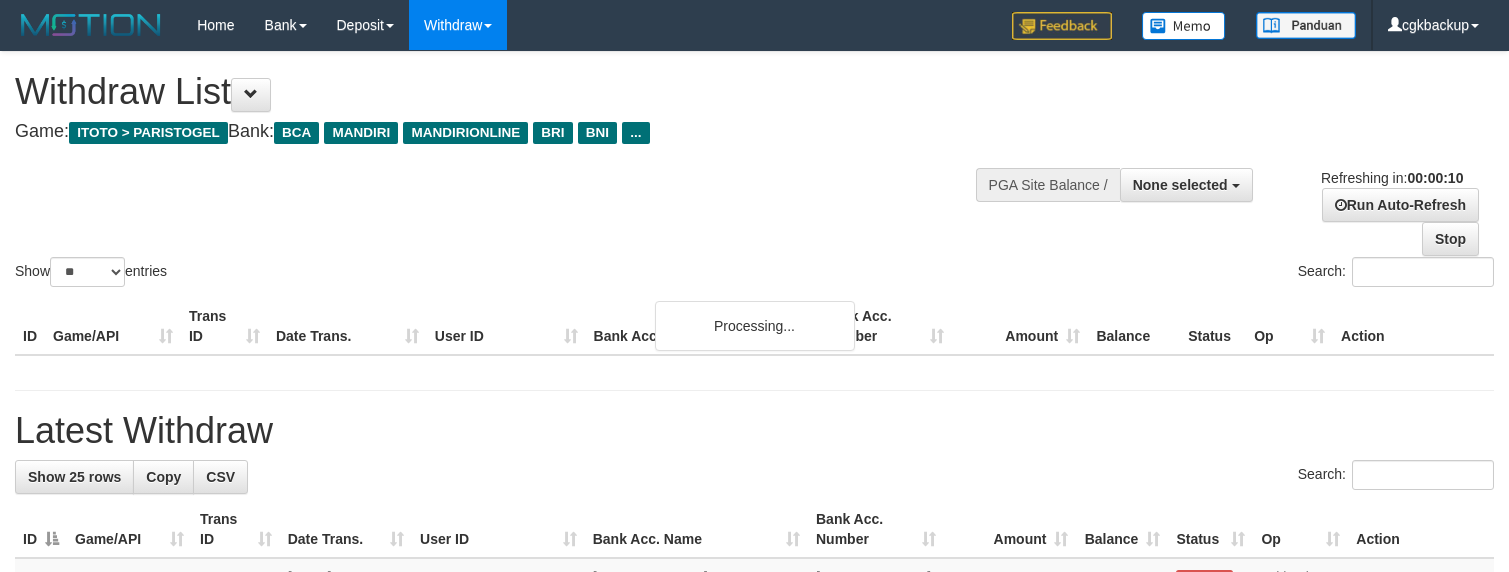 select 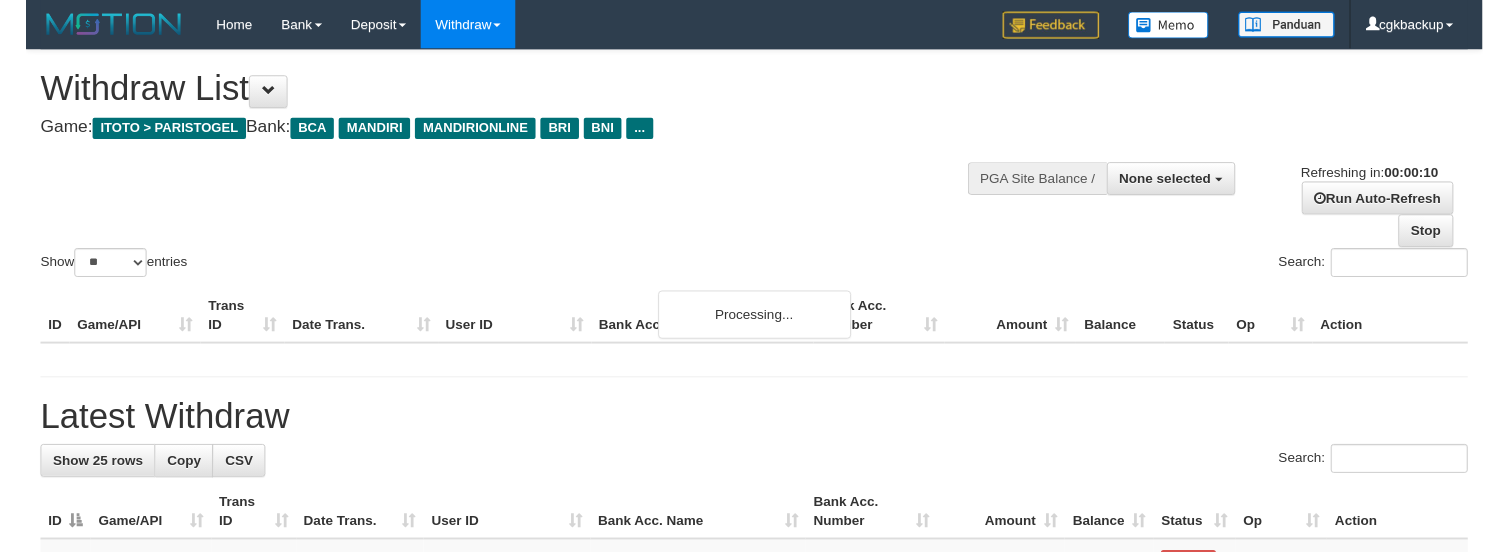 scroll, scrollTop: 0, scrollLeft: 0, axis: both 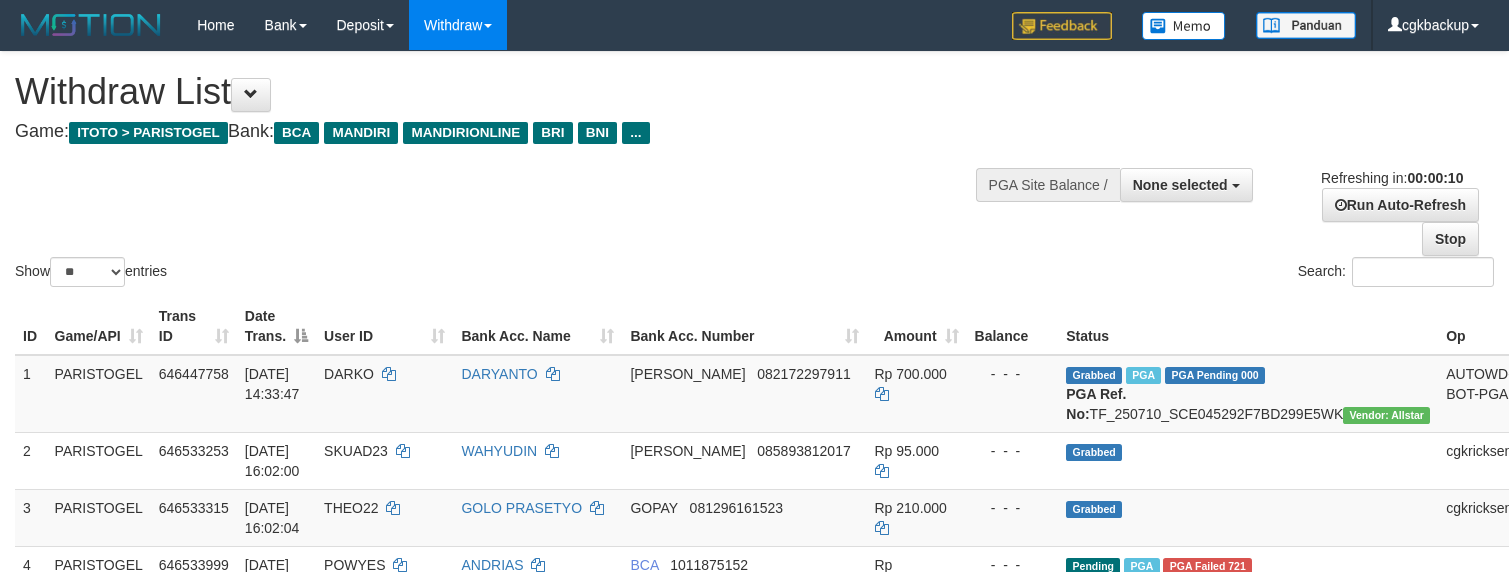select 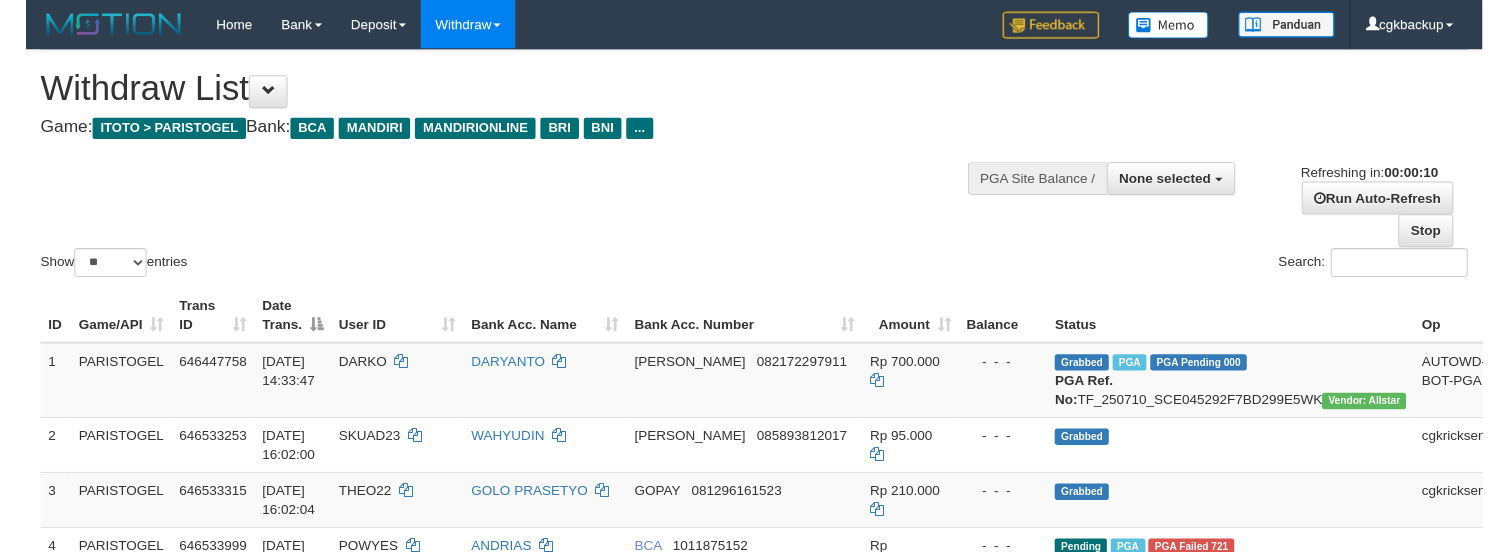 scroll, scrollTop: 0, scrollLeft: 0, axis: both 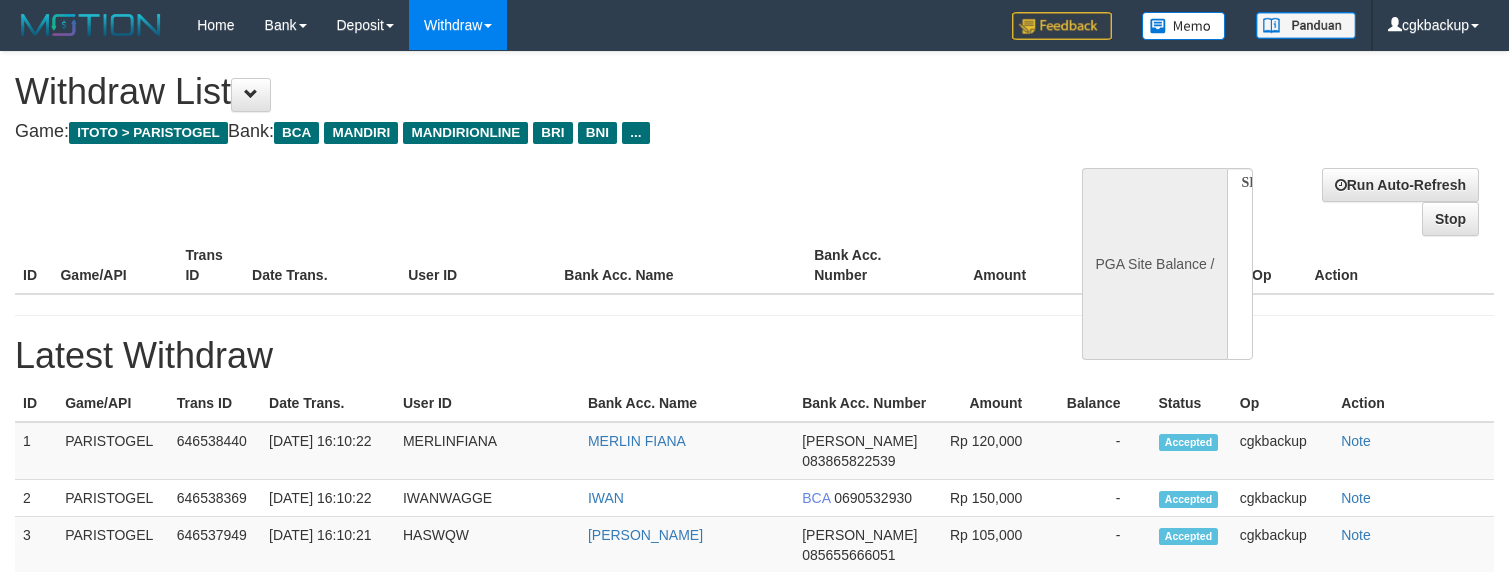 select 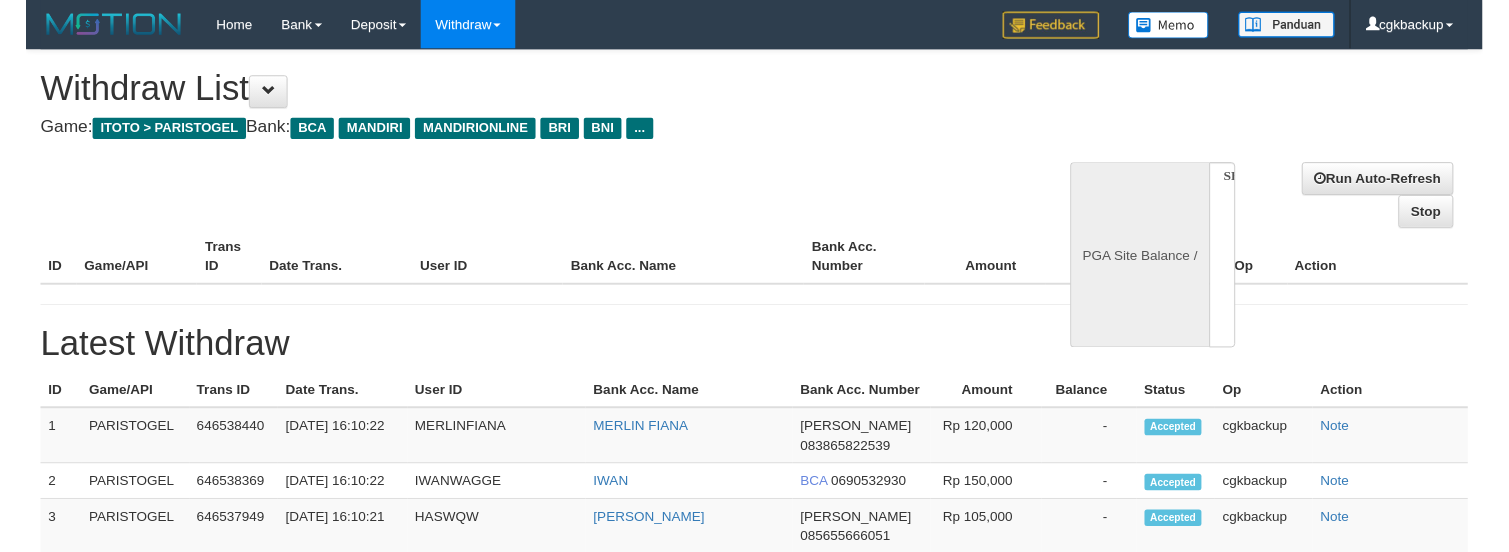 scroll, scrollTop: 0, scrollLeft: 0, axis: both 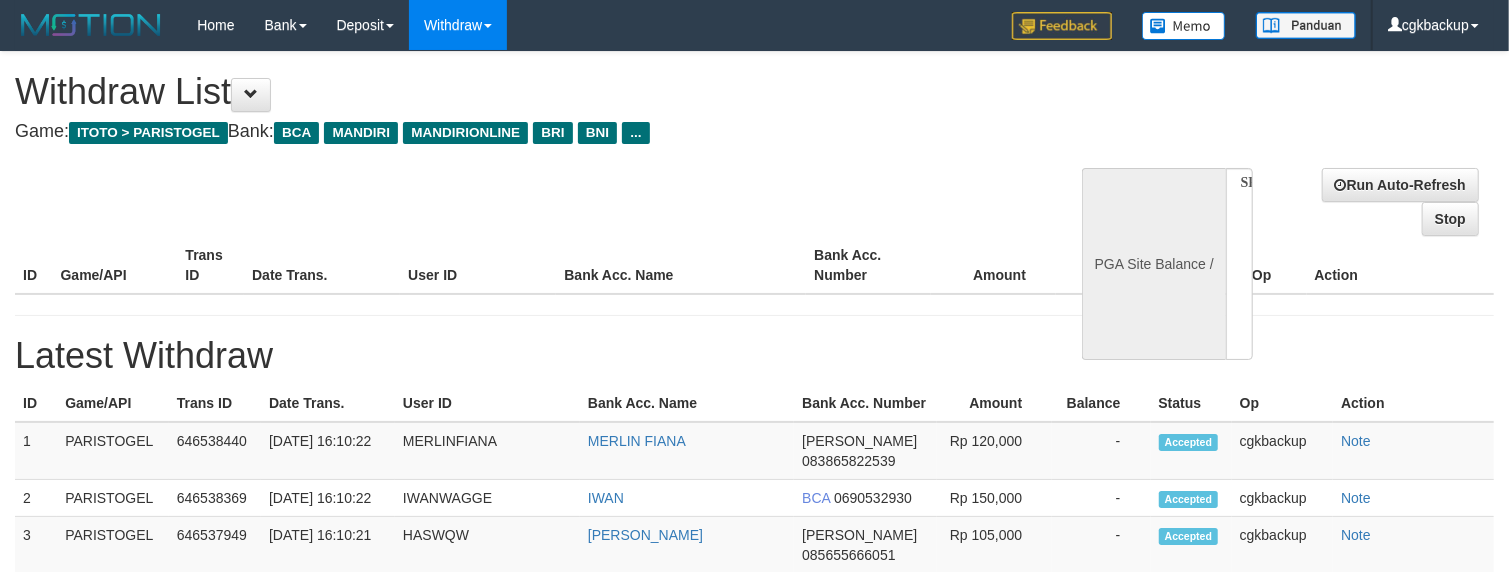 select on "**" 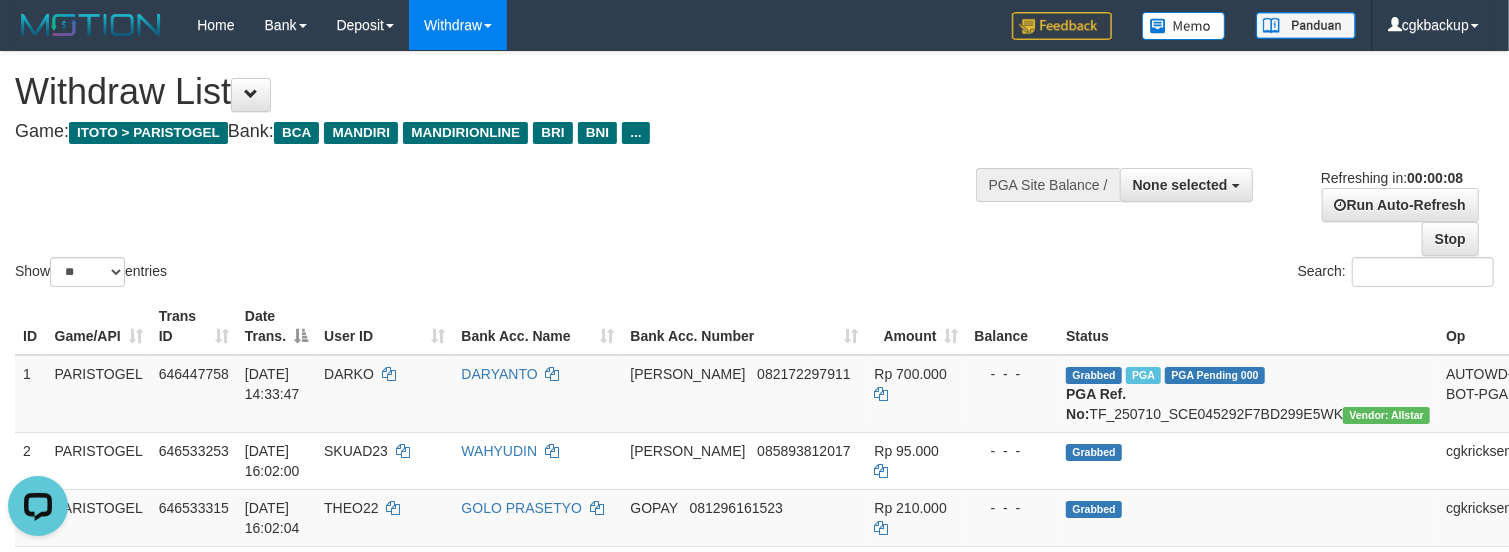 scroll, scrollTop: 0, scrollLeft: 0, axis: both 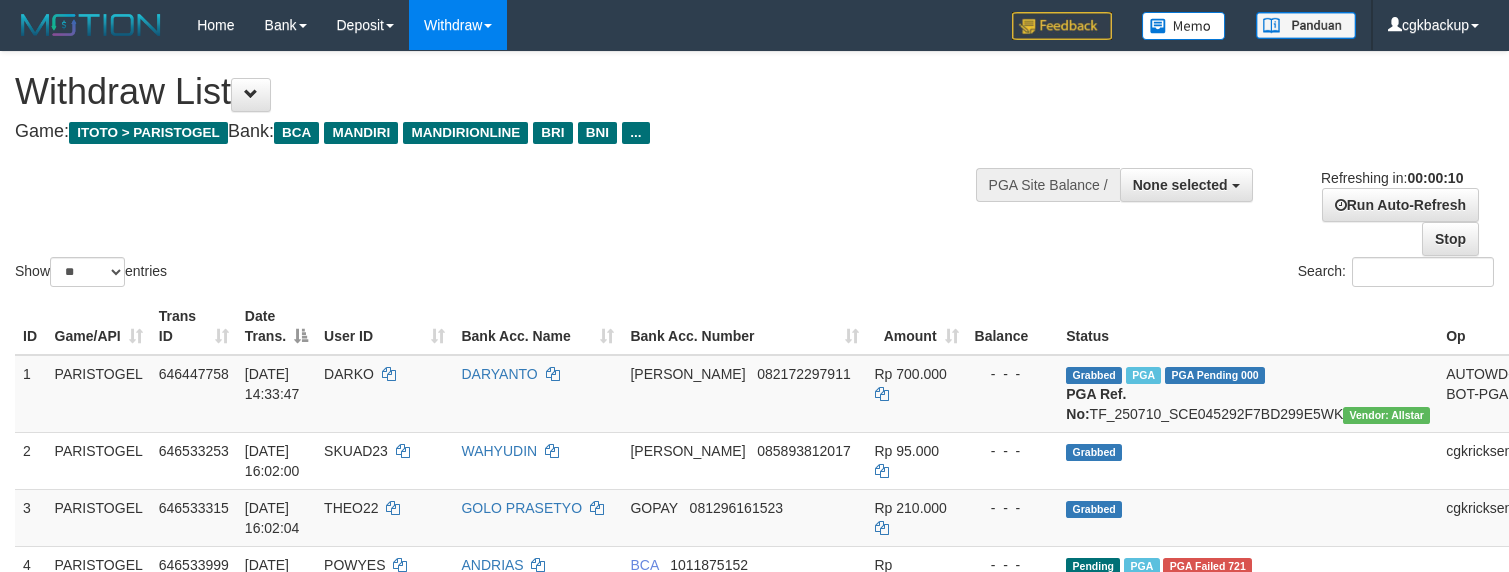 select 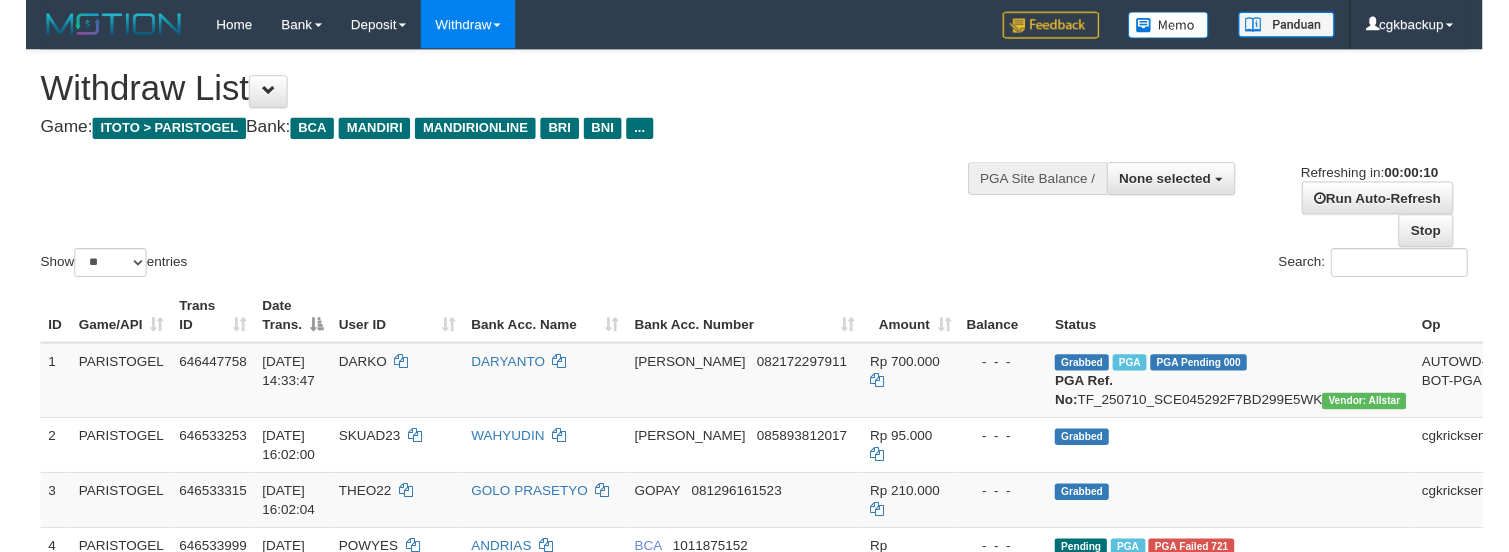 scroll, scrollTop: 0, scrollLeft: 0, axis: both 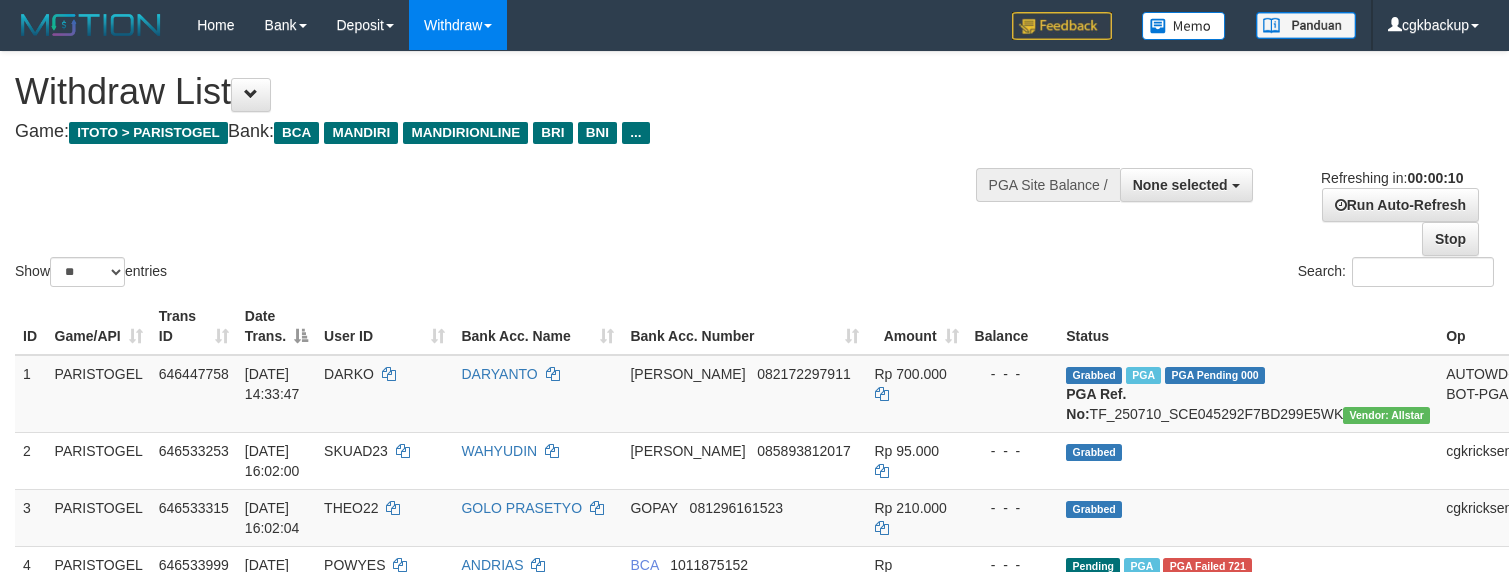 select 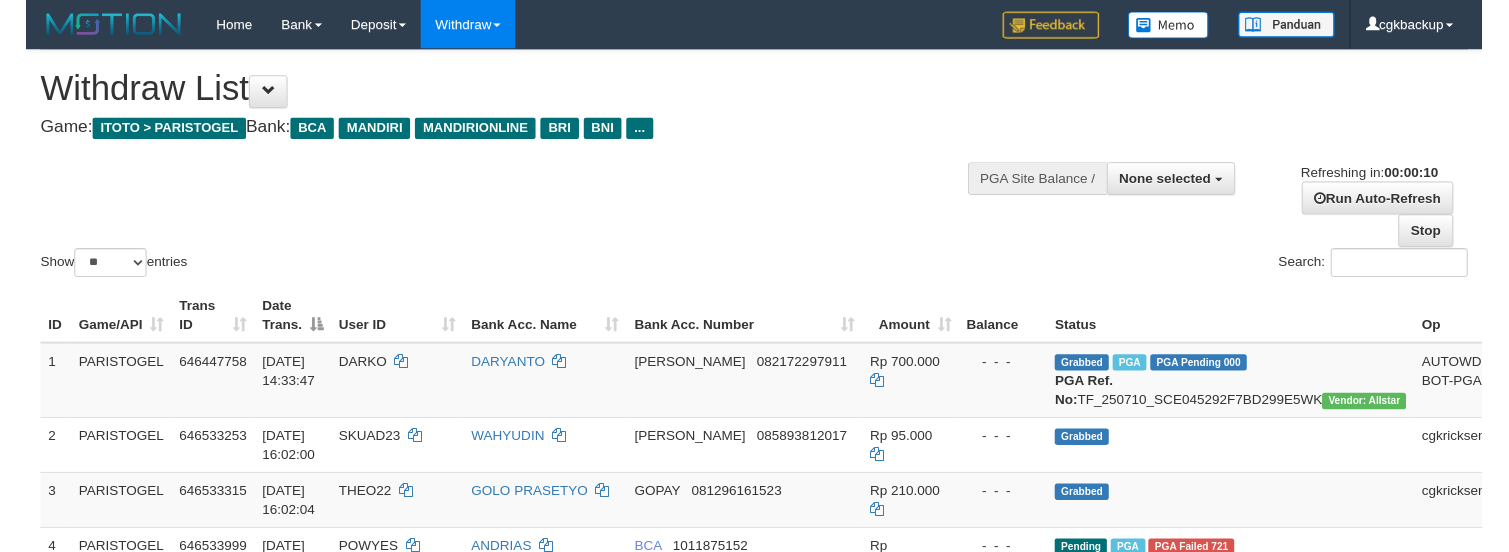 scroll, scrollTop: 0, scrollLeft: 0, axis: both 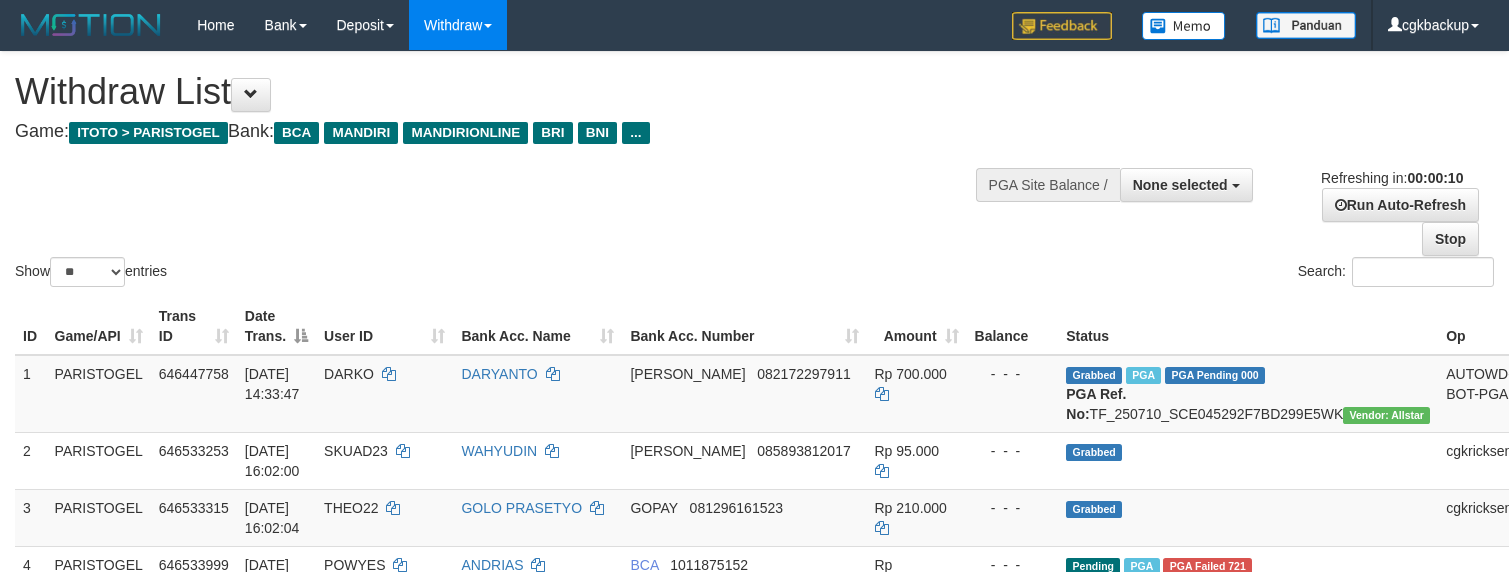 select 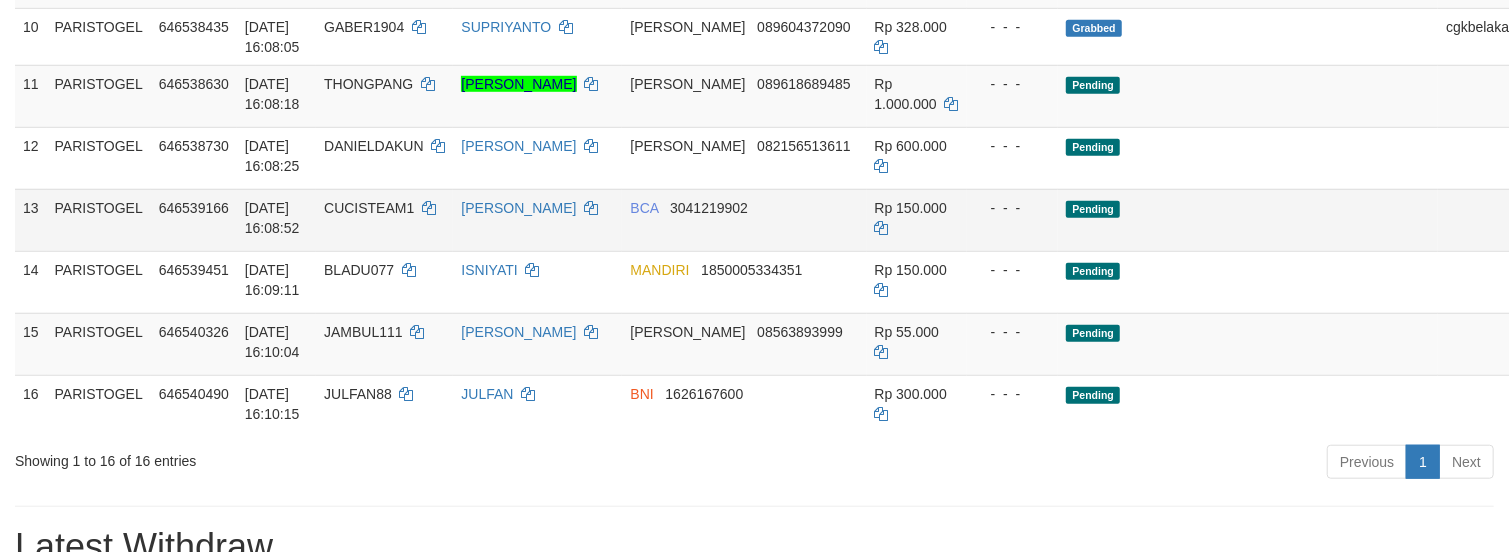 scroll, scrollTop: 933, scrollLeft: 0, axis: vertical 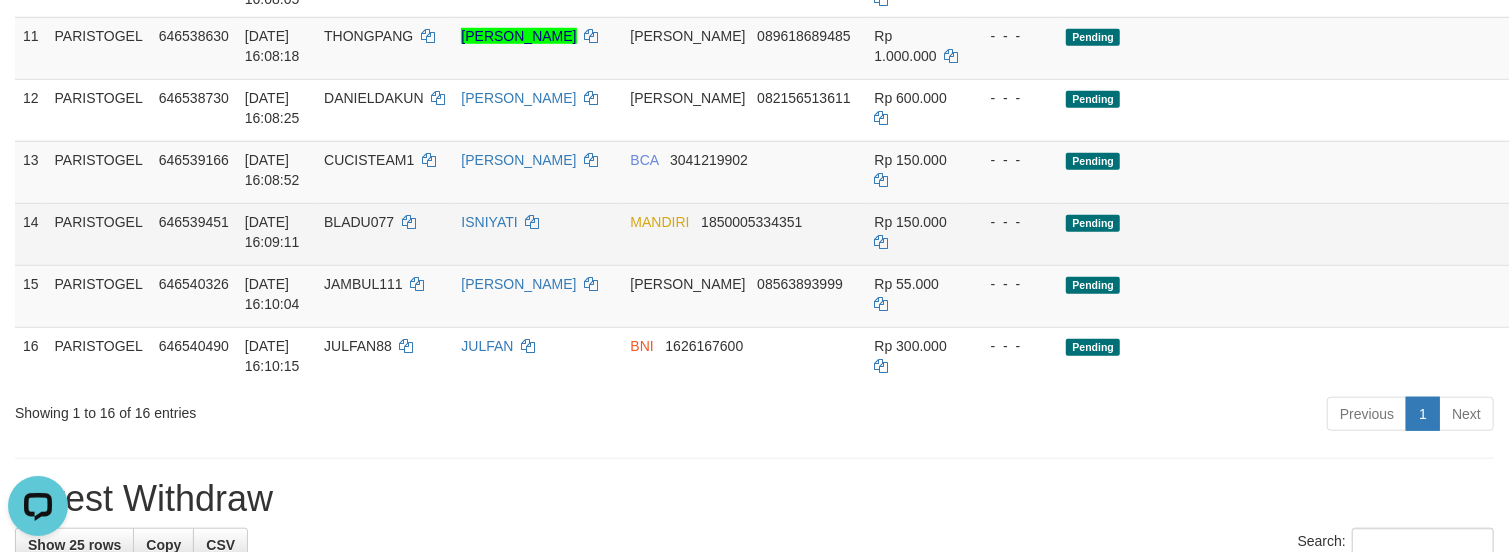 click on "Allow Grab" at bounding box center (1575, 222) 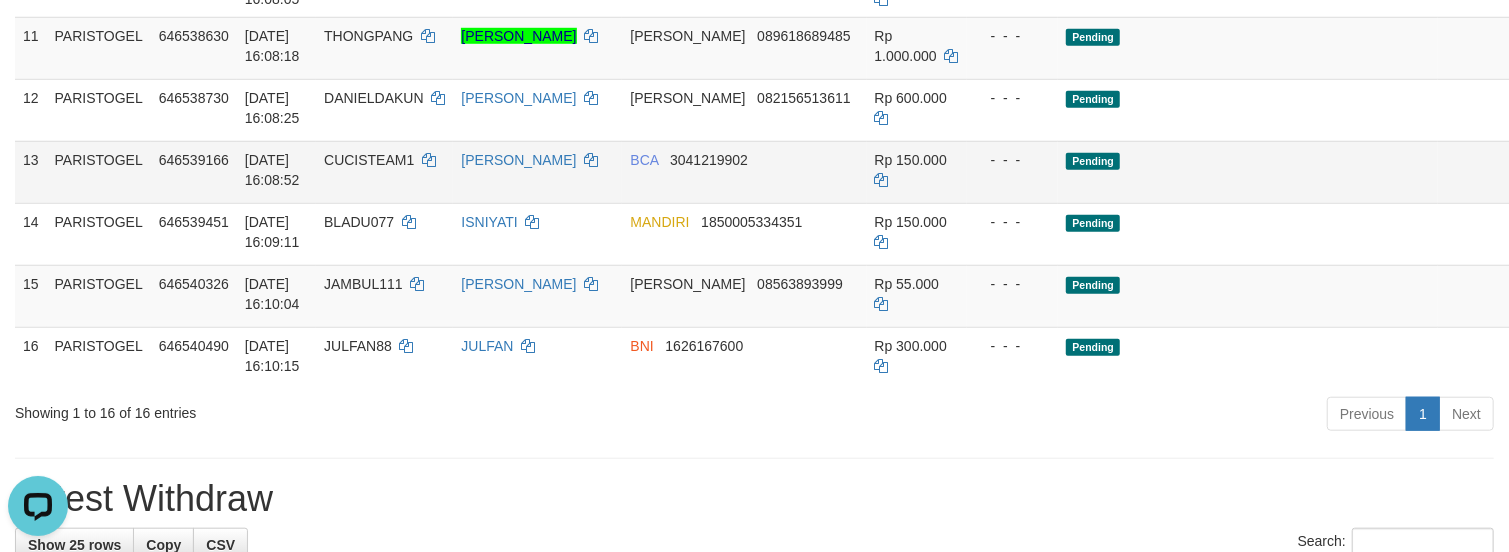 click on "Allow Grab   ·    Reject Send PGA     ·    Note" at bounding box center (1603, 172) 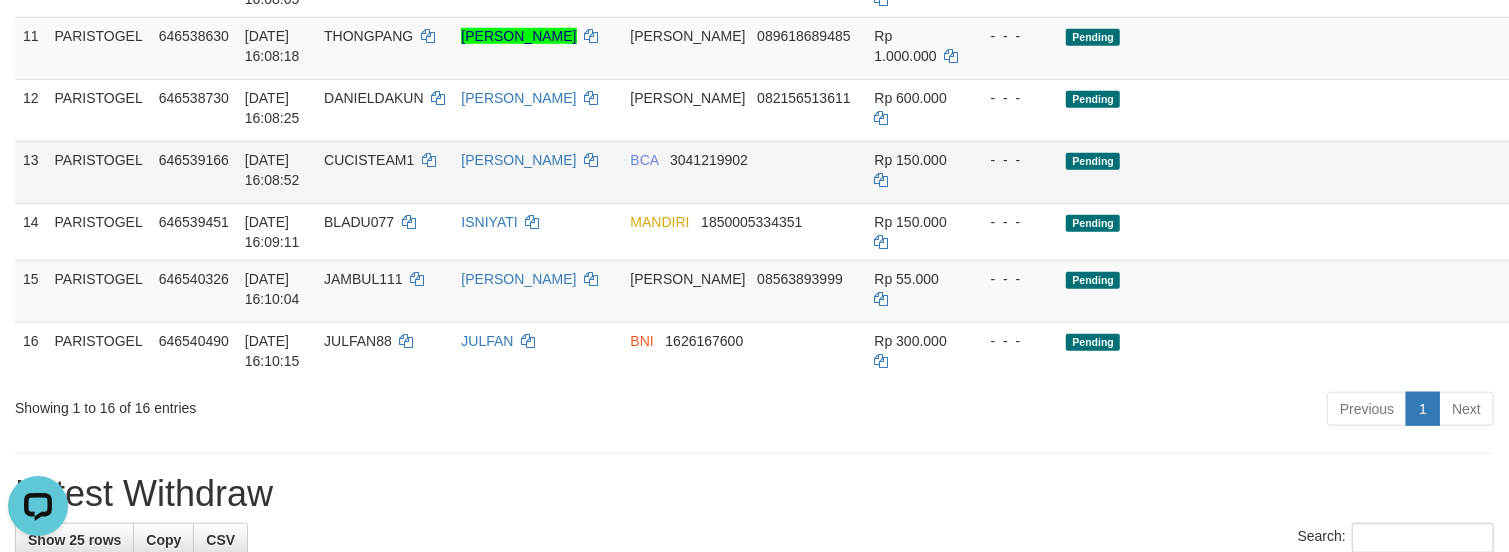 click on "Allow Grab" at bounding box center (1575, 160) 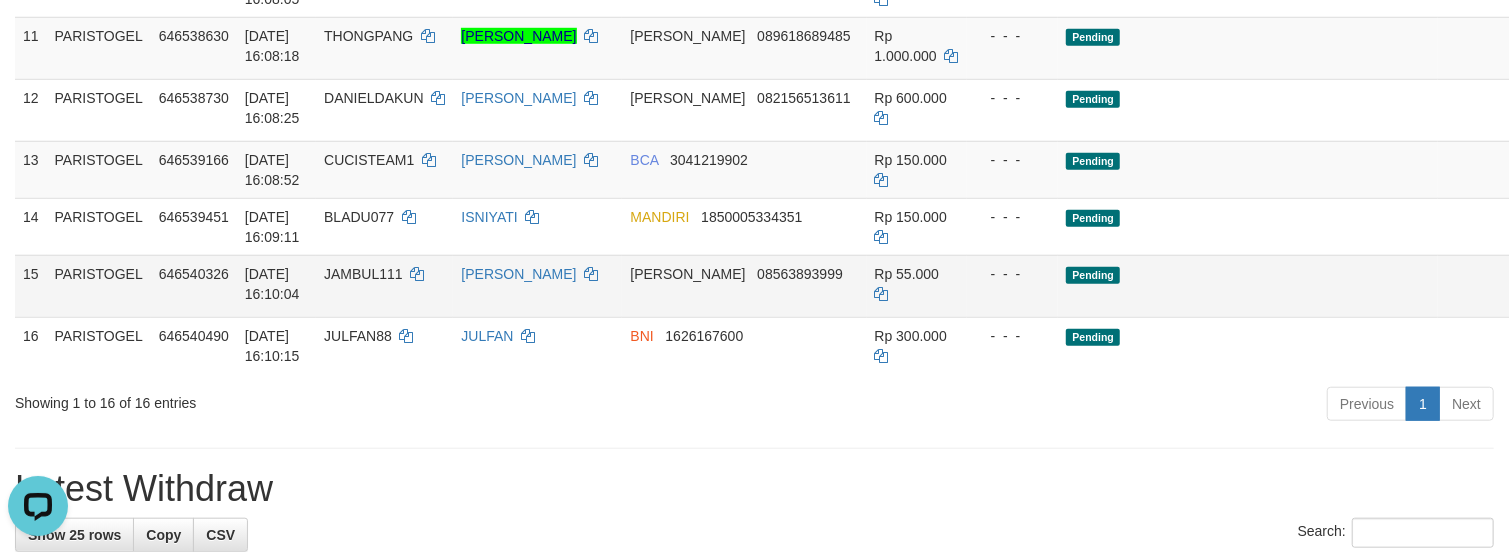 click on "Allow Grab" at bounding box center [1575, 274] 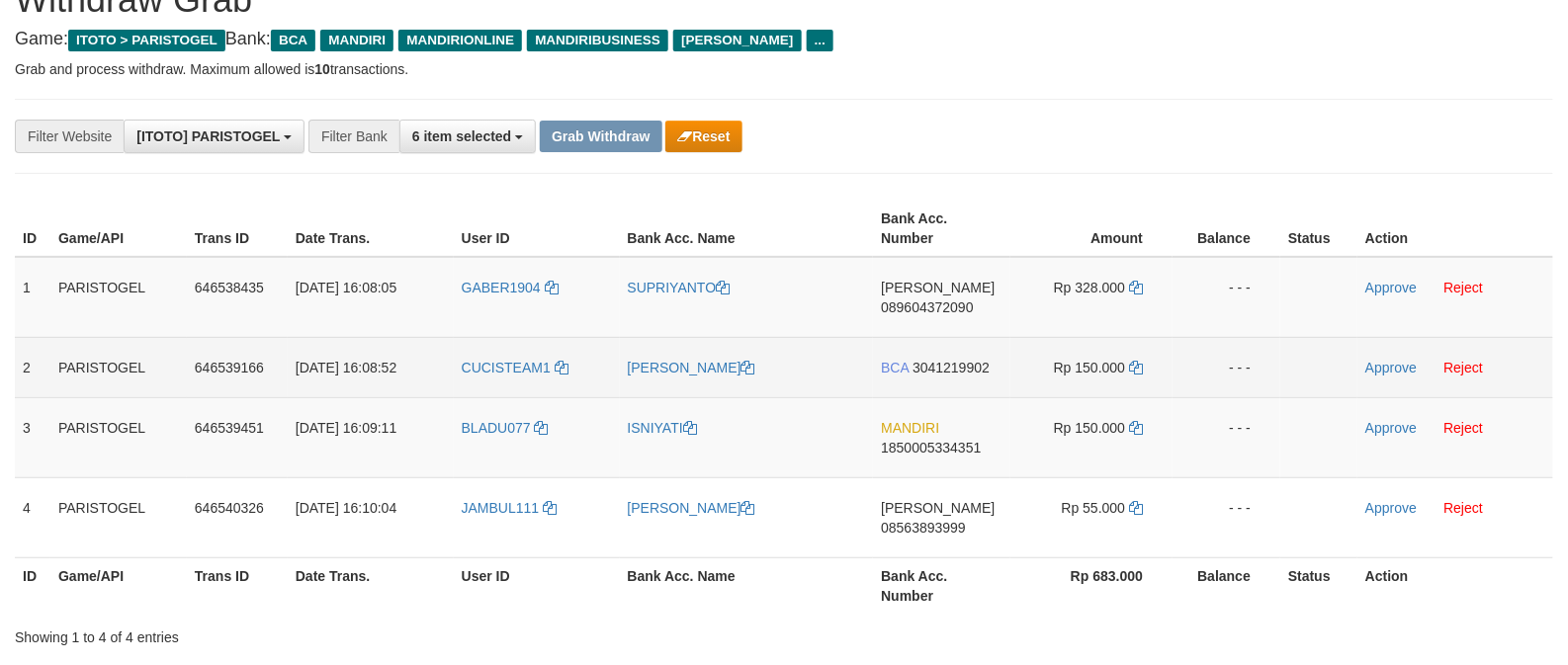 scroll, scrollTop: 131, scrollLeft: 0, axis: vertical 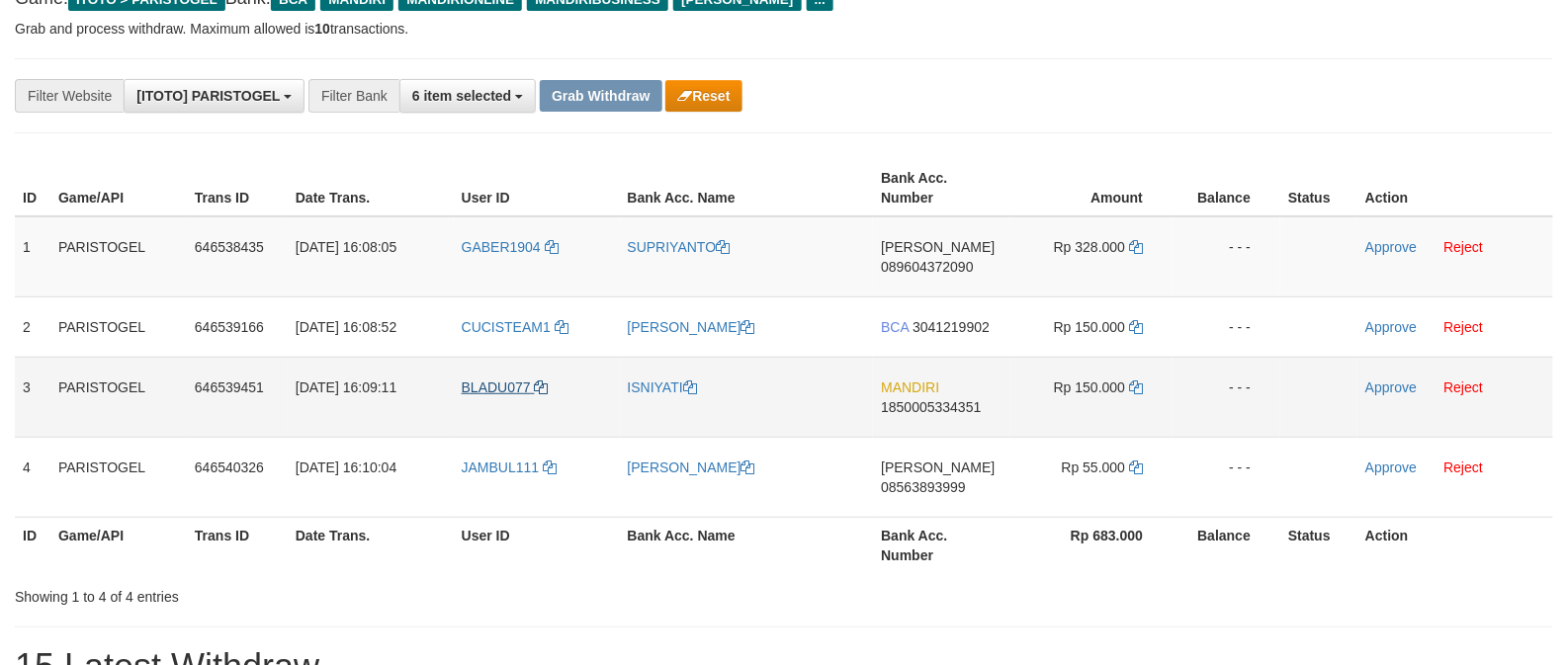 drag, startPoint x: 539, startPoint y: 401, endPoint x: 523, endPoint y: 395, distance: 17.088007 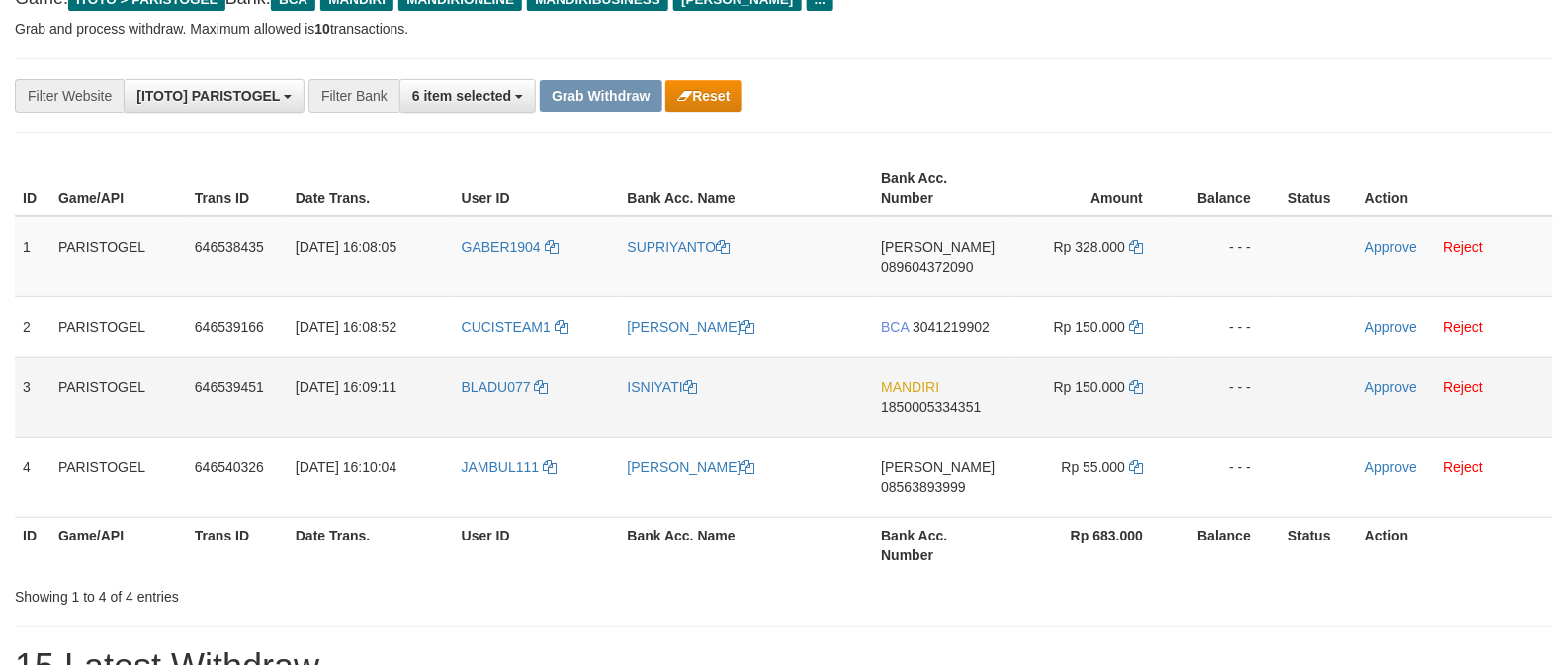 click on "BLADU077" at bounding box center [537, 396] 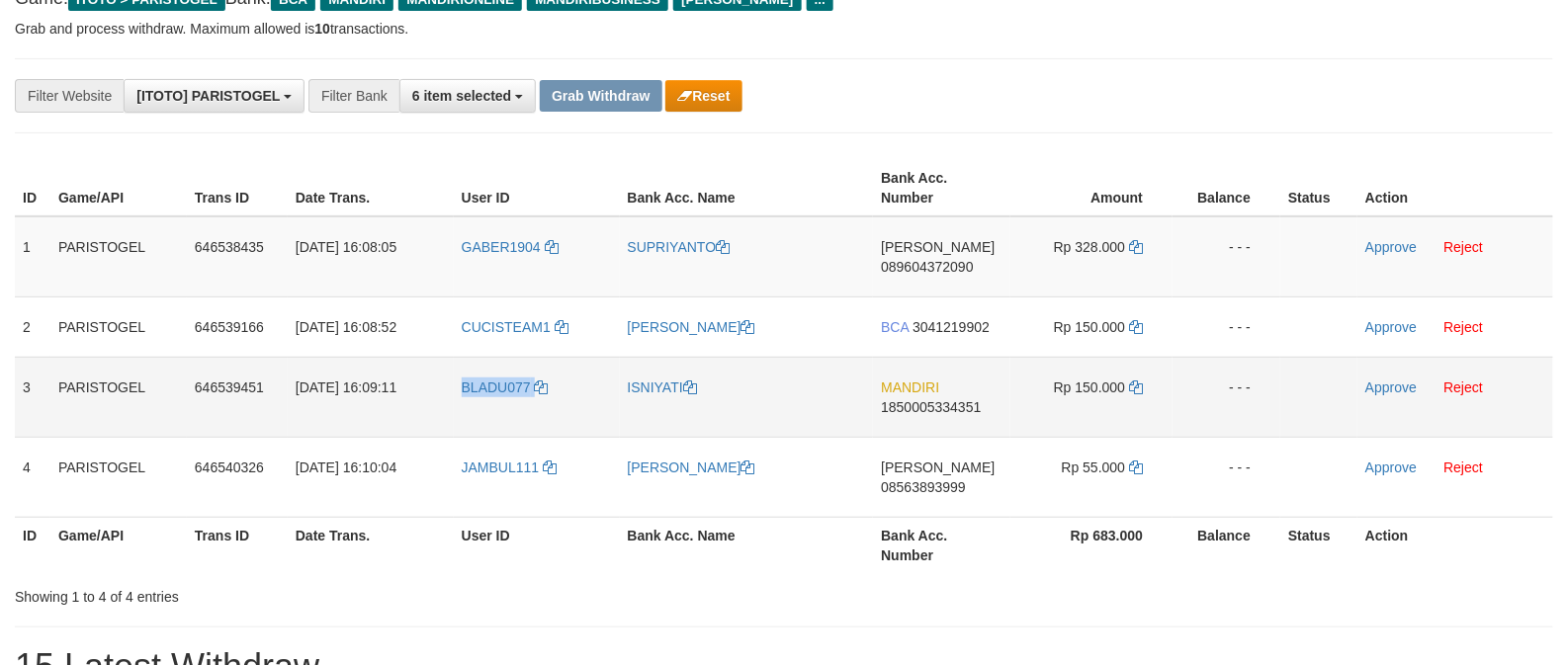 click on "BLADU077" at bounding box center [537, 396] 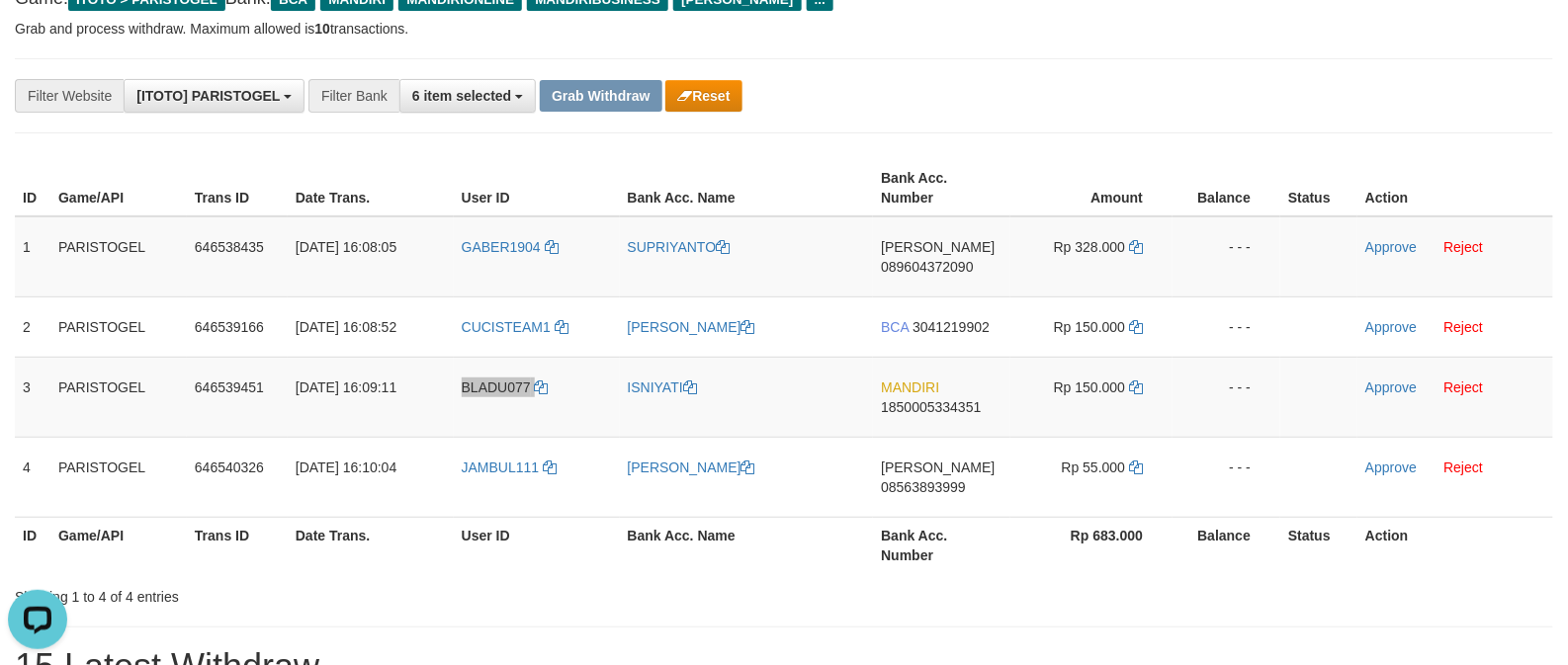 scroll, scrollTop: 0, scrollLeft: 0, axis: both 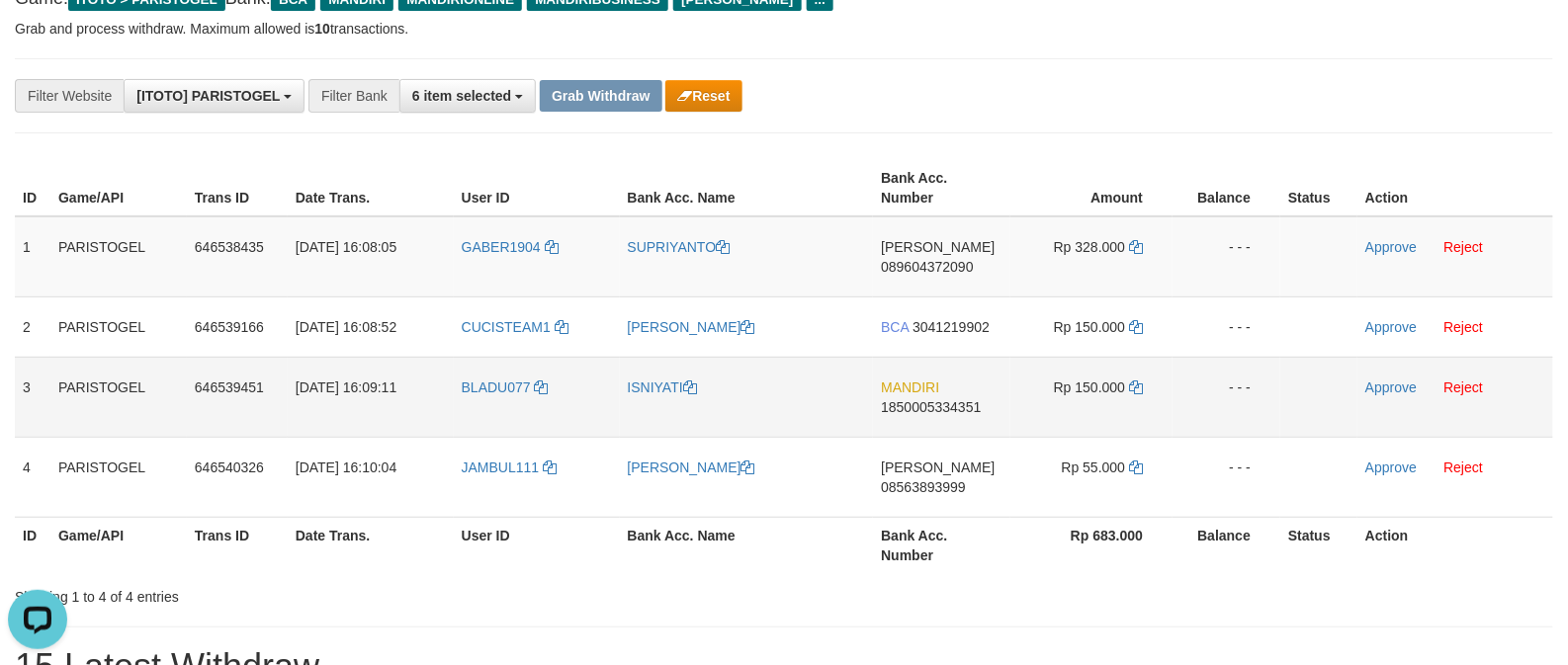 click on "ISNIYATI" at bounding box center [746, 396] 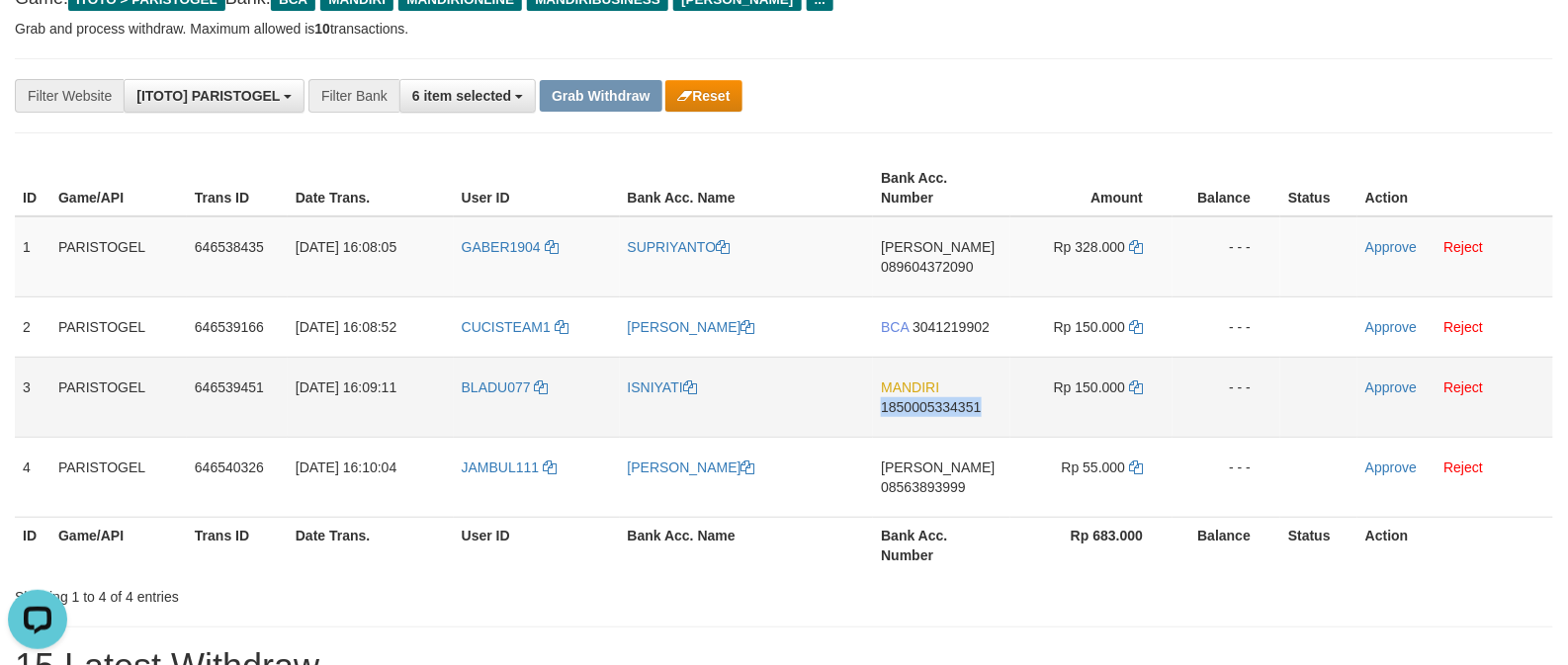 click on "MANDIRI
1850005334351" at bounding box center (941, 396) 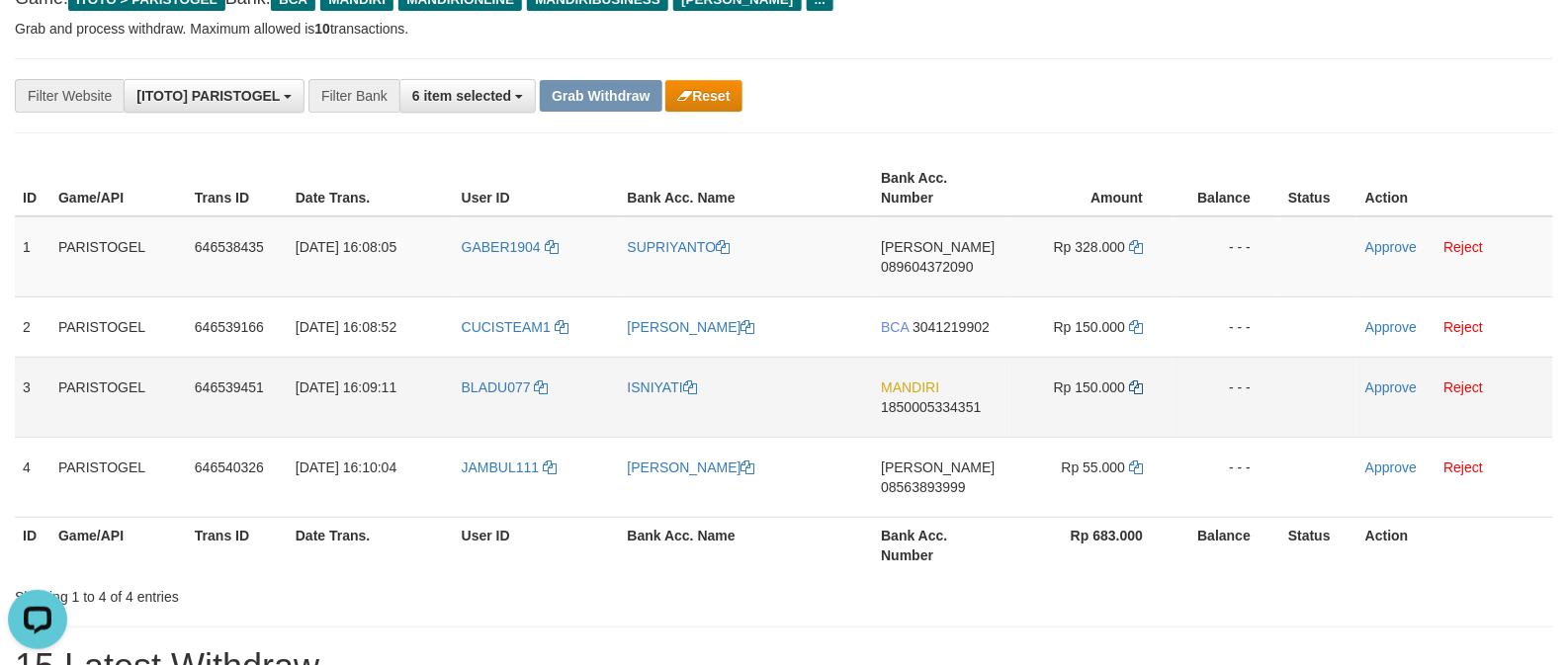 drag, startPoint x: 1133, startPoint y: 399, endPoint x: 1137, endPoint y: 388, distance: 11.7046999 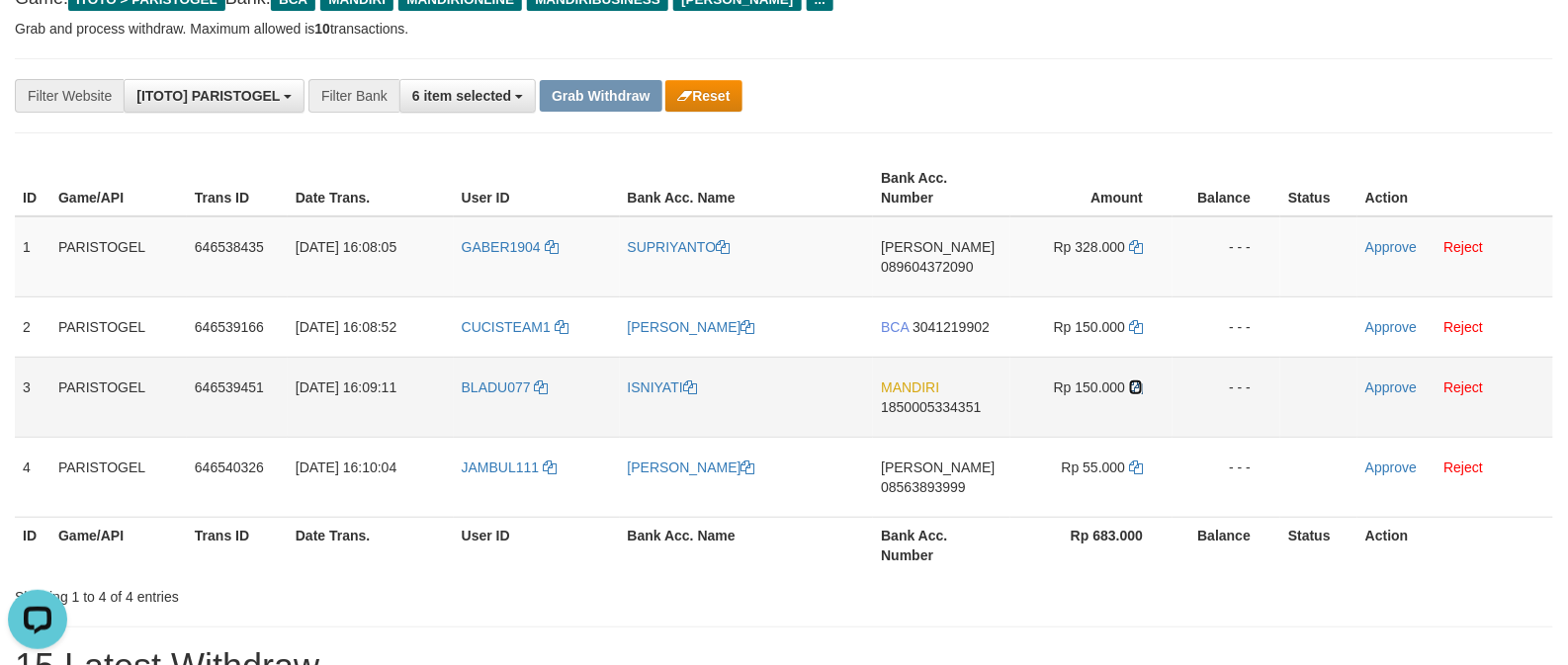 click at bounding box center [1136, 387] 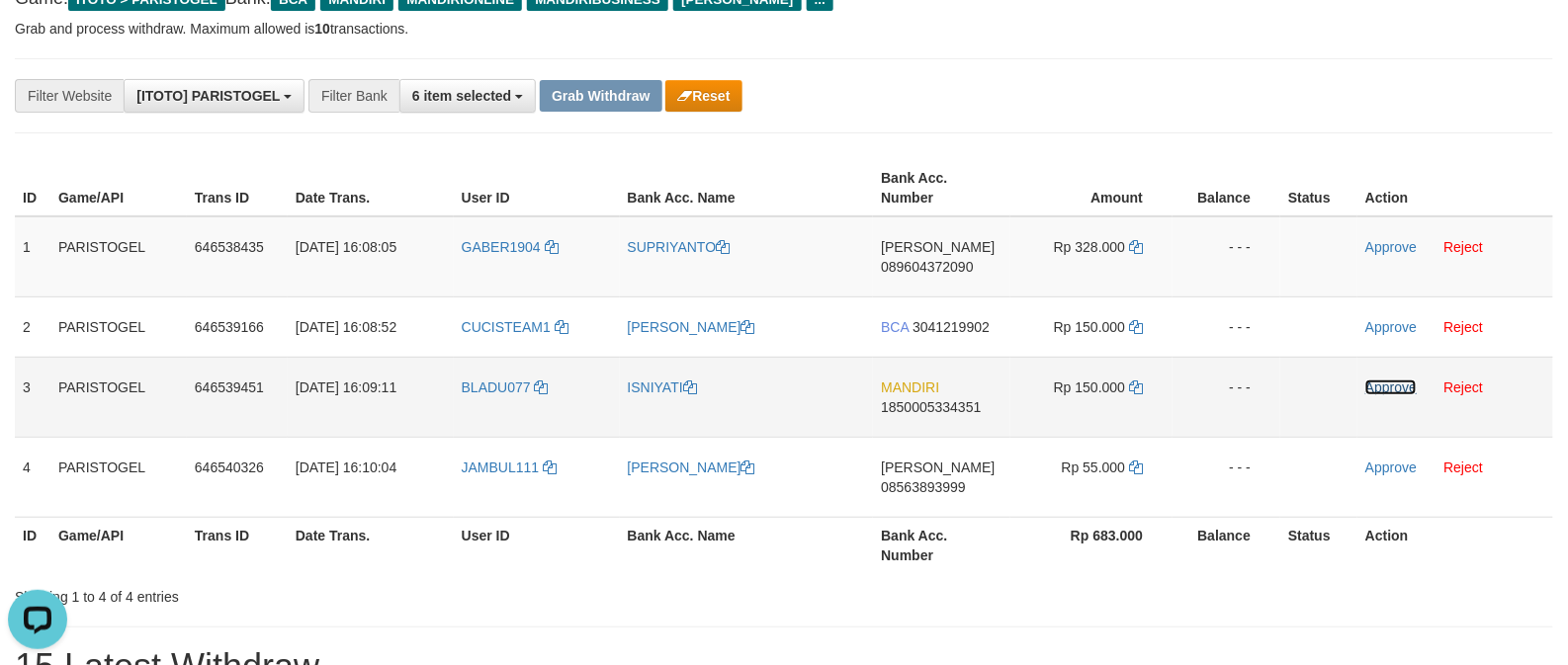 click on "Approve" at bounding box center (1391, 387) 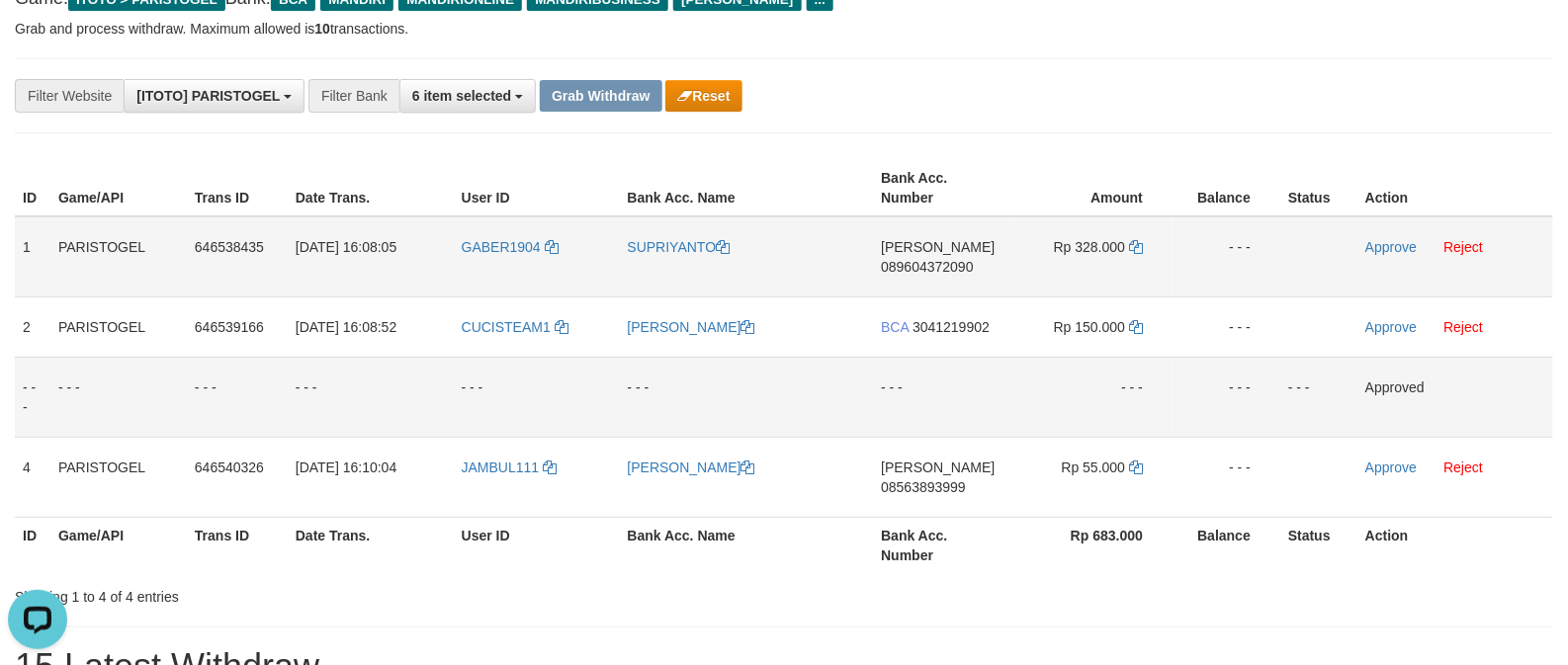 click on "GABER1904" at bounding box center (537, 257) 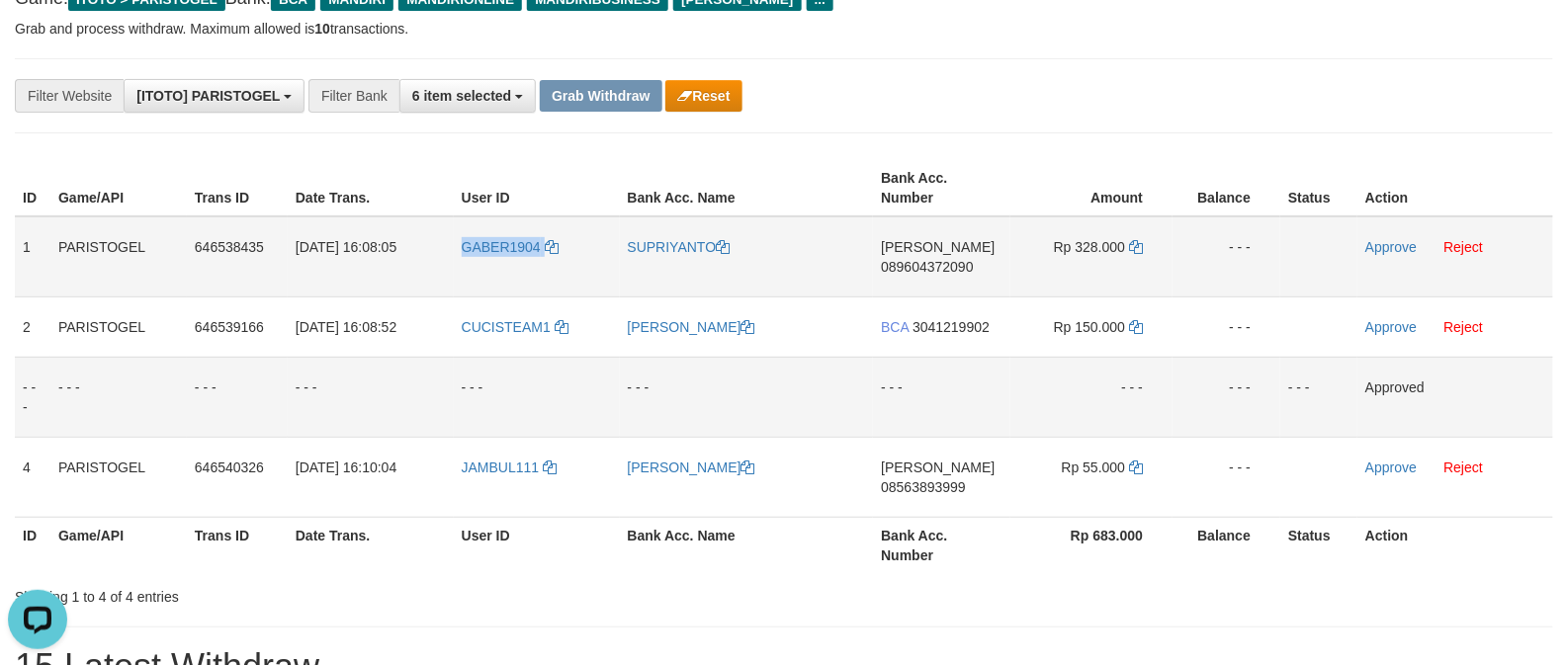 copy on "GABER1904" 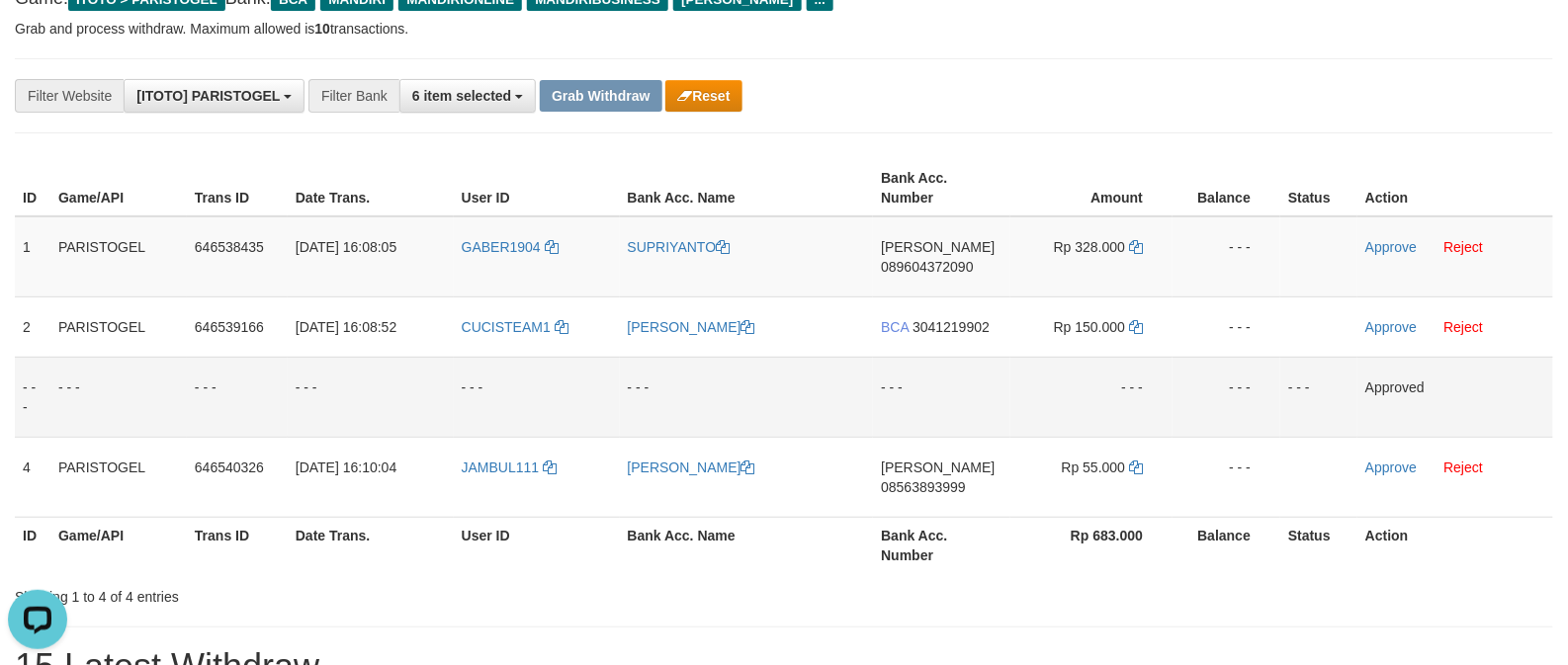 click on "- - -" at bounding box center [537, 396] 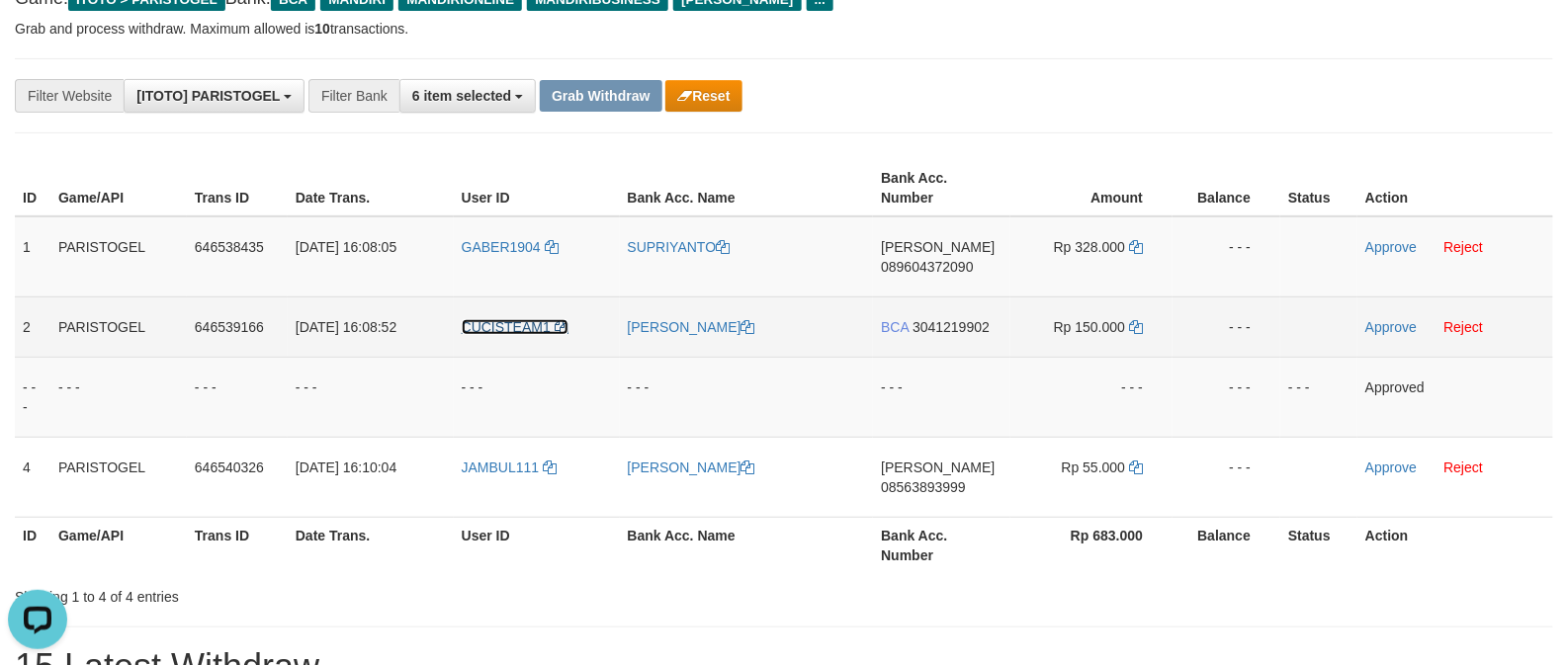 click on "CUCISTEAM1" at bounding box center (506, 327) 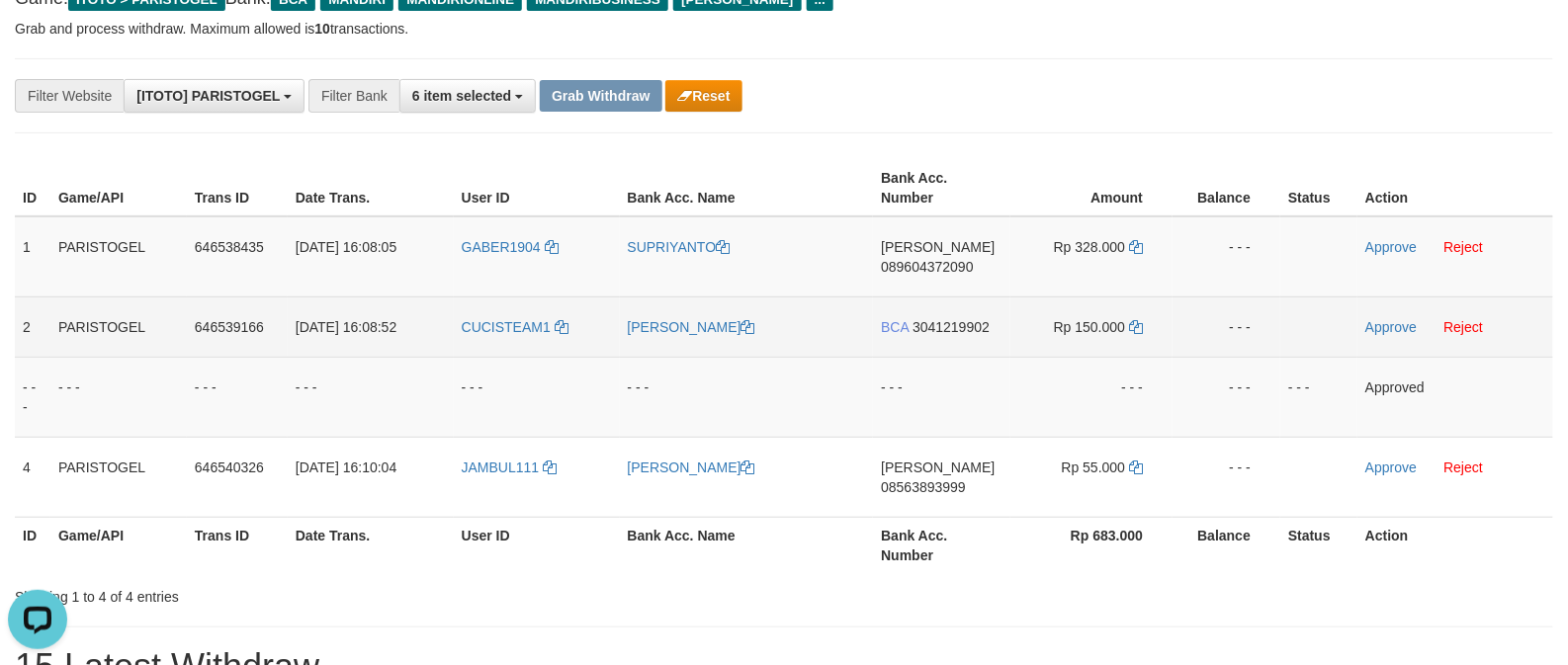 click on "CUCISTEAM1" at bounding box center (537, 326) 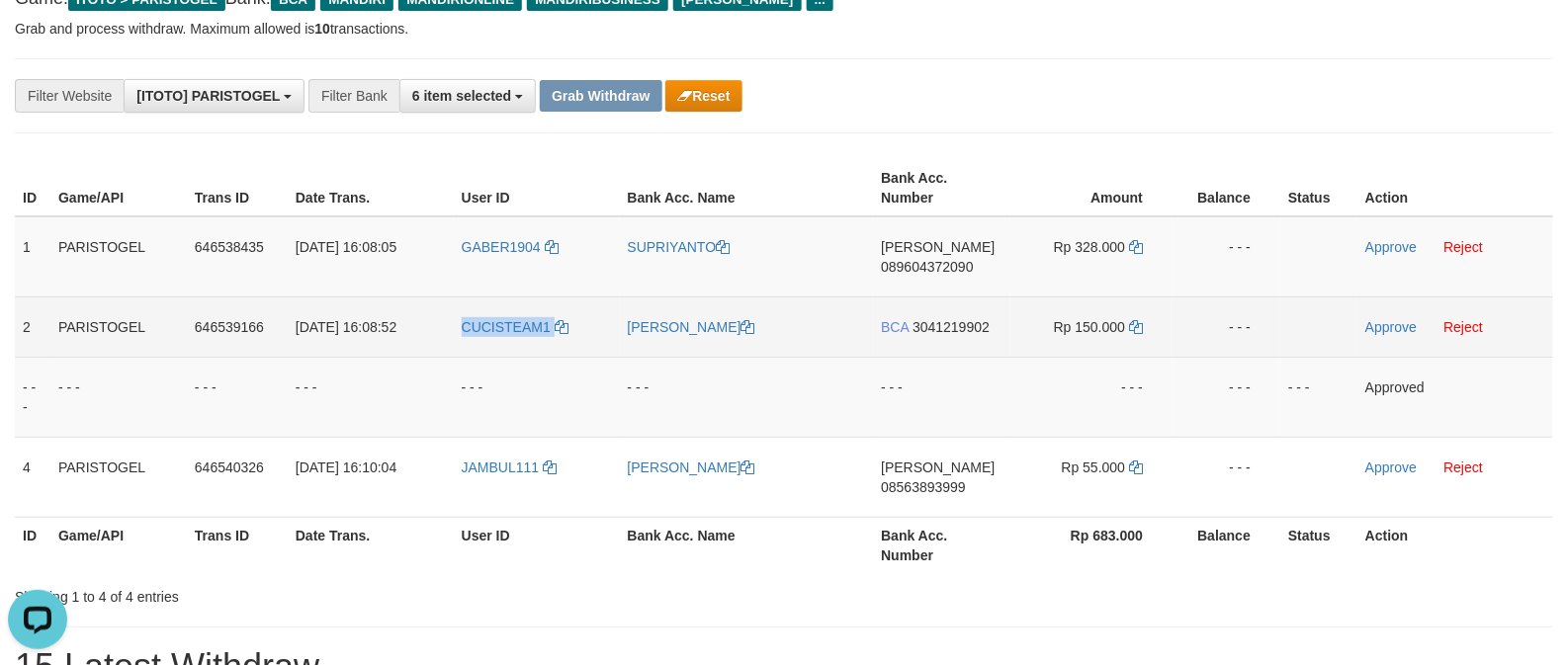 click on "CUCISTEAM1" at bounding box center [537, 326] 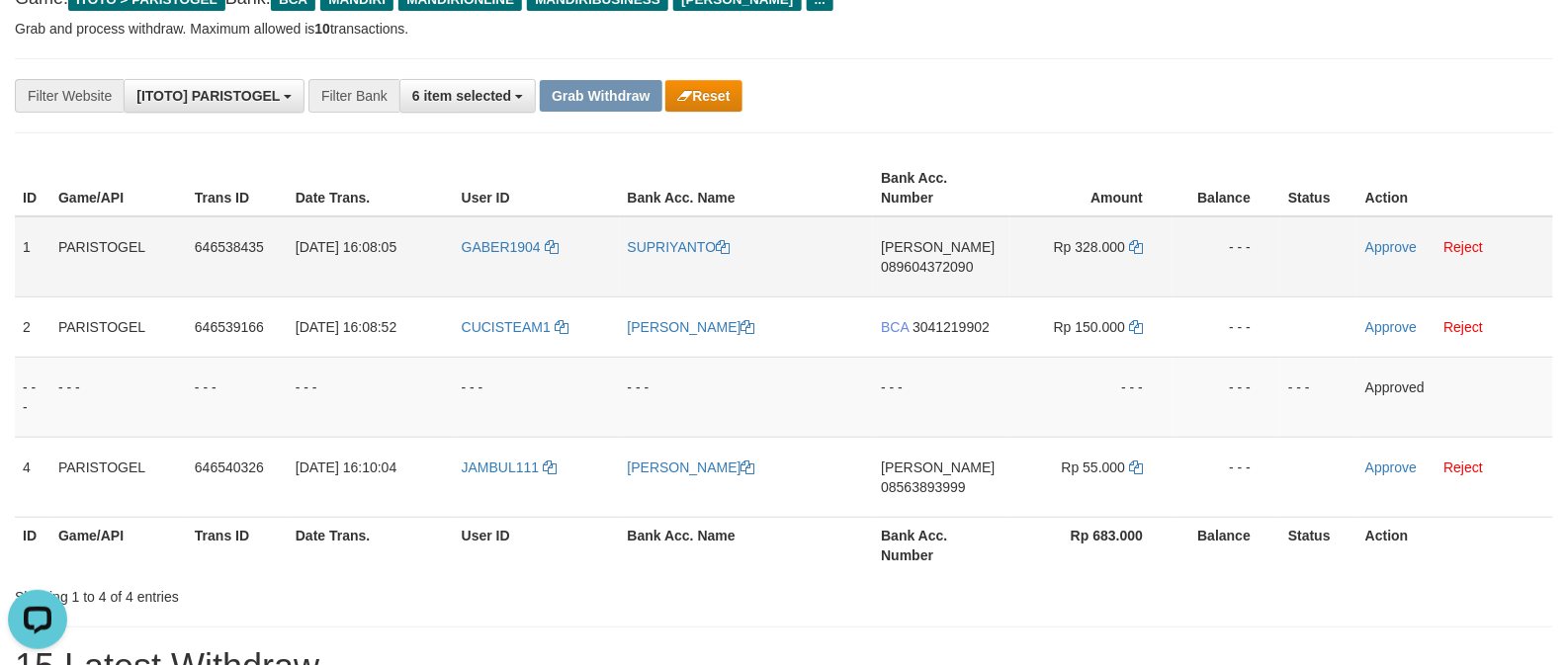 click on "GABER1904" at bounding box center [537, 257] 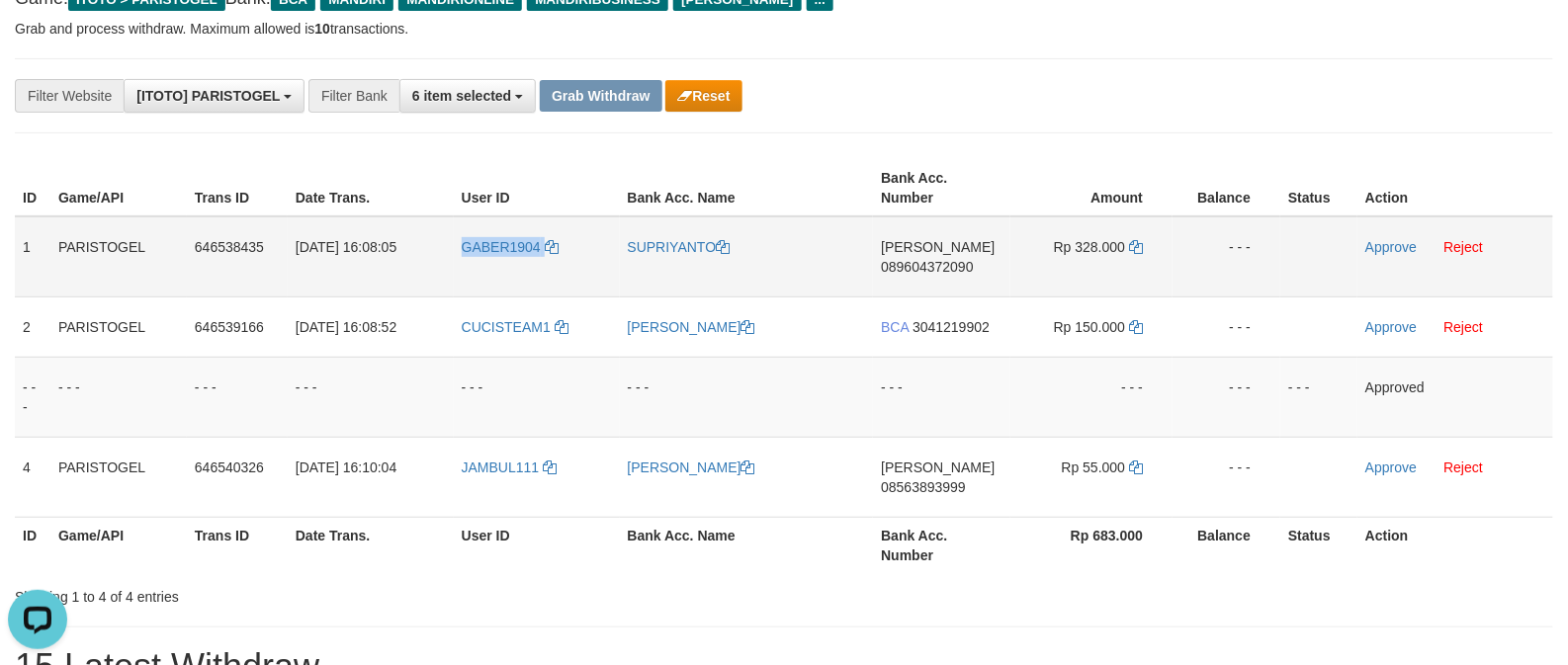 copy on "GABER1904" 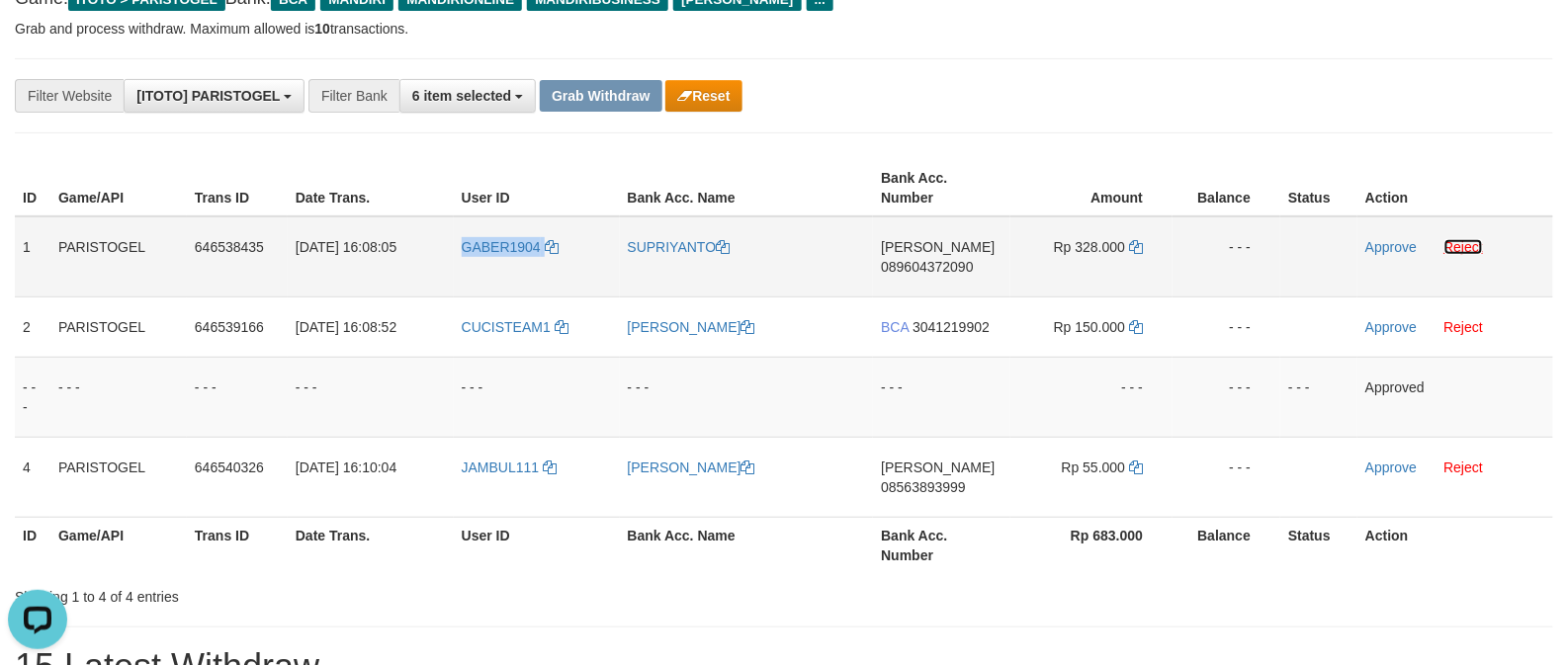 click on "Reject" at bounding box center [1464, 247] 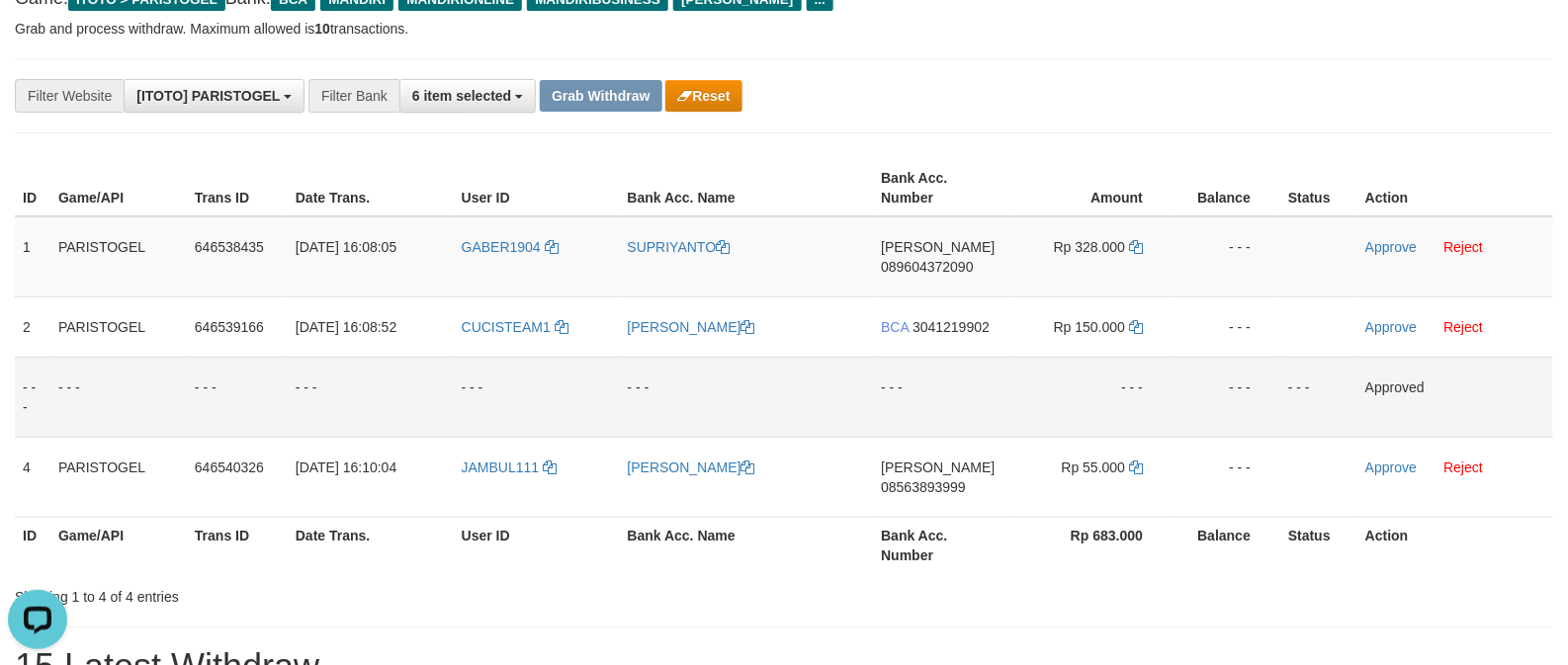 click on "- - -" at bounding box center (537, 396) 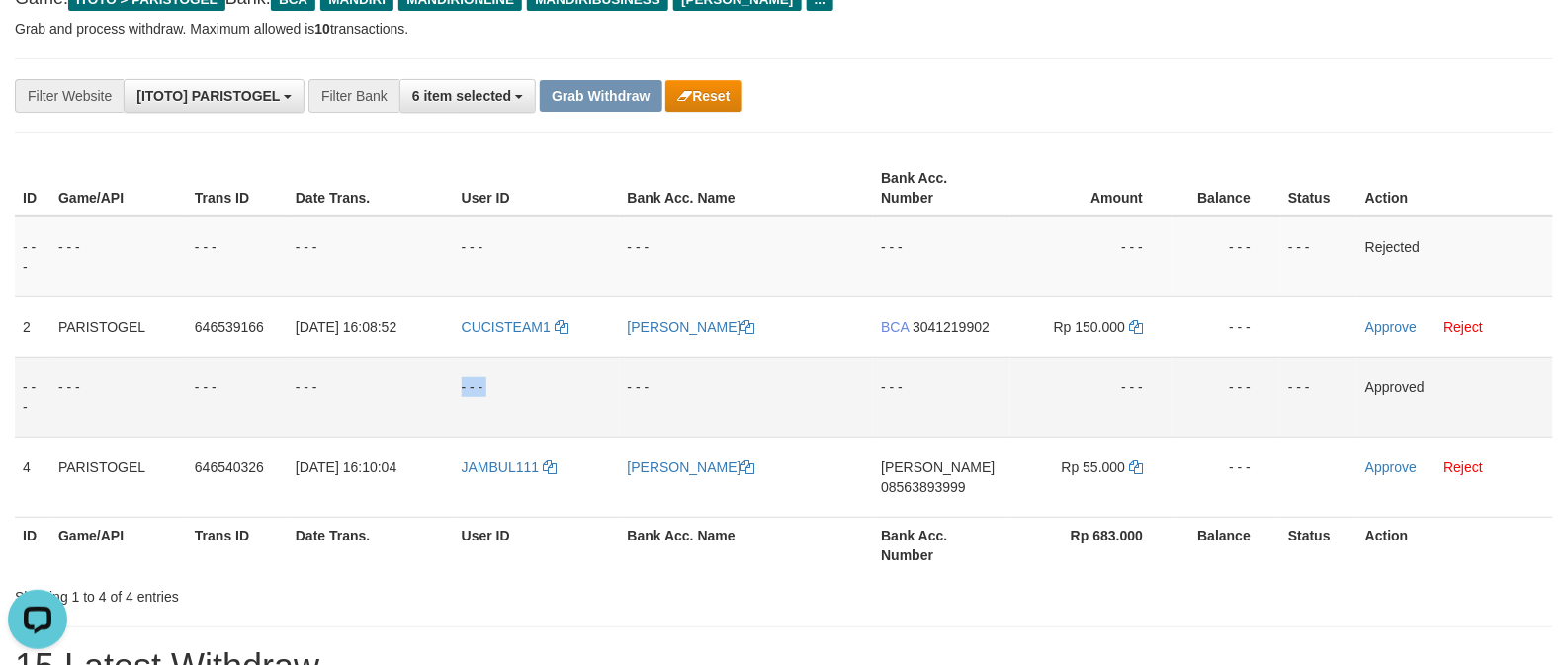 click on "- - -" at bounding box center [537, 396] 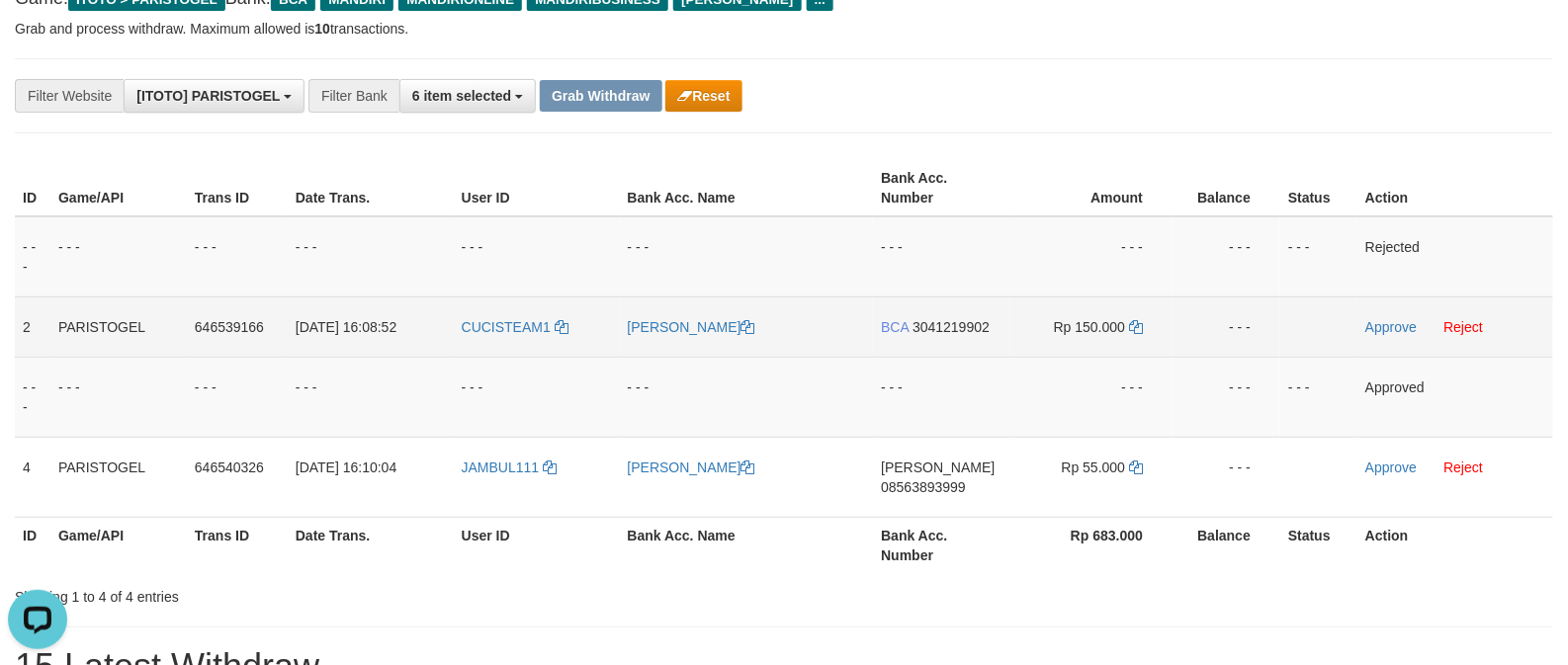 click on "CUCISTEAM1" at bounding box center (537, 326) 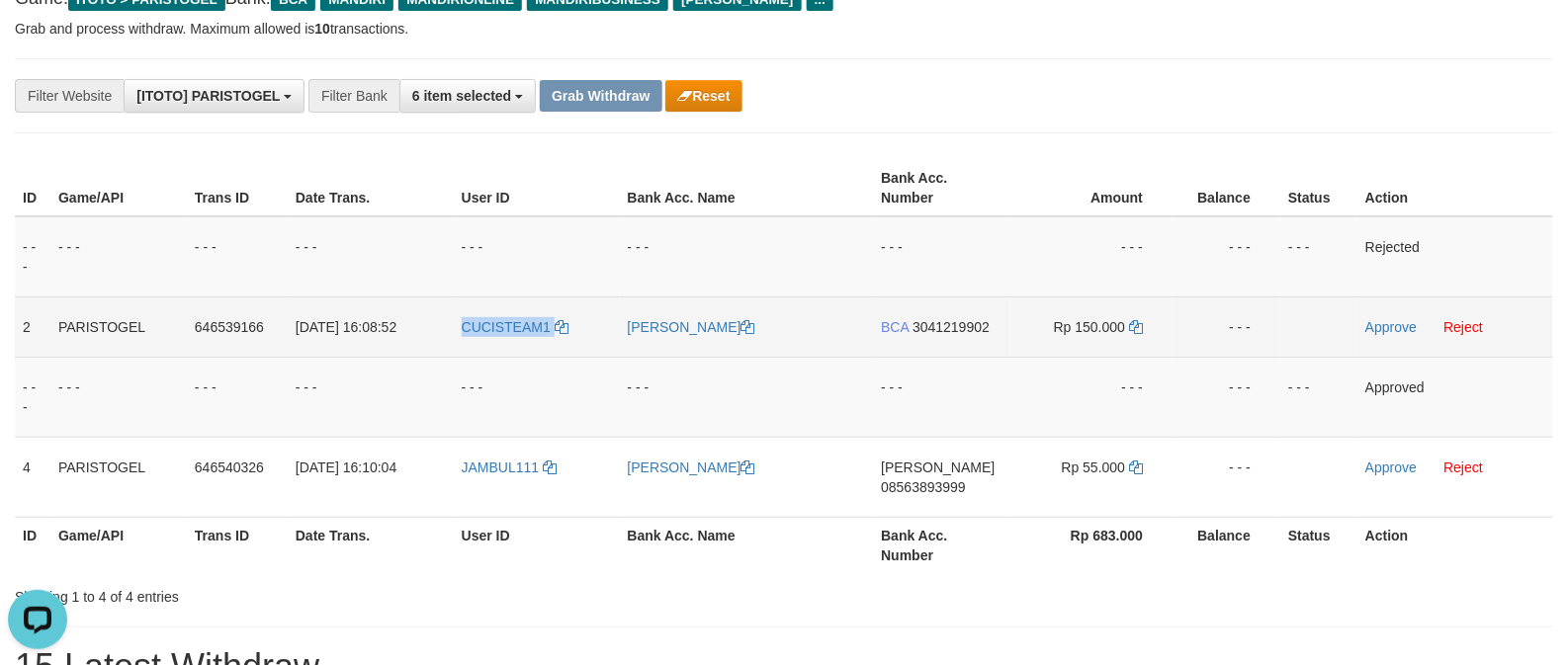 click on "CUCISTEAM1" at bounding box center (537, 326) 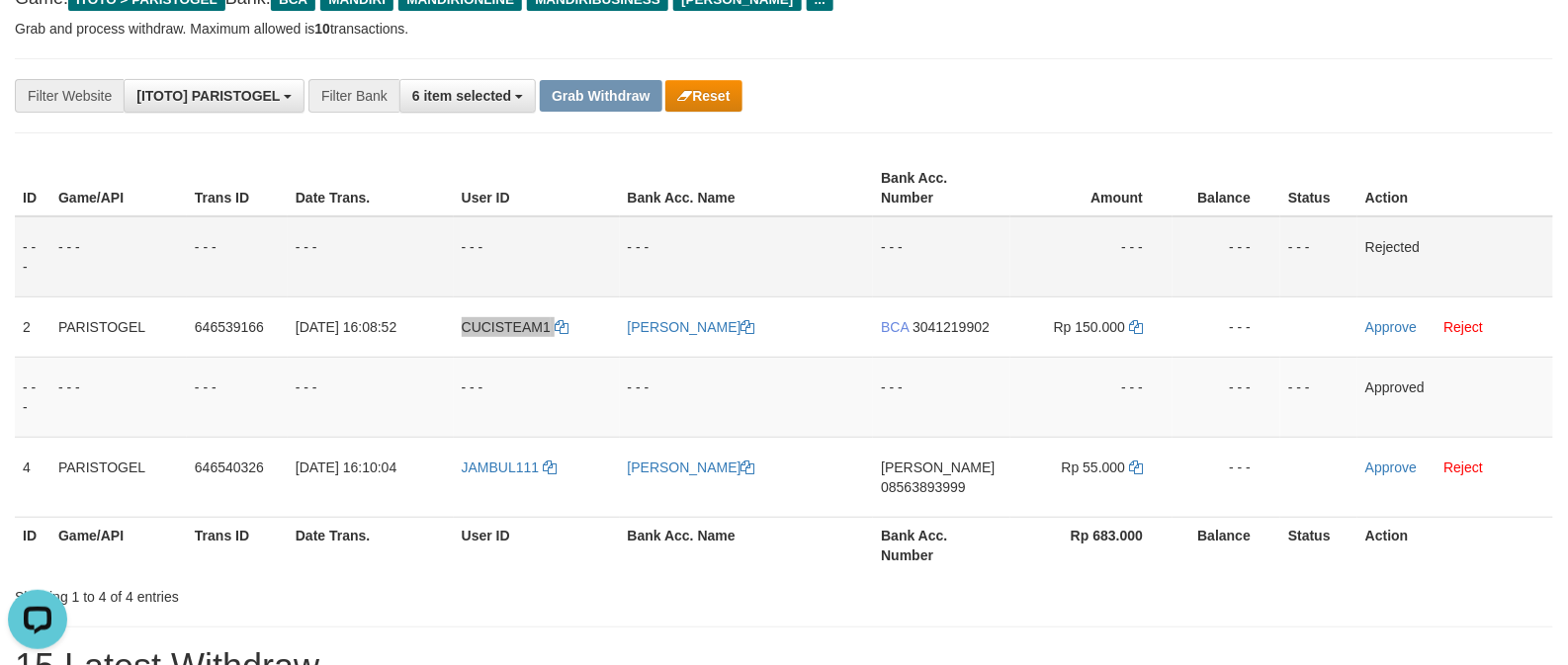 scroll, scrollTop: 263, scrollLeft: 0, axis: vertical 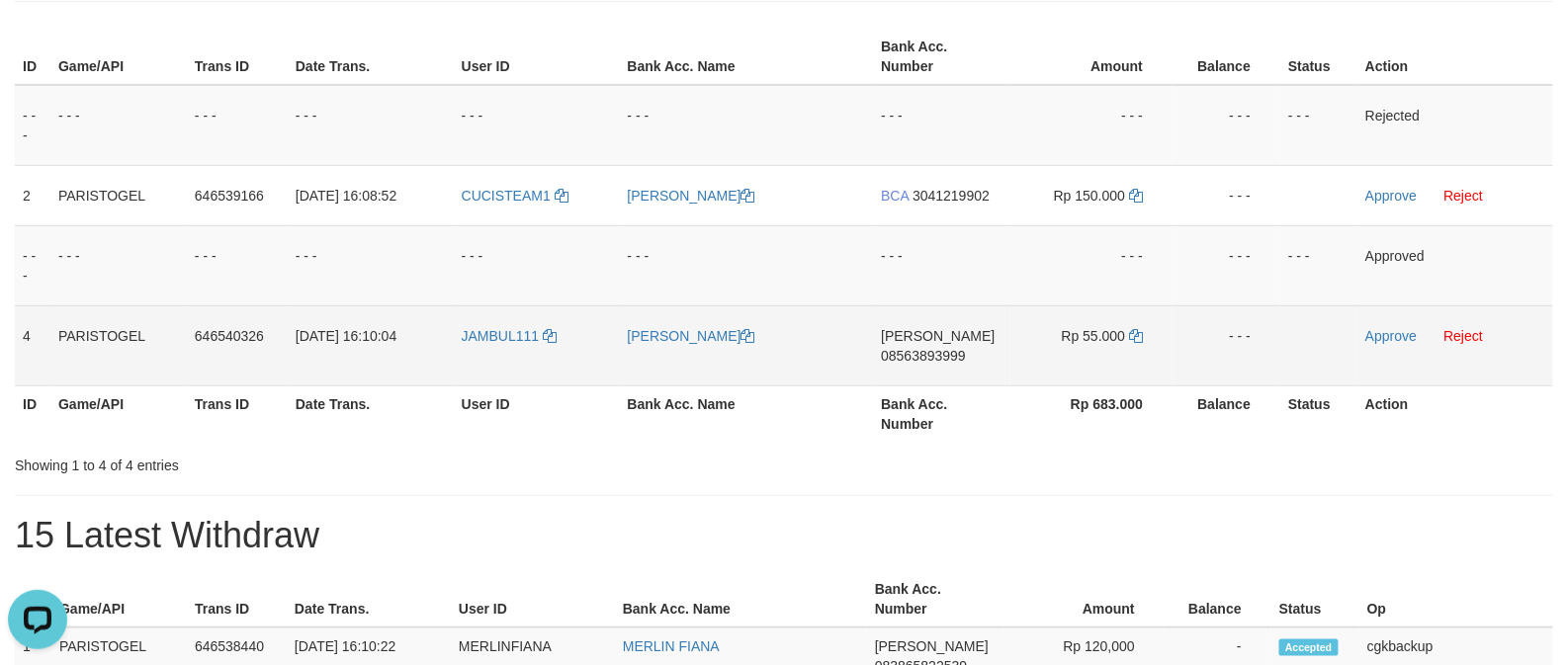 click on "JAMBUL111" at bounding box center (537, 345) 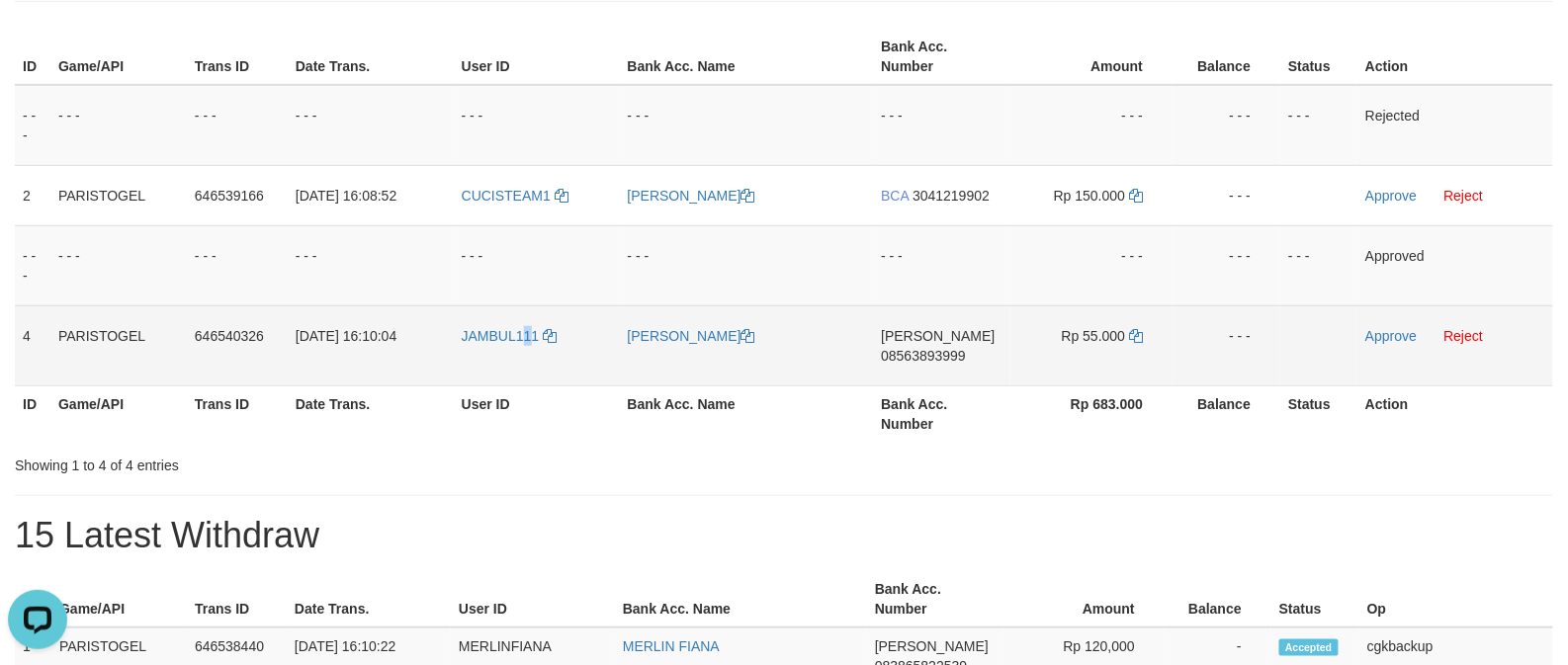 copy on "1" 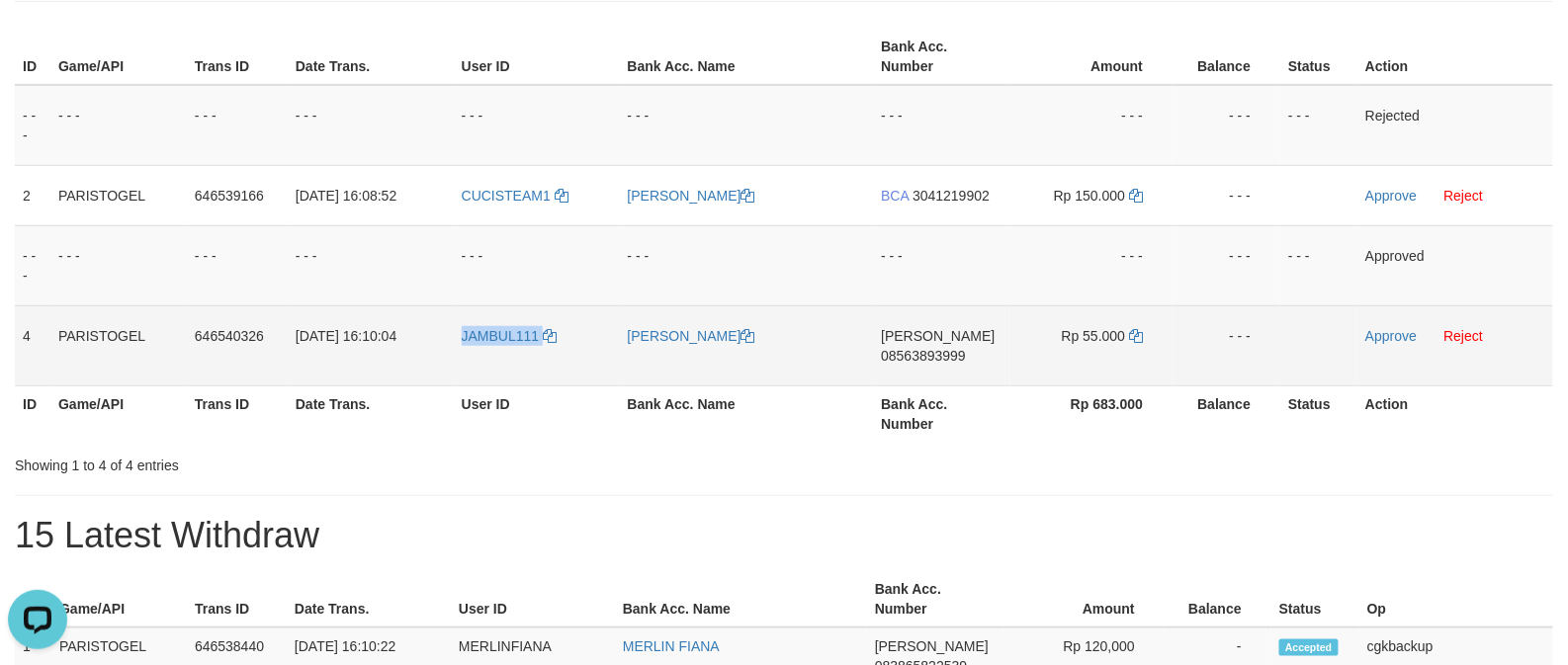 copy on "JAMBUL111" 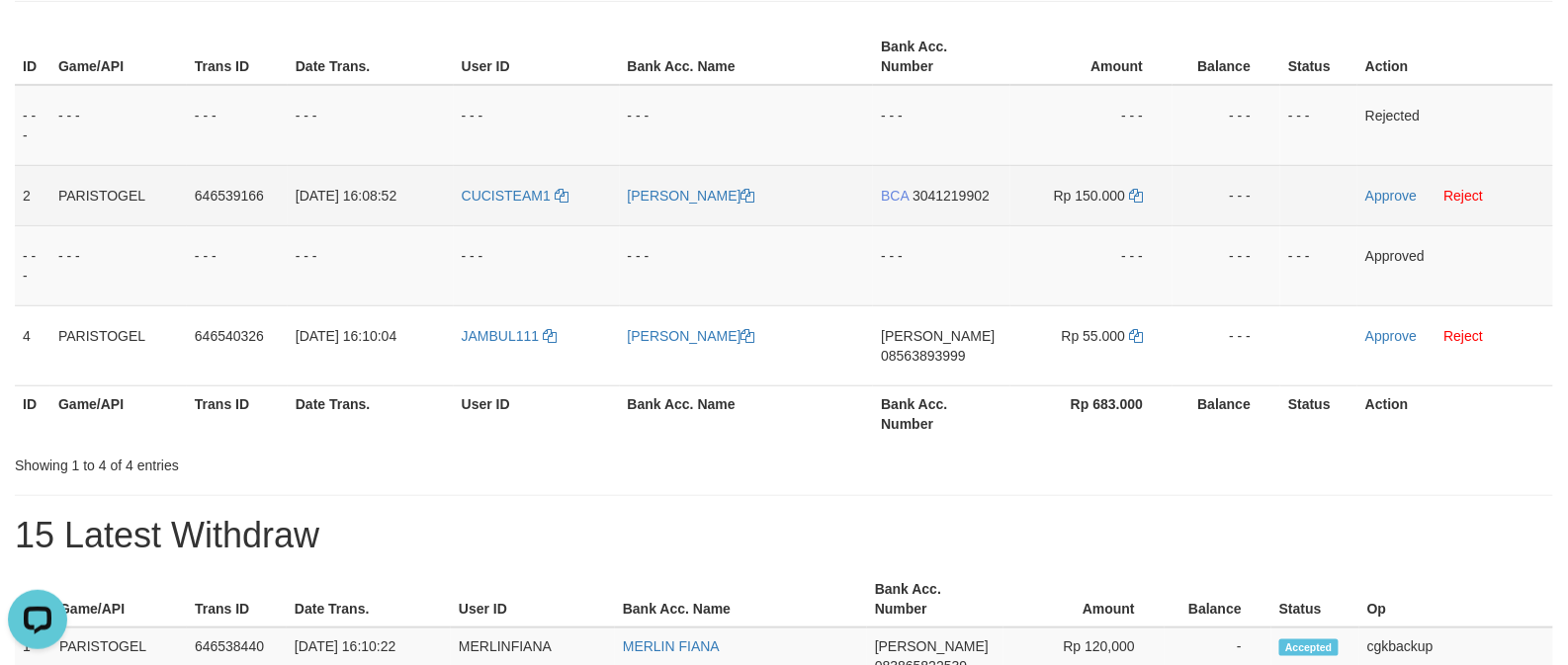 click on "CUCISTEAM1" at bounding box center [537, 195] 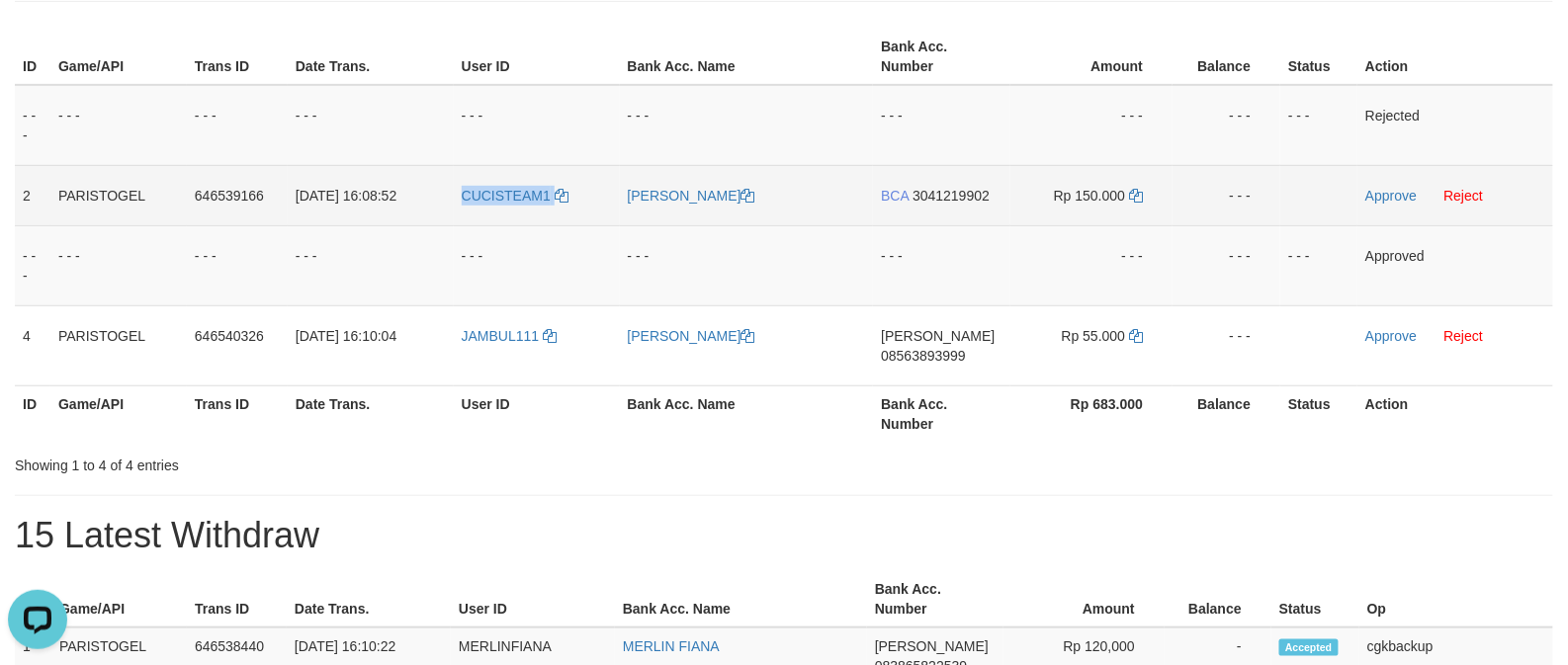 click on "CUCISTEAM1" at bounding box center [537, 195] 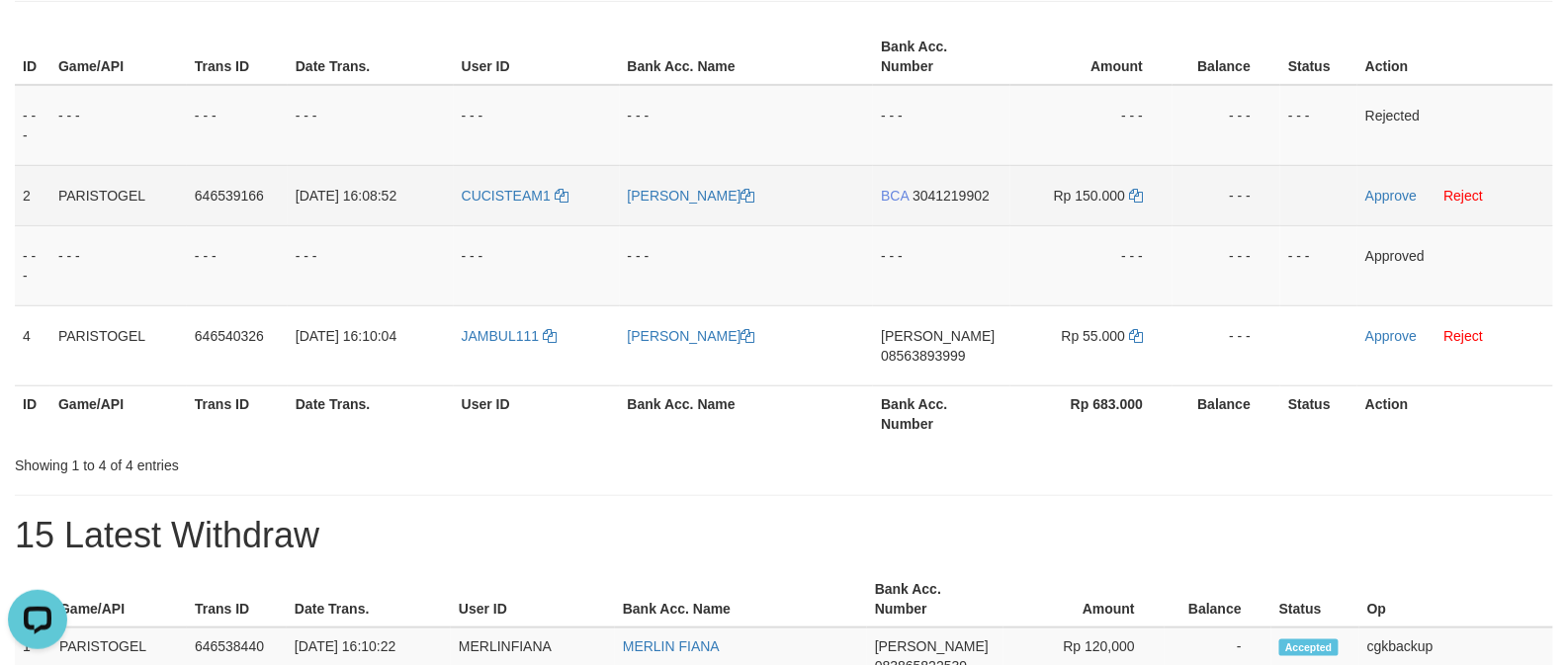 click on "[PERSON_NAME]" at bounding box center [746, 195] 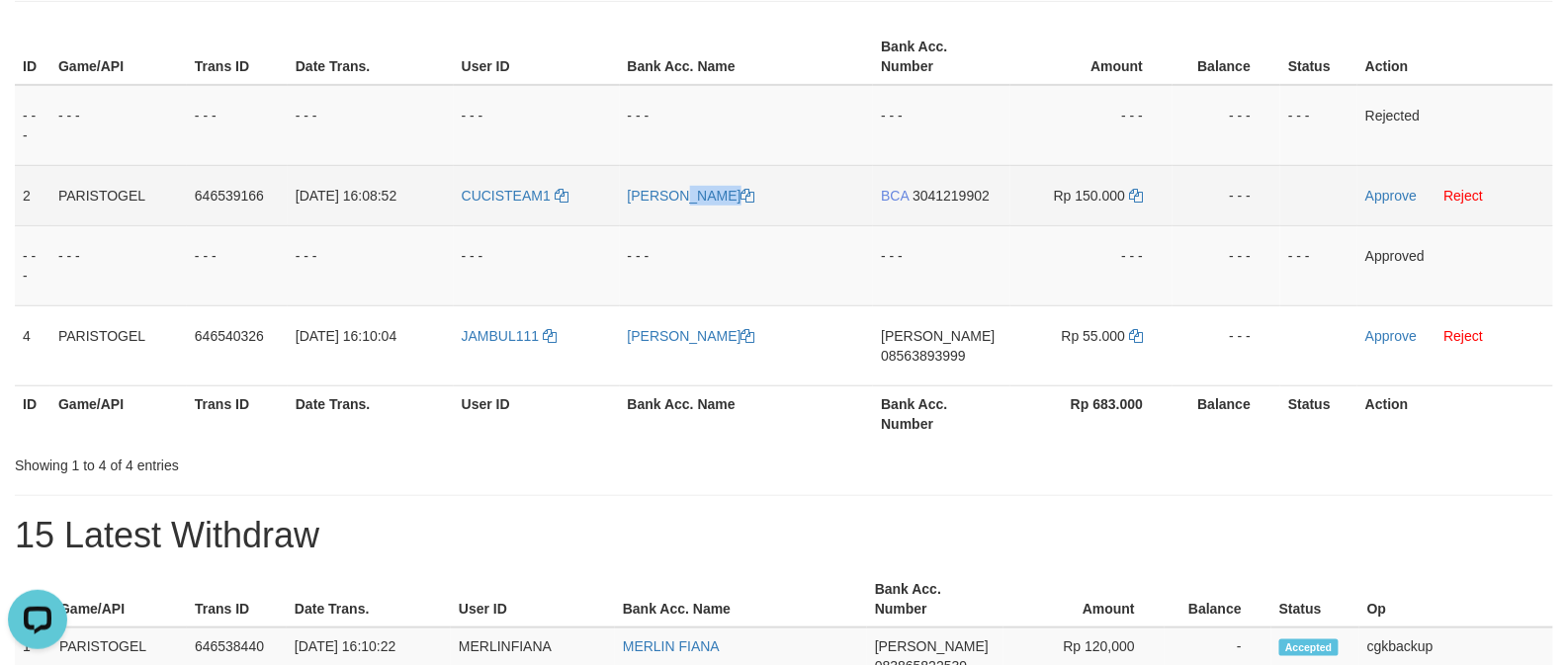 click on "[PERSON_NAME]" at bounding box center (746, 195) 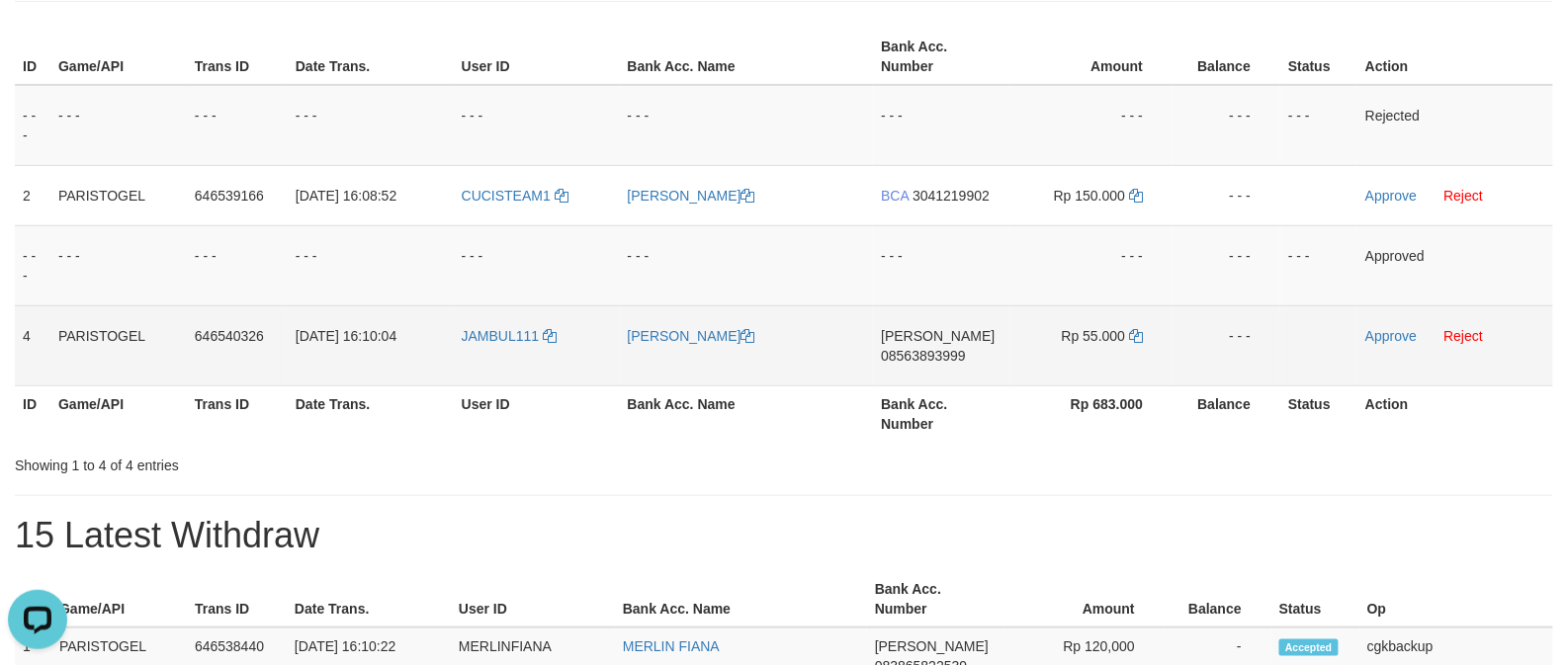 click on "JAMBUL111" at bounding box center (537, 345) 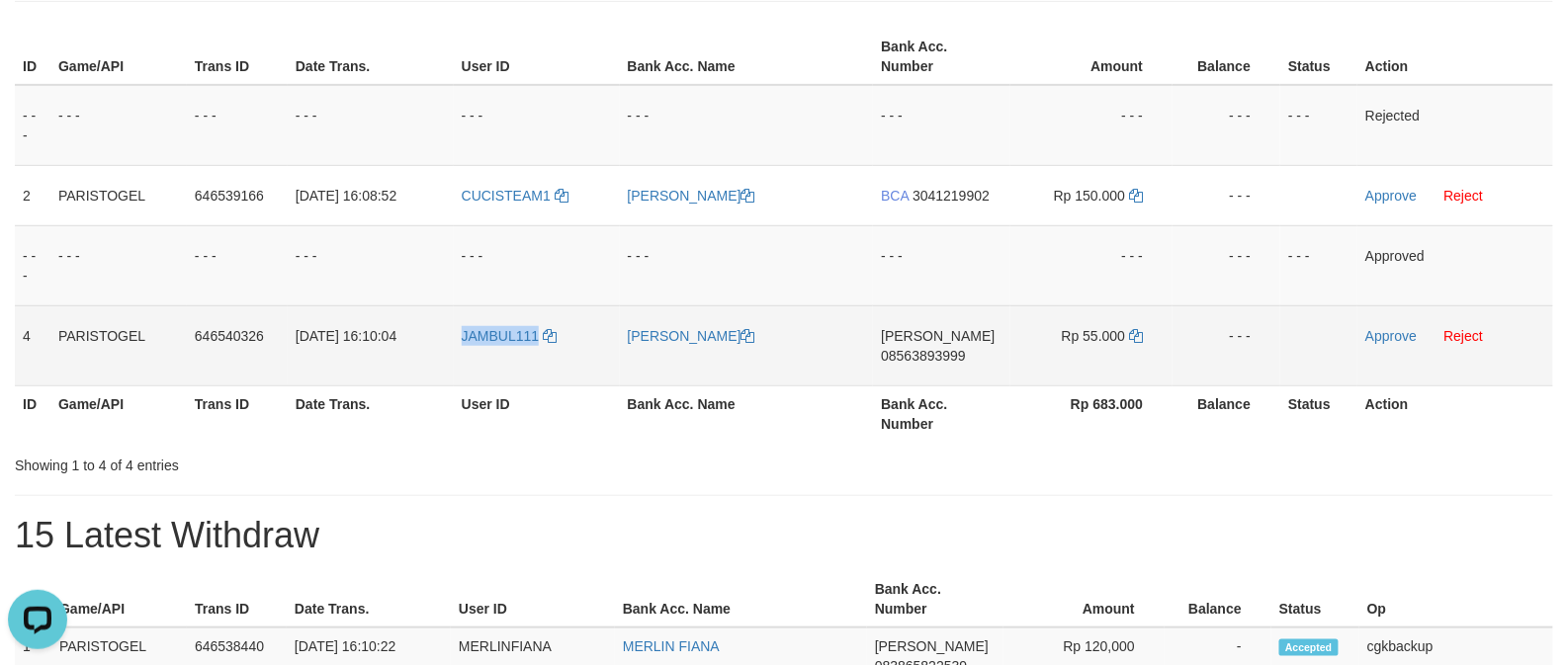 click on "JAMBUL111" at bounding box center (537, 345) 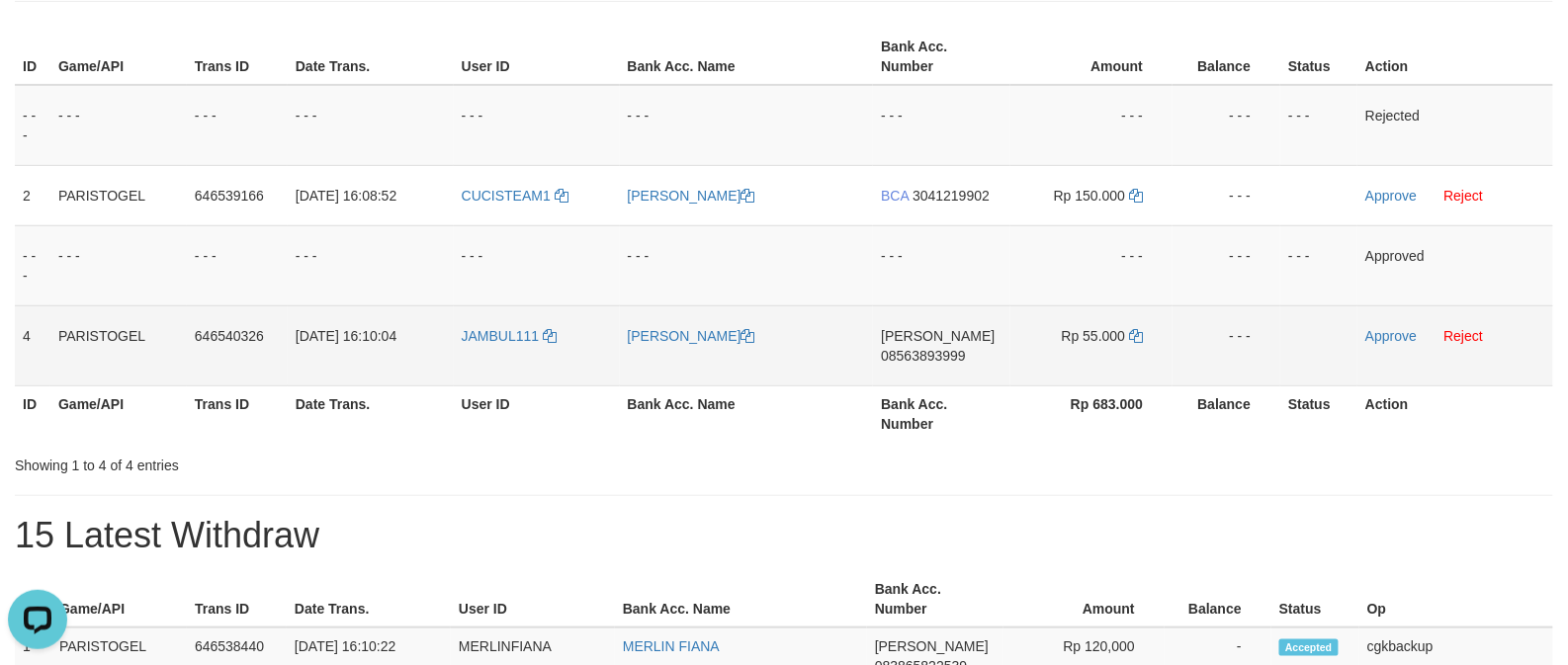 click on "[PERSON_NAME]" at bounding box center (746, 345) 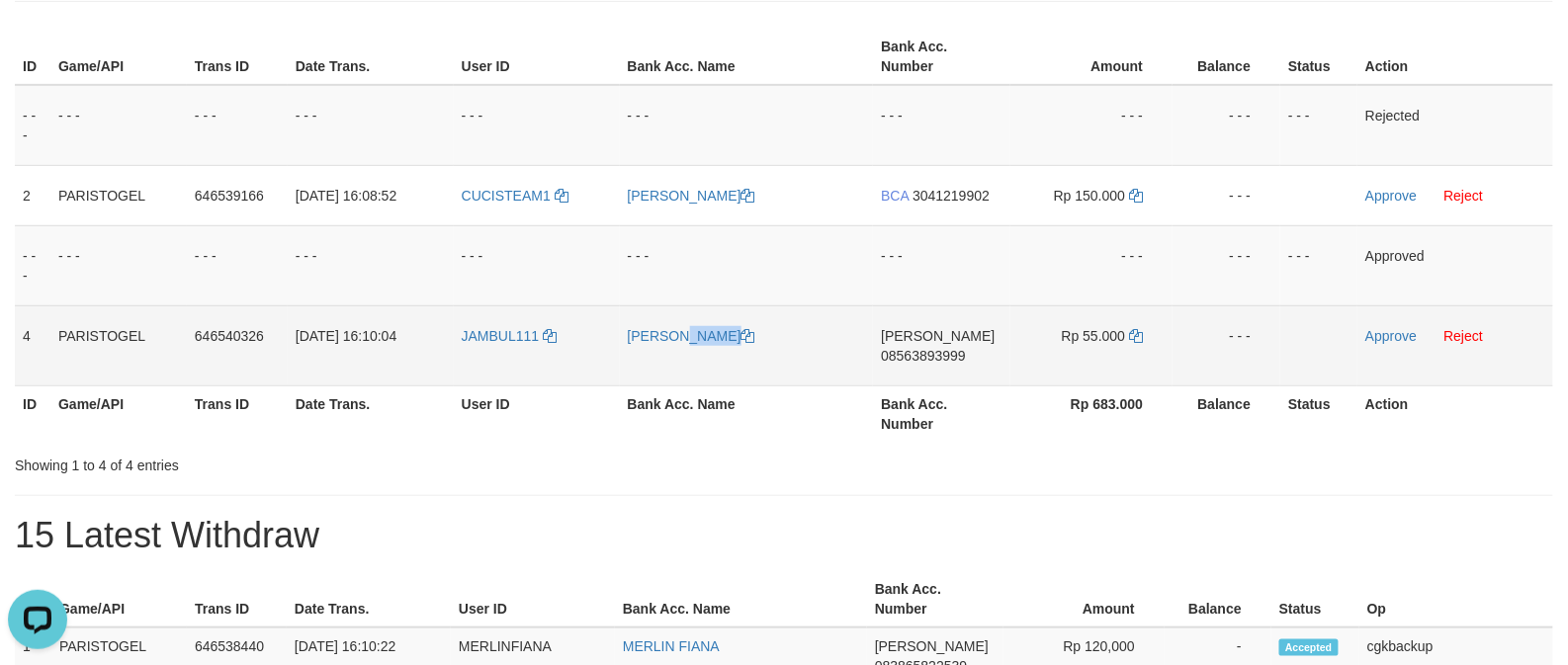 click on "[PERSON_NAME]" at bounding box center [746, 345] 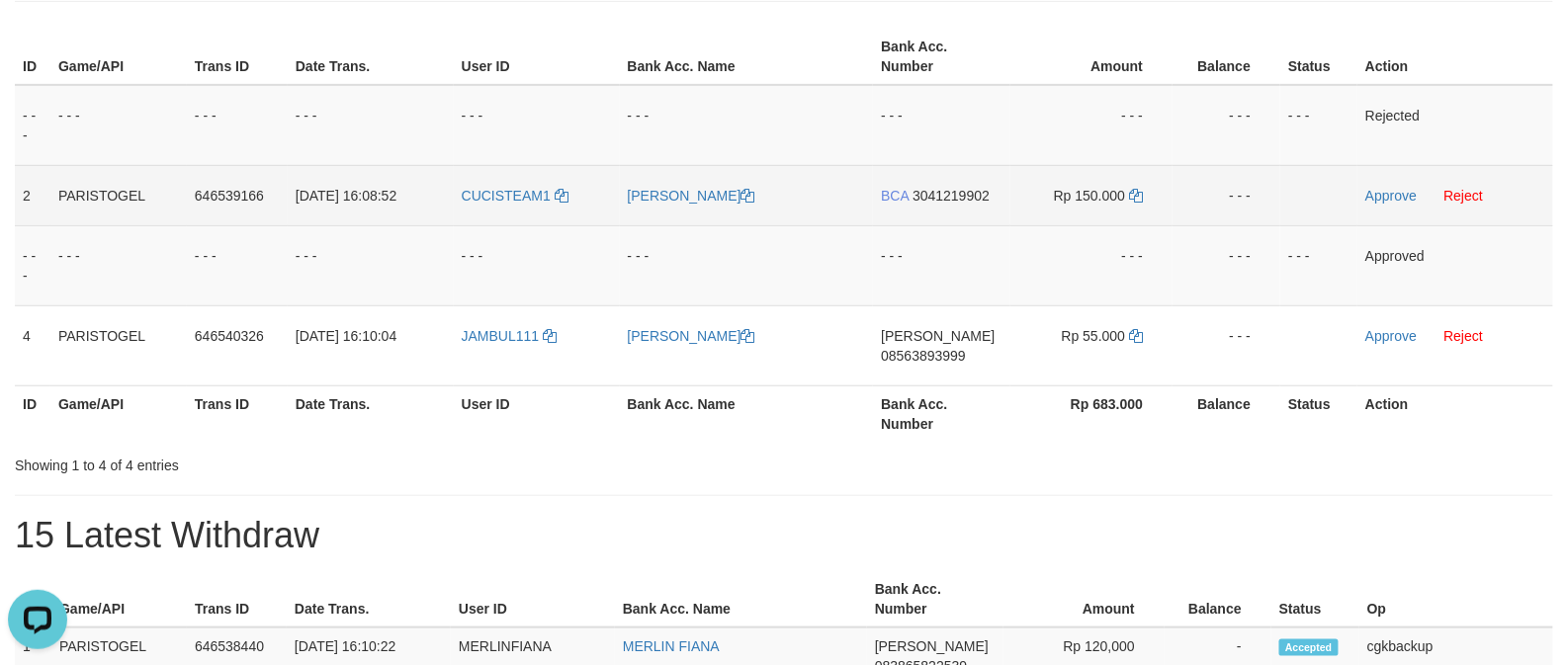click on "BCA
3041219902" at bounding box center (941, 195) 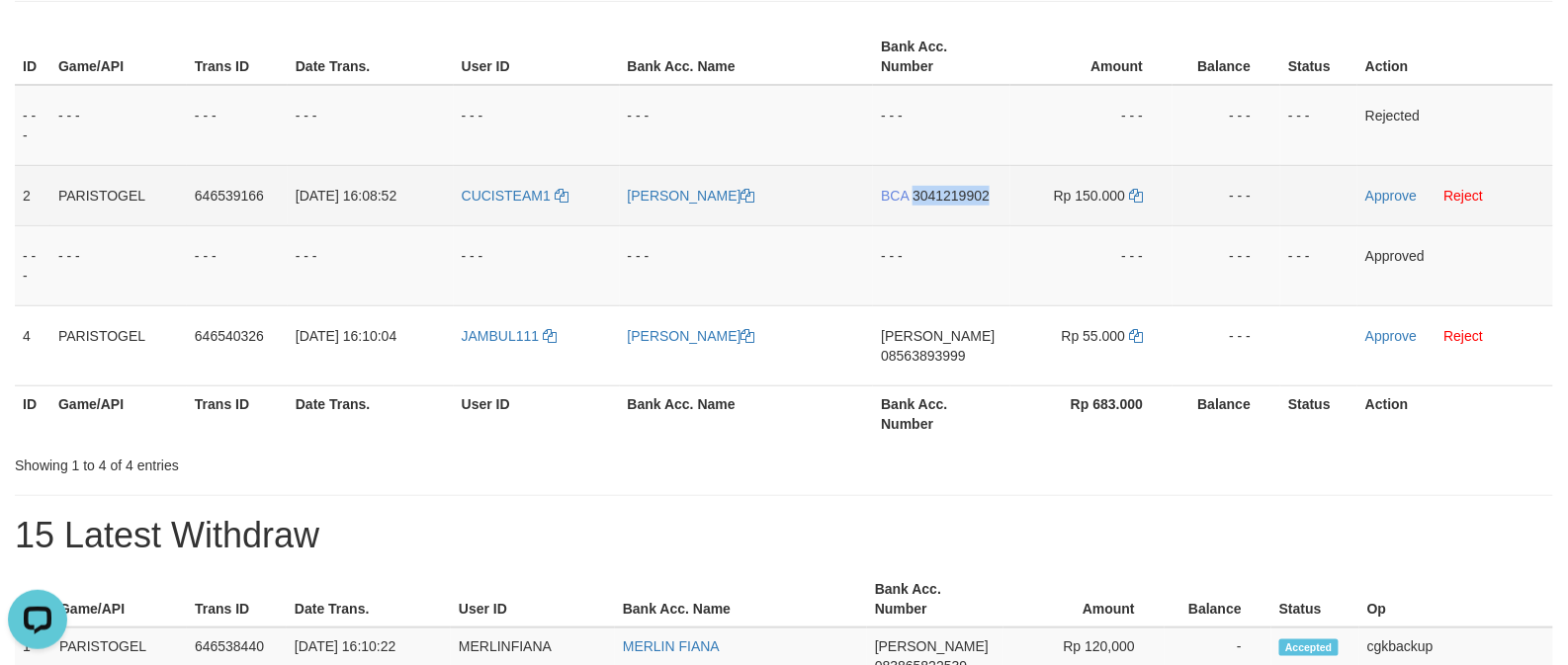 click on "BCA
3041219902" at bounding box center [941, 195] 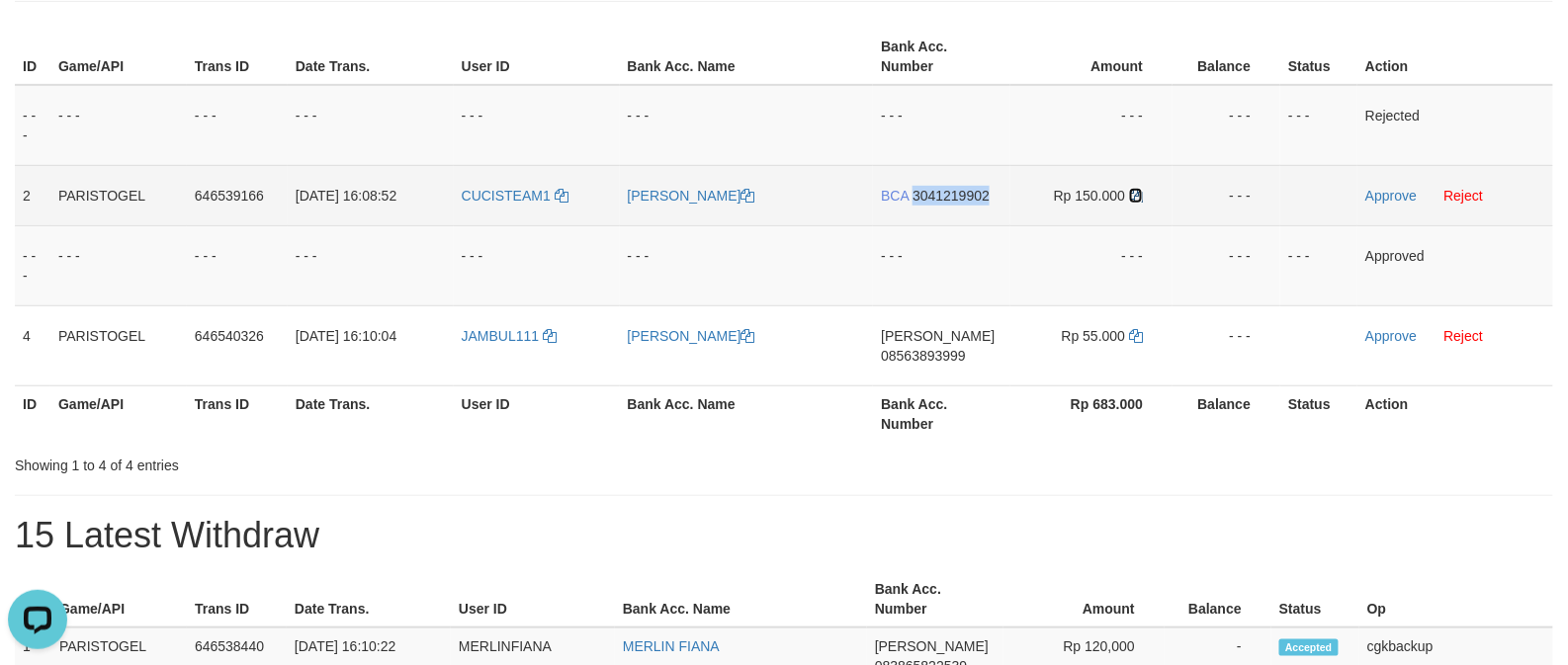click at bounding box center (1136, 196) 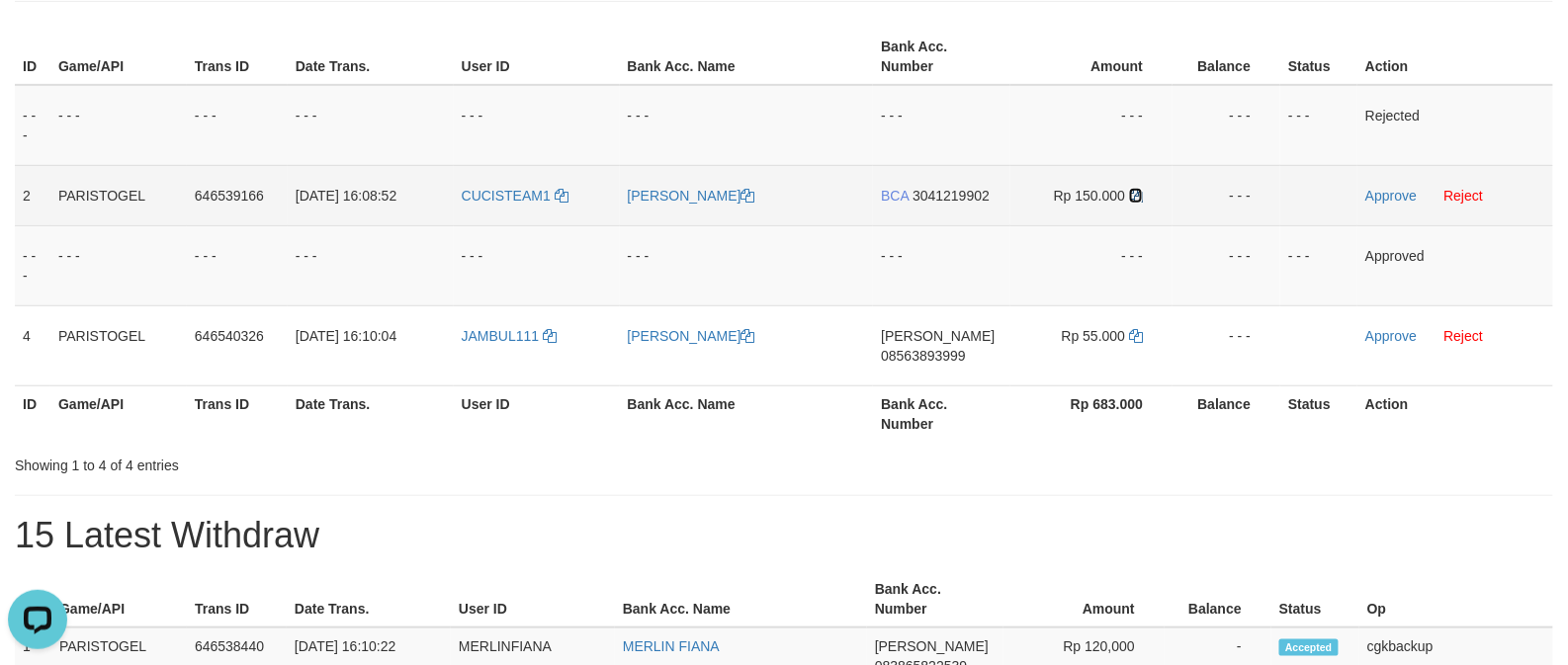 click at bounding box center [1136, 196] 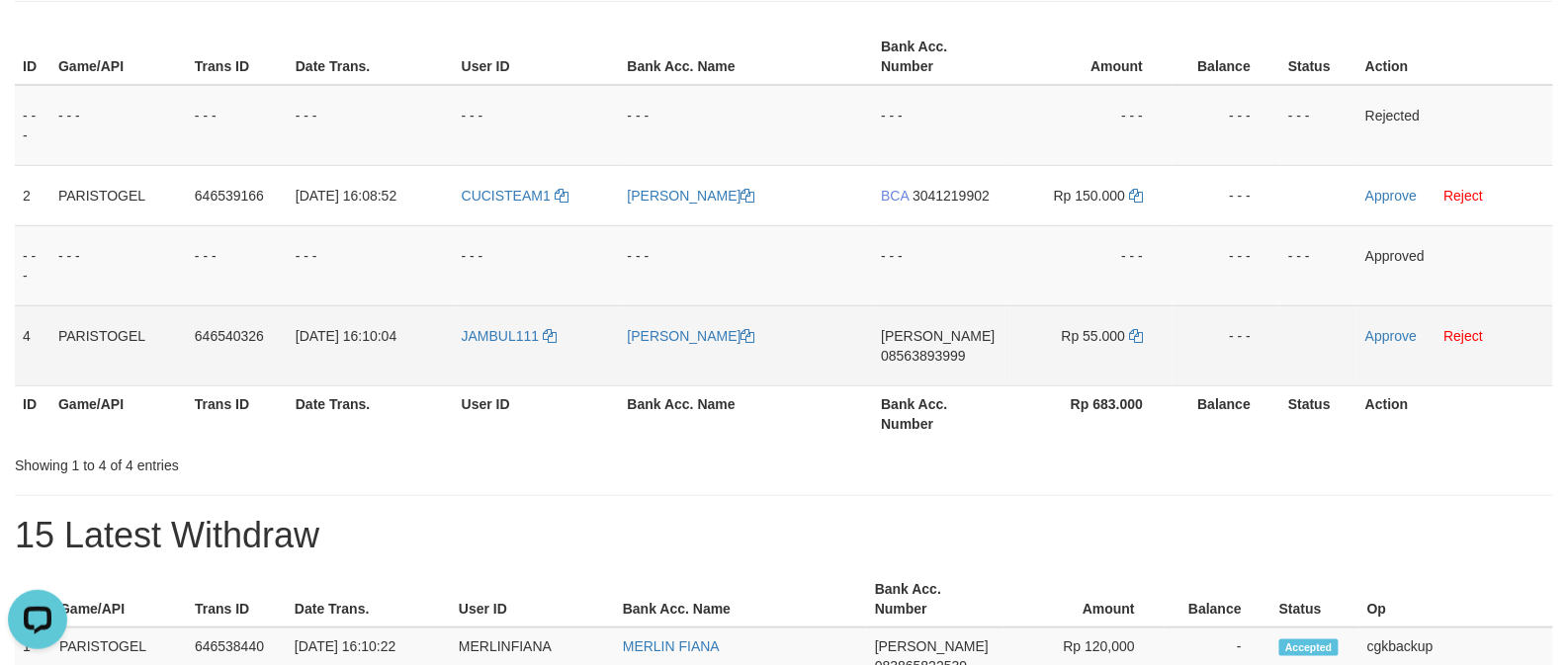 click on "DANA
08563893999" at bounding box center [941, 345] 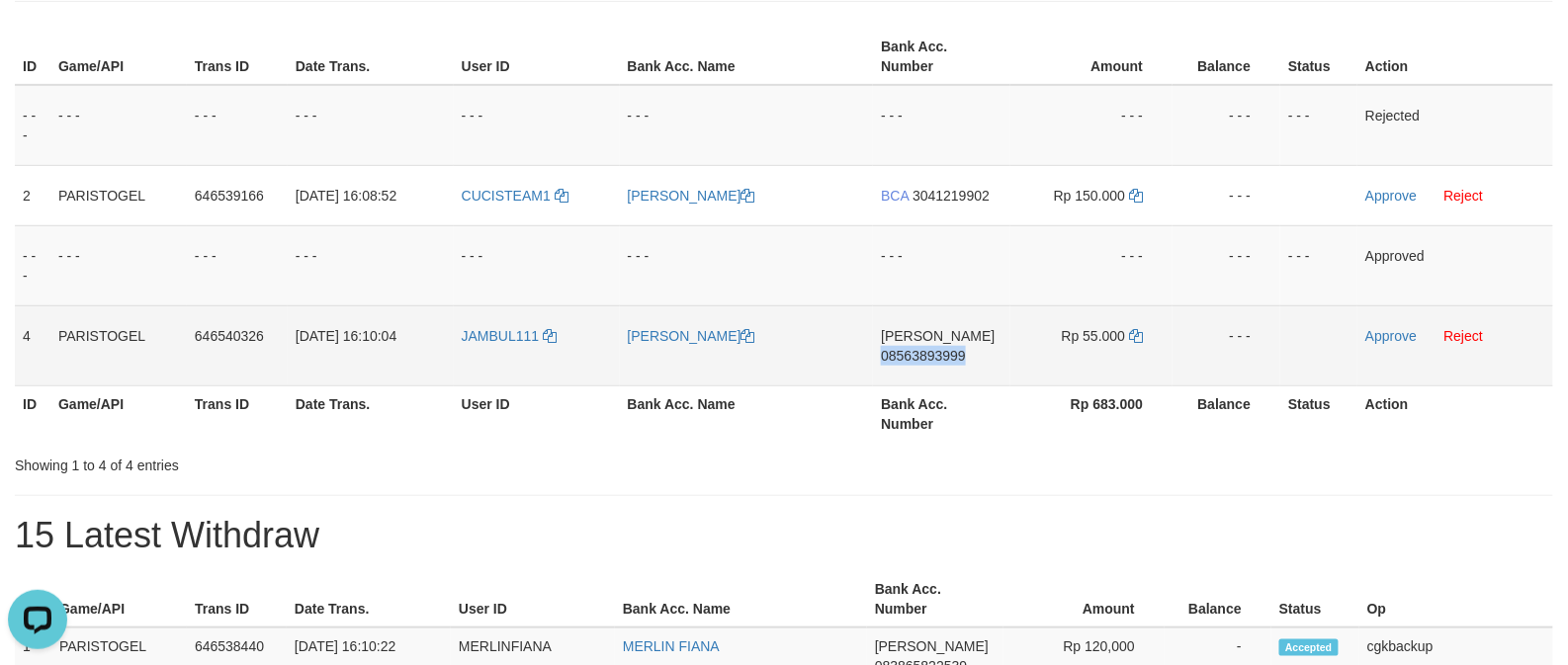 click on "DANA
08563893999" at bounding box center [941, 345] 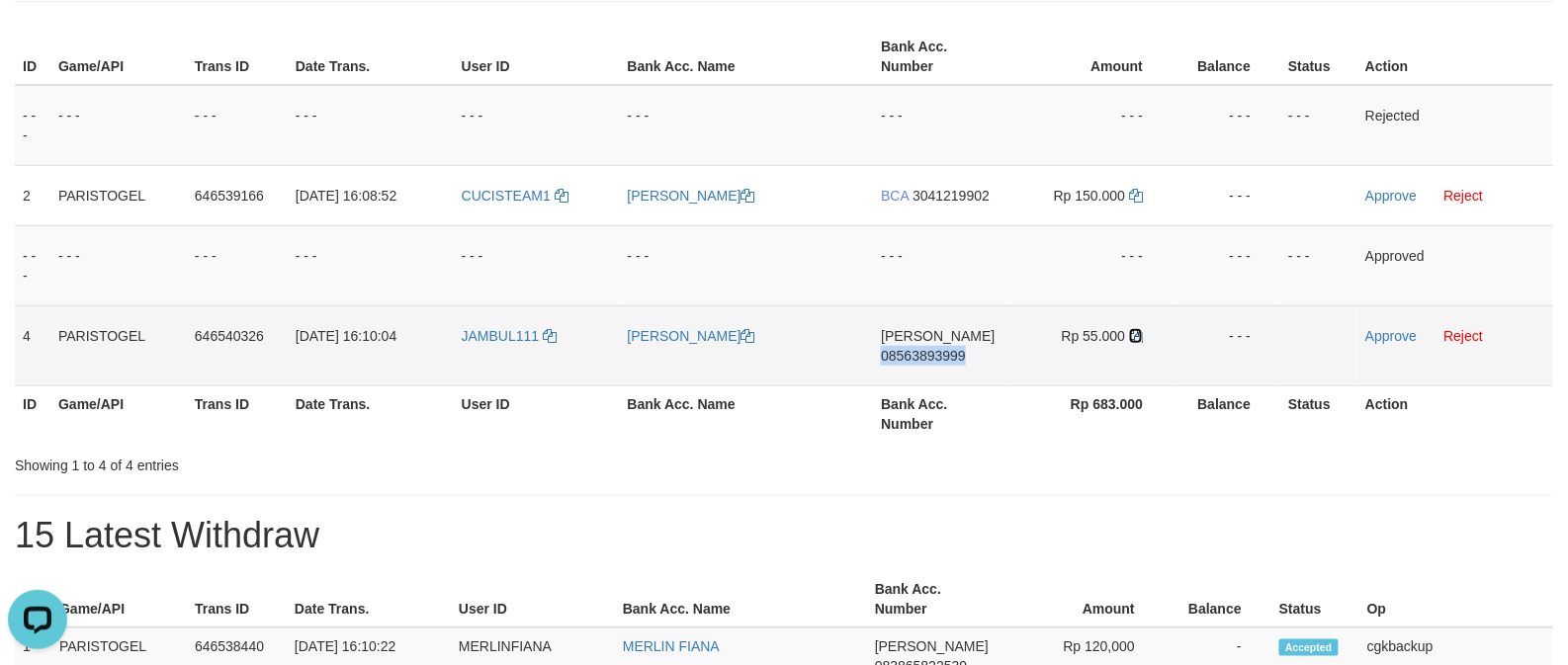 click at bounding box center [1136, 336] 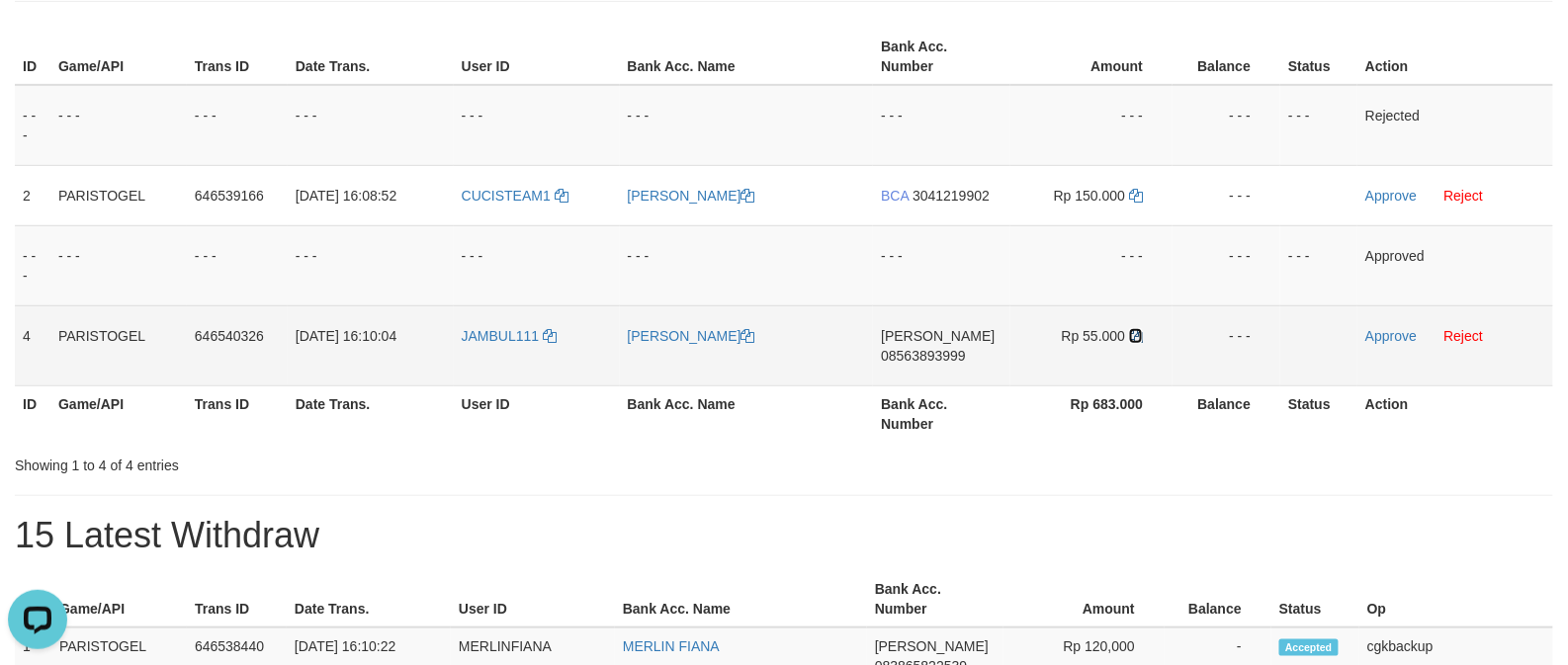click at bounding box center (1136, 336) 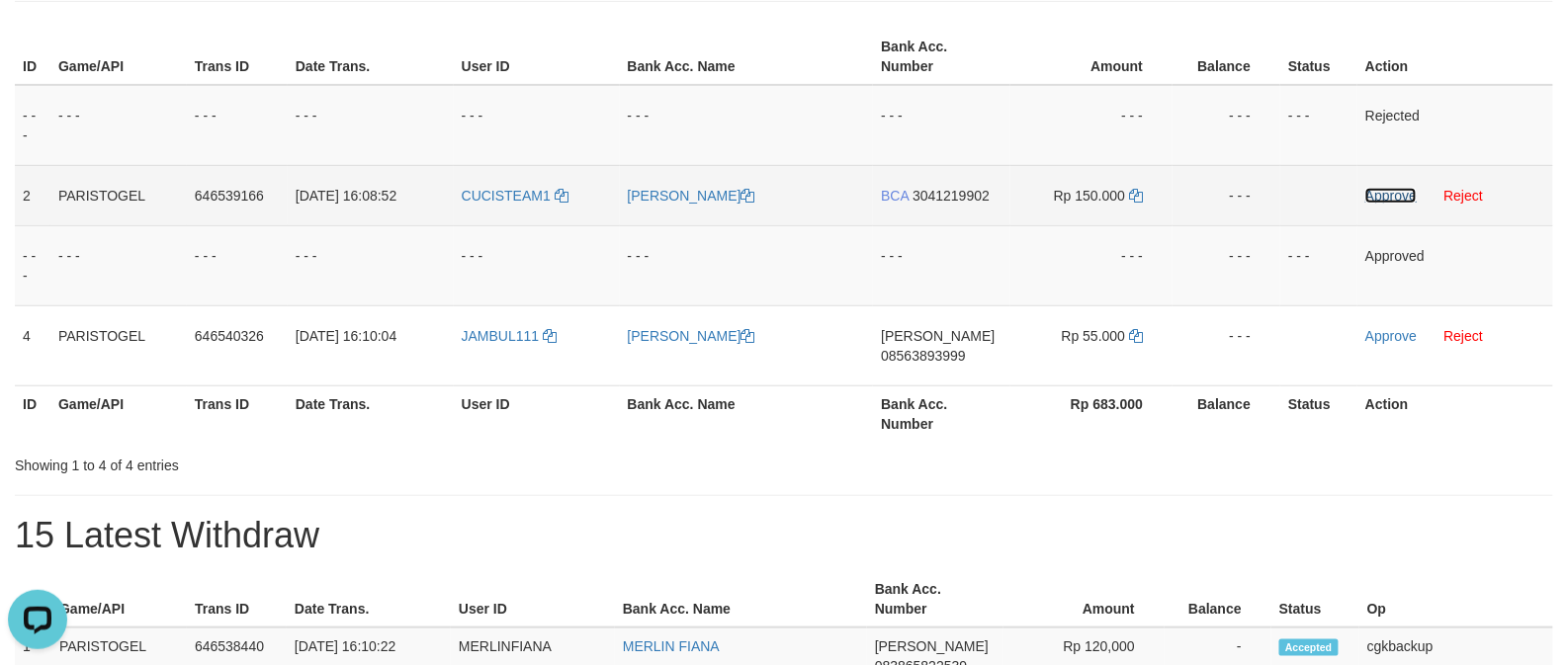 click on "Approve" at bounding box center [1391, 196] 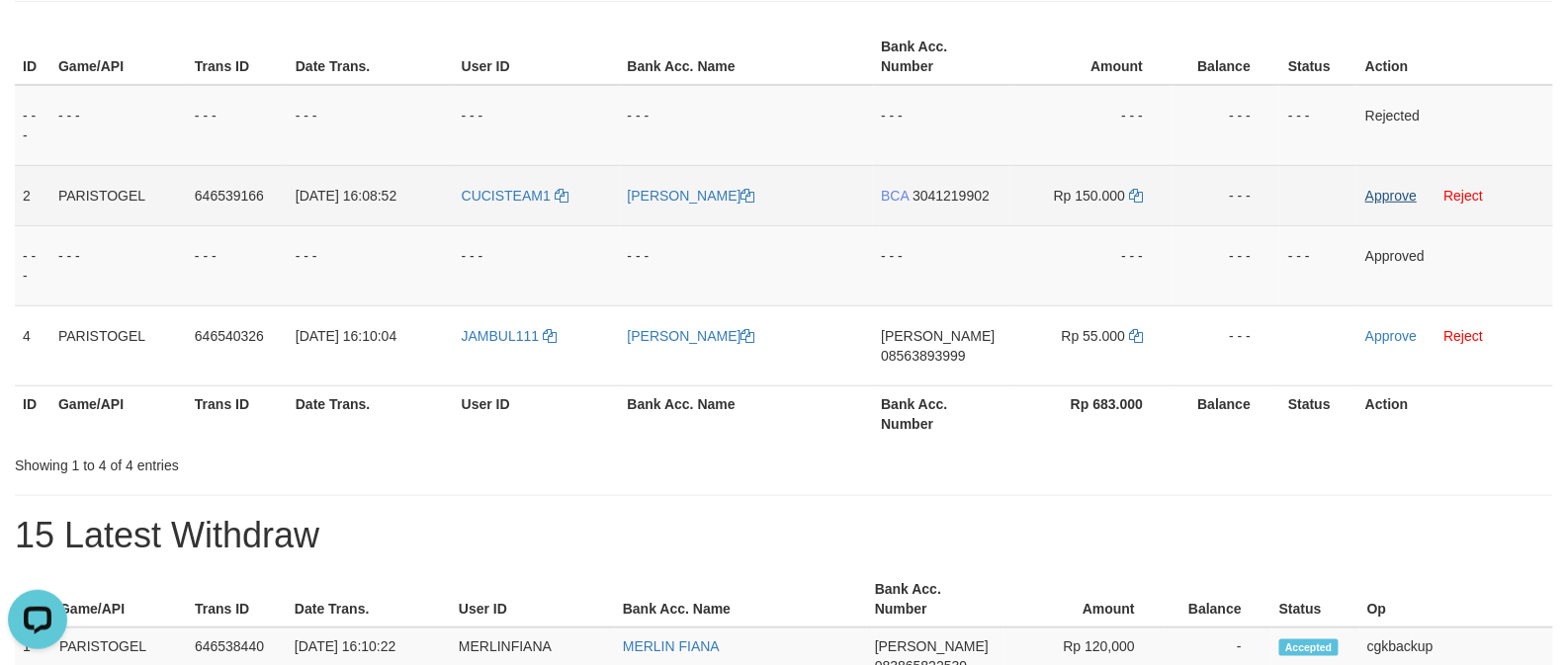 click on "Approve
Reject" at bounding box center (1455, 345) 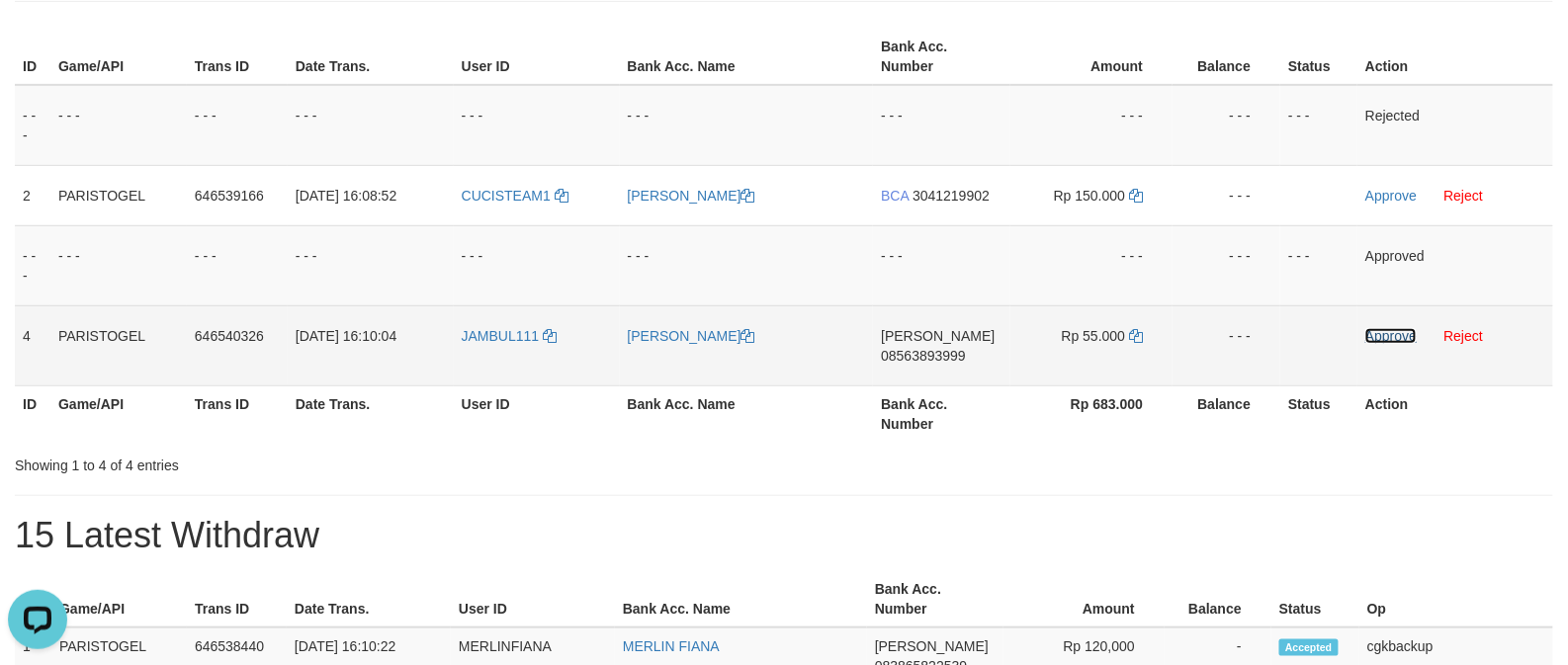 click on "Approve" at bounding box center [1391, 336] 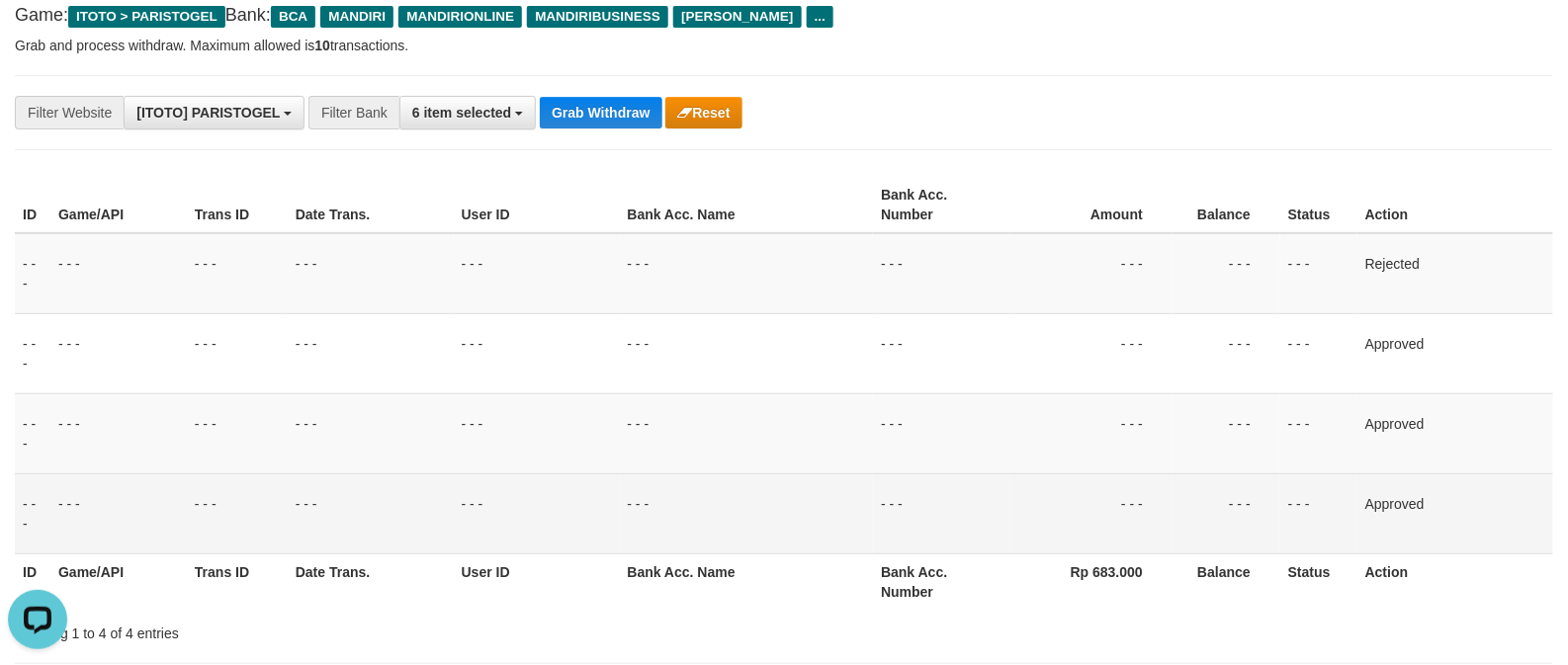 scroll, scrollTop: 0, scrollLeft: 0, axis: both 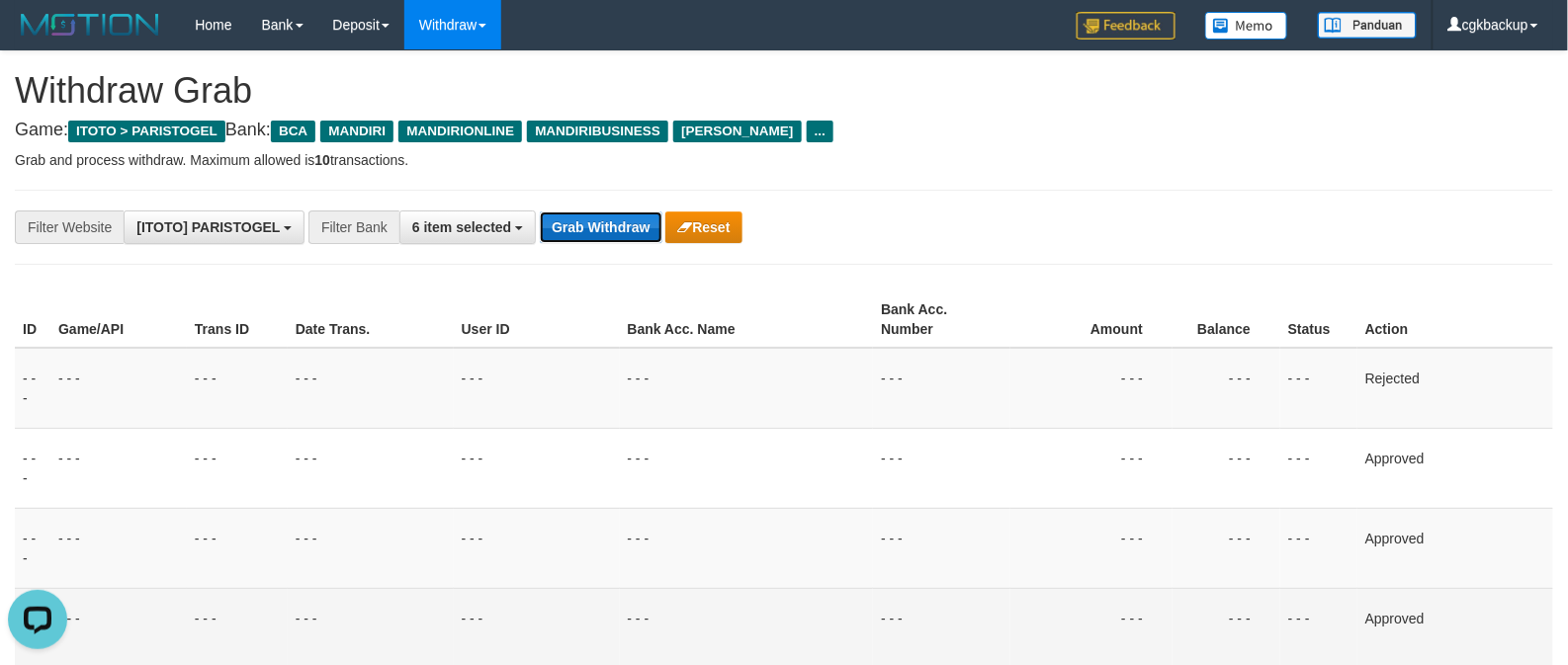 click on "Grab Withdraw" at bounding box center (600, 227) 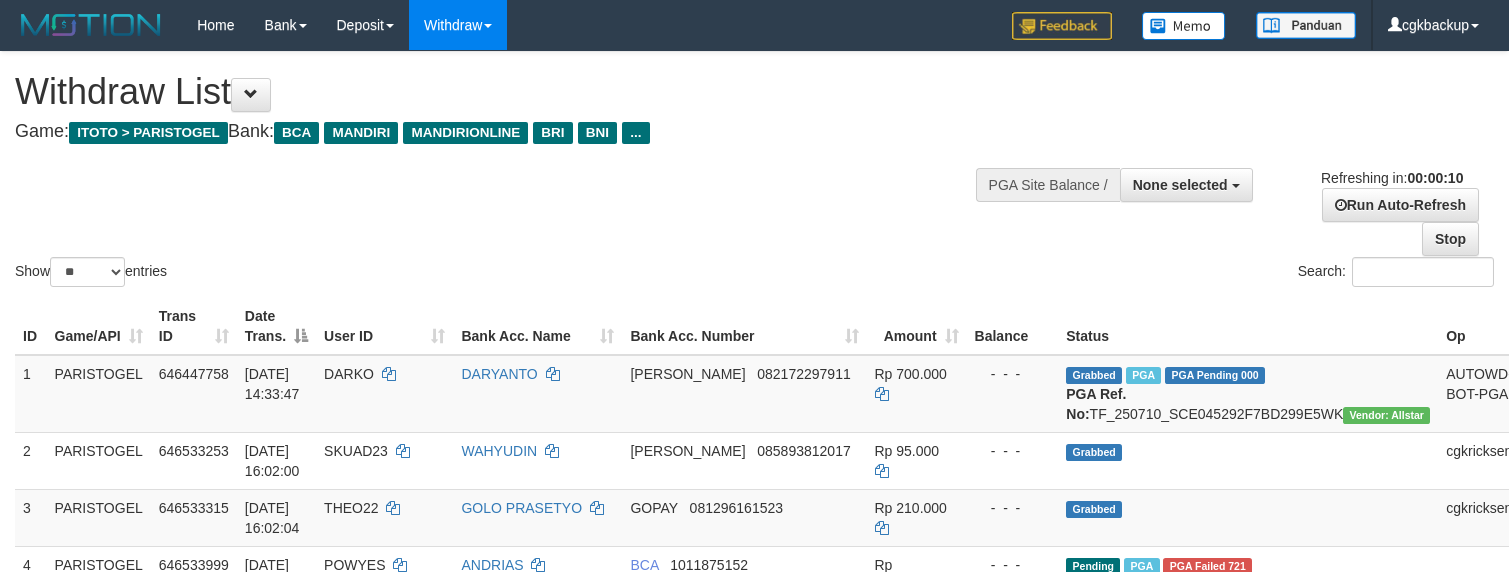 select 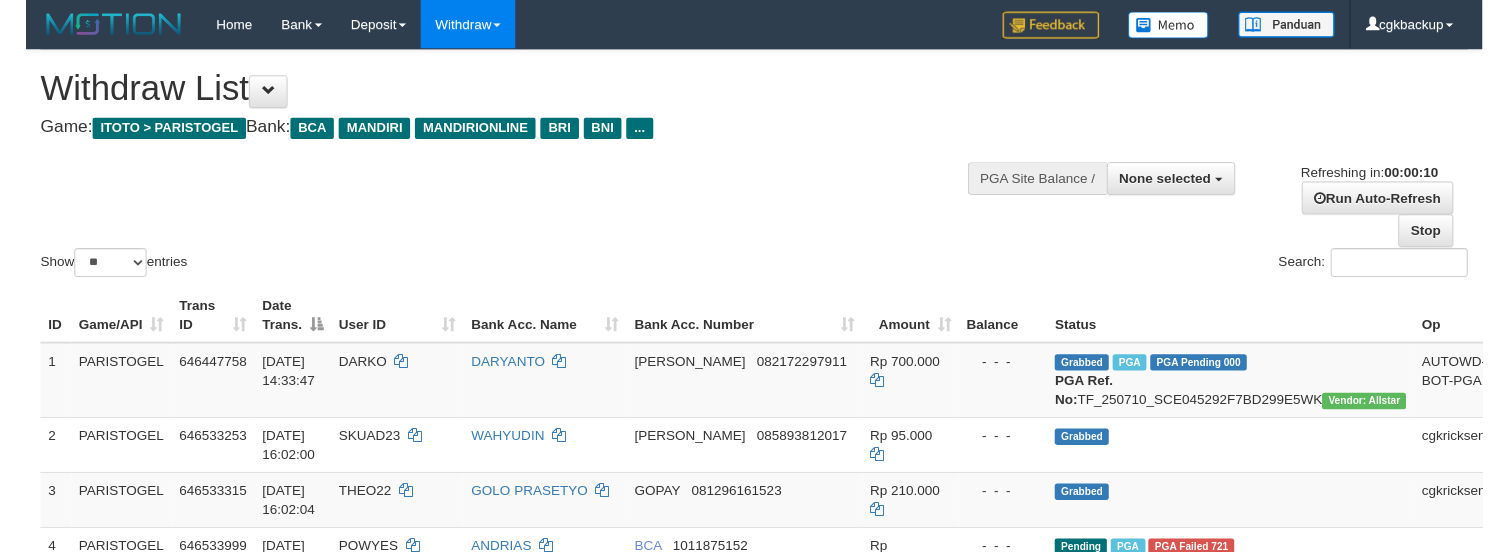 scroll, scrollTop: 0, scrollLeft: 0, axis: both 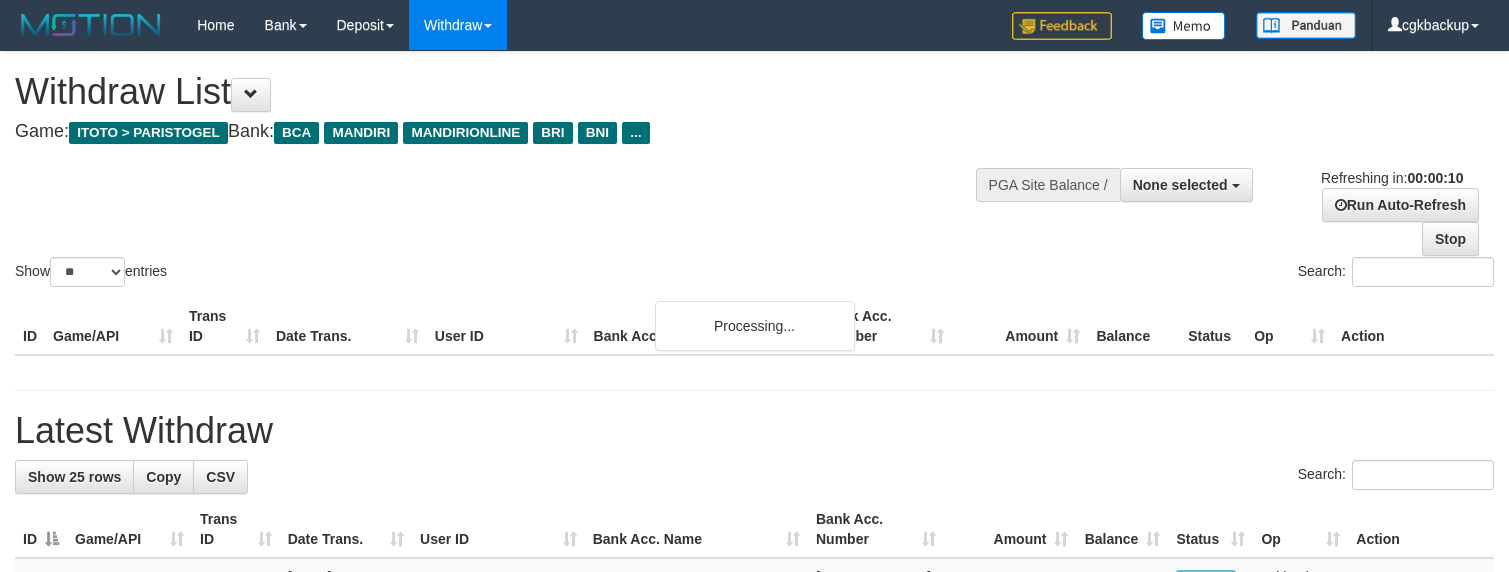 select 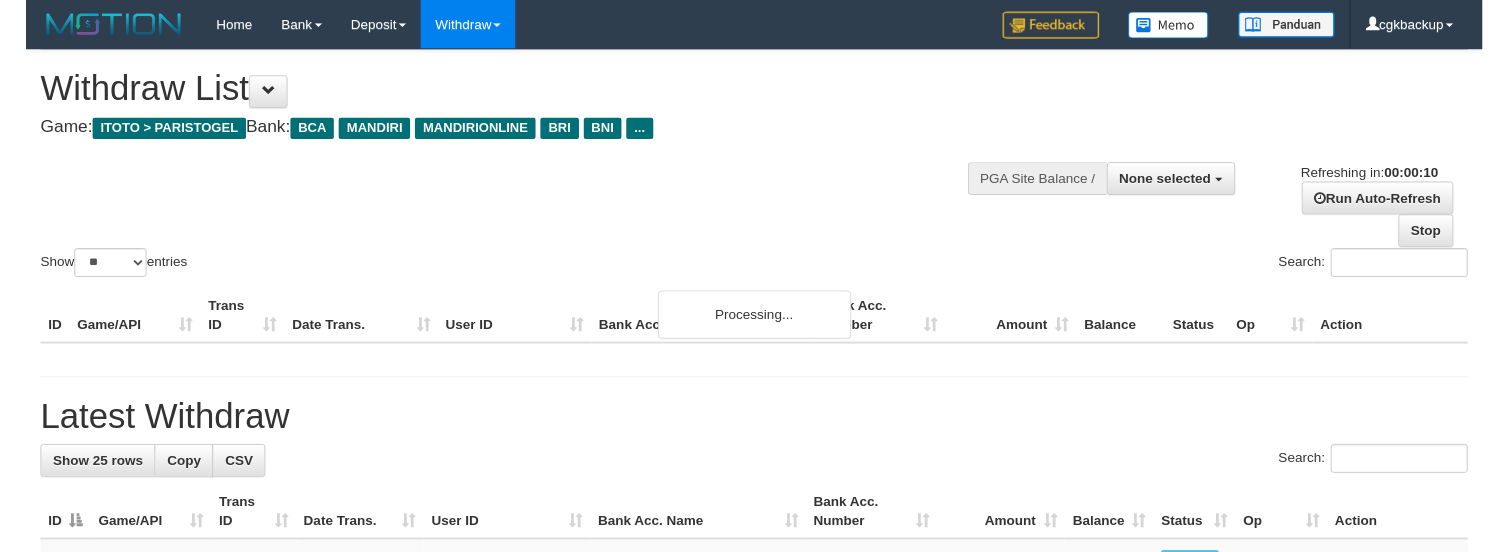scroll, scrollTop: 0, scrollLeft: 0, axis: both 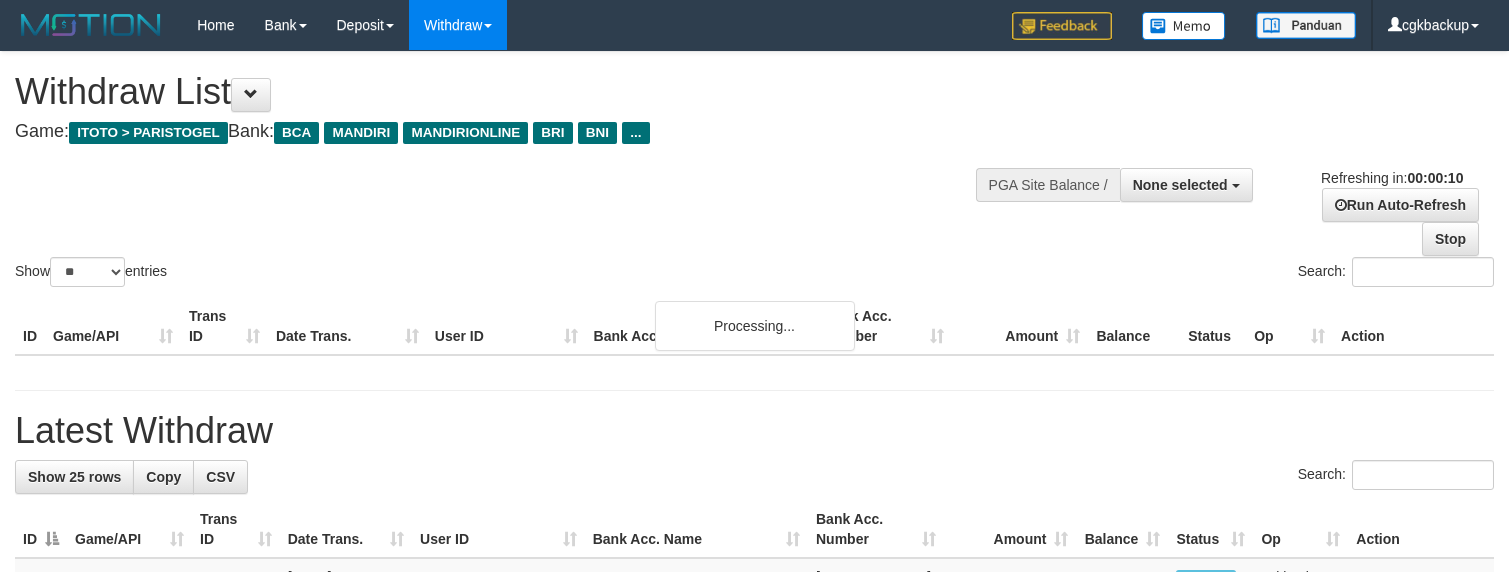 select 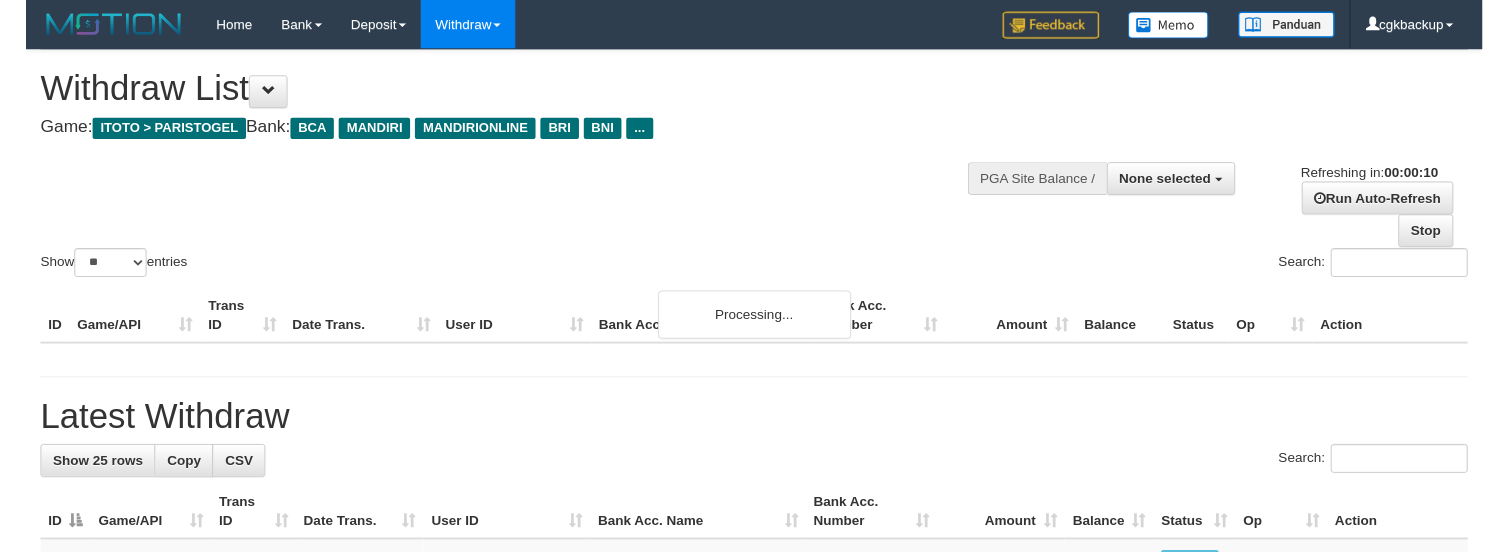 scroll, scrollTop: 0, scrollLeft: 0, axis: both 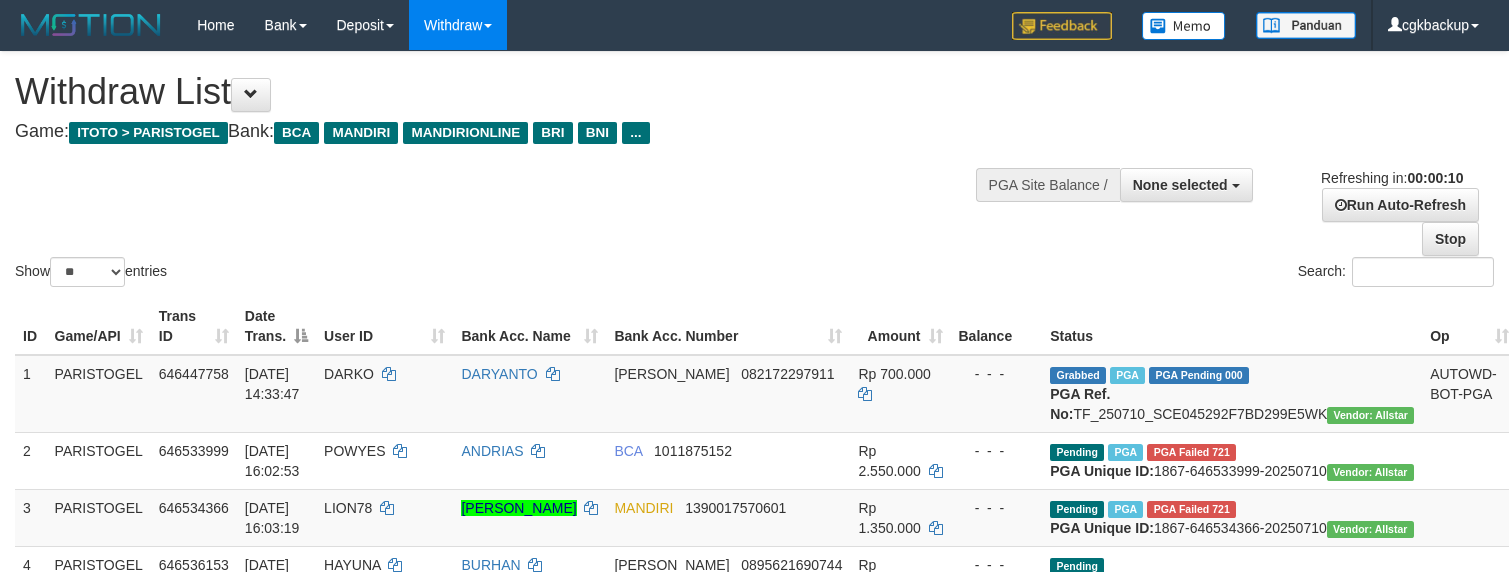 select 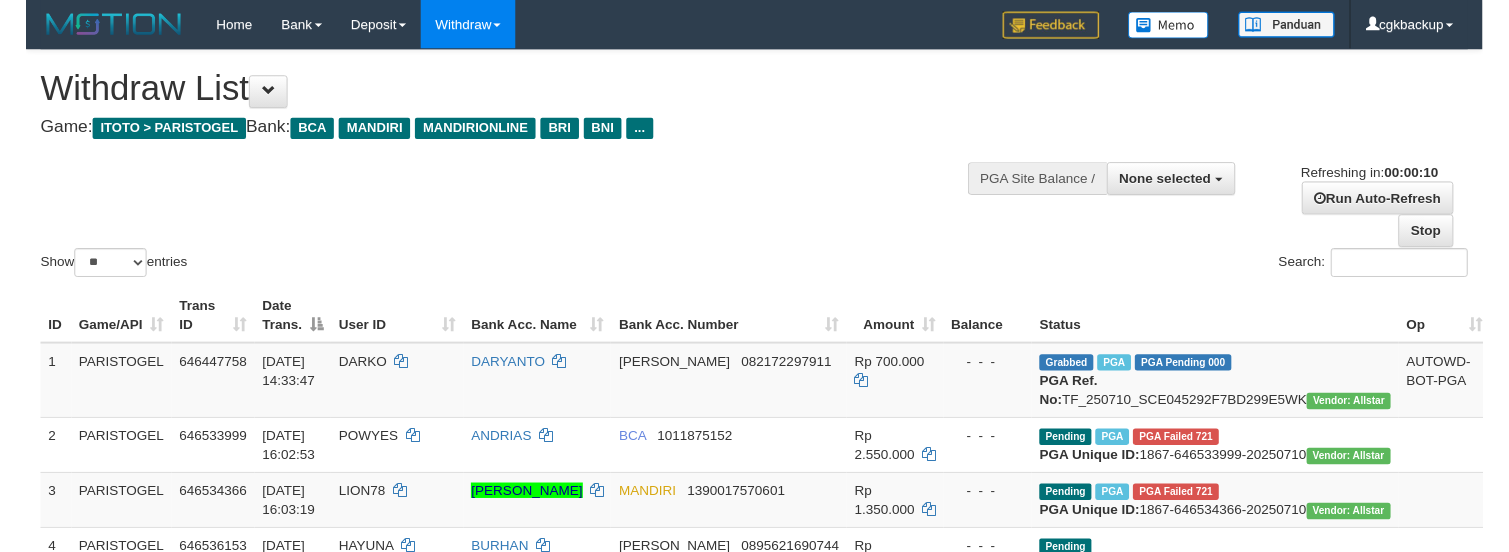 scroll, scrollTop: 0, scrollLeft: 0, axis: both 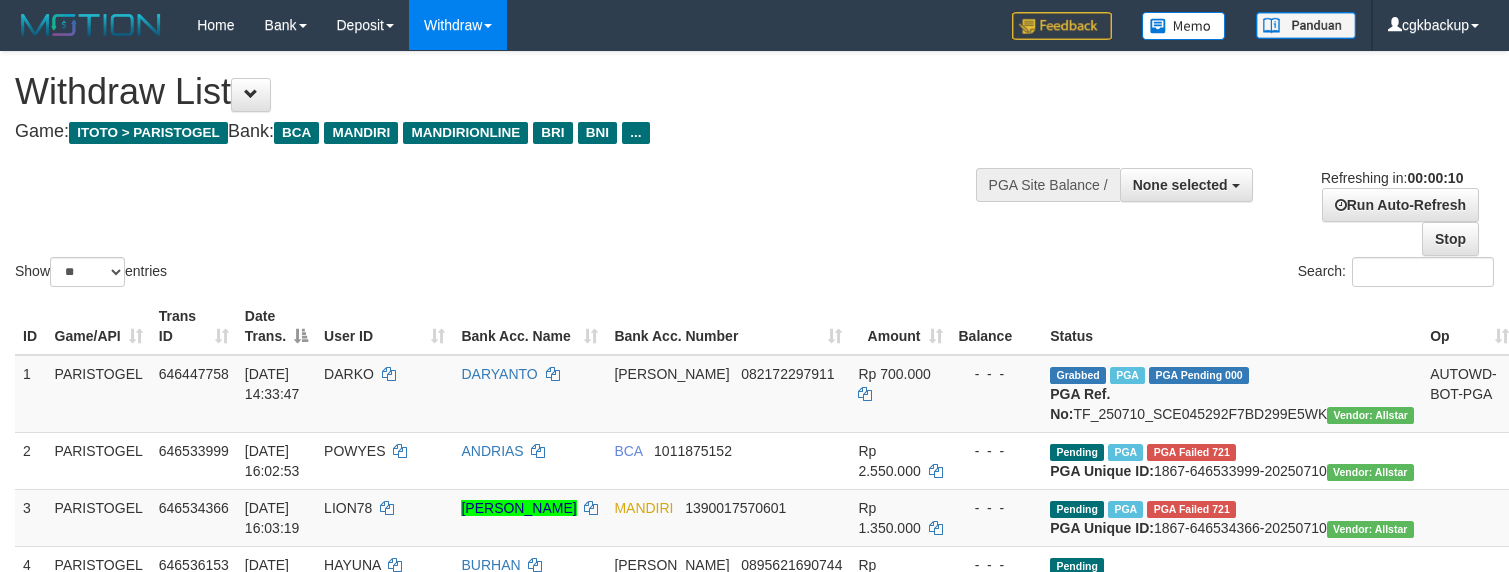 select 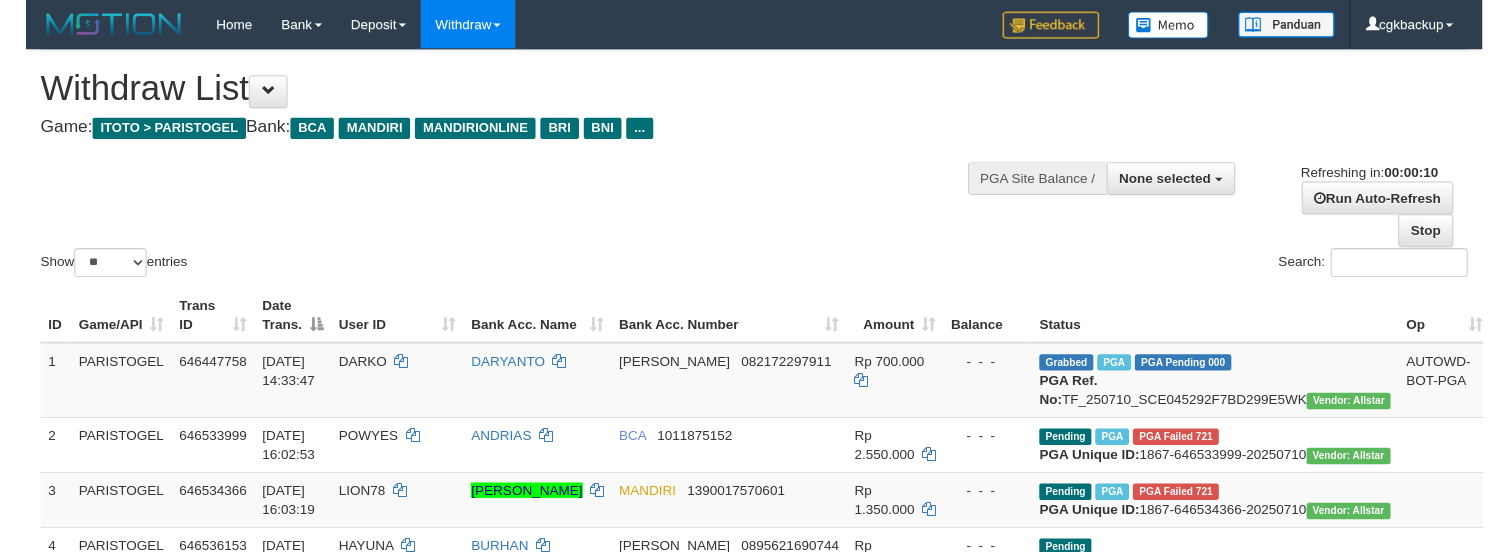 scroll, scrollTop: 0, scrollLeft: 0, axis: both 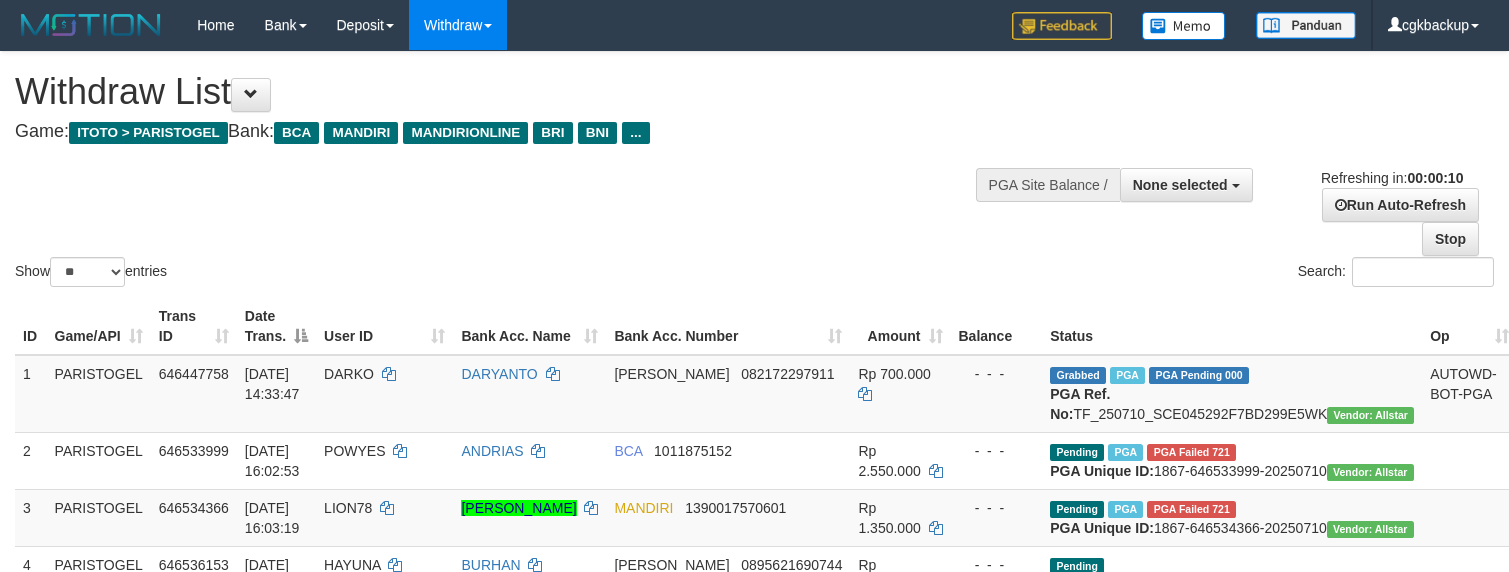 select 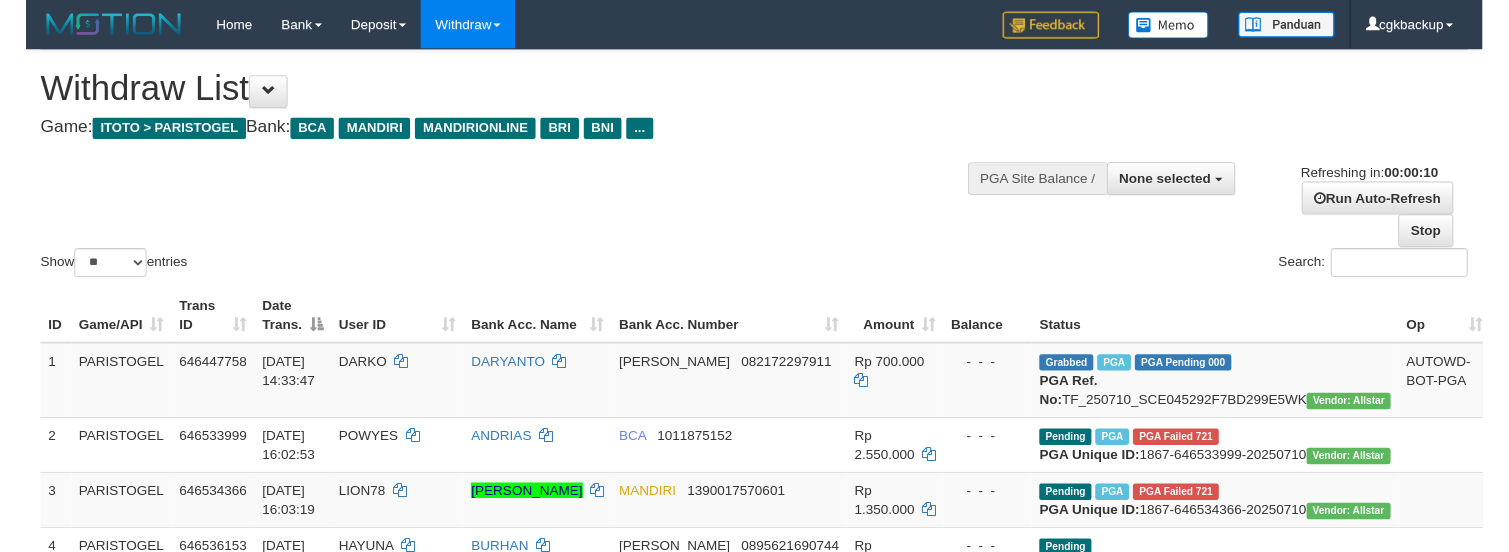 scroll, scrollTop: 0, scrollLeft: 0, axis: both 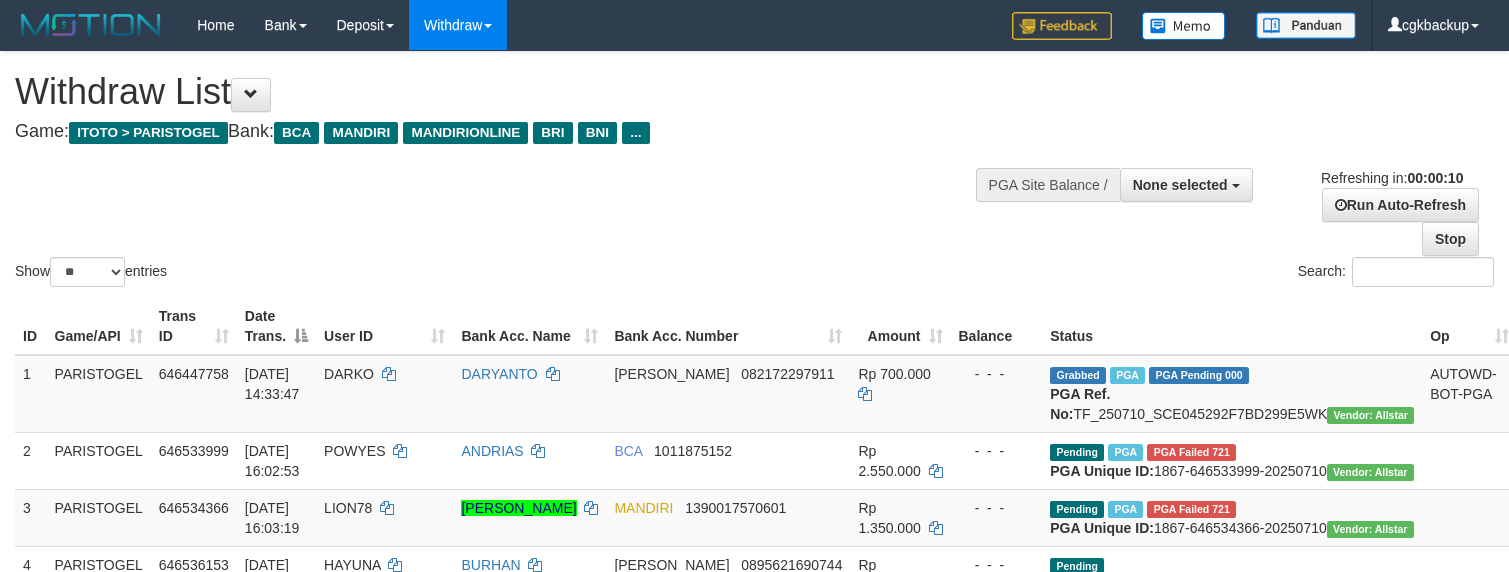 select 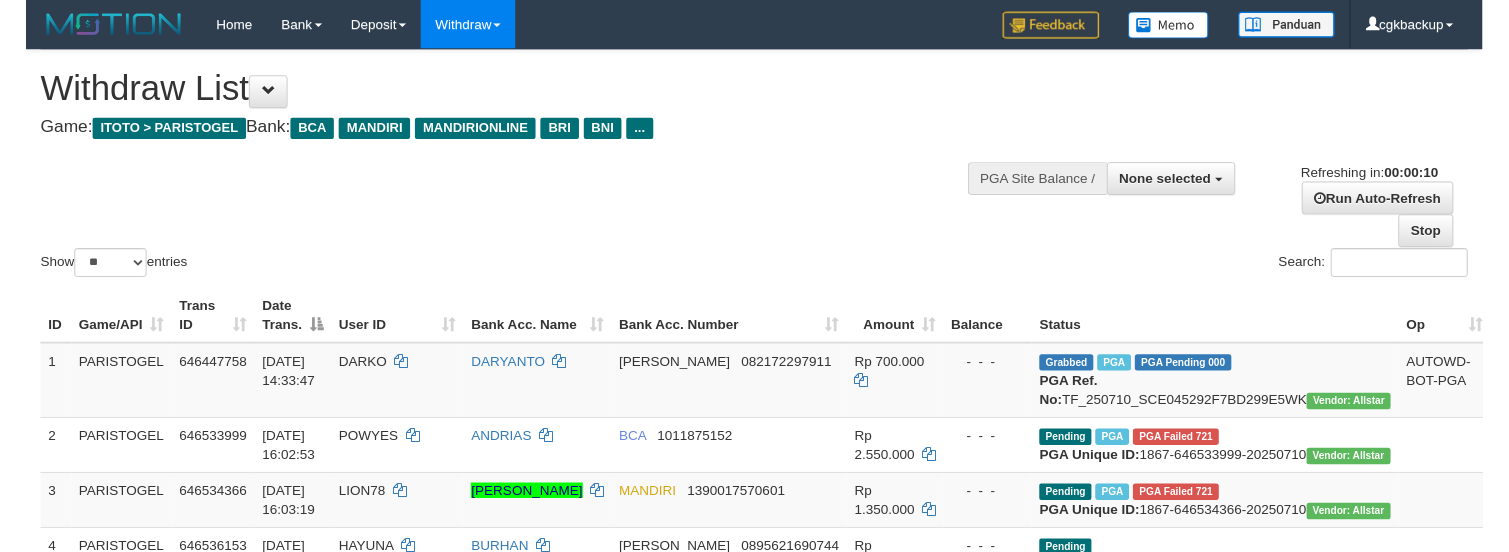 scroll, scrollTop: 0, scrollLeft: 0, axis: both 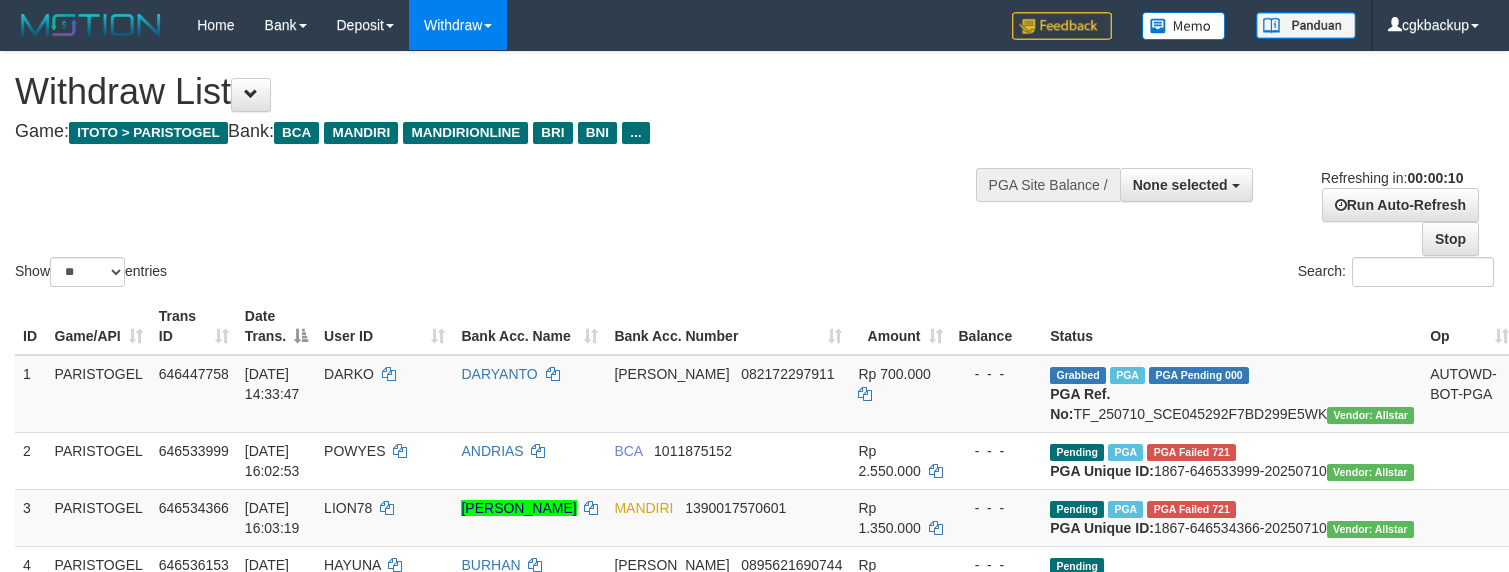 select 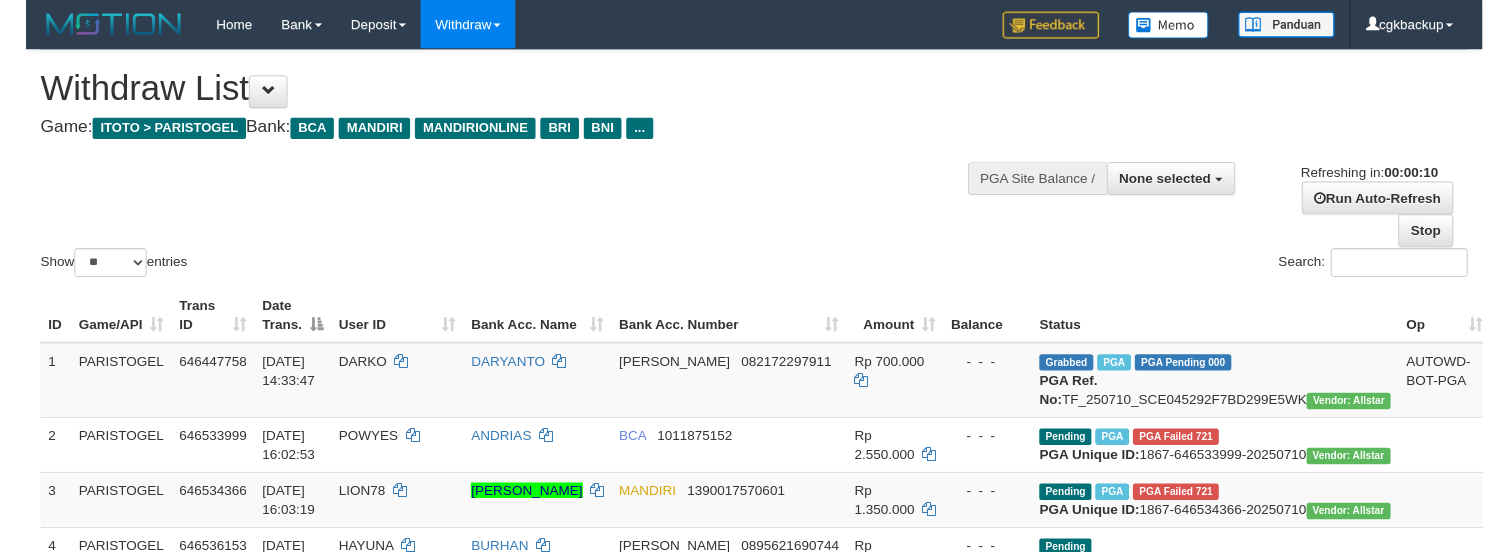 scroll, scrollTop: 0, scrollLeft: 0, axis: both 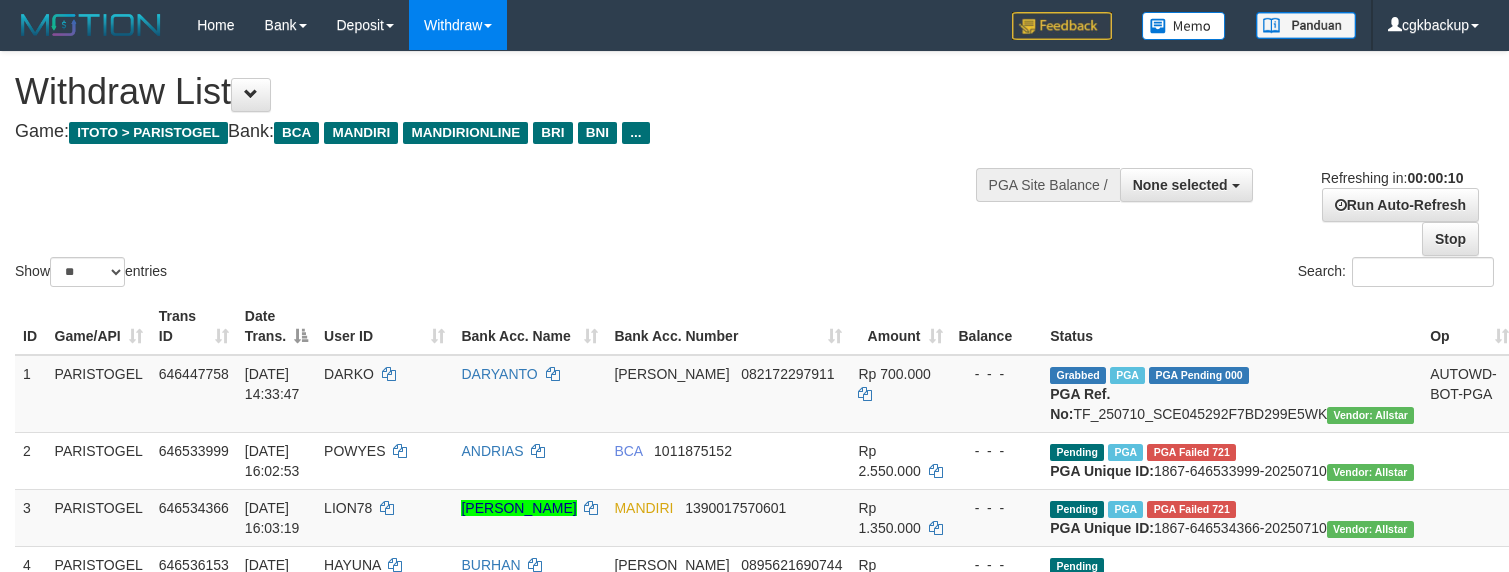 select 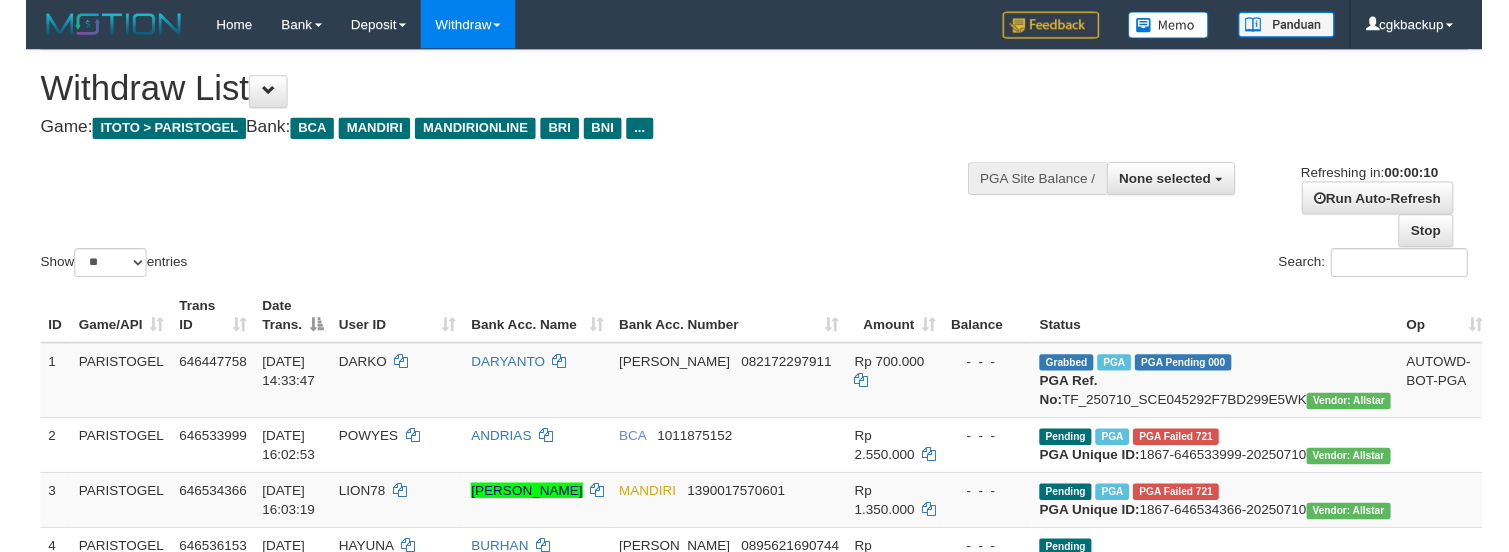 scroll, scrollTop: 0, scrollLeft: 0, axis: both 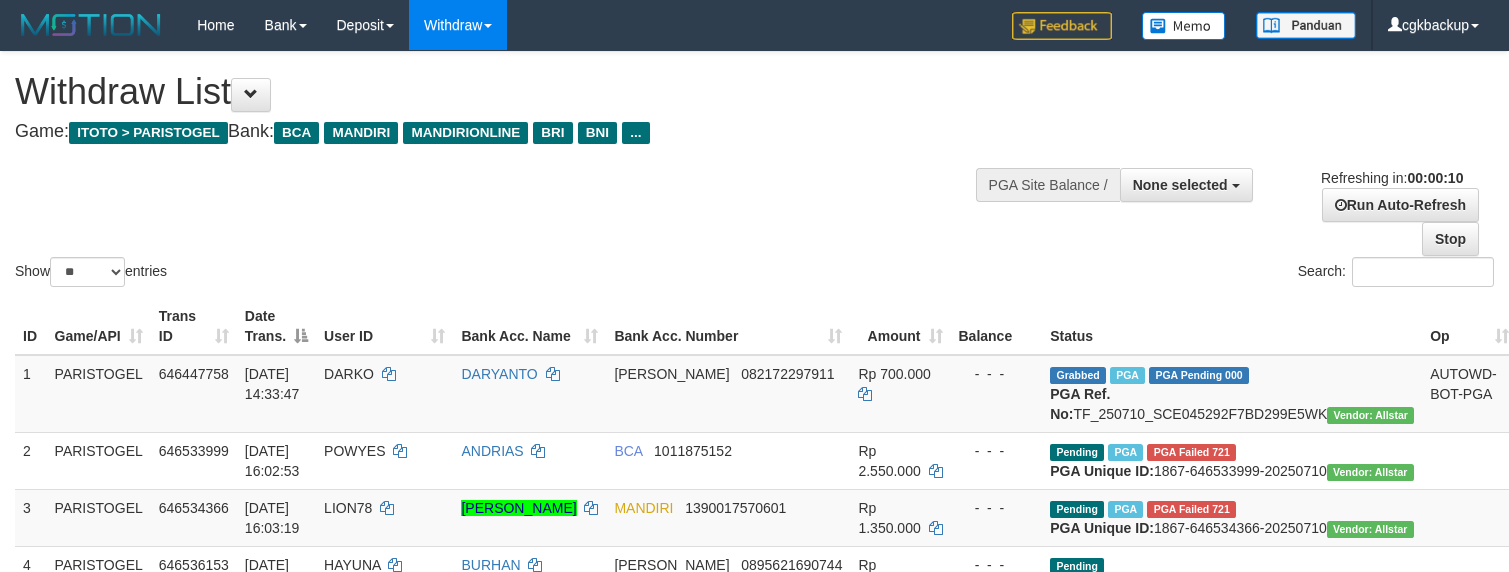 select 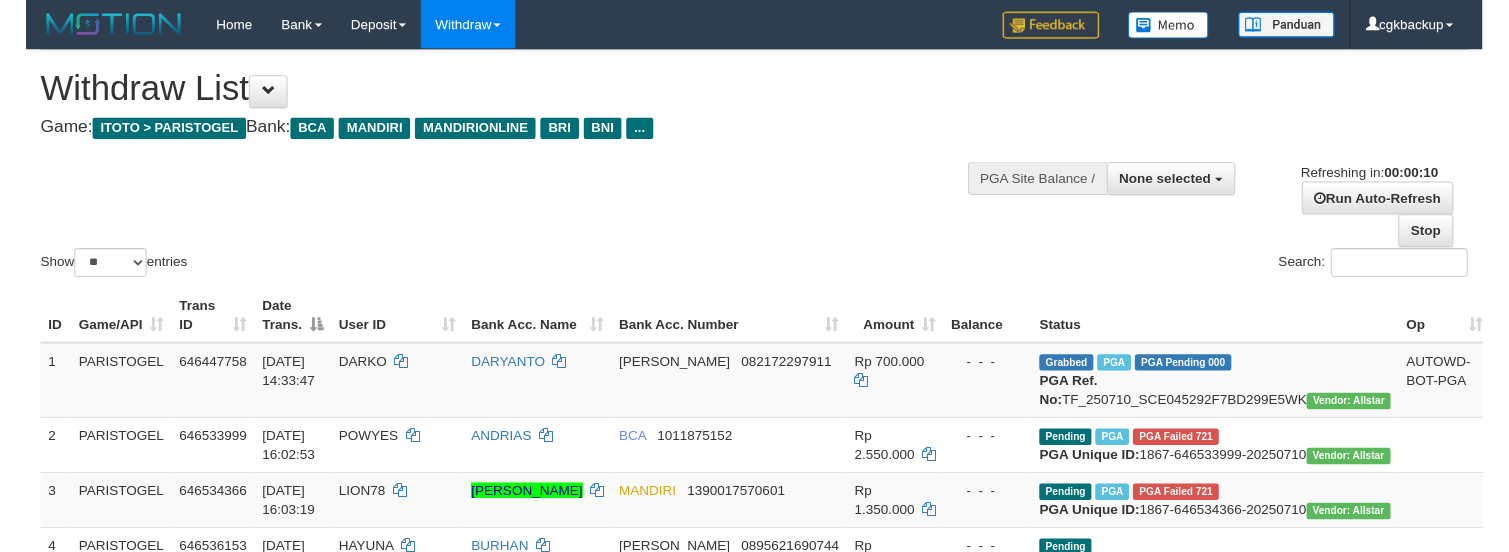 scroll, scrollTop: 0, scrollLeft: 0, axis: both 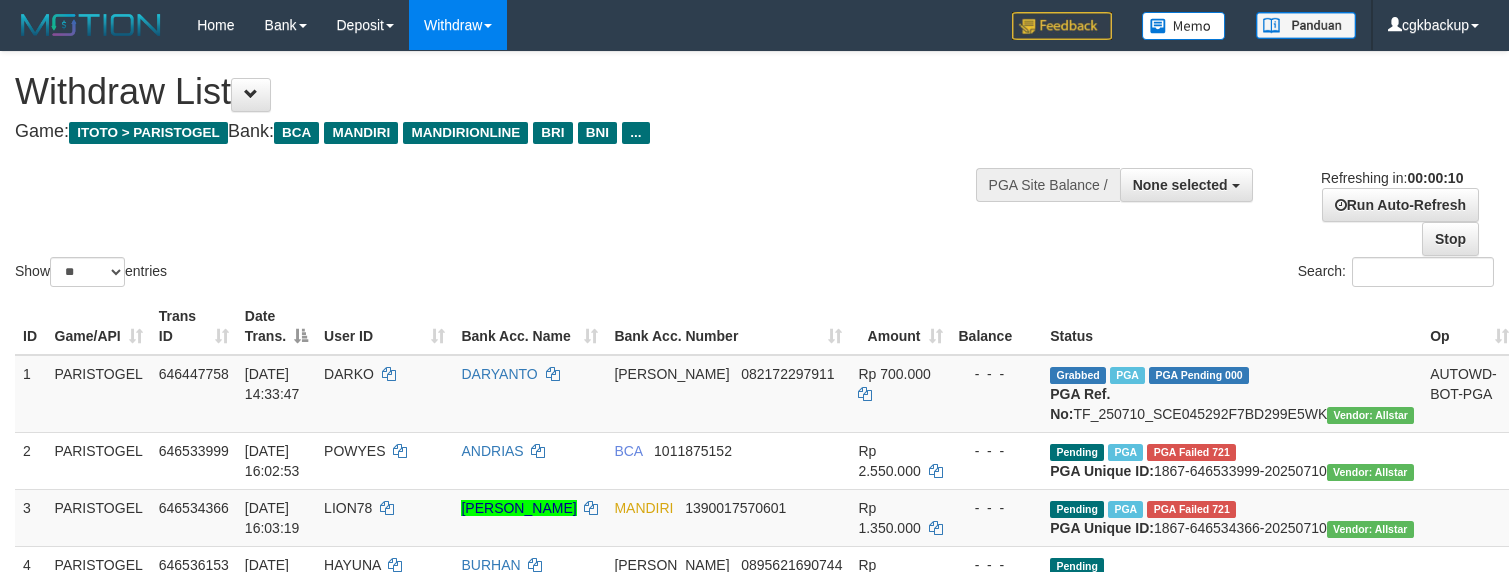 select 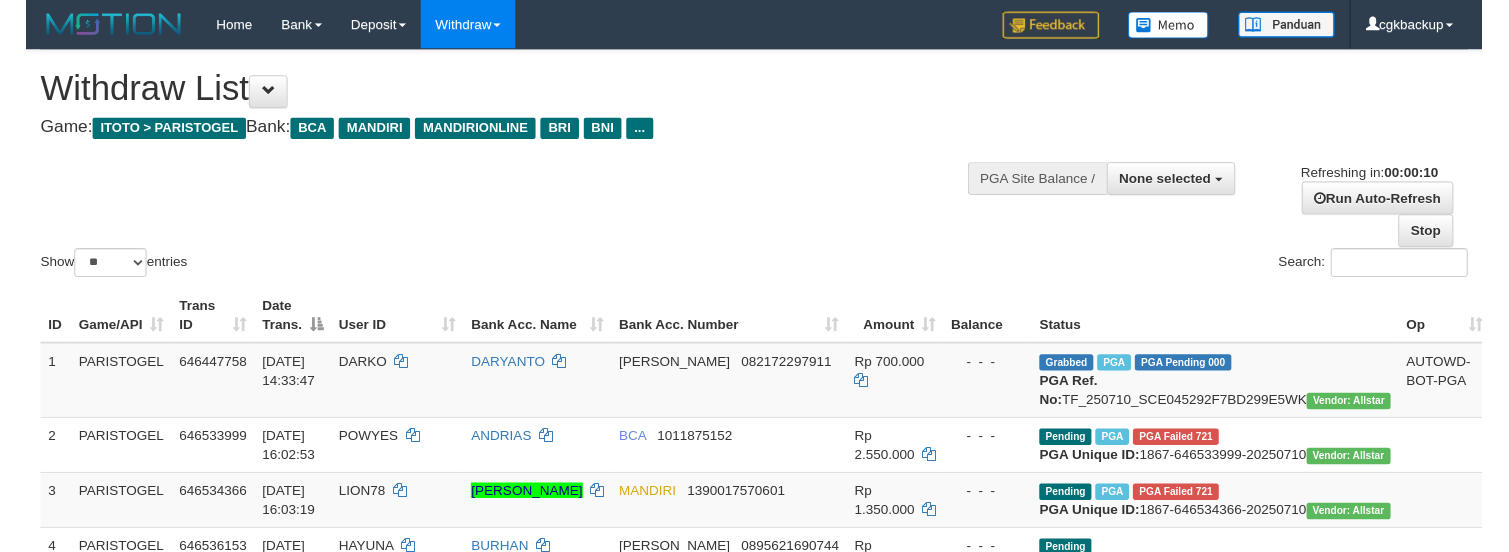 scroll, scrollTop: 0, scrollLeft: 0, axis: both 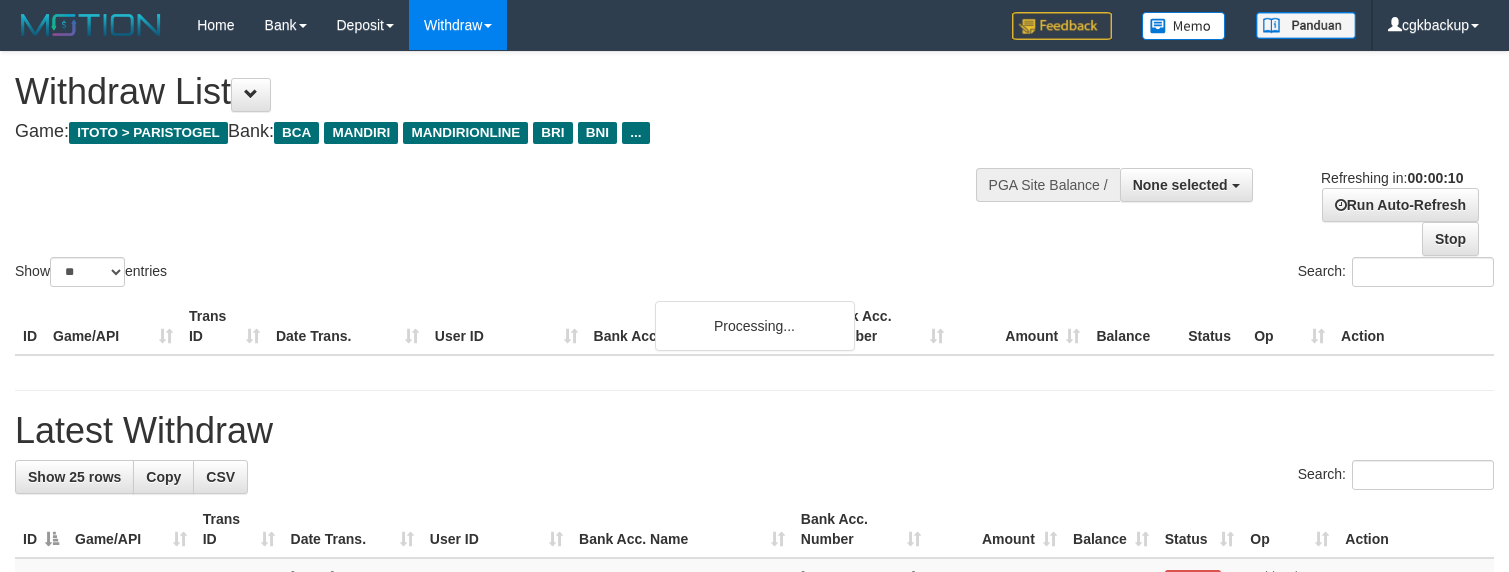 select 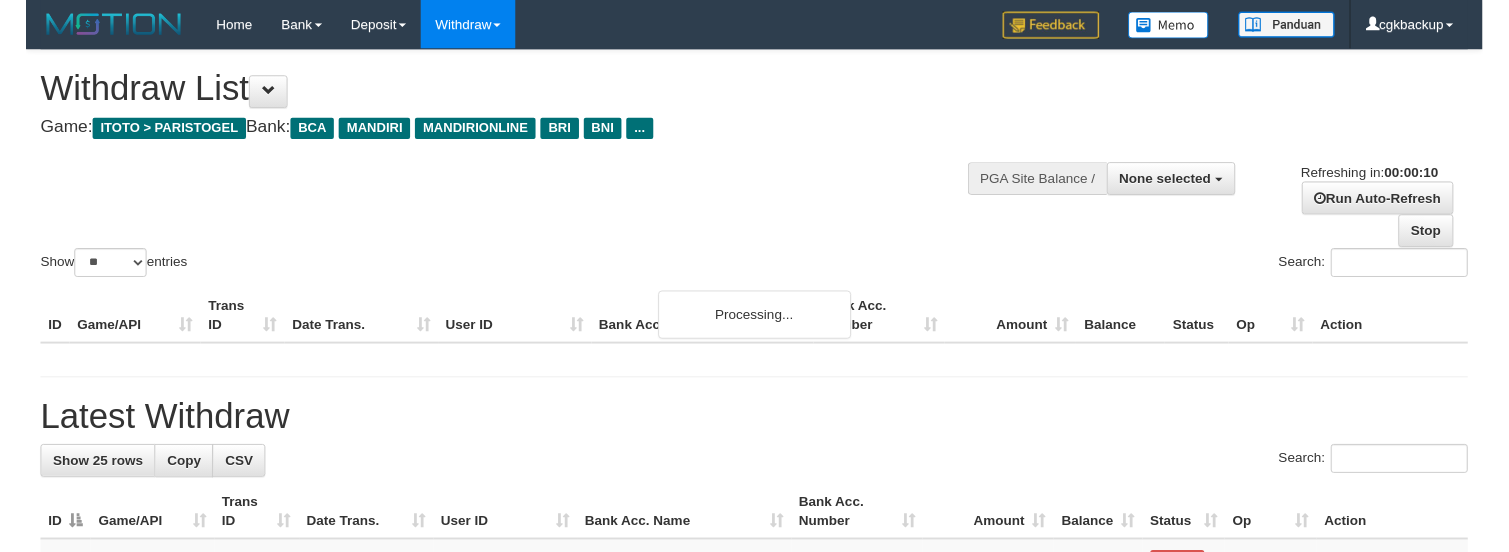 scroll, scrollTop: 0, scrollLeft: 0, axis: both 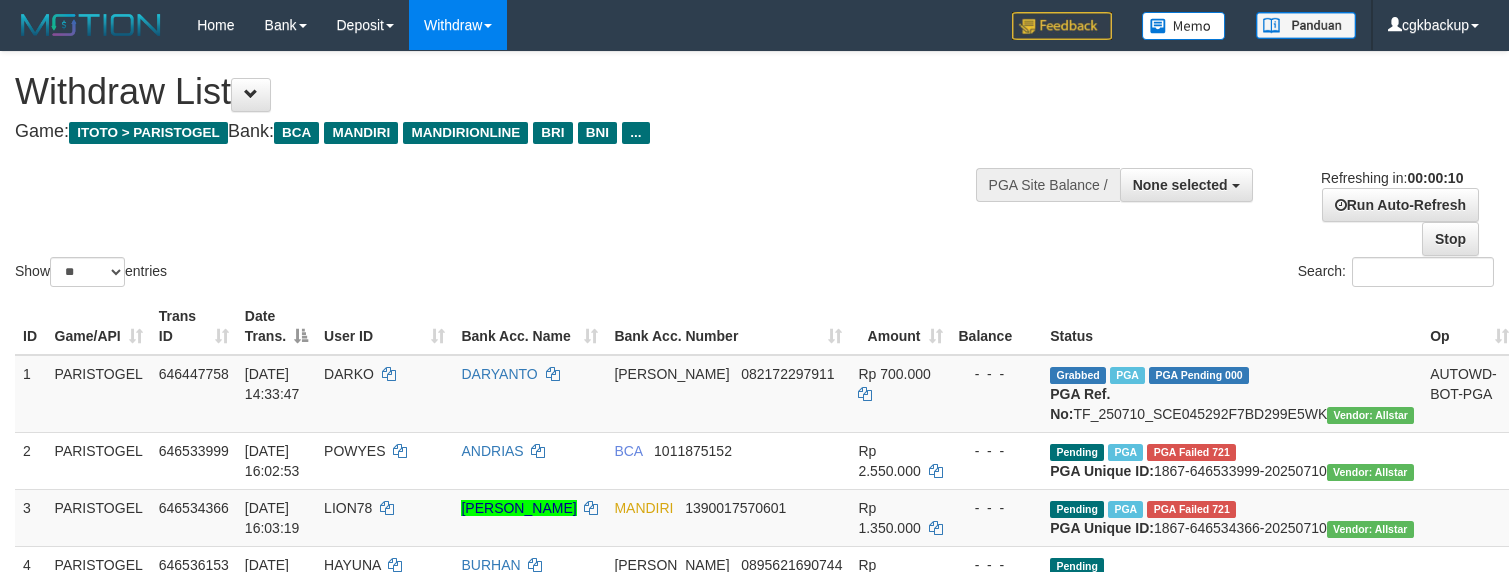 select 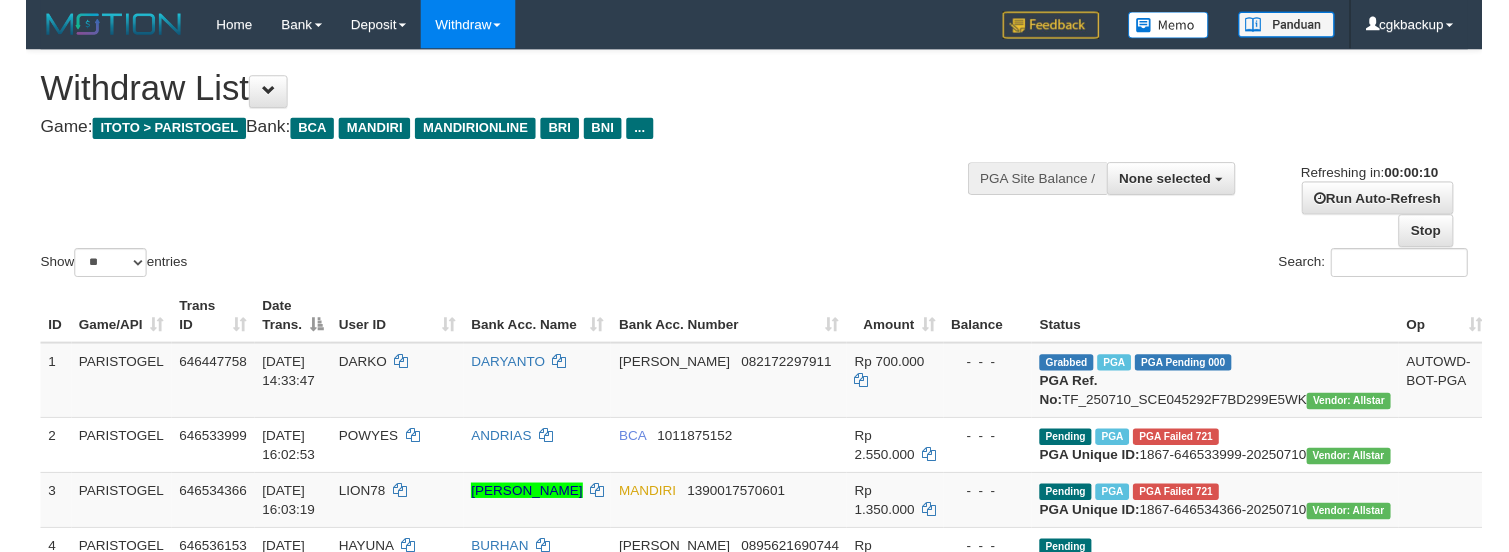 scroll, scrollTop: 0, scrollLeft: 0, axis: both 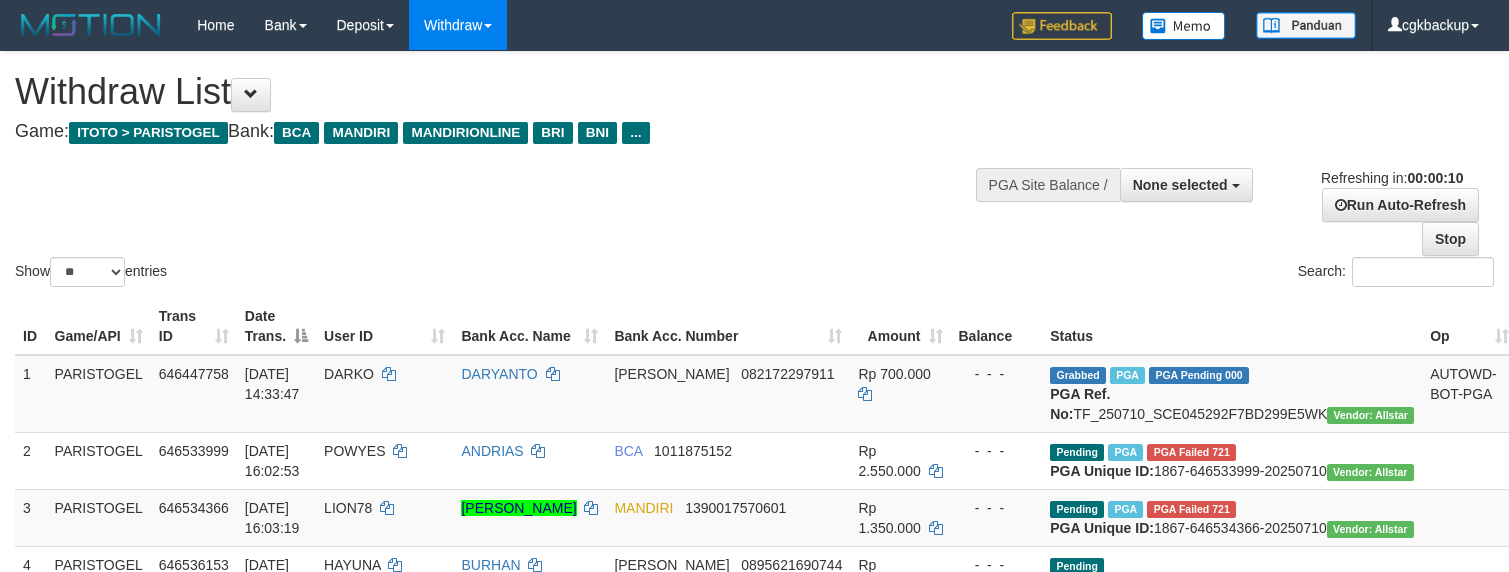 select 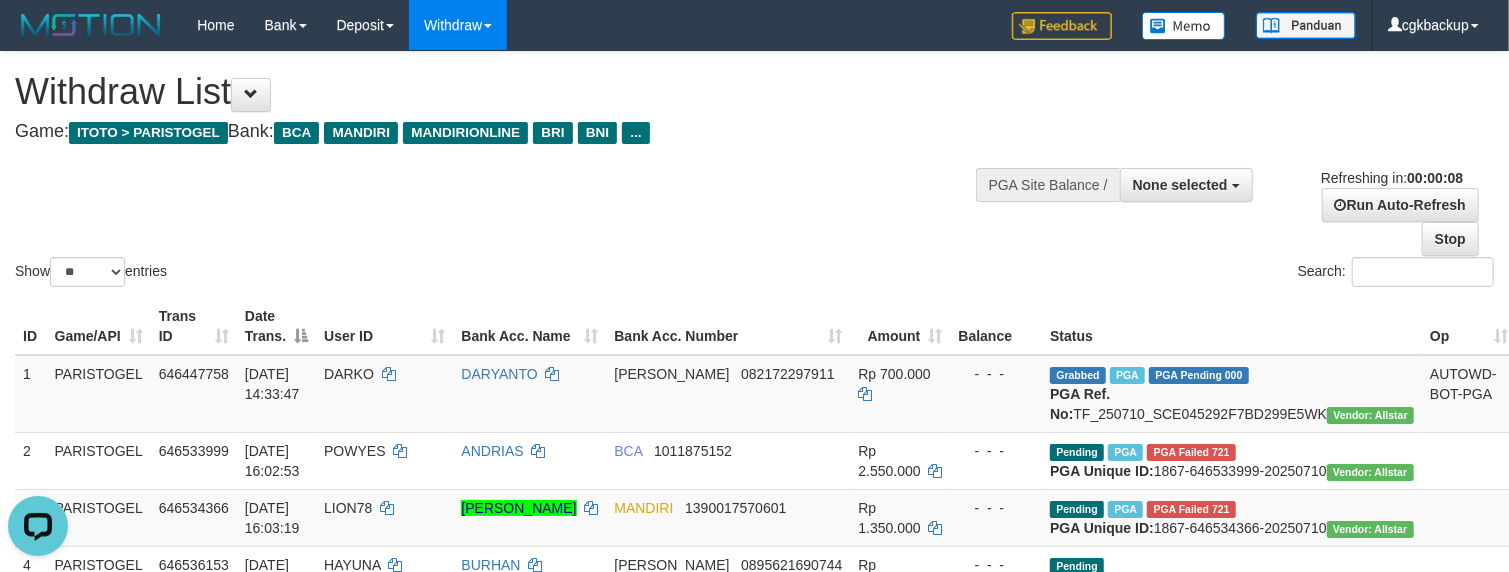 scroll, scrollTop: 0, scrollLeft: 0, axis: both 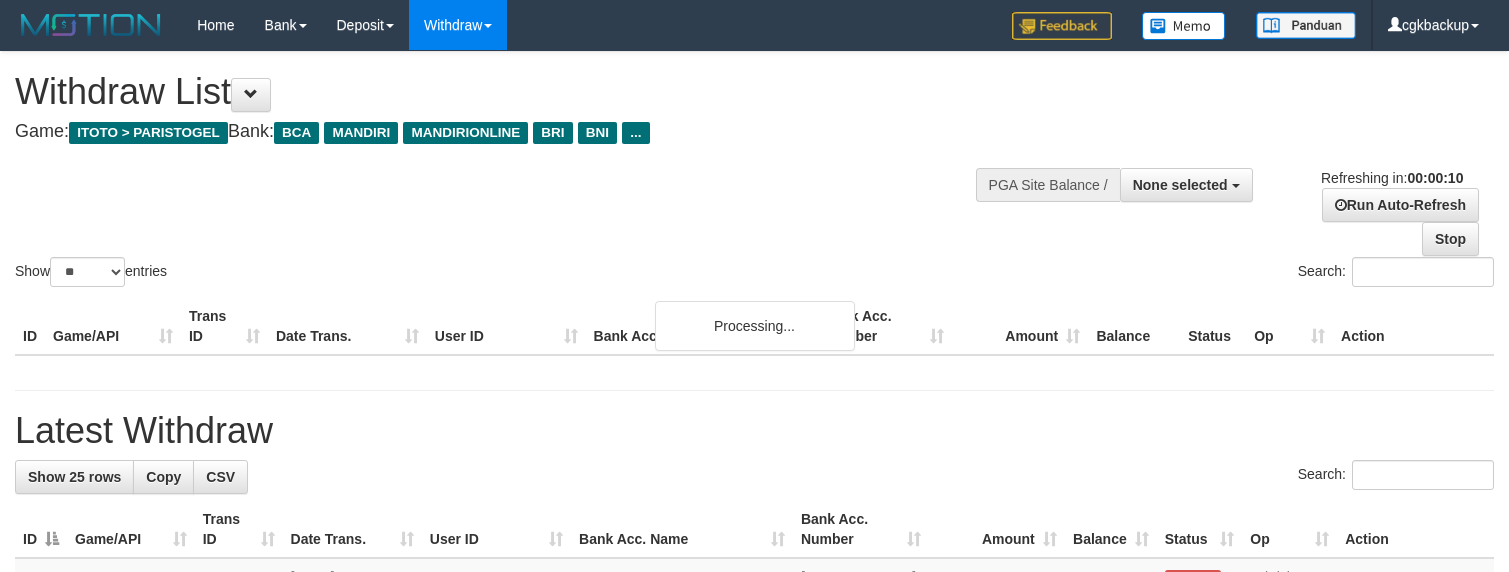 select 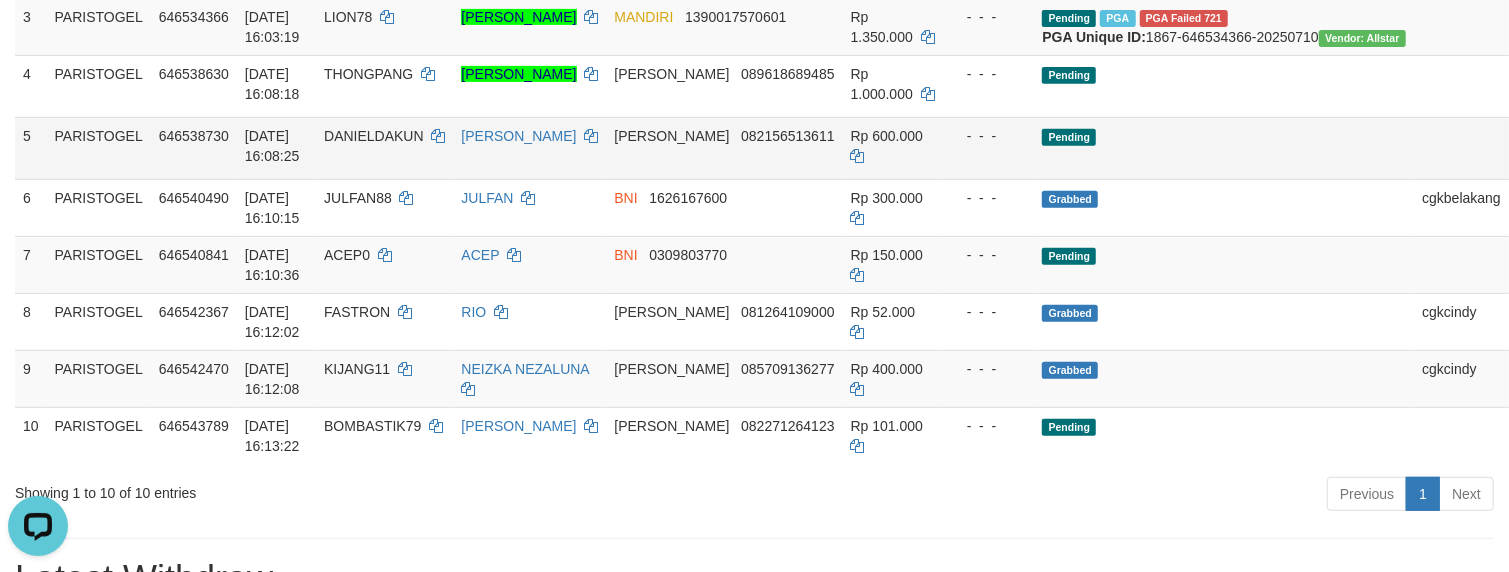 scroll, scrollTop: 0, scrollLeft: 0, axis: both 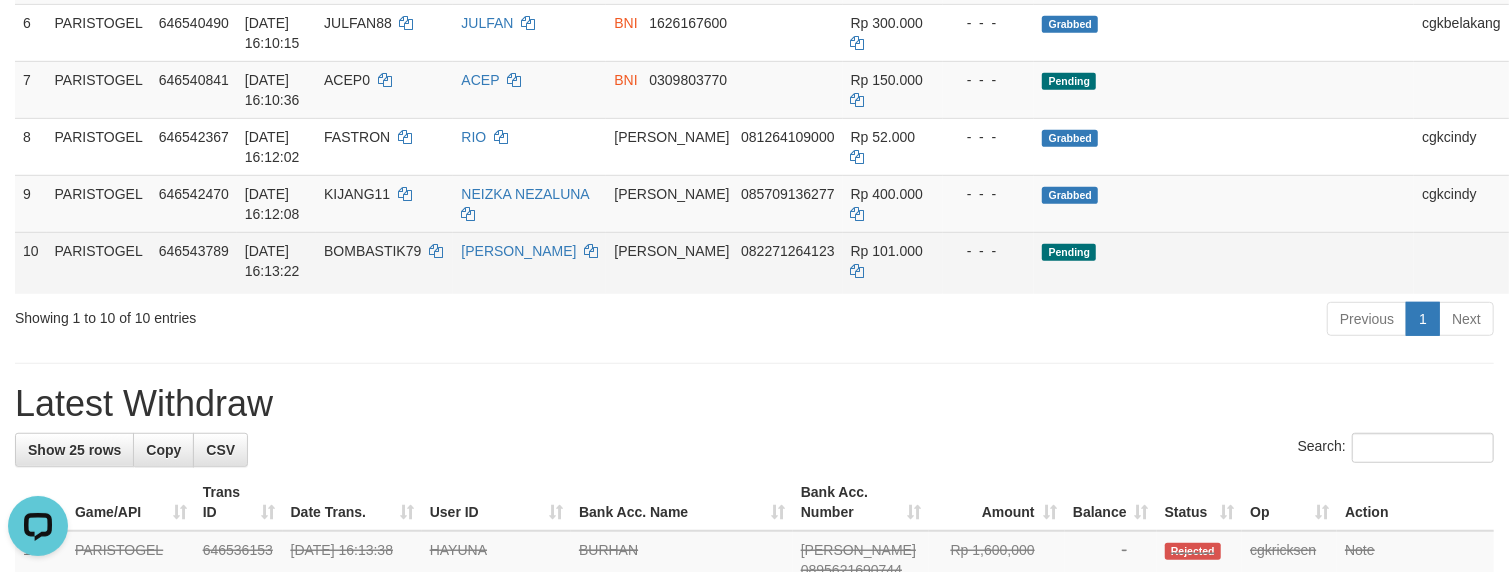 click on "Allow Grab" at bounding box center (1551, 251) 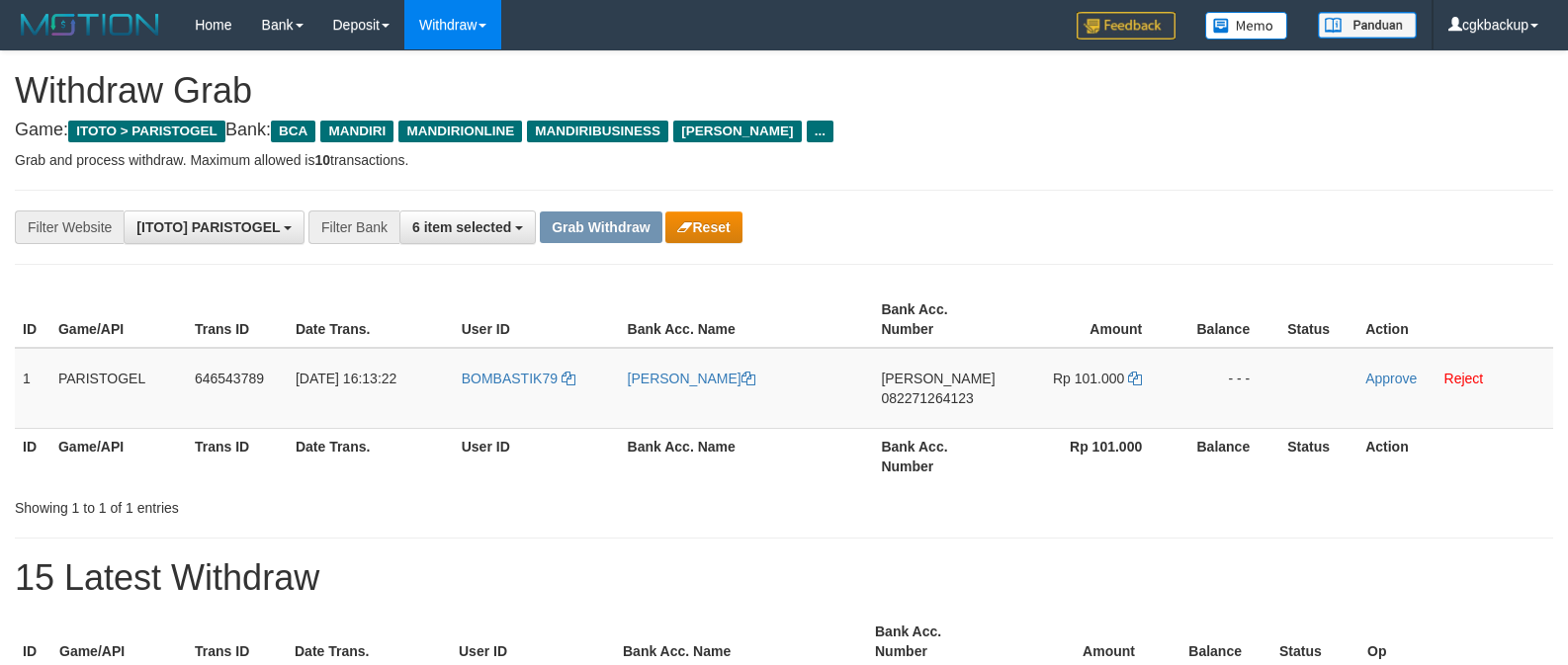 scroll, scrollTop: 0, scrollLeft: 0, axis: both 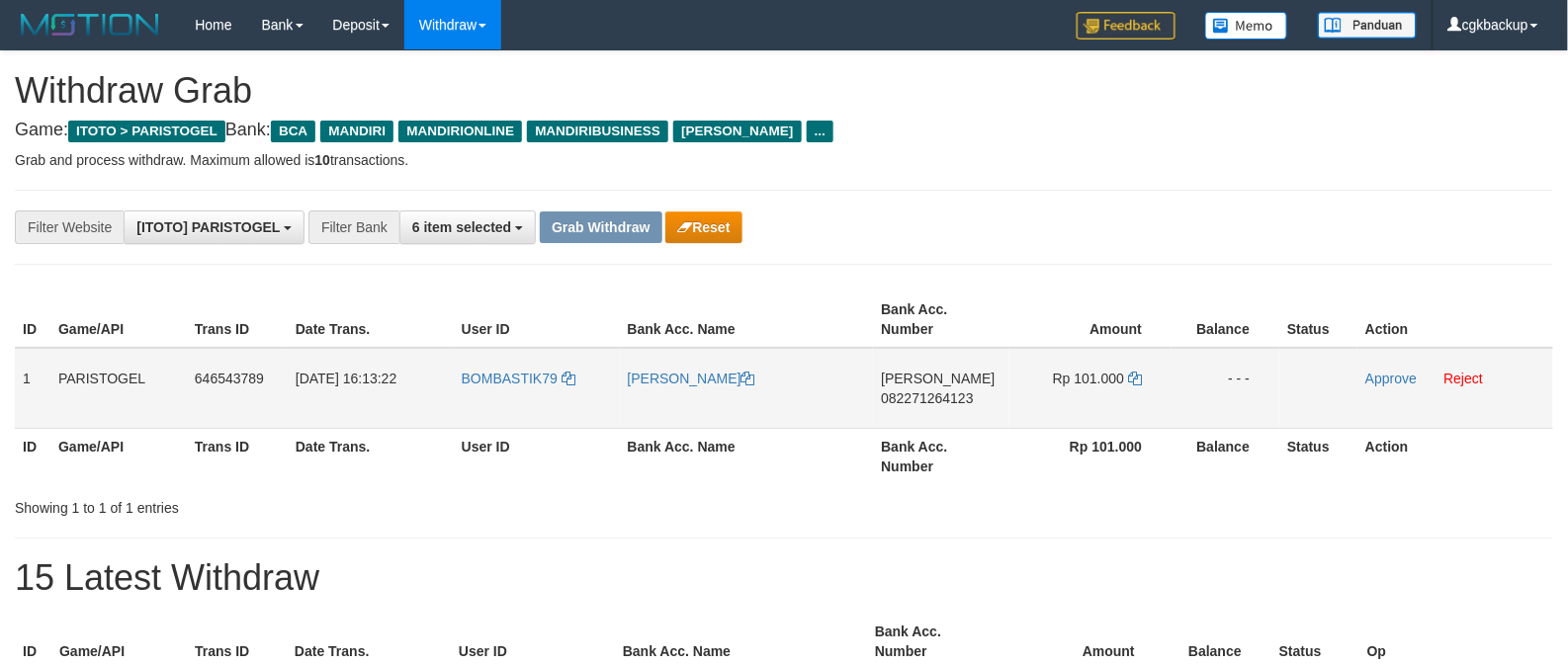 click on "BOMBASTIK79" at bounding box center (537, 388) 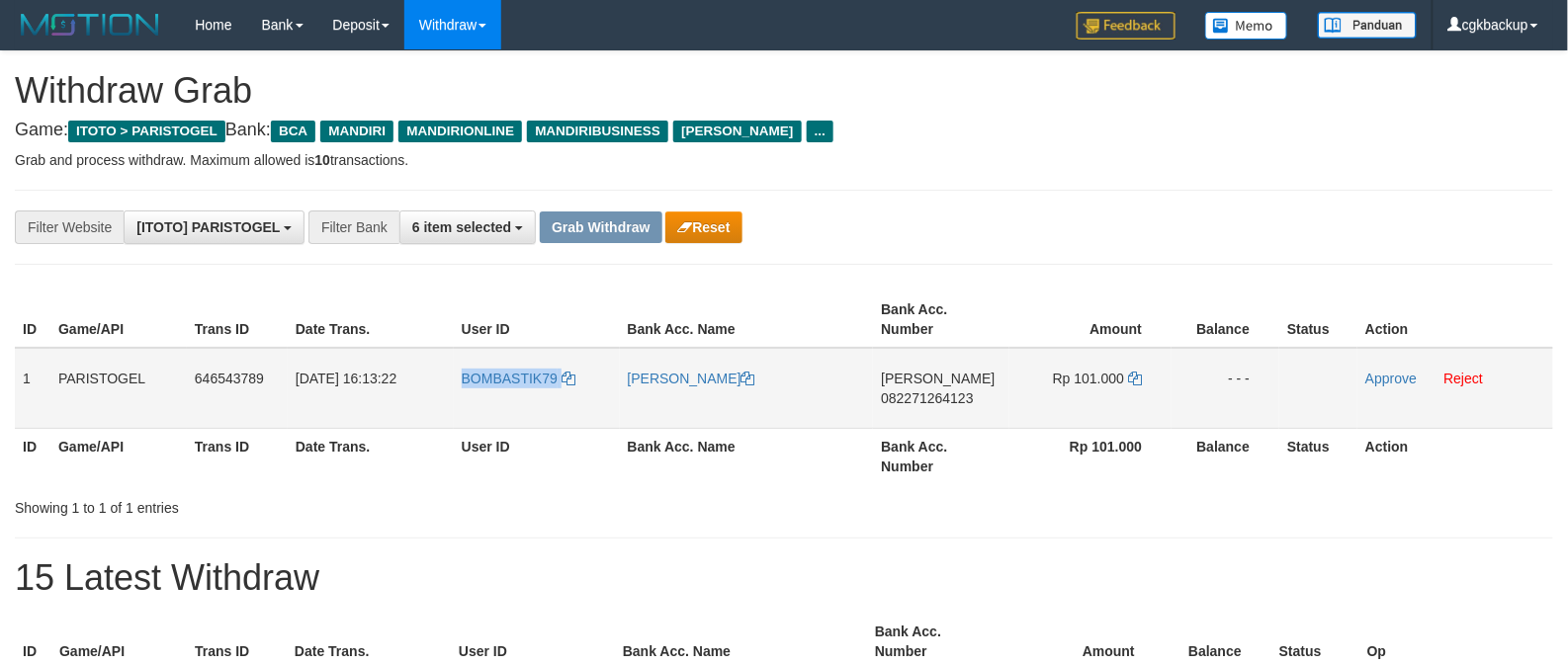 copy on "BOMBASTIK79" 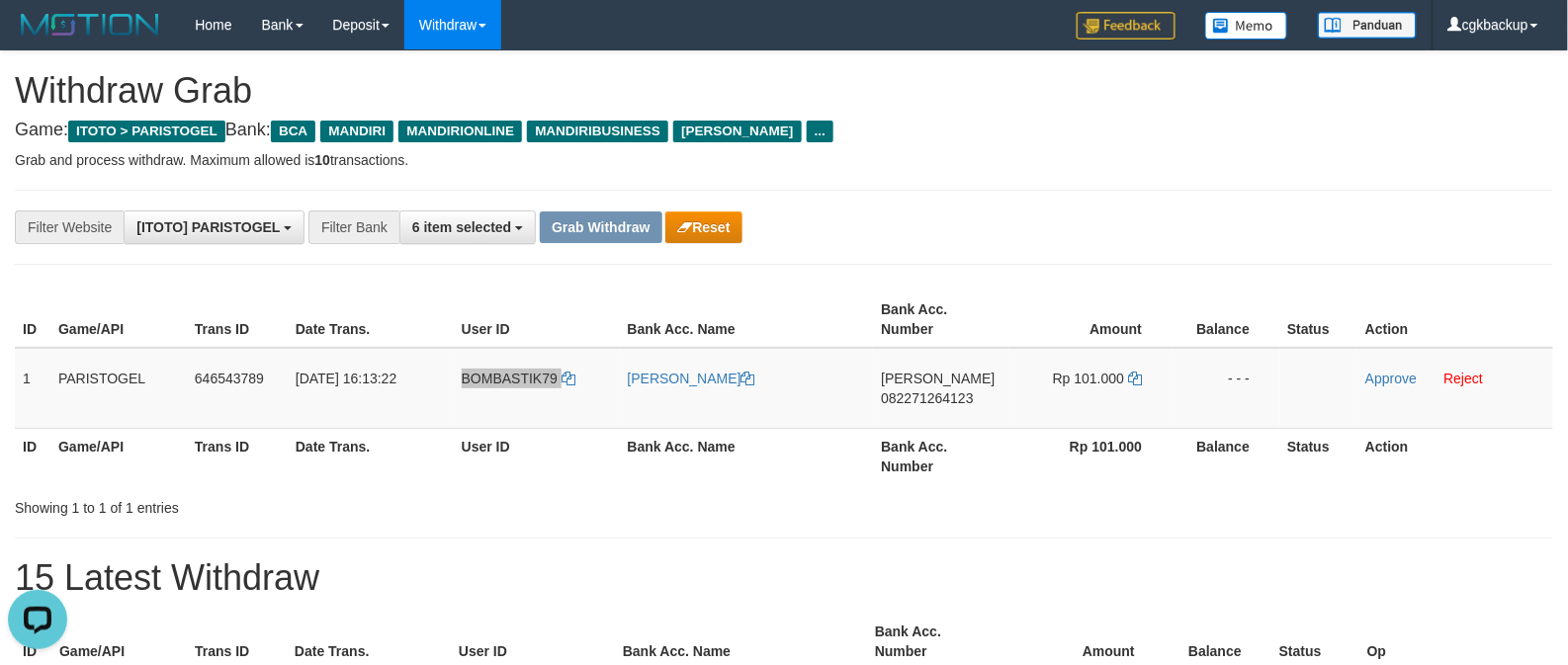 scroll, scrollTop: 0, scrollLeft: 0, axis: both 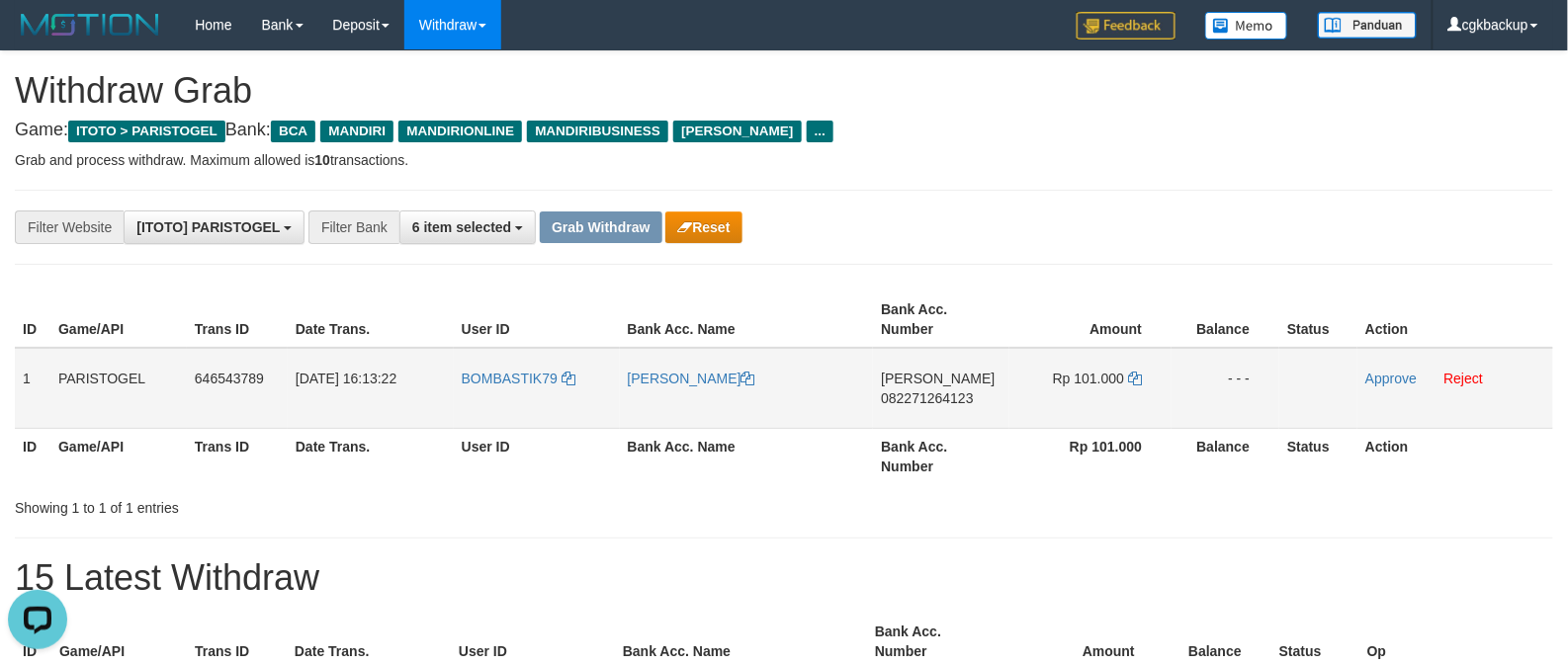 click on "[PERSON_NAME]" at bounding box center (746, 388) 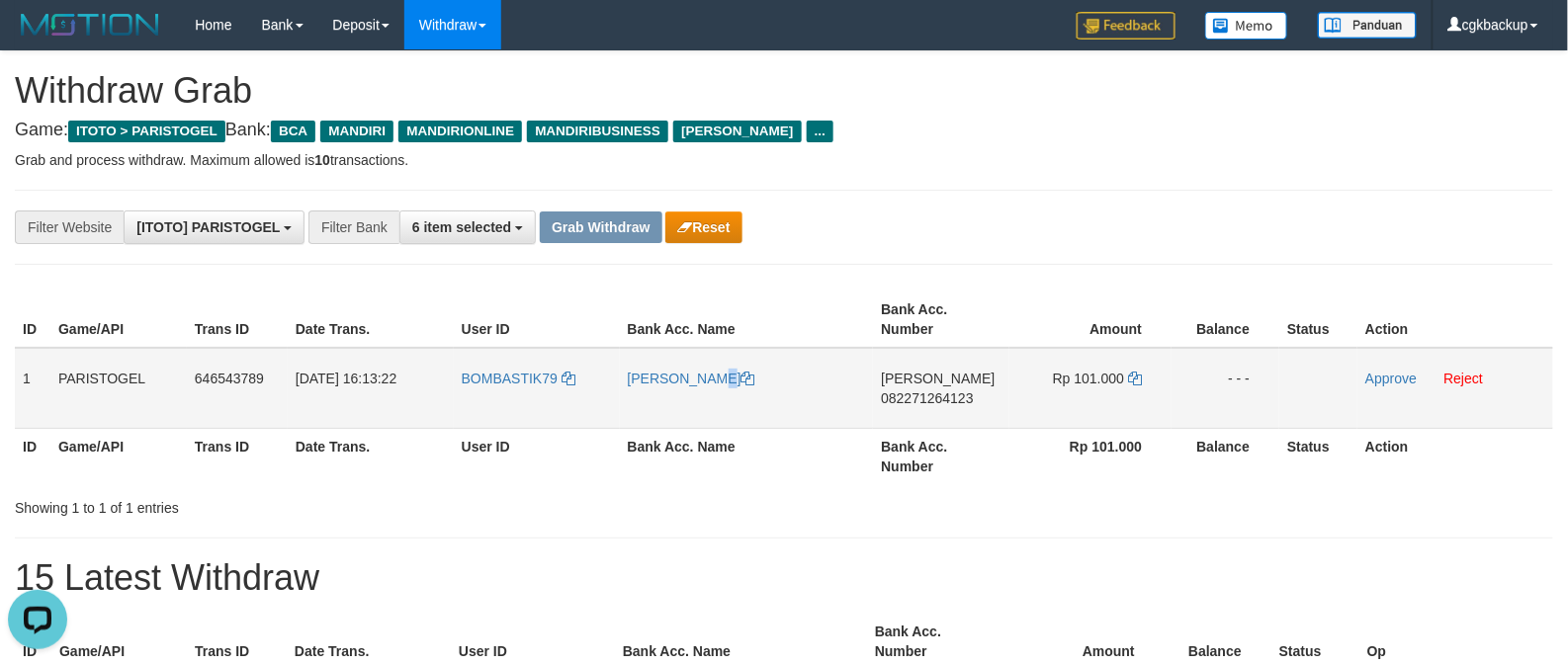 click on "[PERSON_NAME]" at bounding box center [746, 388] 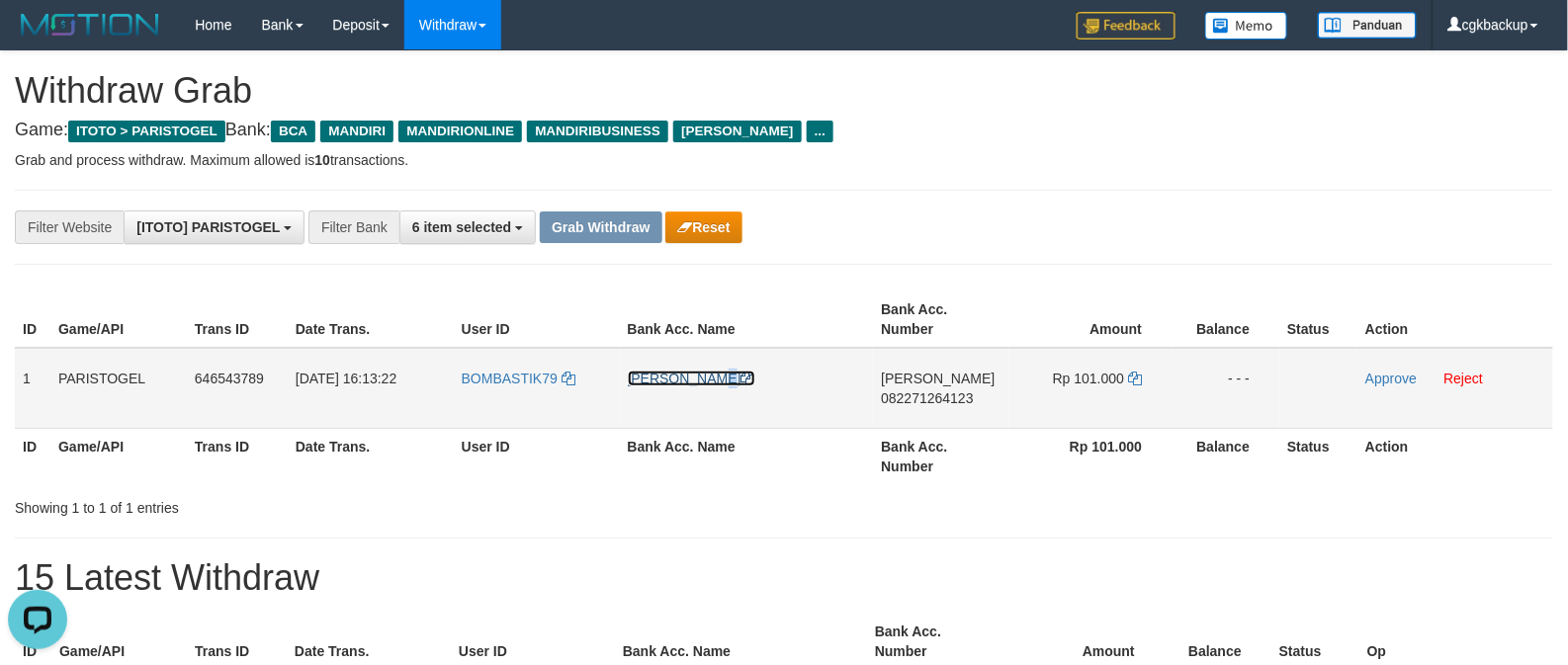 click on "[PERSON_NAME]" at bounding box center [691, 378] 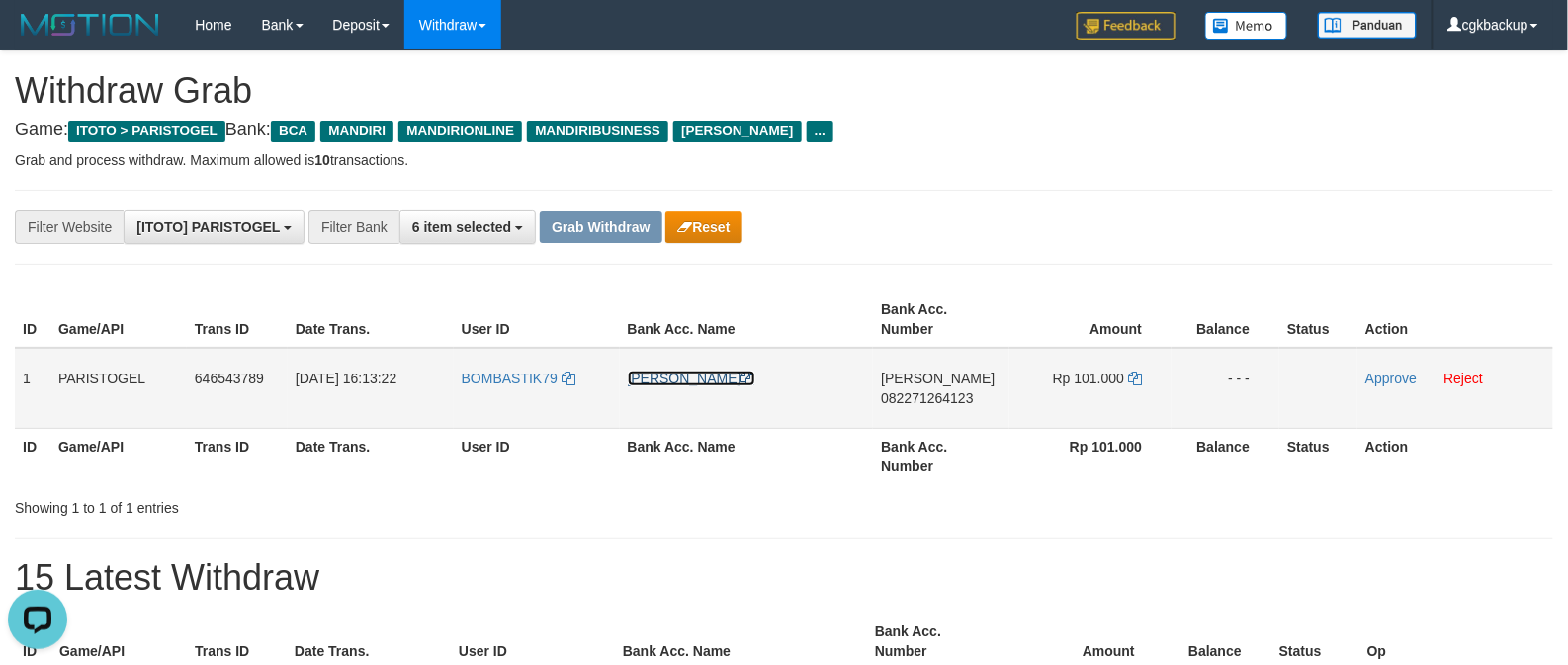 click on "[PERSON_NAME]" at bounding box center (691, 378) 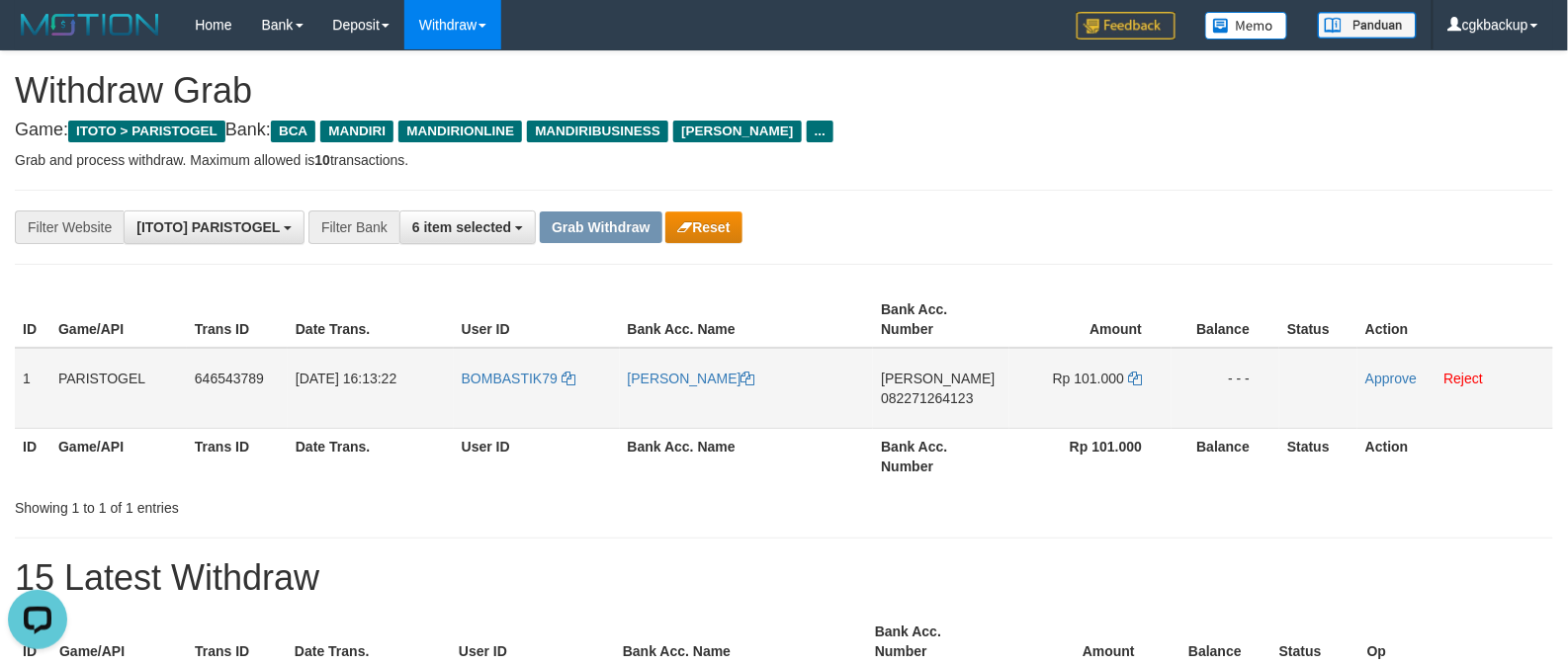 click on "DANA
082271264123" at bounding box center [941, 388] 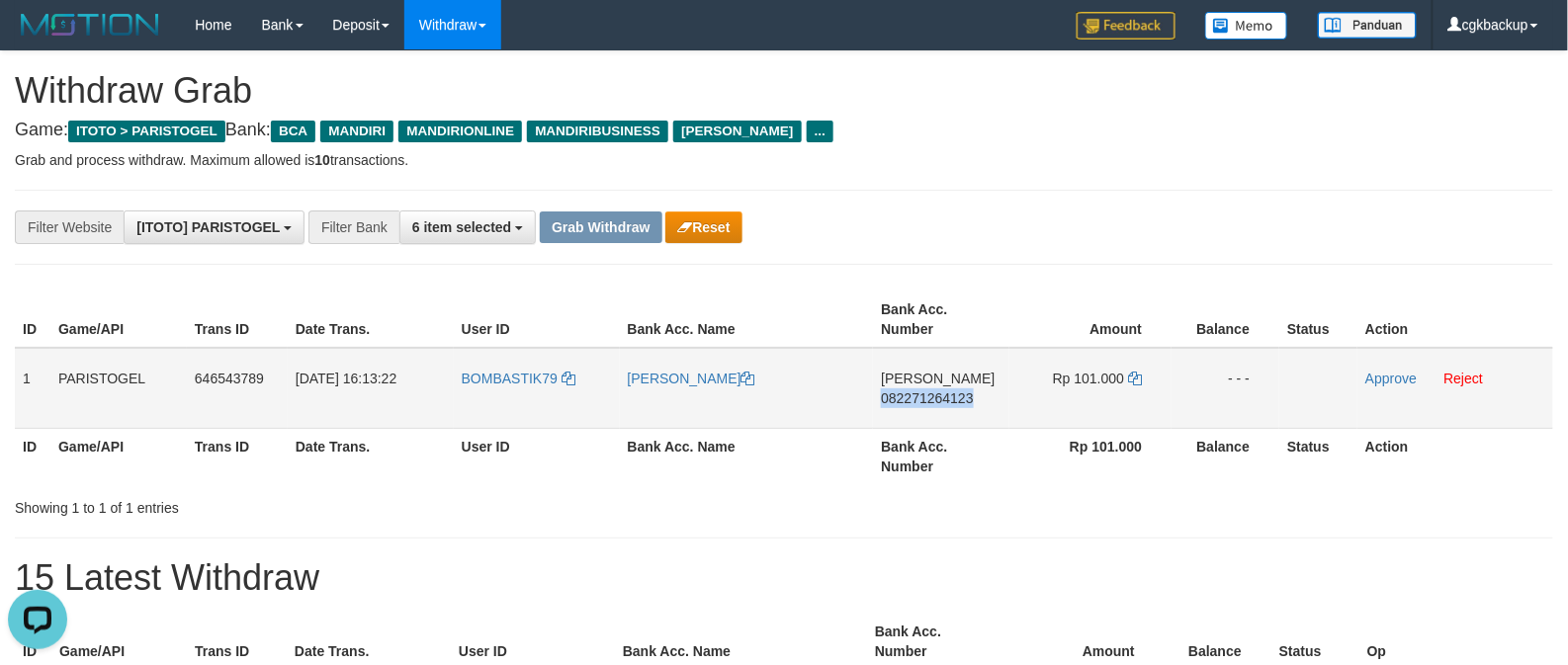 copy on "082271264123" 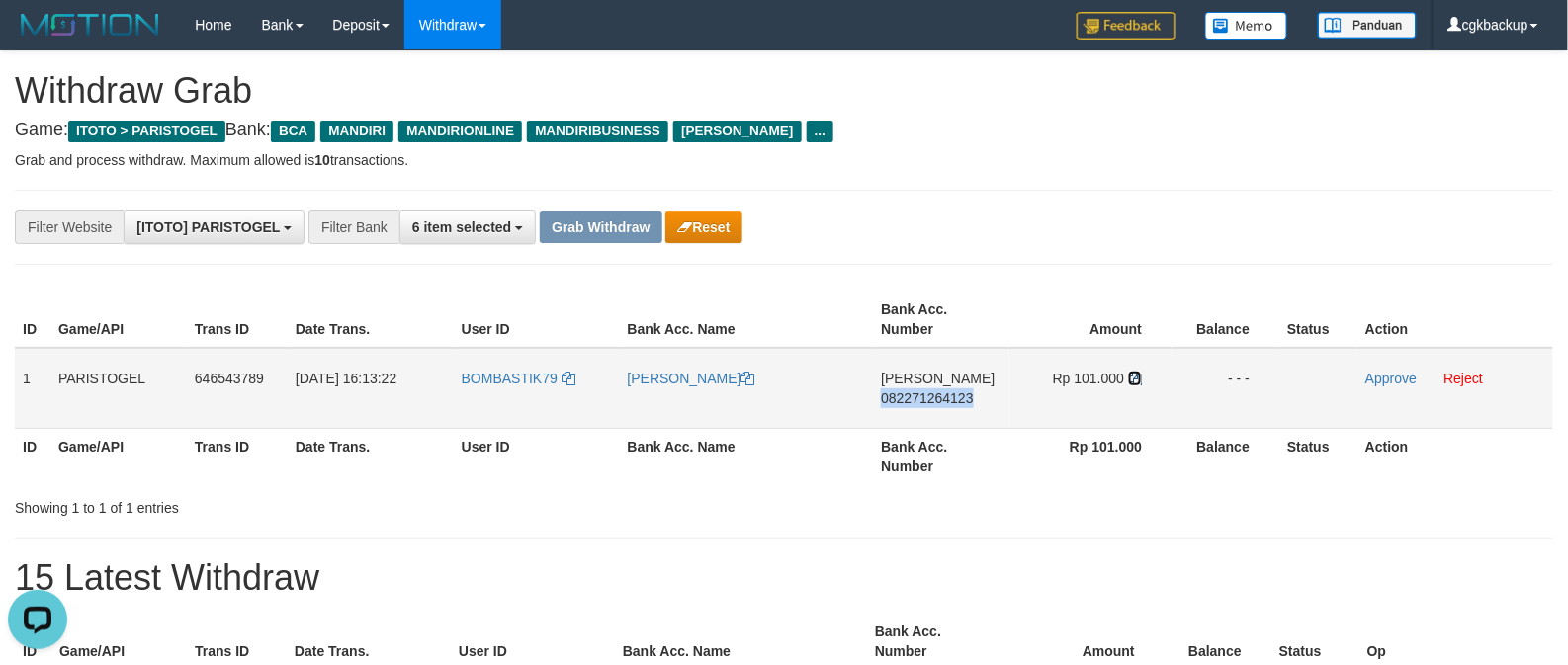 click at bounding box center (1135, 378) 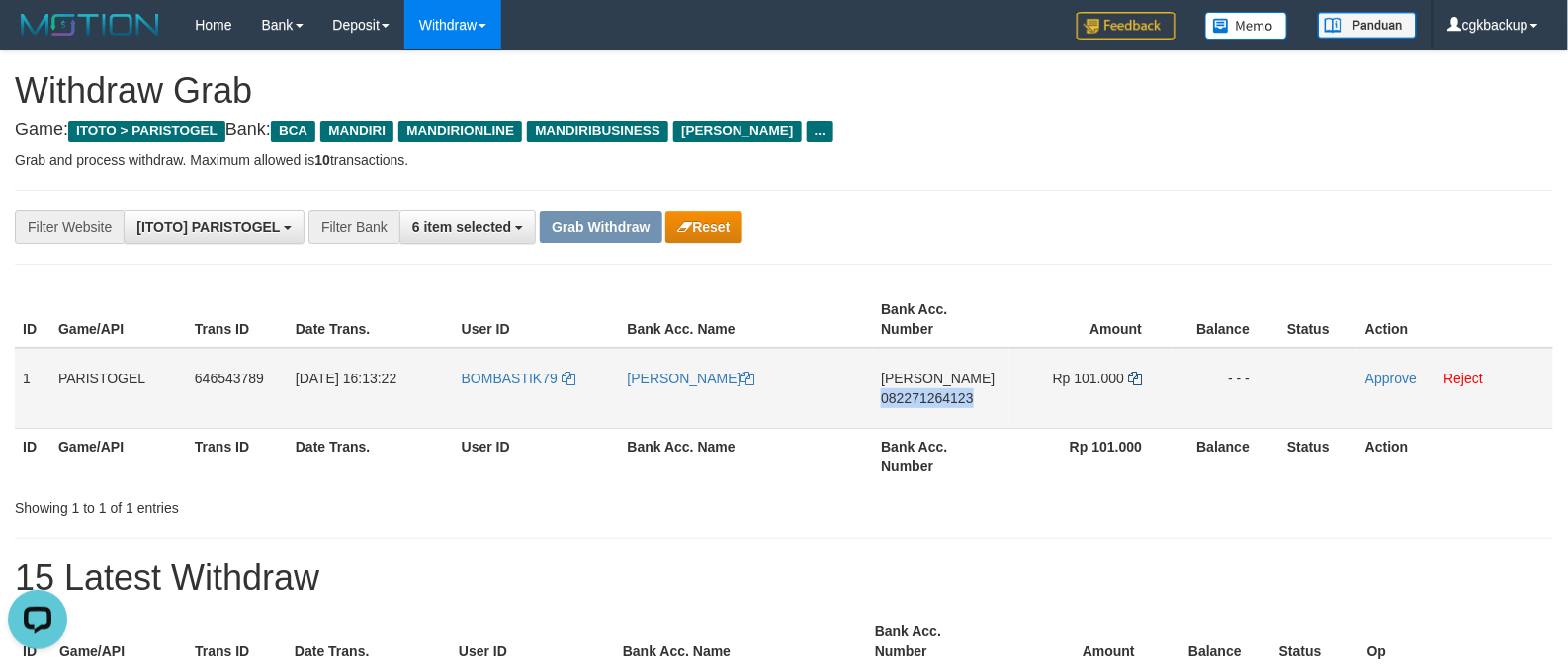 copy on "082271264123" 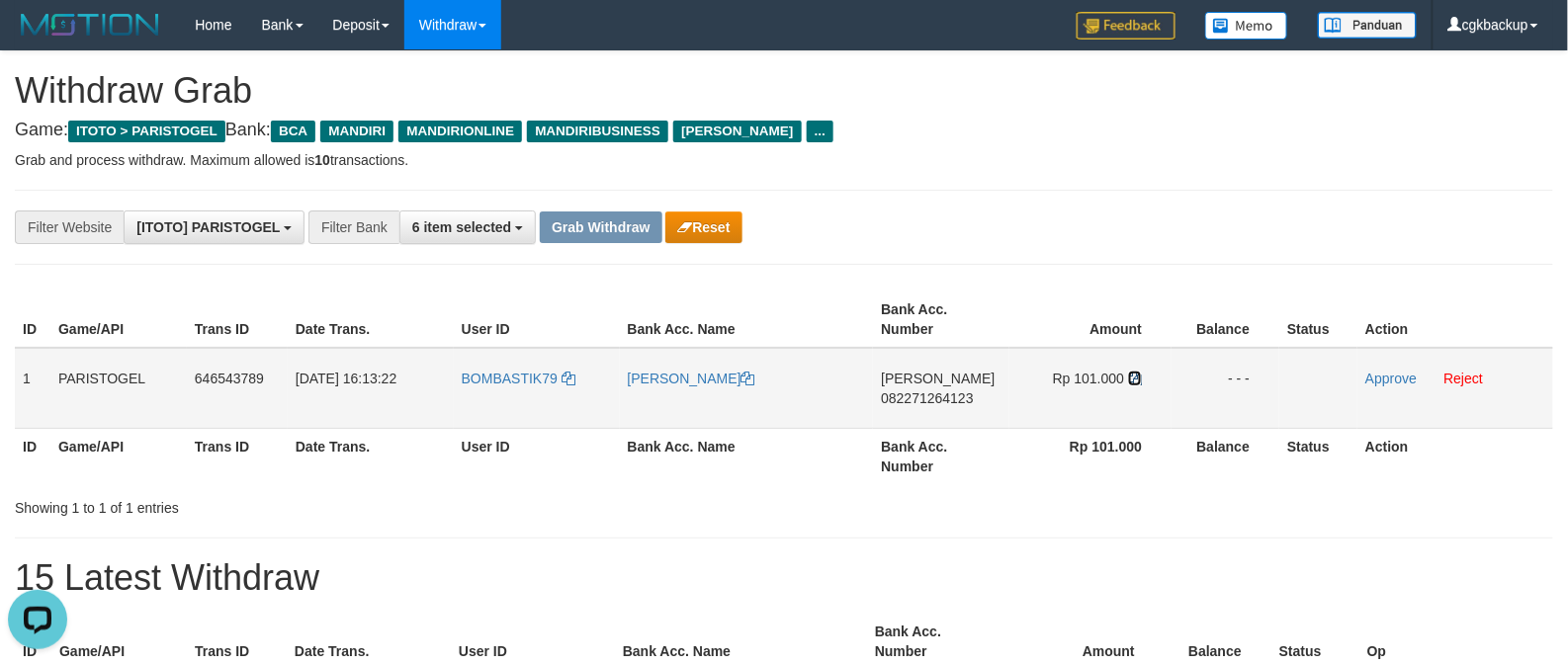 click at bounding box center [1135, 378] 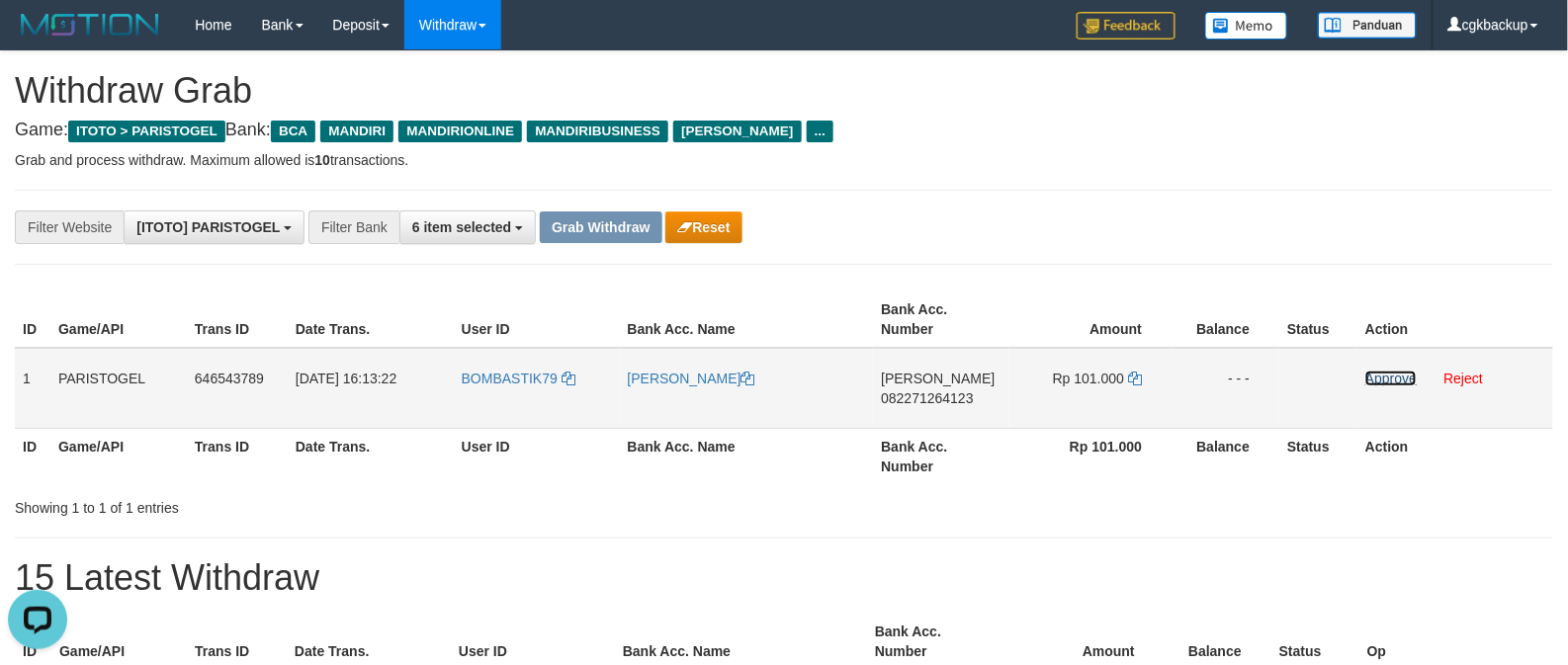 click on "Approve" at bounding box center [1391, 378] 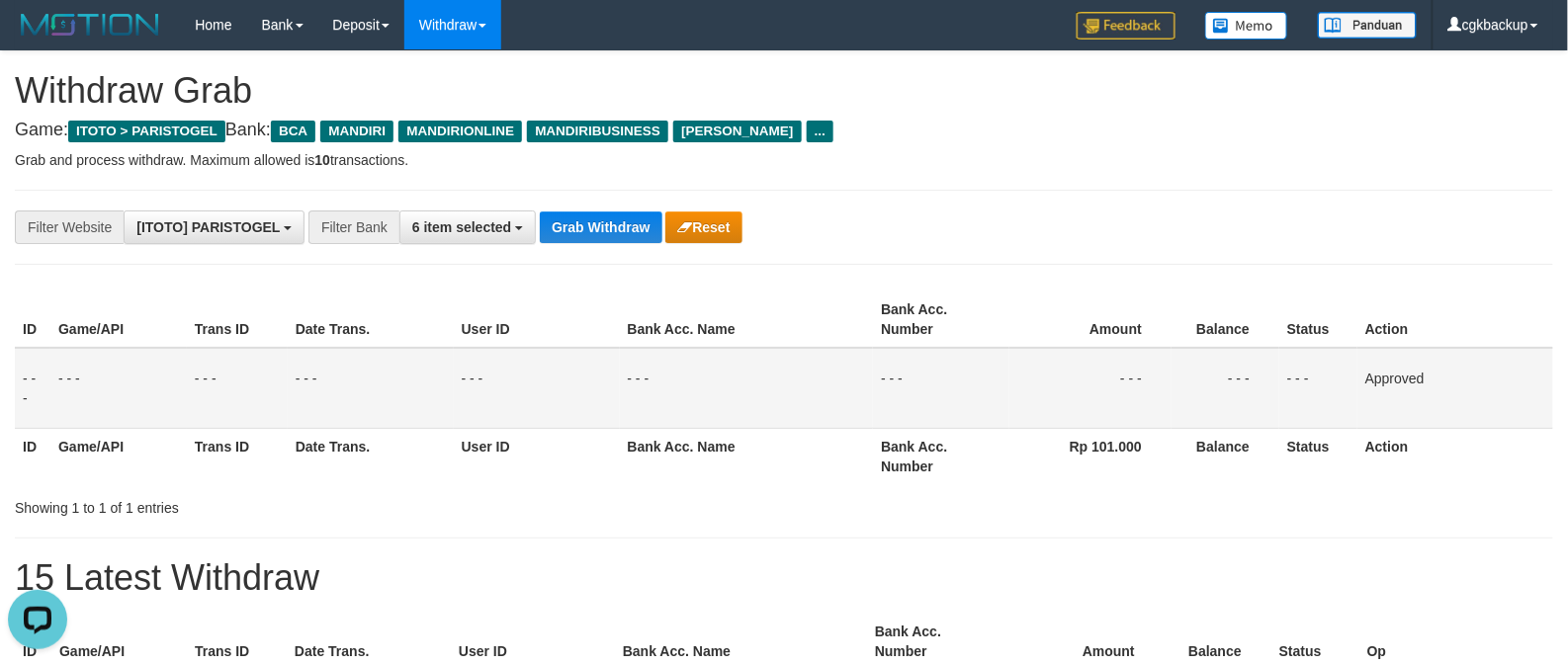 click on "**********" at bounding box center (653, 227) 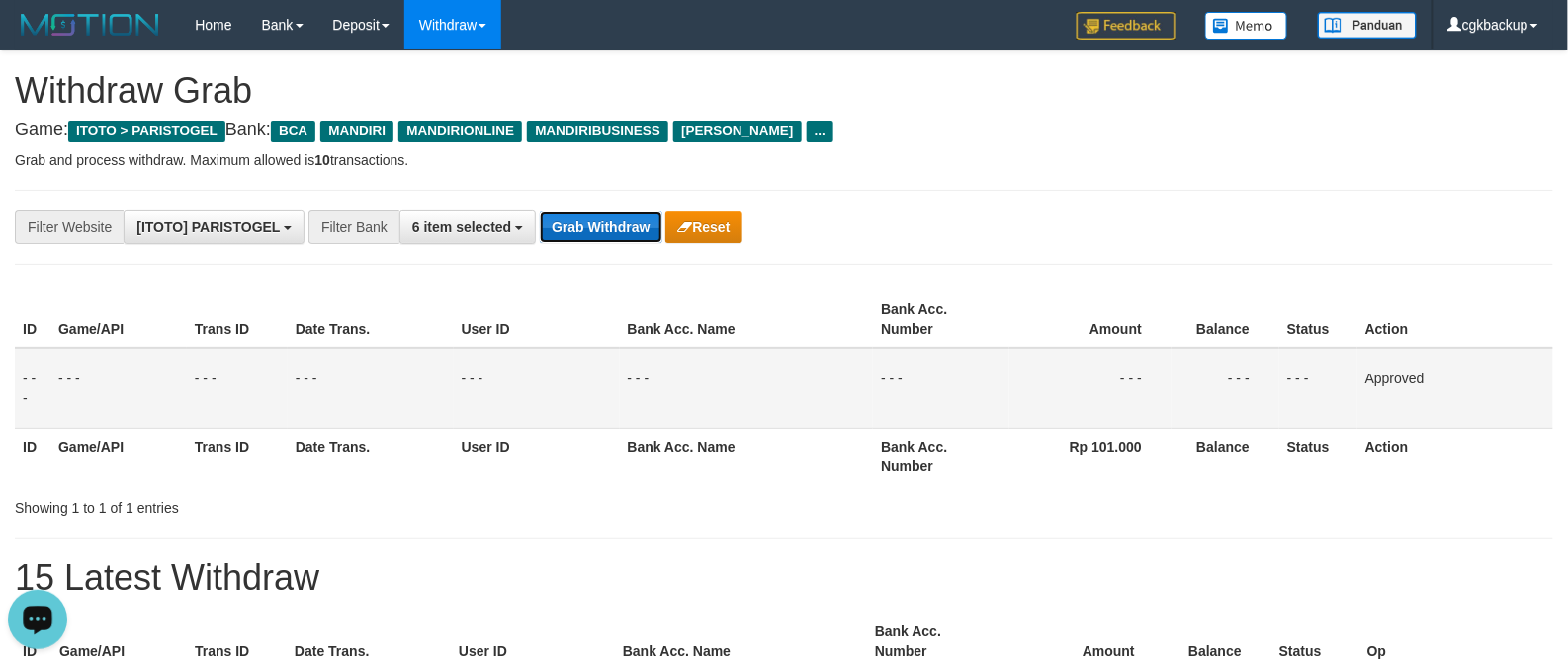 click on "Grab Withdraw" at bounding box center [600, 227] 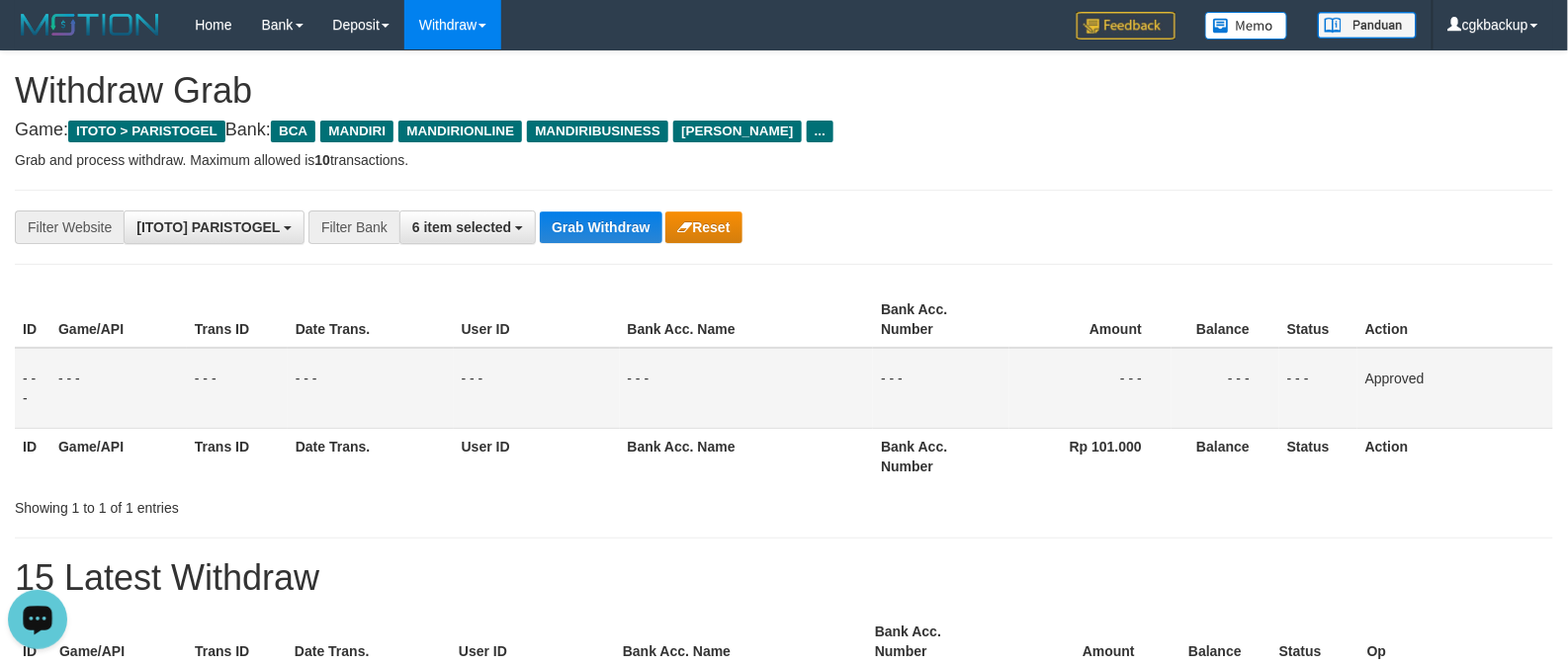click on "**********" at bounding box center (784, 1031) 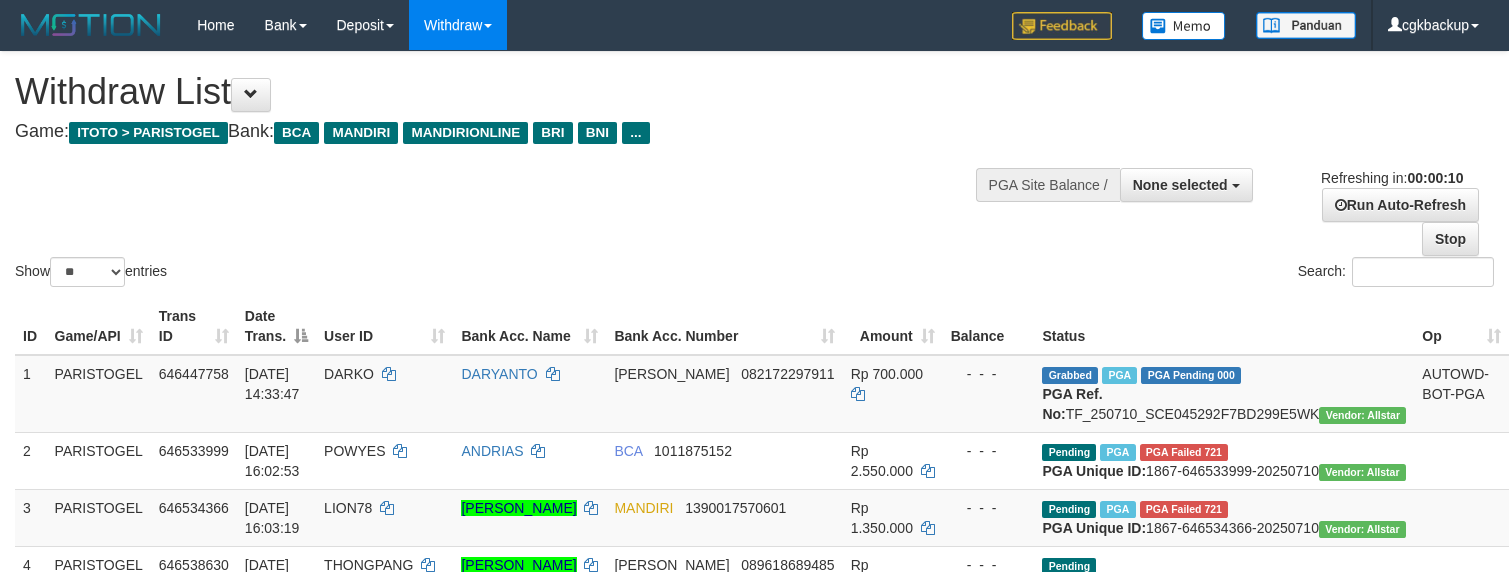 select 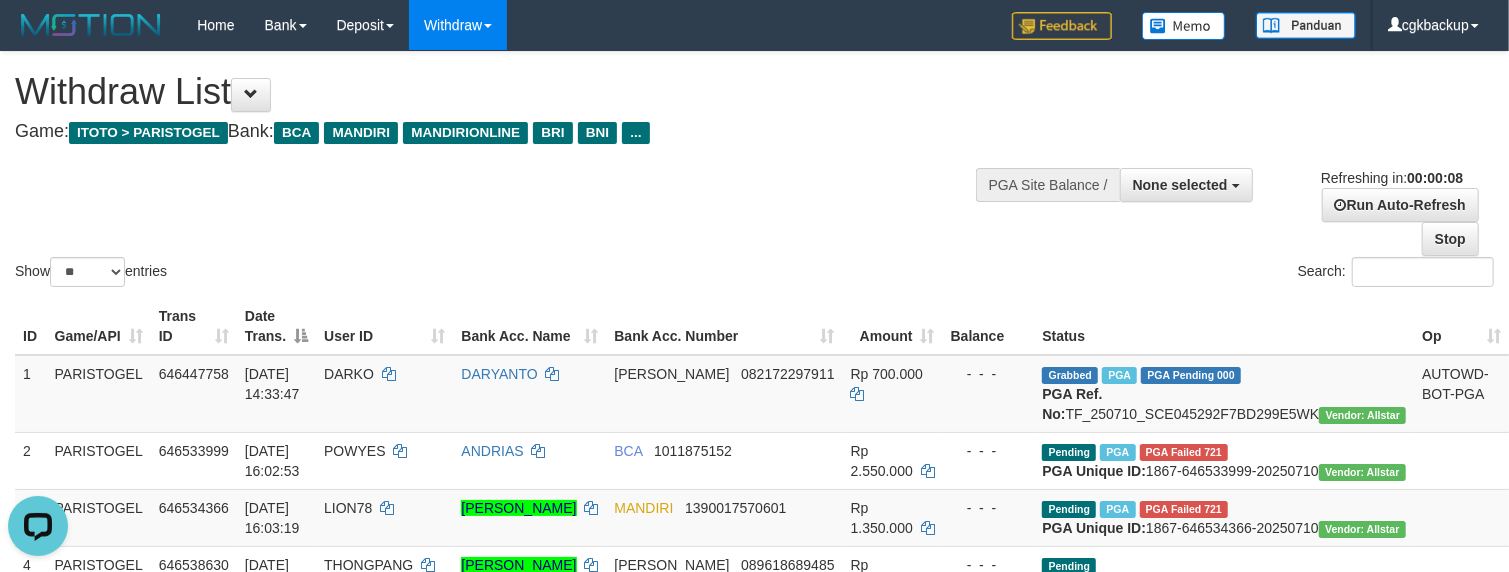 scroll, scrollTop: 0, scrollLeft: 0, axis: both 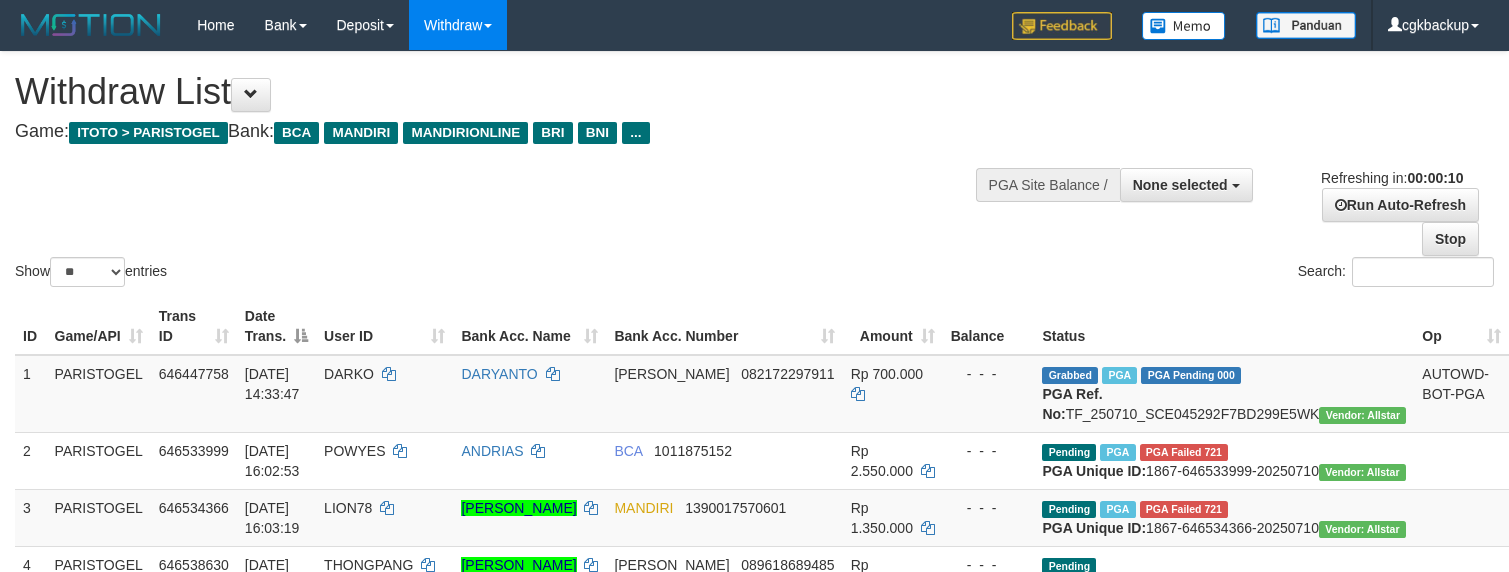 select 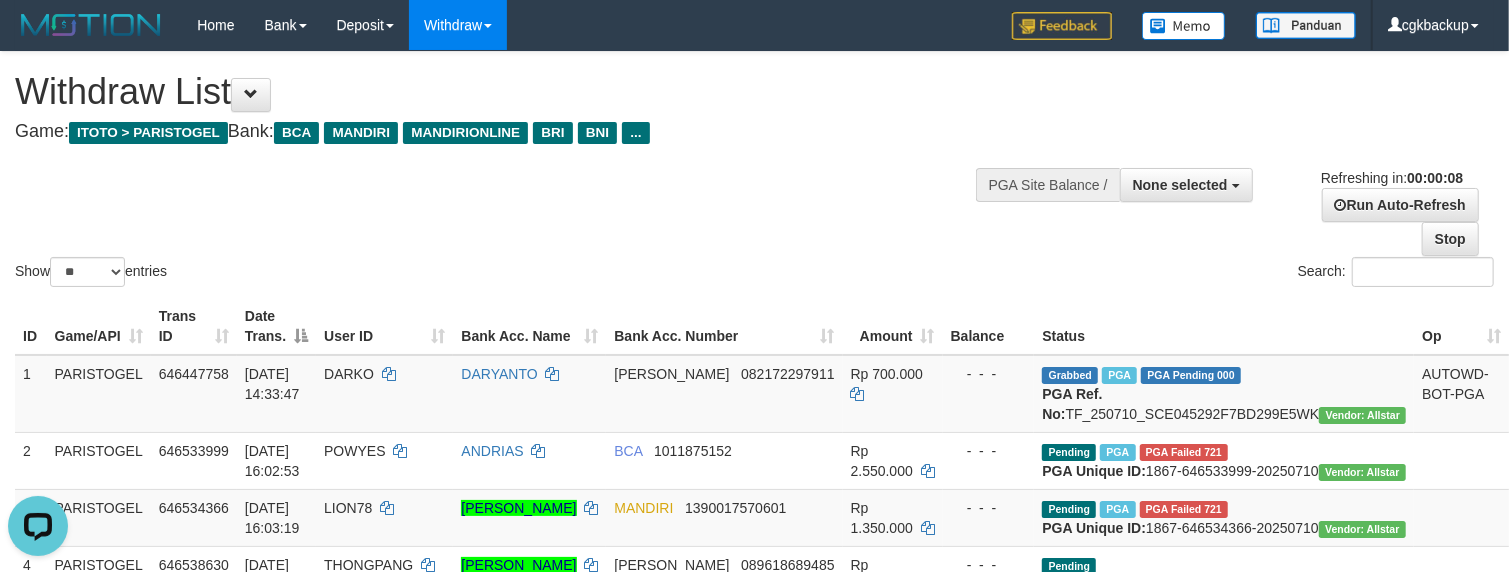 scroll, scrollTop: 0, scrollLeft: 0, axis: both 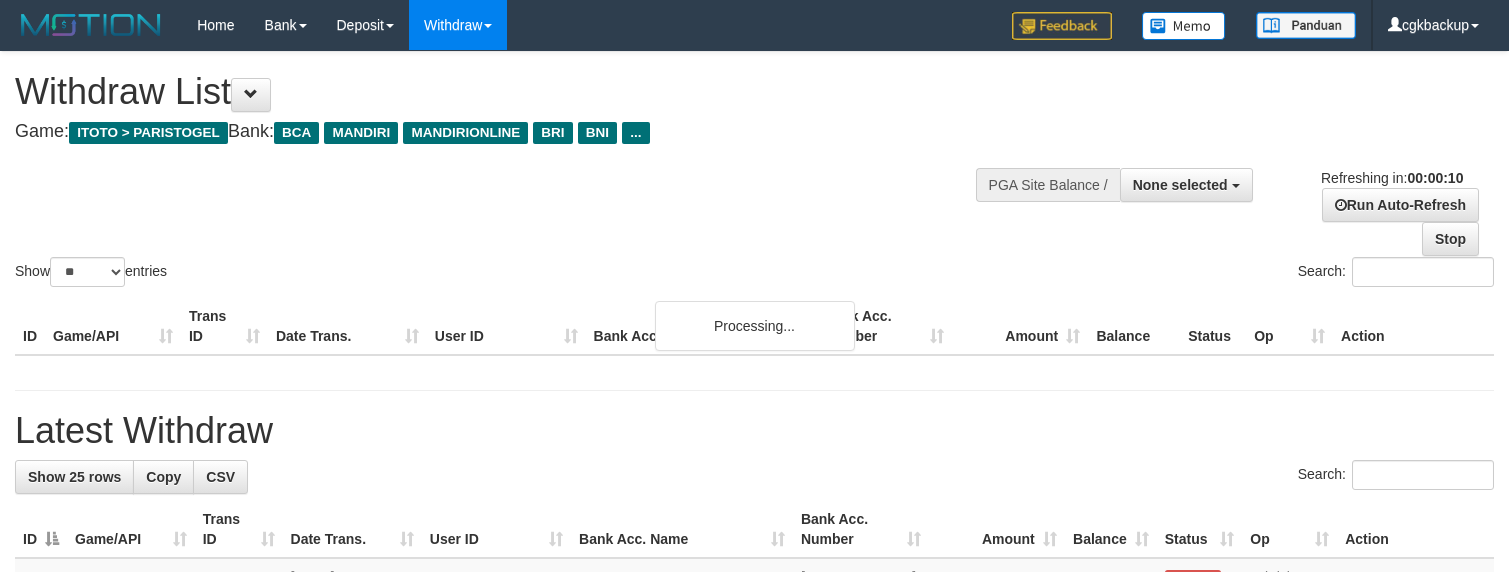 select 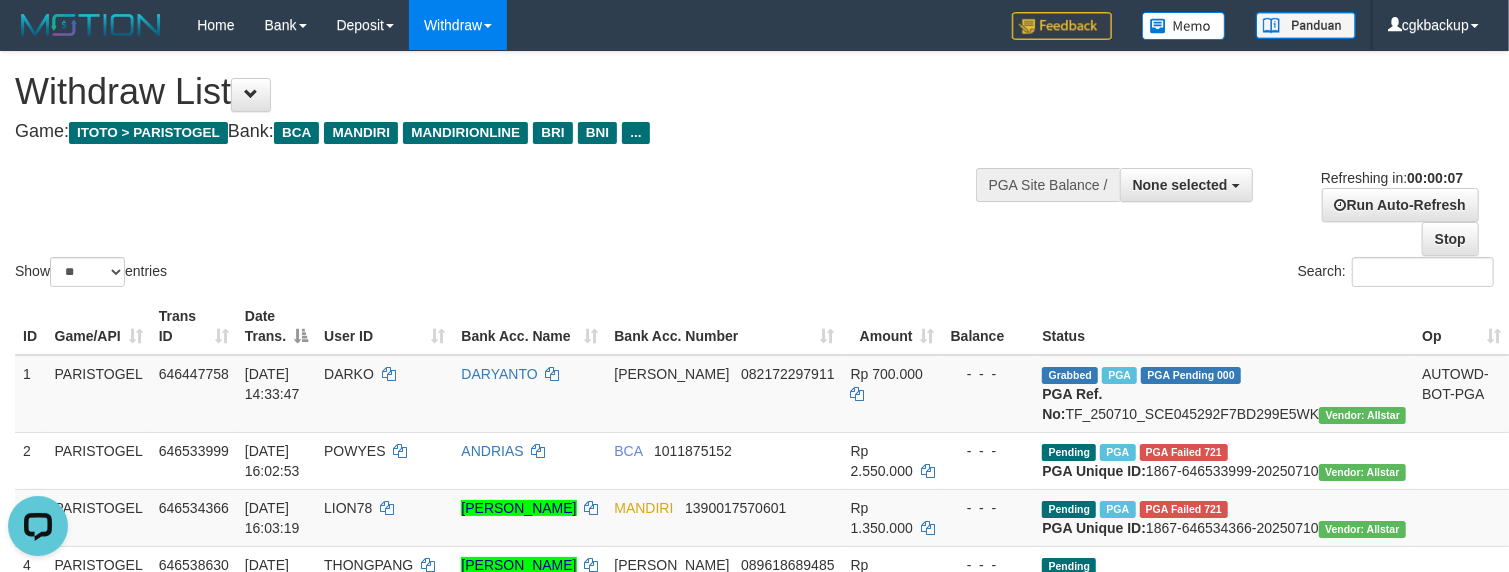 scroll, scrollTop: 0, scrollLeft: 0, axis: both 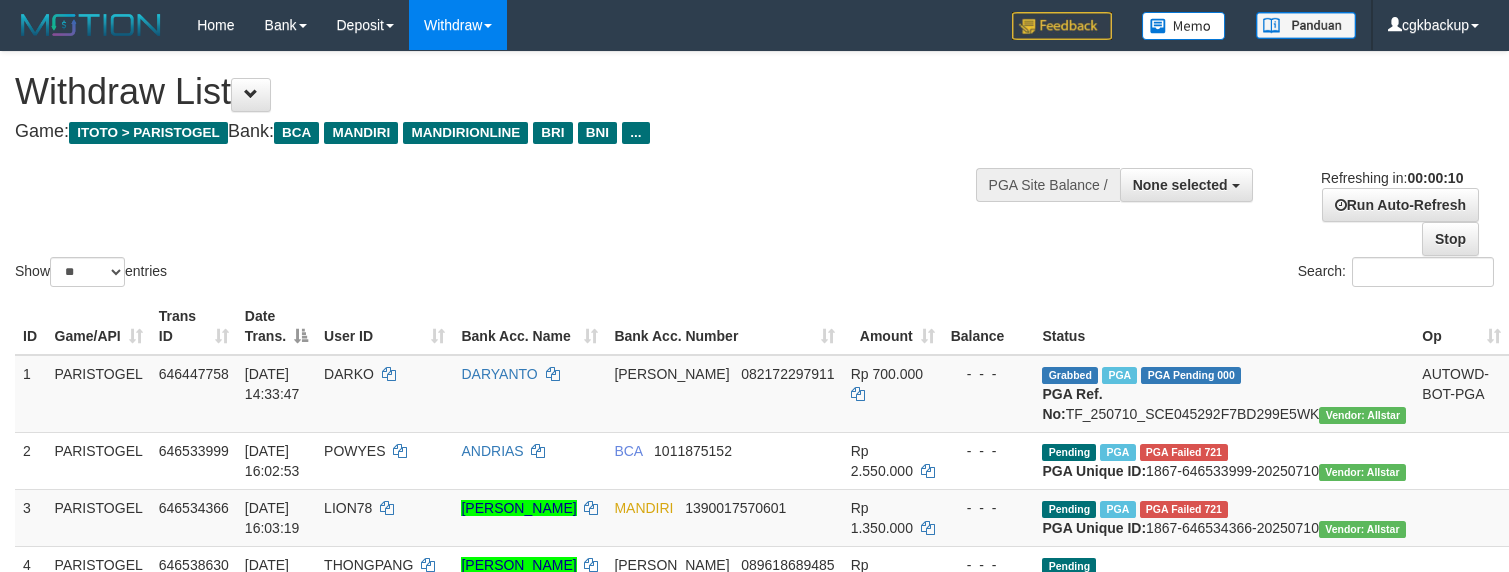 select 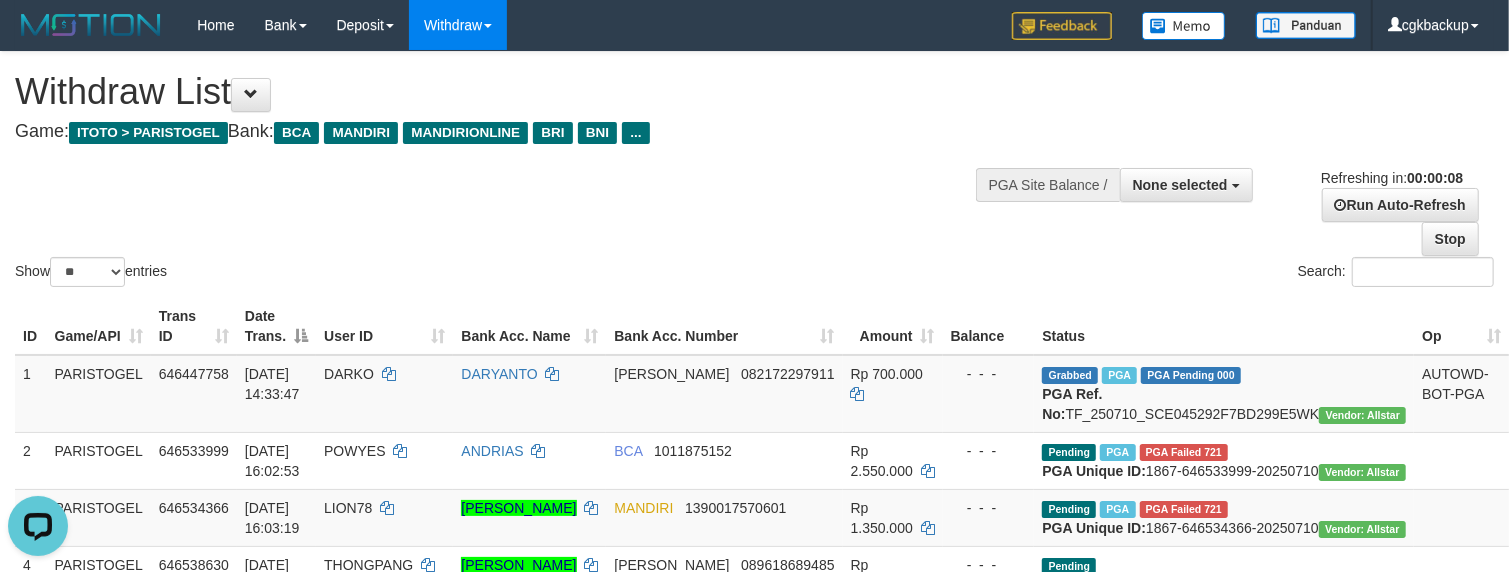 scroll, scrollTop: 0, scrollLeft: 0, axis: both 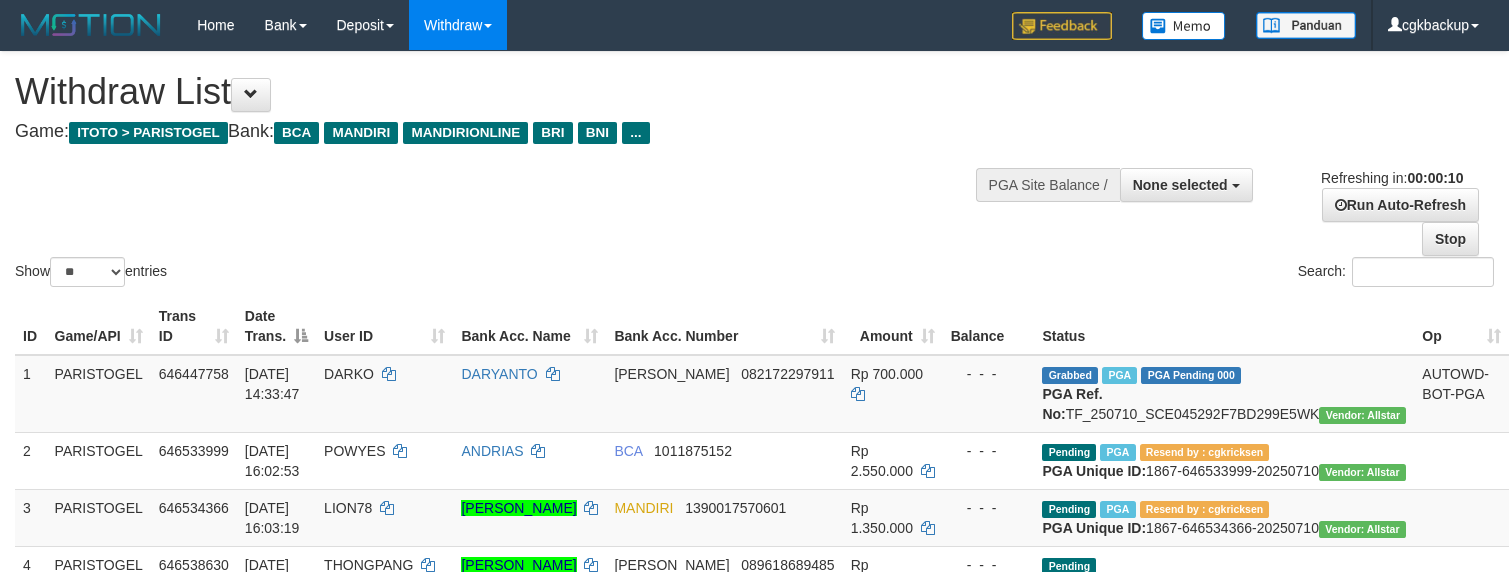 select 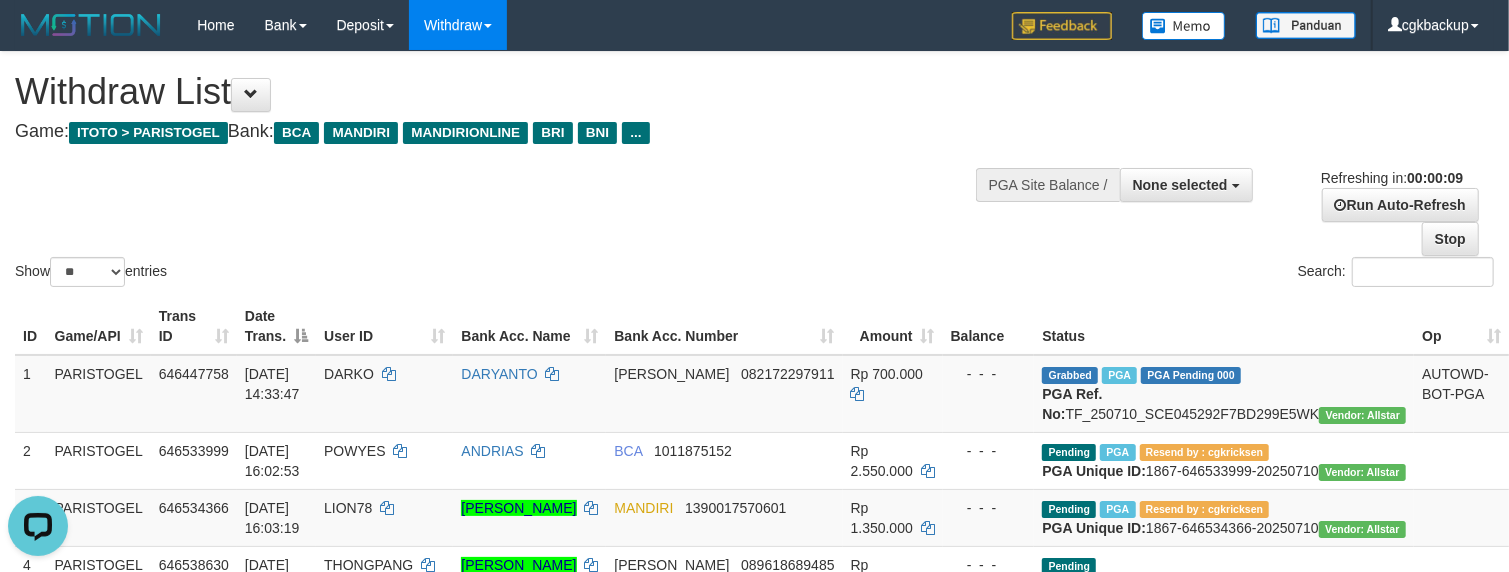 scroll, scrollTop: 0, scrollLeft: 0, axis: both 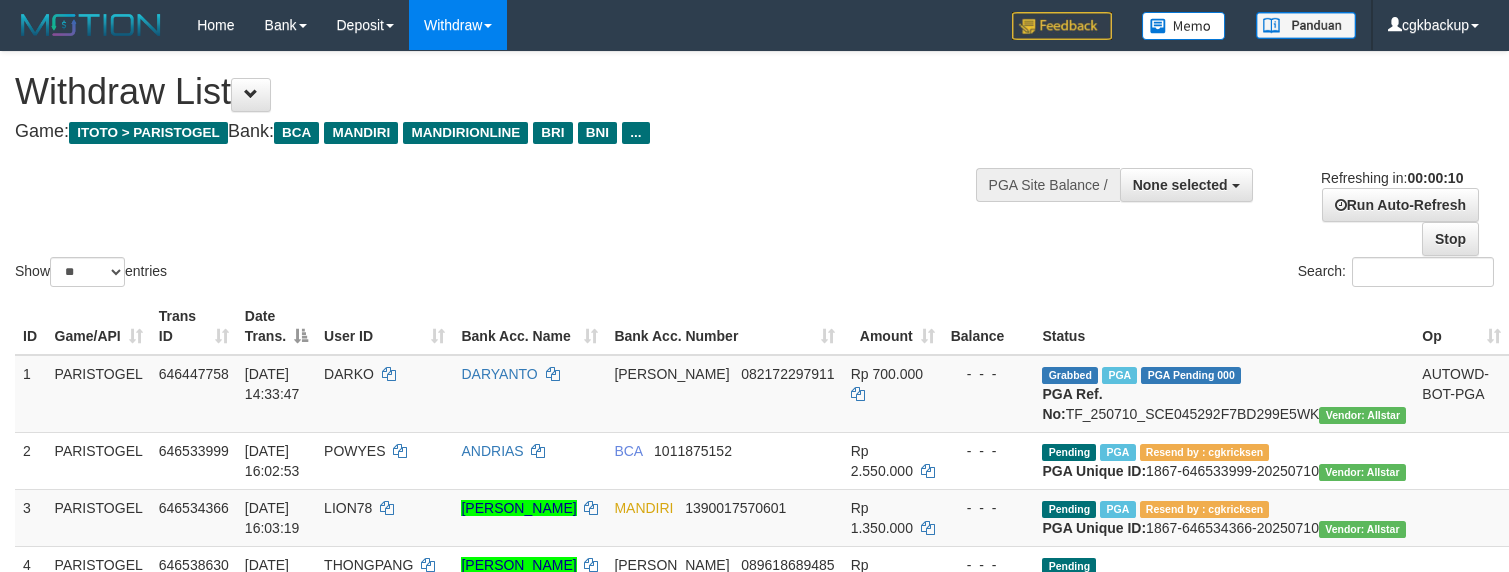 select 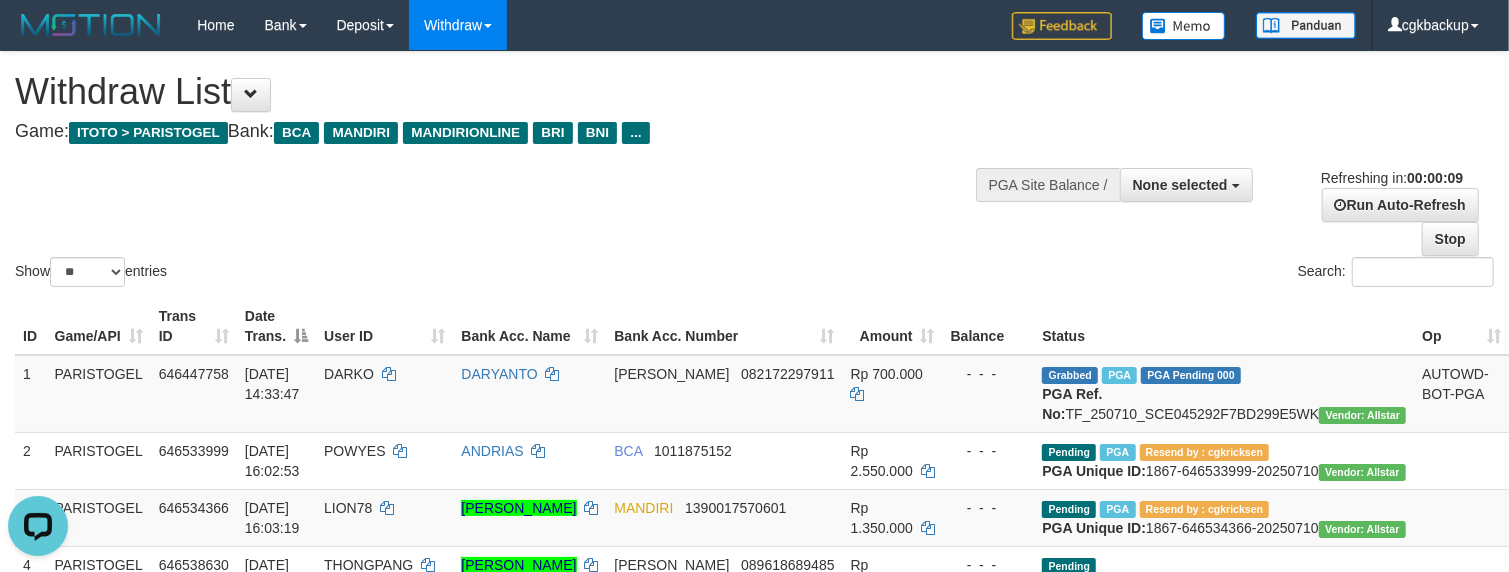 scroll, scrollTop: 0, scrollLeft: 0, axis: both 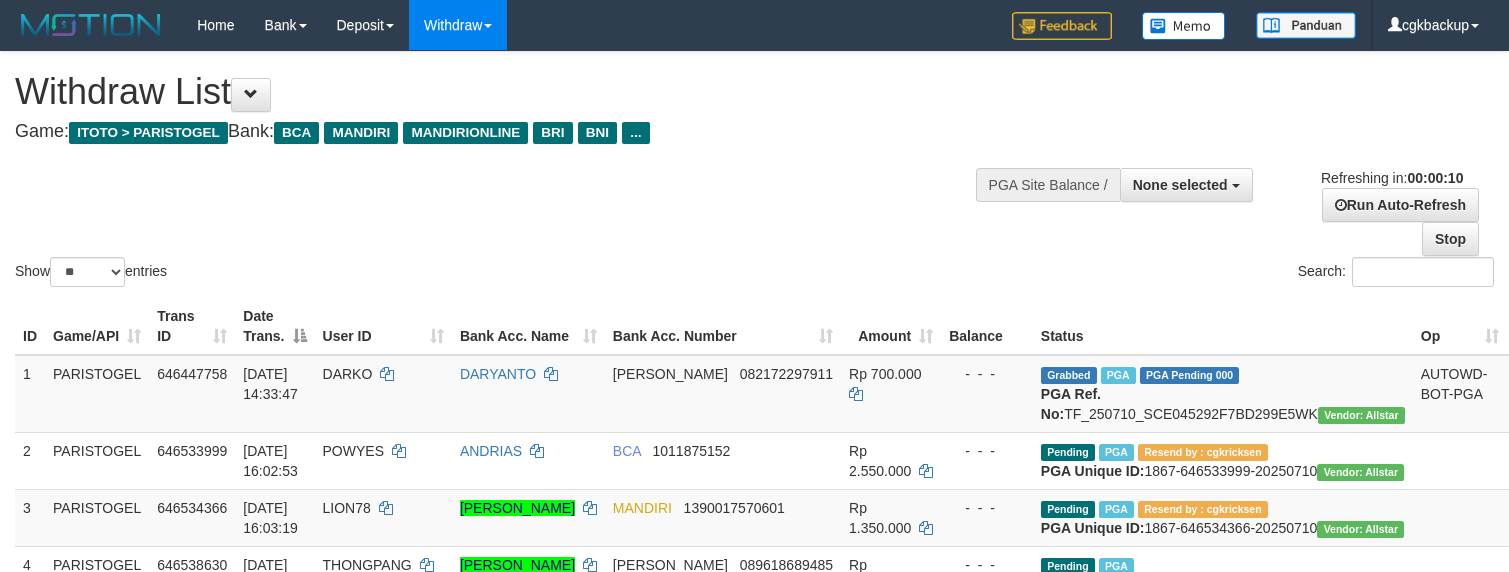 select 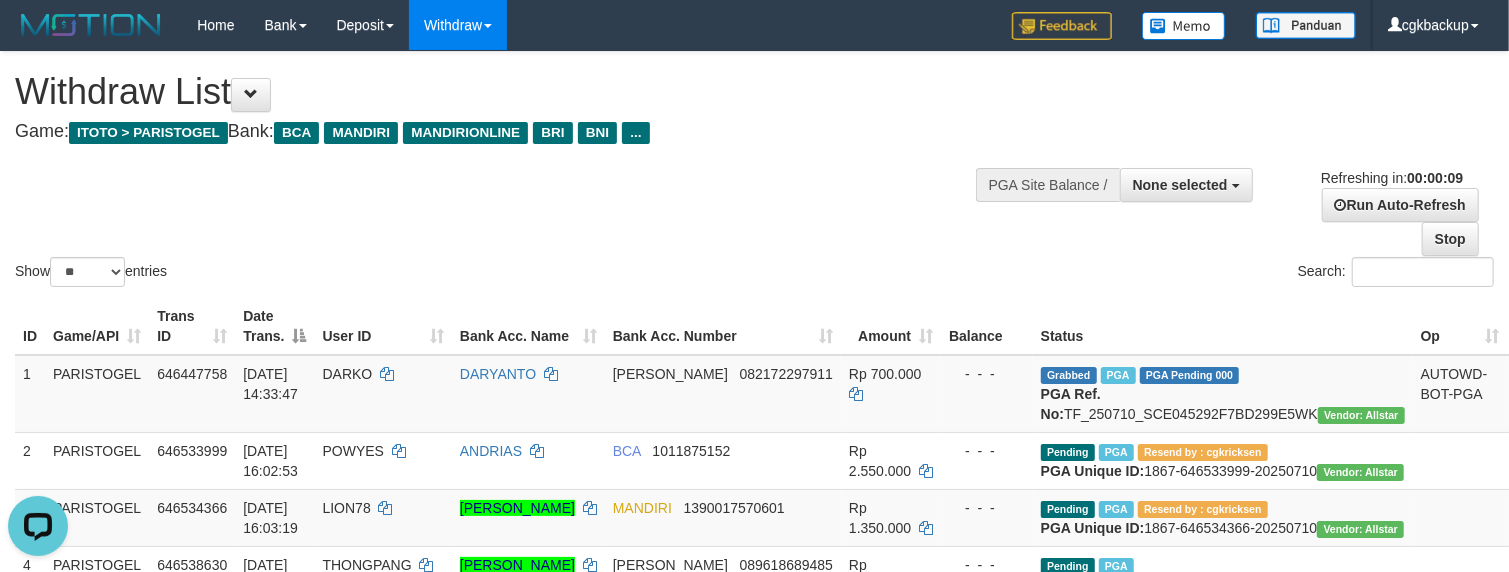 scroll, scrollTop: 0, scrollLeft: 0, axis: both 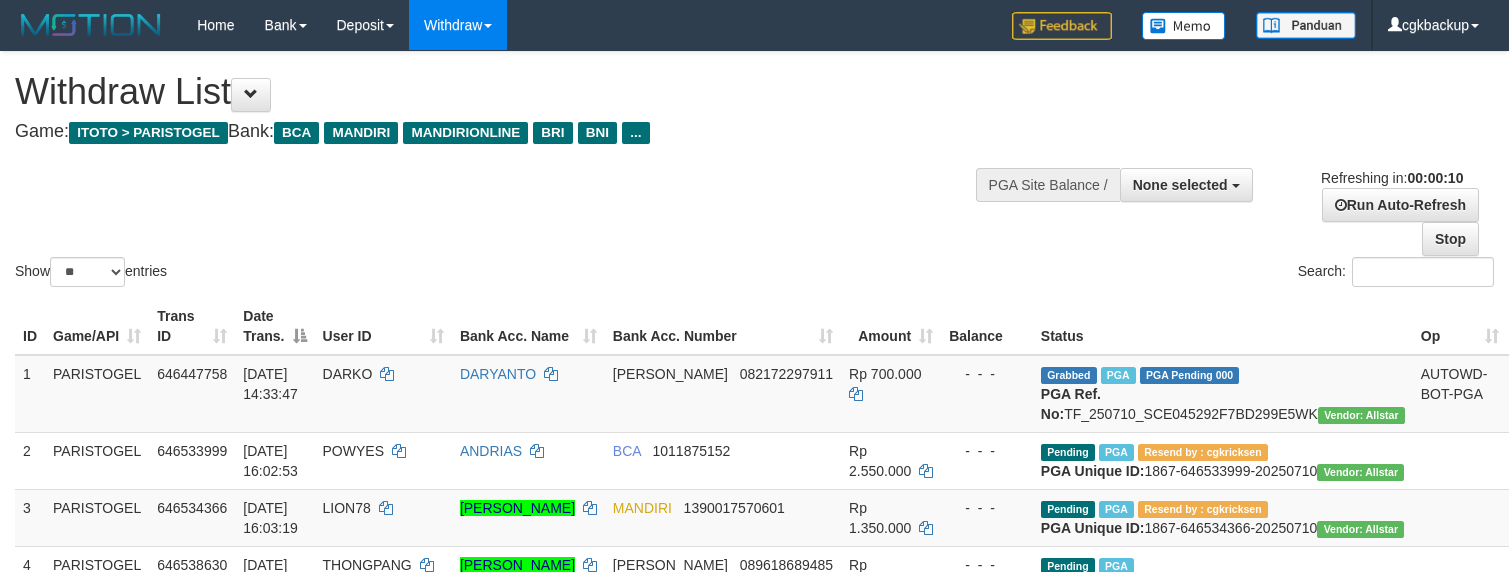 select 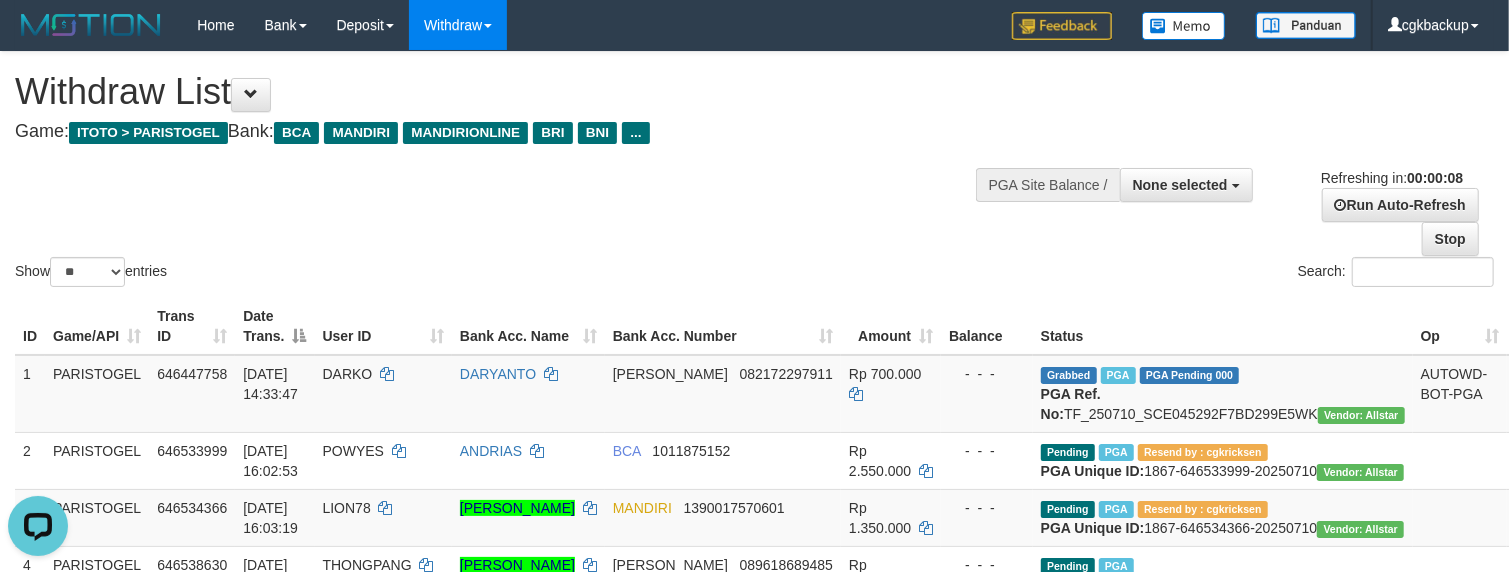 scroll, scrollTop: 0, scrollLeft: 0, axis: both 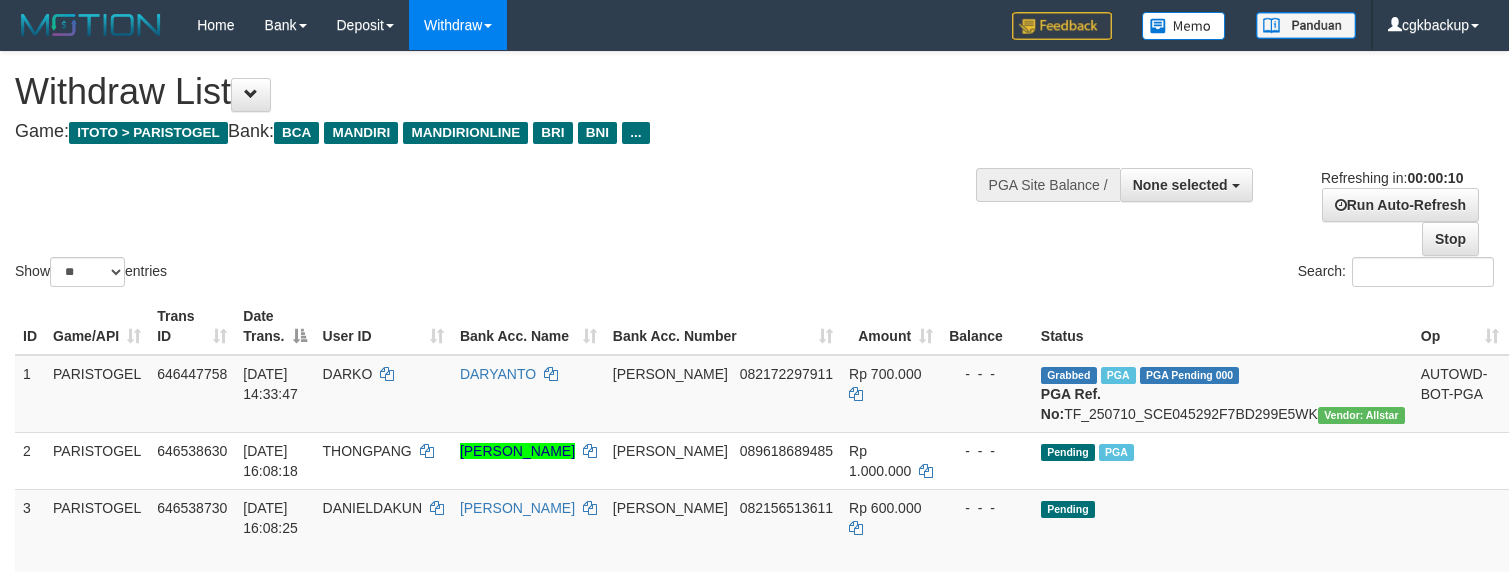 select 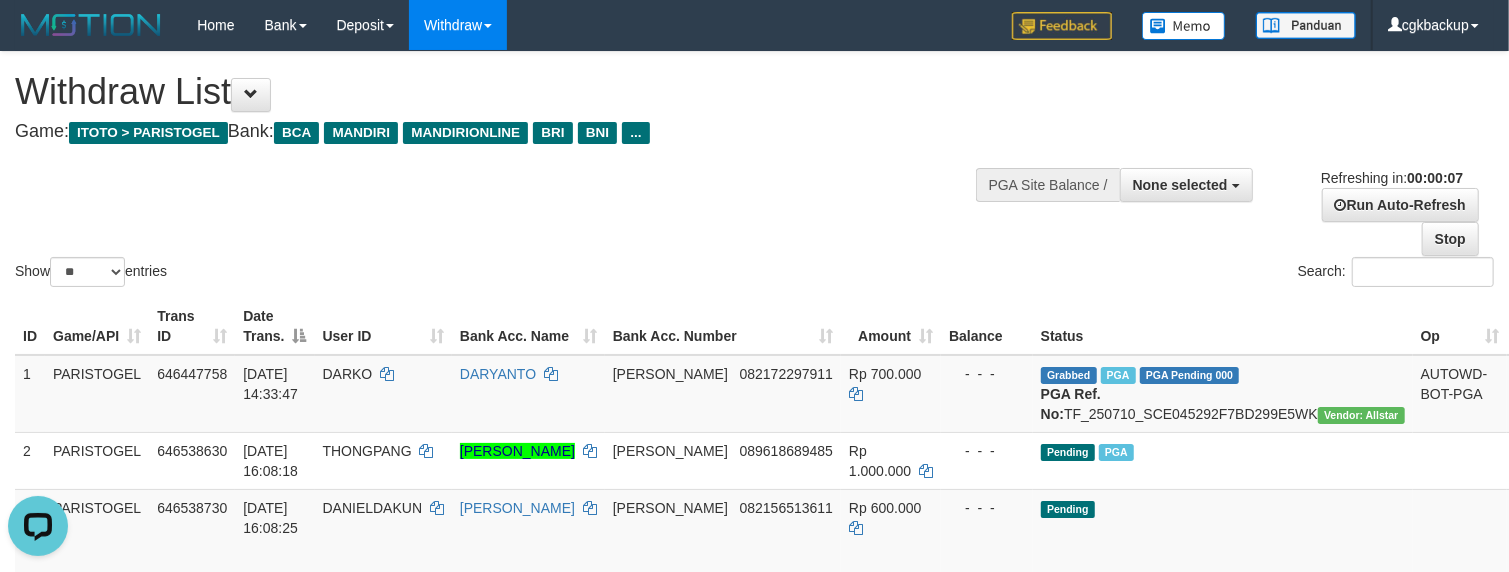 scroll, scrollTop: 0, scrollLeft: 0, axis: both 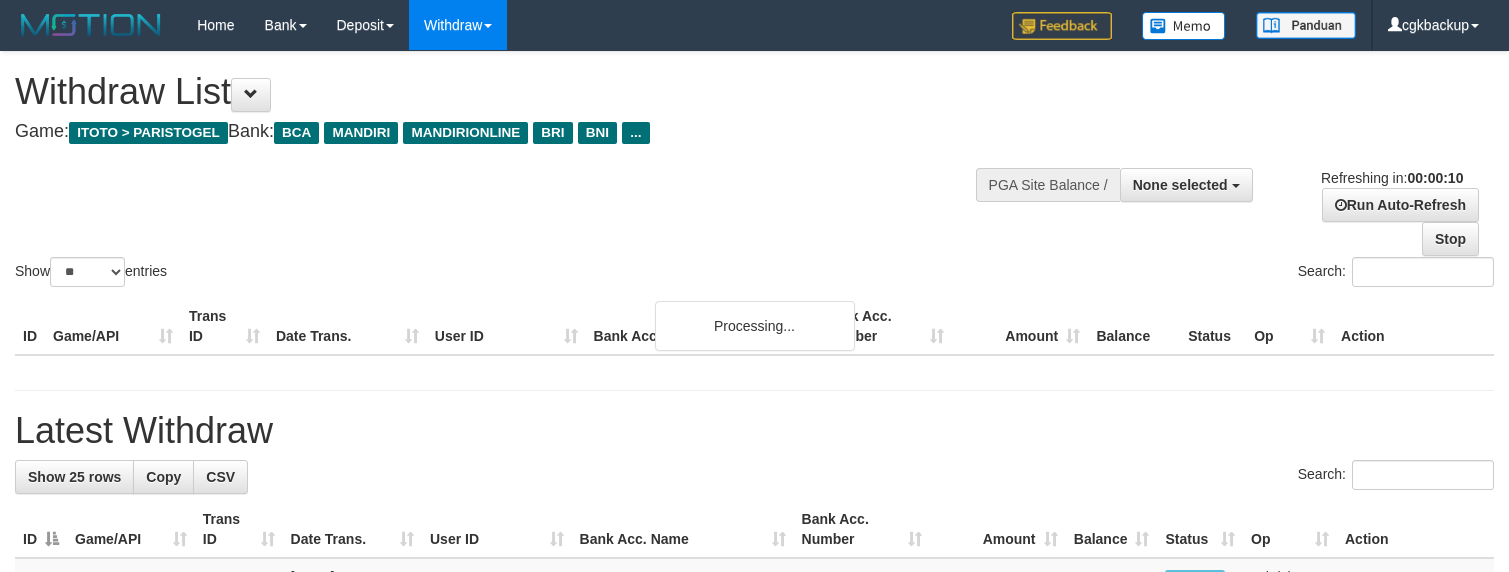 select 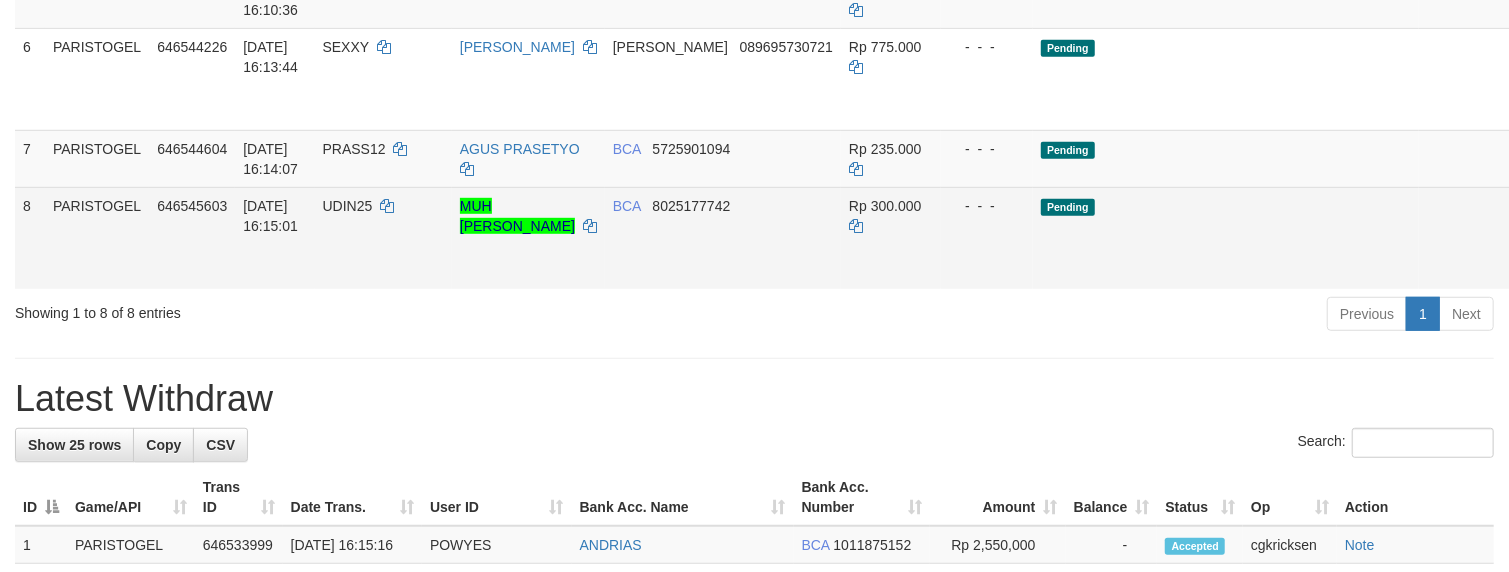 scroll, scrollTop: 666, scrollLeft: 0, axis: vertical 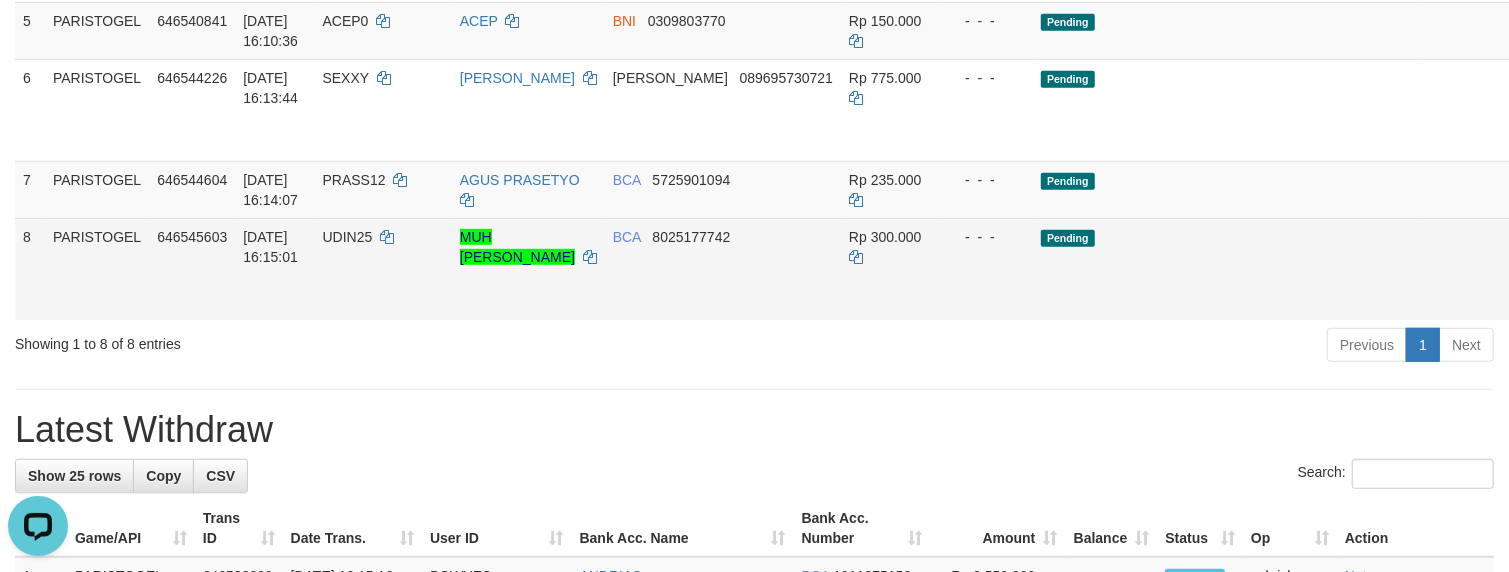 click on "Allow Grab" at bounding box center (1538, 247) 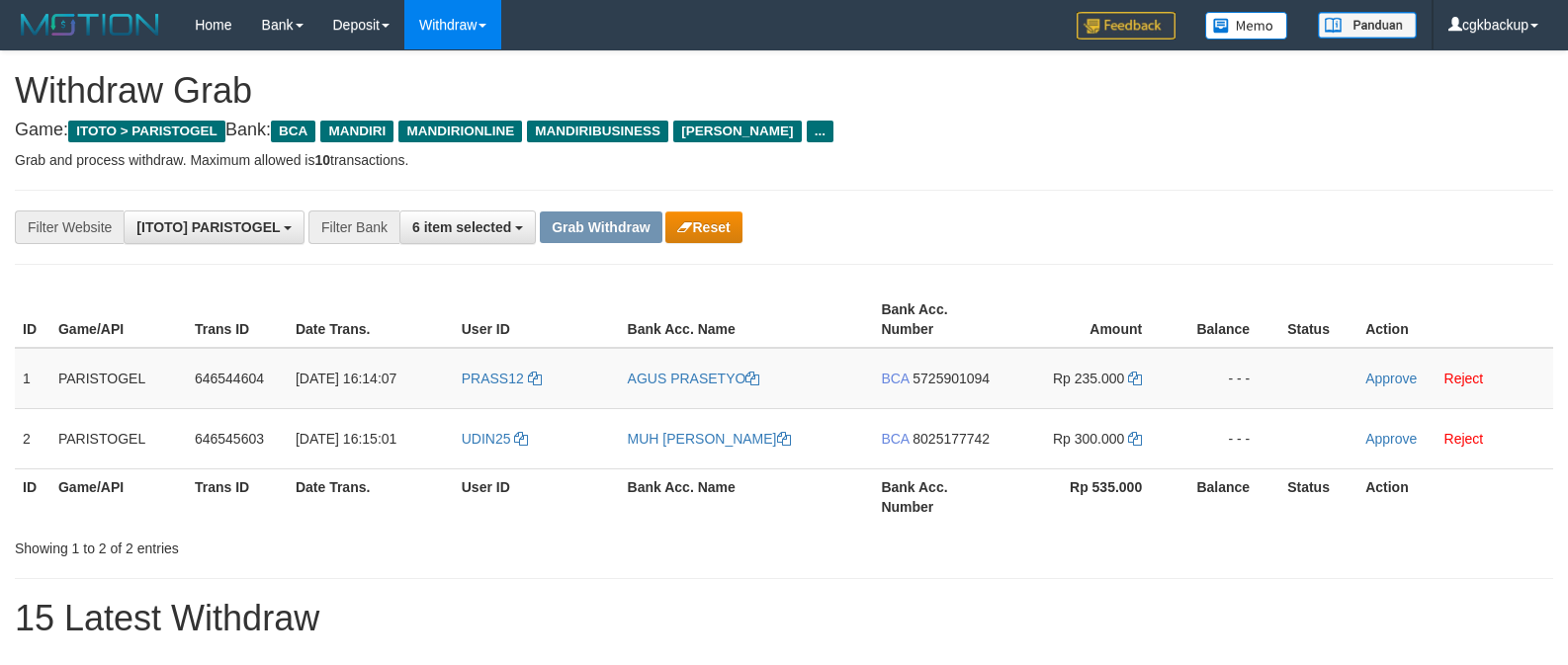 scroll, scrollTop: 0, scrollLeft: 0, axis: both 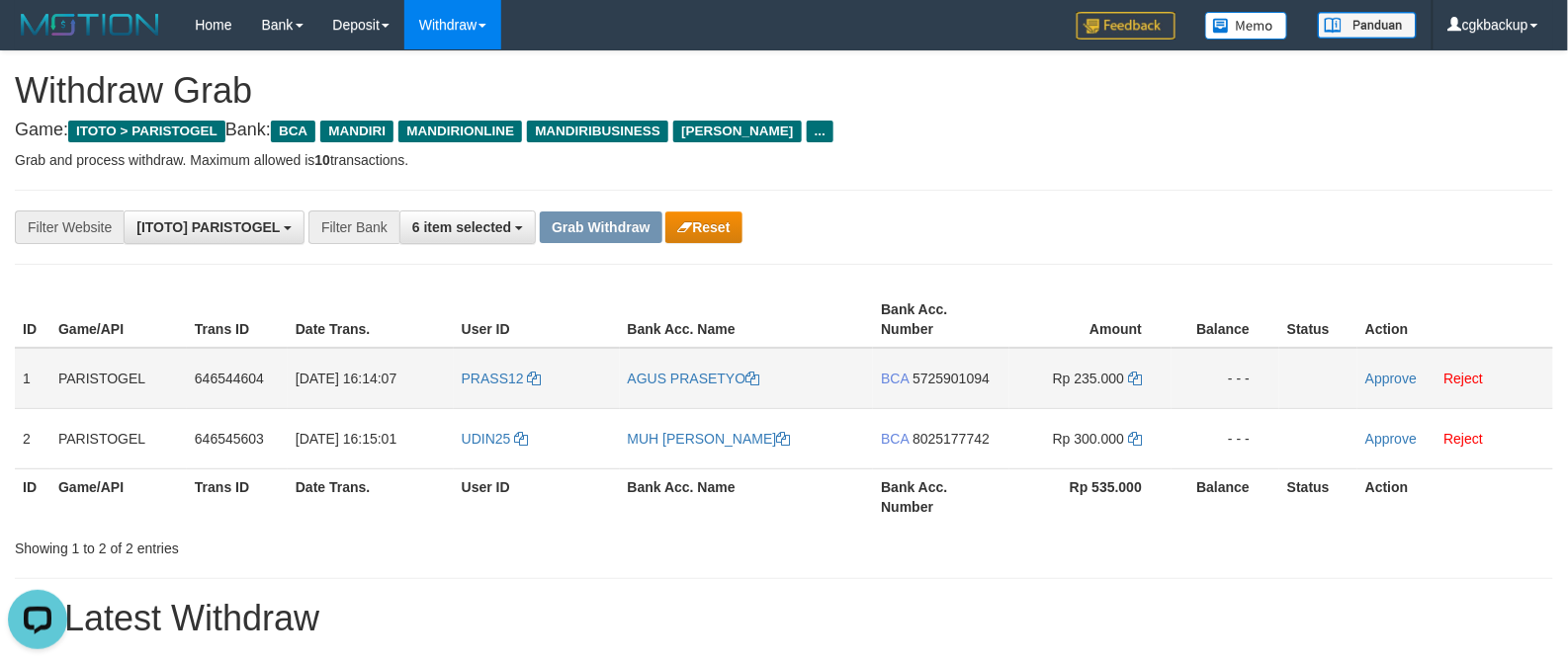 click on "PRASS12" at bounding box center (537, 378) 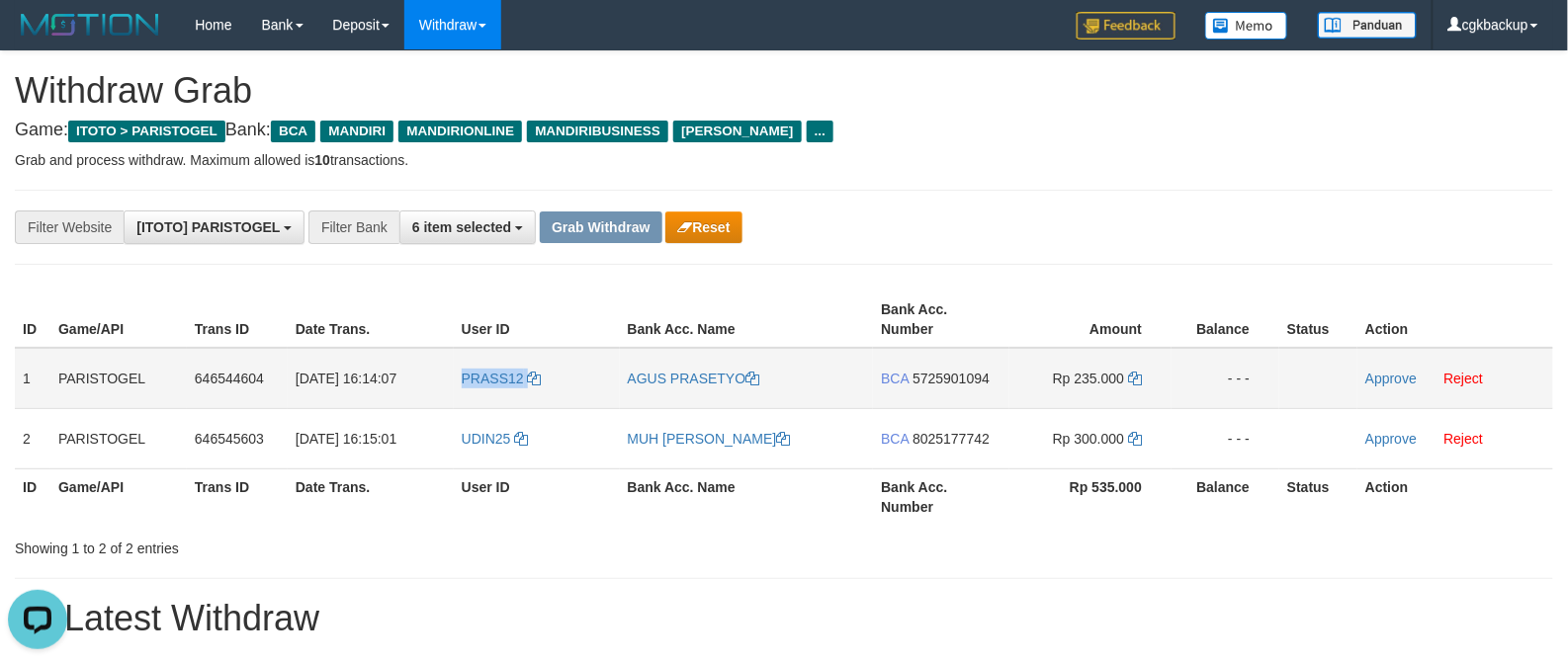 click on "PRASS12" at bounding box center (537, 378) 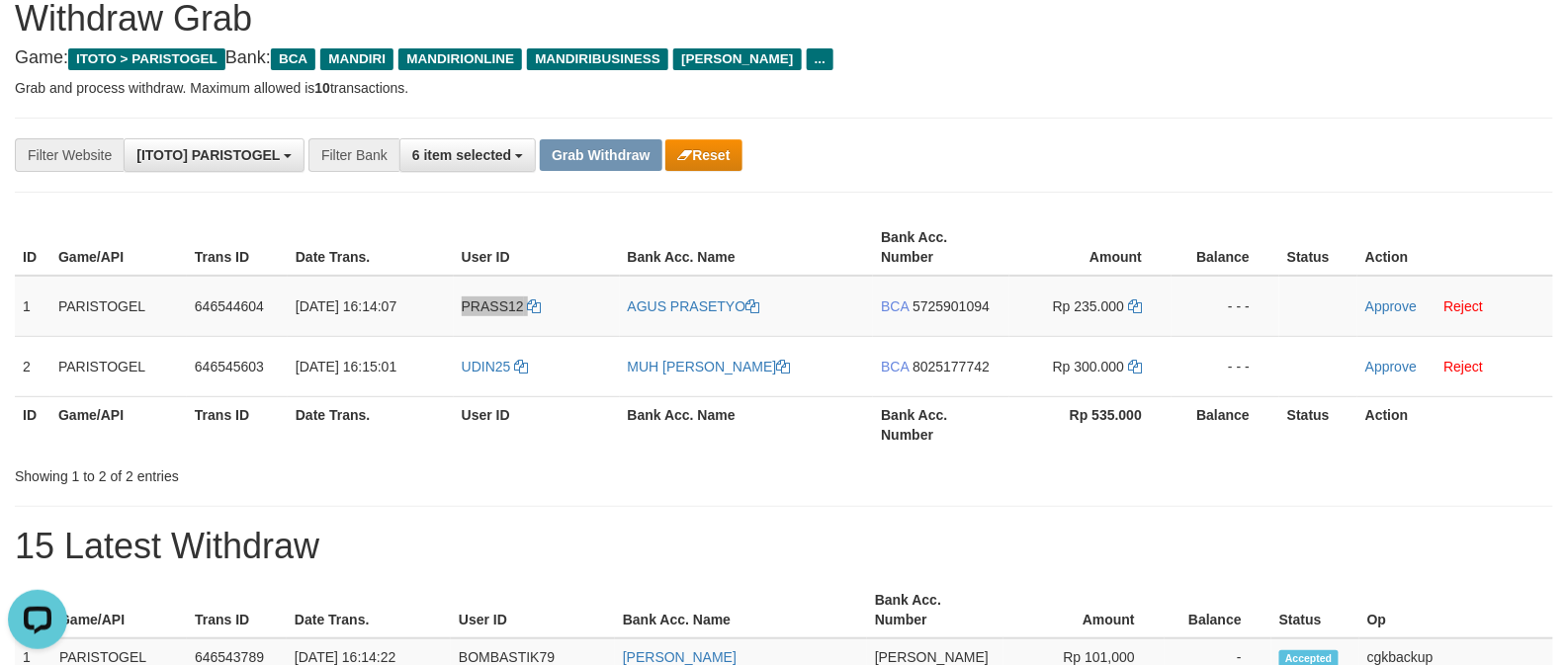 scroll, scrollTop: 131, scrollLeft: 0, axis: vertical 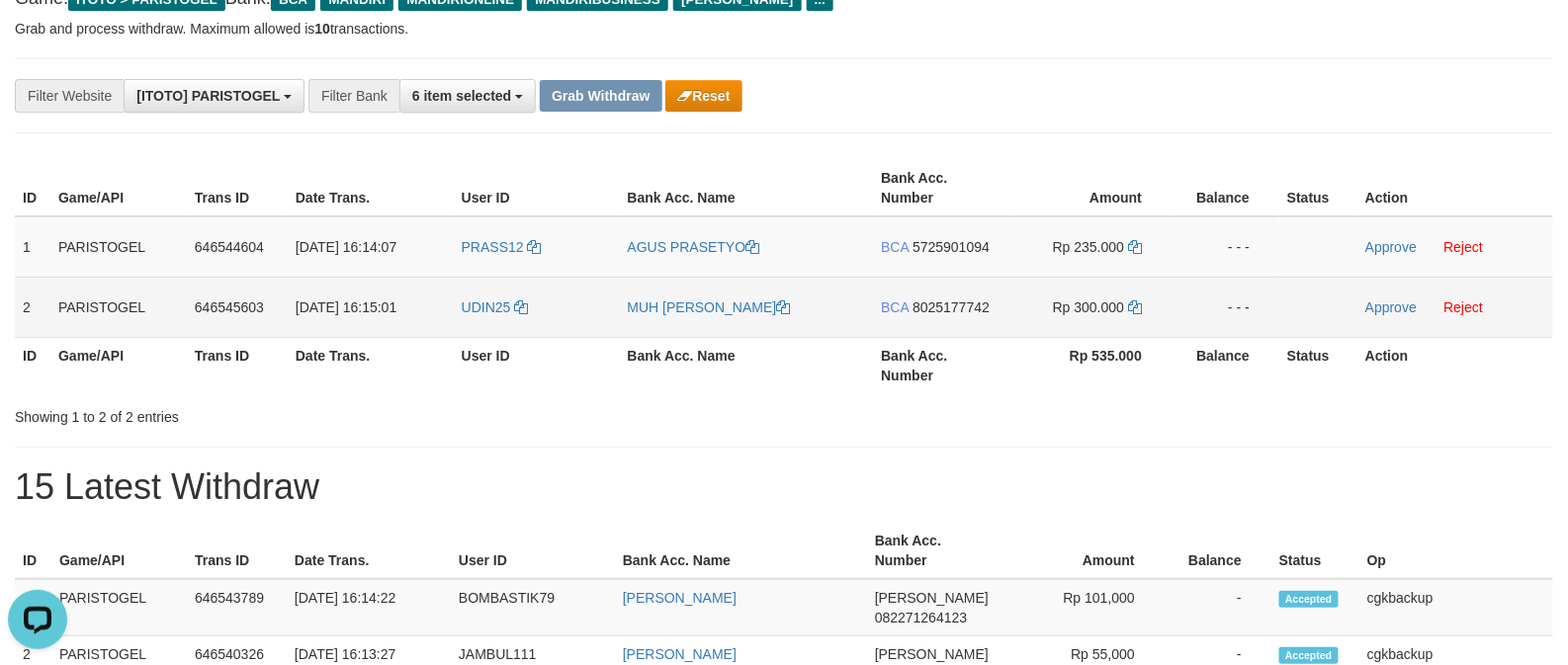 click on "UDIN25" at bounding box center [537, 306] 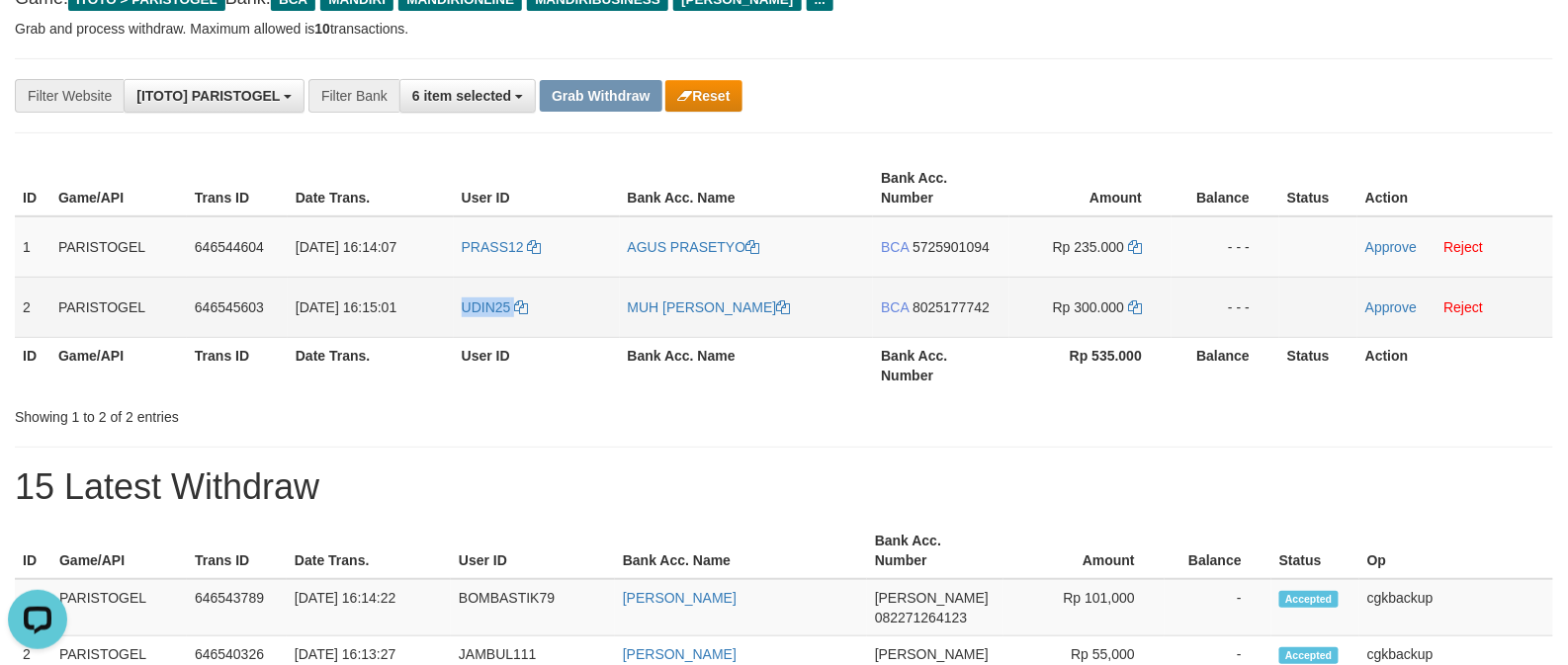 click on "UDIN25" at bounding box center [537, 306] 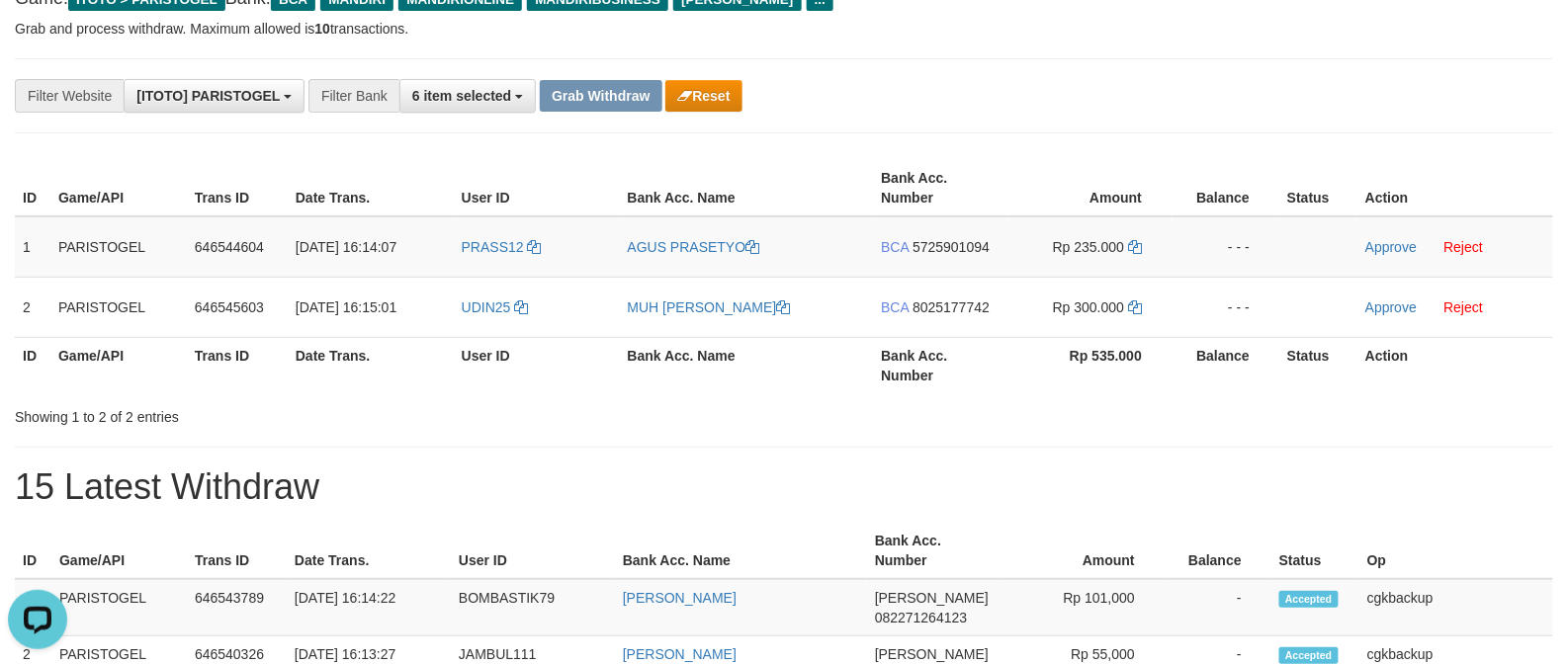 click on "**********" at bounding box center (784, 919) 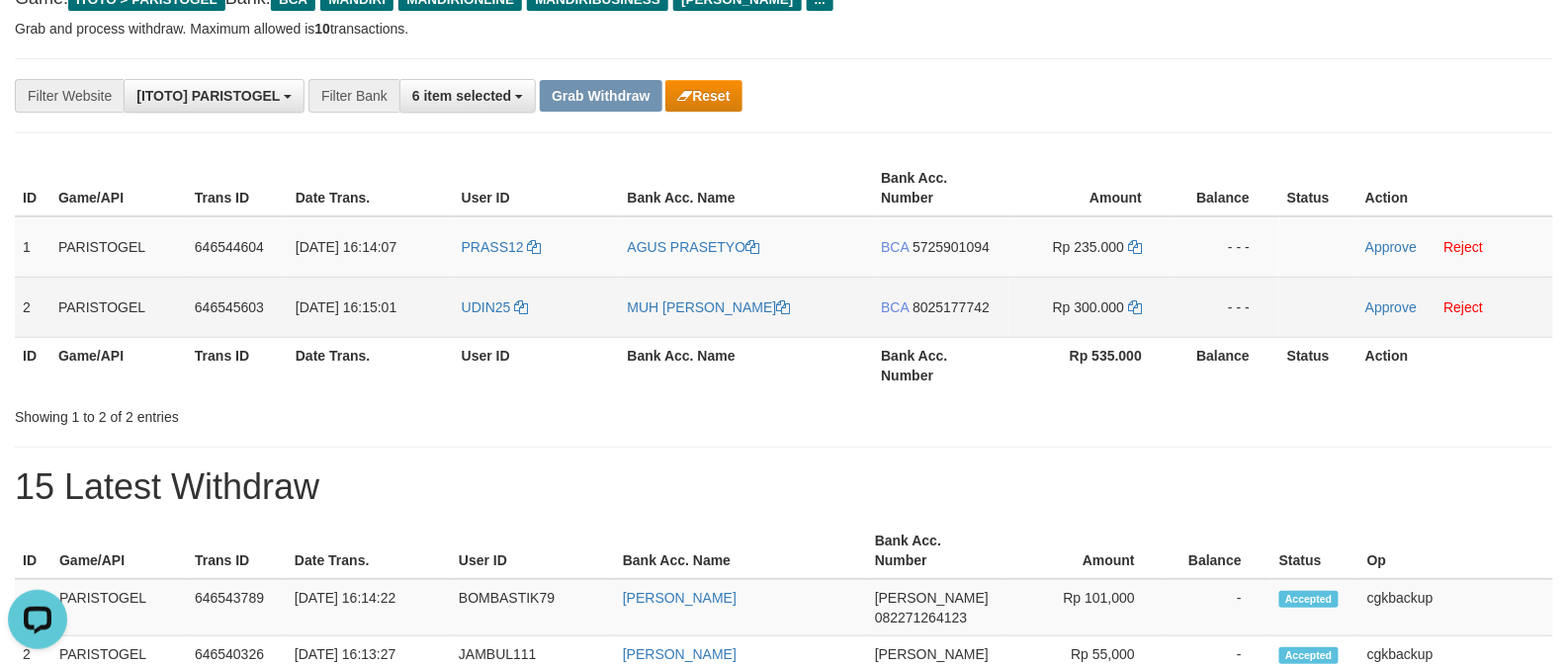 click on "UDIN25" at bounding box center (537, 306) 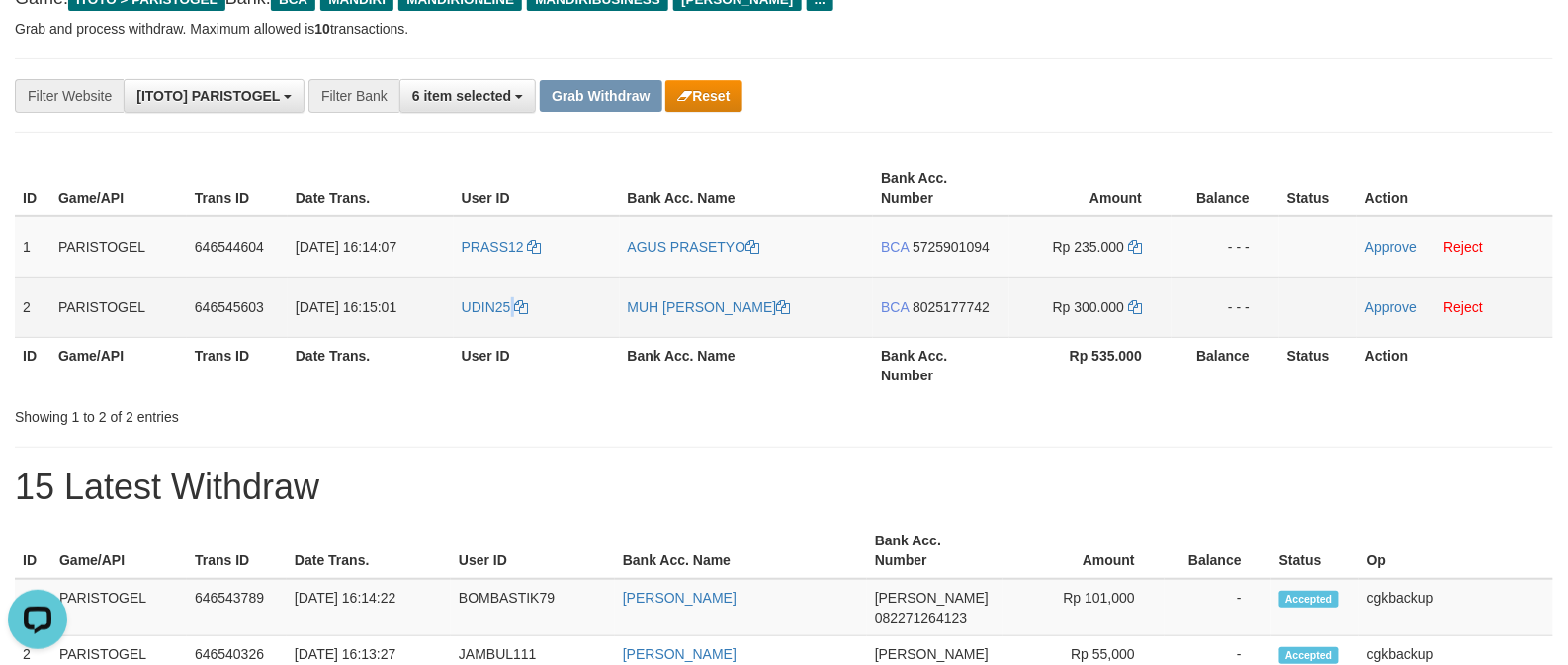 copy 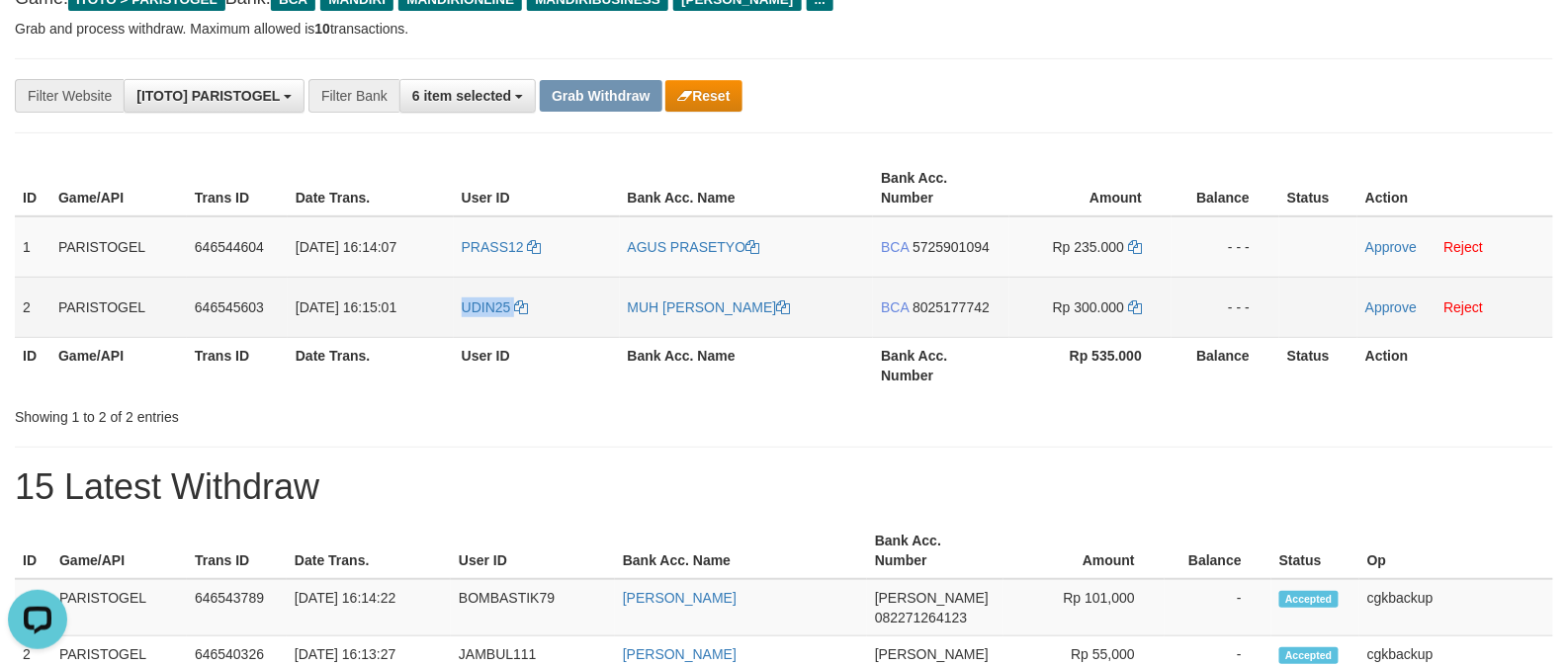 click on "UDIN25" at bounding box center (537, 306) 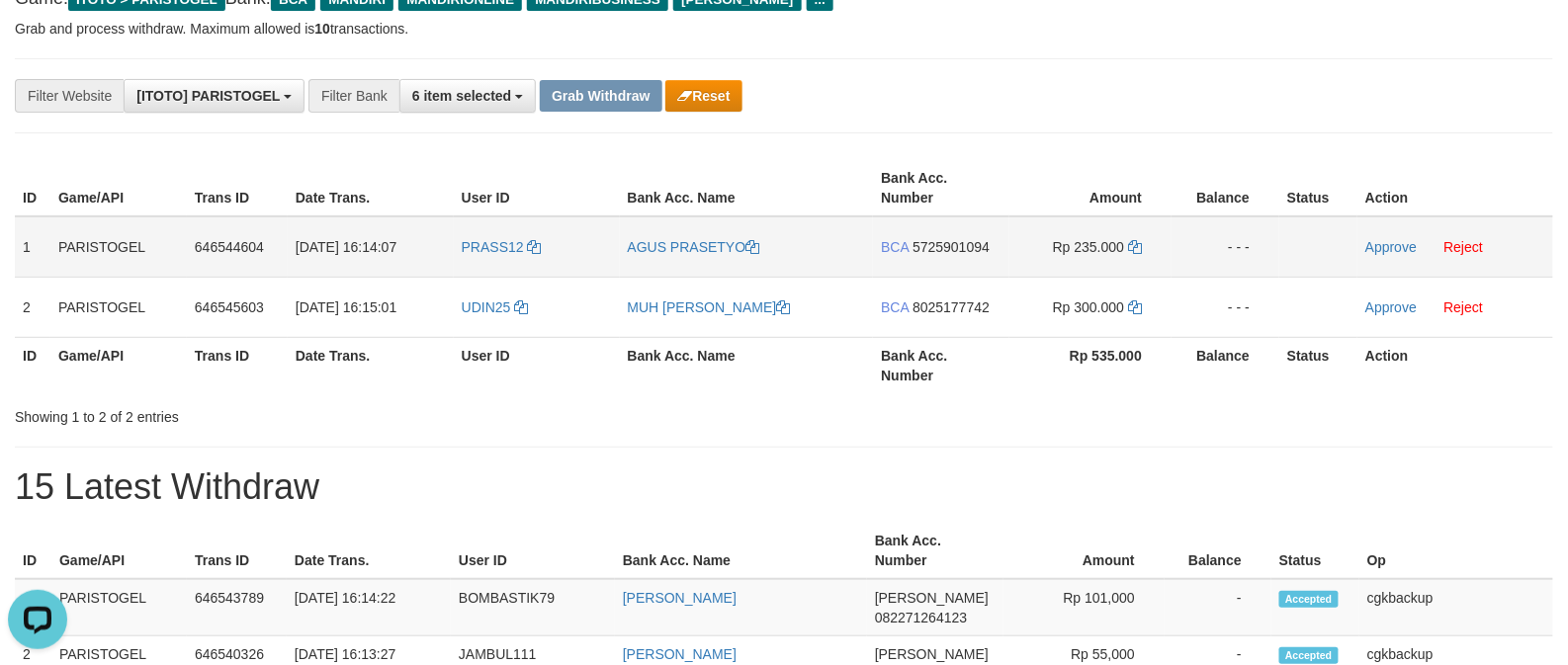 click on "PRASS12" at bounding box center (537, 247) 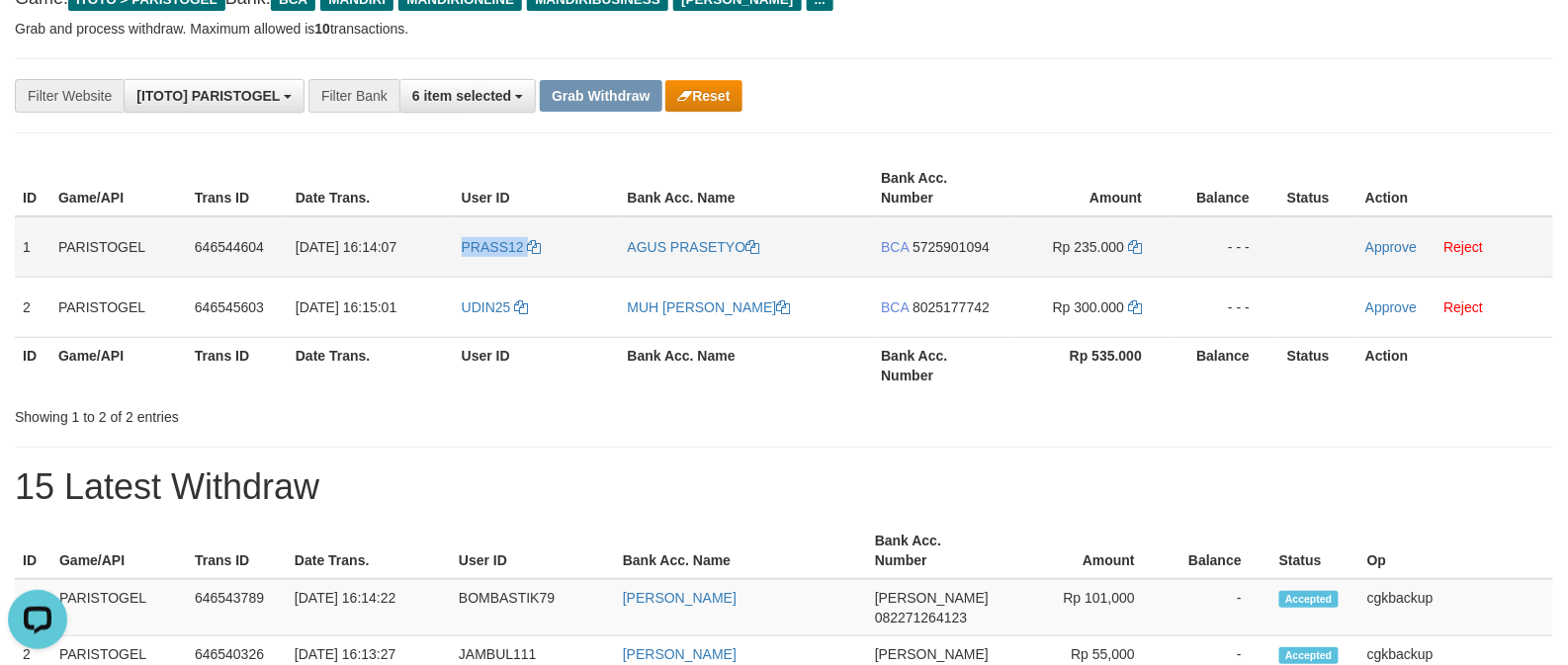 copy on "PRASS12" 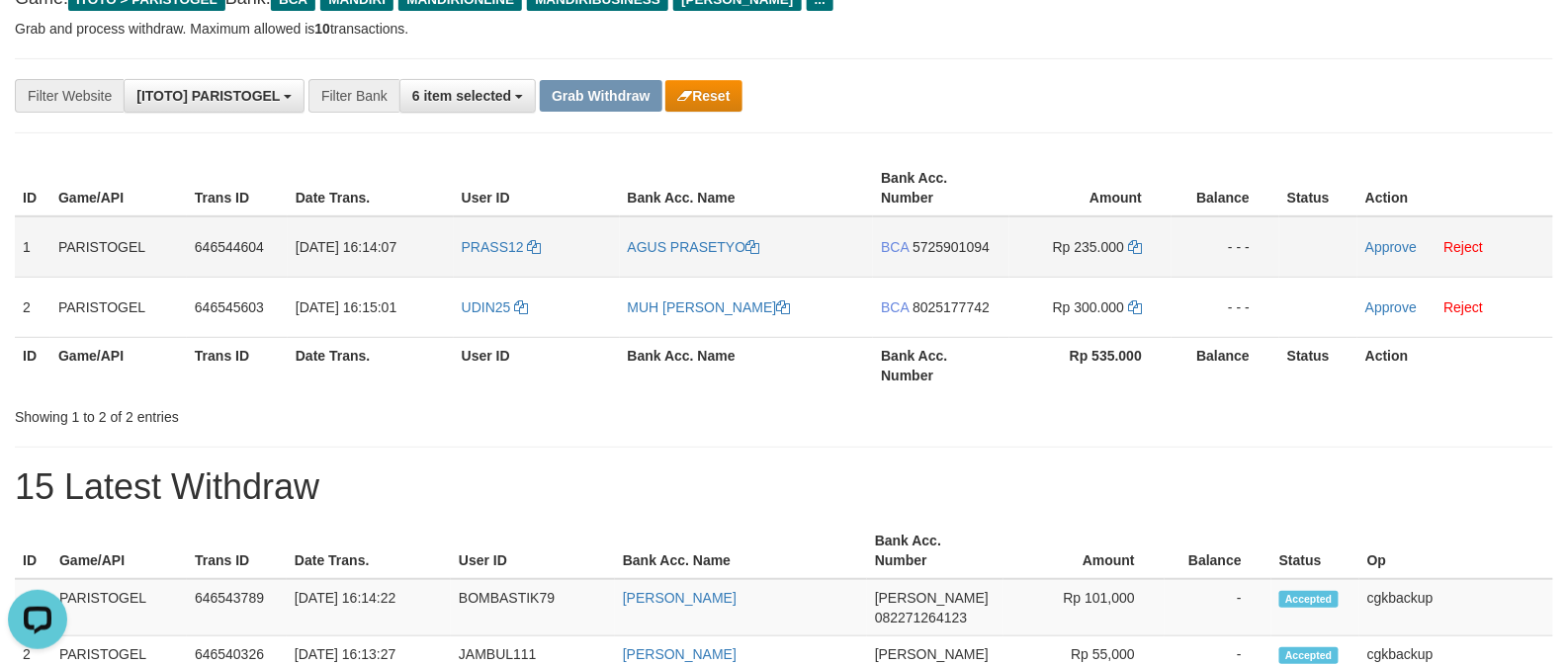 click on "AGUS PRASETYO" at bounding box center (746, 247) 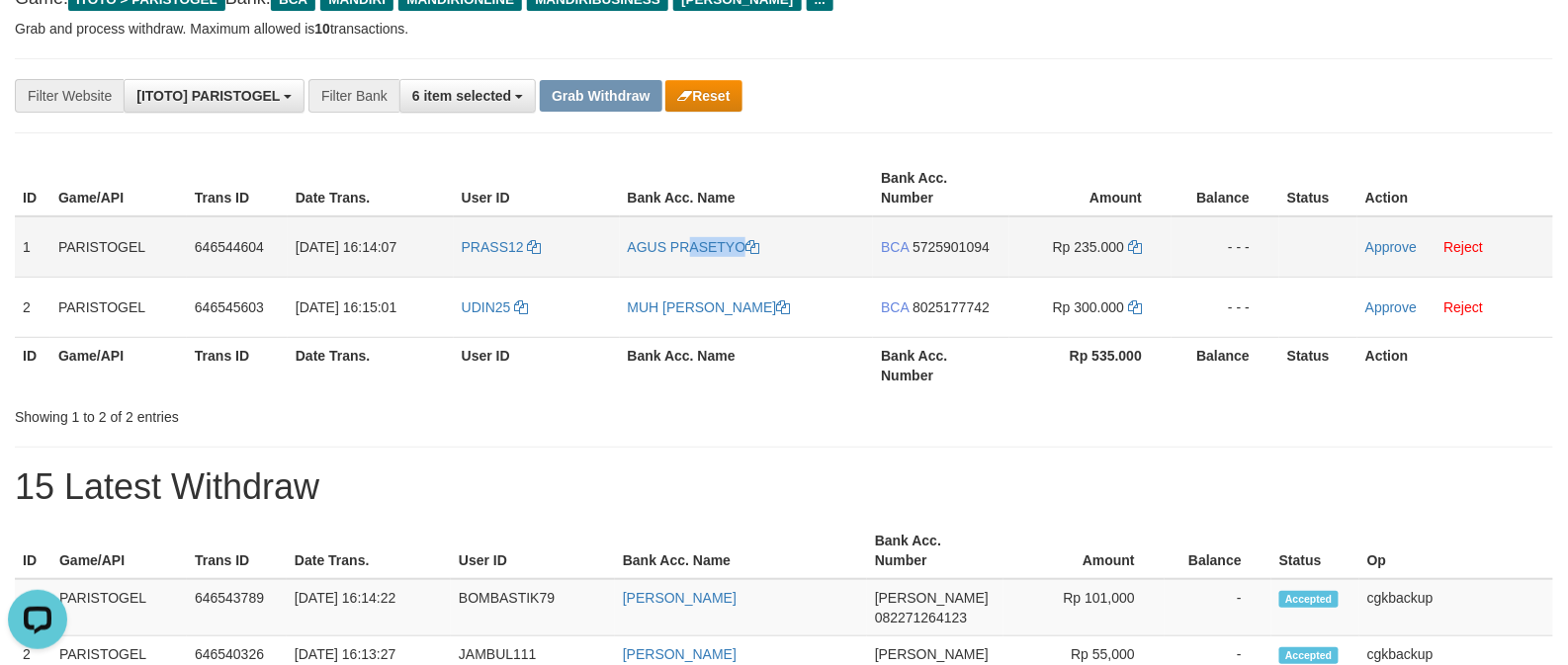 click on "AGUS PRASETYO" at bounding box center (746, 247) 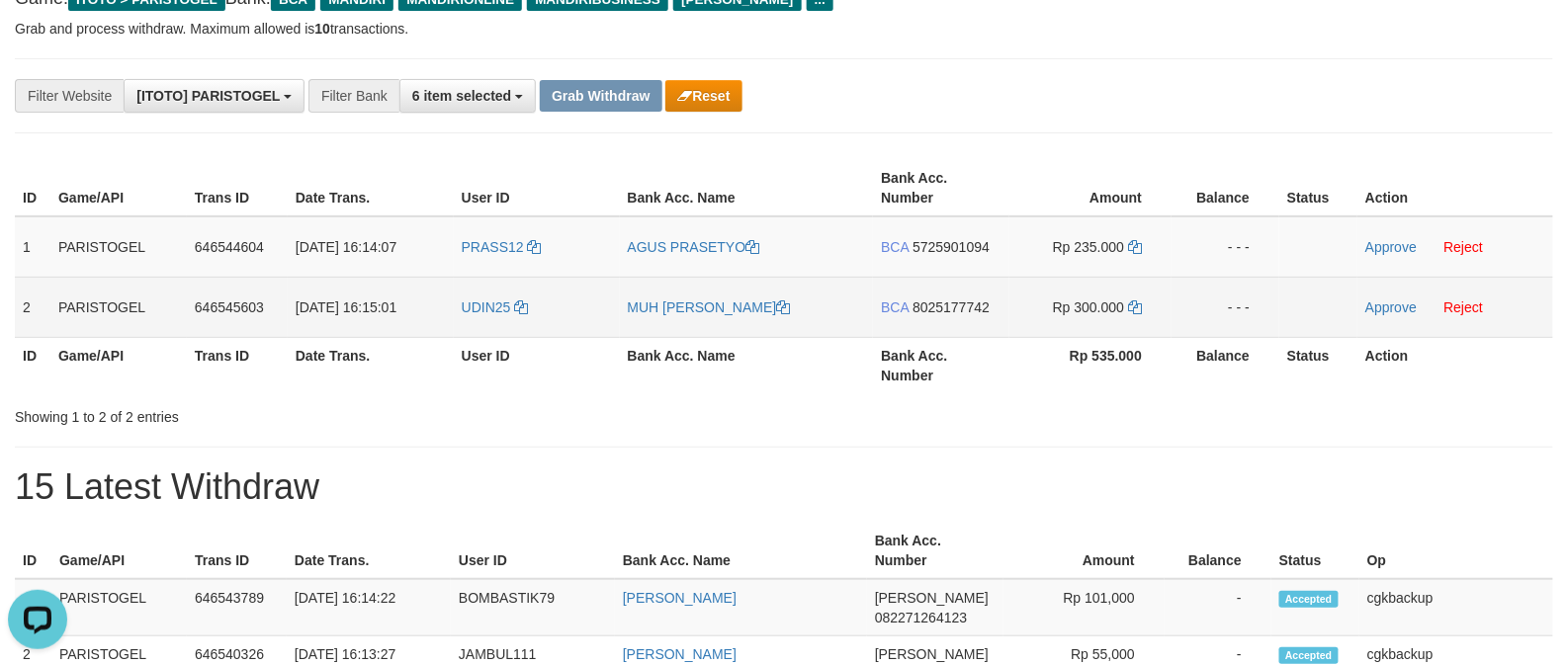 click on "UDIN25" at bounding box center [537, 306] 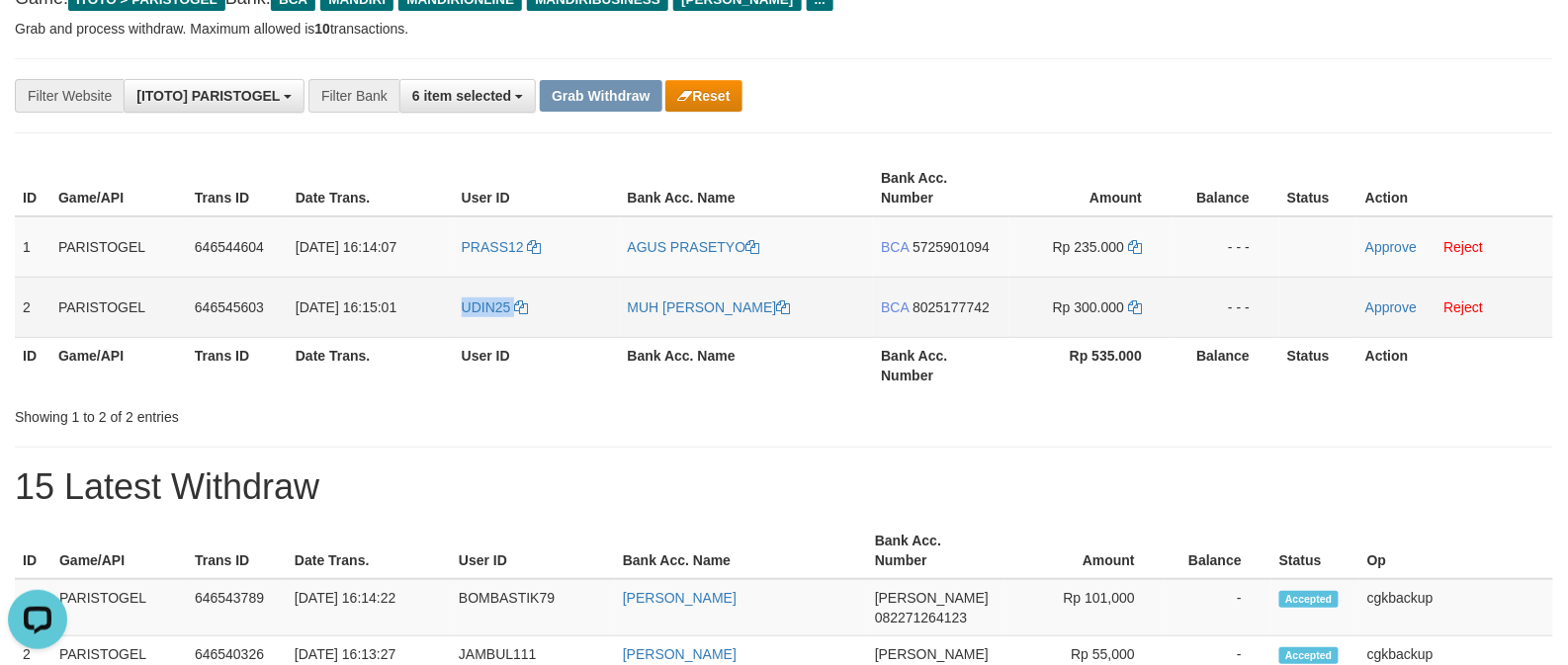 click on "UDIN25" at bounding box center (537, 306) 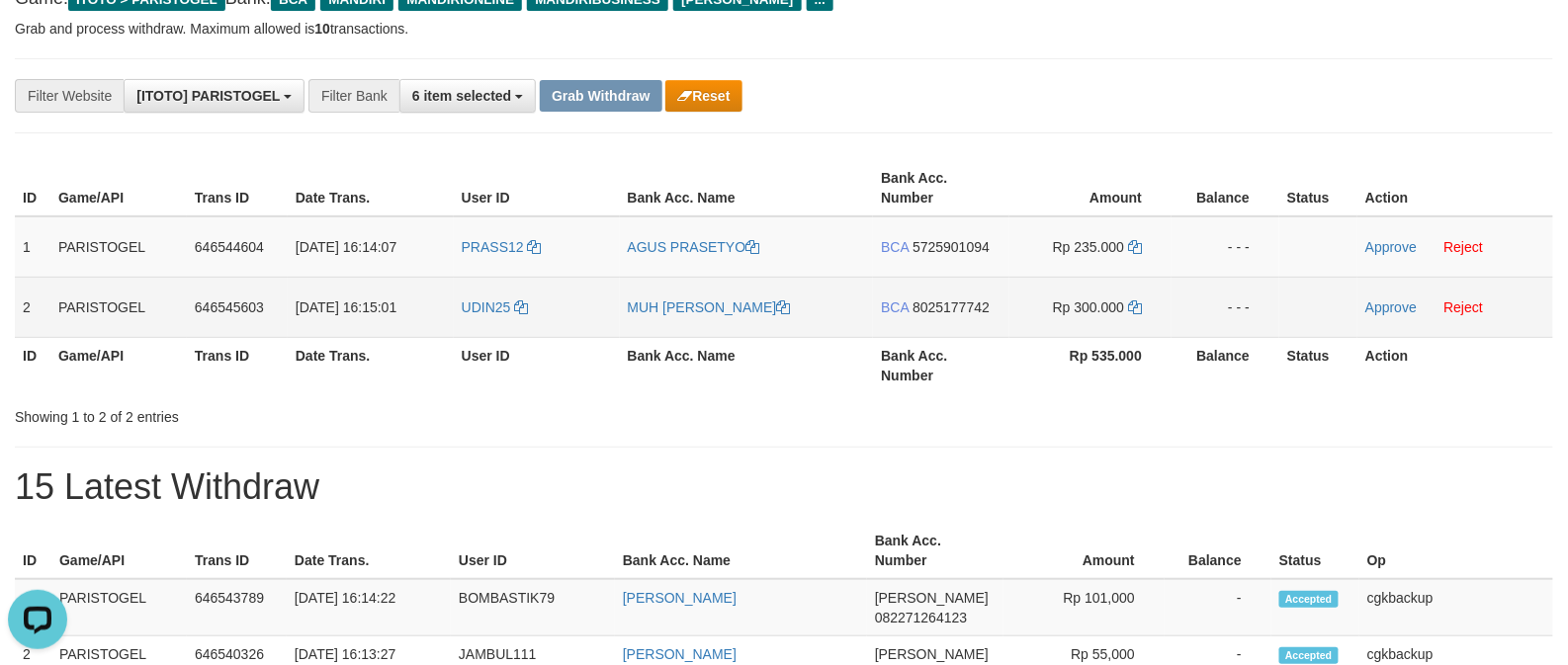click on "MUH [PERSON_NAME]" at bounding box center (746, 306) 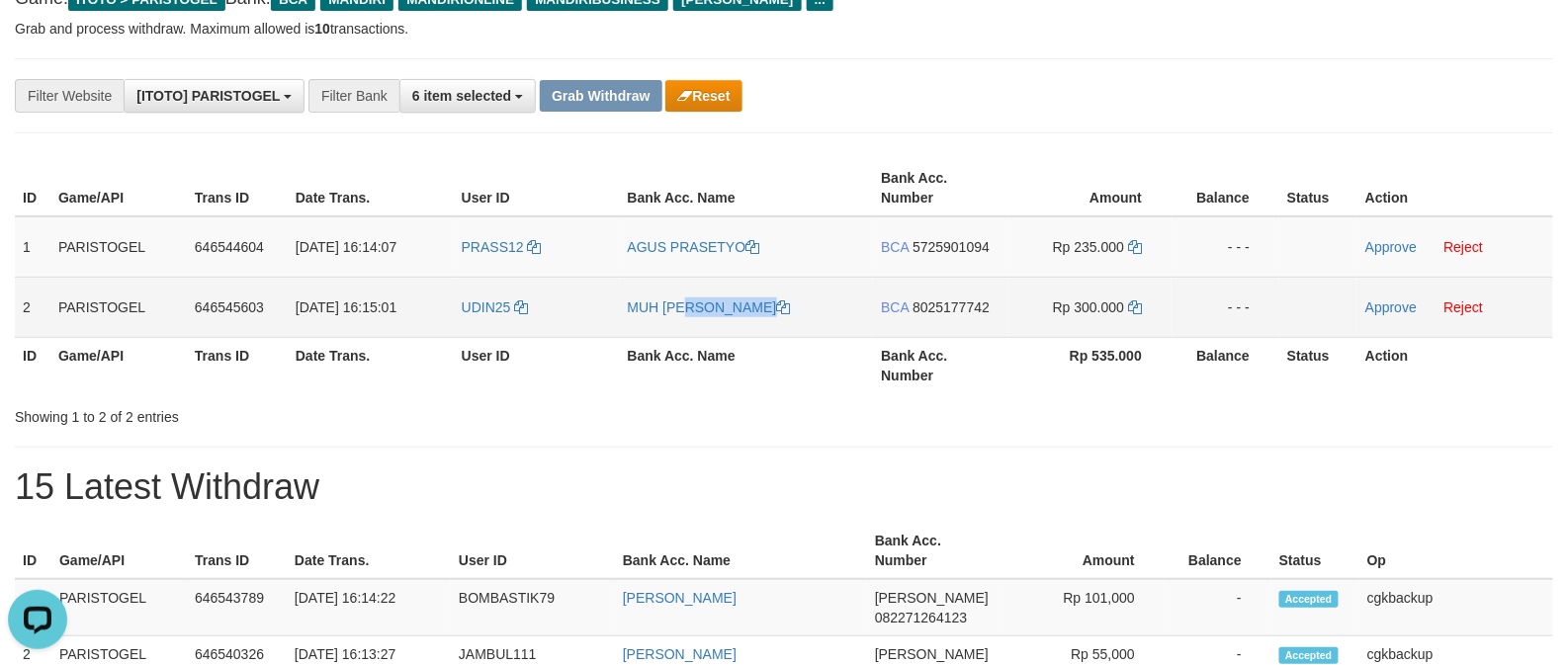 copy on "MUH [PERSON_NAME]" 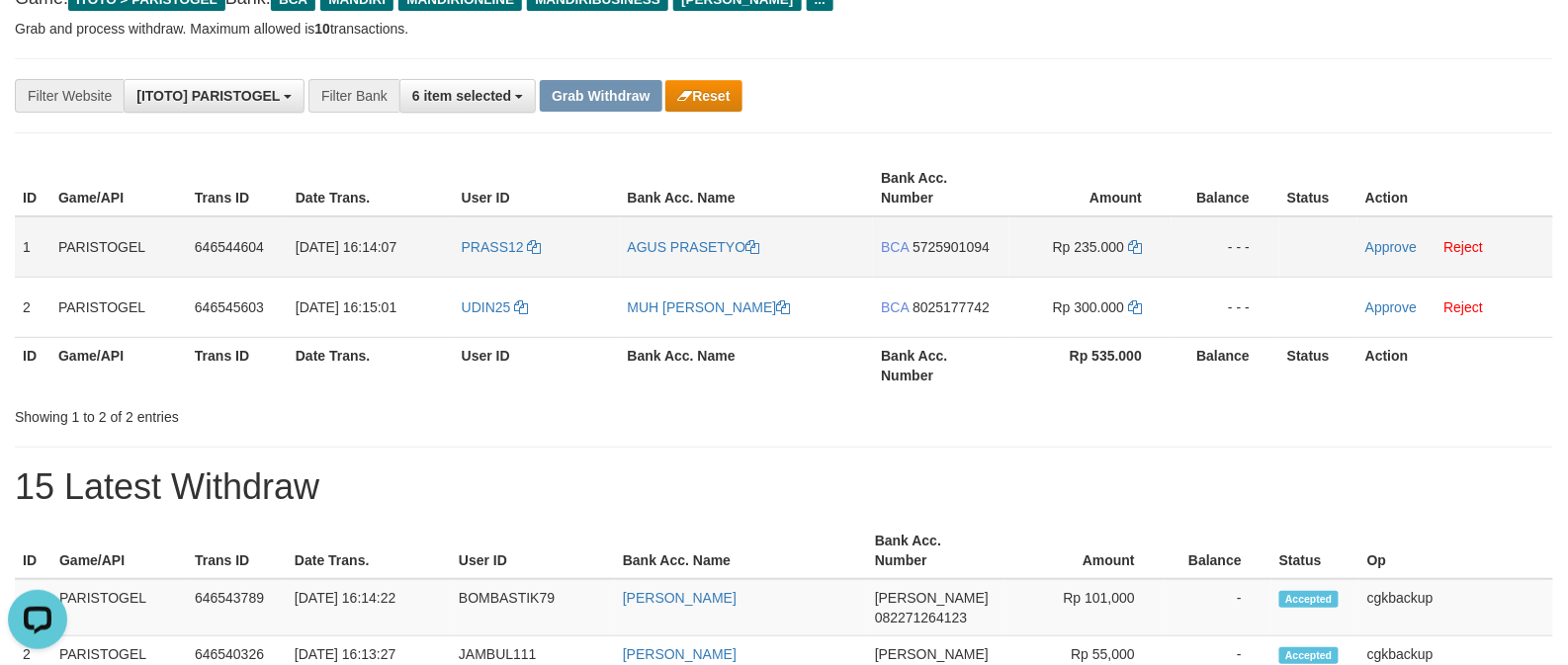 click on "BCA
5725901094" at bounding box center [941, 247] 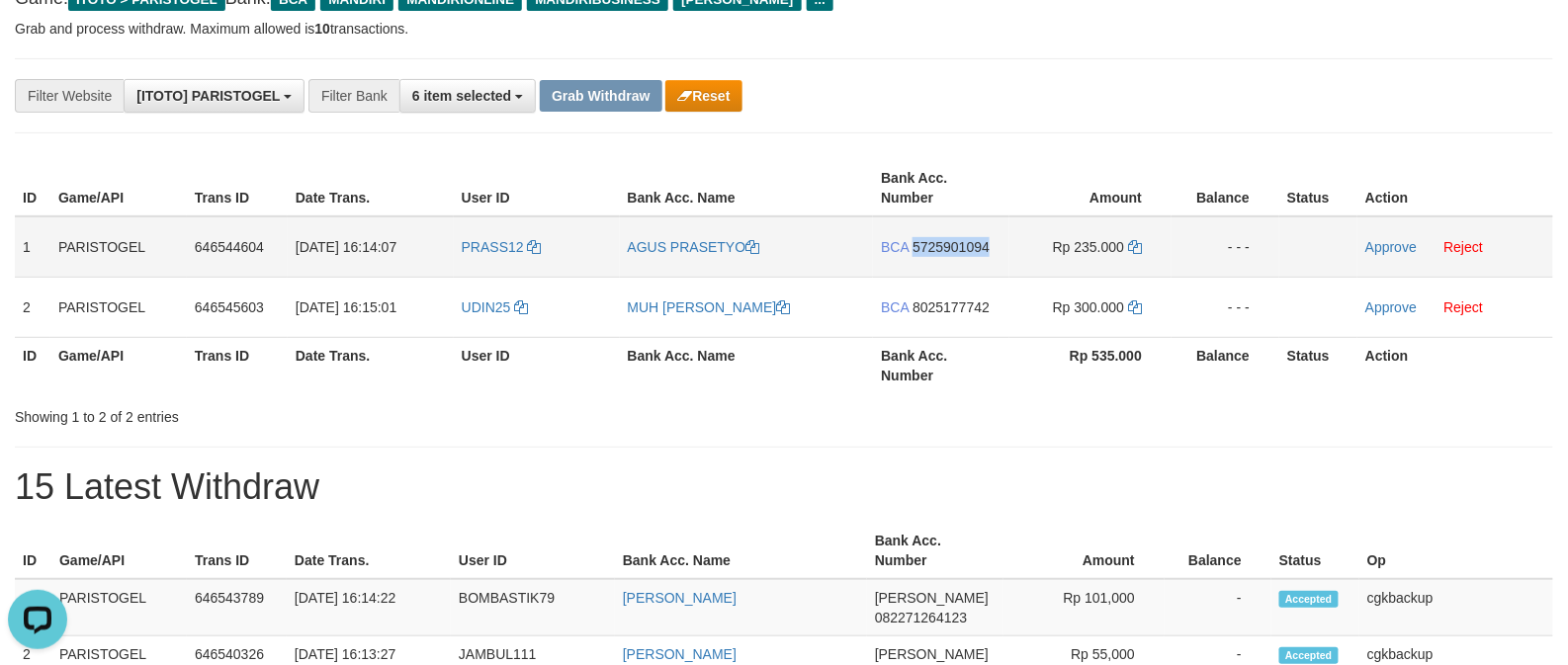 click on "BCA
5725901094" at bounding box center [941, 247] 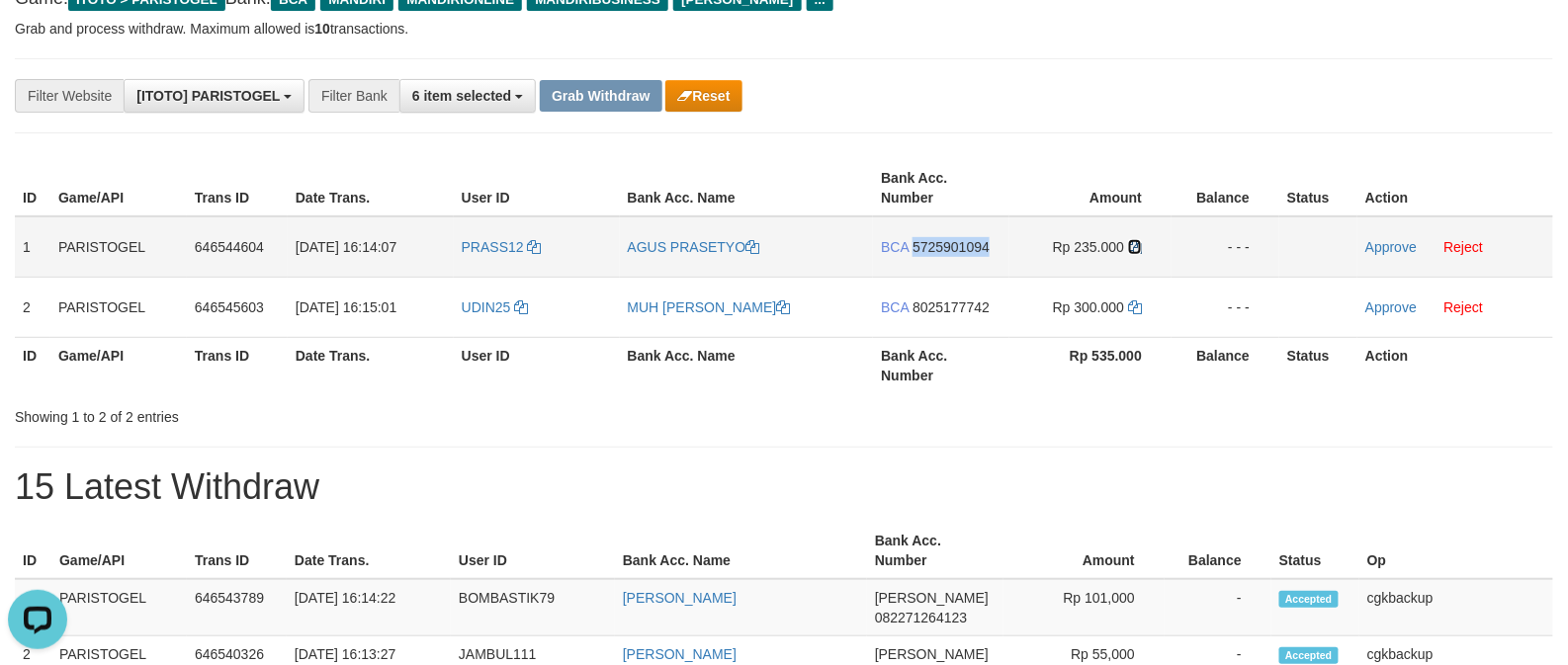 click at bounding box center [1135, 247] 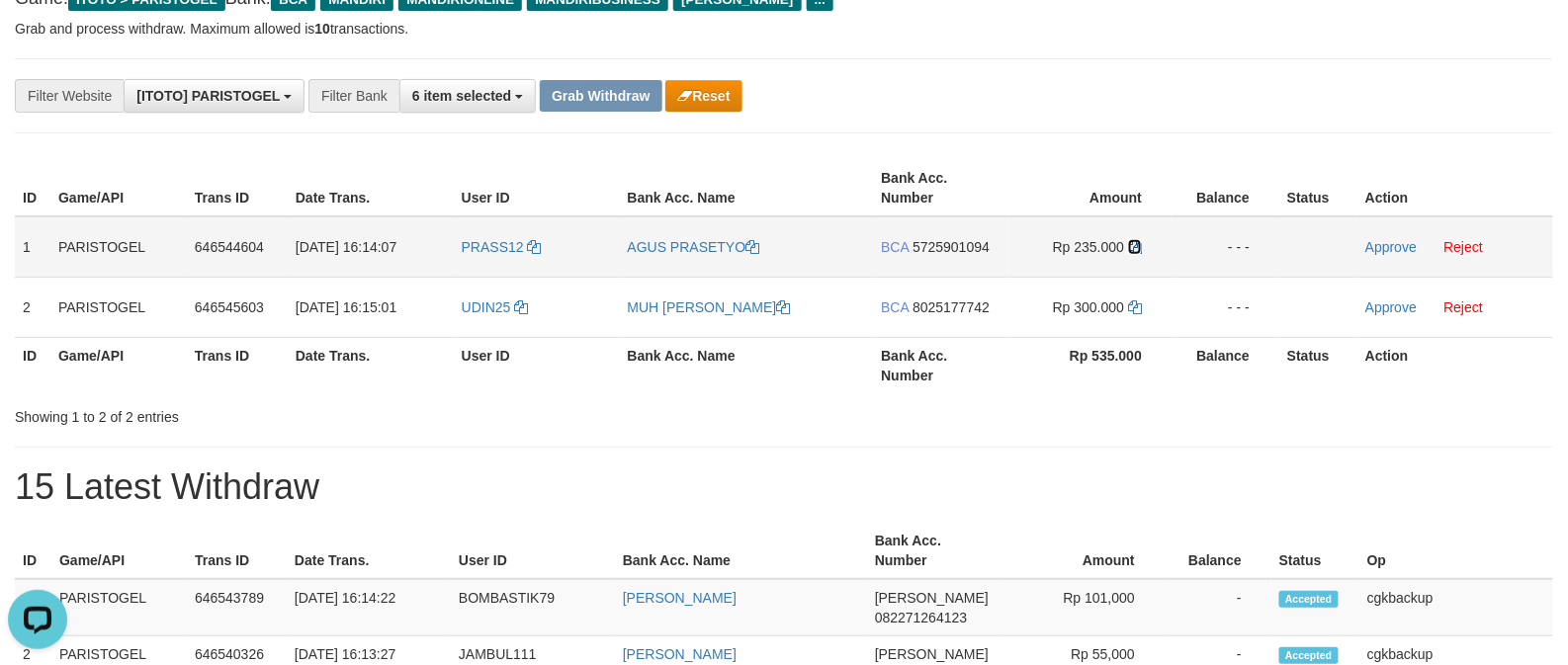 click at bounding box center [1135, 247] 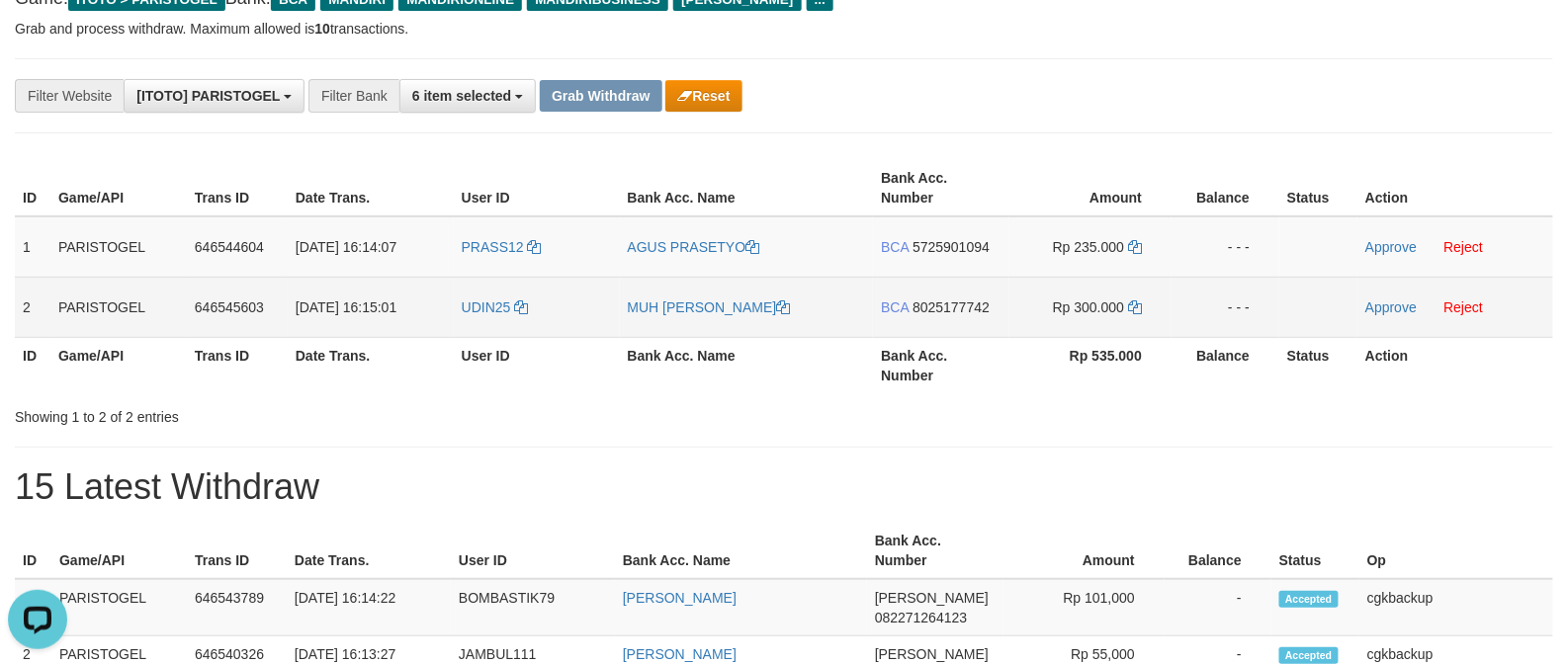 click on "BCA
8025177742" at bounding box center (941, 306) 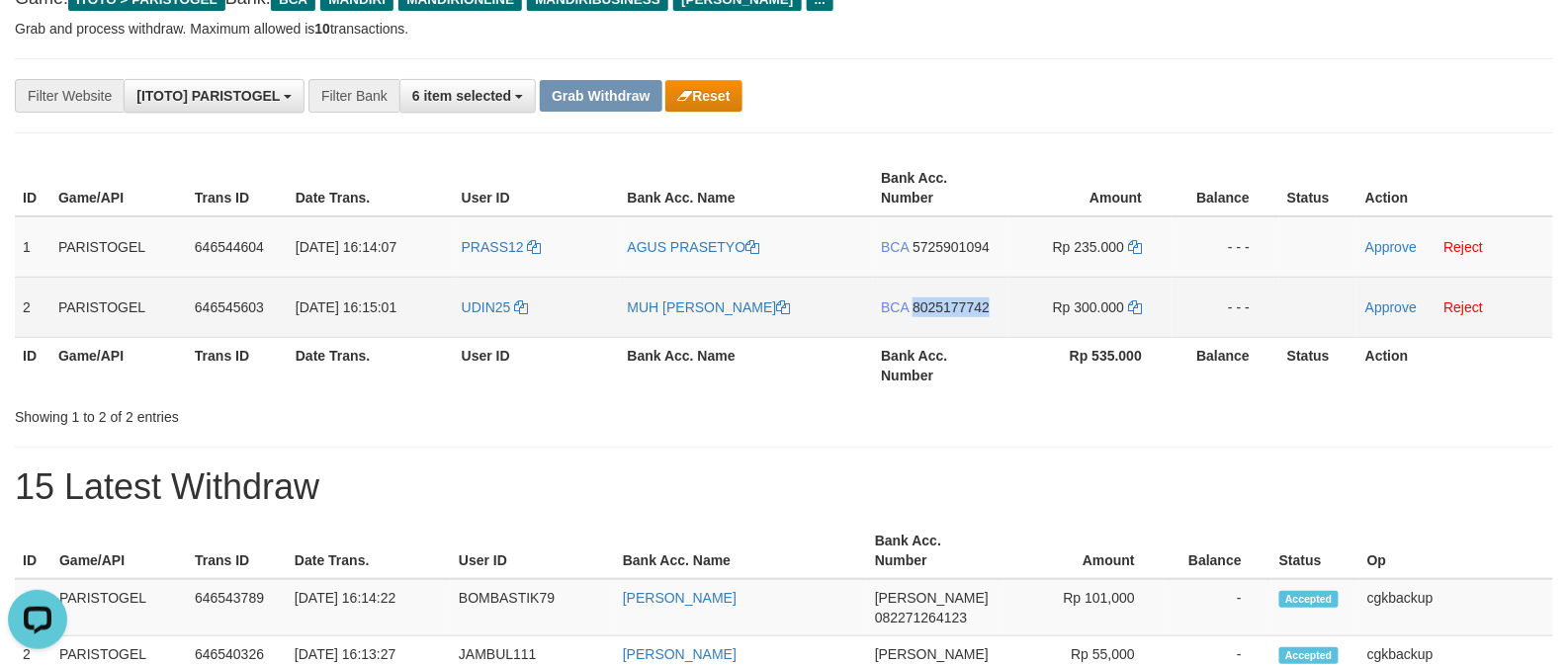click on "BCA
8025177742" at bounding box center [941, 306] 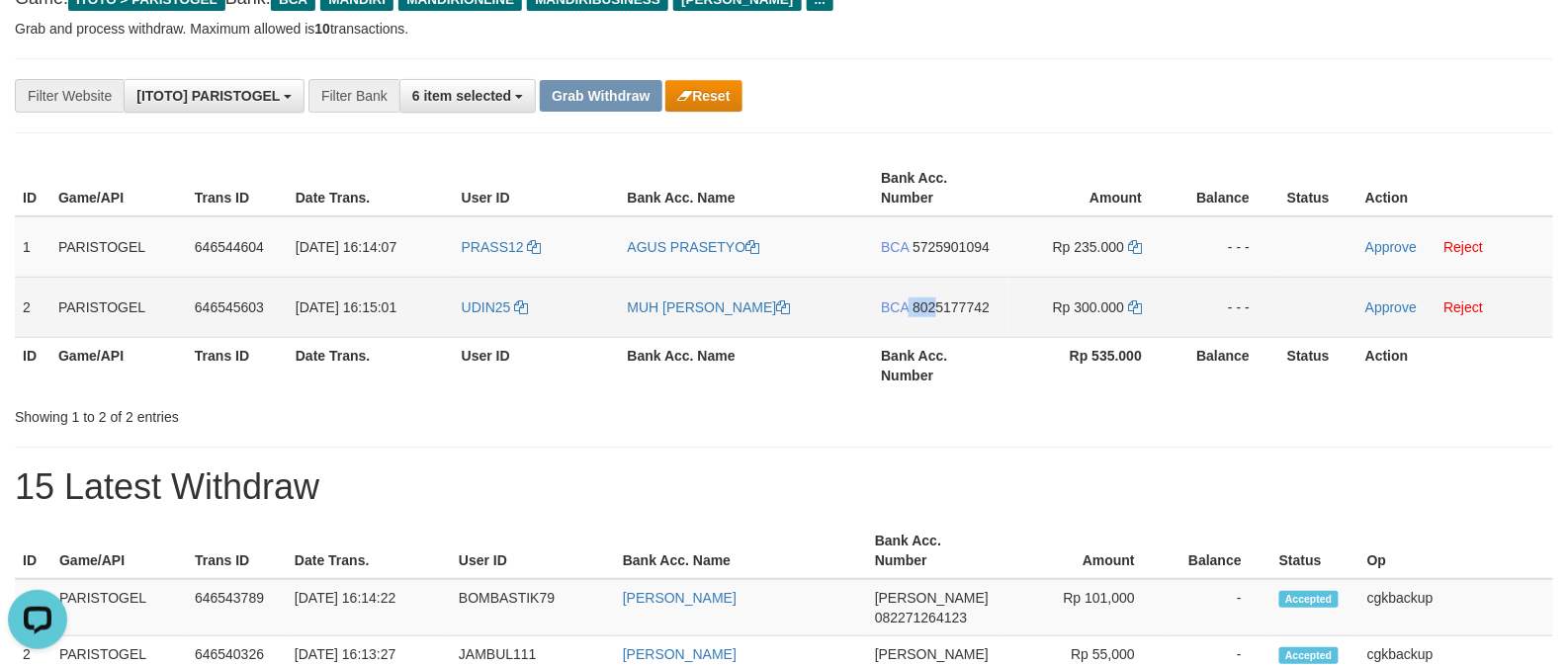 drag, startPoint x: 907, startPoint y: 322, endPoint x: 937, endPoint y: 325, distance: 30.149627 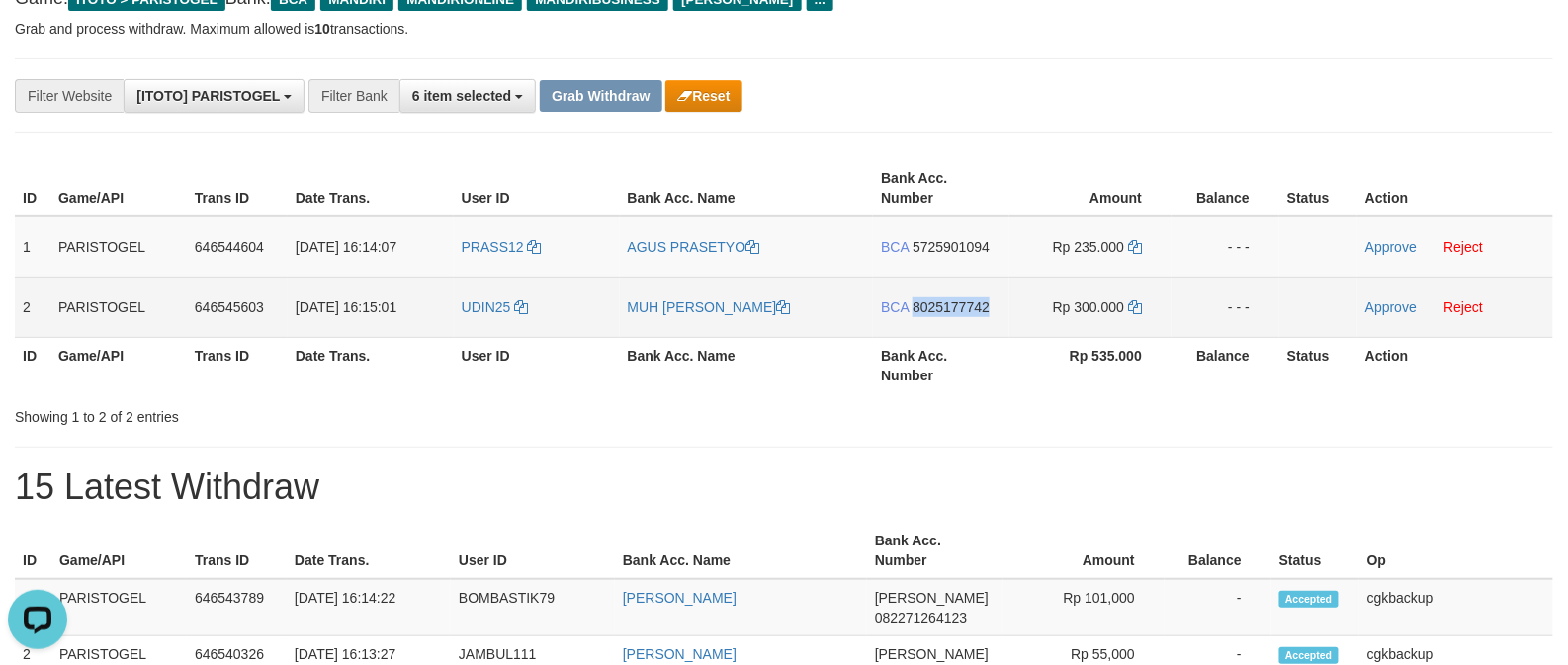 click on "BCA
8025177742" at bounding box center [941, 306] 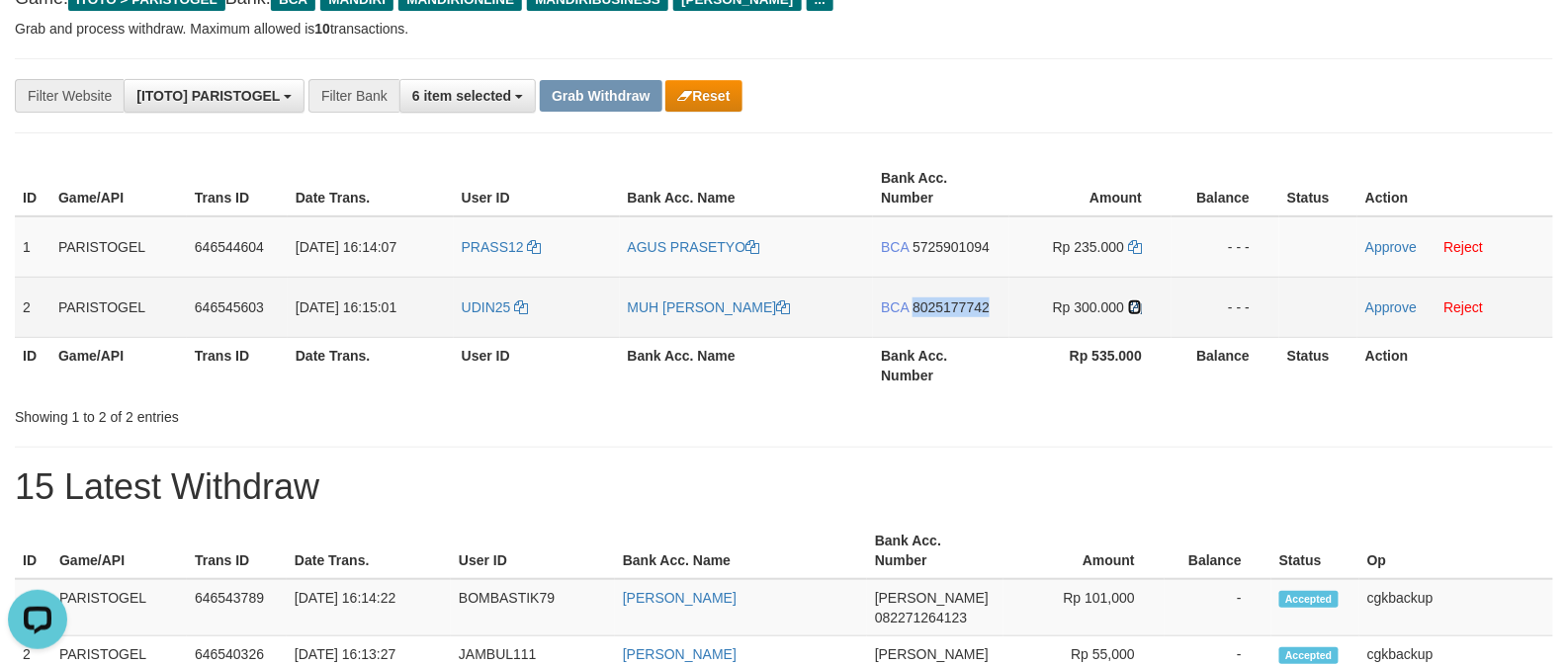 click at bounding box center (1135, 307) 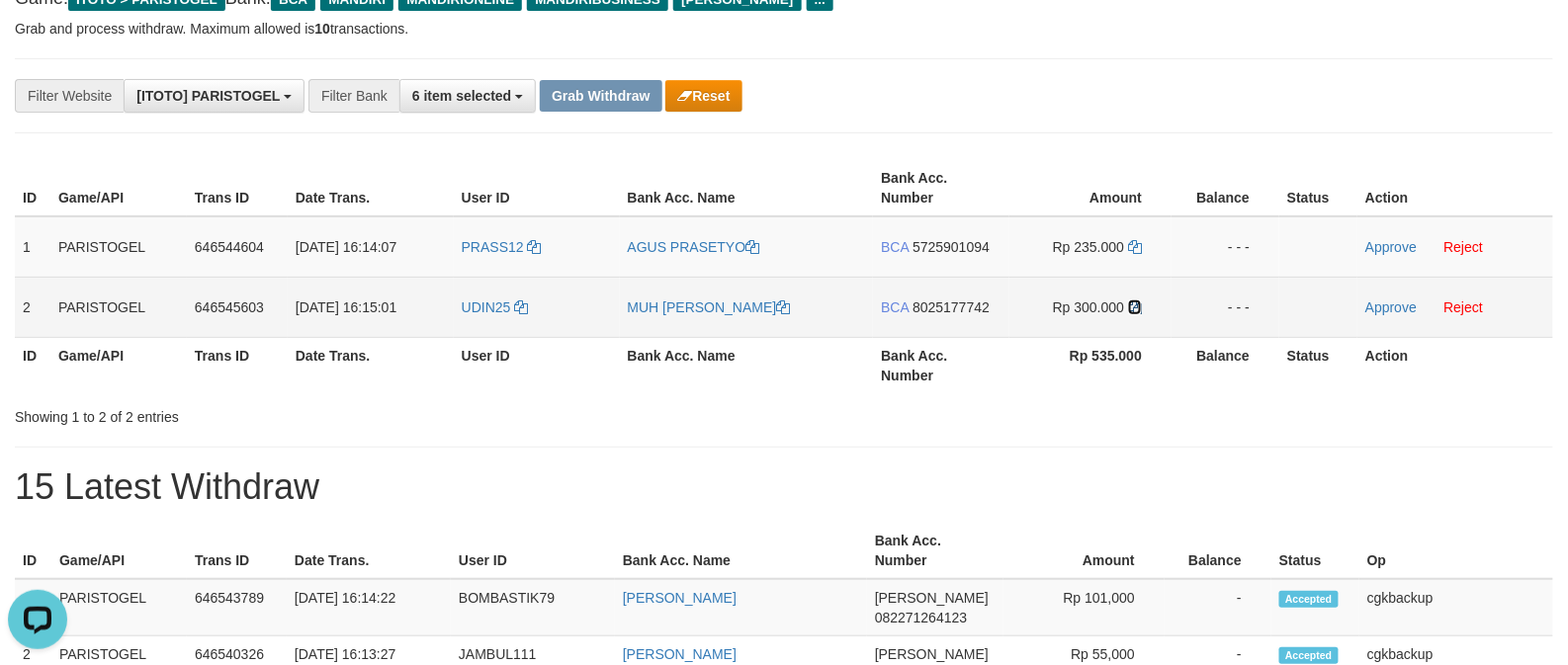click at bounding box center [1135, 307] 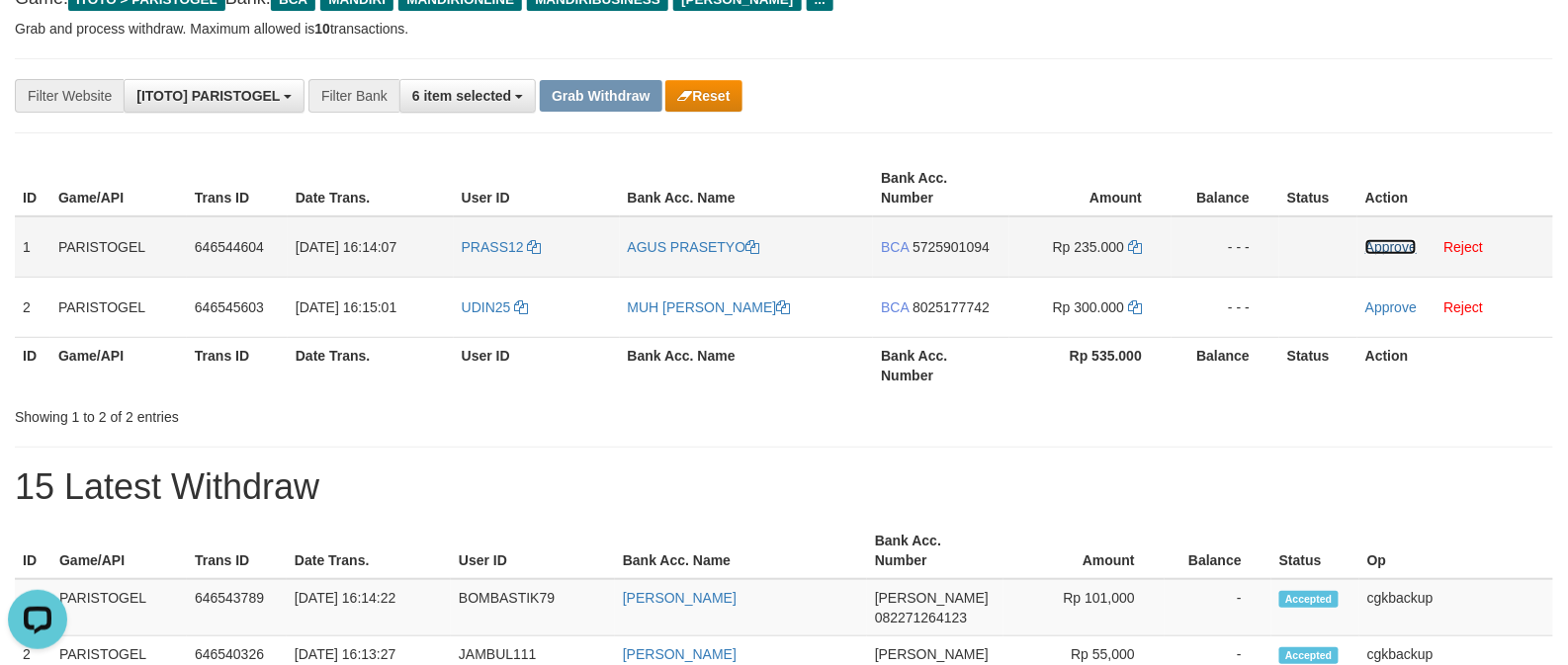 click on "Approve" at bounding box center (1391, 247) 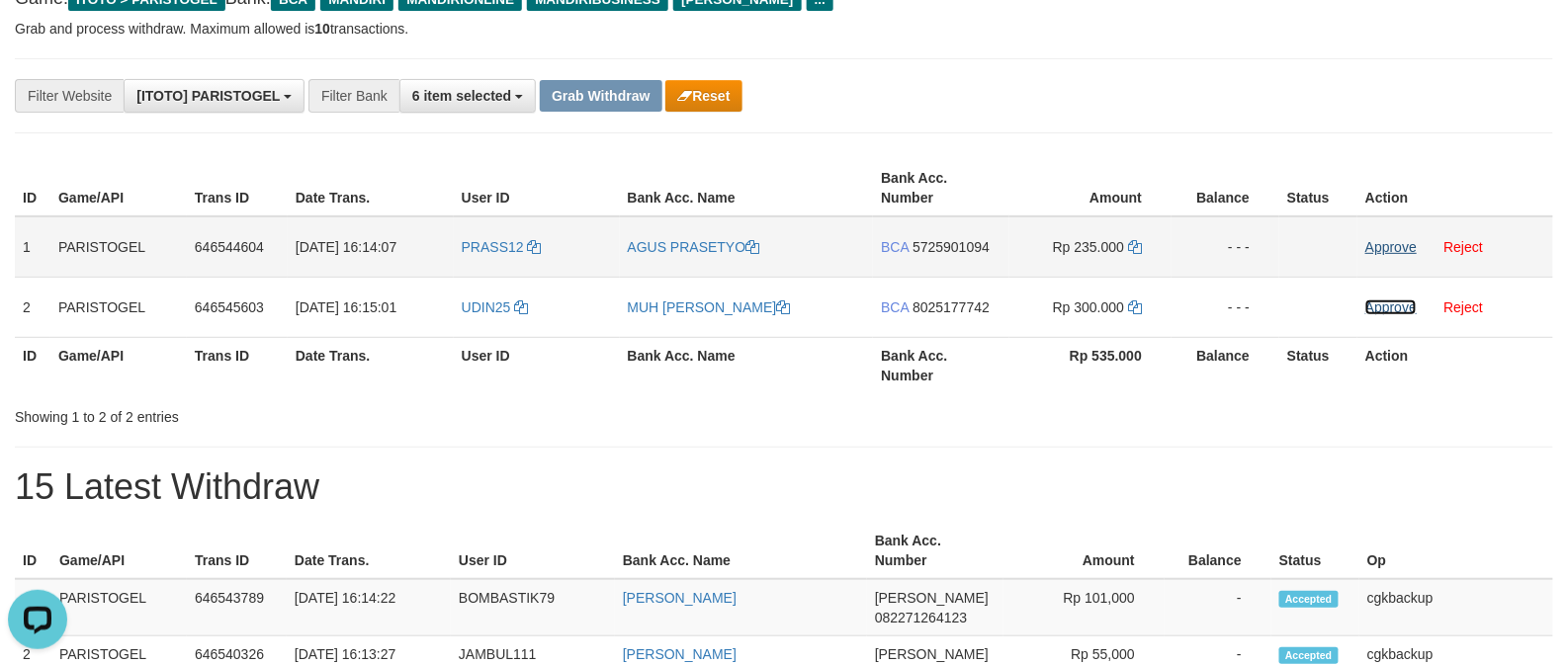 click on "Approve" at bounding box center [1391, 307] 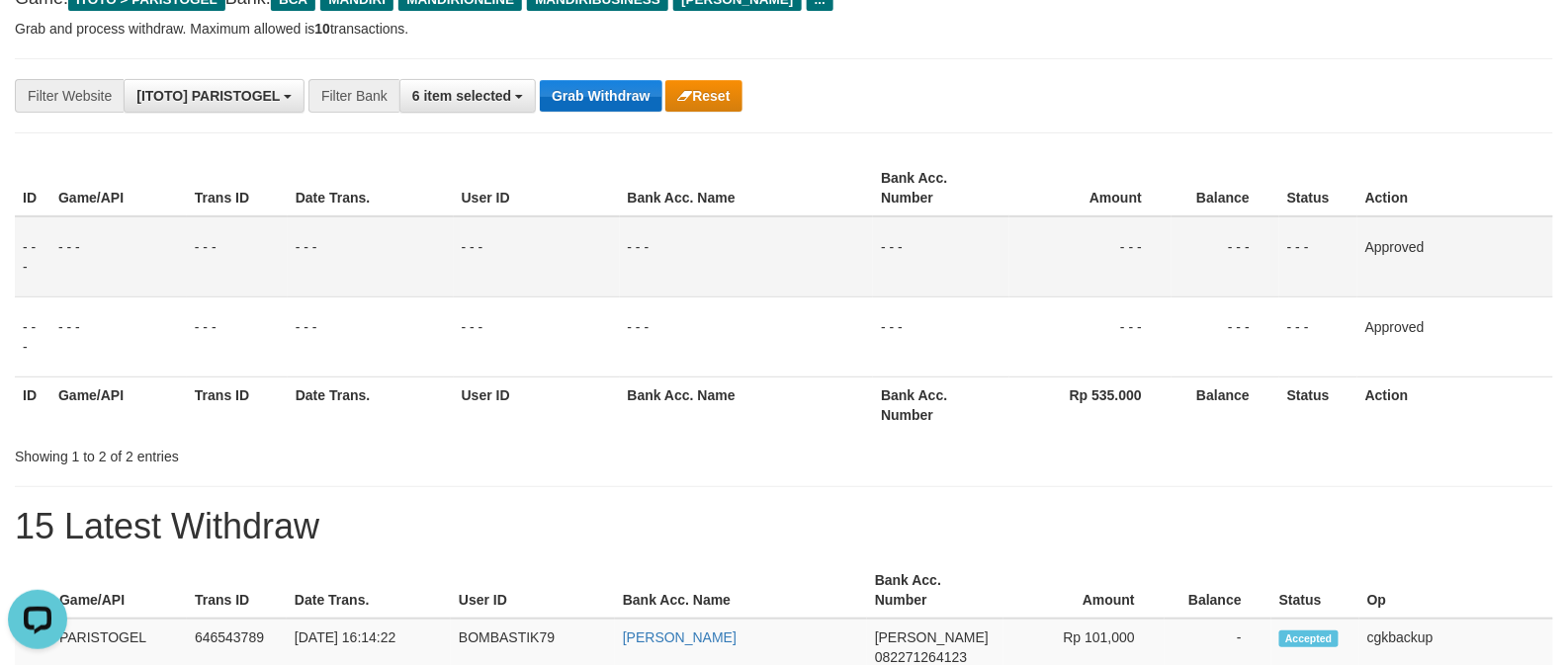drag, startPoint x: 599, startPoint y: 128, endPoint x: 599, endPoint y: 104, distance: 24 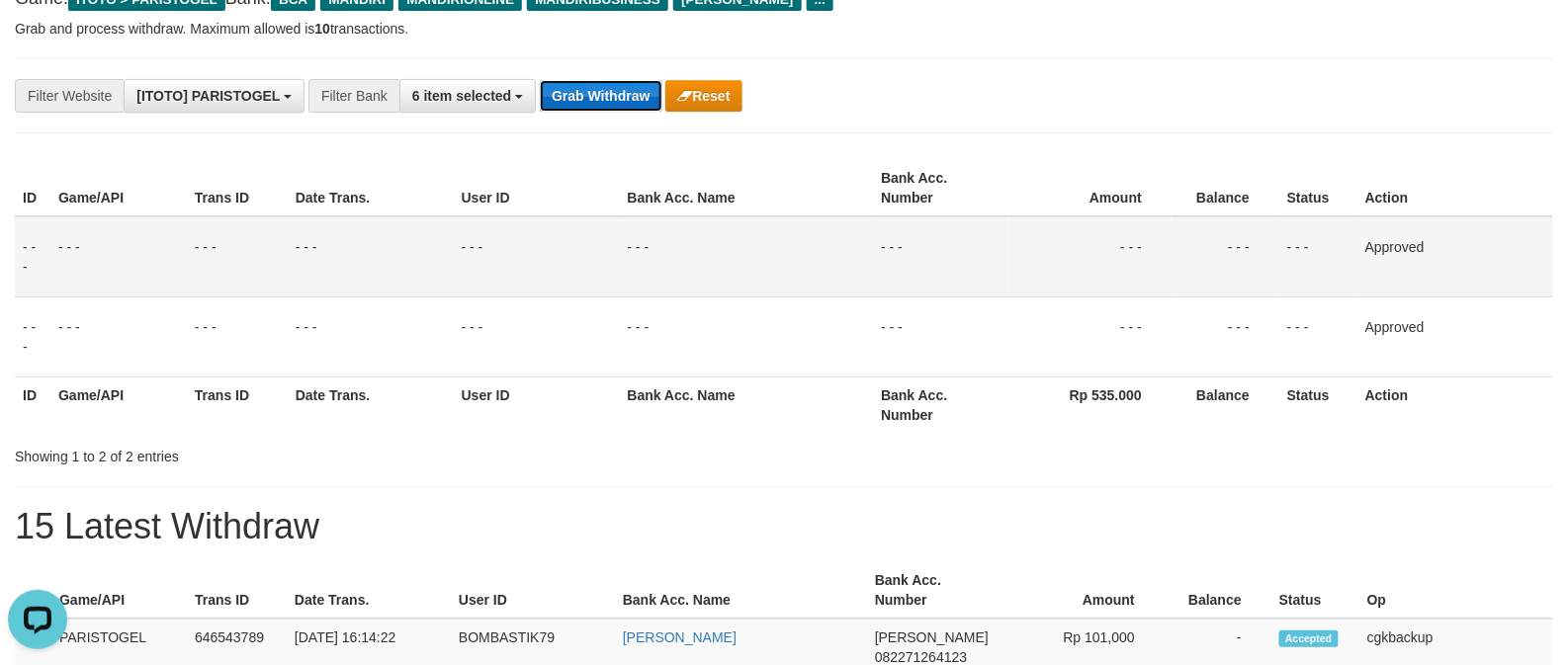 click on "Grab Withdraw" at bounding box center (600, 96) 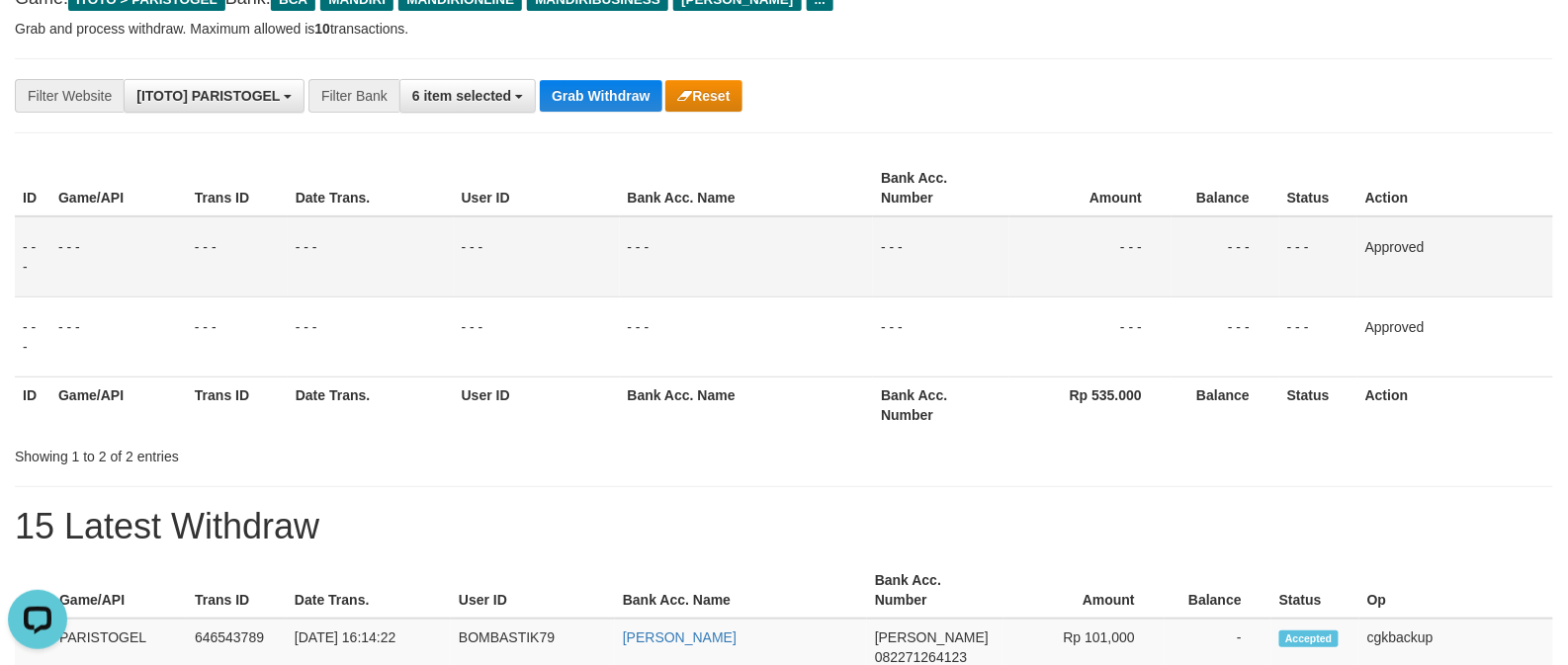 click on "**********" at bounding box center [653, 96] 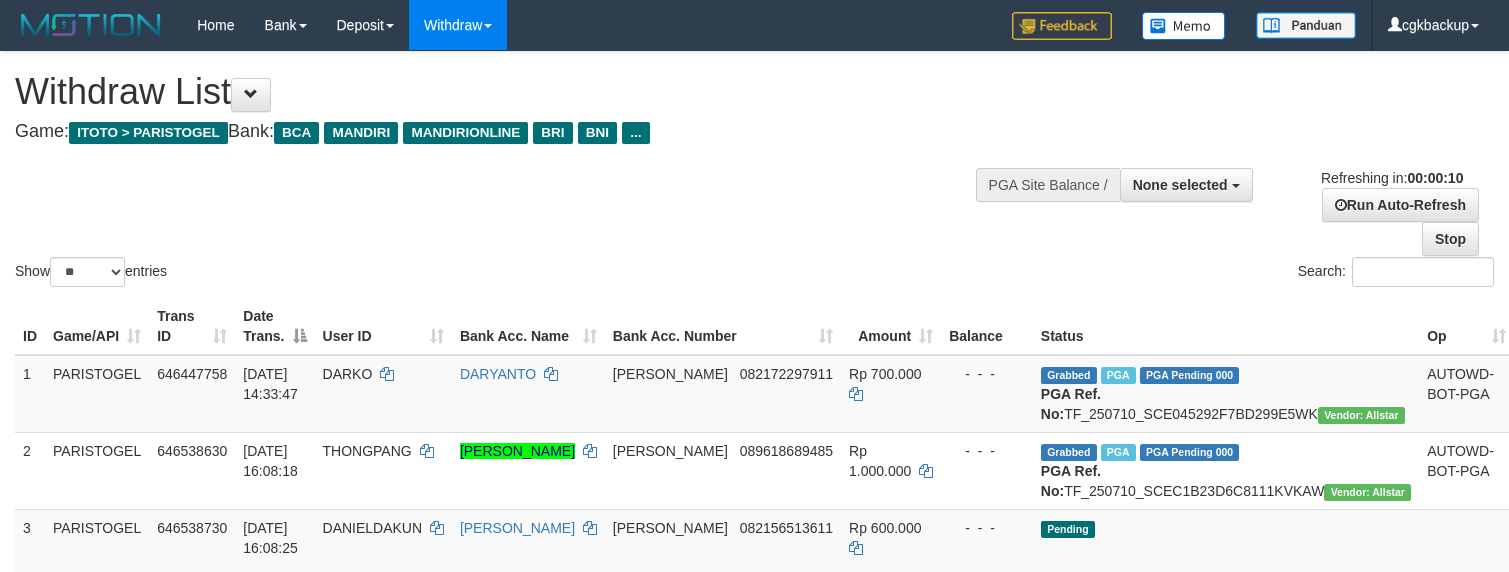 select 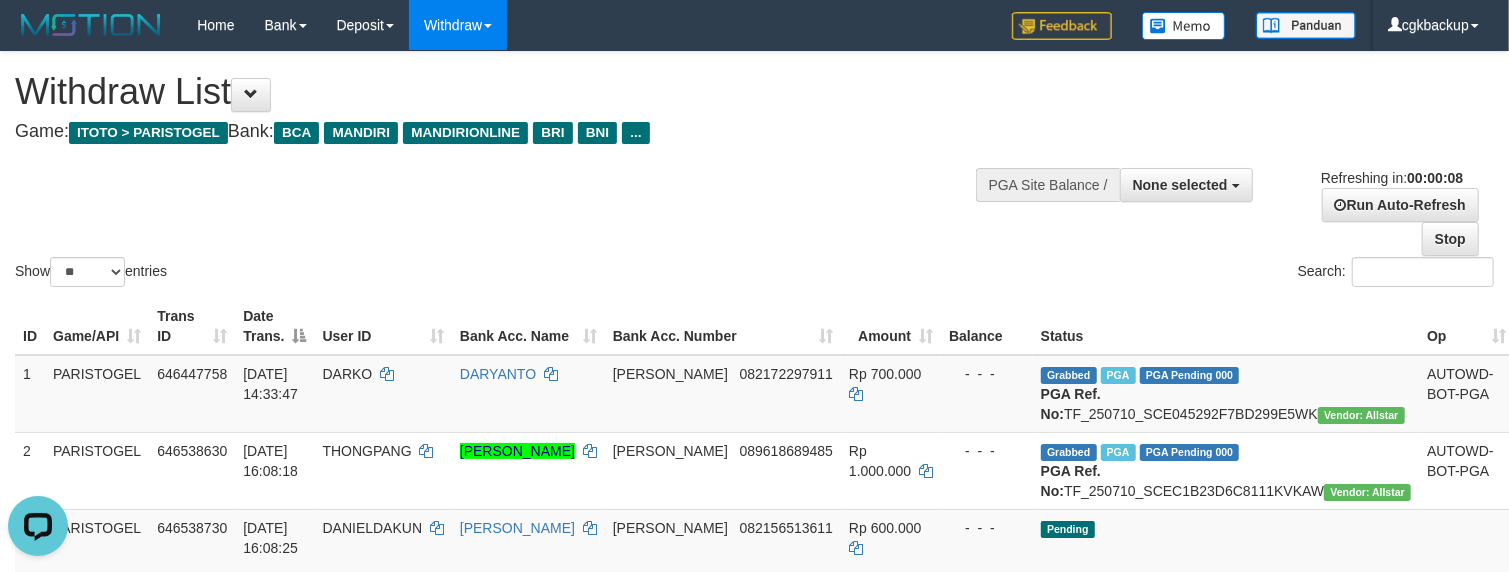 scroll, scrollTop: 0, scrollLeft: 0, axis: both 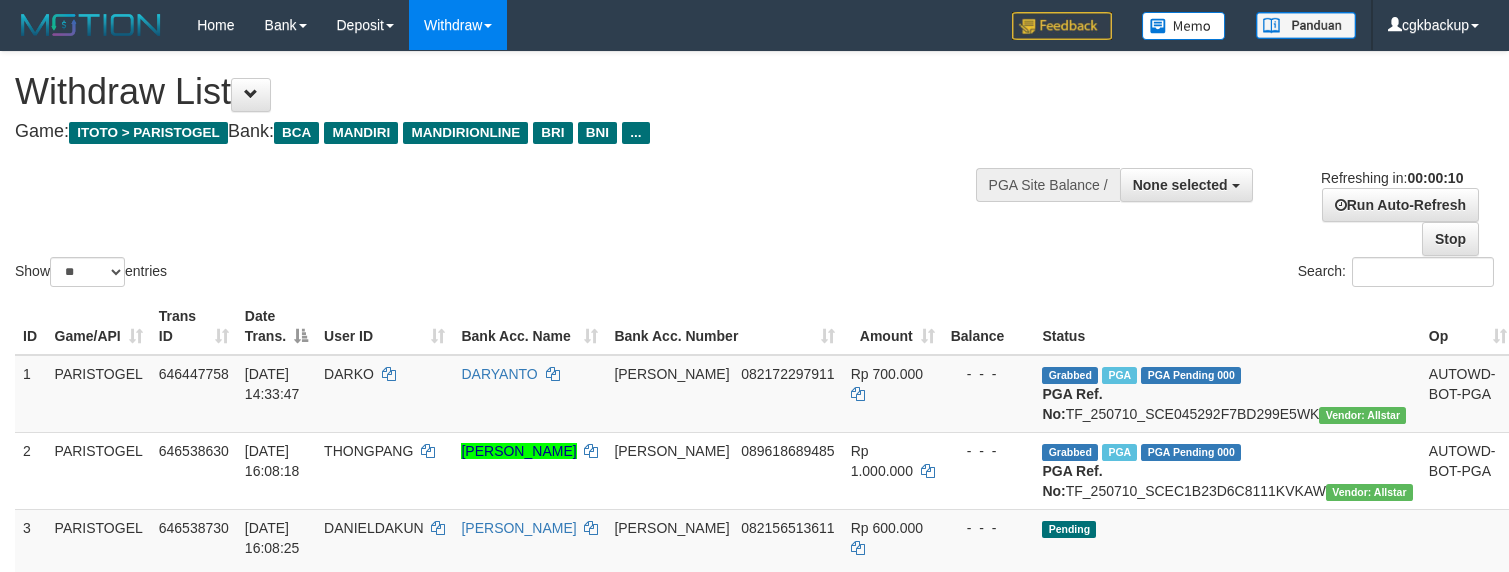 select 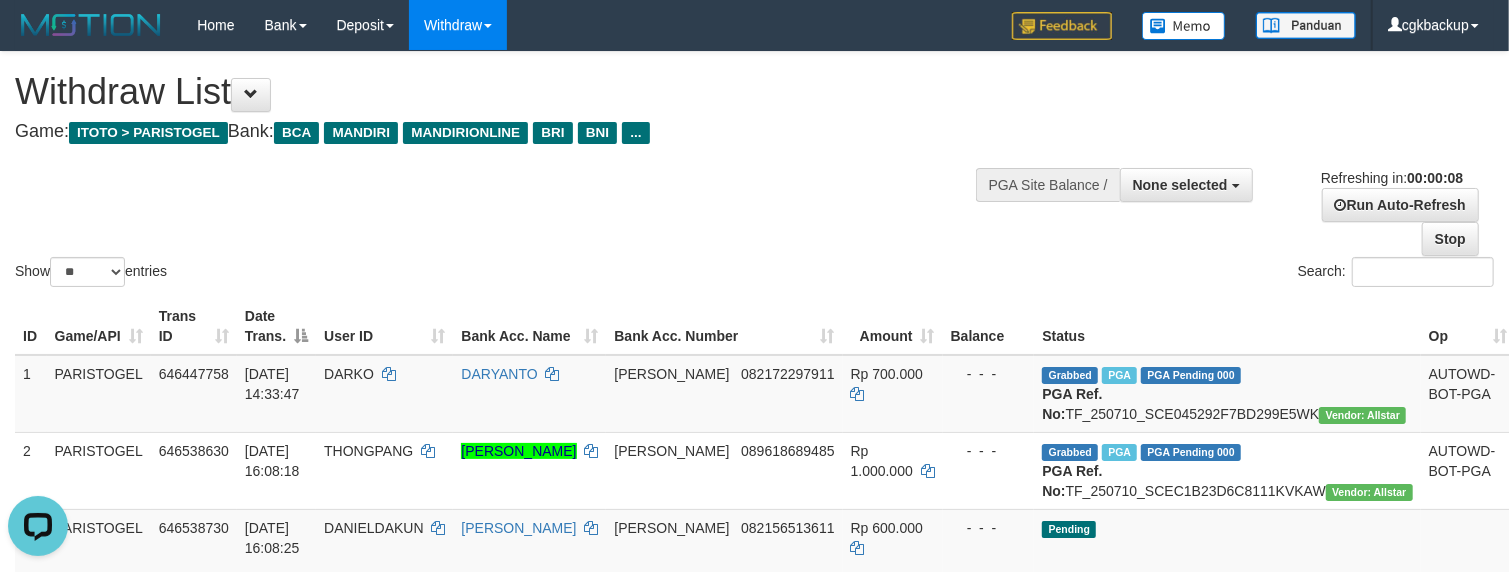 scroll, scrollTop: 0, scrollLeft: 0, axis: both 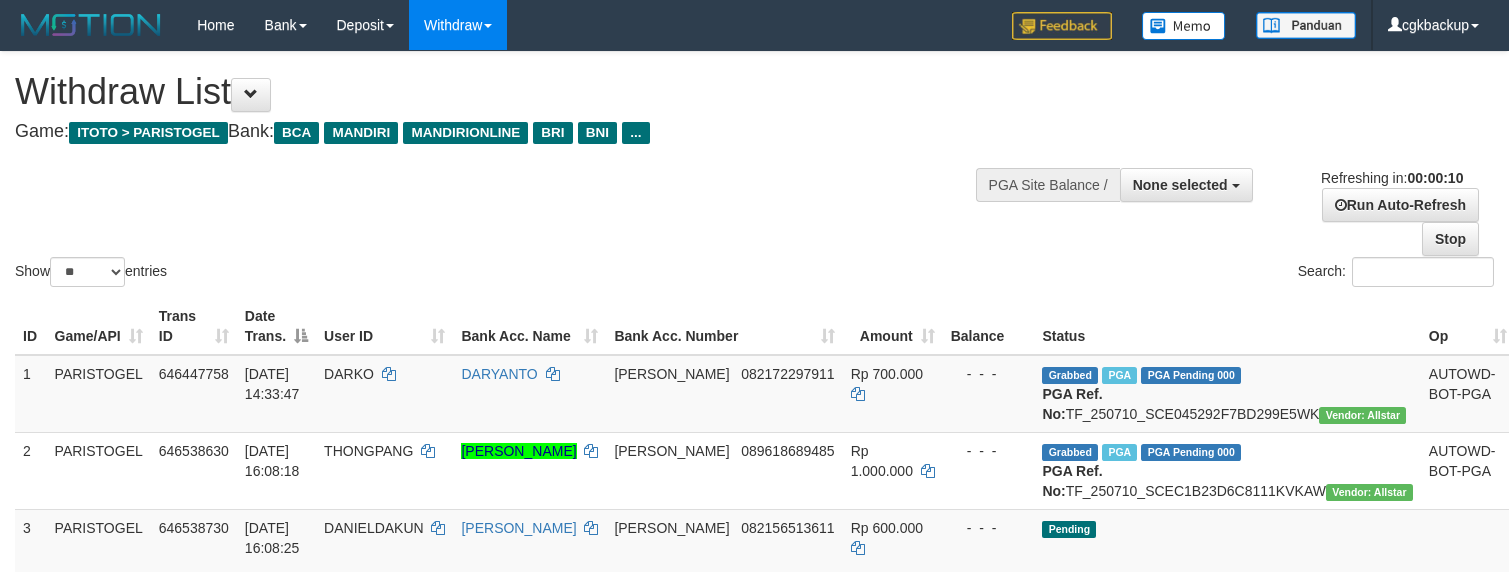 select 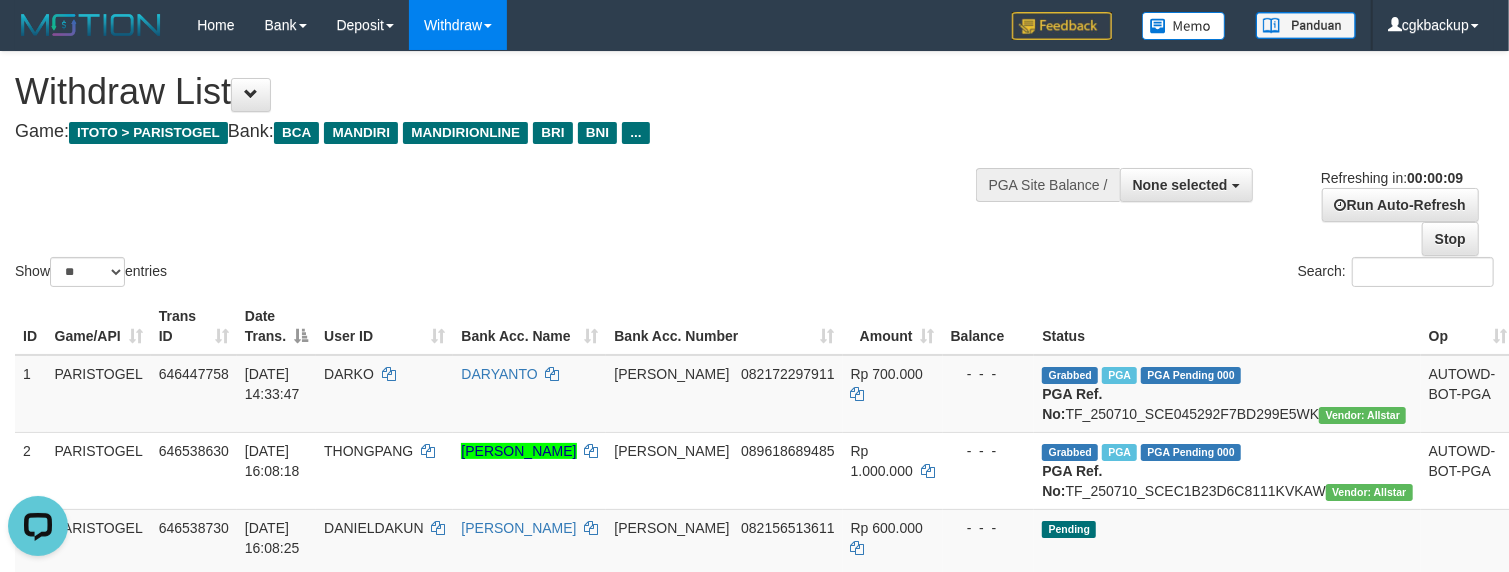 scroll, scrollTop: 0, scrollLeft: 0, axis: both 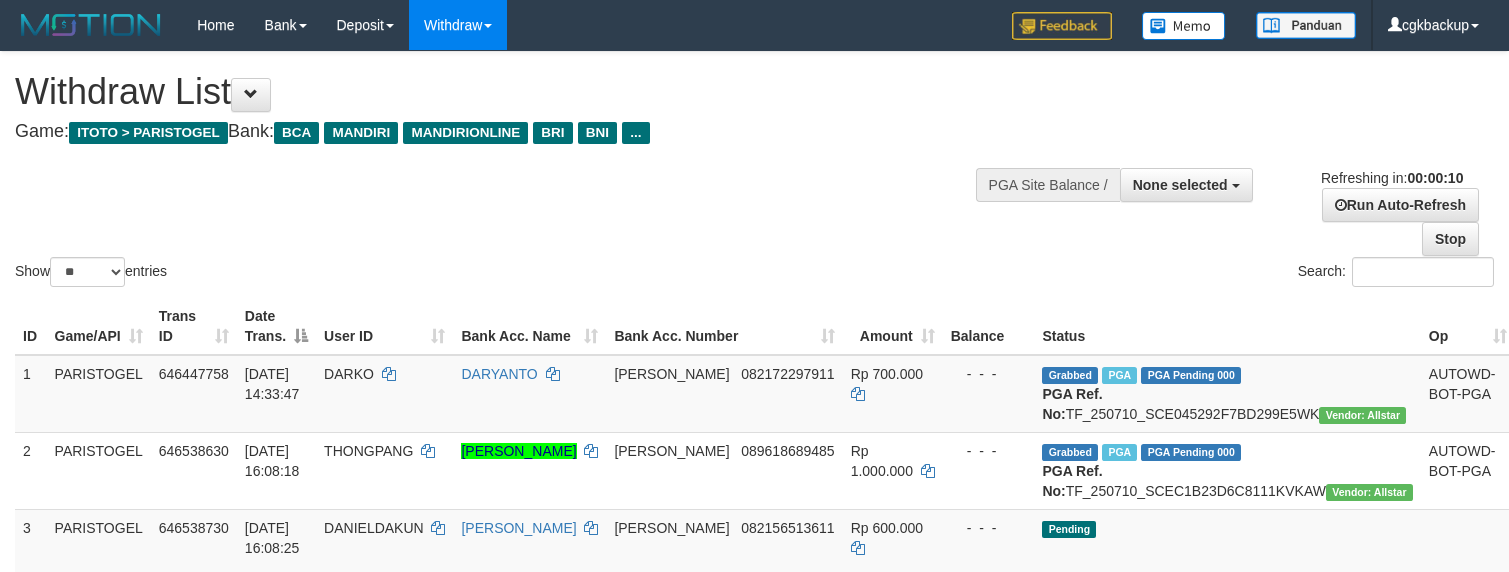 select 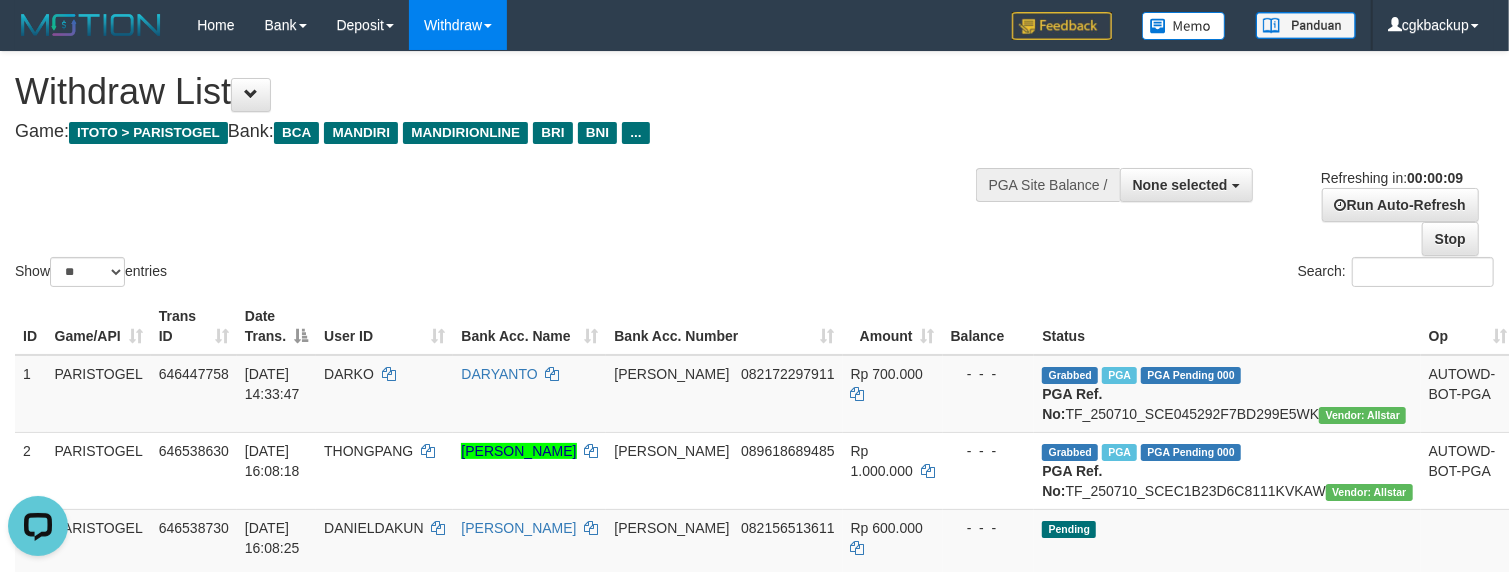 scroll, scrollTop: 0, scrollLeft: 0, axis: both 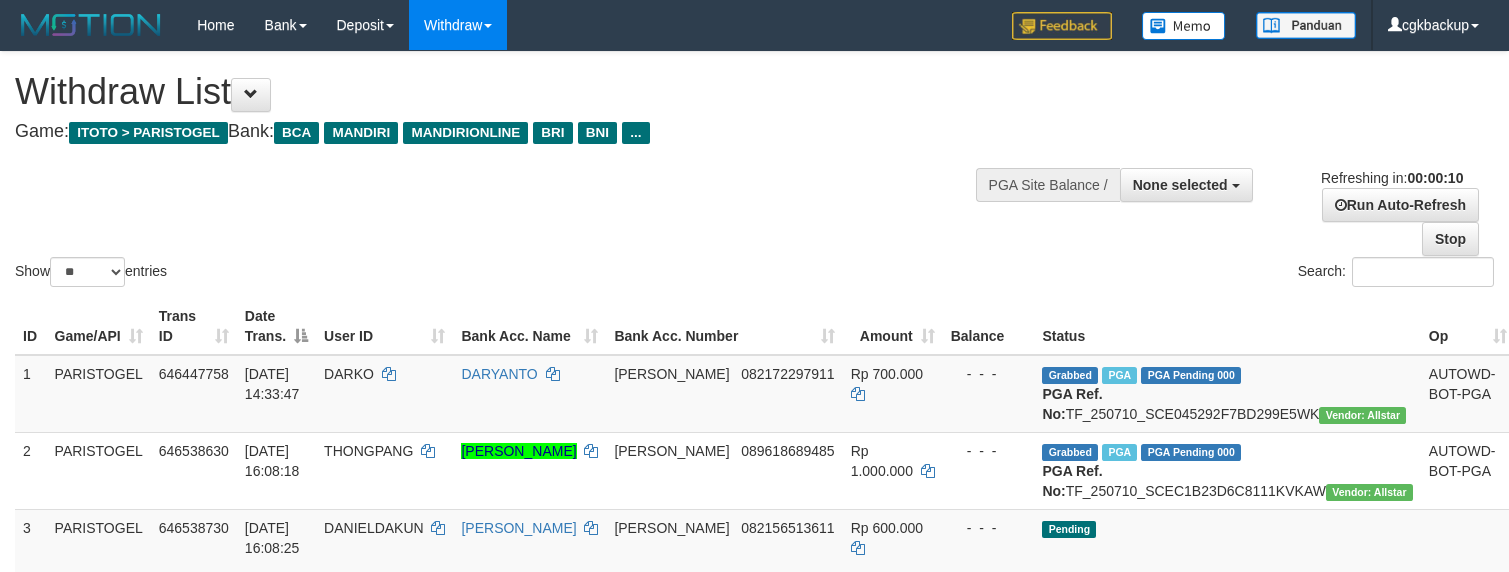 select 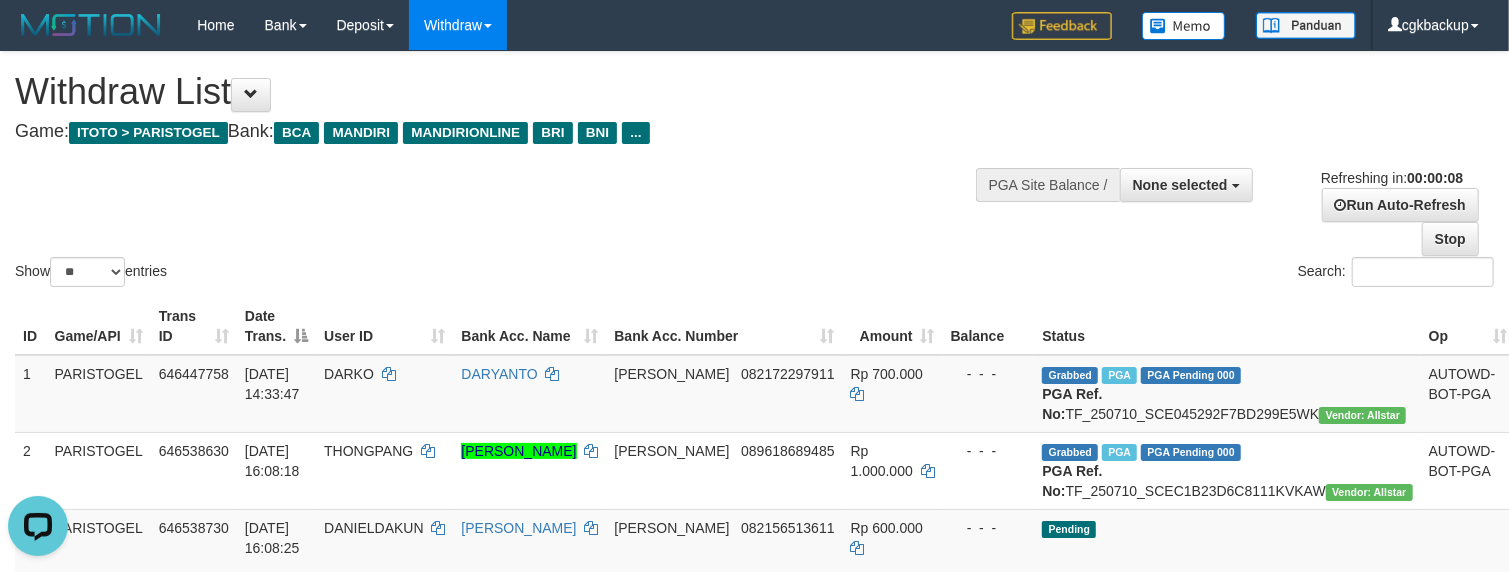 scroll, scrollTop: 0, scrollLeft: 0, axis: both 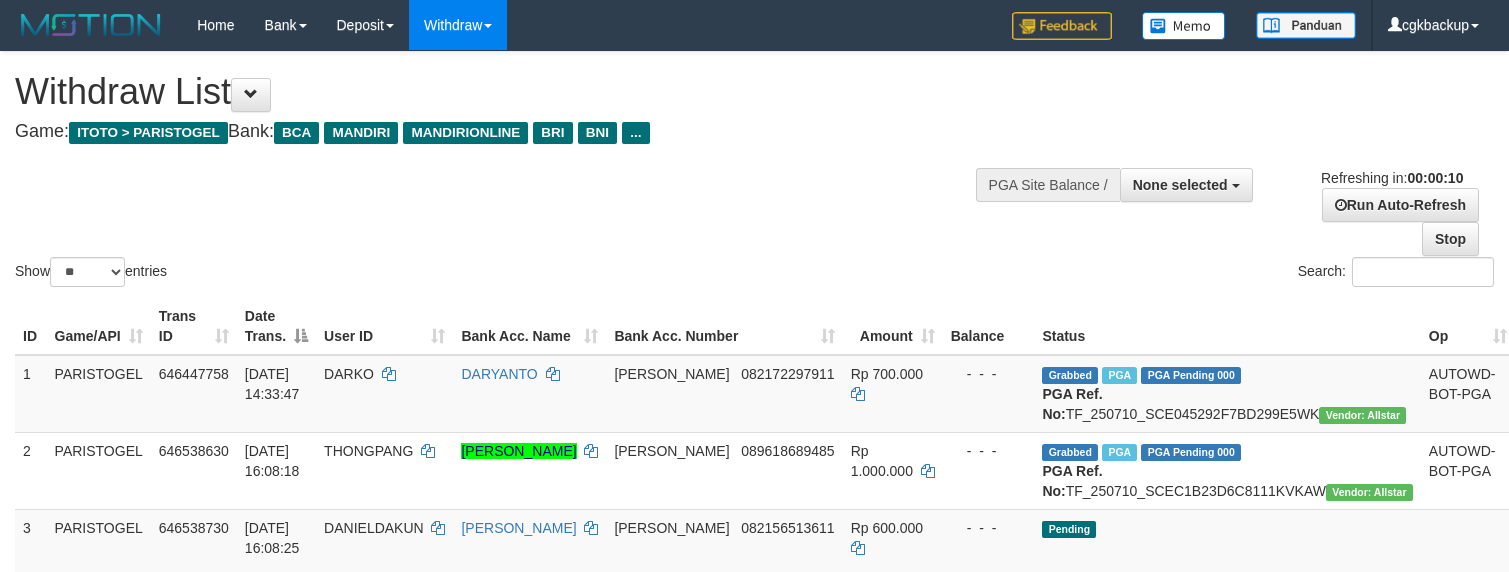 select 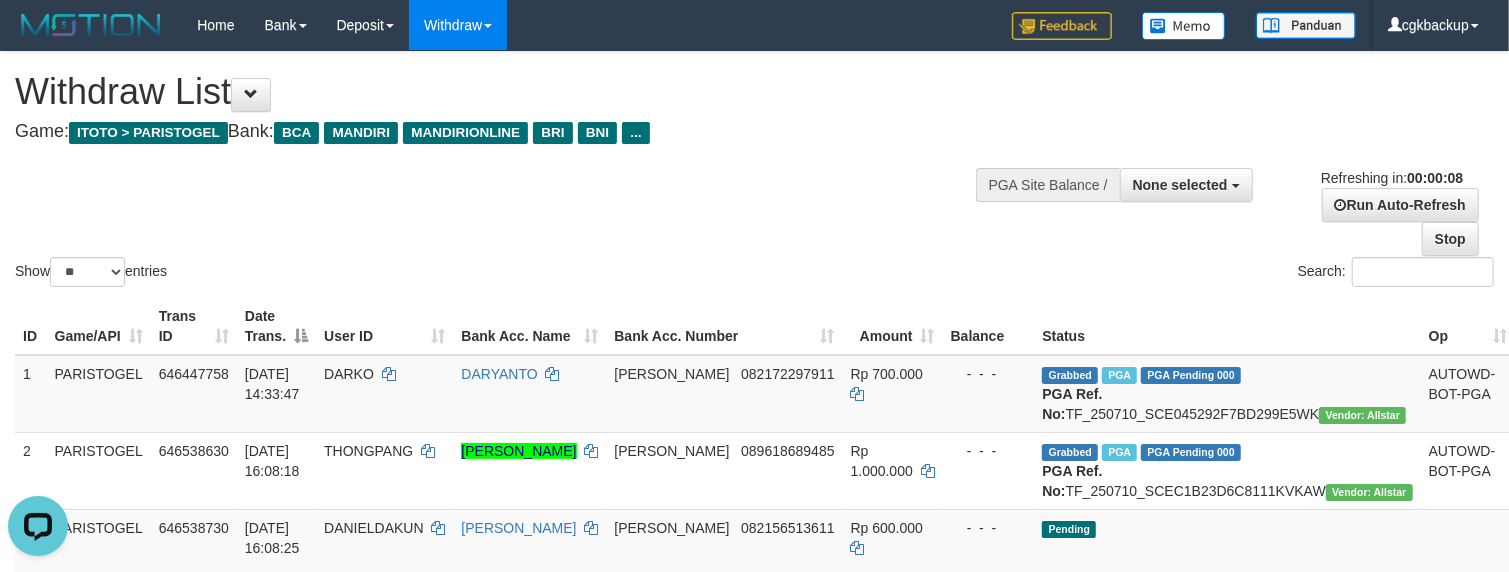 scroll, scrollTop: 0, scrollLeft: 0, axis: both 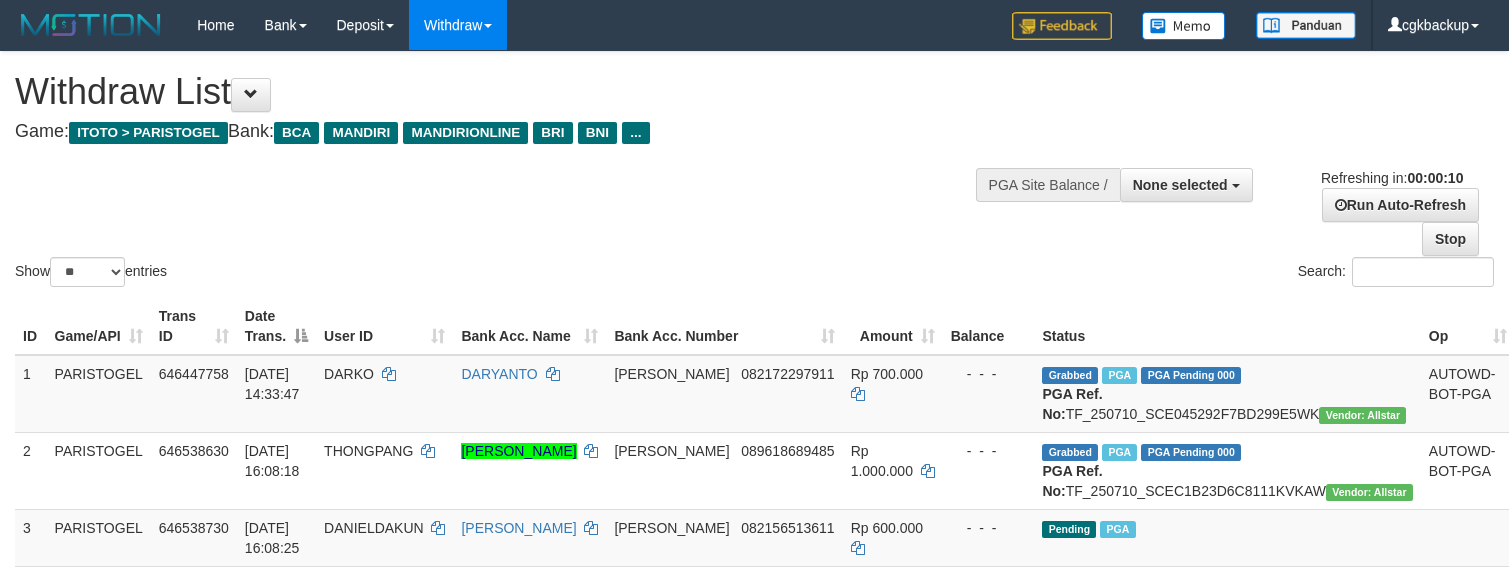 select 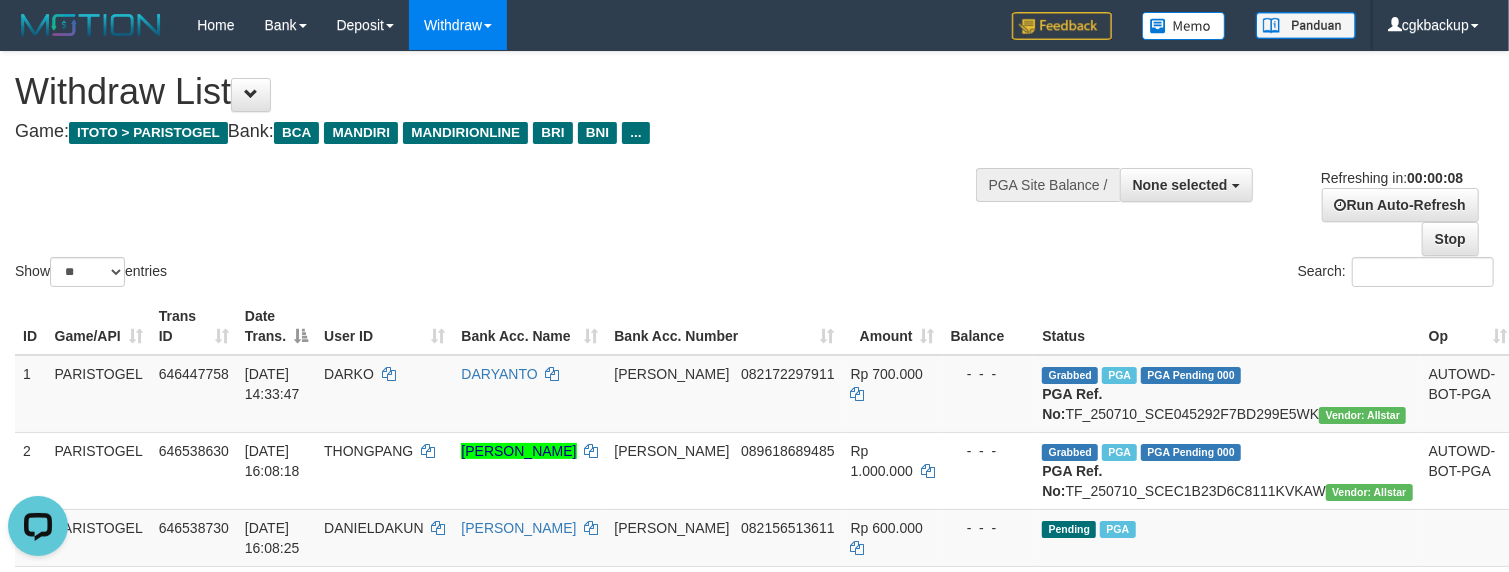 scroll, scrollTop: 0, scrollLeft: 0, axis: both 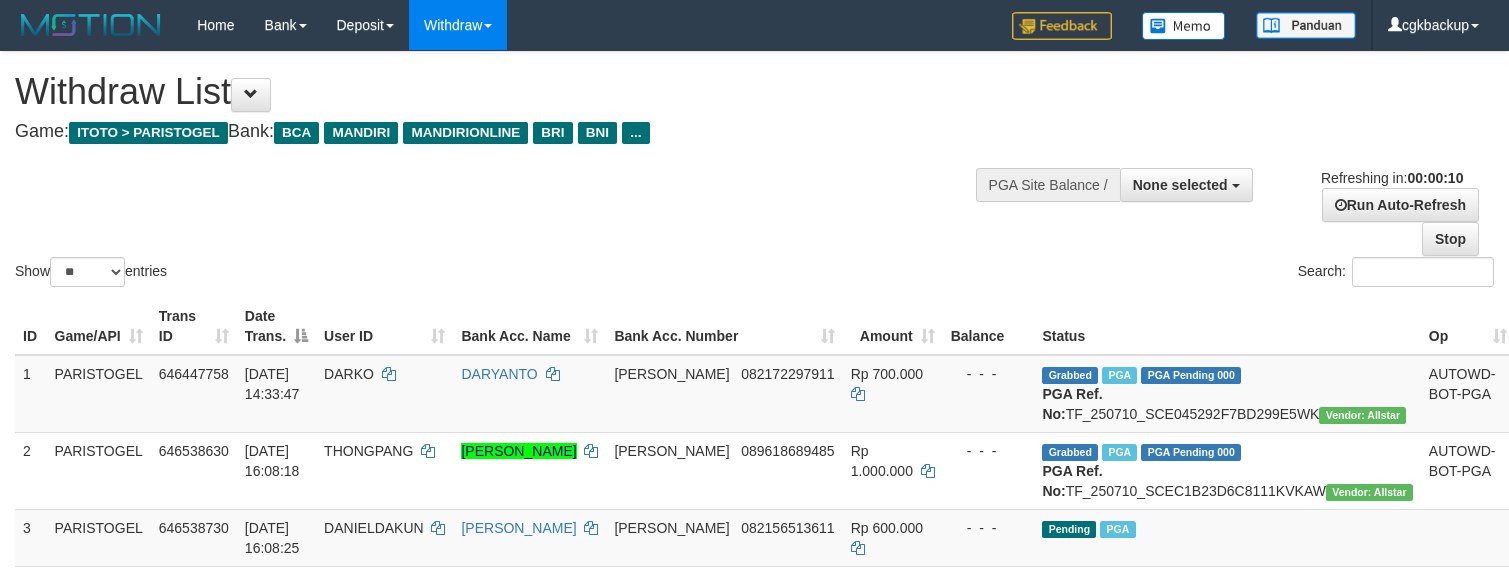 select 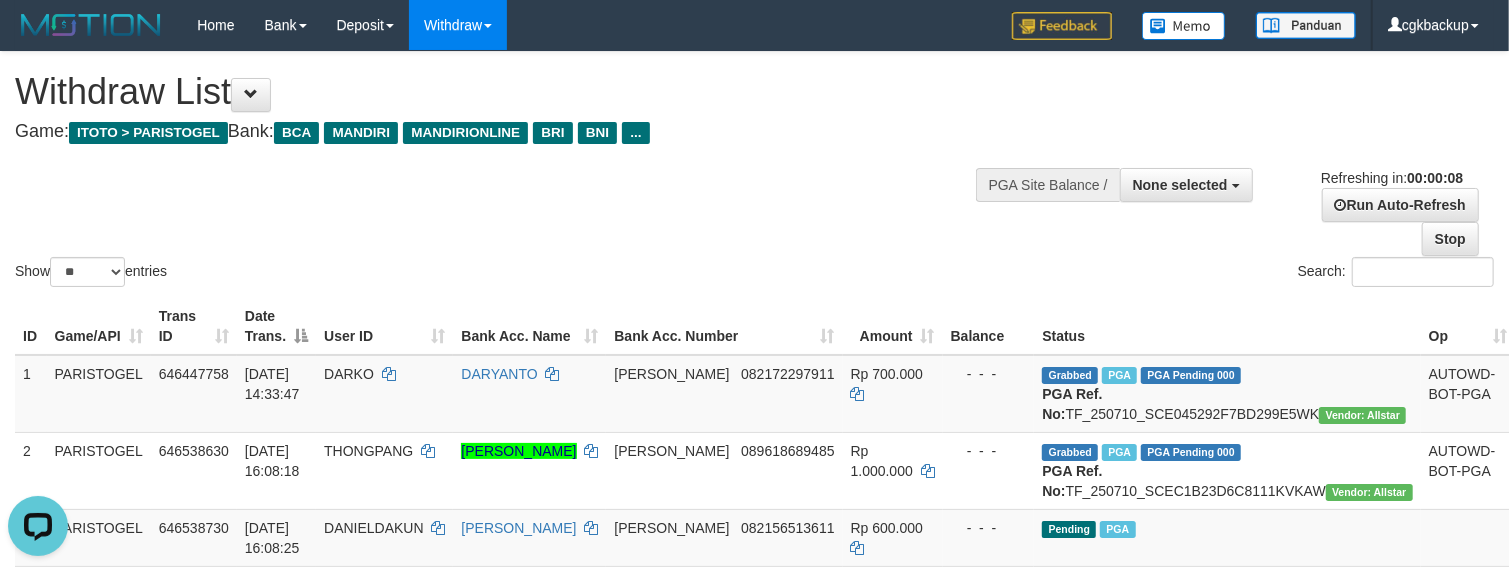 scroll, scrollTop: 0, scrollLeft: 0, axis: both 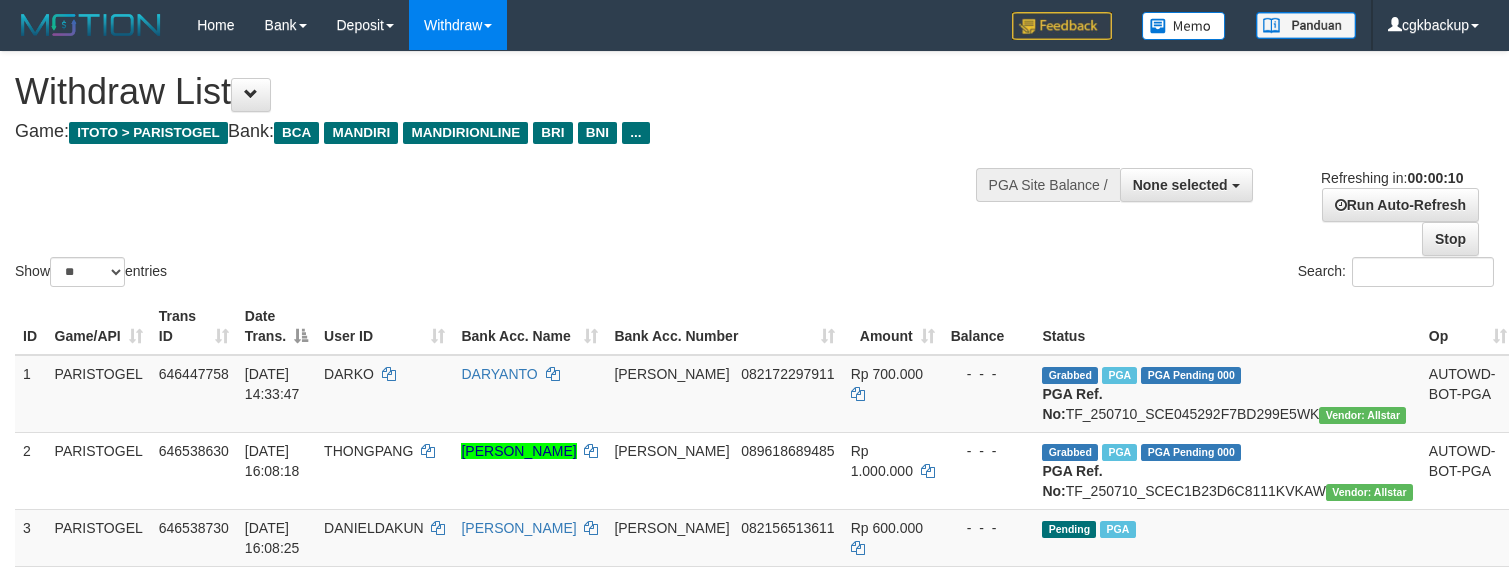 select 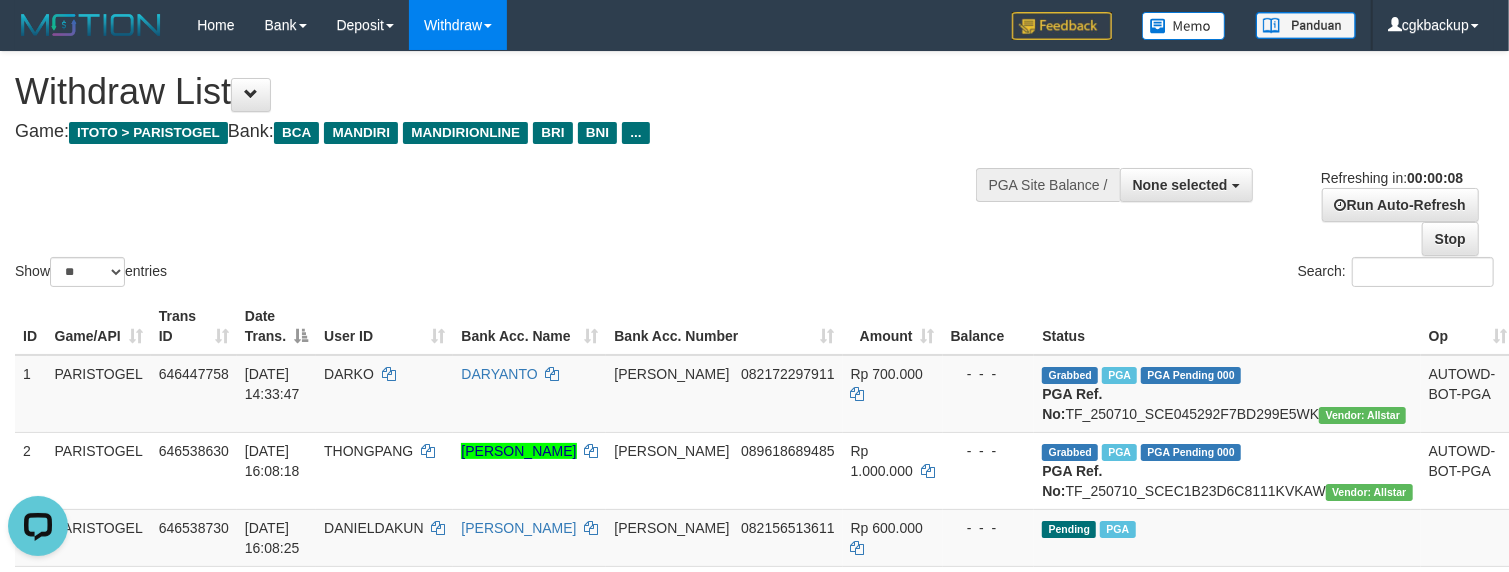 scroll, scrollTop: 0, scrollLeft: 0, axis: both 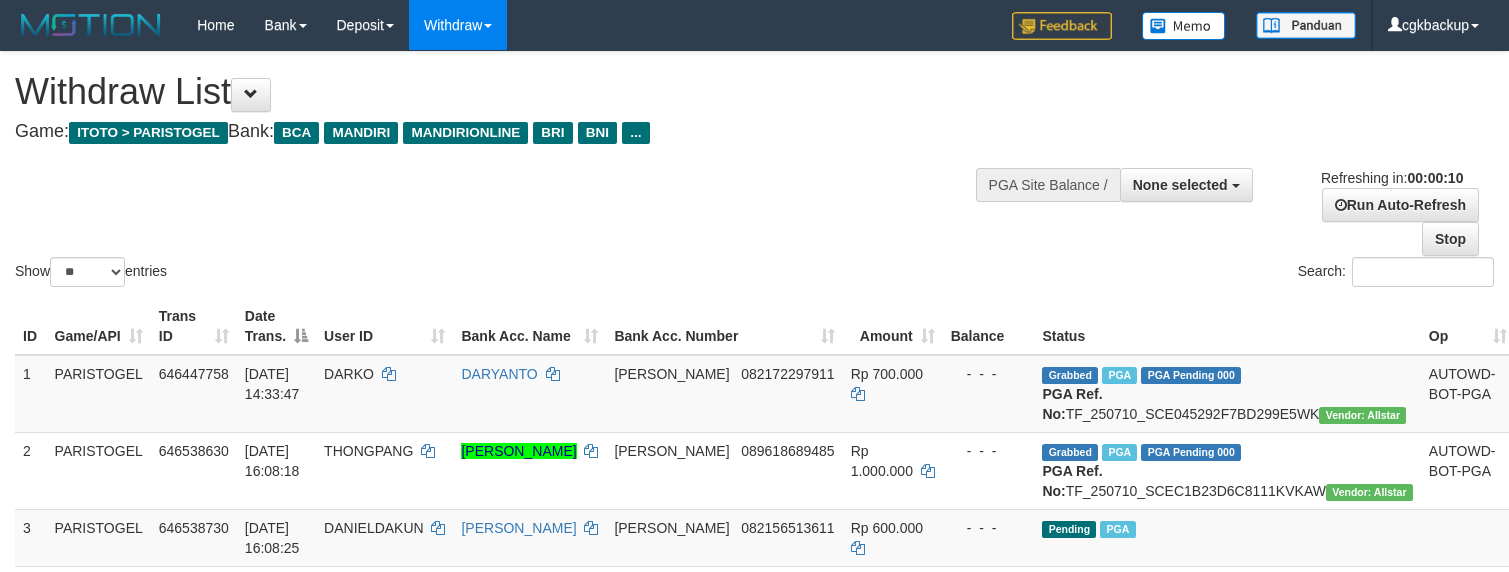 select 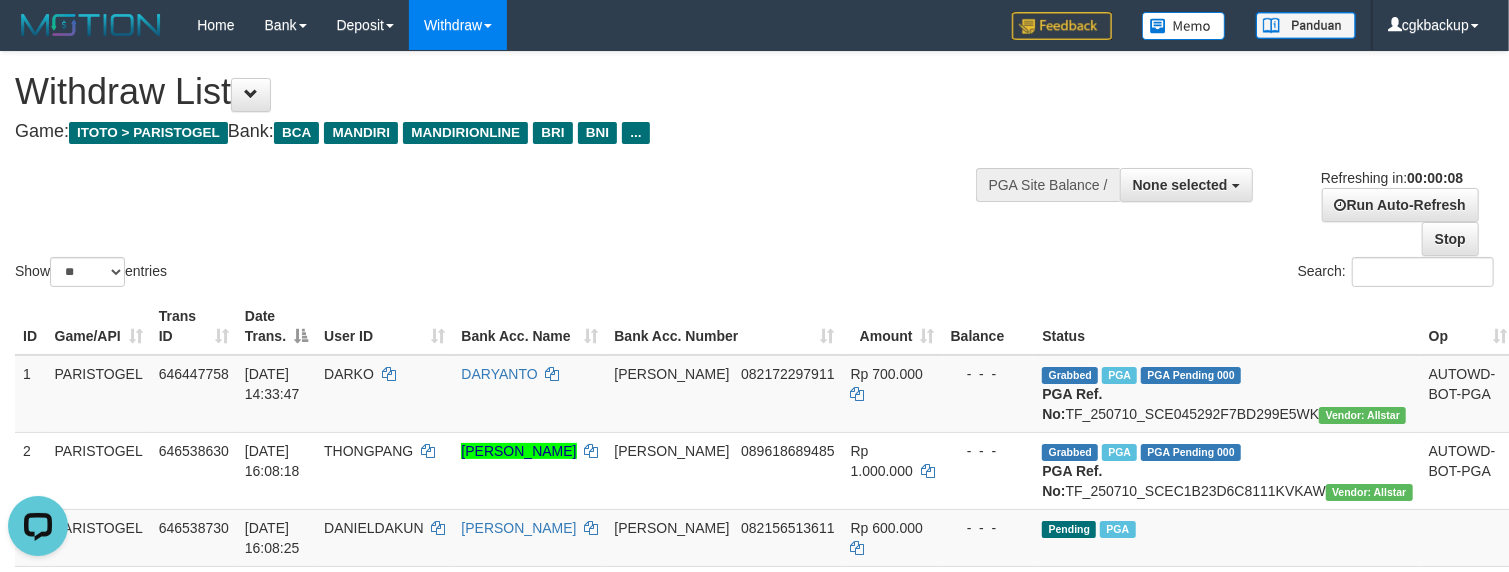 scroll, scrollTop: 0, scrollLeft: 0, axis: both 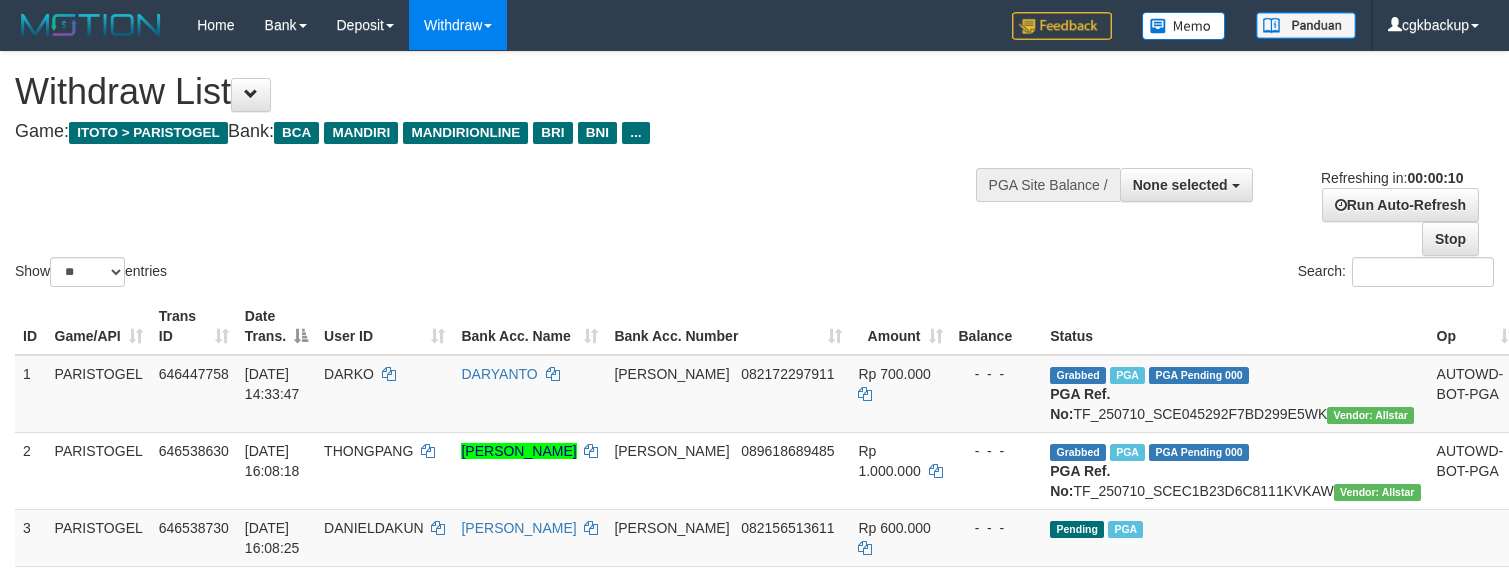 select 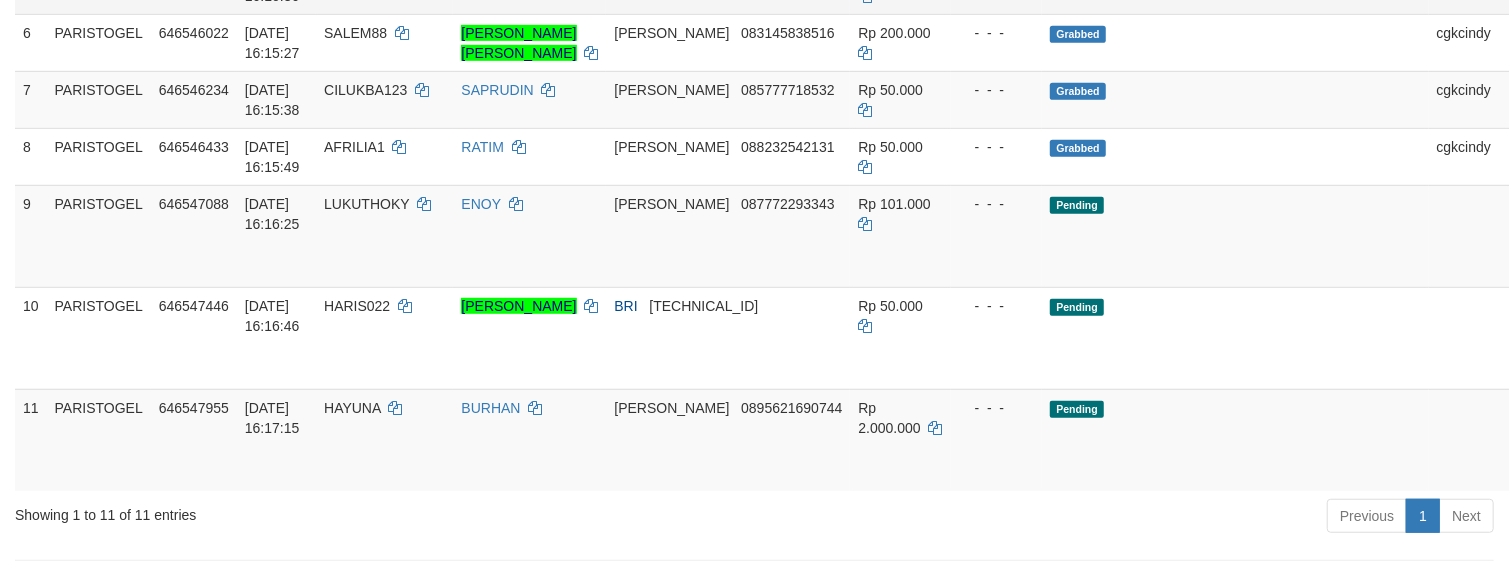 scroll, scrollTop: 933, scrollLeft: 0, axis: vertical 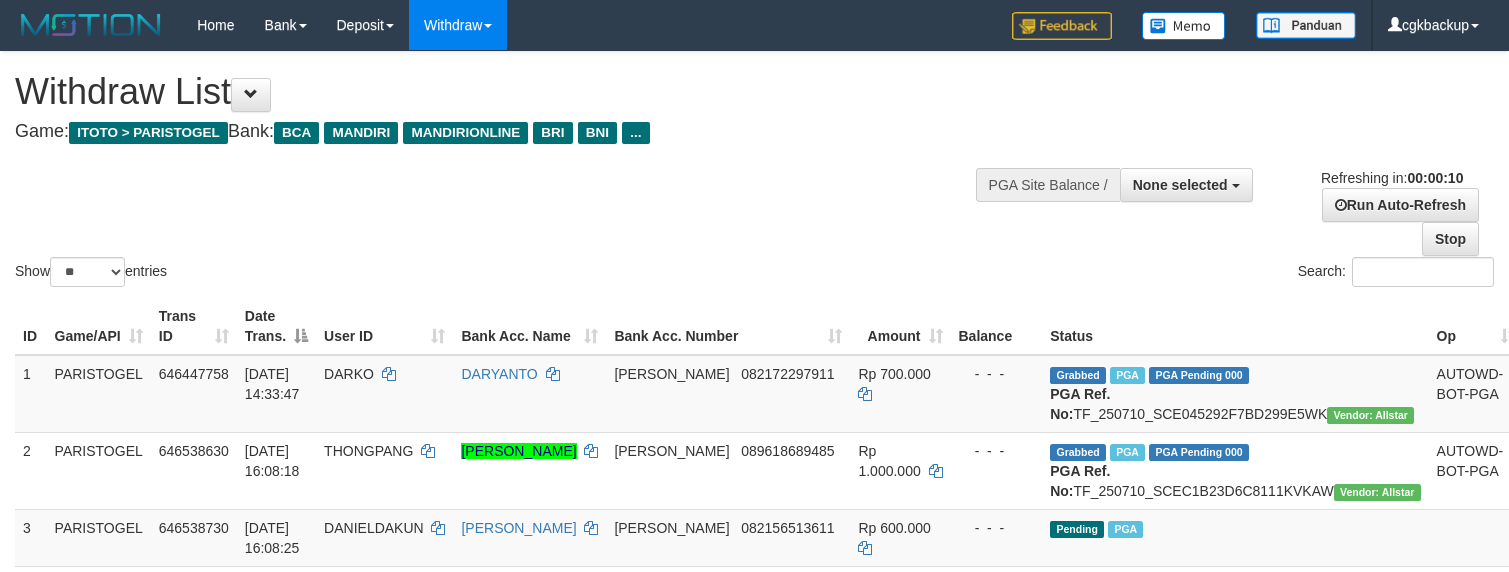 select 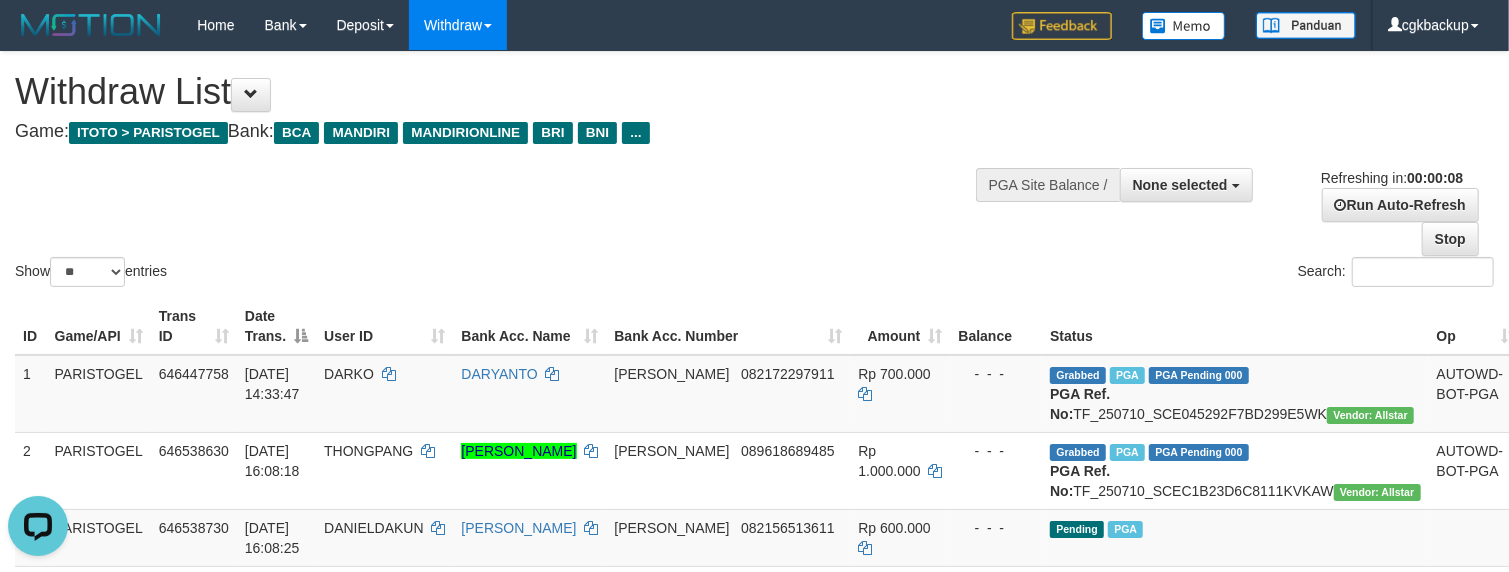 scroll, scrollTop: 0, scrollLeft: 0, axis: both 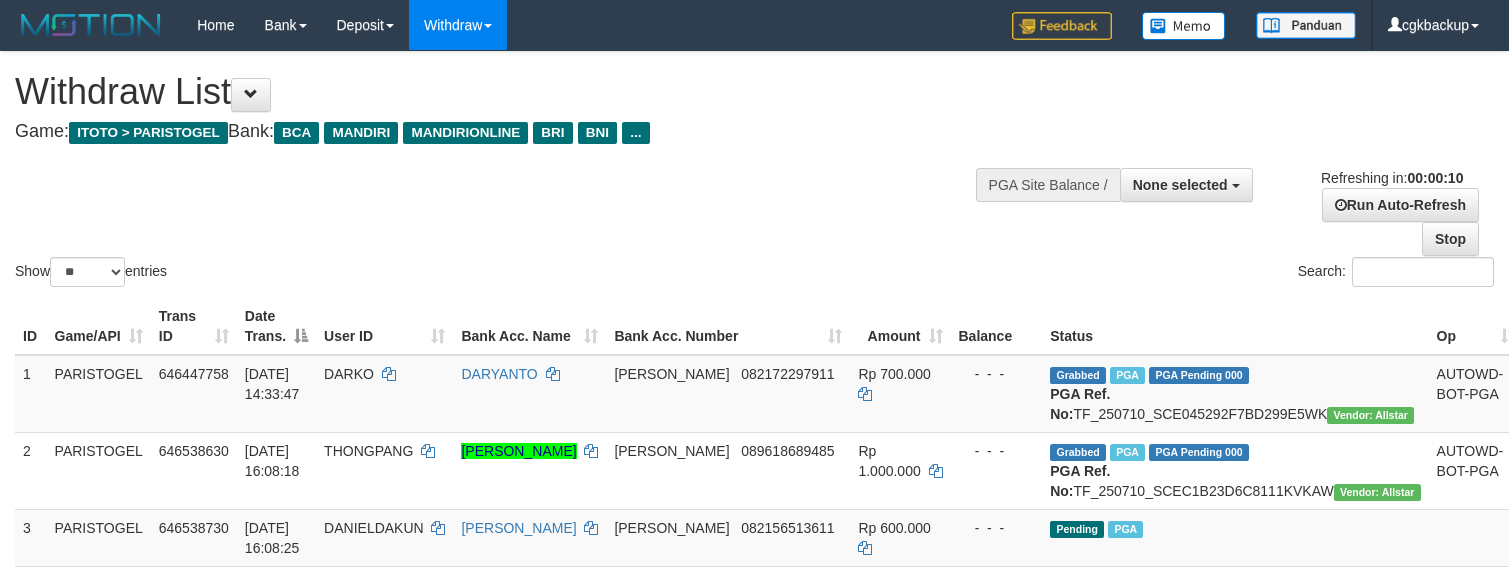 select 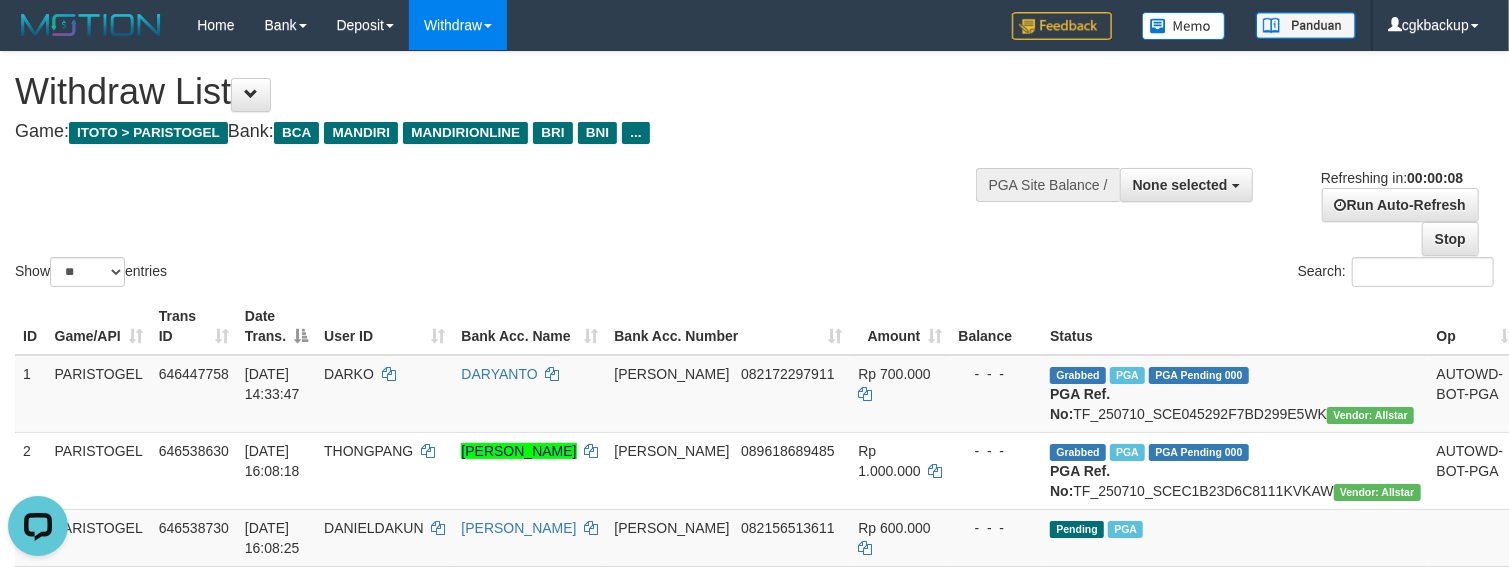 scroll, scrollTop: 0, scrollLeft: 0, axis: both 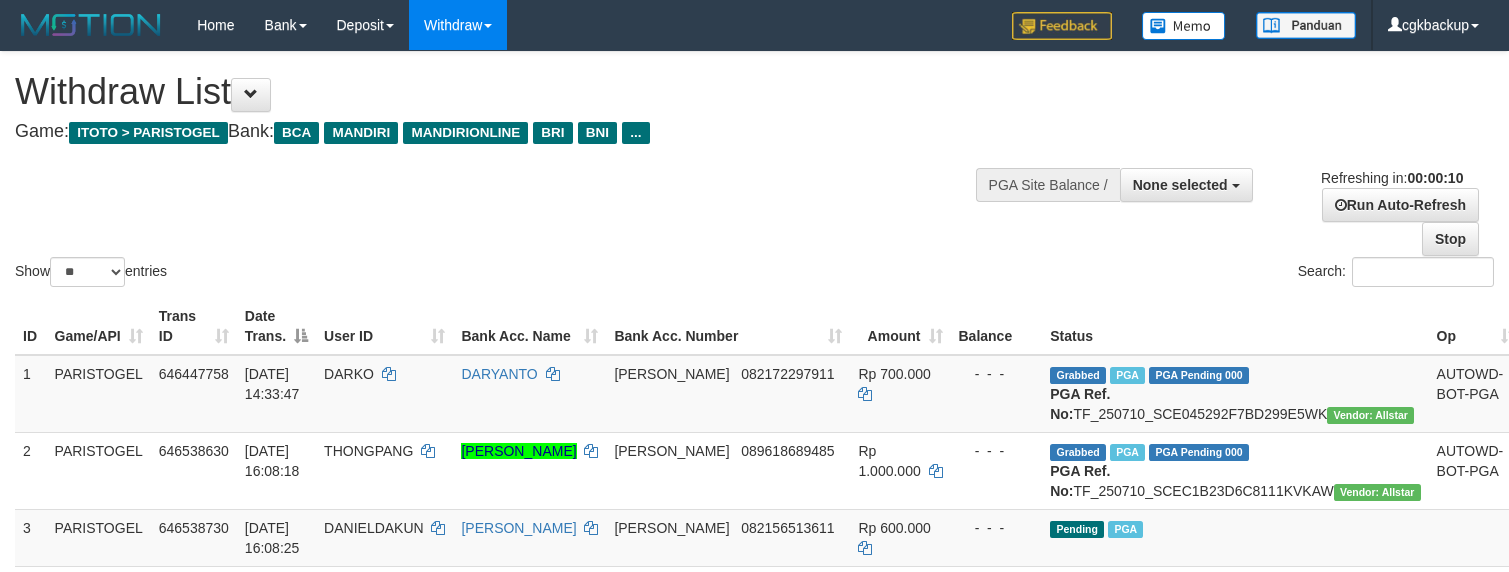 select 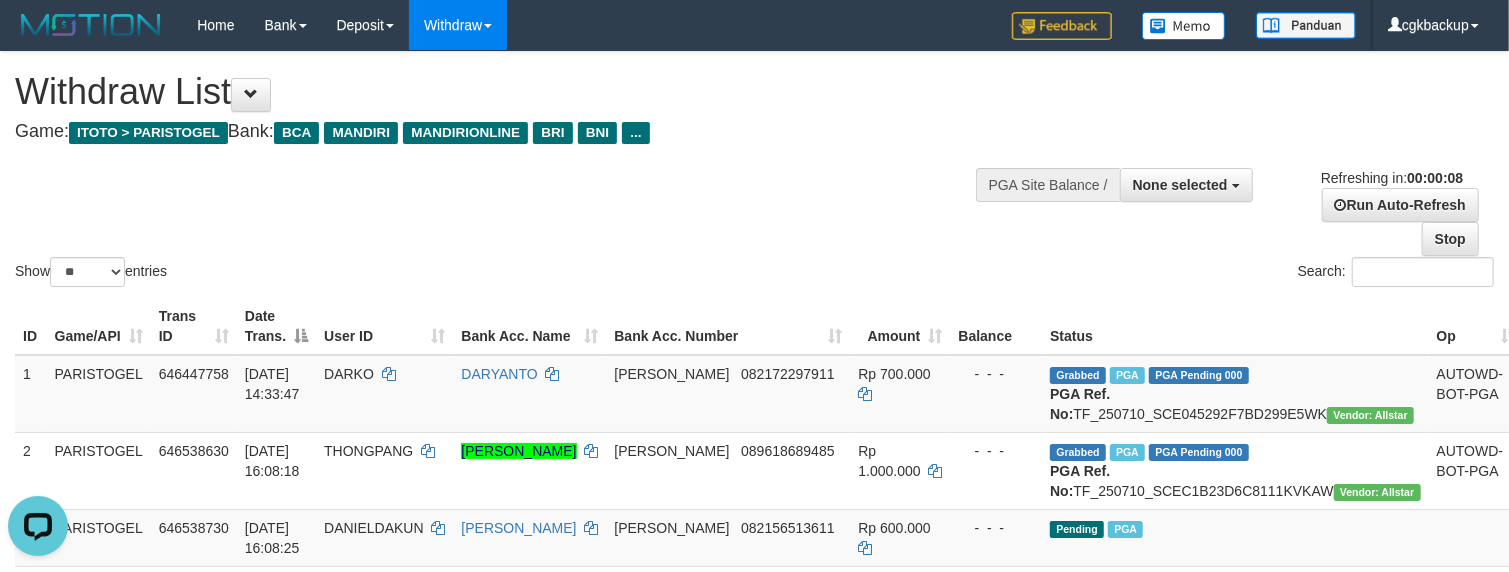 scroll, scrollTop: 0, scrollLeft: 0, axis: both 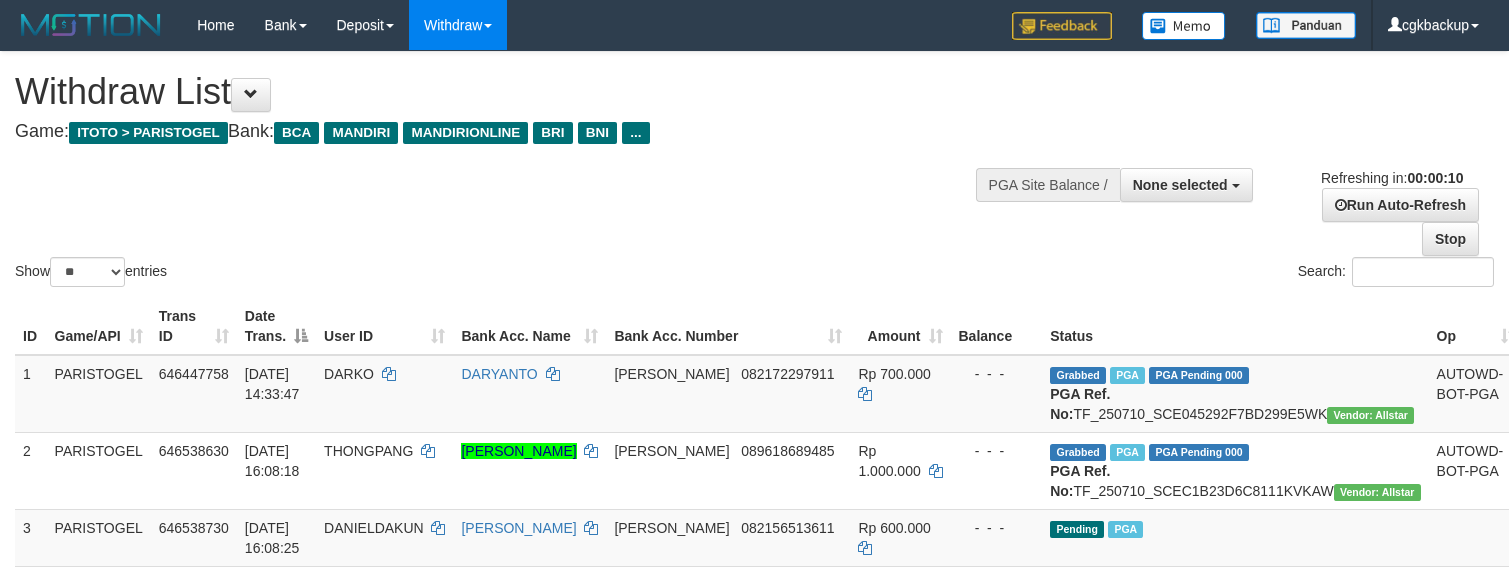 select 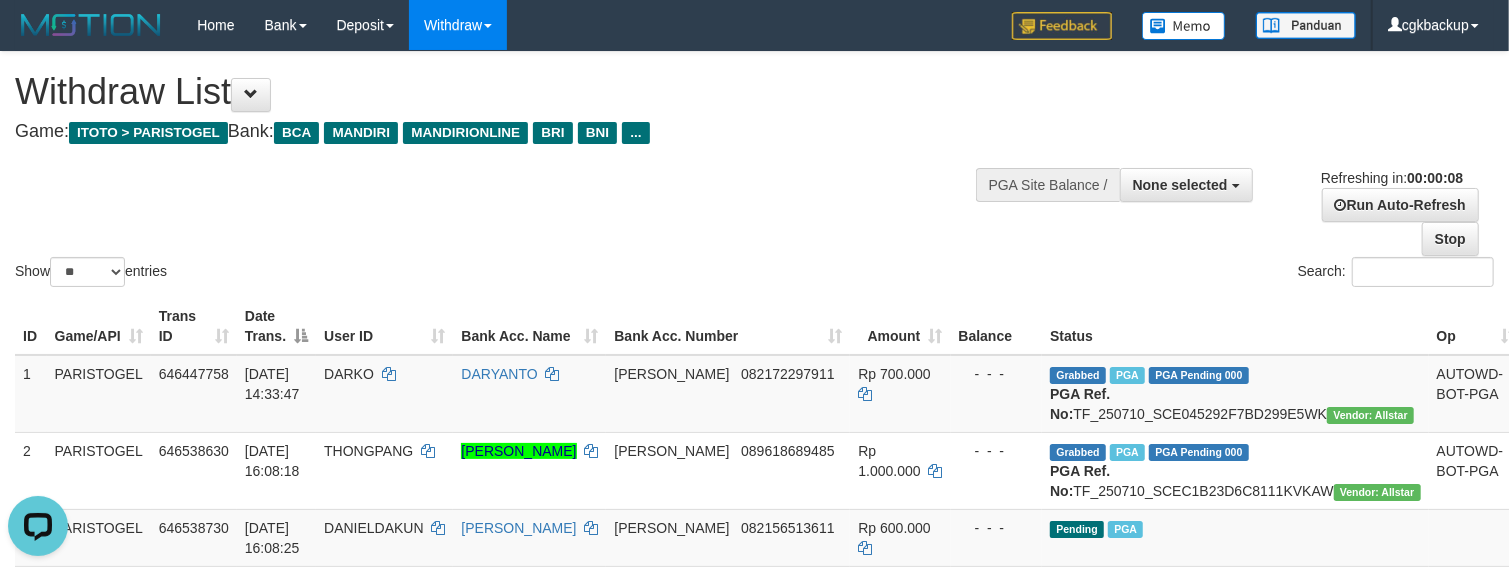scroll, scrollTop: 0, scrollLeft: 0, axis: both 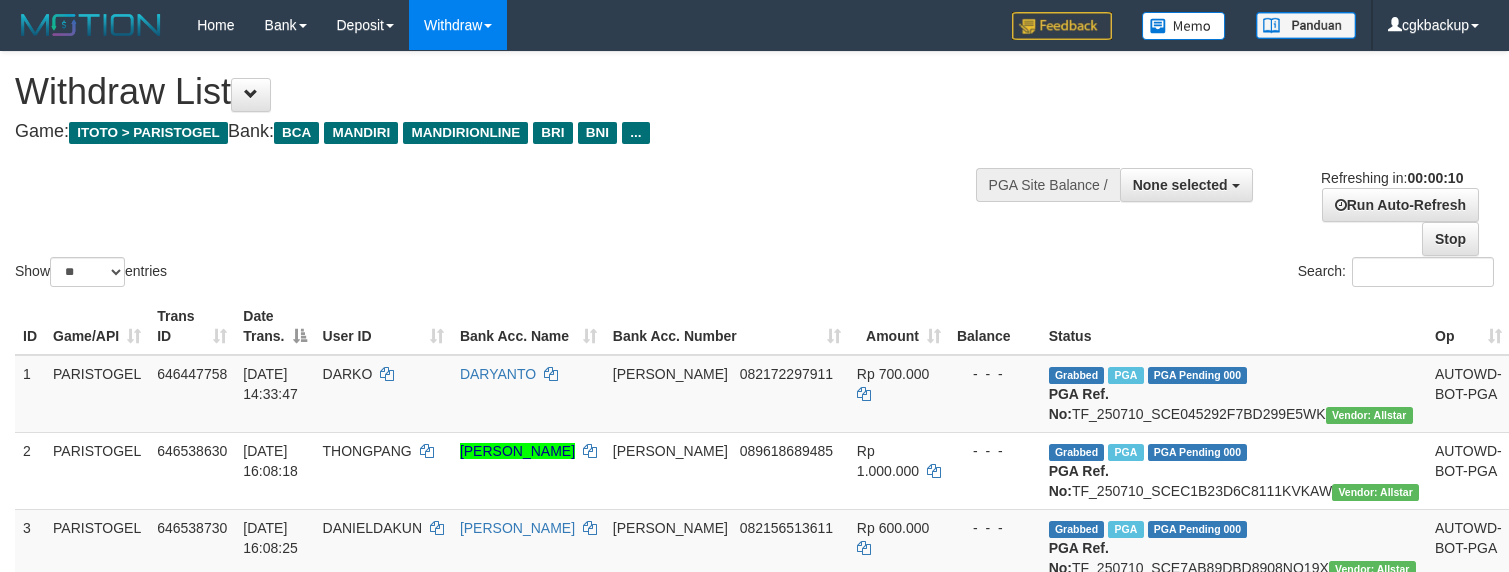 select 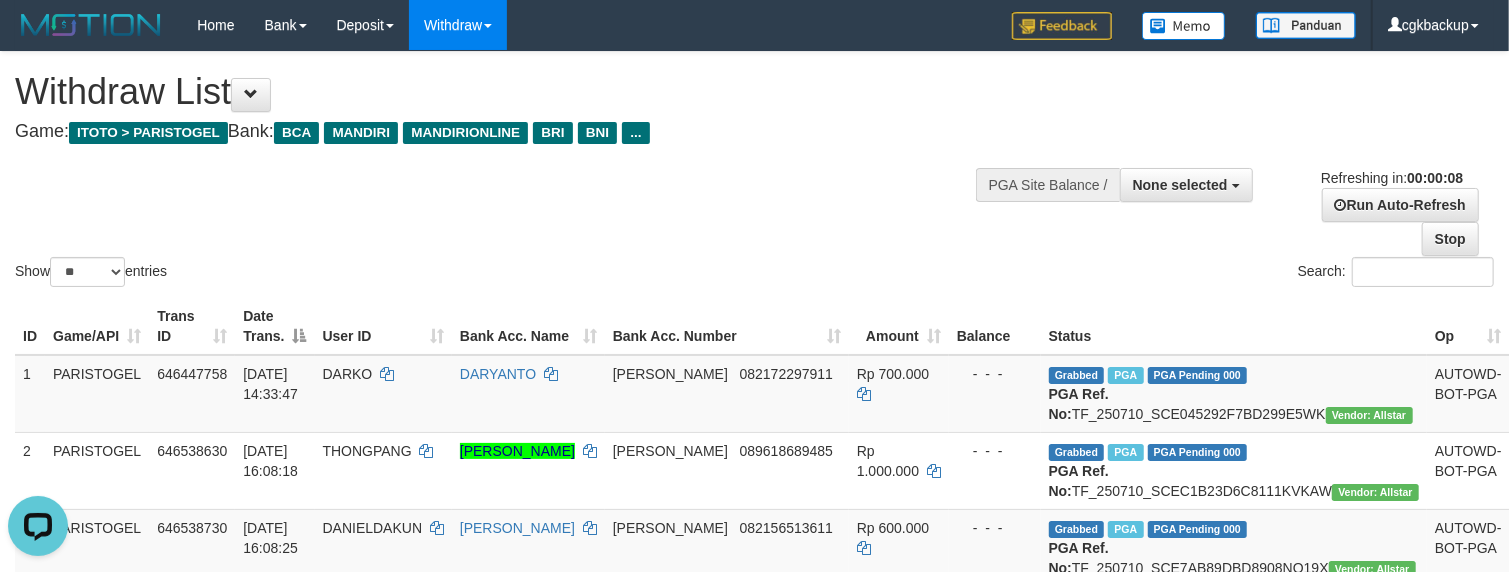 scroll, scrollTop: 0, scrollLeft: 0, axis: both 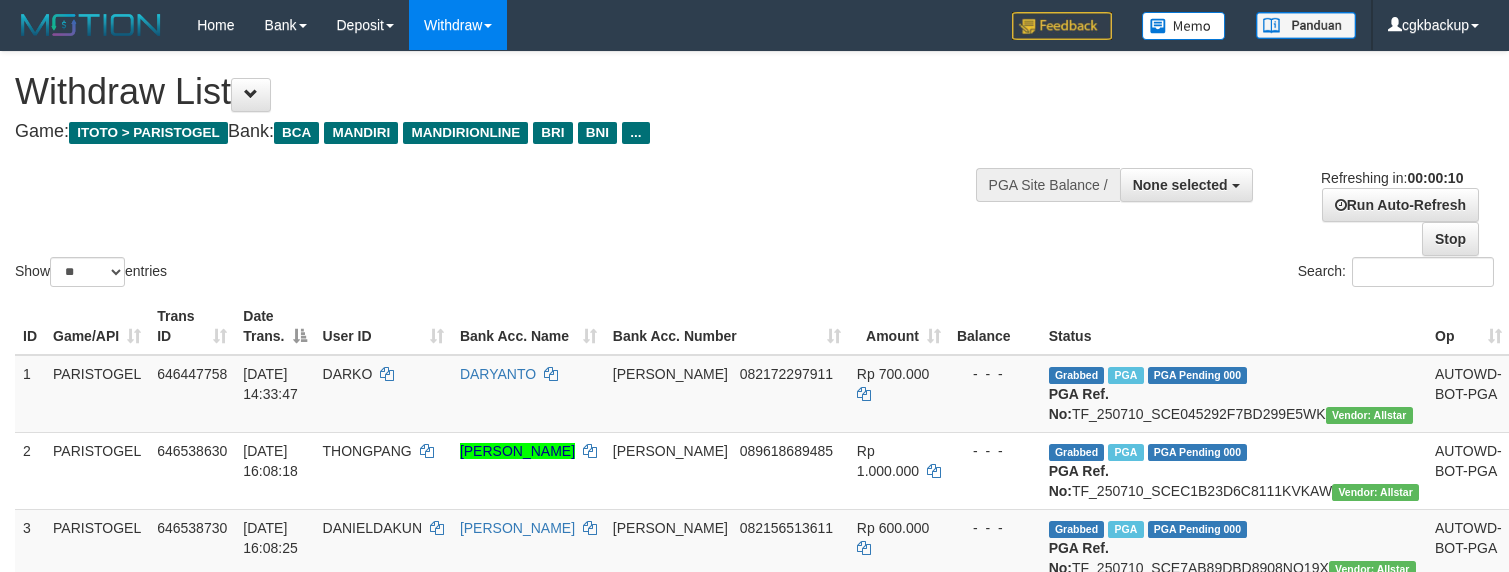 select 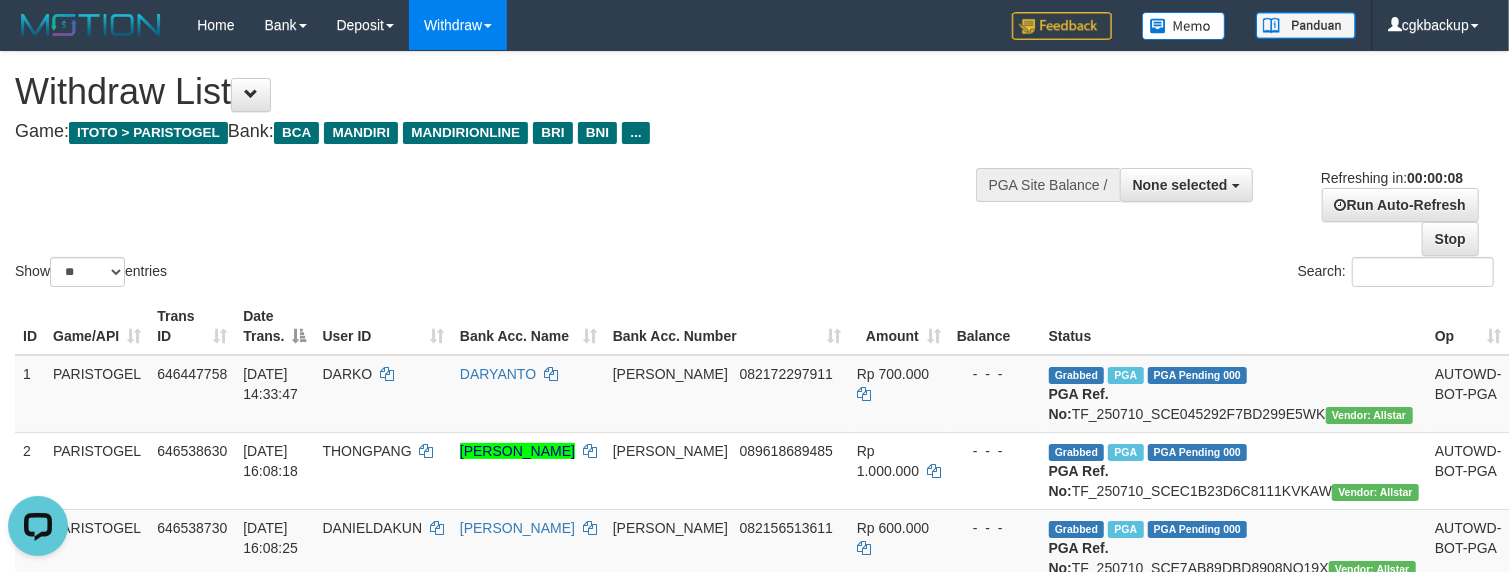 scroll, scrollTop: 0, scrollLeft: 0, axis: both 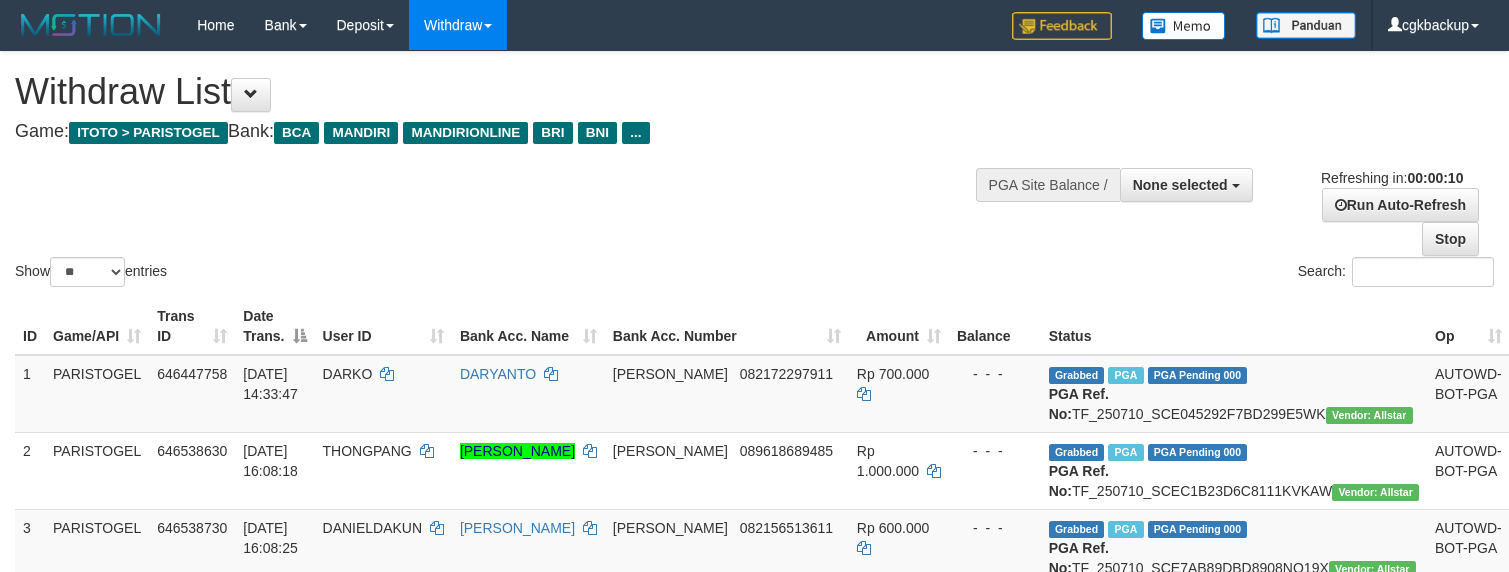 select 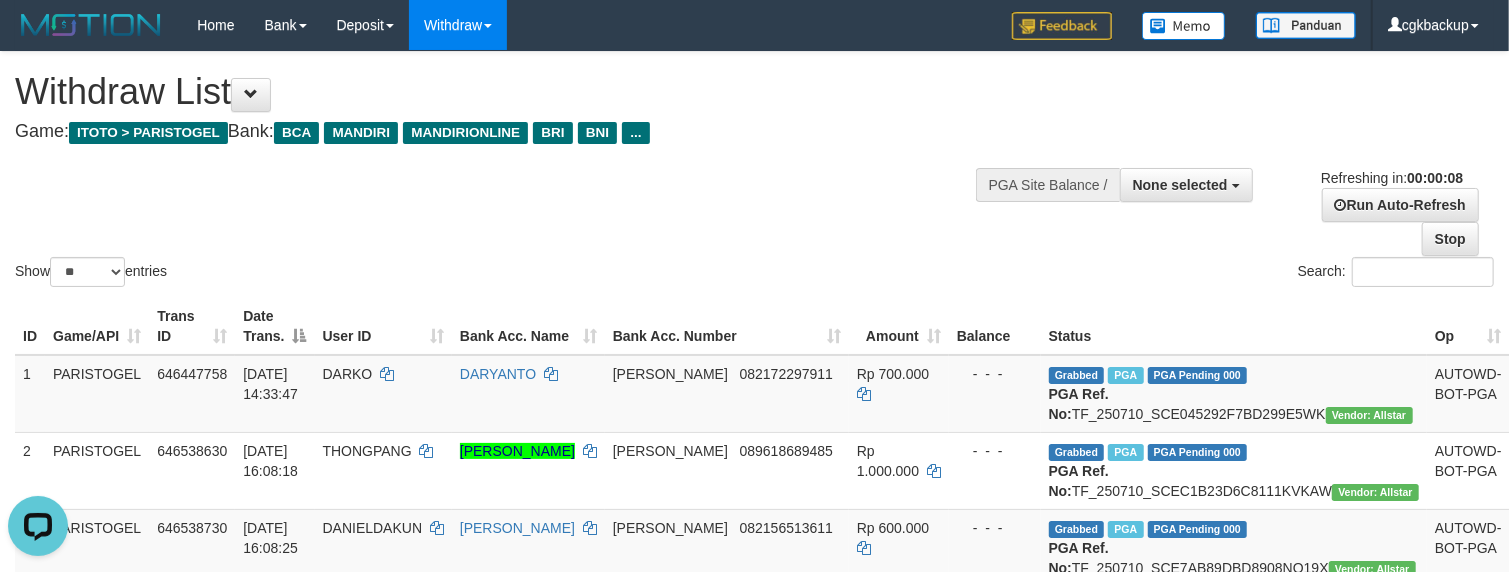 scroll, scrollTop: 0, scrollLeft: 0, axis: both 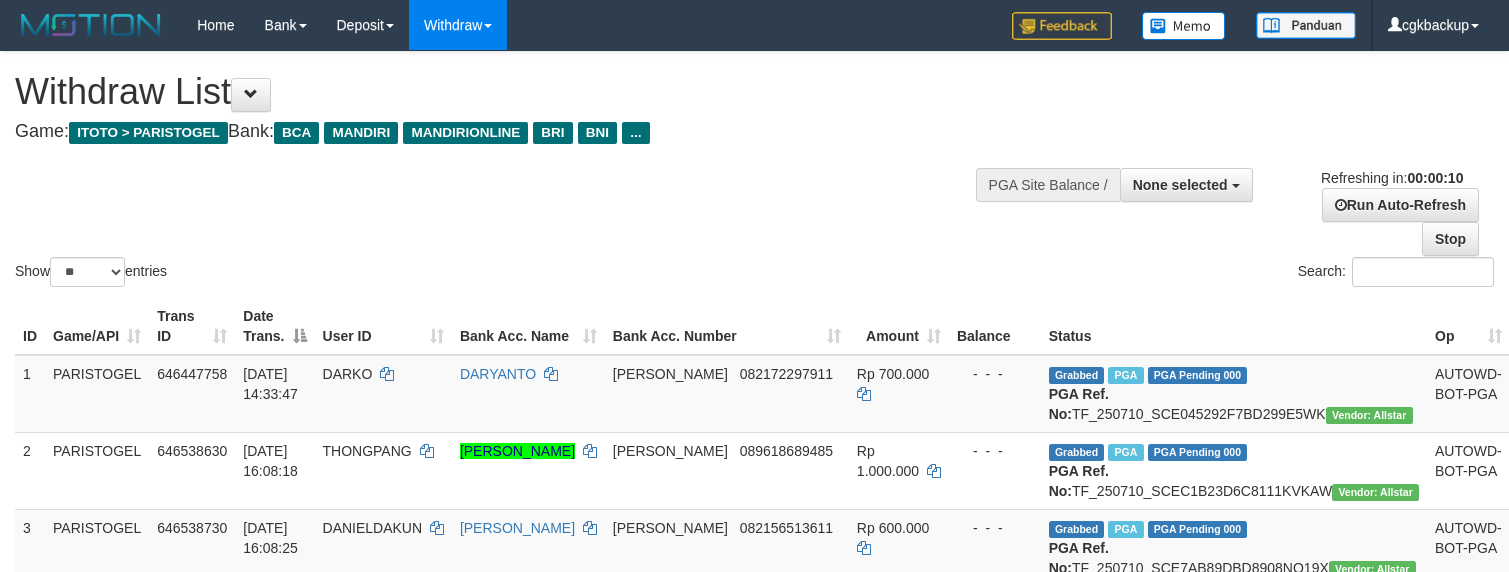 select 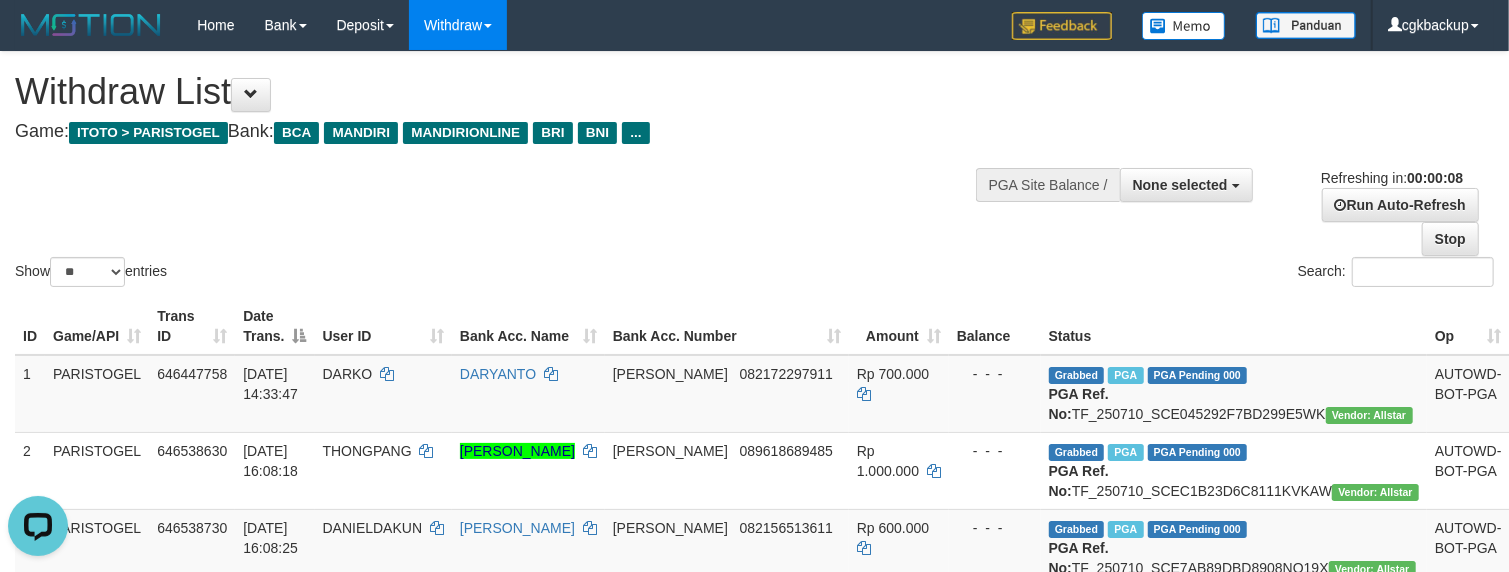 scroll, scrollTop: 0, scrollLeft: 0, axis: both 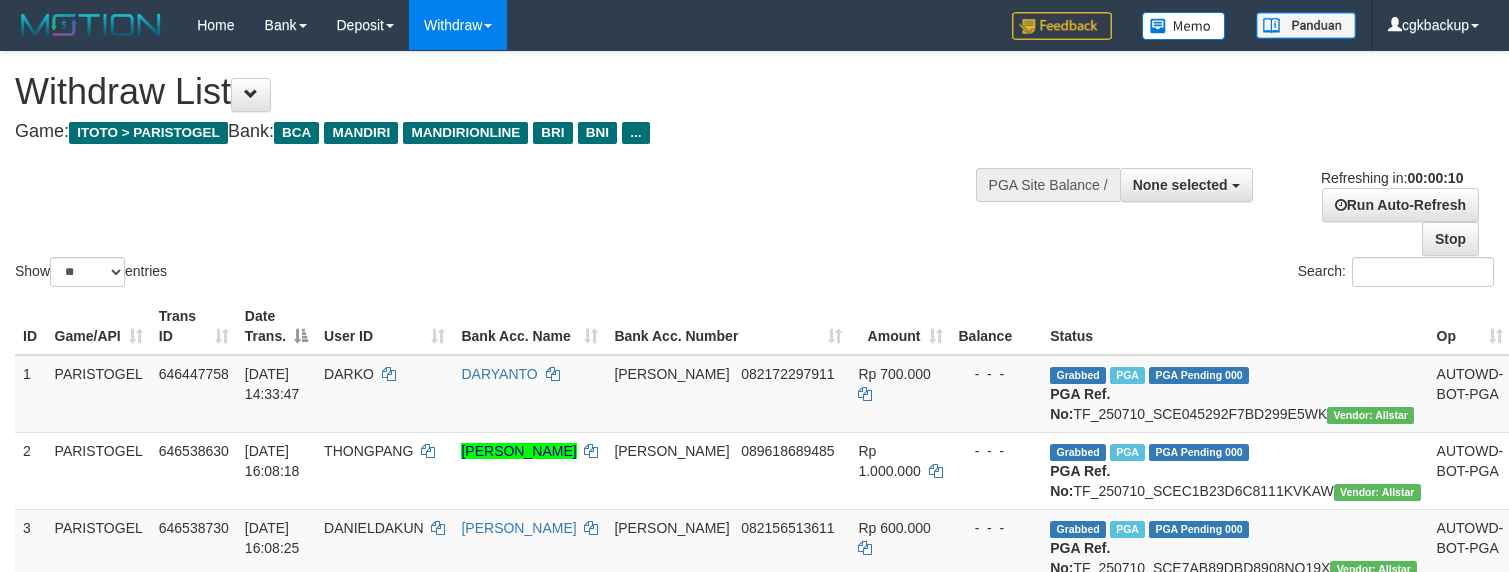 select 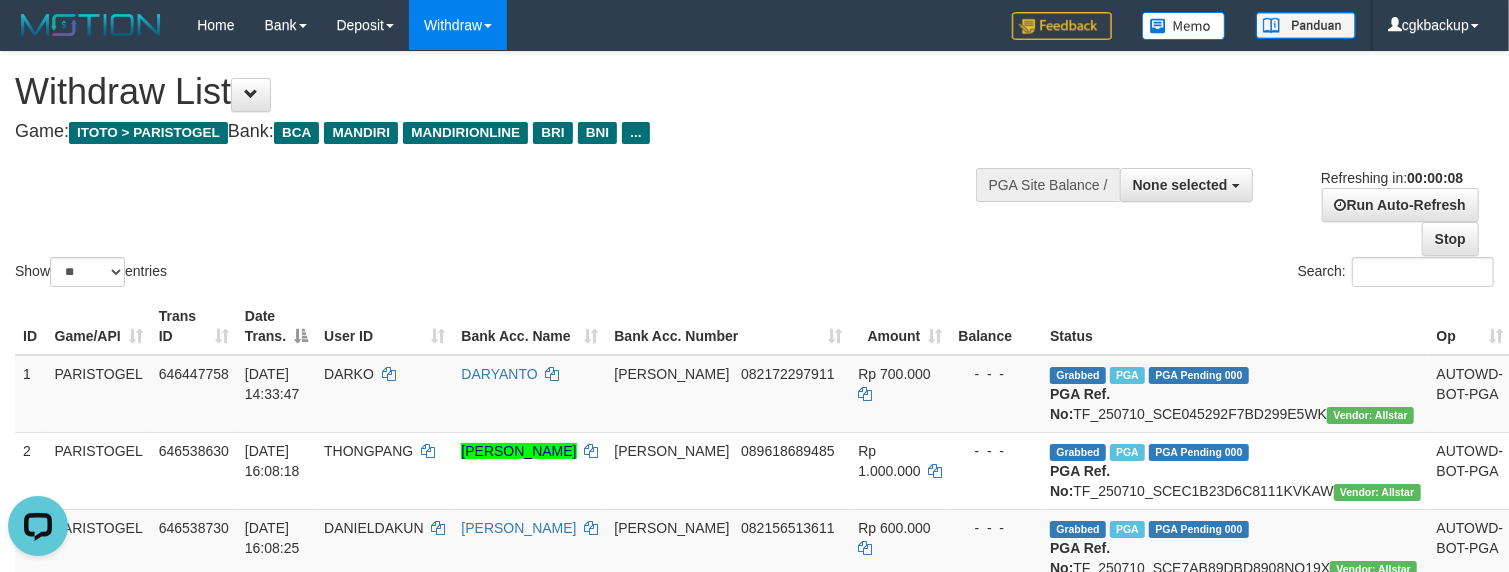 scroll, scrollTop: 0, scrollLeft: 0, axis: both 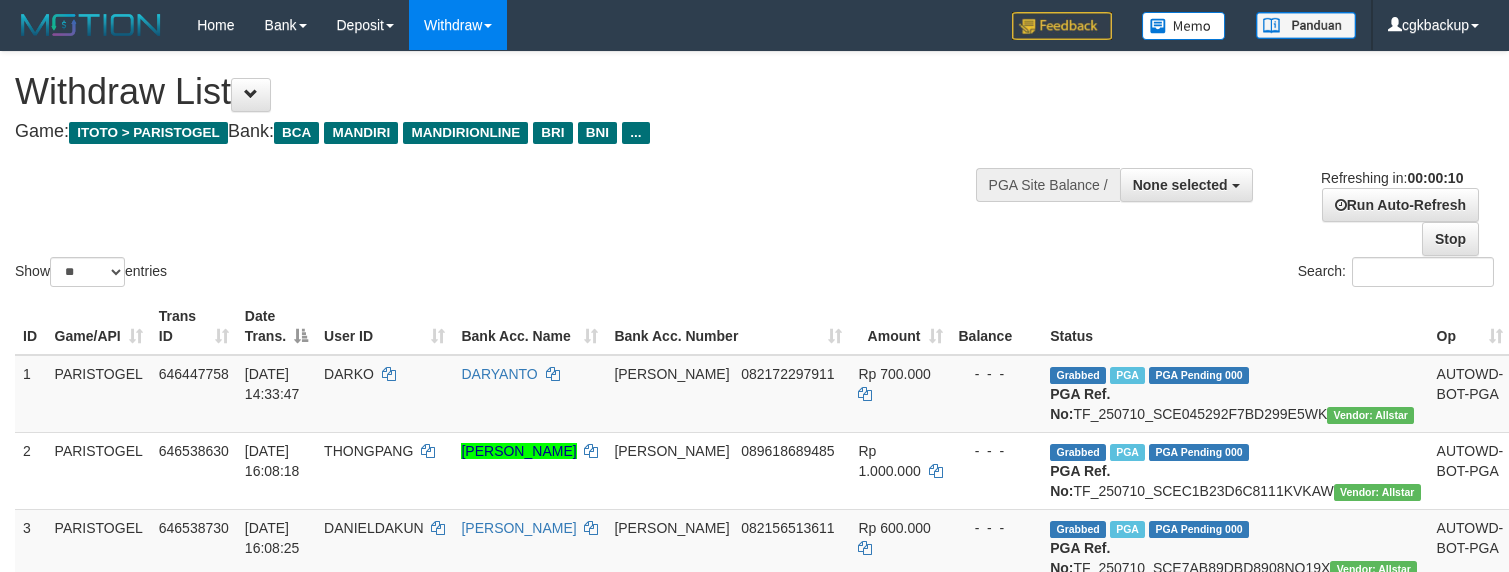 select 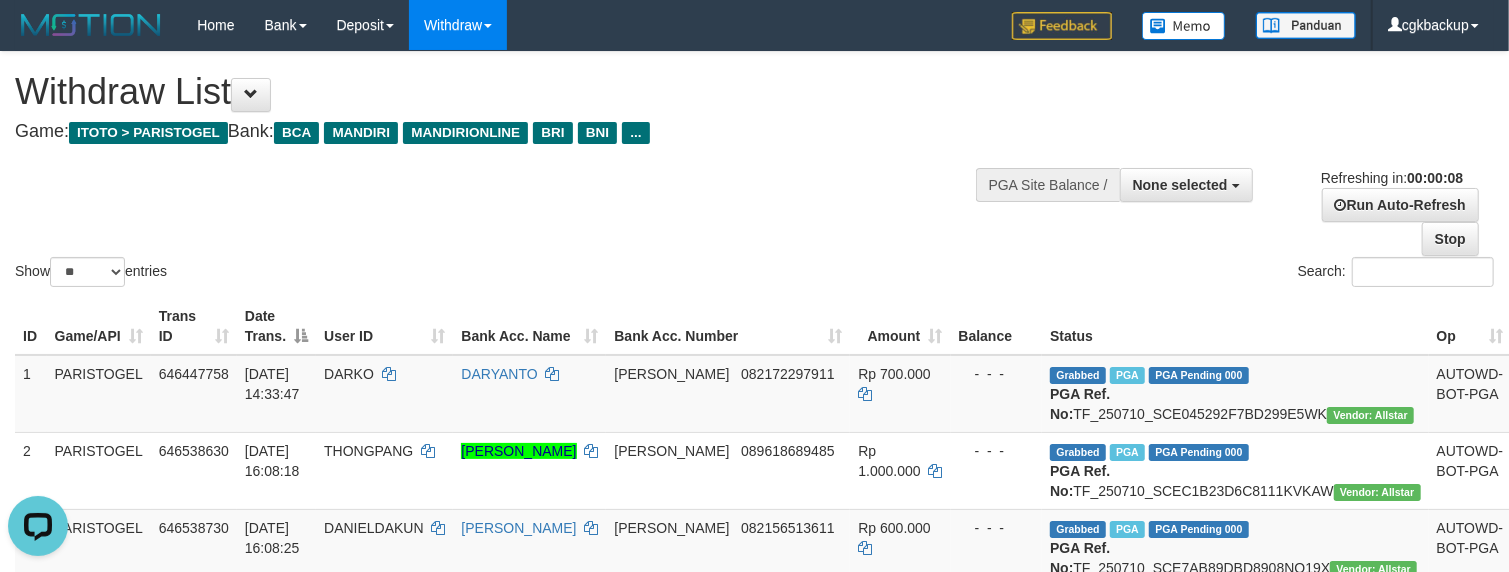 scroll, scrollTop: 0, scrollLeft: 0, axis: both 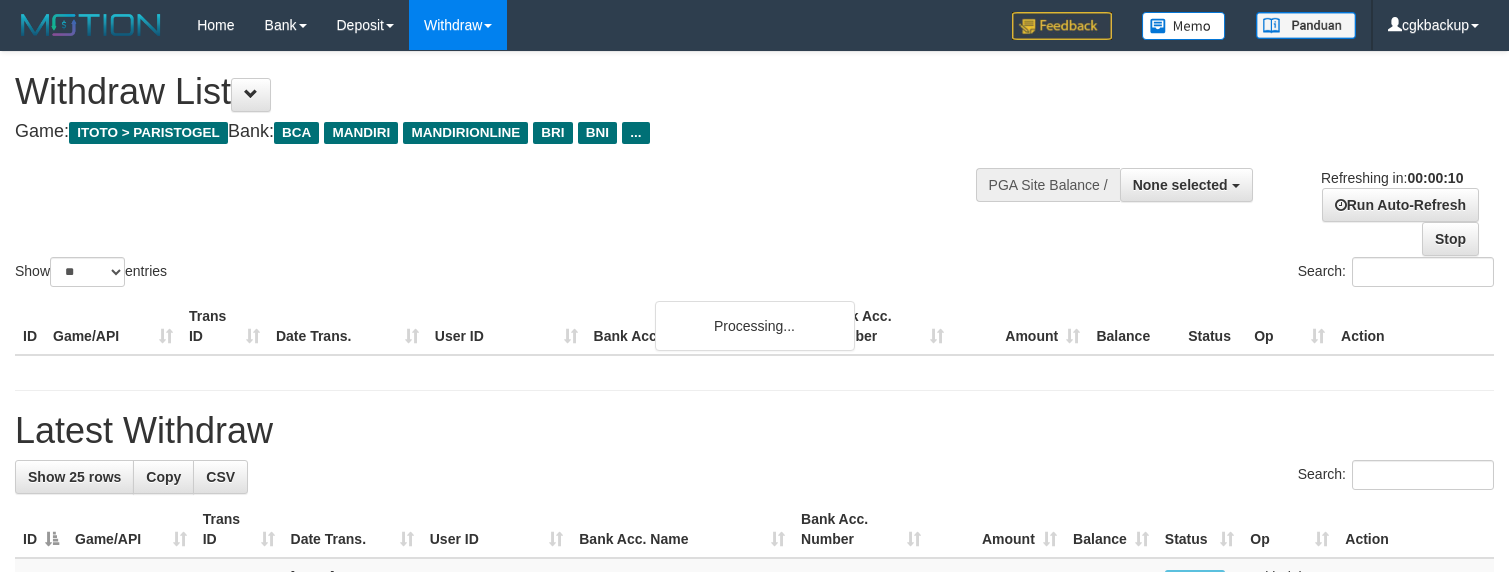 select 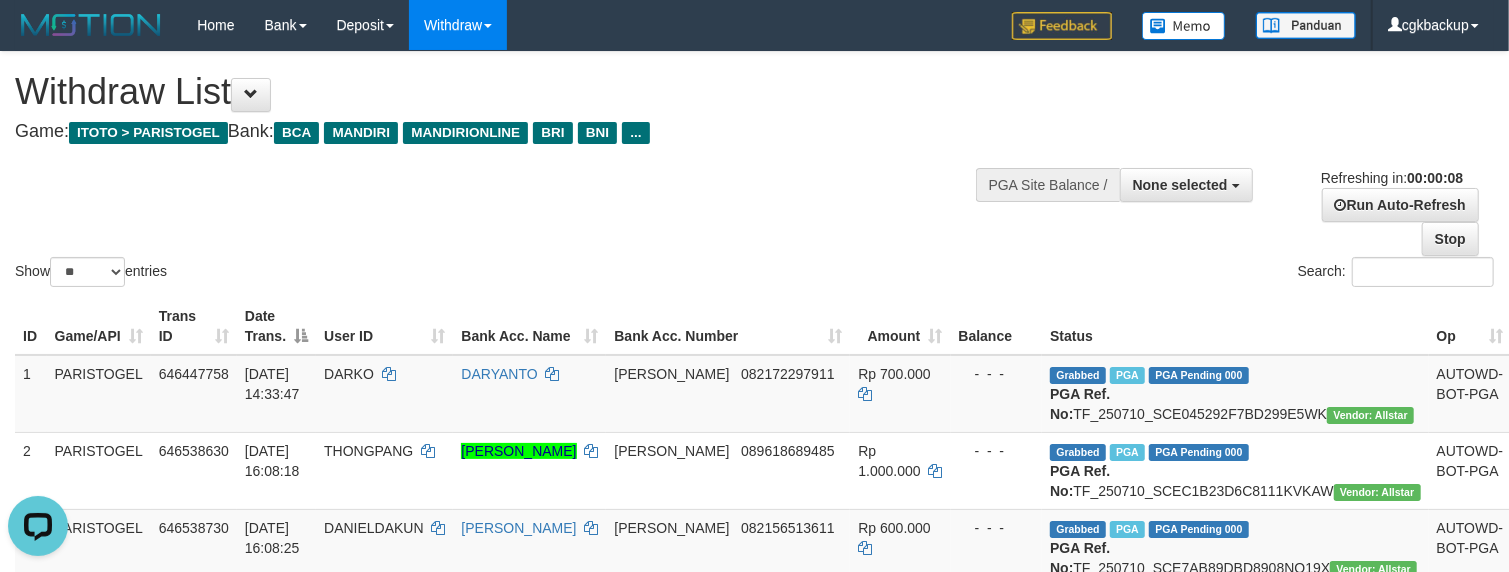 scroll, scrollTop: 0, scrollLeft: 0, axis: both 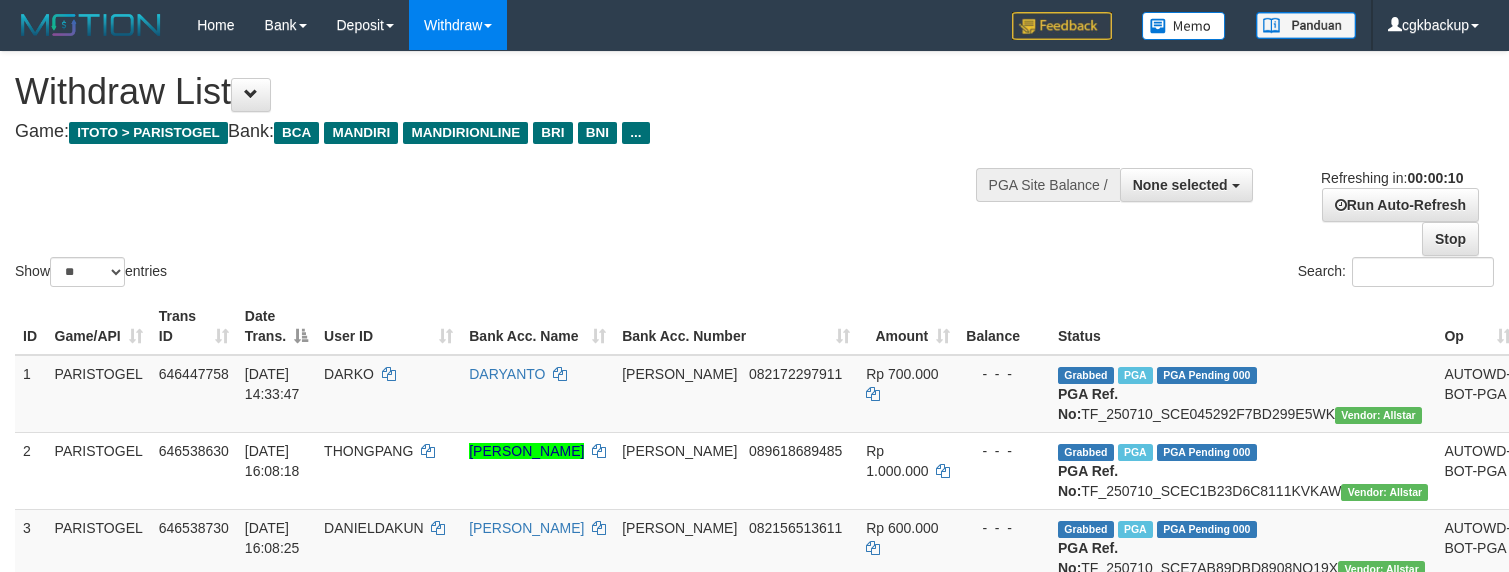 select 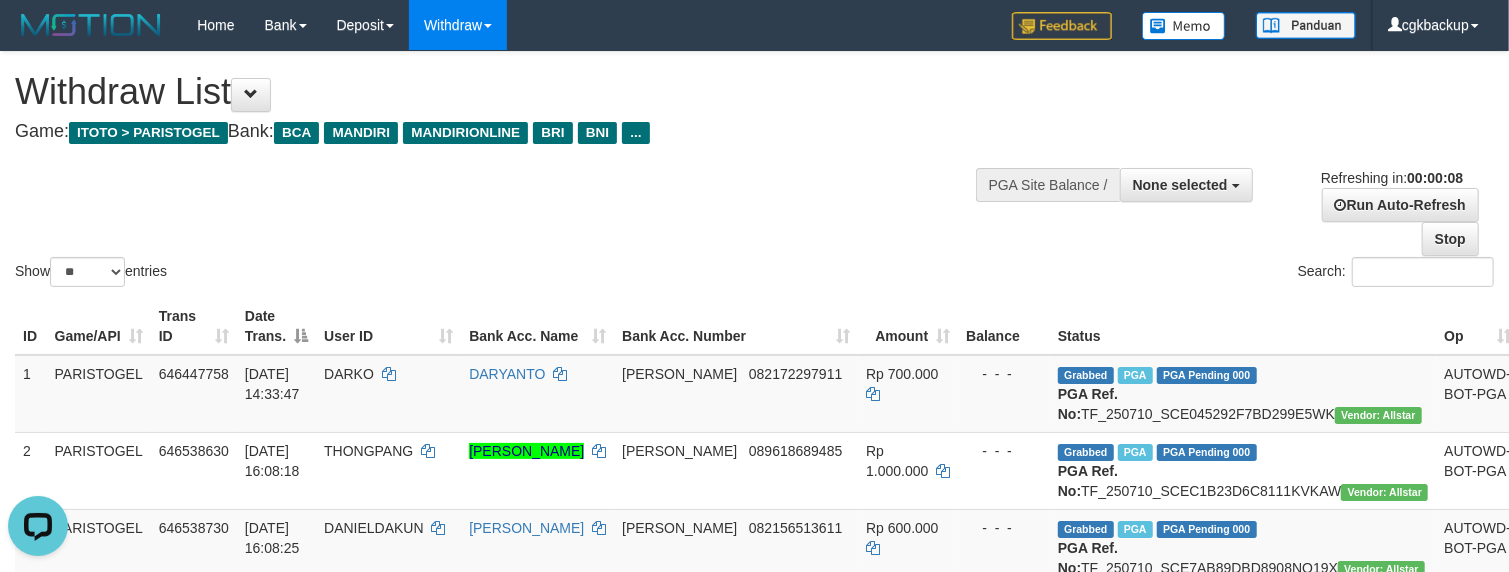 scroll, scrollTop: 0, scrollLeft: 0, axis: both 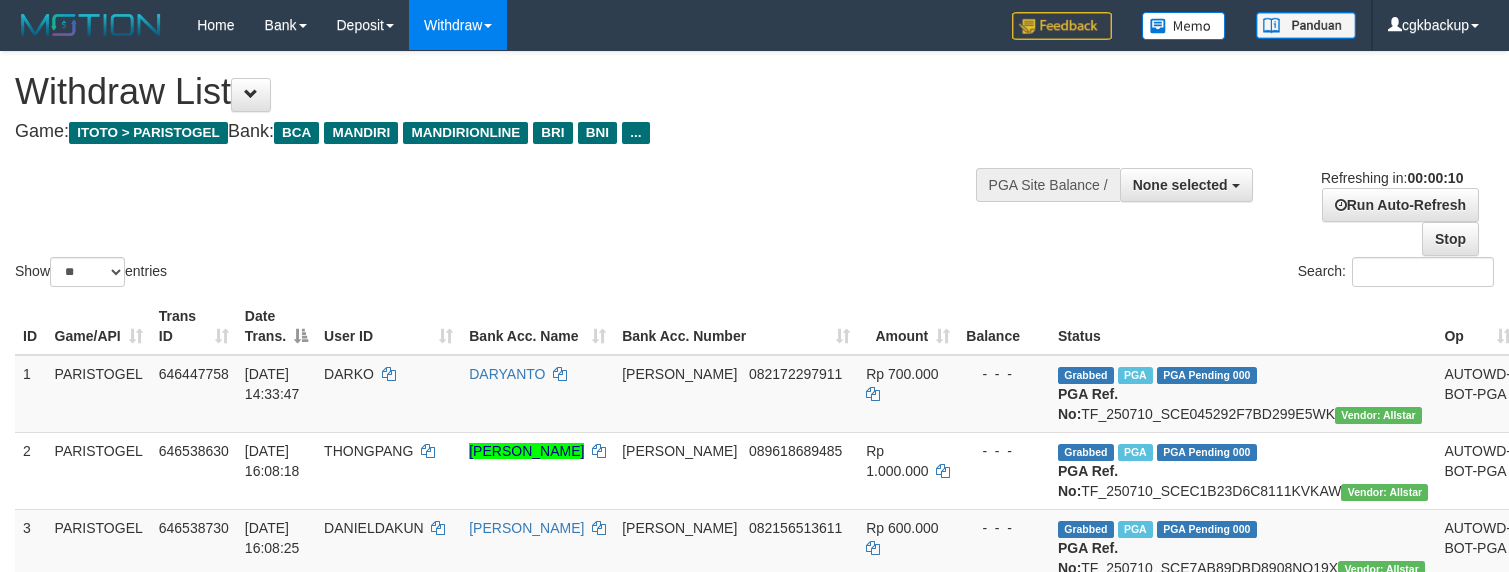 select 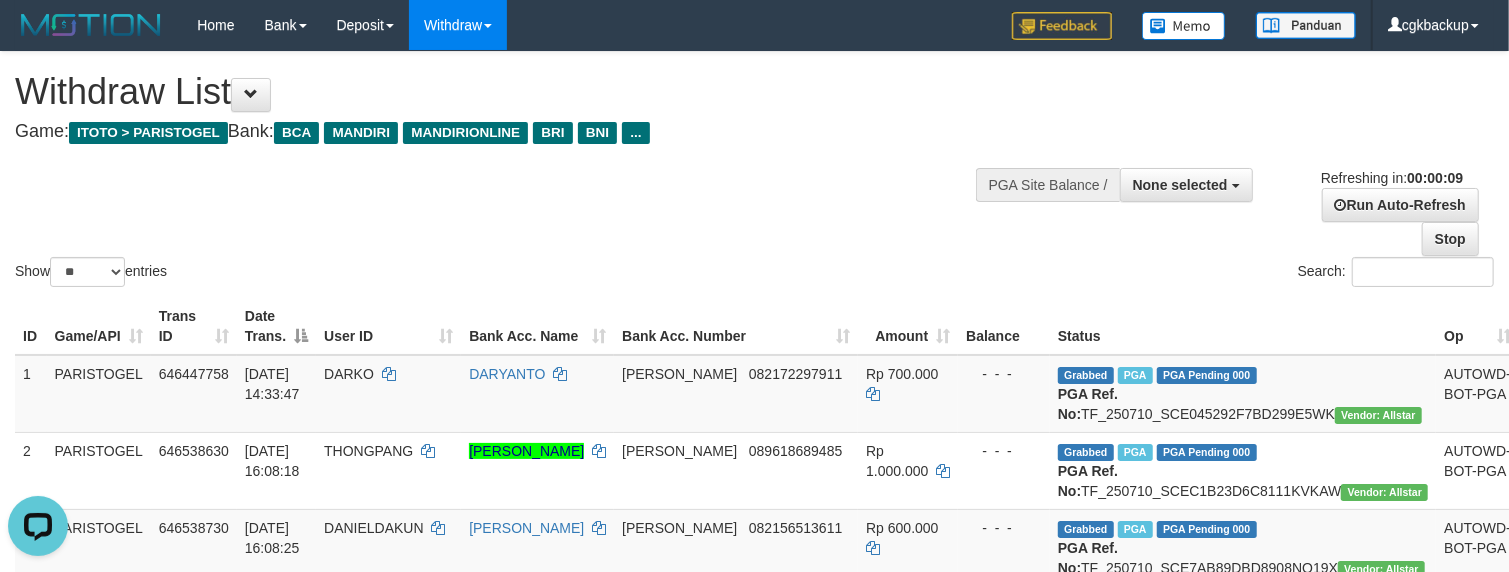 scroll, scrollTop: 0, scrollLeft: 0, axis: both 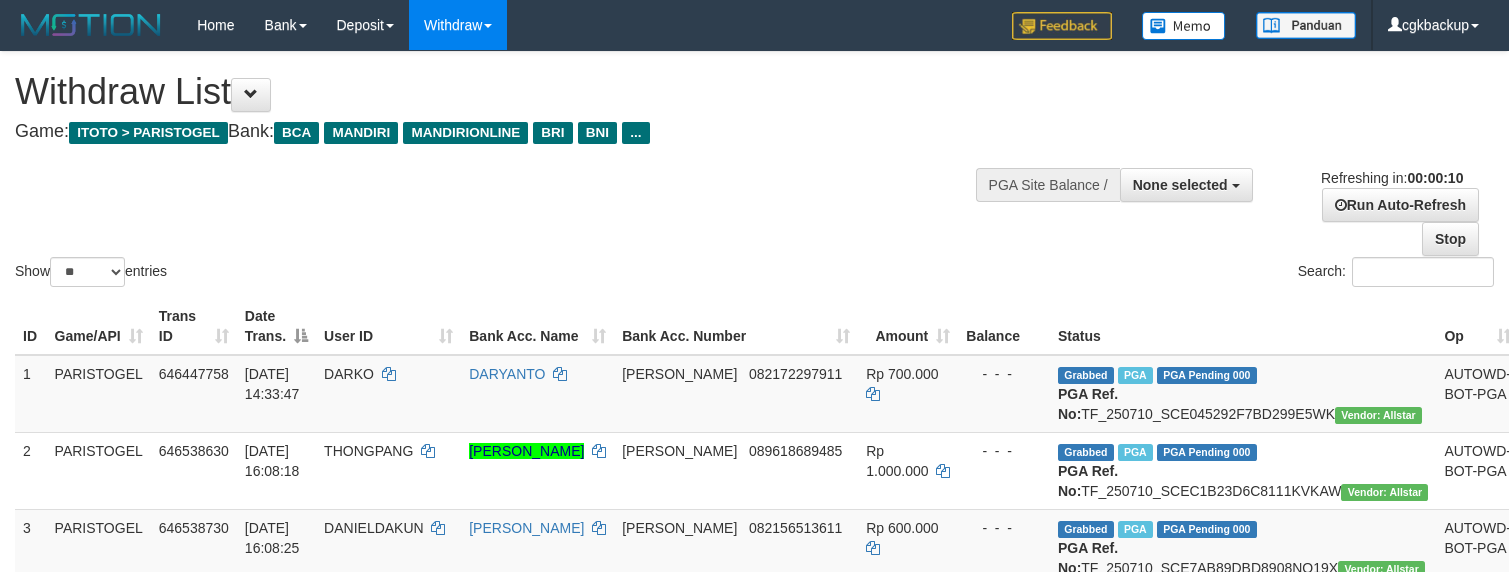 select 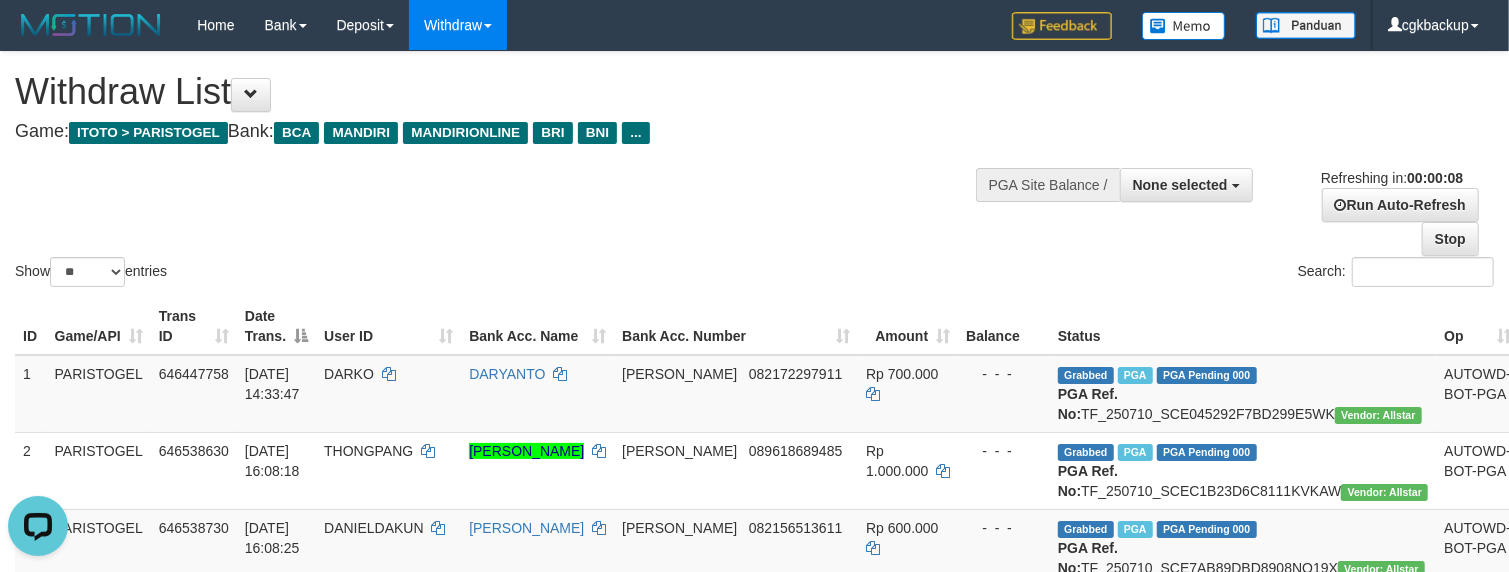 scroll, scrollTop: 0, scrollLeft: 0, axis: both 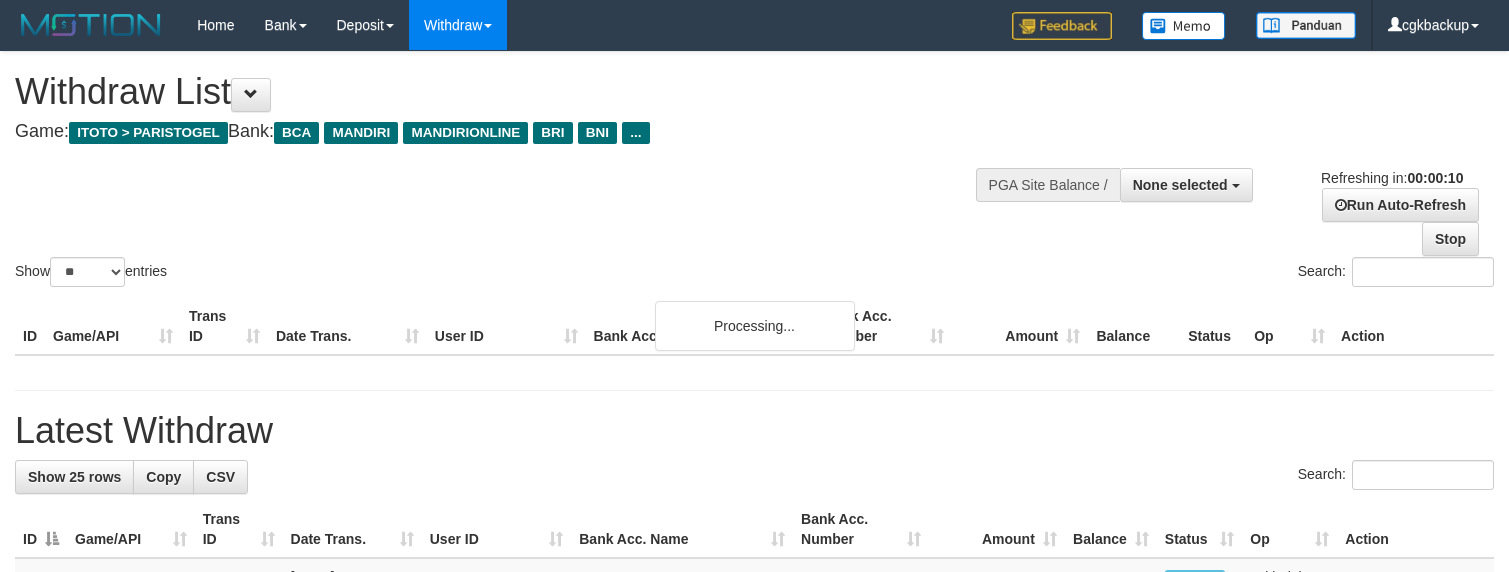 select 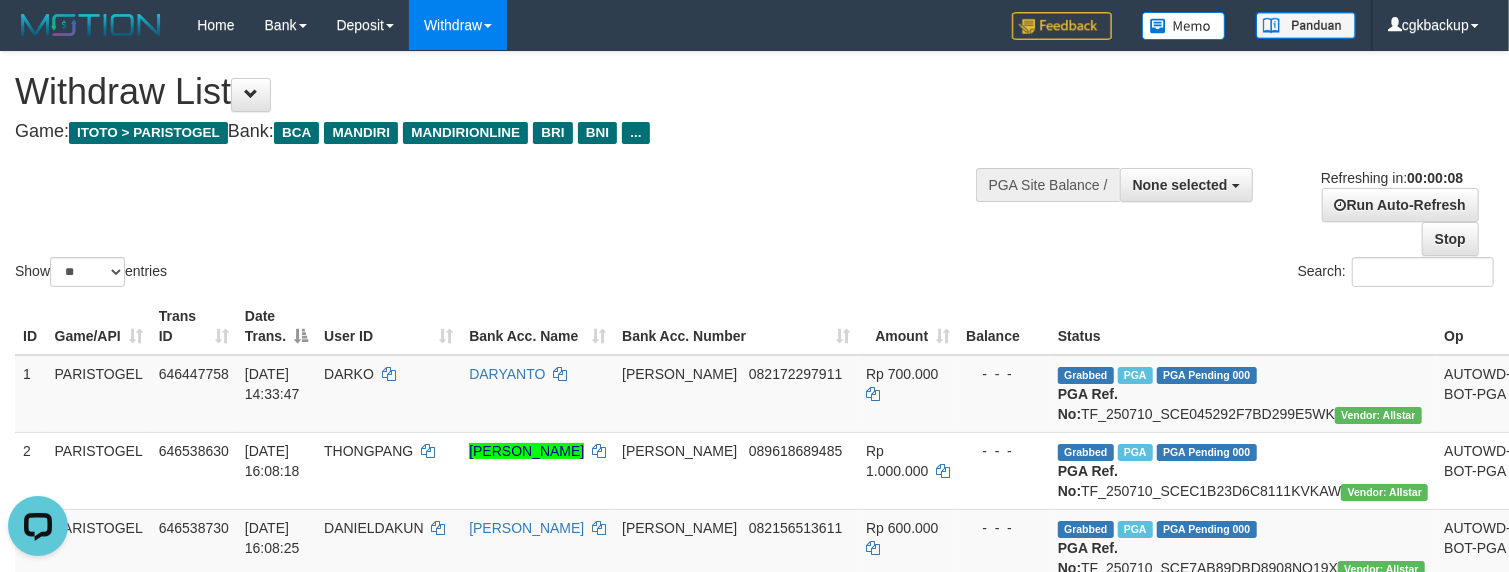 scroll, scrollTop: 0, scrollLeft: 0, axis: both 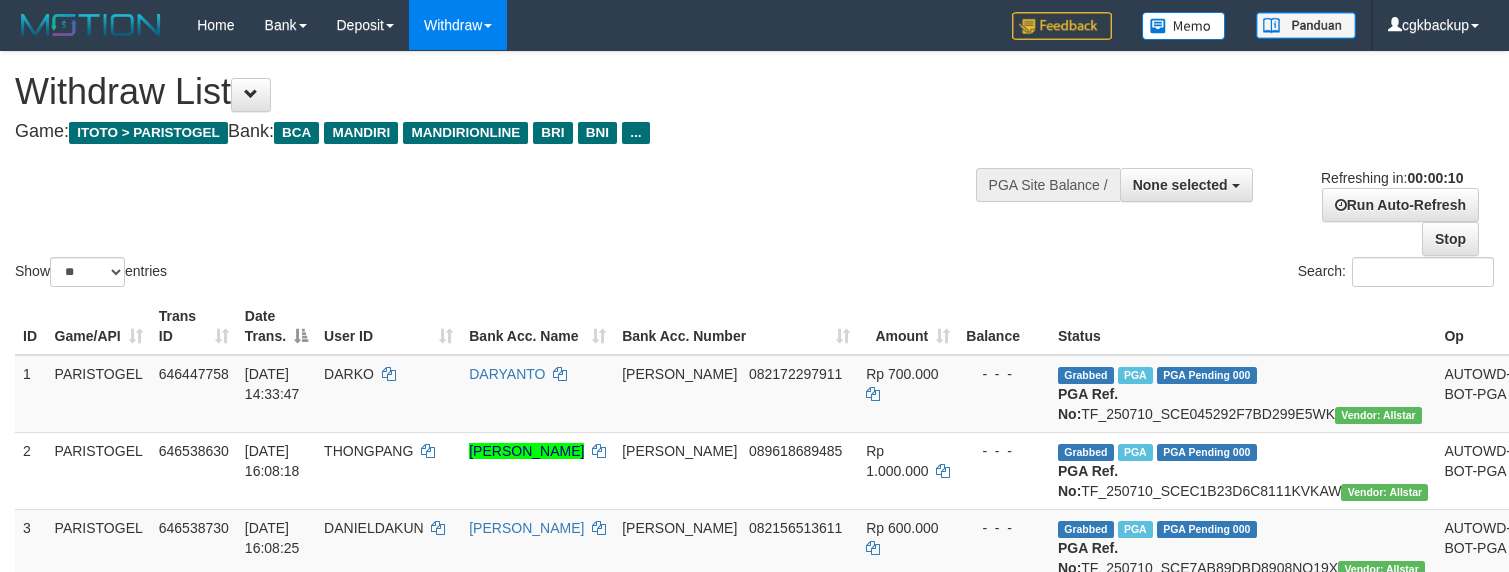 select 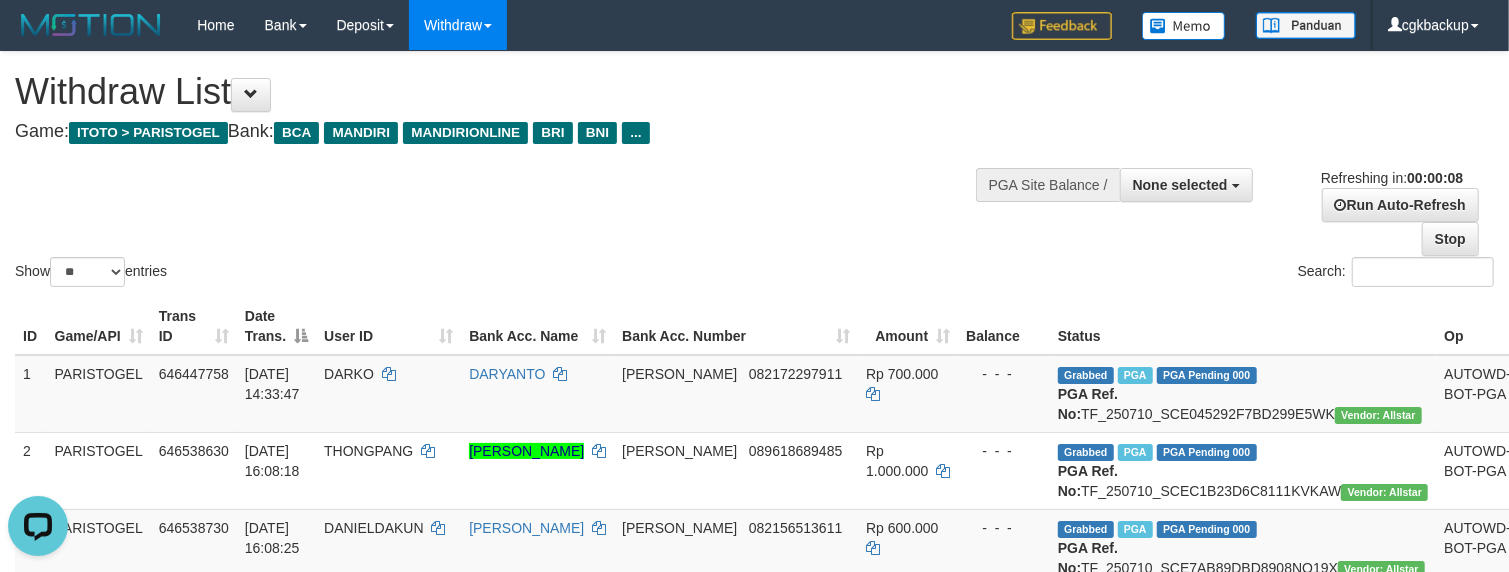 scroll, scrollTop: 0, scrollLeft: 0, axis: both 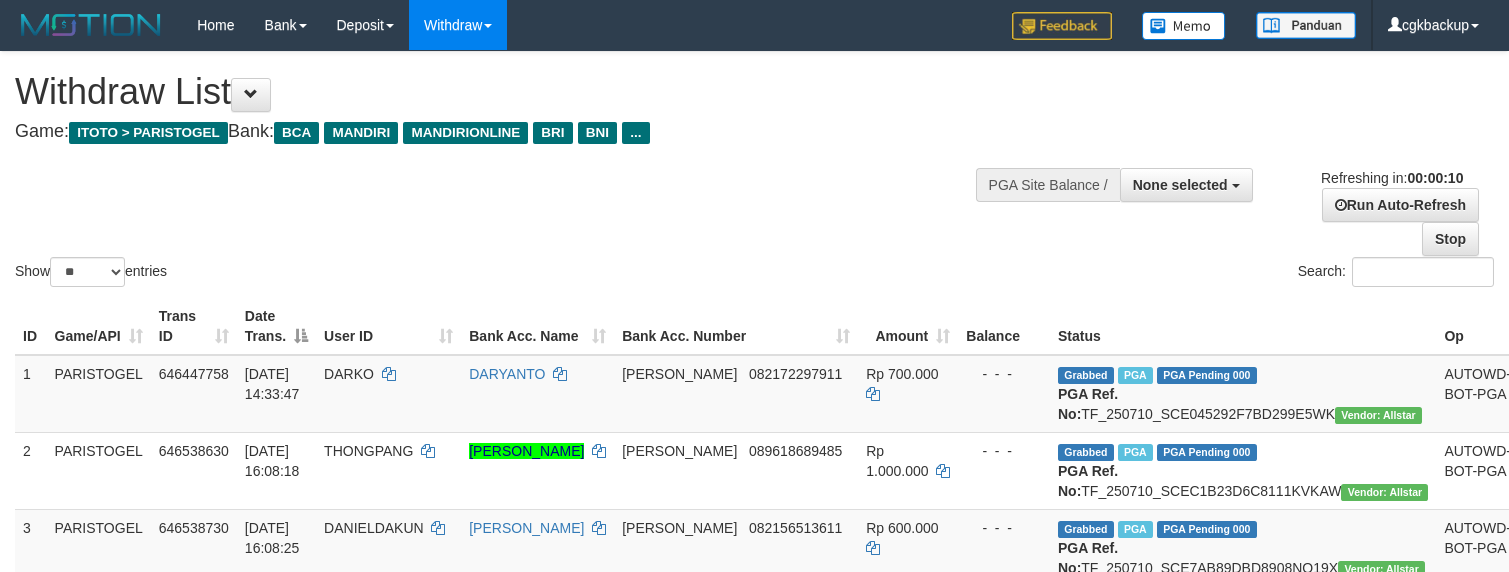 select 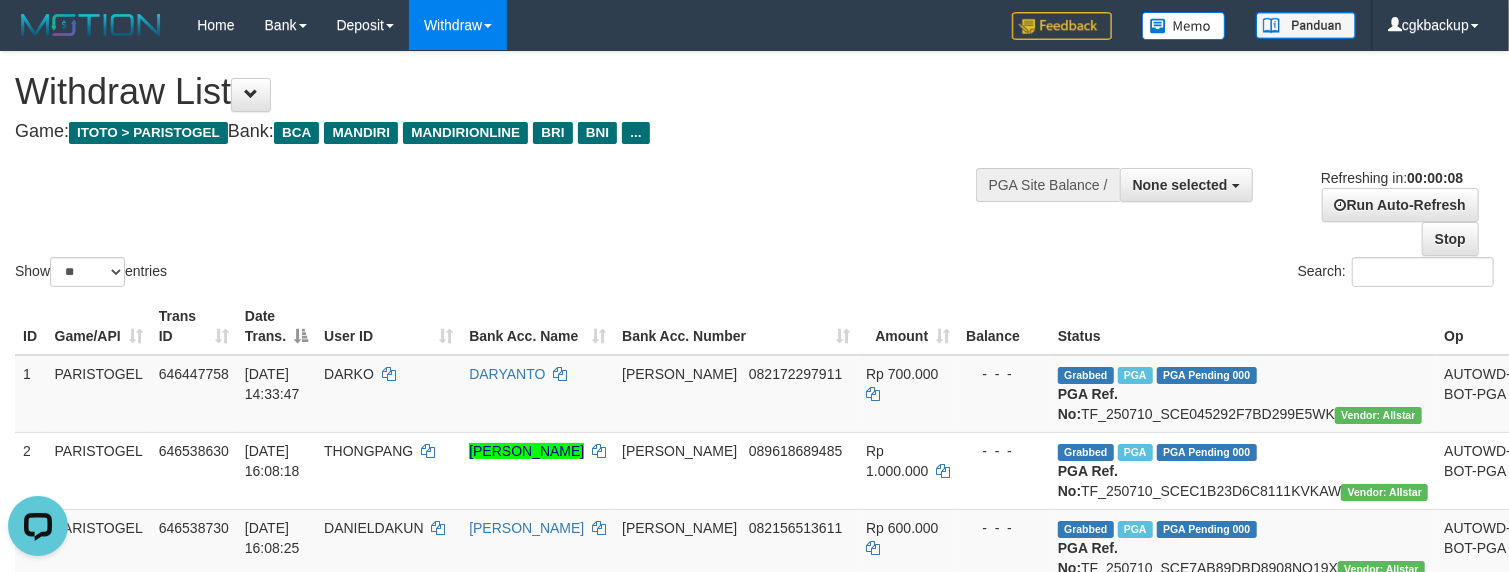 scroll, scrollTop: 0, scrollLeft: 0, axis: both 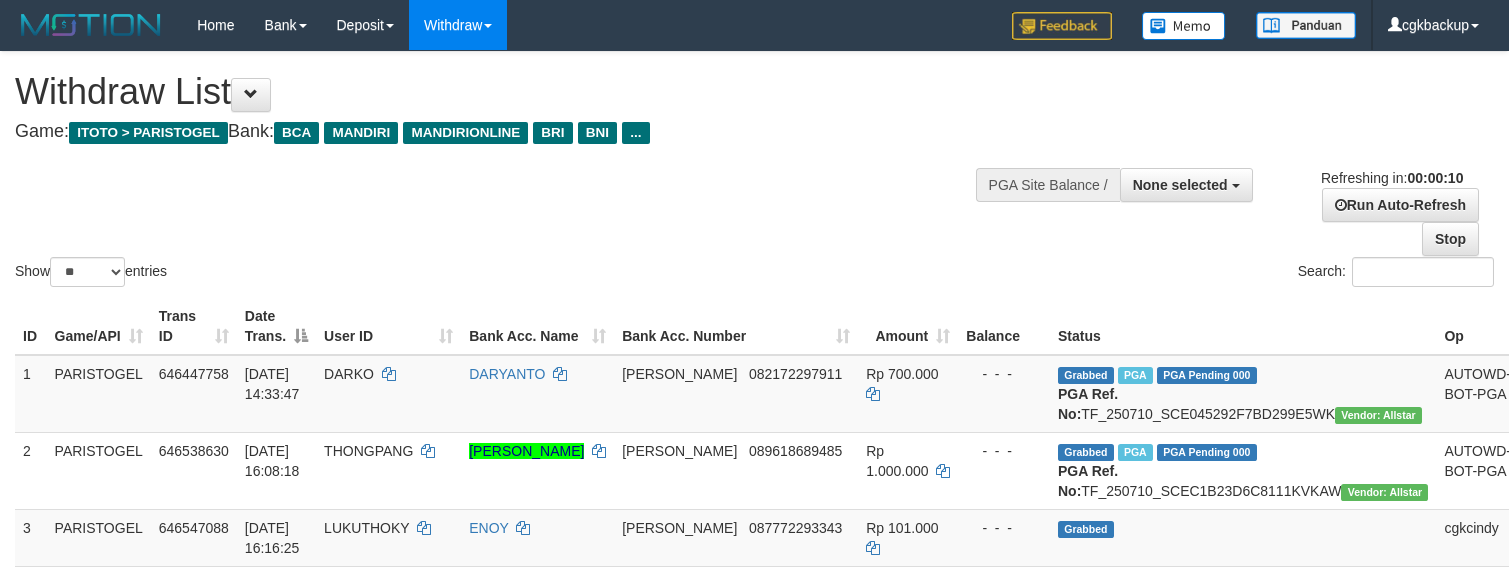 select 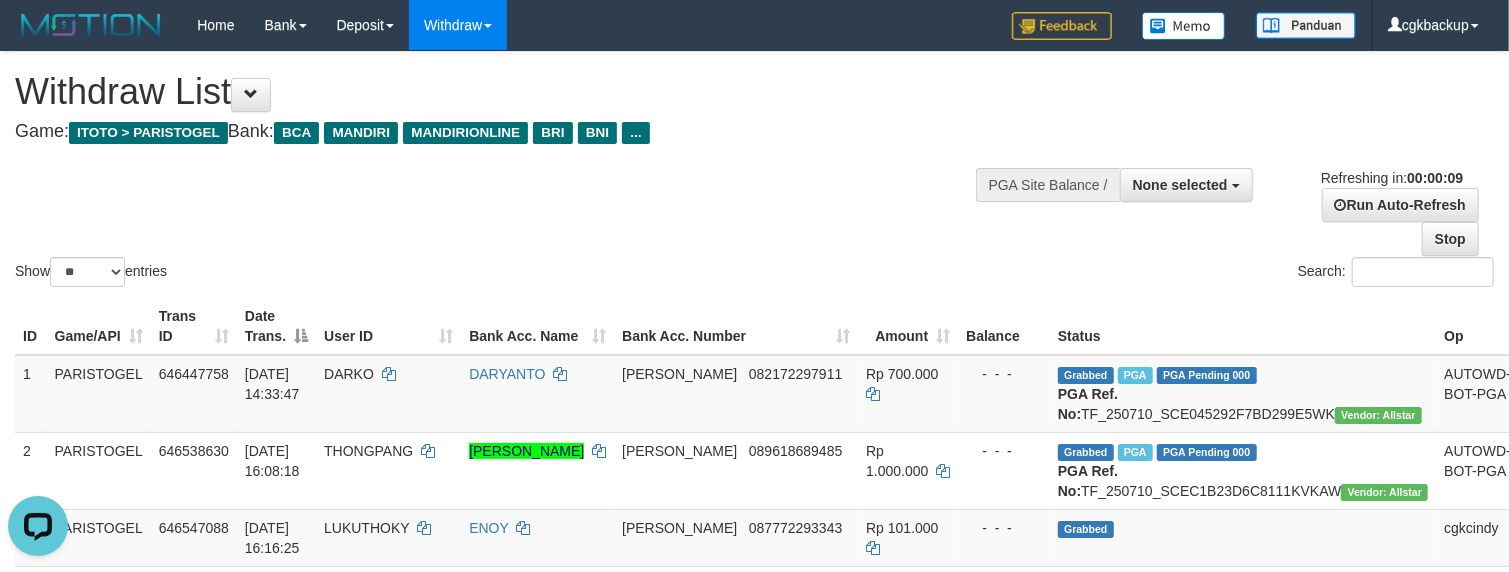 scroll, scrollTop: 0, scrollLeft: 0, axis: both 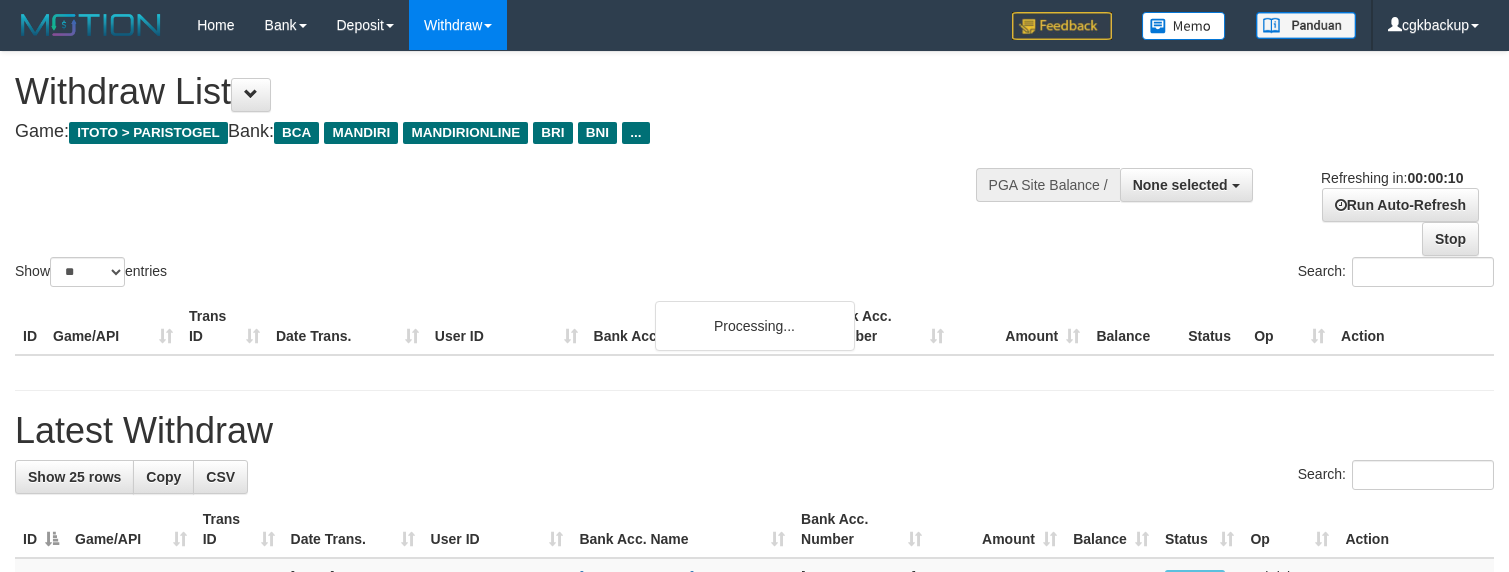 select 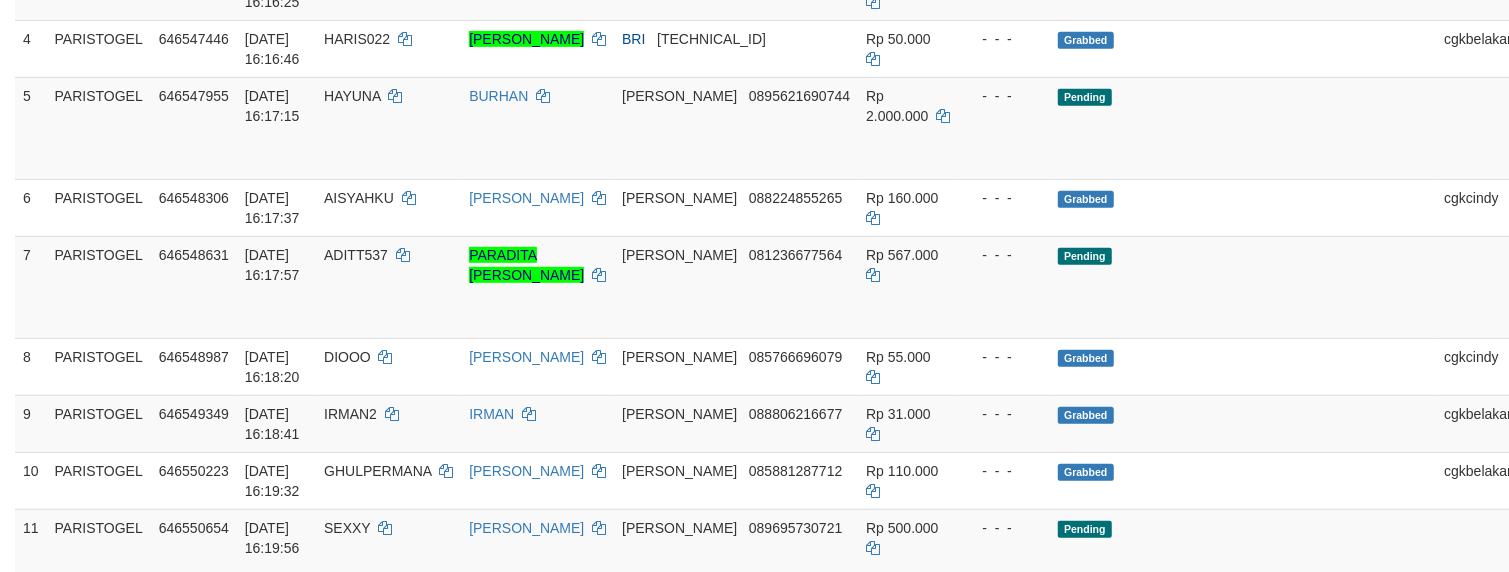 scroll, scrollTop: 666, scrollLeft: 0, axis: vertical 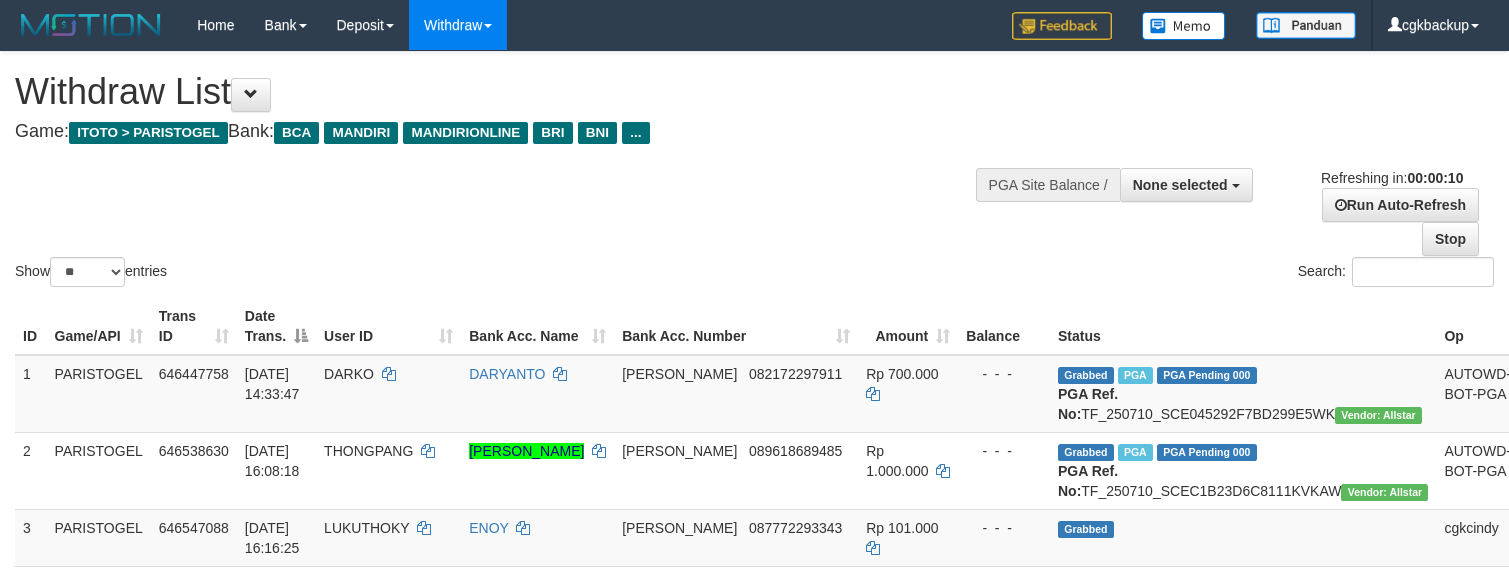select 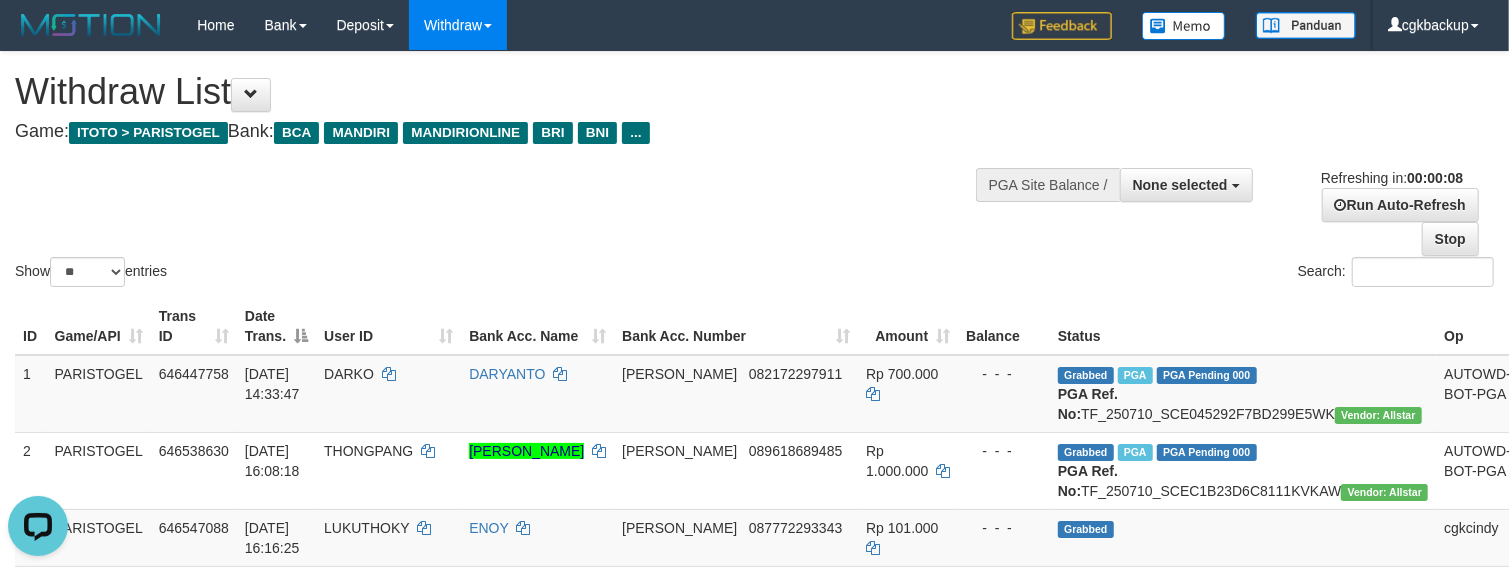 scroll, scrollTop: 0, scrollLeft: 0, axis: both 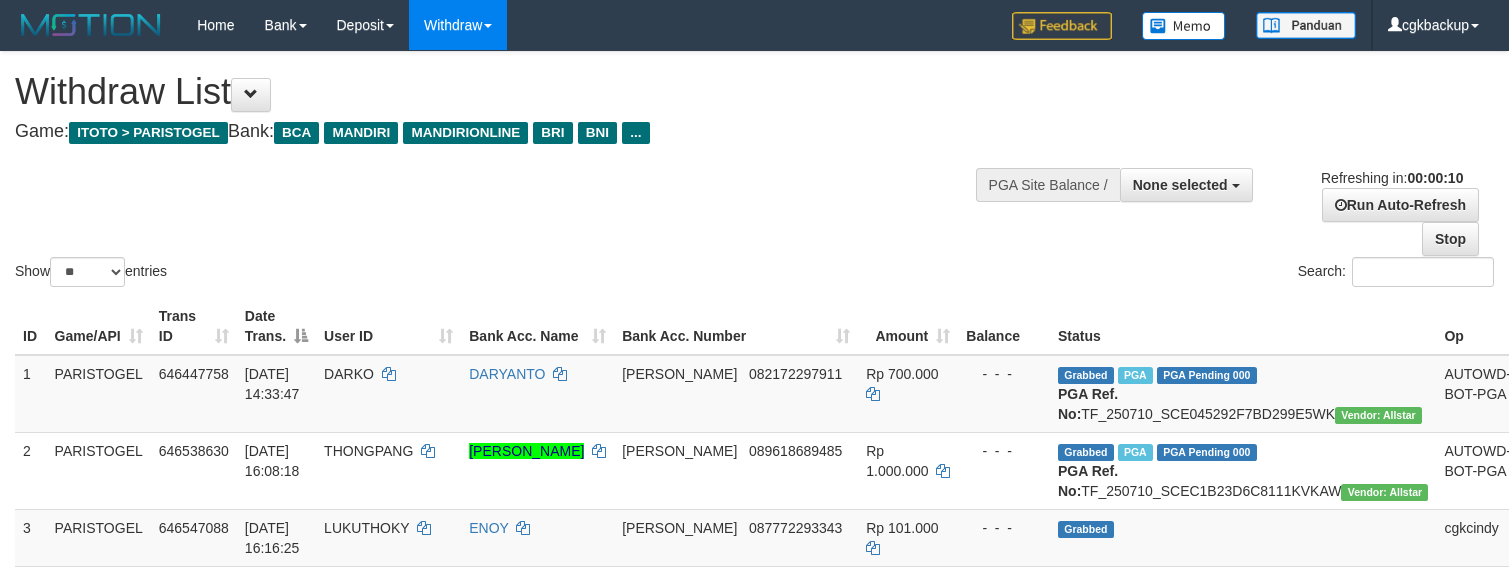 select 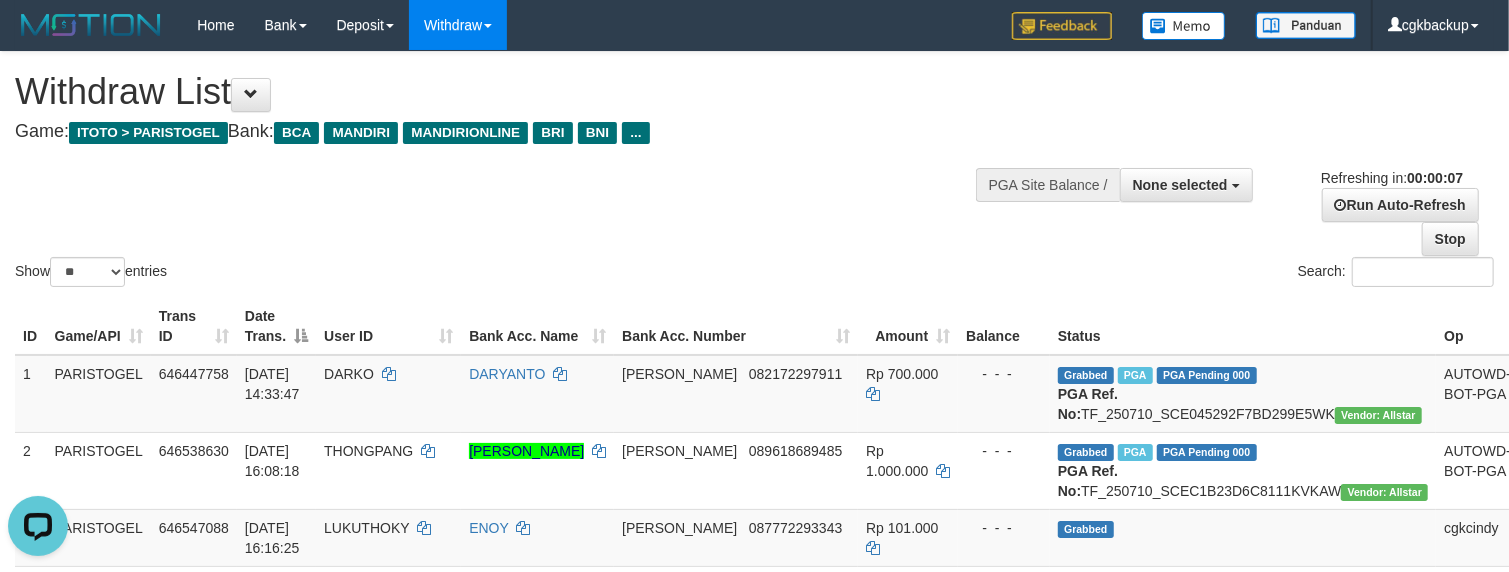 scroll, scrollTop: 0, scrollLeft: 0, axis: both 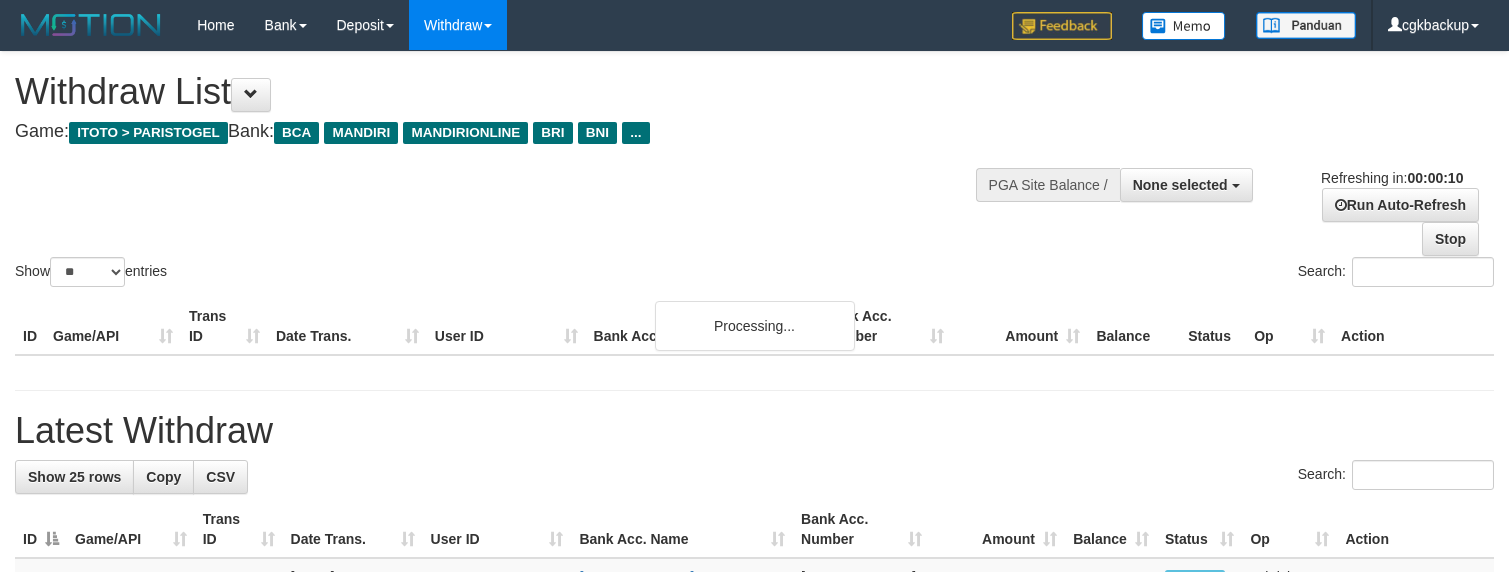 select 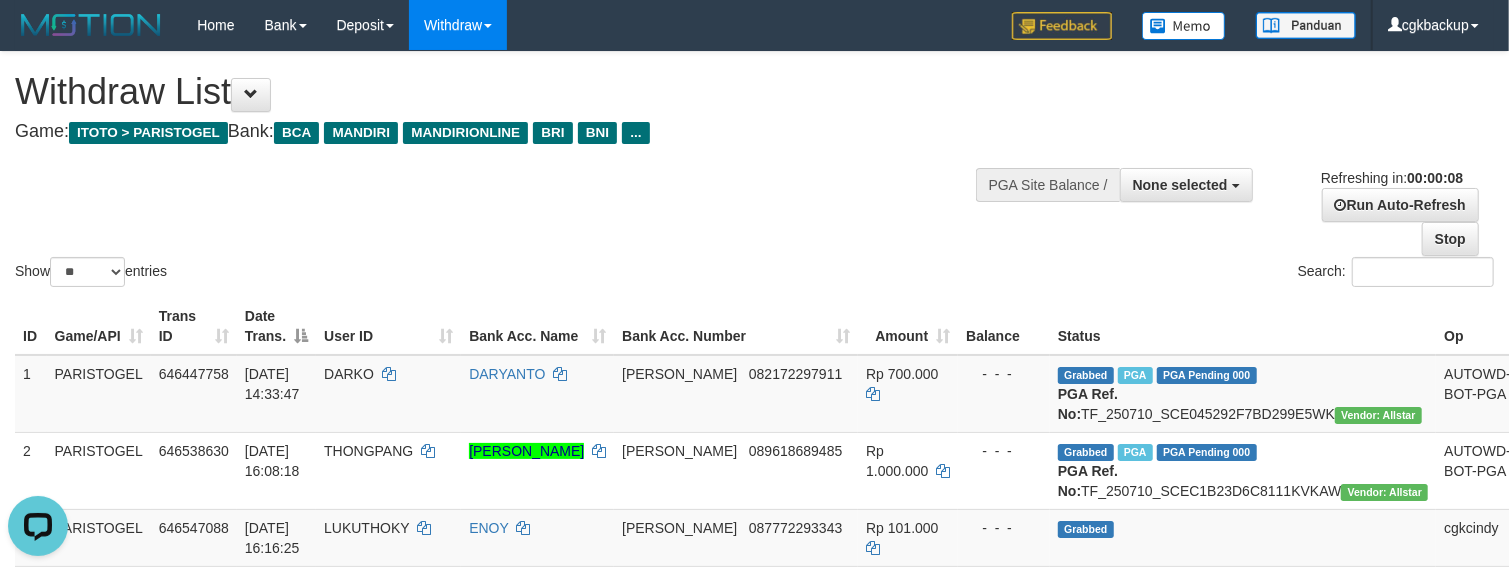 scroll, scrollTop: 0, scrollLeft: 0, axis: both 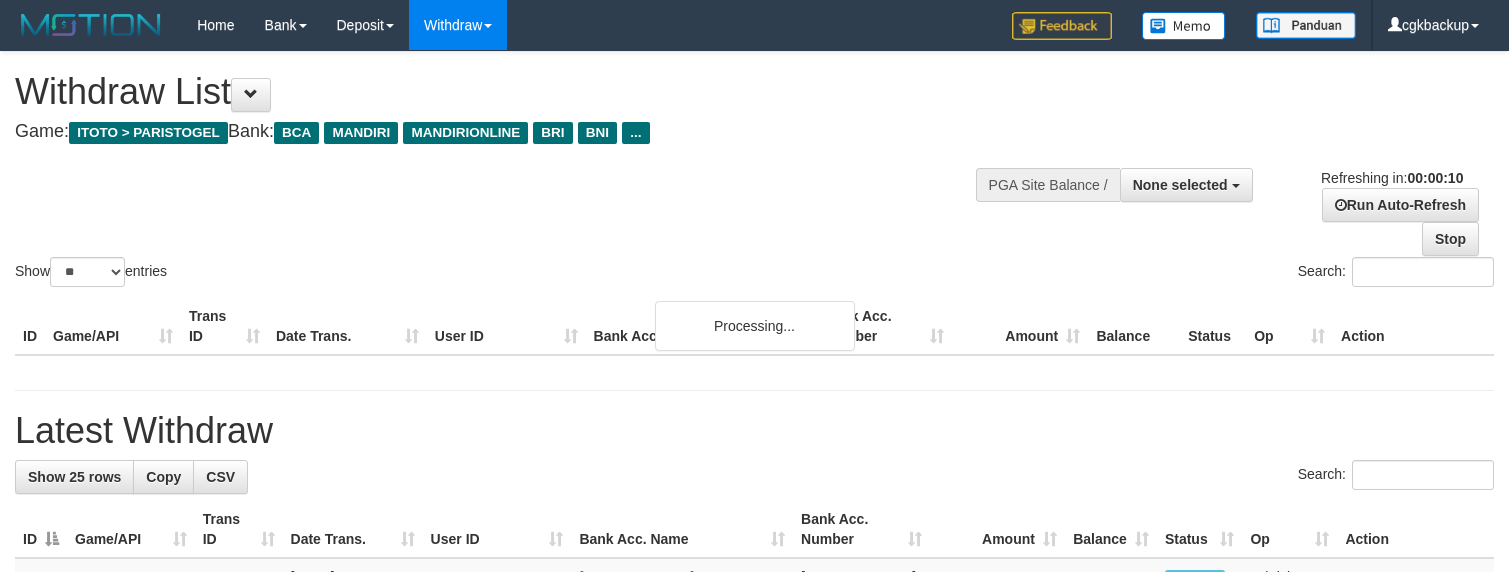 select 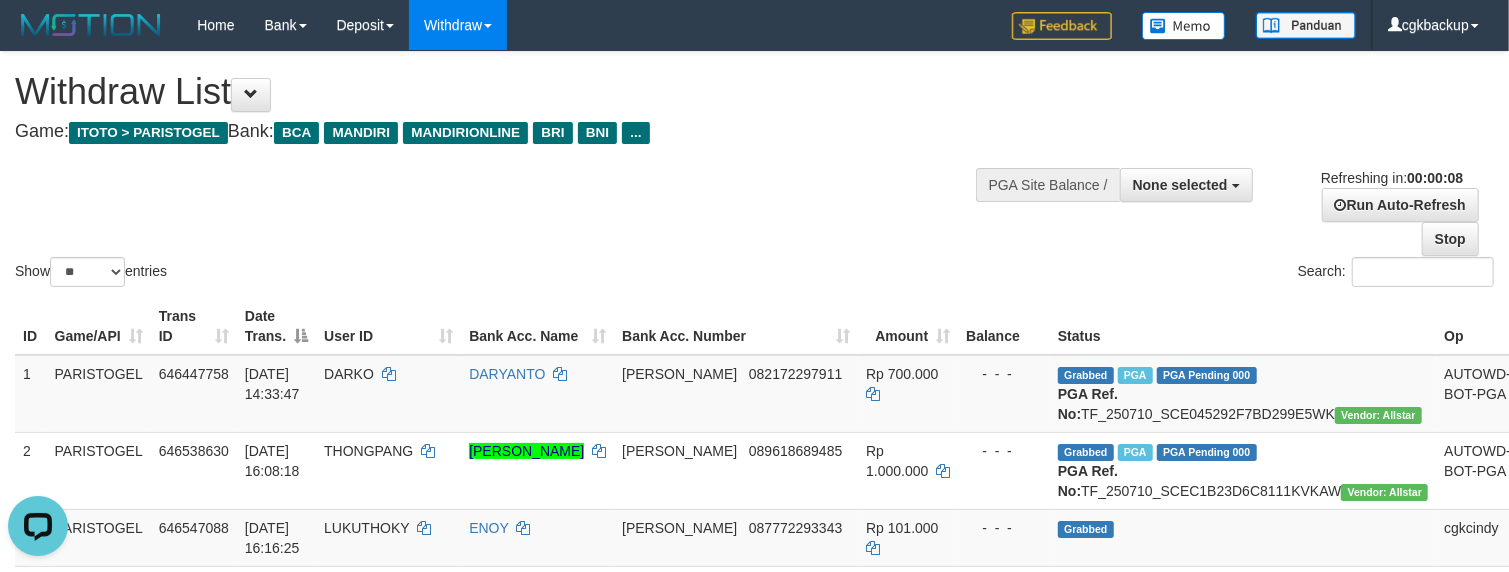scroll, scrollTop: 0, scrollLeft: 0, axis: both 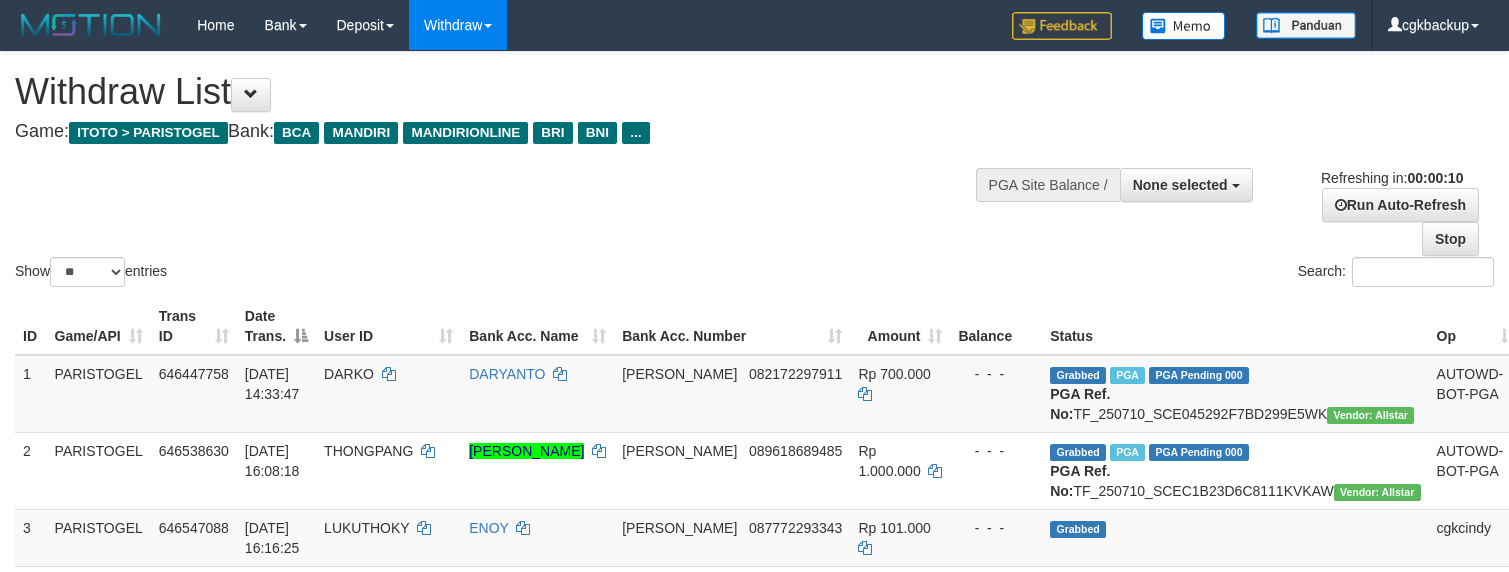 select 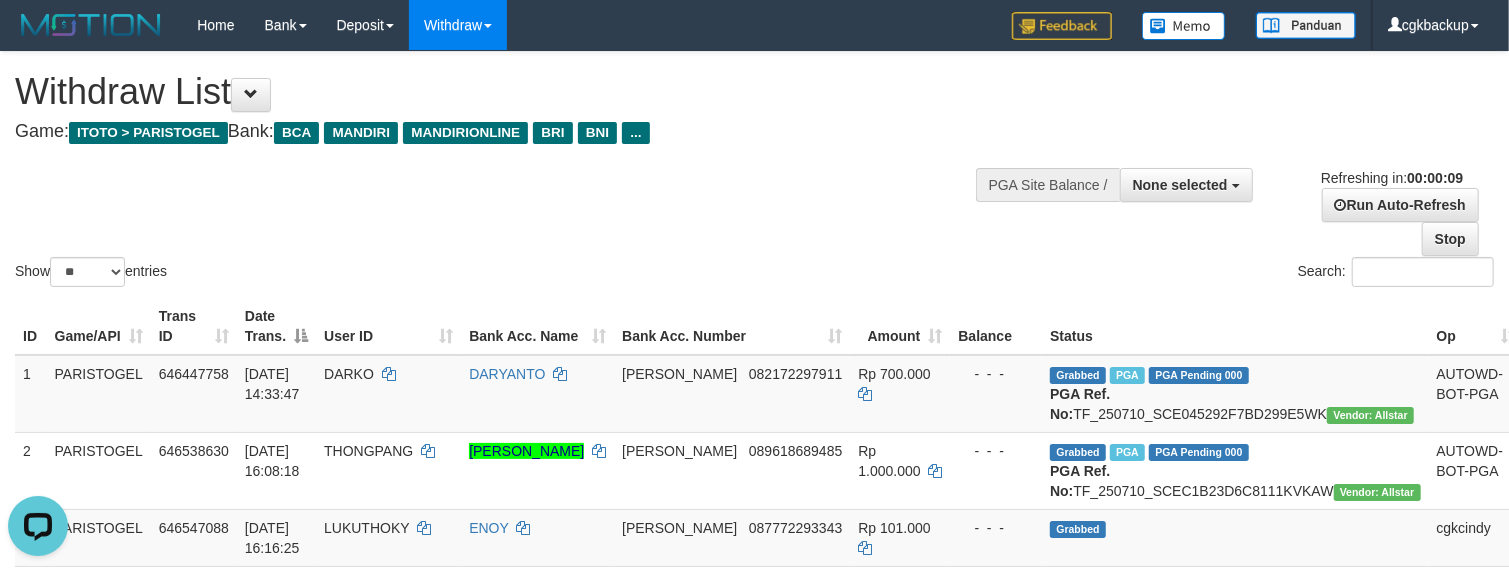 scroll, scrollTop: 0, scrollLeft: 0, axis: both 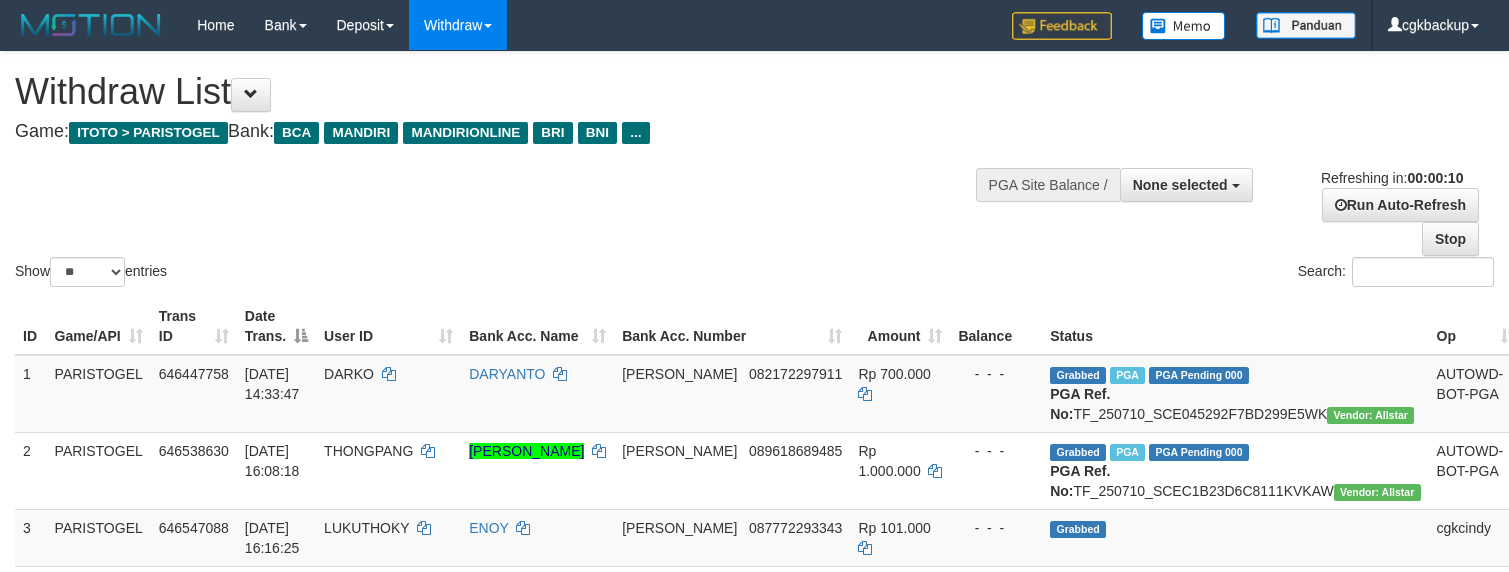 select 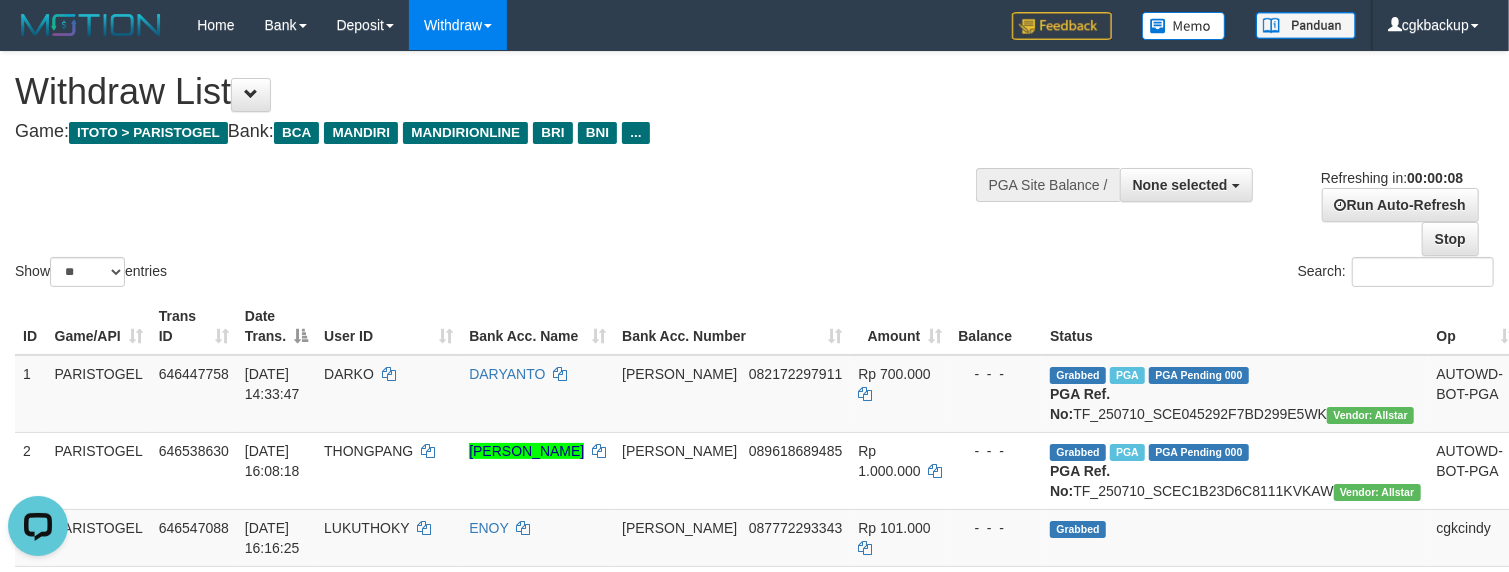 scroll, scrollTop: 0, scrollLeft: 0, axis: both 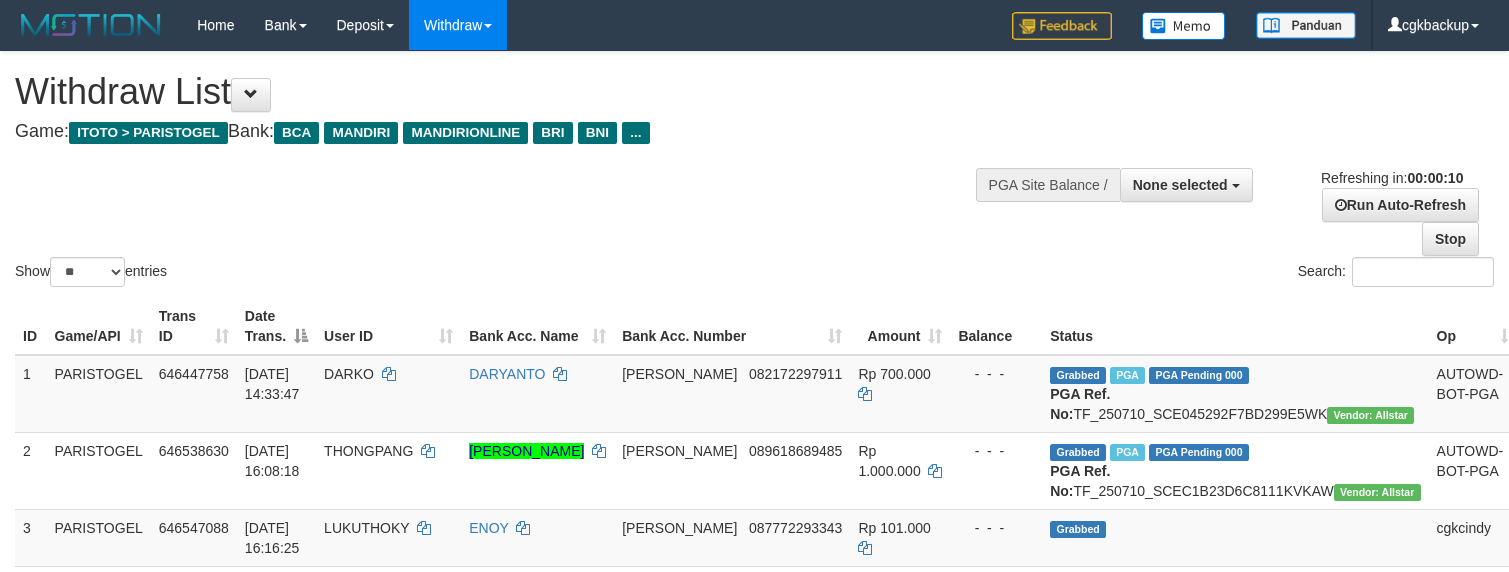 select 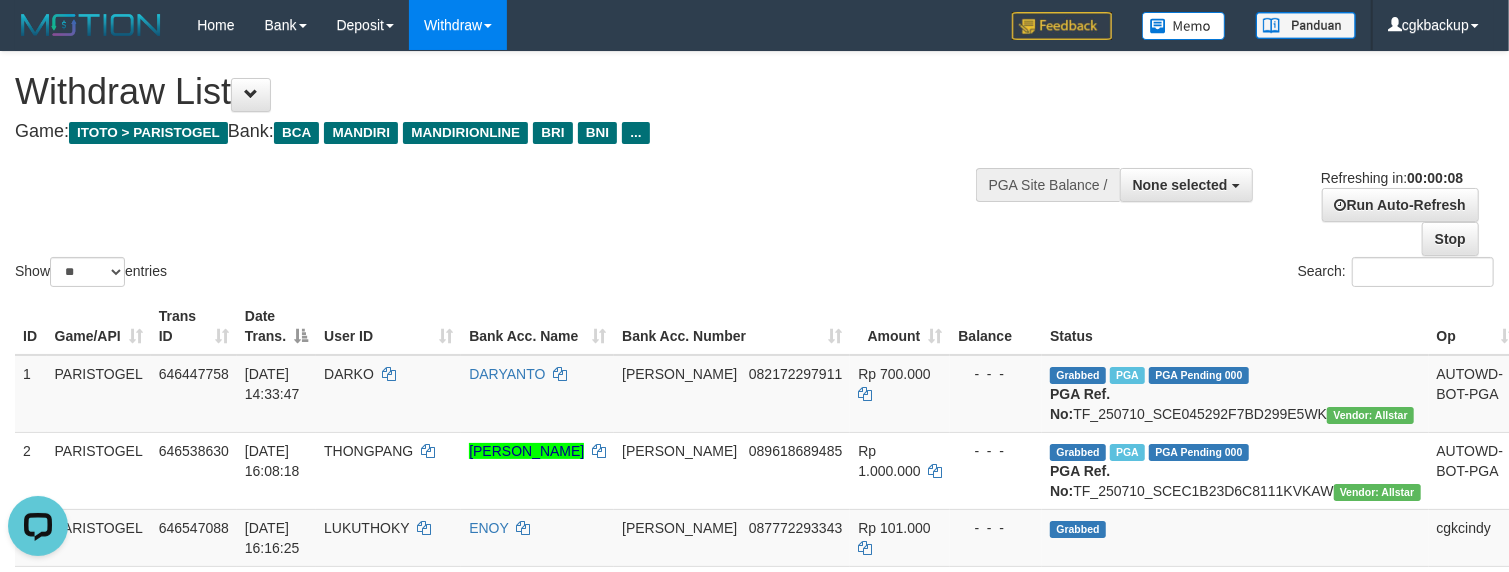 scroll, scrollTop: 0, scrollLeft: 0, axis: both 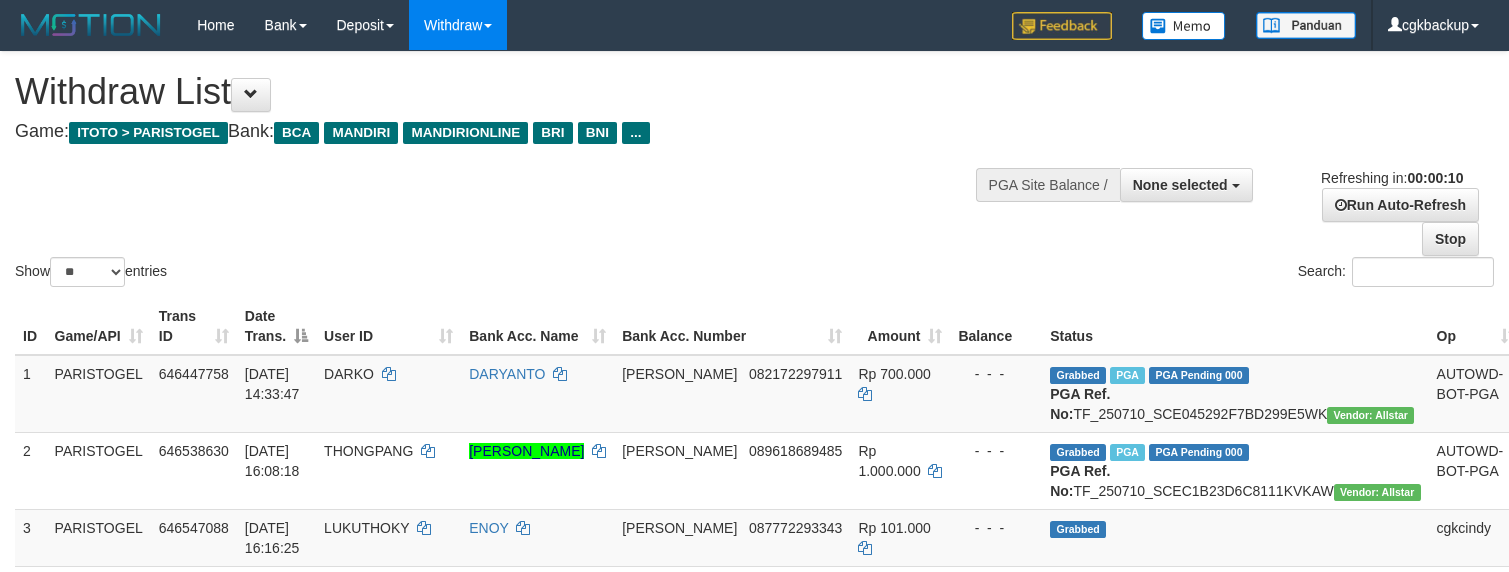 select 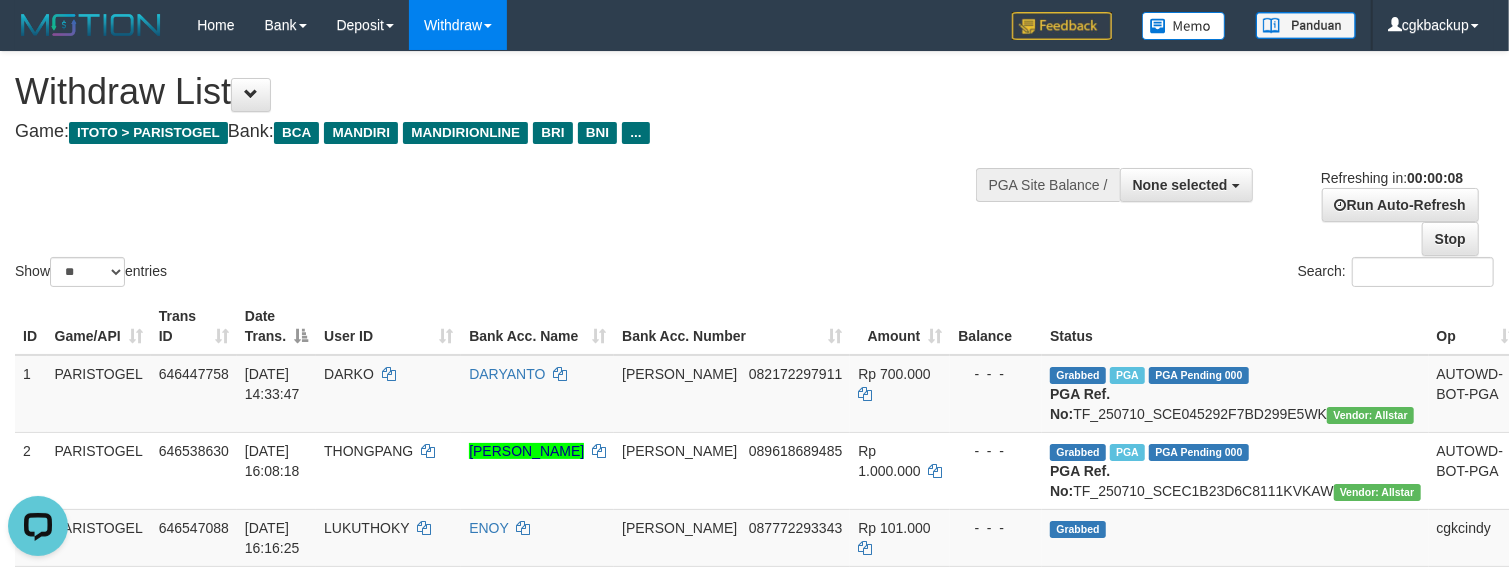 scroll, scrollTop: 0, scrollLeft: 0, axis: both 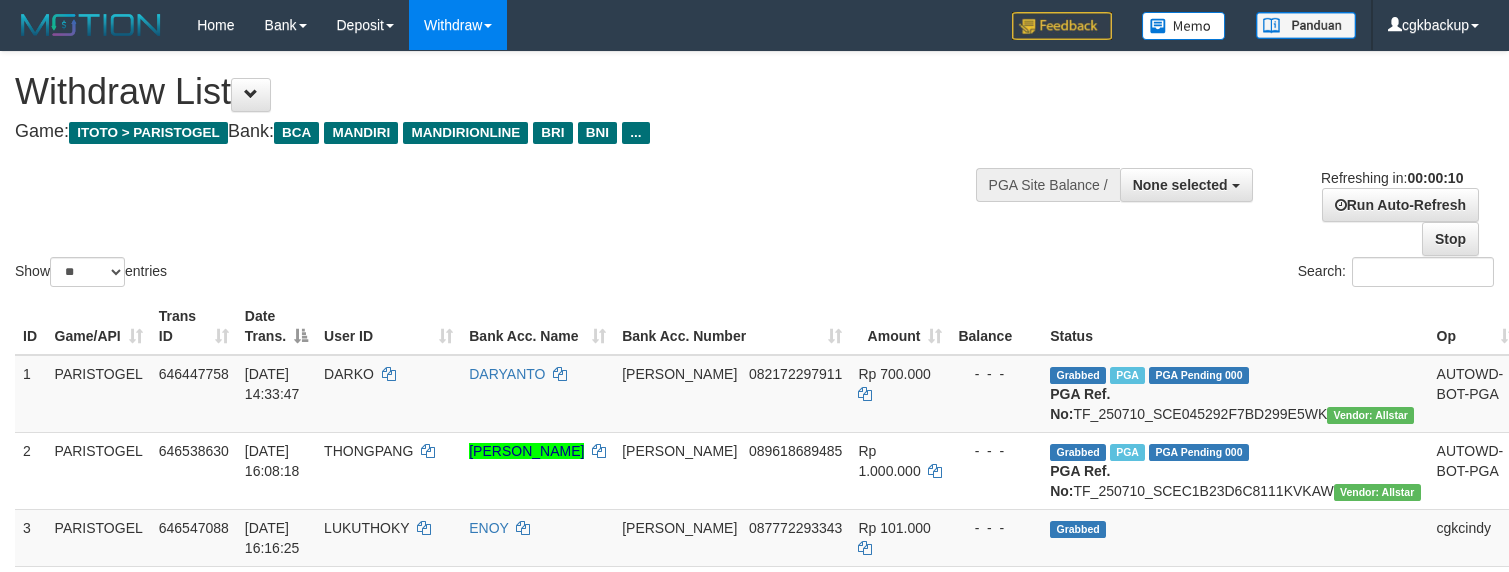 select 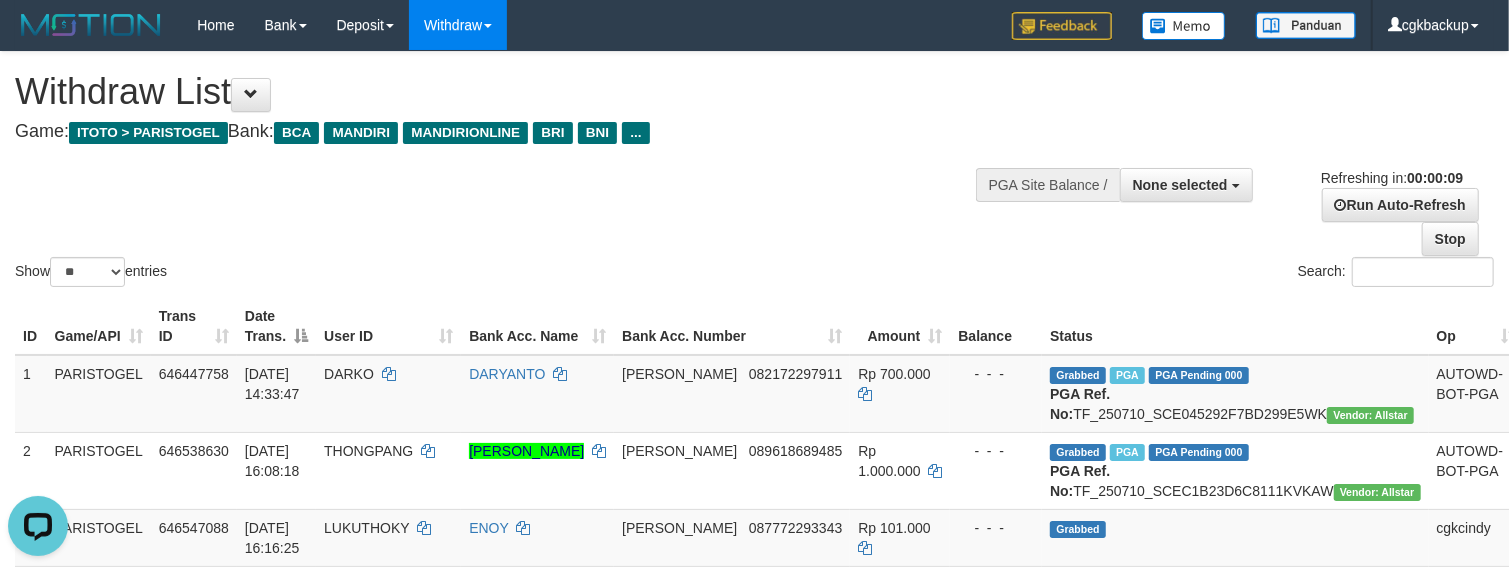 scroll, scrollTop: 0, scrollLeft: 0, axis: both 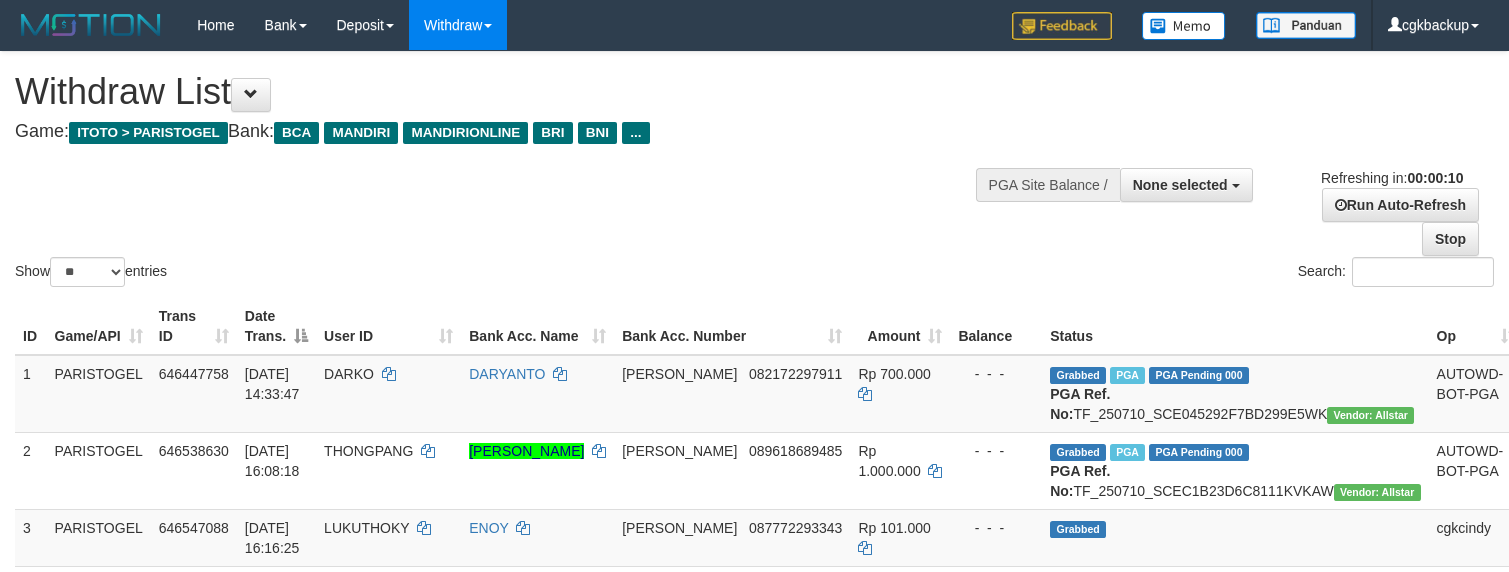 select 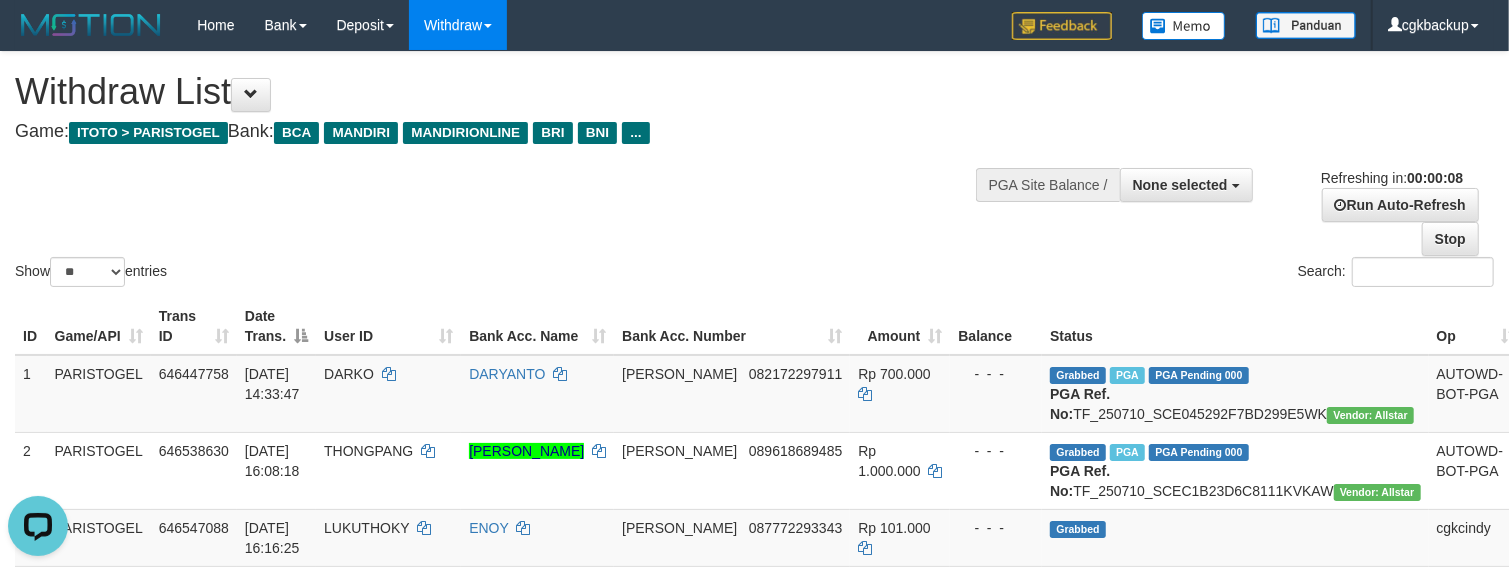 scroll, scrollTop: 0, scrollLeft: 0, axis: both 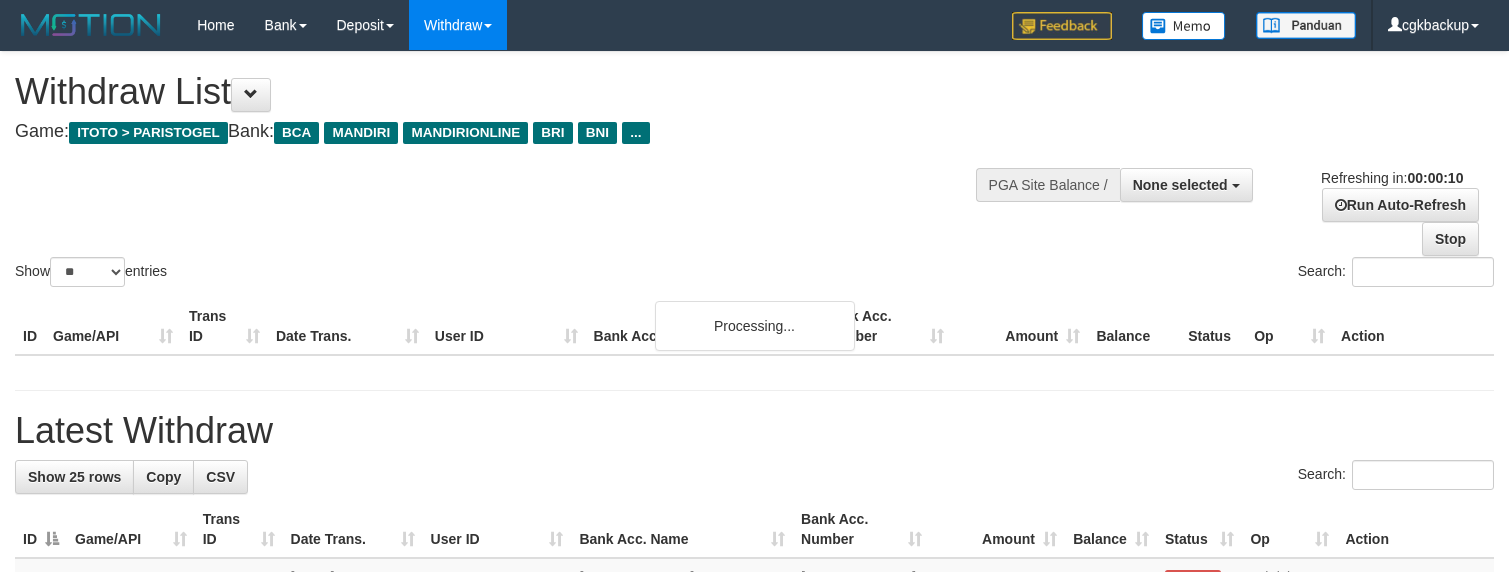 select 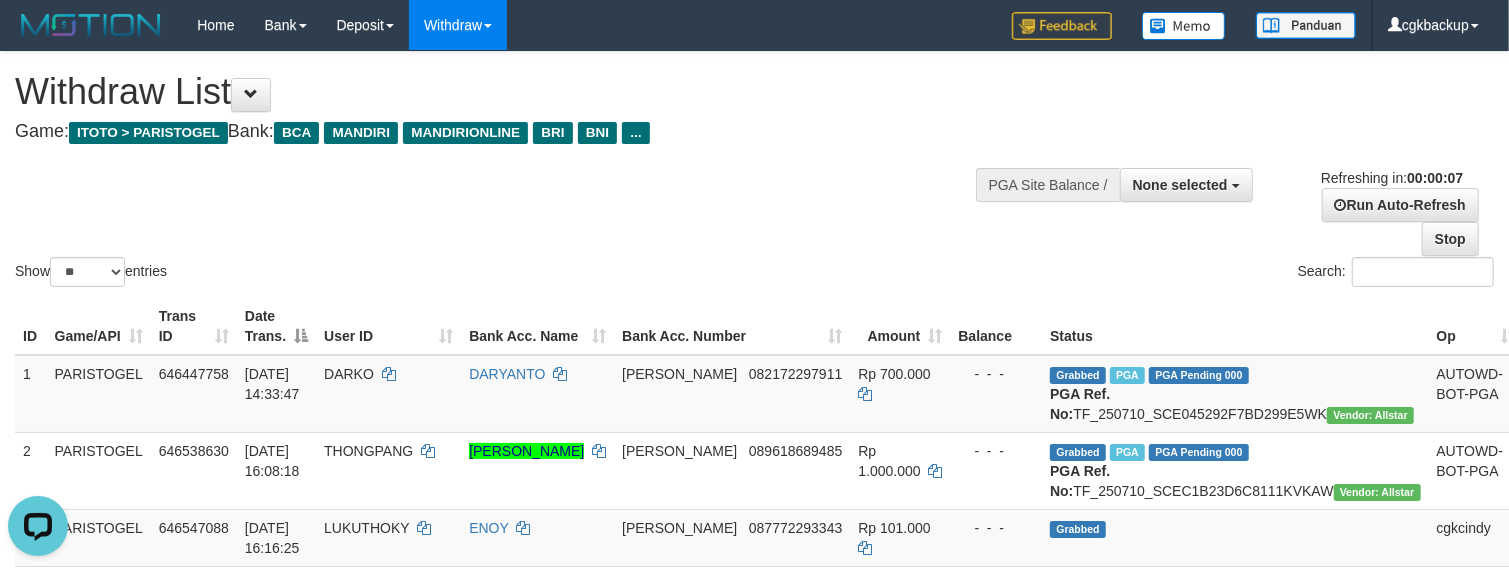 scroll, scrollTop: 0, scrollLeft: 0, axis: both 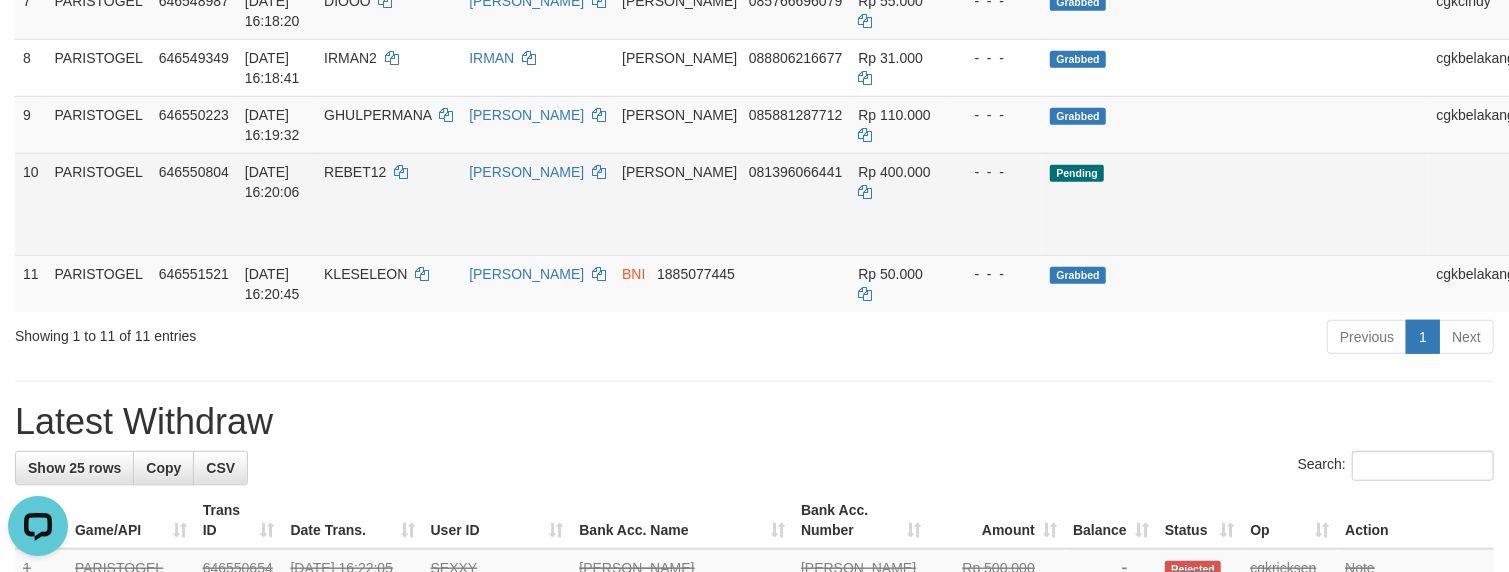 click on "Allow Grab" at bounding box center (1547, 182) 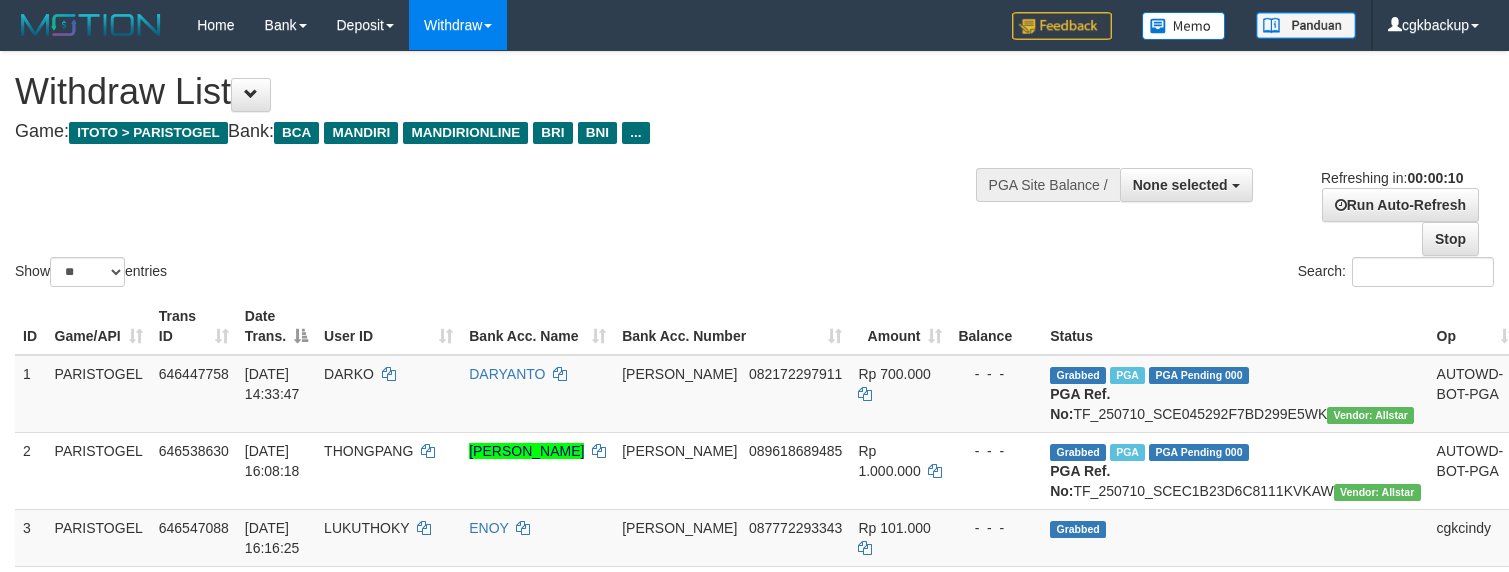 select 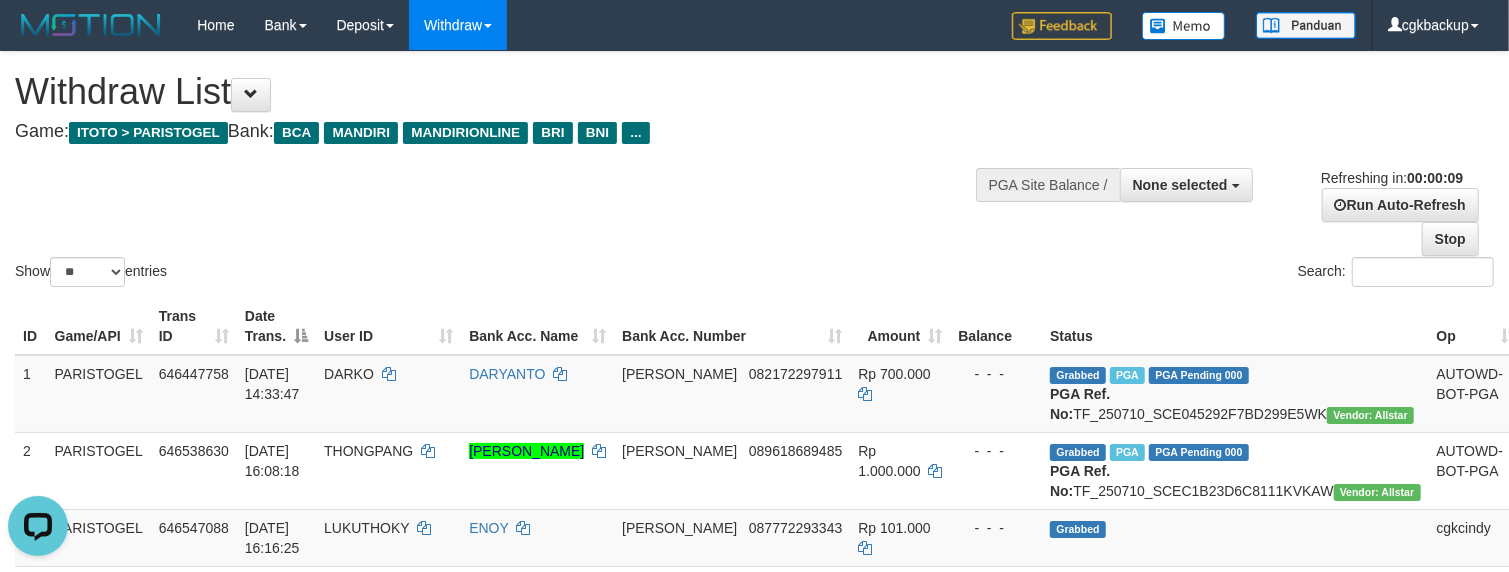 scroll, scrollTop: 0, scrollLeft: 0, axis: both 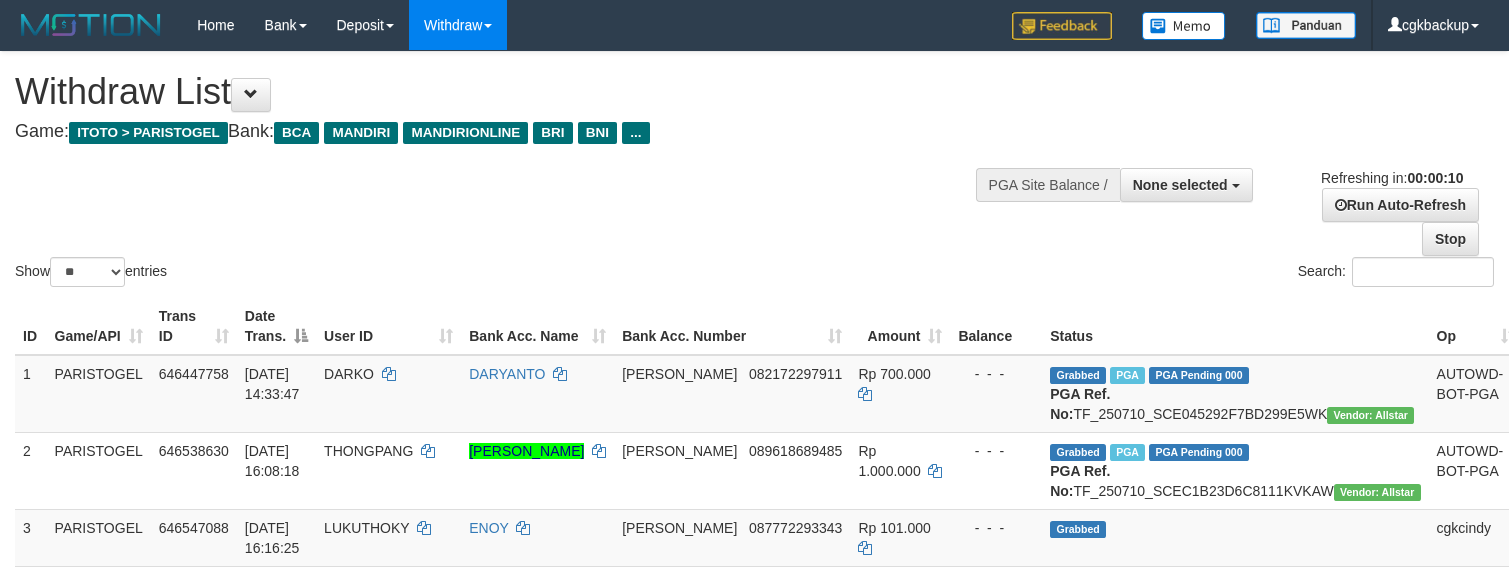 select 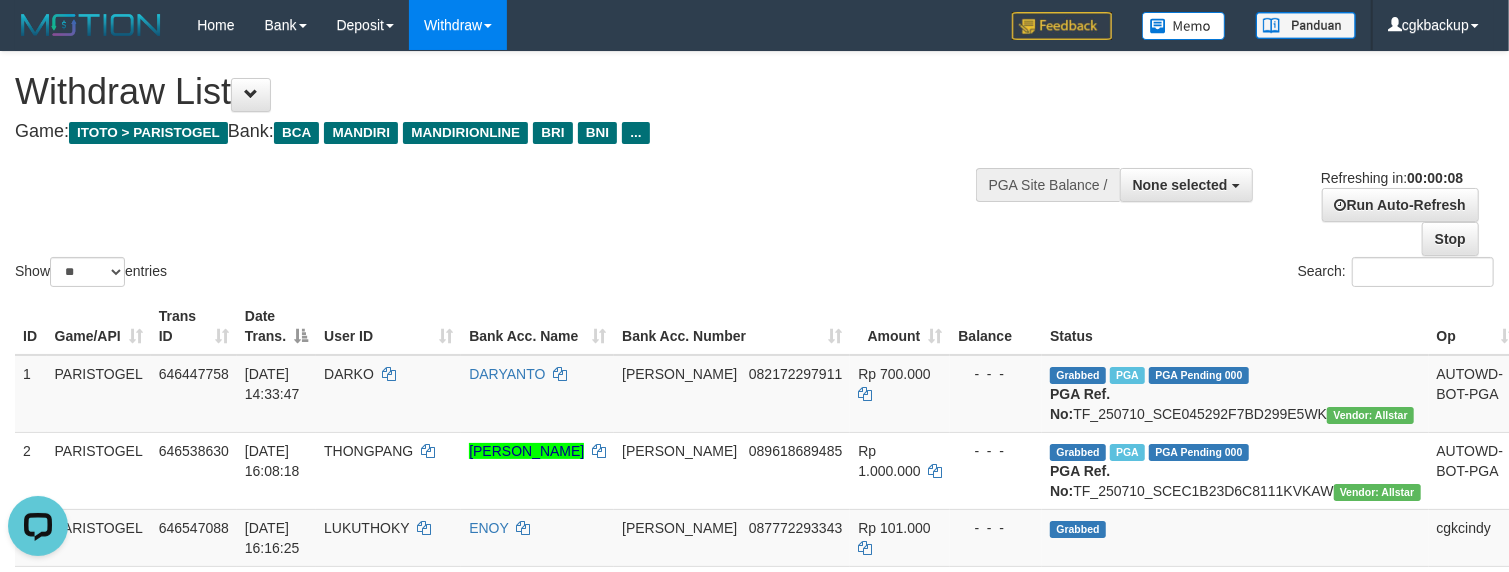 scroll, scrollTop: 0, scrollLeft: 0, axis: both 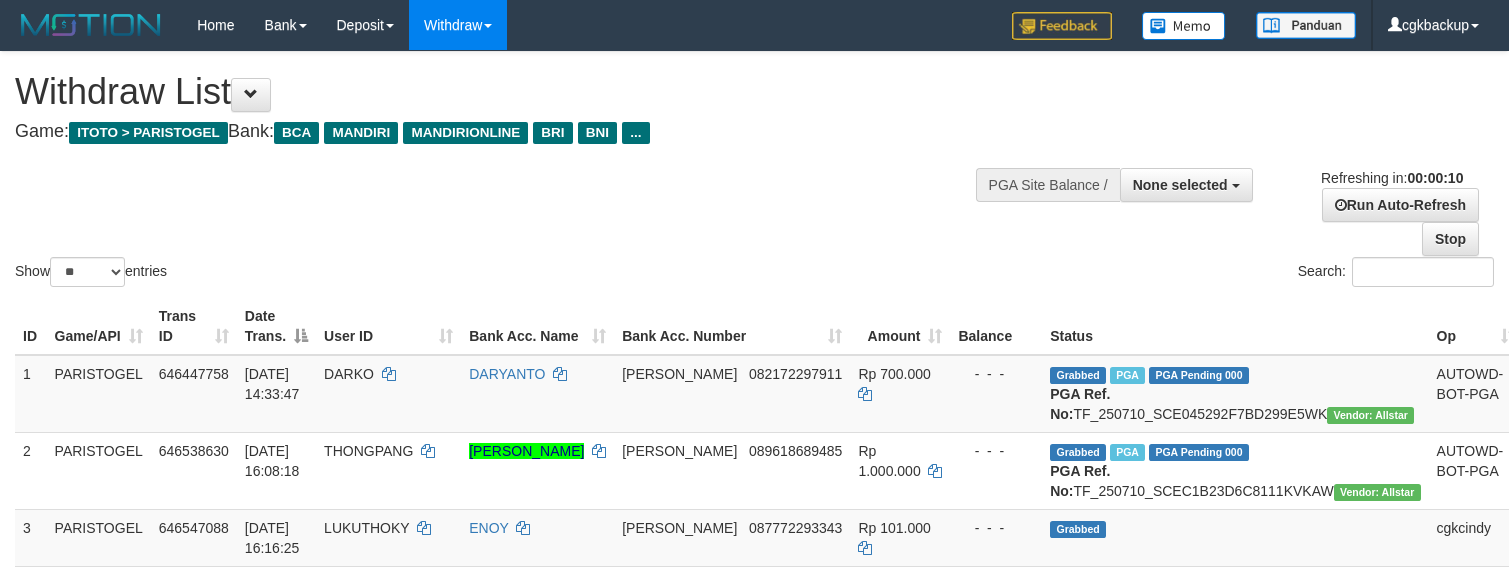 select 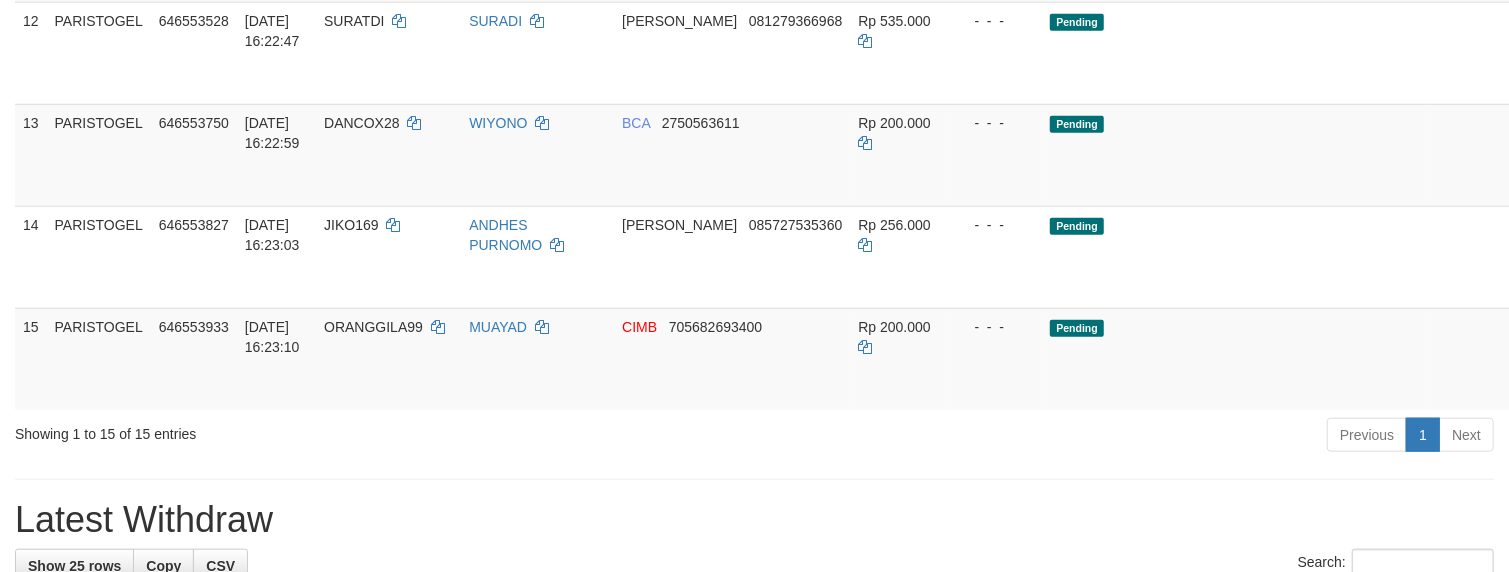 scroll, scrollTop: 1066, scrollLeft: 0, axis: vertical 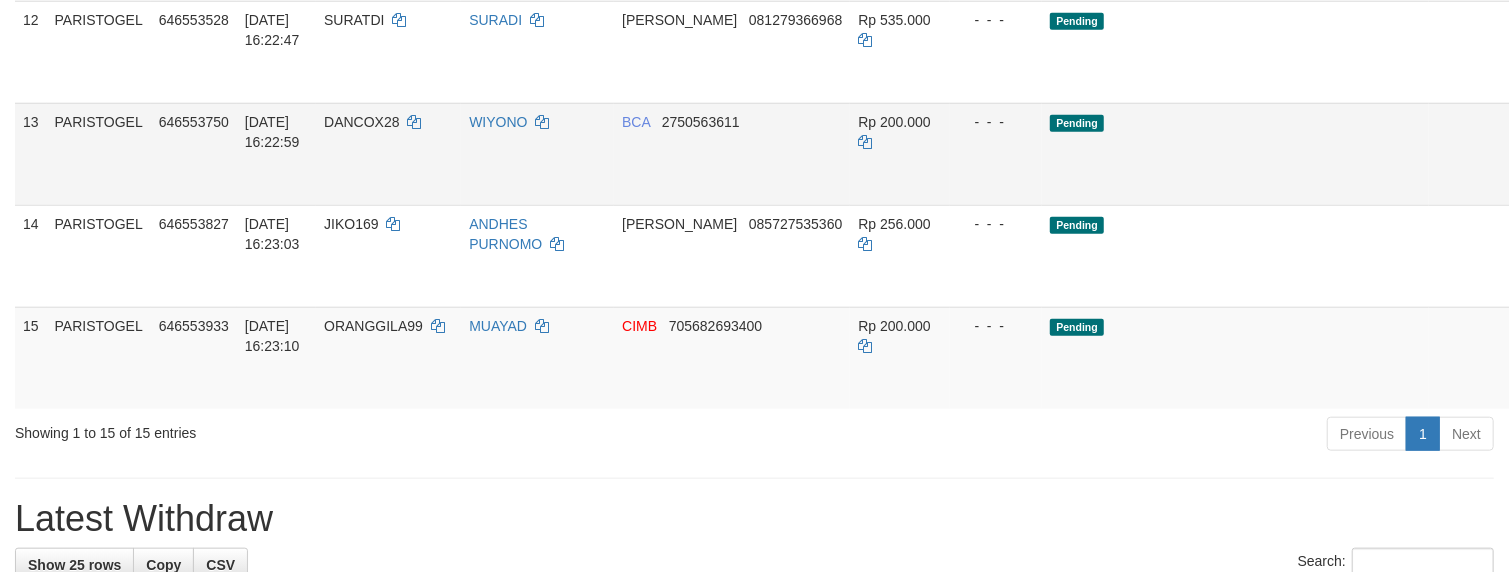 click on "Allow Grab" at bounding box center [1547, 132] 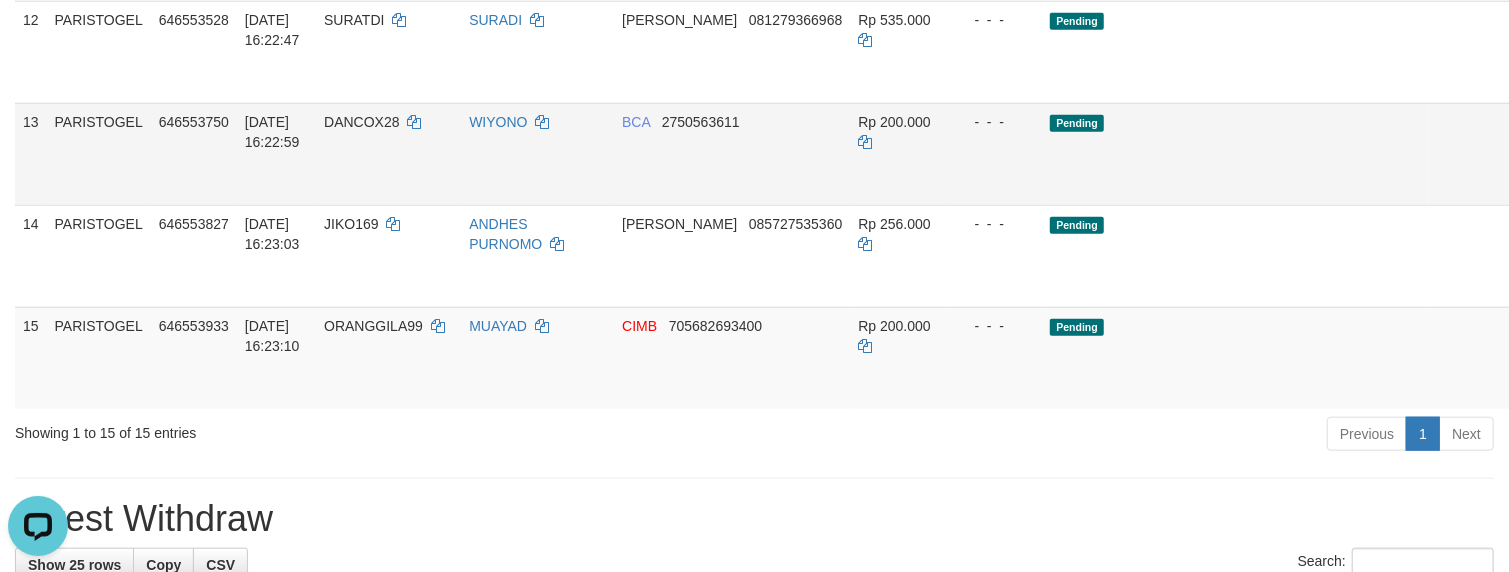 scroll, scrollTop: 0, scrollLeft: 0, axis: both 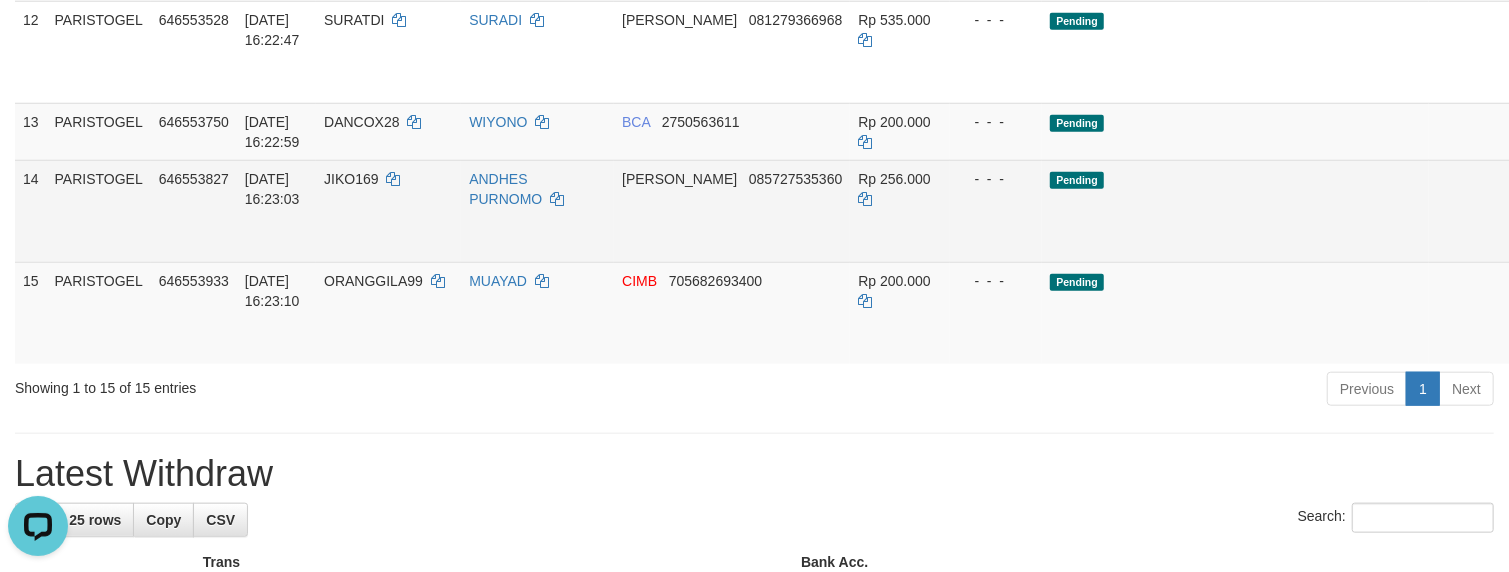 click on "Allow Grab" at bounding box center [1547, 189] 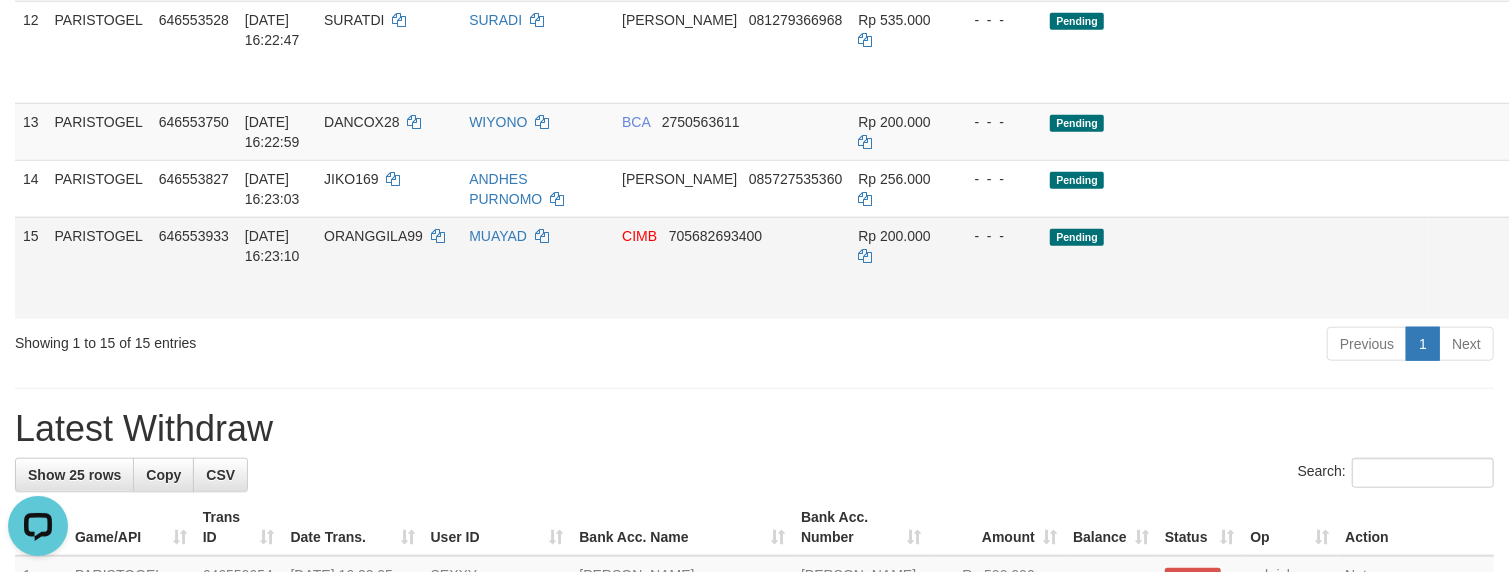 click on "Allow Grab" at bounding box center (1547, 246) 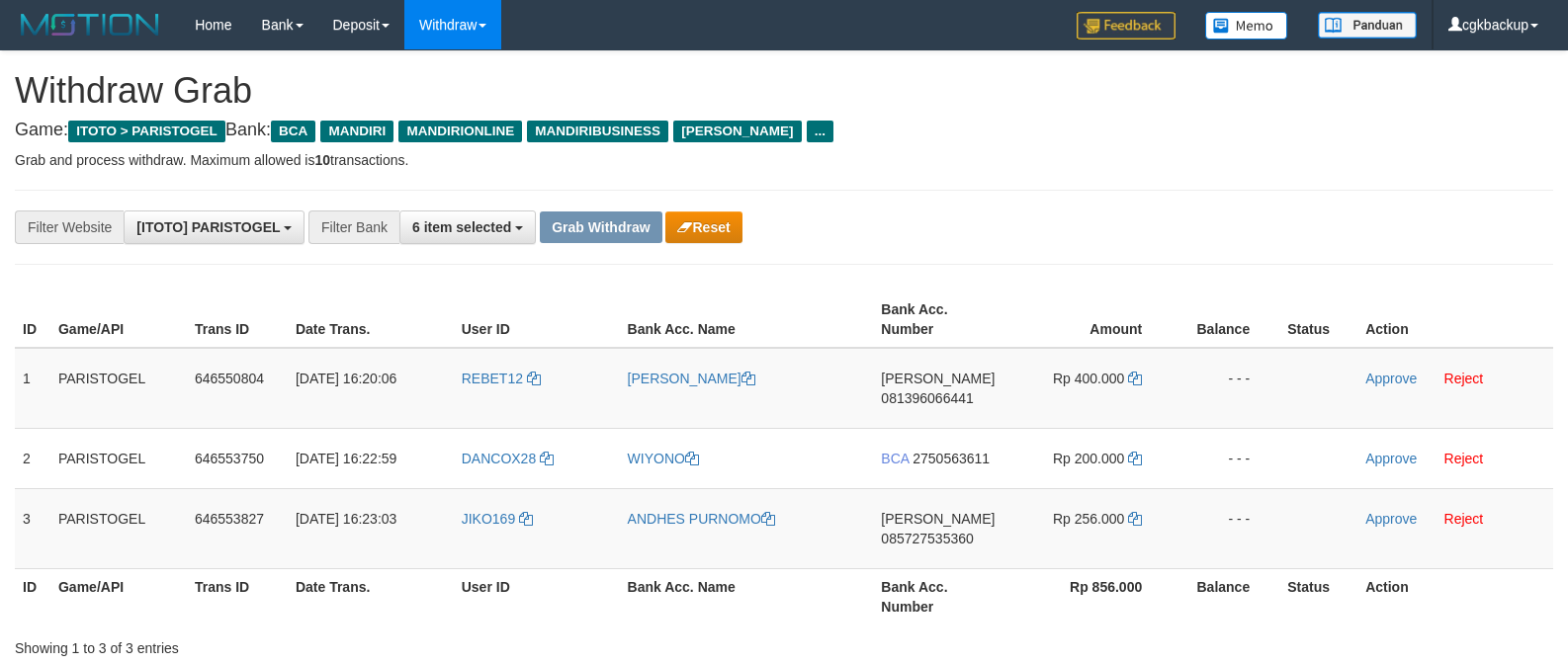scroll, scrollTop: 0, scrollLeft: 0, axis: both 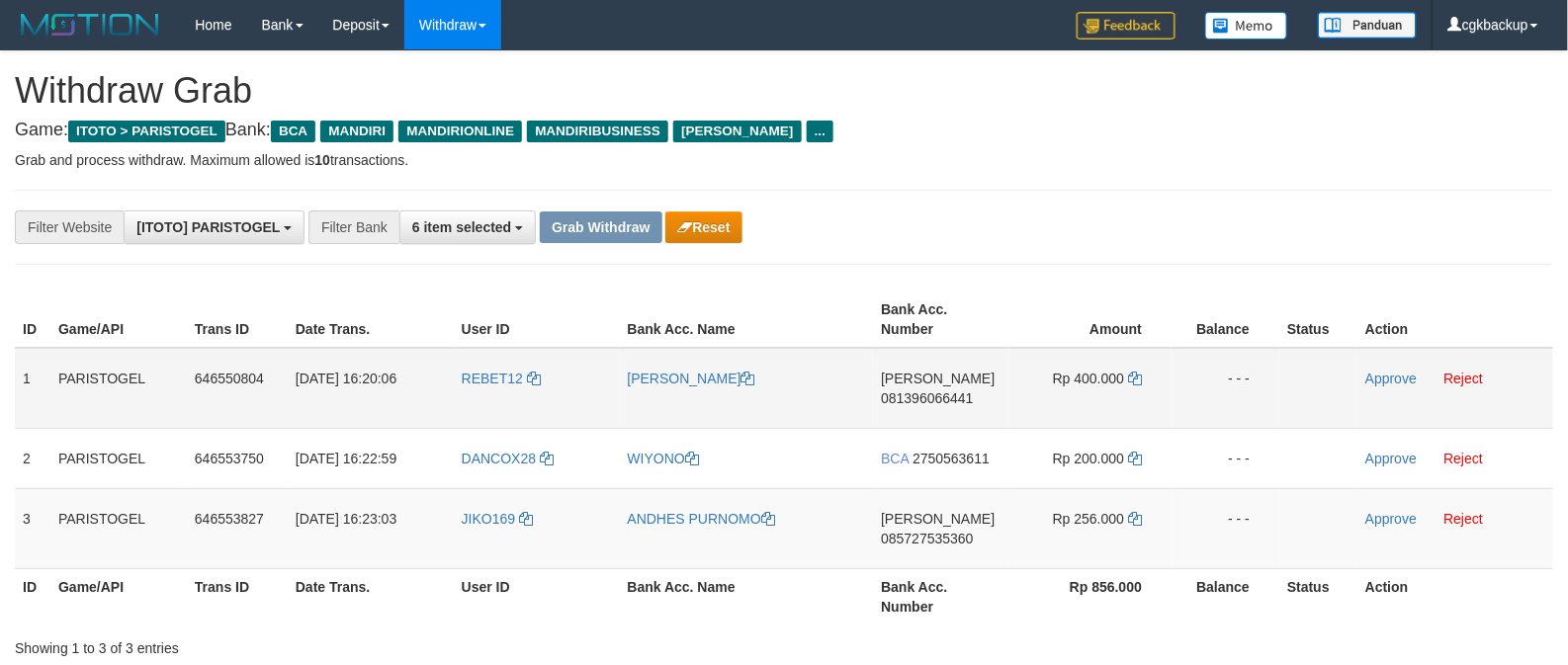 click on "REBET12" at bounding box center (537, 388) 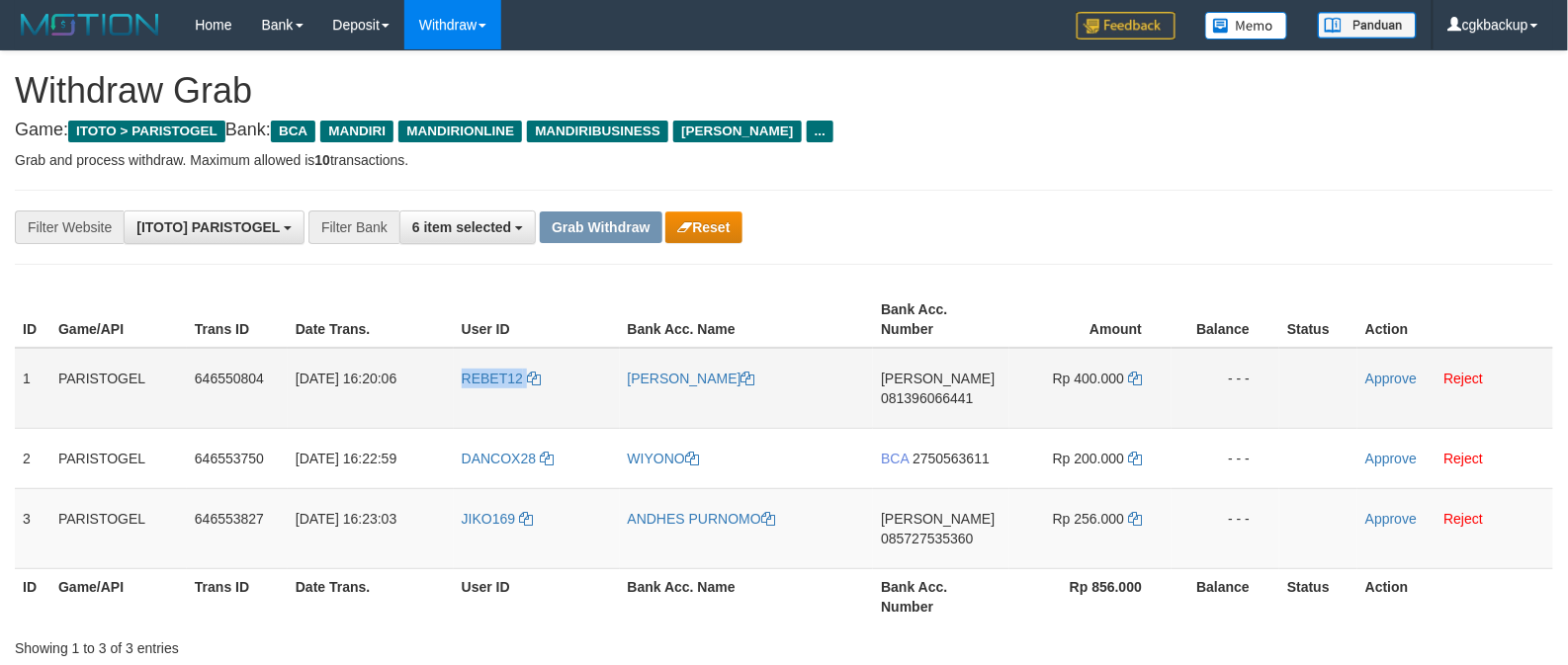 click on "REBET12" at bounding box center [537, 388] 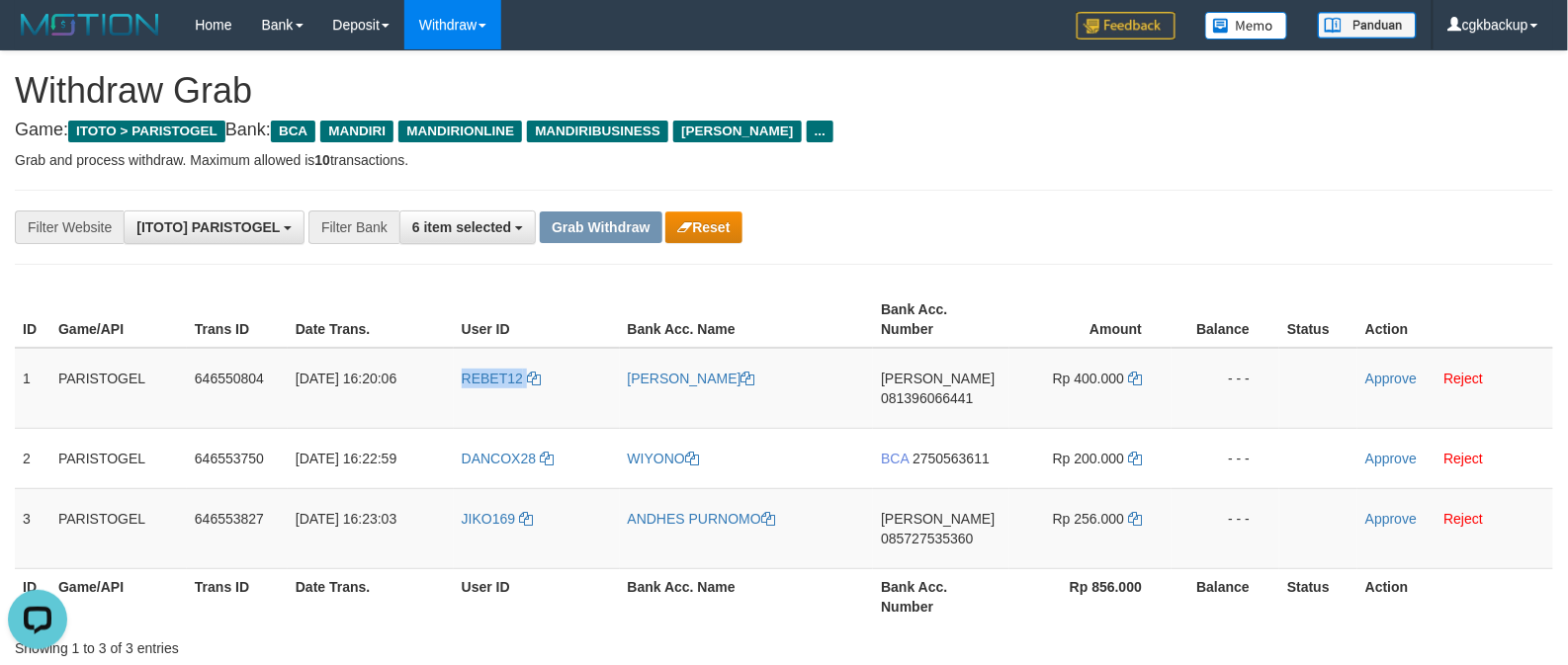 scroll, scrollTop: 0, scrollLeft: 0, axis: both 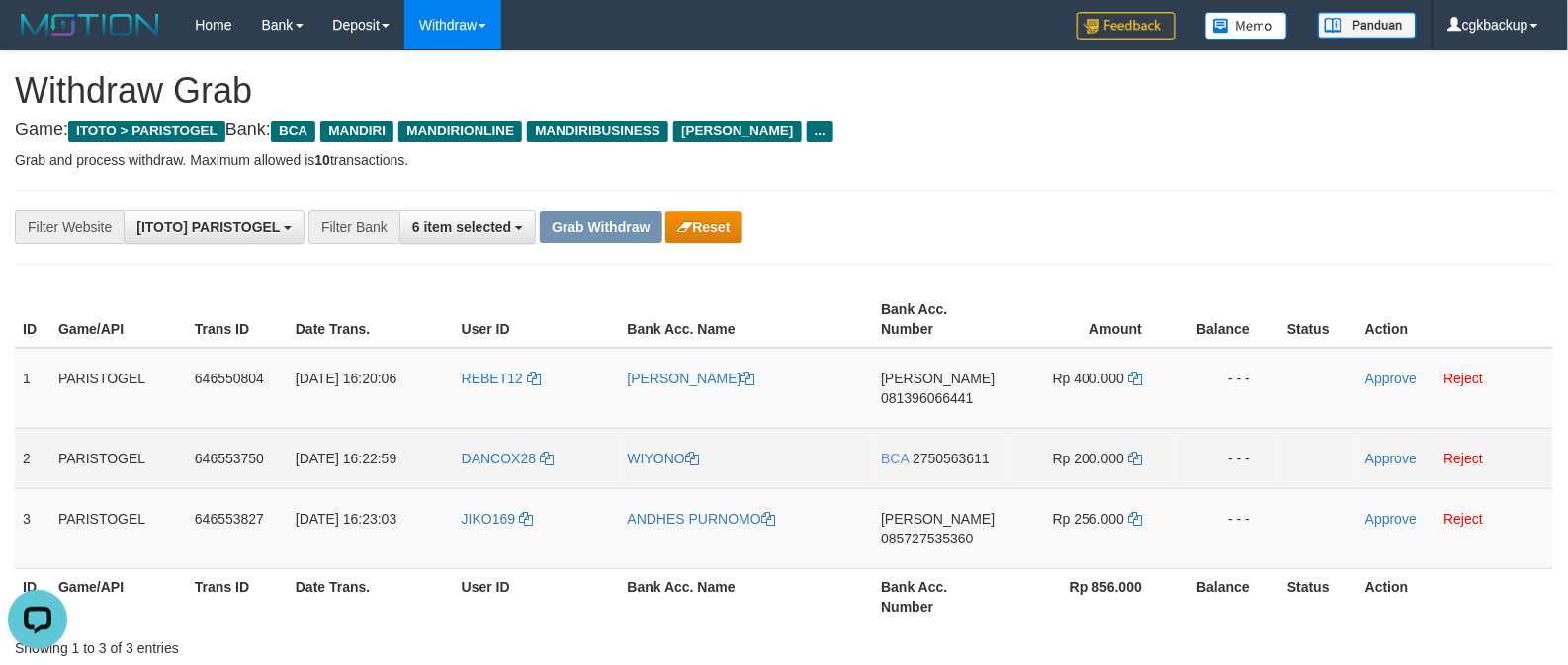click on "DANCOX28" at bounding box center (537, 457) 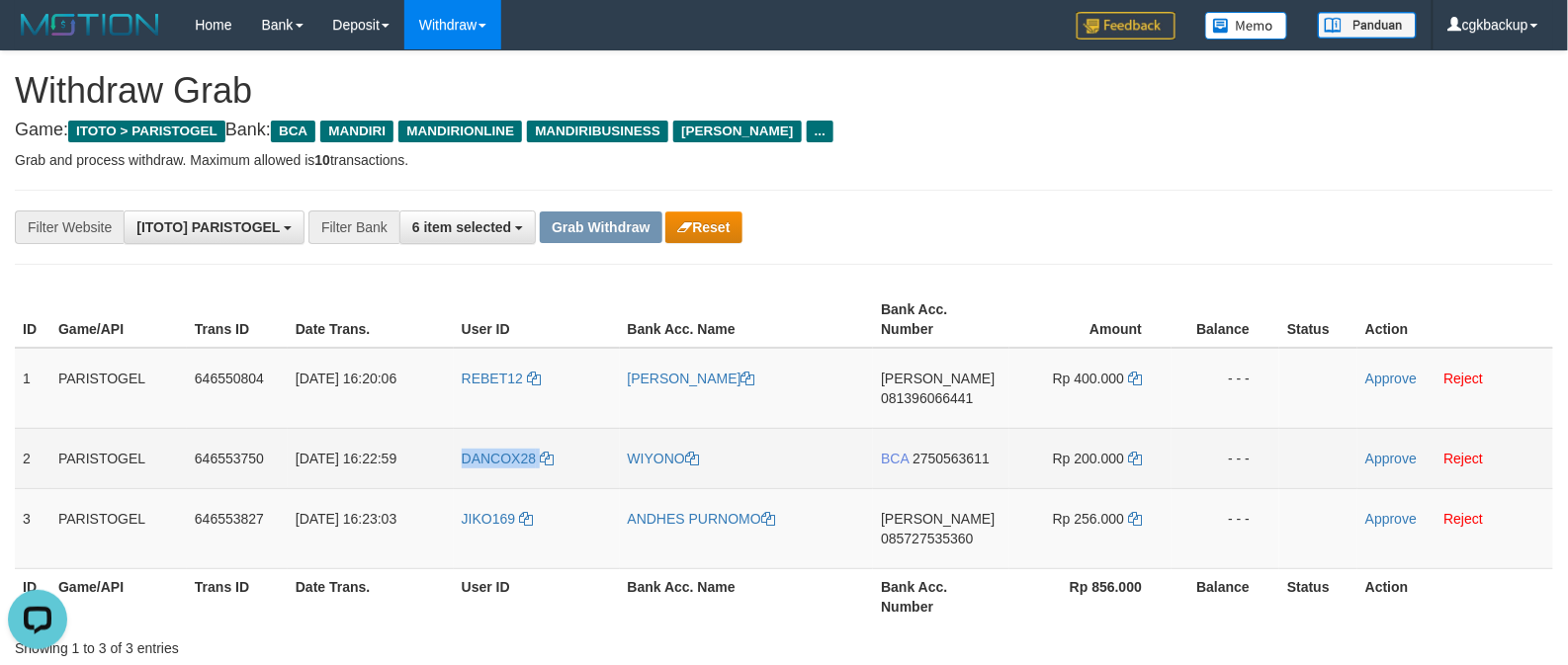 click on "DANCOX28" at bounding box center (537, 457) 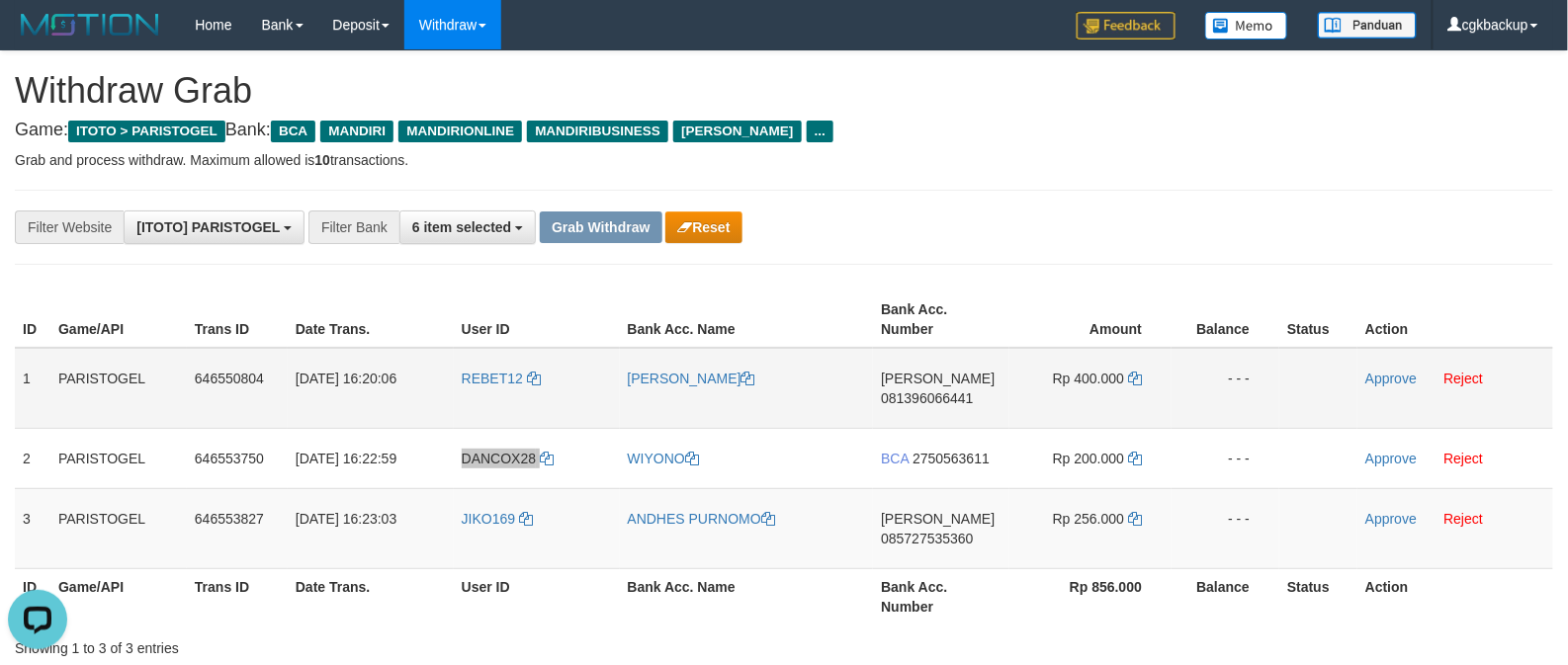 scroll, scrollTop: 131, scrollLeft: 0, axis: vertical 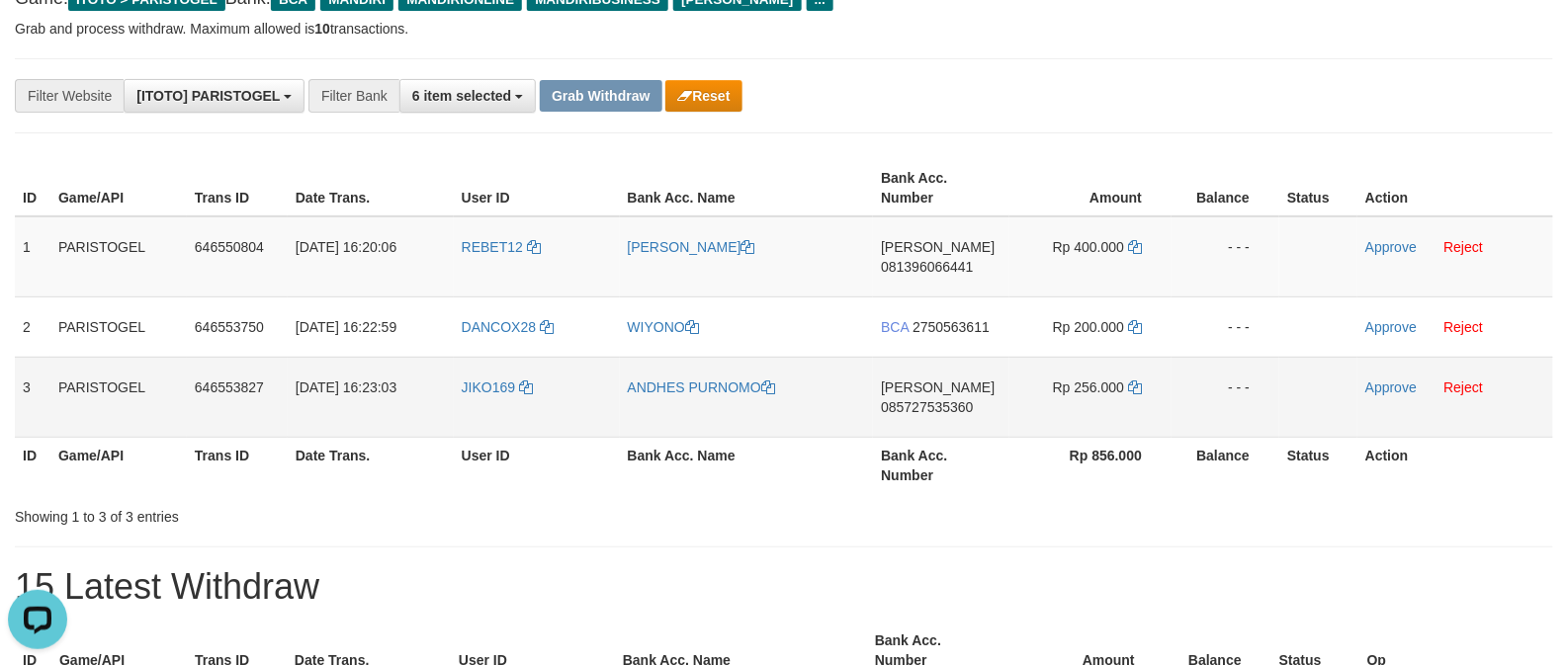 click on "JIKO169" at bounding box center (537, 396) 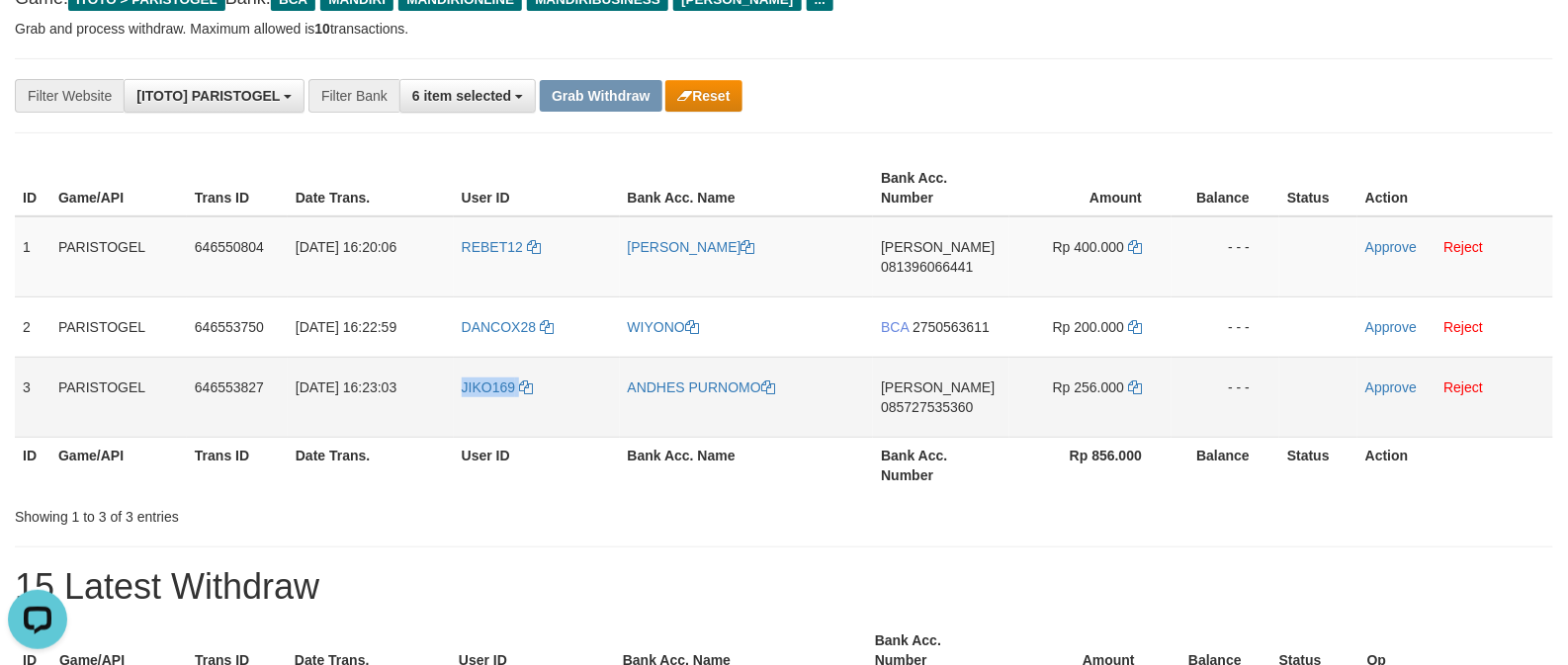 copy on "JIKO169" 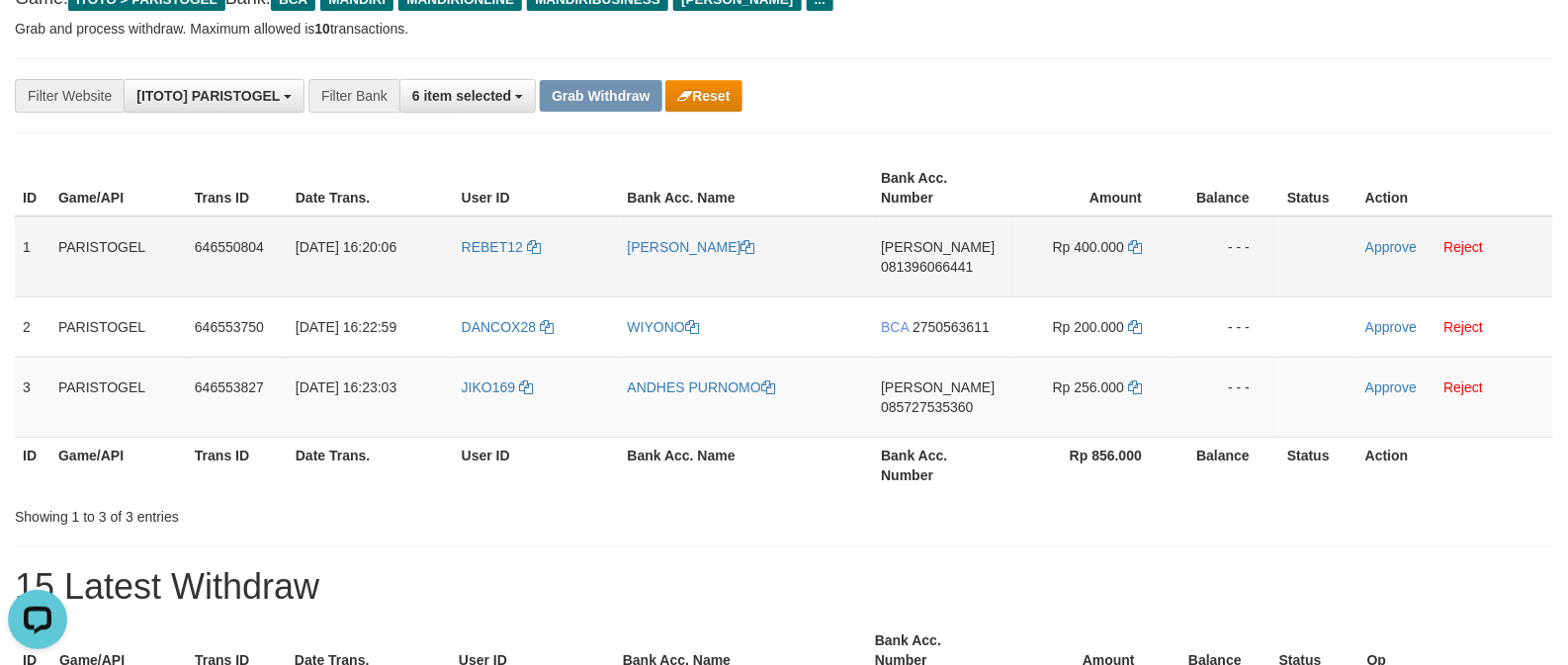 click on "REBET12" at bounding box center (537, 257) 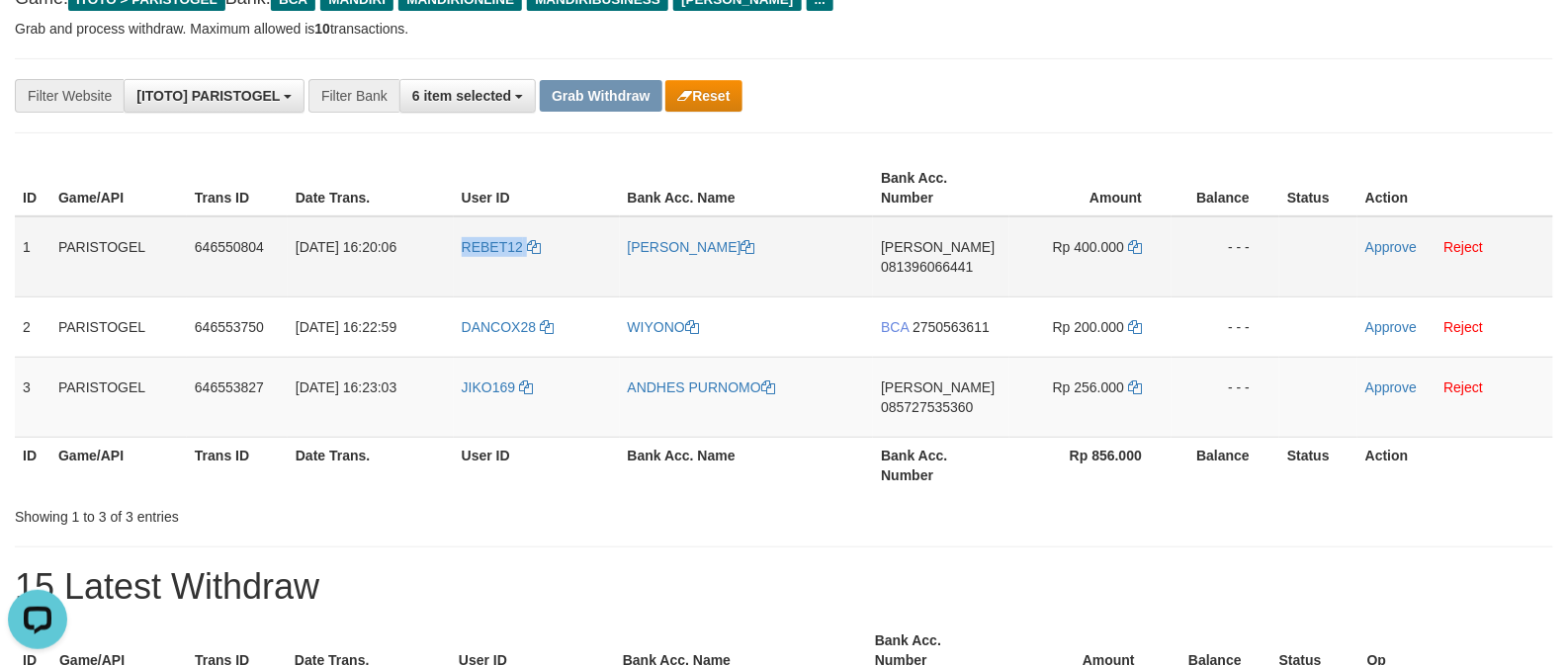 click on "REBET12" at bounding box center [537, 257] 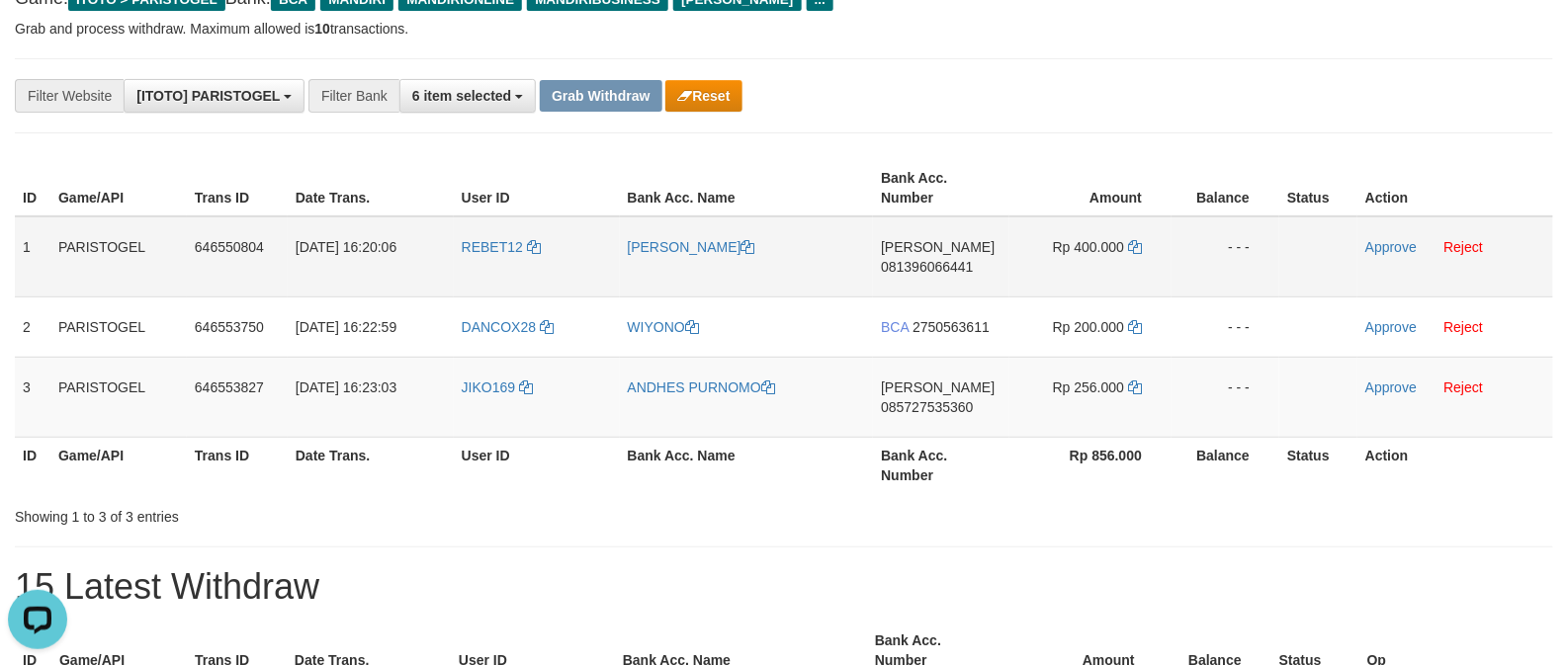 click on "[PERSON_NAME]" at bounding box center [746, 257] 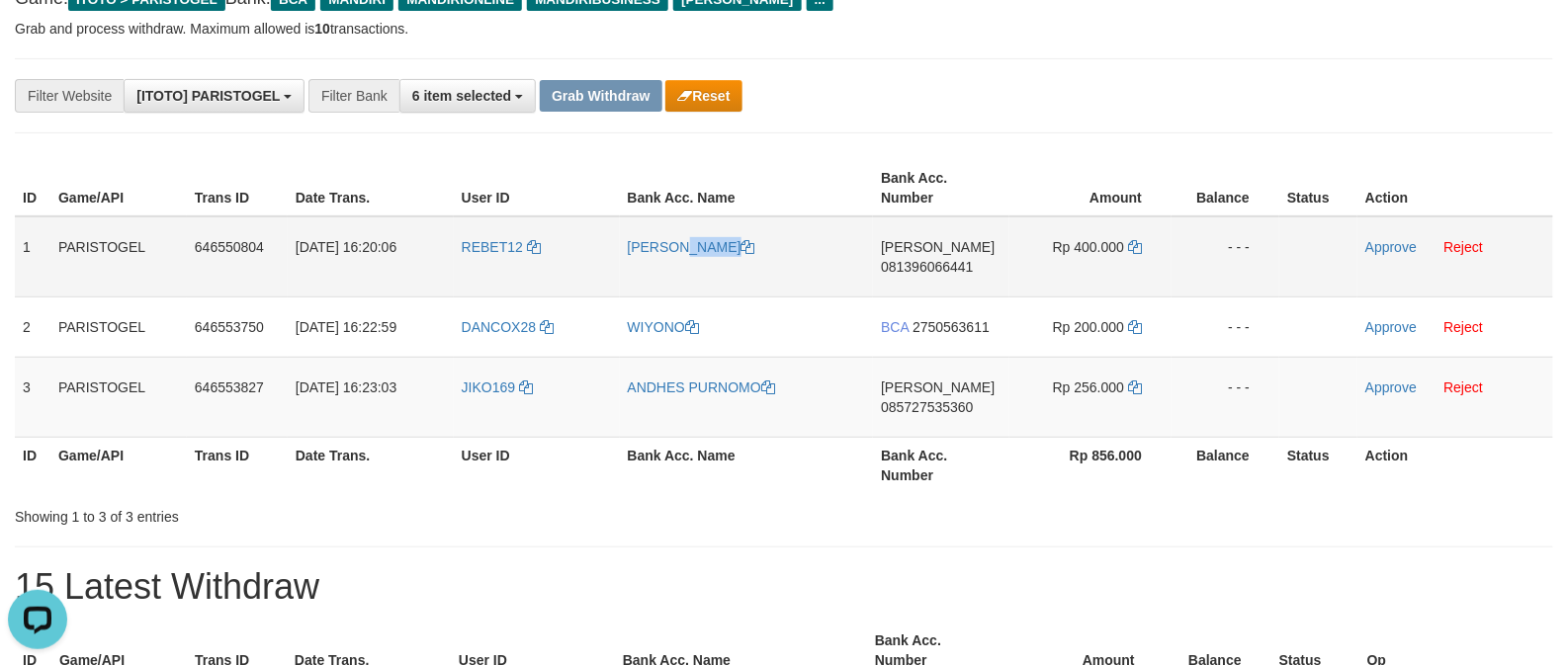 copy on "[PERSON_NAME]" 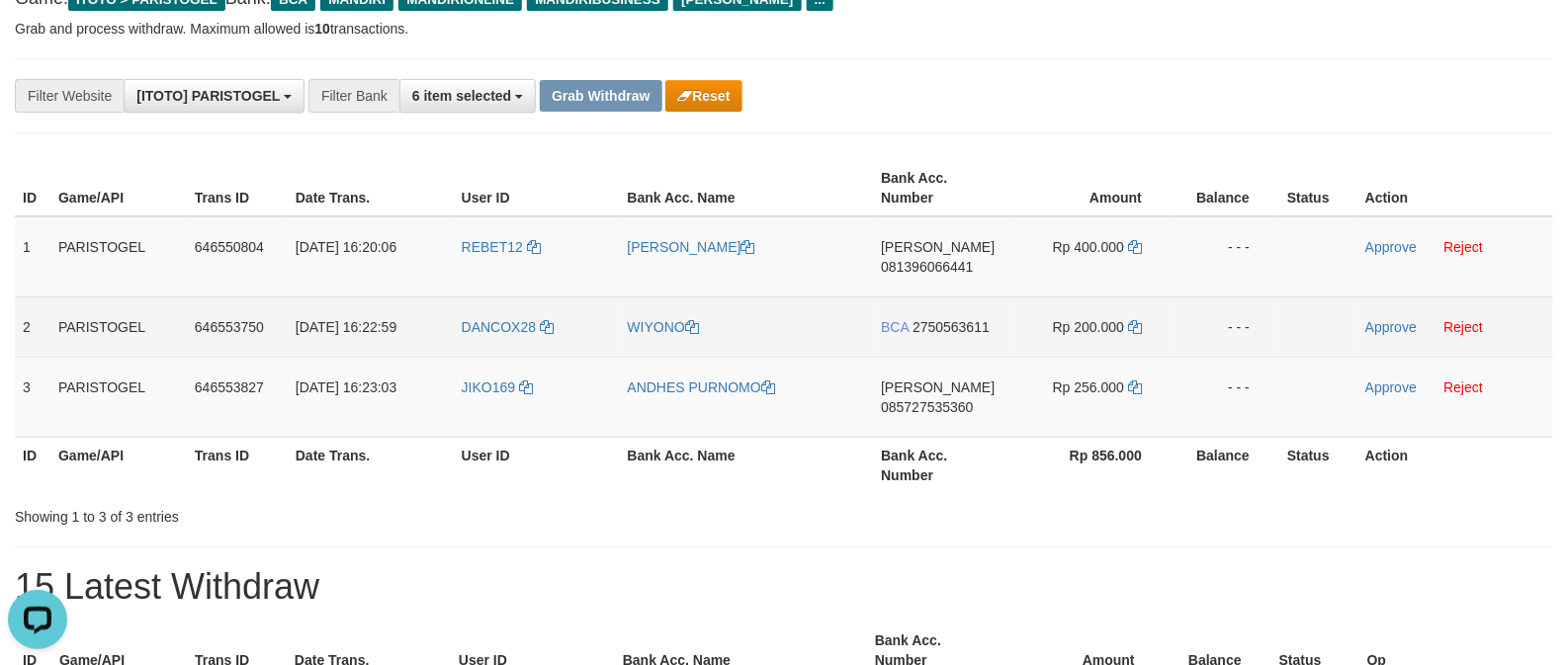 click on "DANCOX28" at bounding box center (537, 326) 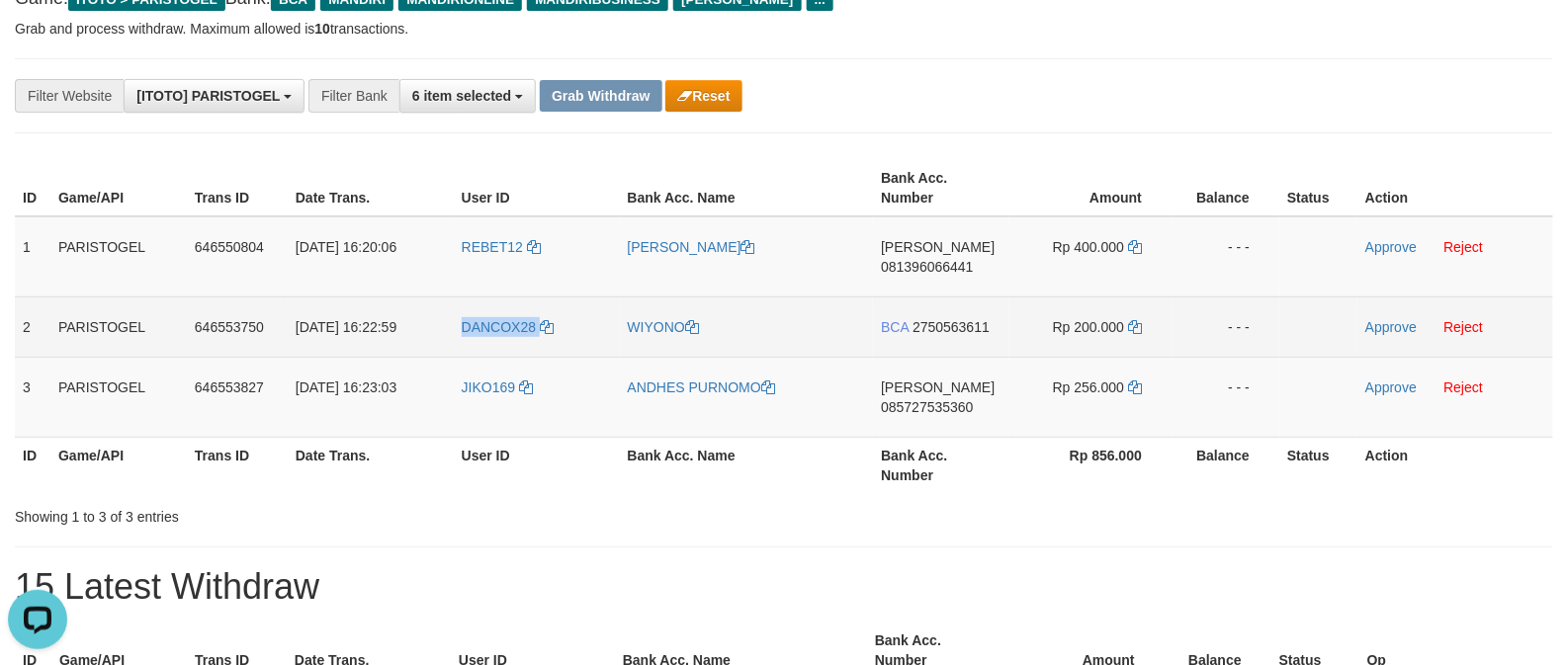 copy on "DANCOX28" 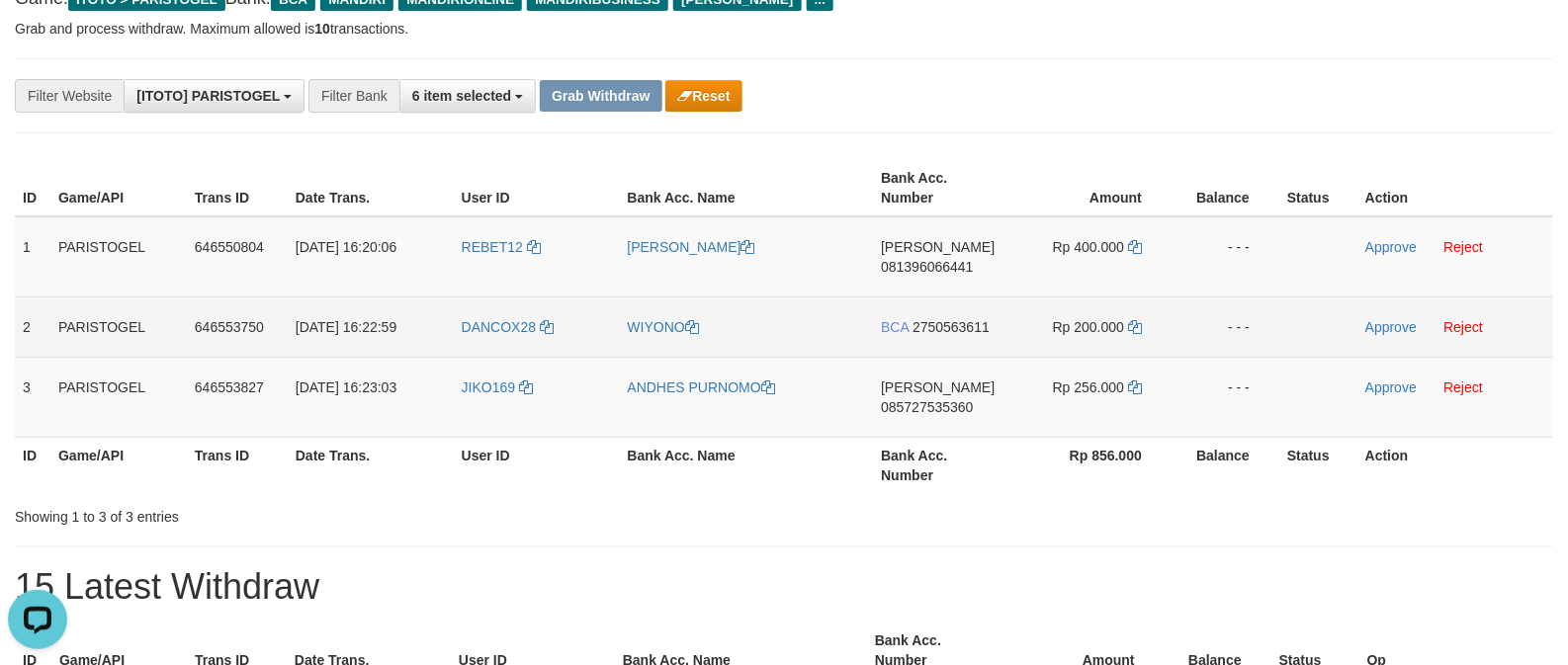 click on "WIYONO" at bounding box center (746, 326) 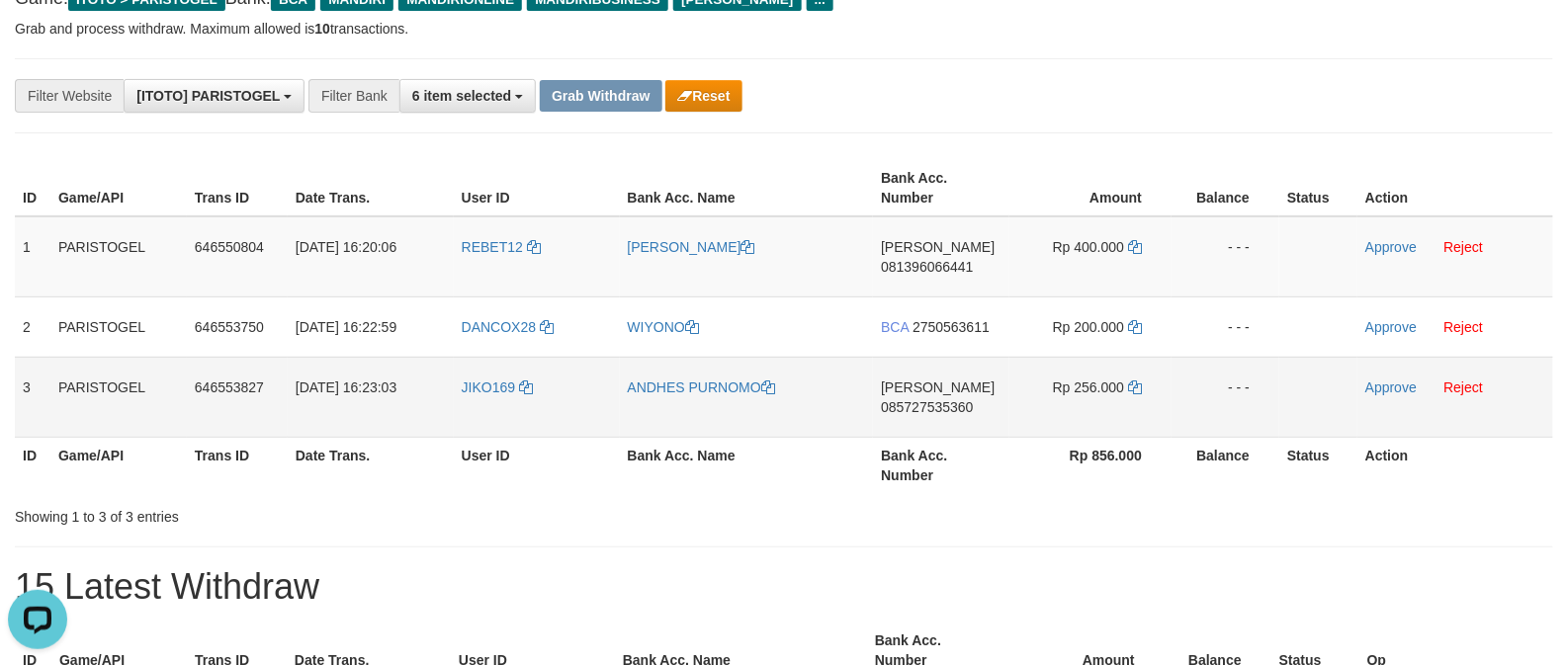 click on "JIKO169" at bounding box center (537, 396) 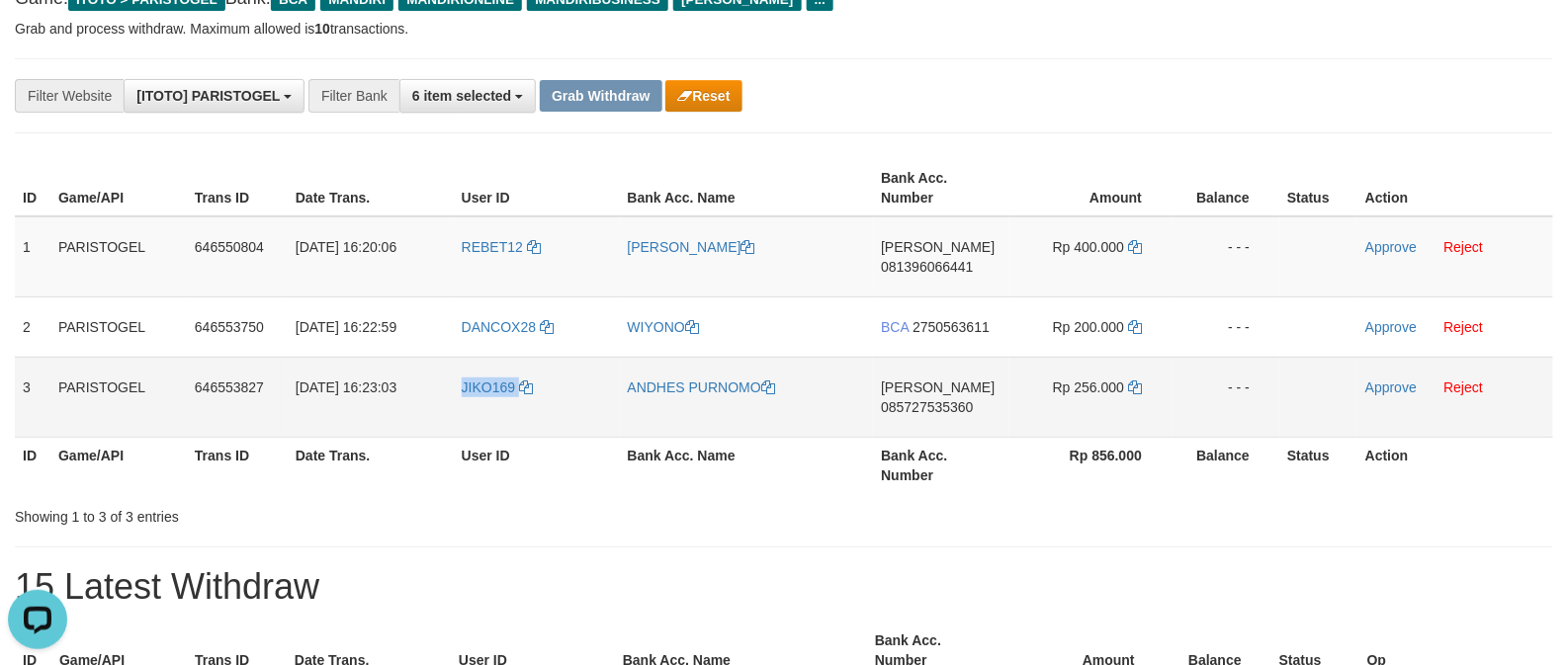 click on "JIKO169" at bounding box center (537, 396) 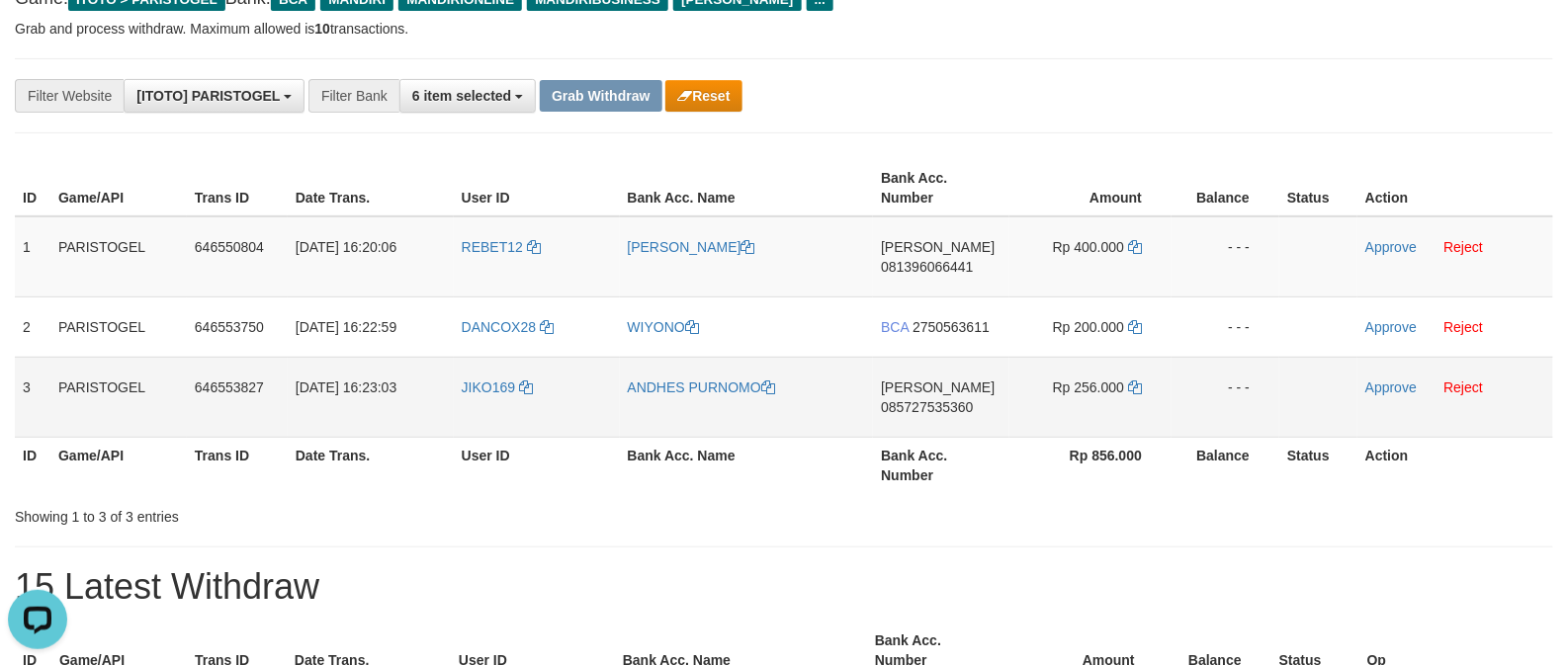 click on "ANDHES PURNOMO" at bounding box center [746, 396] 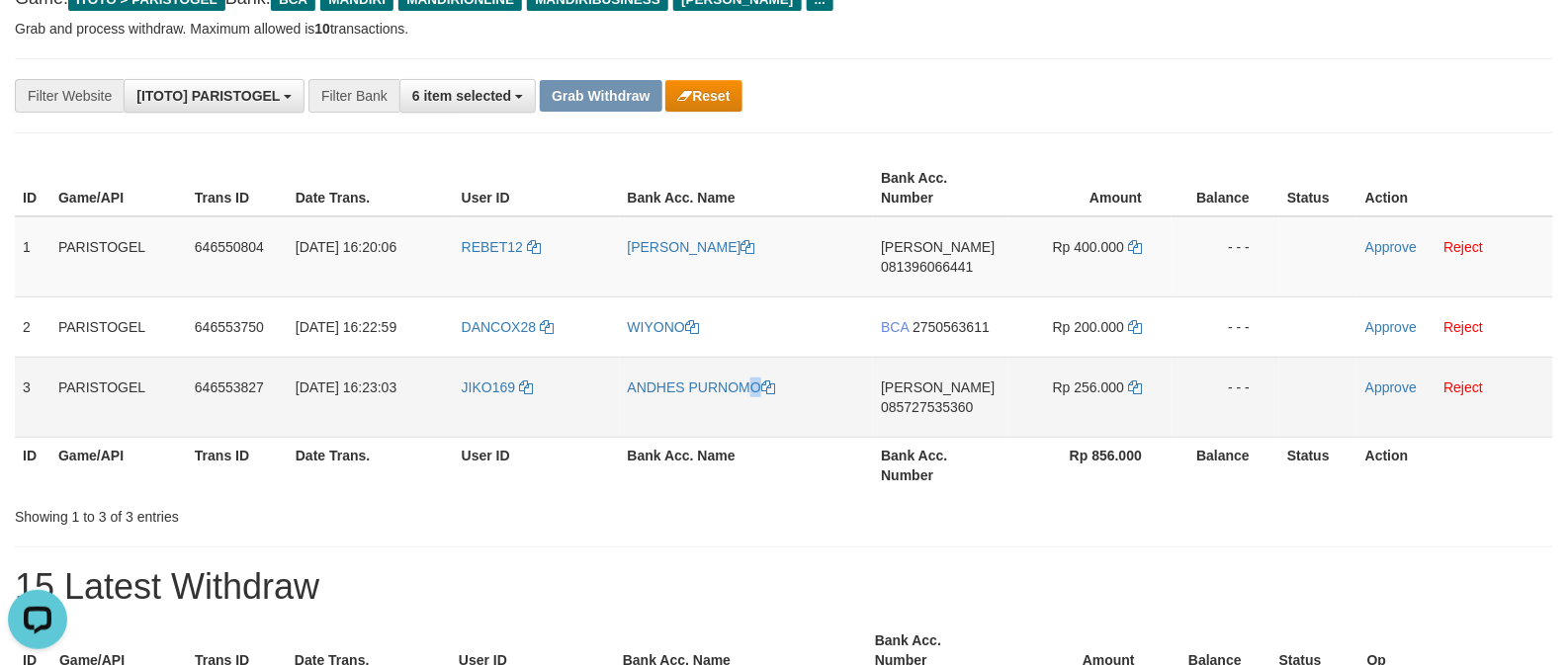 copy 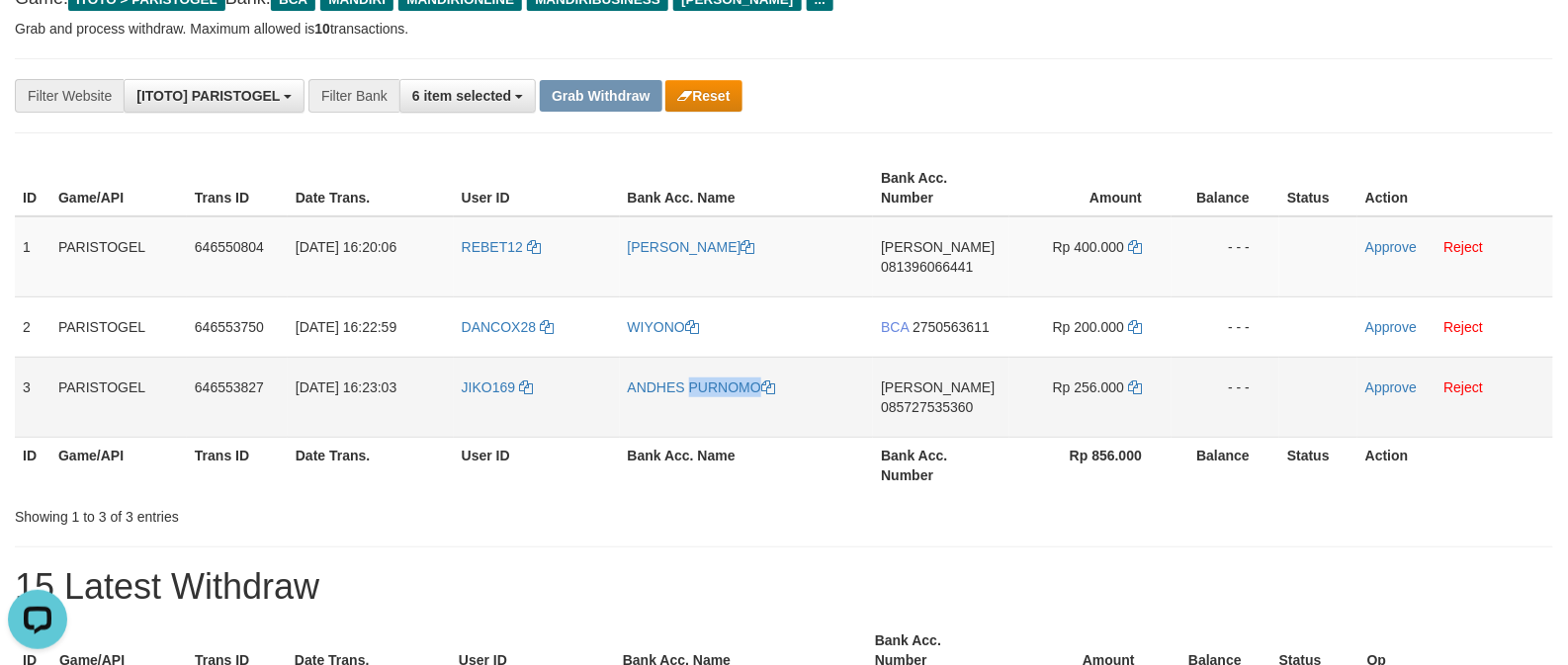 click on "ANDHES PURNOMO" at bounding box center [746, 396] 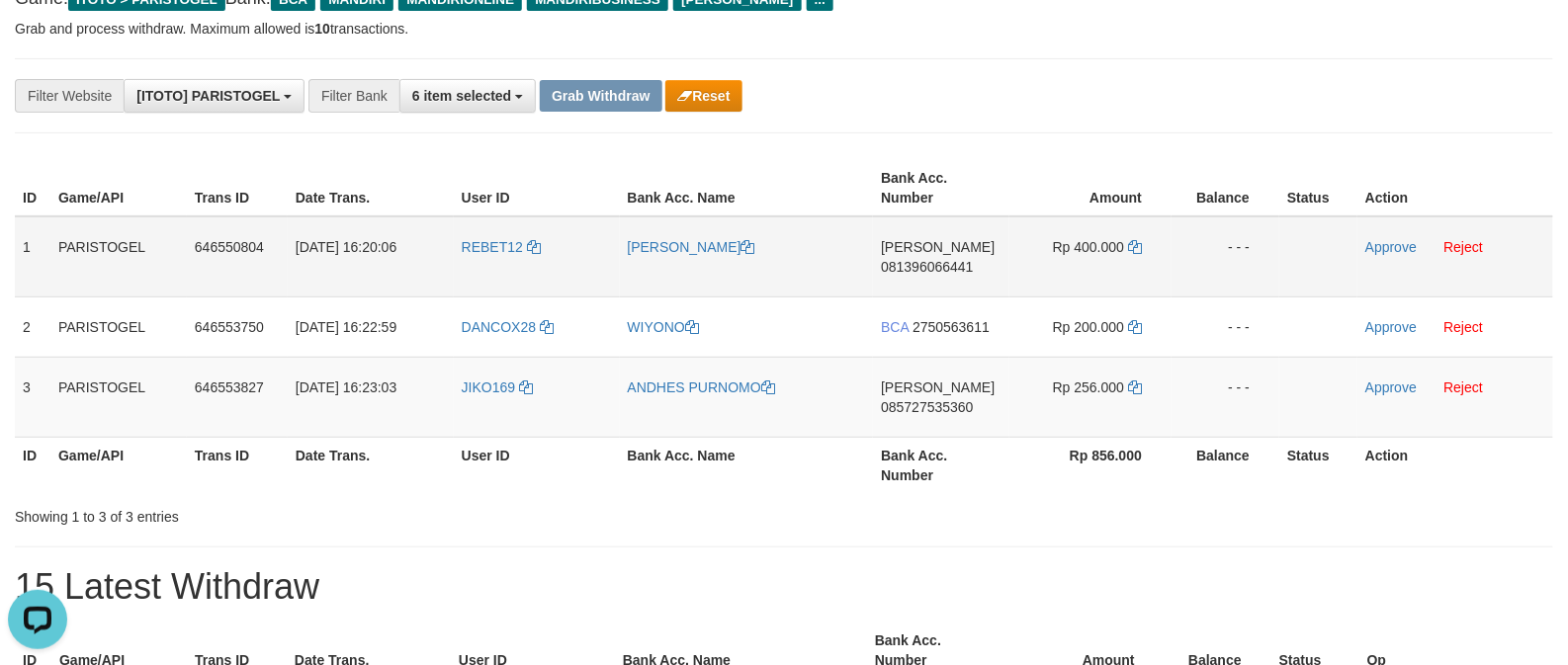click on "081396066441" at bounding box center [926, 267] 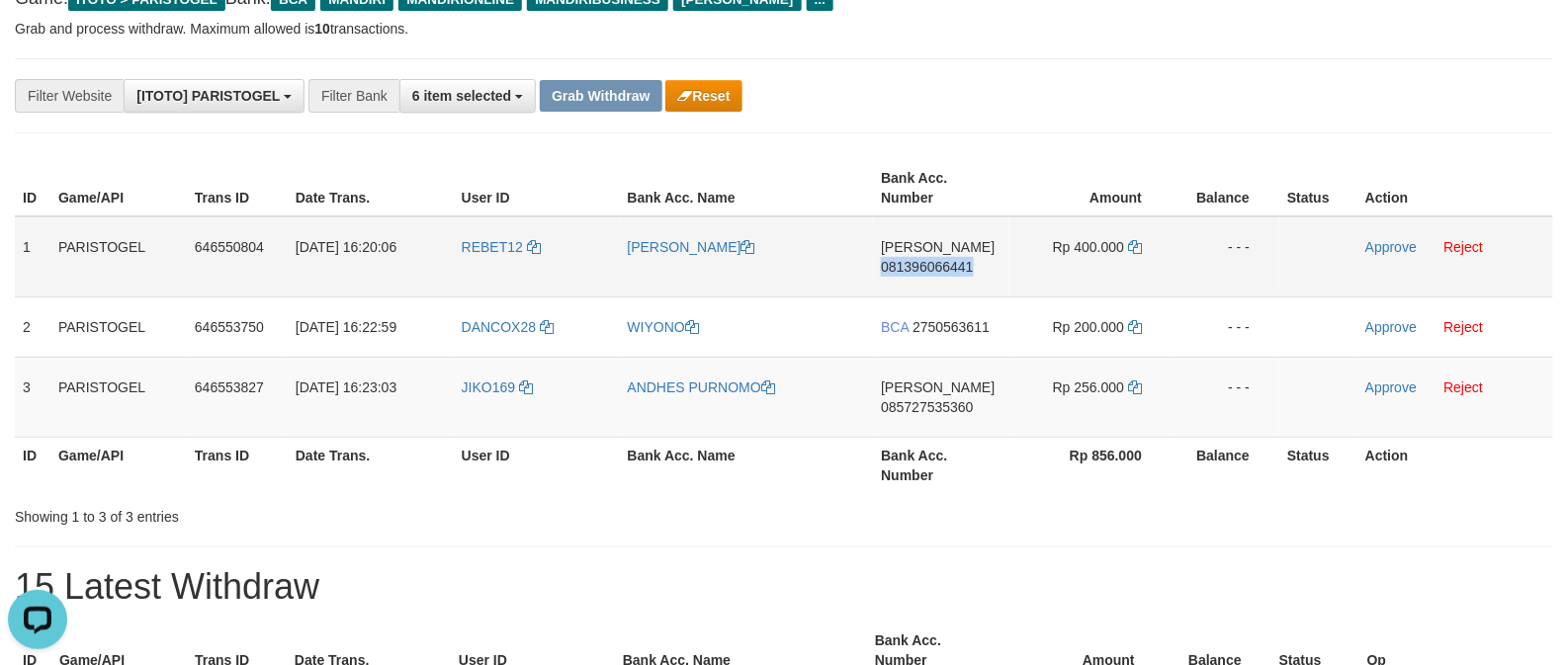 click on "DANA
081396066441" at bounding box center [941, 257] 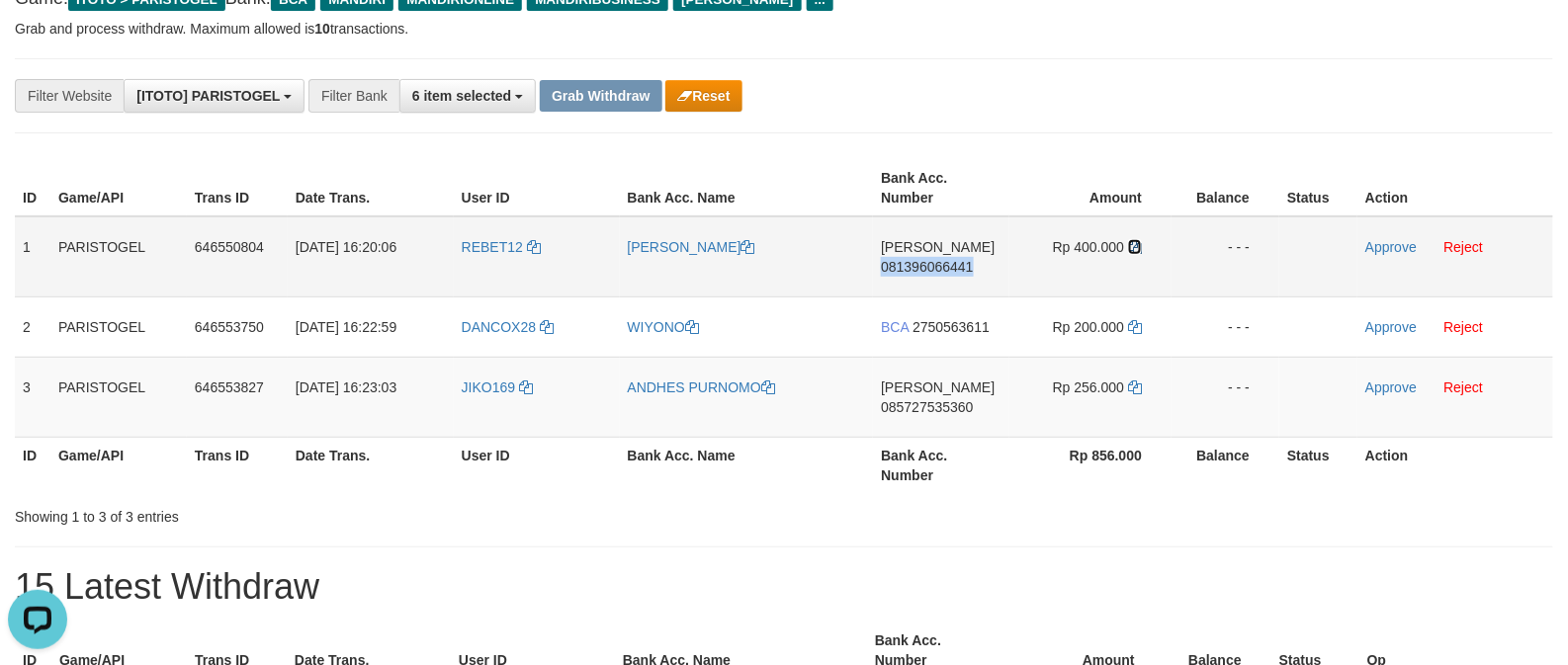 click at bounding box center [1135, 247] 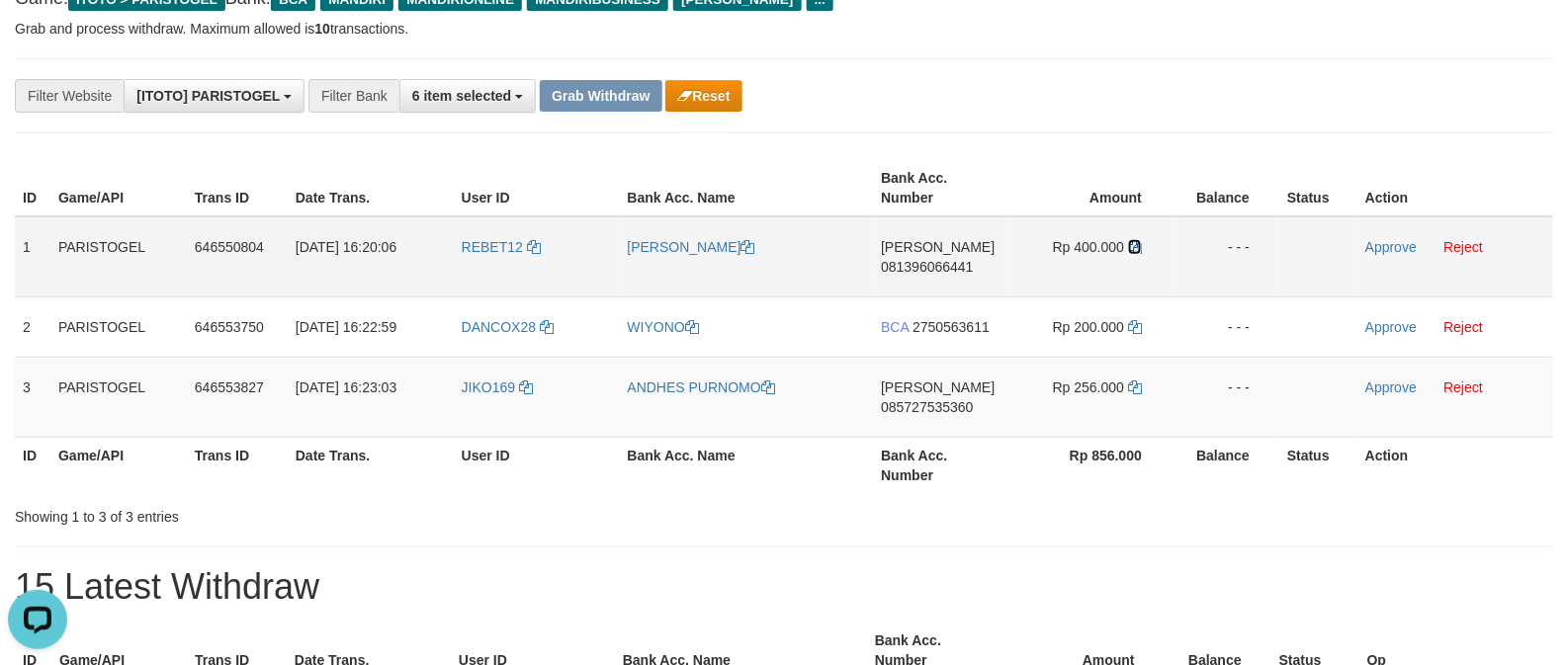 click at bounding box center (1135, 247) 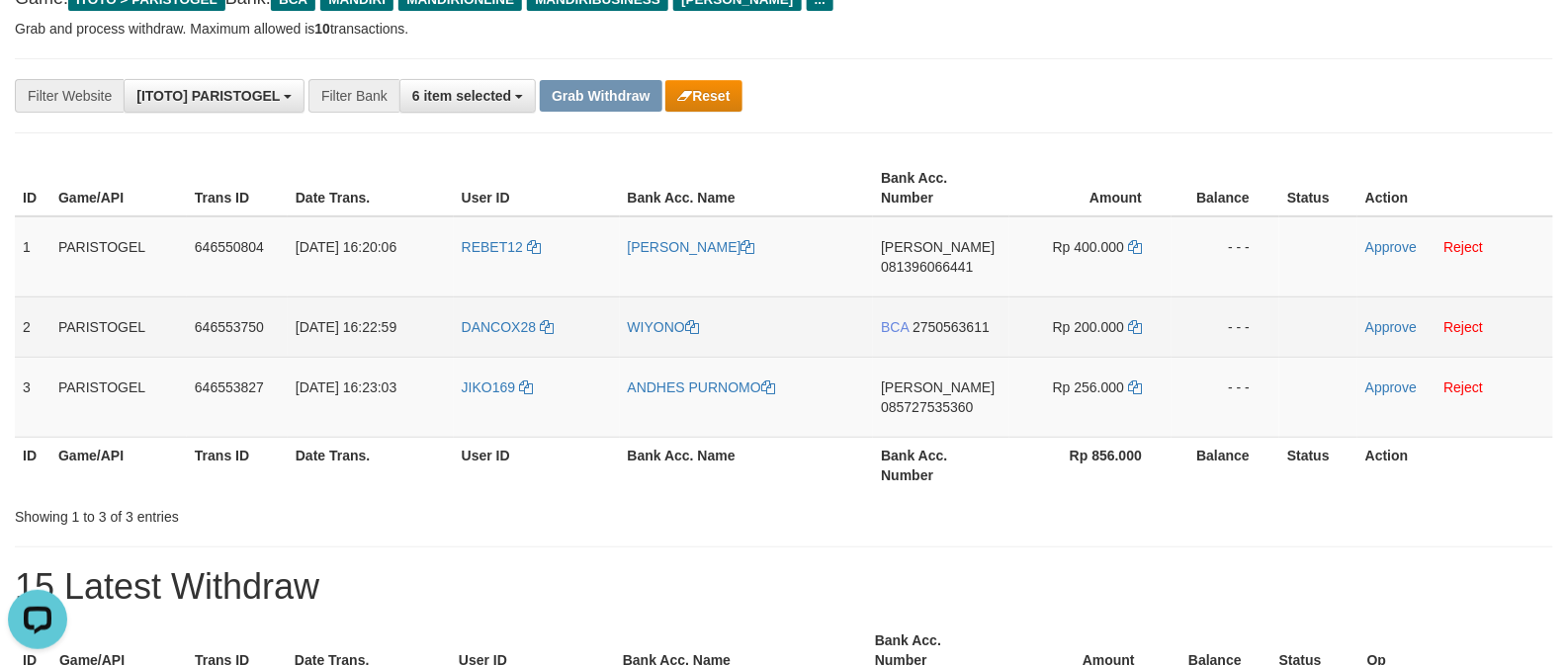 drag, startPoint x: 912, startPoint y: 349, endPoint x: 942, endPoint y: 333, distance: 34 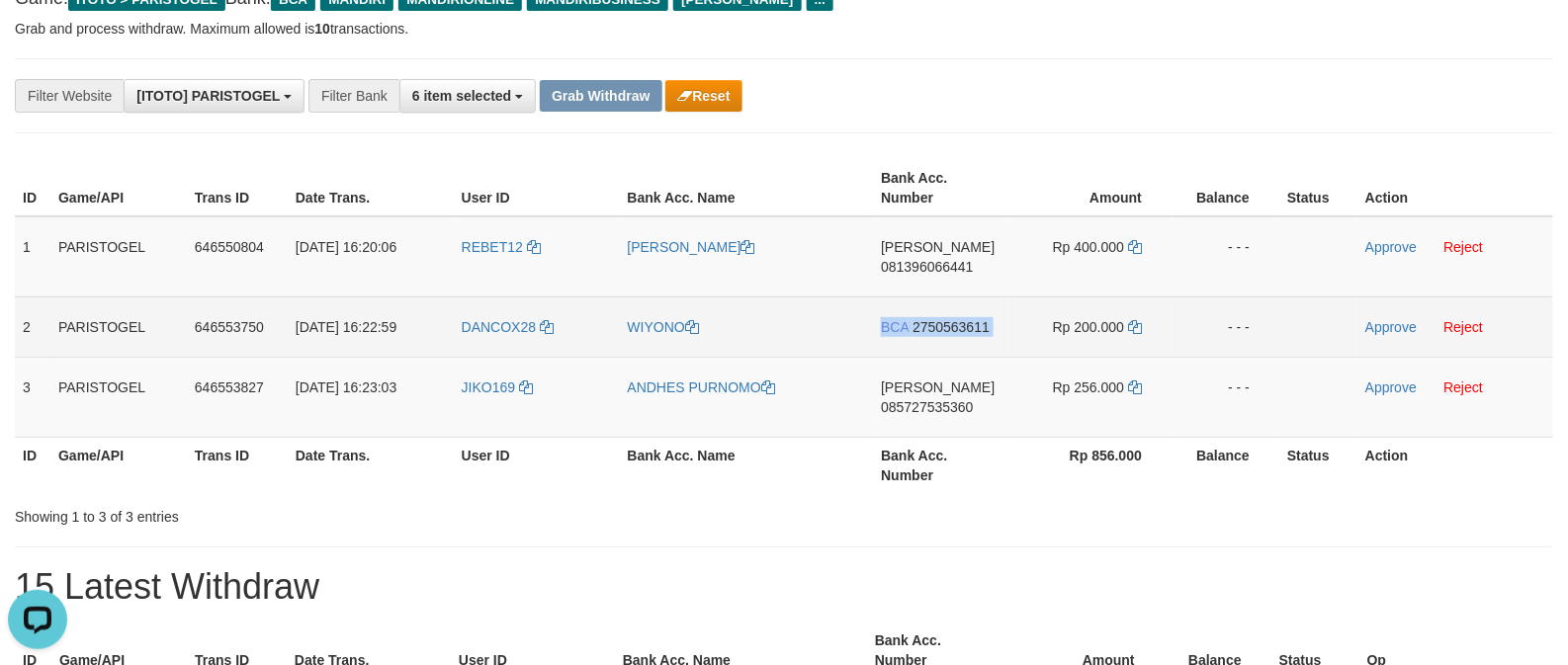 click on "2750563611" at bounding box center (951, 327) 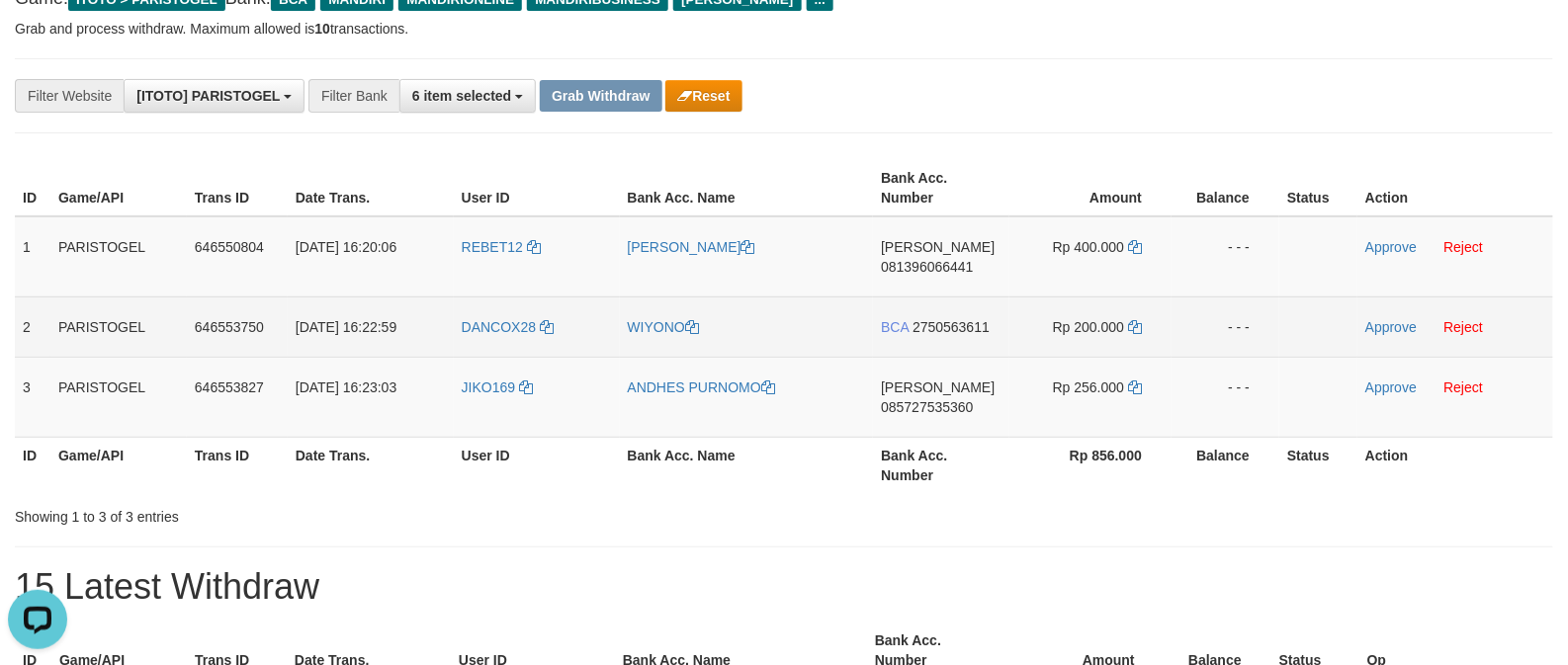 click on "BCA
2750563611" at bounding box center [941, 326] 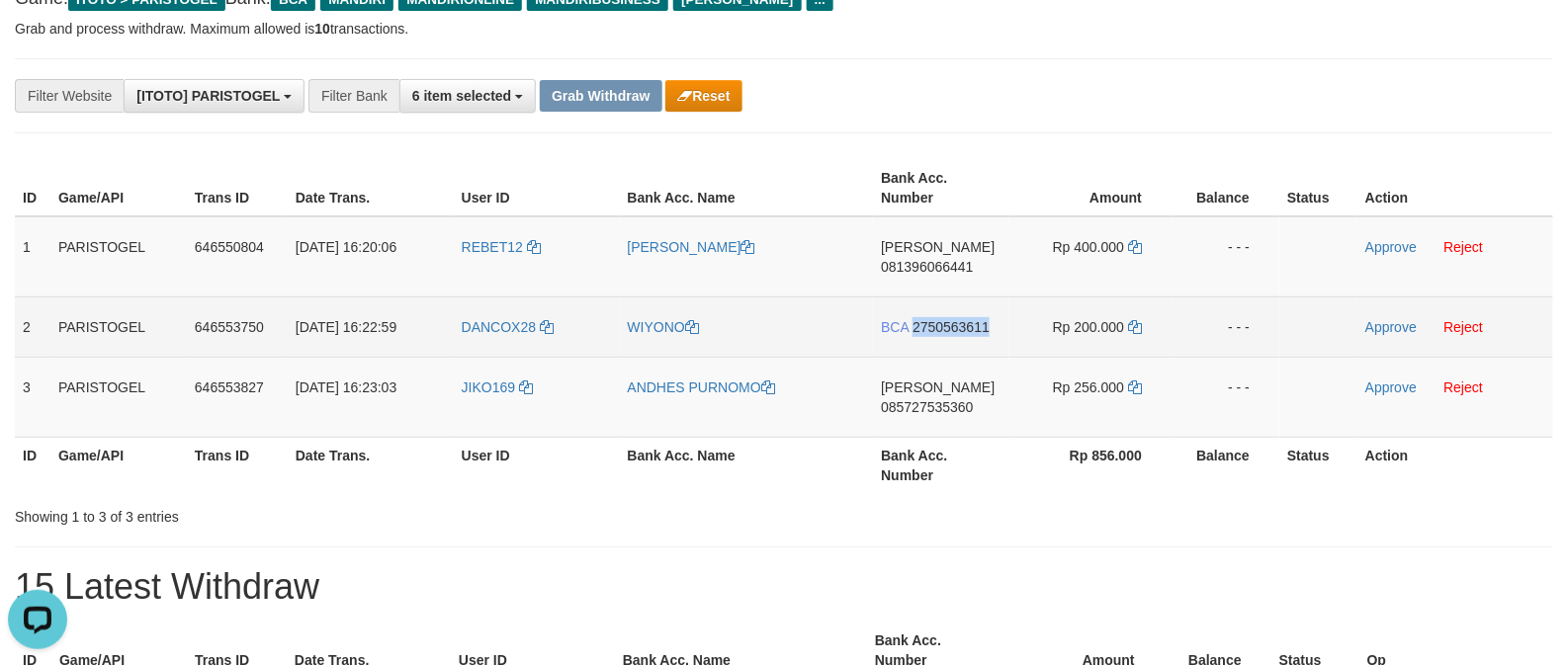 click on "BCA
2750563611" at bounding box center [941, 326] 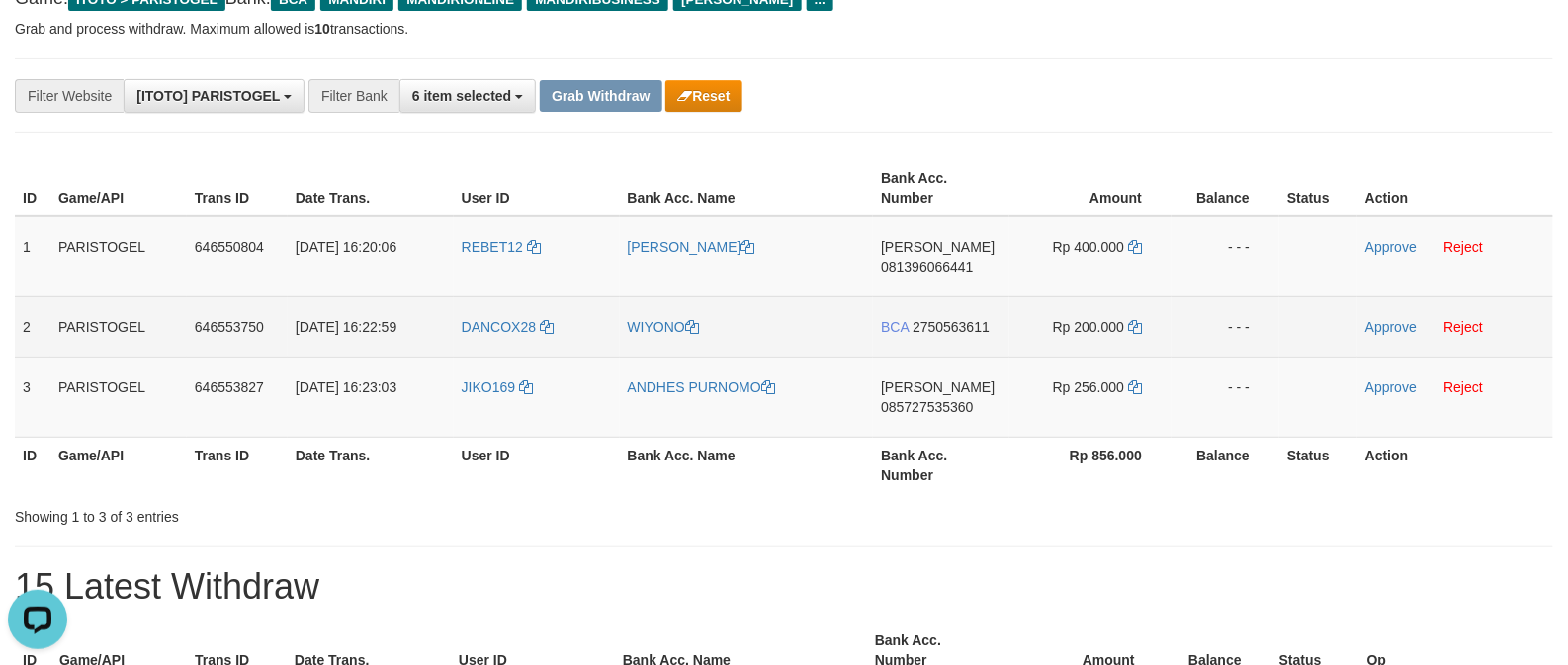 click on "2750563611" at bounding box center [951, 327] 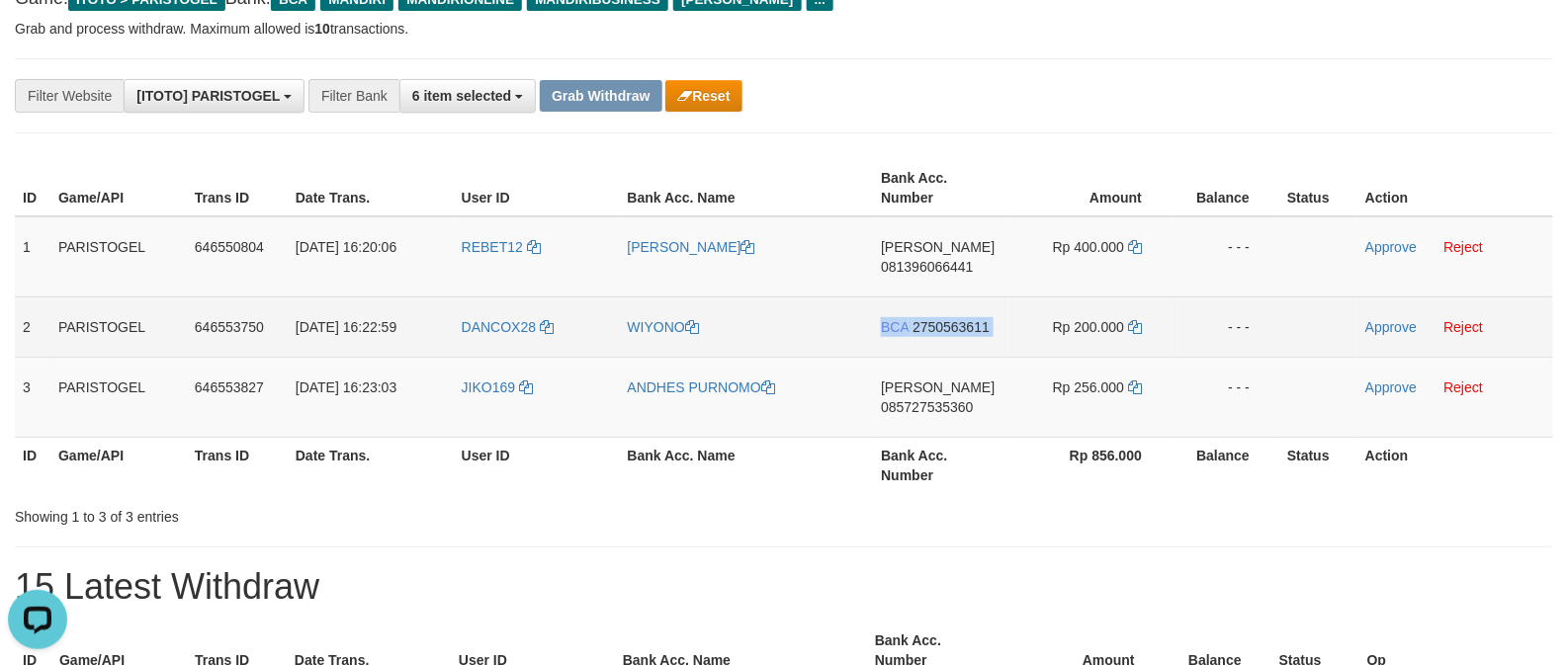 click on "2750563611" at bounding box center (951, 327) 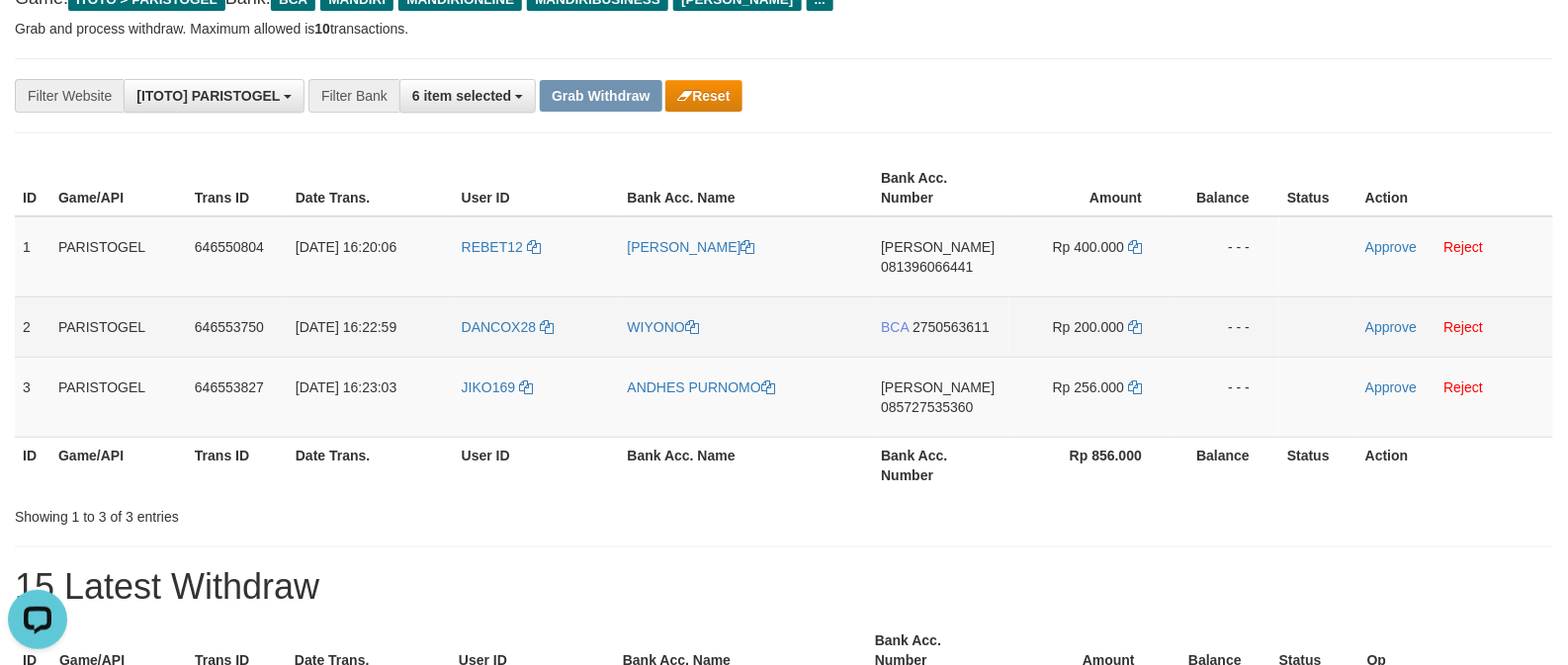 click on "BCA
2750563611" at bounding box center (941, 326) 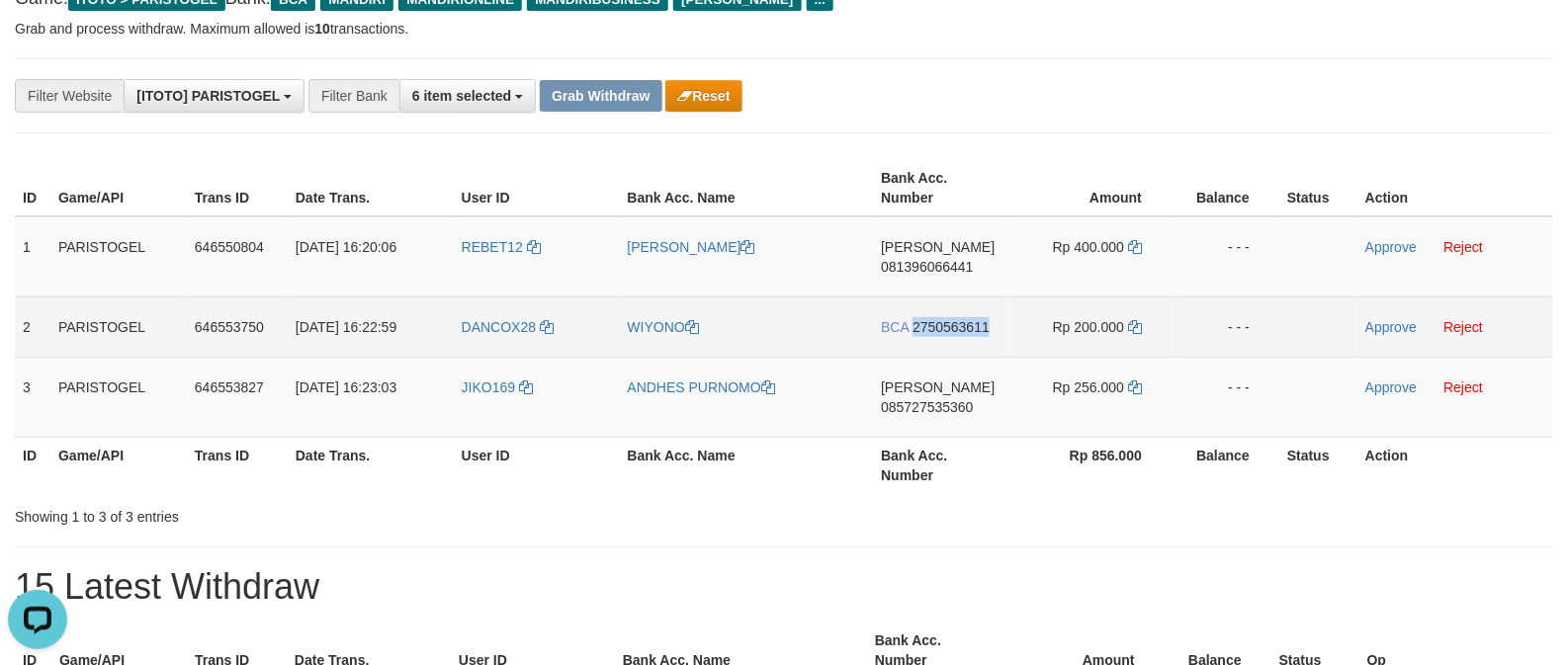 click on "BCA
2750563611" at bounding box center (941, 326) 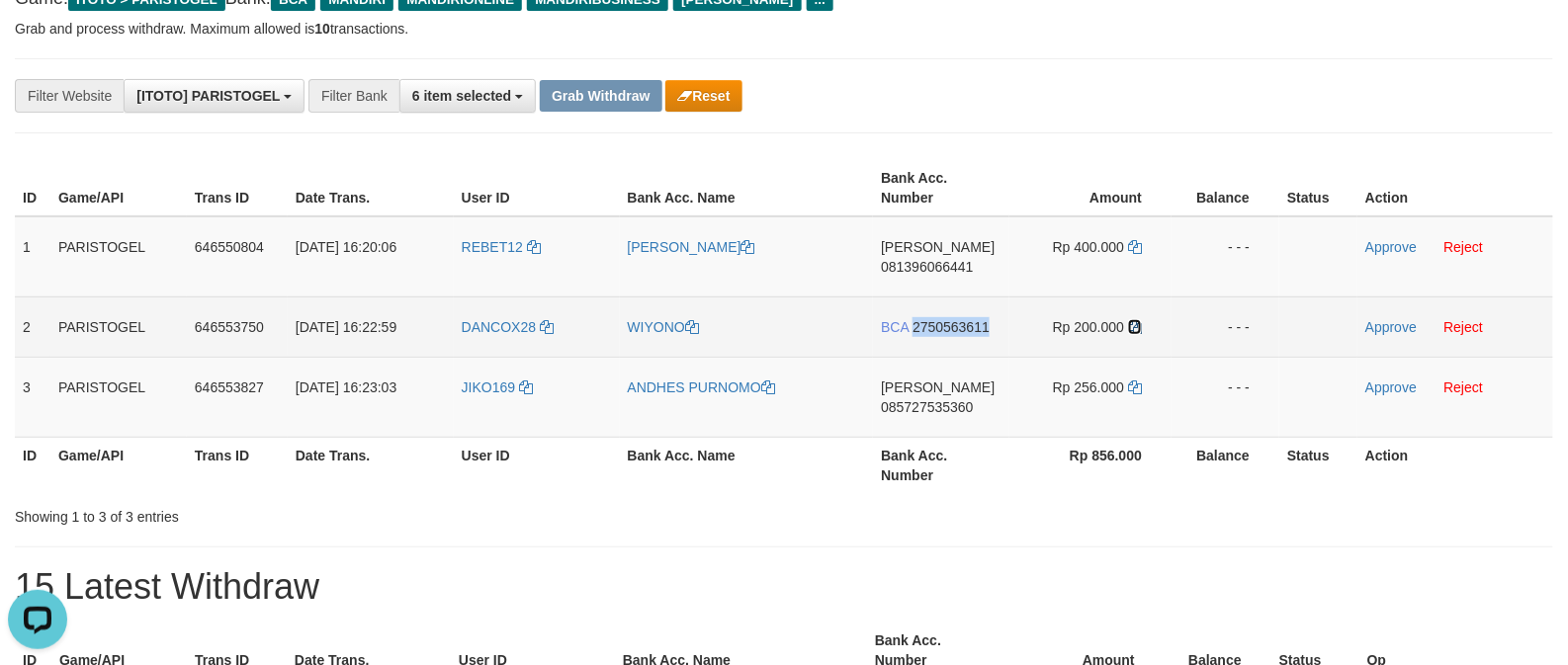 drag, startPoint x: 1128, startPoint y: 333, endPoint x: 1135, endPoint y: 317, distance: 17.464249 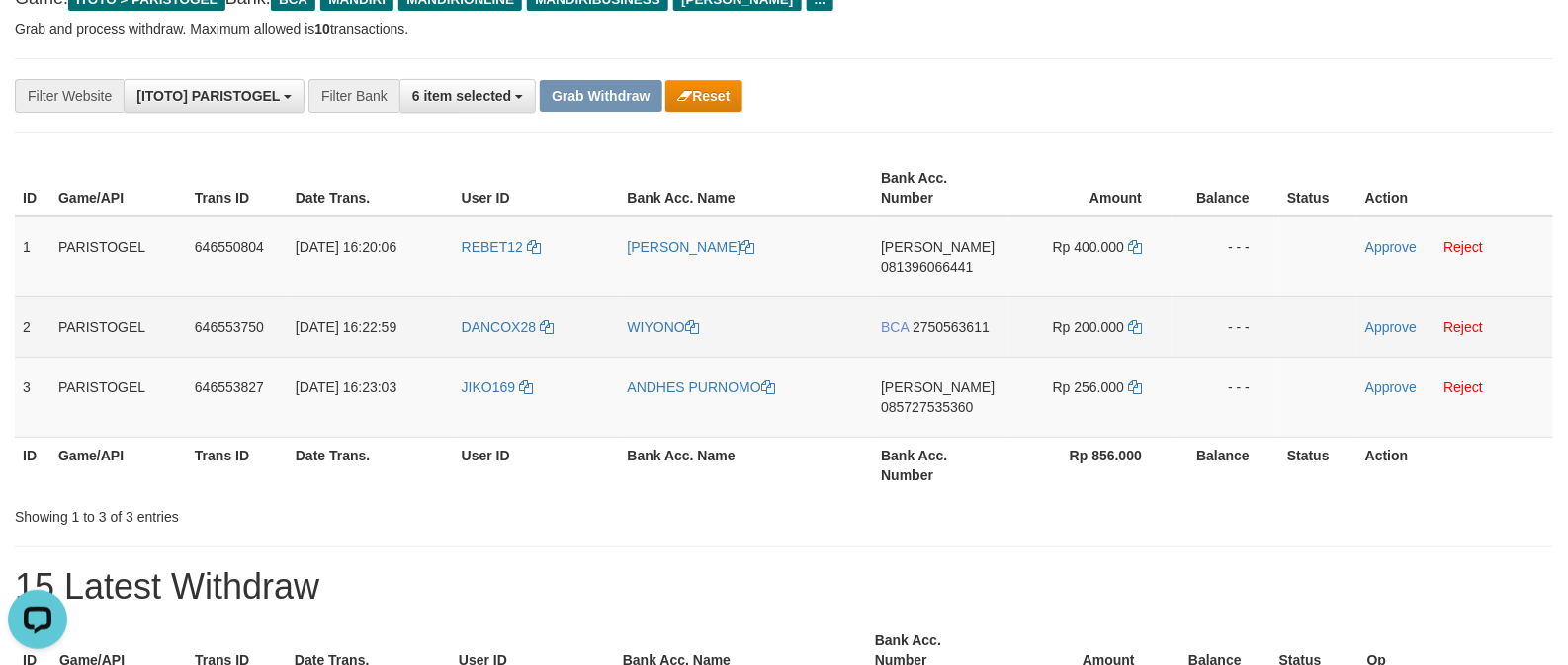 click on "Rp 200.000" at bounding box center (1090, 326) 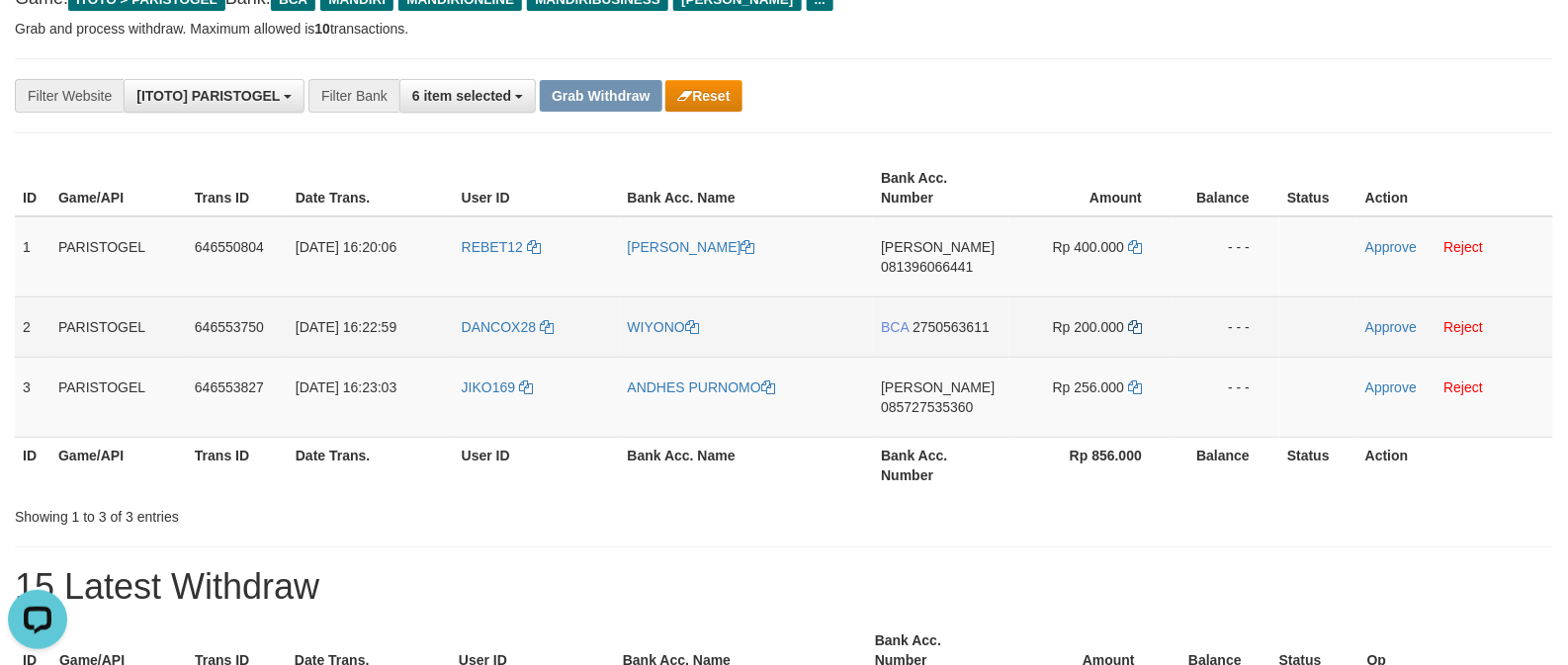 click on "Rp 200.000" at bounding box center [1090, 326] 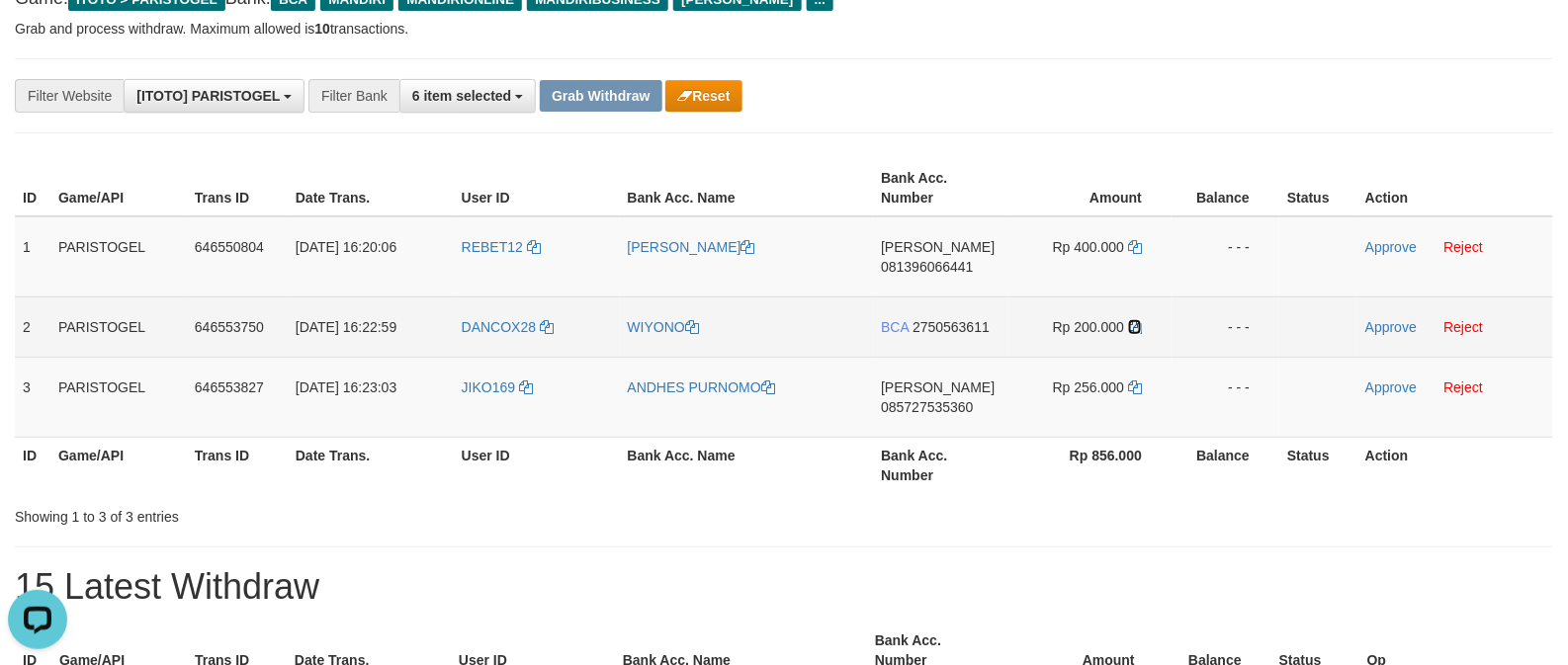click at bounding box center [1135, 327] 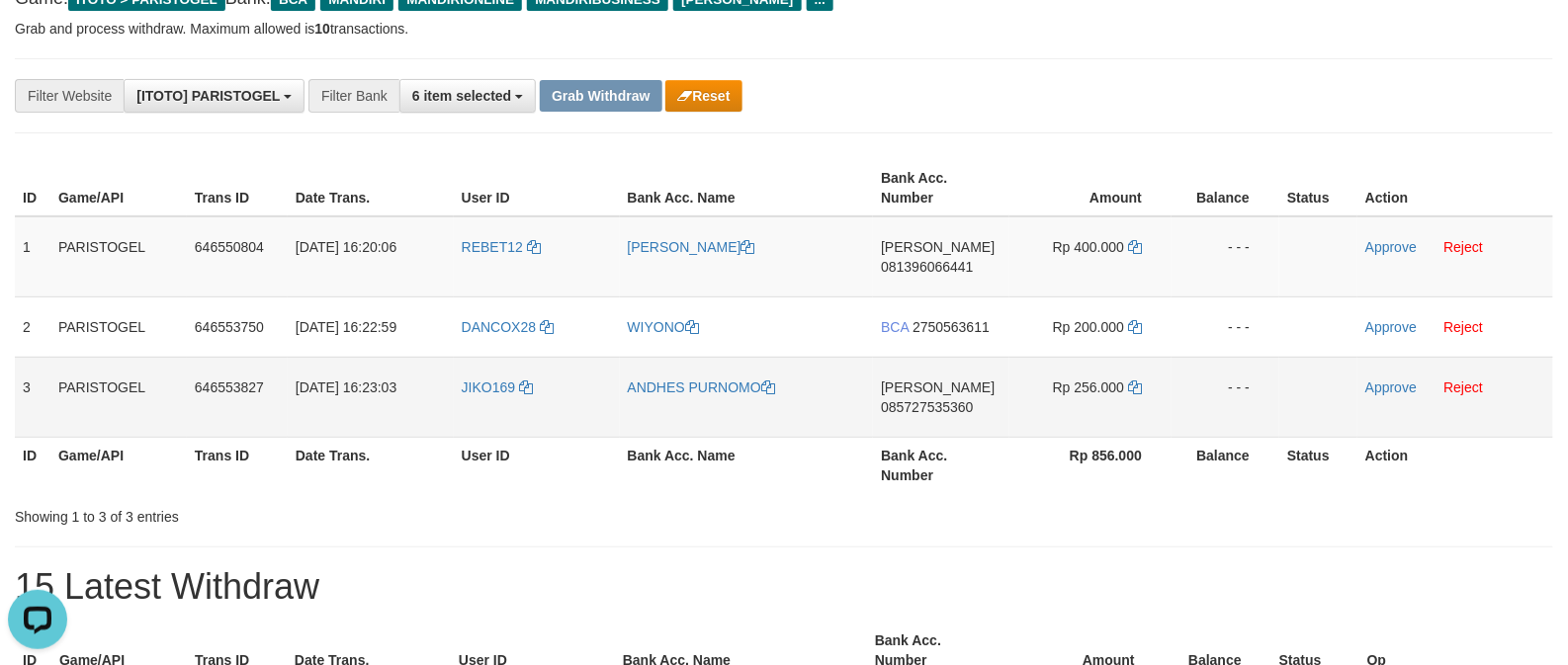 click on "085727535360" at bounding box center (926, 407) 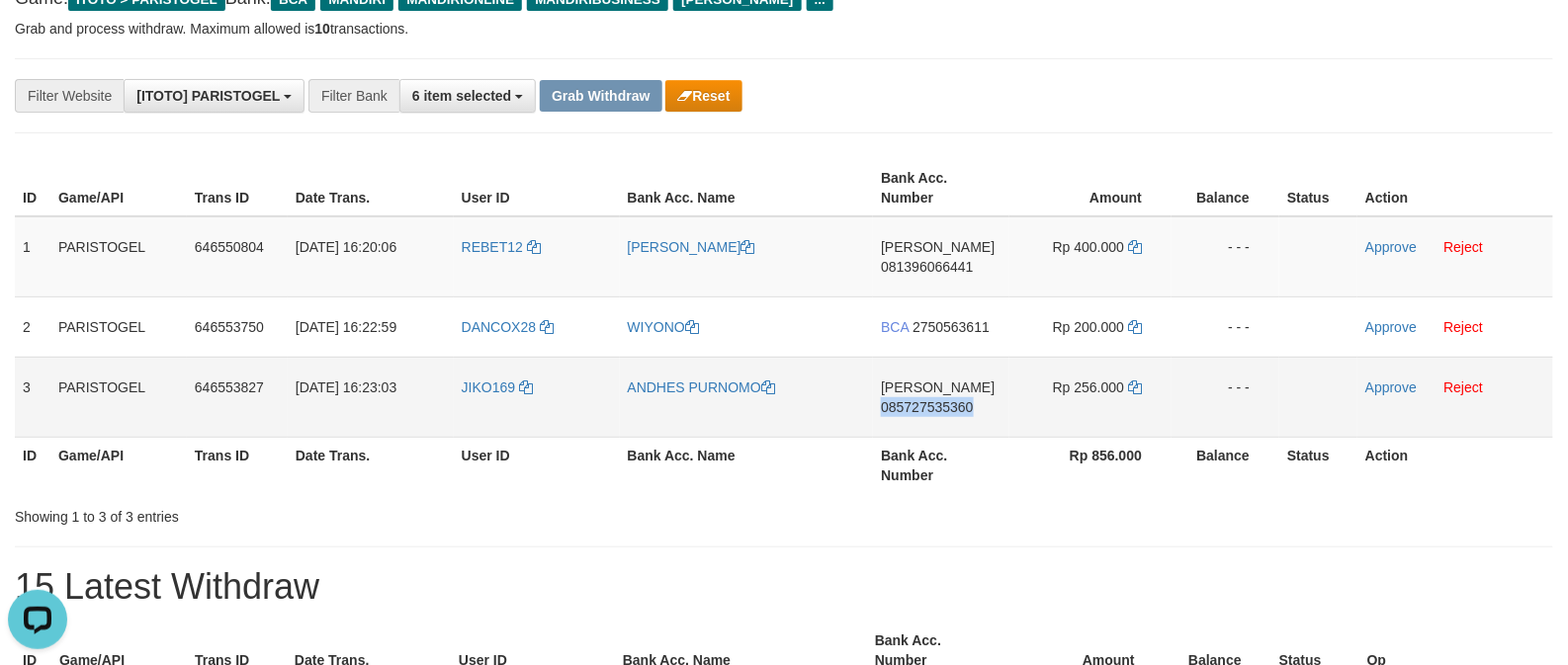 click on "DANA
085727535360" at bounding box center (941, 396) 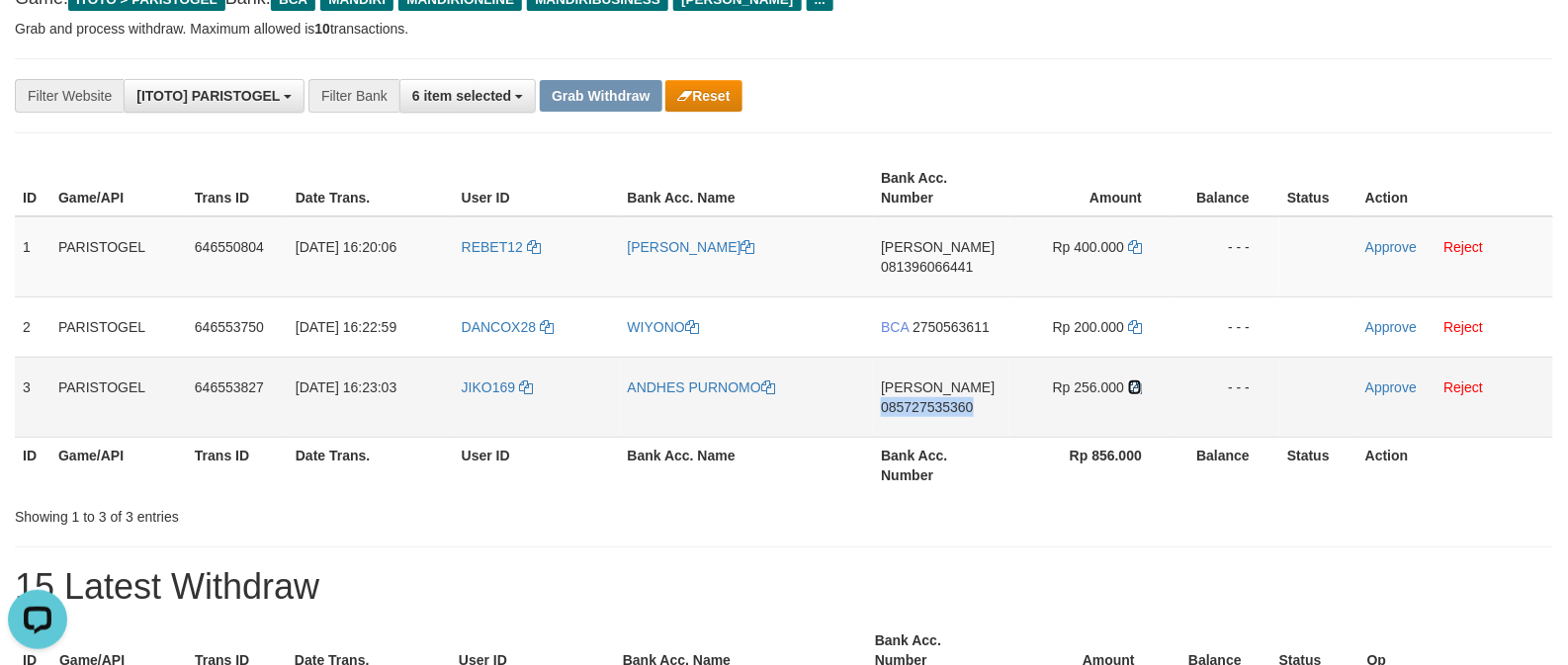 click at bounding box center (1135, 387) 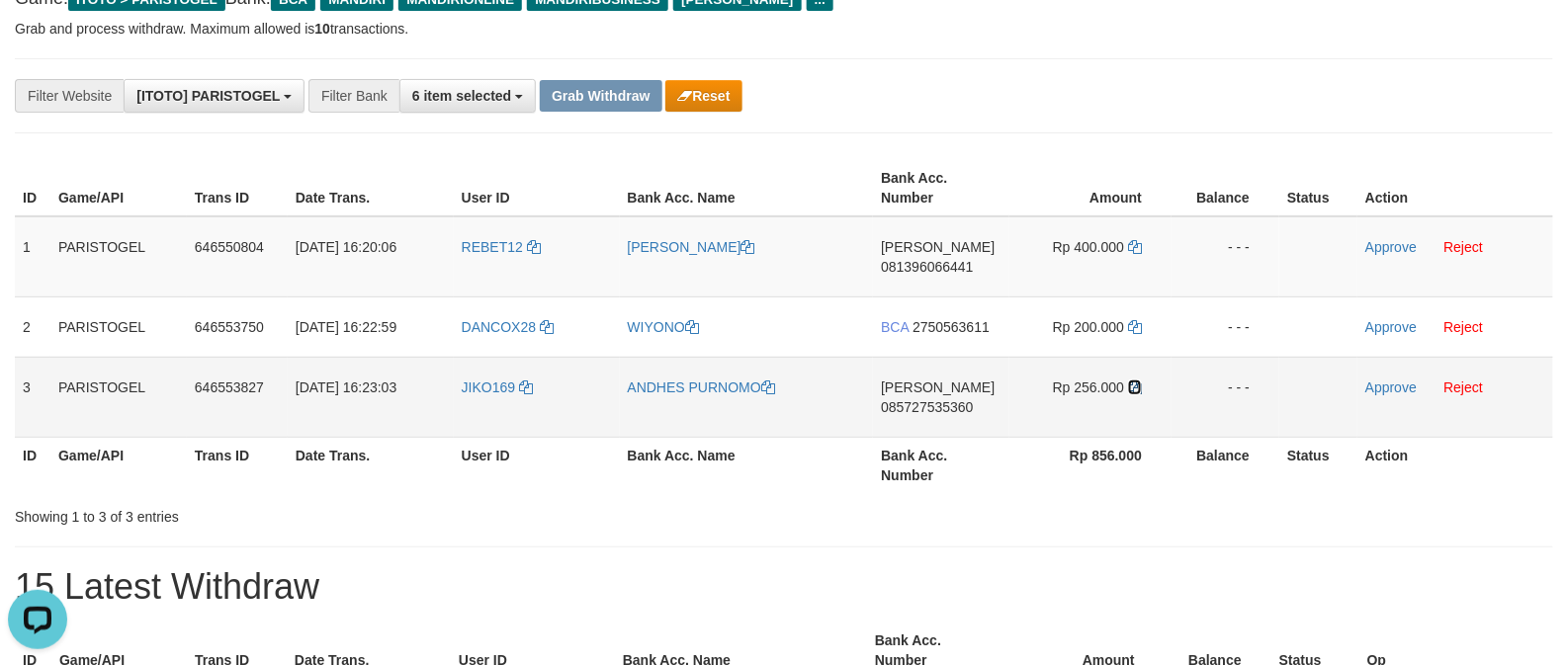 click at bounding box center [1135, 387] 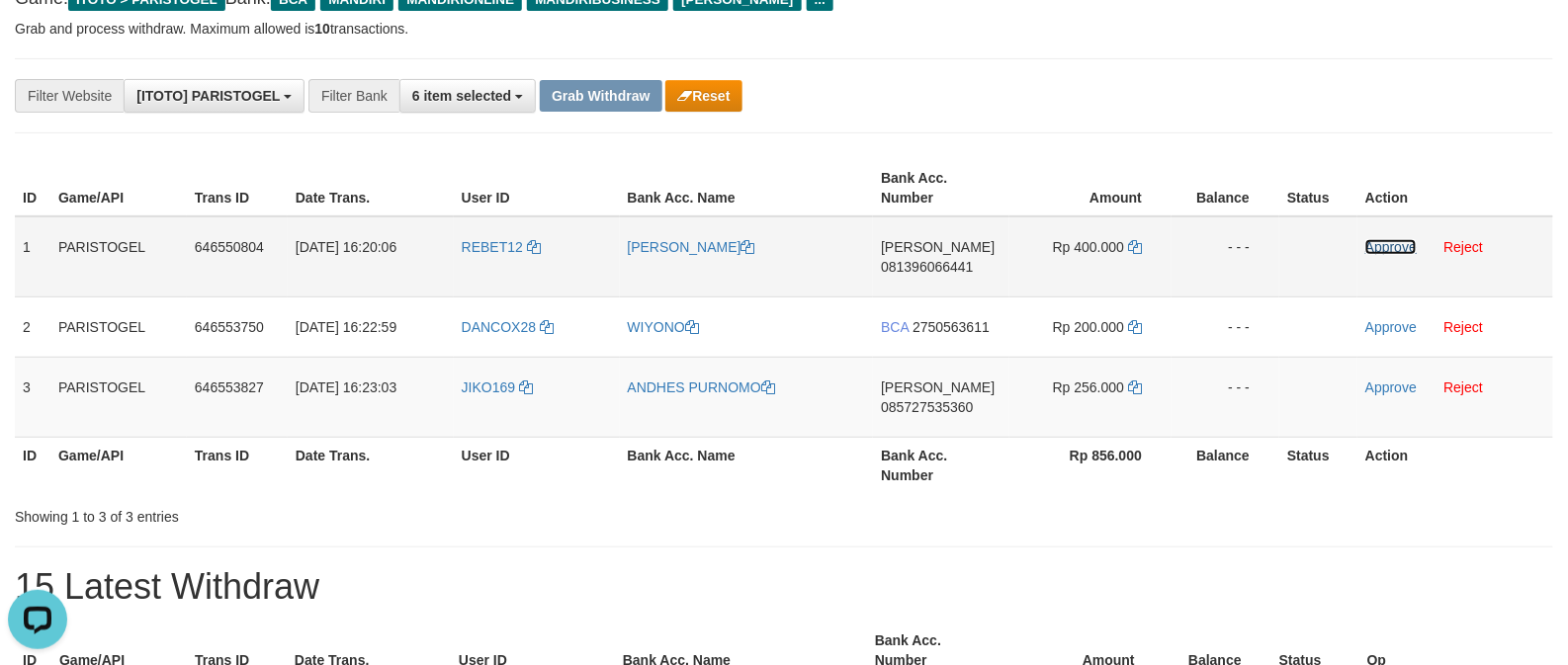 click on "Approve" at bounding box center [1391, 247] 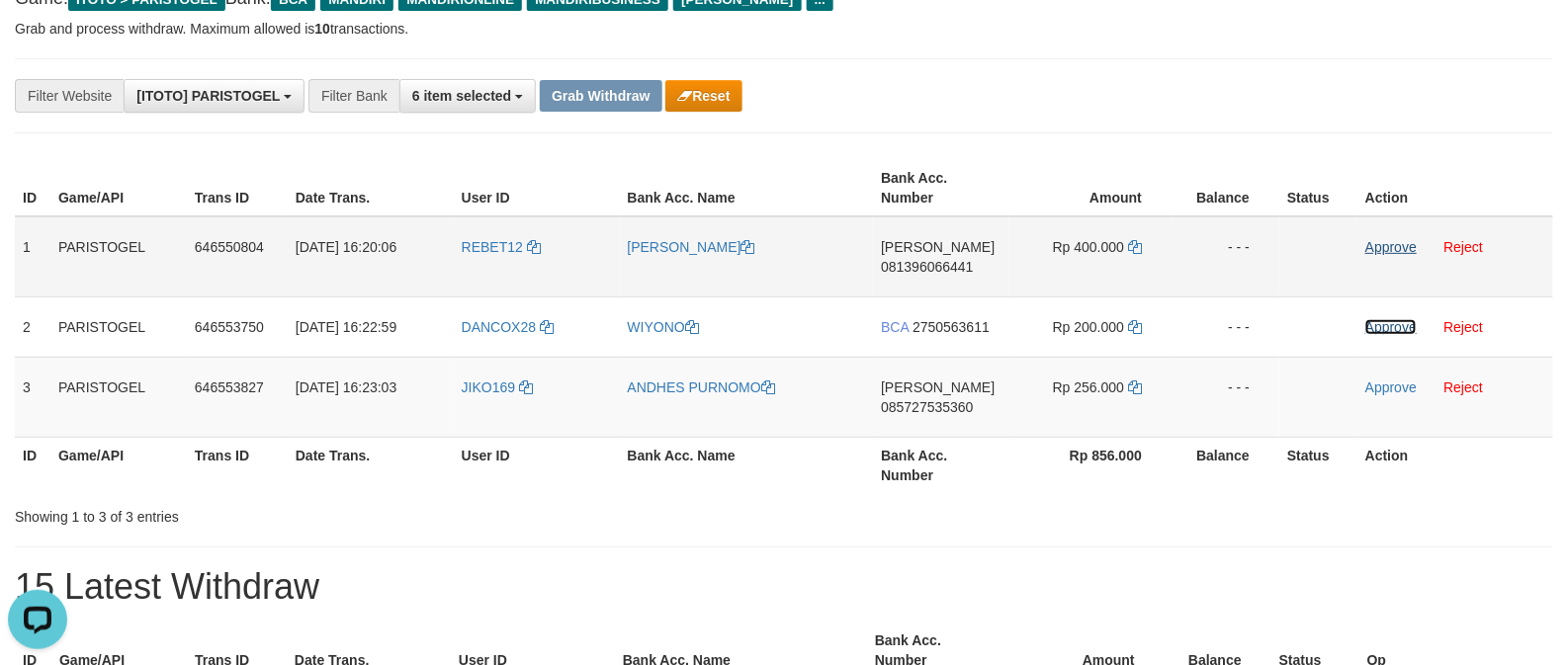 click on "Approve" at bounding box center (1391, 327) 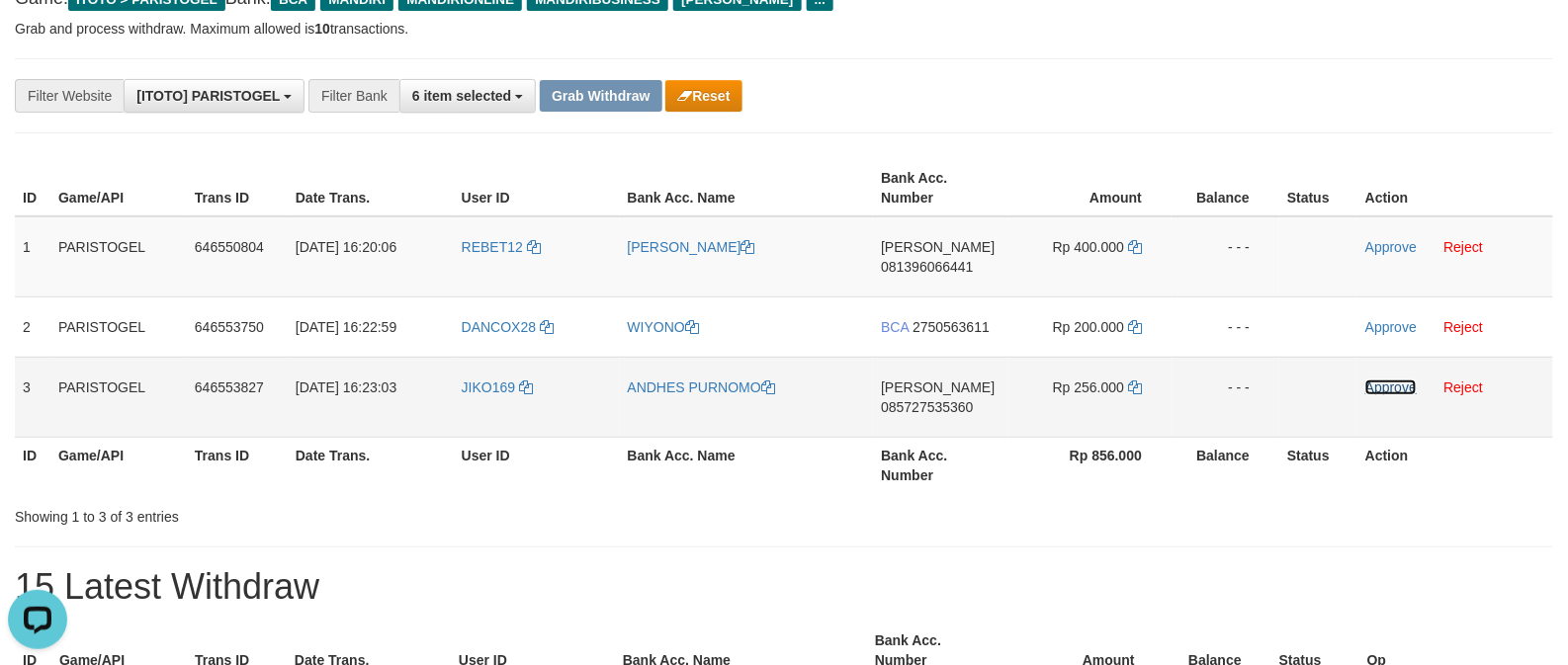 click on "Approve" at bounding box center (1391, 387) 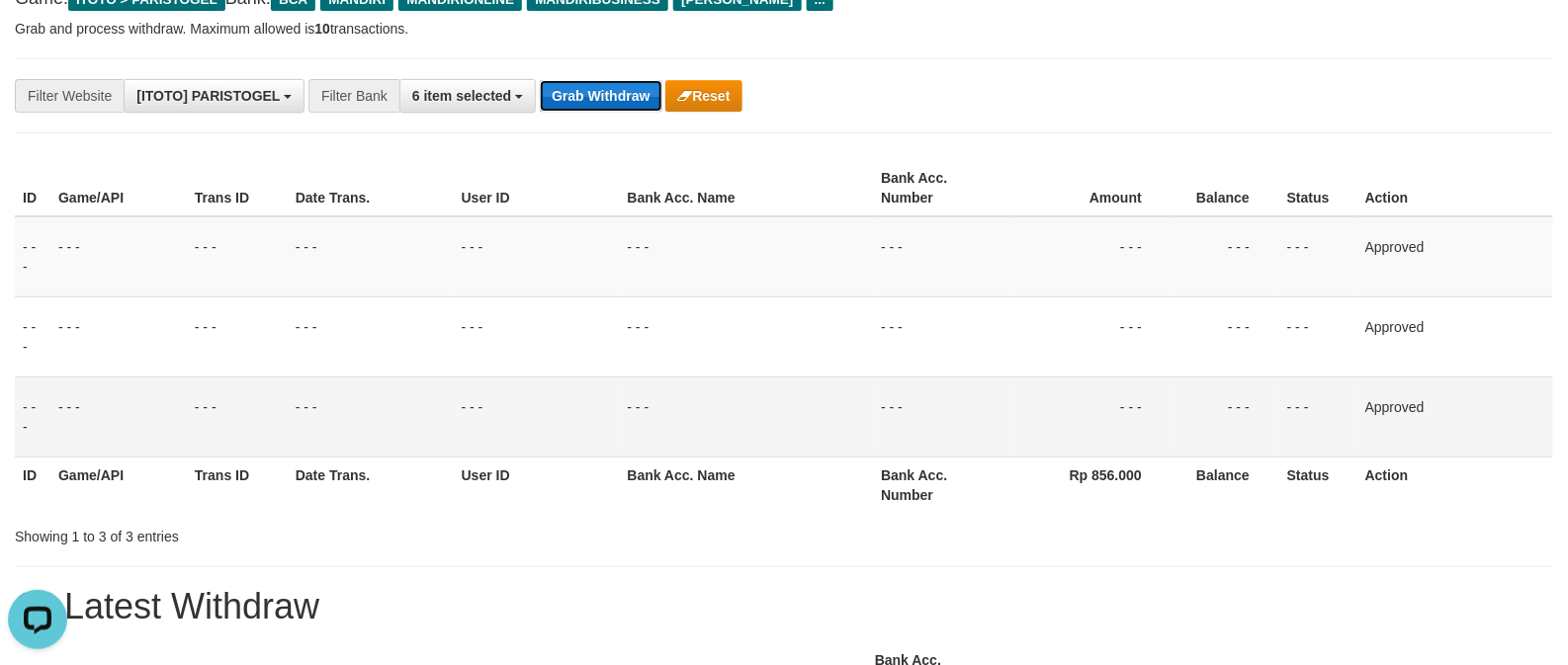 click on "Grab Withdraw" at bounding box center (600, 96) 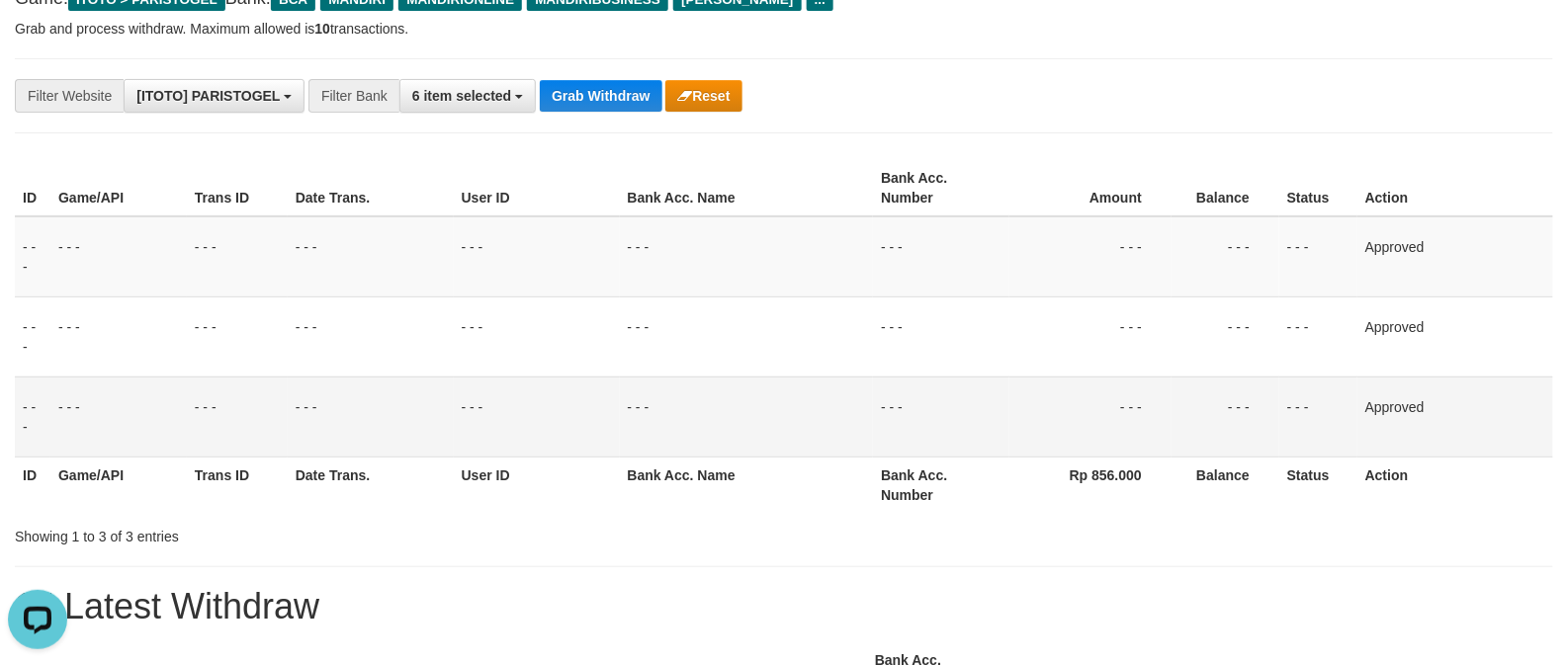 click on "Balance" at bounding box center [1225, 188] 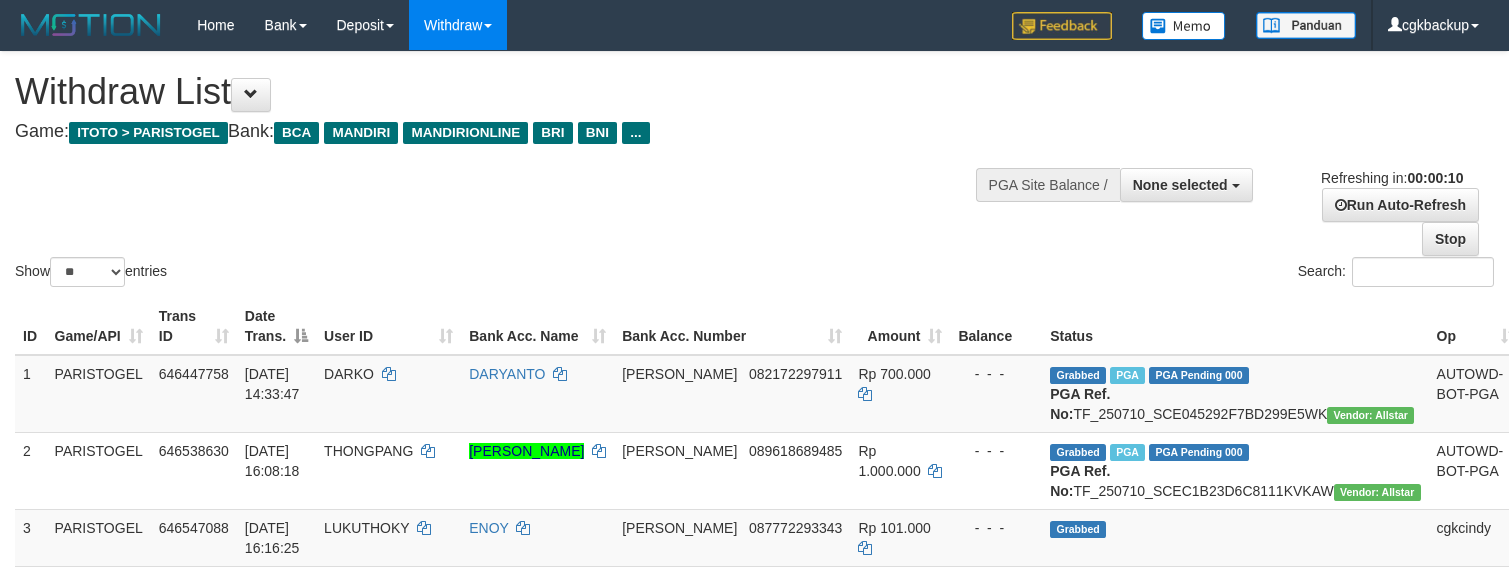select 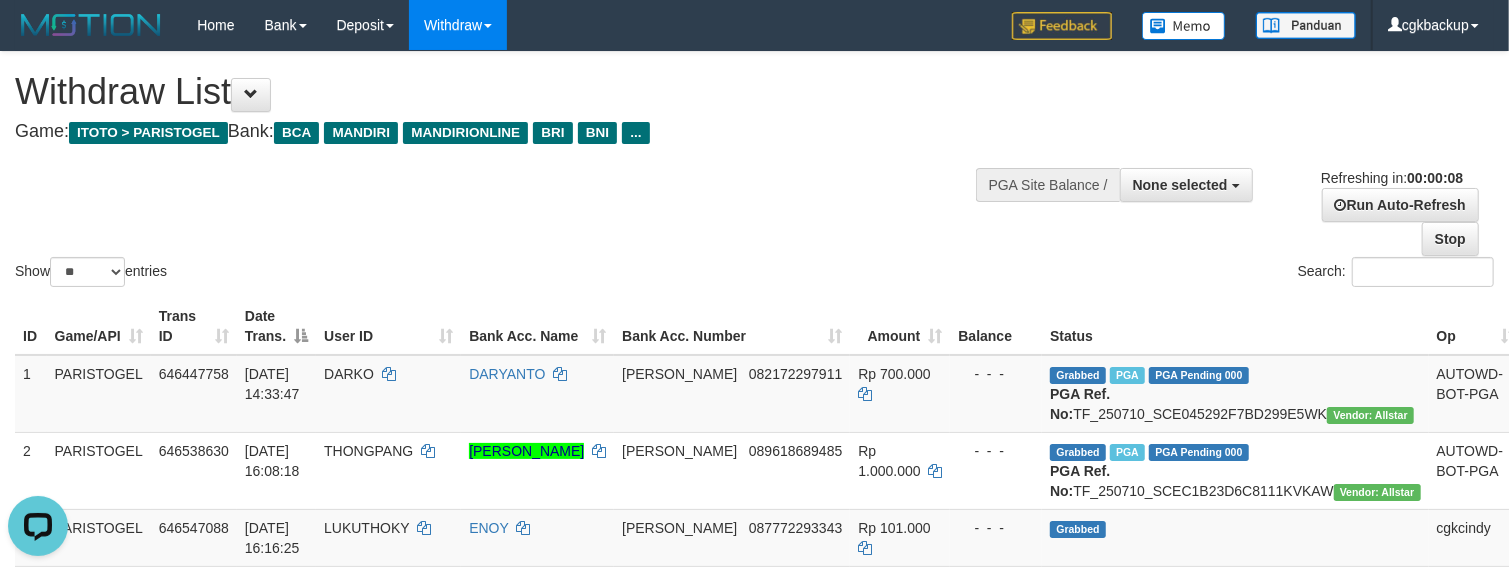 scroll, scrollTop: 0, scrollLeft: 0, axis: both 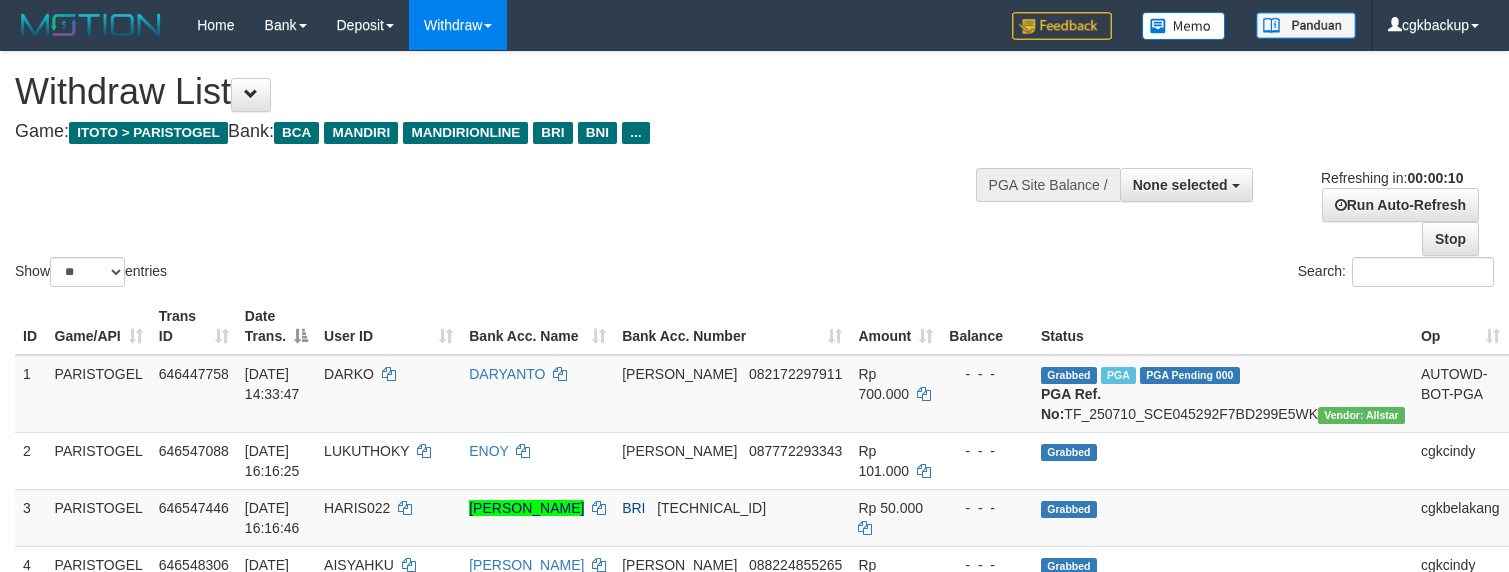 select 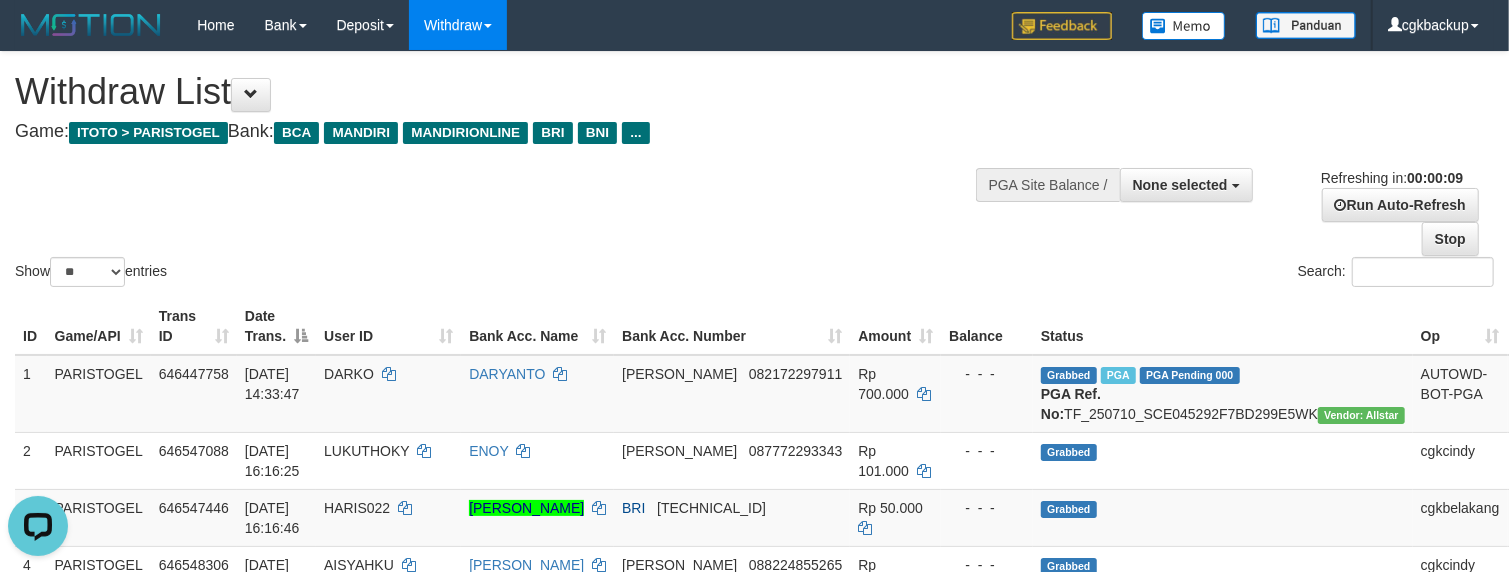 scroll, scrollTop: 0, scrollLeft: 0, axis: both 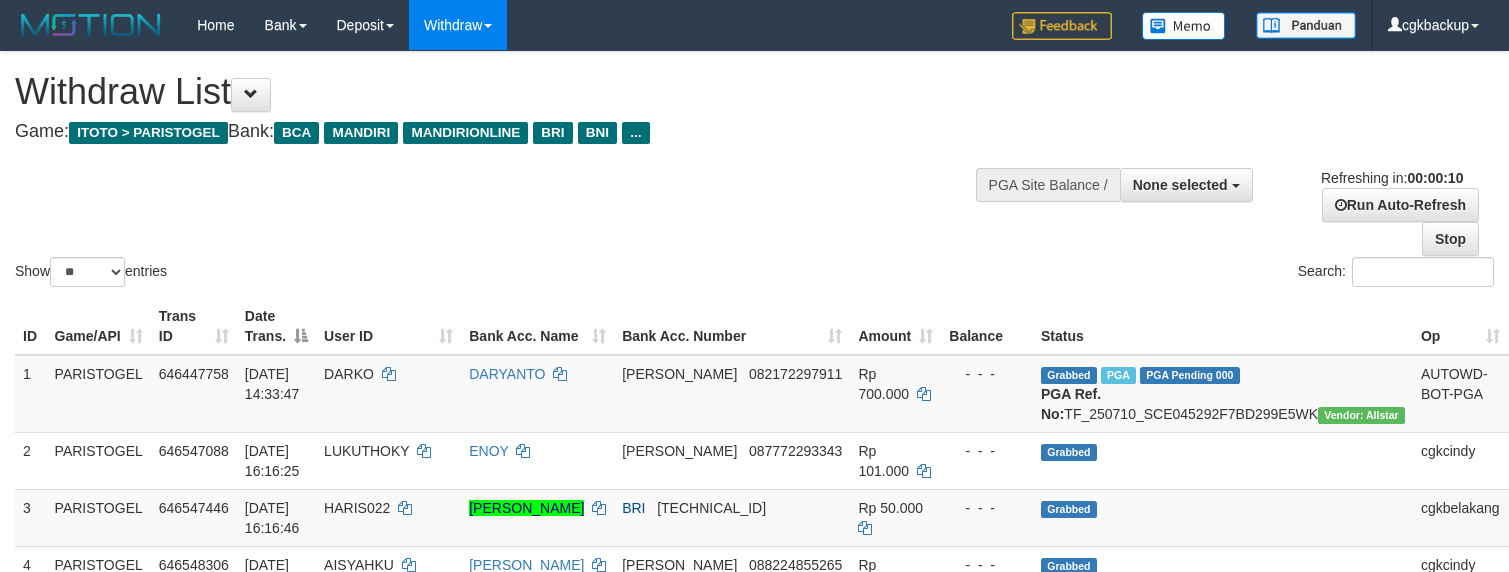 select 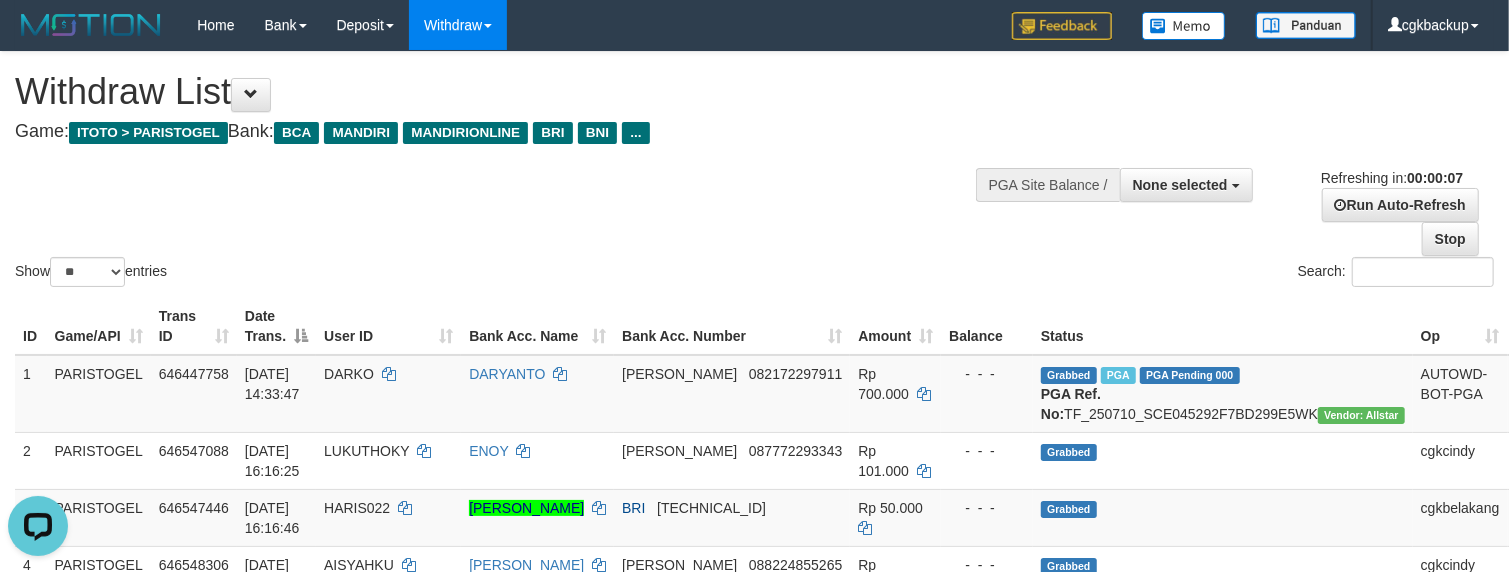 scroll, scrollTop: 0, scrollLeft: 0, axis: both 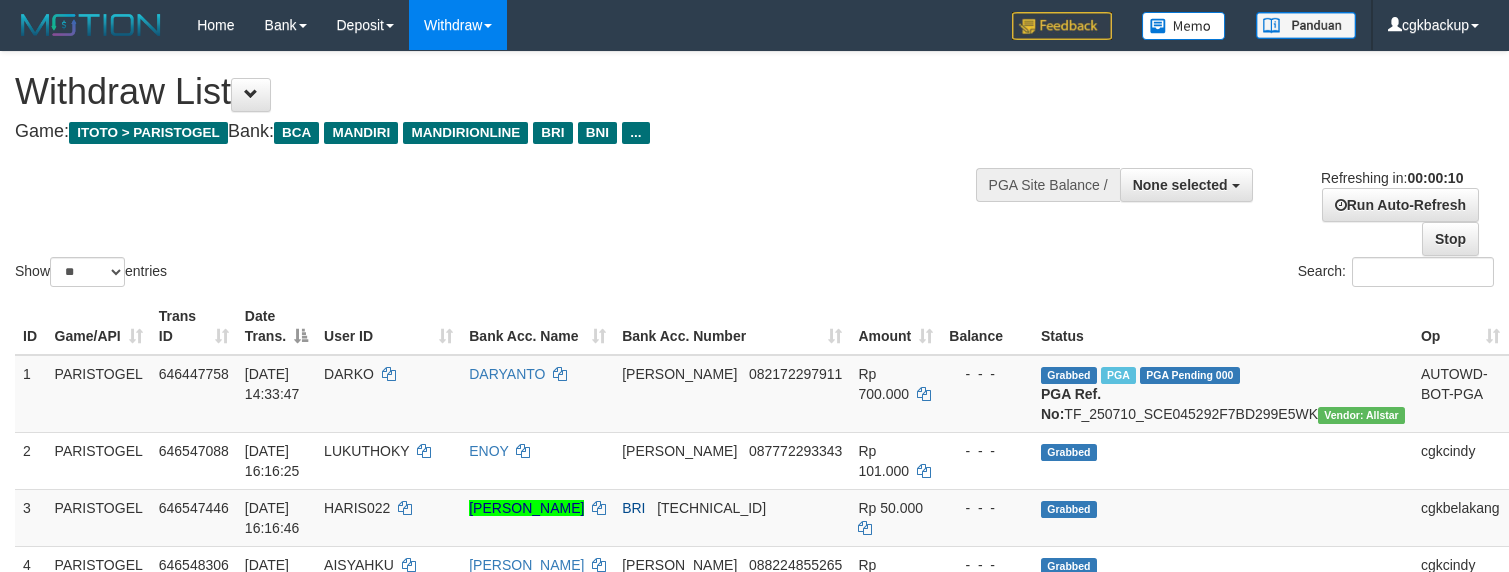 select 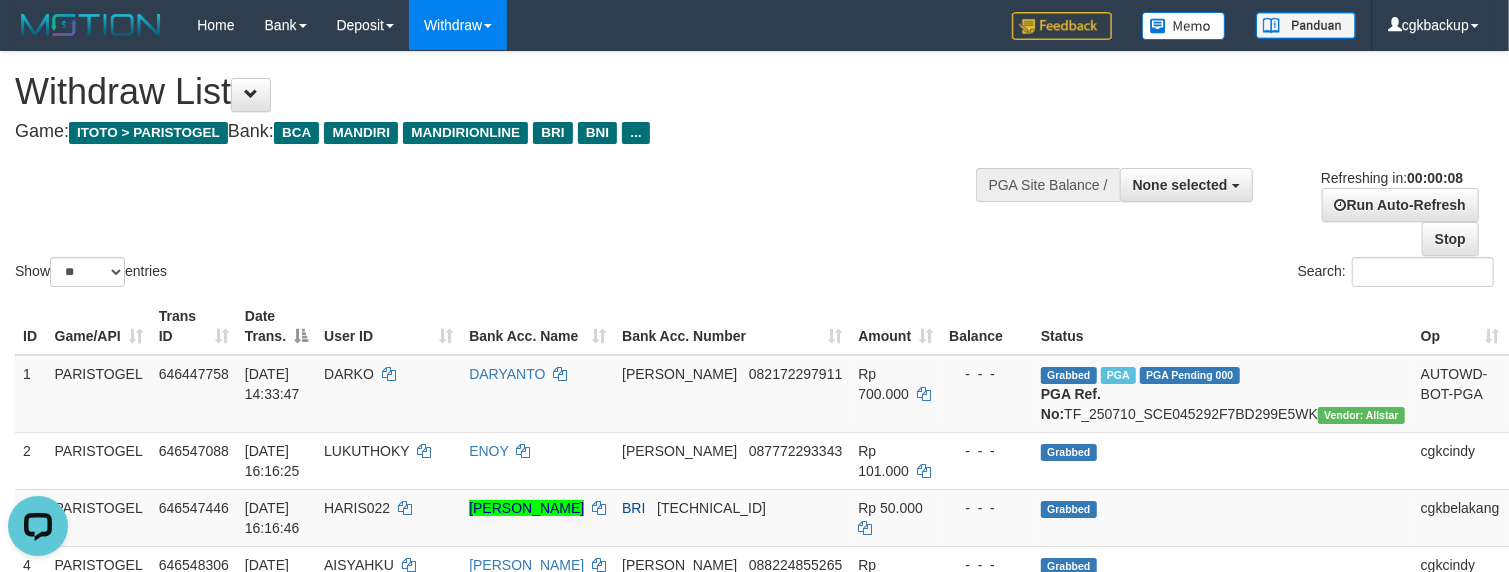 scroll, scrollTop: 0, scrollLeft: 0, axis: both 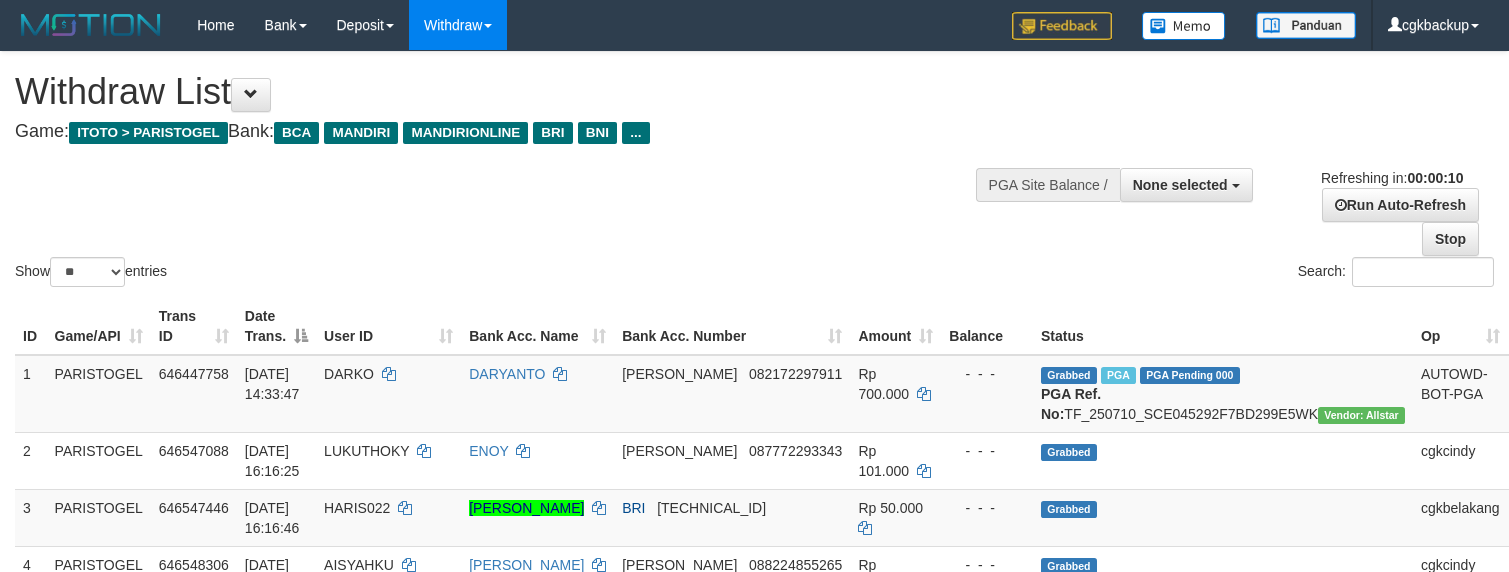 select 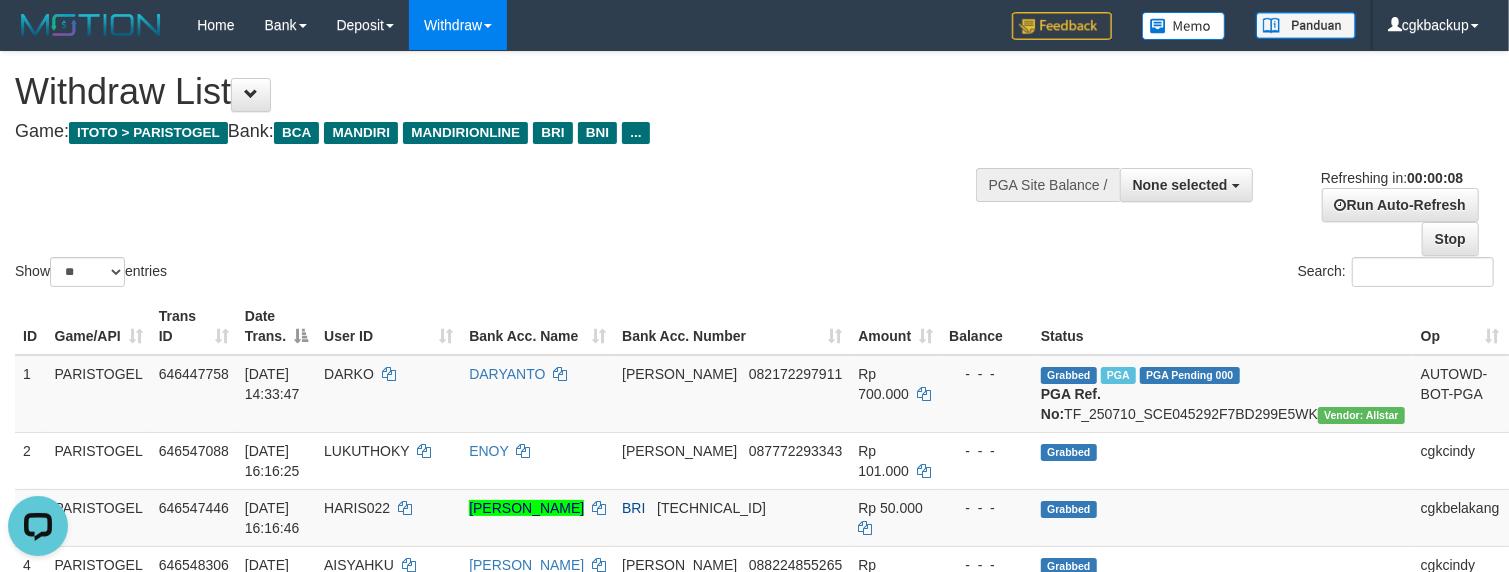 scroll, scrollTop: 0, scrollLeft: 0, axis: both 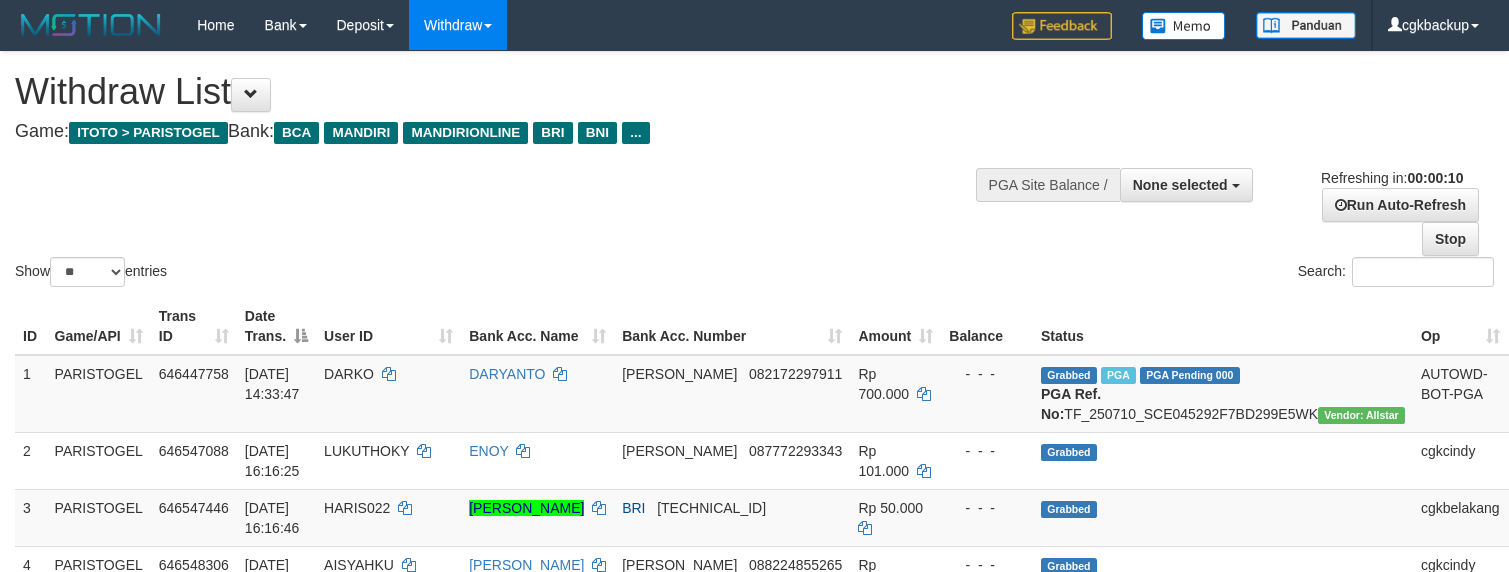 select 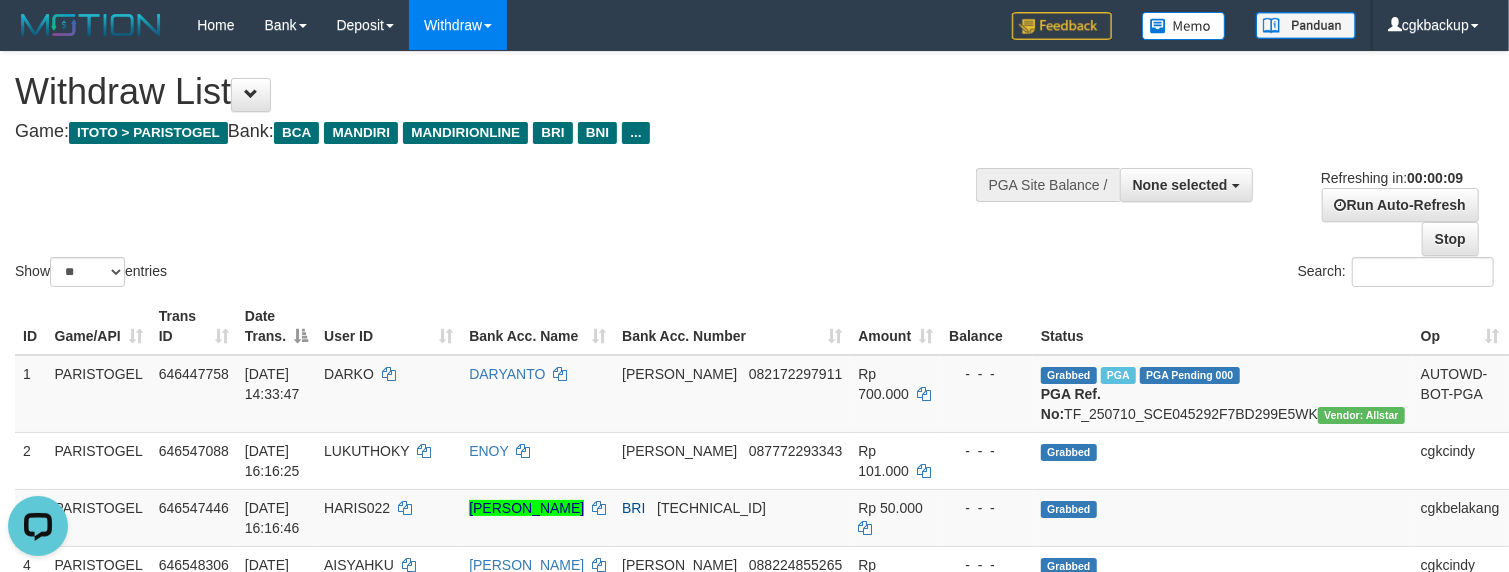scroll, scrollTop: 0, scrollLeft: 0, axis: both 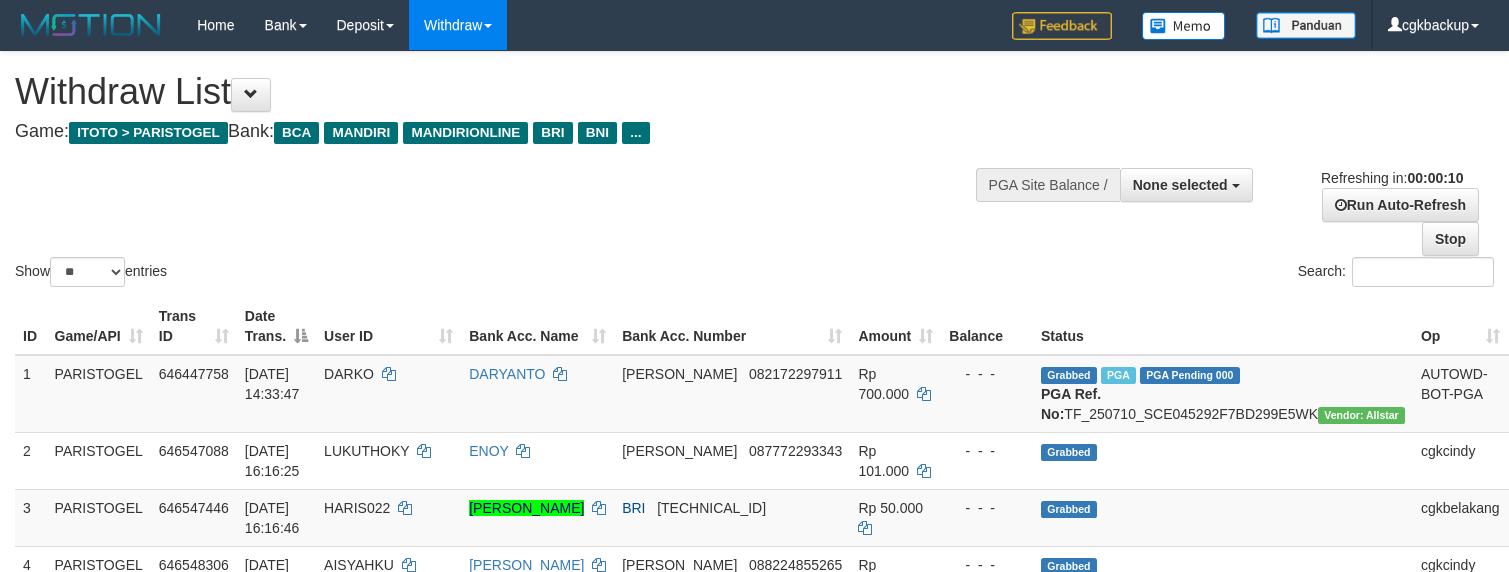select 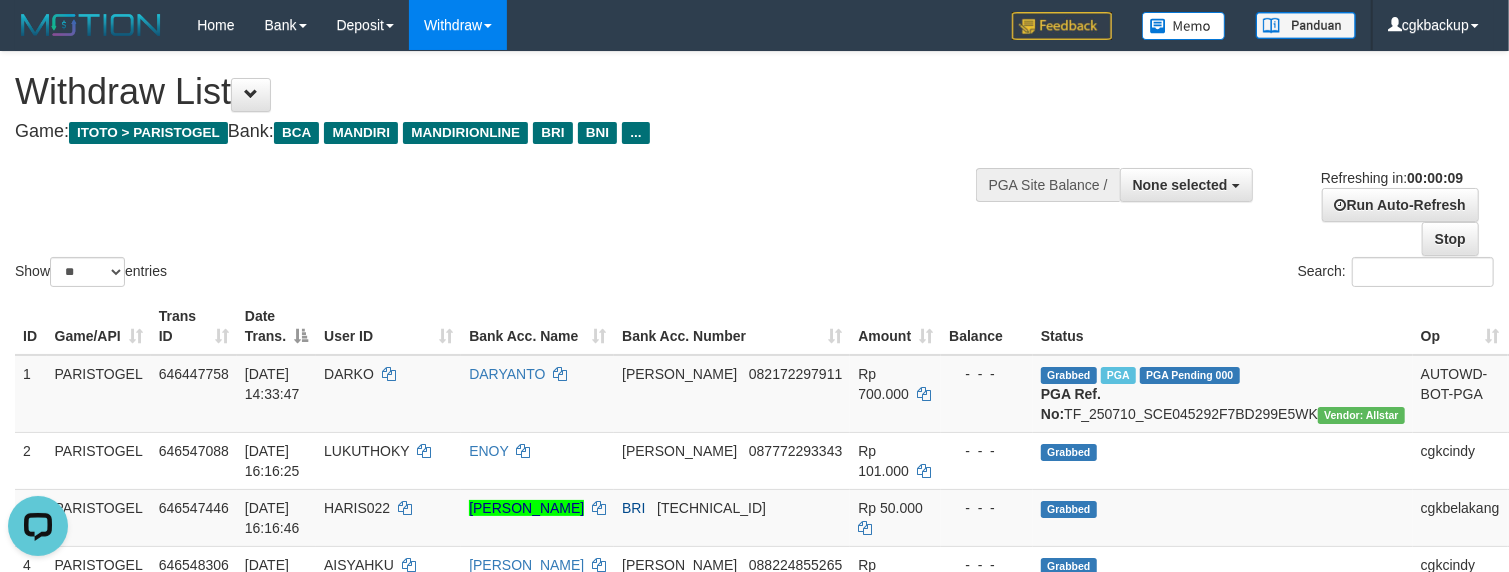 scroll, scrollTop: 0, scrollLeft: 0, axis: both 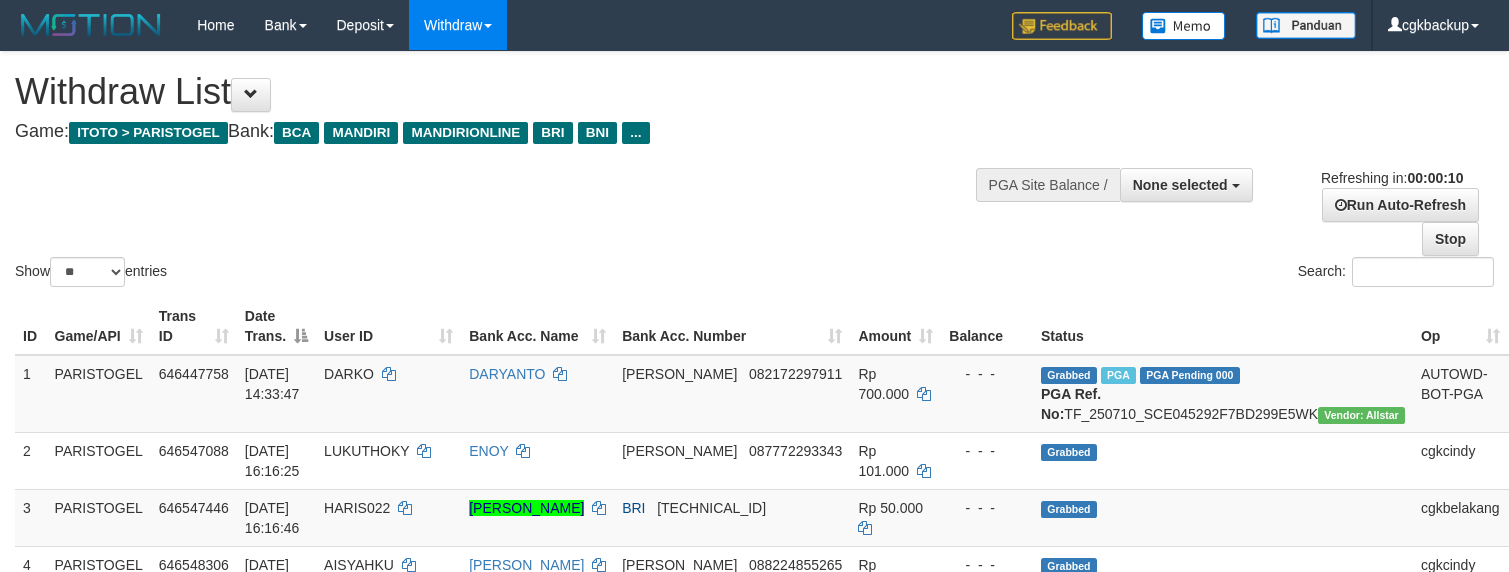 select 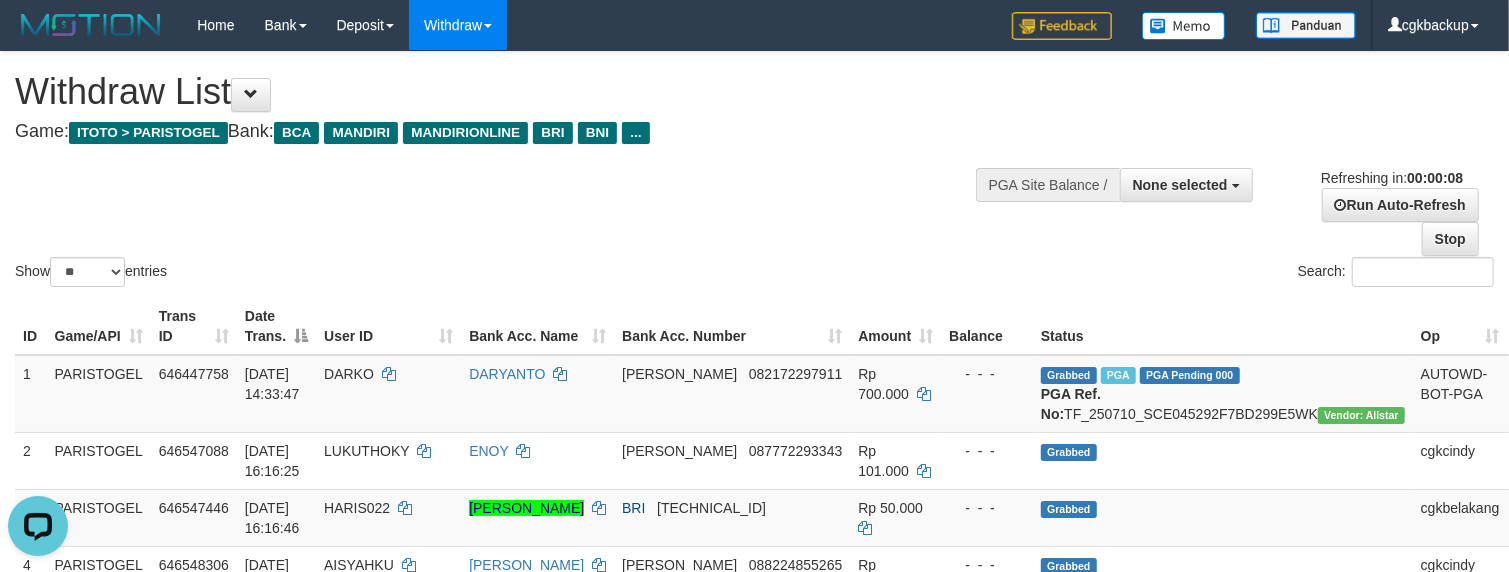 scroll, scrollTop: 0, scrollLeft: 0, axis: both 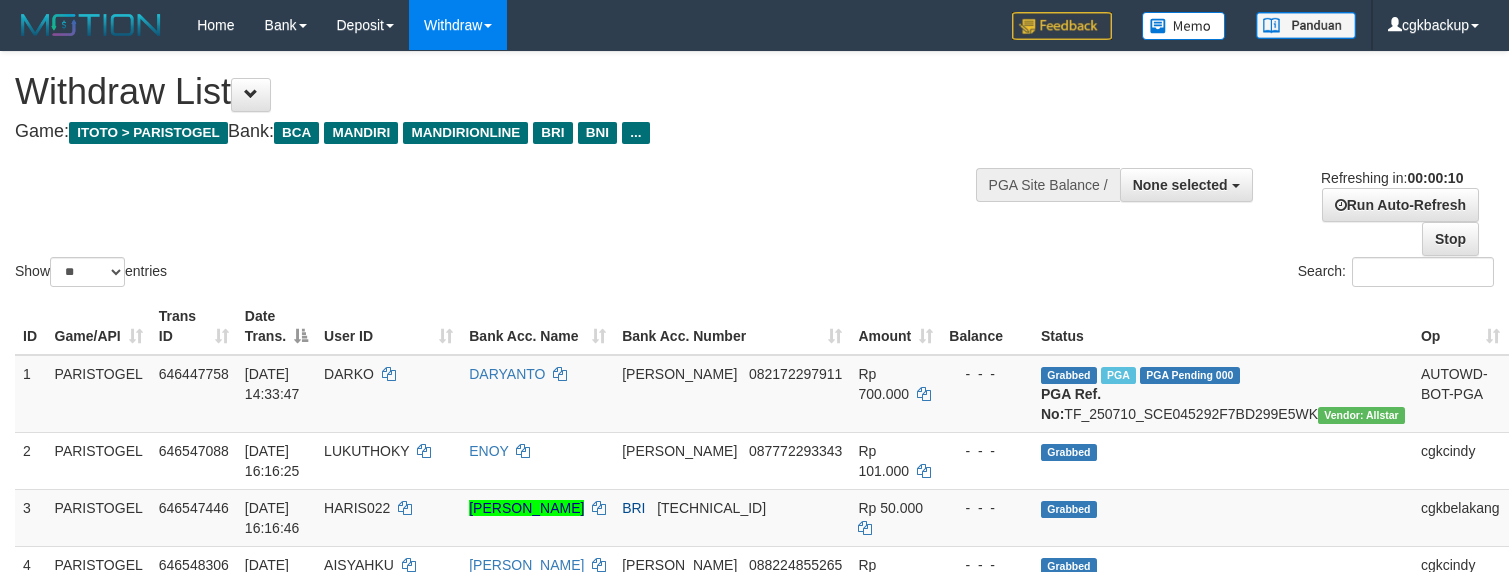 select 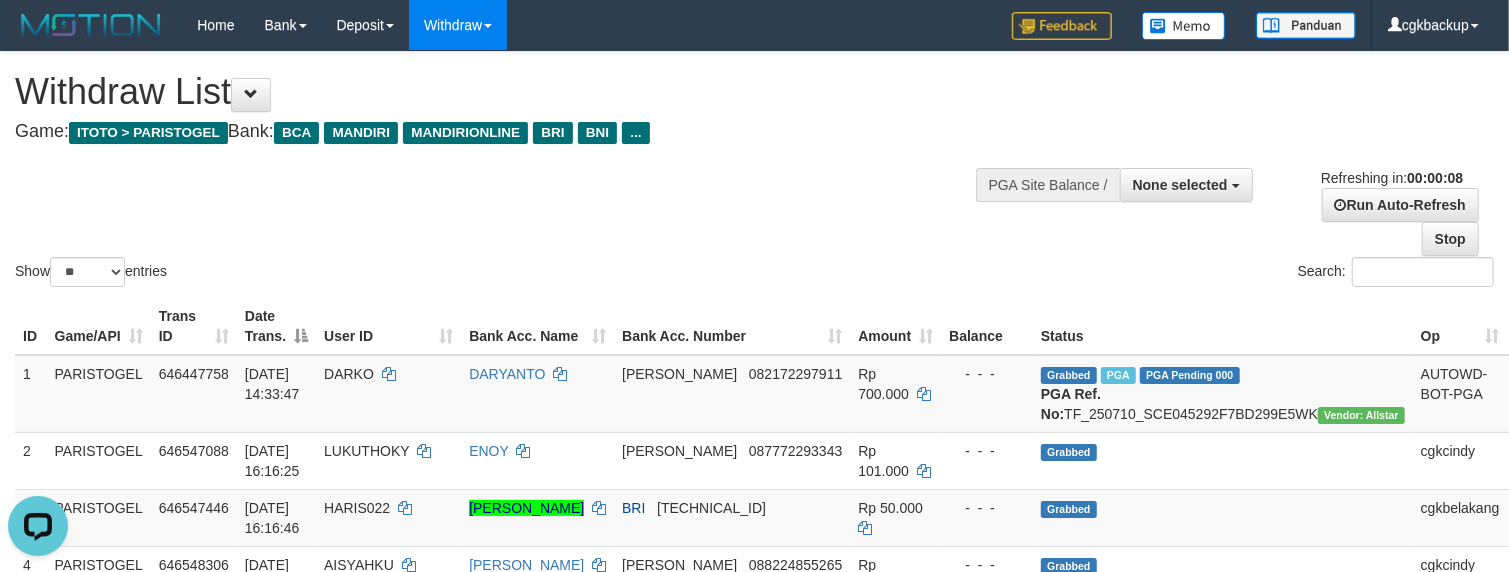 scroll, scrollTop: 0, scrollLeft: 0, axis: both 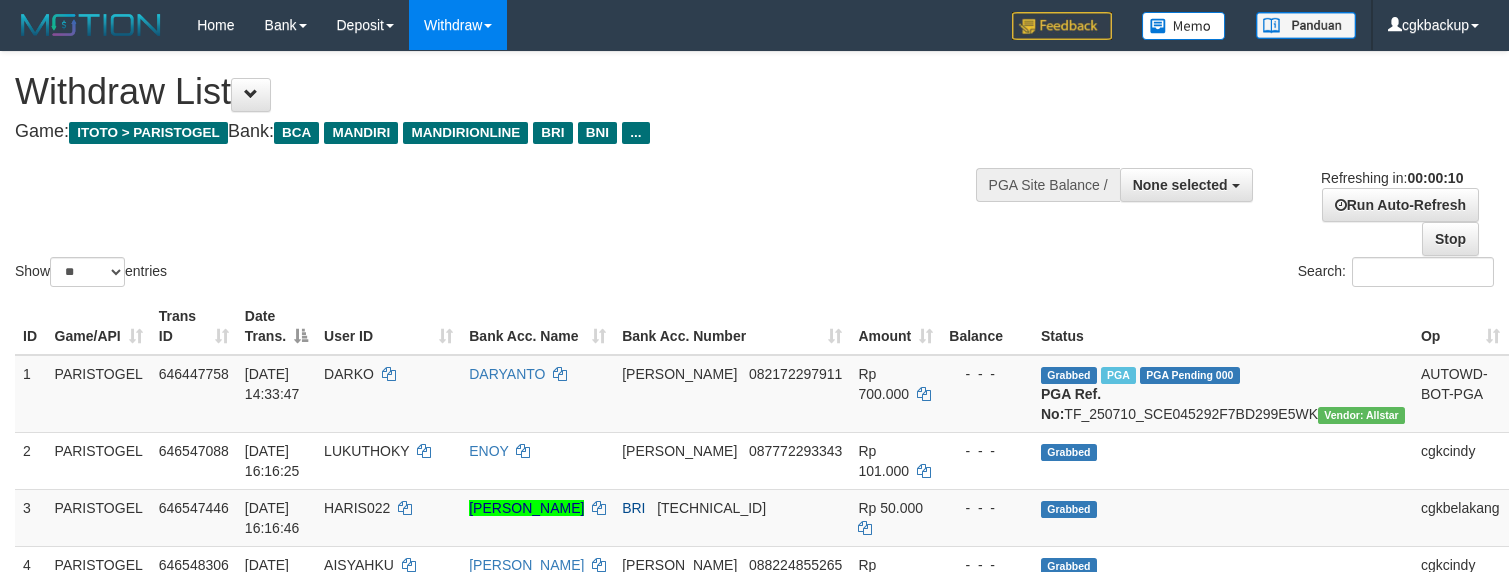 select 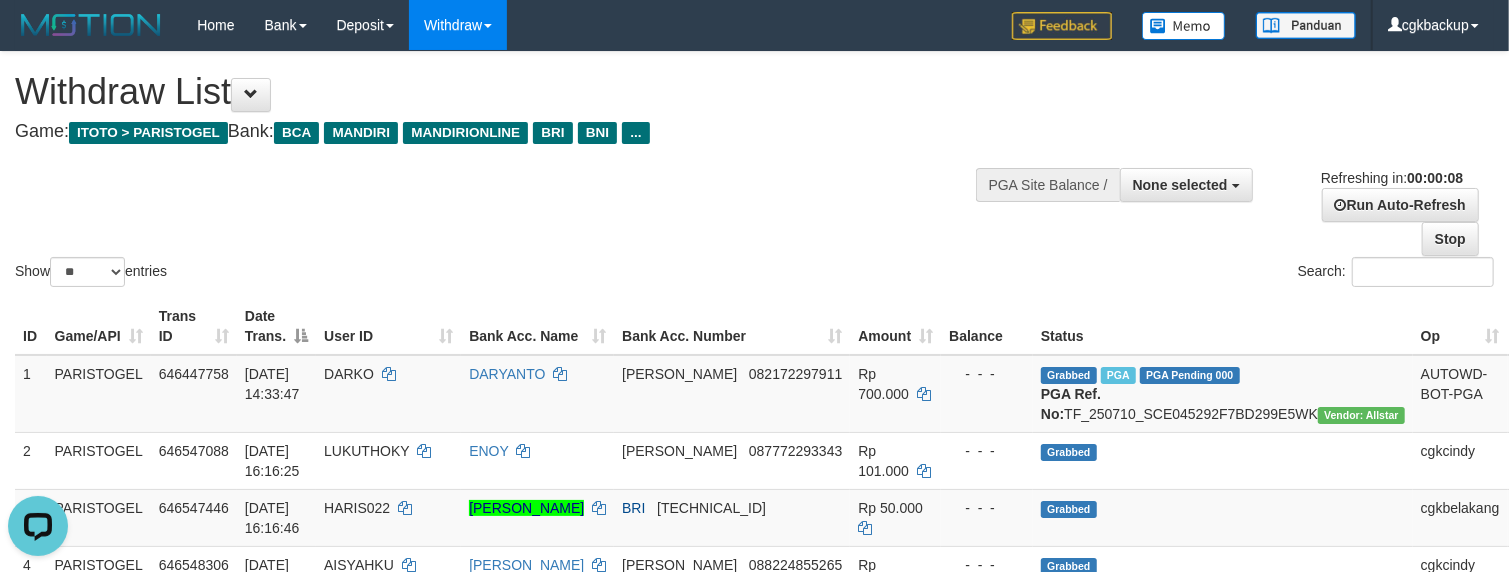 scroll, scrollTop: 0, scrollLeft: 0, axis: both 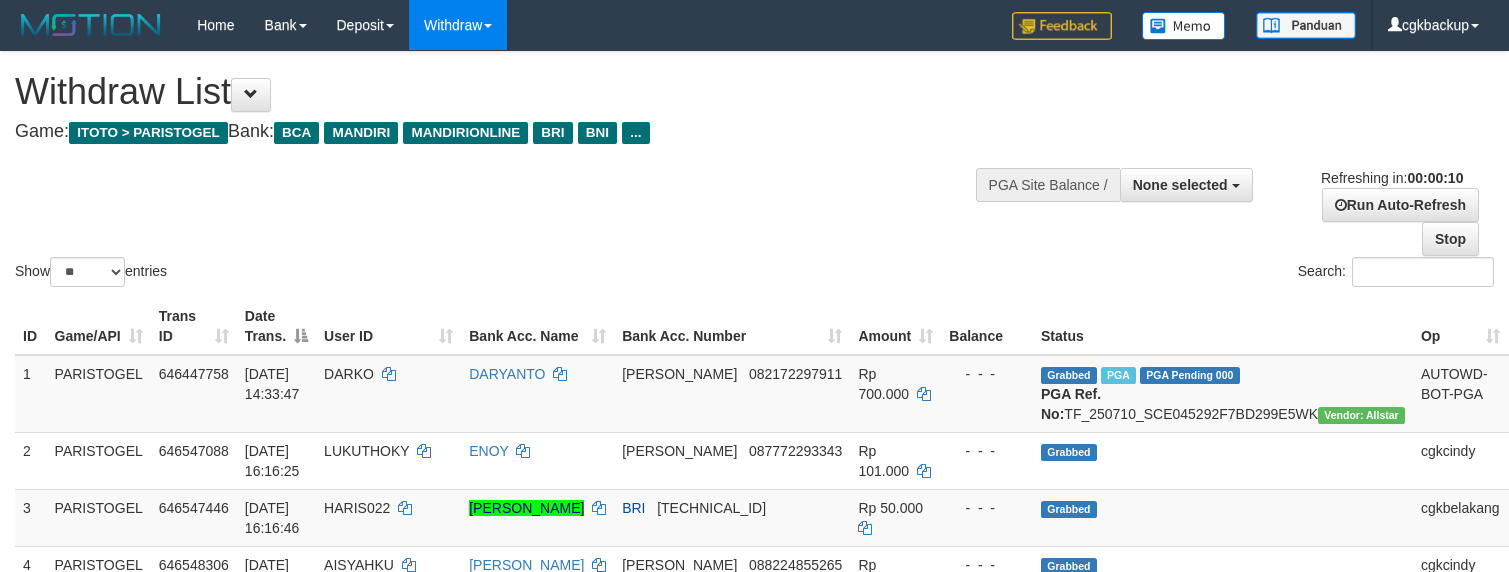 select 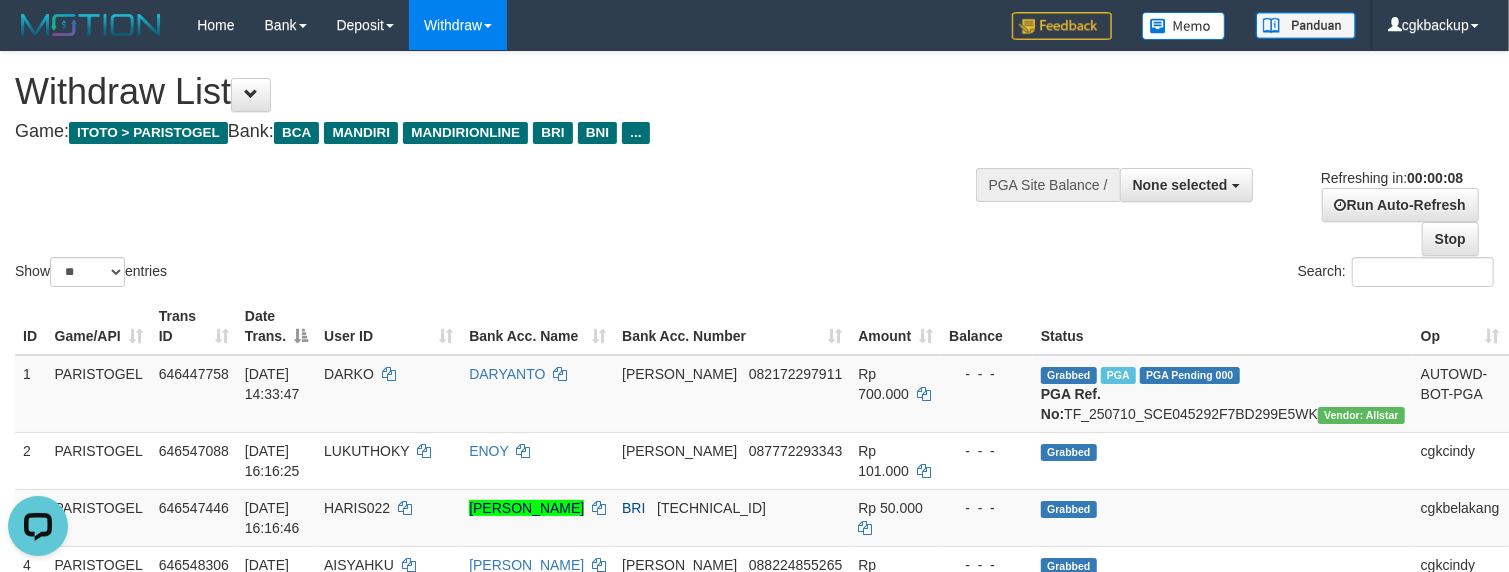 scroll, scrollTop: 0, scrollLeft: 0, axis: both 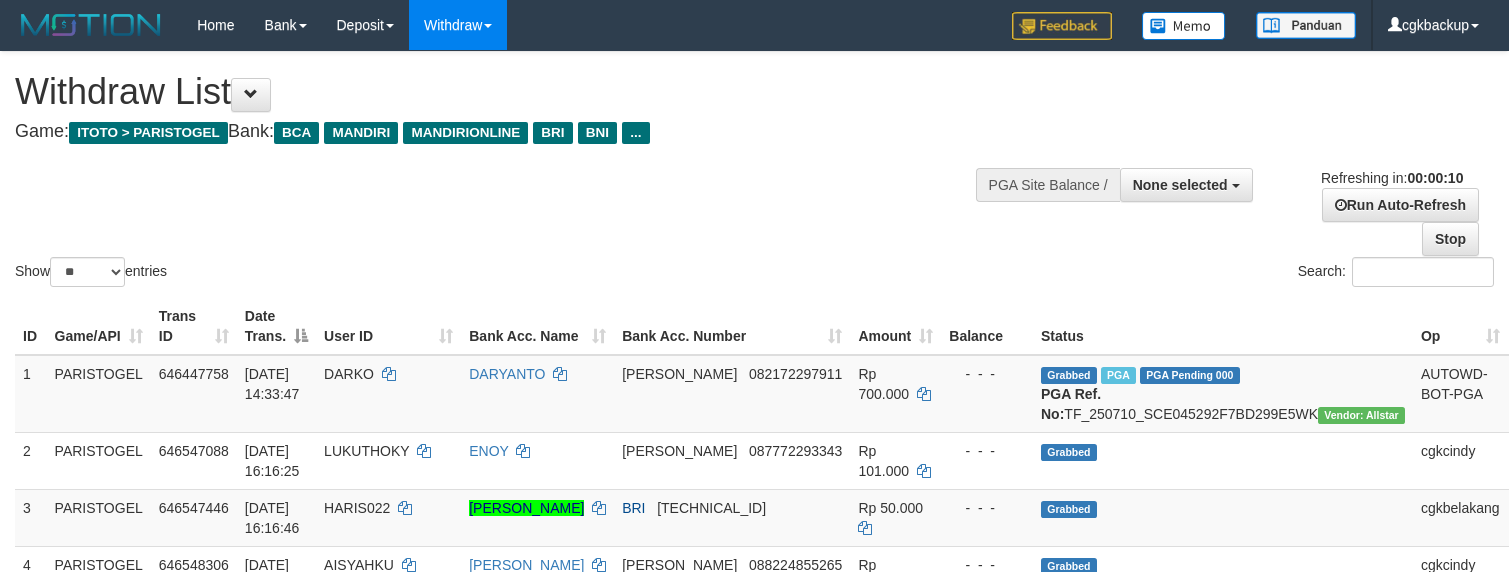 select 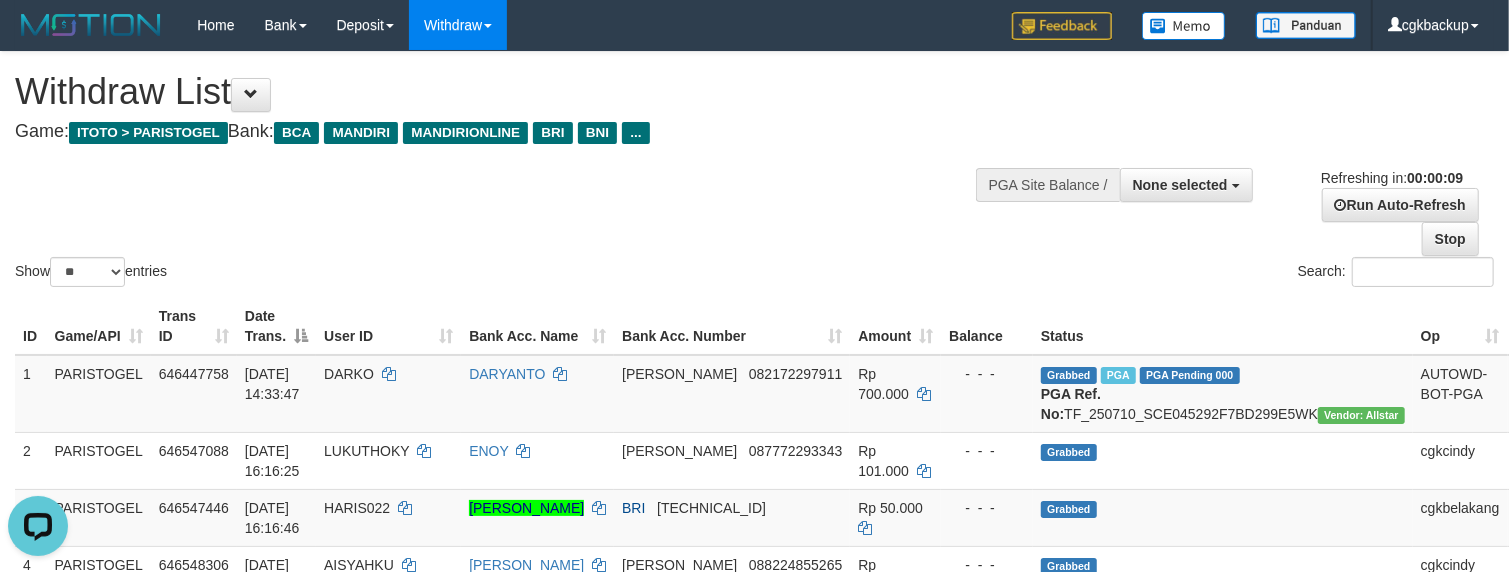 scroll, scrollTop: 0, scrollLeft: 0, axis: both 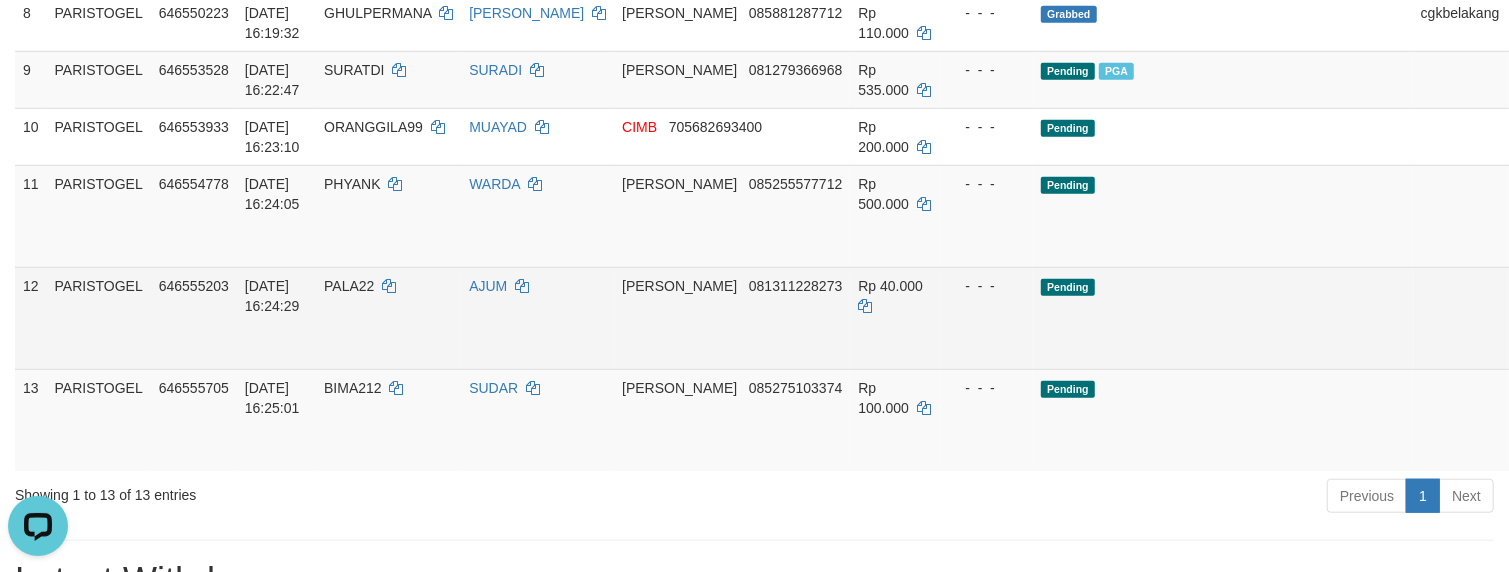 drag, startPoint x: 1389, startPoint y: 429, endPoint x: 1416, endPoint y: 361, distance: 73.1642 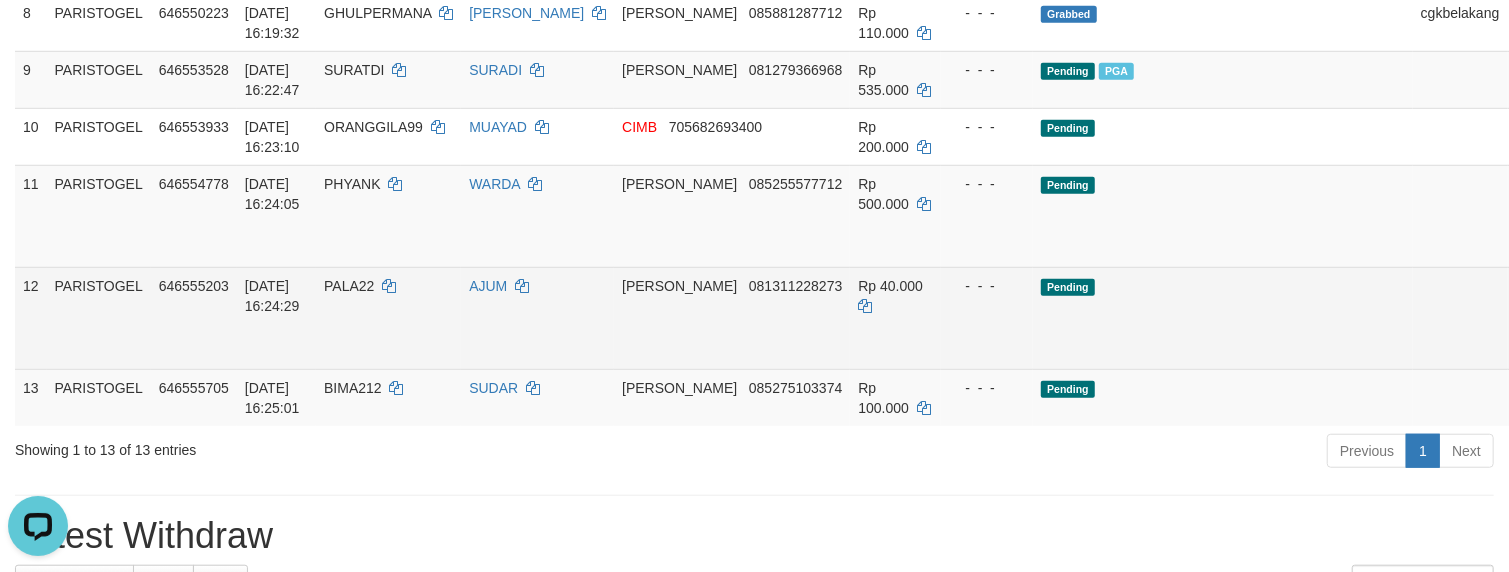click on "Allow Grab   ·    Reject Send PGA     ·    Note" at bounding box center [1557, 318] 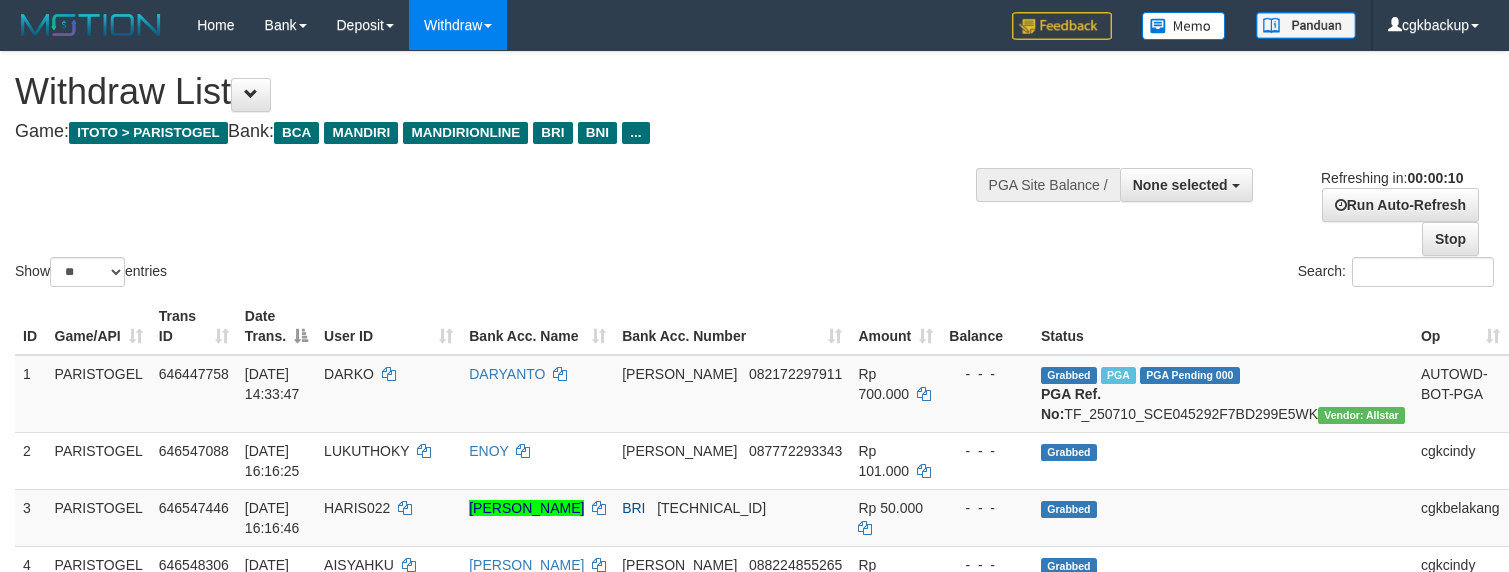 select 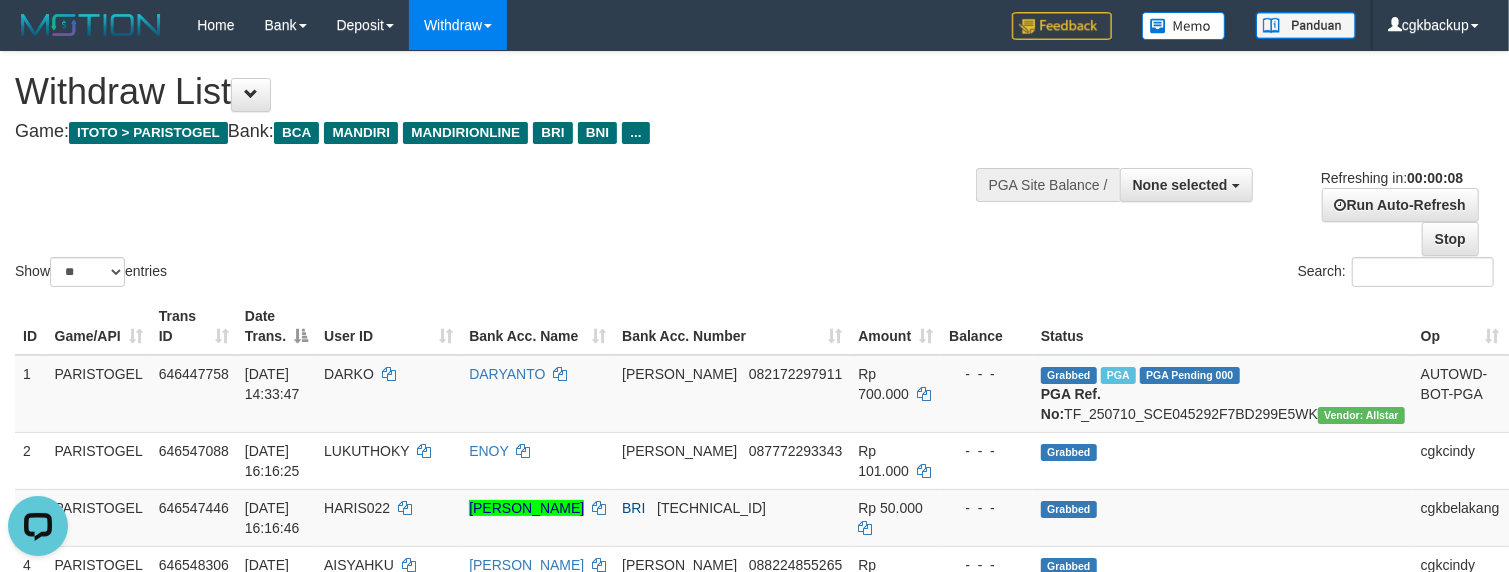 scroll, scrollTop: 0, scrollLeft: 0, axis: both 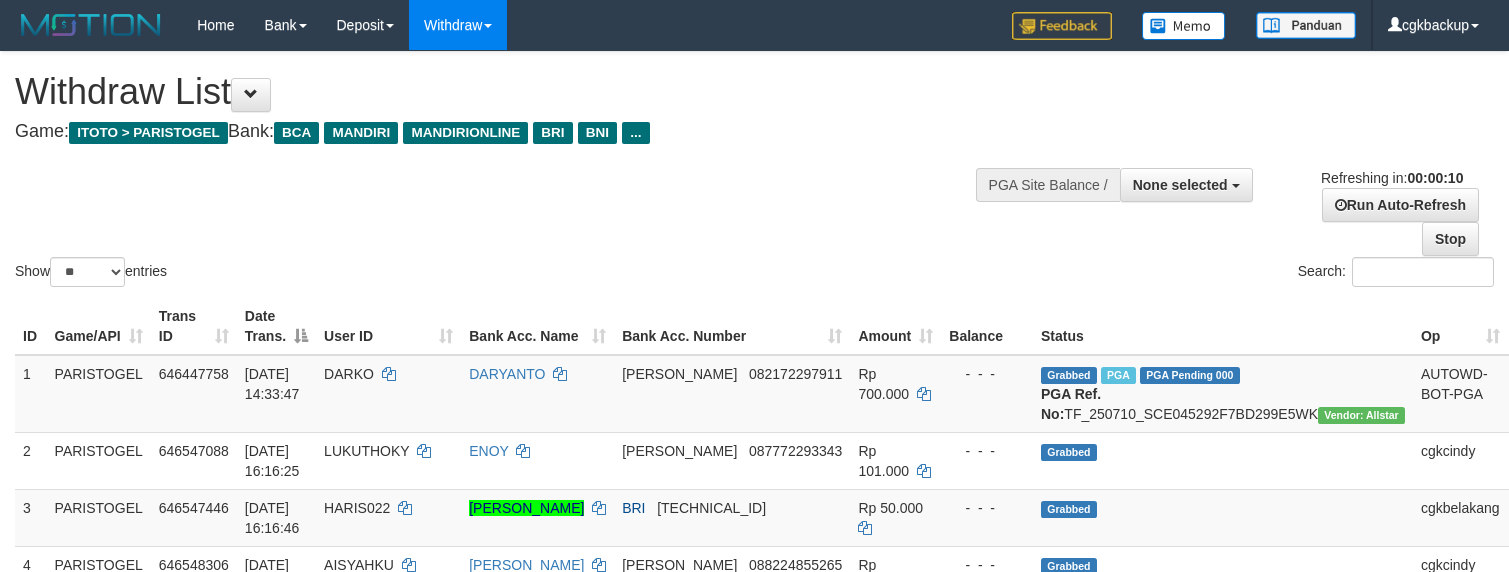 select 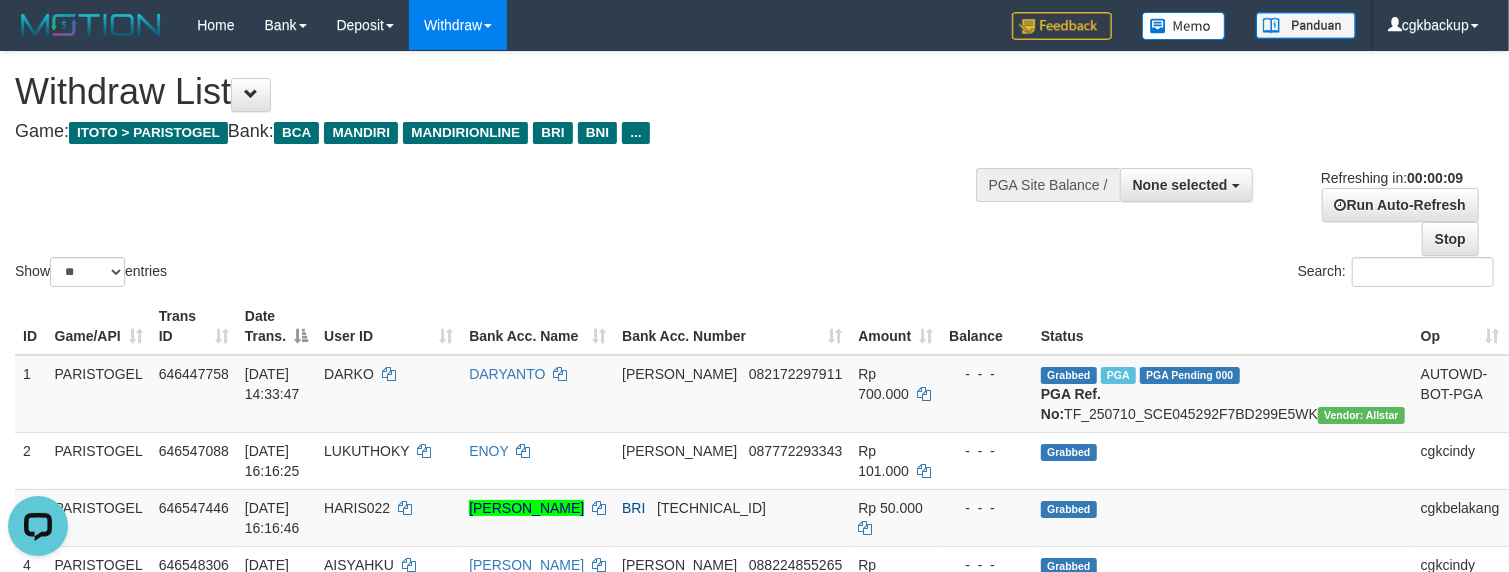scroll, scrollTop: 0, scrollLeft: 0, axis: both 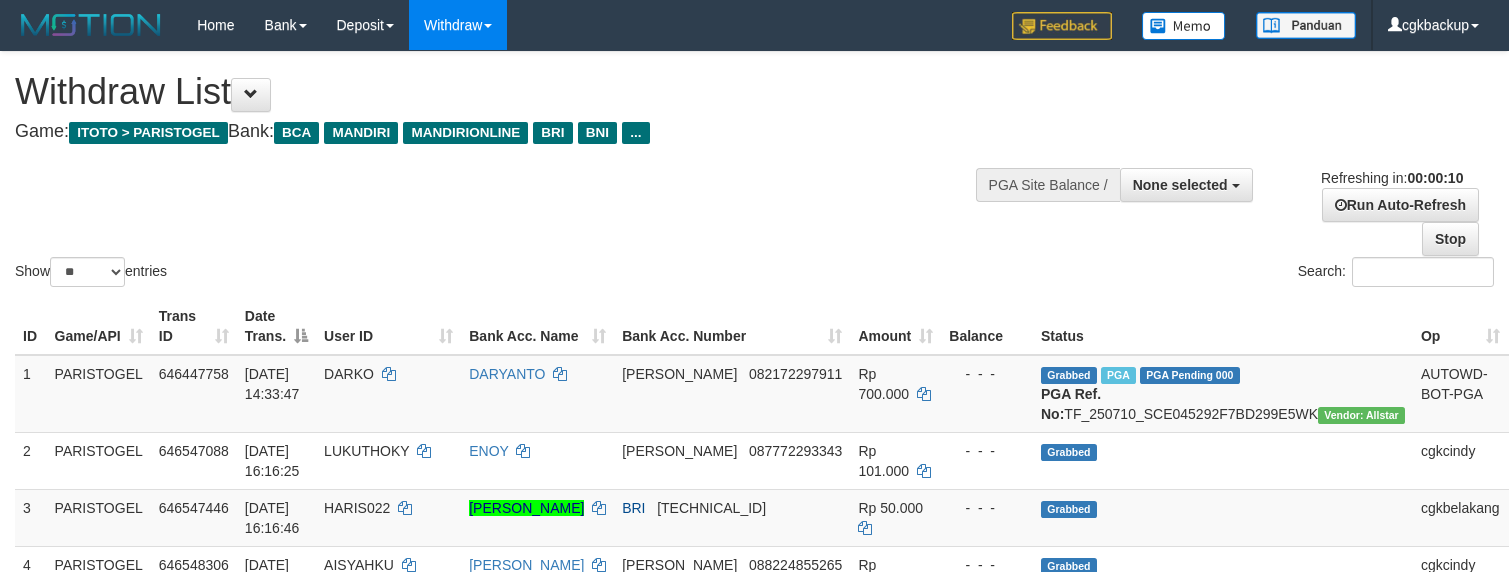 select 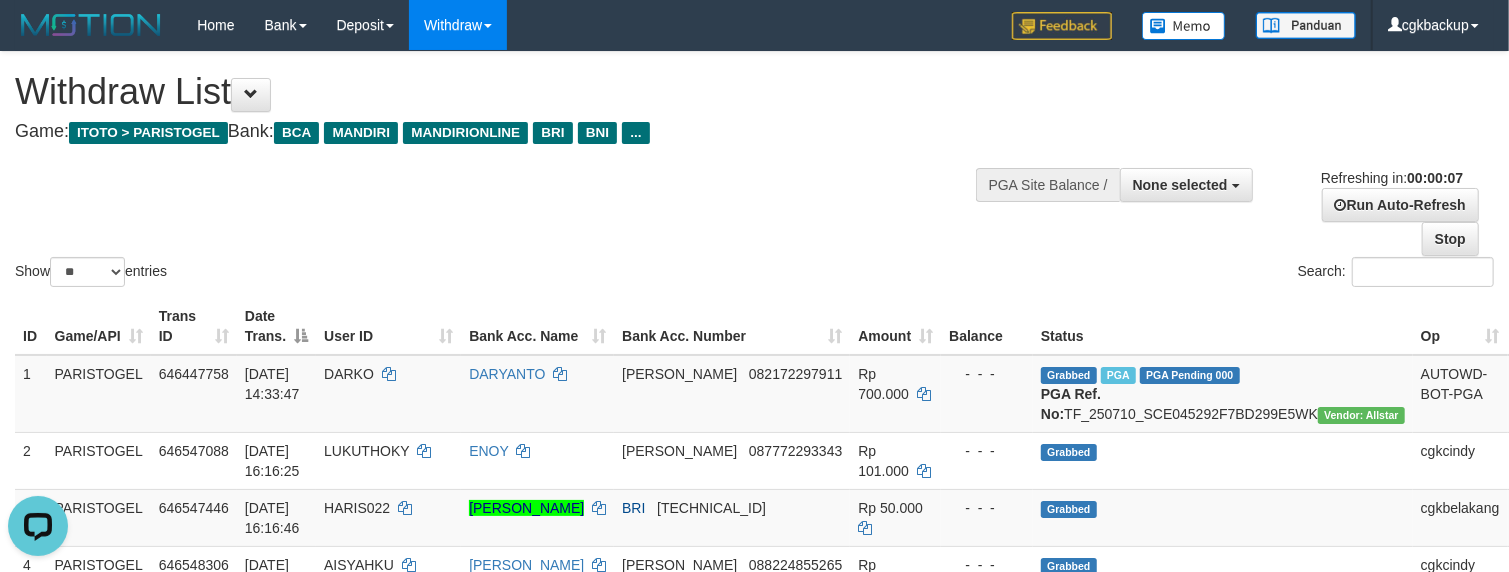 scroll, scrollTop: 0, scrollLeft: 0, axis: both 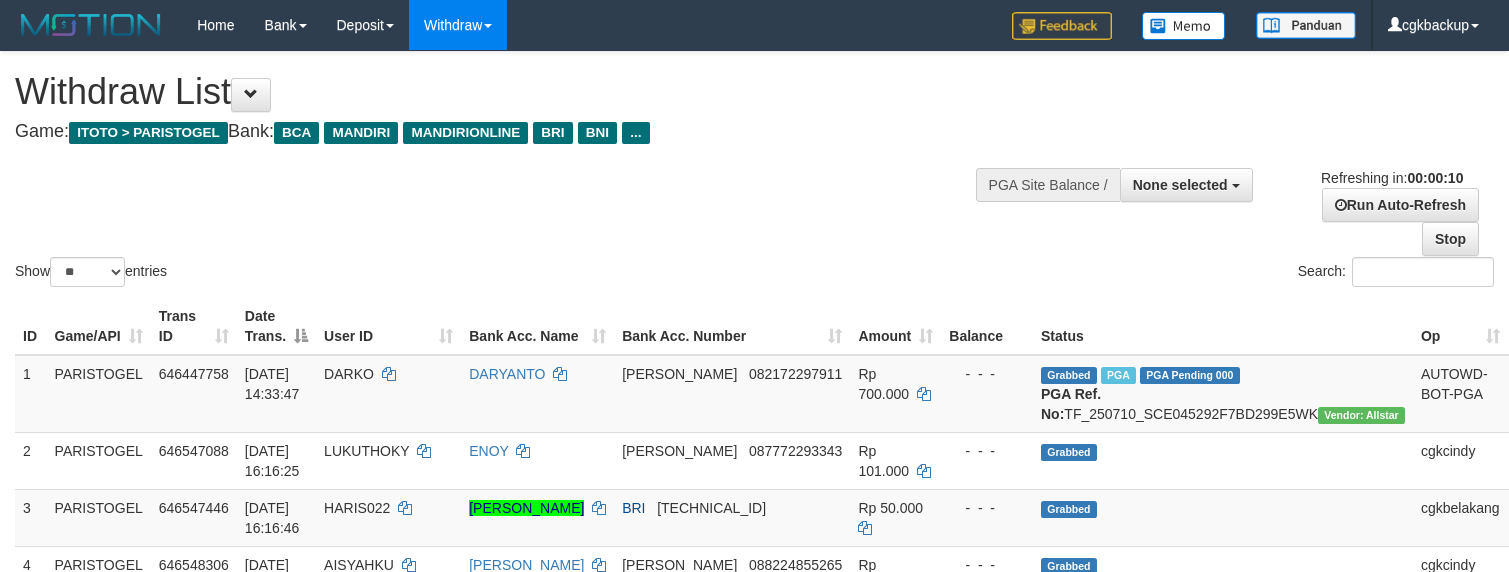 select 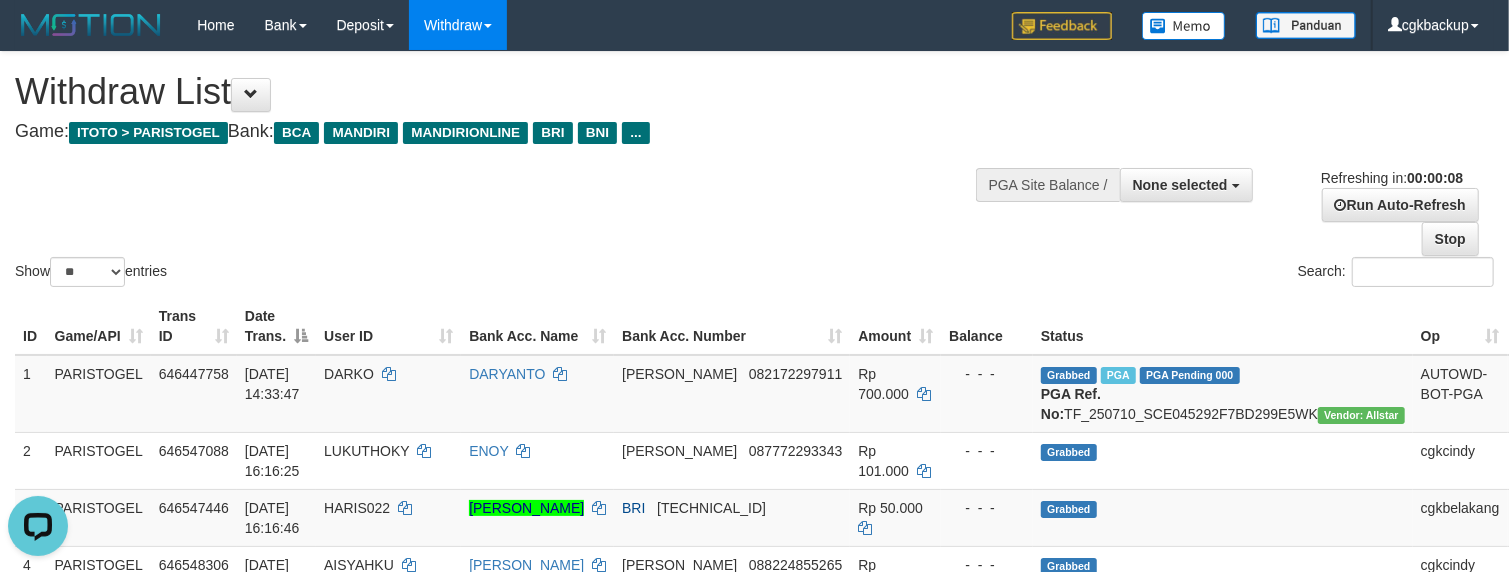 scroll, scrollTop: 0, scrollLeft: 0, axis: both 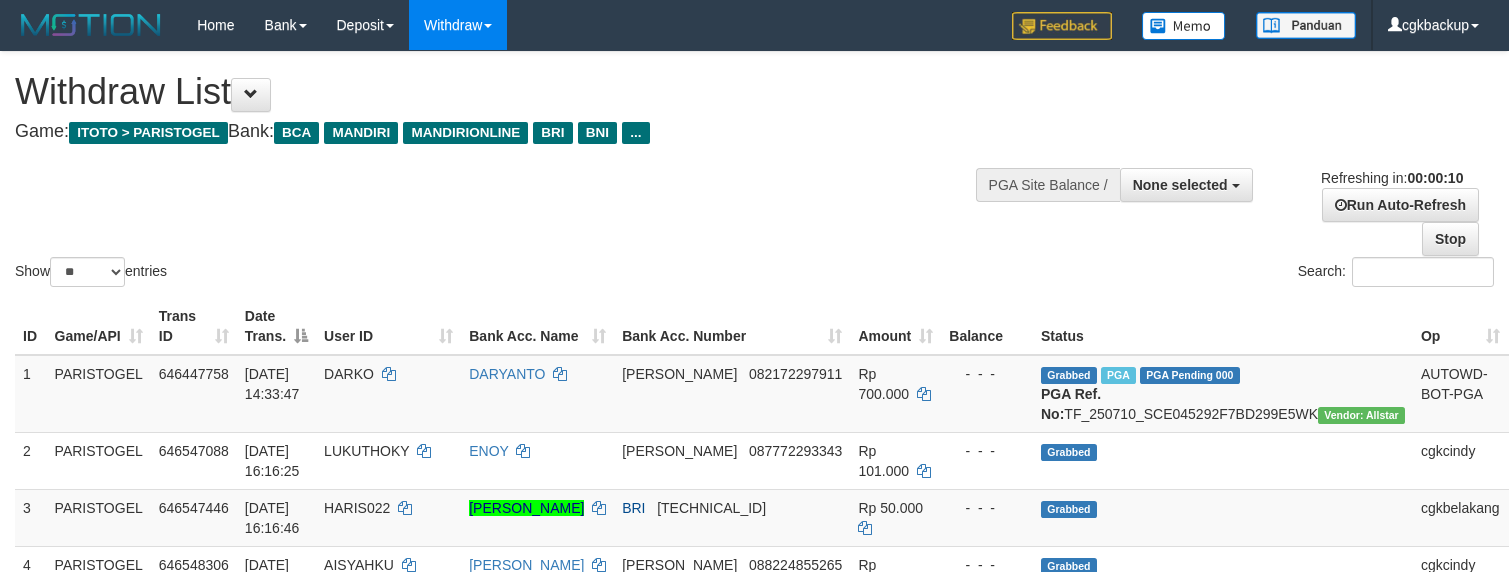 select 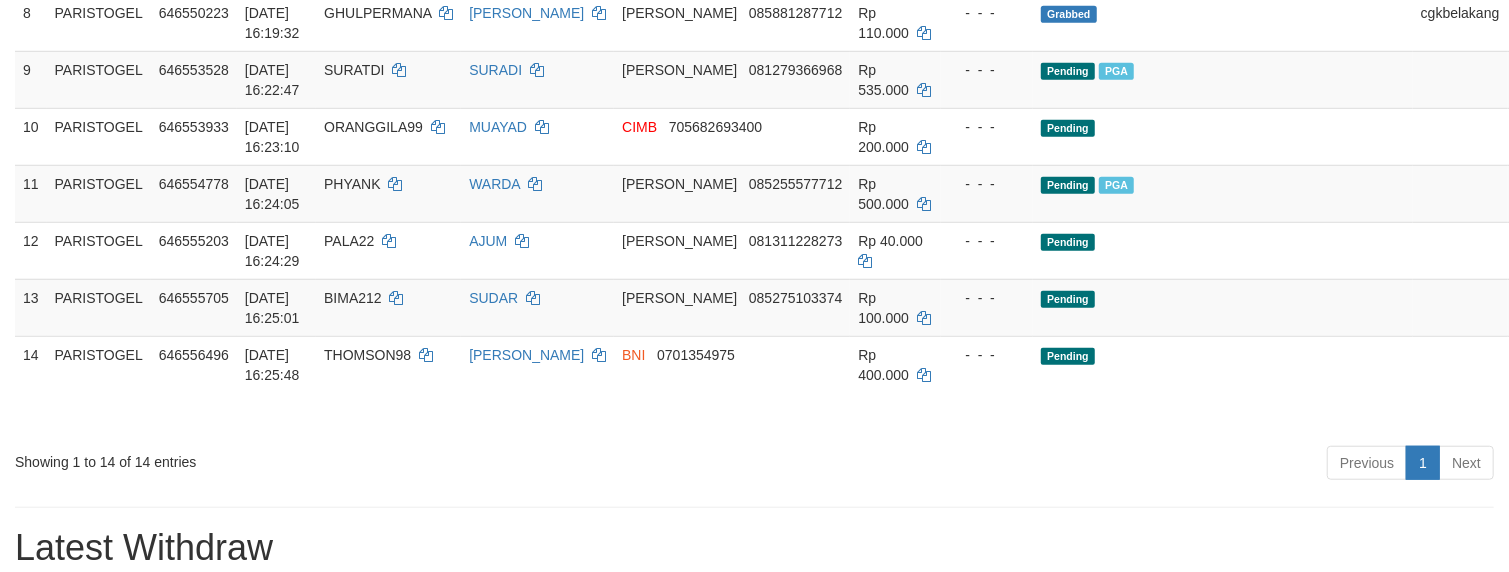 scroll, scrollTop: 933, scrollLeft: 0, axis: vertical 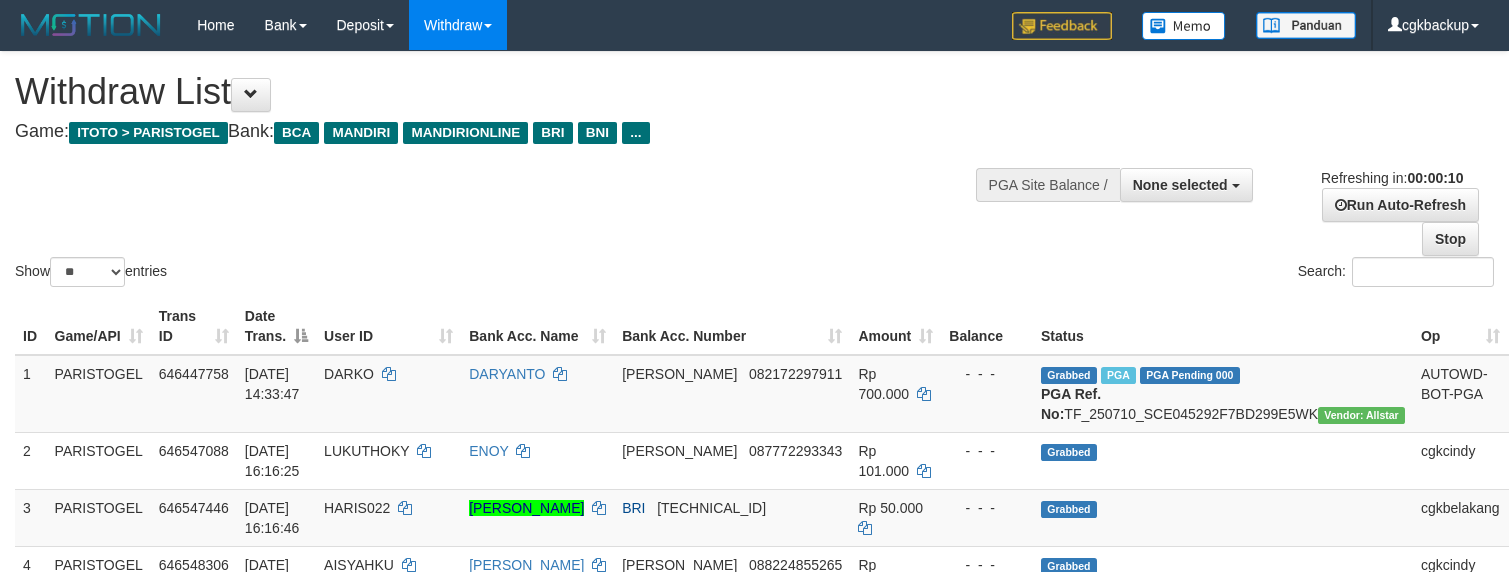 select 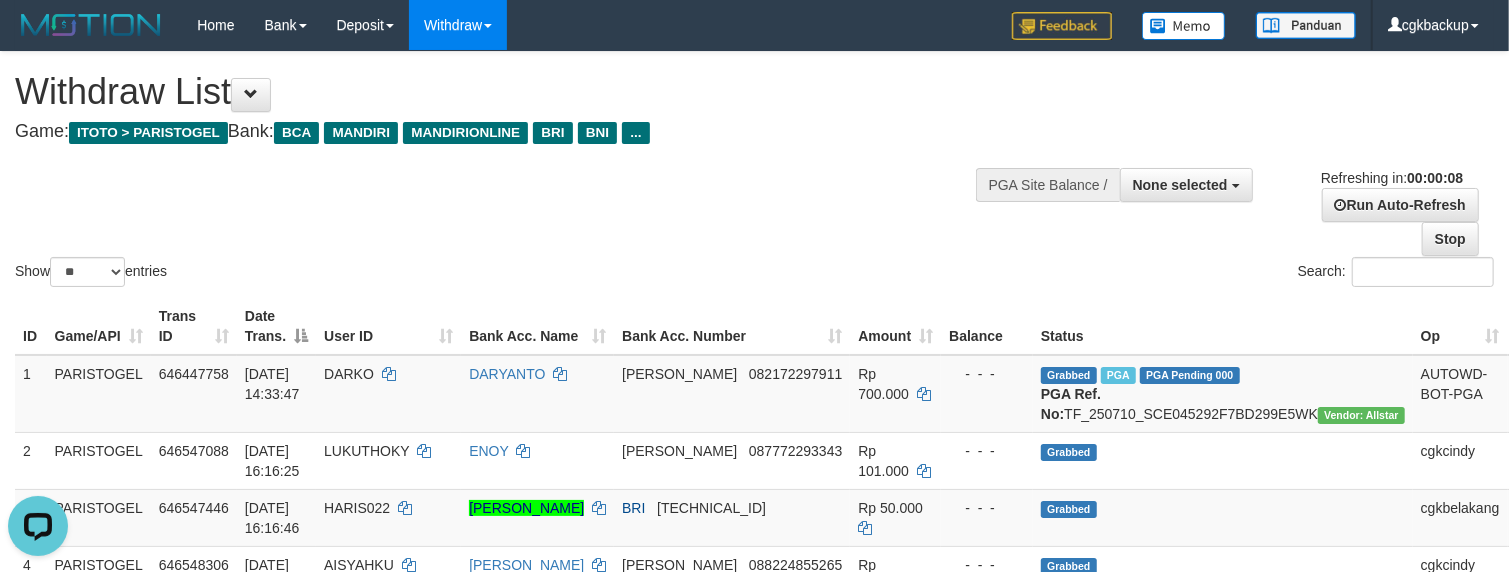 scroll, scrollTop: 0, scrollLeft: 0, axis: both 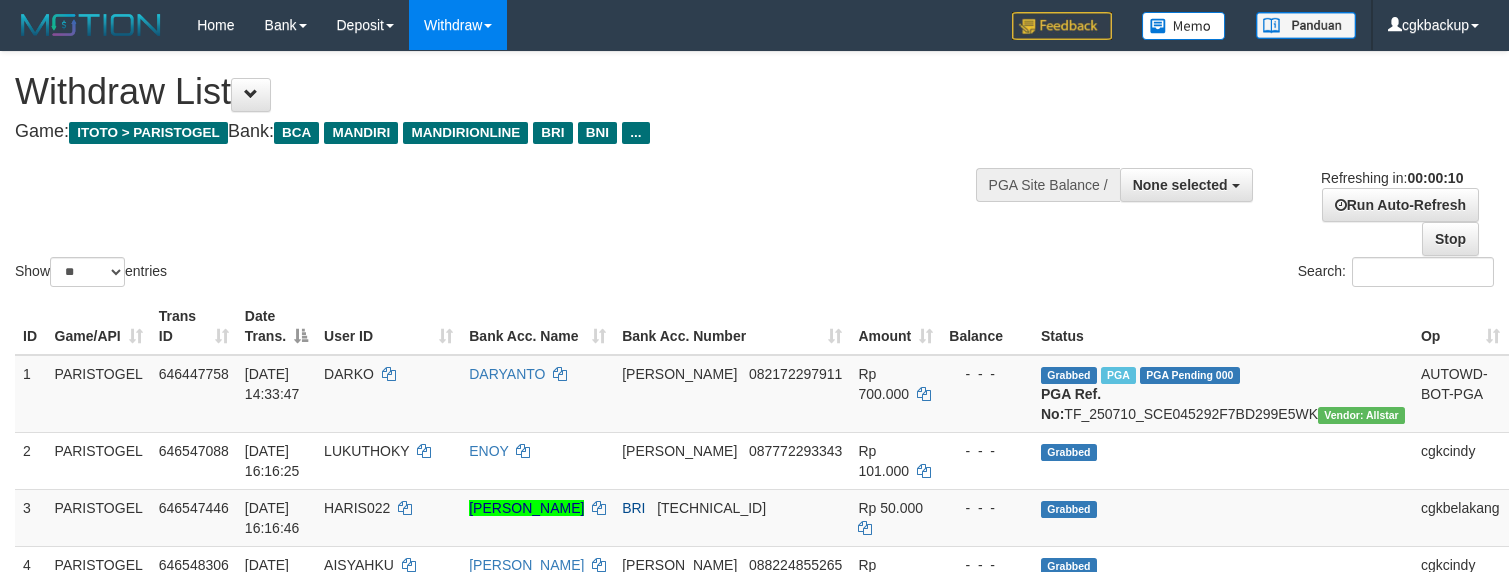 select 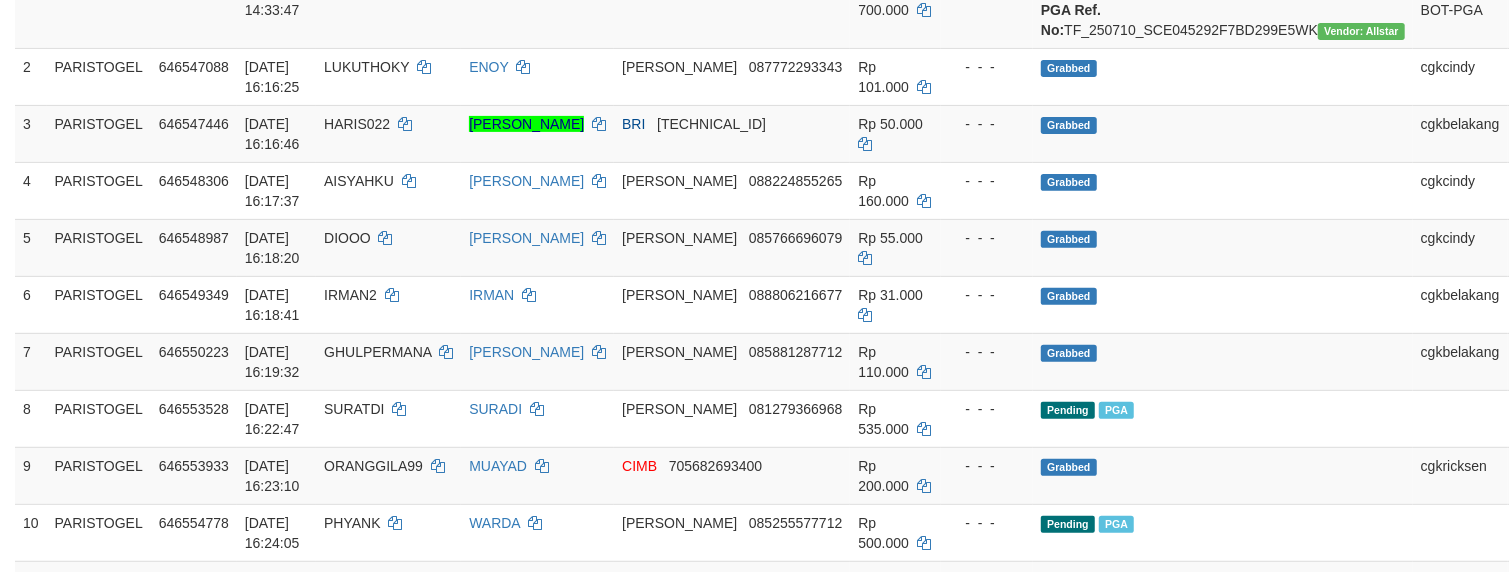 scroll, scrollTop: 800, scrollLeft: 0, axis: vertical 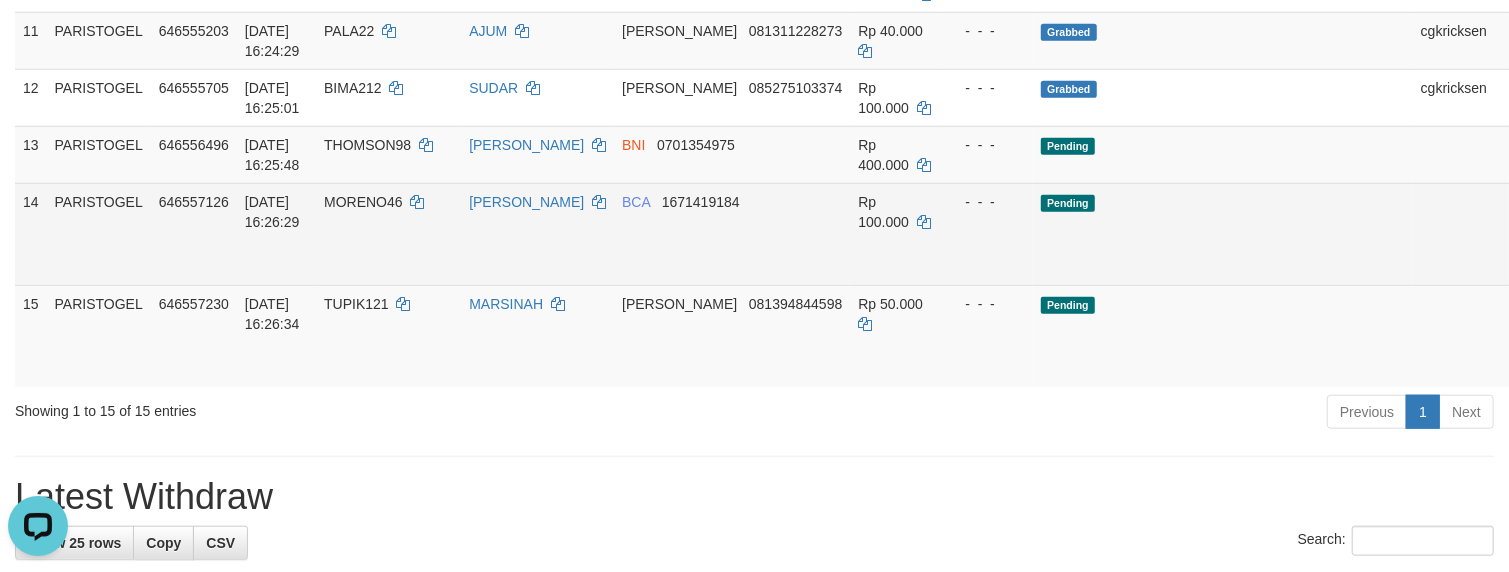 click on "Allow Grab" at bounding box center [1532, 212] 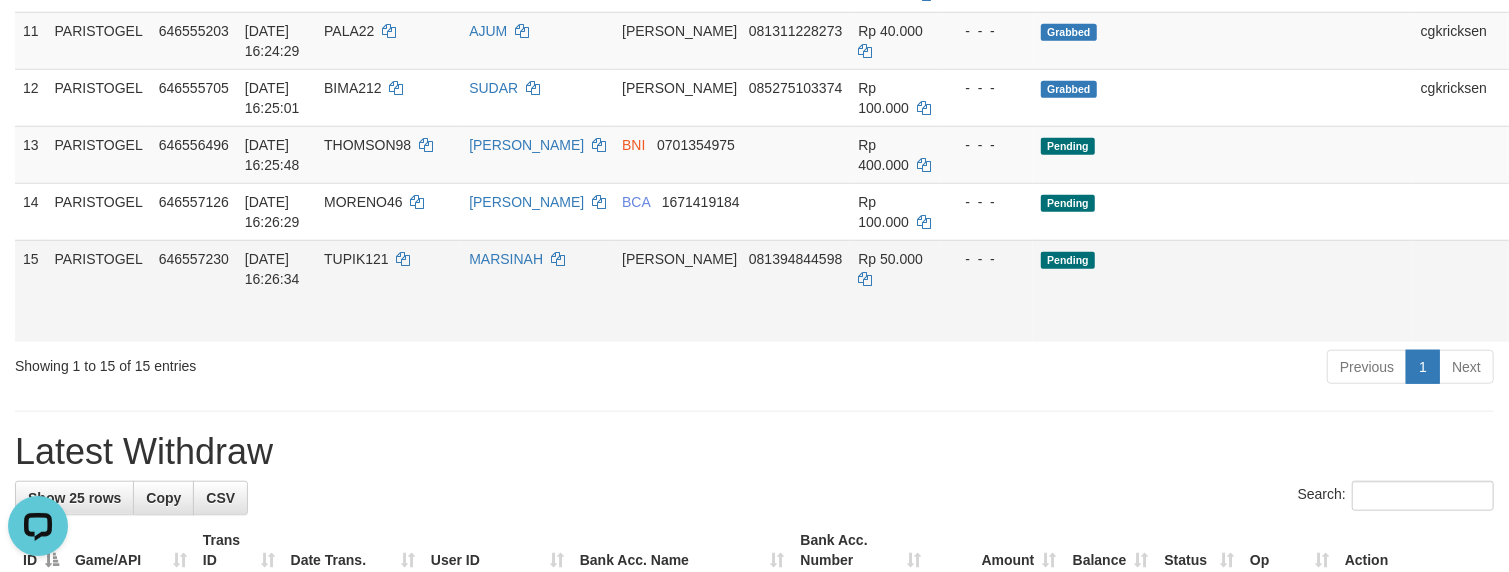 click on "Allow Grab   ·    Reject Send PGA     ·    Note" at bounding box center (1557, 291) 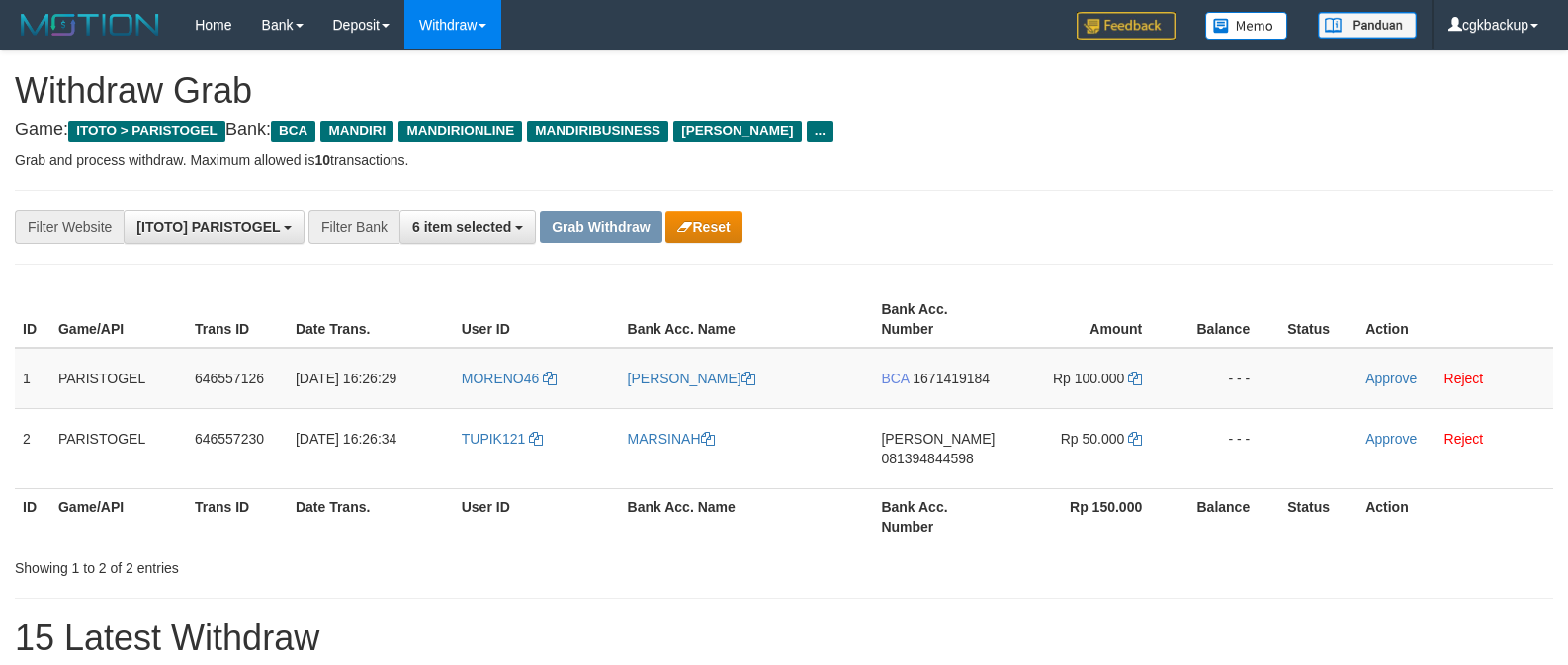 scroll, scrollTop: 0, scrollLeft: 0, axis: both 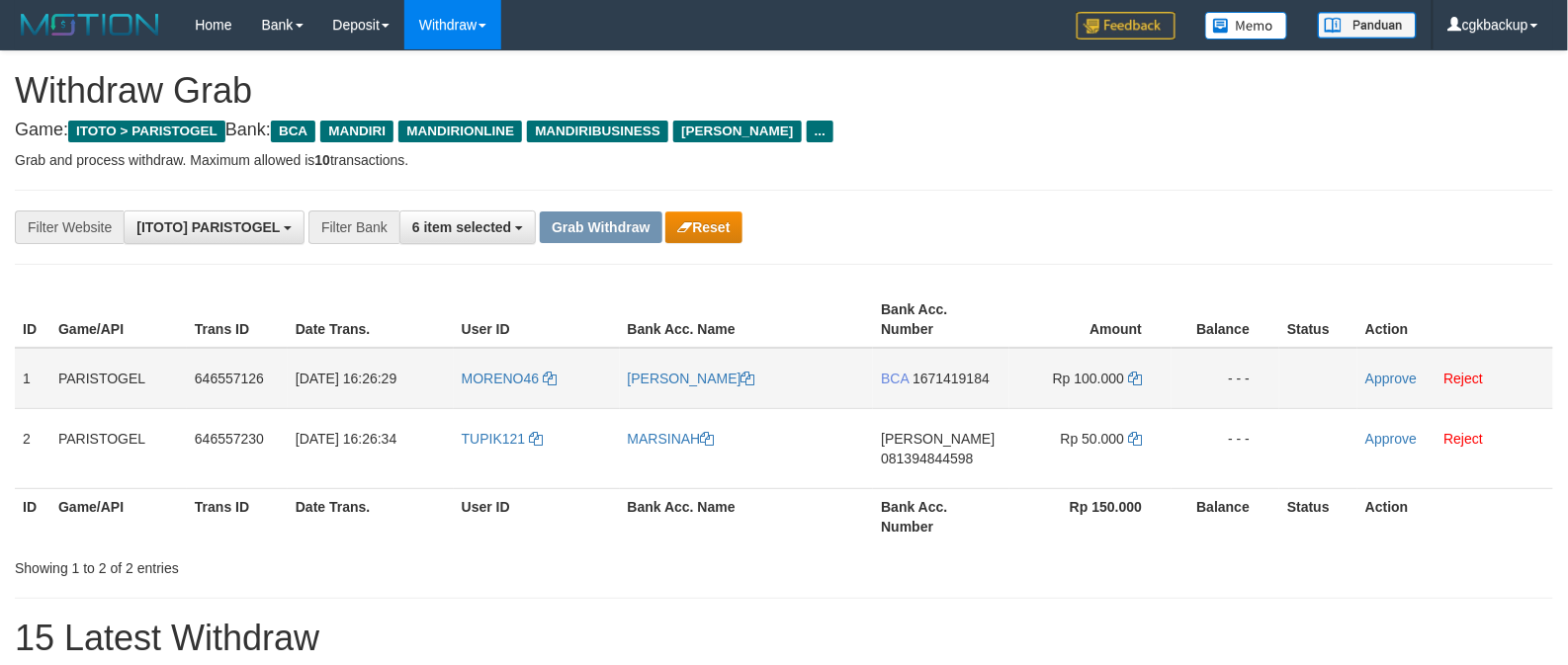 click on "MORENO46" at bounding box center (537, 378) 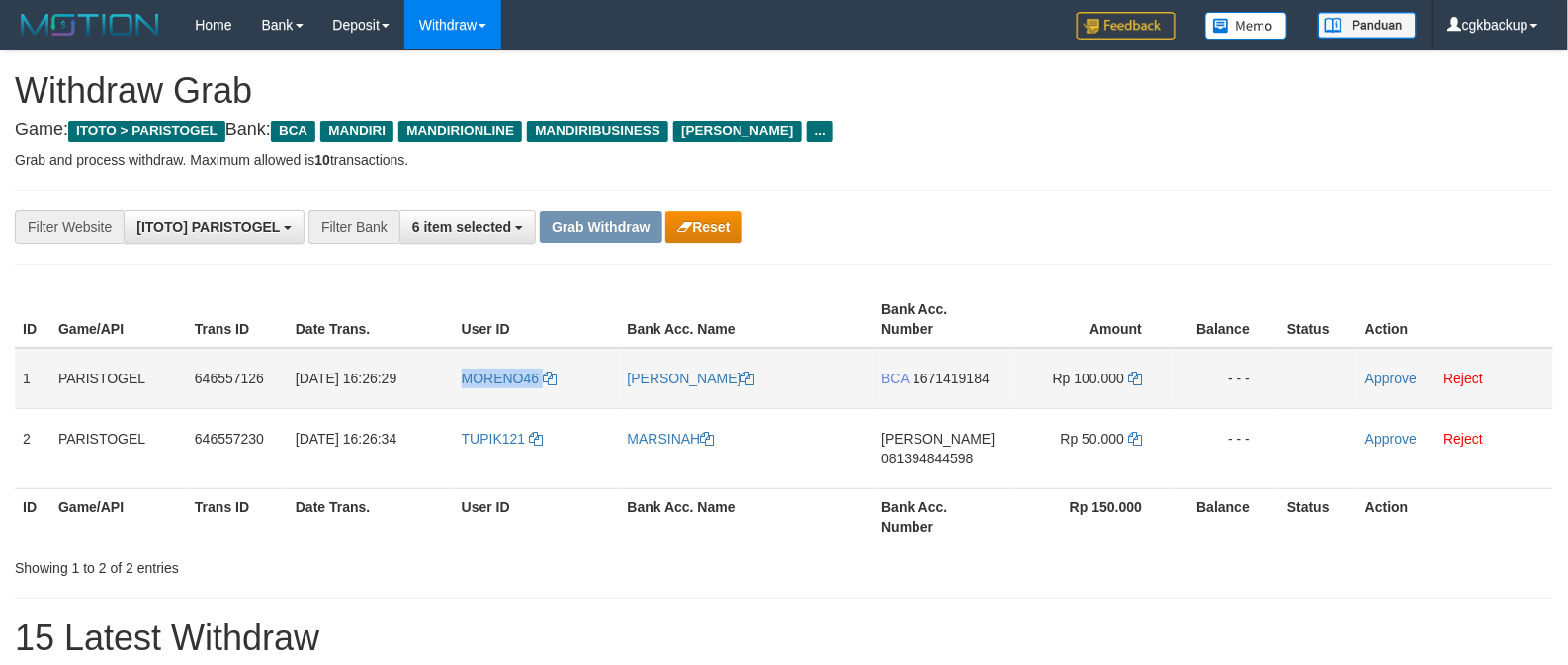 copy on "MORENO46" 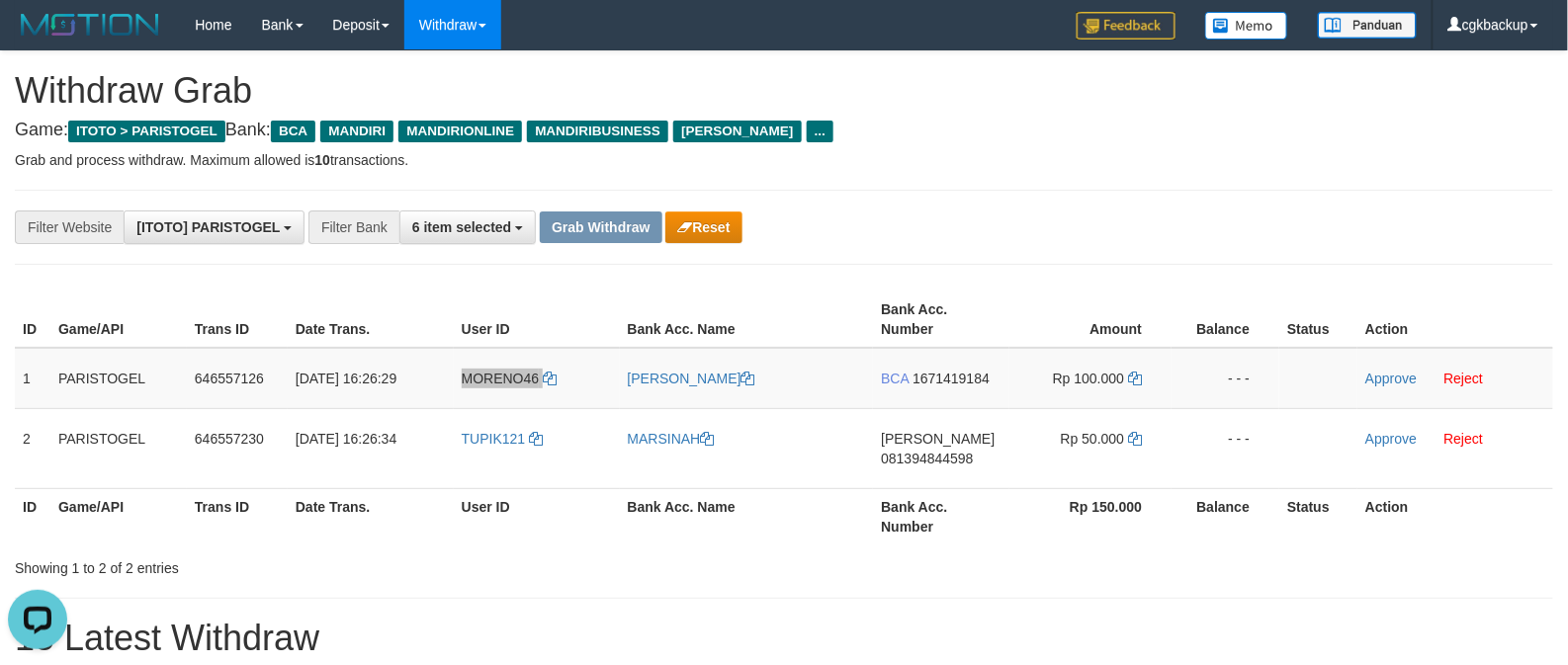 scroll, scrollTop: 0, scrollLeft: 0, axis: both 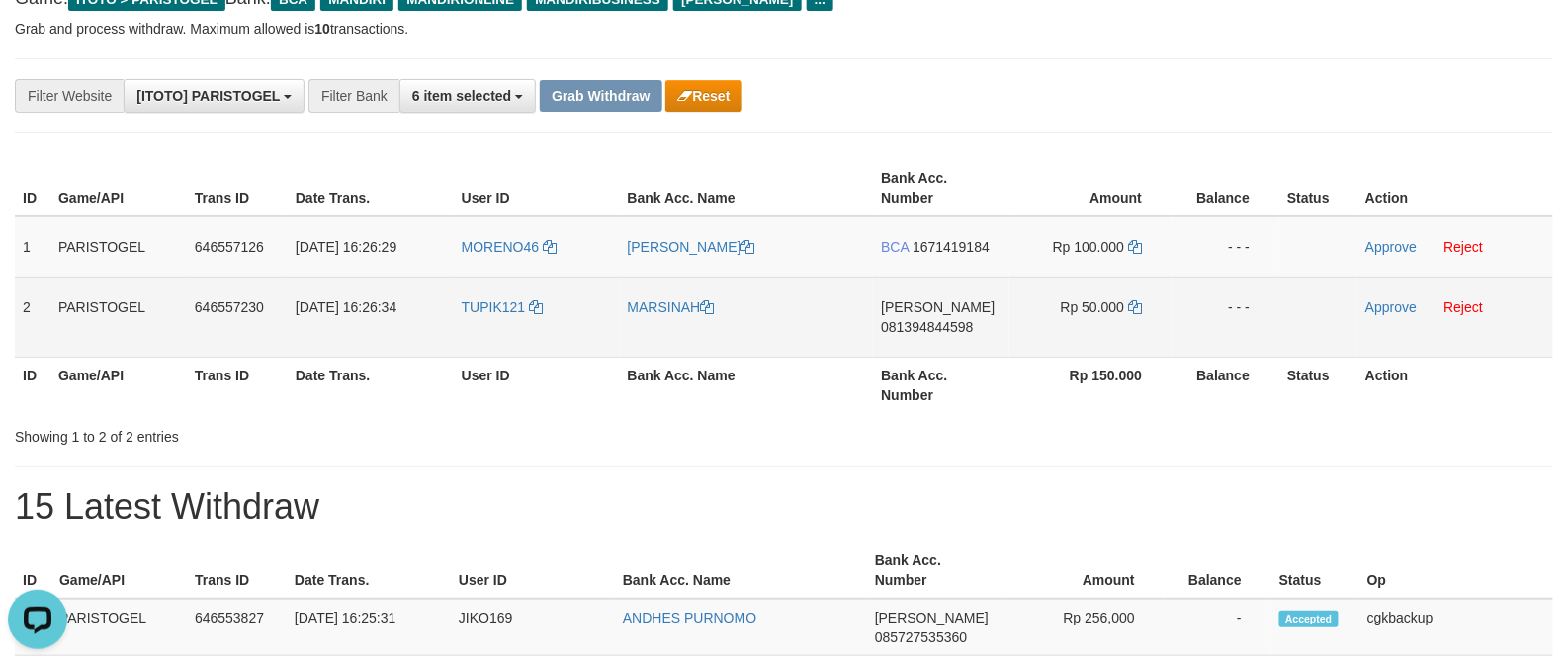 click on "TUPIK121" at bounding box center [537, 316] 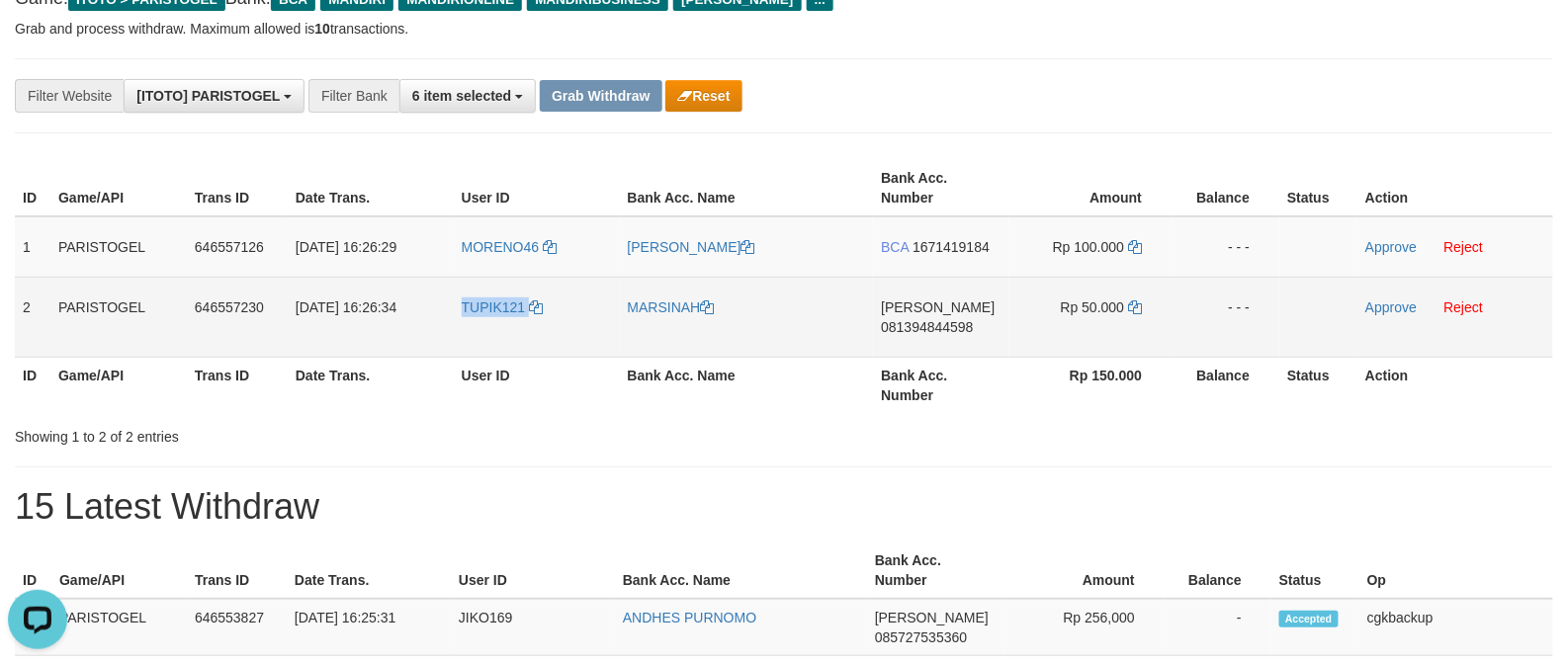 copy on "TUPIK121" 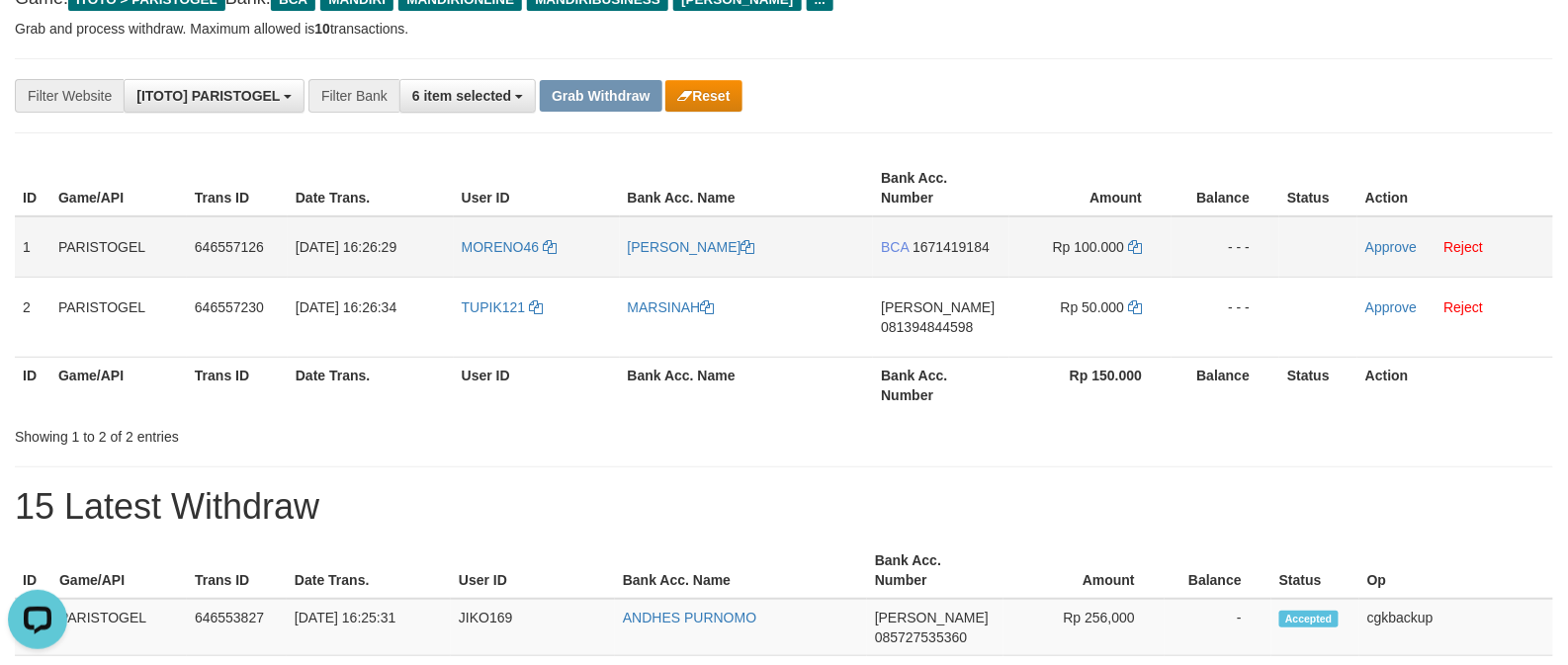 click on "MORENO46" at bounding box center [537, 247] 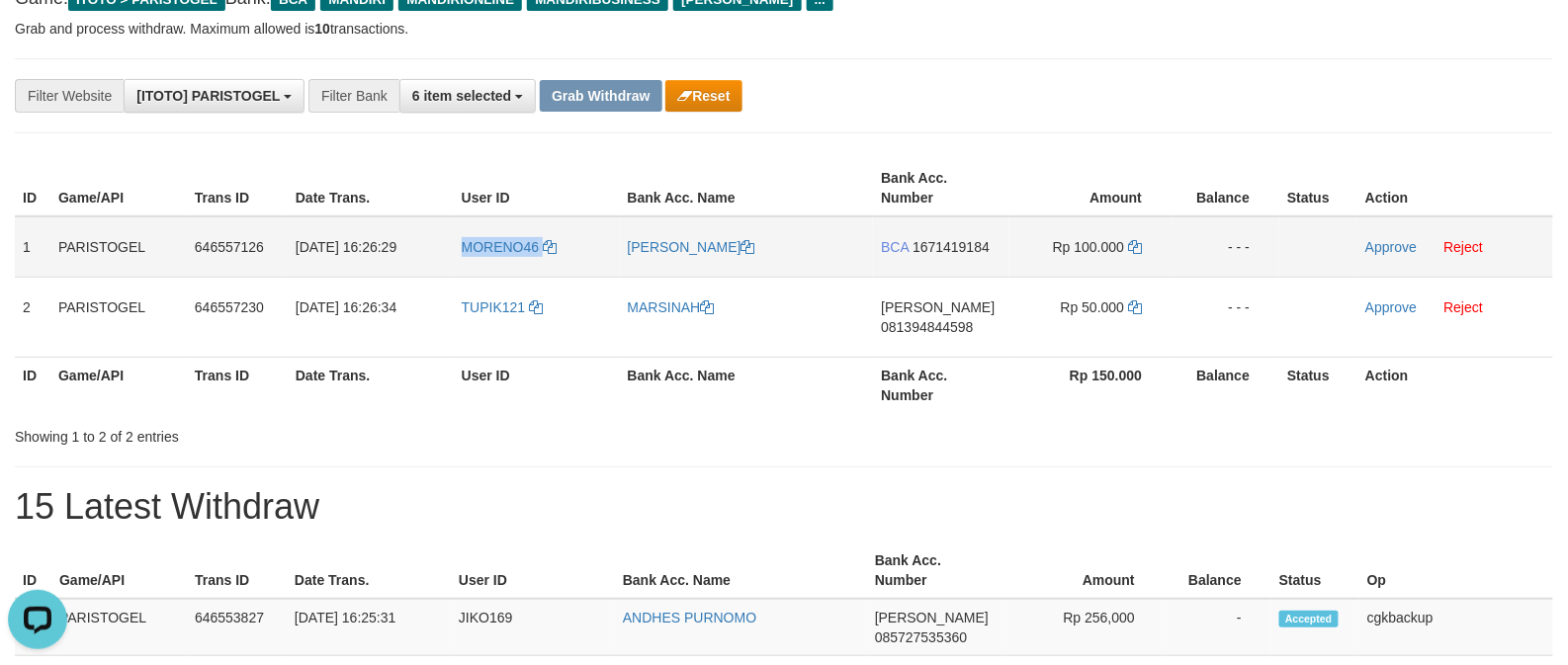 copy on "MORENO46" 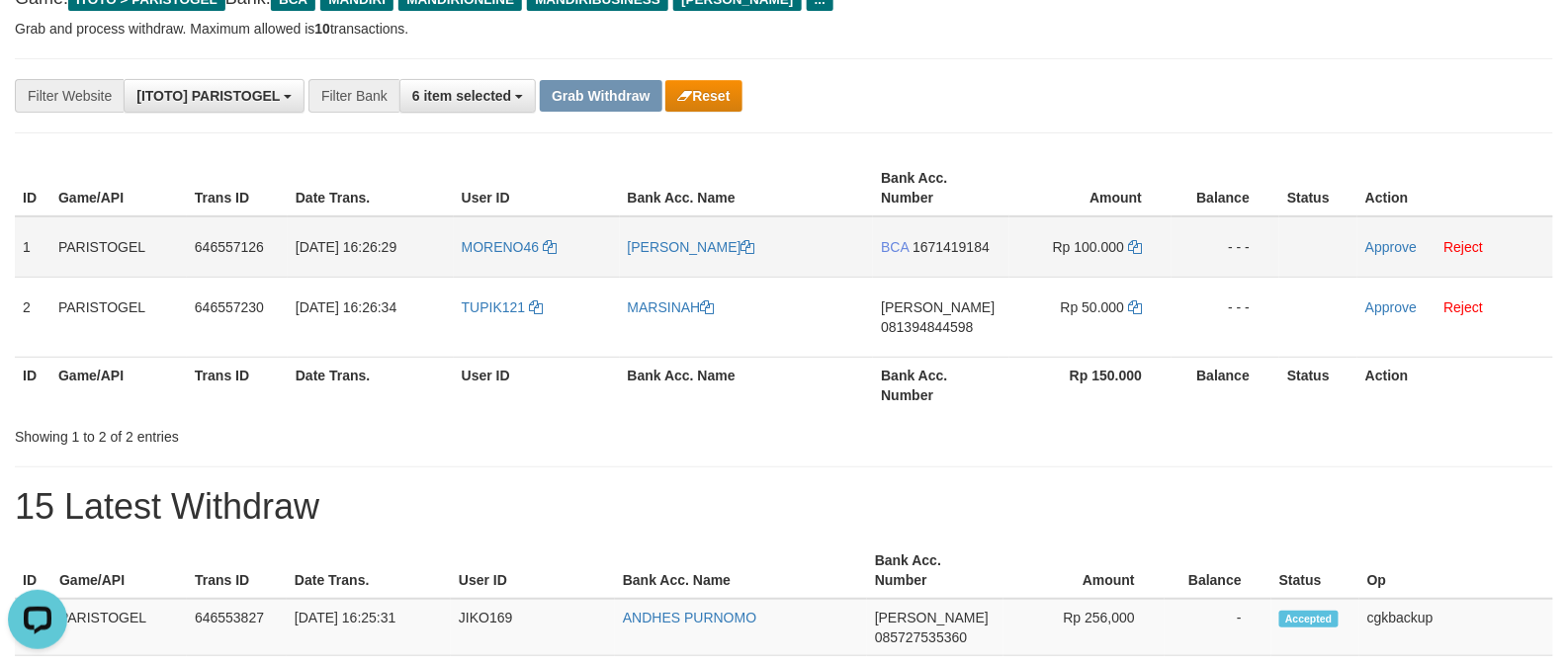click on "[PERSON_NAME]" at bounding box center [746, 247] 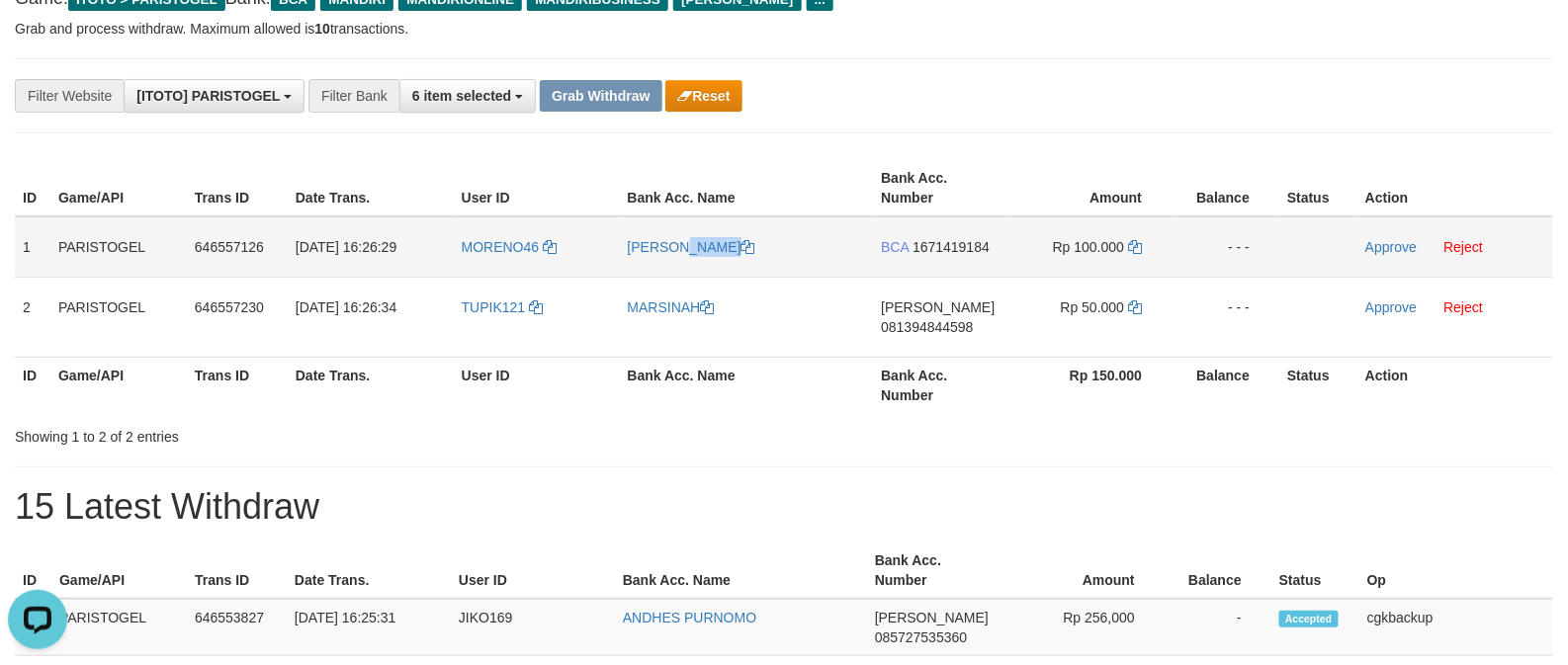 copy on "YAYAN" 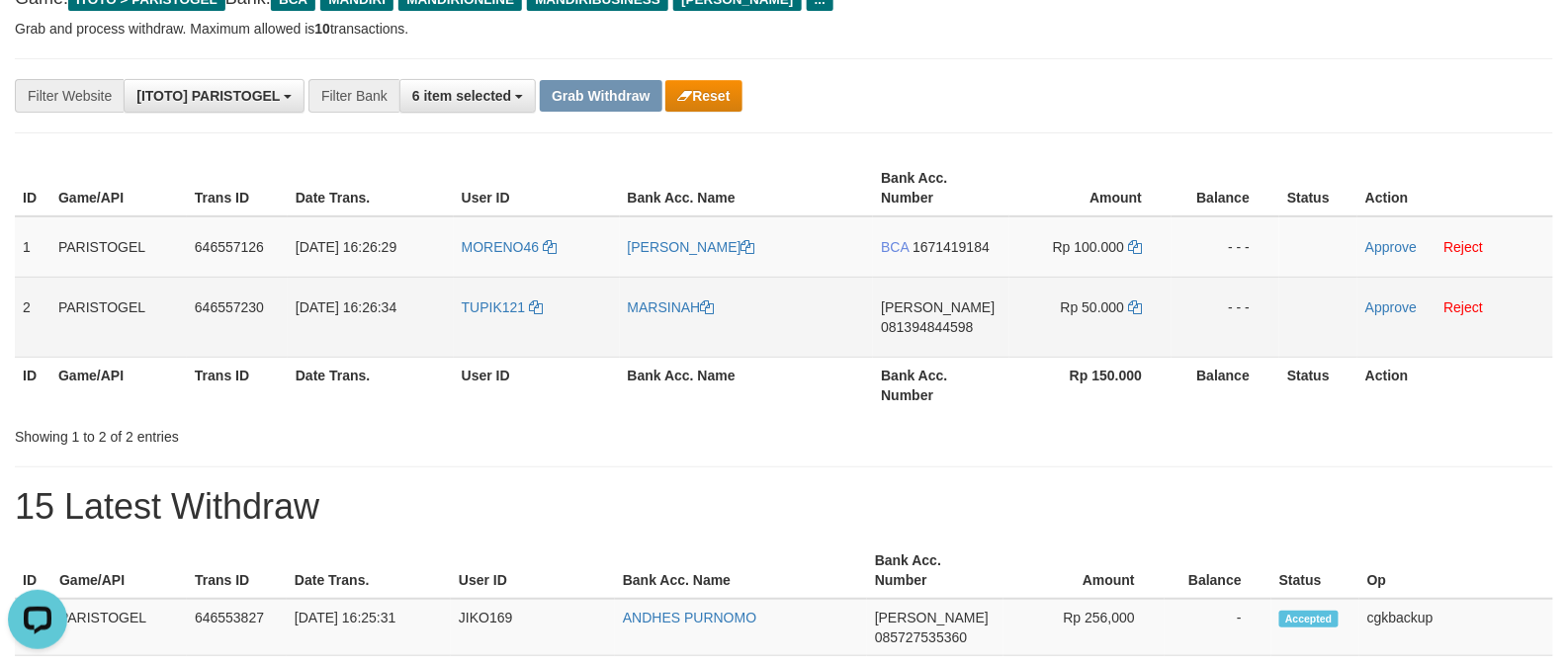click on "TUPIK121" at bounding box center (537, 316) 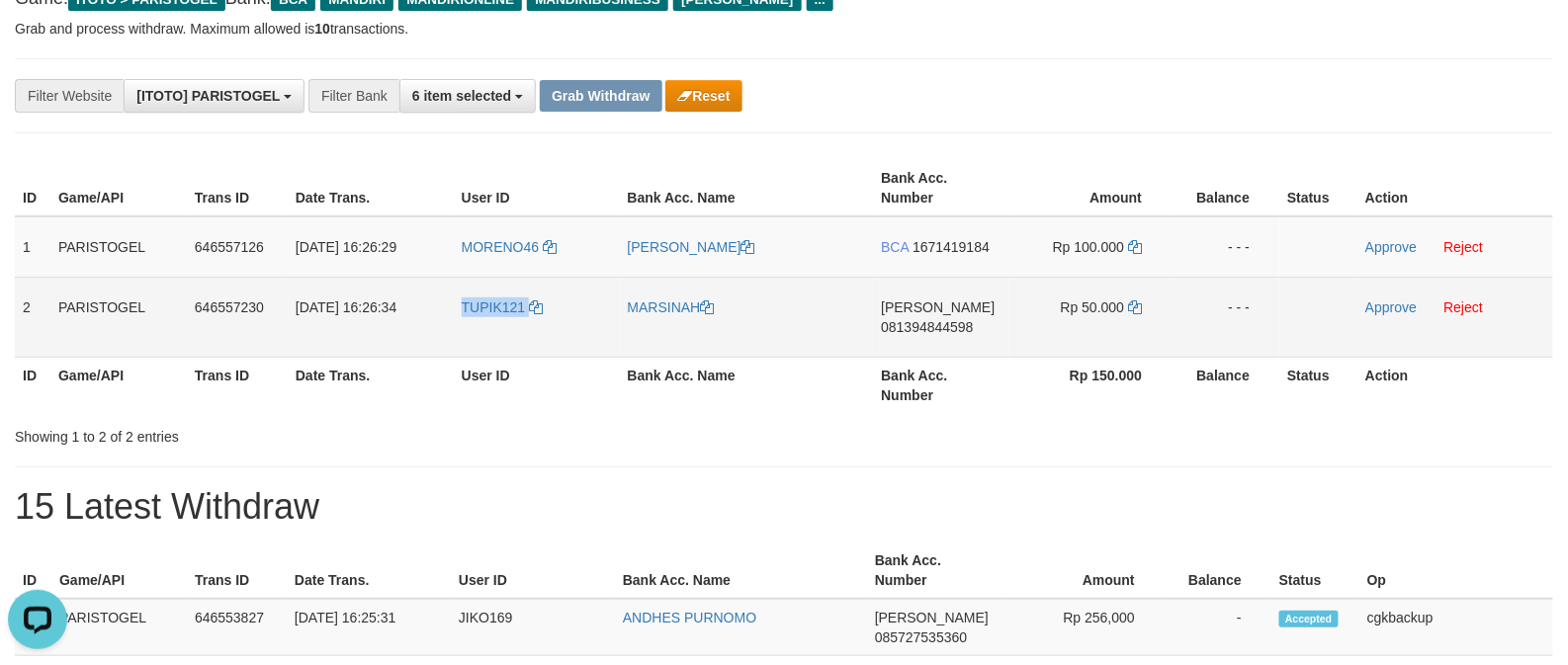 copy on "TUPIK121" 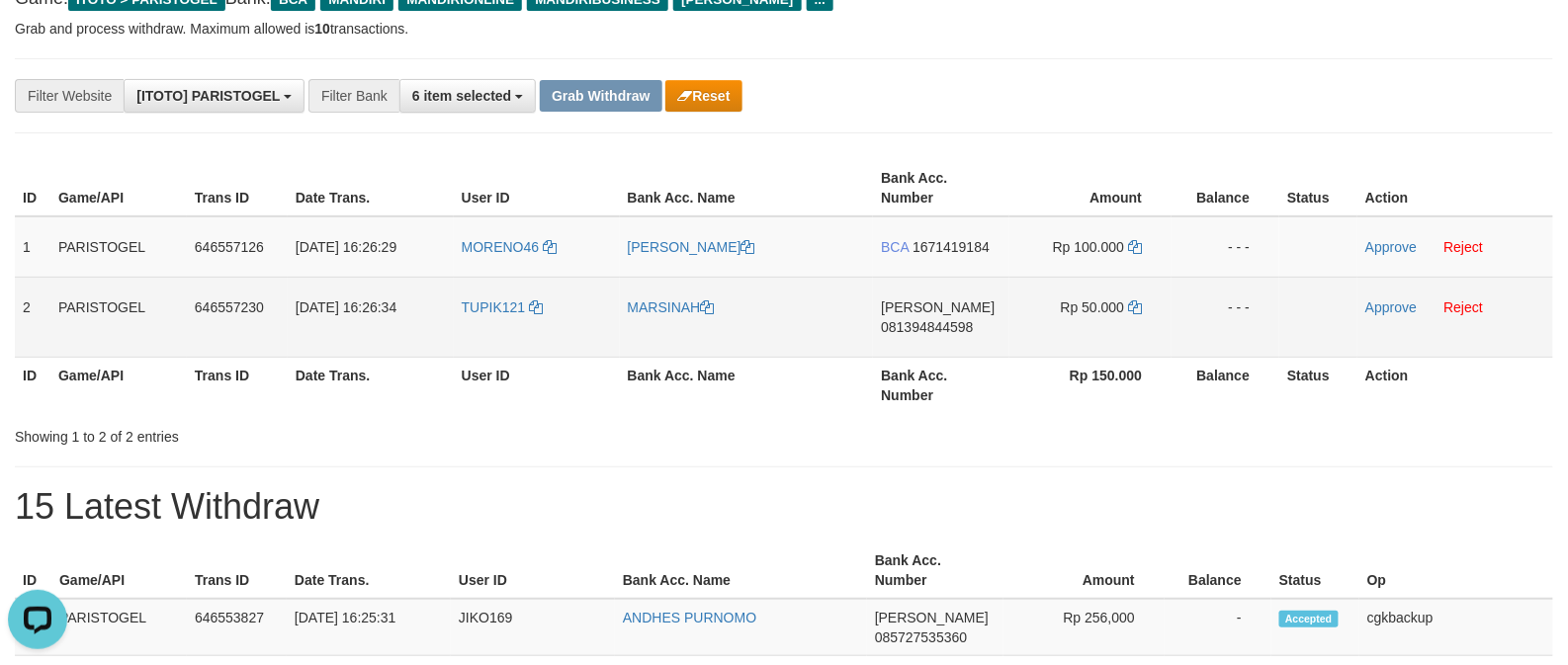 click on "MARSINAH" at bounding box center [746, 316] 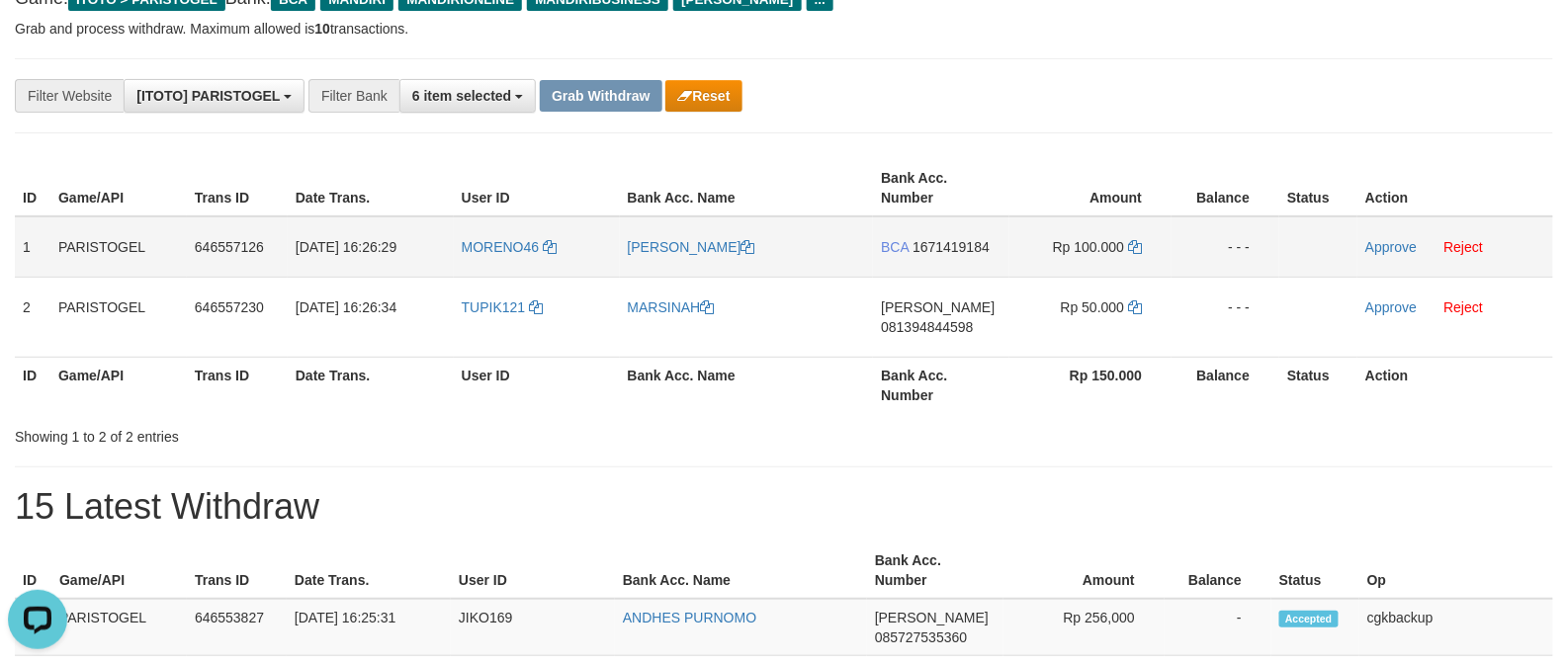 click on "BCA
1671419184" at bounding box center (941, 247) 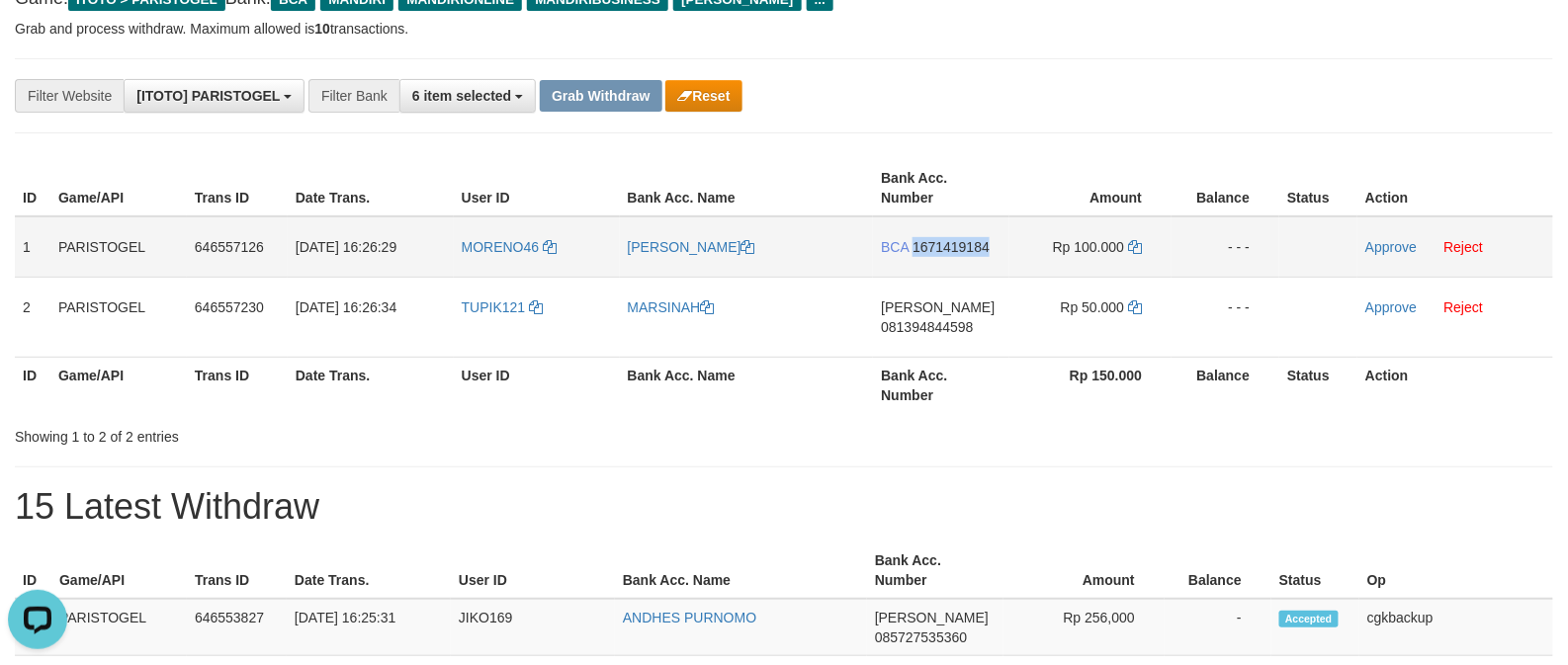 click on "BCA
1671419184" at bounding box center [941, 247] 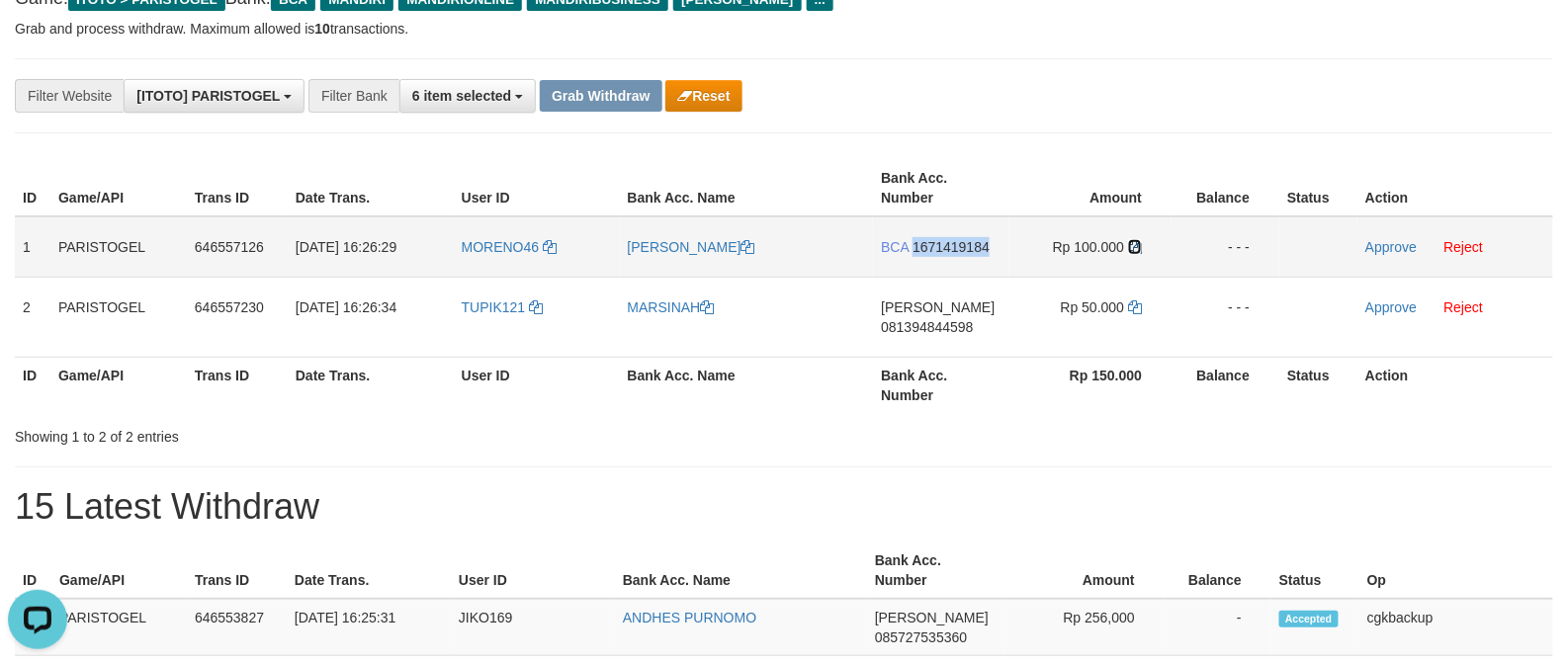 click at bounding box center [1135, 247] 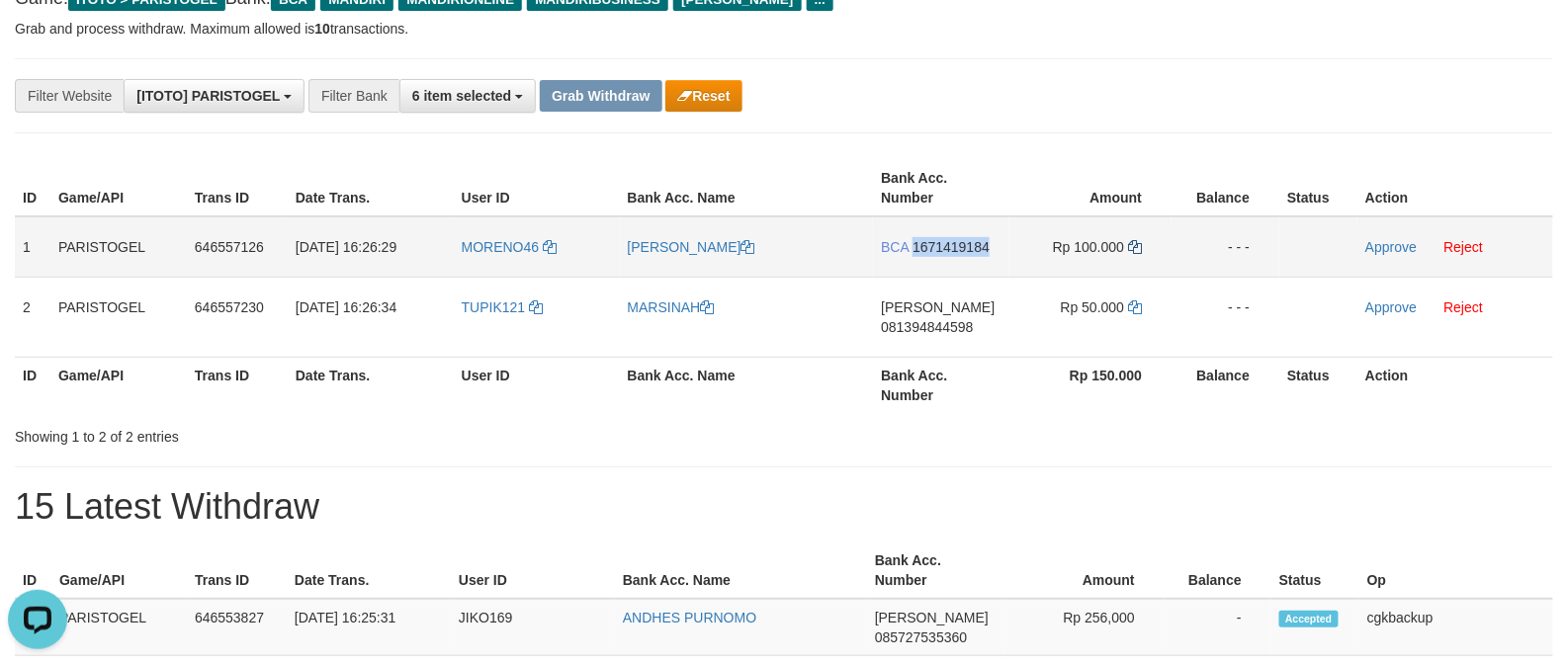 copy on "1671419184" 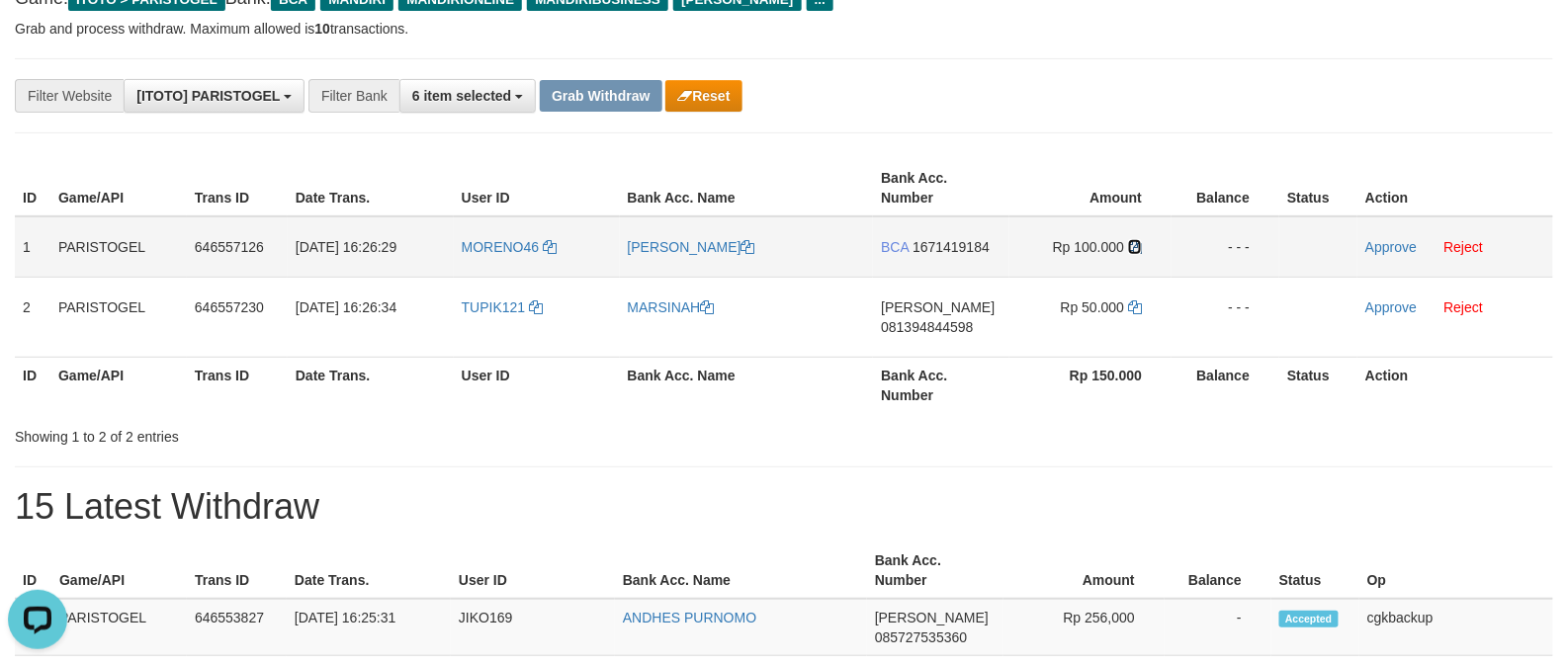 click at bounding box center [1135, 247] 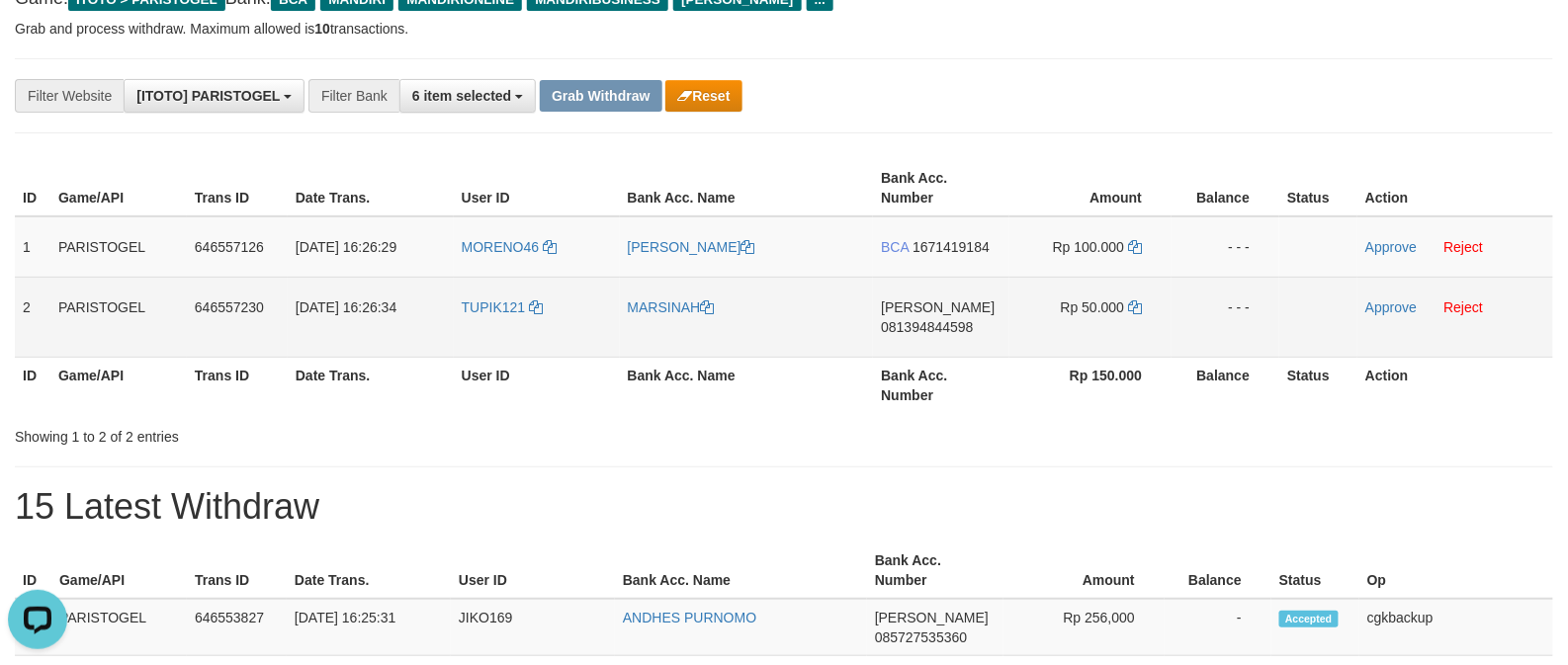 click on "DANA
081394844598" at bounding box center [941, 316] 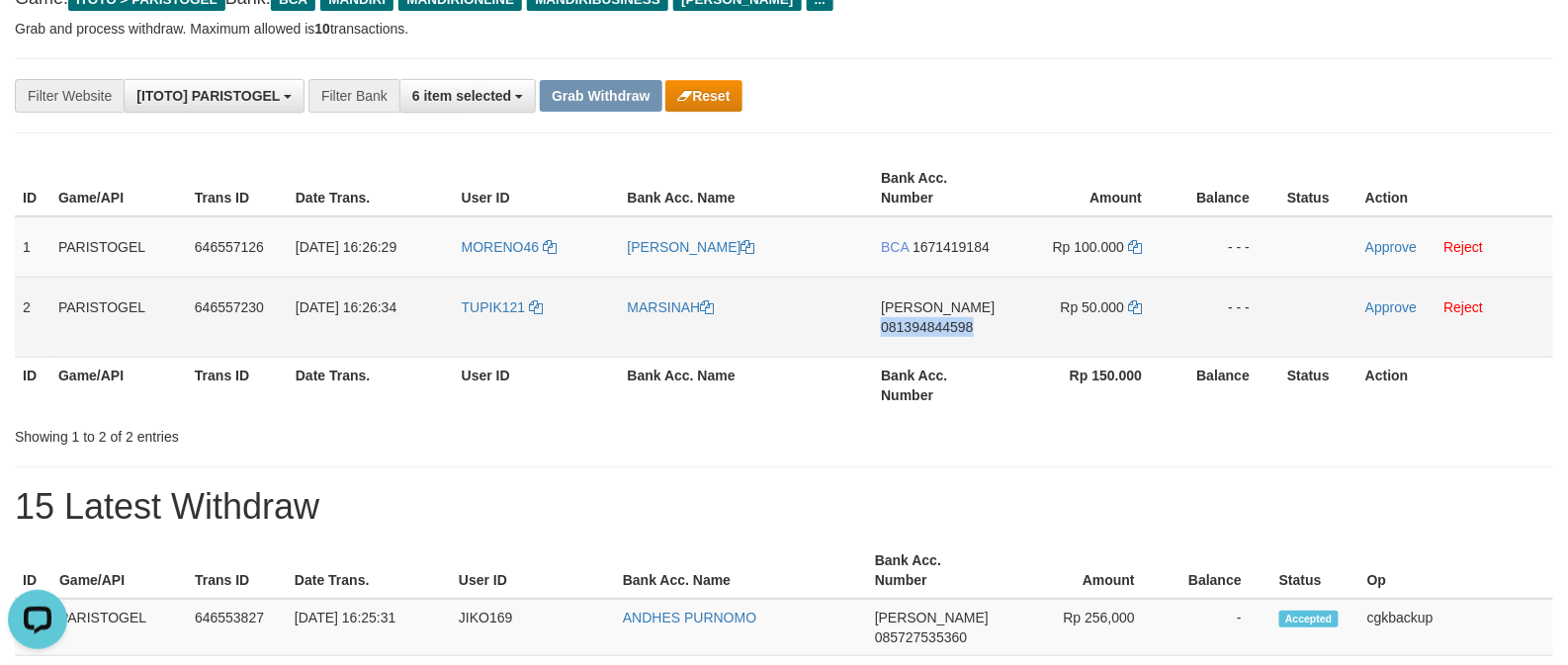 click on "DANA
081394844598" at bounding box center [941, 316] 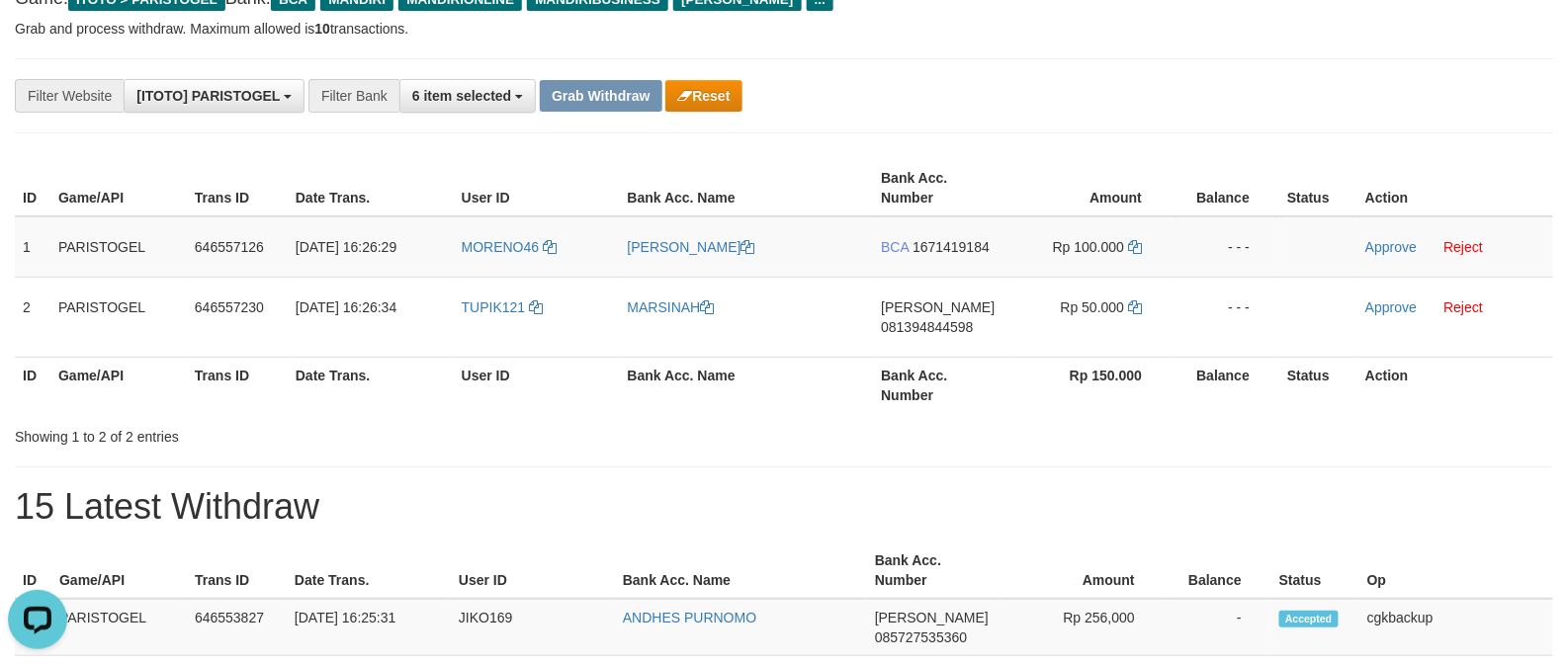 click on "Bank Acc. Number" at bounding box center (941, 384) 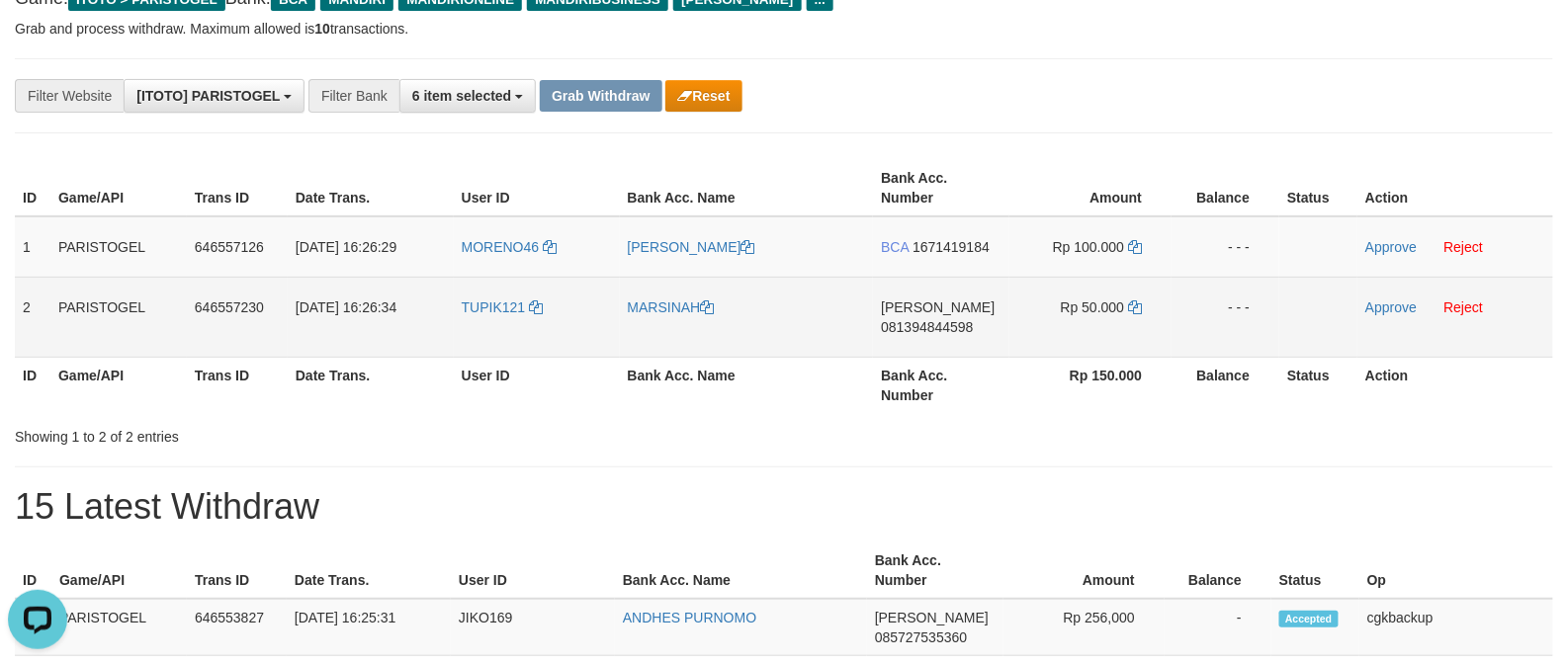 click on "DANA
081394844598" at bounding box center [941, 316] 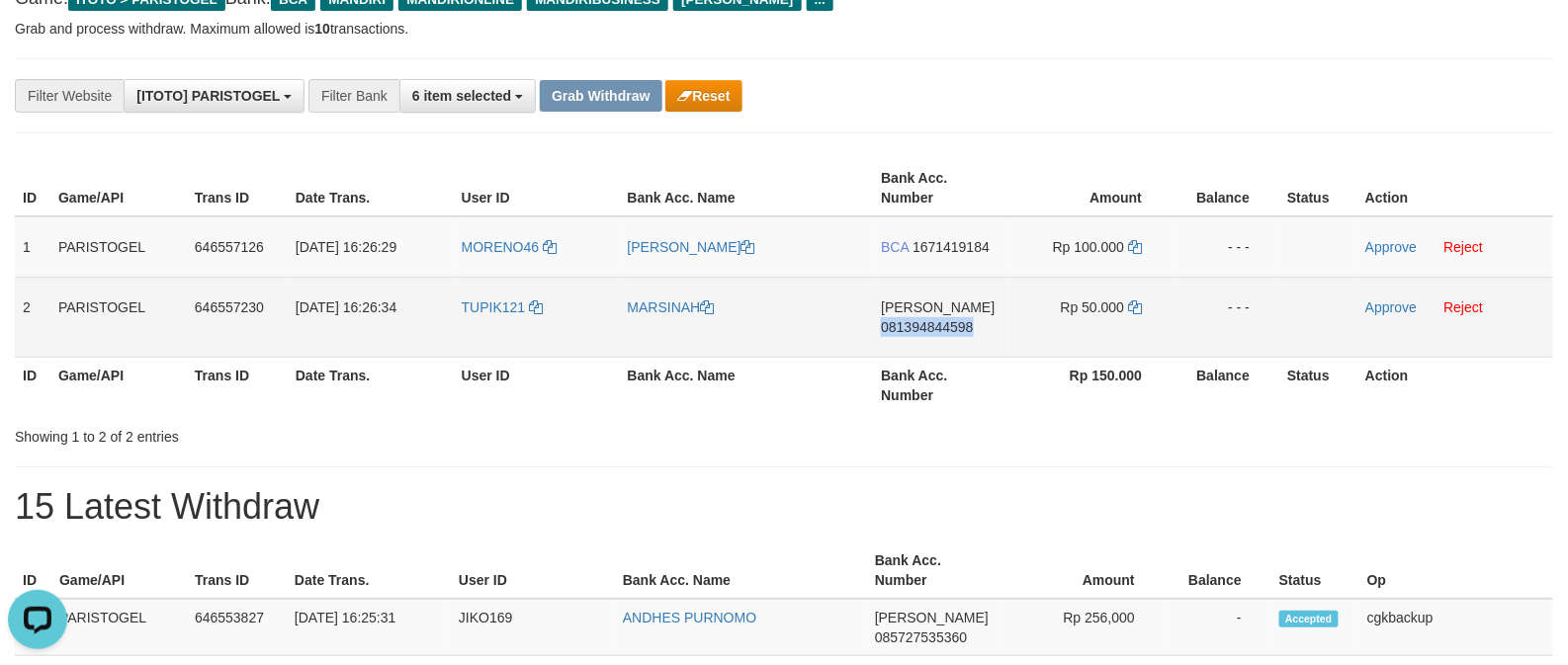 click on "DANA
081394844598" at bounding box center (941, 316) 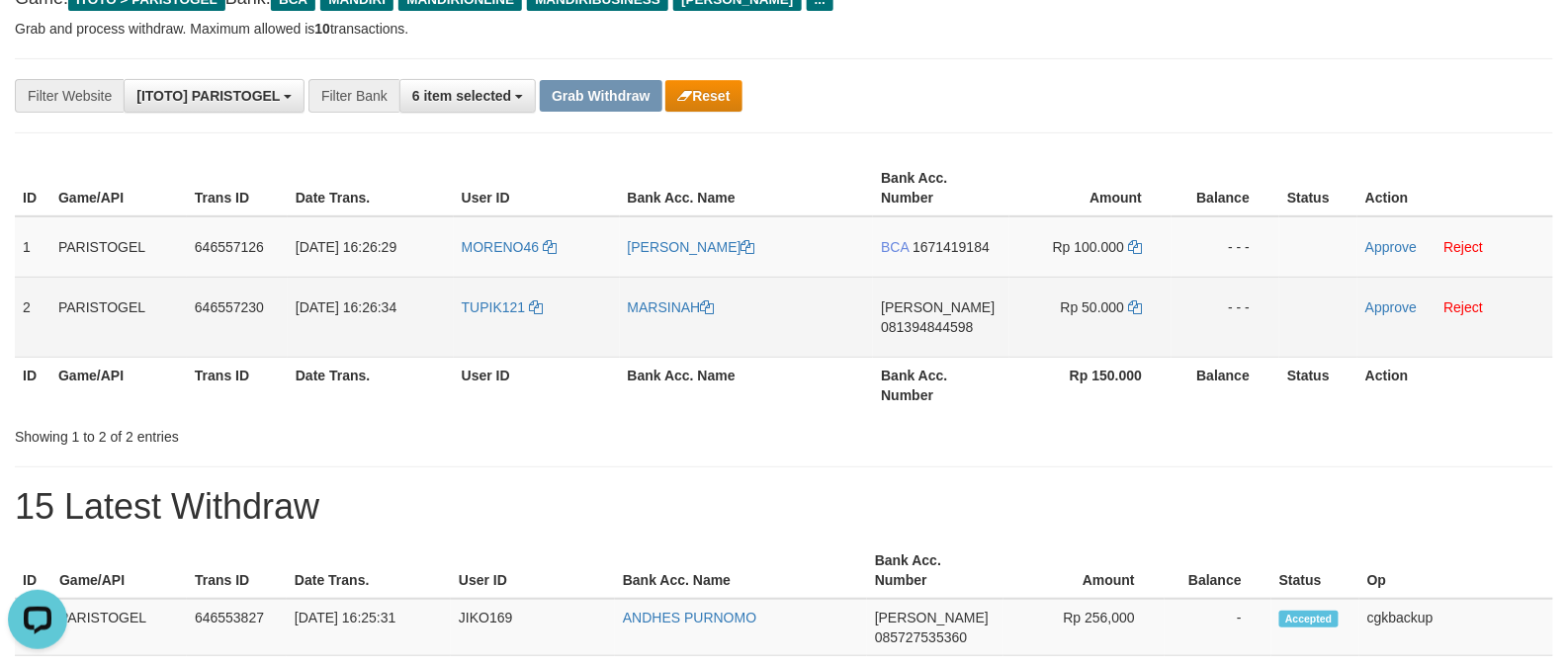click on "Rp 50.000" at bounding box center (1090, 316) 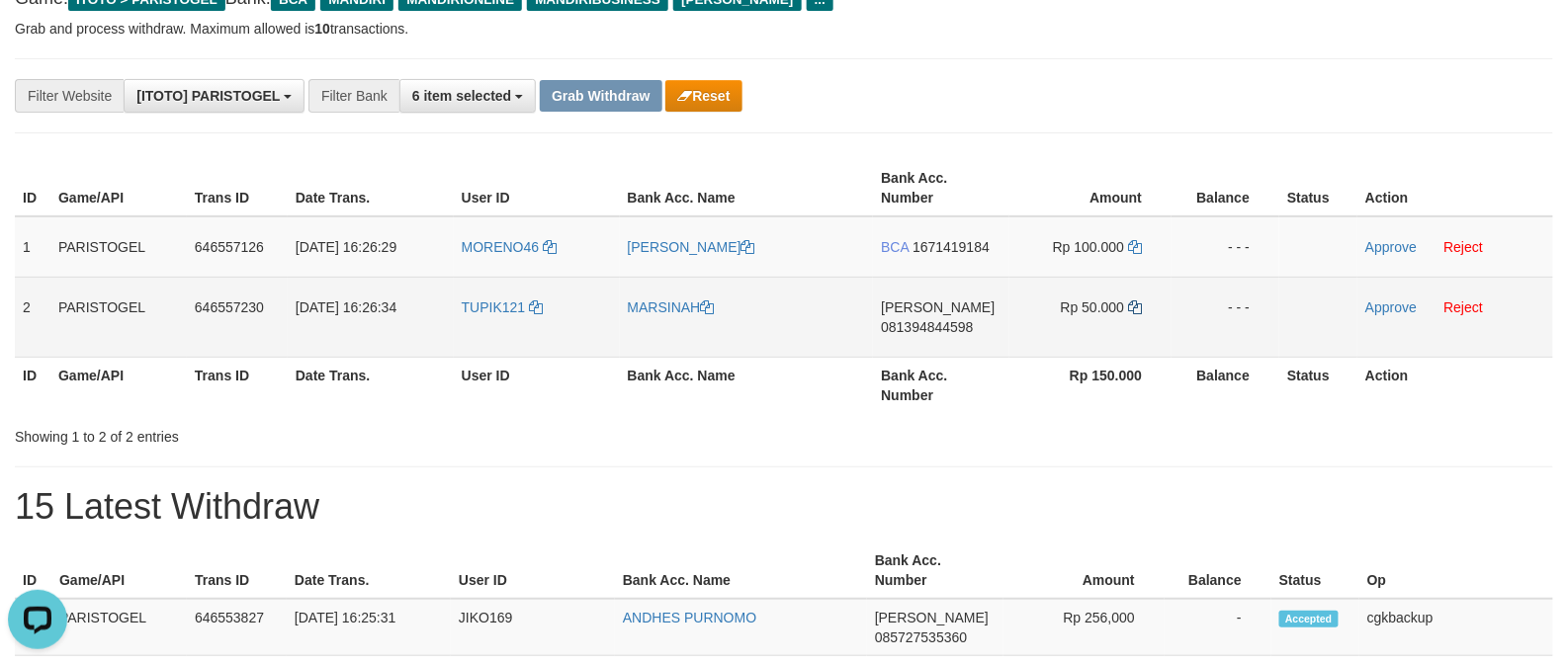 drag, startPoint x: 1151, startPoint y: 292, endPoint x: 1131, endPoint y: 298, distance: 20.880613 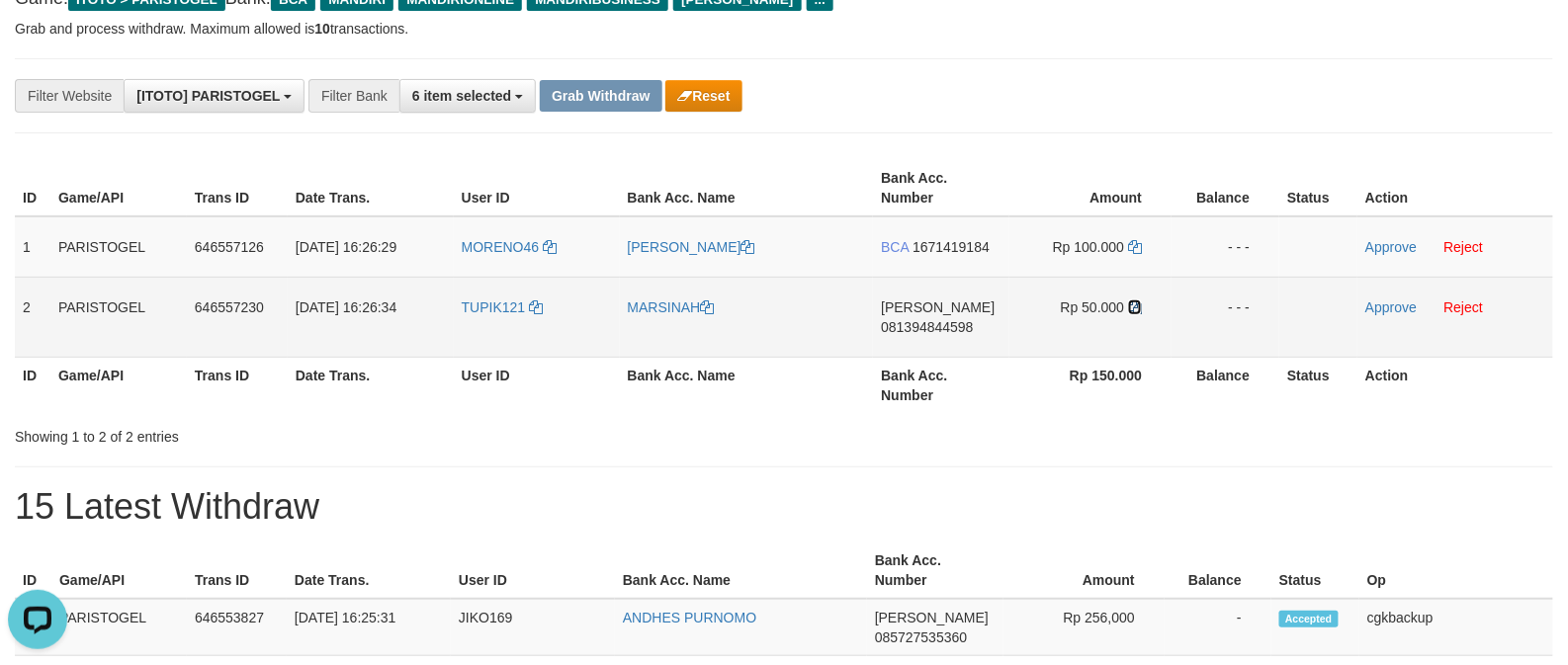 click at bounding box center (1135, 307) 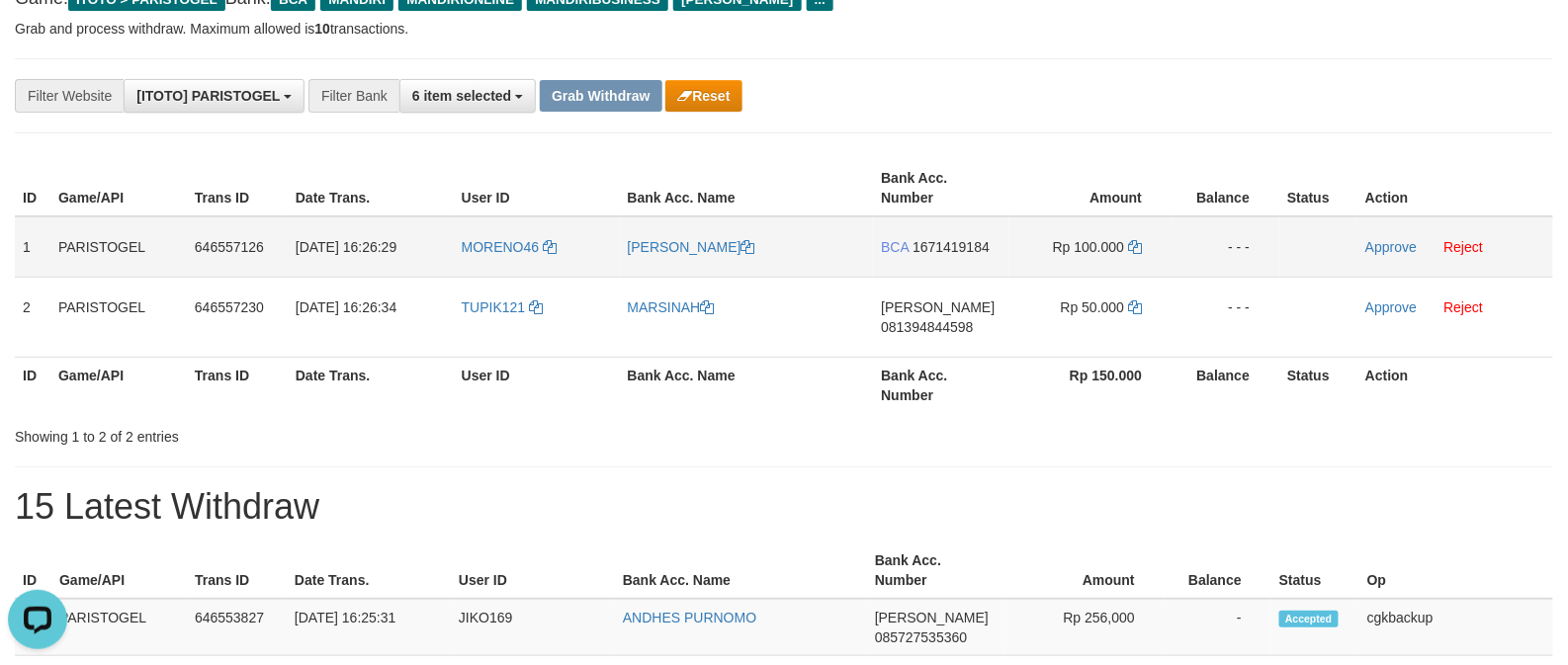 click on "Approve
Reject" at bounding box center [1455, 247] 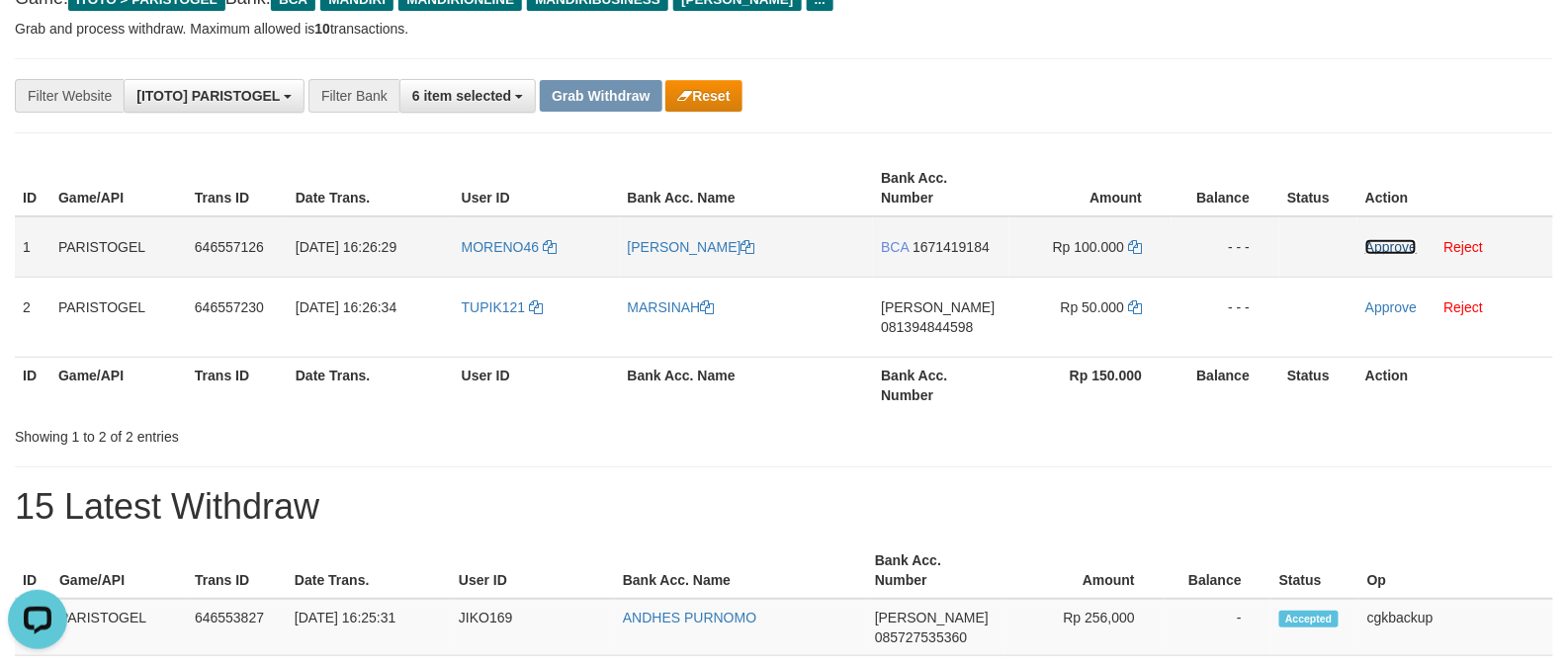 click on "Approve" at bounding box center (1391, 247) 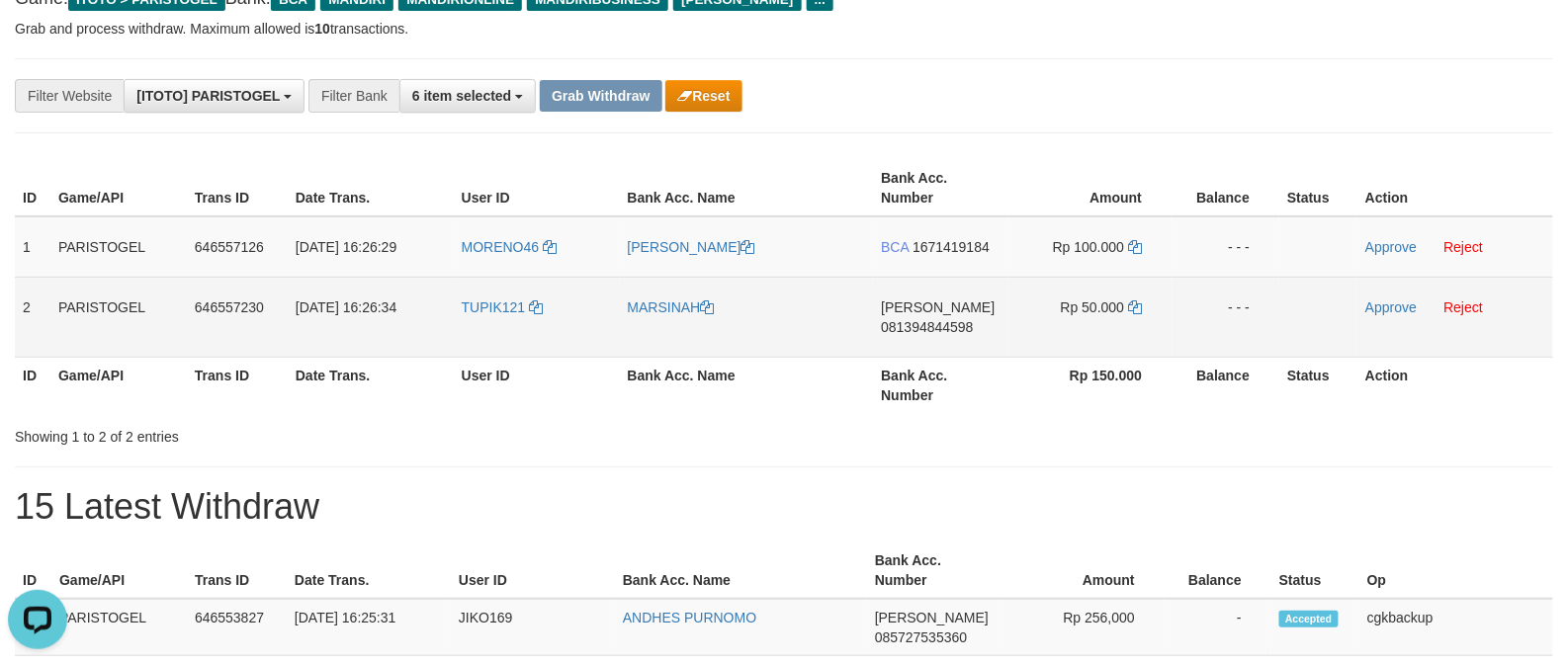 click on "Approve
Reject" at bounding box center [1455, 316] 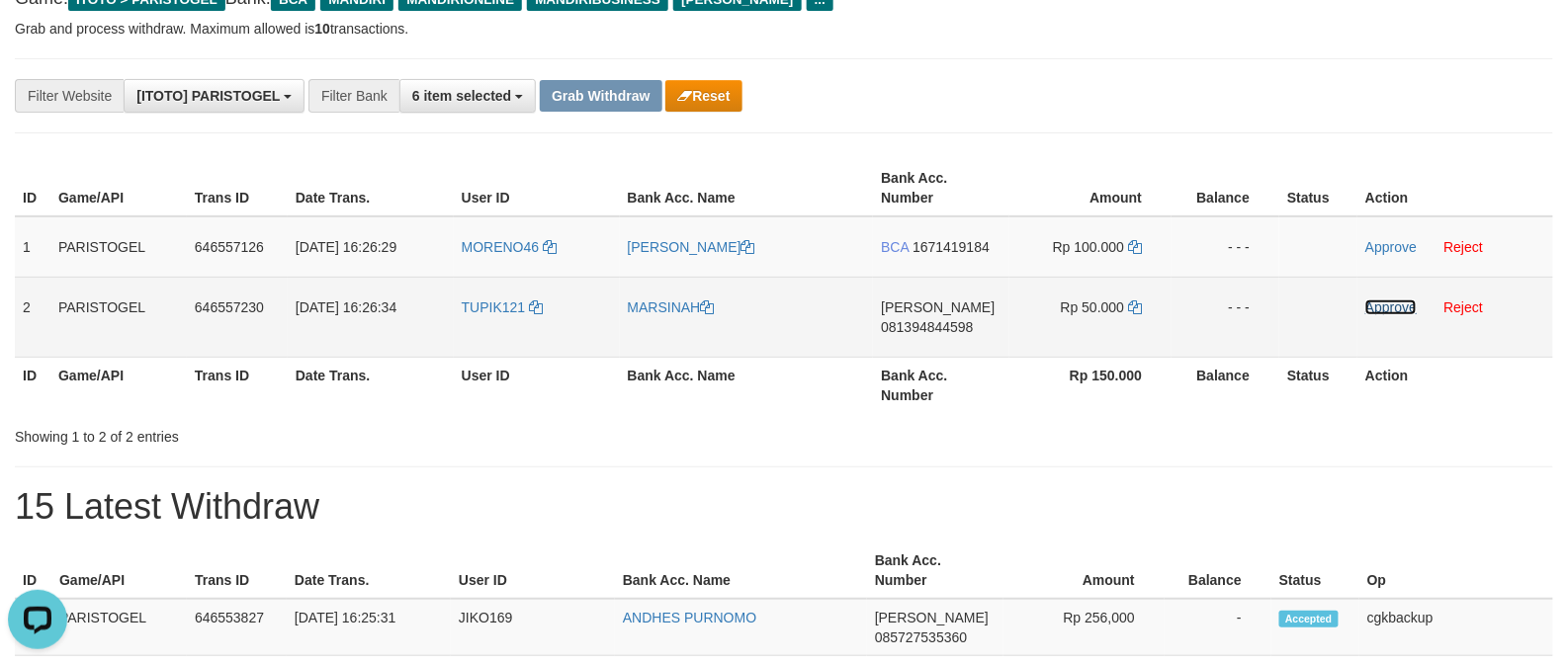 click on "Approve" at bounding box center [1391, 307] 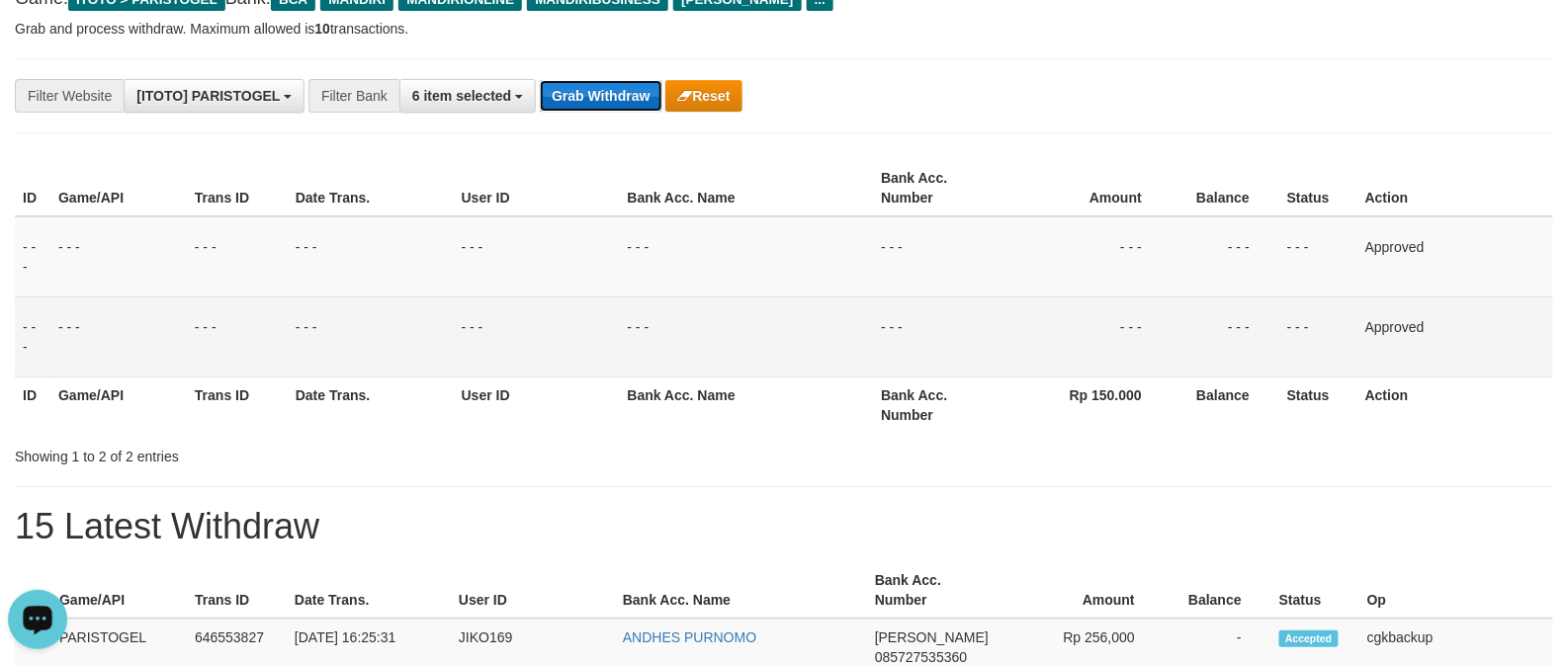click on "Grab Withdraw" at bounding box center [600, 96] 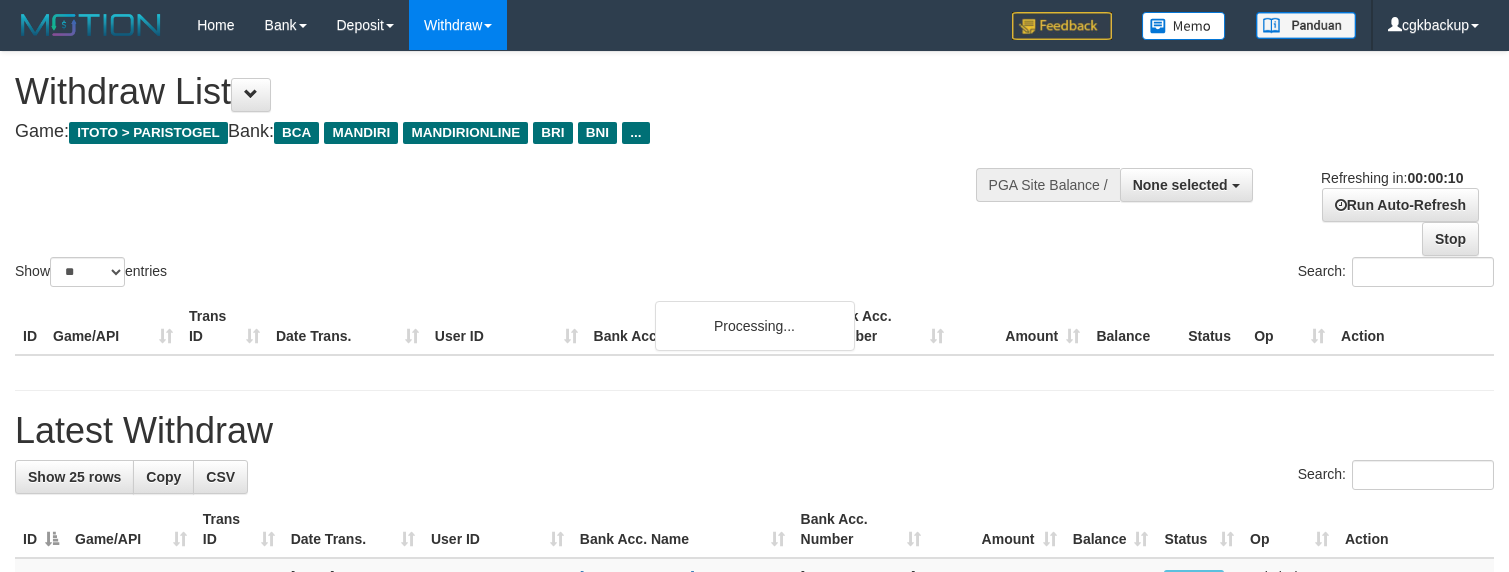 select 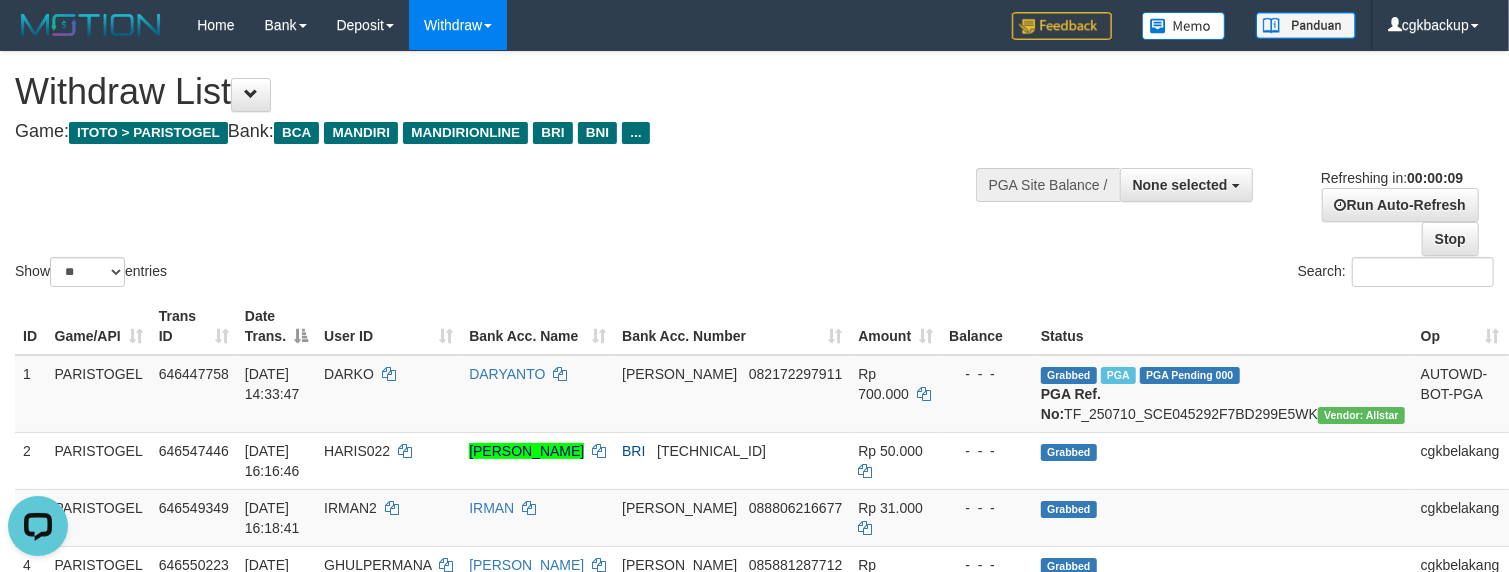 scroll, scrollTop: 0, scrollLeft: 0, axis: both 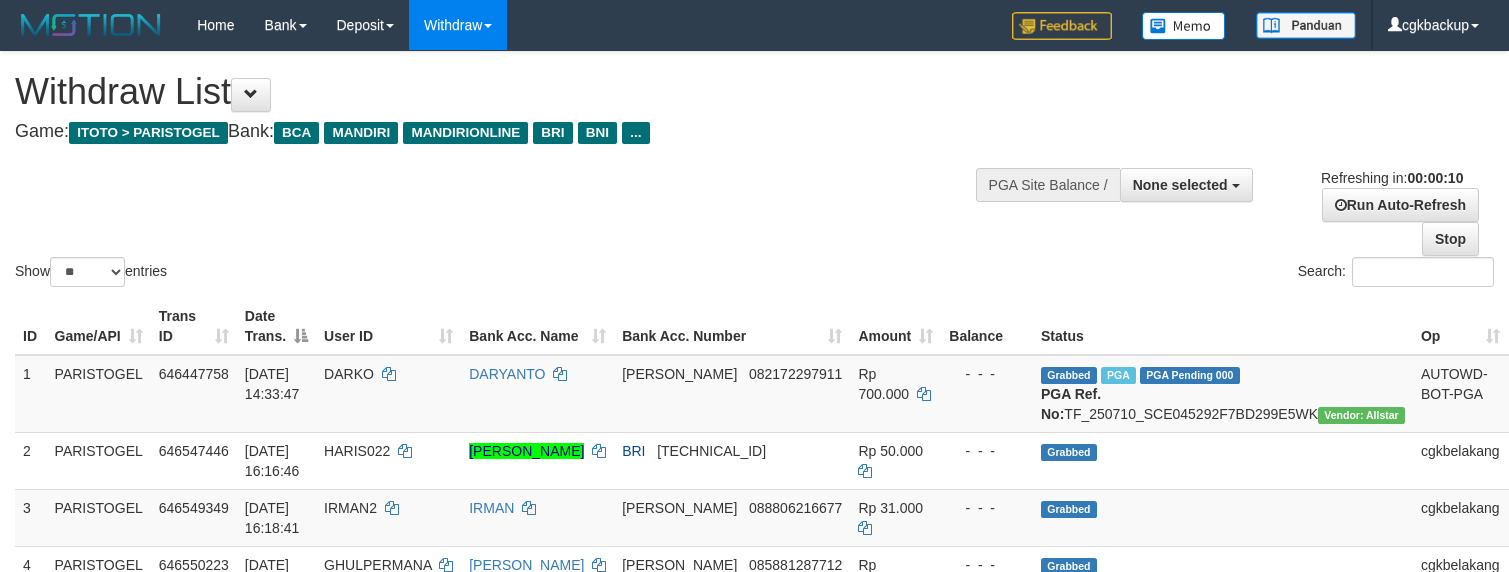 select 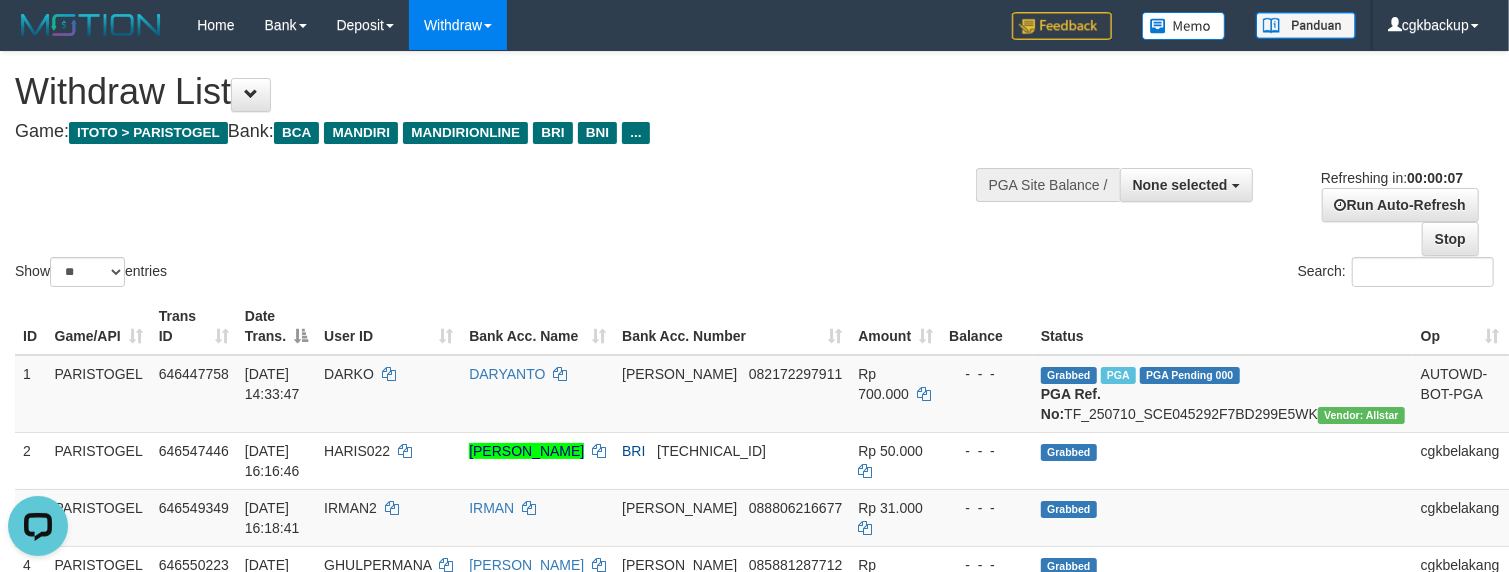 scroll, scrollTop: 0, scrollLeft: 0, axis: both 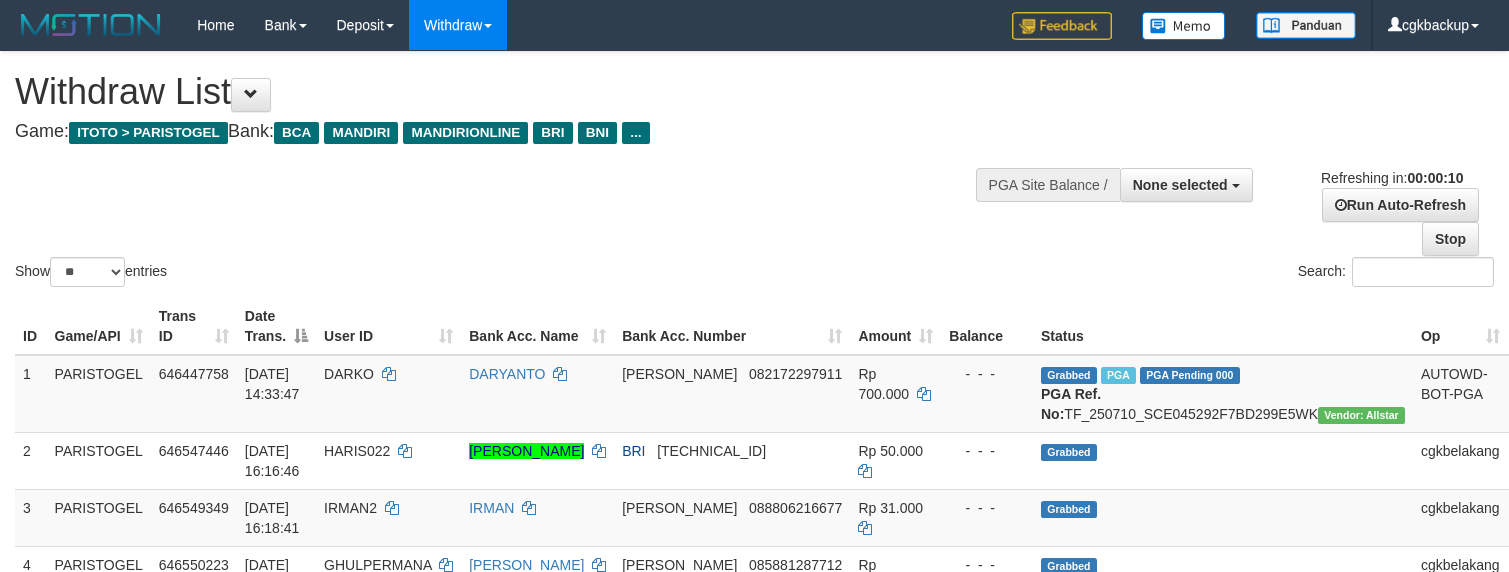 select 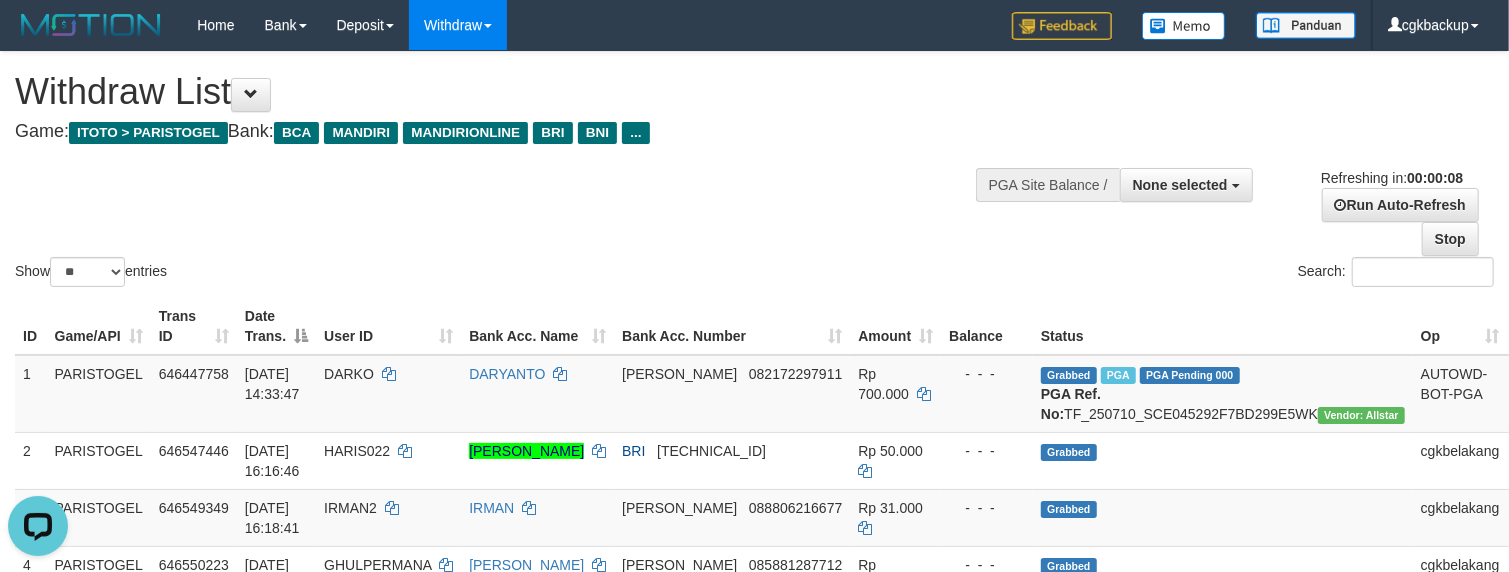 scroll, scrollTop: 0, scrollLeft: 0, axis: both 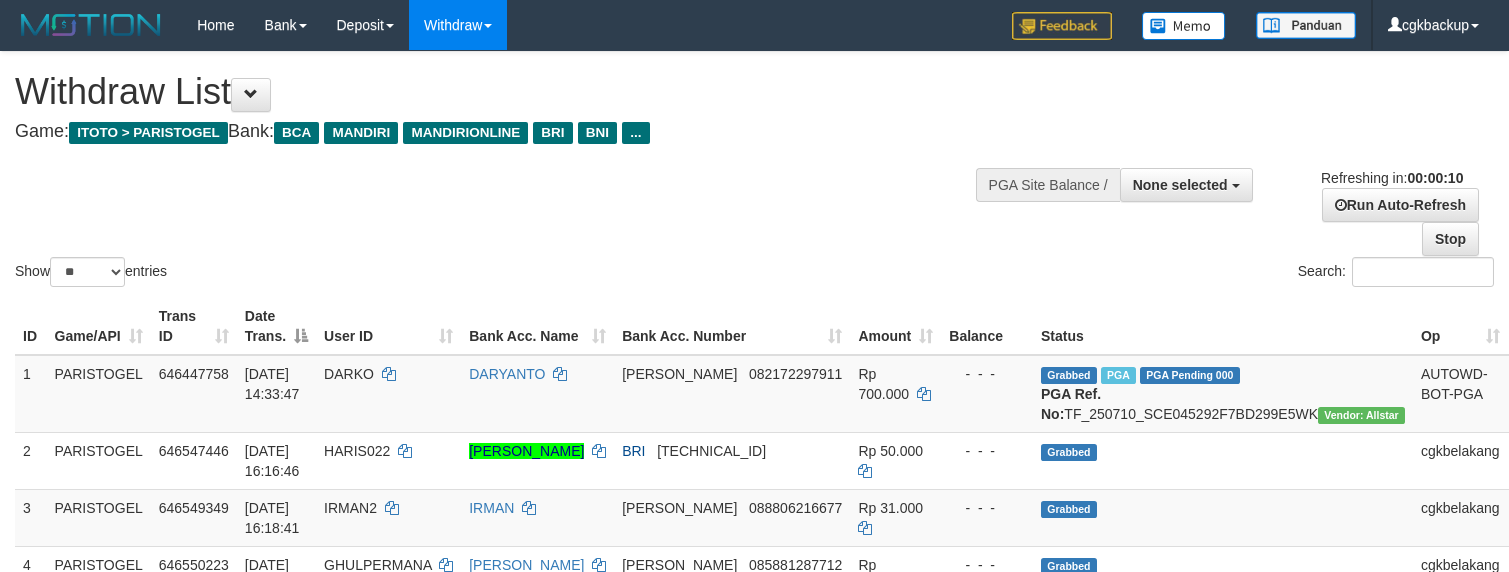 select 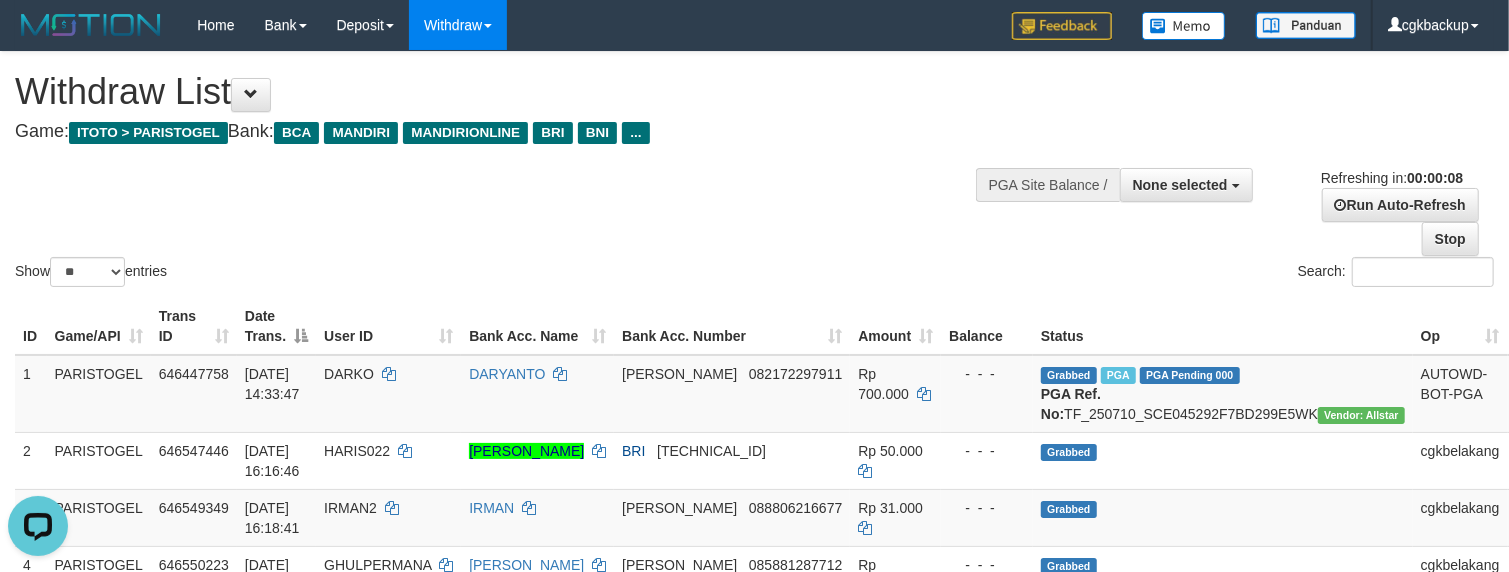 scroll, scrollTop: 0, scrollLeft: 0, axis: both 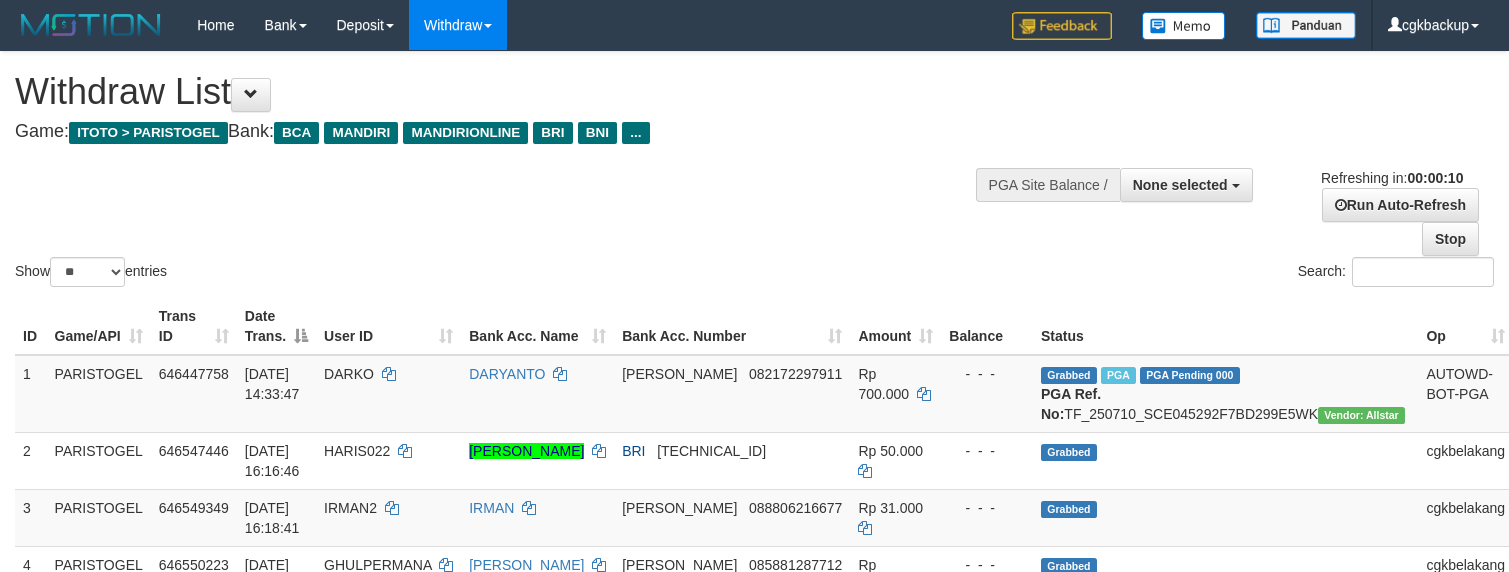 select 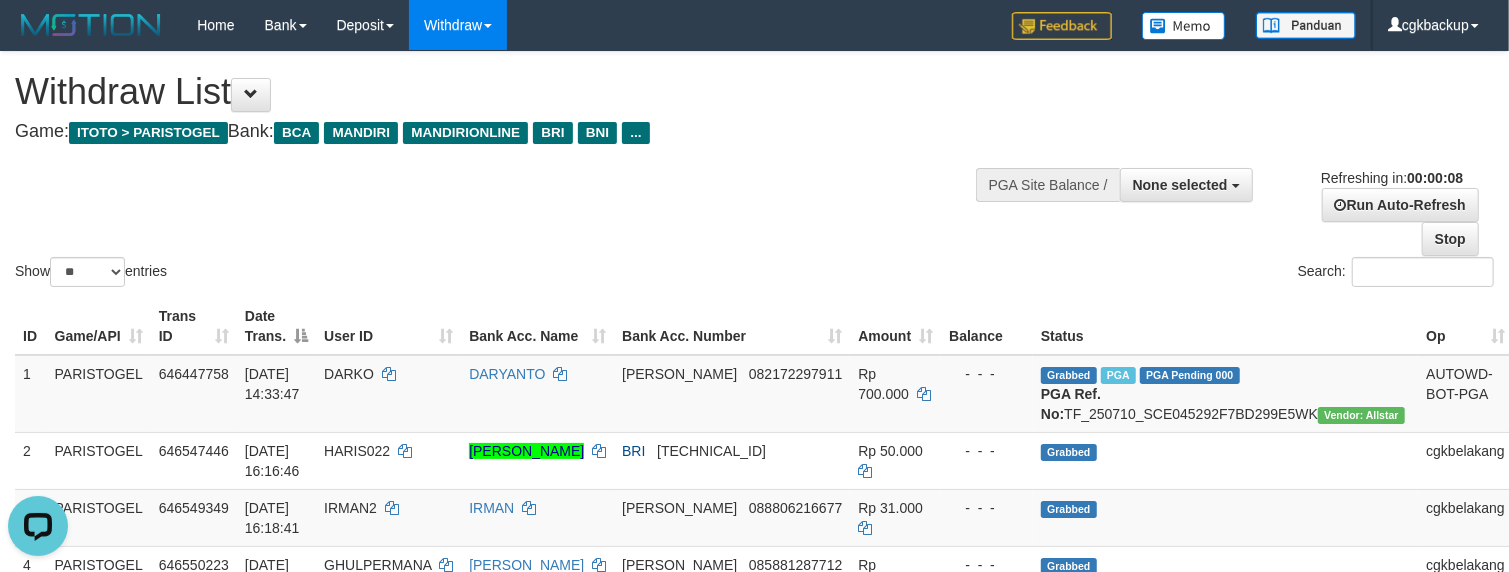 scroll, scrollTop: 0, scrollLeft: 0, axis: both 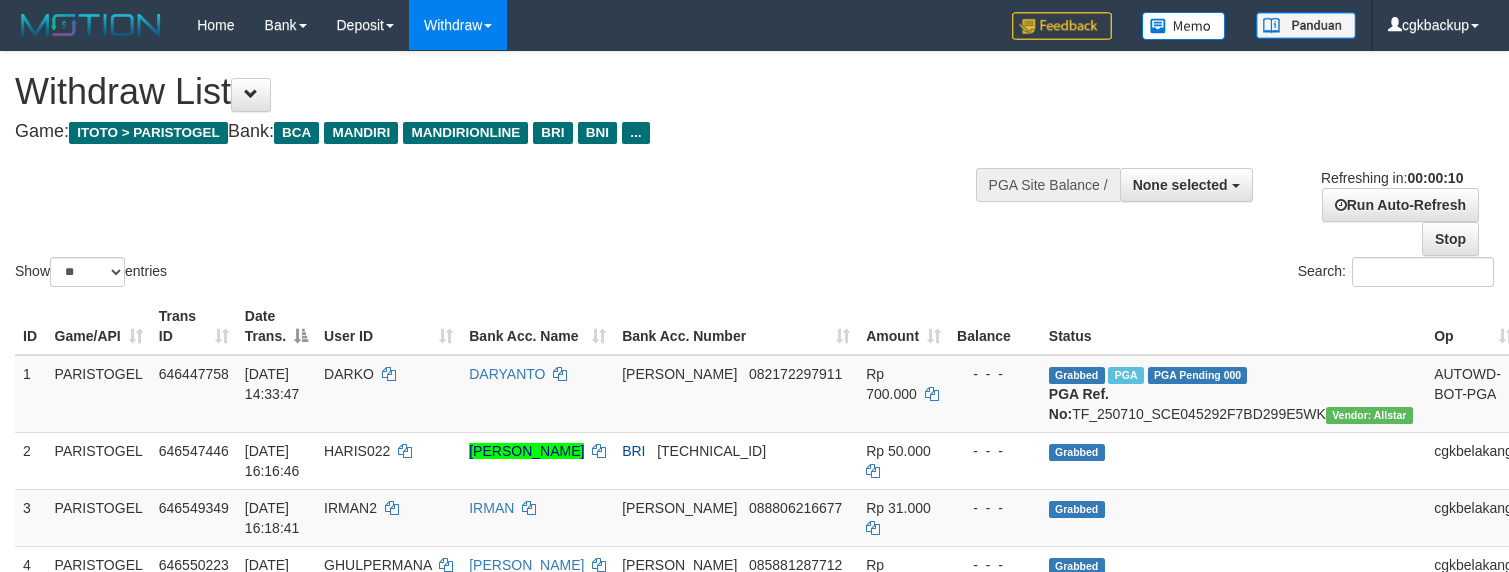select 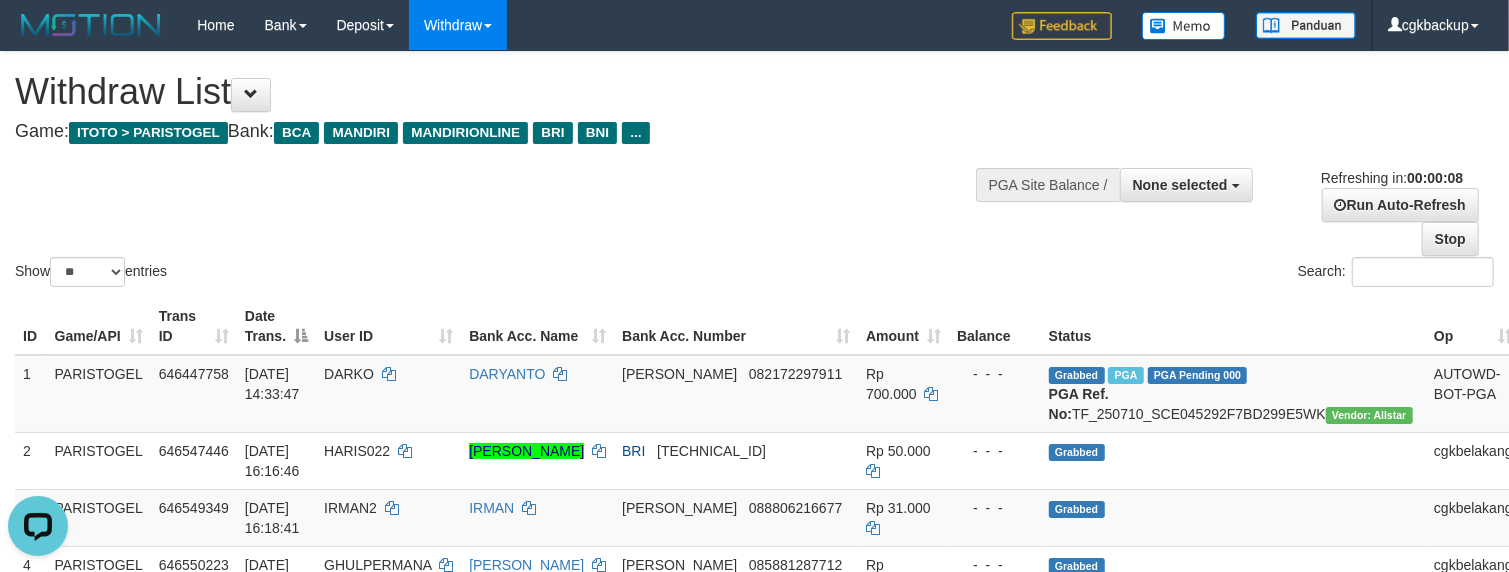 scroll, scrollTop: 0, scrollLeft: 0, axis: both 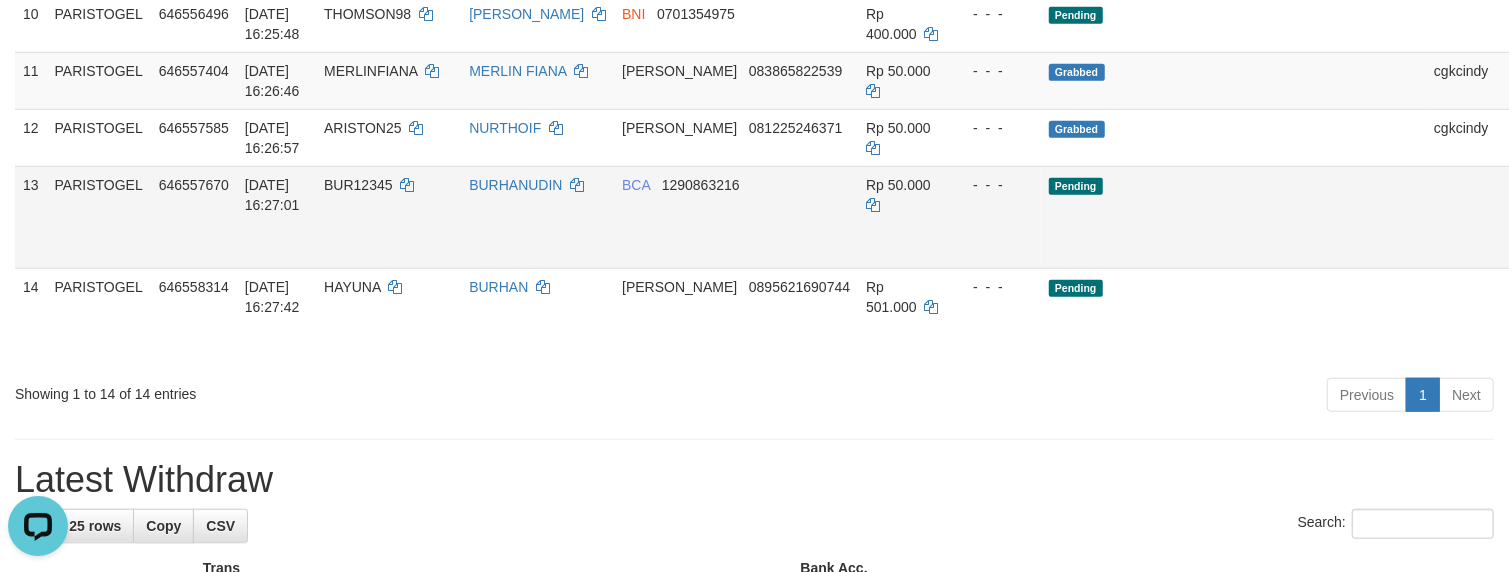 click on "Allow Grab" at bounding box center [1545, 195] 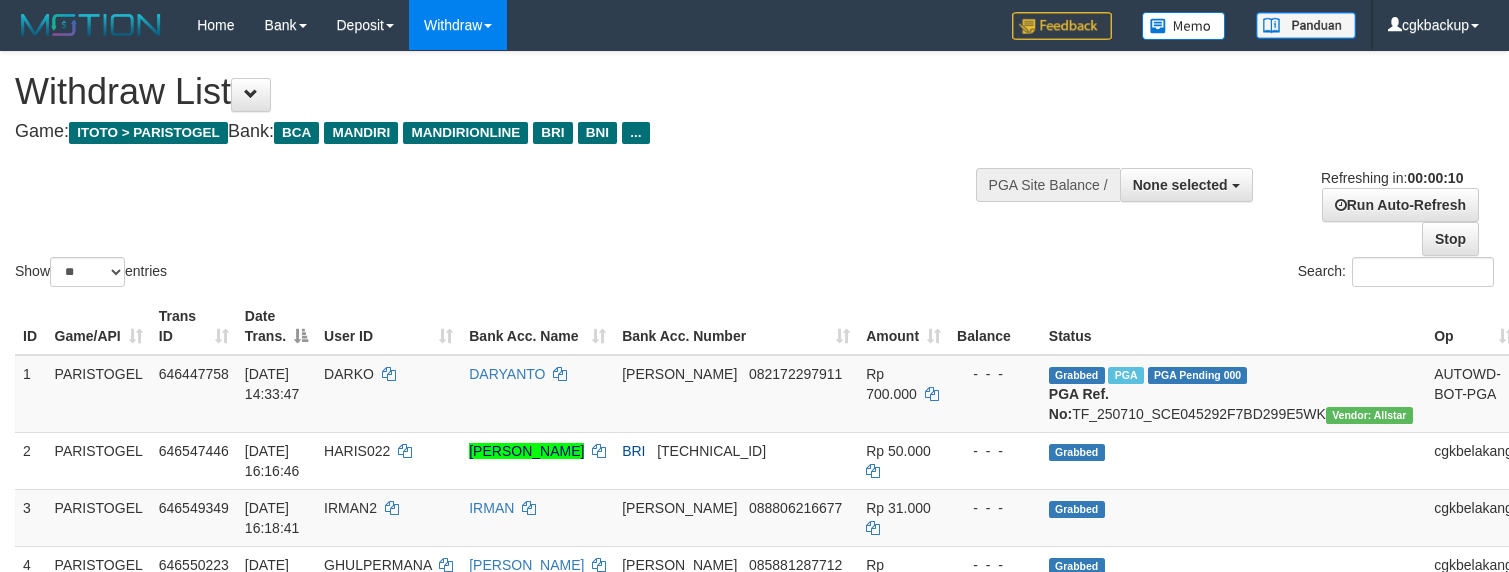 select 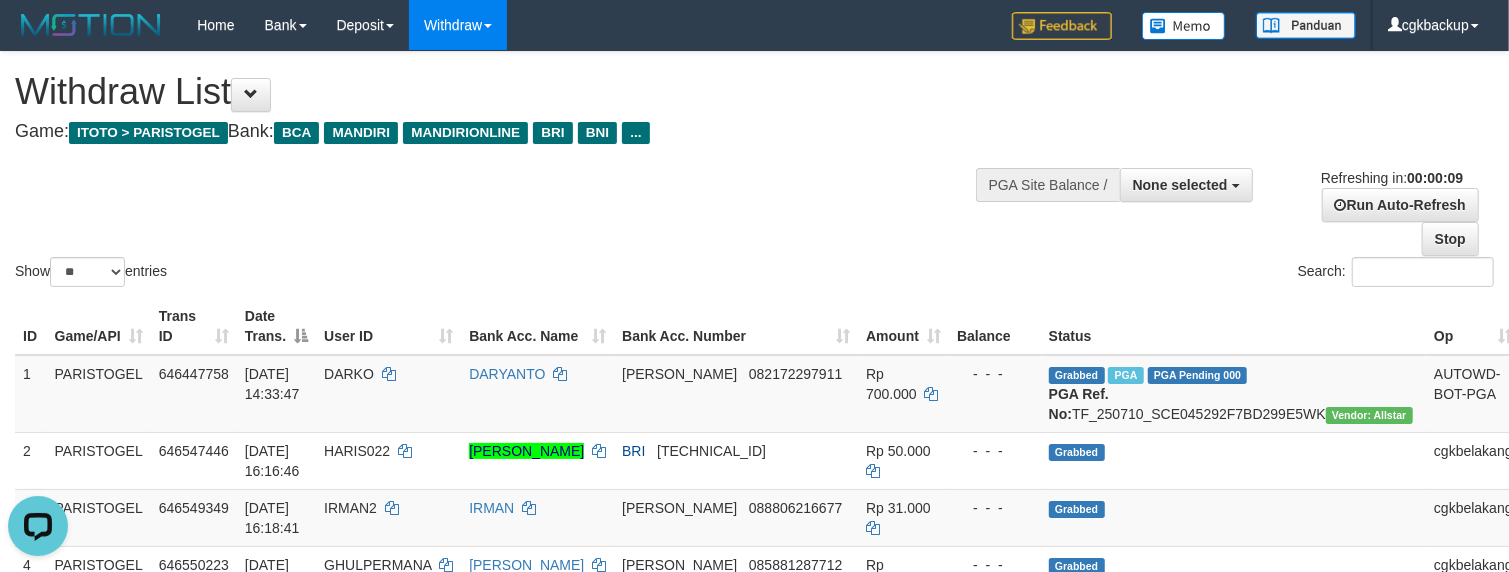 scroll, scrollTop: 0, scrollLeft: 0, axis: both 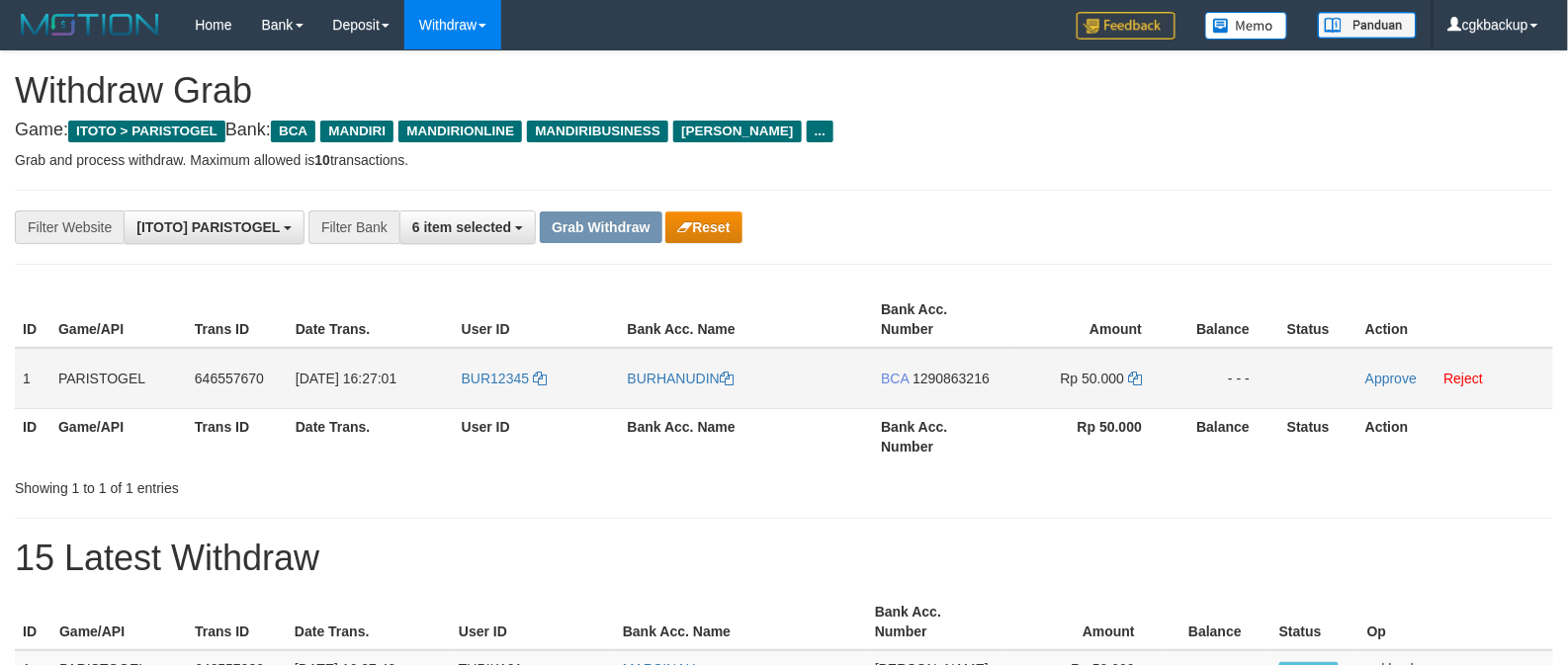 click on "BUR12345" at bounding box center [537, 378] 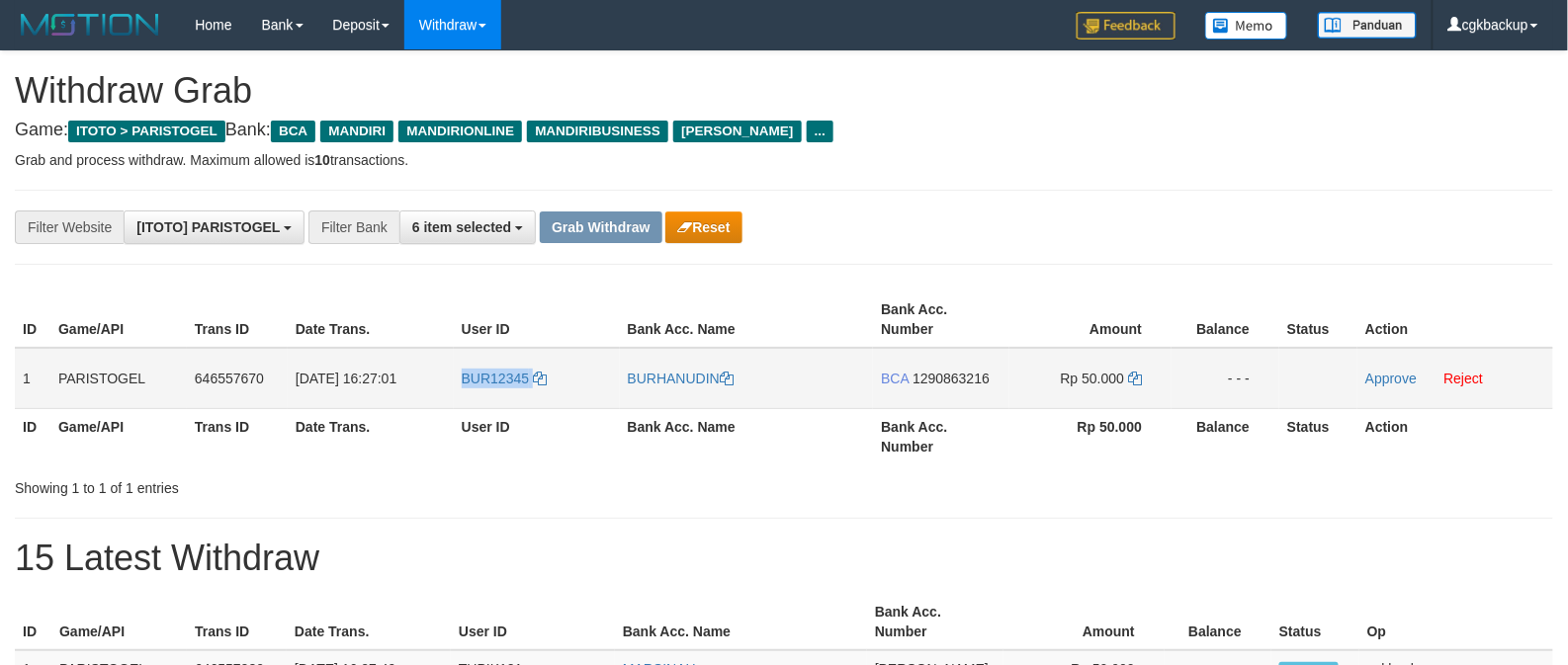 click on "BUR12345" at bounding box center (537, 378) 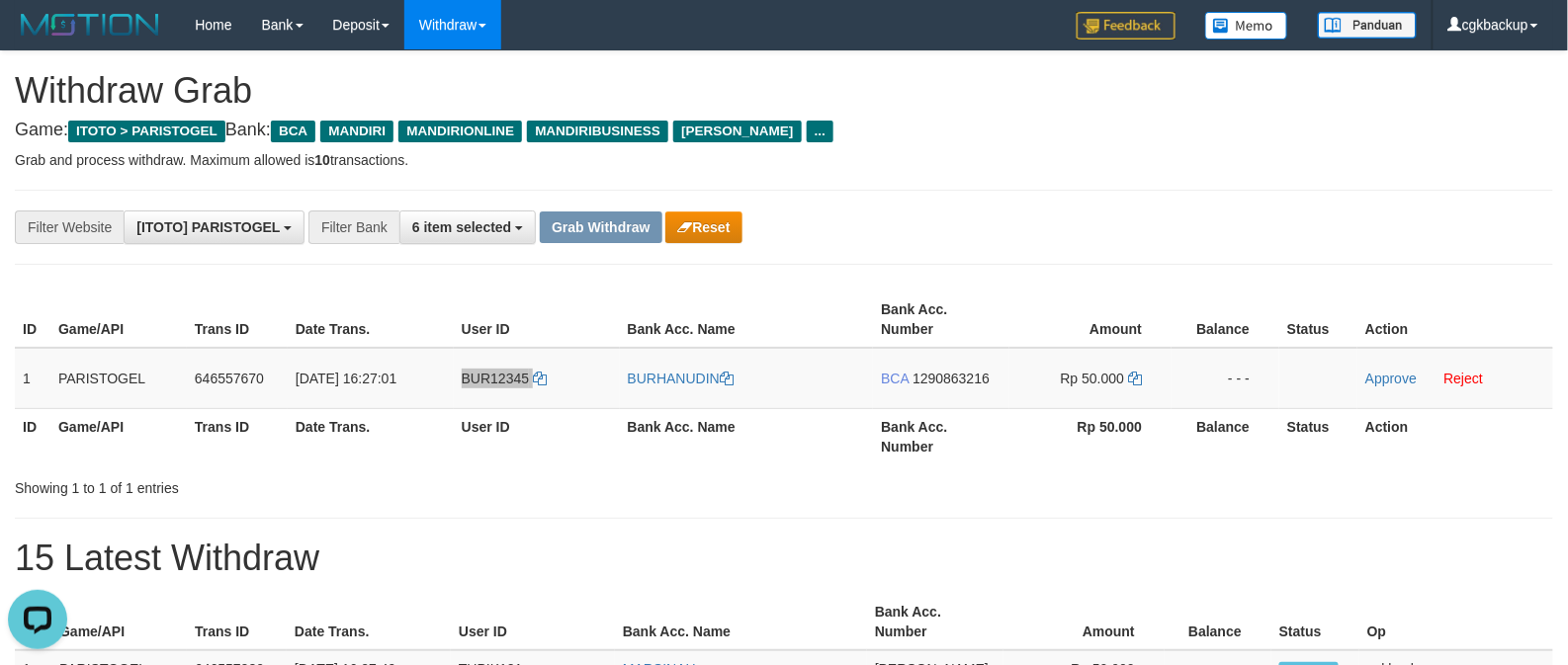scroll, scrollTop: 0, scrollLeft: 0, axis: both 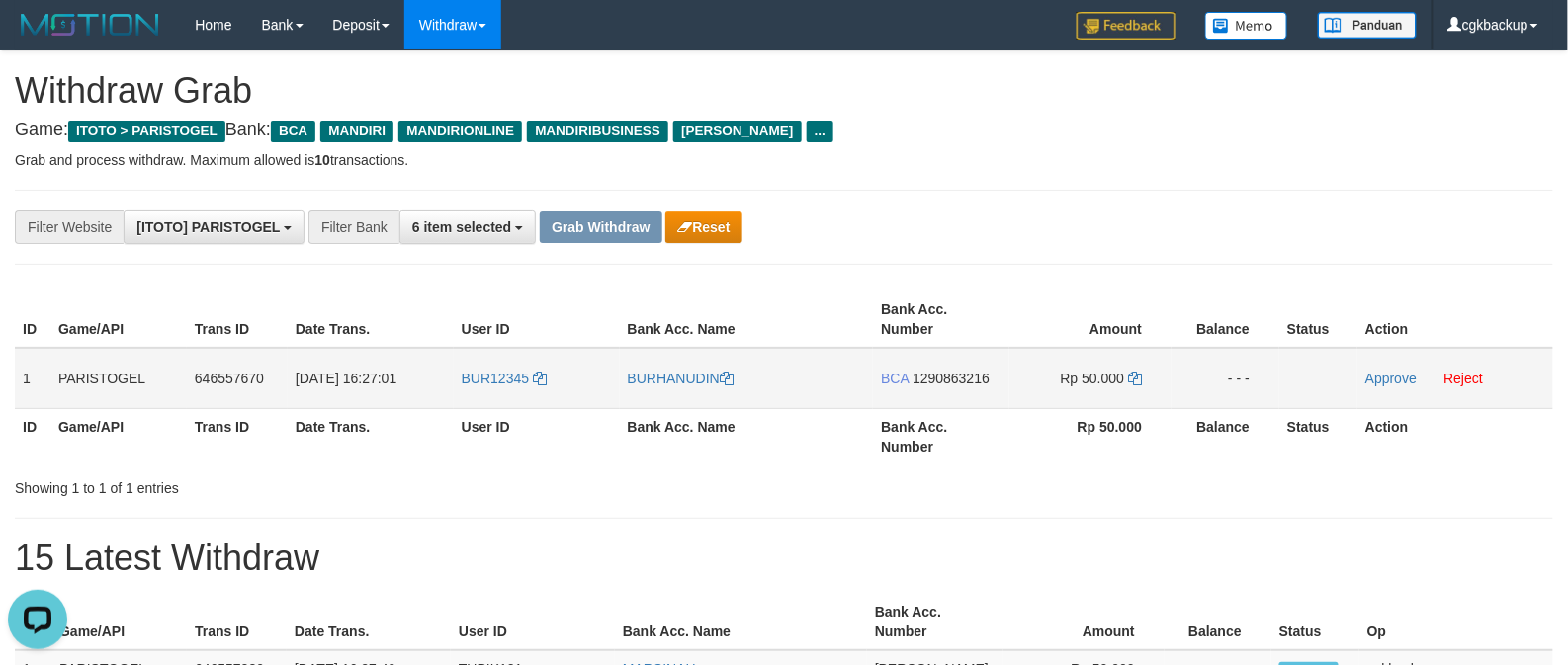 click on "BURHANUDIN" at bounding box center [746, 378] 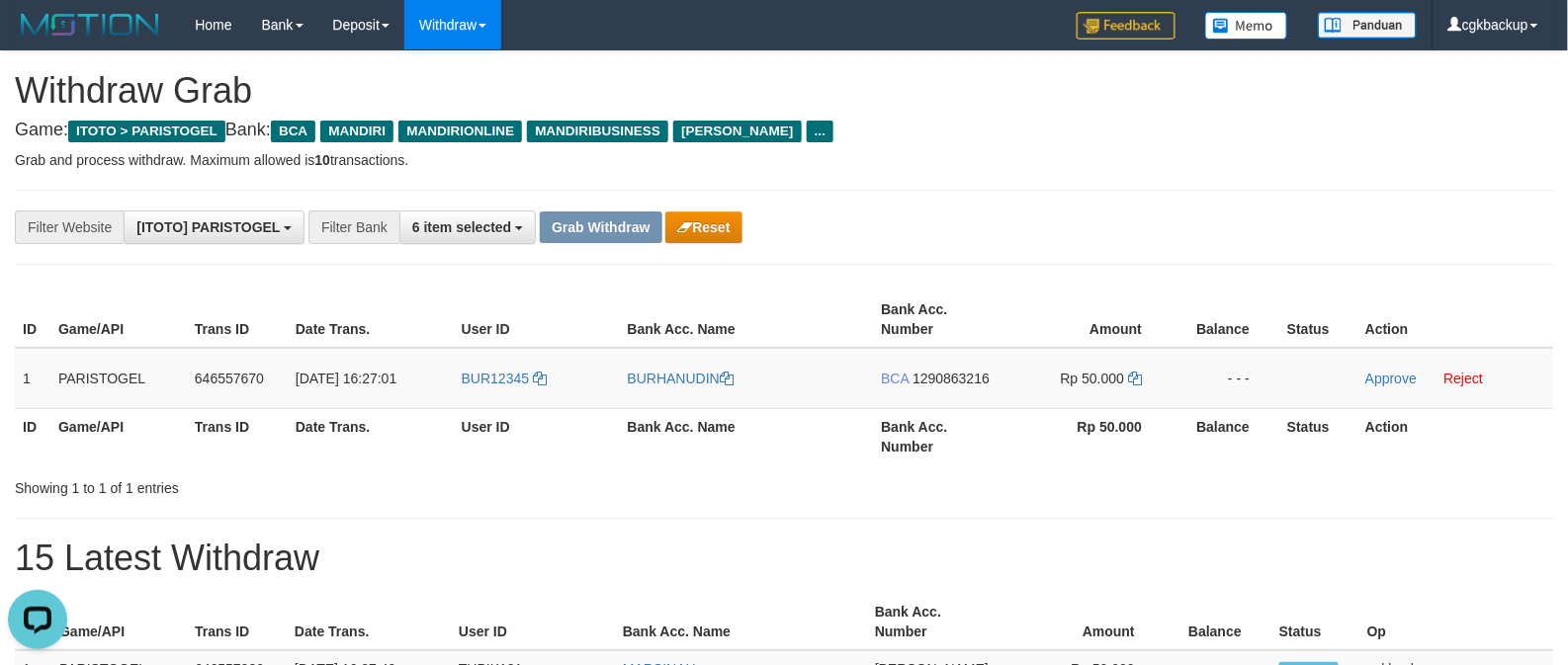 click on "Bank Acc. Number" at bounding box center [941, 436] 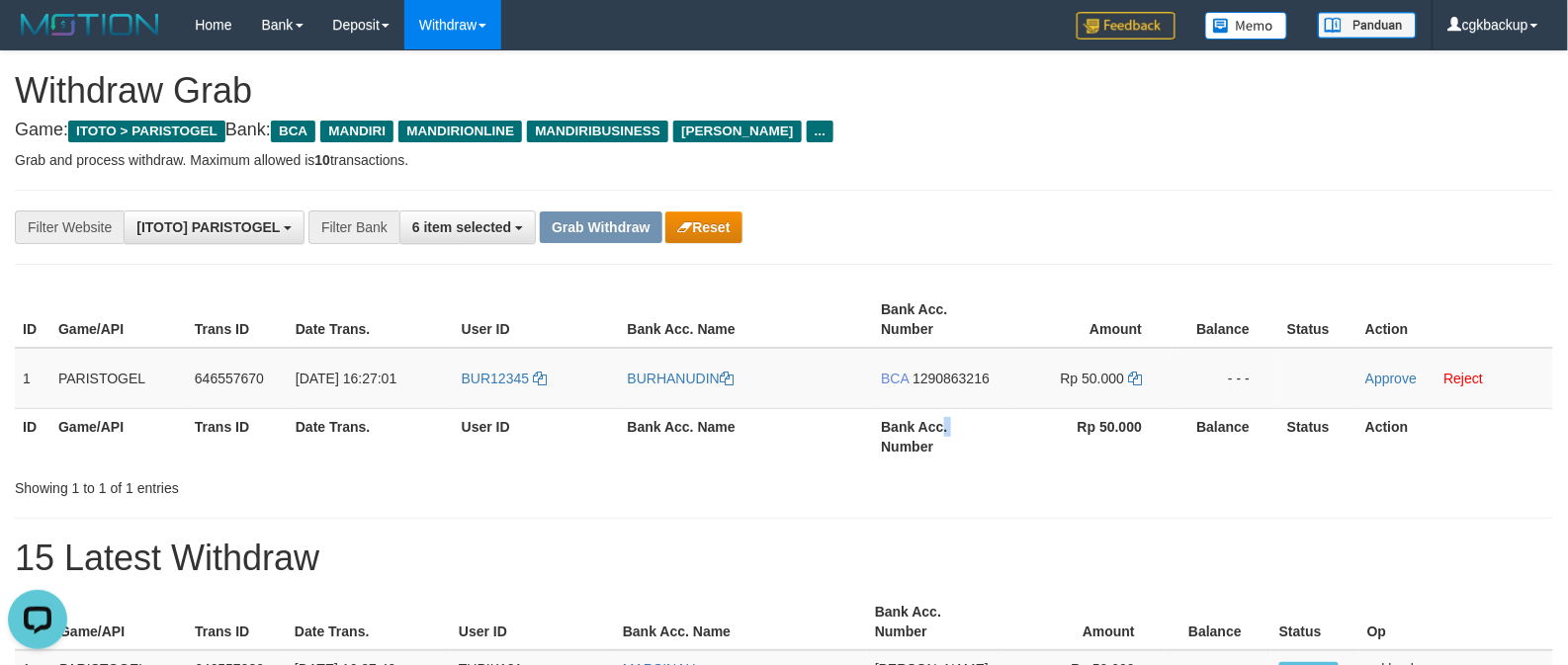 click on "Bank Acc. Number" at bounding box center (941, 436) 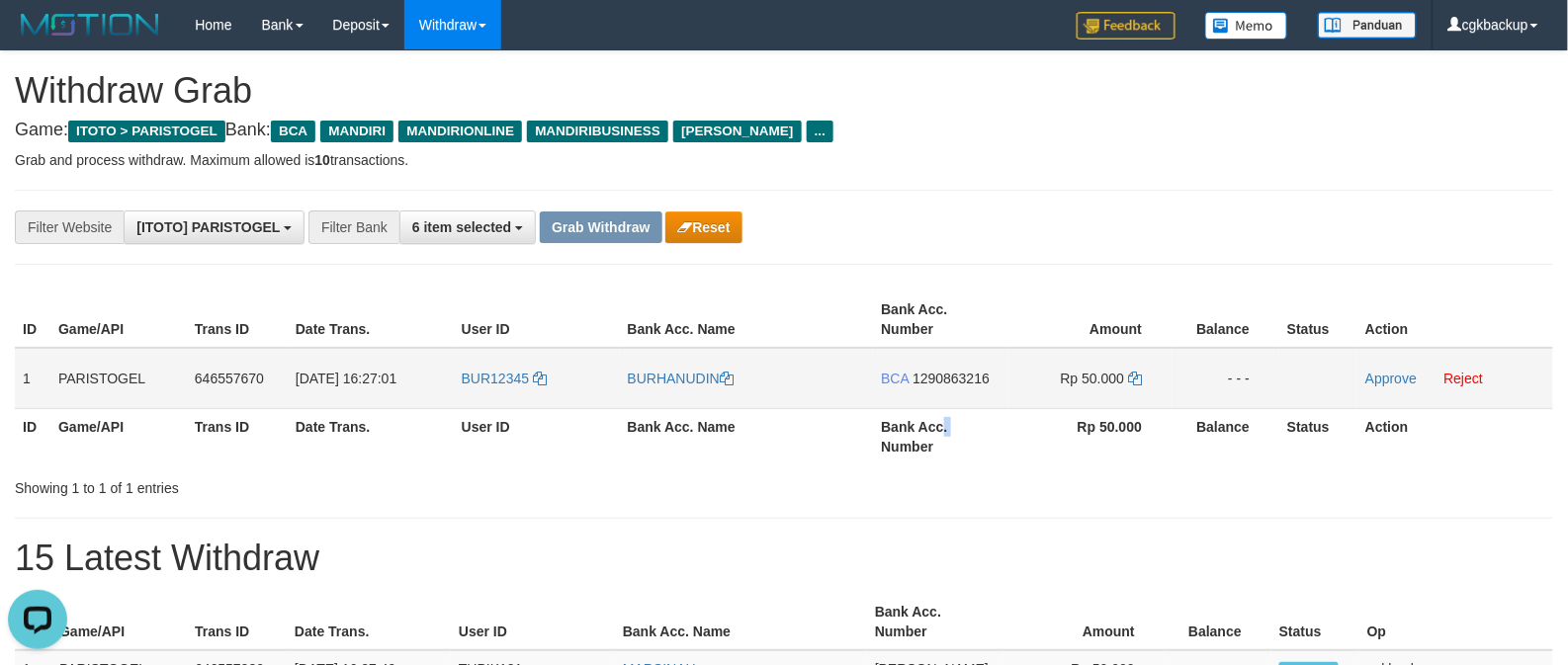 copy on "." 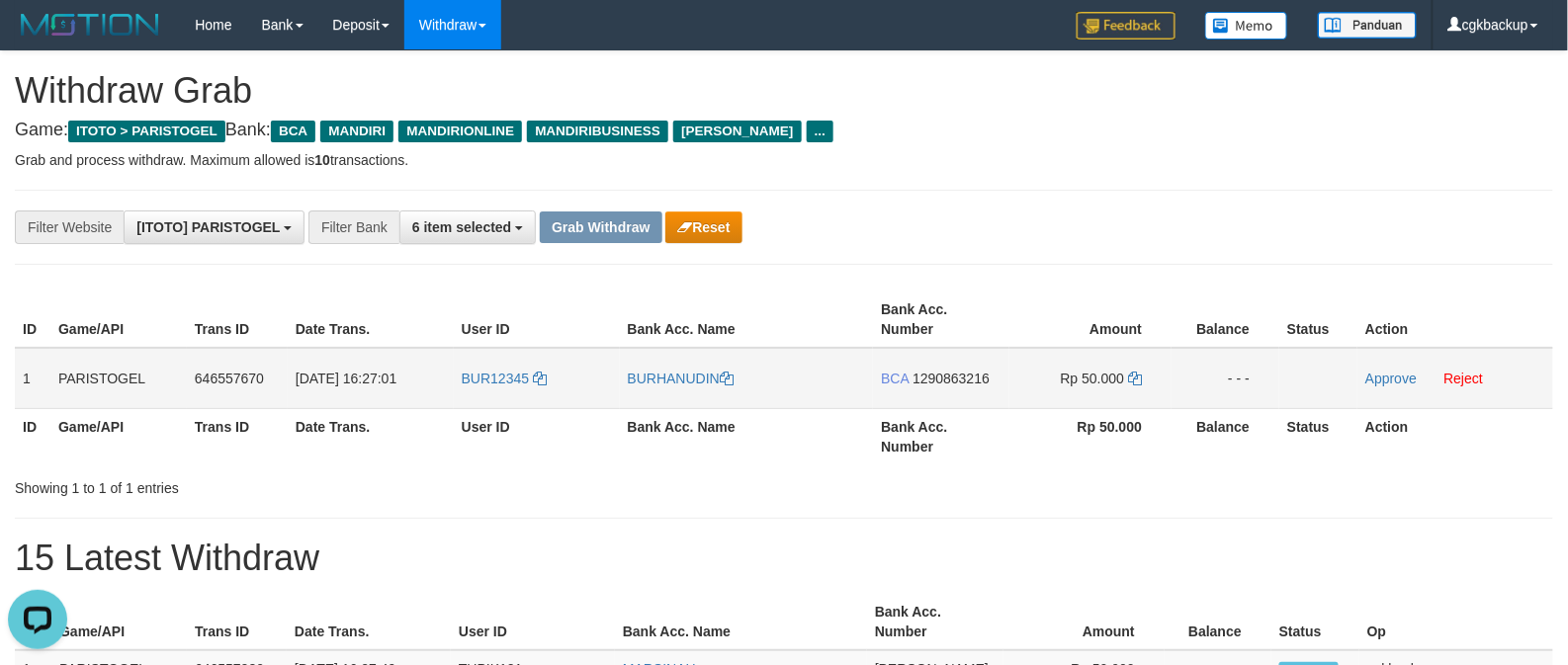 click on "BCA
1290863216" at bounding box center (941, 378) 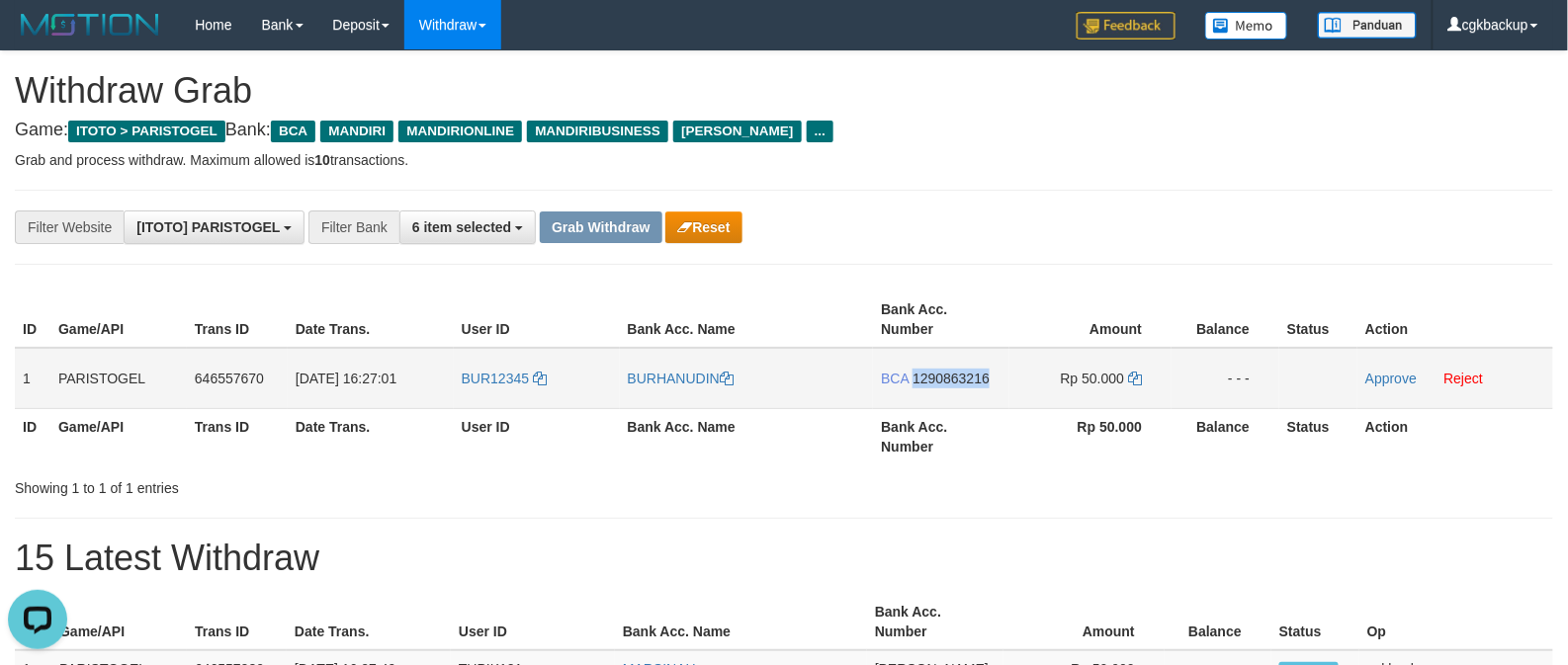 click on "BCA
1290863216" at bounding box center (941, 378) 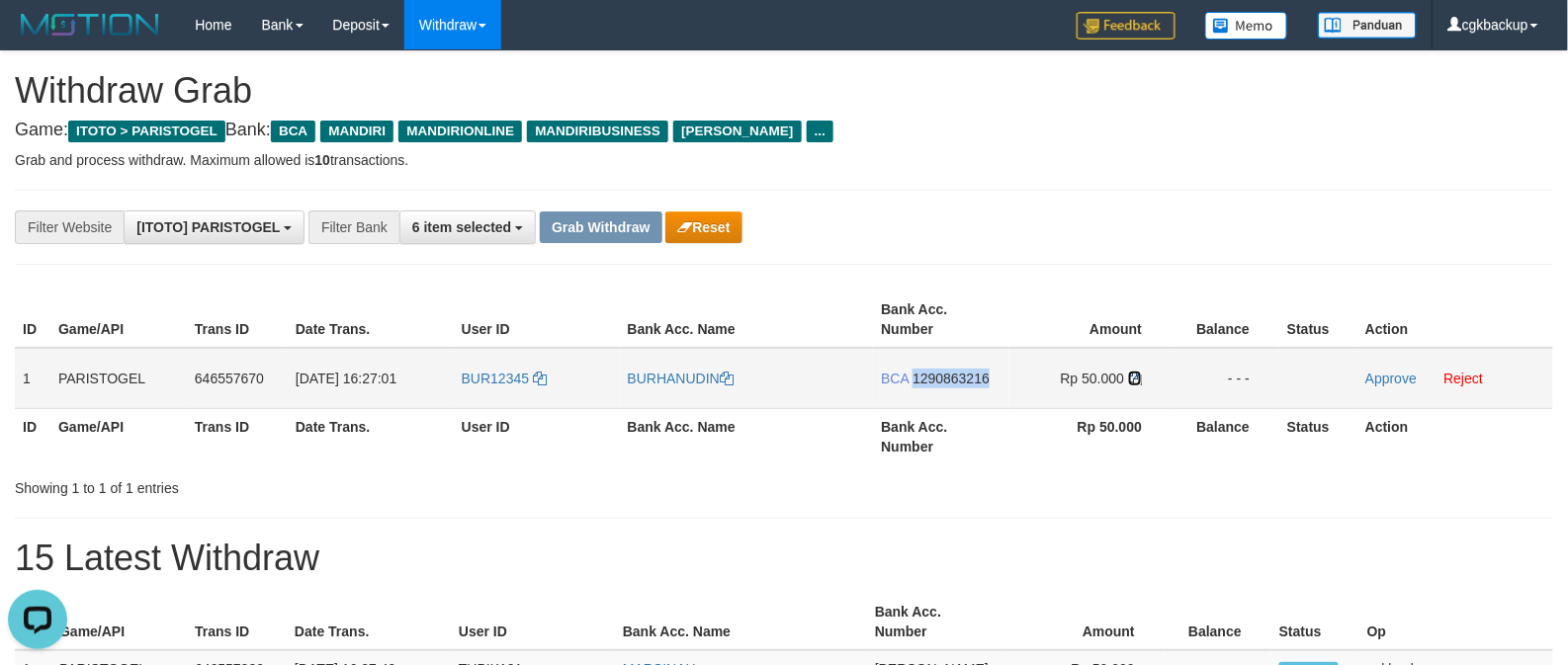 click at bounding box center (1135, 378) 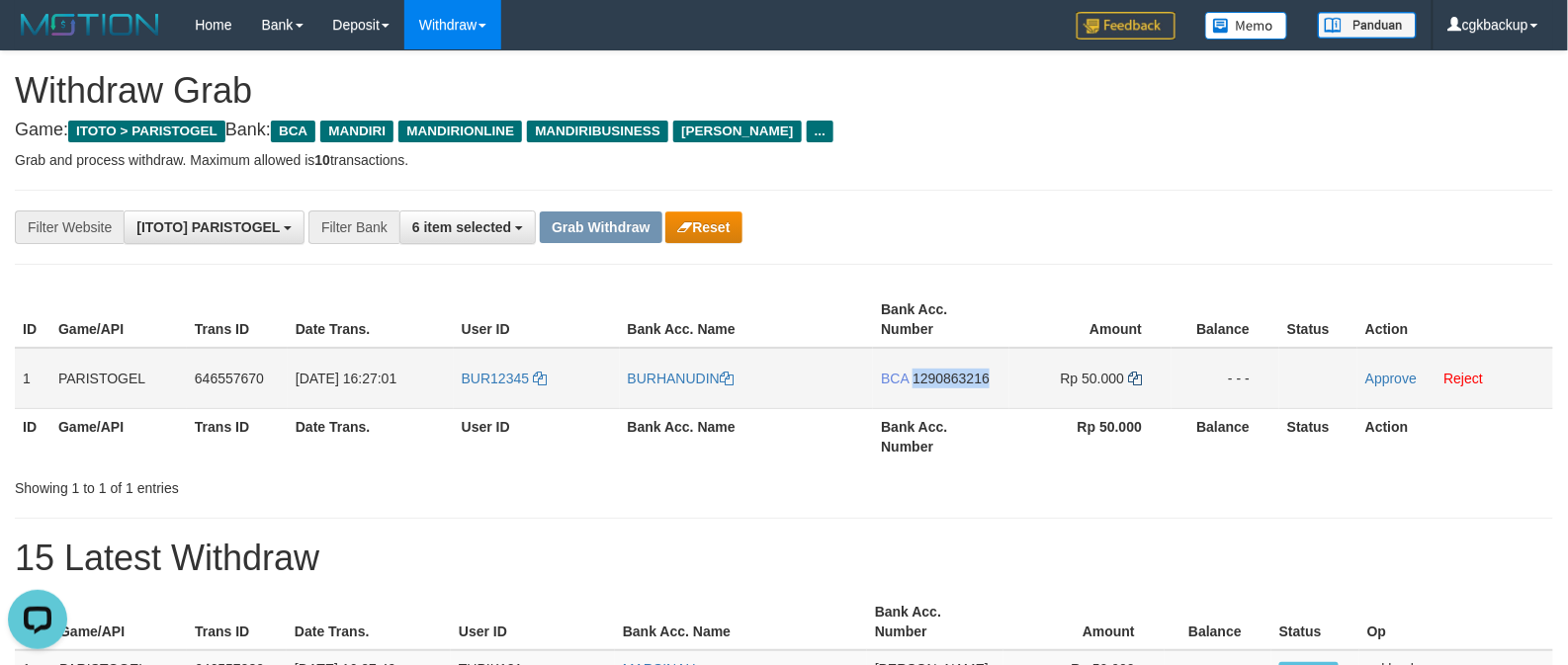 copy on "1290863216" 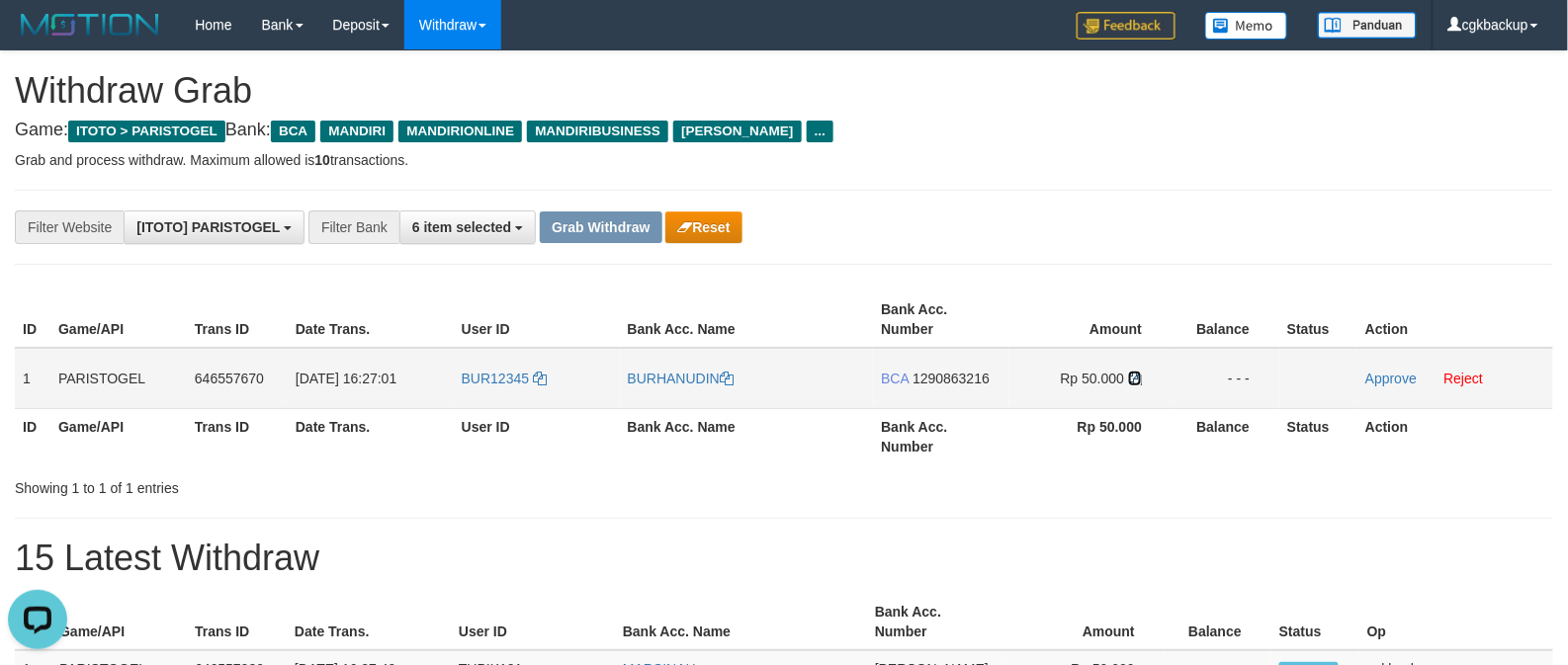 click at bounding box center (1135, 378) 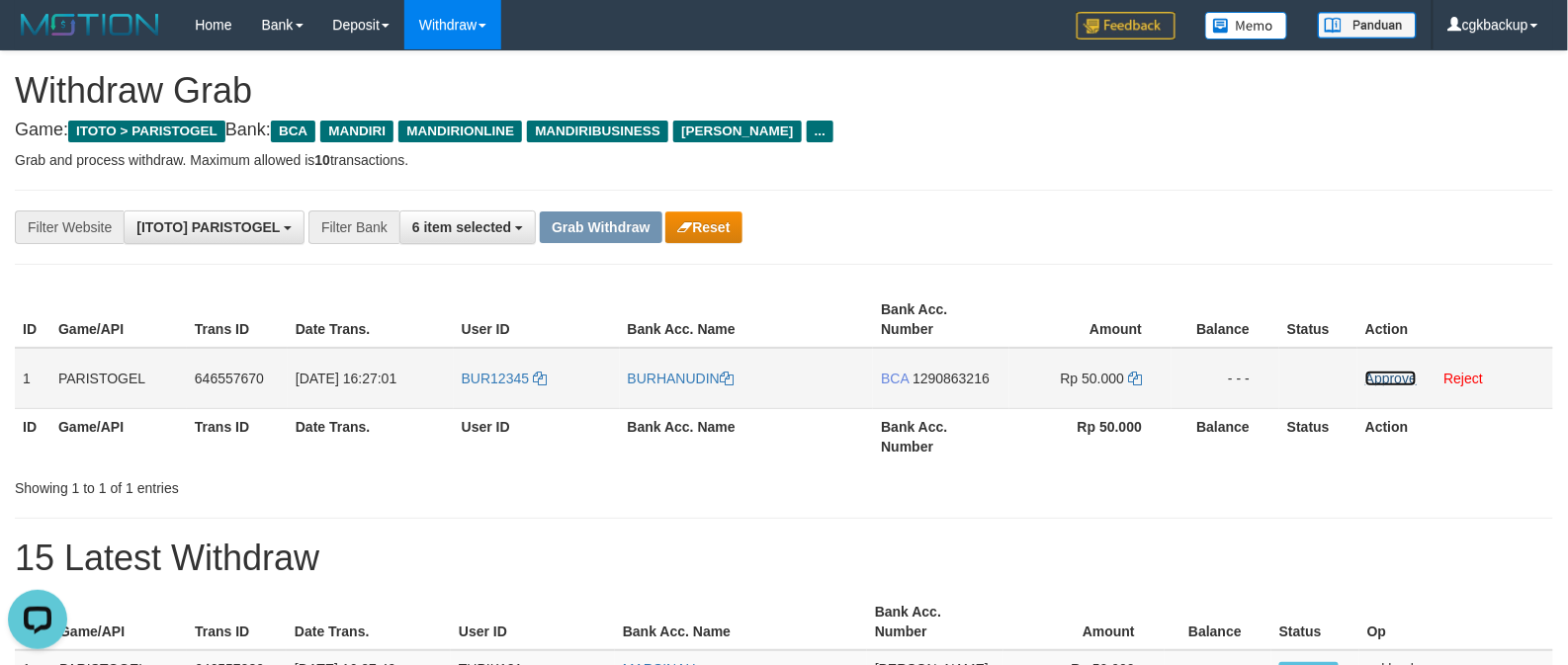 click on "Approve" at bounding box center (1391, 378) 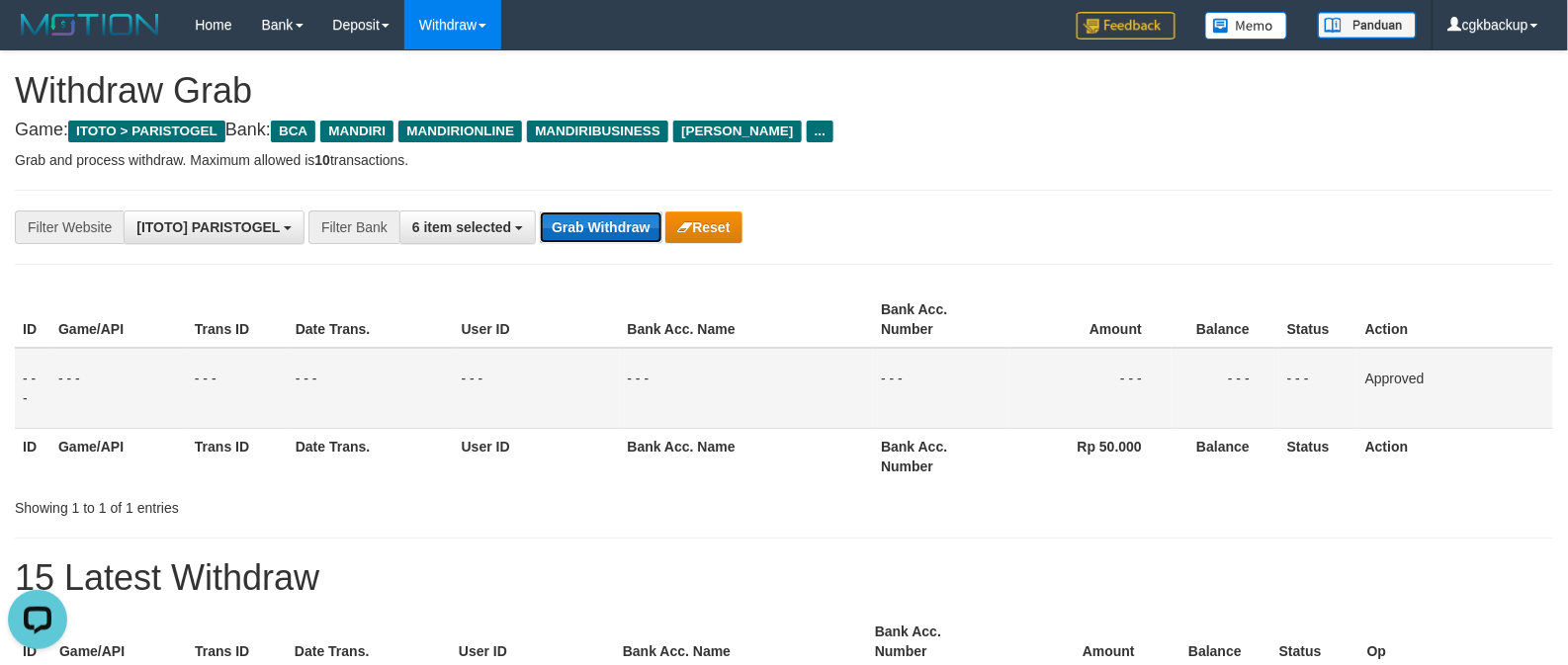 click on "Grab Withdraw" at bounding box center (600, 227) 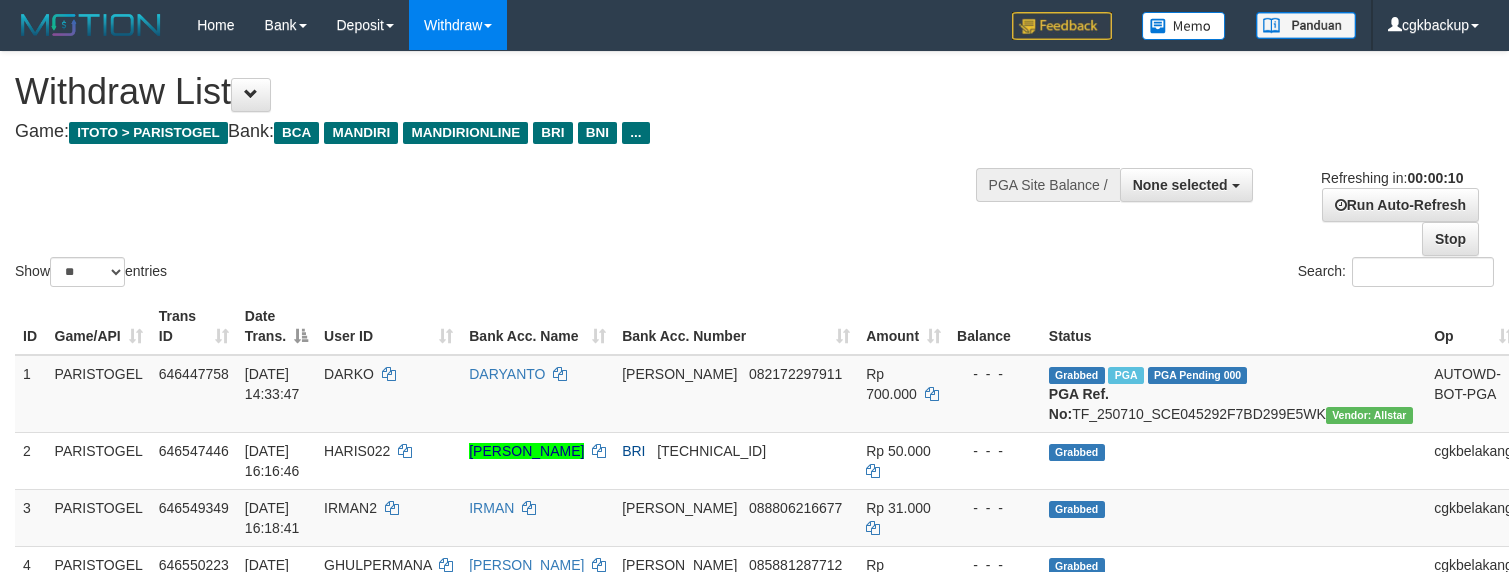 select 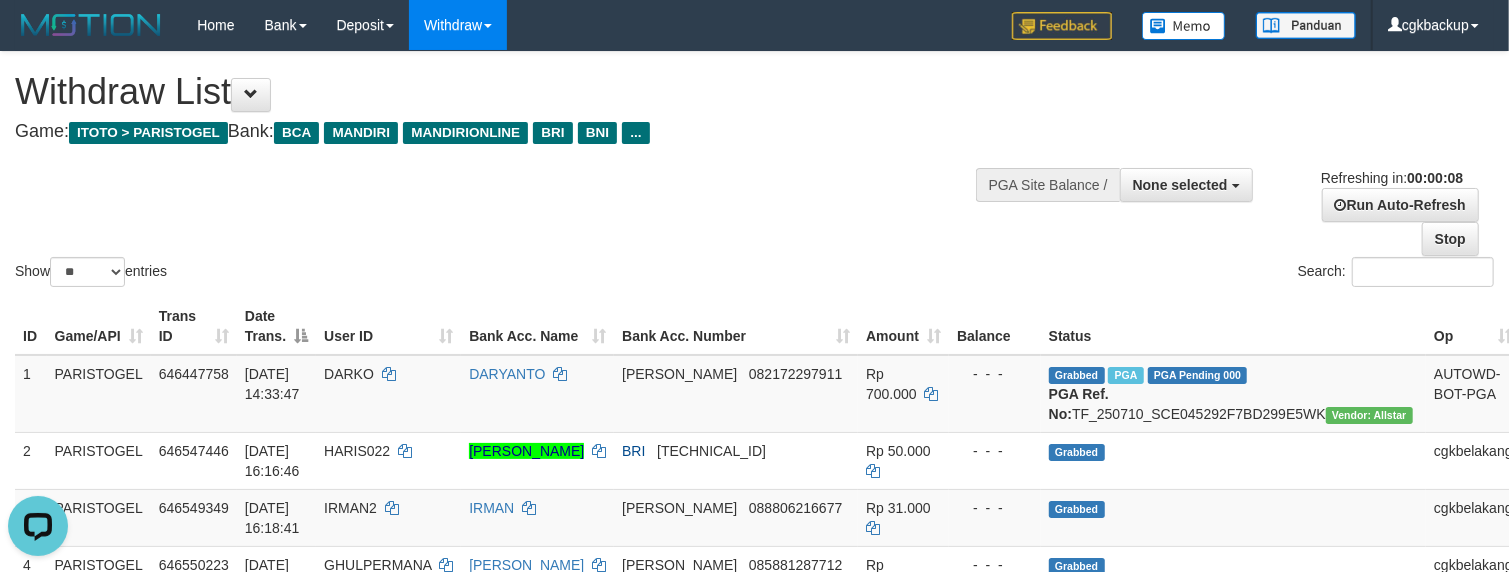 scroll, scrollTop: 0, scrollLeft: 0, axis: both 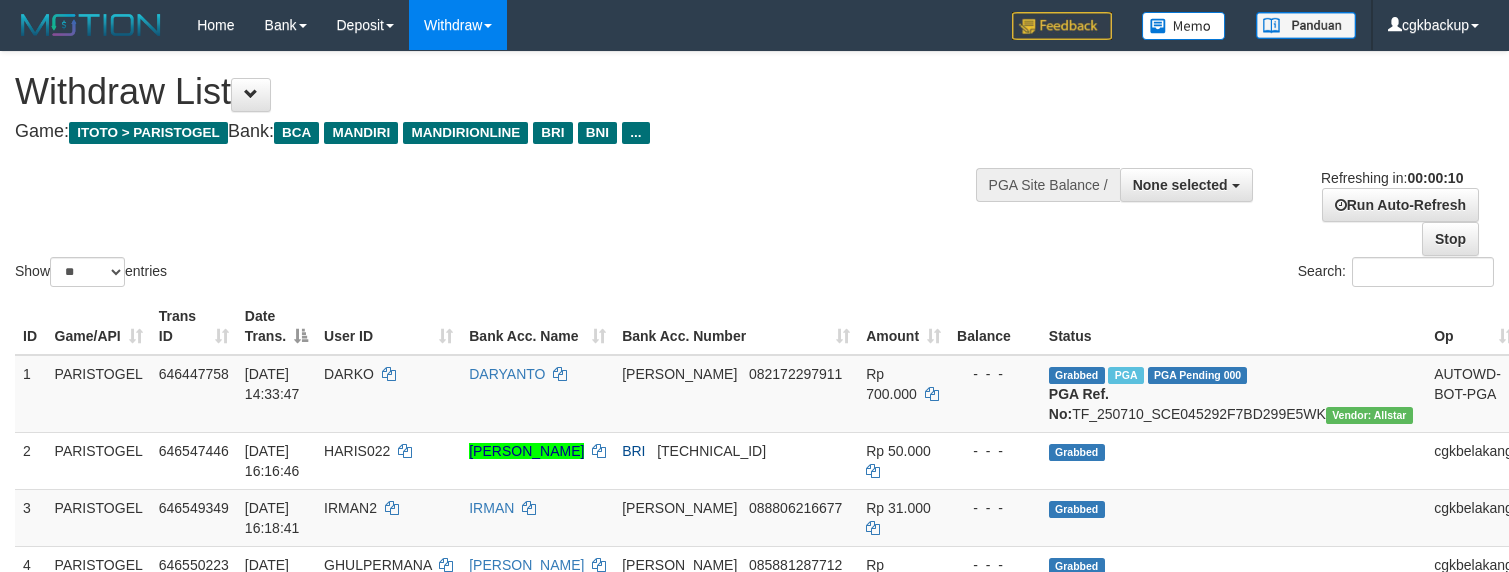 select 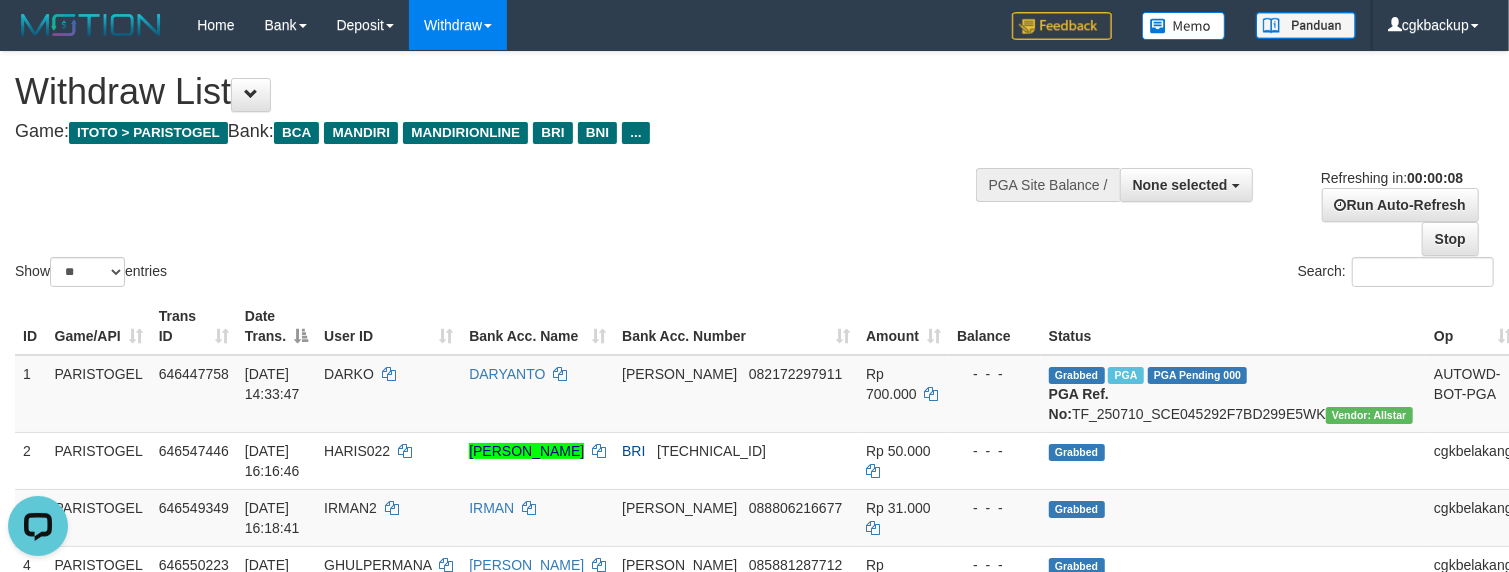 scroll, scrollTop: 0, scrollLeft: 0, axis: both 